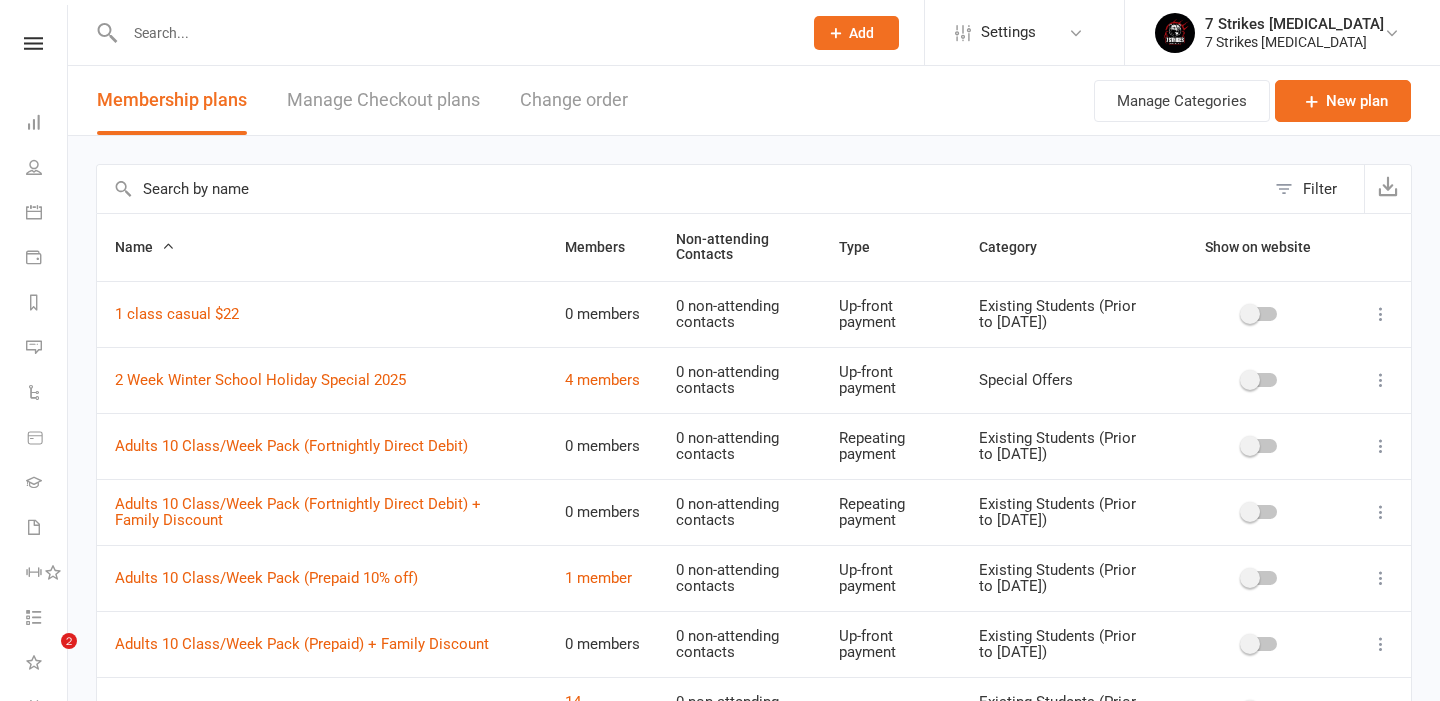 select on "100" 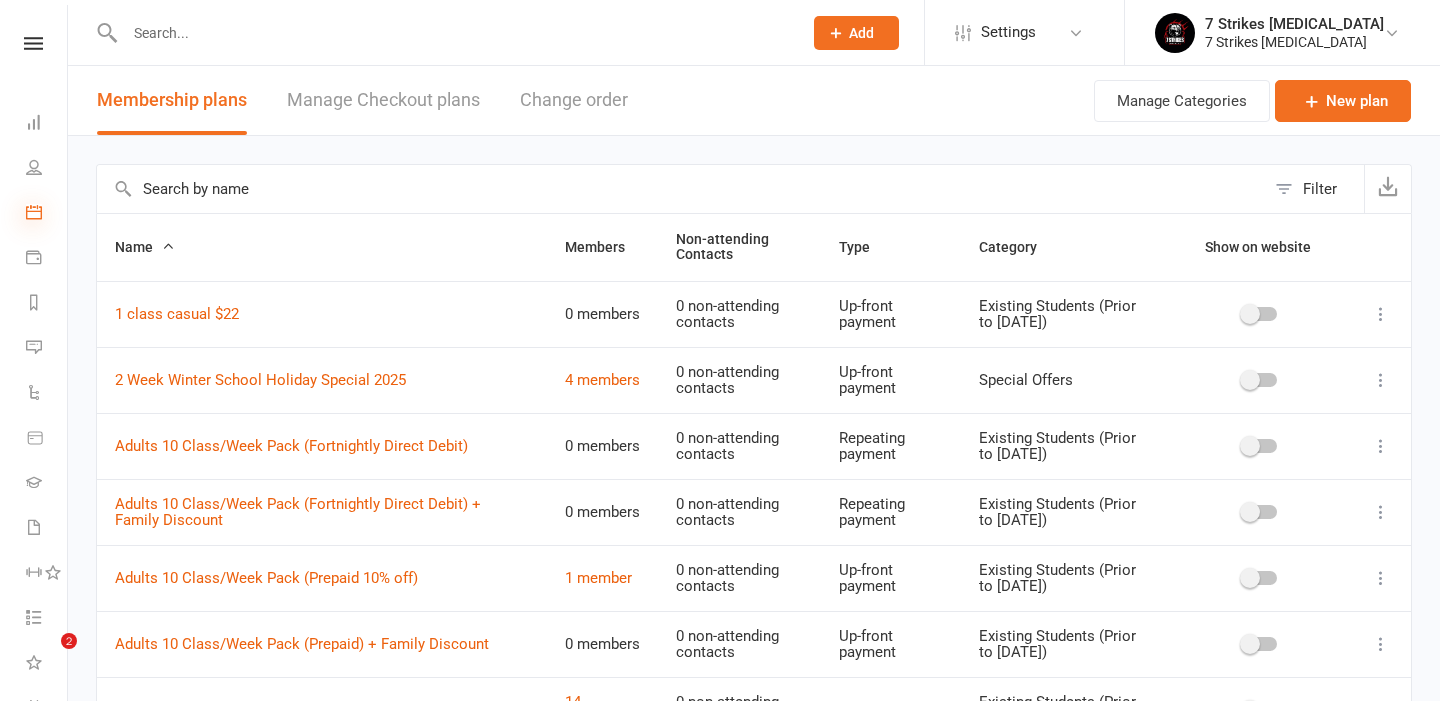 scroll, scrollTop: 0, scrollLeft: 0, axis: both 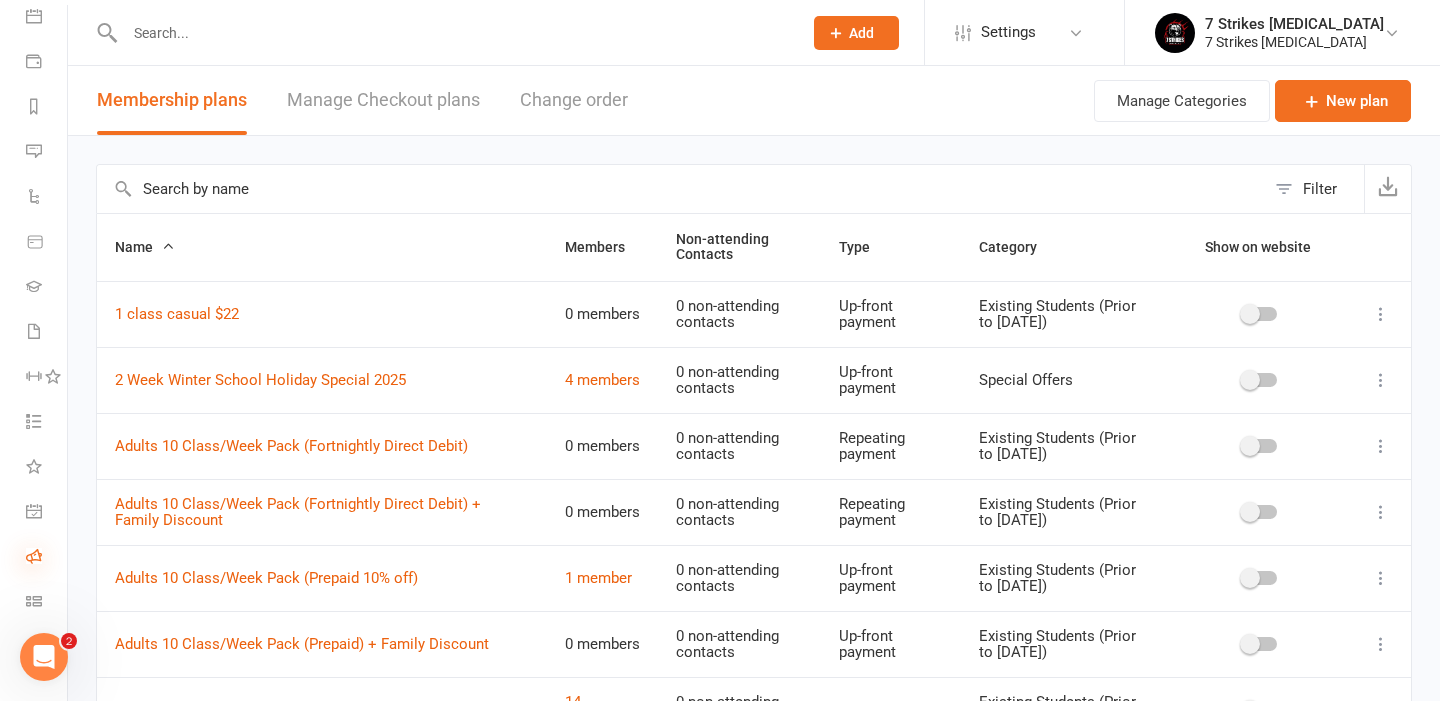click at bounding box center [34, 556] 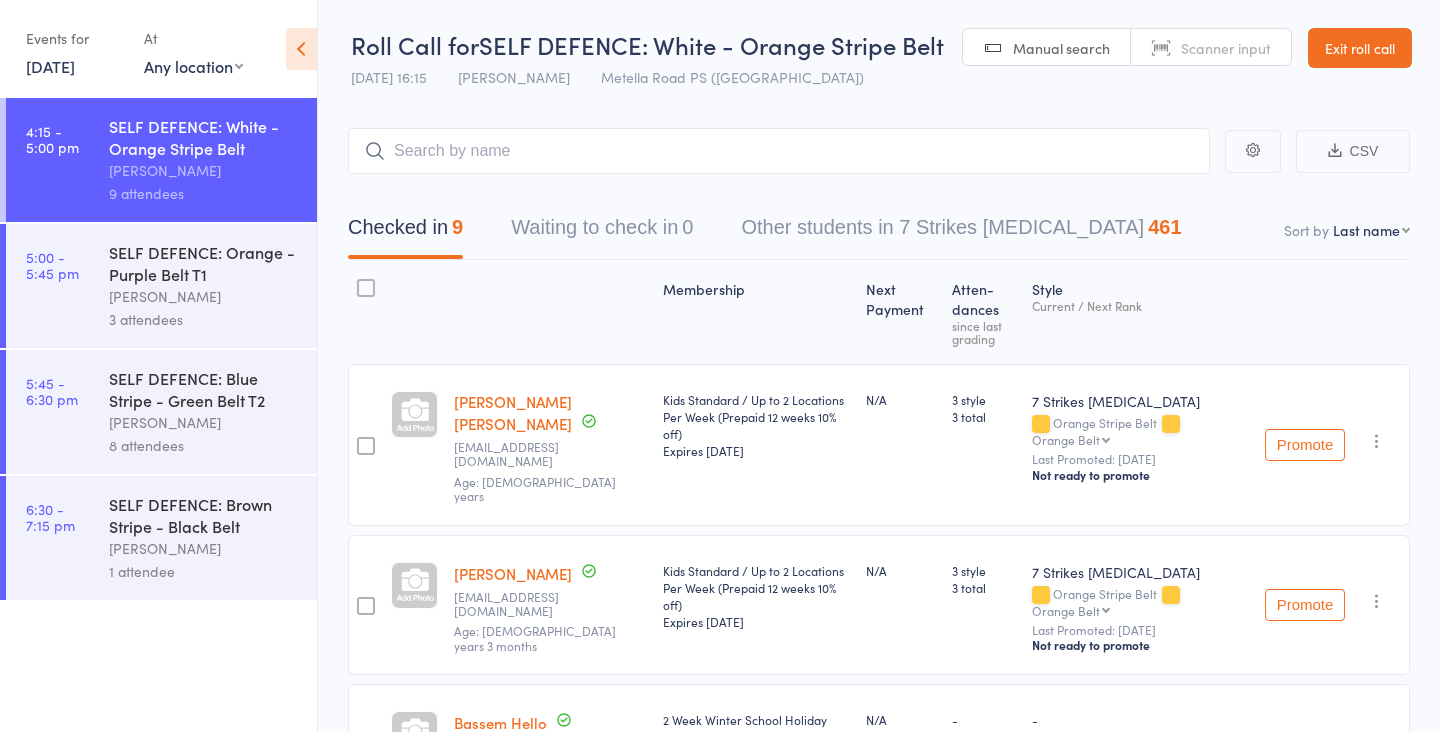 scroll, scrollTop: 0, scrollLeft: 0, axis: both 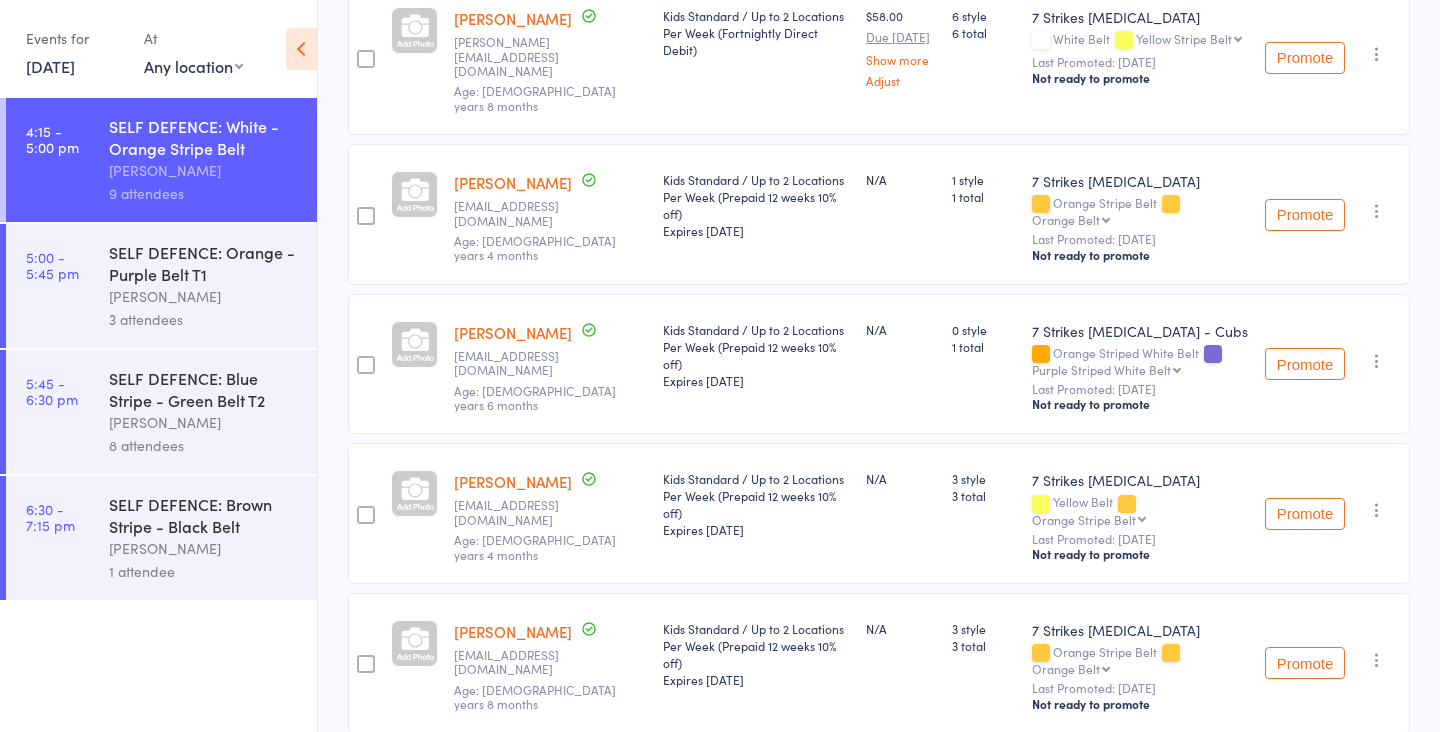 click on "Daniel Jancek" at bounding box center [204, 296] 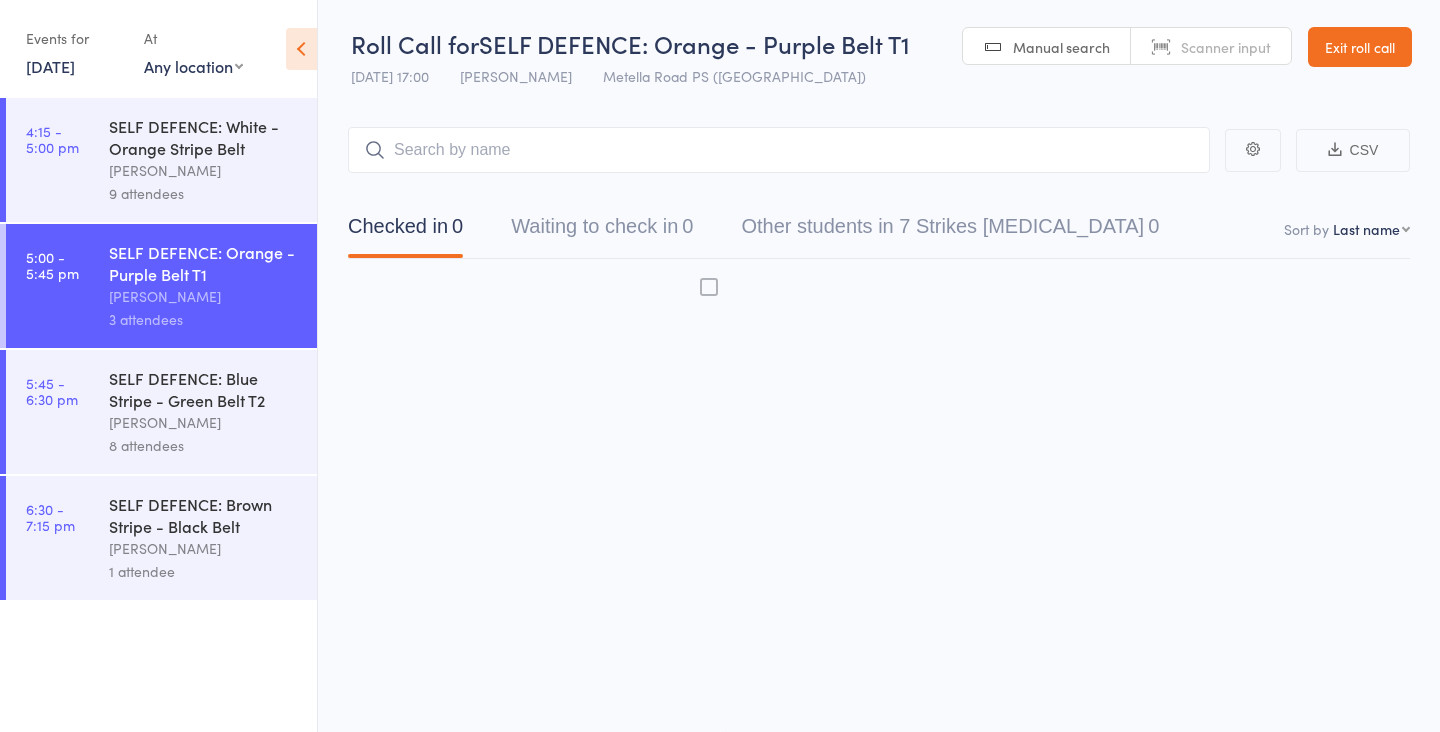 scroll, scrollTop: 13, scrollLeft: 0, axis: vertical 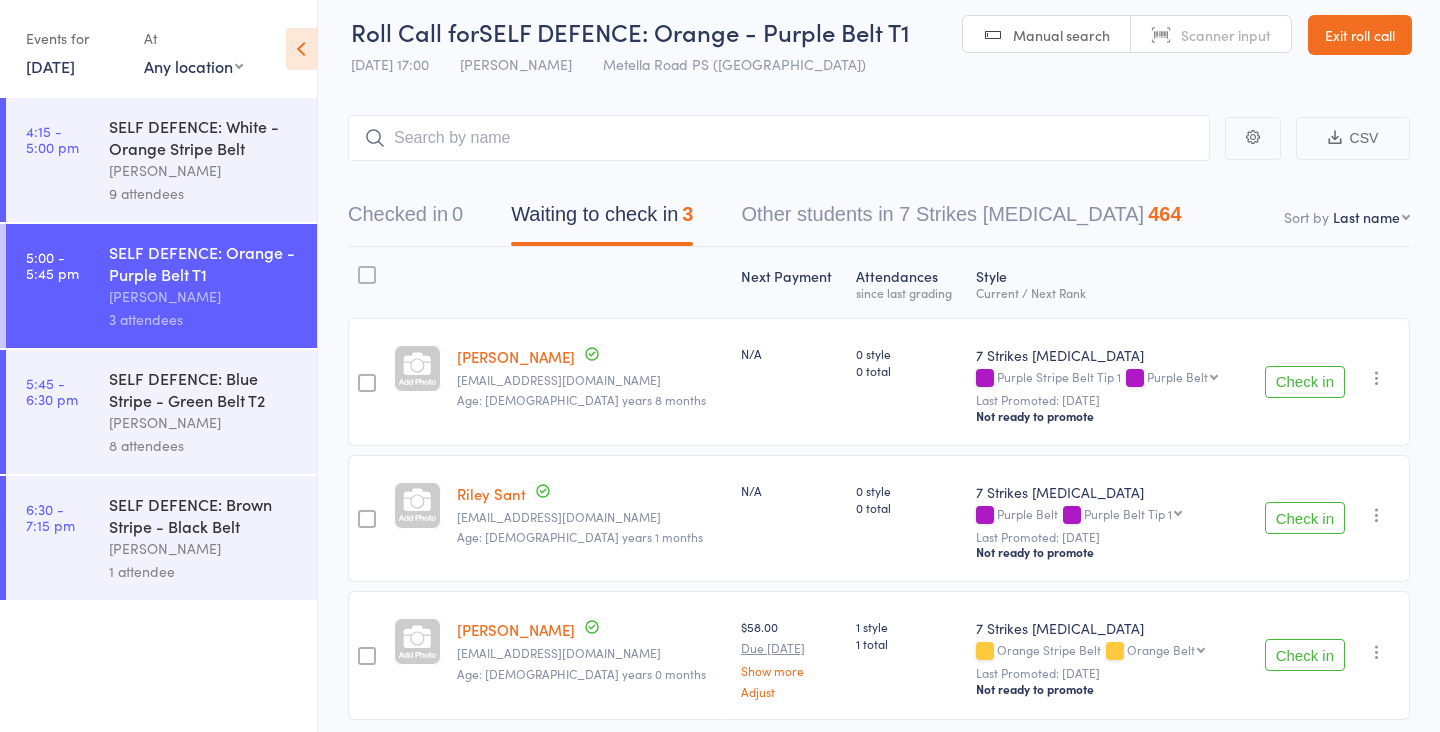 click on "9 attendees" at bounding box center (204, 193) 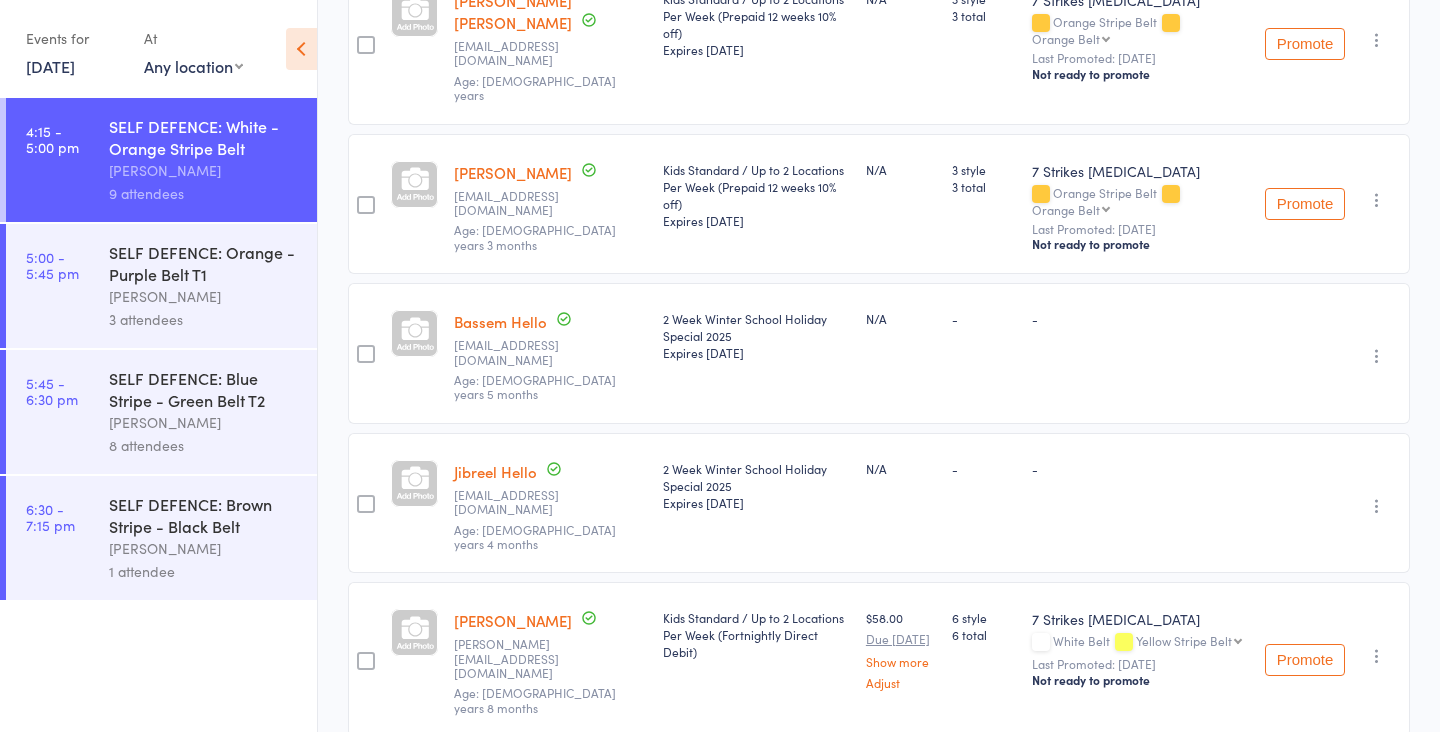 scroll, scrollTop: 452, scrollLeft: 0, axis: vertical 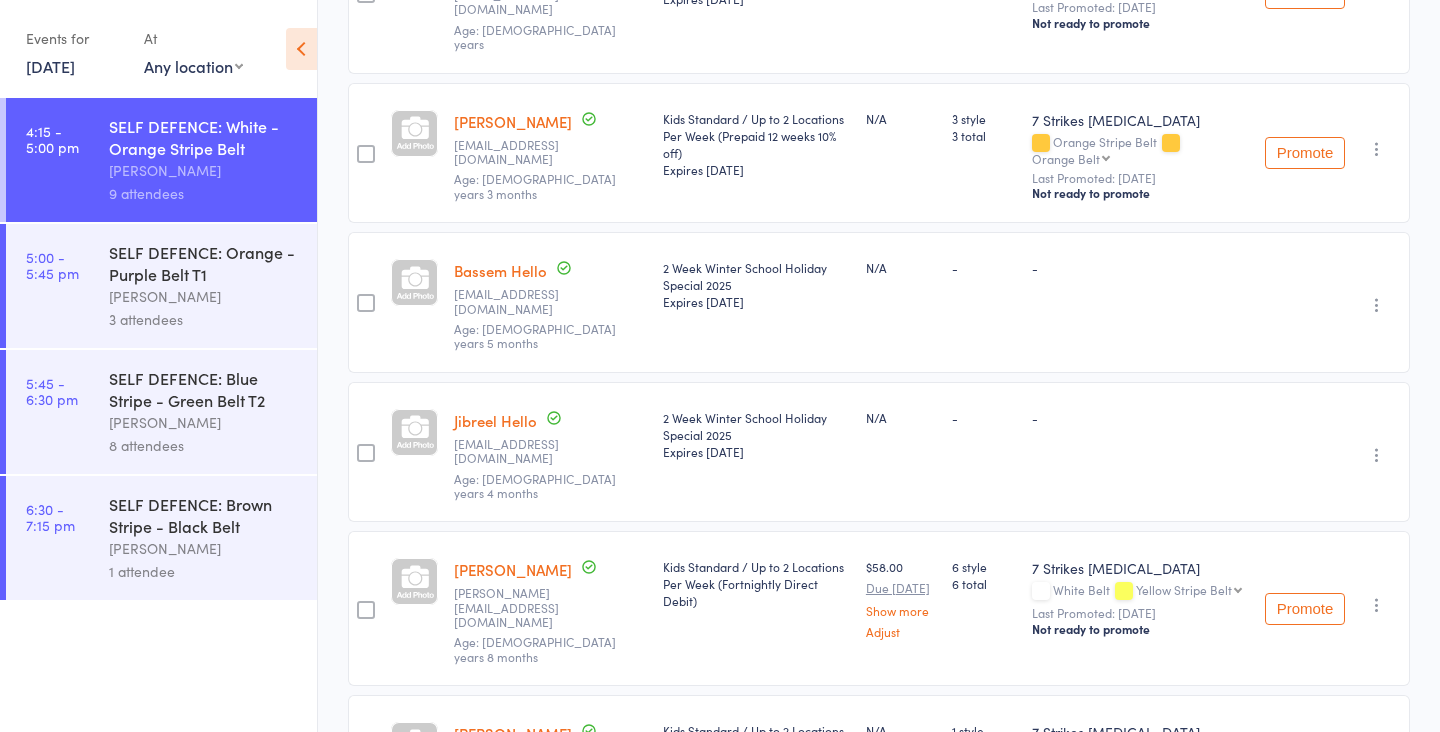 click on "Promote" at bounding box center (1305, 609) 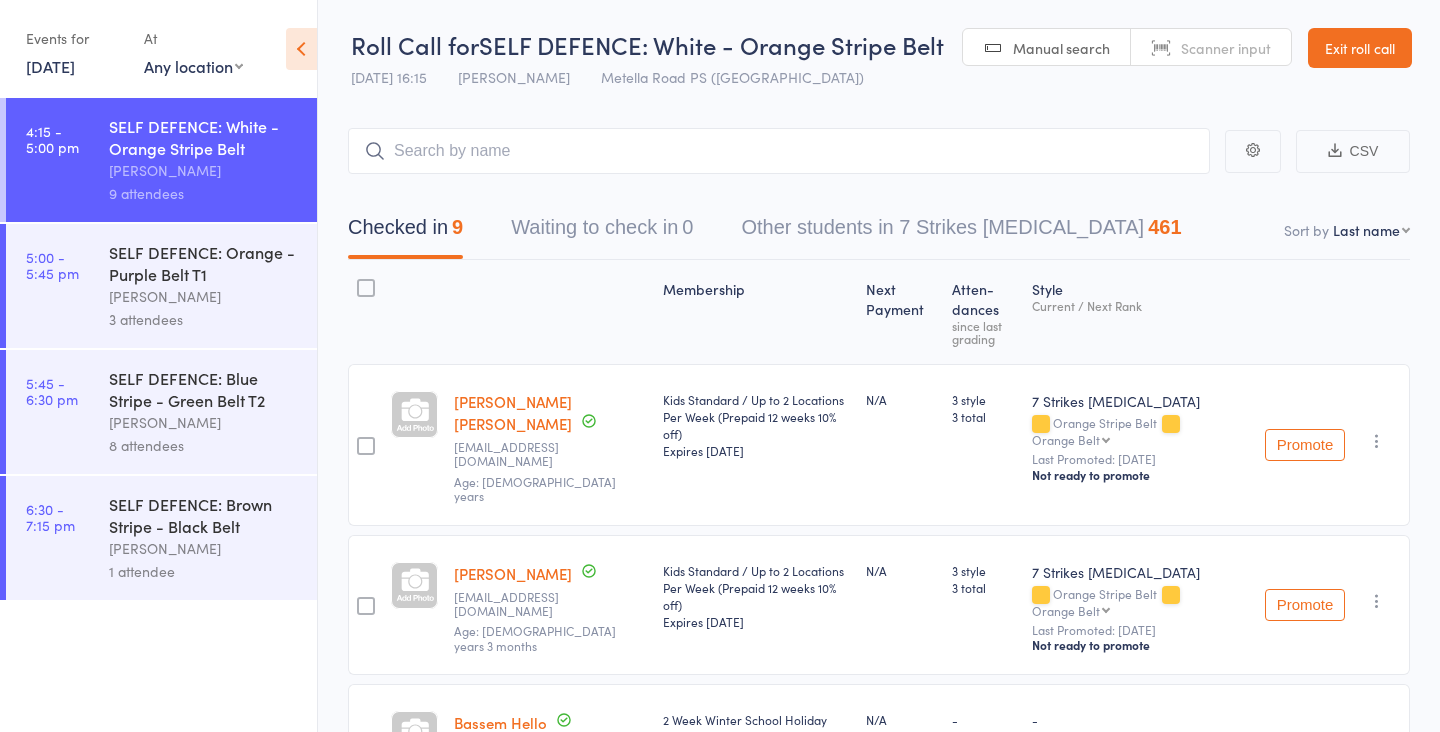 scroll, scrollTop: 0, scrollLeft: 0, axis: both 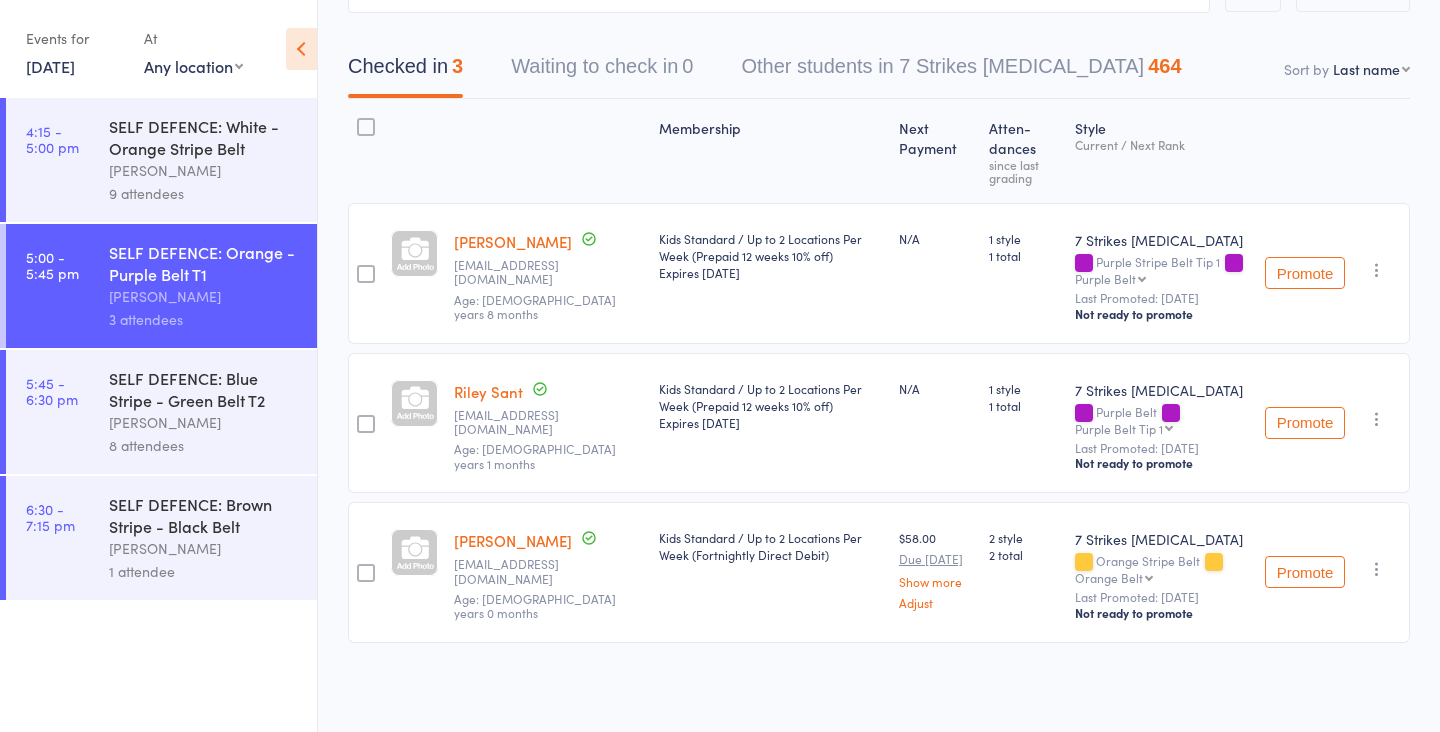 click on "SELF DEFENCE: Blue Stripe - Green Belt T2" at bounding box center (204, 389) 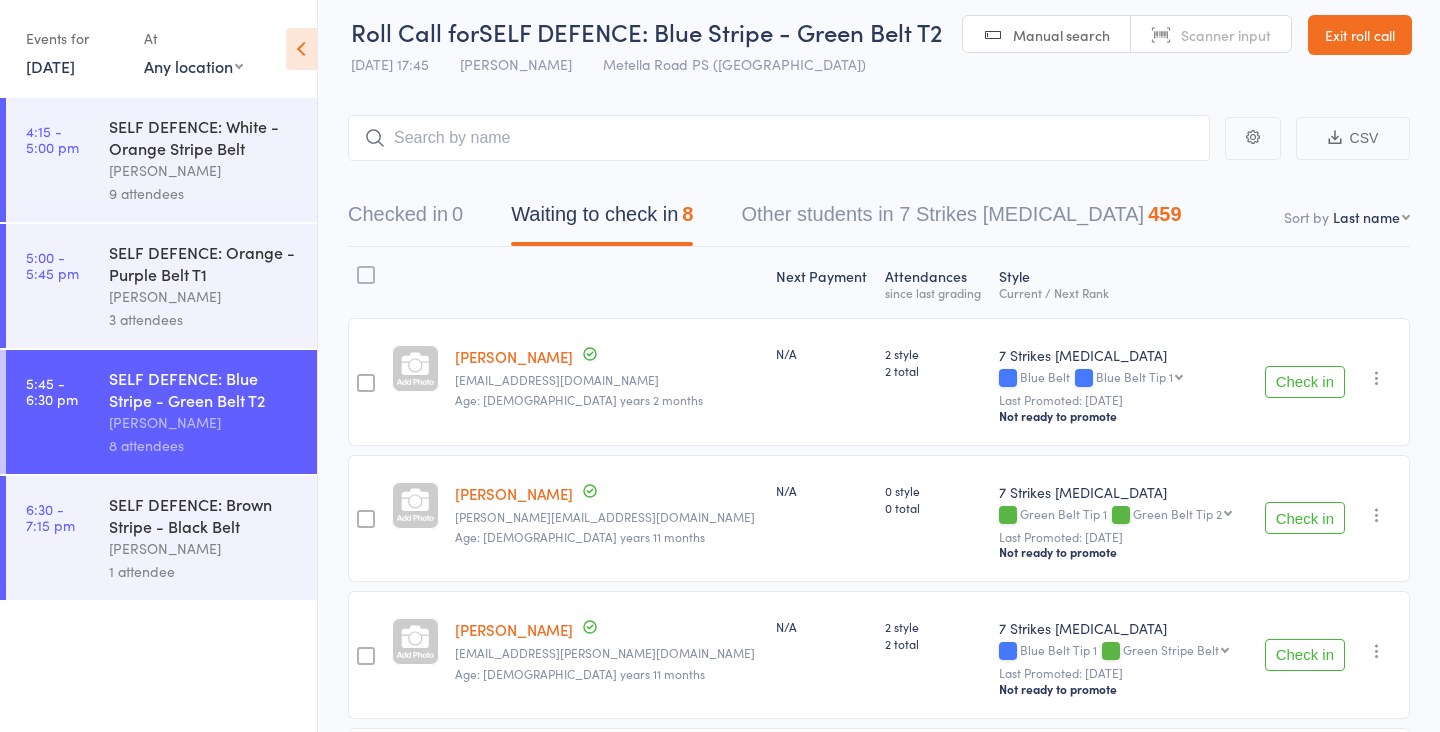click on "[PERSON_NAME]" at bounding box center [204, 296] 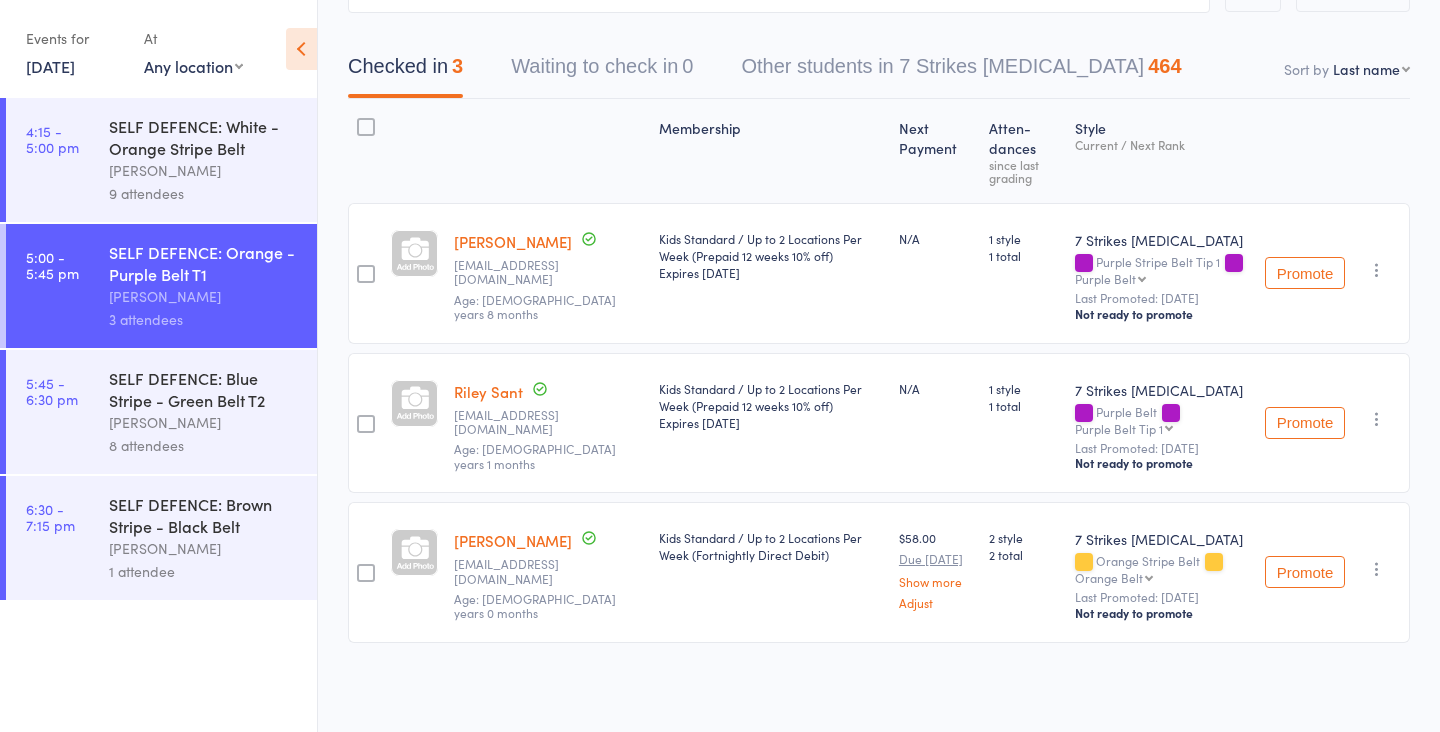 scroll, scrollTop: 163, scrollLeft: 0, axis: vertical 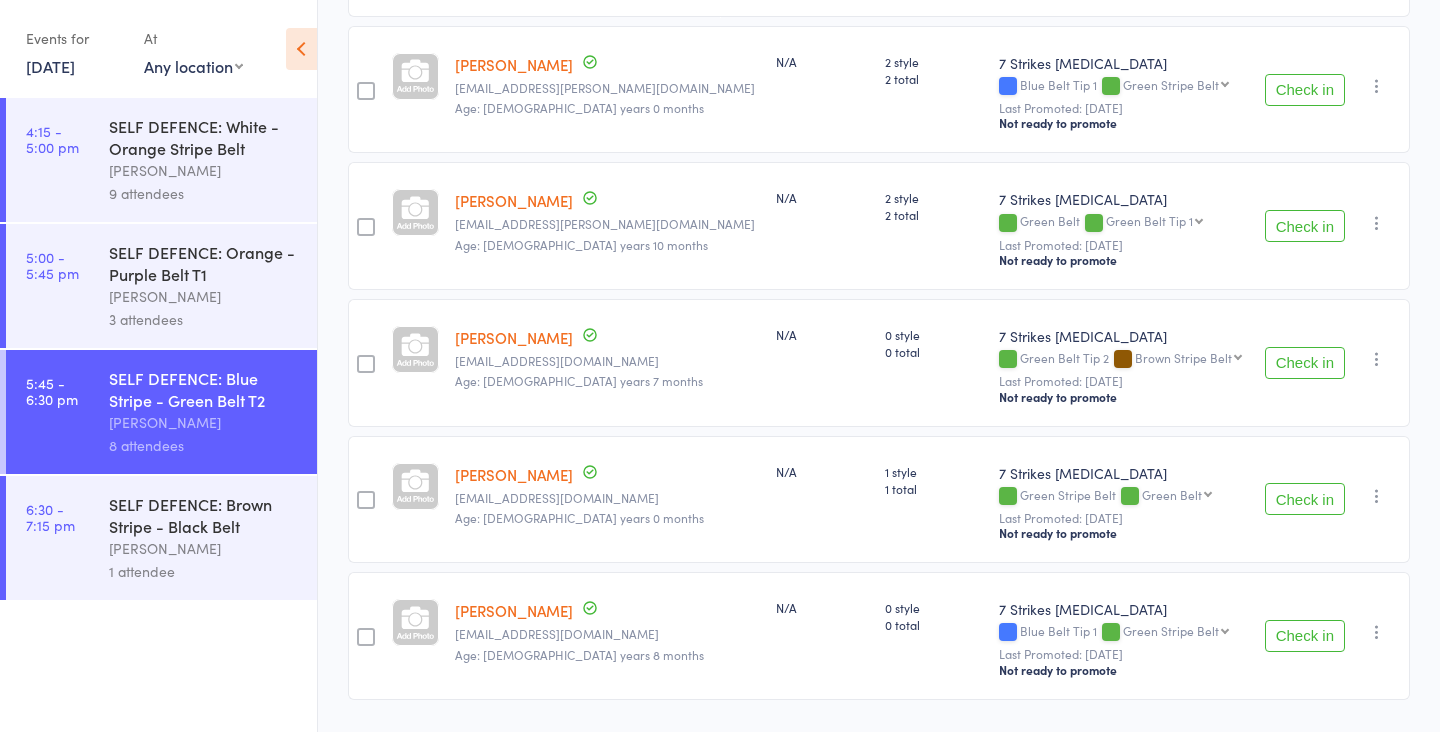 click on "Check in" at bounding box center (1305, 226) 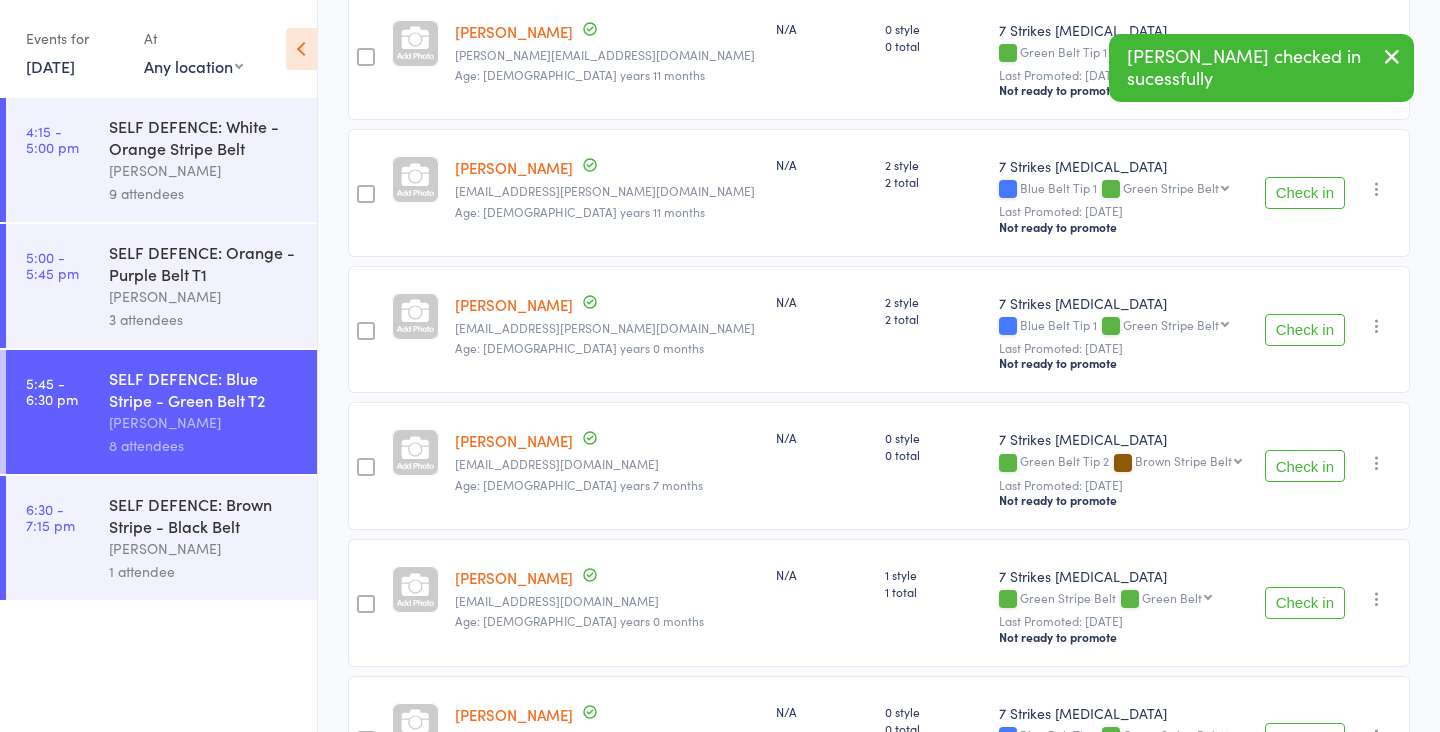 scroll, scrollTop: 473, scrollLeft: 0, axis: vertical 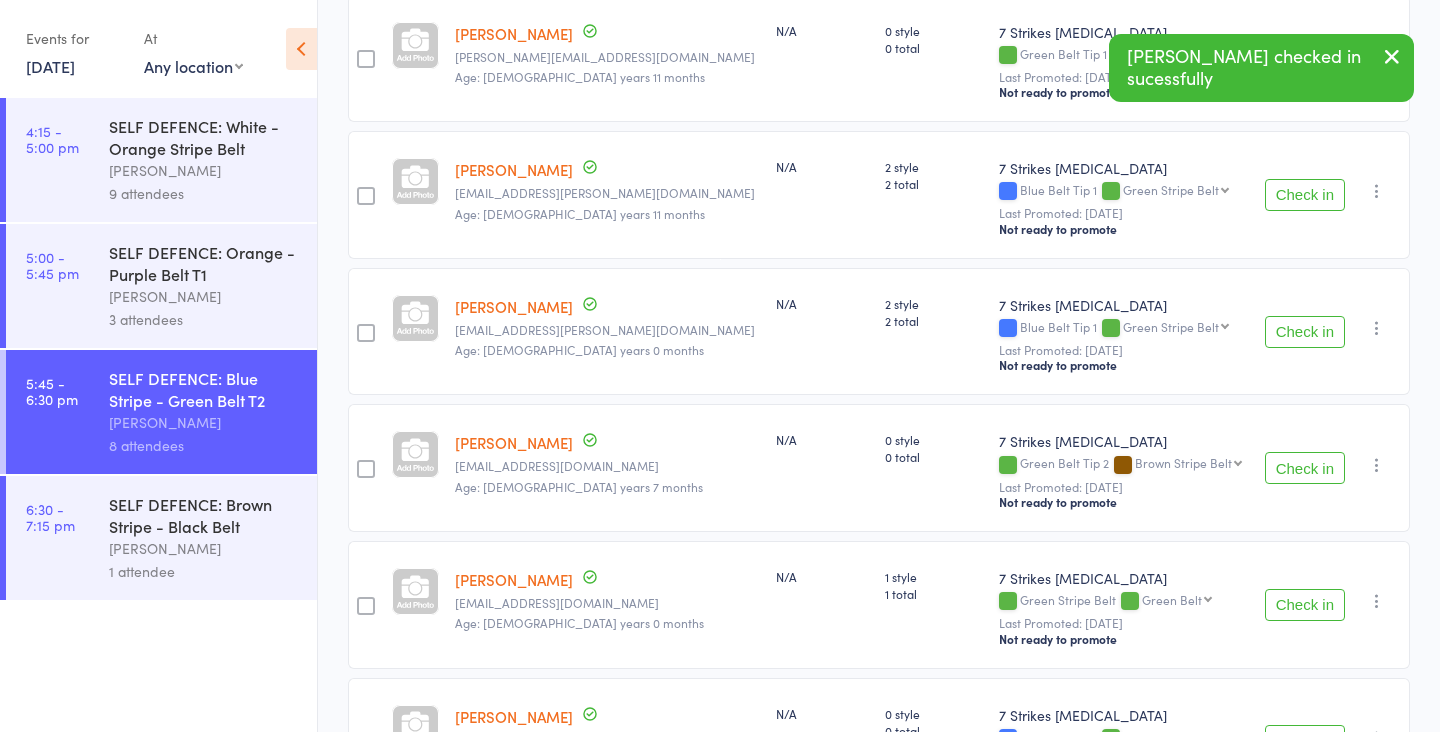 click on "Check in" at bounding box center [1305, 332] 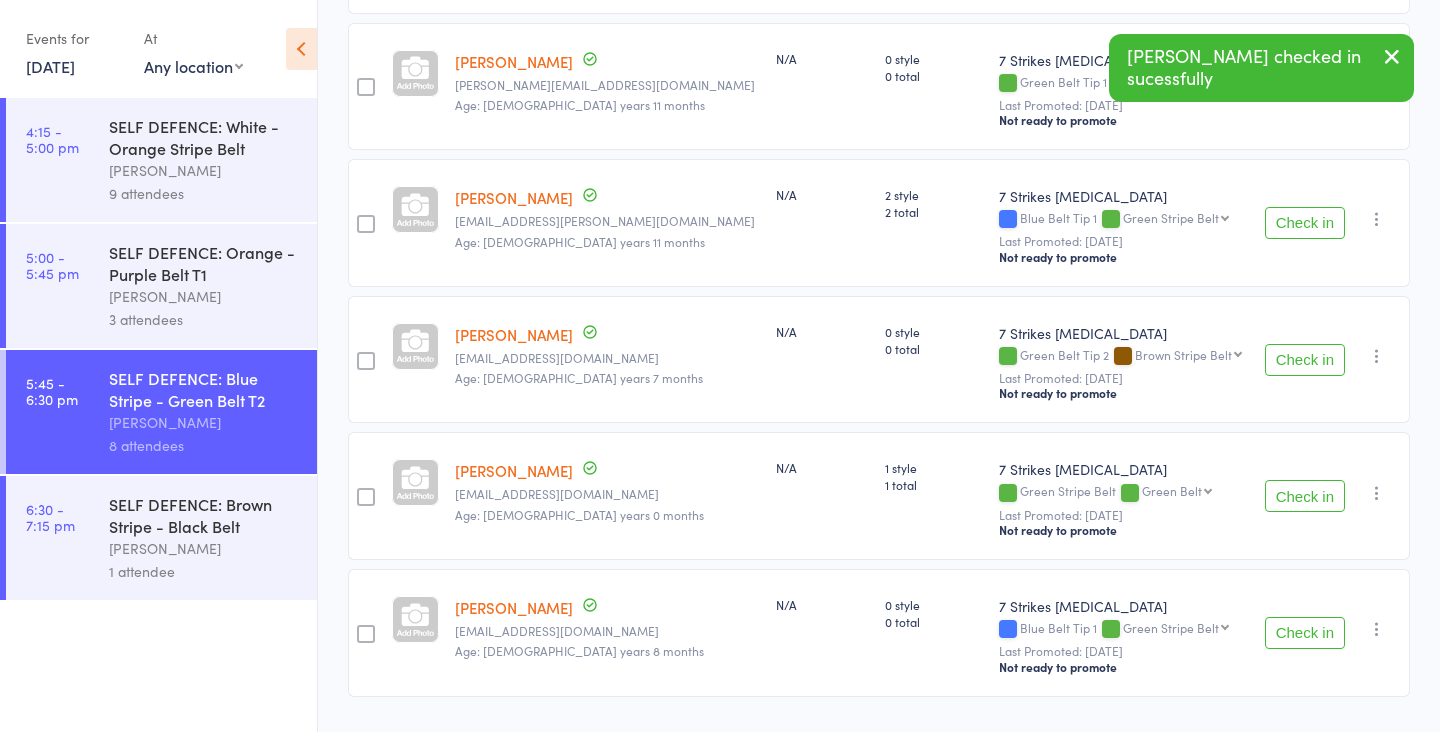 scroll, scrollTop: 447, scrollLeft: 0, axis: vertical 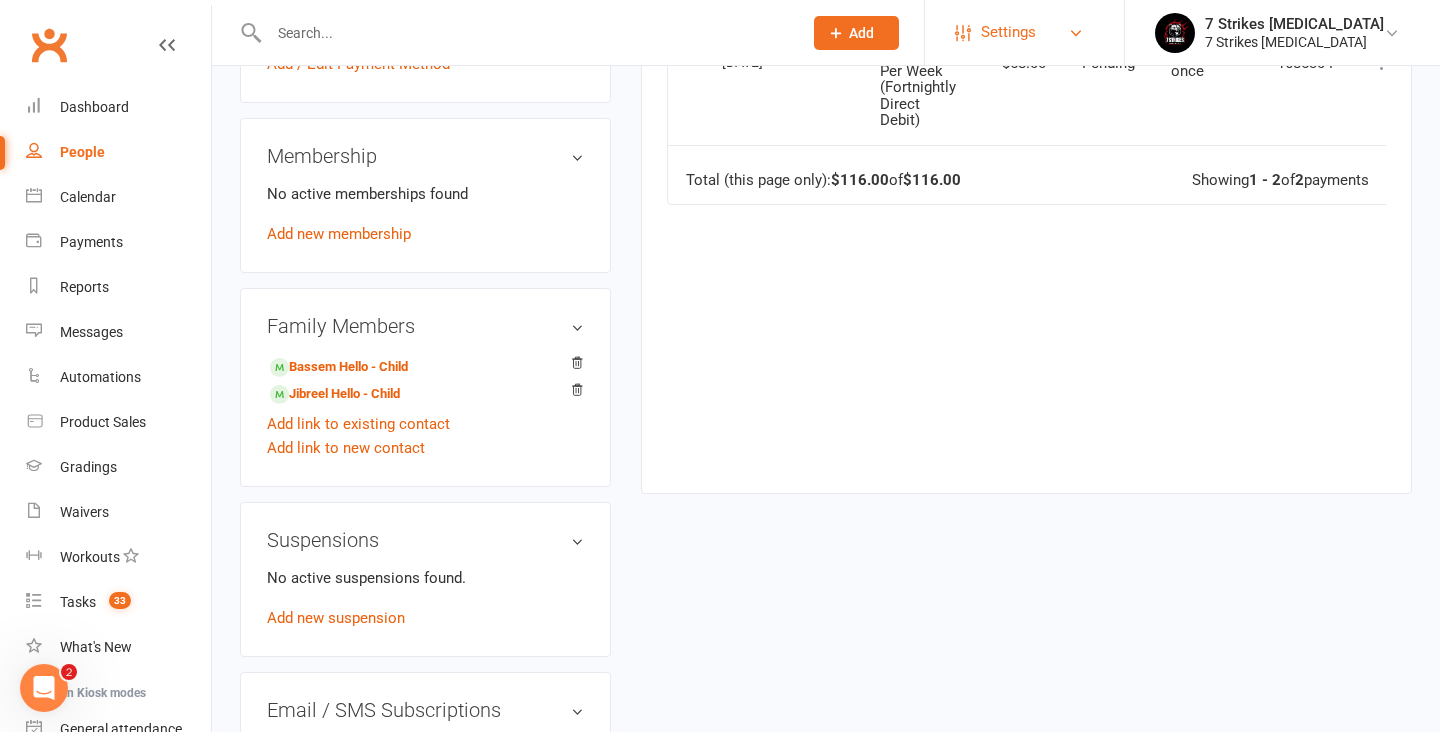 click on "Settings" at bounding box center (1008, 32) 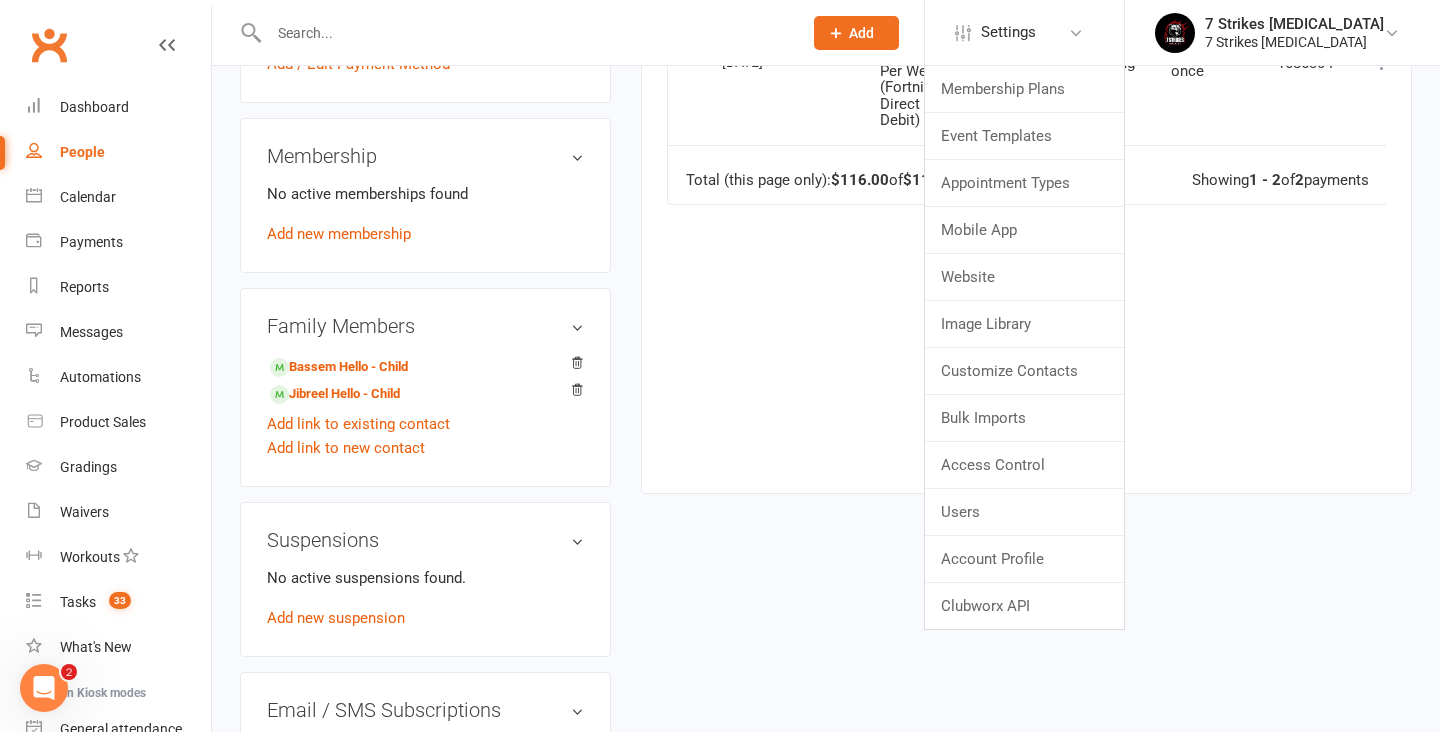 click on "Due  Contact  Membership Amount  Status History Invoice # Select this [DATE]
Tash Chamma
Kids Standard / Up to 2 Locations Per Week (Fortnightly Direct Debit) $58.00 Pending Attempted once 3364450 More Info Send message Select this [DATE]
Tash Chamma
Kids Standard / Up to 2 Locations Per Week (Fortnightly Direct Debit) $58.00 Pending Attempted once 1685304 More Info Send message Total (this page only):  $116.00  of  $116.00 Showing  1 - 2  of  2  payments" at bounding box center [1026, 112] 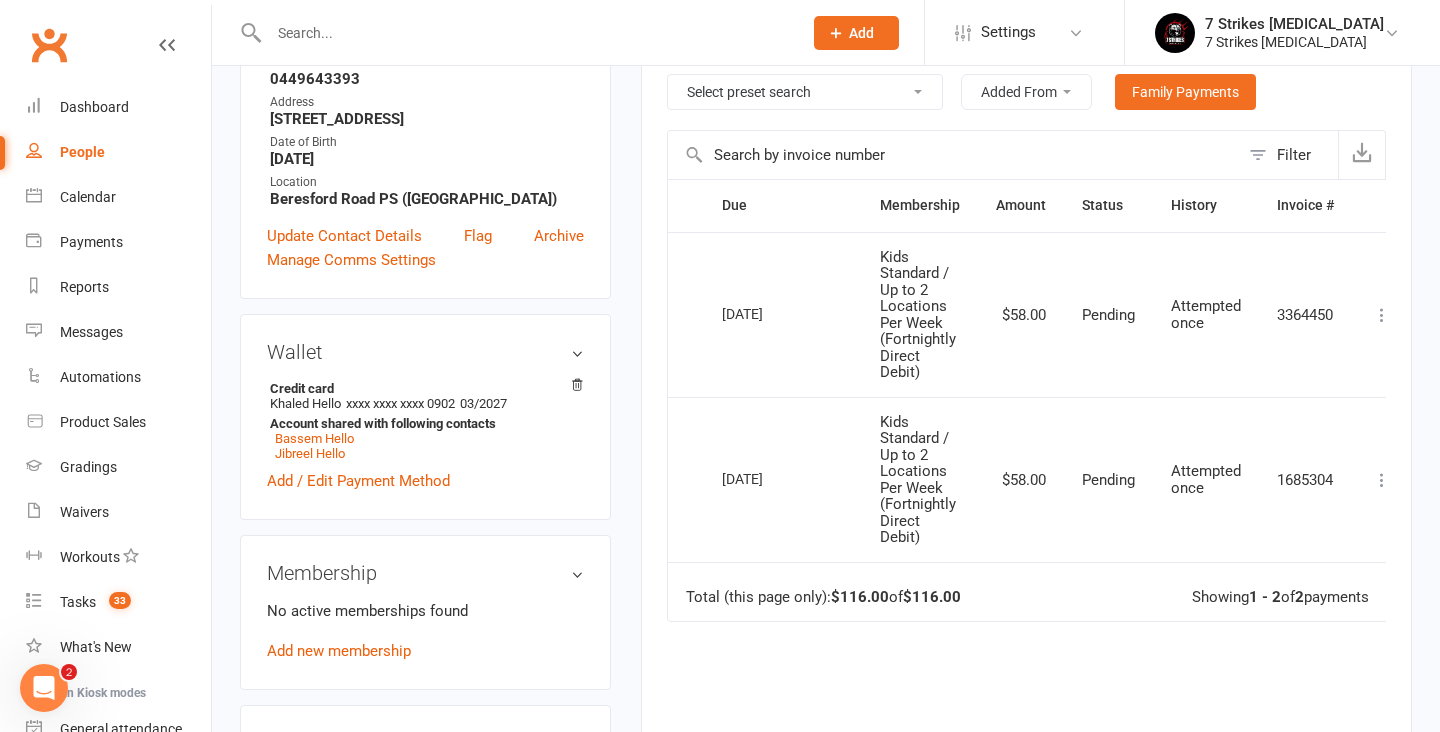 scroll, scrollTop: 372, scrollLeft: 0, axis: vertical 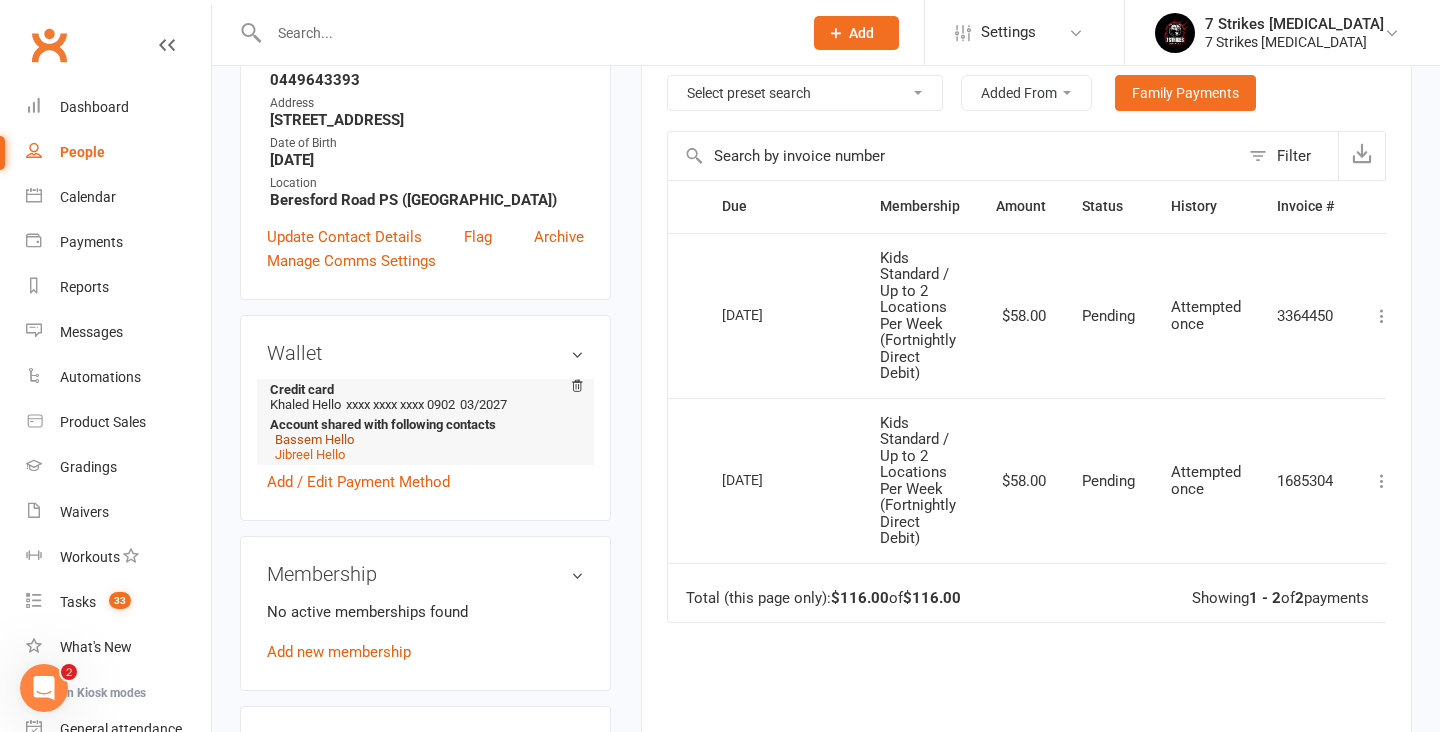 click on "Bassem Hello" at bounding box center (314, 439) 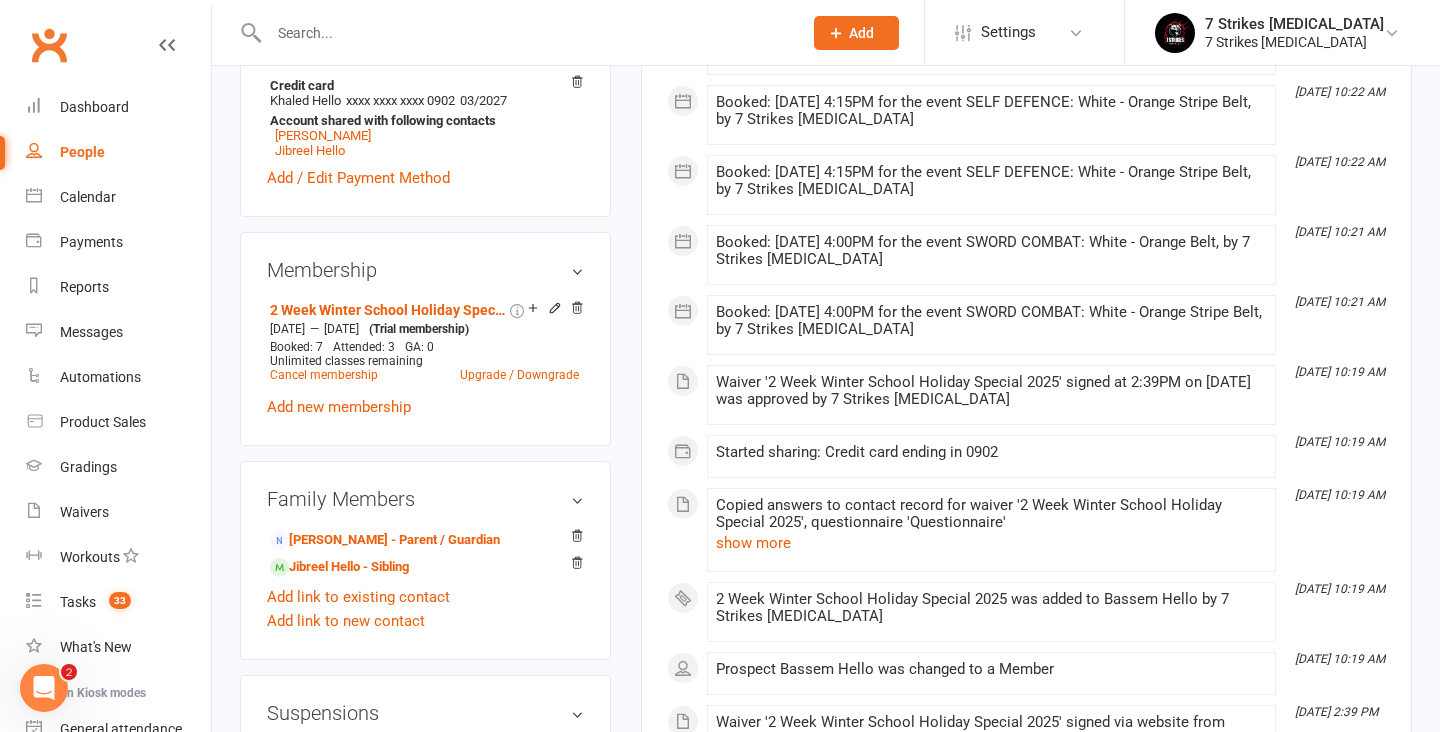 scroll, scrollTop: 769, scrollLeft: 0, axis: vertical 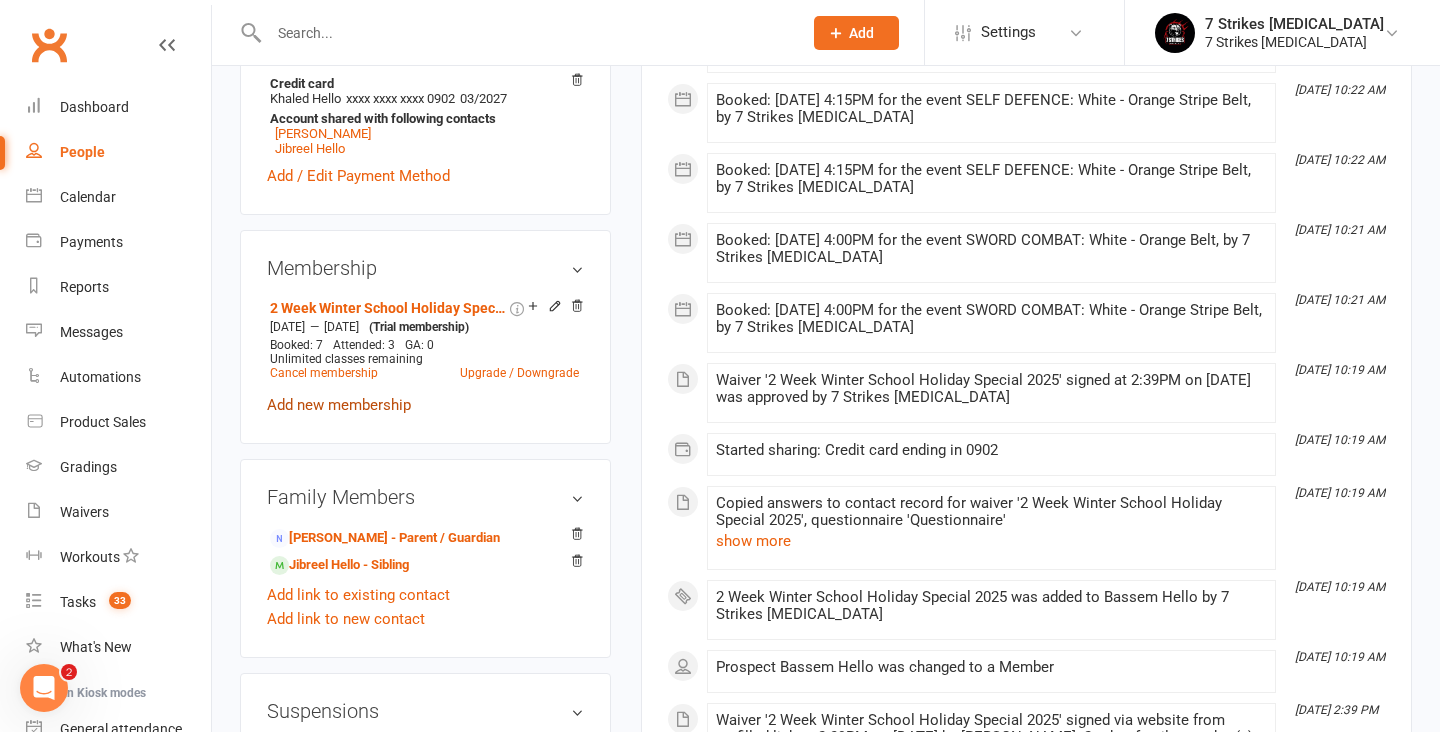 click on "Add new membership" at bounding box center [339, 405] 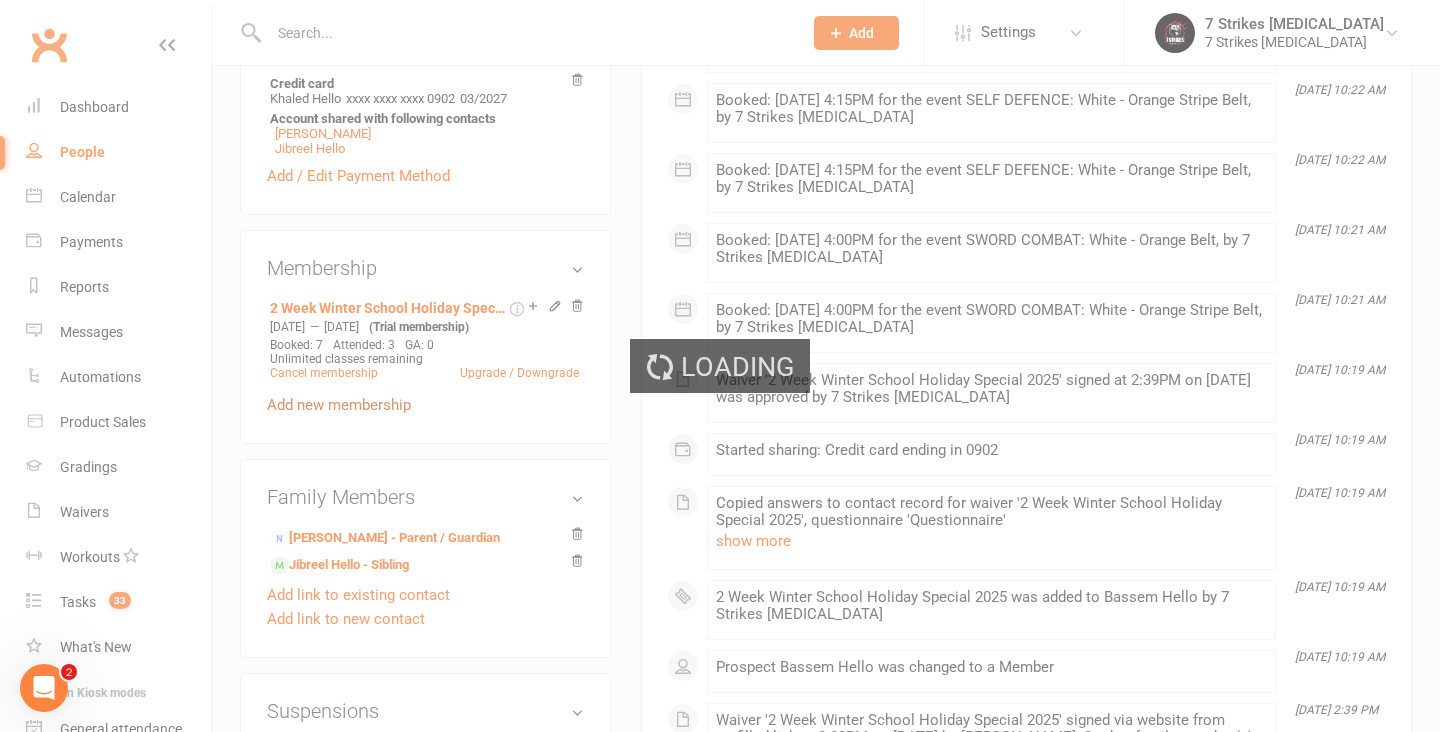 scroll, scrollTop: 0, scrollLeft: 0, axis: both 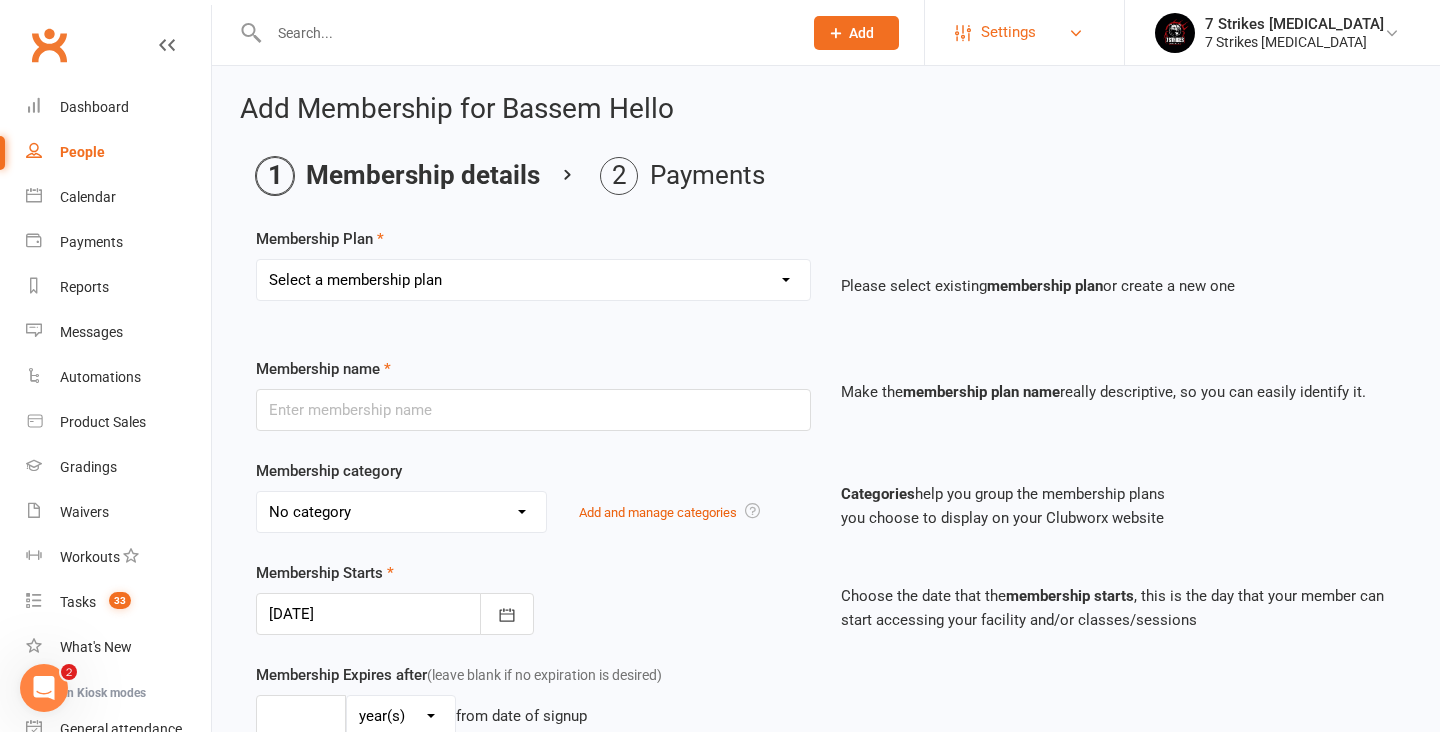 click on "Settings" at bounding box center [1024, 32] 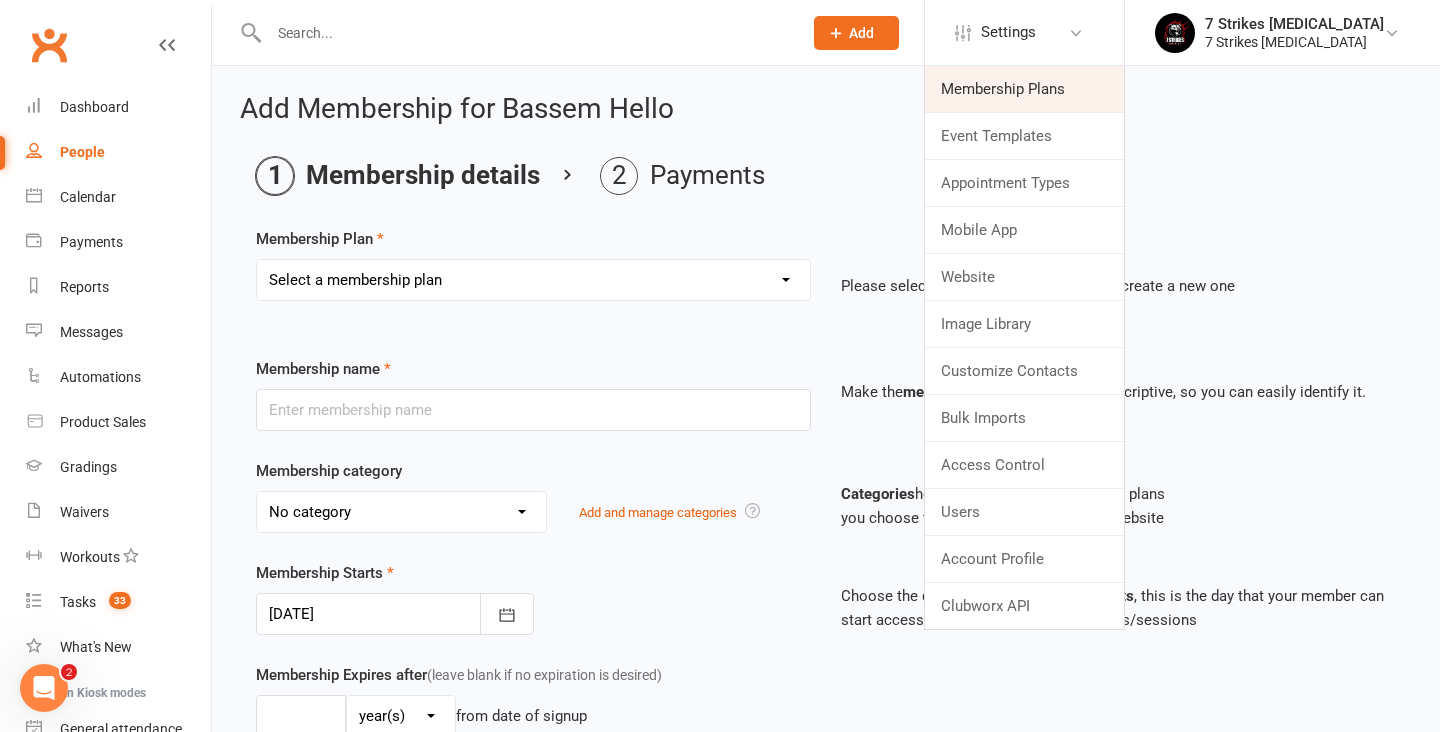 click on "Membership Plans" at bounding box center [1024, 89] 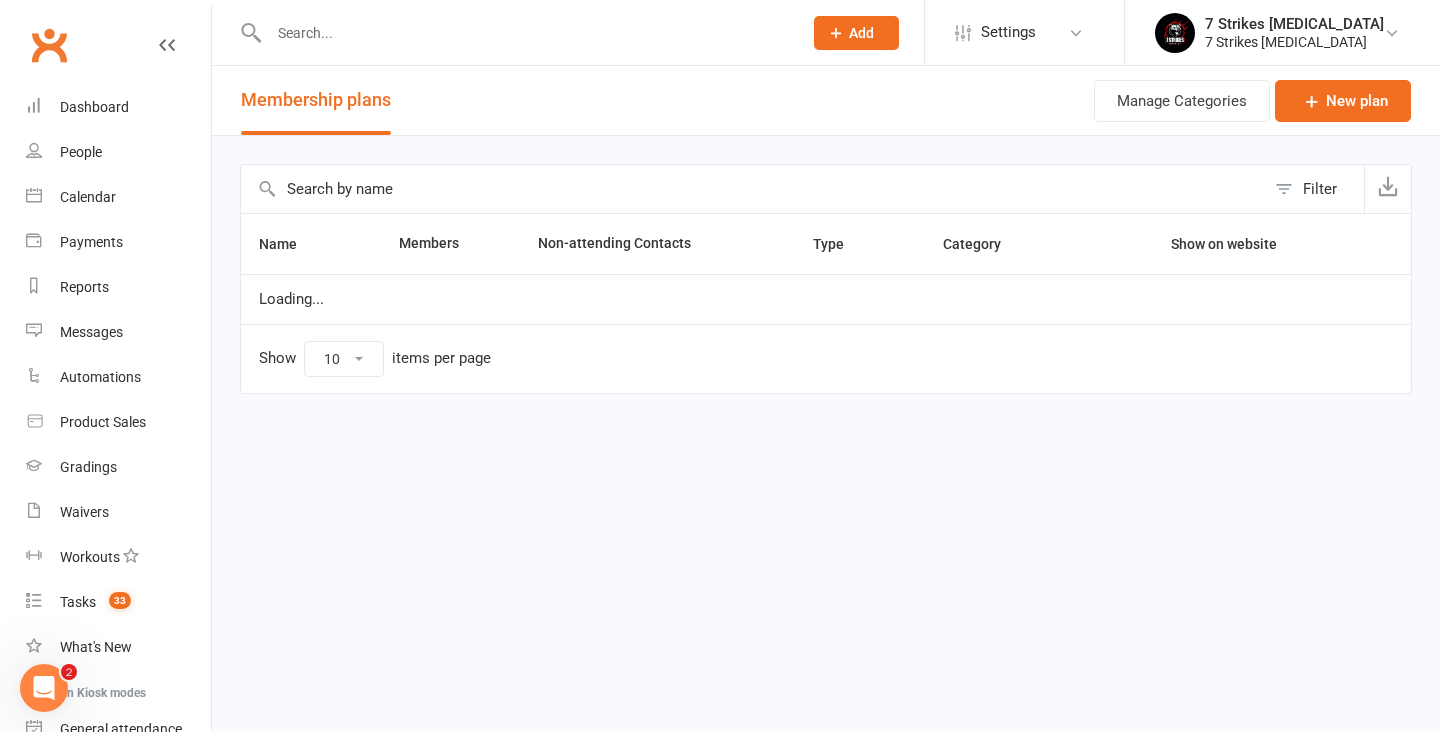 select on "100" 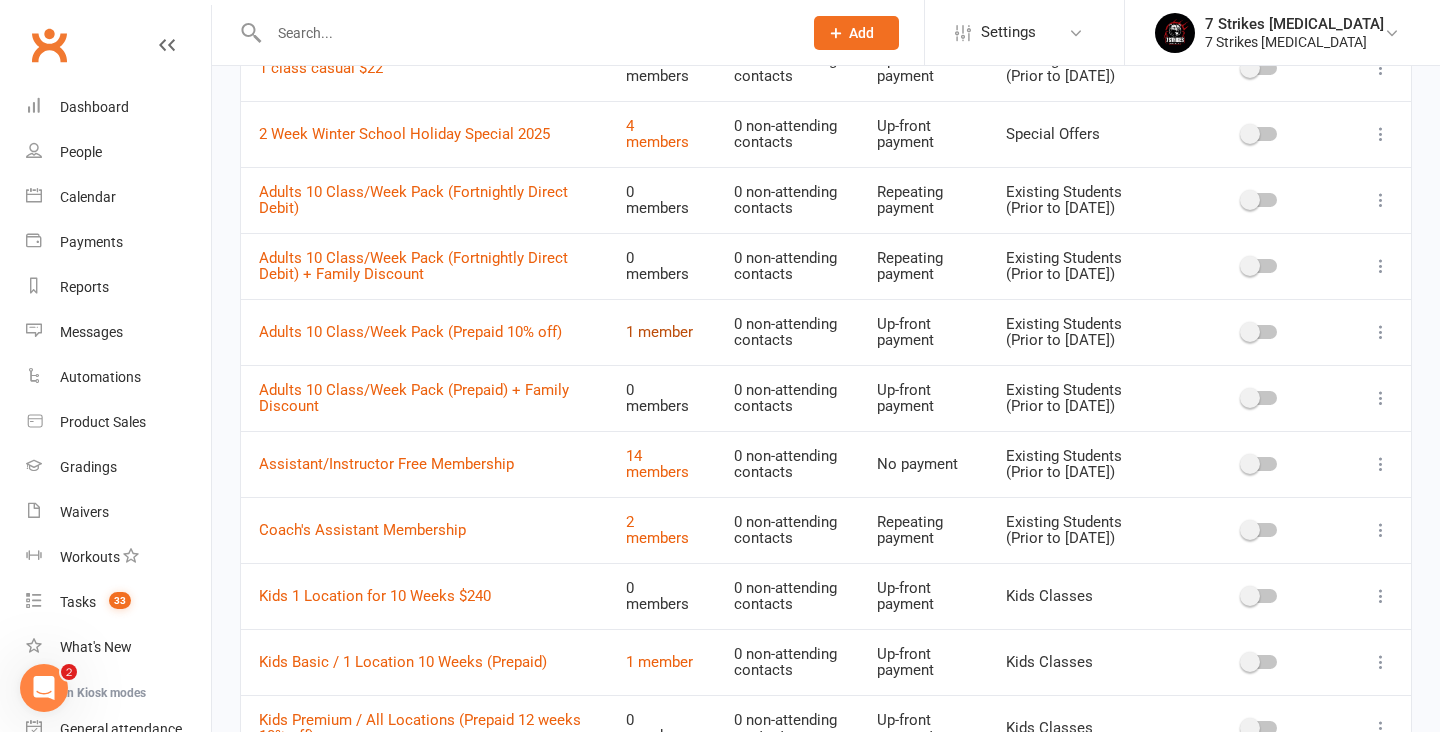 scroll, scrollTop: 252, scrollLeft: 0, axis: vertical 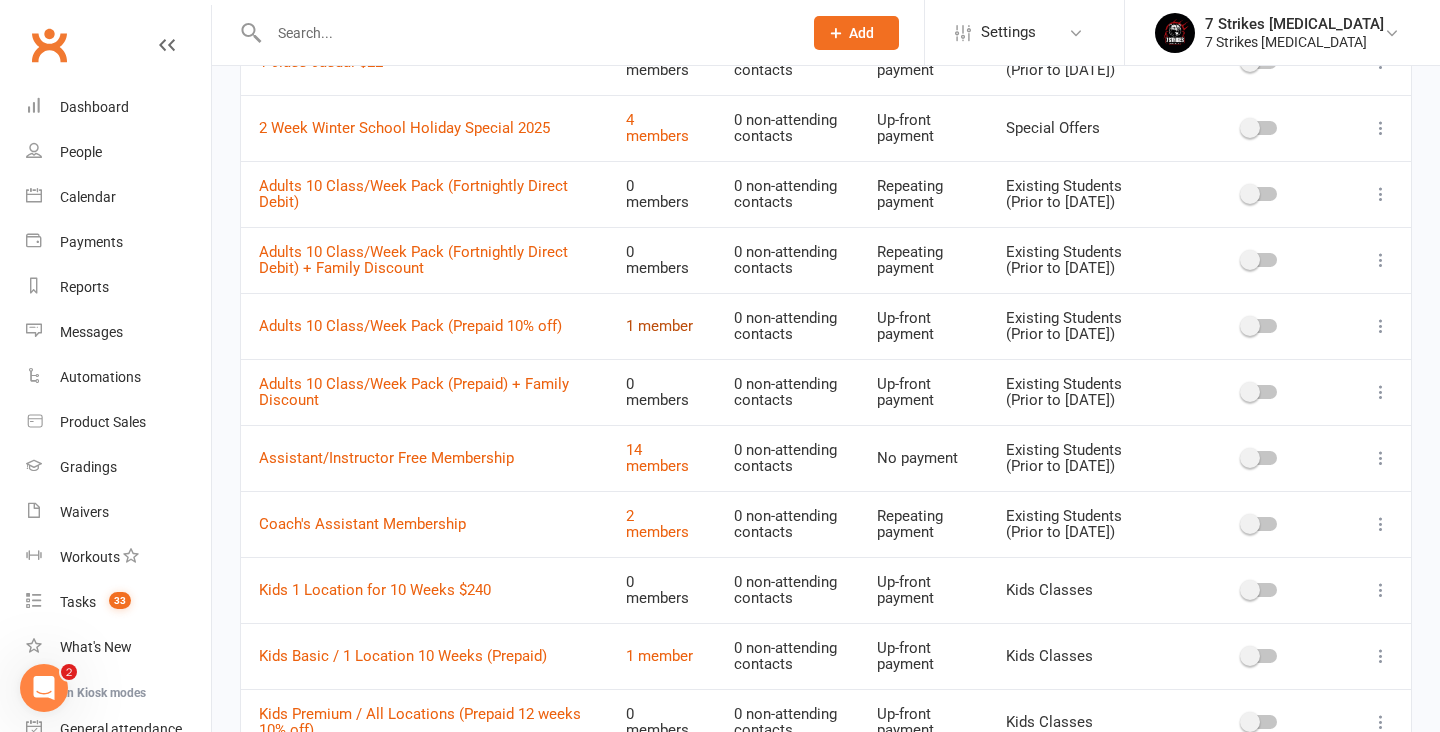 click on "1 member" at bounding box center [659, 326] 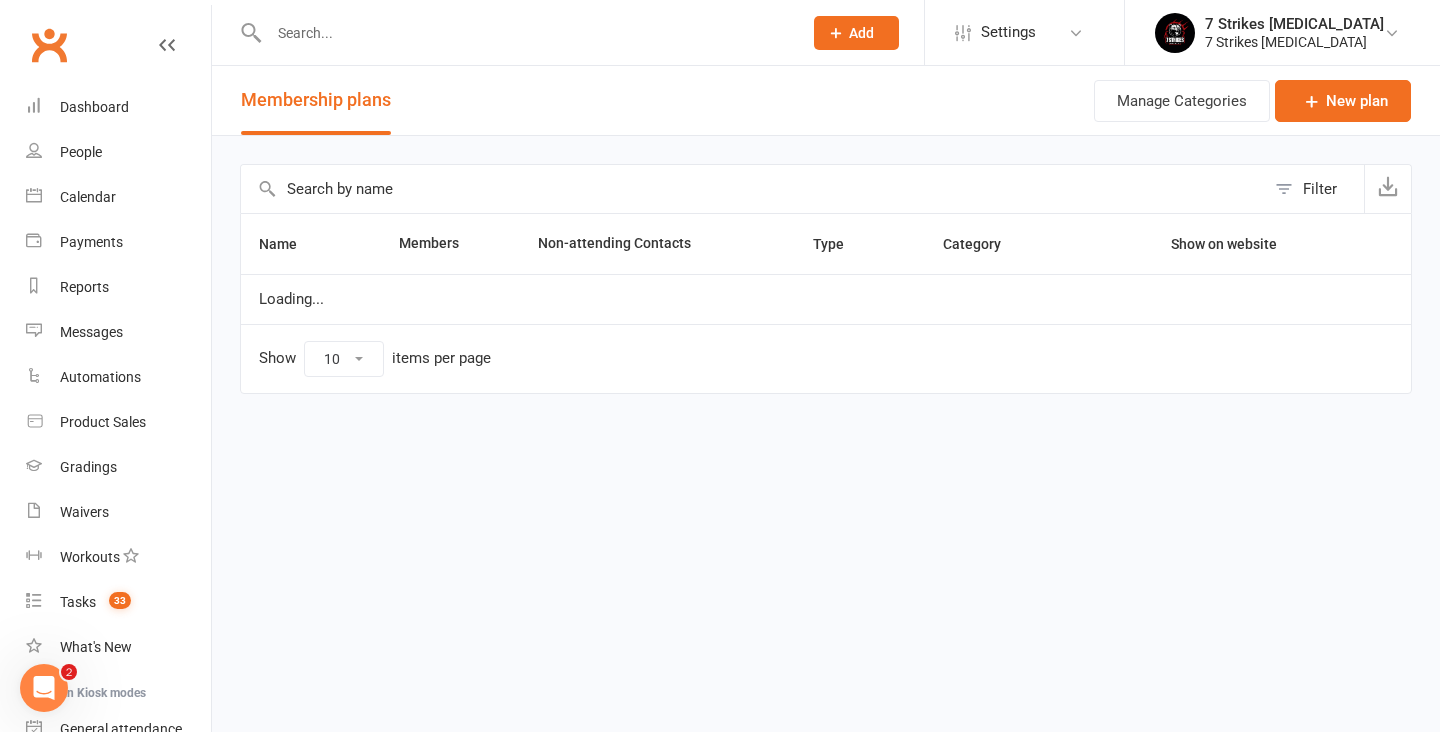 select on "100" 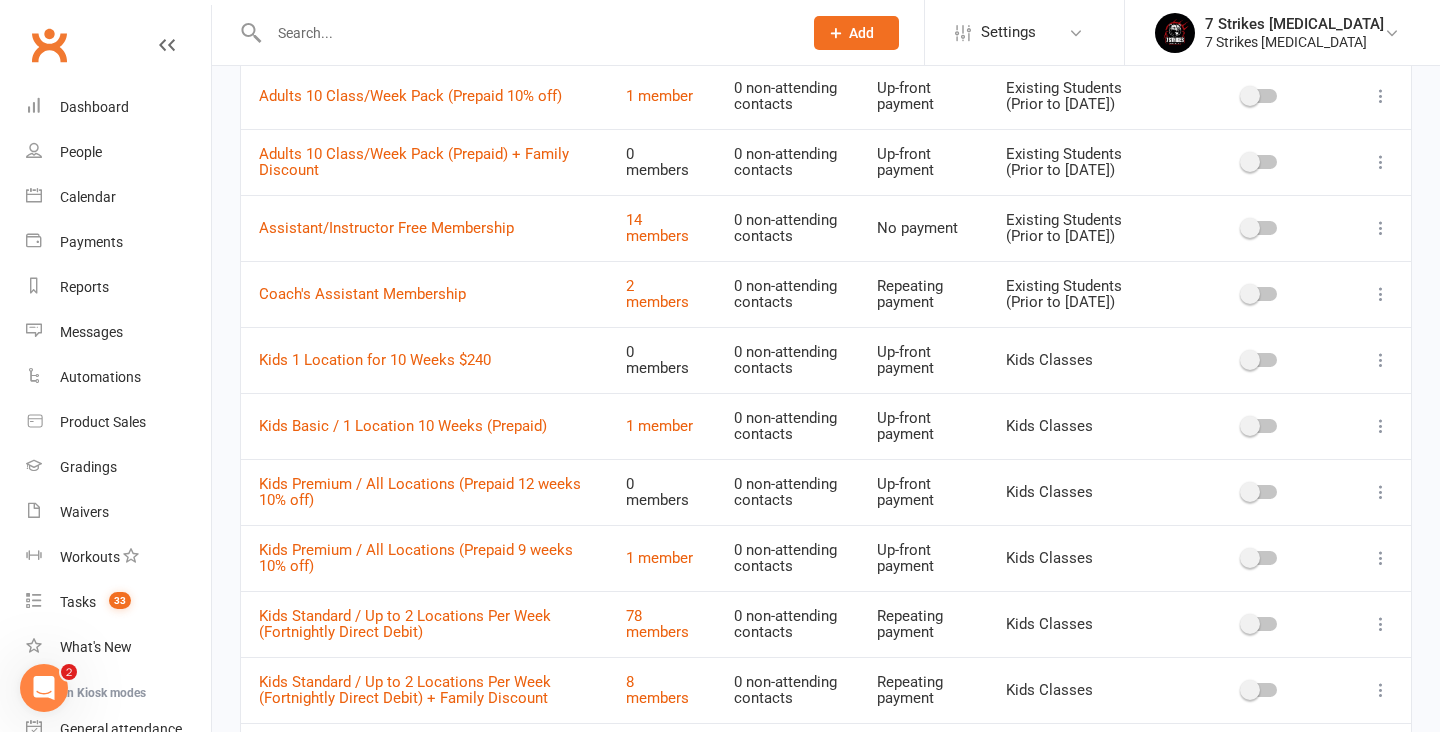 scroll, scrollTop: 485, scrollLeft: 0, axis: vertical 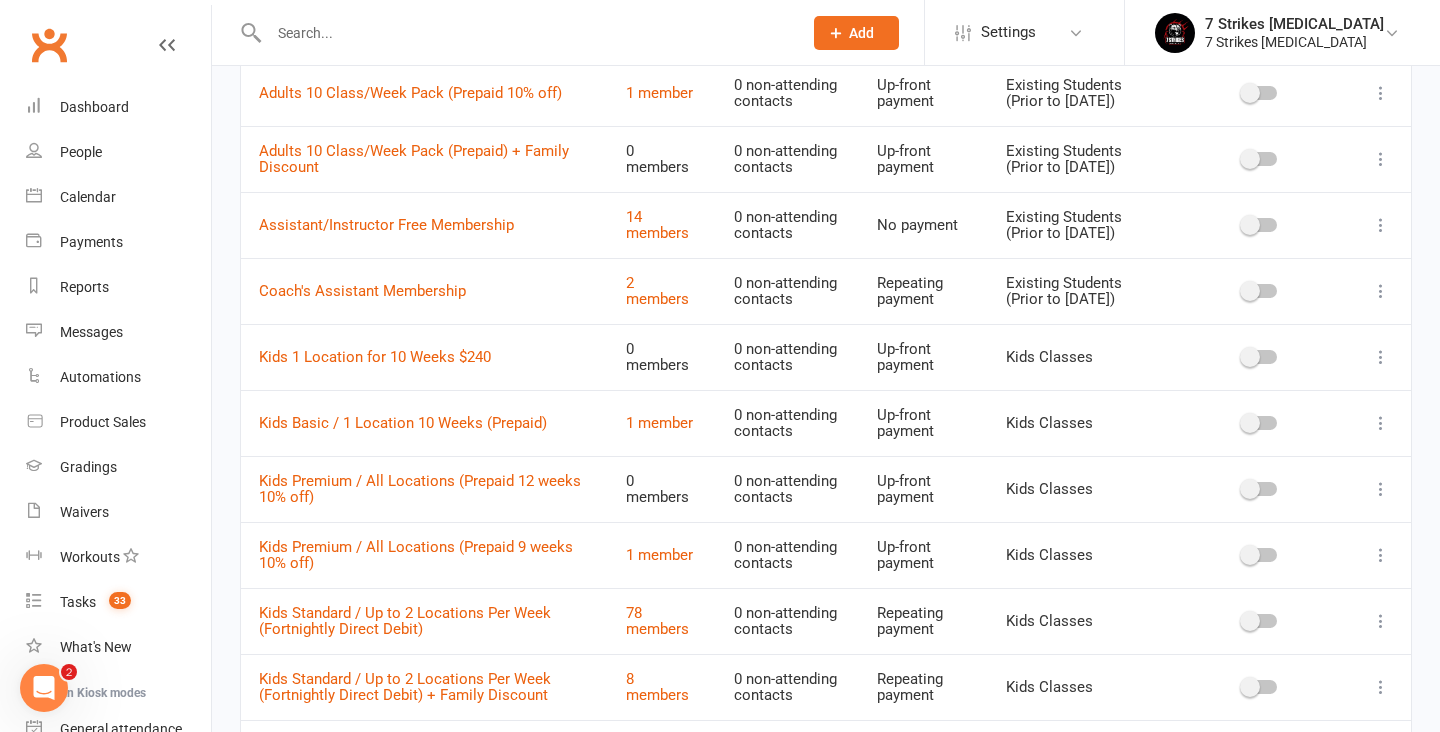 click at bounding box center (1381, 357) 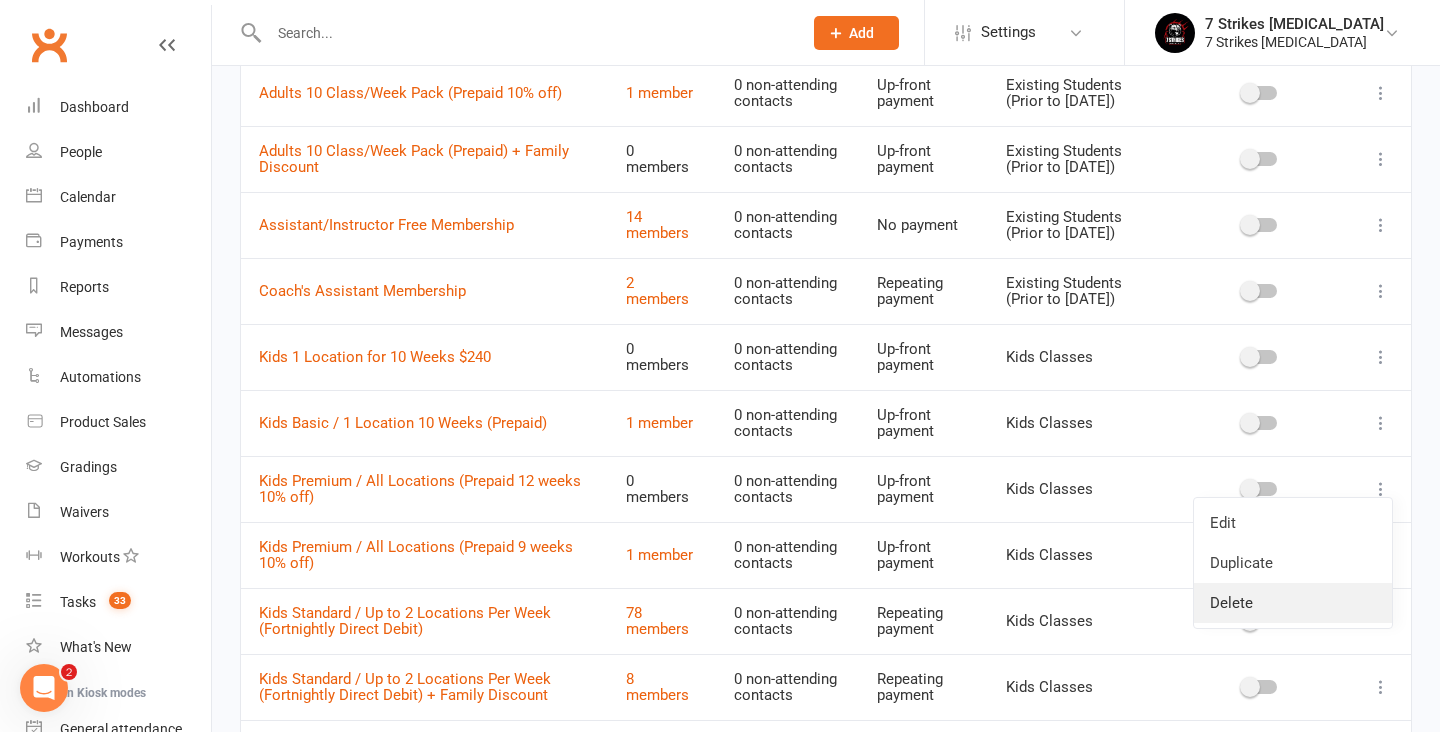 click on "Delete" at bounding box center [1293, 603] 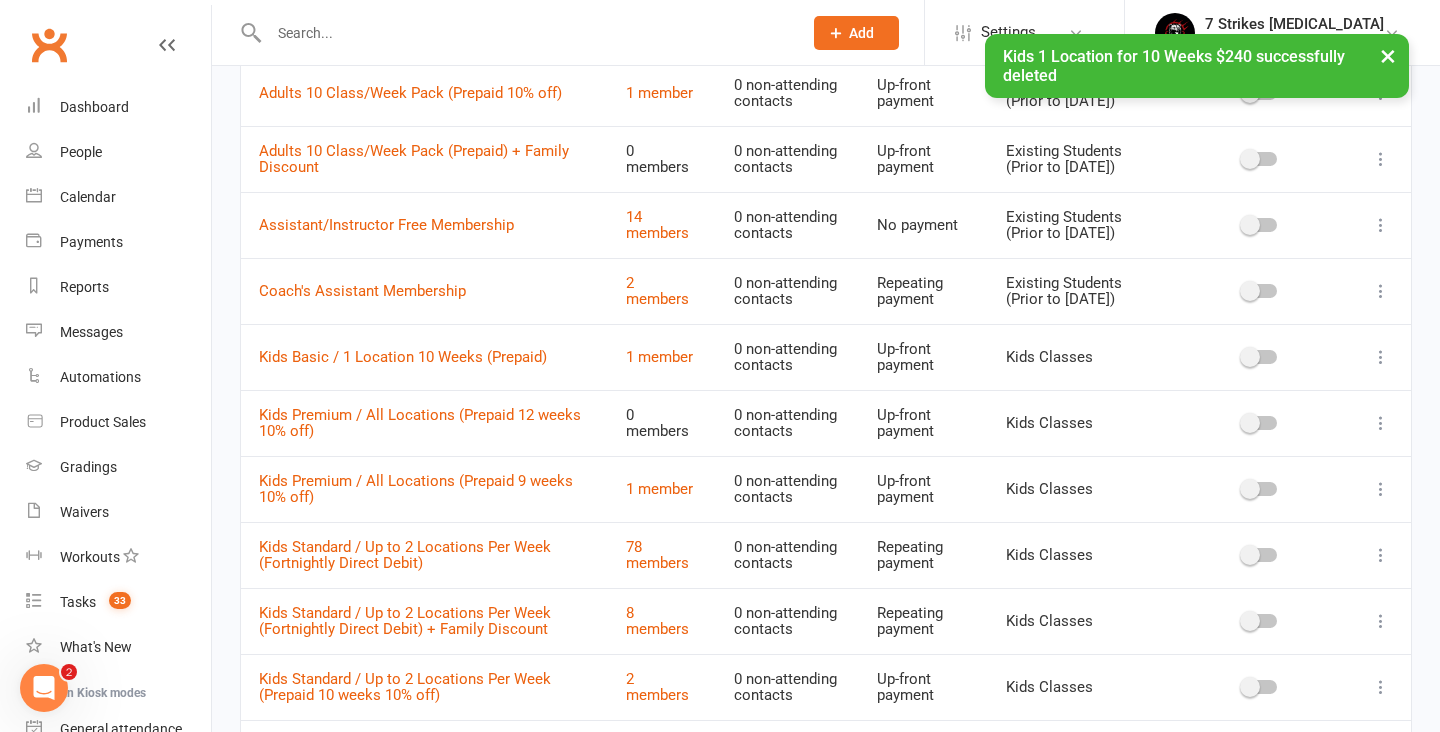click at bounding box center (1381, 423) 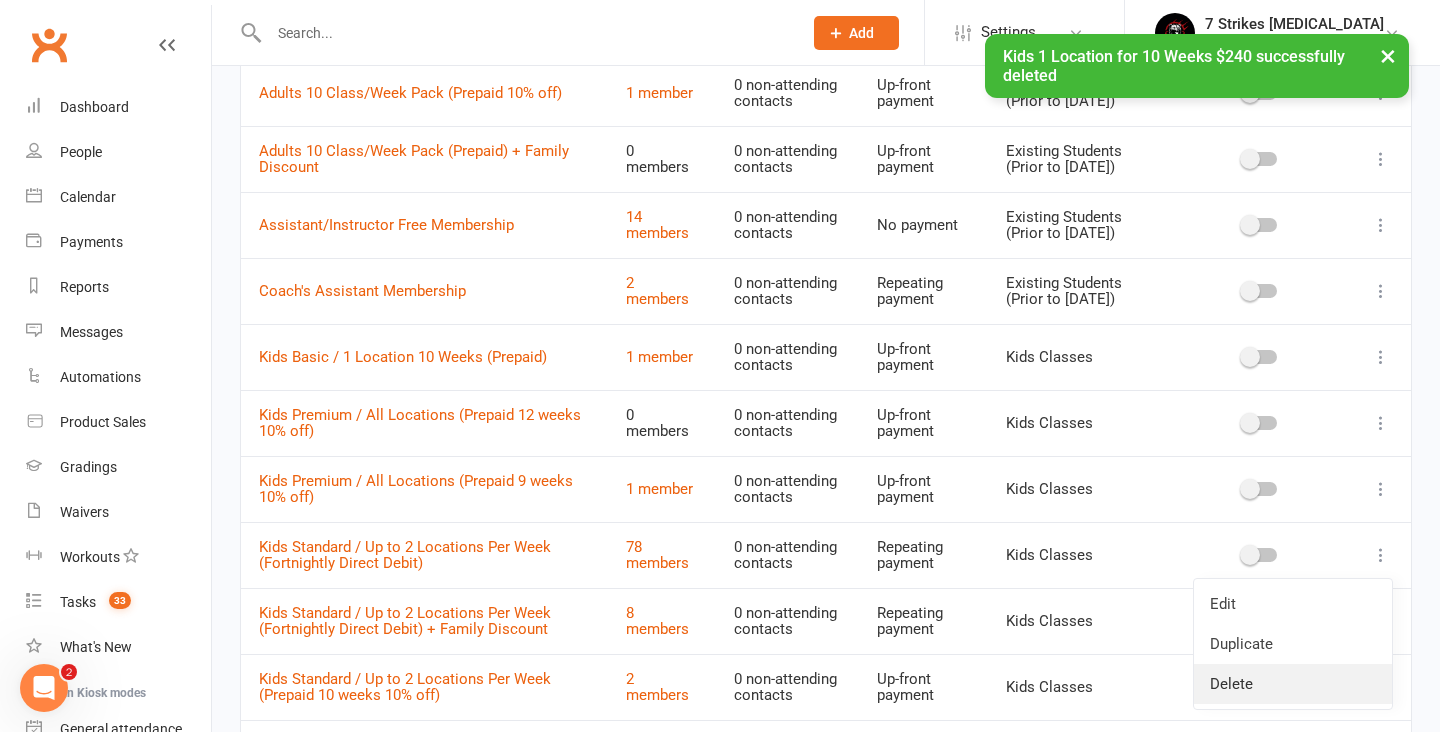 click on "Delete" at bounding box center [1293, 684] 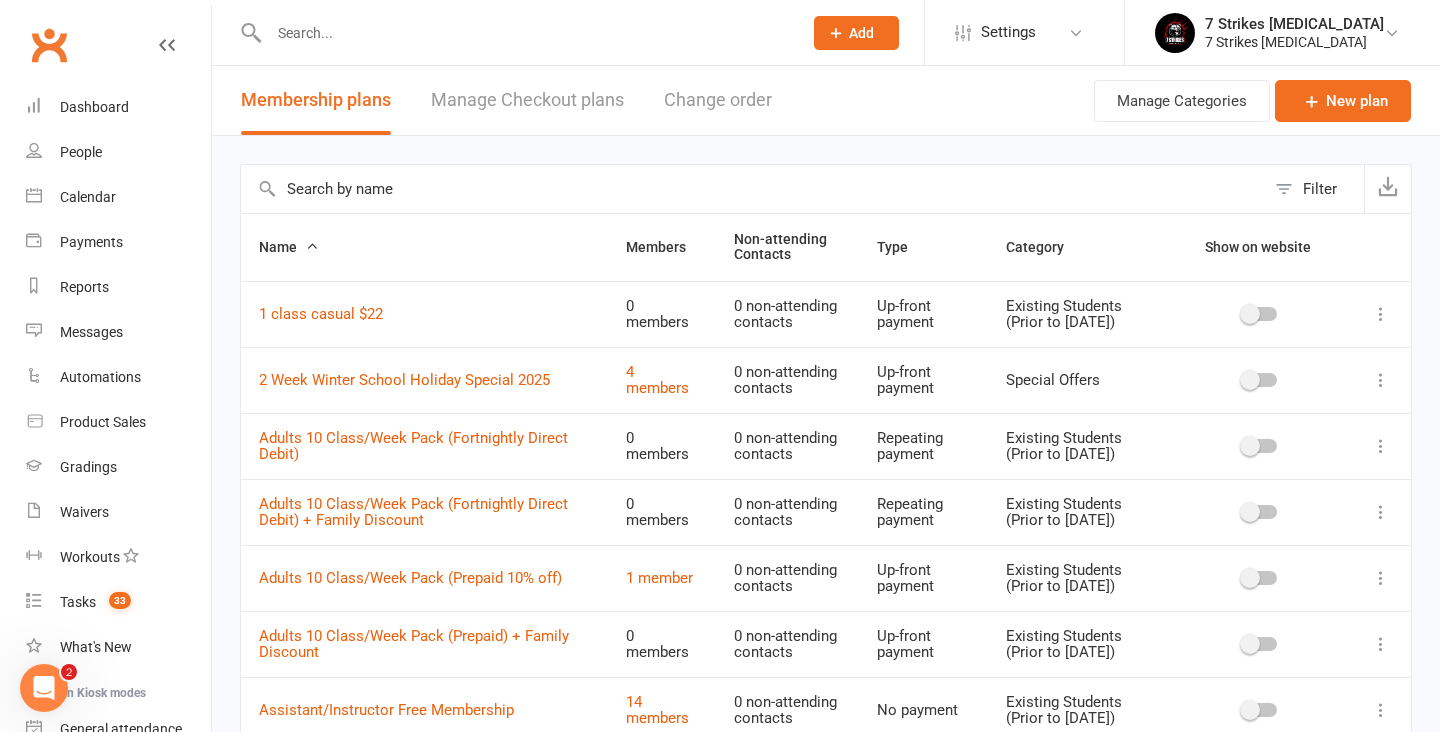 scroll, scrollTop: 0, scrollLeft: 0, axis: both 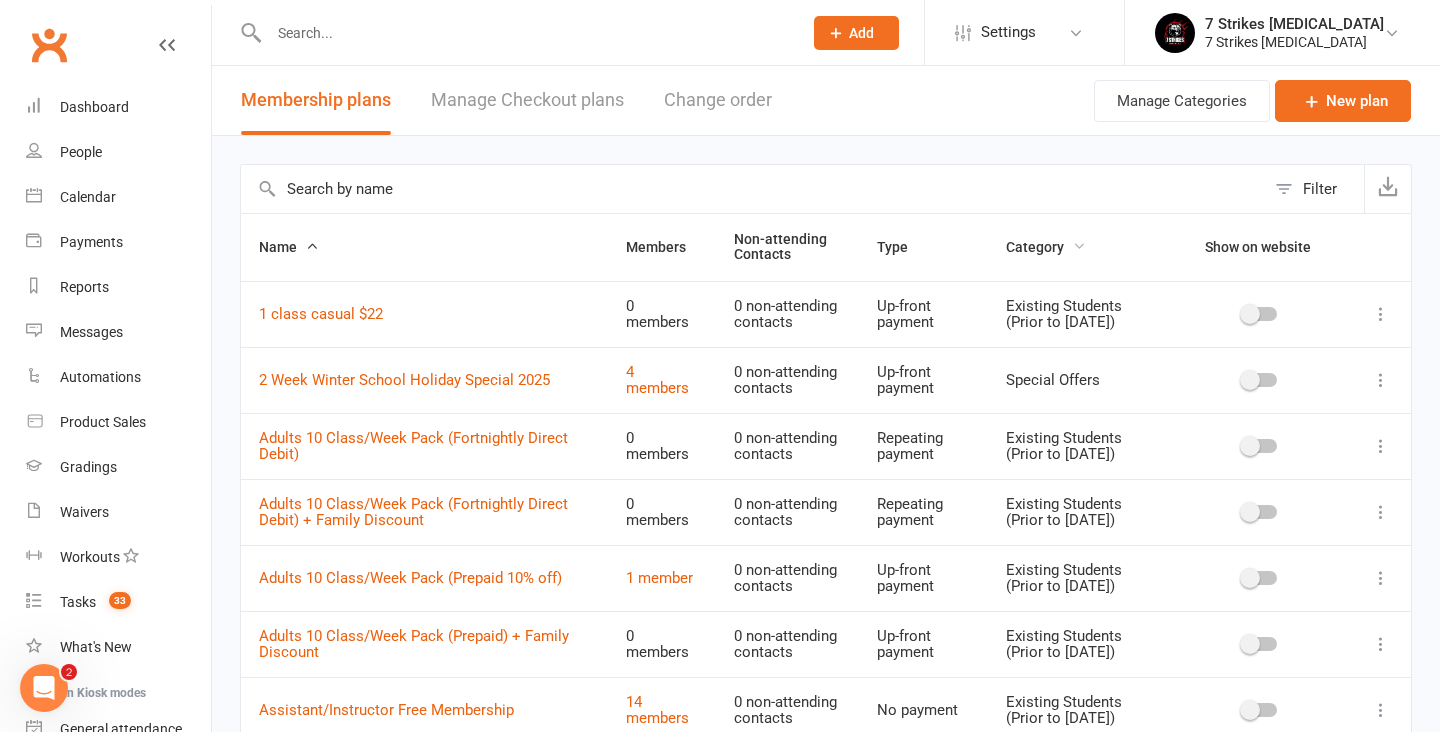 click on "Category" at bounding box center [1046, 247] 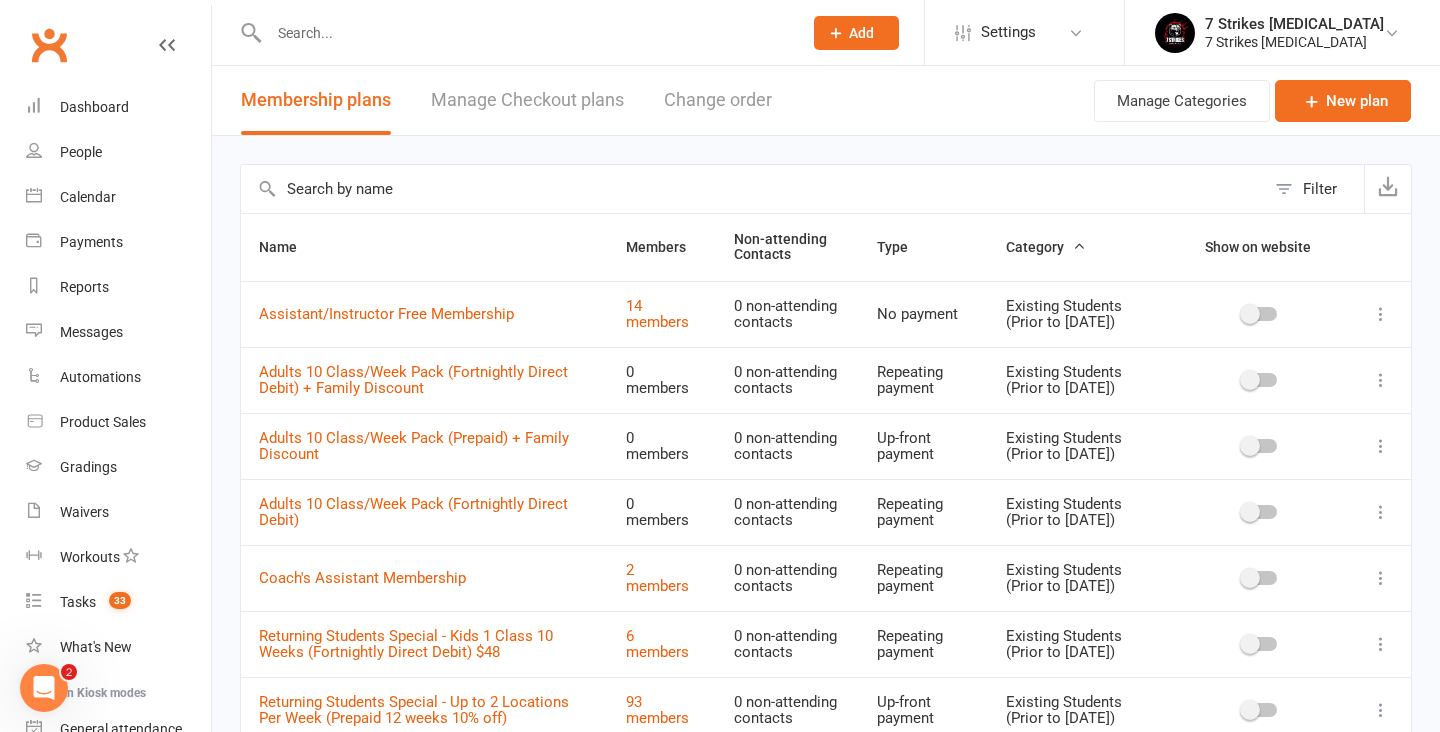click on "Change order" at bounding box center (718, 100) 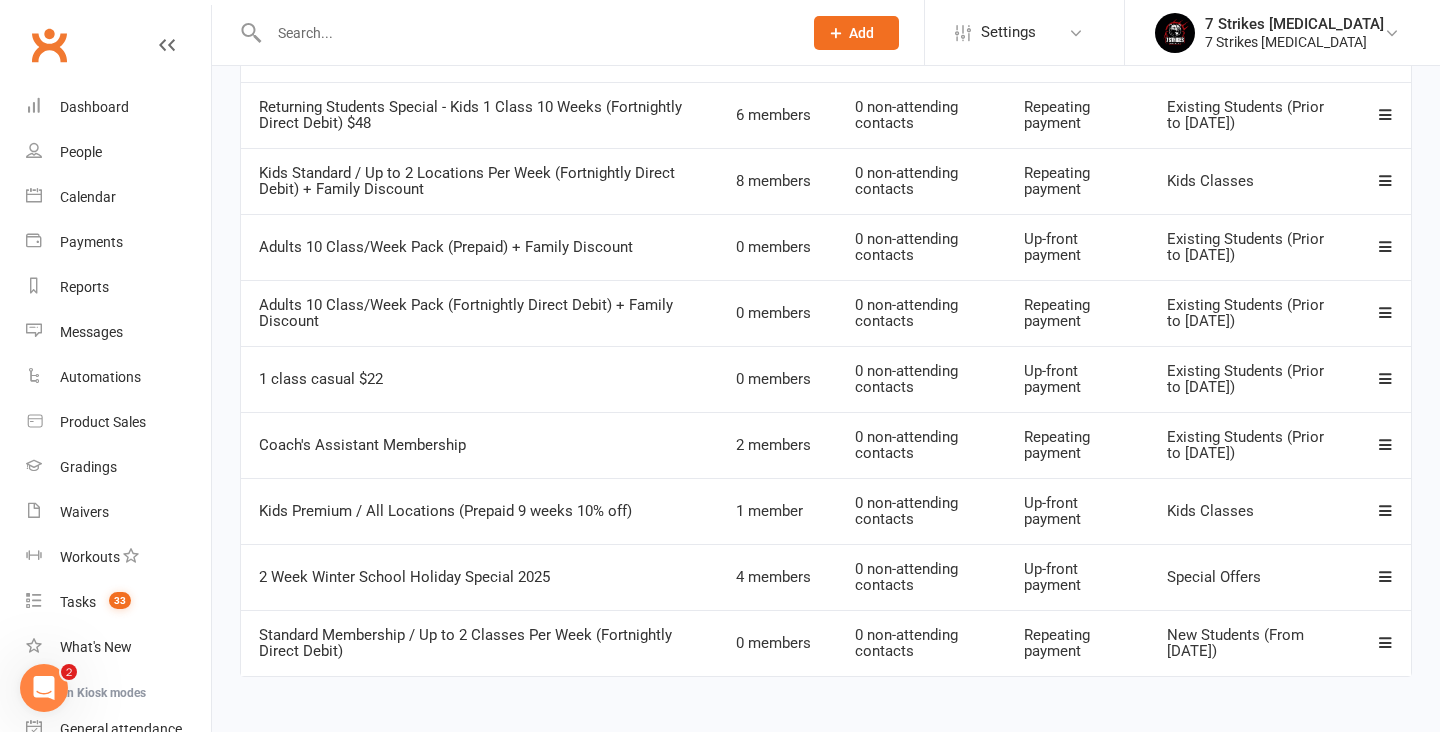 scroll, scrollTop: 1037, scrollLeft: 0, axis: vertical 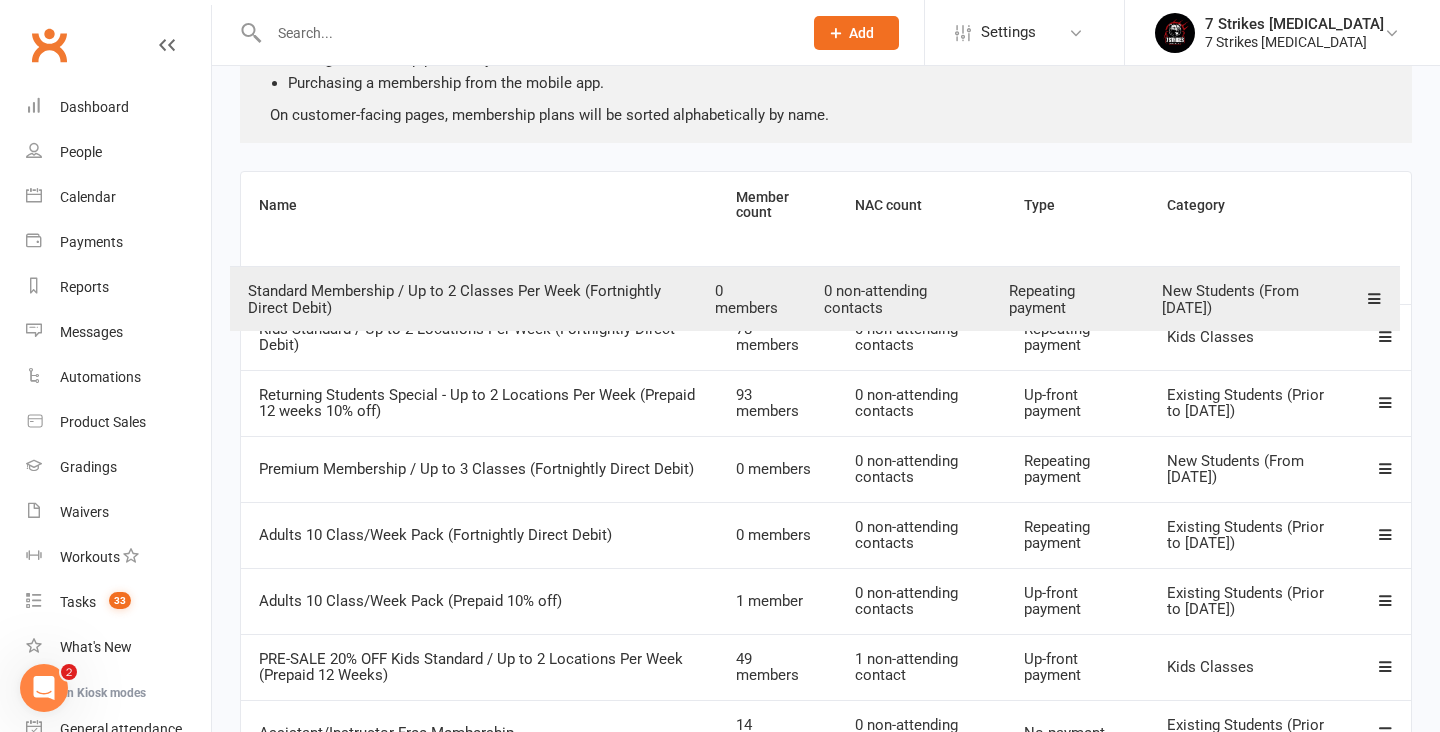 drag, startPoint x: 1386, startPoint y: 628, endPoint x: 1375, endPoint y: 294, distance: 334.1811 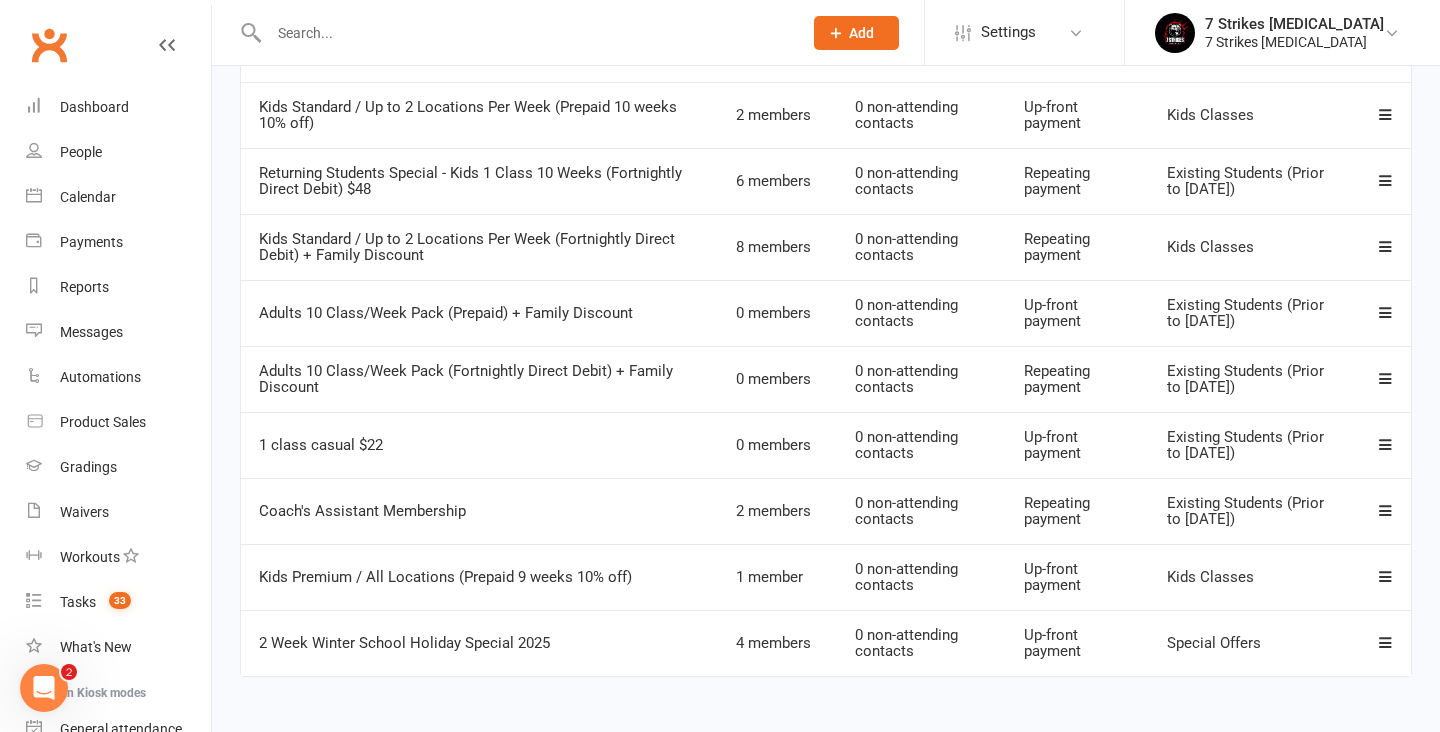 scroll, scrollTop: 1037, scrollLeft: 0, axis: vertical 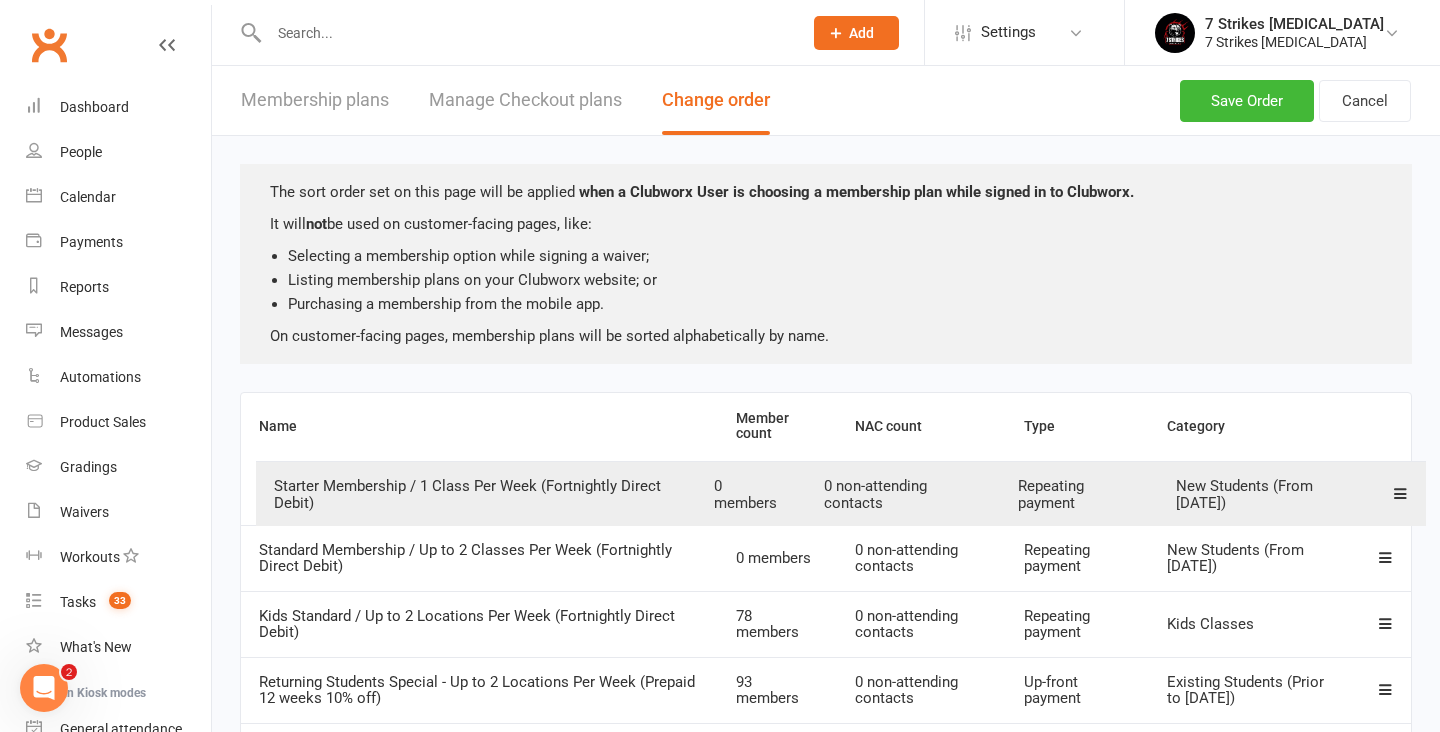 drag, startPoint x: 1387, startPoint y: 196, endPoint x: 1388, endPoint y: 469, distance: 273.00183 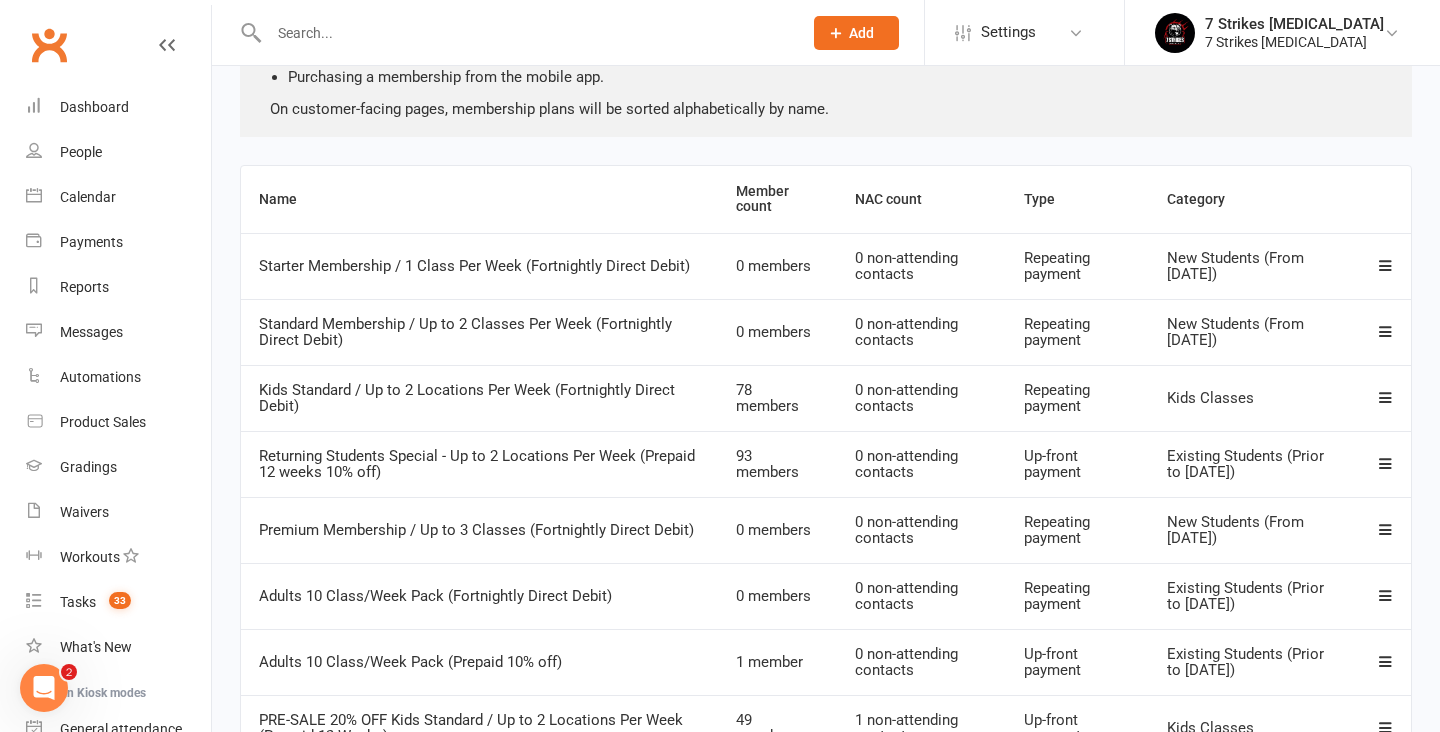 scroll, scrollTop: 206, scrollLeft: 0, axis: vertical 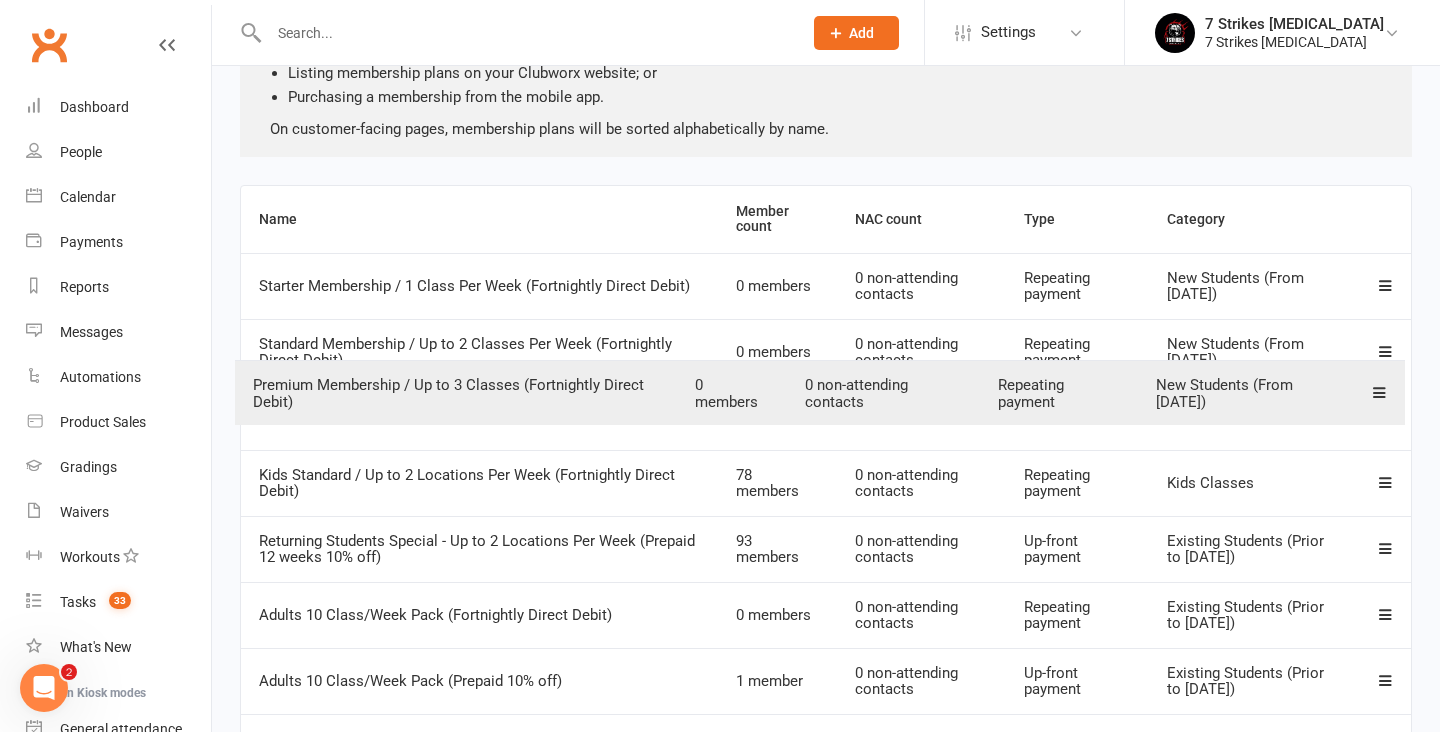 drag, startPoint x: 1386, startPoint y: 566, endPoint x: 1381, endPoint y: 408, distance: 158.0791 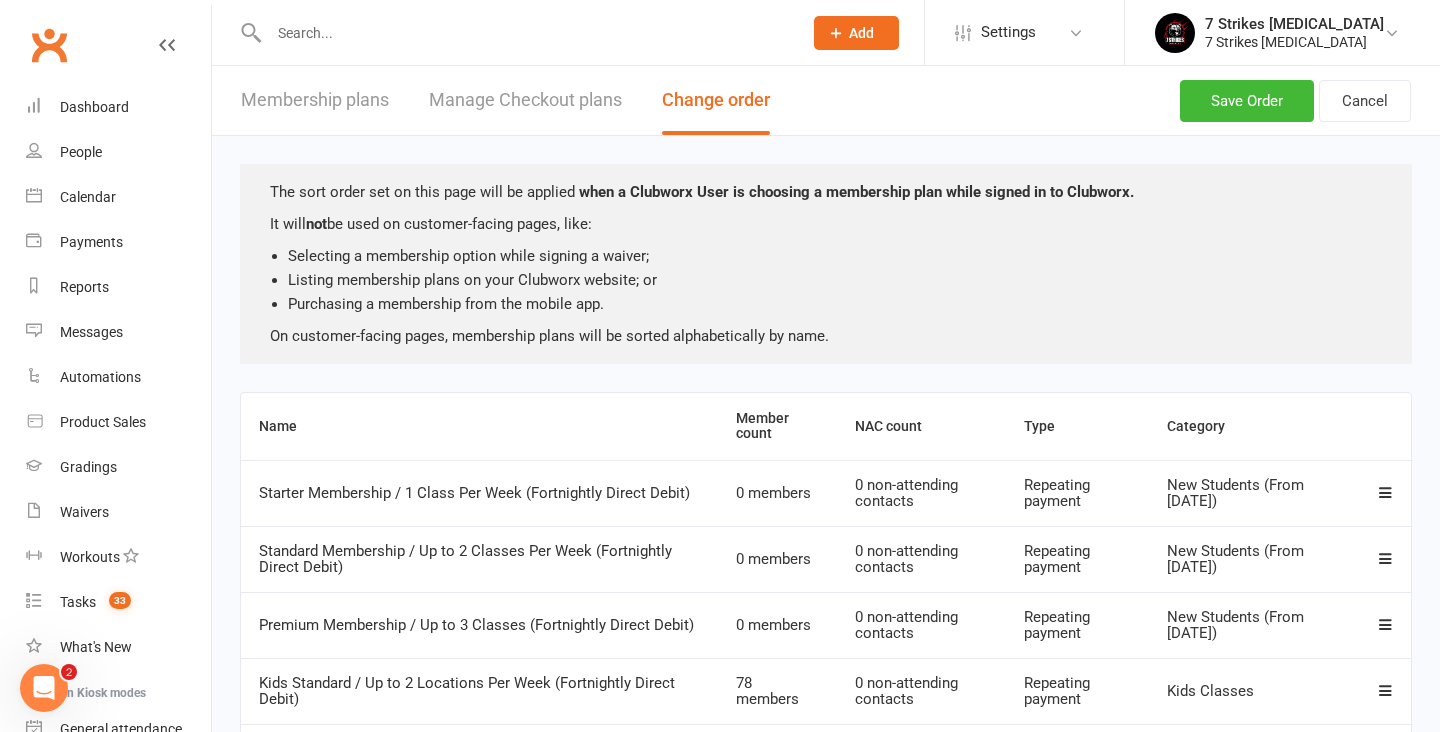 scroll, scrollTop: 0, scrollLeft: 0, axis: both 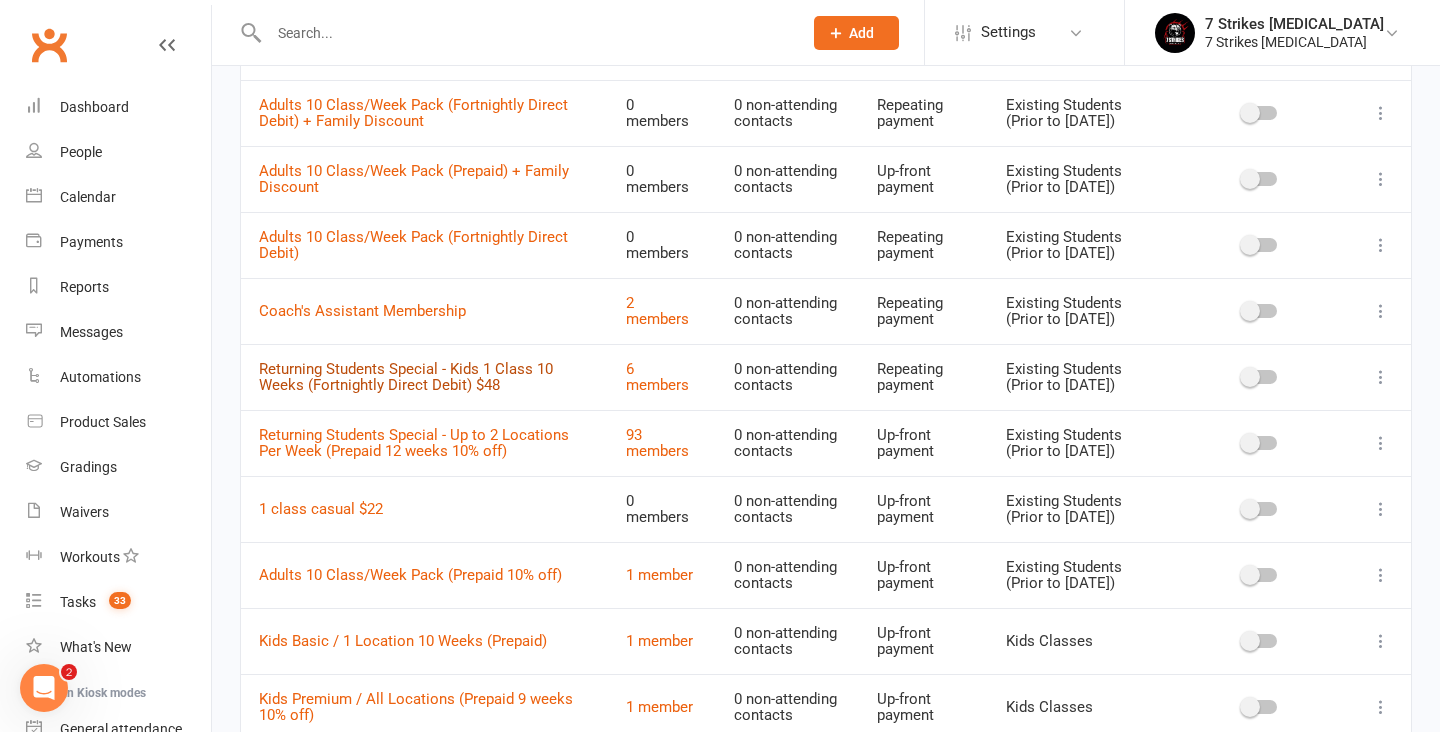 click on "Returning Students Special - Kids 1 Class 10 Weeks (Fortnightly Direct Debit) $48" at bounding box center (406, 377) 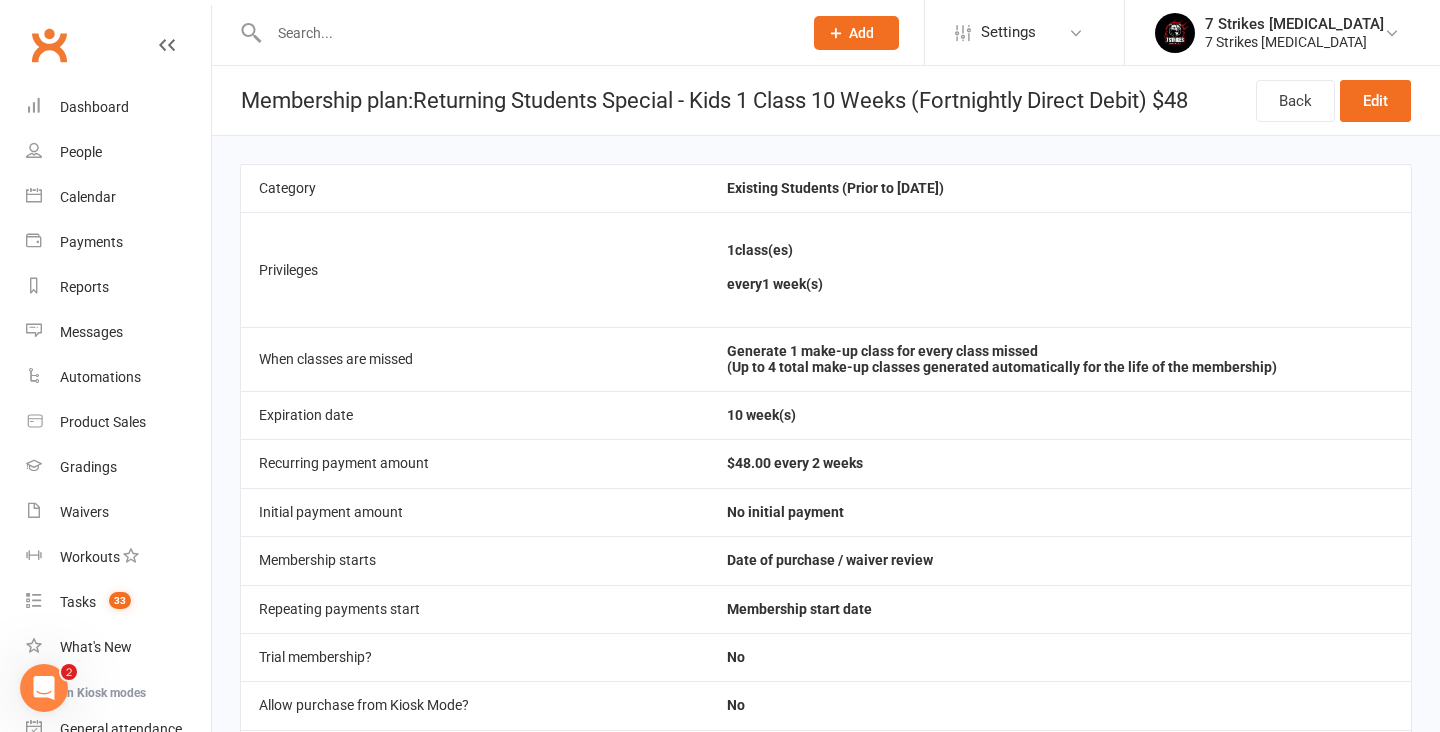 drag, startPoint x: 703, startPoint y: 105, endPoint x: 421, endPoint y: 98, distance: 282.08685 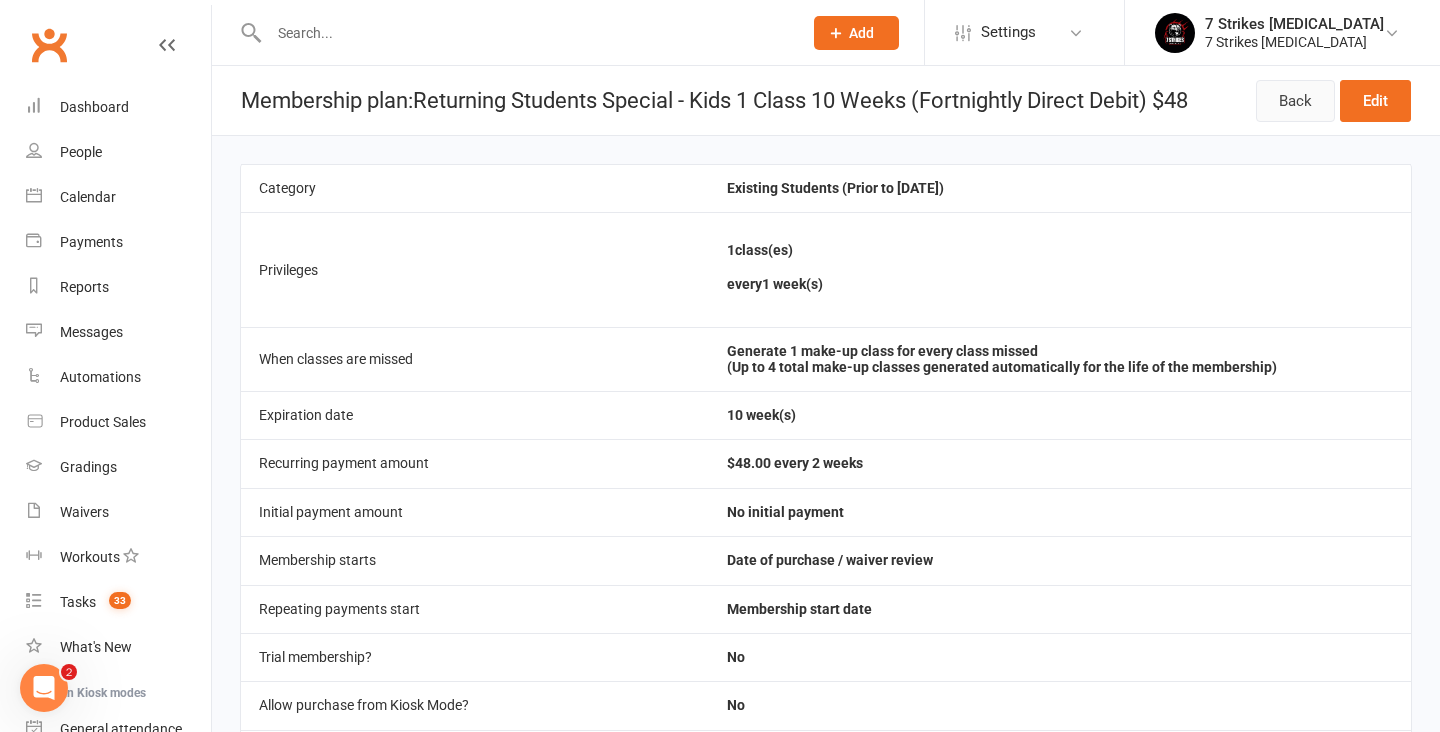 click on "Back" at bounding box center (1295, 101) 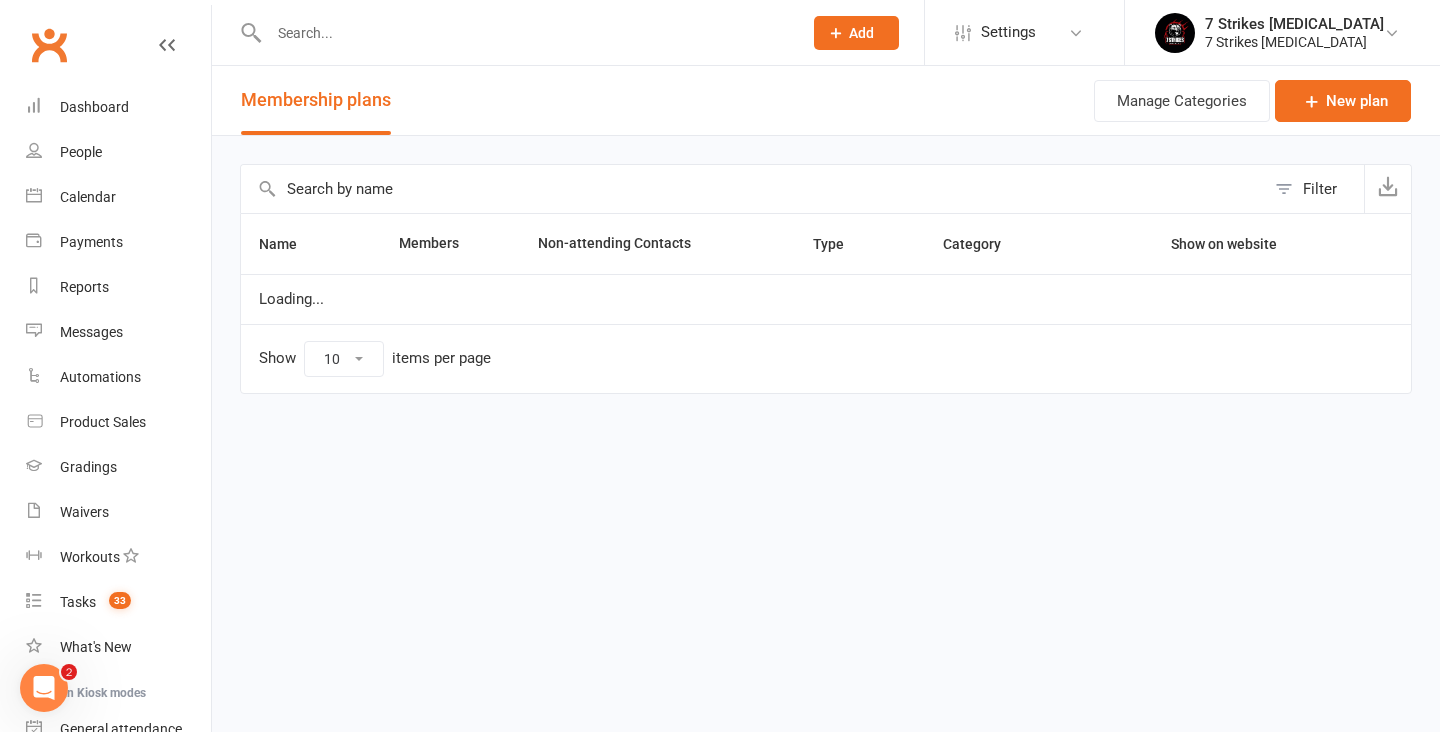 select on "100" 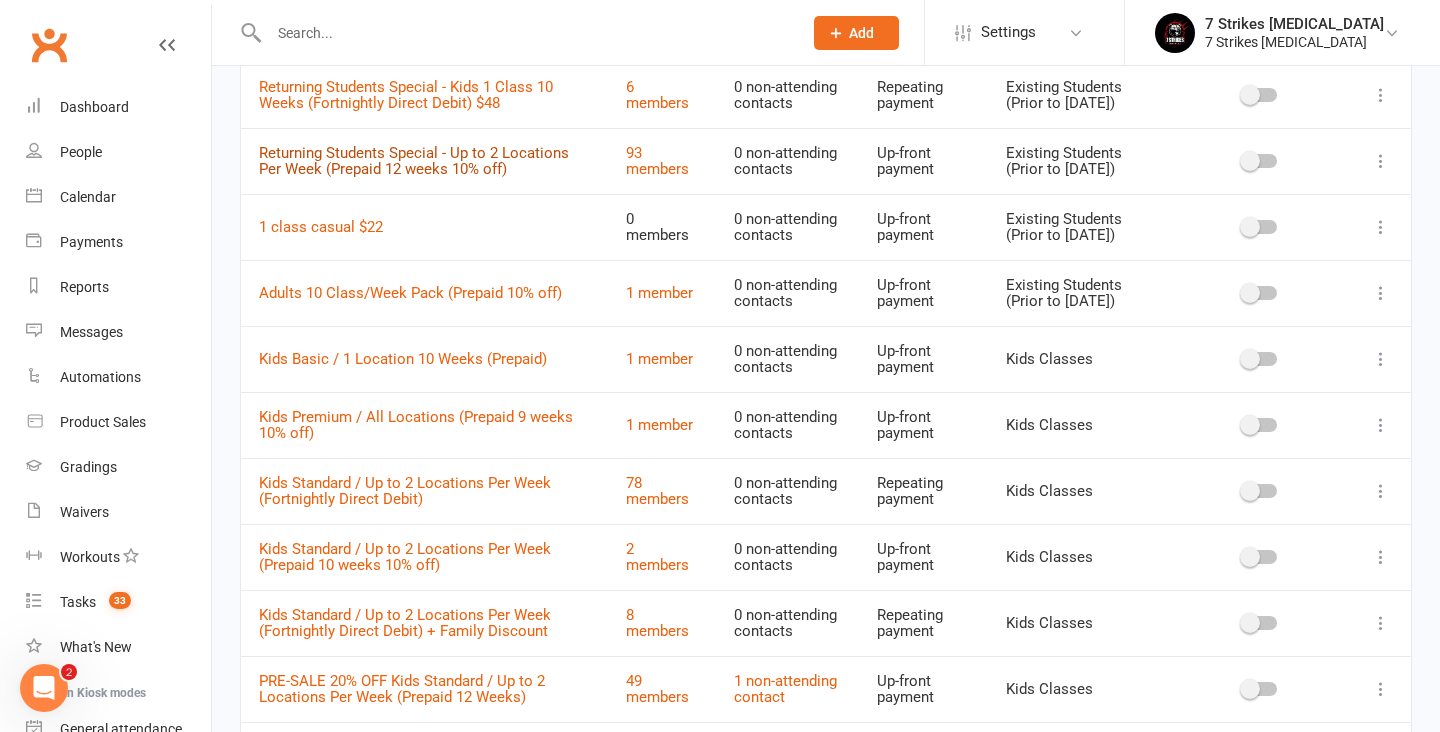 scroll, scrollTop: 553, scrollLeft: 0, axis: vertical 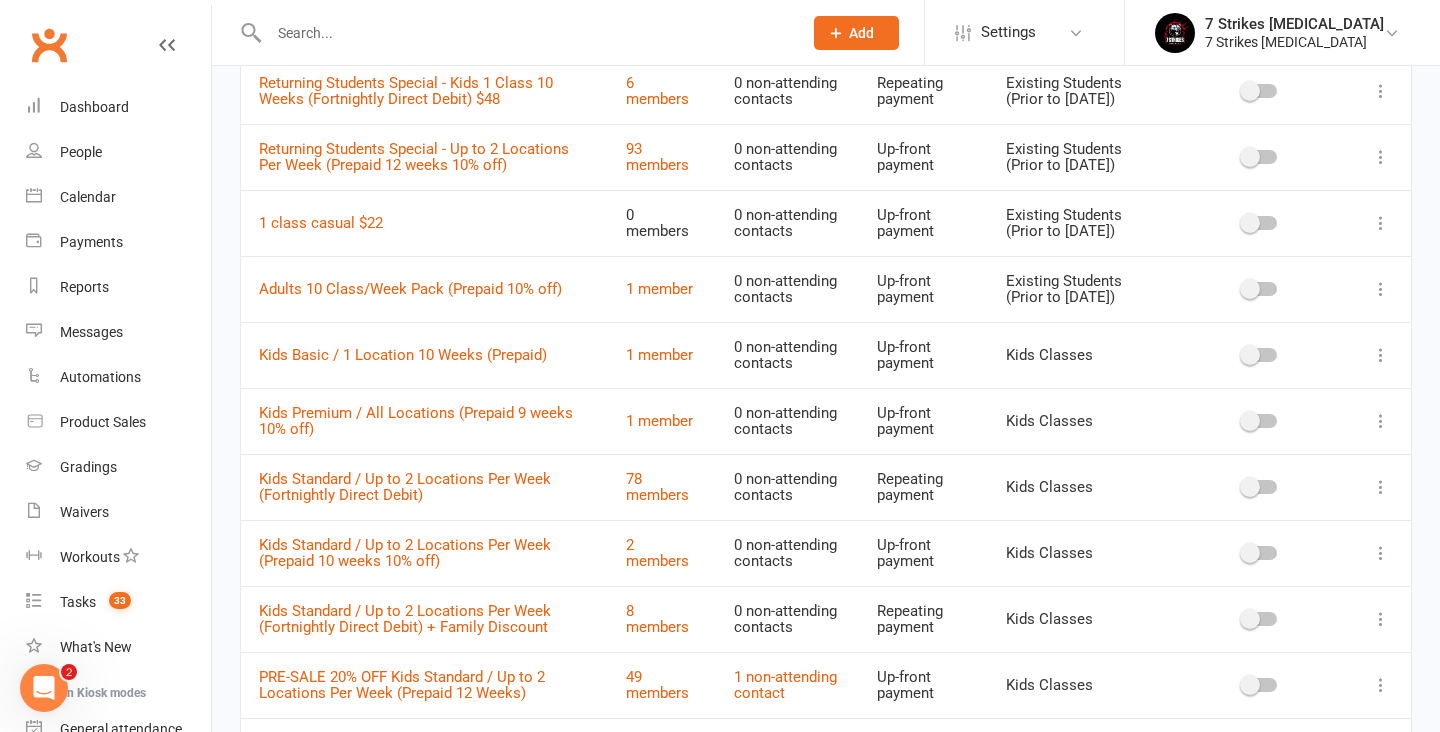 click at bounding box center [1381, 223] 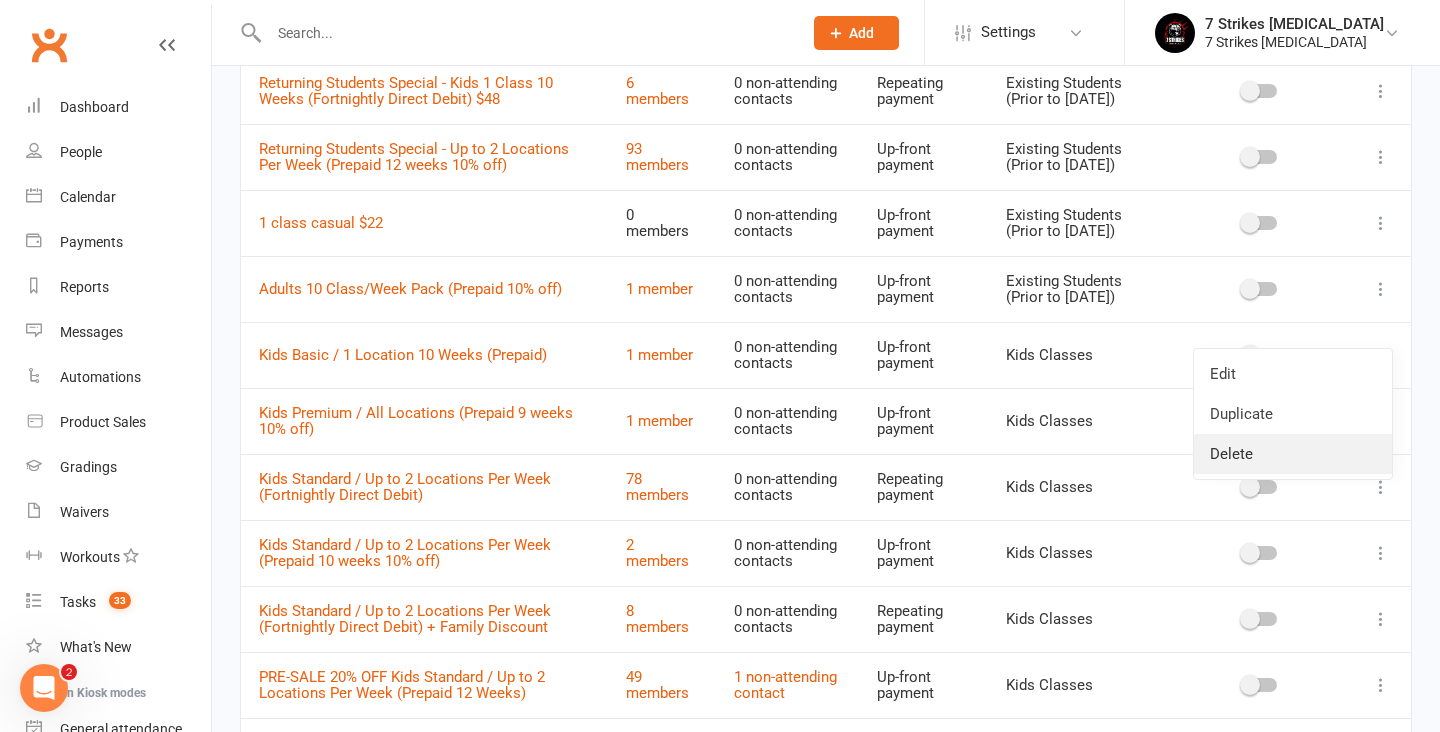 click on "Delete" at bounding box center (1293, 454) 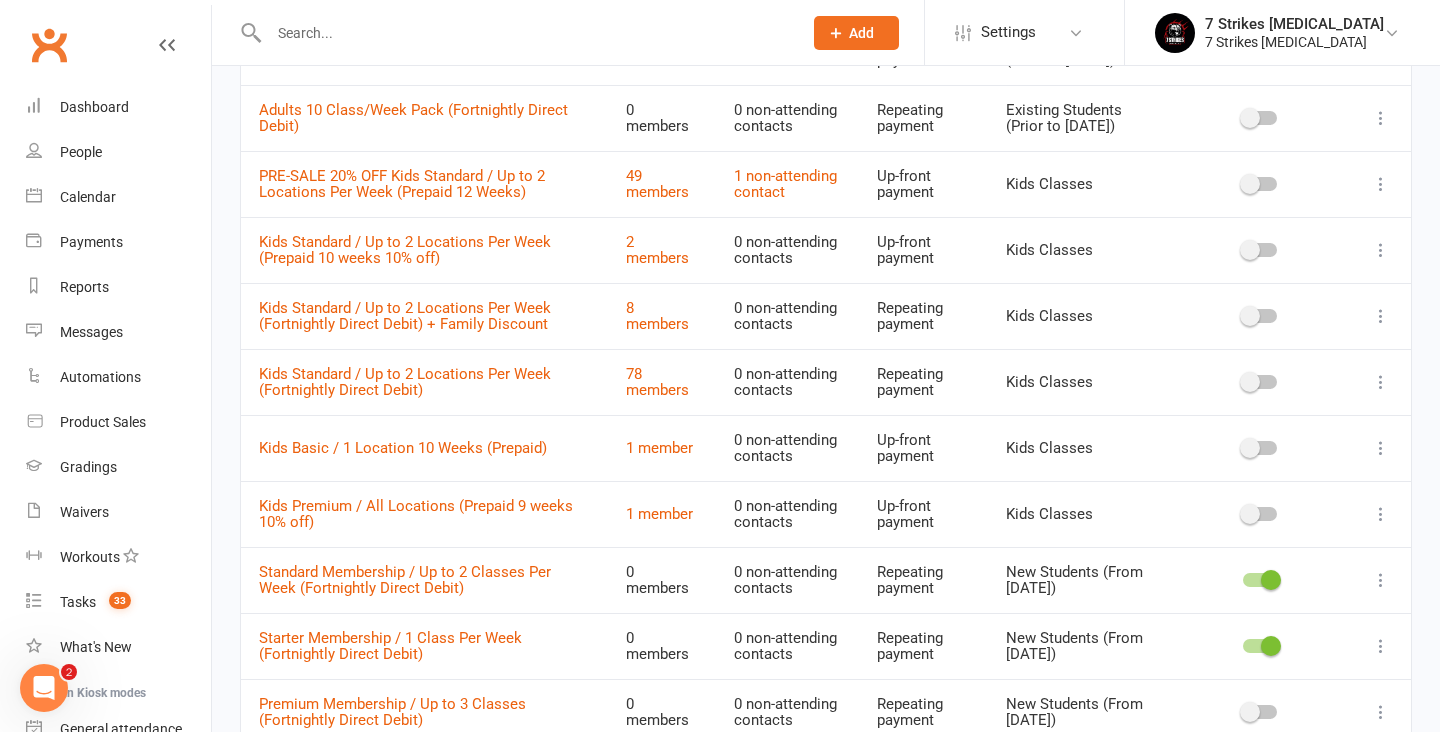 scroll, scrollTop: 663, scrollLeft: 0, axis: vertical 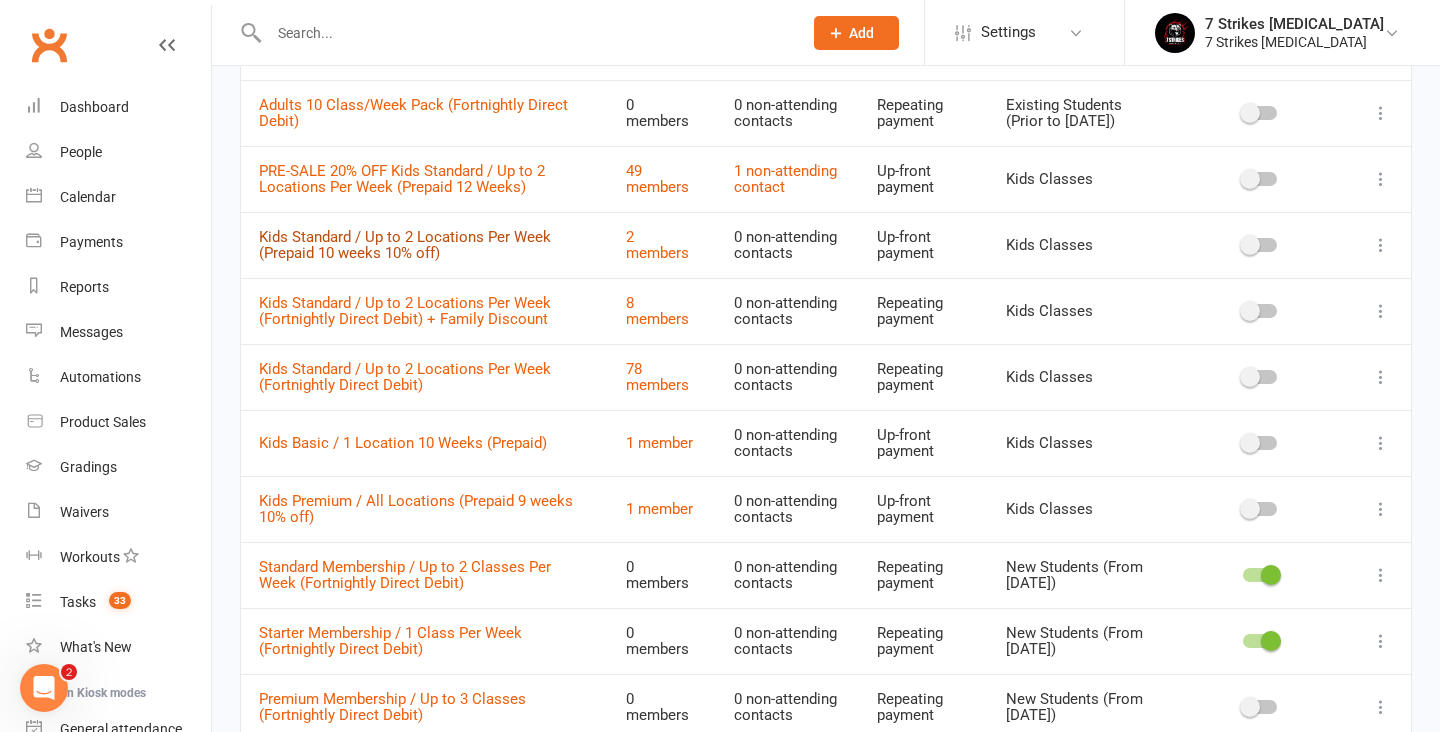 click on "Kids Standard / Up to 2 Locations Per Week (Prepaid 10 weeks 10% off)" at bounding box center [405, 245] 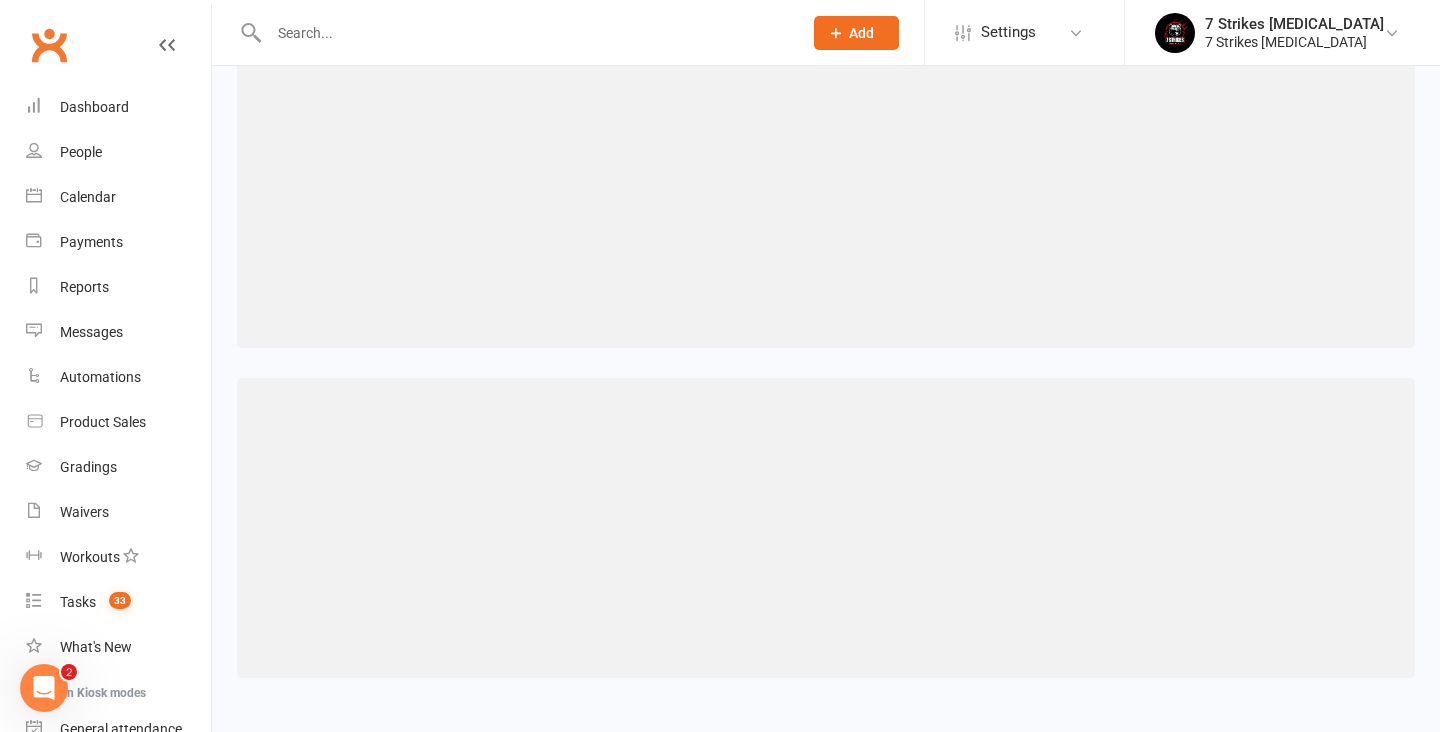 scroll, scrollTop: 0, scrollLeft: 0, axis: both 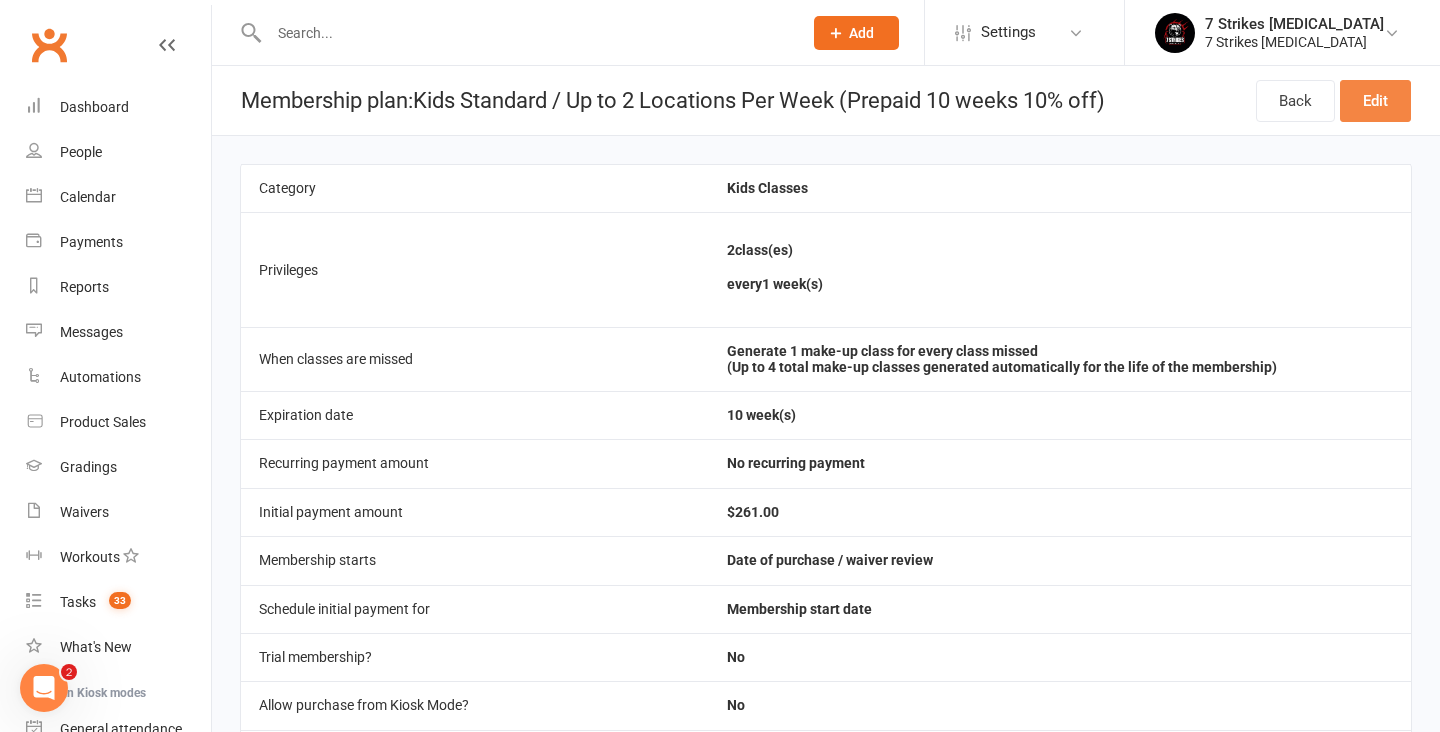 click on "Edit" at bounding box center (1375, 101) 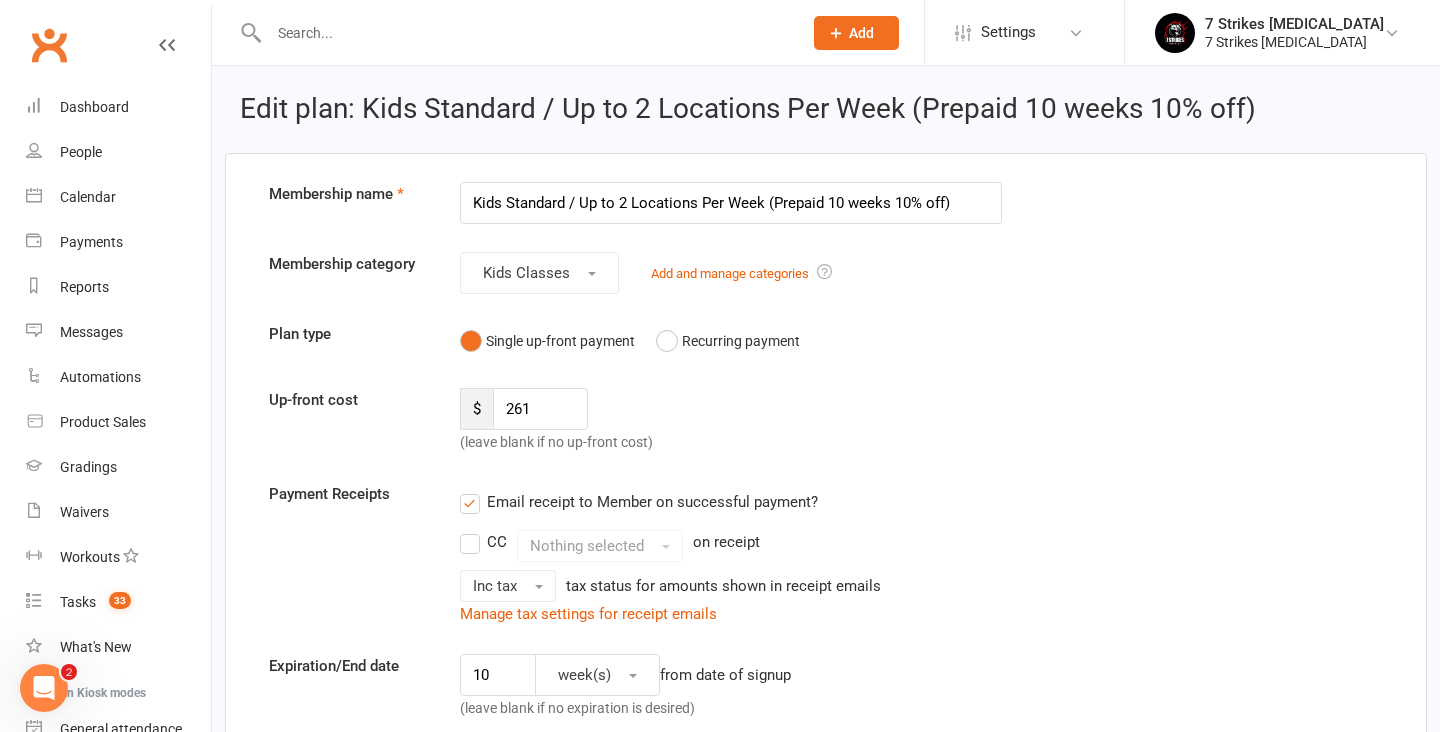click on "Edit plan: Kids Standard / Up to 2 Locations Per Week (Prepaid 10 weeks 10% off)" at bounding box center (826, 109) 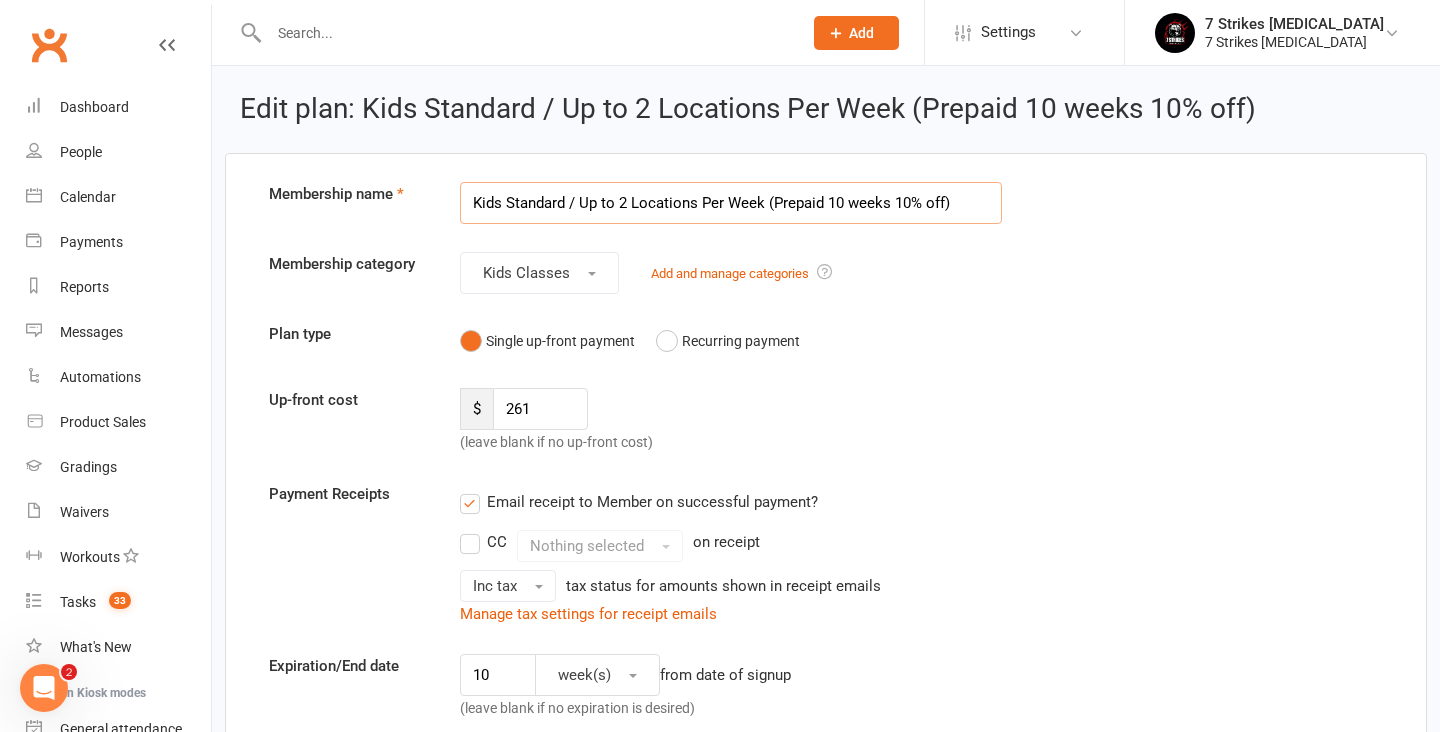 click on "Kids Standard / Up to 2 Locations Per Week (Prepaid 10 weeks 10% off)" at bounding box center [731, 203] 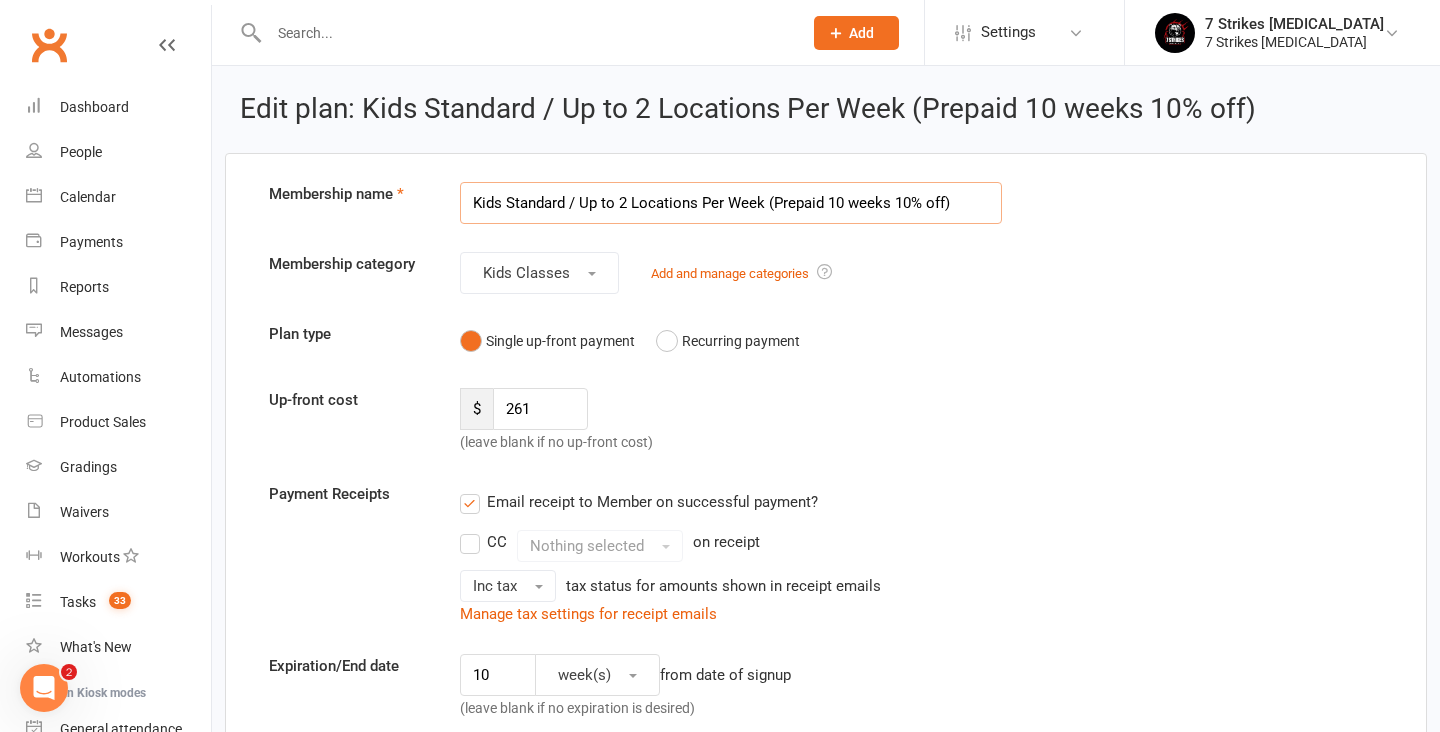 drag, startPoint x: 498, startPoint y: 207, endPoint x: 437, endPoint y: 200, distance: 61.400326 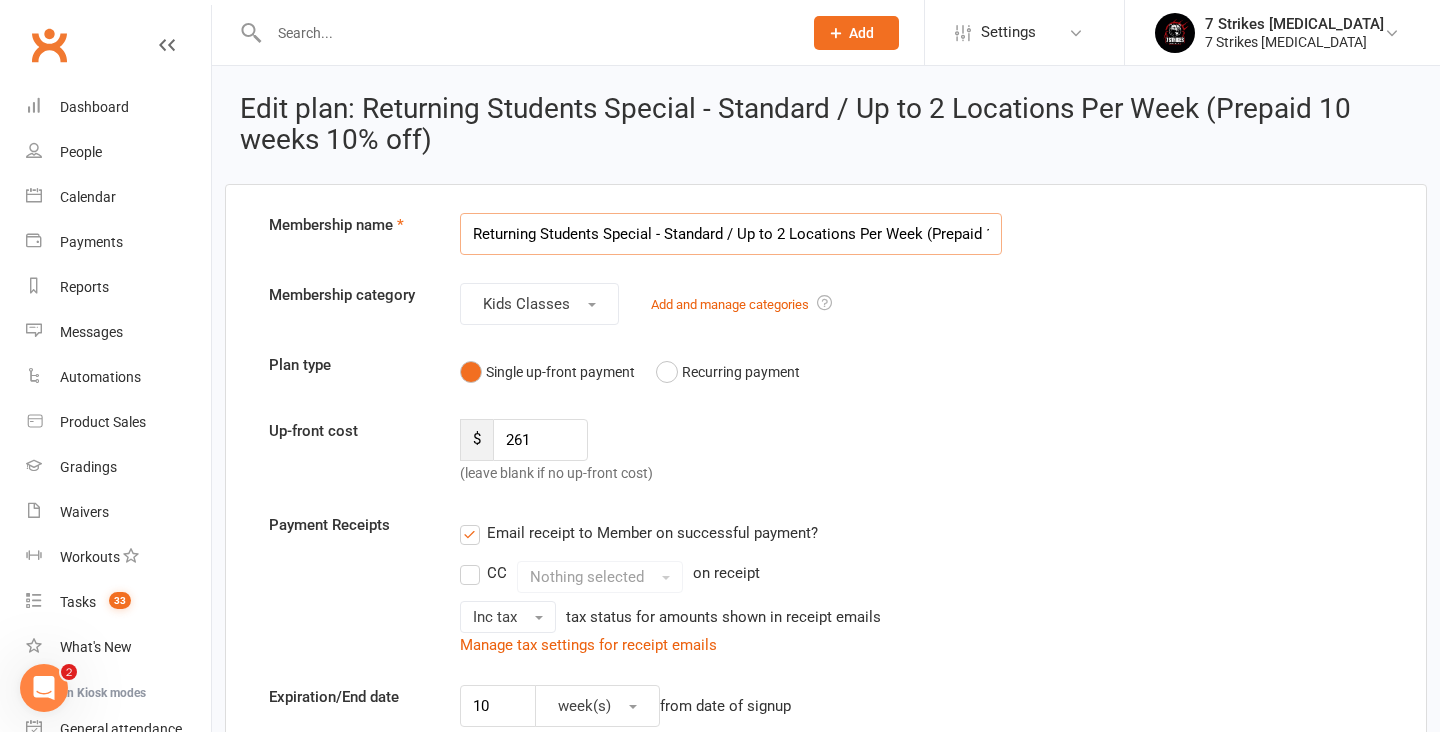 drag, startPoint x: 738, startPoint y: 238, endPoint x: 674, endPoint y: 227, distance: 64.93843 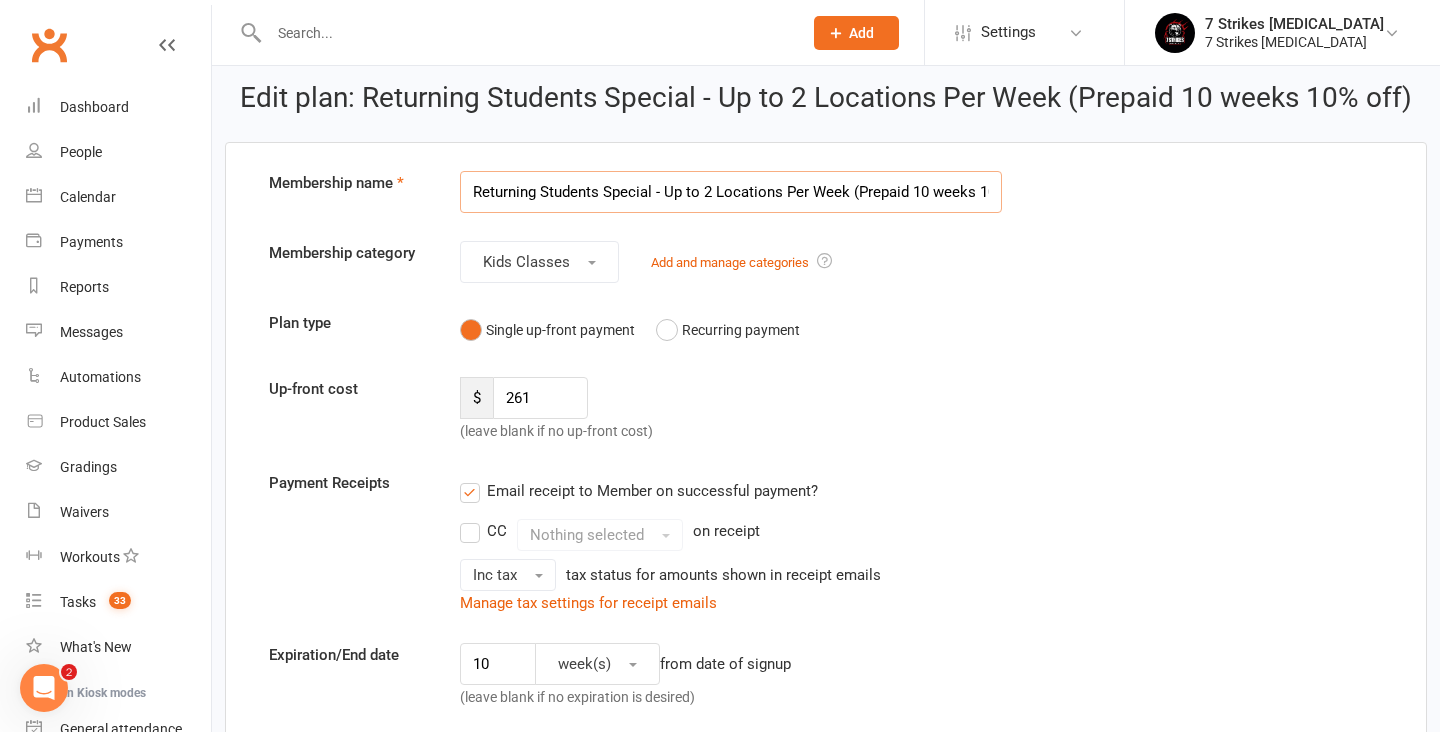 scroll, scrollTop: 11, scrollLeft: 0, axis: vertical 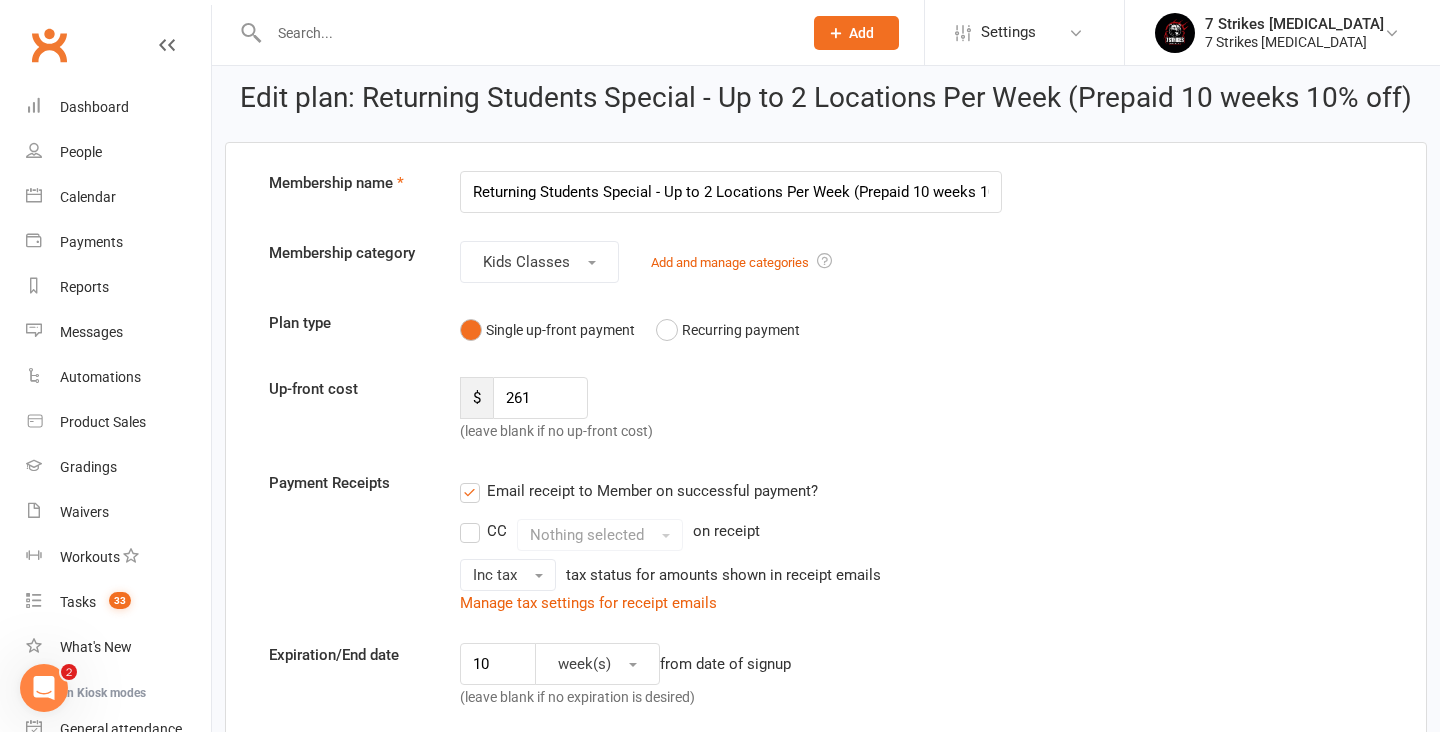 click on "Membership name Returning Students Special - Up to 2 Locations Per Week (Prepaid 10 weeks 10% off) Membership category
Kids Classes
Add and manage categories   Plan type Single up-front payment Recurring payment Up-front cost $ 261 (leave blank if no up-front cost) Payment Receipts Email receipt to Member on successful payment? CC
Nothing selected
on receipt
Inc tax
tax status for amounts shown in receipt emails Manage tax settings for receipt emails Expiration/End date 10
week(s)
from date of signup (leave blank if no expiration is desired) Class Access Unlimited classes  OR  2  class(es) to use anytime  OR to use every   1
week(s)
Limit the Type/s of Classes/Appointments Members can attend Select Types 4" at bounding box center (826, 1626) 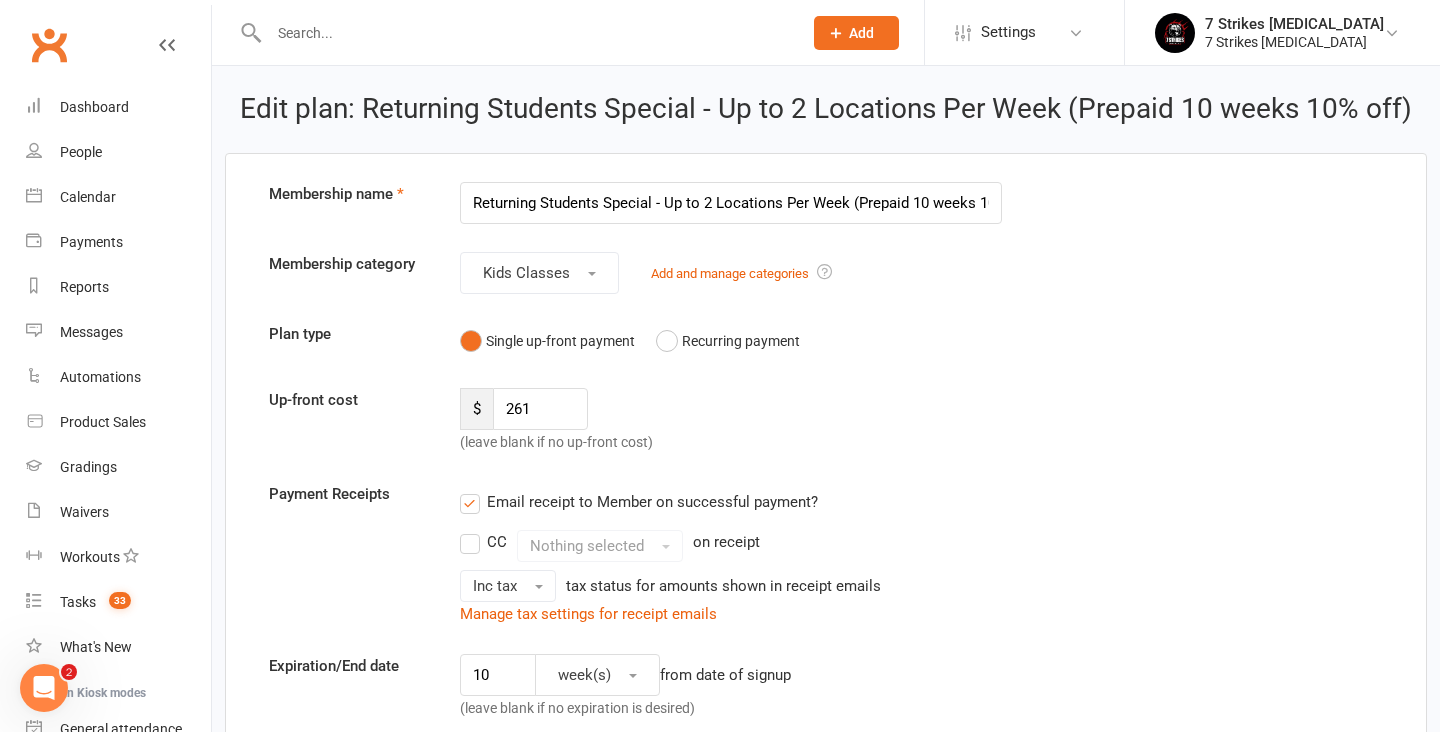 scroll, scrollTop: 0, scrollLeft: 0, axis: both 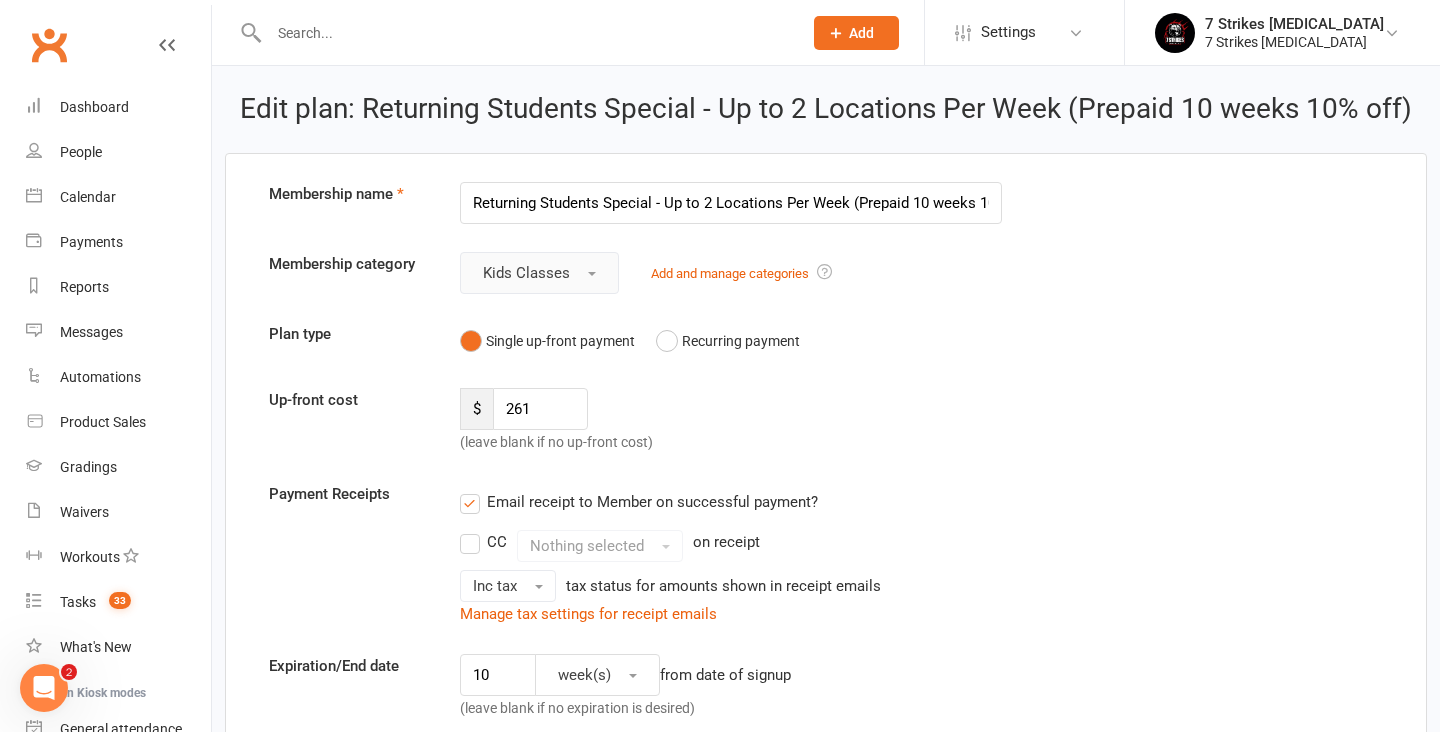 click on "Kids Classes" at bounding box center (539, 273) 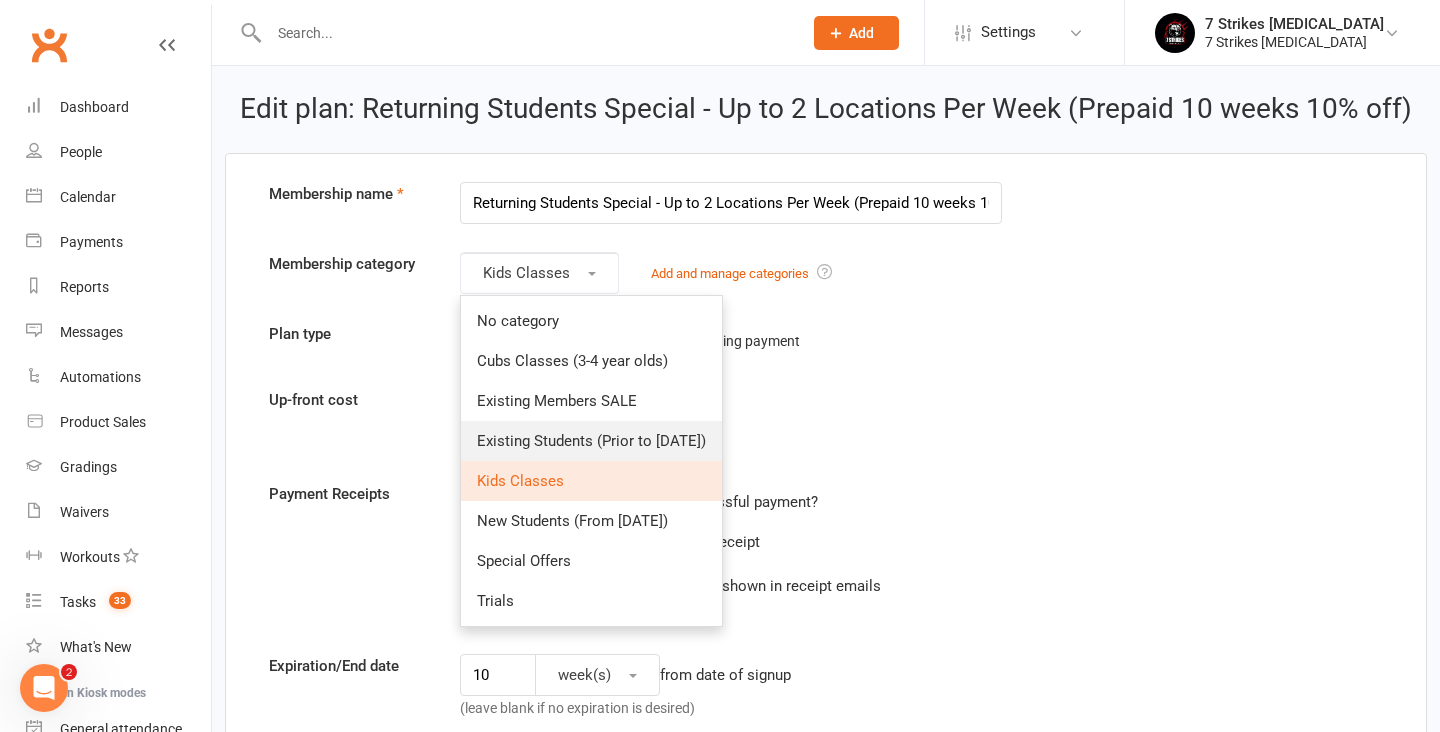 click on "Existing Students (Prior to [DATE])" at bounding box center (591, 441) 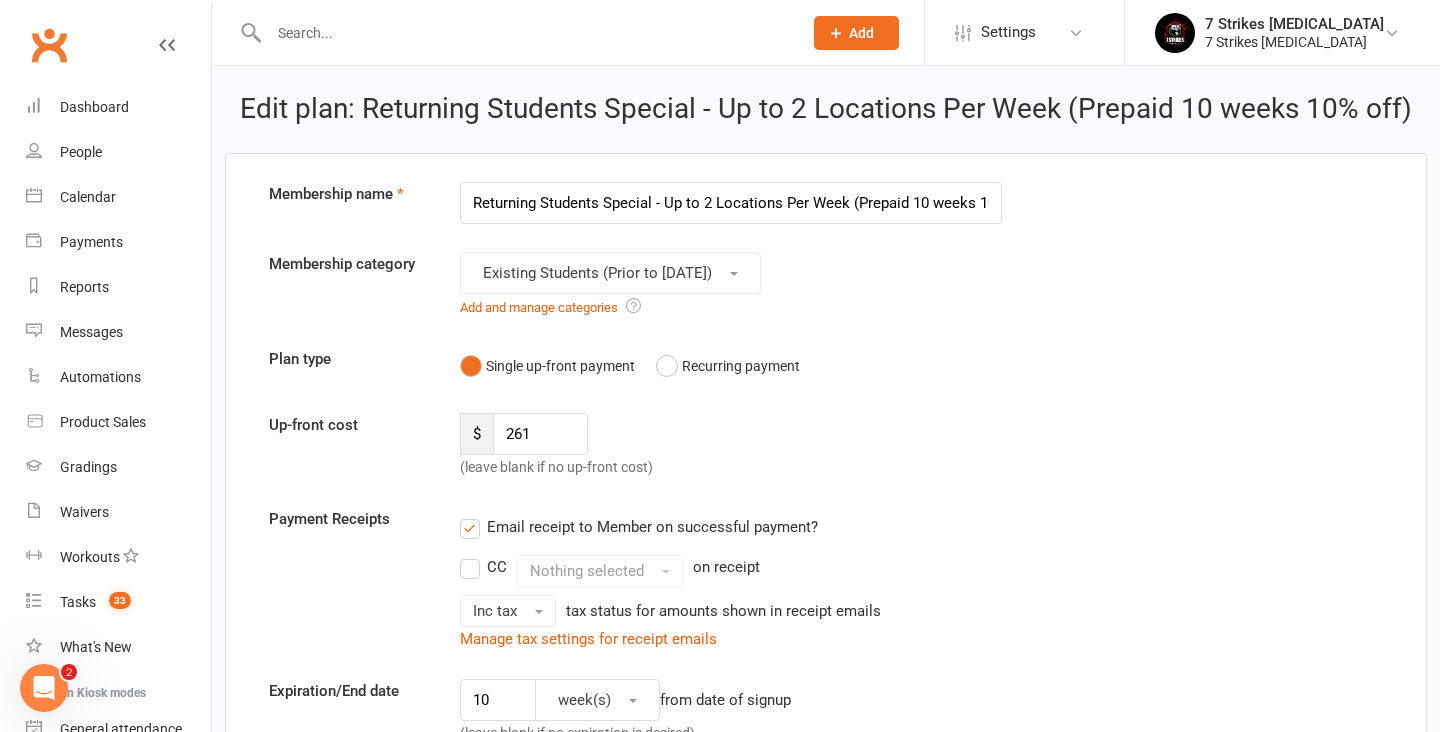 click on "Up-front cost $ 261 (leave blank if no up-front cost)" at bounding box center (826, 446) 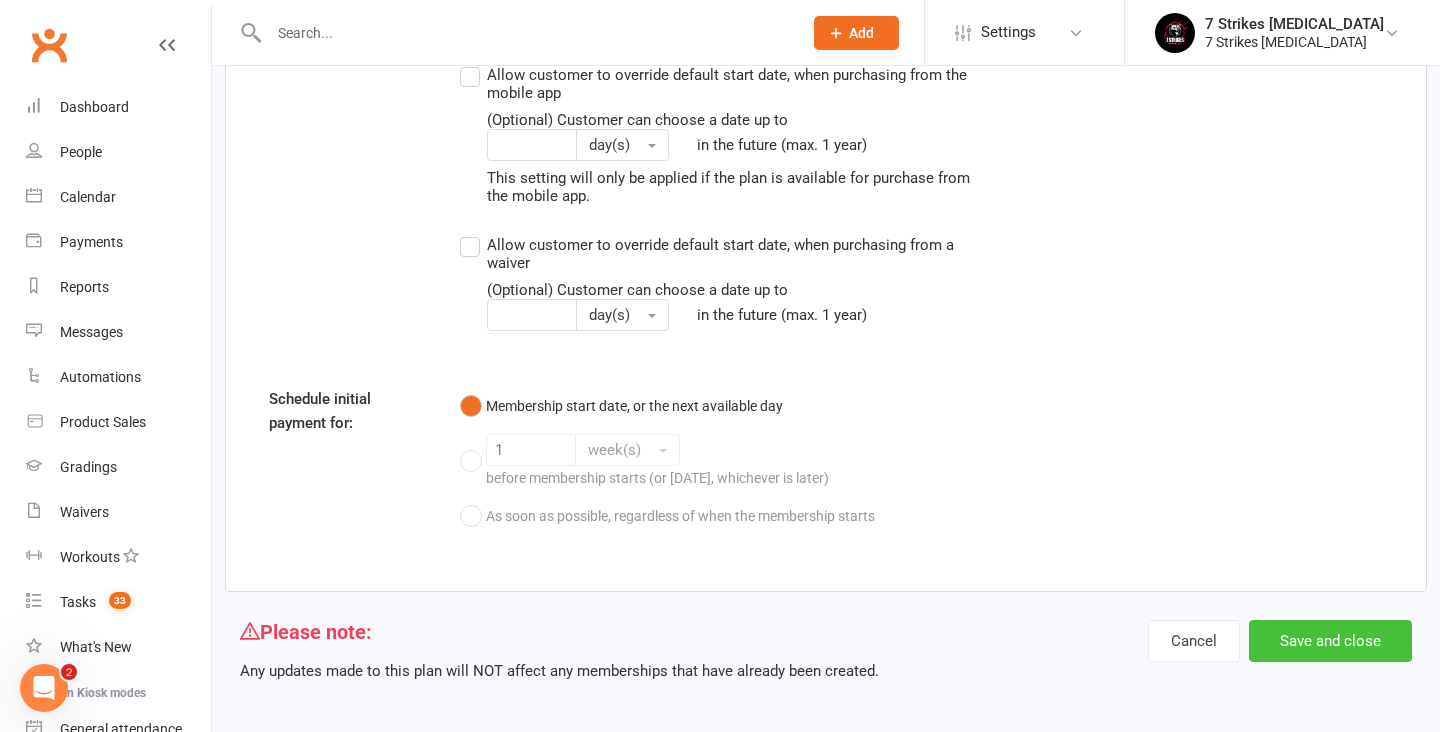 scroll, scrollTop: 2581, scrollLeft: 0, axis: vertical 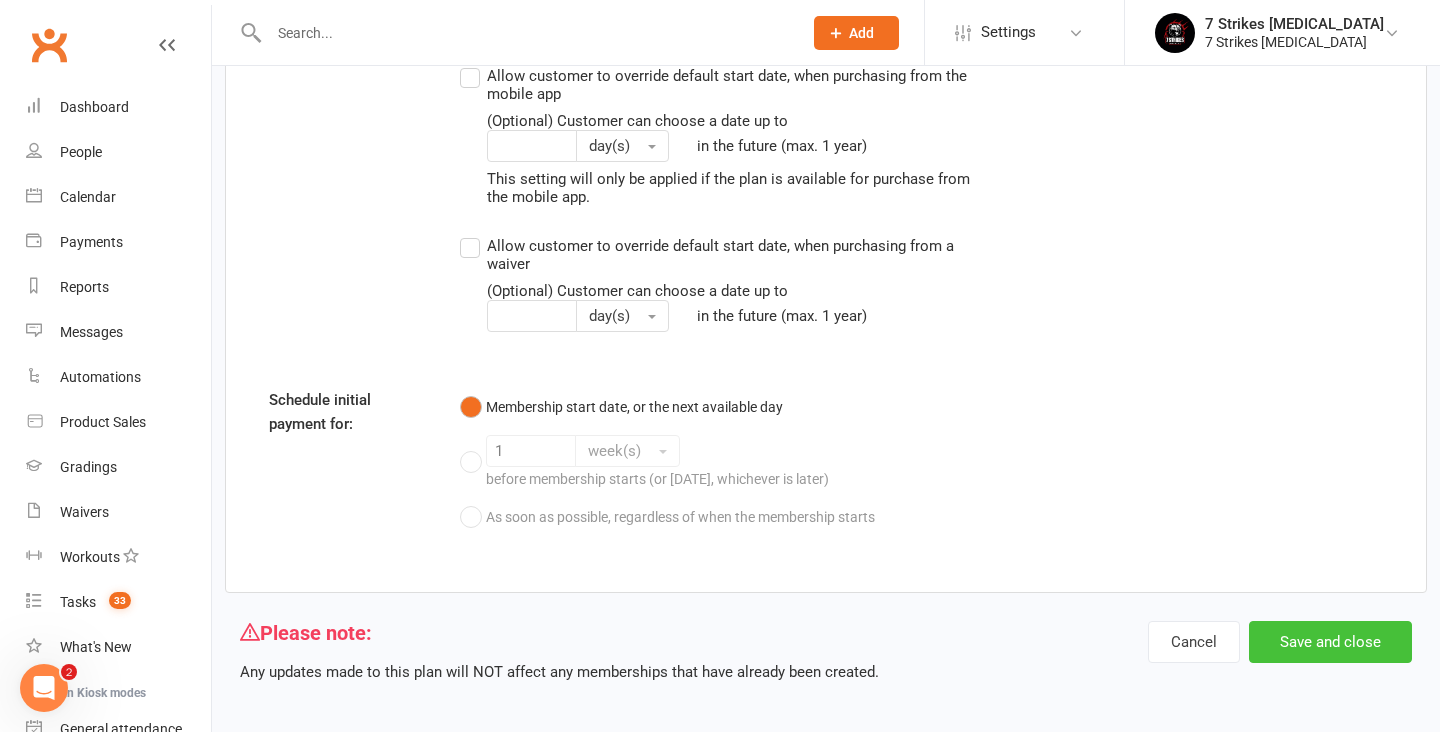 click on "Save and close" at bounding box center (1330, 642) 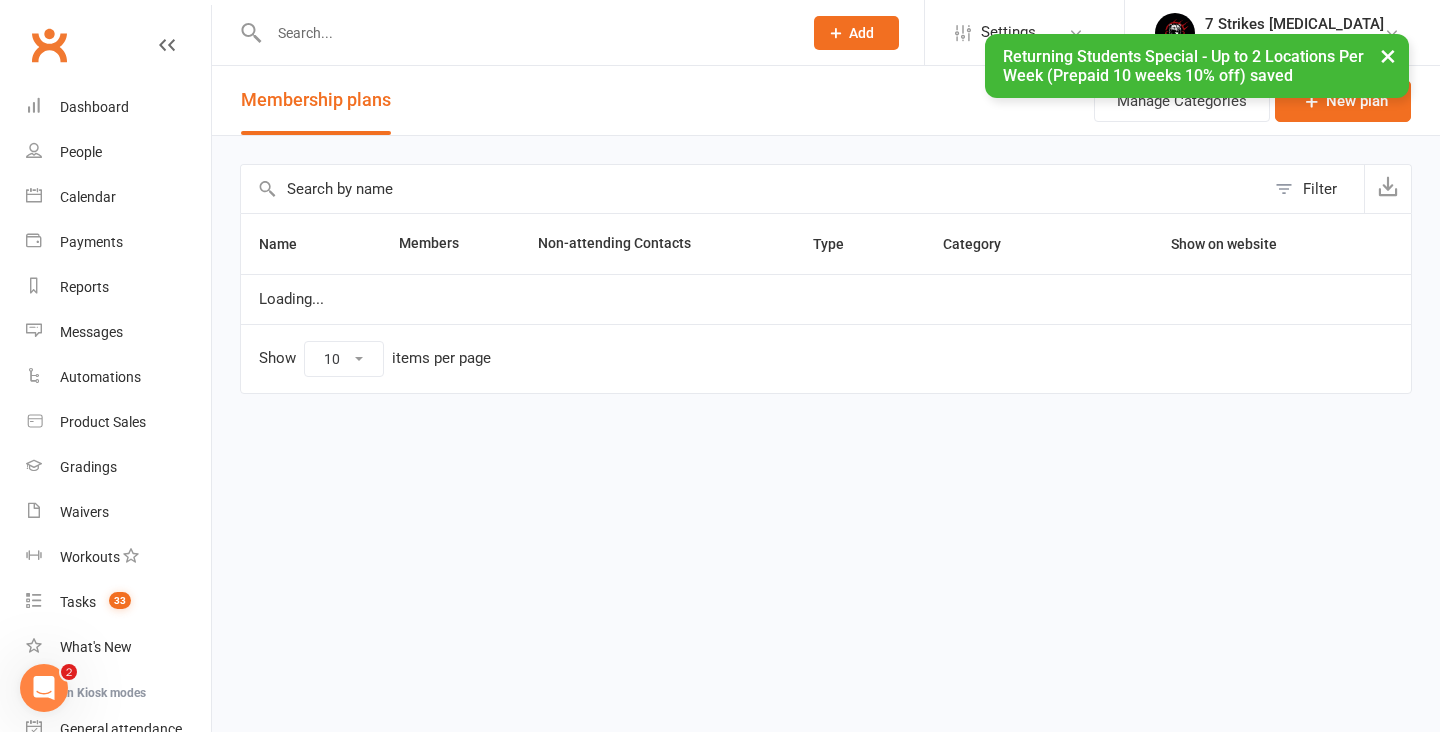 select on "100" 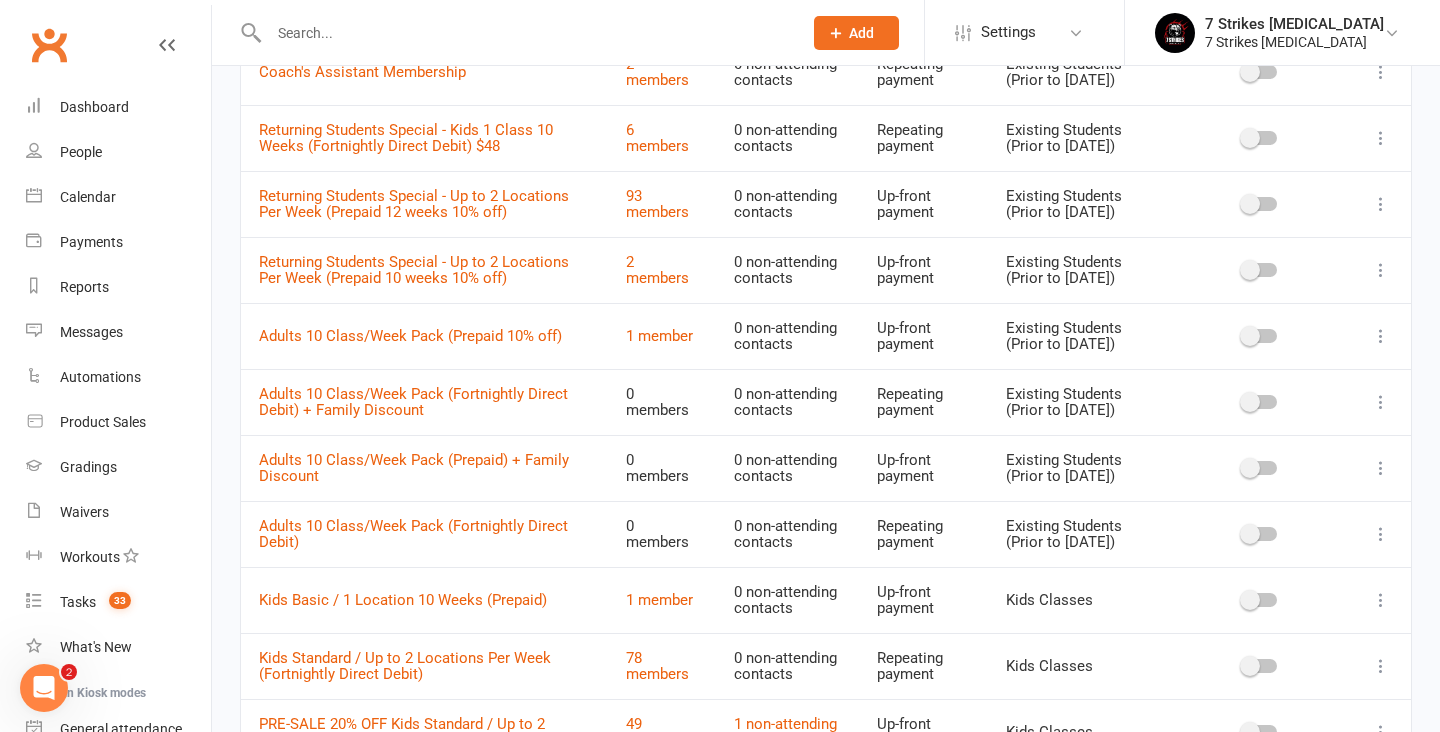 scroll, scrollTop: 309, scrollLeft: 0, axis: vertical 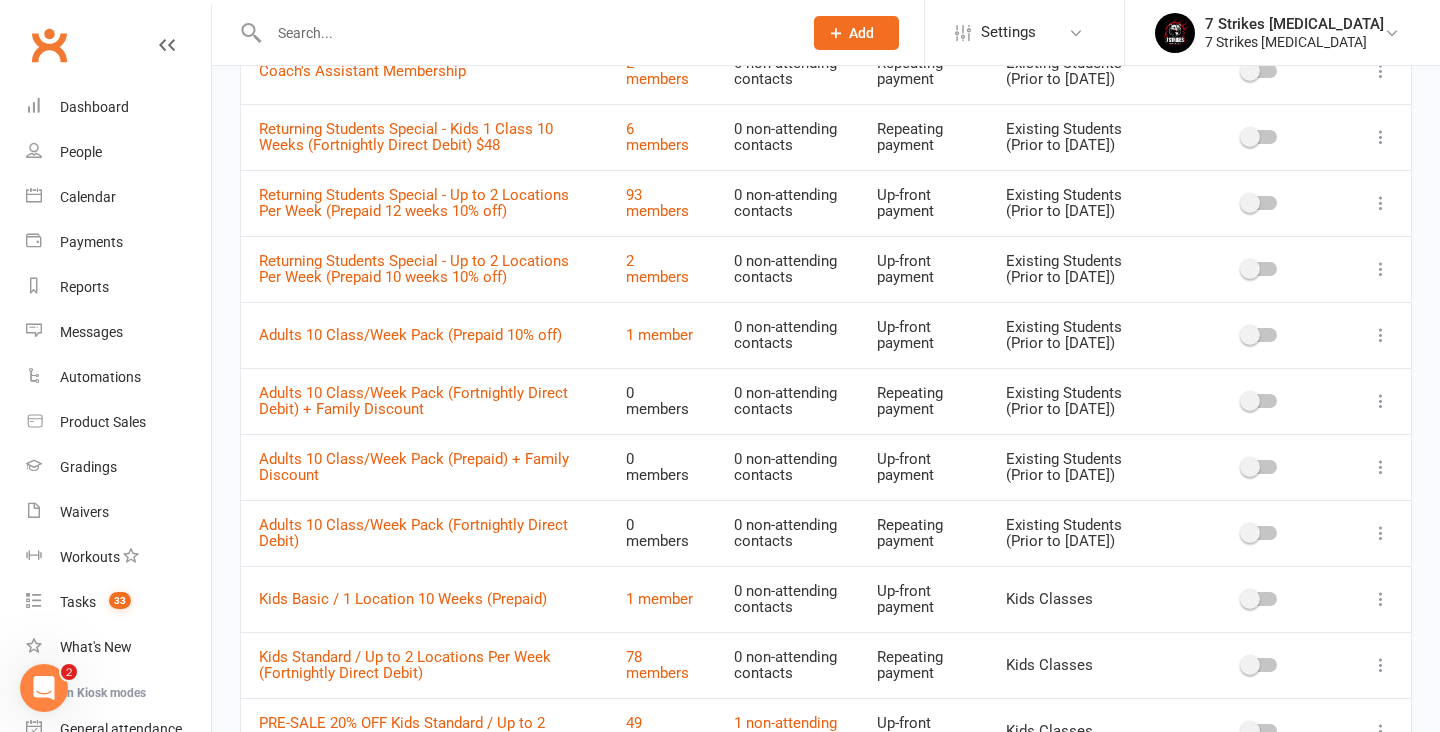 click at bounding box center (1381, 335) 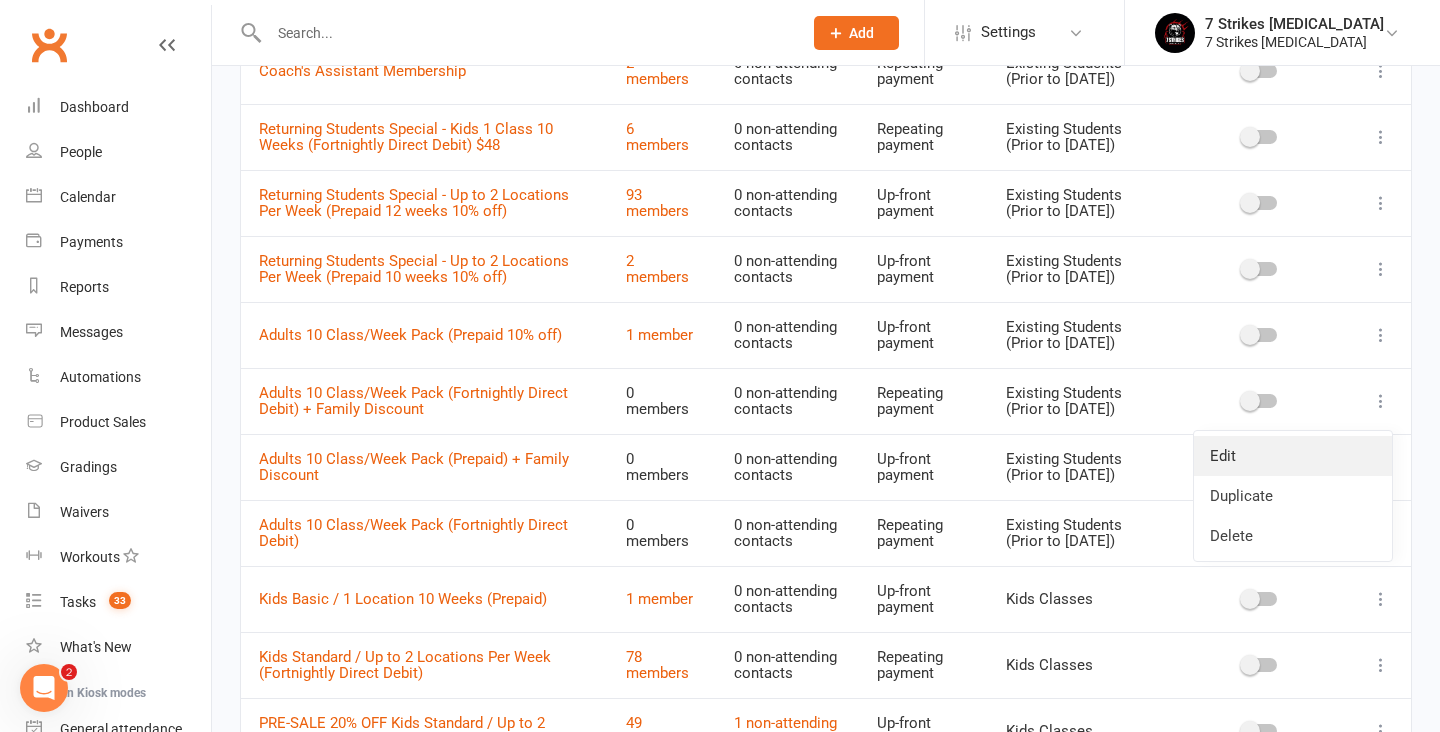 click on "Edit" at bounding box center (1293, 456) 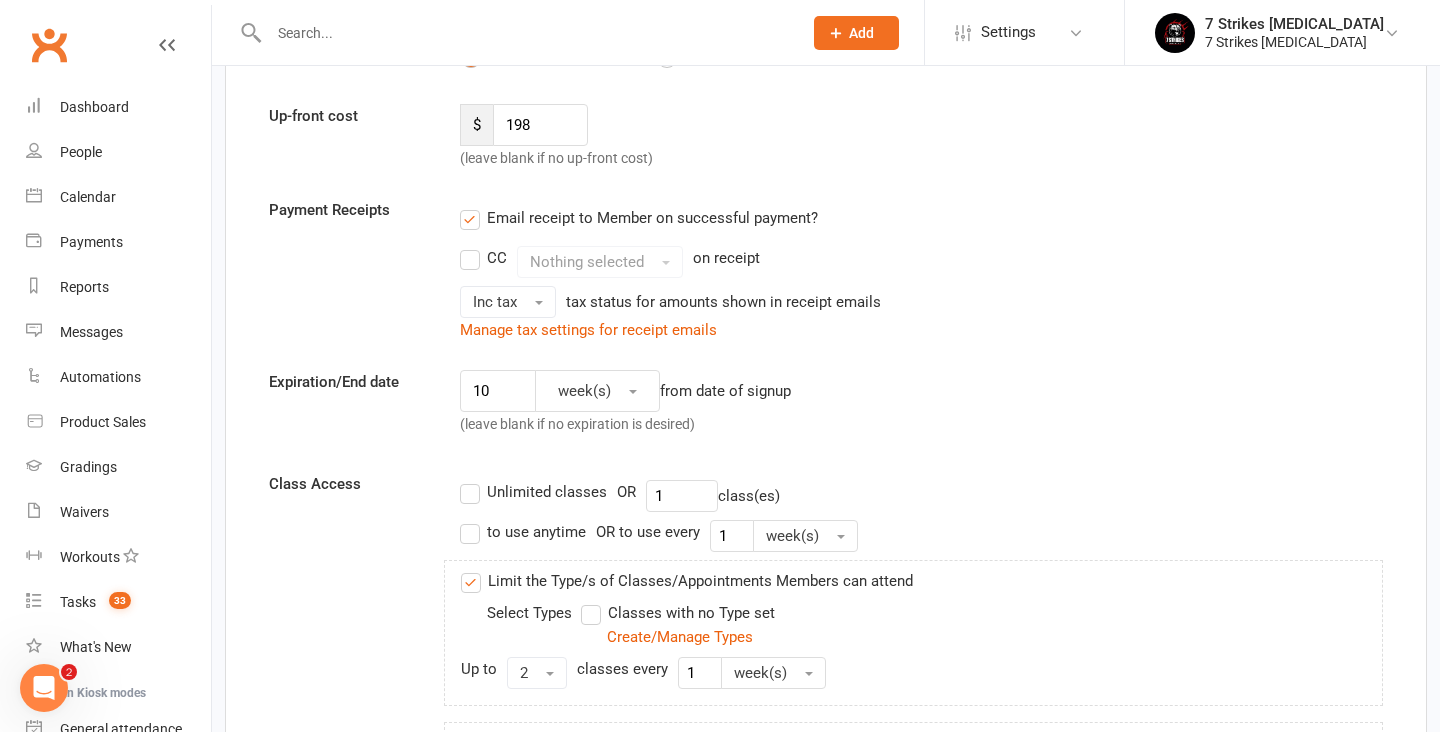 scroll, scrollTop: 0, scrollLeft: 0, axis: both 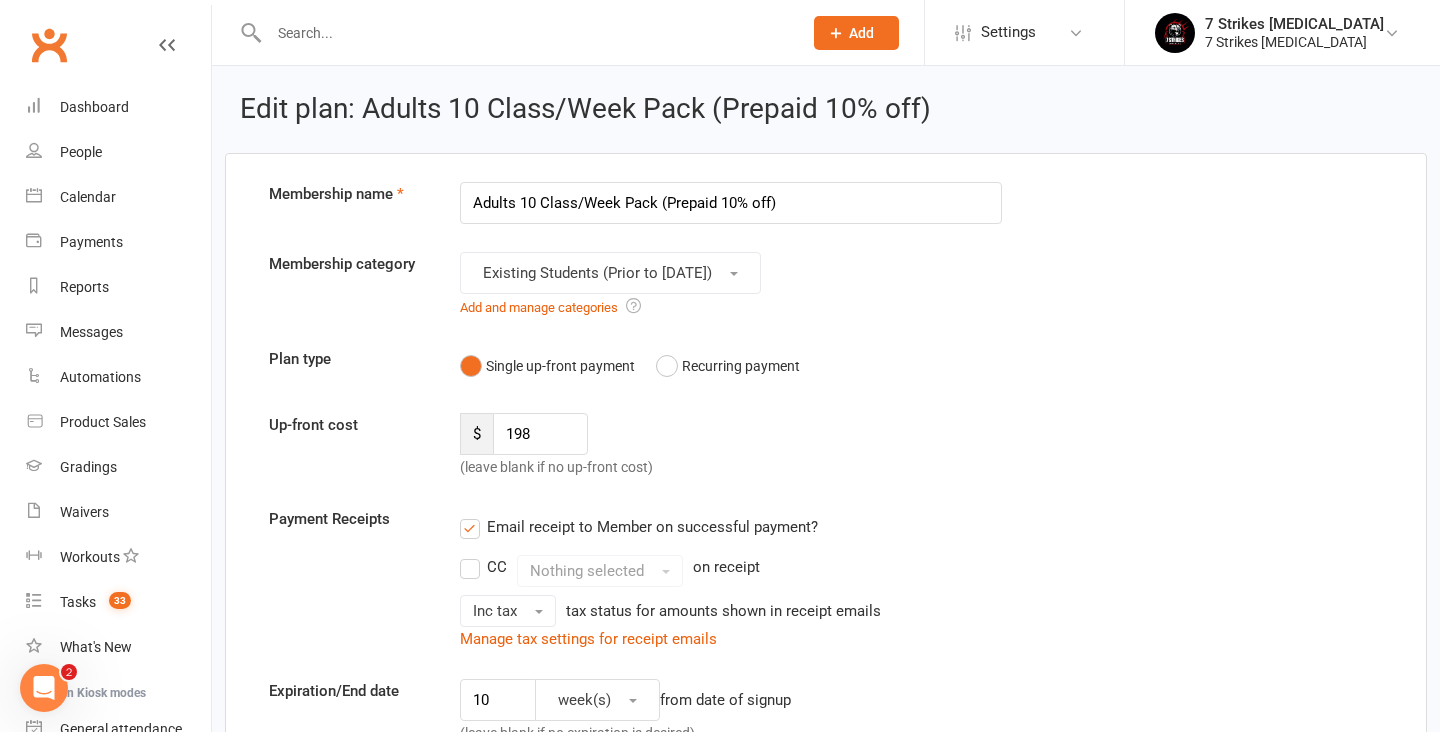 click on "Adults 10 Class/Week Pack (Prepaid 10% off)" at bounding box center [731, 203] 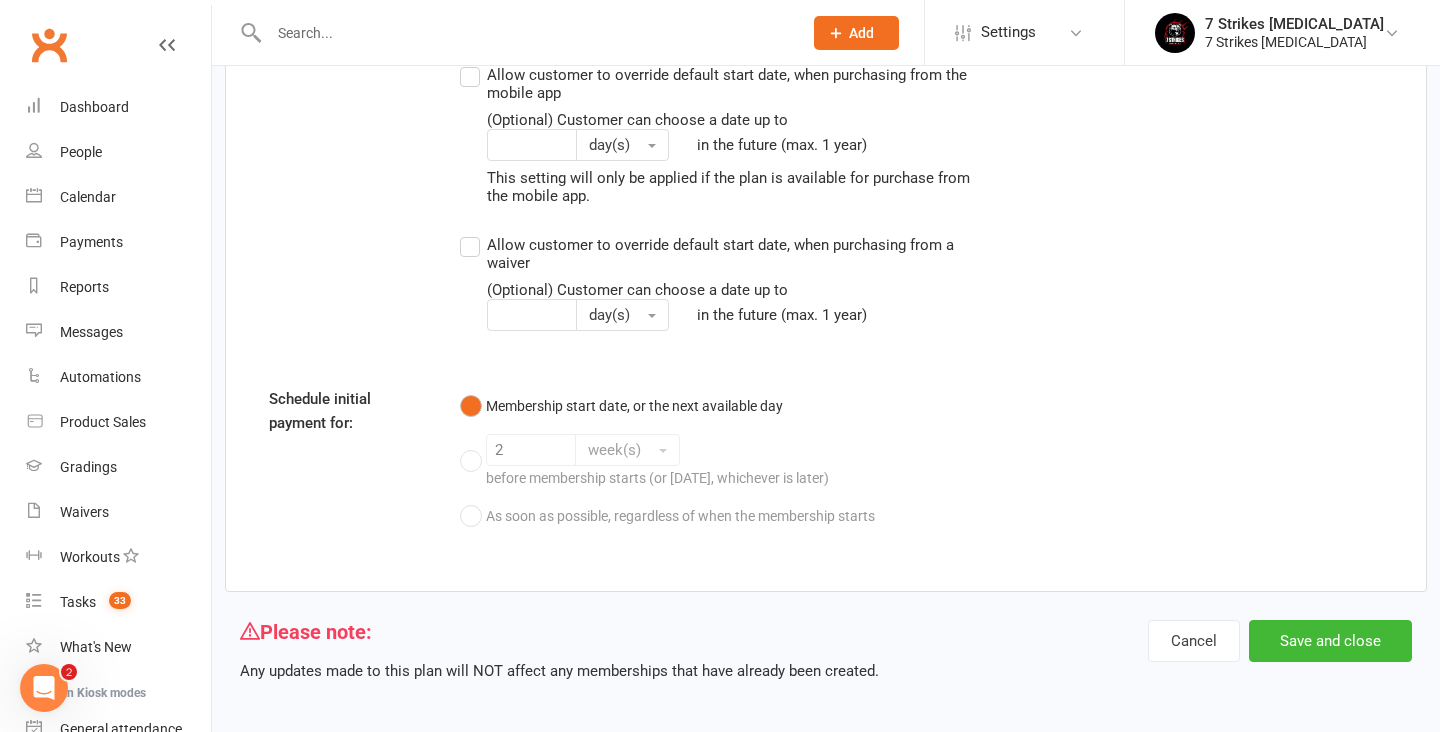scroll, scrollTop: 2581, scrollLeft: 0, axis: vertical 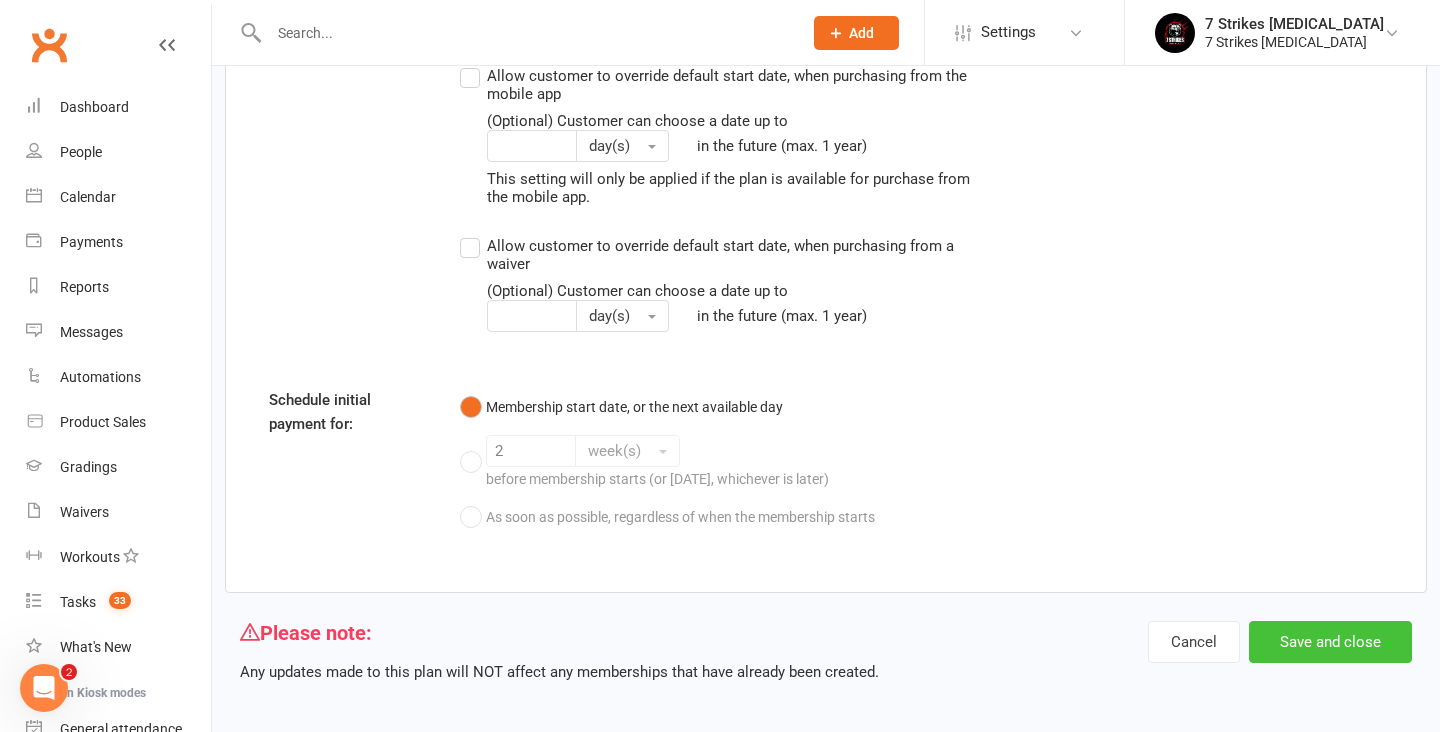 type on "Returning Students Special - Adults 10 Class/Week Pack (Prepaid 10% off)" 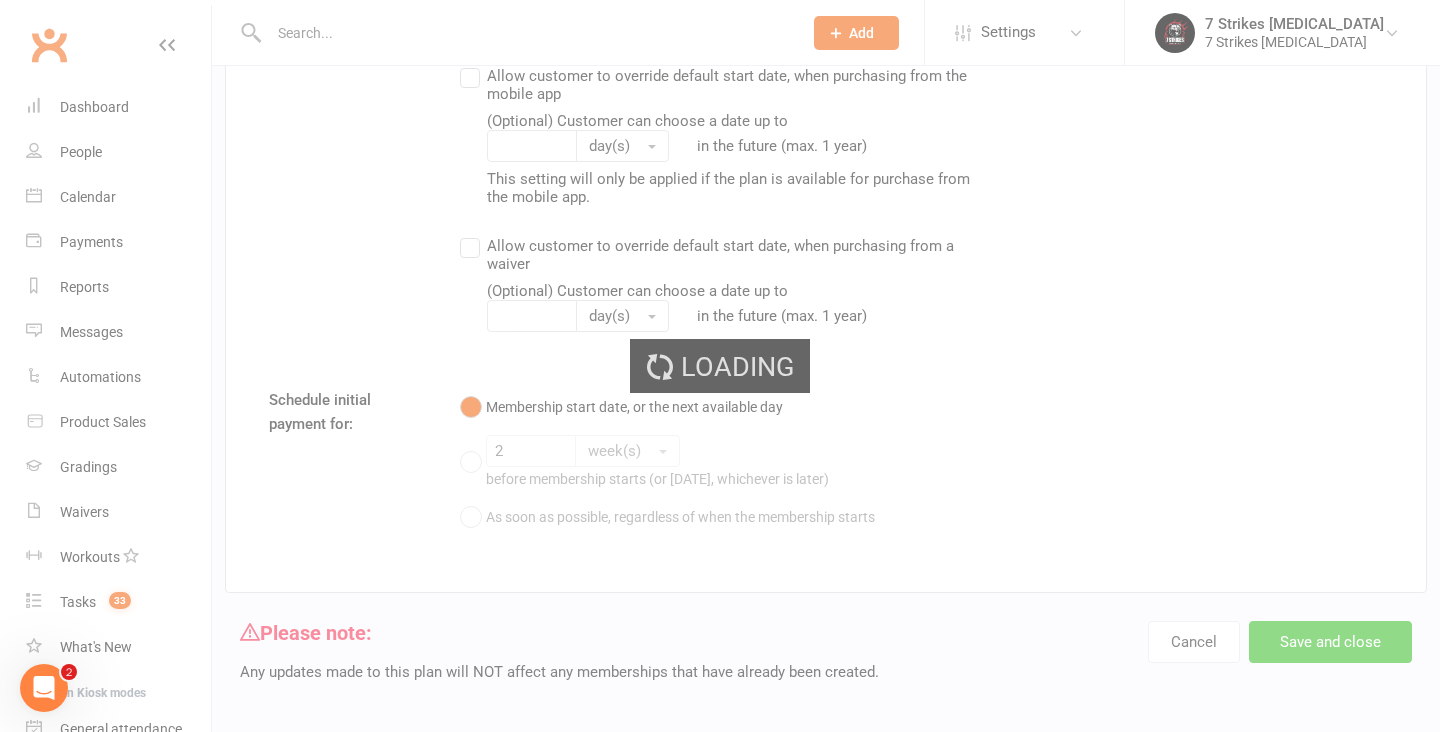 select on "100" 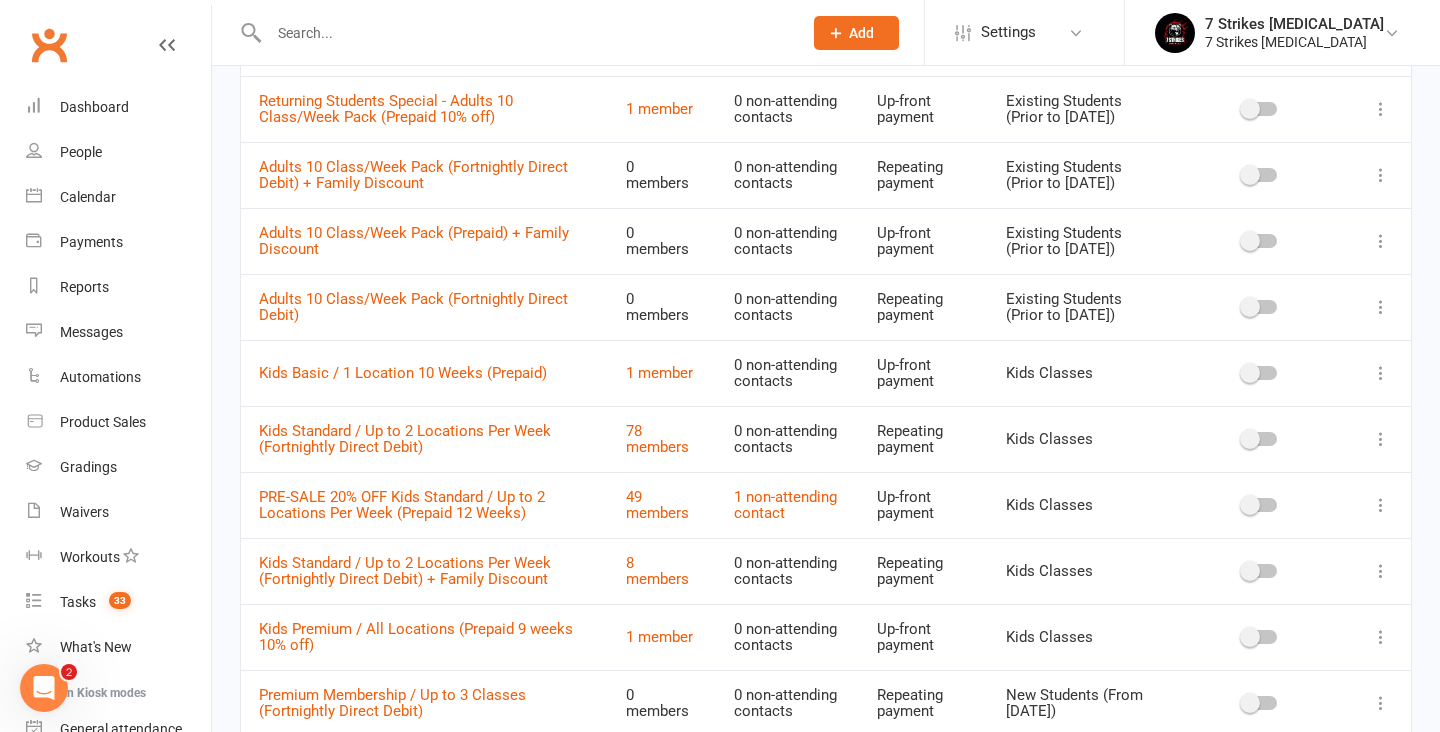 scroll, scrollTop: 537, scrollLeft: 0, axis: vertical 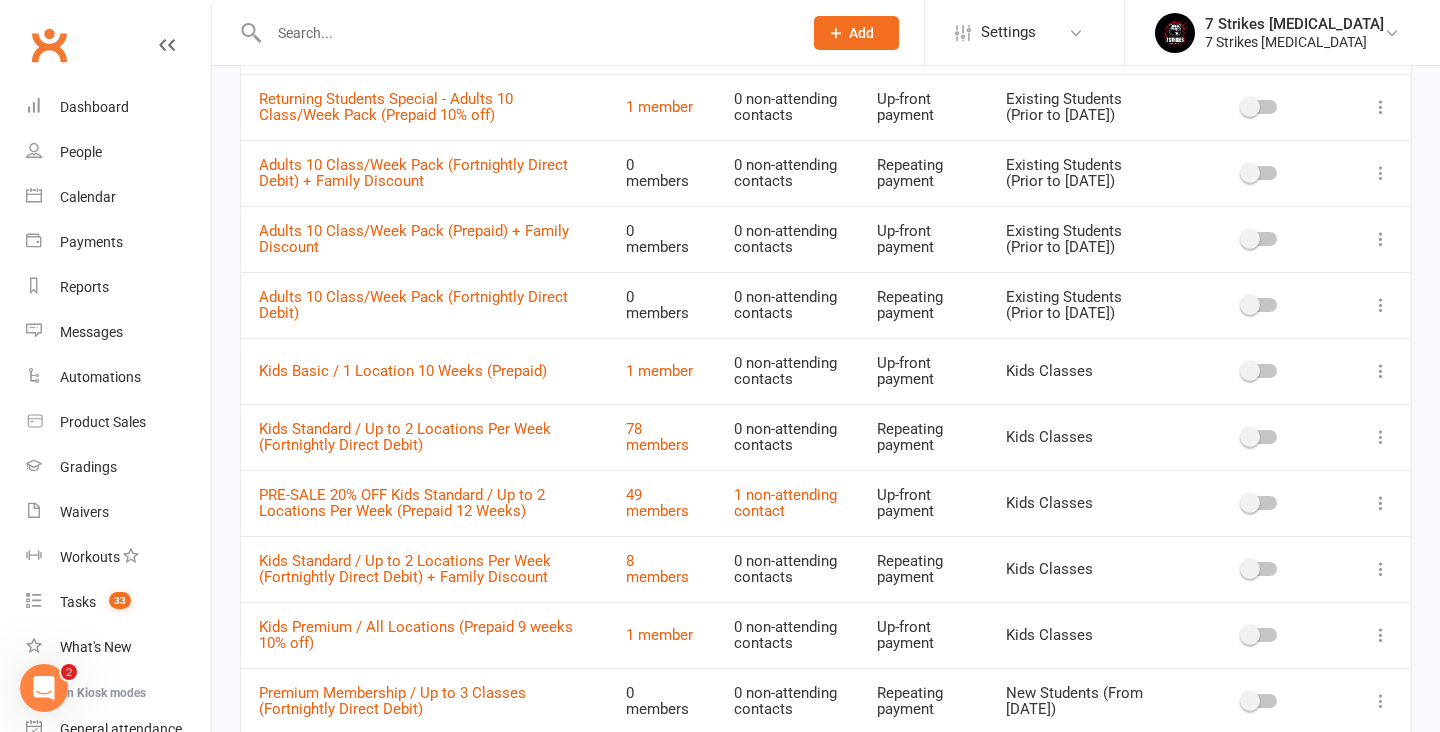 click at bounding box center [1381, 371] 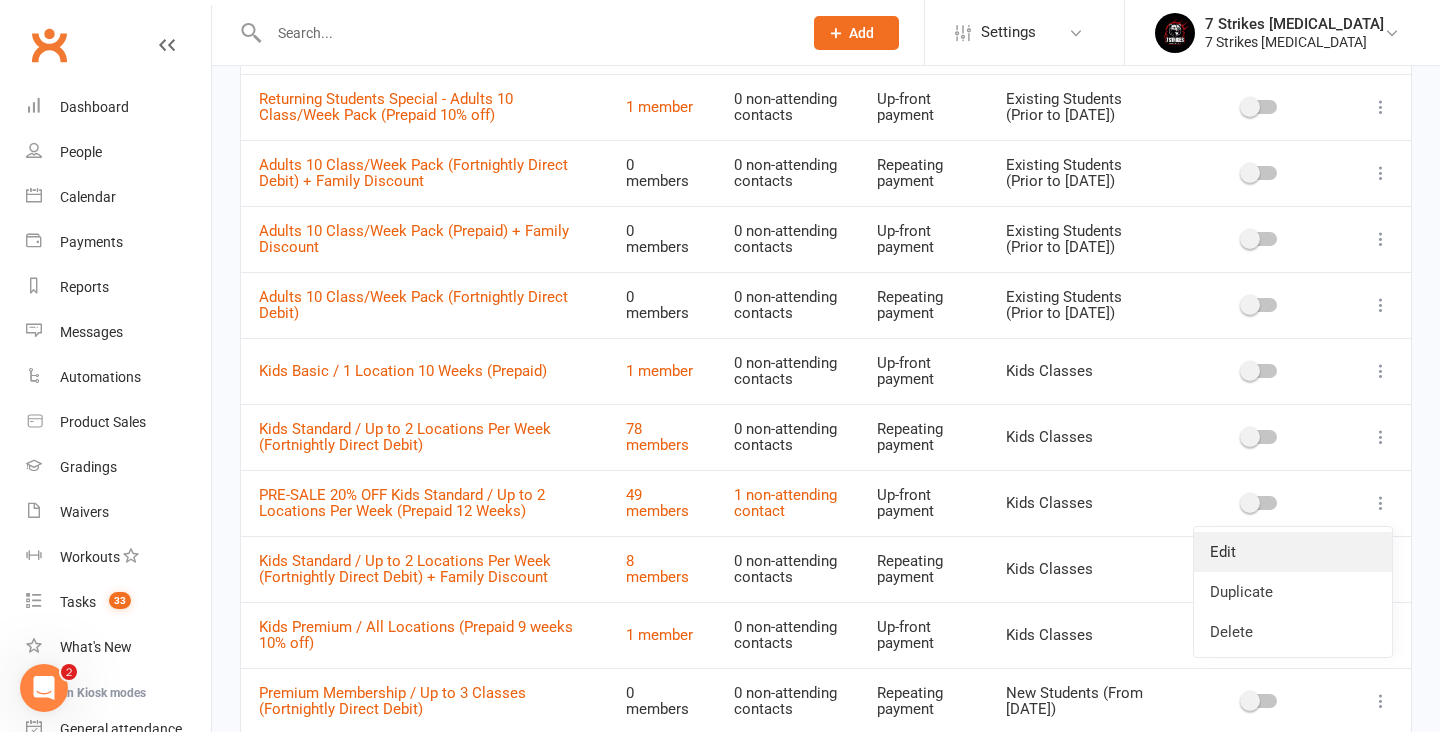 click on "Edit" at bounding box center [1293, 552] 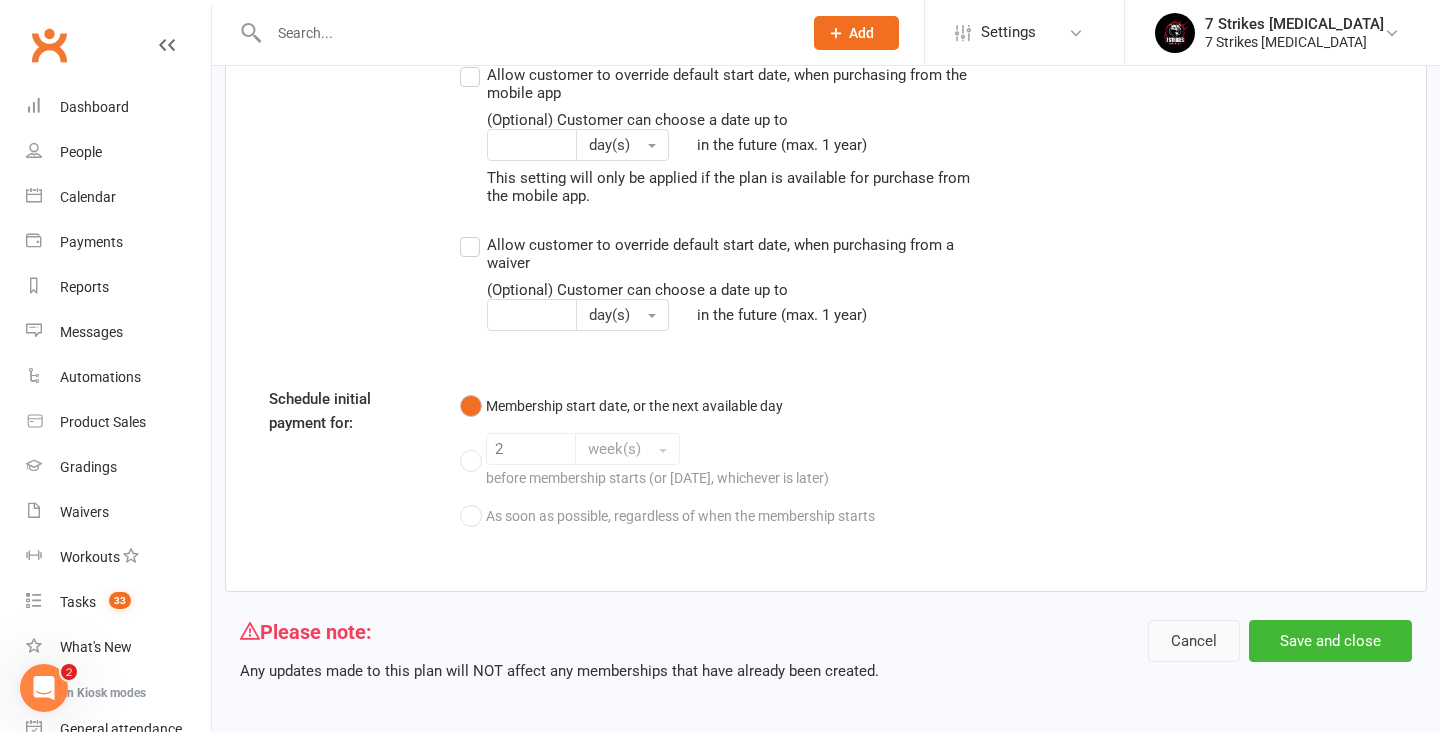 scroll, scrollTop: 2556, scrollLeft: 0, axis: vertical 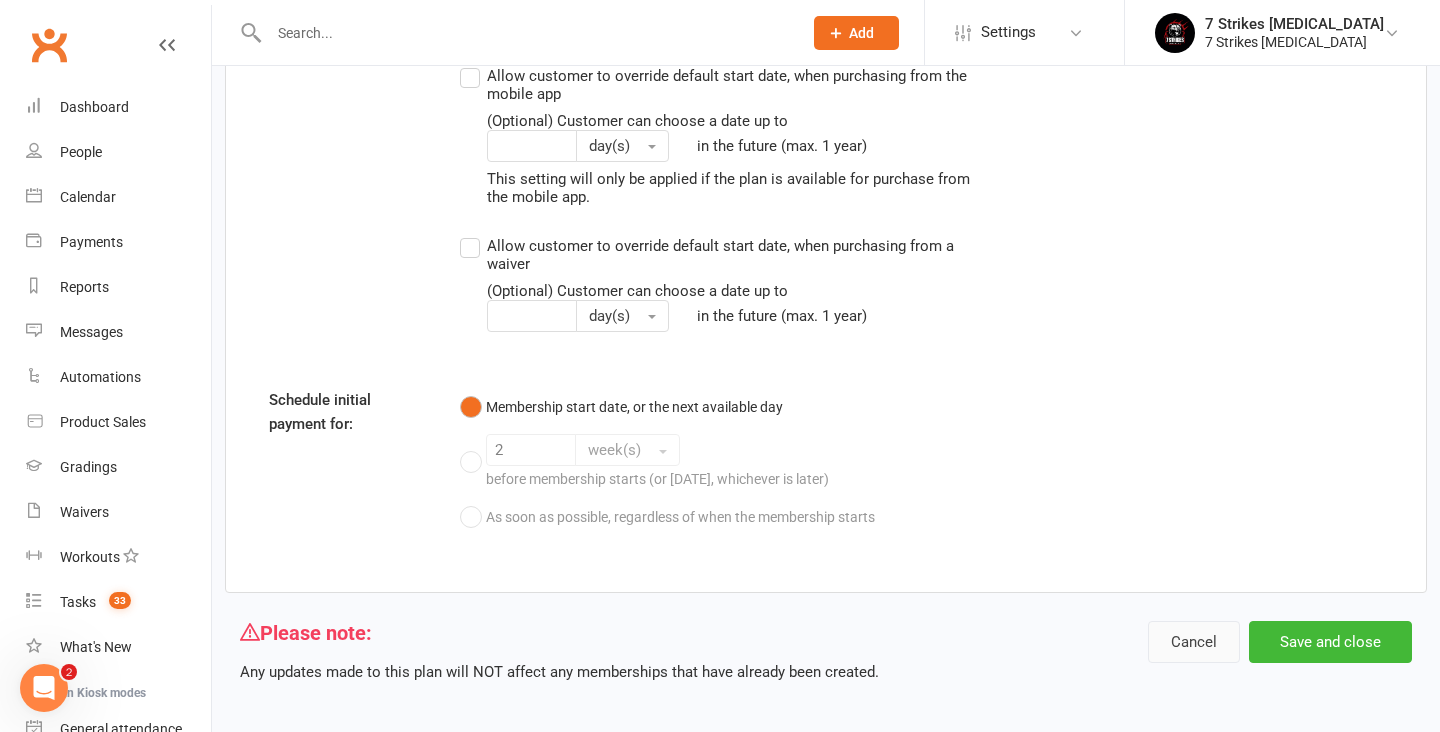 click on "Cancel" at bounding box center [1194, 642] 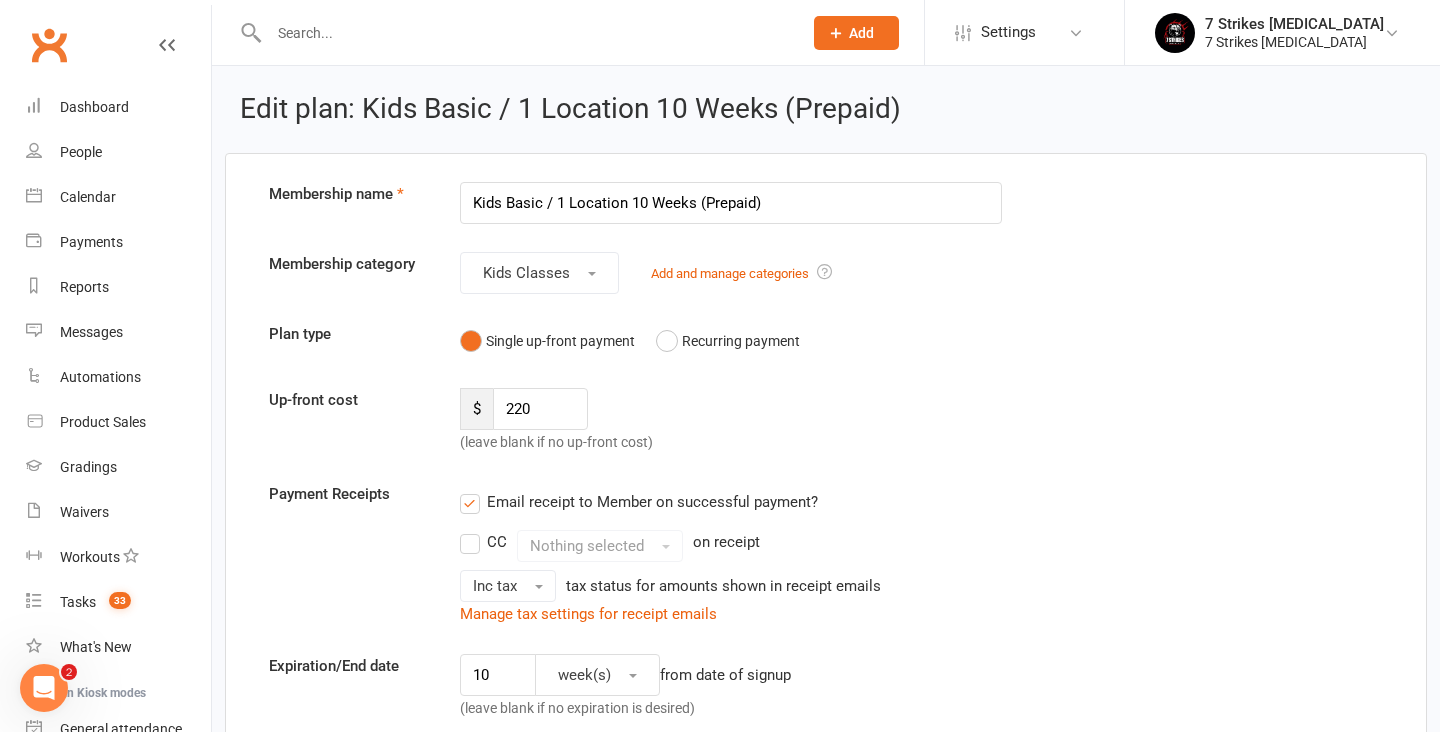 select on "100" 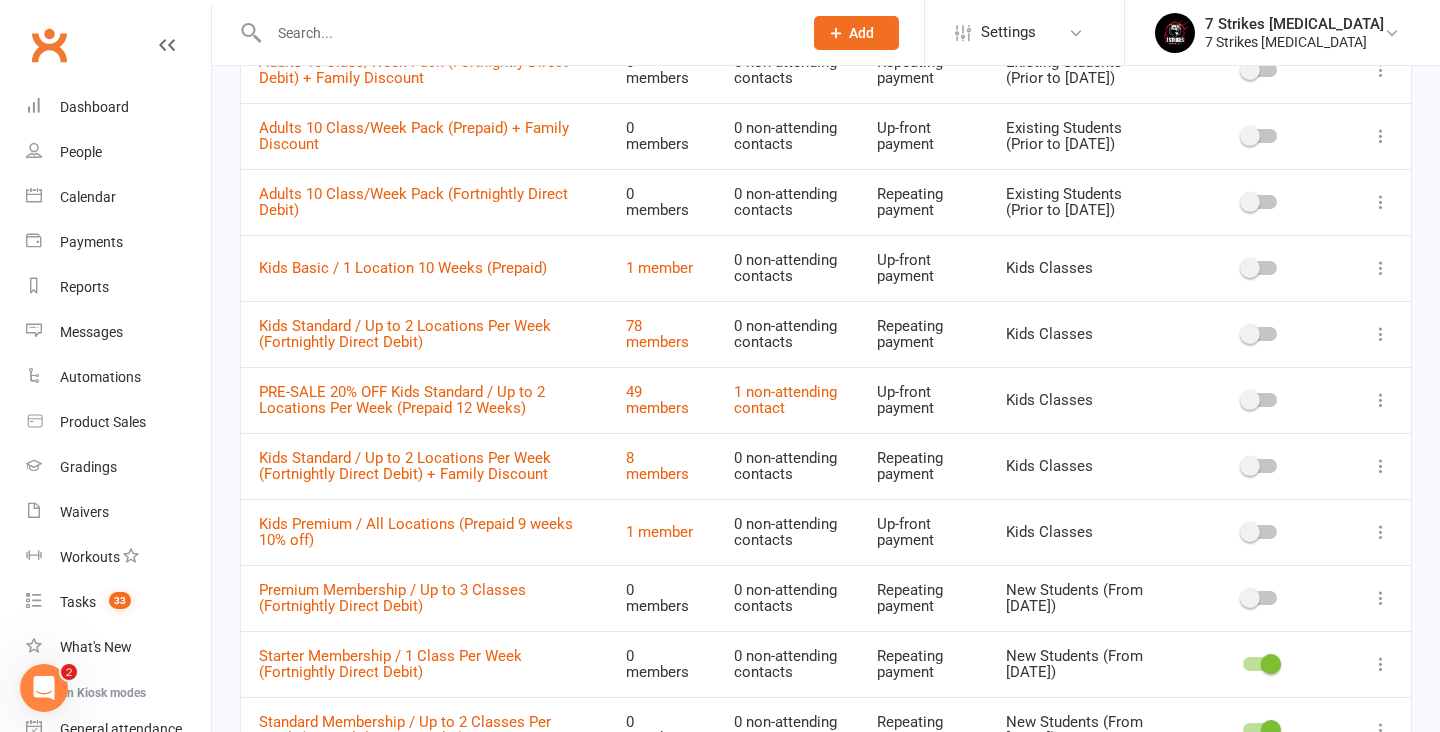 scroll, scrollTop: 641, scrollLeft: 0, axis: vertical 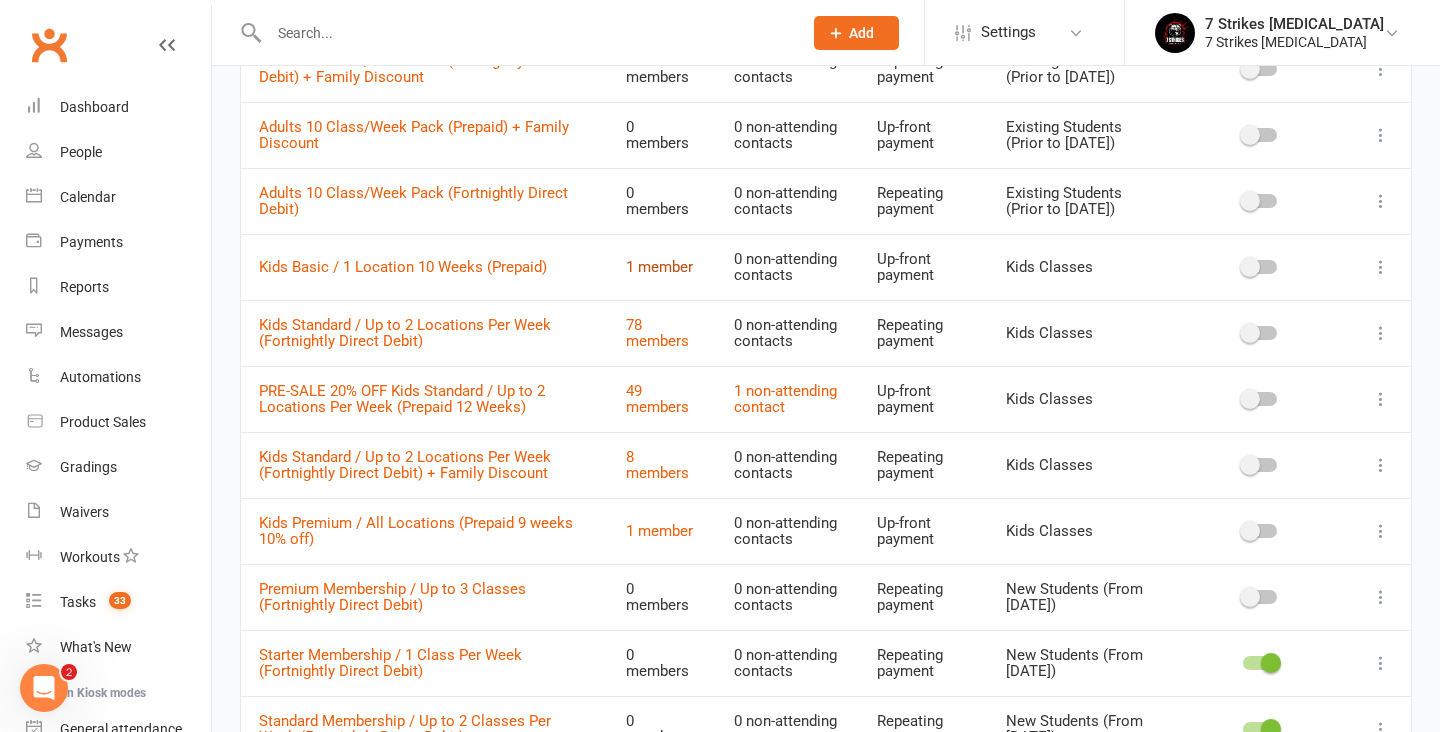 click on "1 member" at bounding box center (659, 267) 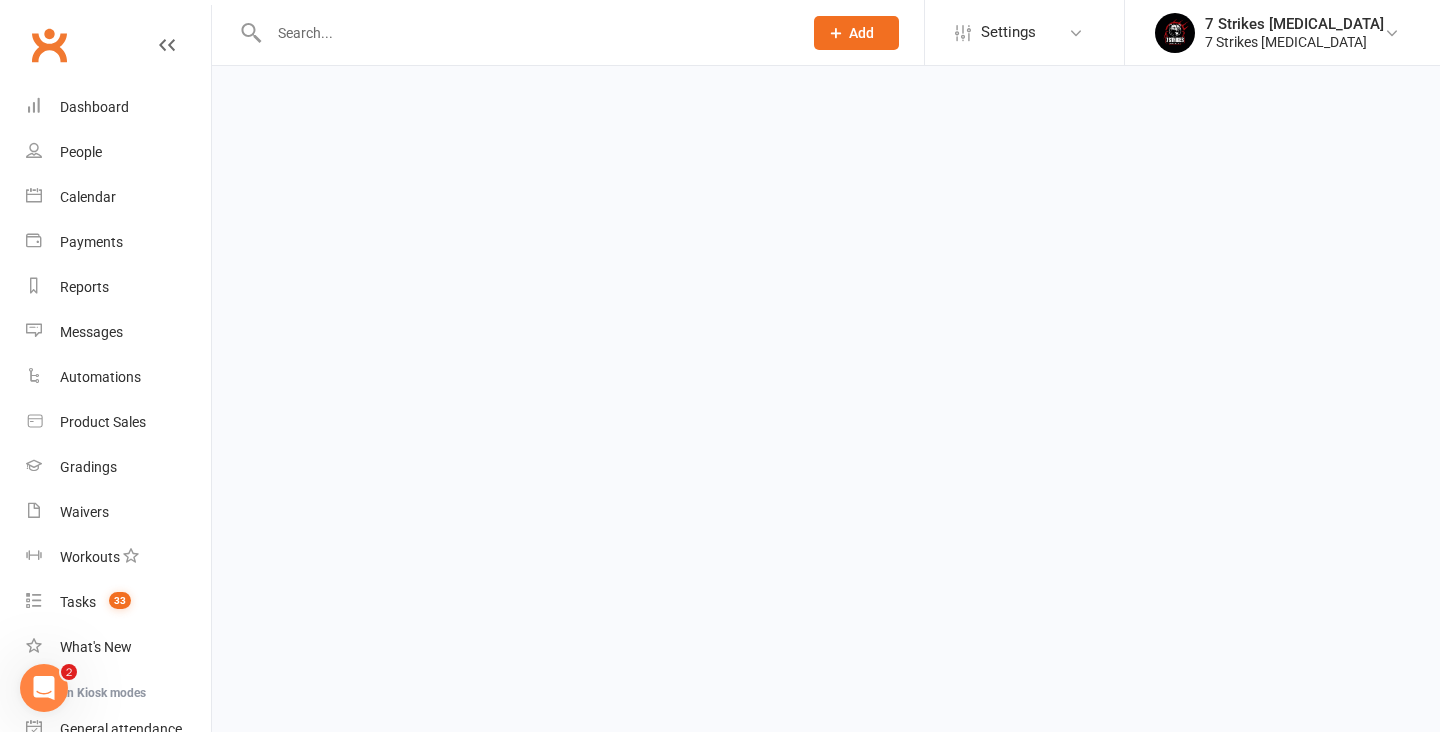 scroll, scrollTop: 0, scrollLeft: 0, axis: both 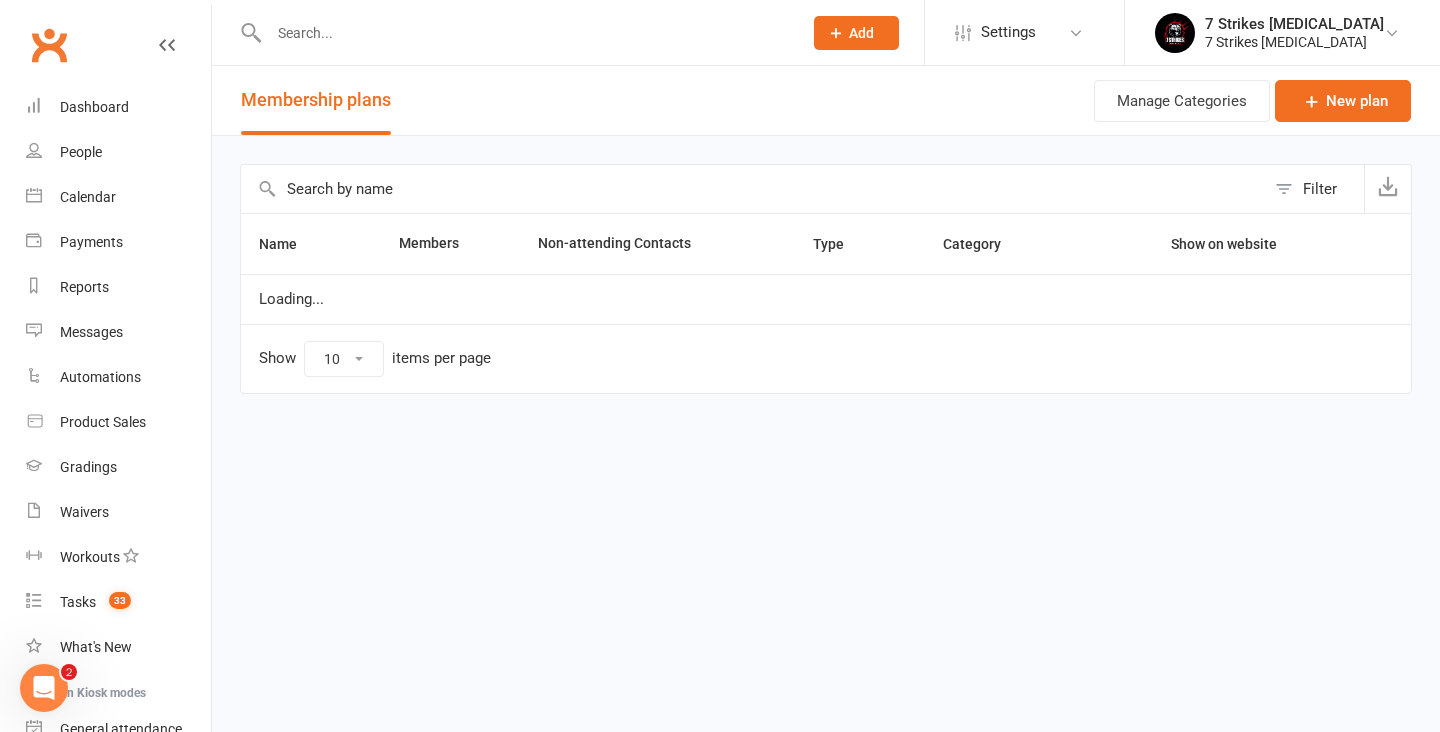 select on "100" 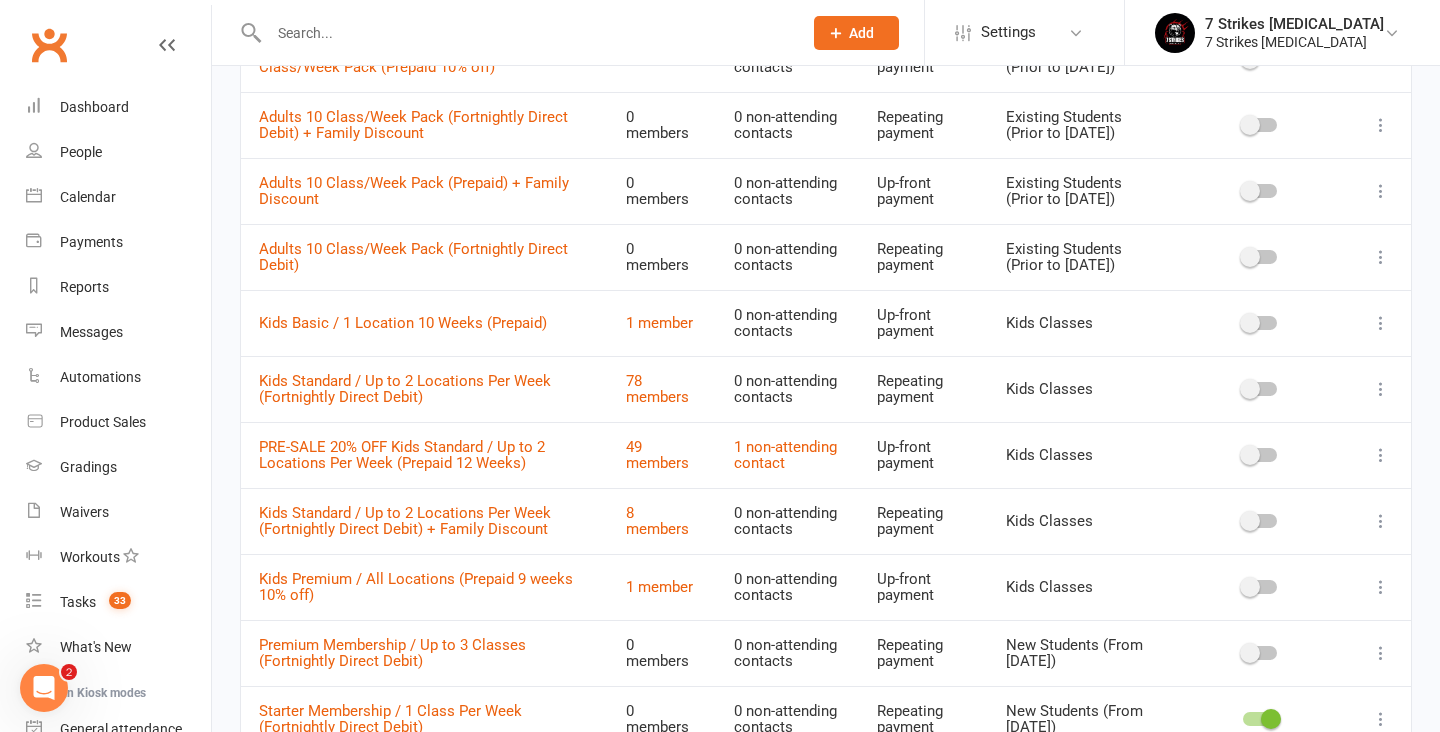 scroll, scrollTop: 589, scrollLeft: 0, axis: vertical 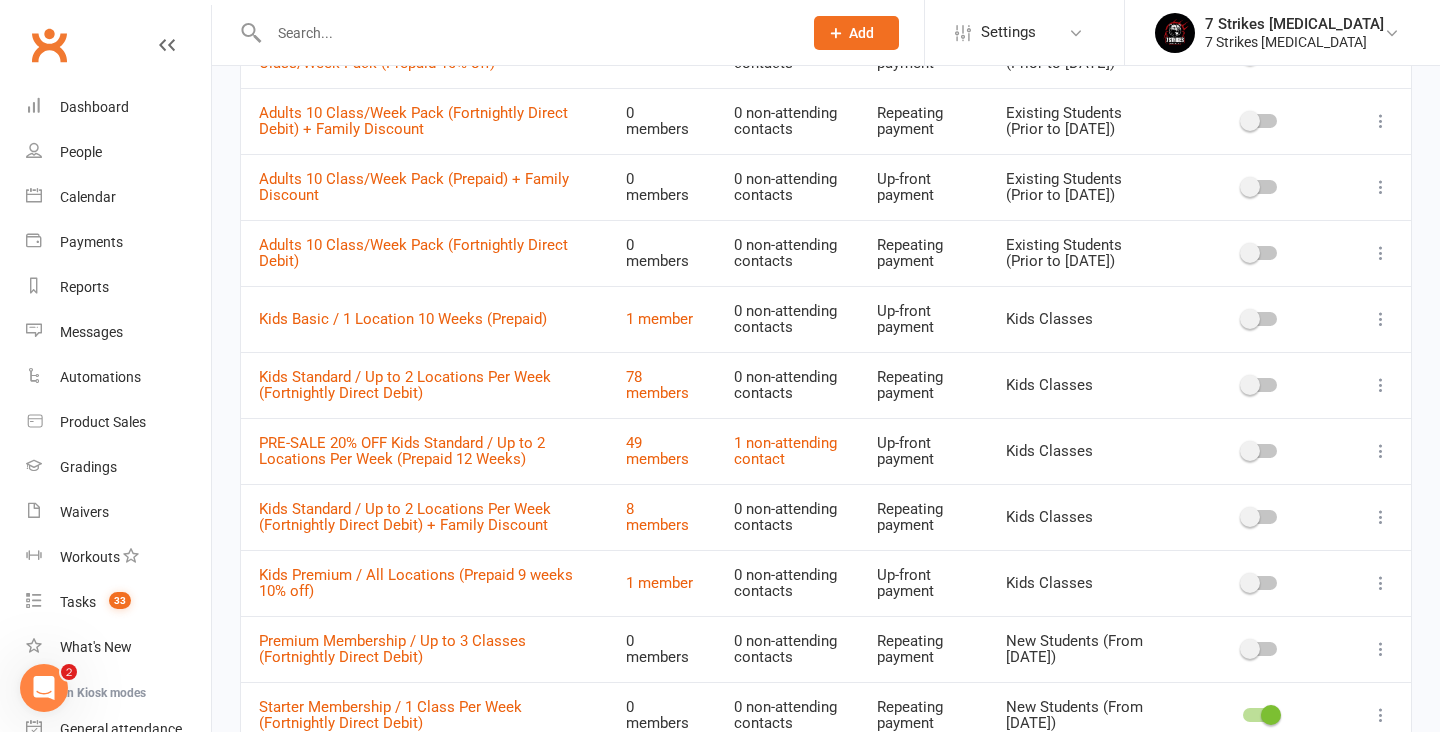click at bounding box center (1381, 319) 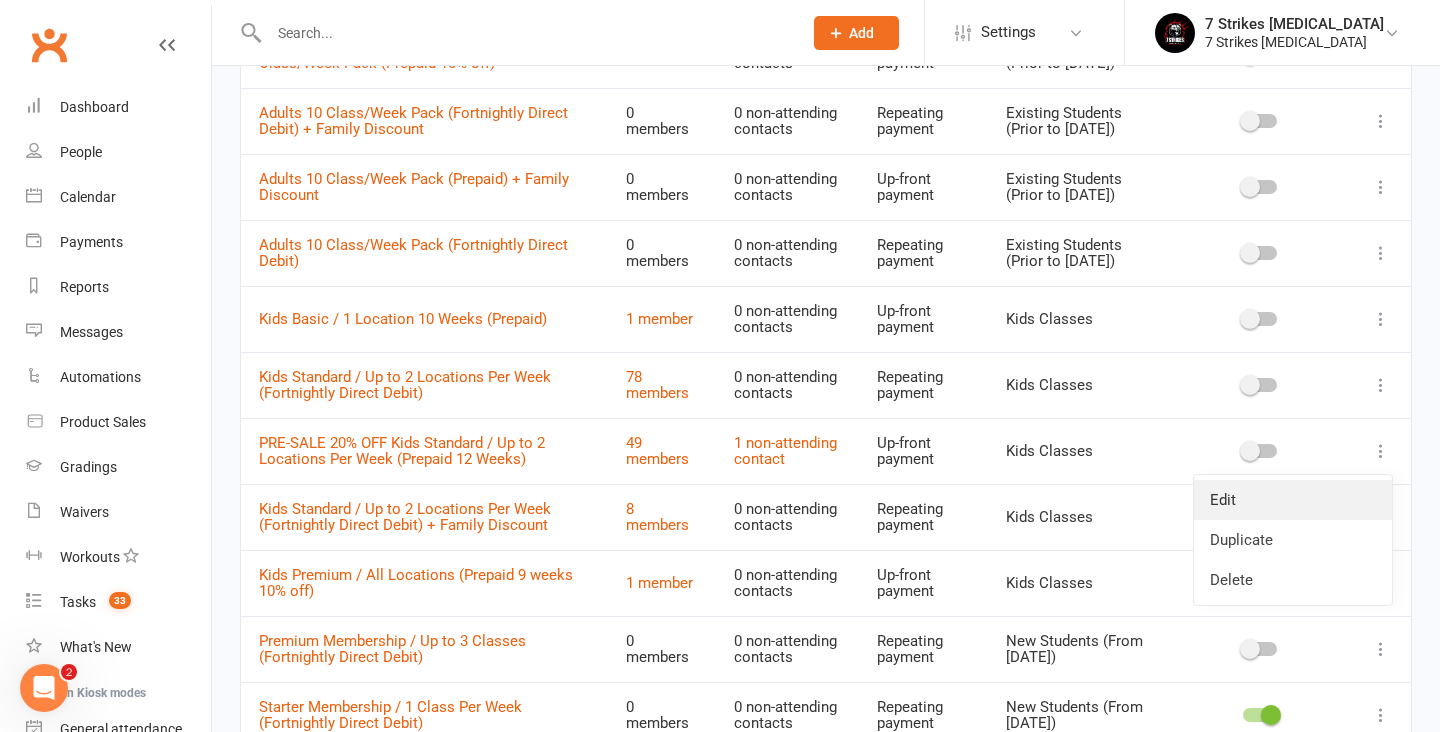 click on "Edit" at bounding box center (1293, 500) 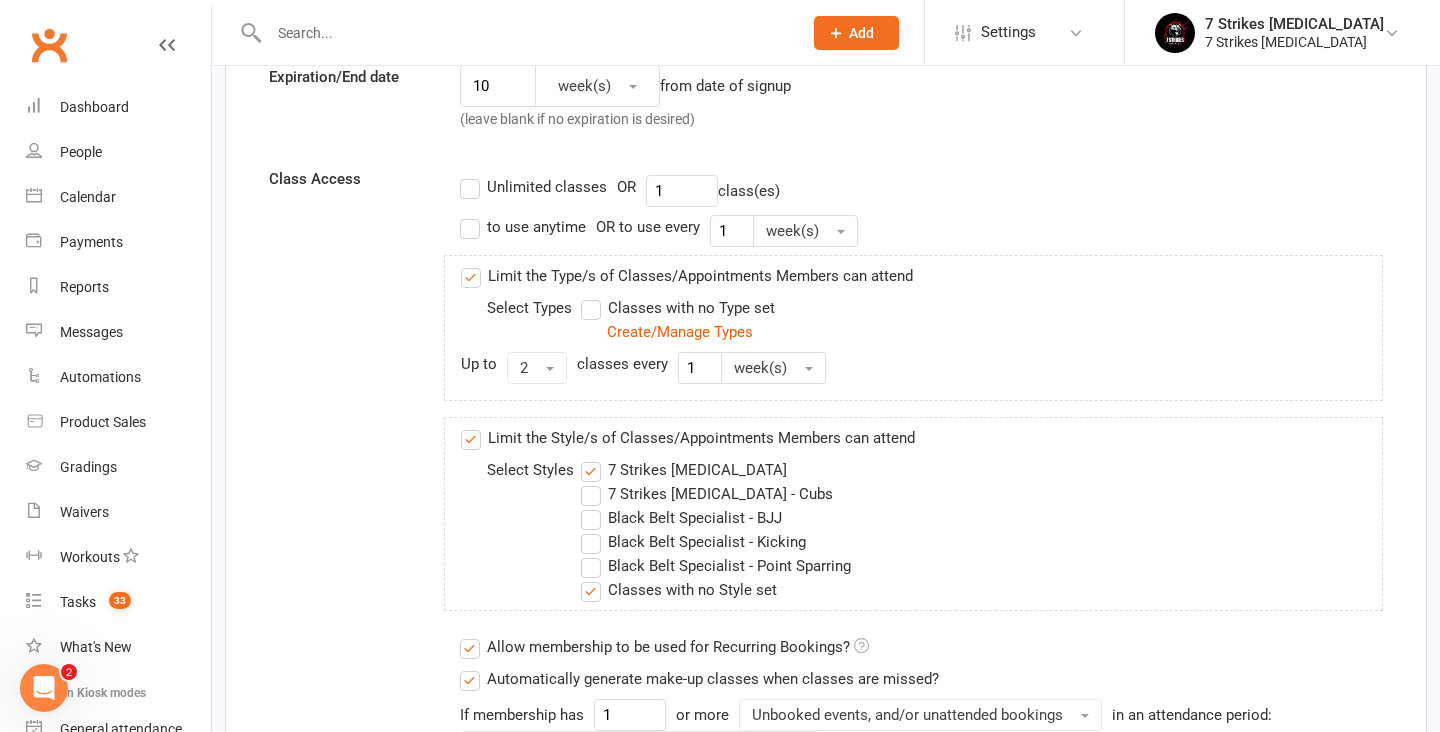 scroll, scrollTop: 0, scrollLeft: 0, axis: both 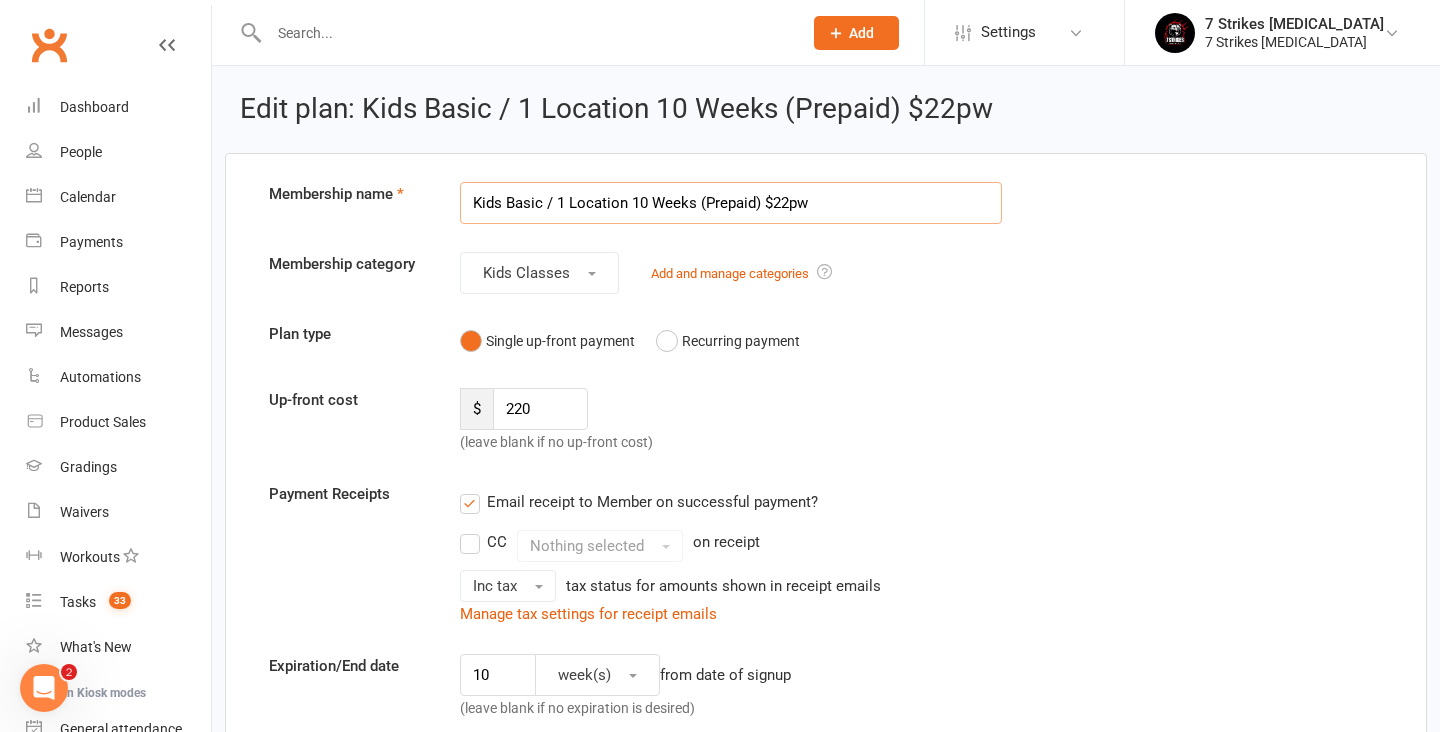 drag, startPoint x: 544, startPoint y: 204, endPoint x: 441, endPoint y: 197, distance: 103.23759 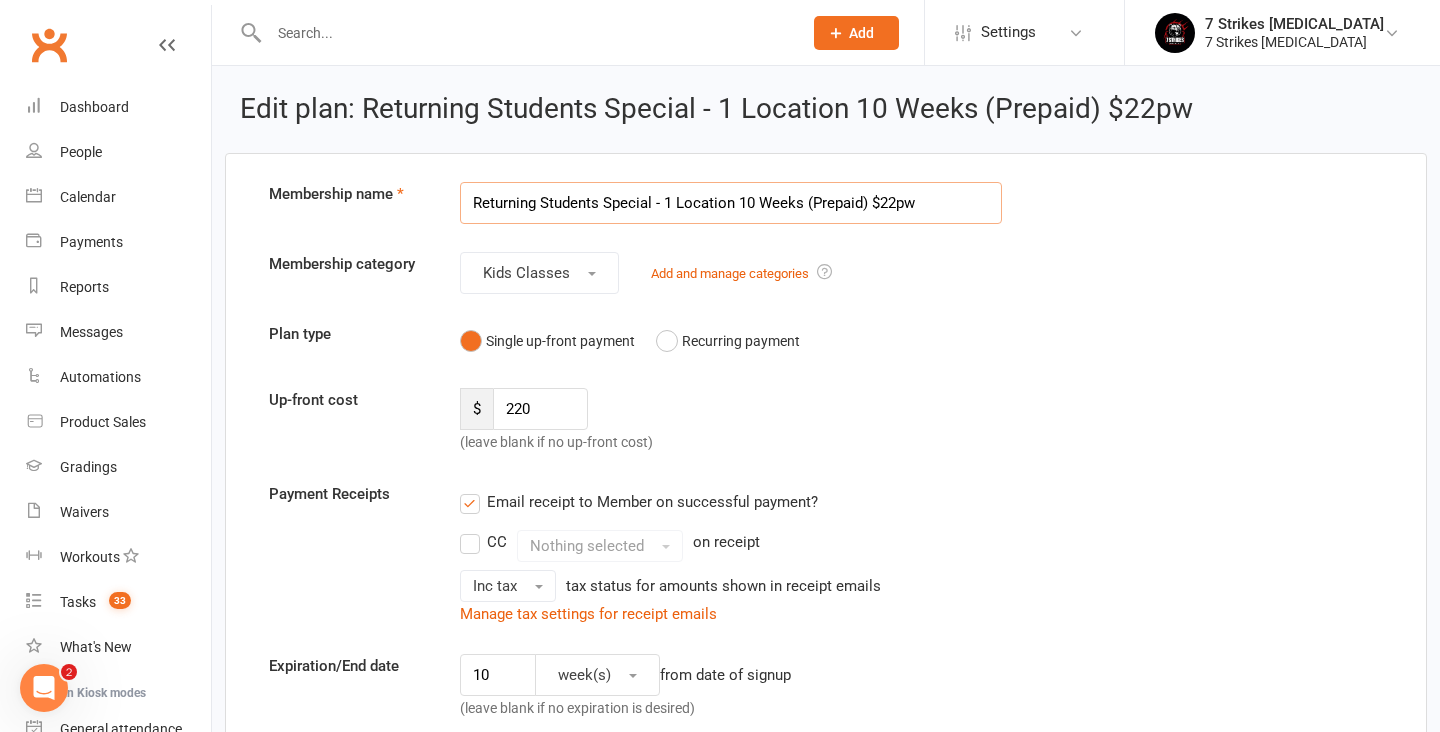 drag, startPoint x: 665, startPoint y: 205, endPoint x: 235, endPoint y: 181, distance: 430.66925 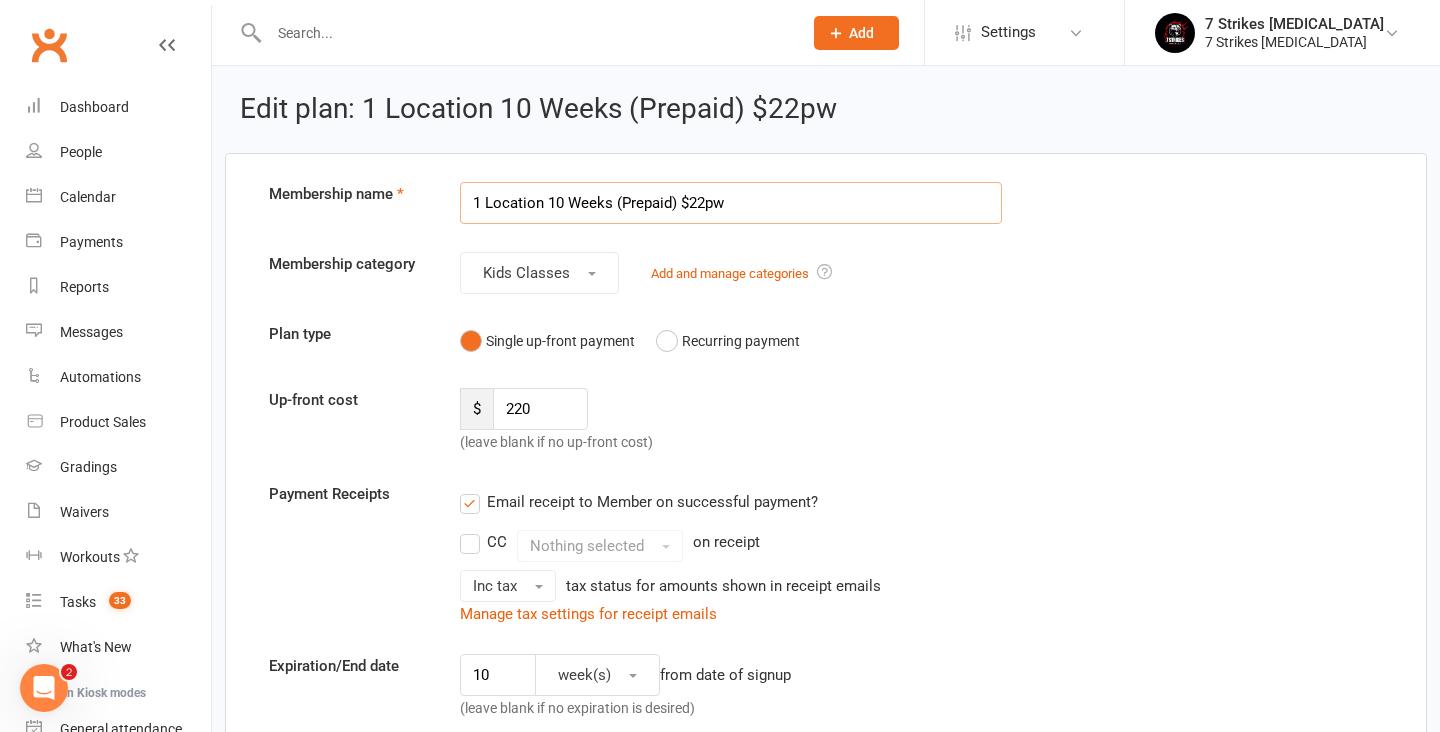 type on "1 Location 10 Weeks (Prepaid) $22pw" 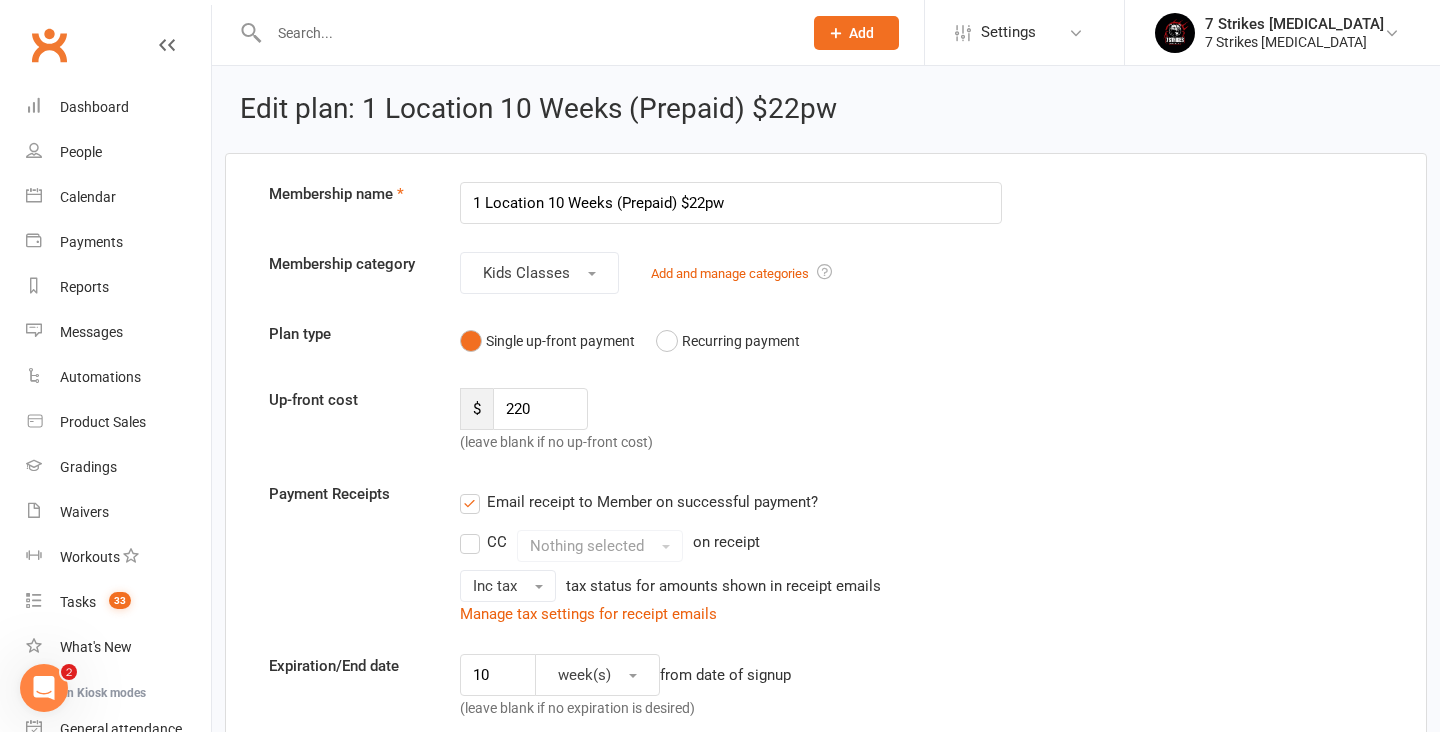 click on "Up-front cost $ 220 (leave blank if no up-front cost)" at bounding box center (826, 421) 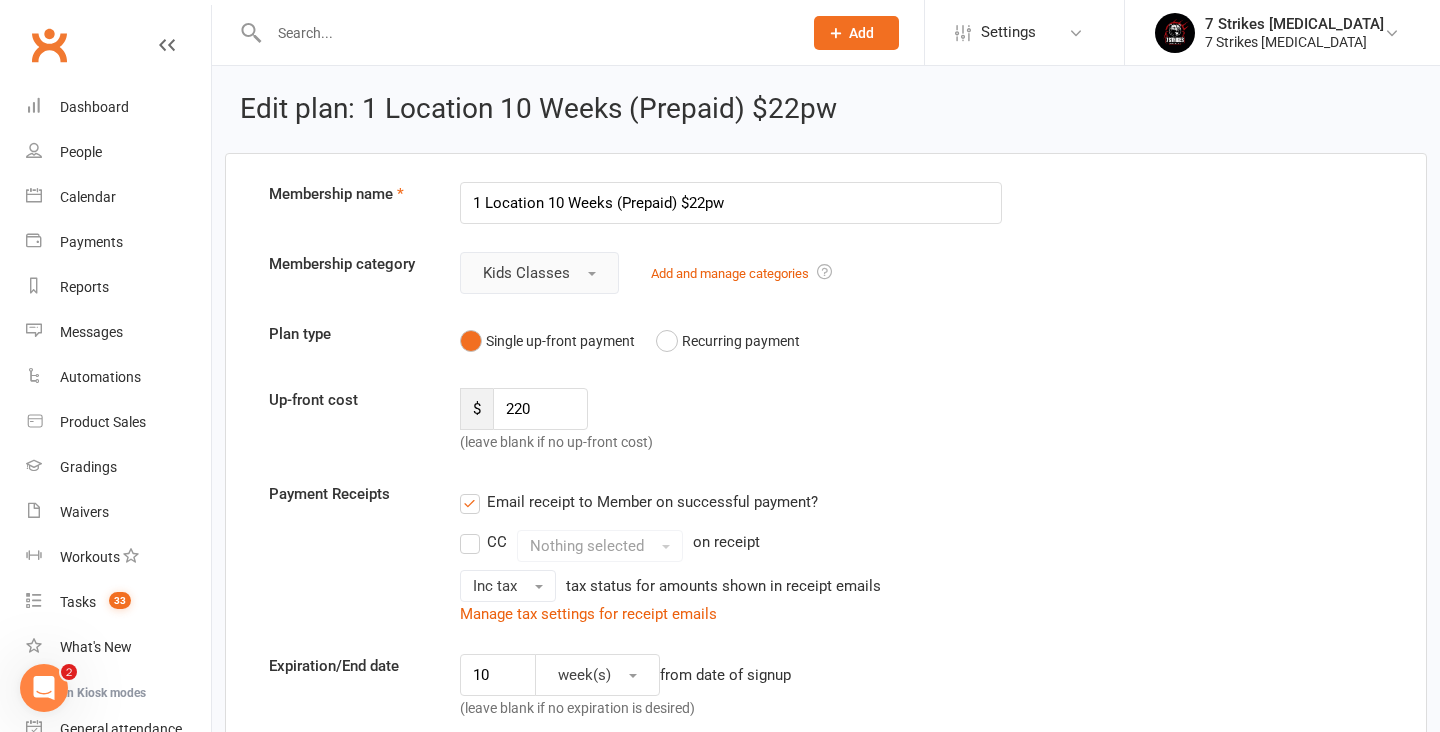 click on "Kids Classes" at bounding box center (526, 273) 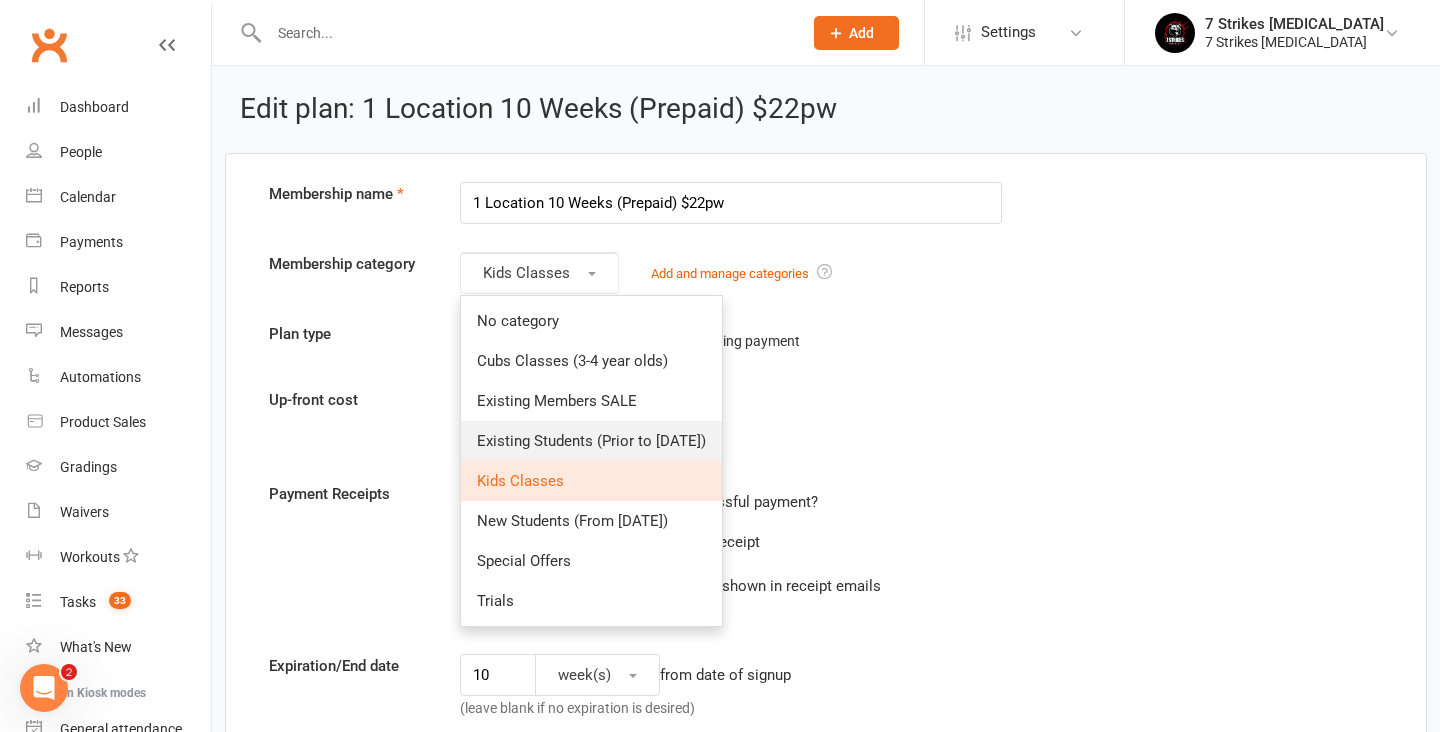 click on "Existing Students (Prior to July 2025)" at bounding box center [591, 441] 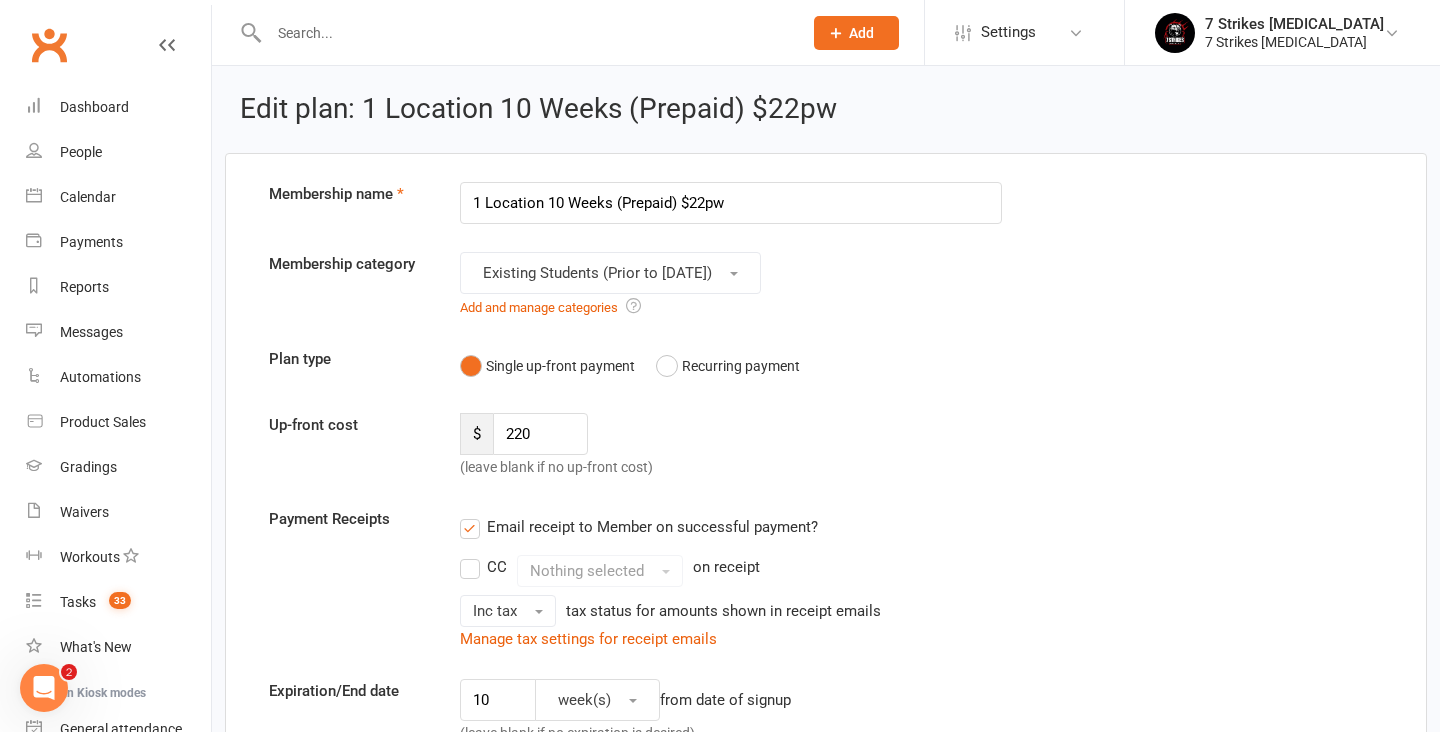 click on "Up-front cost $ 220 (leave blank if no up-front cost)" at bounding box center (826, 446) 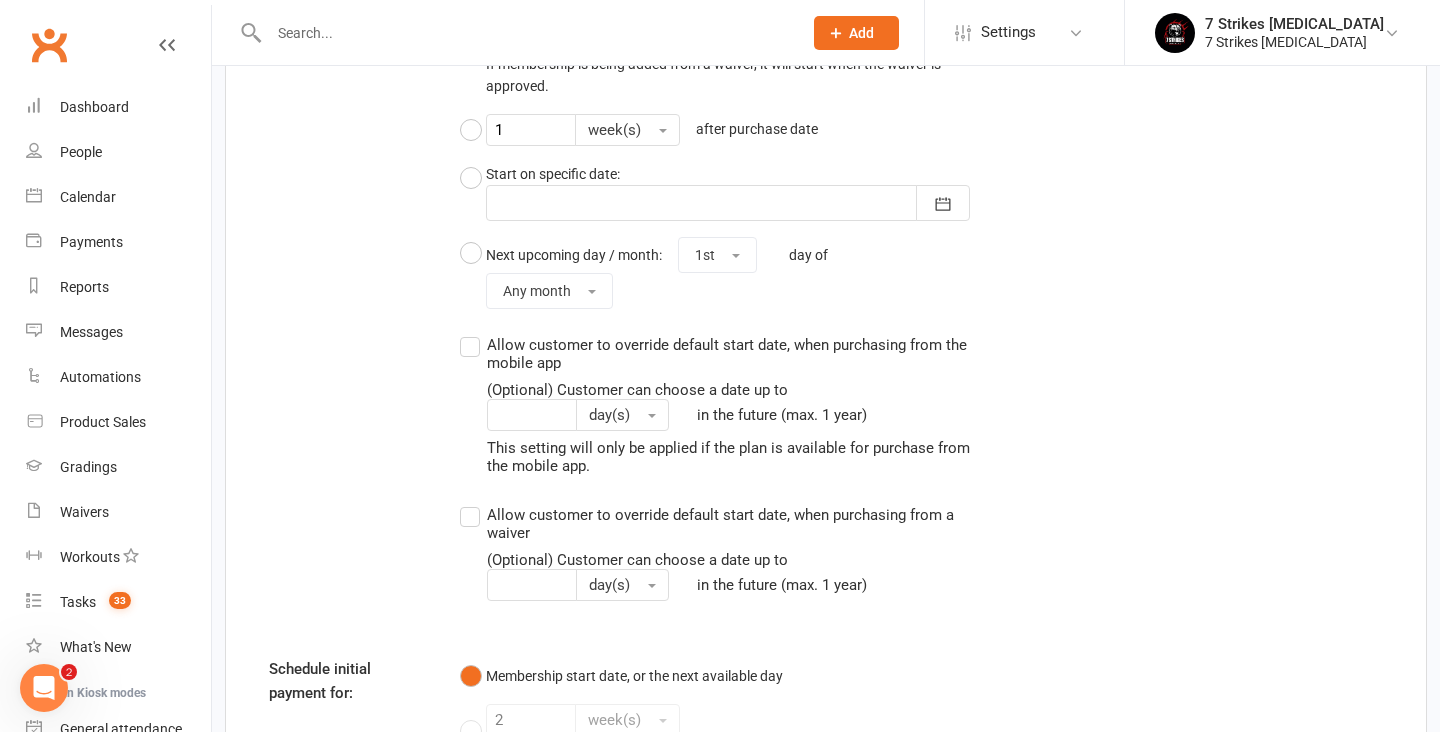scroll, scrollTop: 2581, scrollLeft: 0, axis: vertical 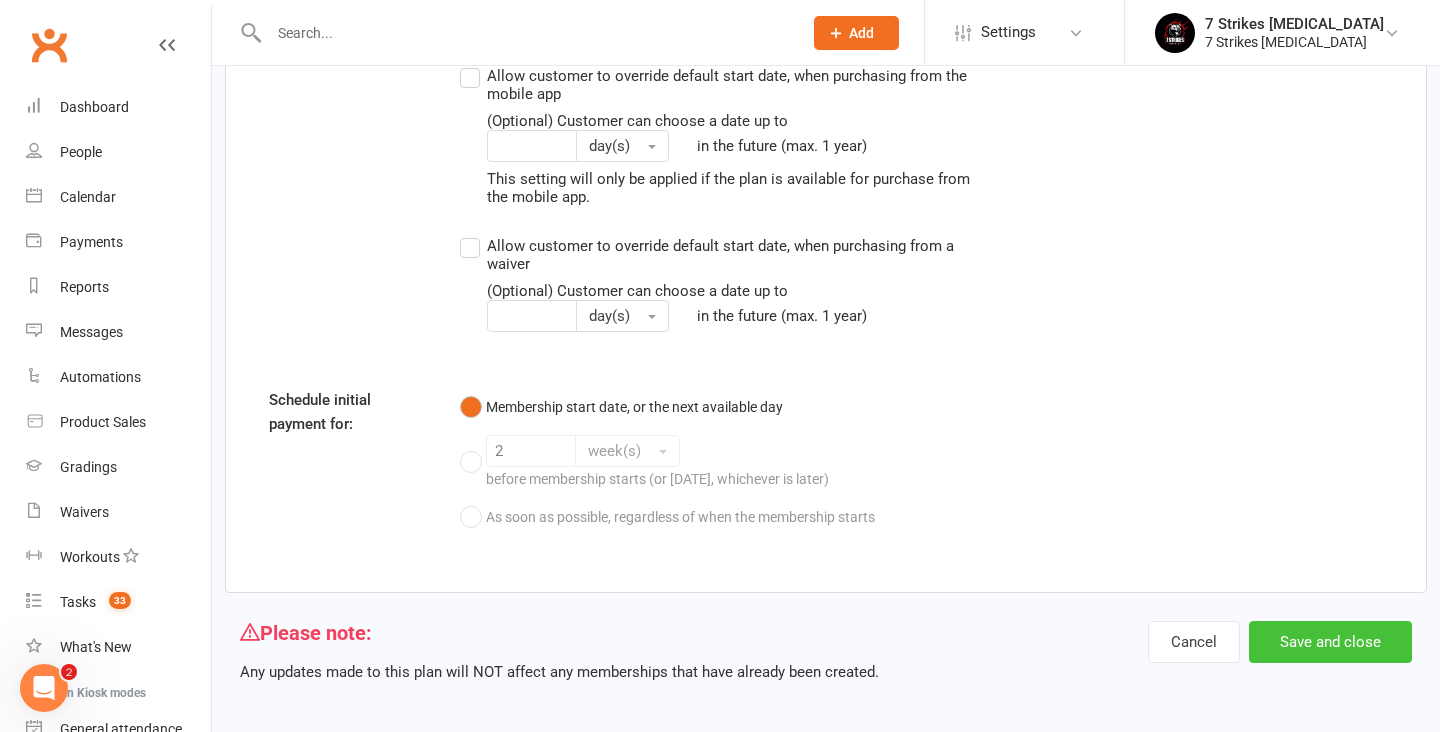 click on "Save and close" at bounding box center [1330, 642] 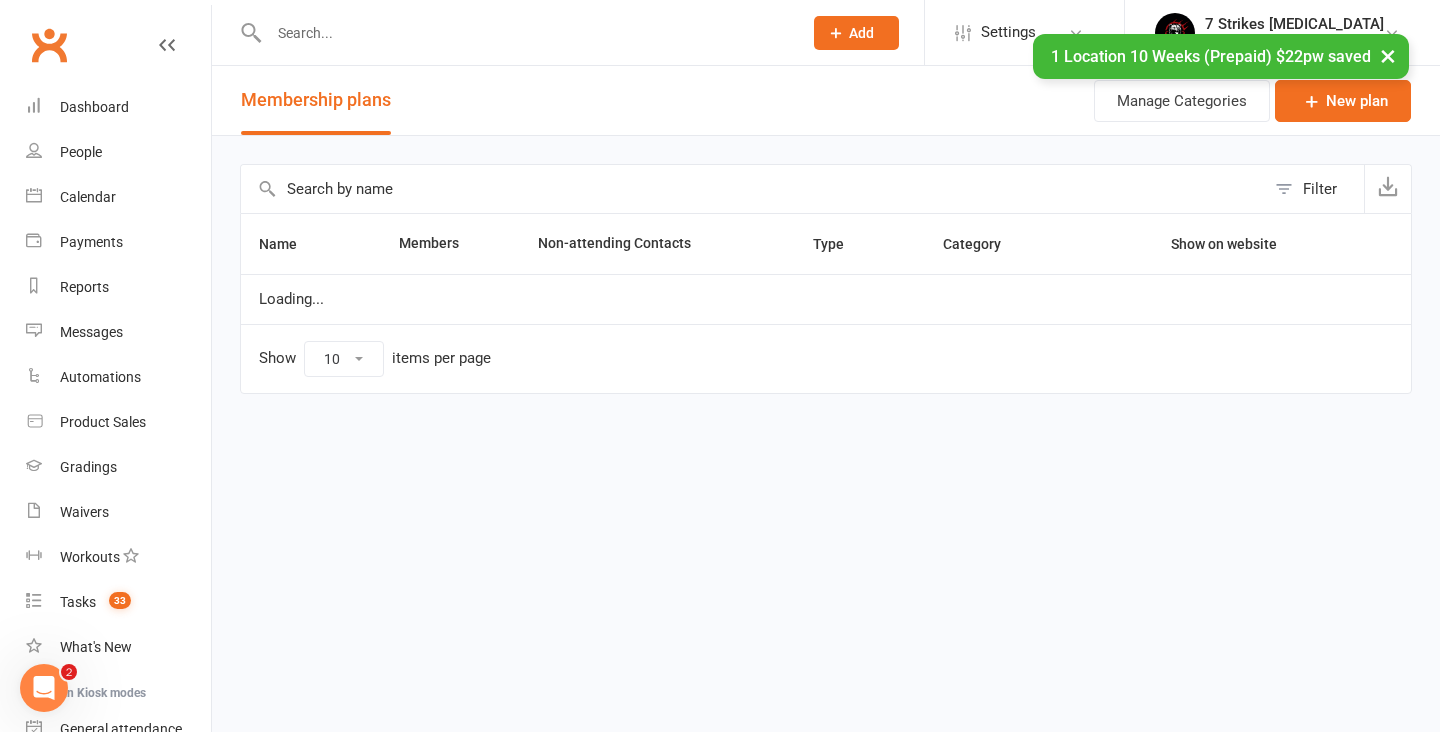 select on "100" 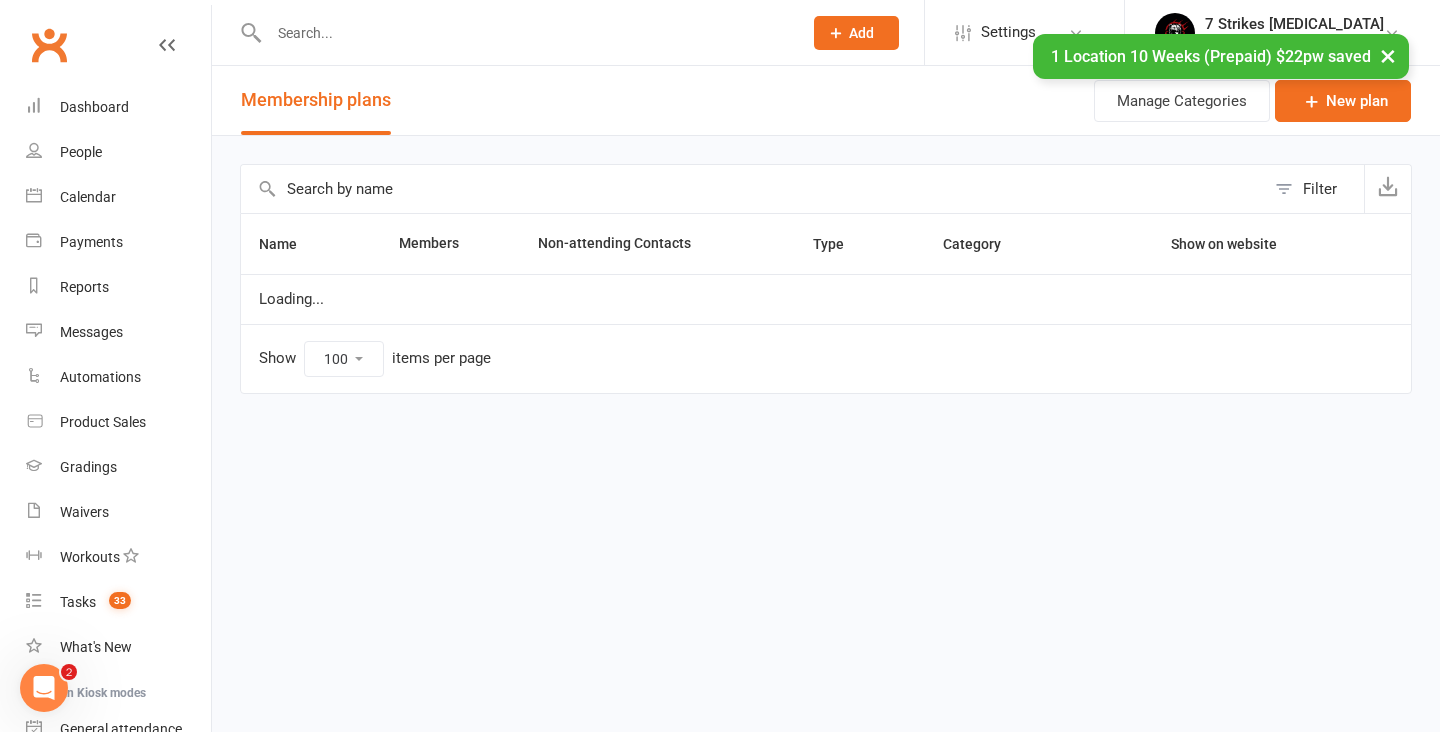 scroll, scrollTop: 0, scrollLeft: 0, axis: both 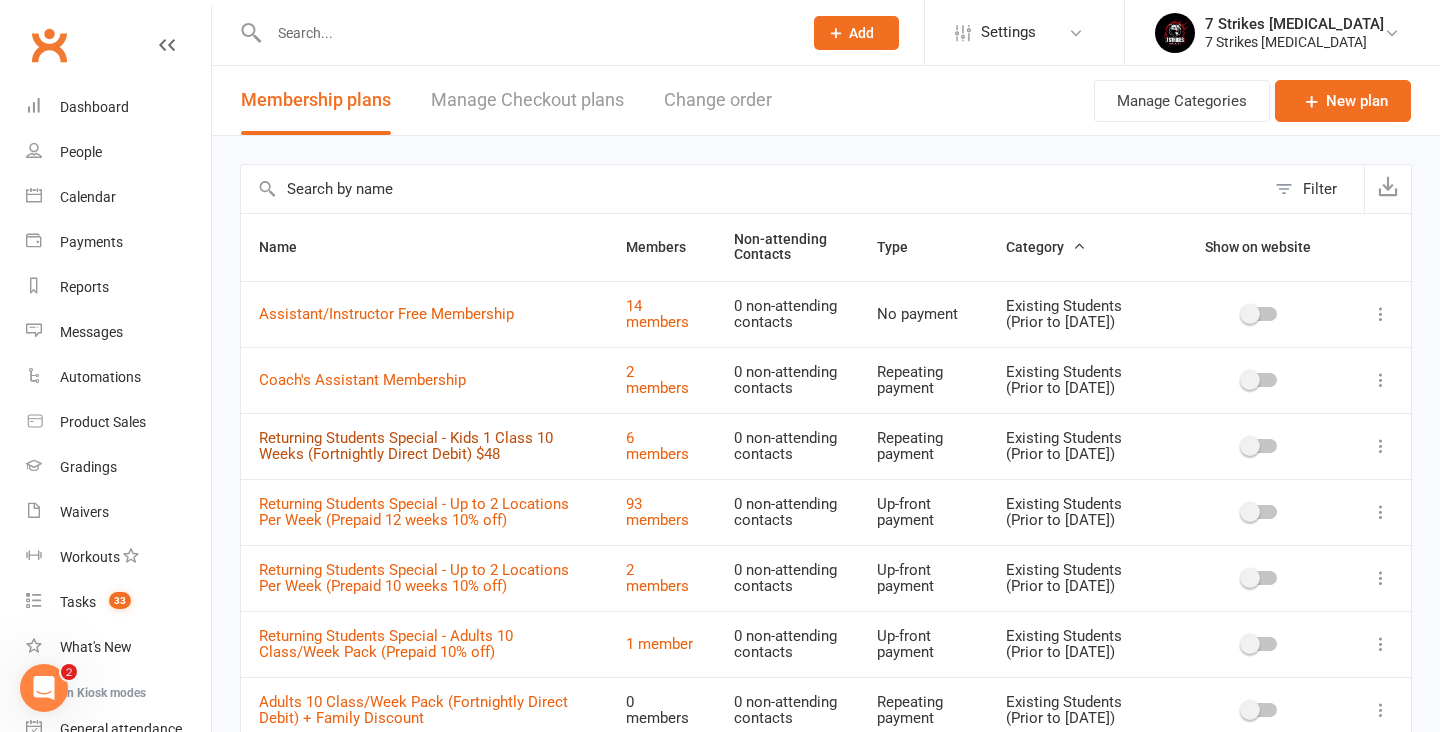 click on "Returning Students Special - Kids 1 Class 10 Weeks (Fortnightly Direct Debit) $48" at bounding box center (406, 446) 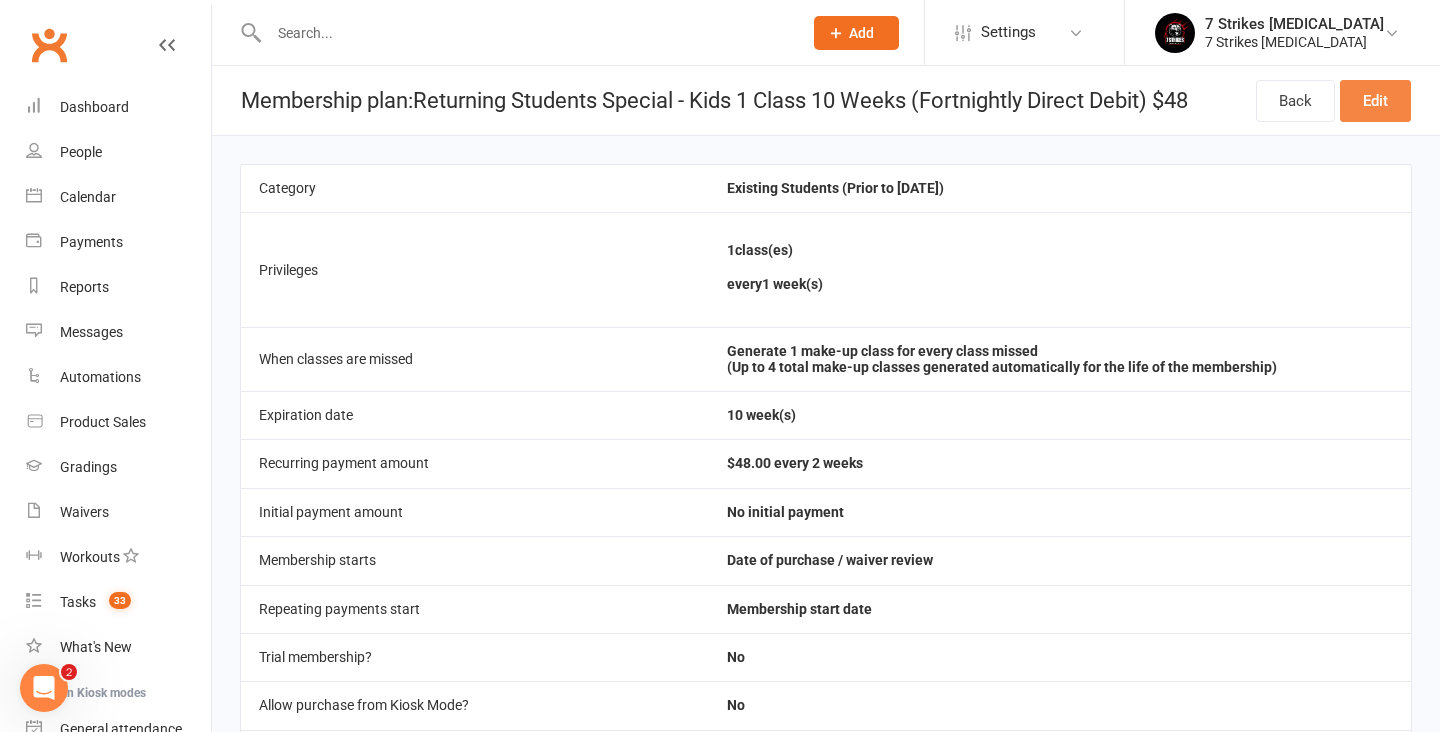 click on "Edit" at bounding box center [1375, 101] 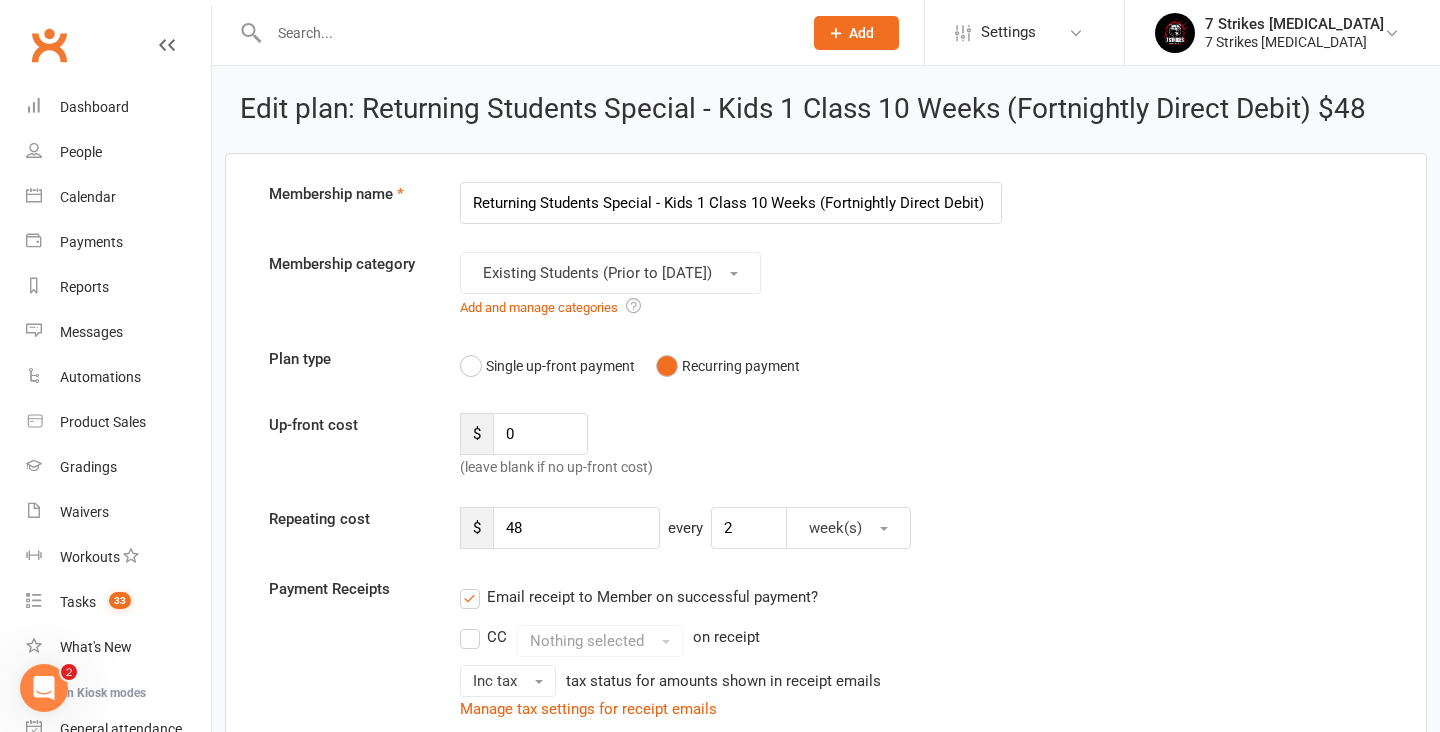 scroll, scrollTop: 0, scrollLeft: 24, axis: horizontal 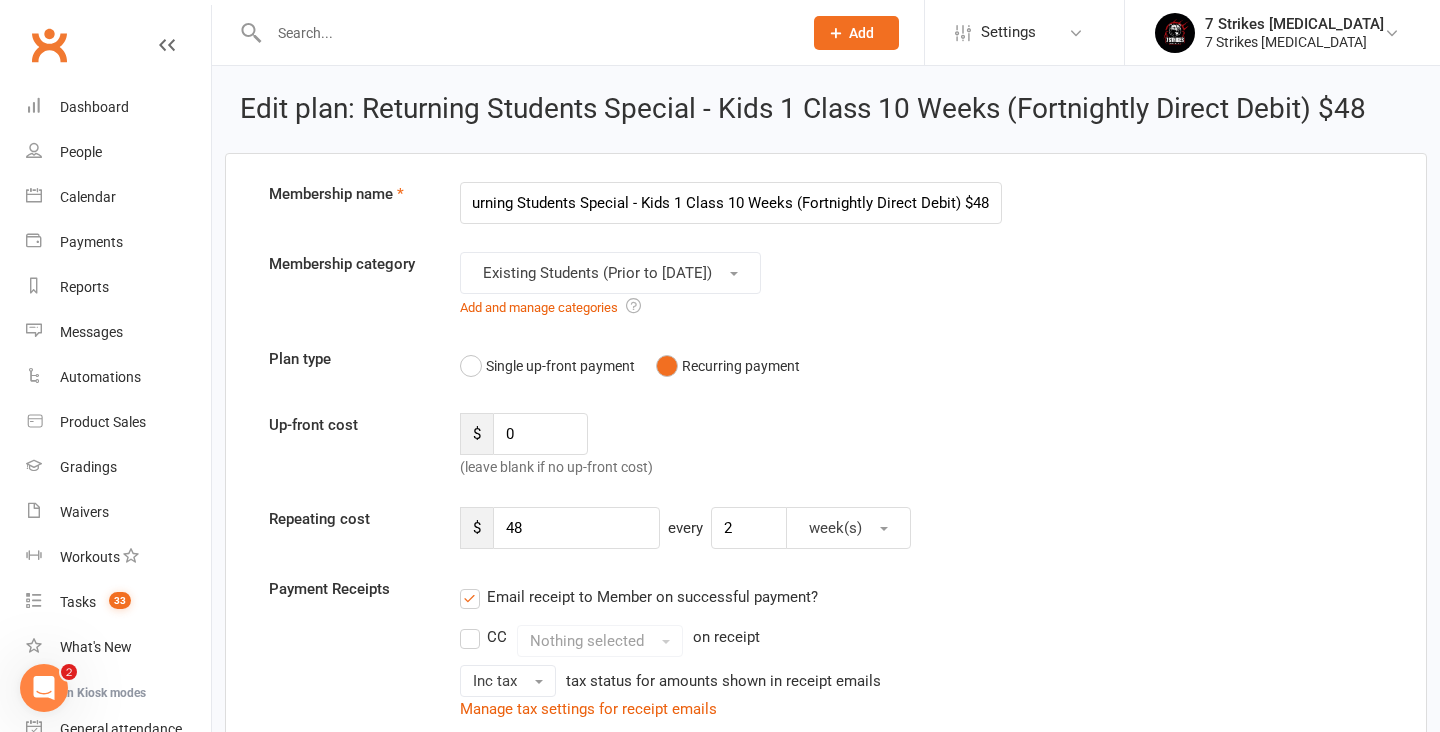 click on "Returning Students Special - Kids 1 Class 10 Weeks (Fortnightly Direct Debit) $48" at bounding box center [731, 203] 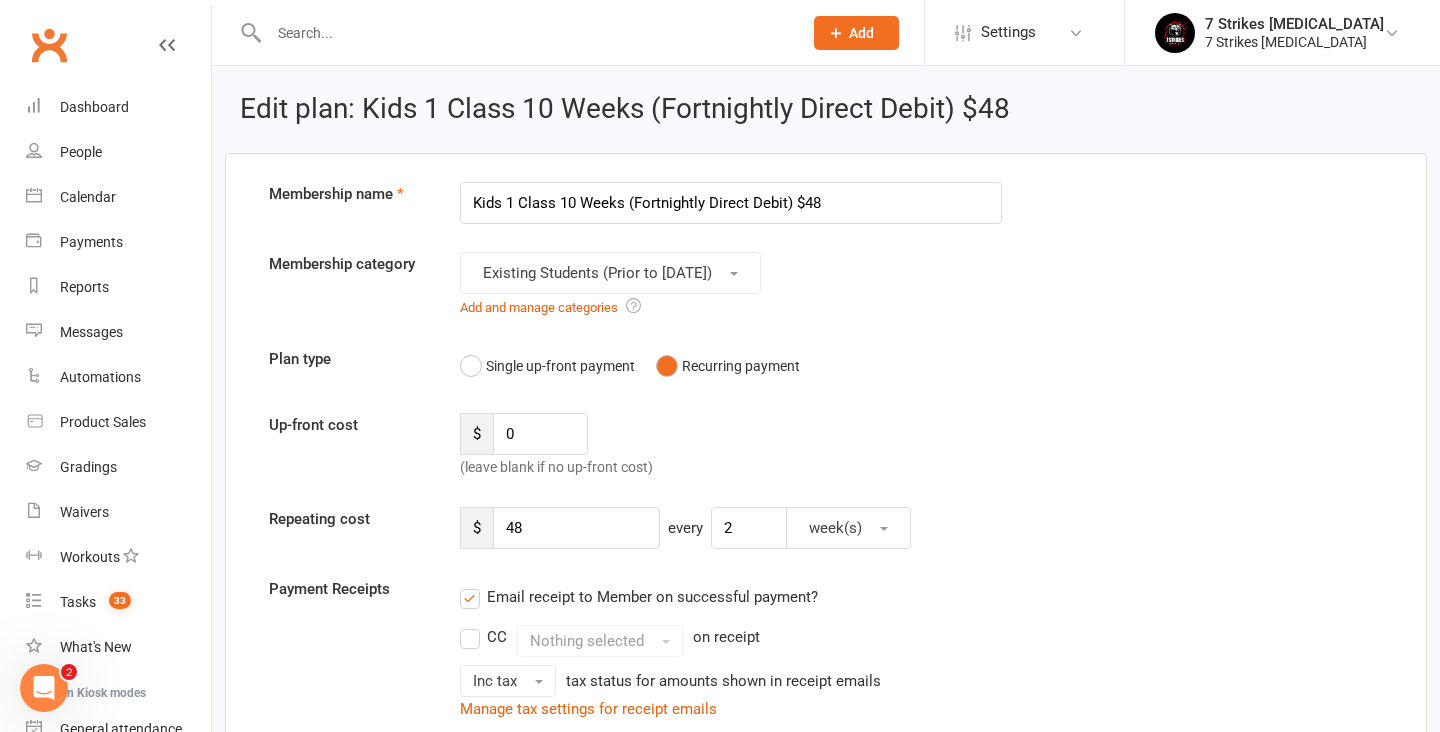 click on "Kids 1 Class 10 Weeks (Fortnightly Direct Debit) $48" at bounding box center [731, 203] 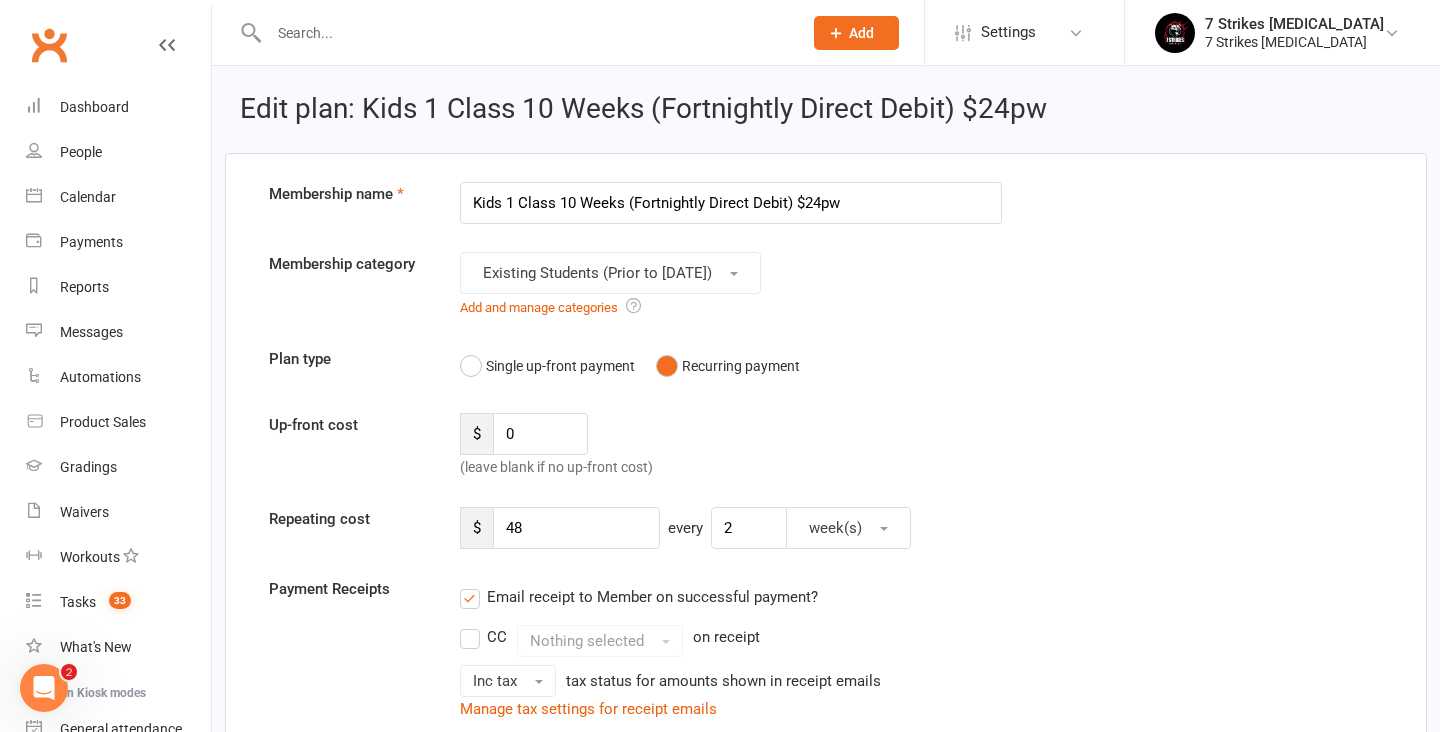 type on "Kids 1 Class 10 Weeks (Fortnightly Direct Debit) $24pw" 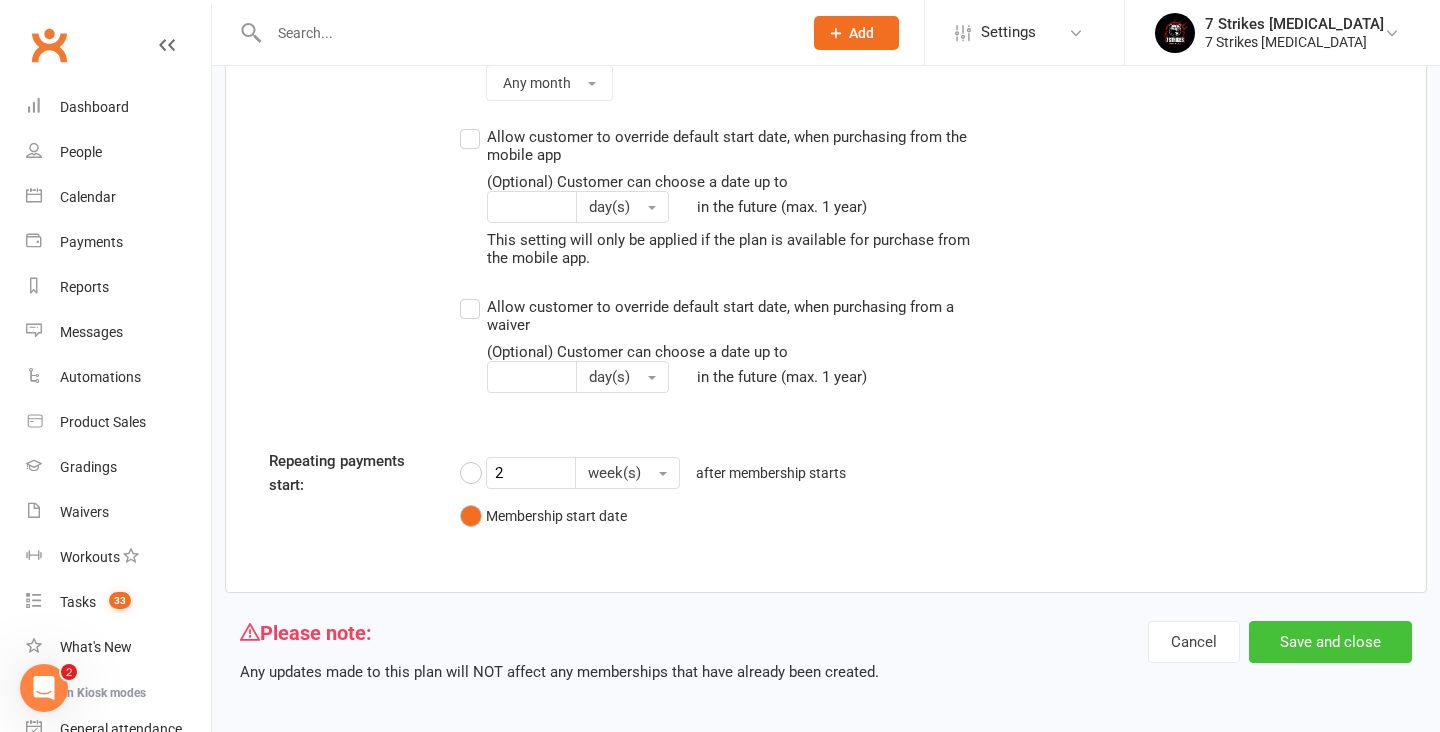 scroll, scrollTop: 2613, scrollLeft: 0, axis: vertical 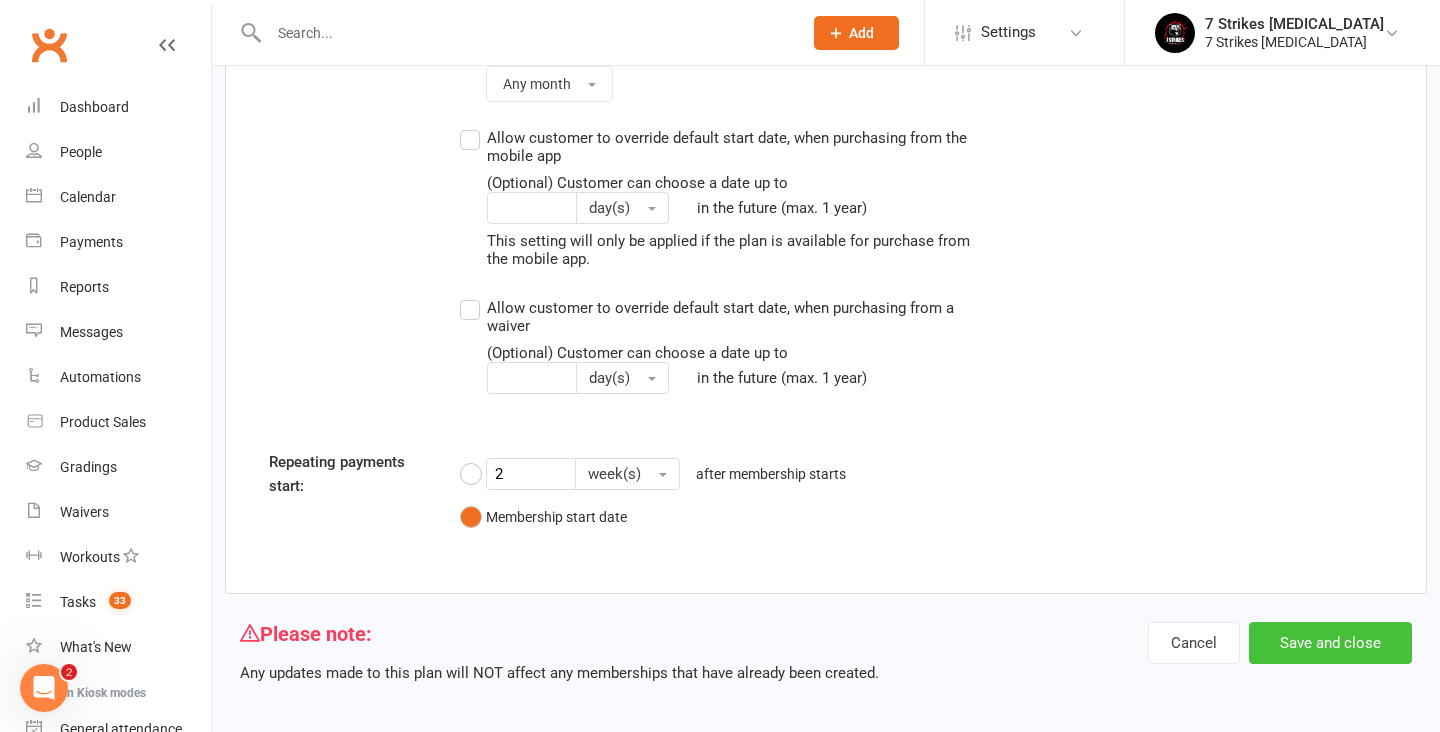 click on "Save and close" at bounding box center (1330, 643) 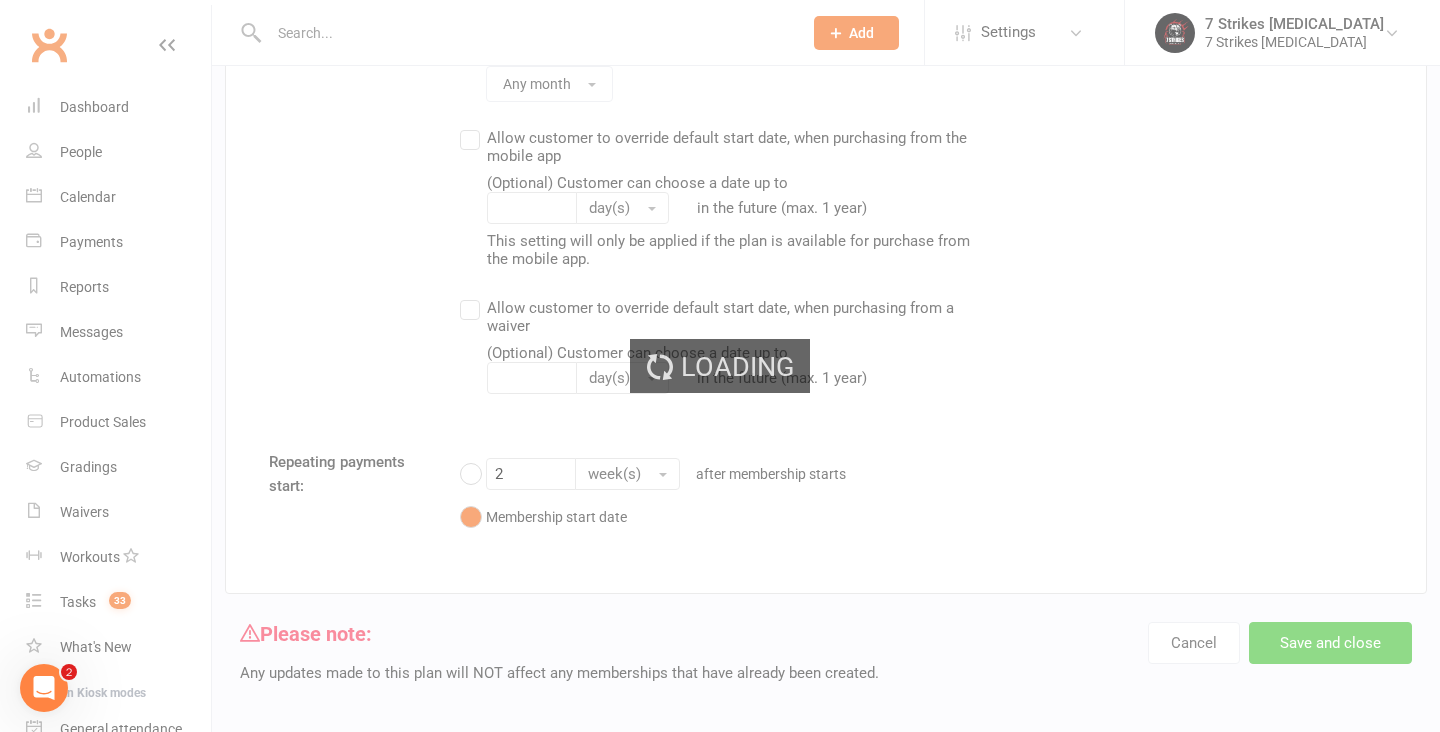 select on "100" 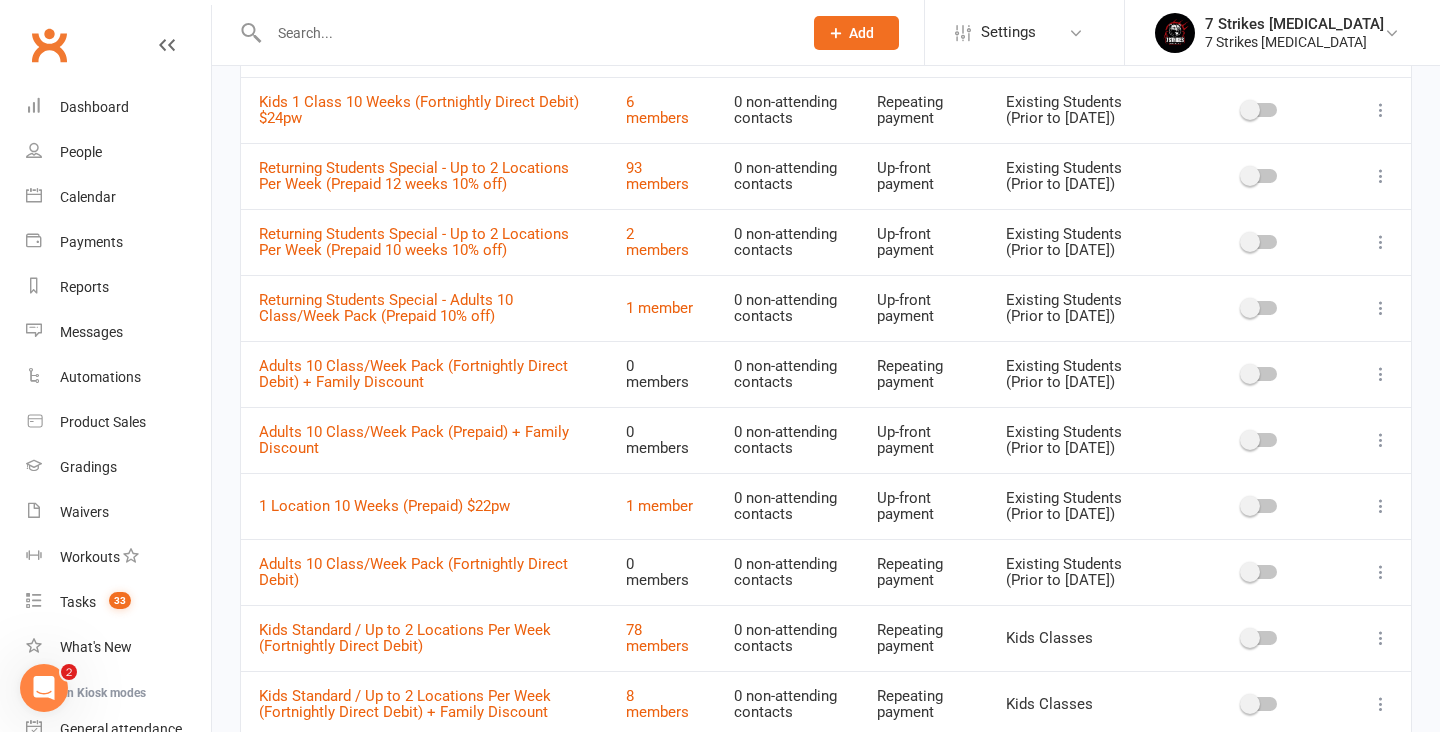 scroll, scrollTop: 340, scrollLeft: 0, axis: vertical 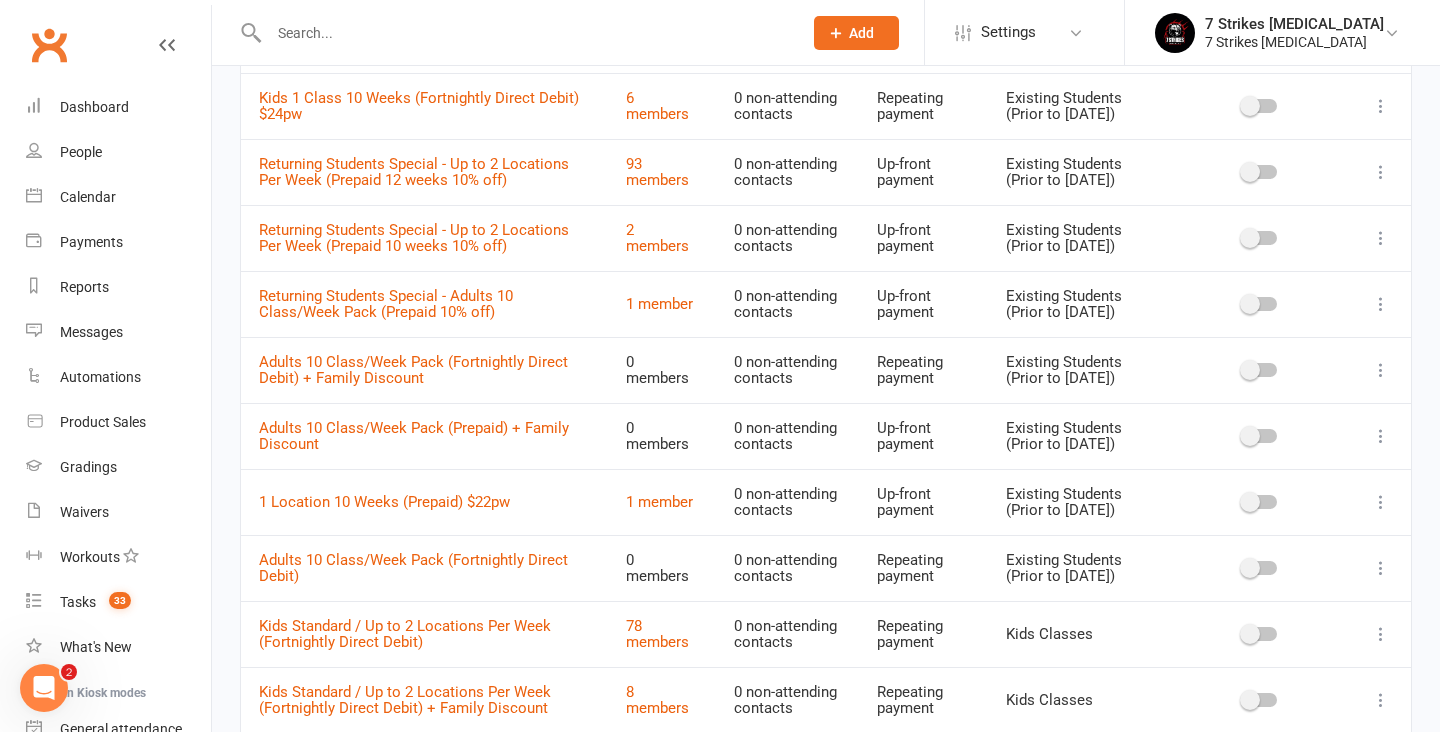 click on "2 members" at bounding box center (662, 238) 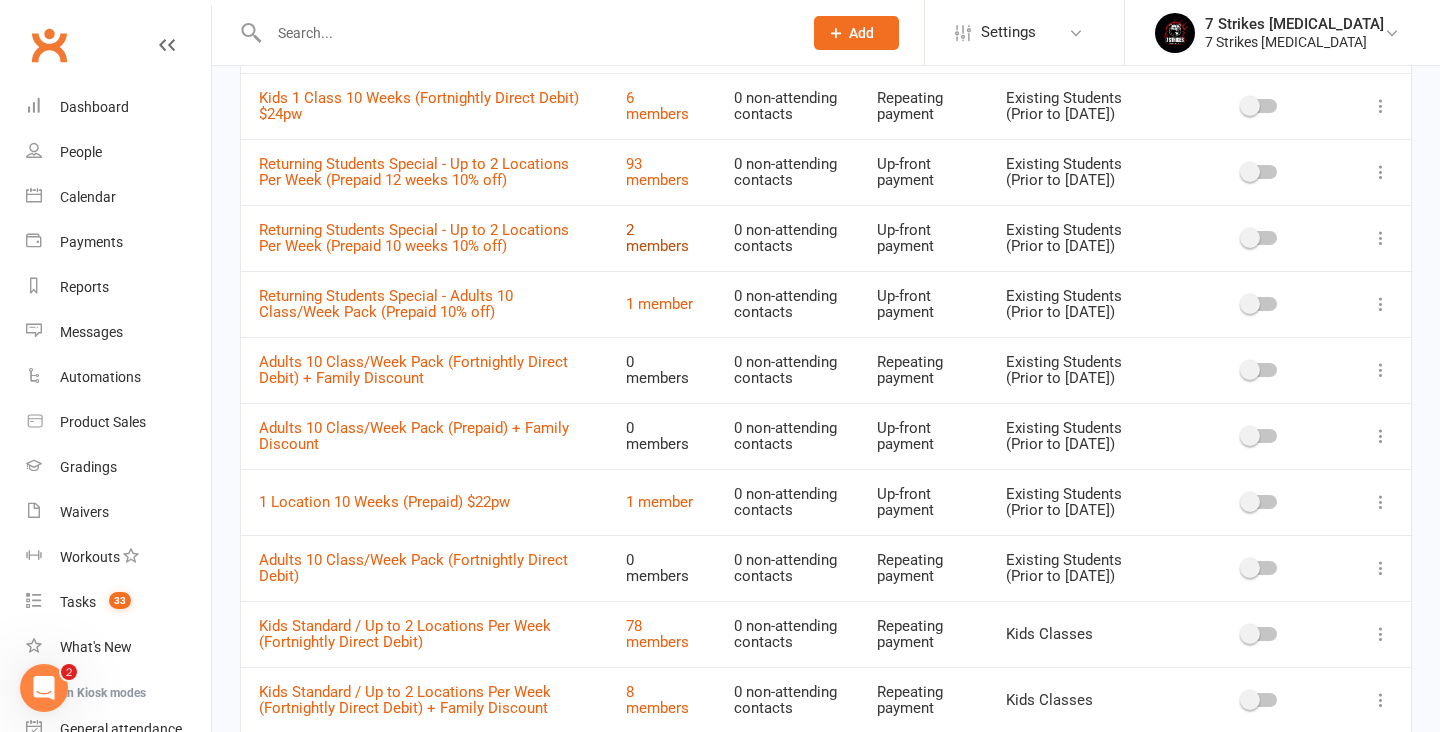 click on "2 members" at bounding box center [657, 238] 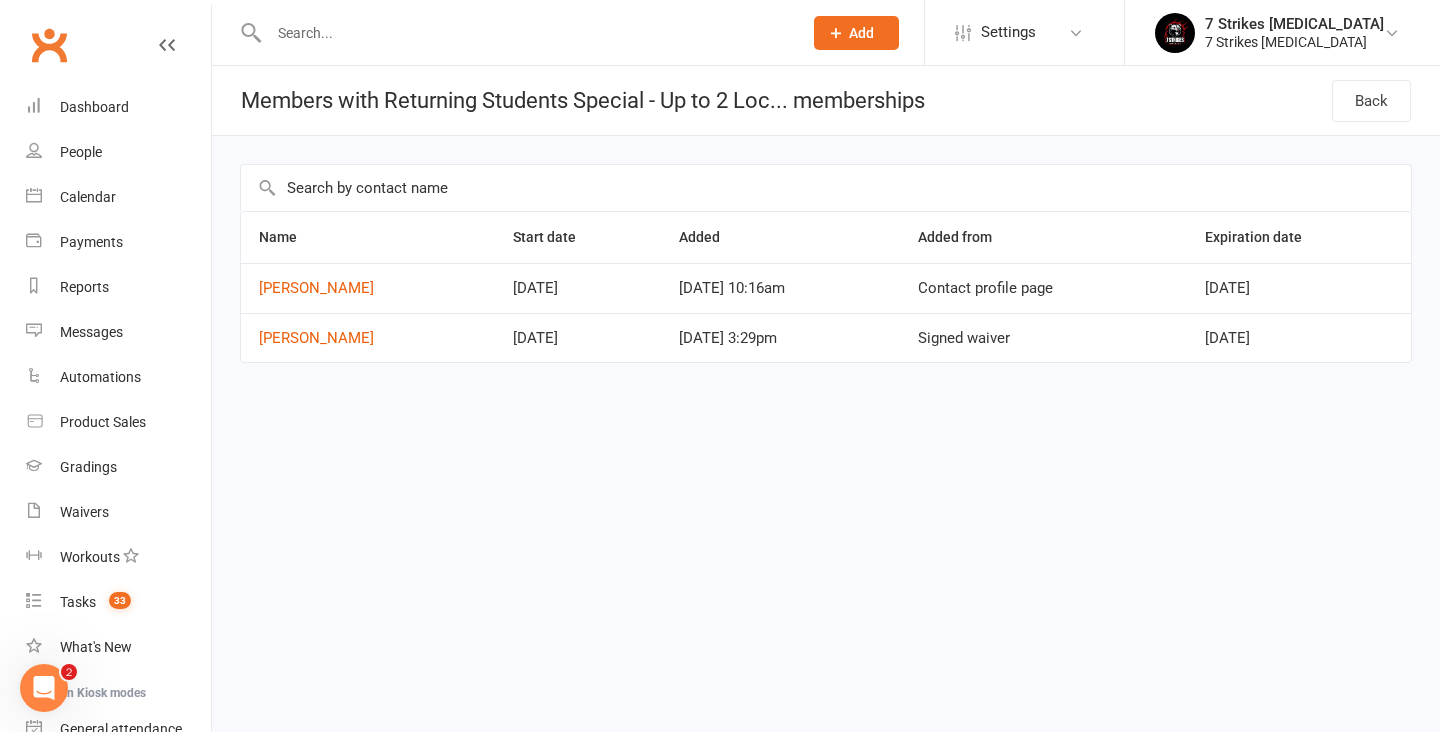 select on "100" 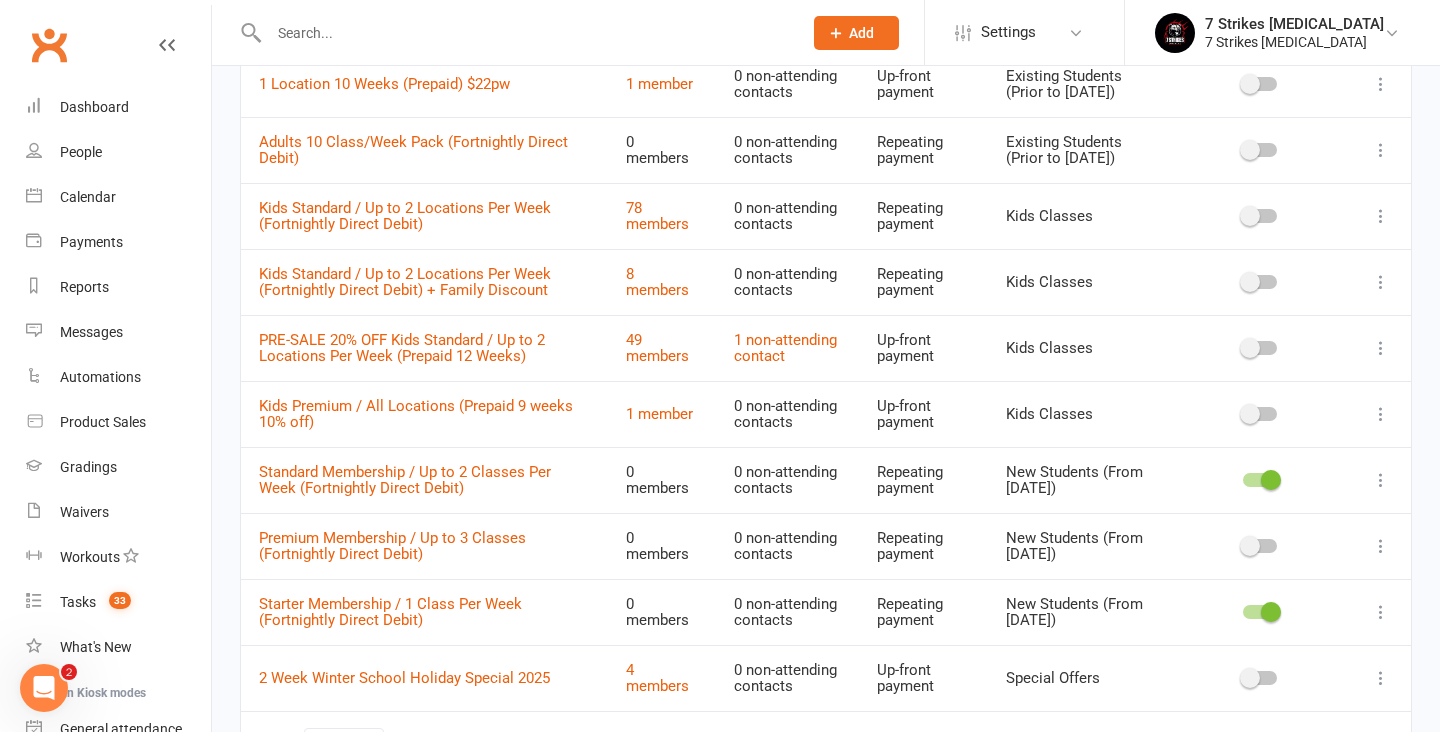scroll, scrollTop: 759, scrollLeft: 0, axis: vertical 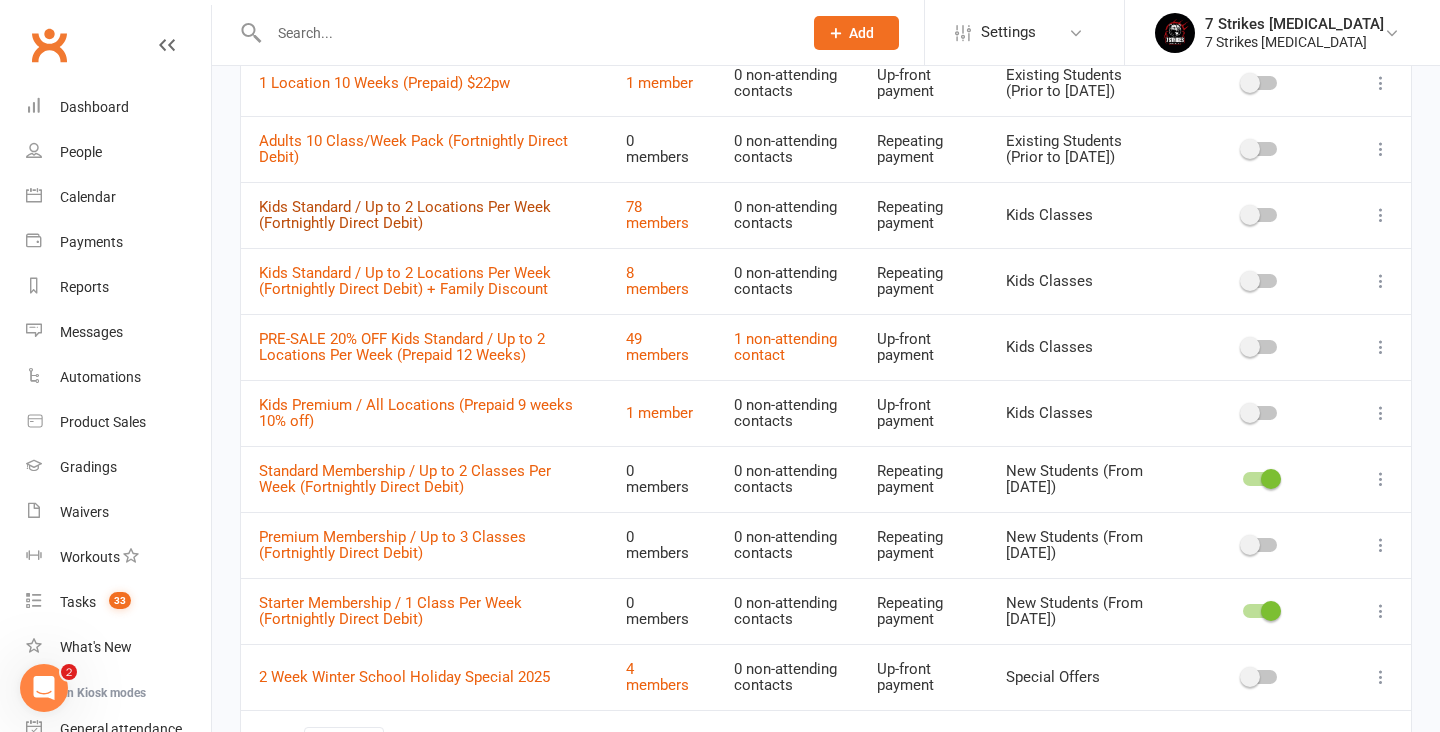 click on "Kids Standard / Up to 2 Locations Per Week (Fortnightly Direct Debit)" at bounding box center (405, 215) 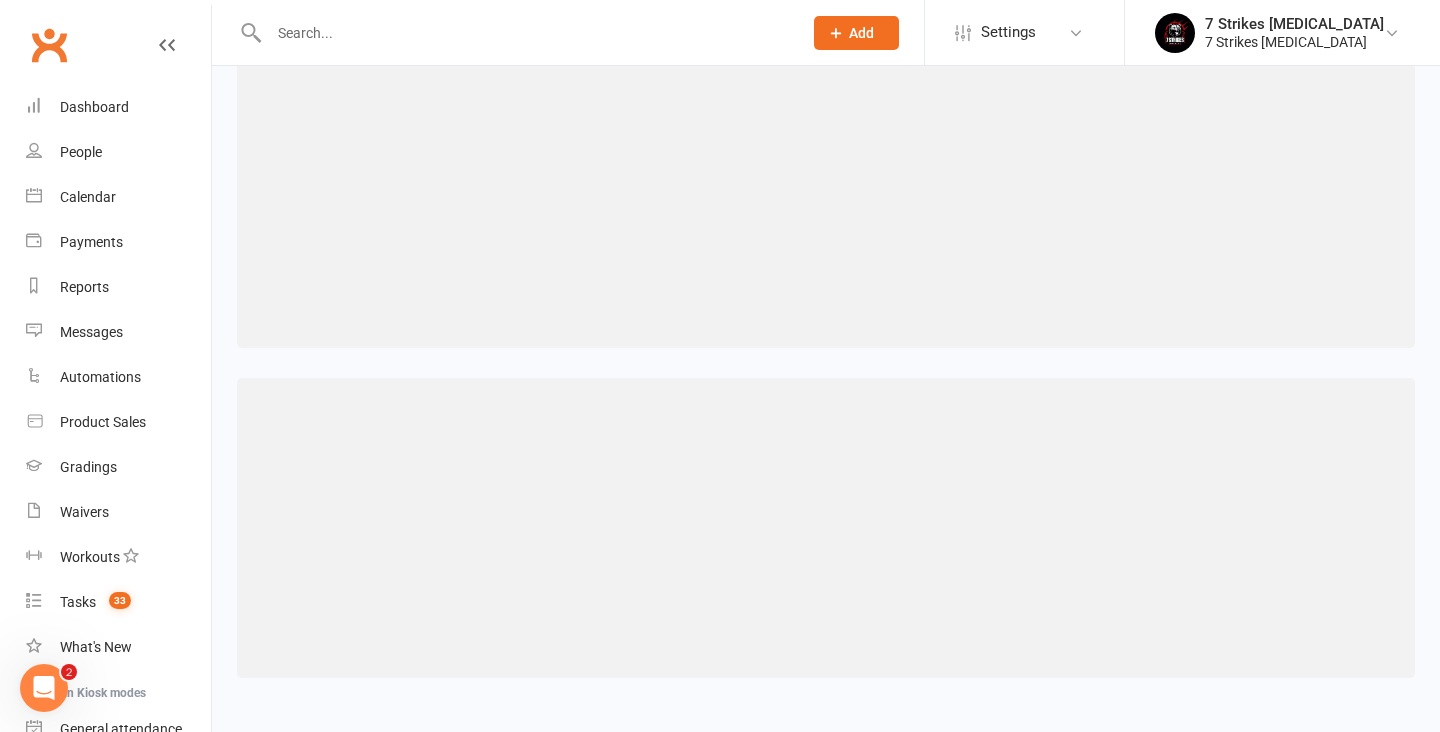 scroll, scrollTop: 0, scrollLeft: 0, axis: both 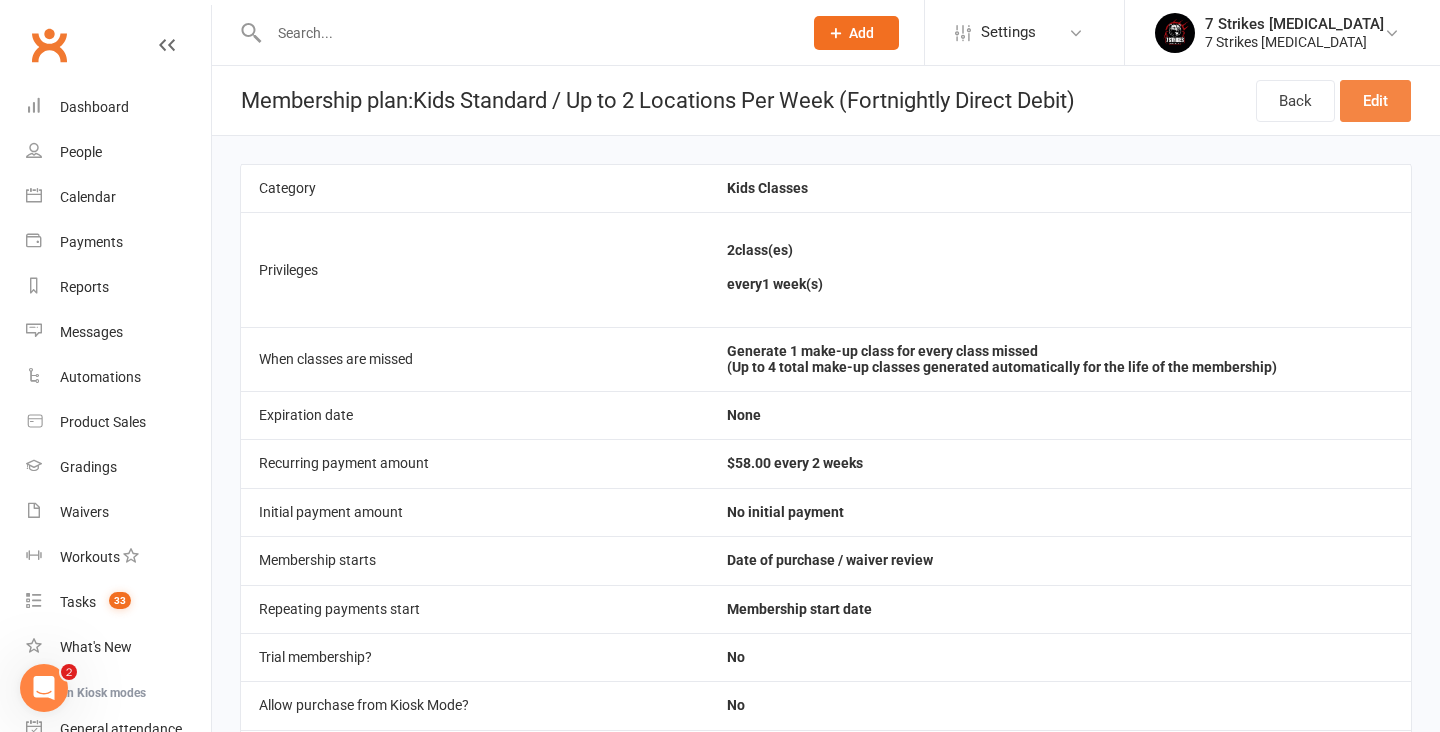click on "Edit" at bounding box center [1375, 101] 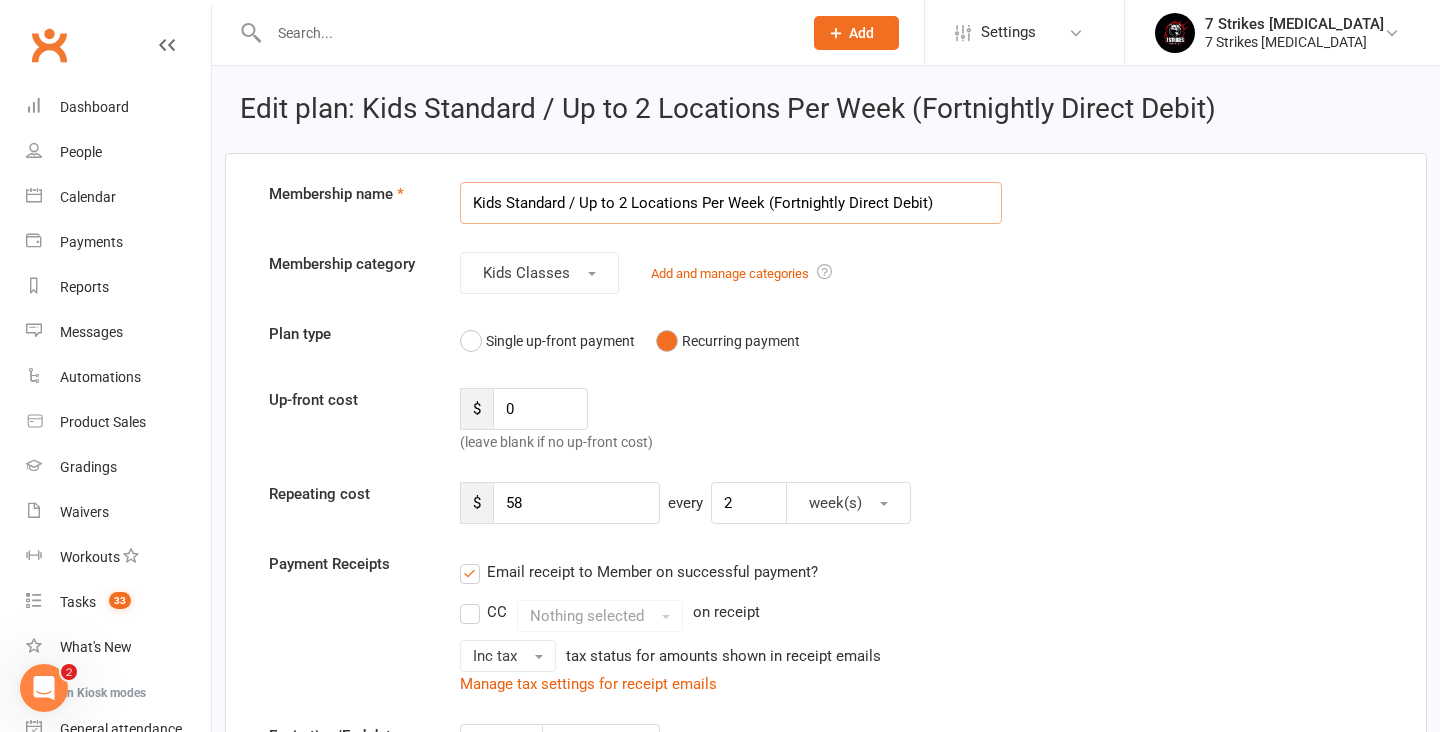 click on "Kids Standard / Up to 2 Locations Per Week (Fortnightly Direct Debit)" at bounding box center [731, 203] 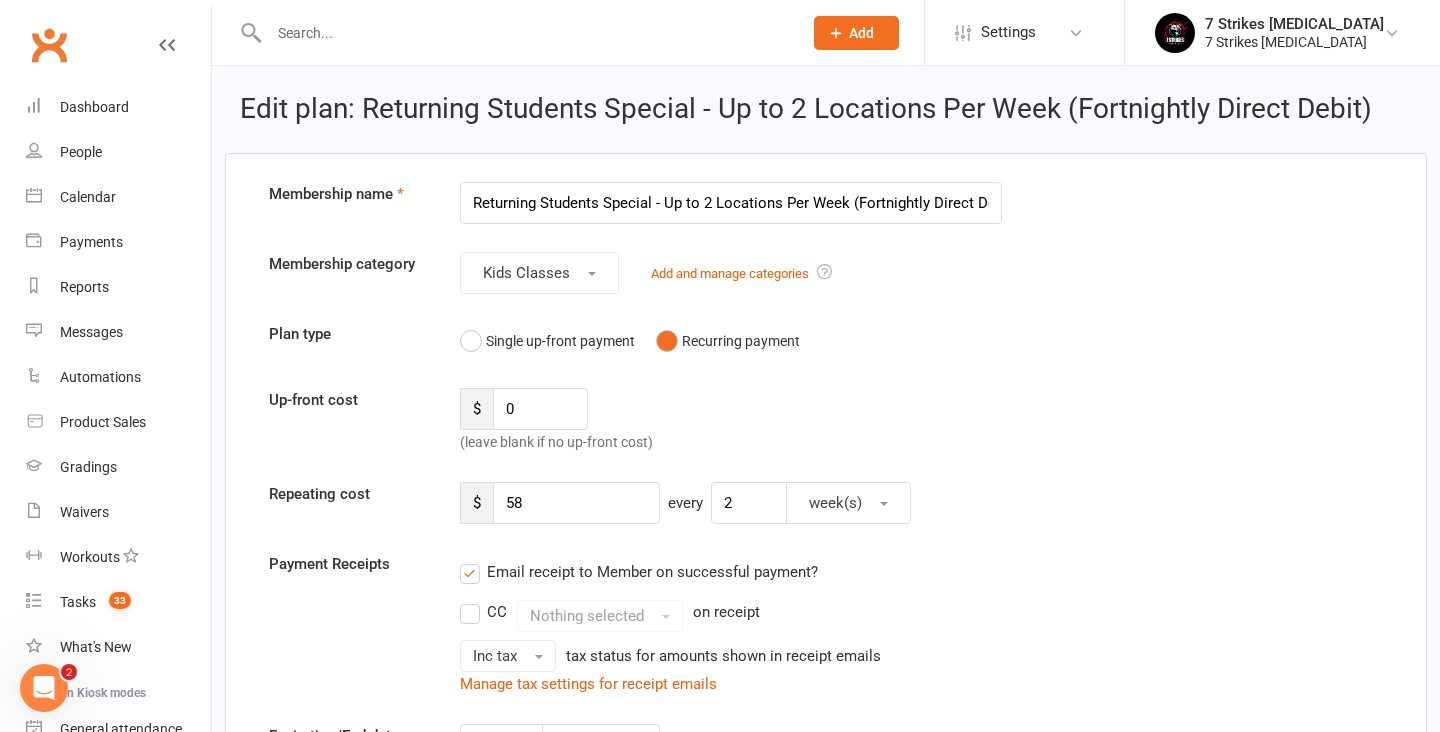 click on "Up-front cost $ 0 (leave blank if no up-front cost)" at bounding box center [826, 421] 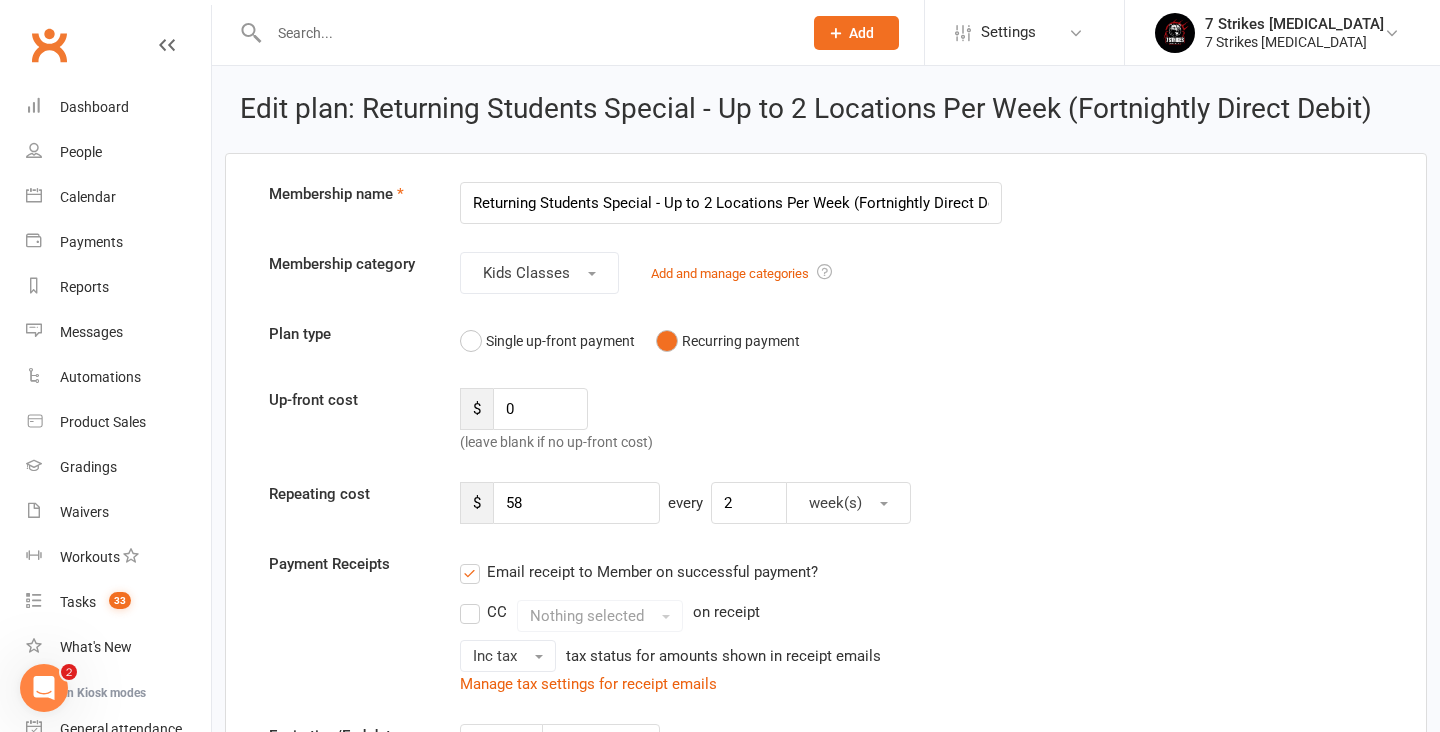 scroll, scrollTop: 0, scrollLeft: 0, axis: both 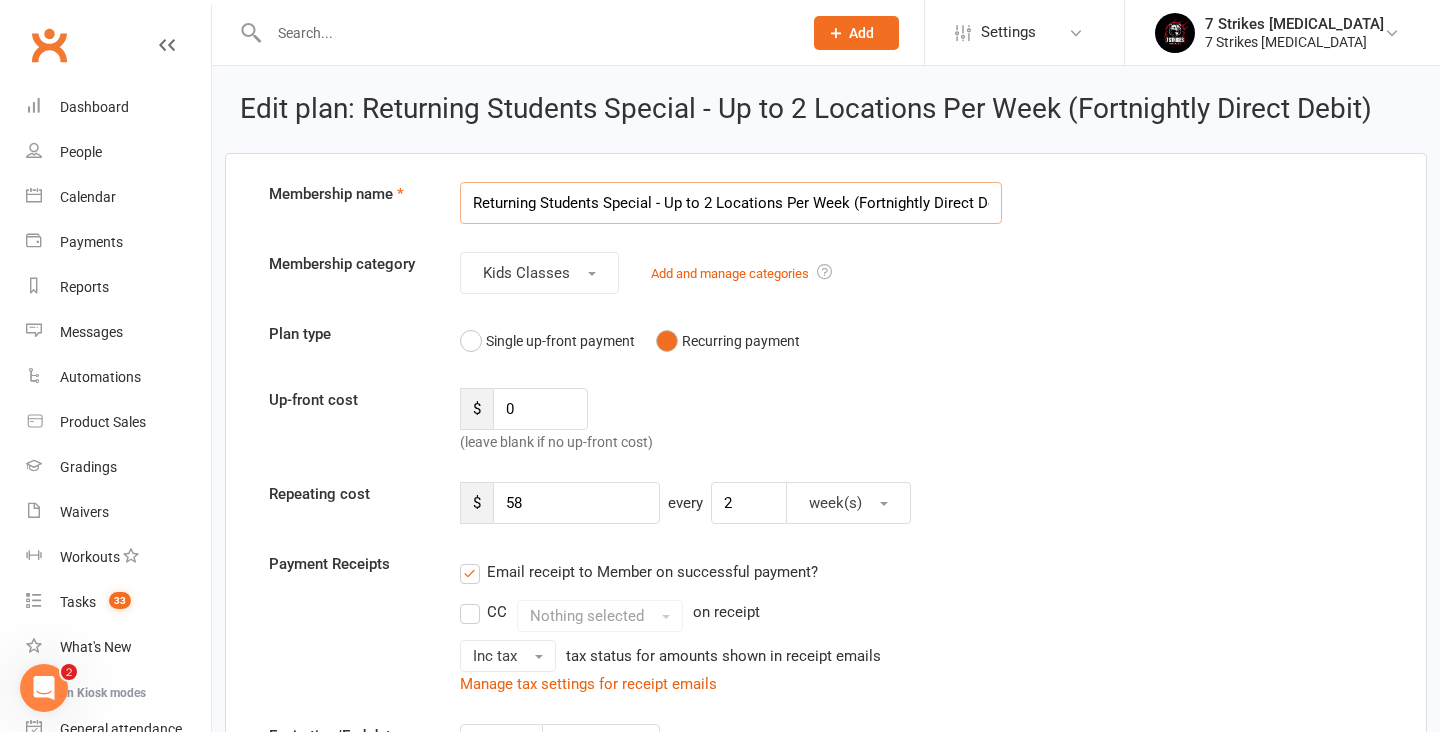 click on "Returning Students Special - Up to 2 Locations Per Week (Fortnightly Direct Debit)" at bounding box center (731, 203) 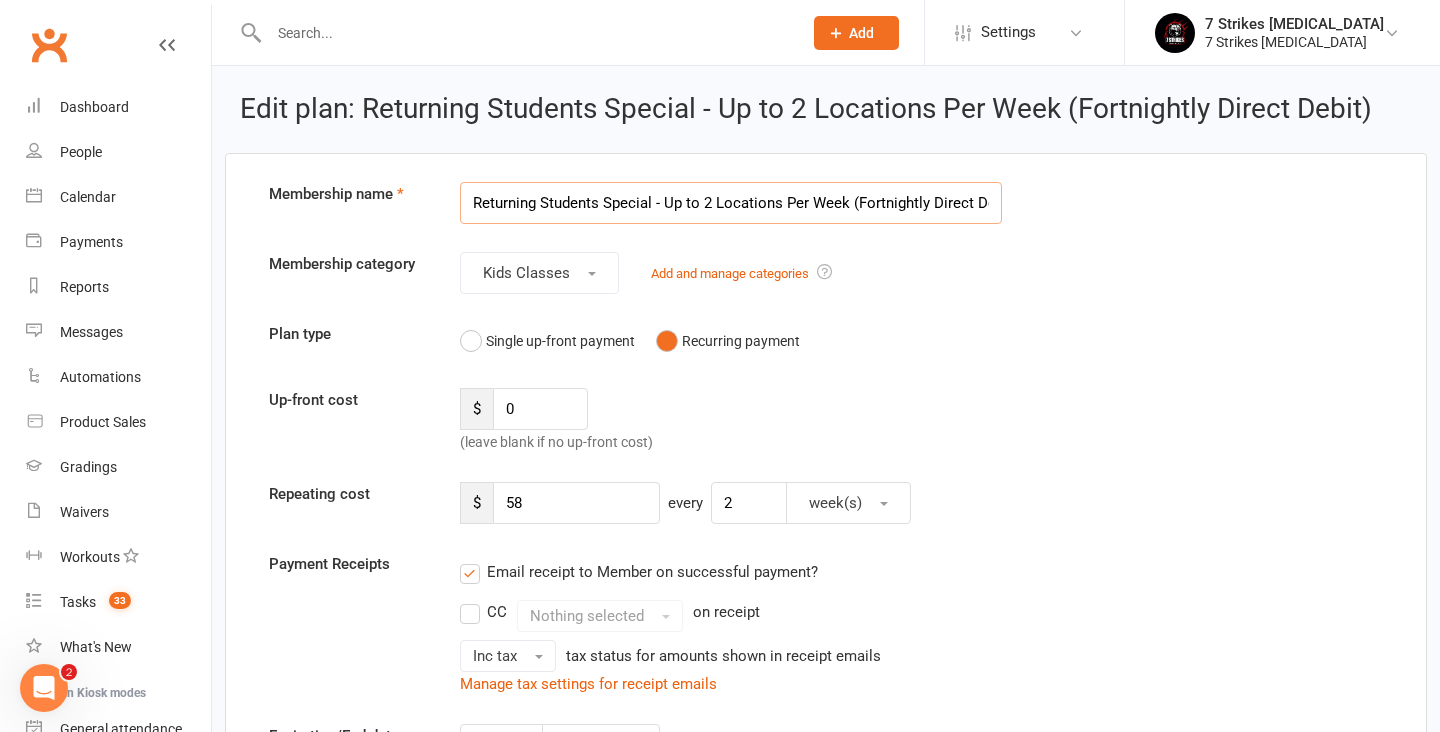 click on "Returning Students Special - Up to 2 Locations Per Week (Fortnightly Direct Debit)" at bounding box center [731, 203] 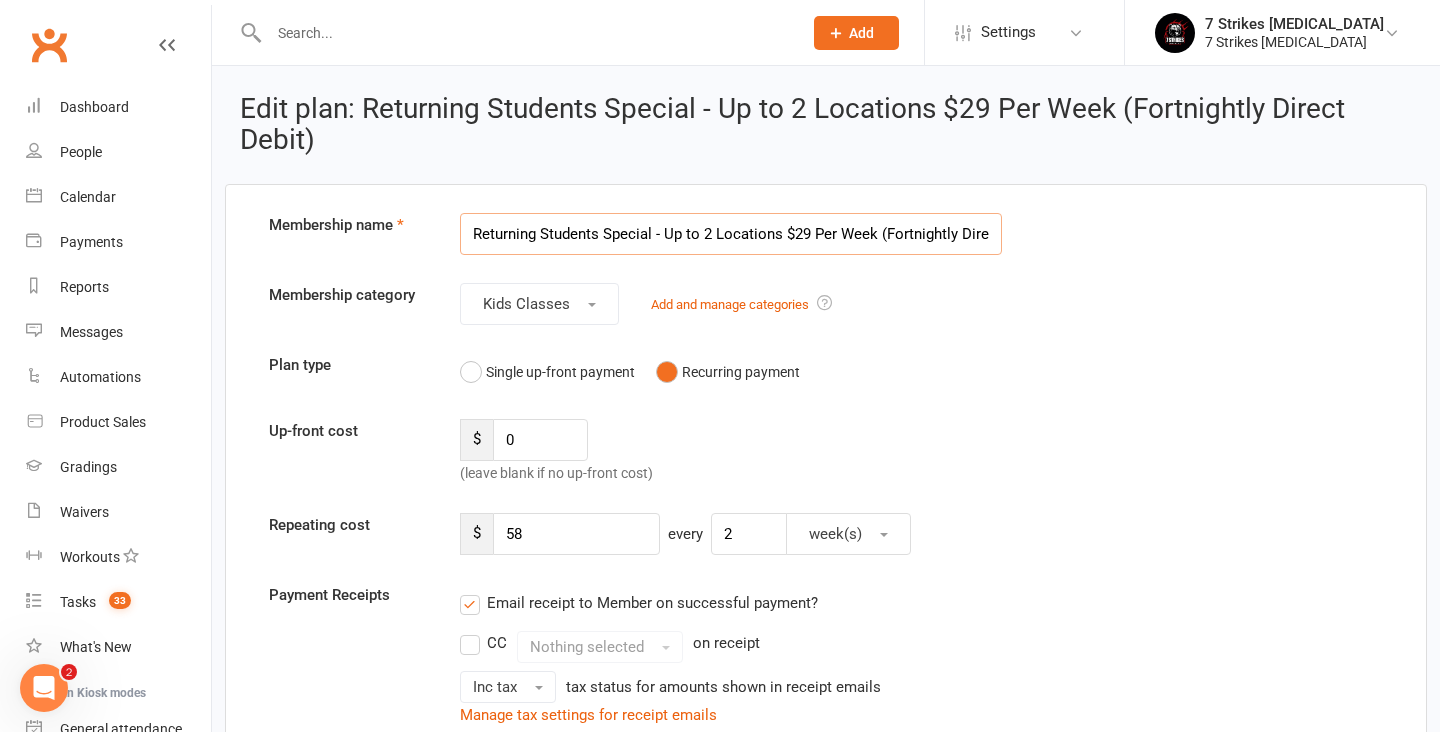 type on "Returning Students Special - Up to 2 Locations $29 Per Week (Fortnightly Direct Debit)" 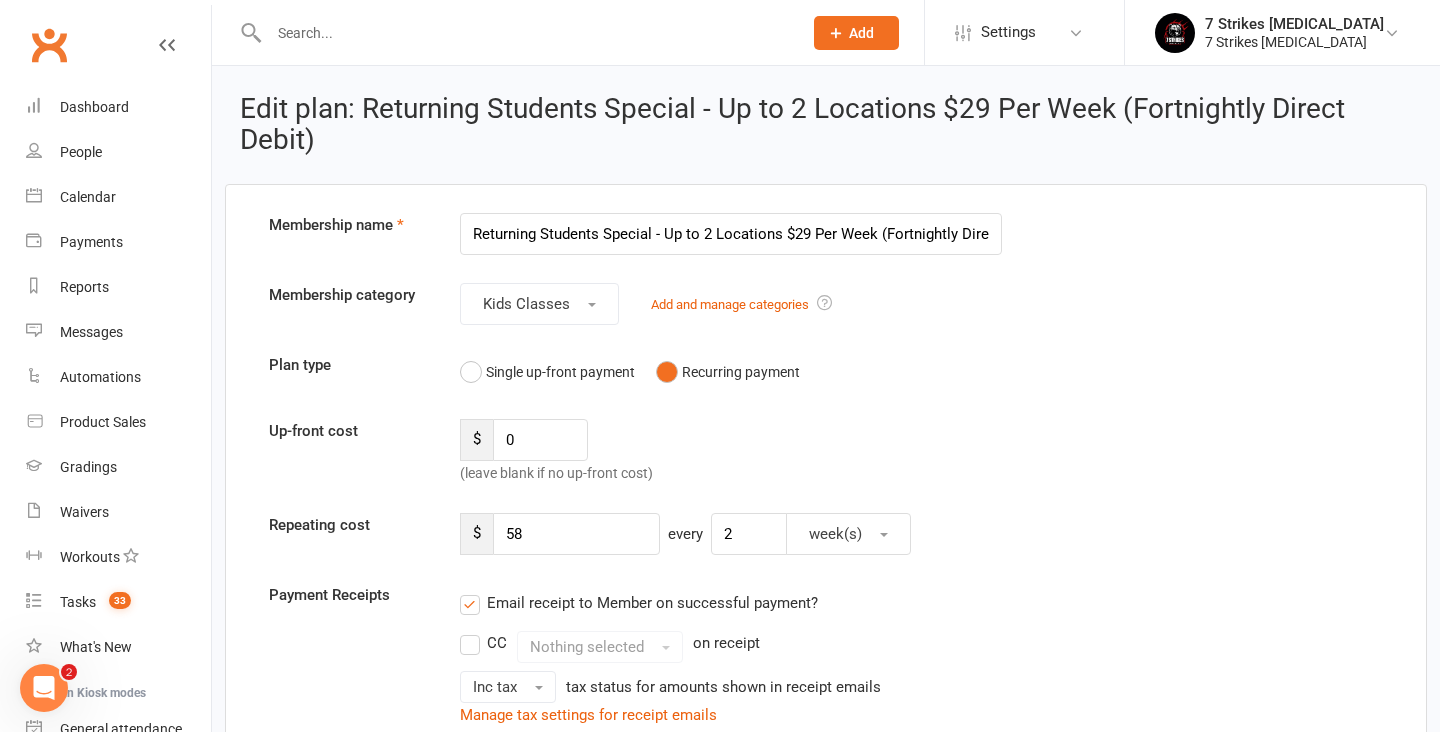 click on "Membership name Returning Students Special - Up to 2 Locations $29 Per Week (Fortnightly Direct Debit) Membership category
Kids Classes
Add and manage categories   Plan type Single up-front payment Recurring payment Up-front cost $ 0 (leave blank if no up-front cost) Repeating cost $ 58 every 2
week(s)
Payment Receipts Email receipt to Member on successful payment? CC
Nothing selected
on receipt
Inc tax
tax status for amounts shown in receipt emails Manage tax settings for receipt emails Expiration/End date 0
year(s)
from date of signup (leave blank if no expiration is desired) Class Access Unlimited classes  OR  2  class(es) to use anytime  OR to use every   1
week(s)
2" at bounding box center (826, 1684) 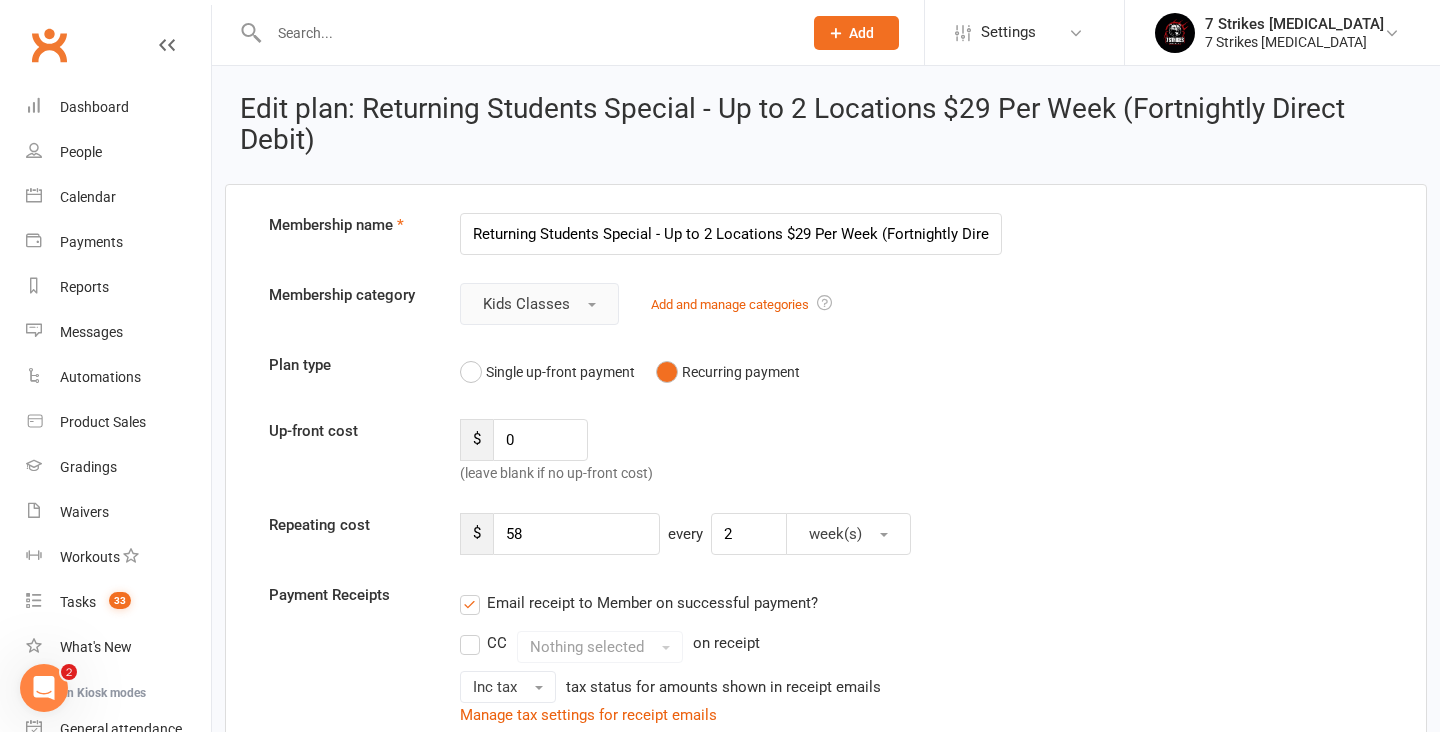 scroll, scrollTop: 0, scrollLeft: 0, axis: both 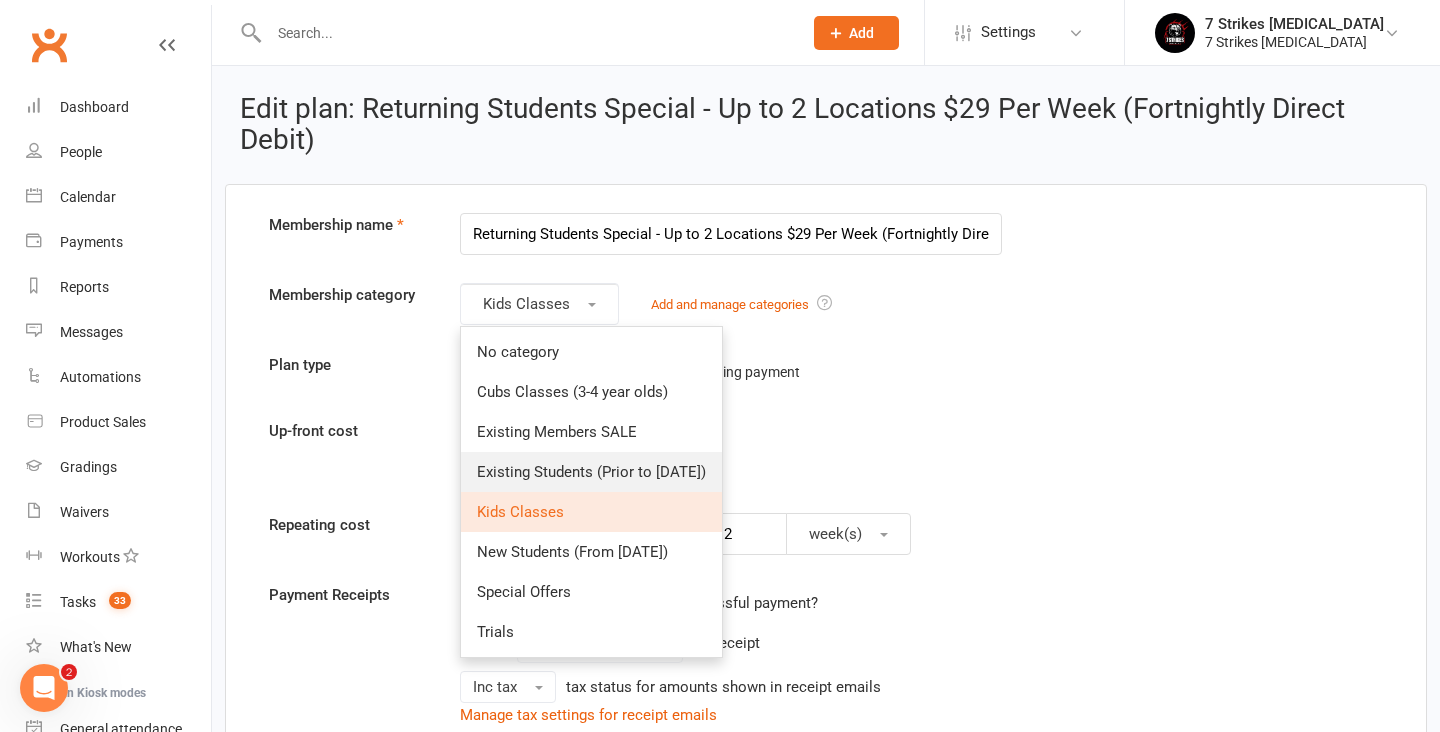 click on "Existing Students (Prior to July 2025)" at bounding box center [591, 472] 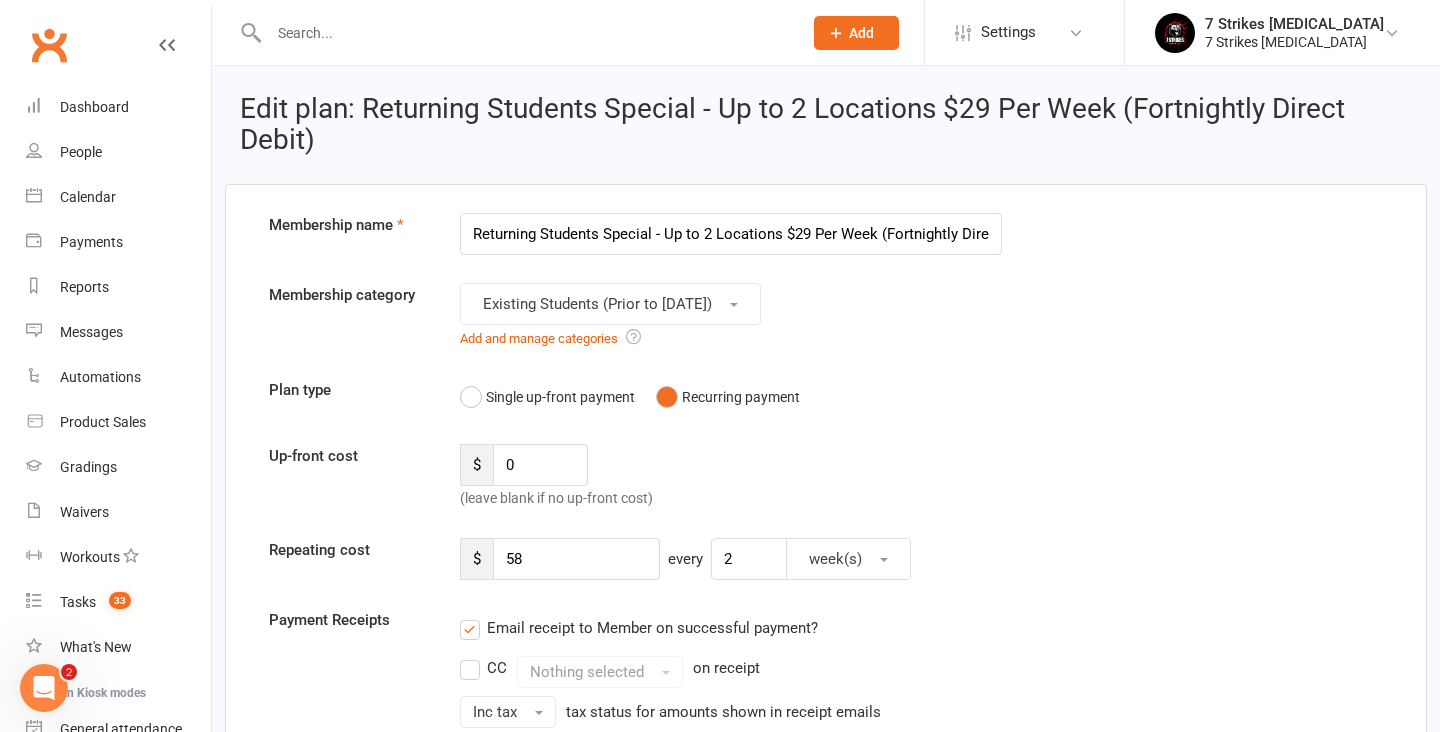 click on "Plan type Single up-front payment Recurring payment" at bounding box center (826, 397) 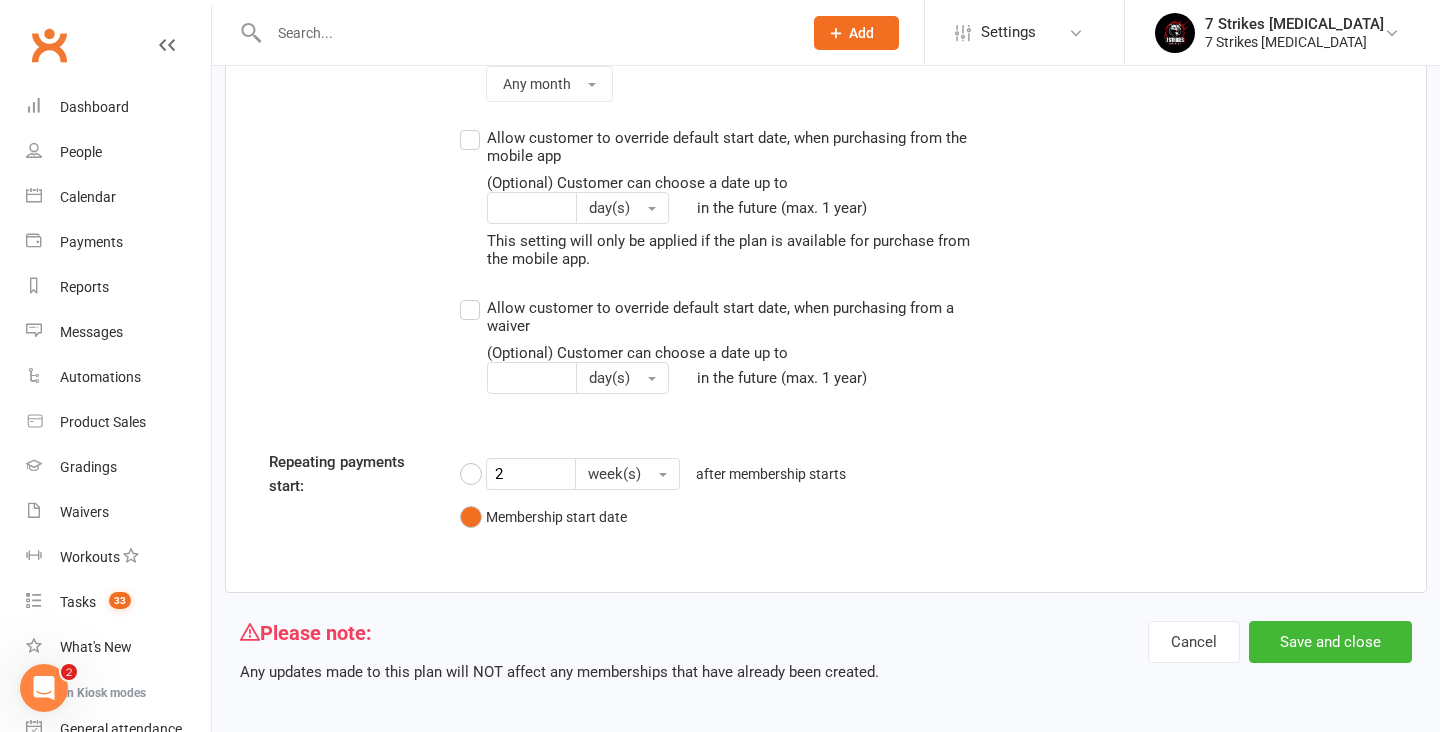 scroll, scrollTop: 2643, scrollLeft: 0, axis: vertical 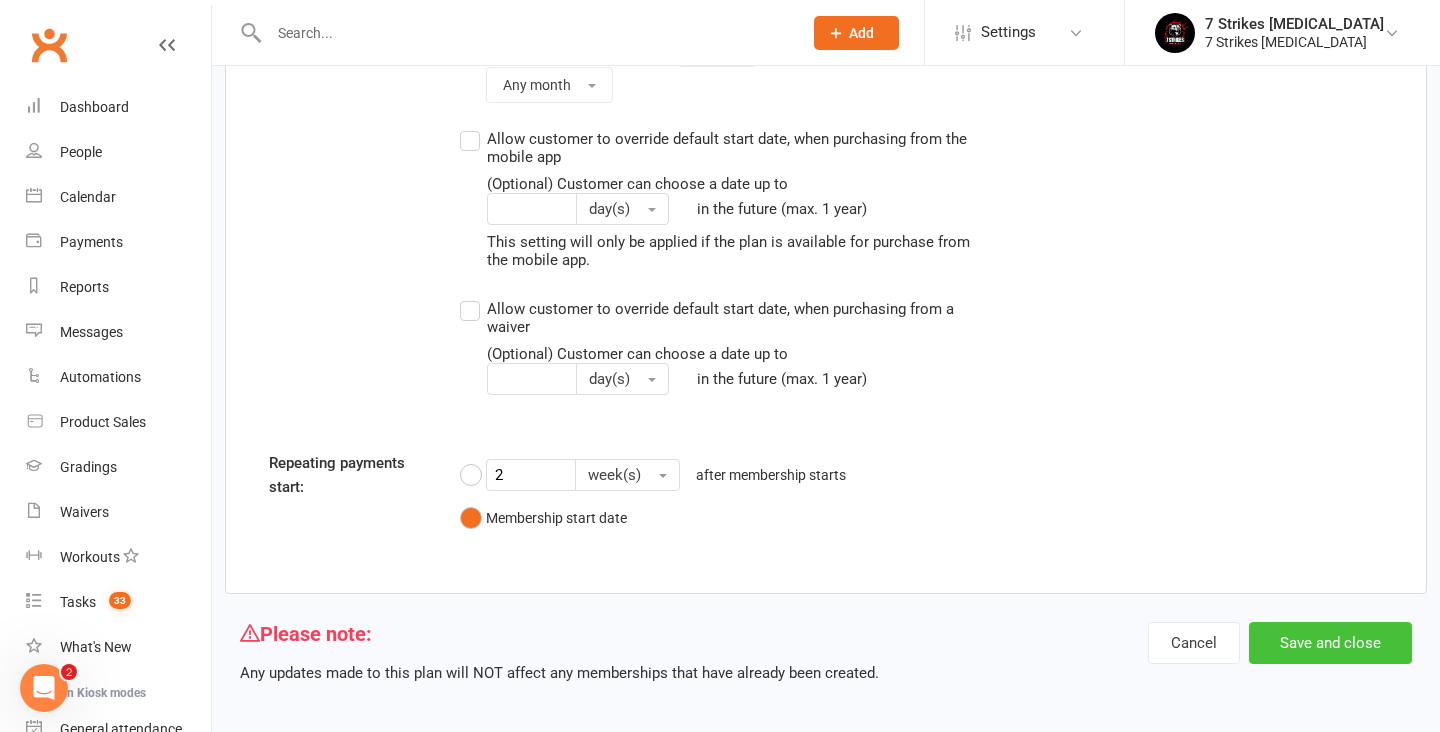 click on "Save and close" at bounding box center [1330, 643] 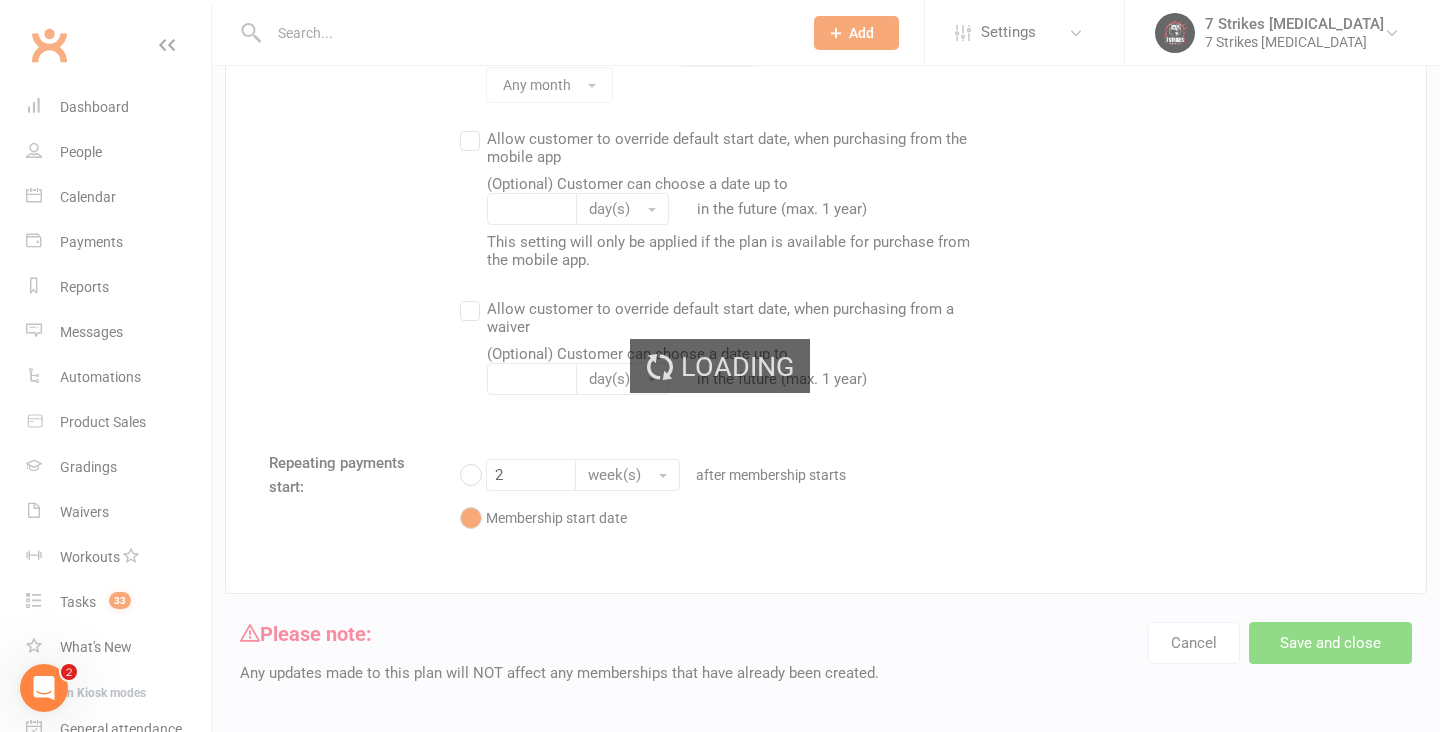 scroll, scrollTop: 0, scrollLeft: 0, axis: both 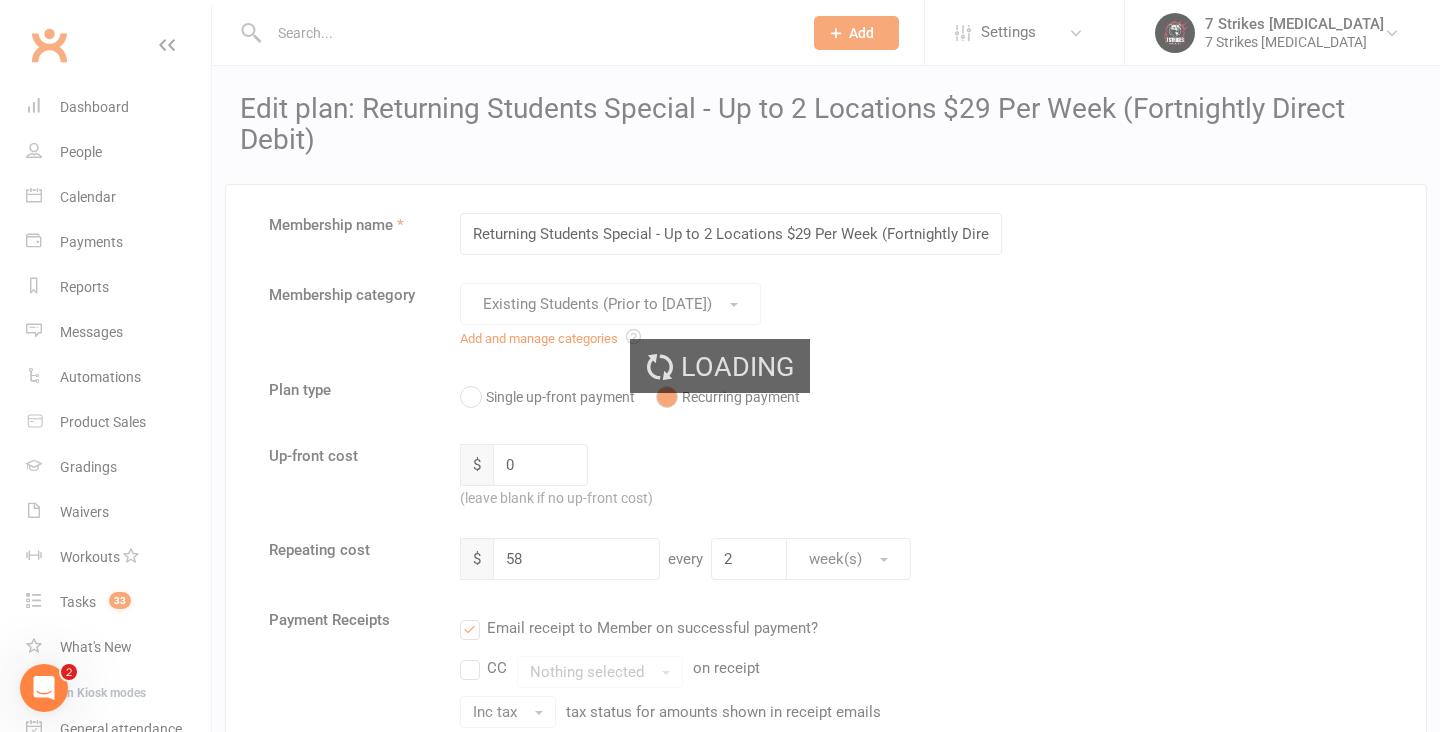select on "100" 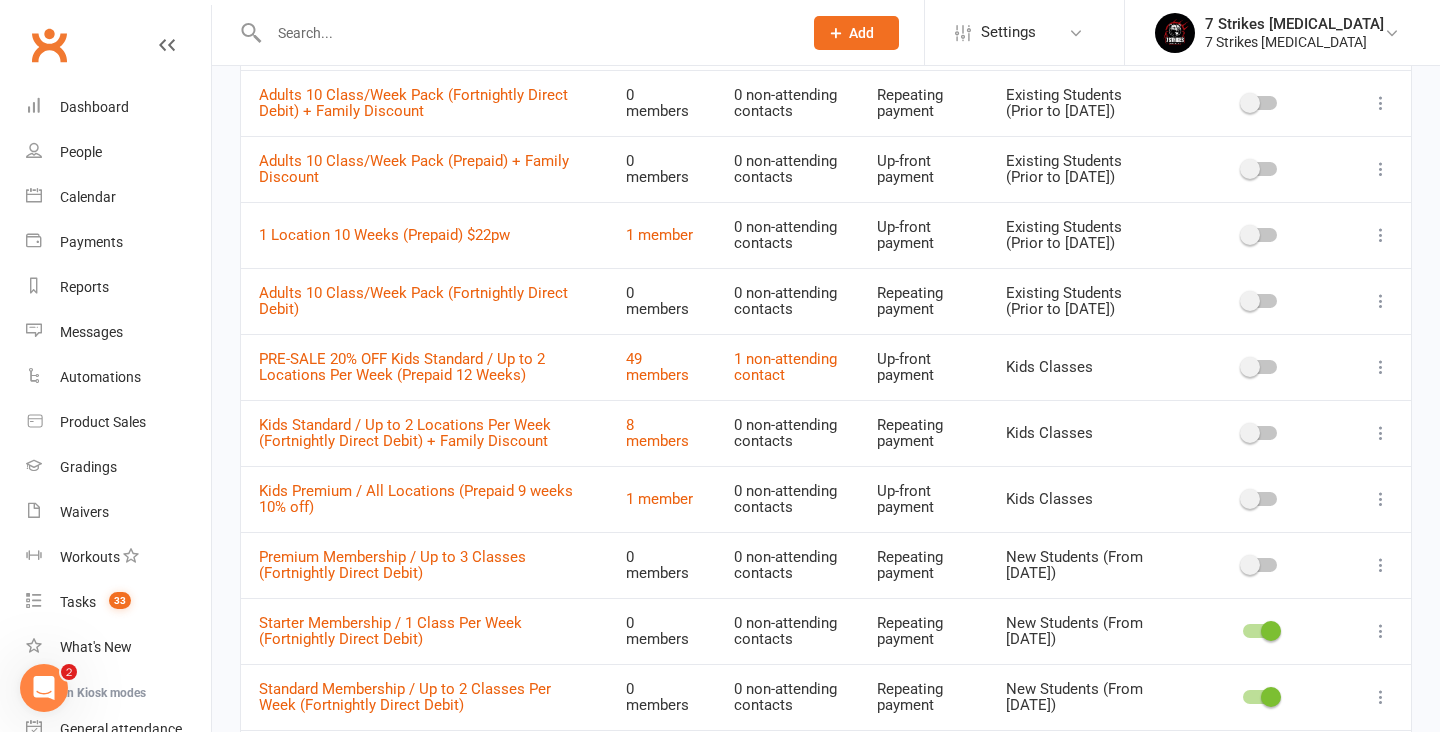 scroll, scrollTop: 675, scrollLeft: 0, axis: vertical 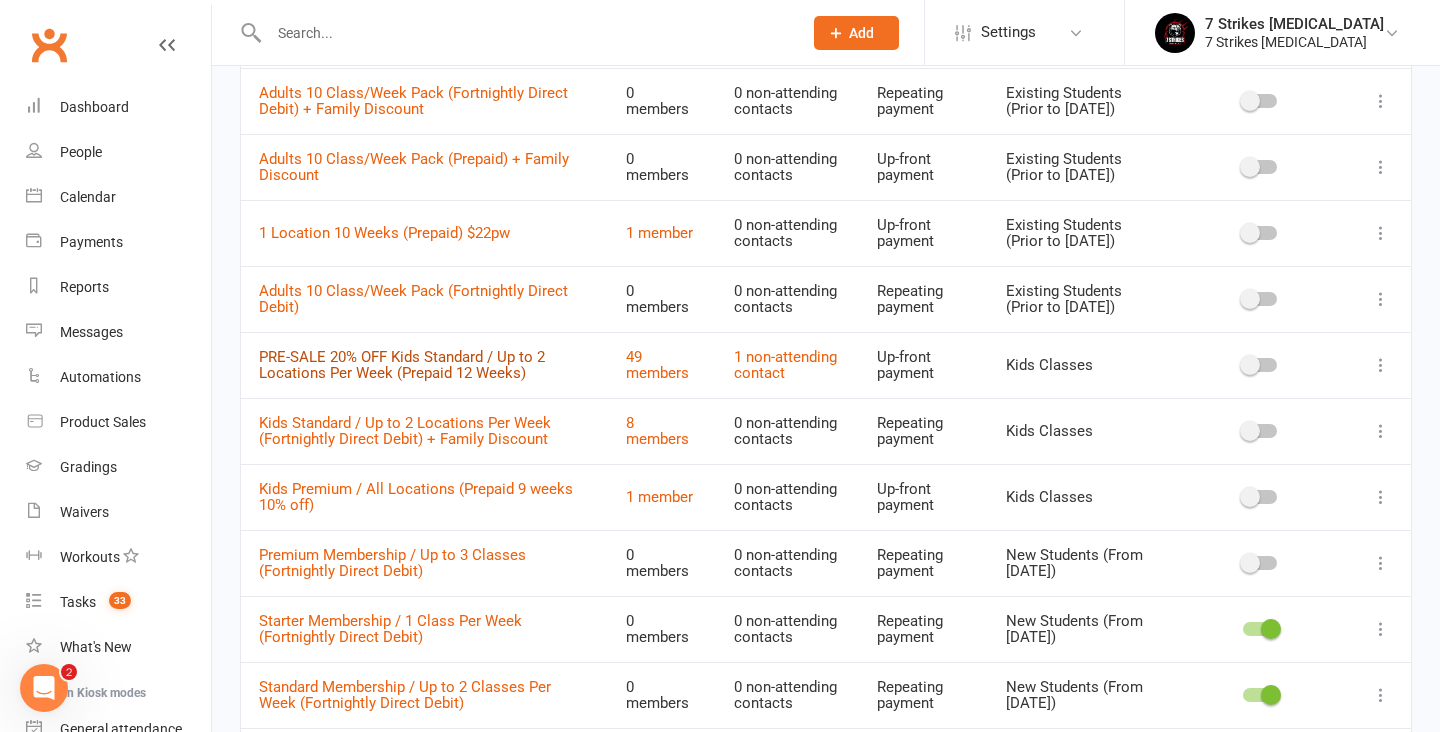 click on "PRE-SALE 20% OFF Kids Standard / Up to 2 Locations Per Week (Prepaid 12 Weeks)" at bounding box center (402, 365) 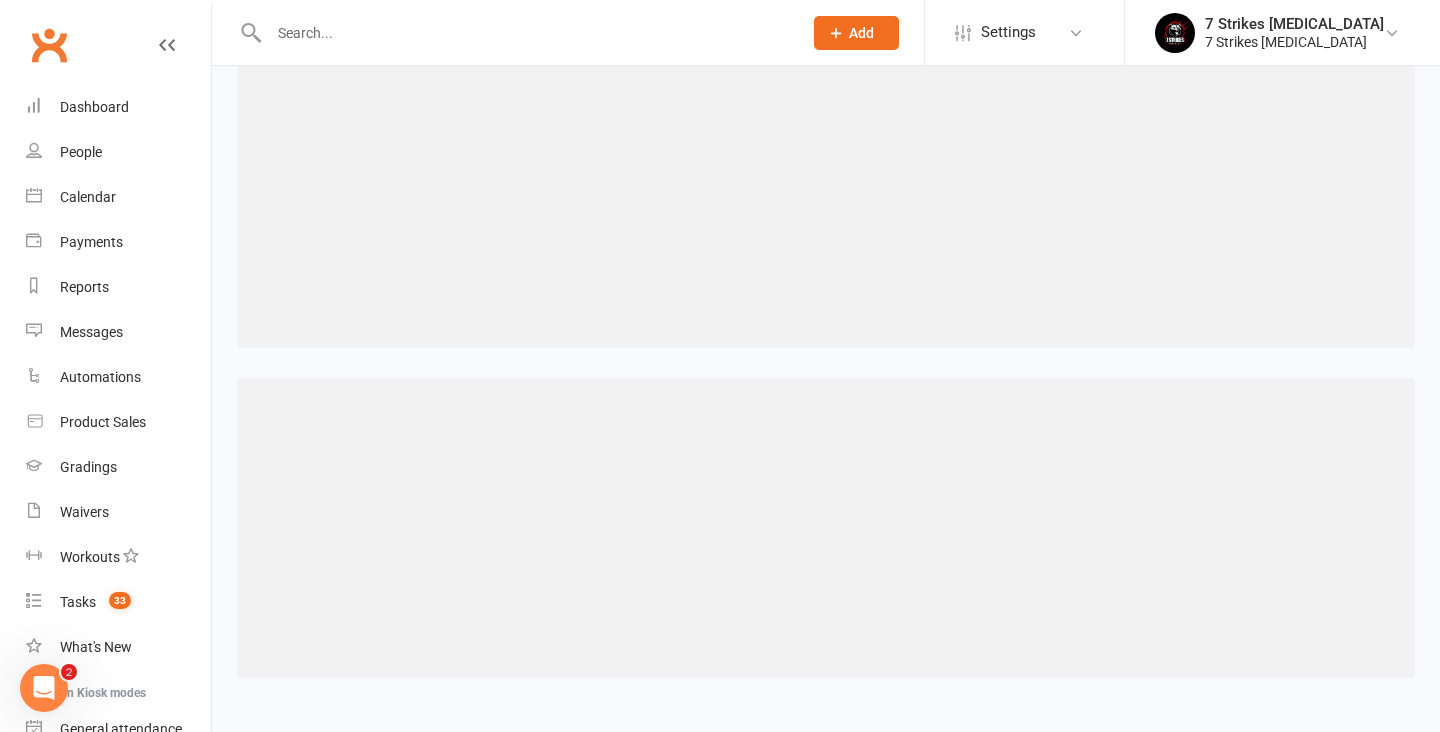 scroll, scrollTop: 0, scrollLeft: 0, axis: both 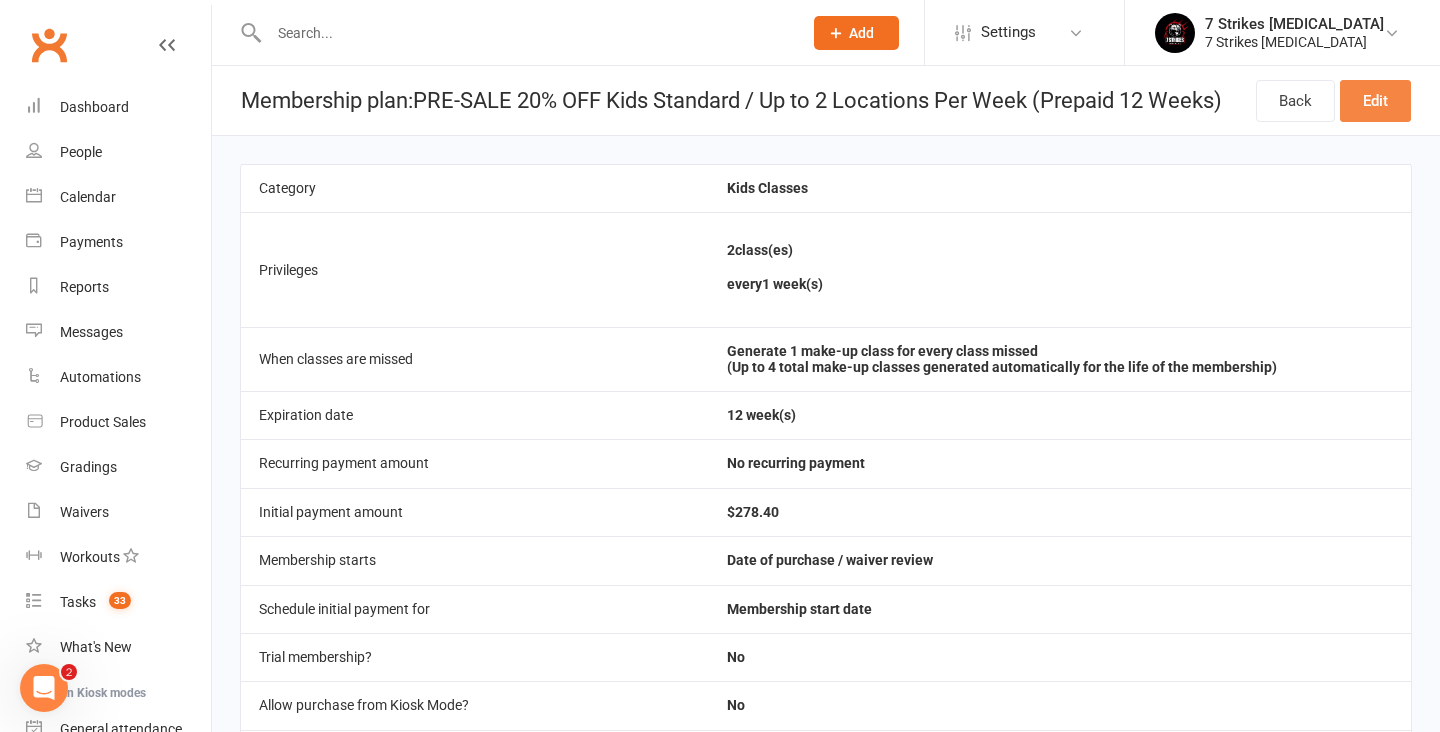 click on "Edit" at bounding box center (1375, 101) 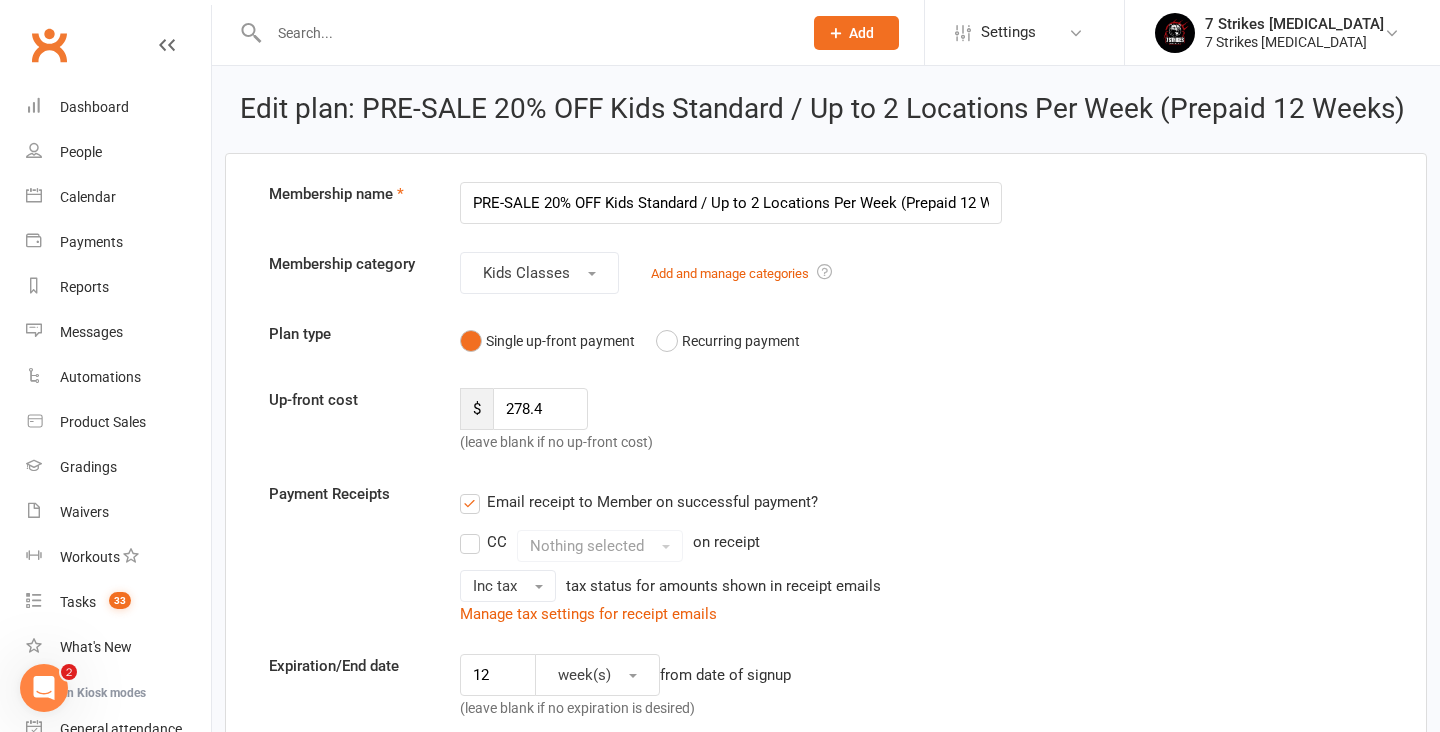 scroll, scrollTop: 0, scrollLeft: 43, axis: horizontal 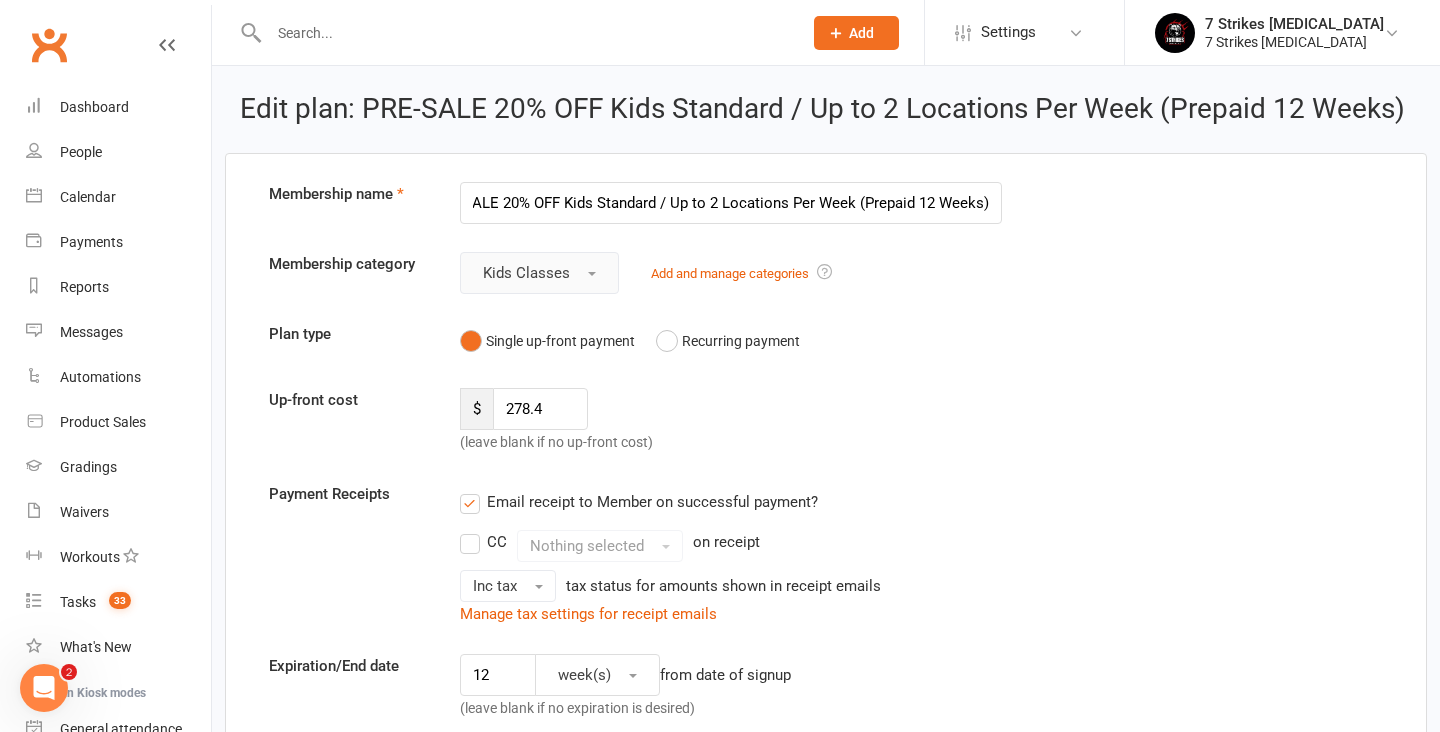 click on "Kids Classes" at bounding box center [539, 273] 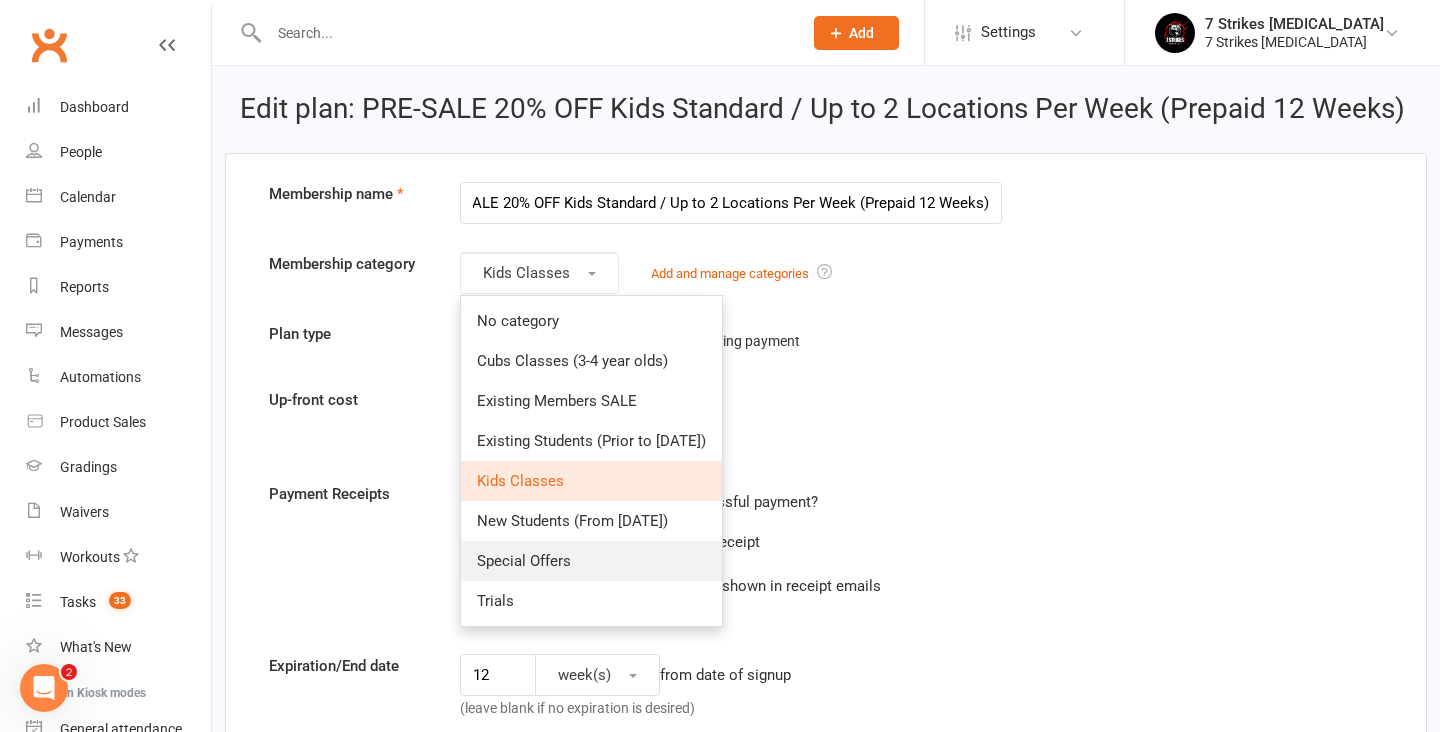 click on "Special Offers" at bounding box center [524, 561] 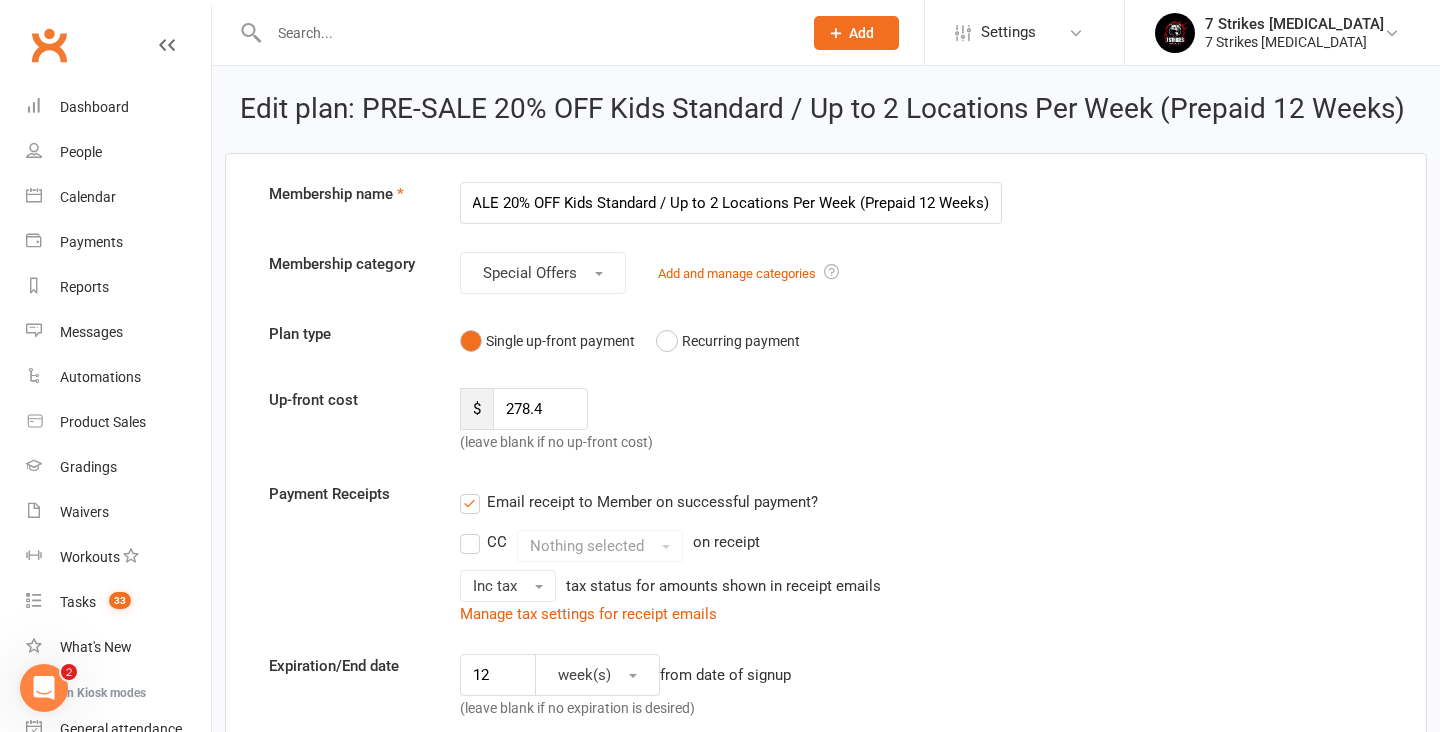 click on "Up-front cost $ 278.4 (leave blank if no up-front cost)" at bounding box center [826, 421] 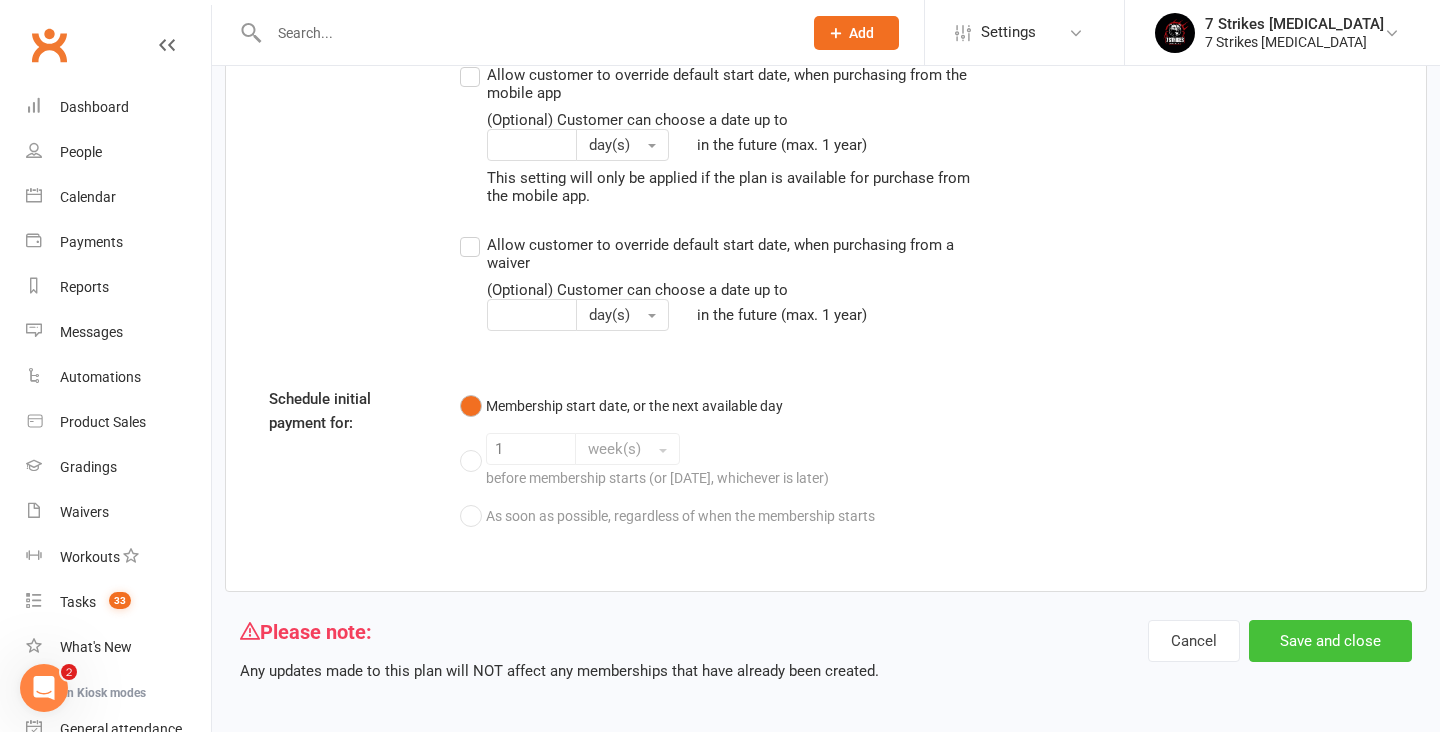 scroll, scrollTop: 2556, scrollLeft: 0, axis: vertical 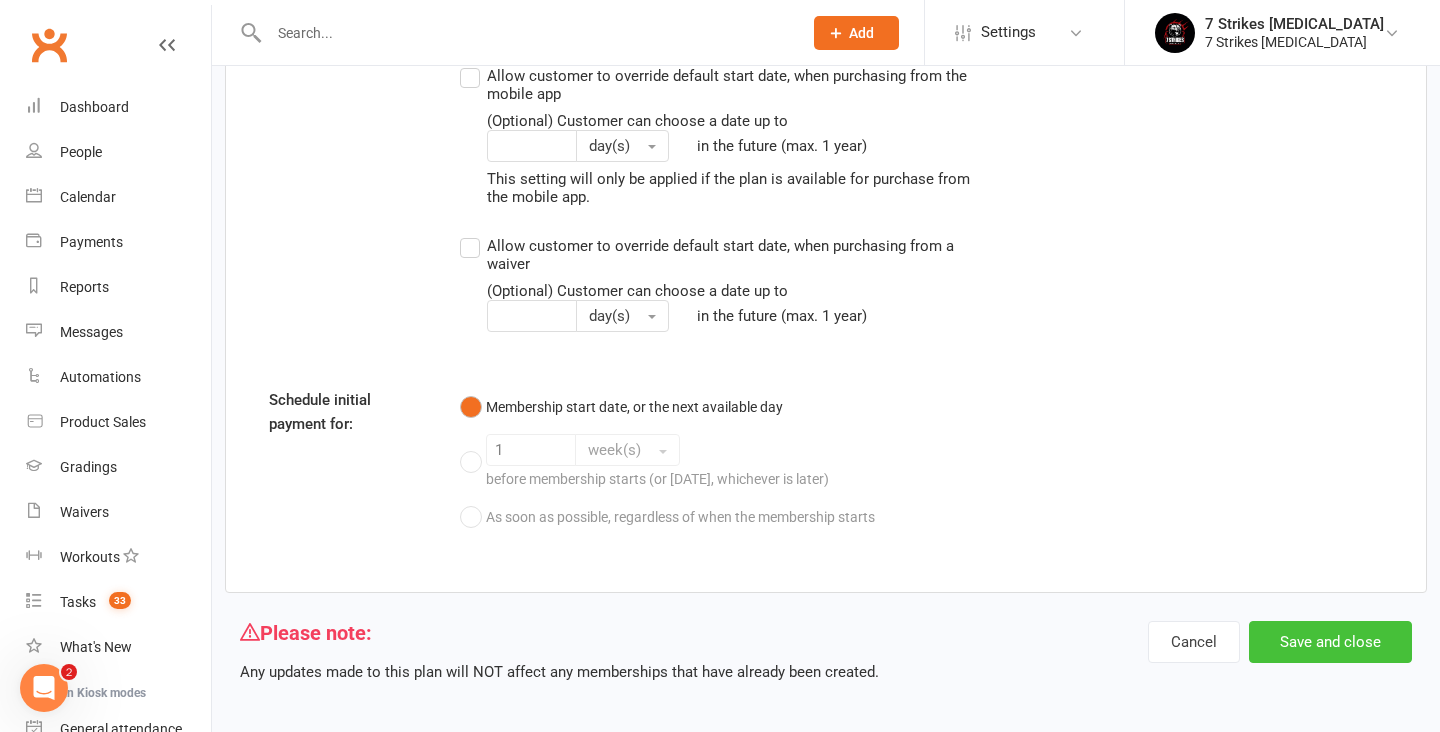 click on "Save and close" at bounding box center [1330, 642] 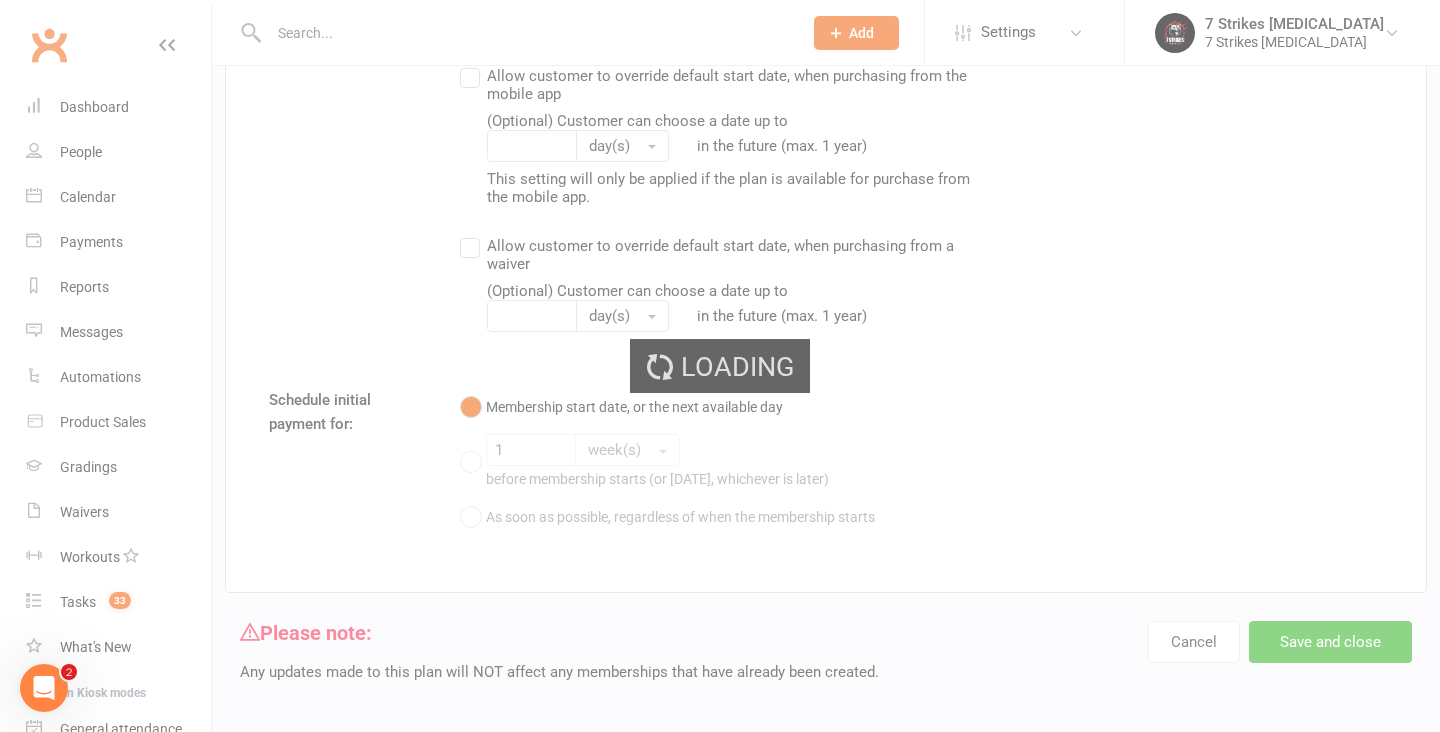 select on "100" 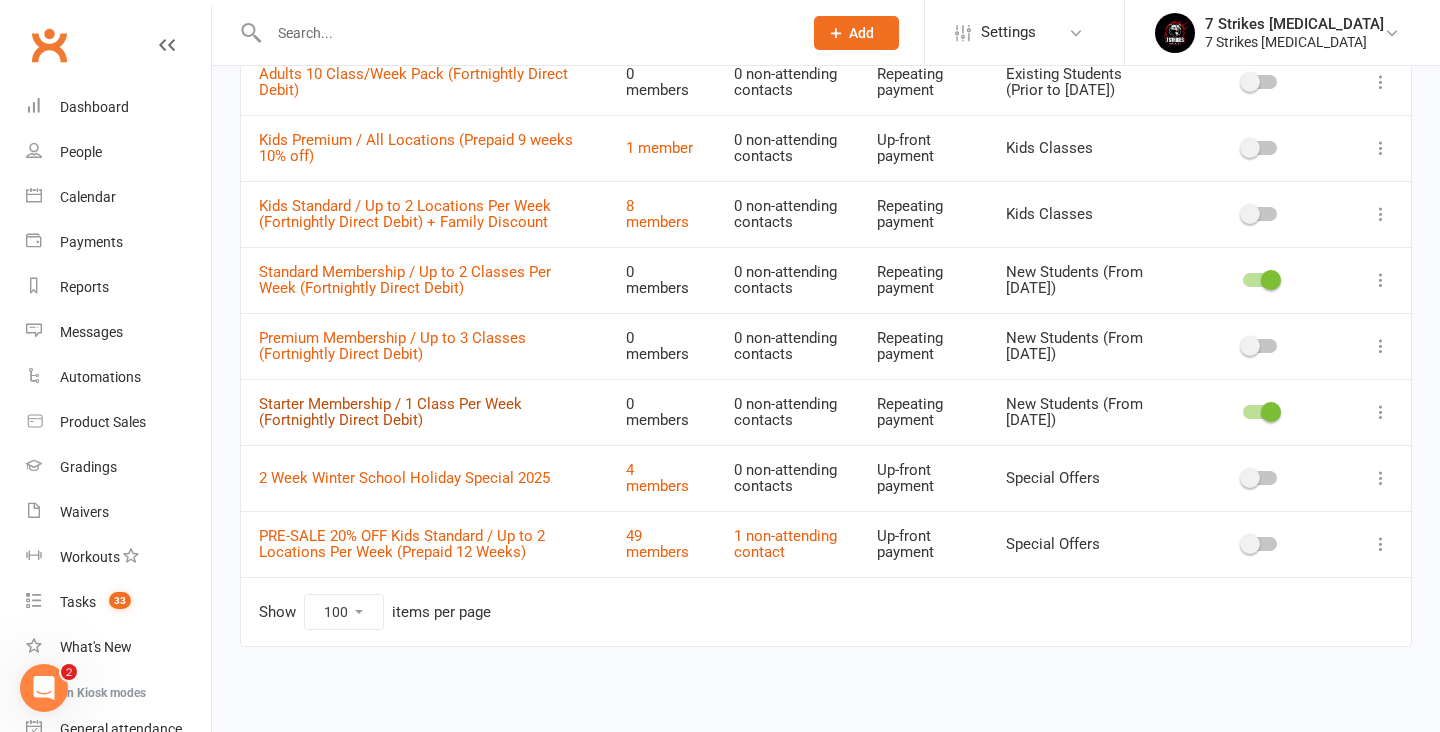 scroll, scrollTop: 1050, scrollLeft: 0, axis: vertical 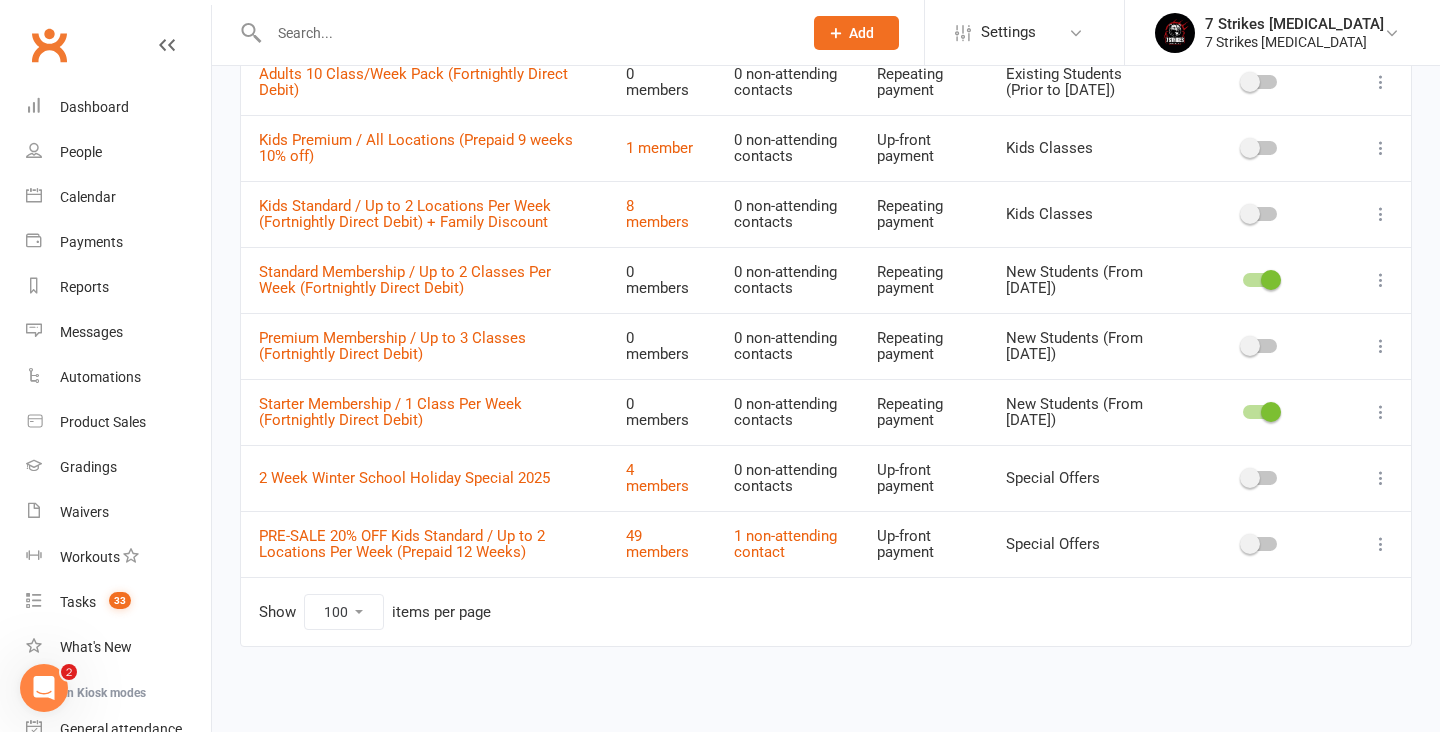click at bounding box center (1260, 346) 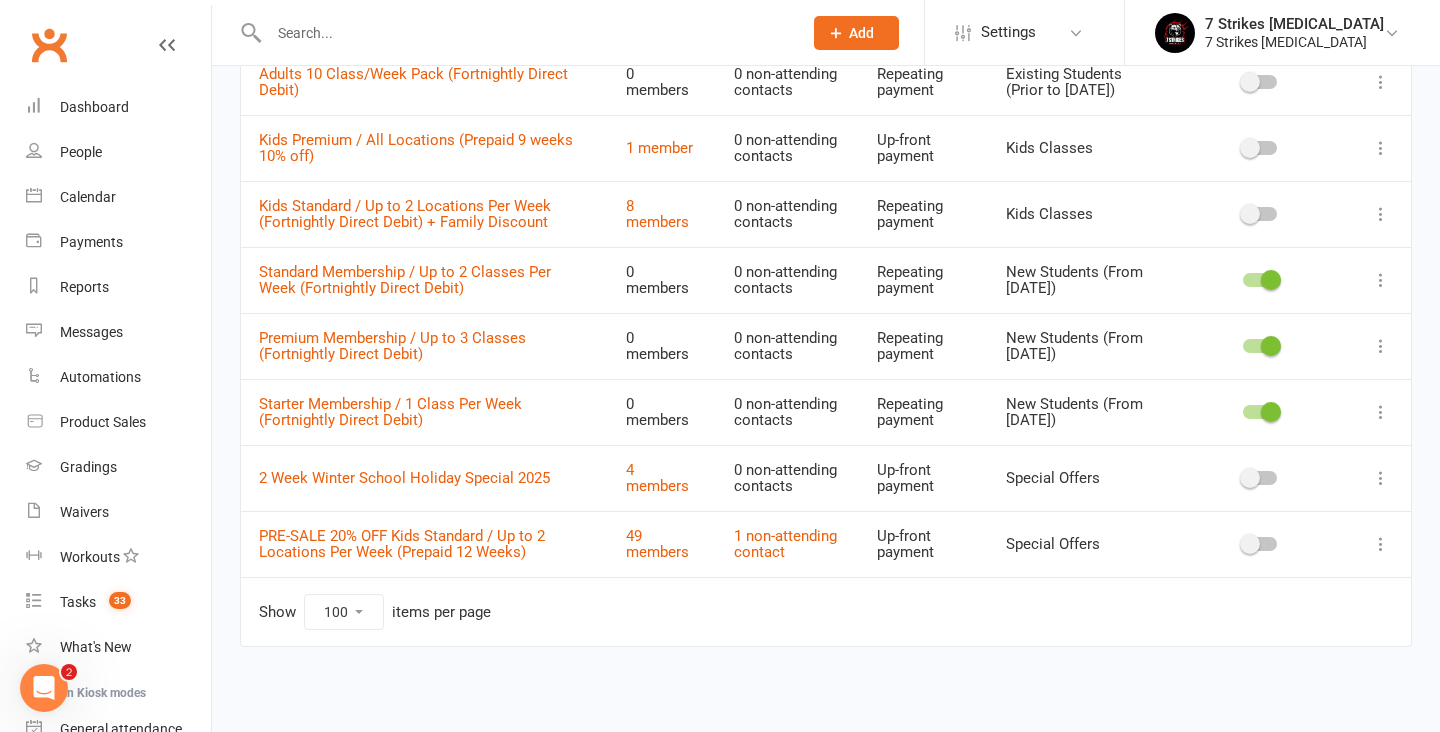 scroll, scrollTop: 901, scrollLeft: 0, axis: vertical 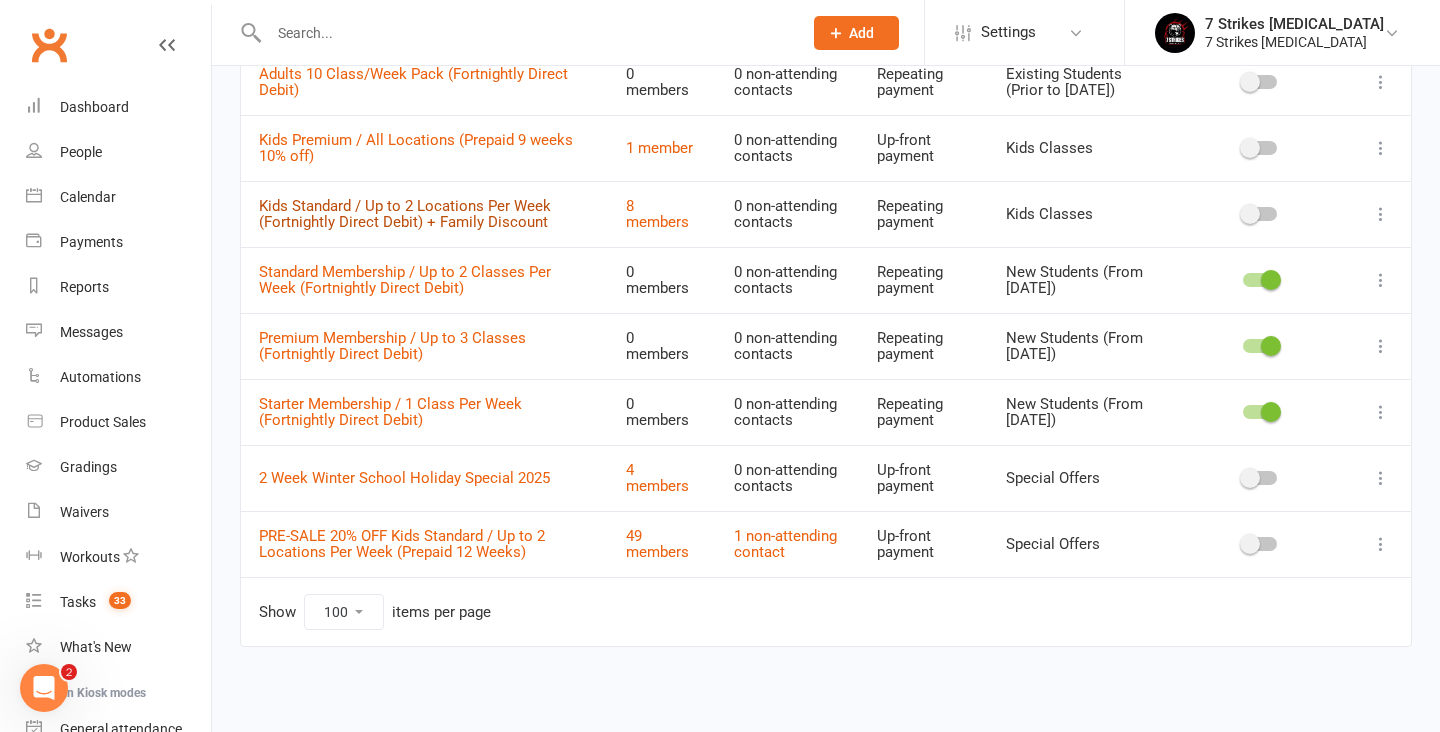 click on "Kids Standard / Up to 2 Locations Per Week (Fortnightly Direct Debit) + Family Discount" at bounding box center (405, 214) 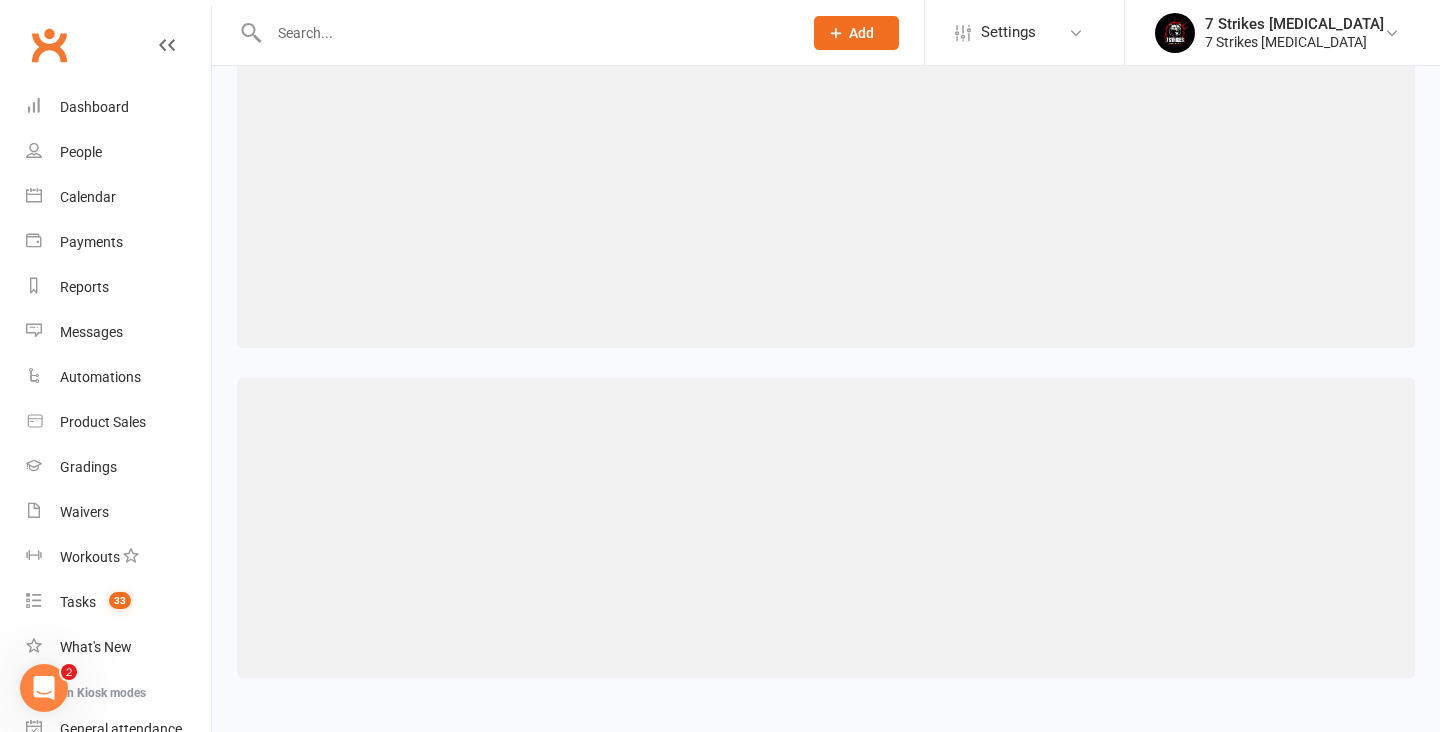 scroll, scrollTop: 0, scrollLeft: 0, axis: both 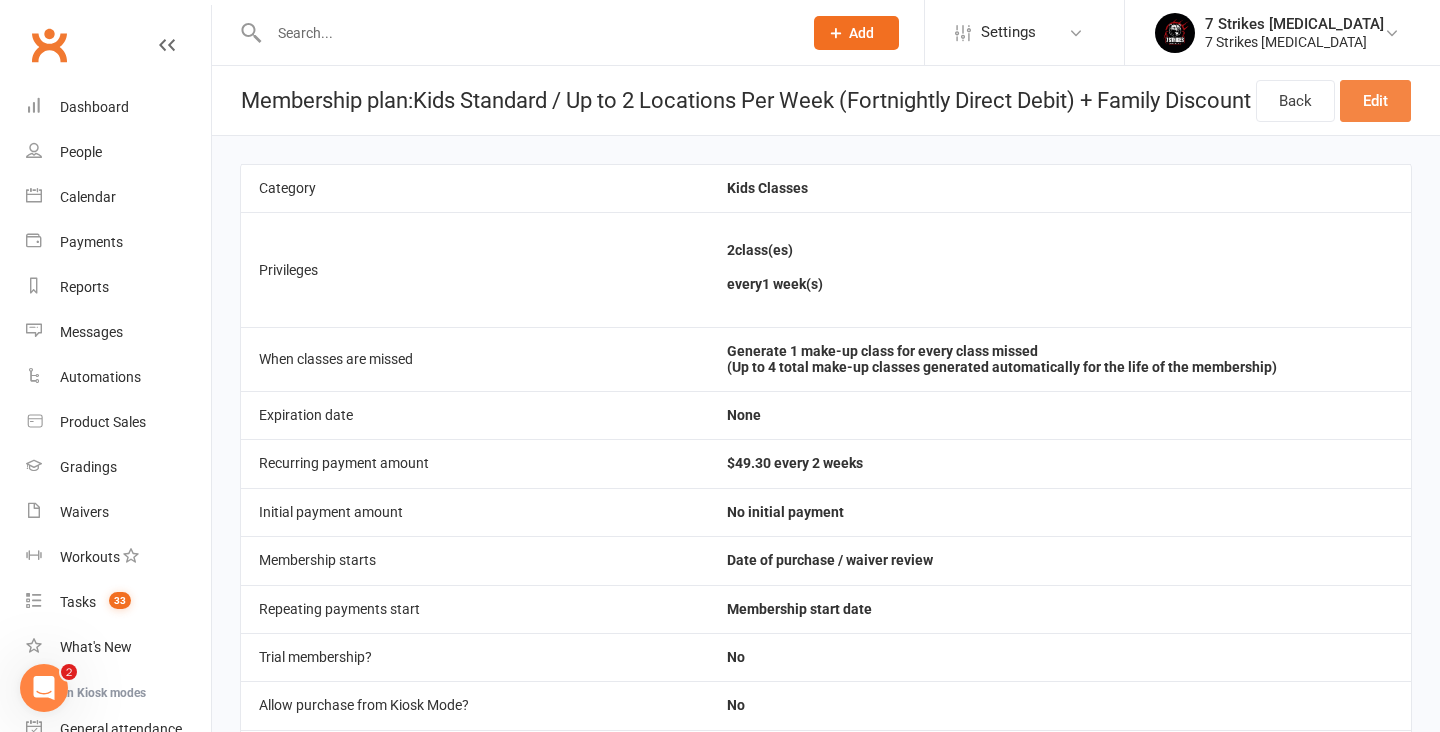 click on "Edit" at bounding box center [1375, 101] 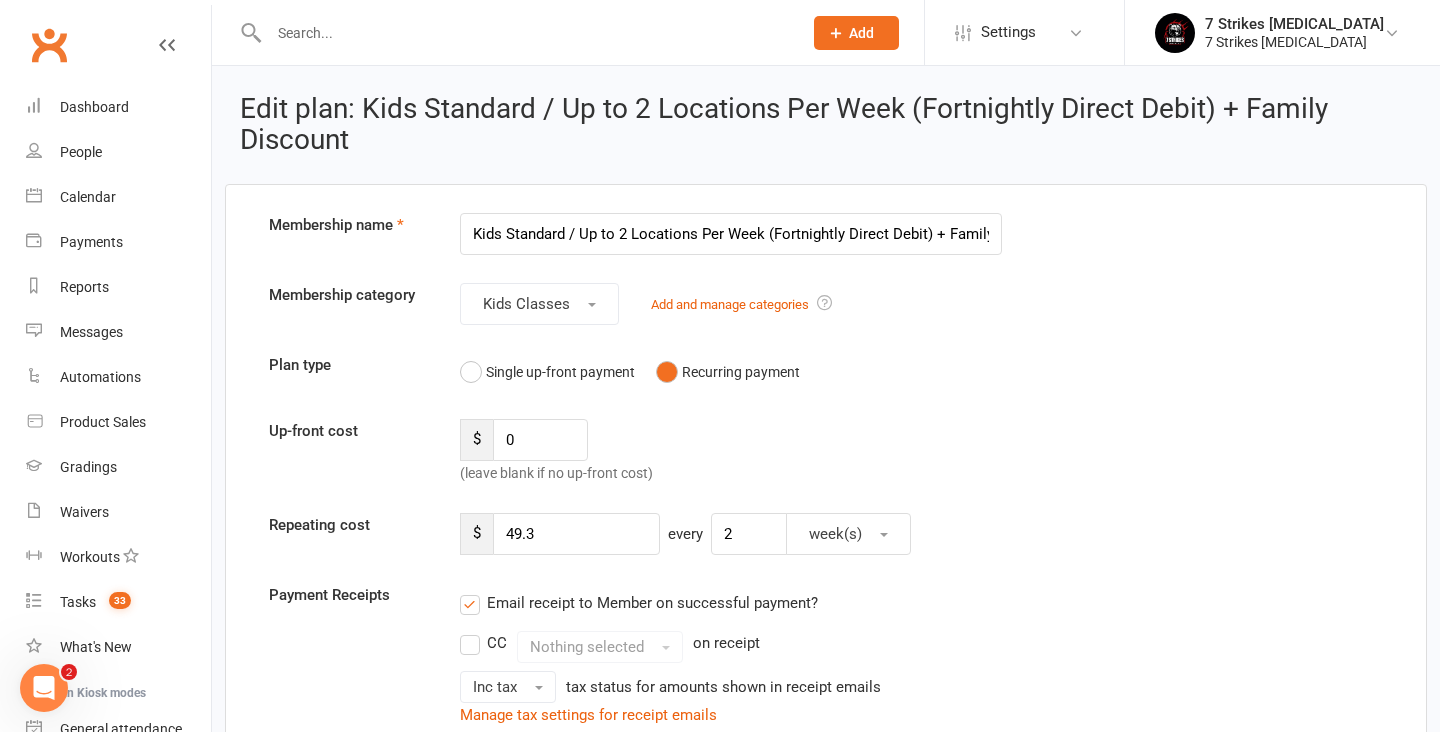 scroll, scrollTop: 0, scrollLeft: 65, axis: horizontal 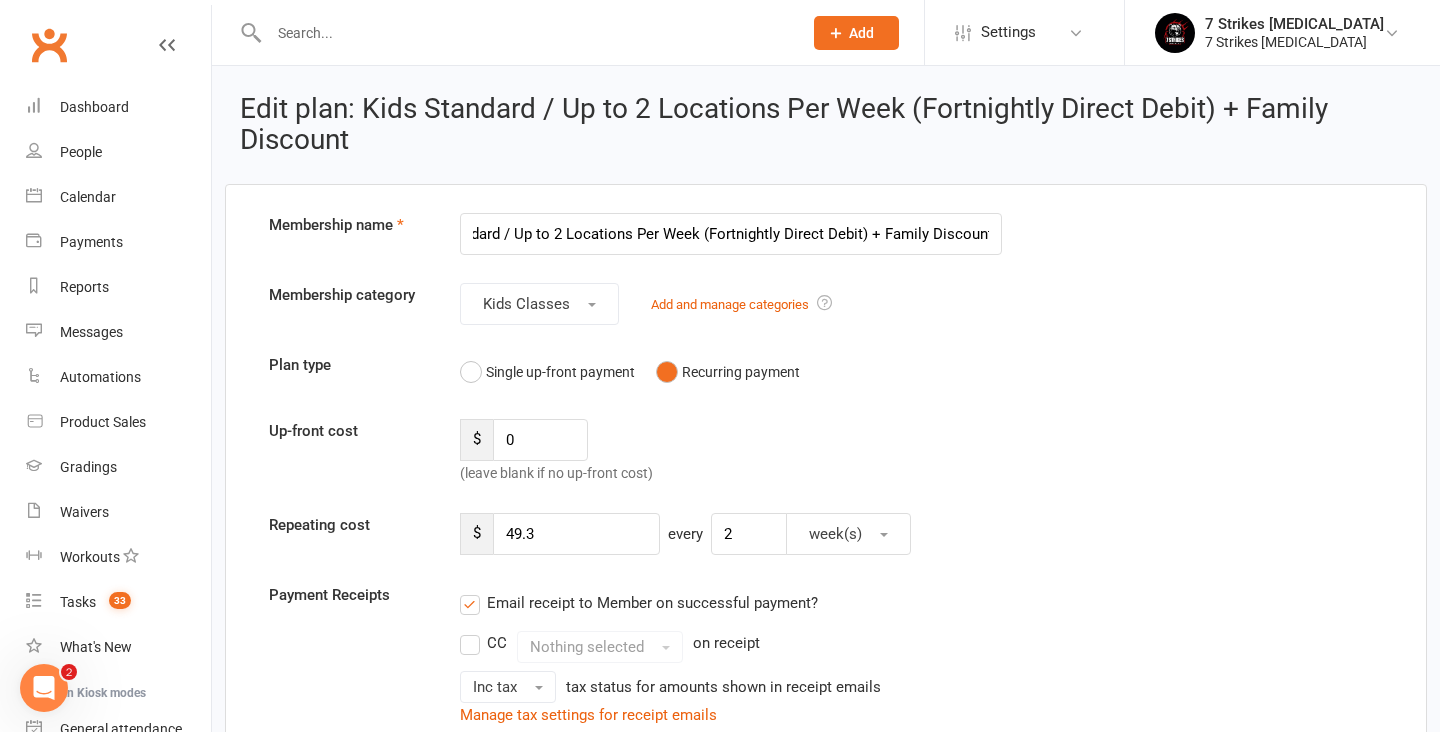 click on "Kids Standard / Up to 2 Locations Per Week (Fortnightly Direct Debit) + Family Discount" at bounding box center (731, 234) 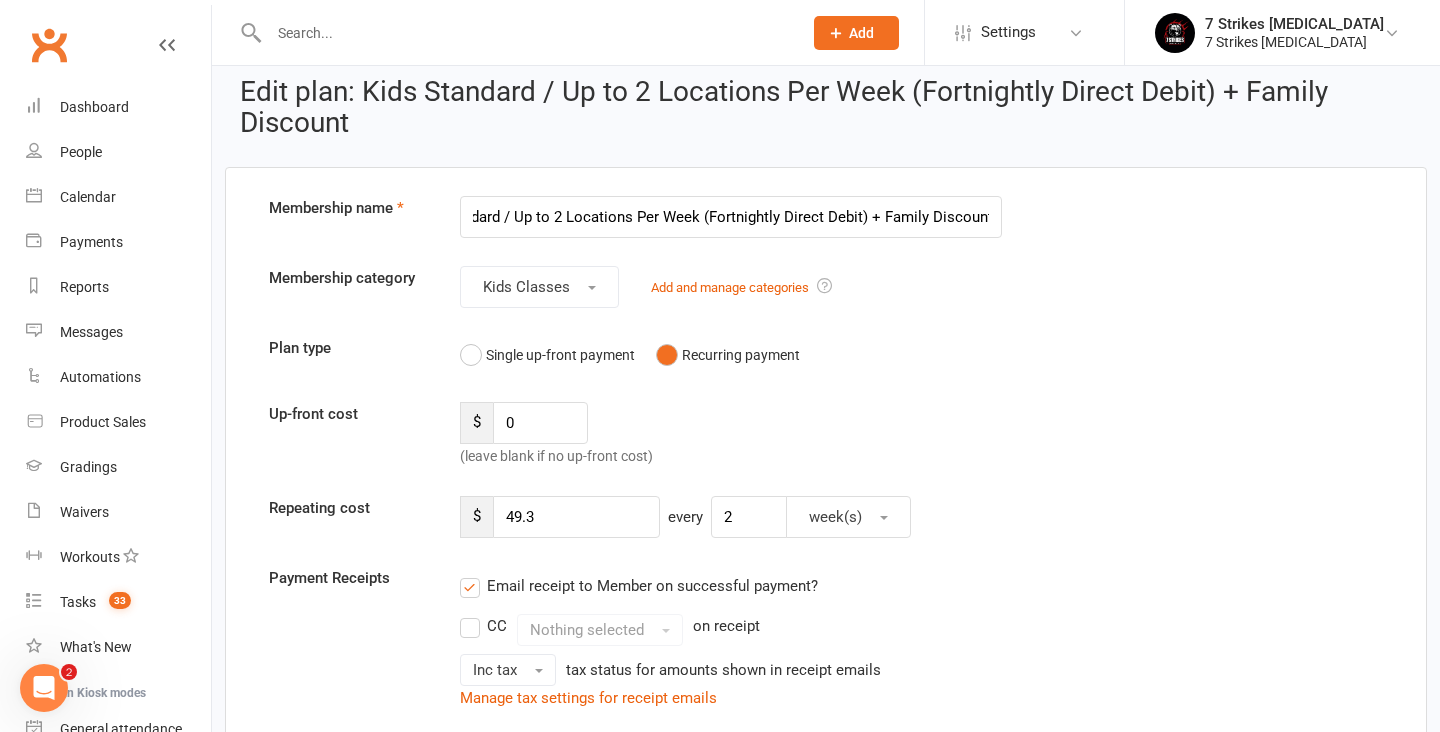 scroll, scrollTop: 22, scrollLeft: 0, axis: vertical 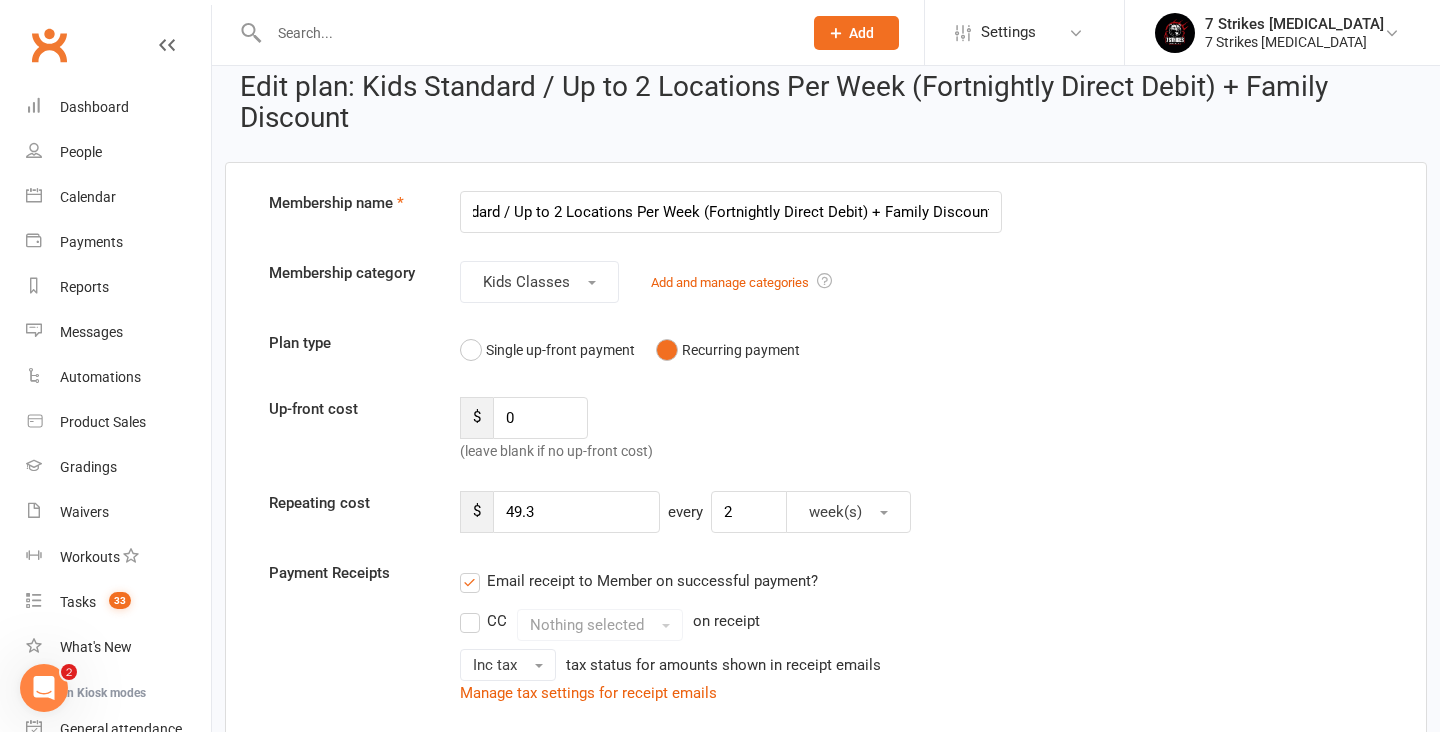 drag, startPoint x: 514, startPoint y: 206, endPoint x: 313, endPoint y: 199, distance: 201.12186 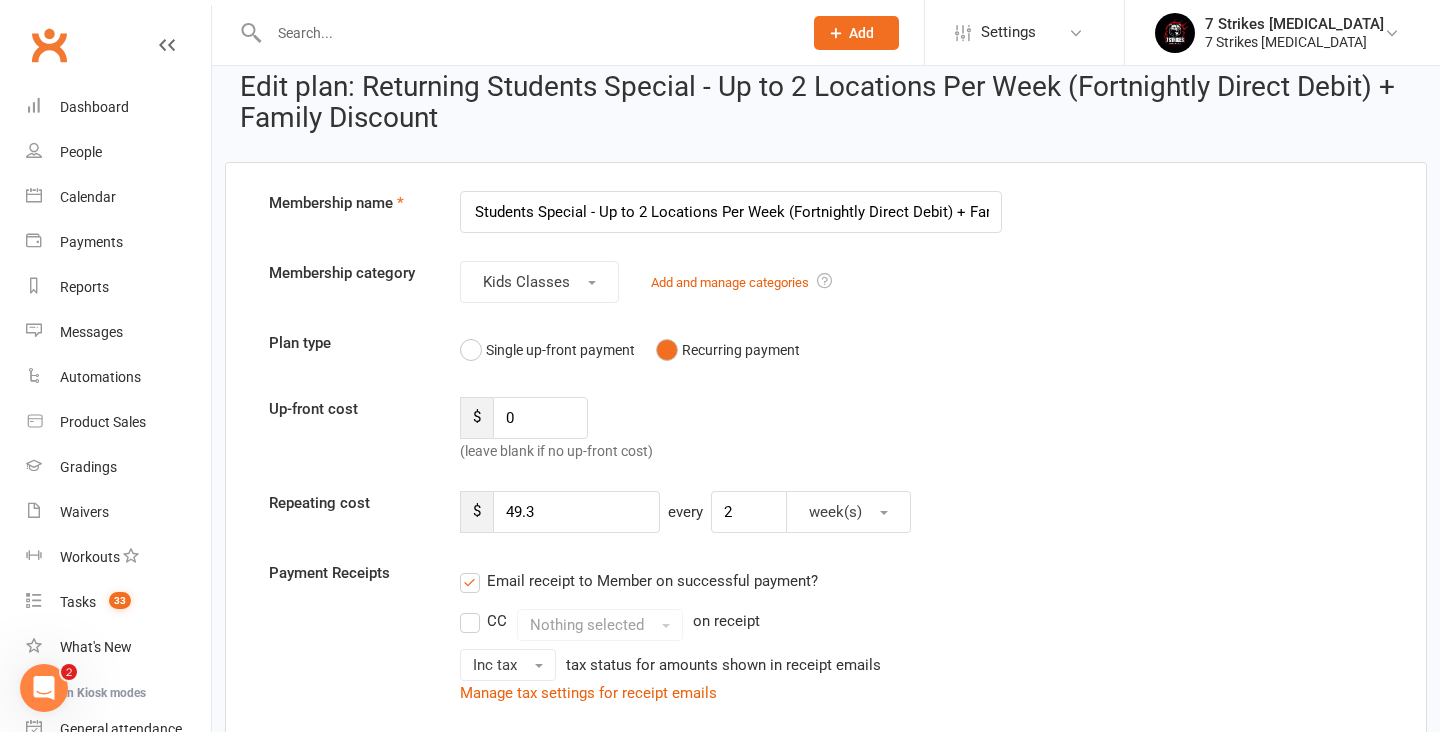 type on "Returning Students Special - Up to 2 Locations Per Week (Fortnightly Direct Debit) + Family Discount" 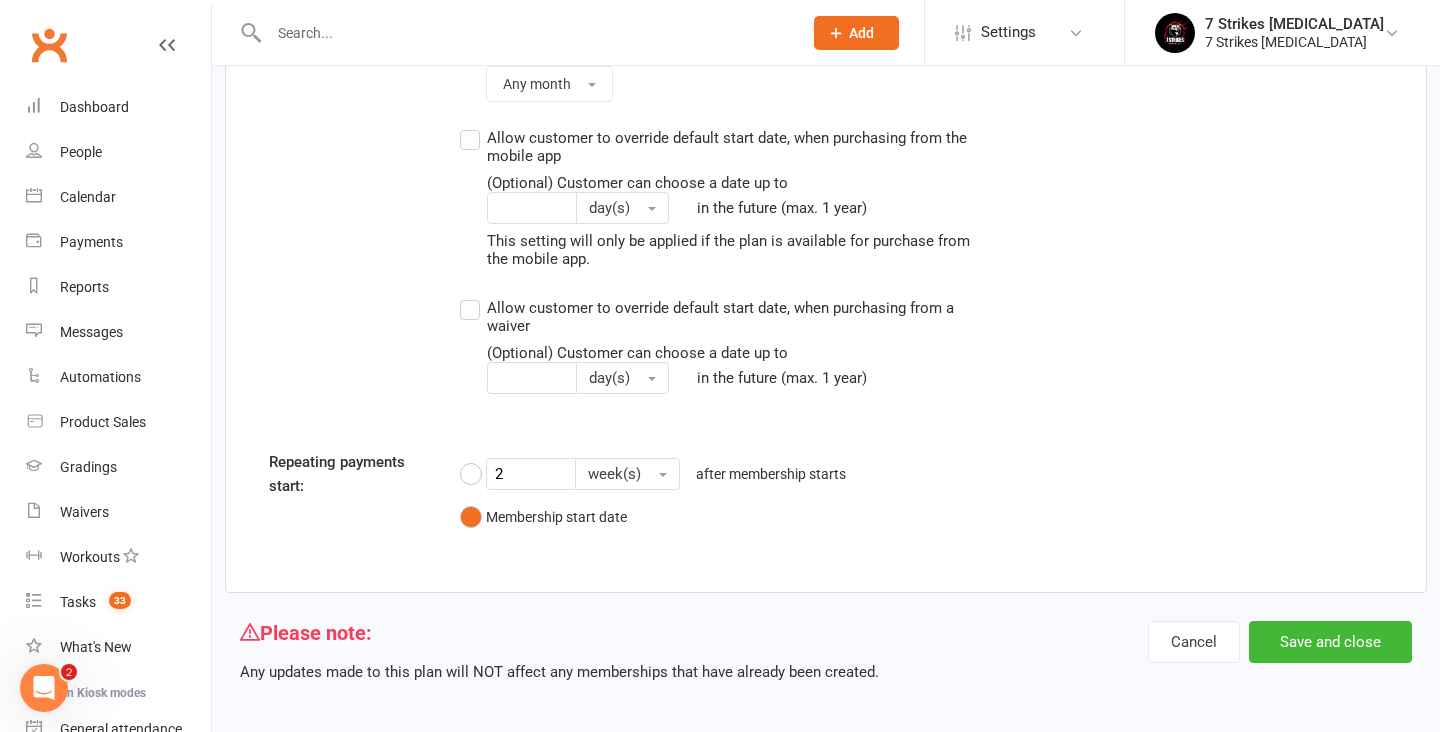scroll, scrollTop: 2618, scrollLeft: 0, axis: vertical 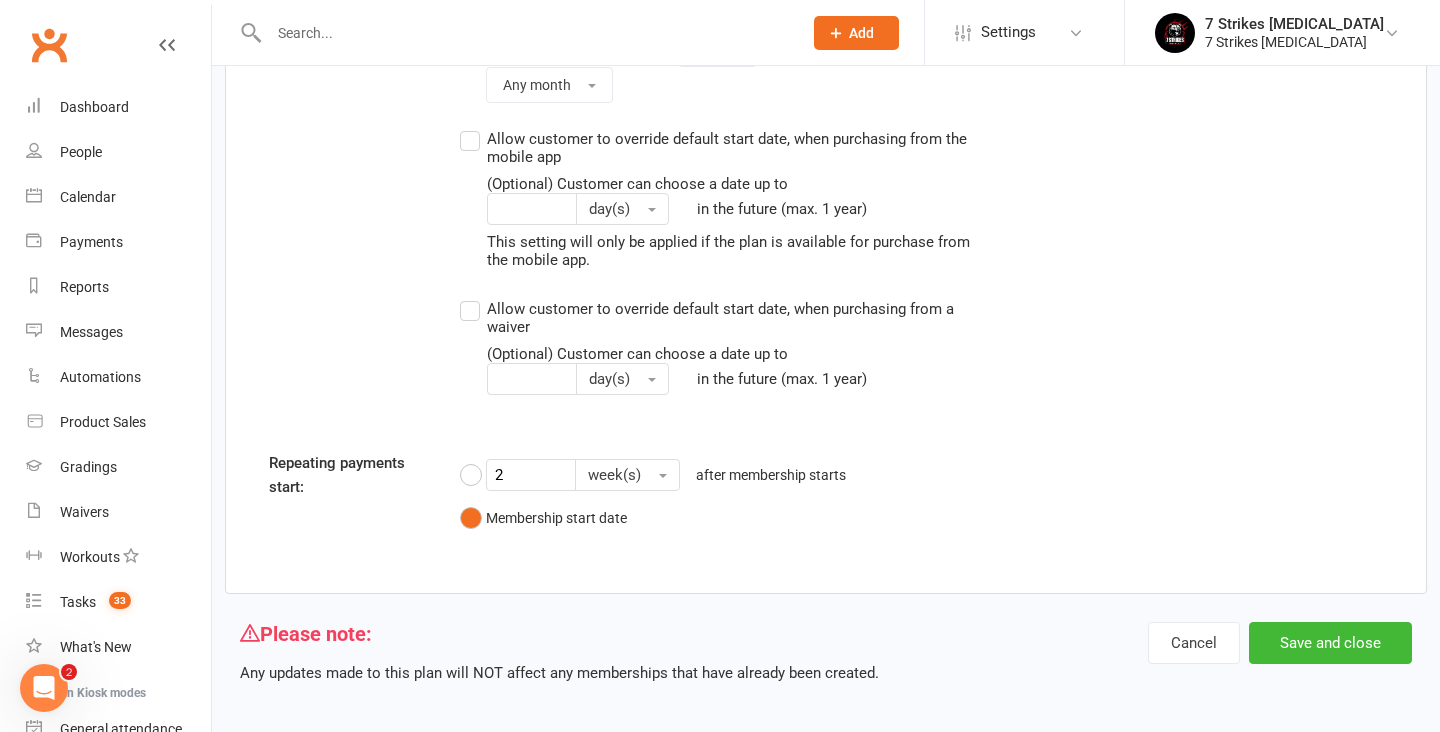 drag, startPoint x: 1385, startPoint y: 609, endPoint x: 1296, endPoint y: 401, distance: 226.24103 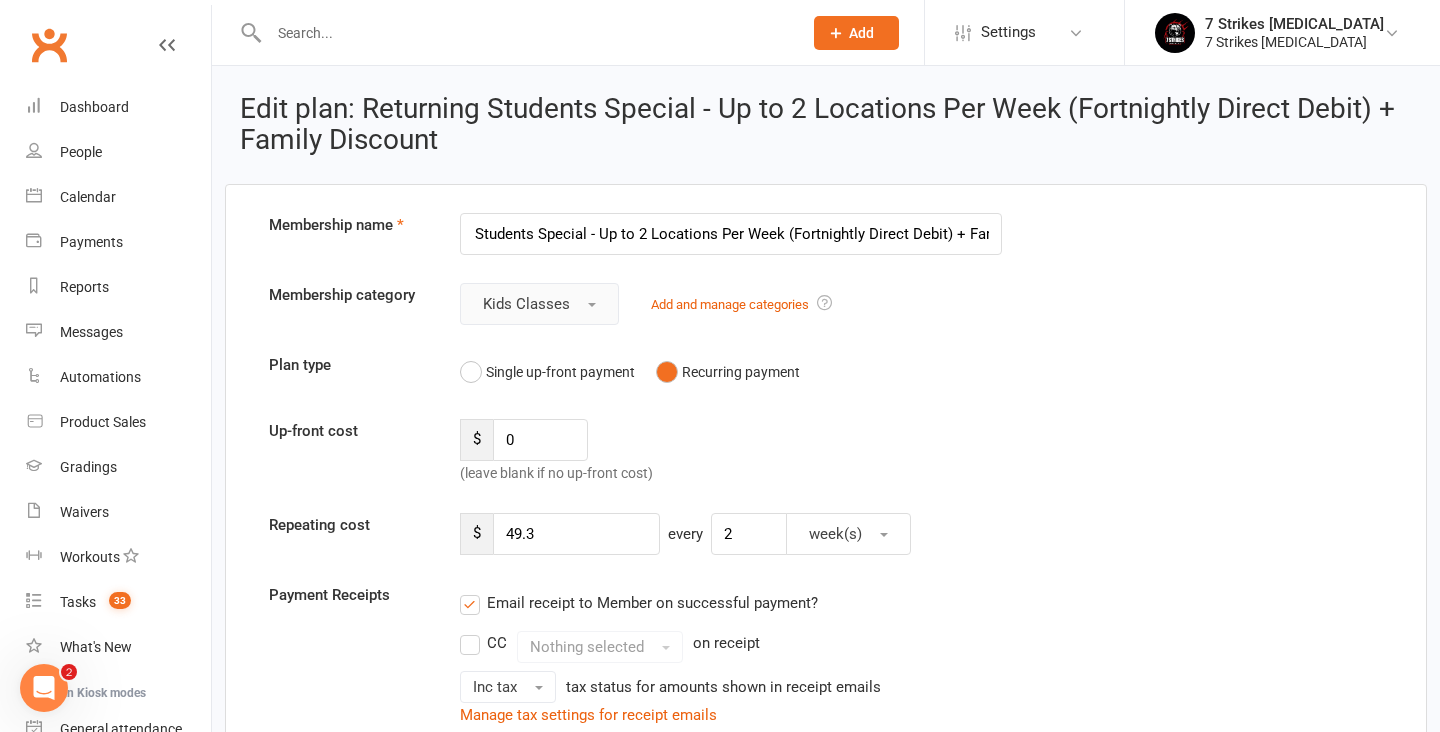 scroll, scrollTop: 0, scrollLeft: 0, axis: both 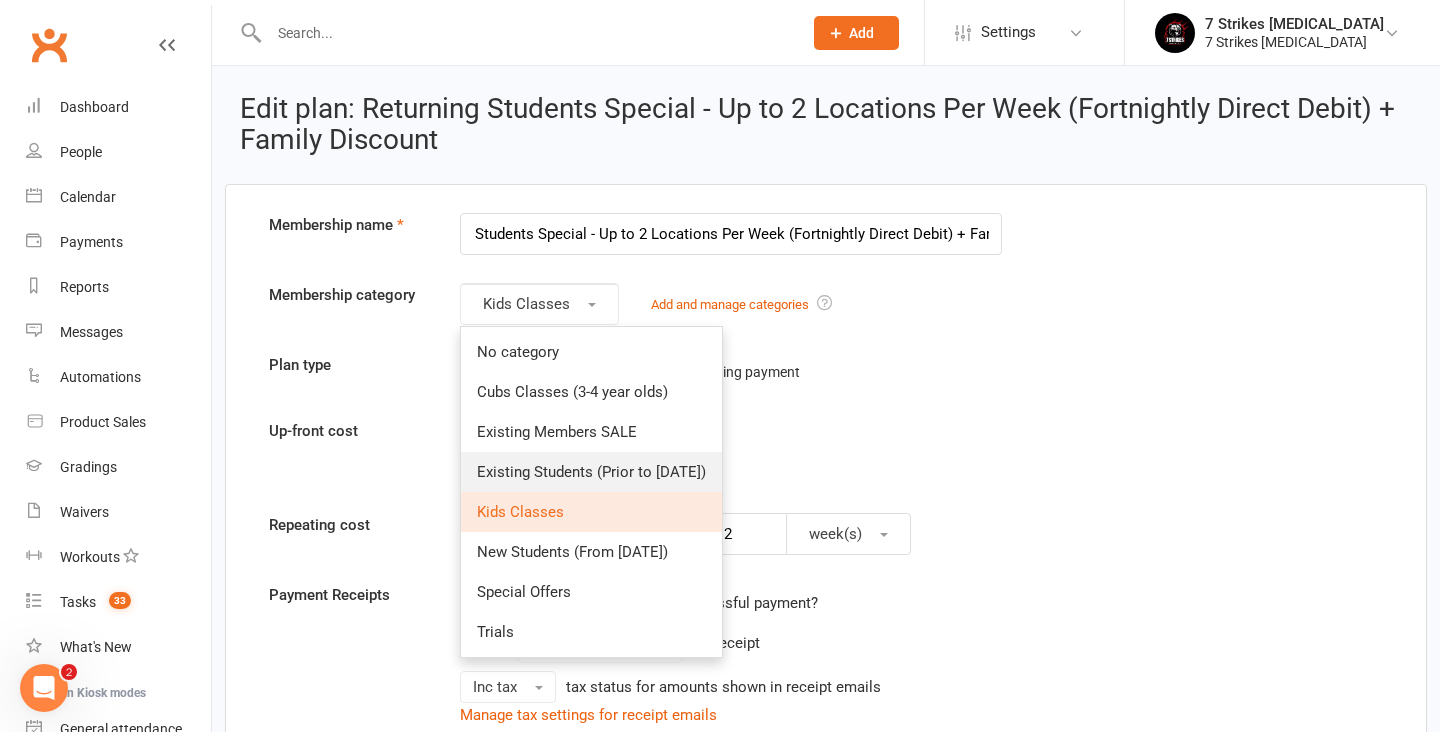 click on "Existing Students (Prior to July 2025)" at bounding box center [591, 472] 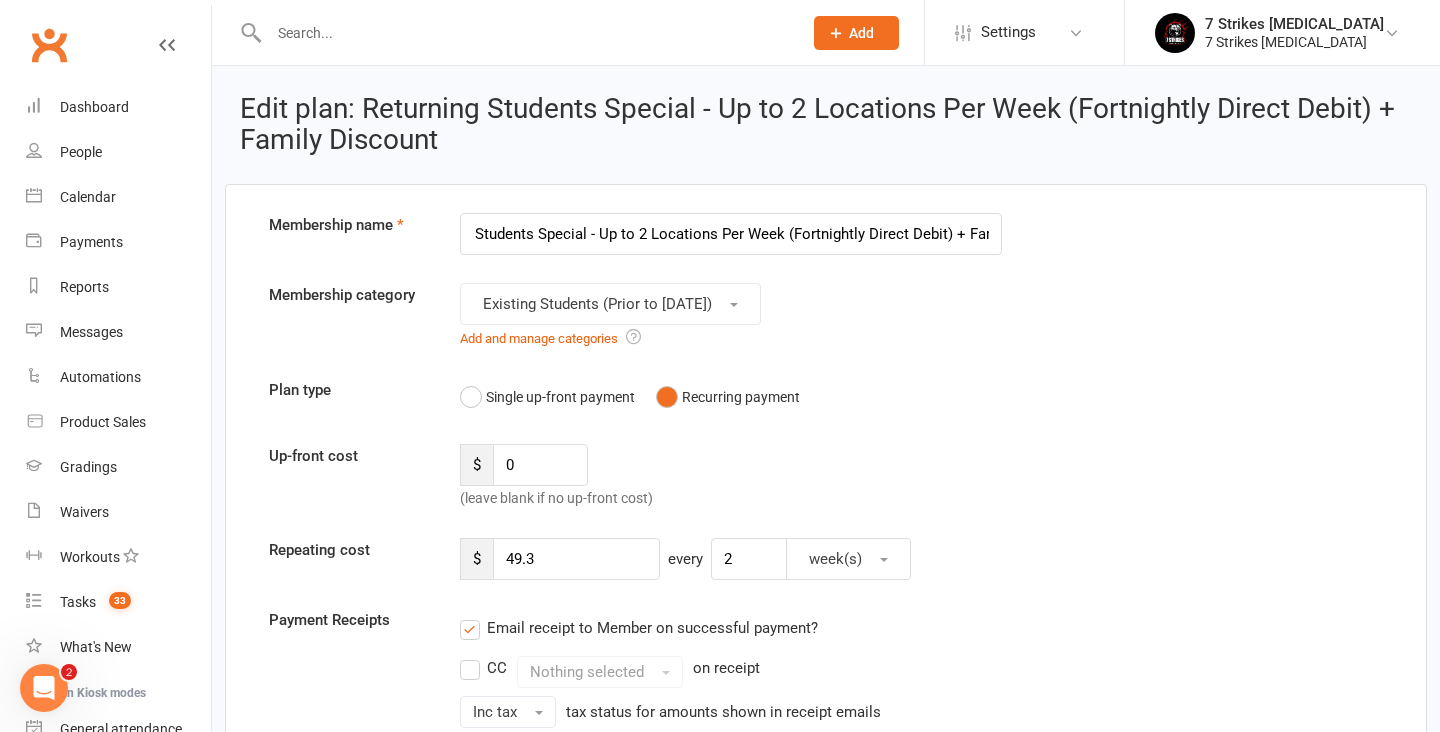click on "Up-front cost $ 0 (leave blank if no up-front cost)" at bounding box center (826, 477) 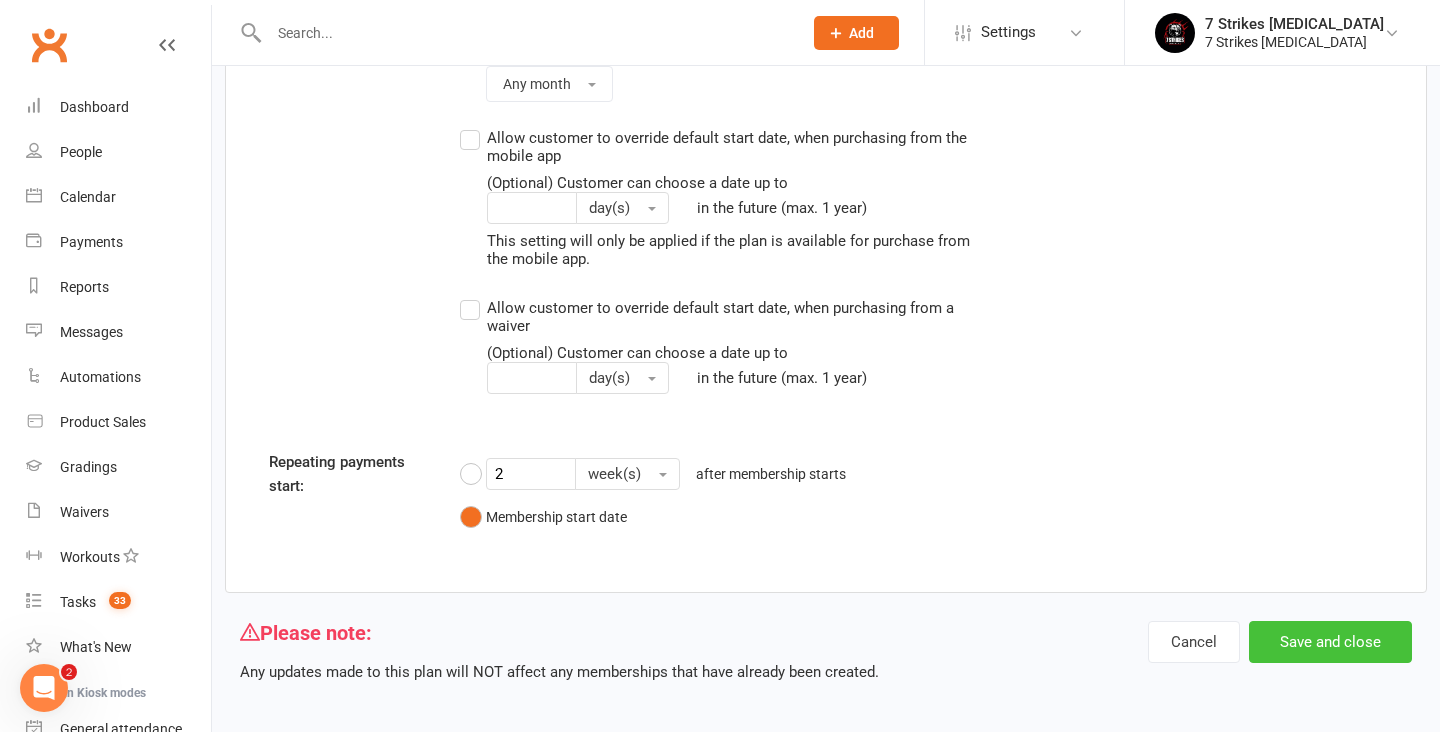click on "Save and close" at bounding box center (1330, 642) 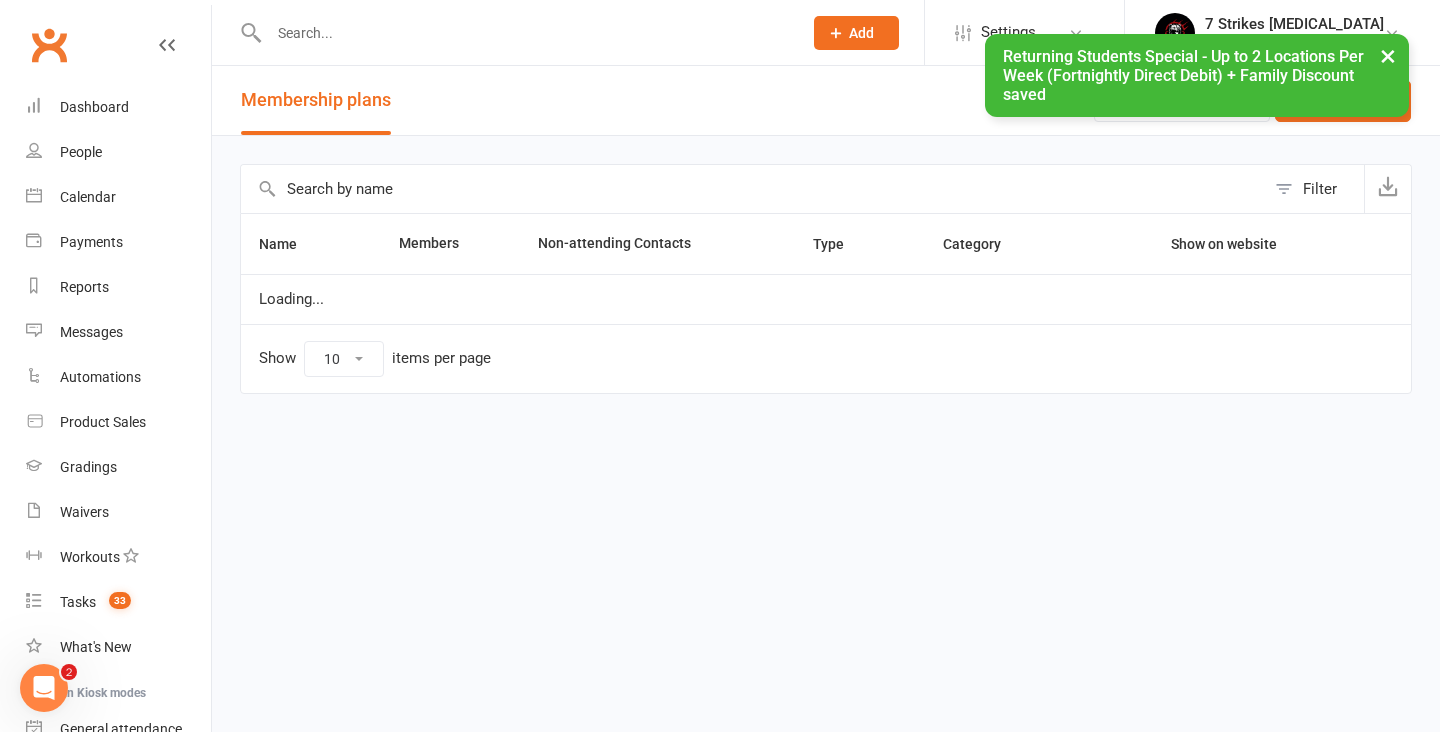 select on "100" 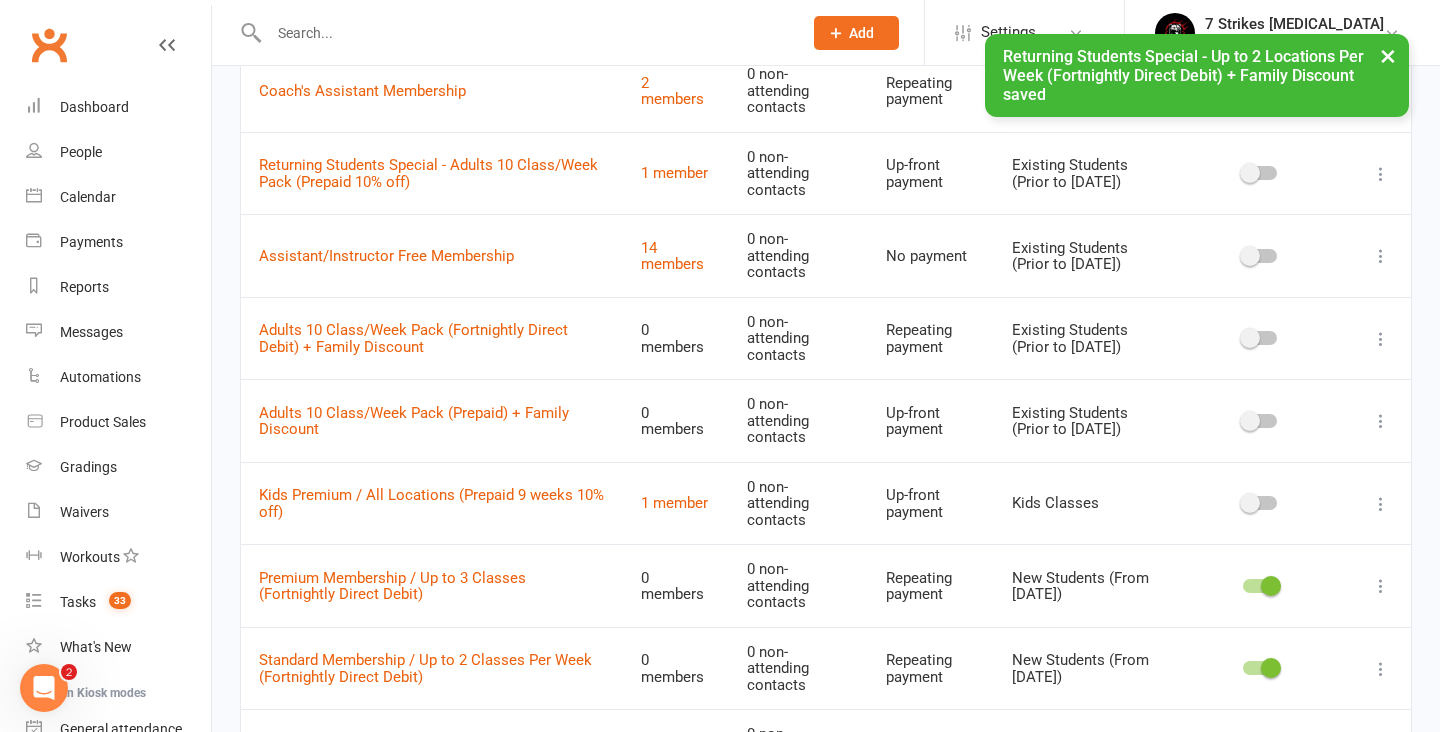 scroll, scrollTop: 822, scrollLeft: 0, axis: vertical 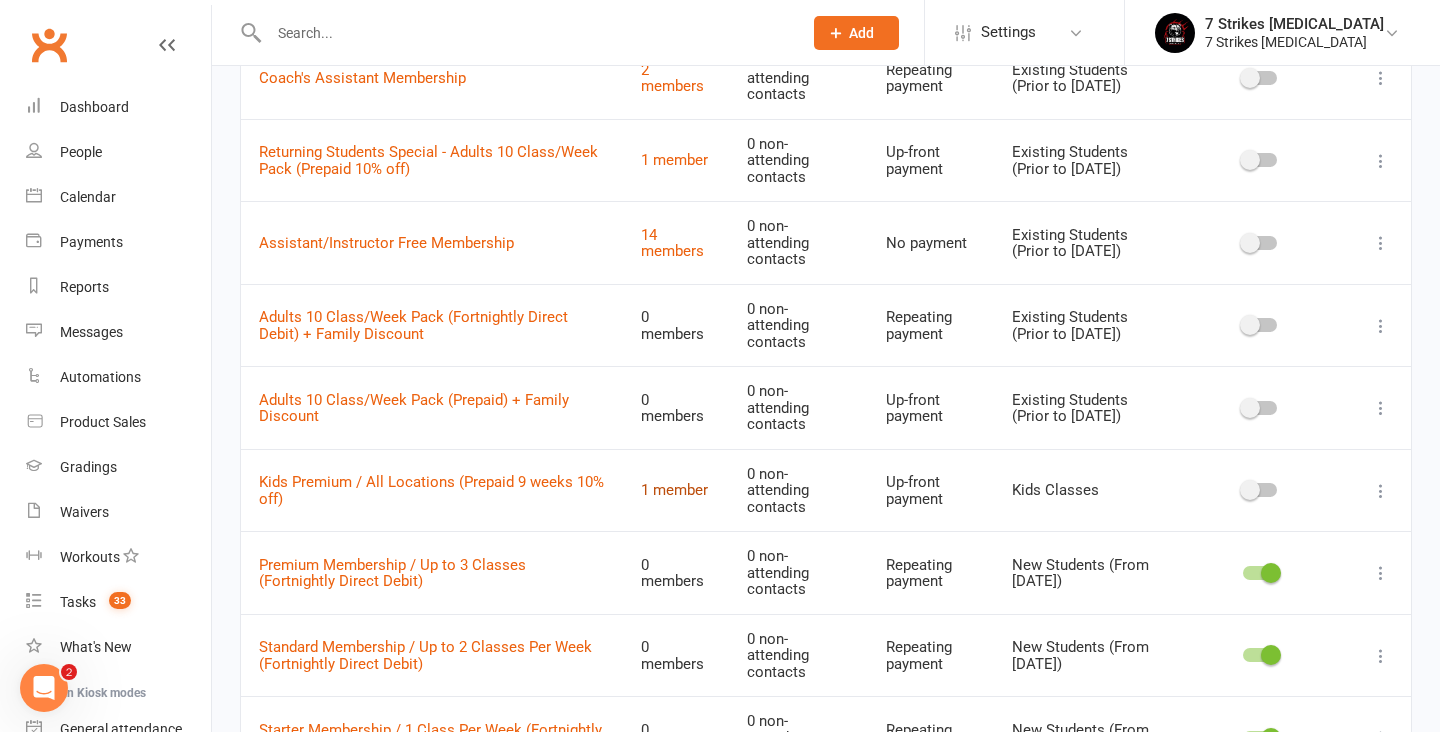 click on "1 member" at bounding box center (674, 490) 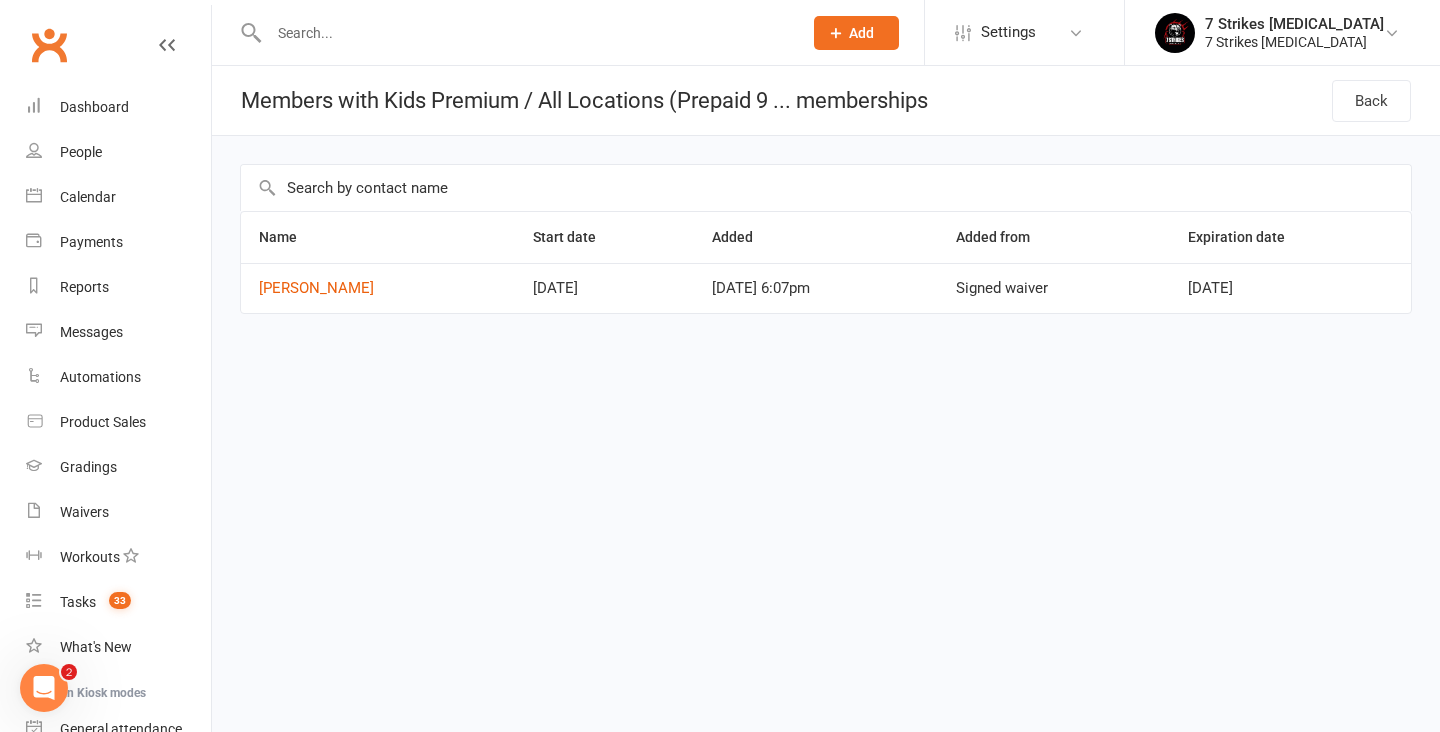 select on "100" 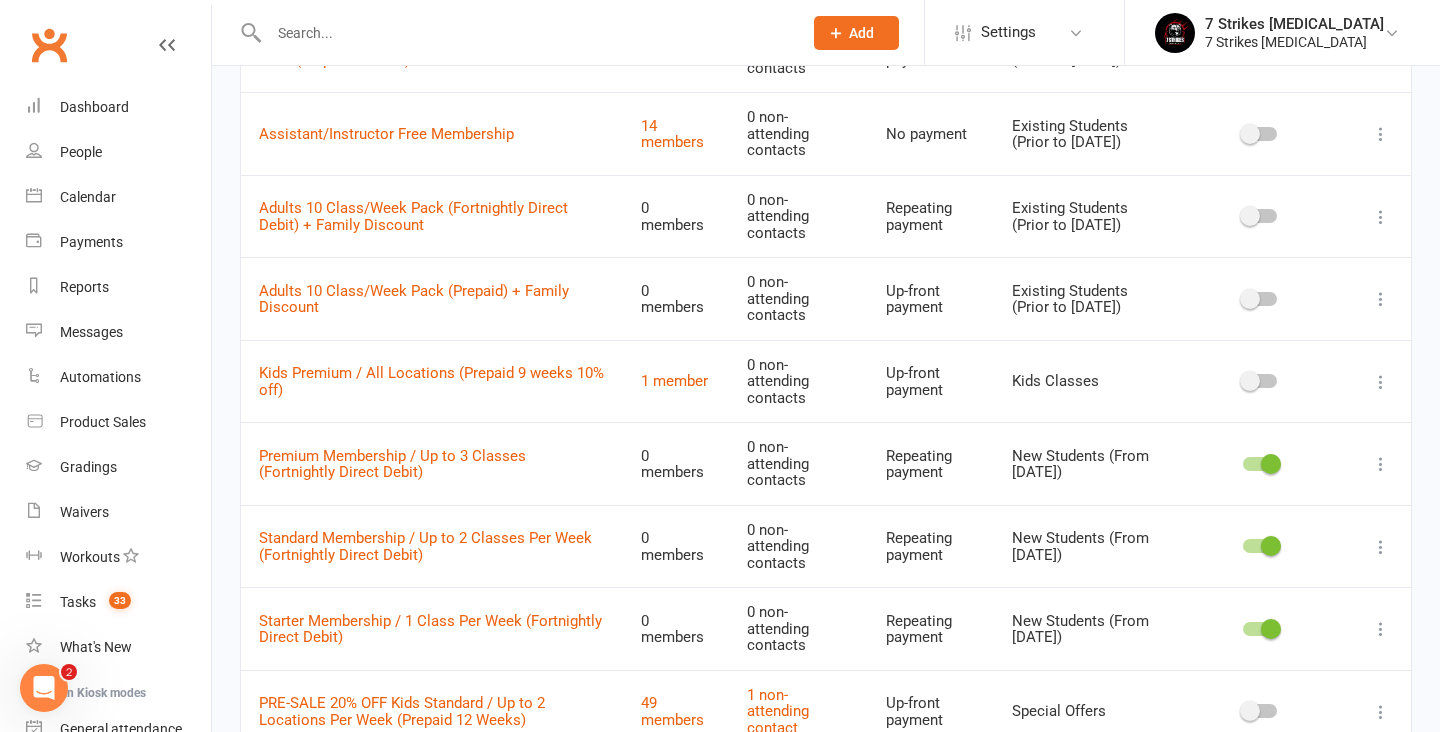 scroll, scrollTop: 939, scrollLeft: 0, axis: vertical 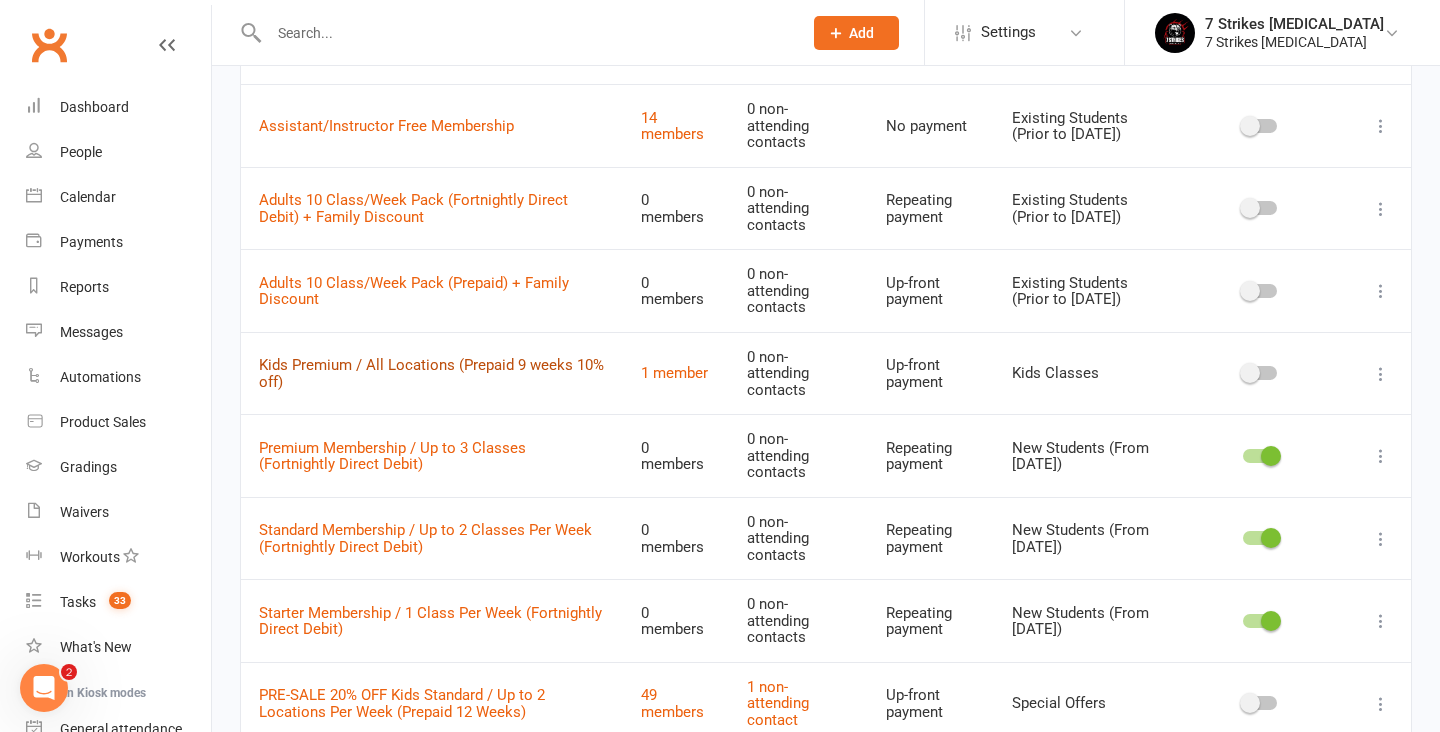 click on "Kids Premium / All Locations (Prepaid 9 weeks 10% off)" at bounding box center (431, 373) 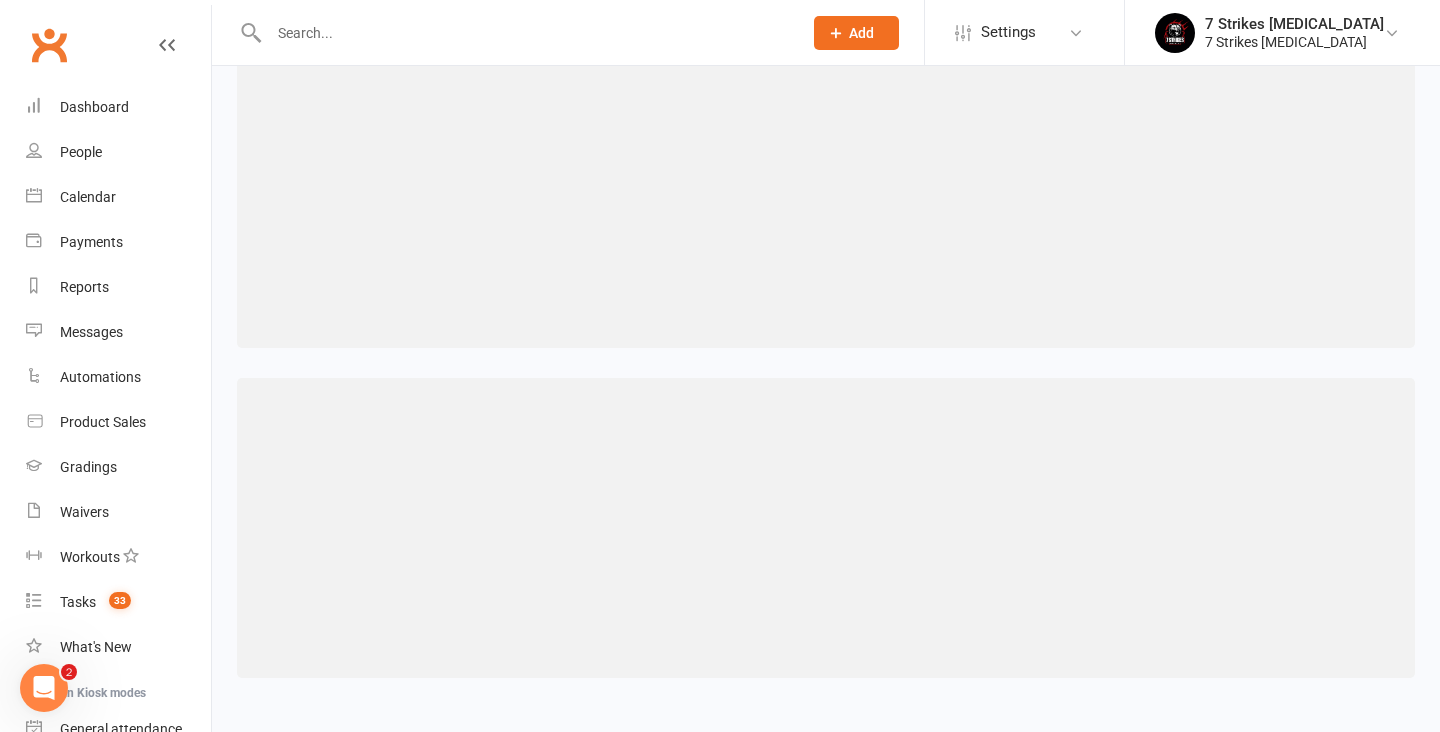 scroll, scrollTop: 0, scrollLeft: 0, axis: both 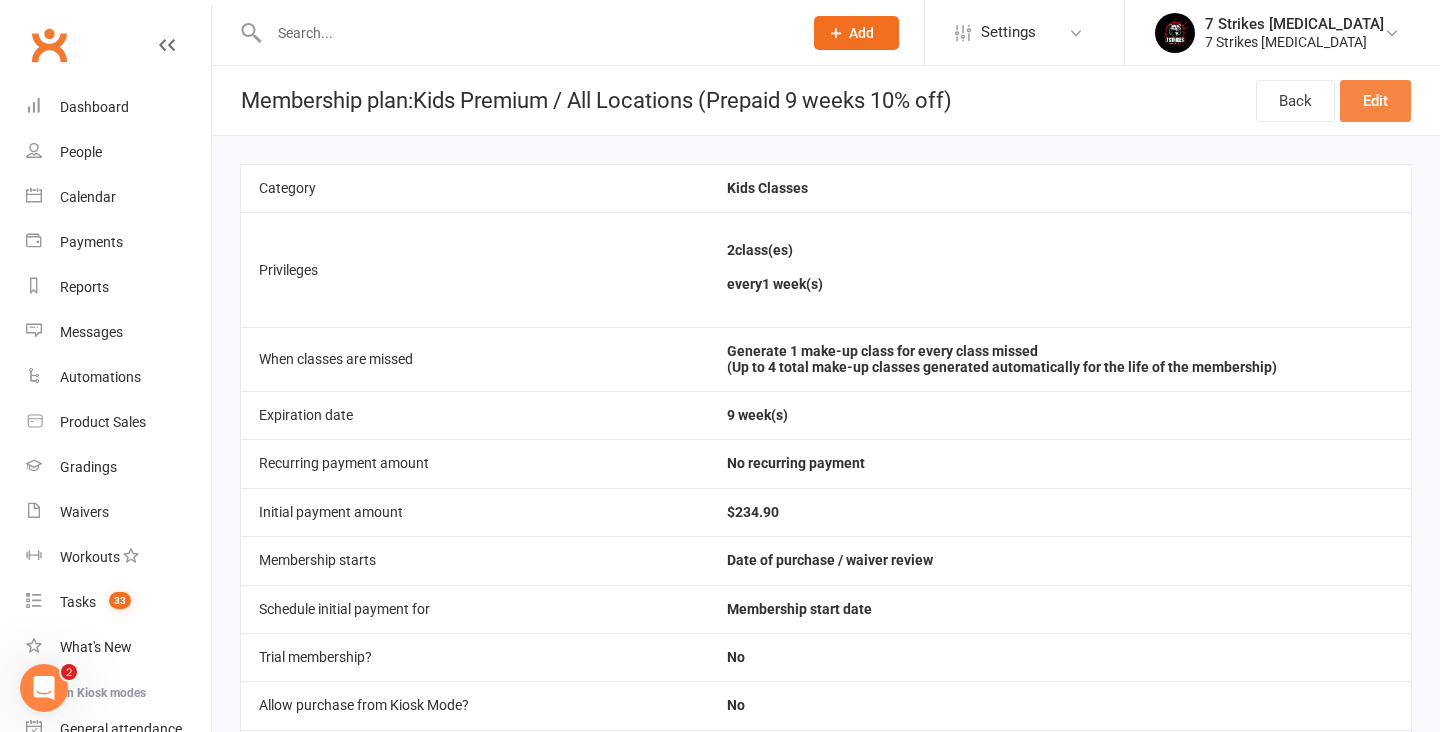click on "Edit" at bounding box center [1375, 101] 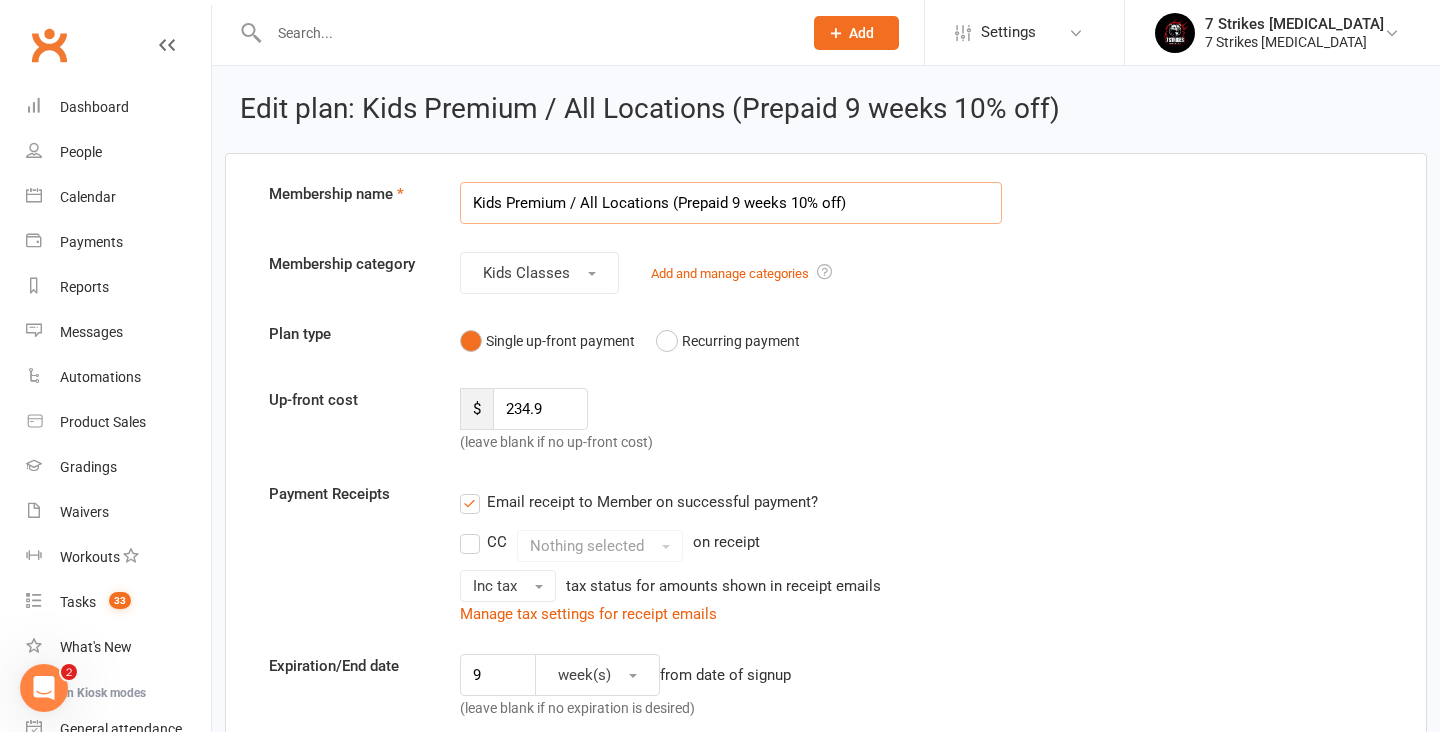 click on "Kids Premium / All Locations (Prepaid 9 weeks 10% off)" at bounding box center [731, 203] 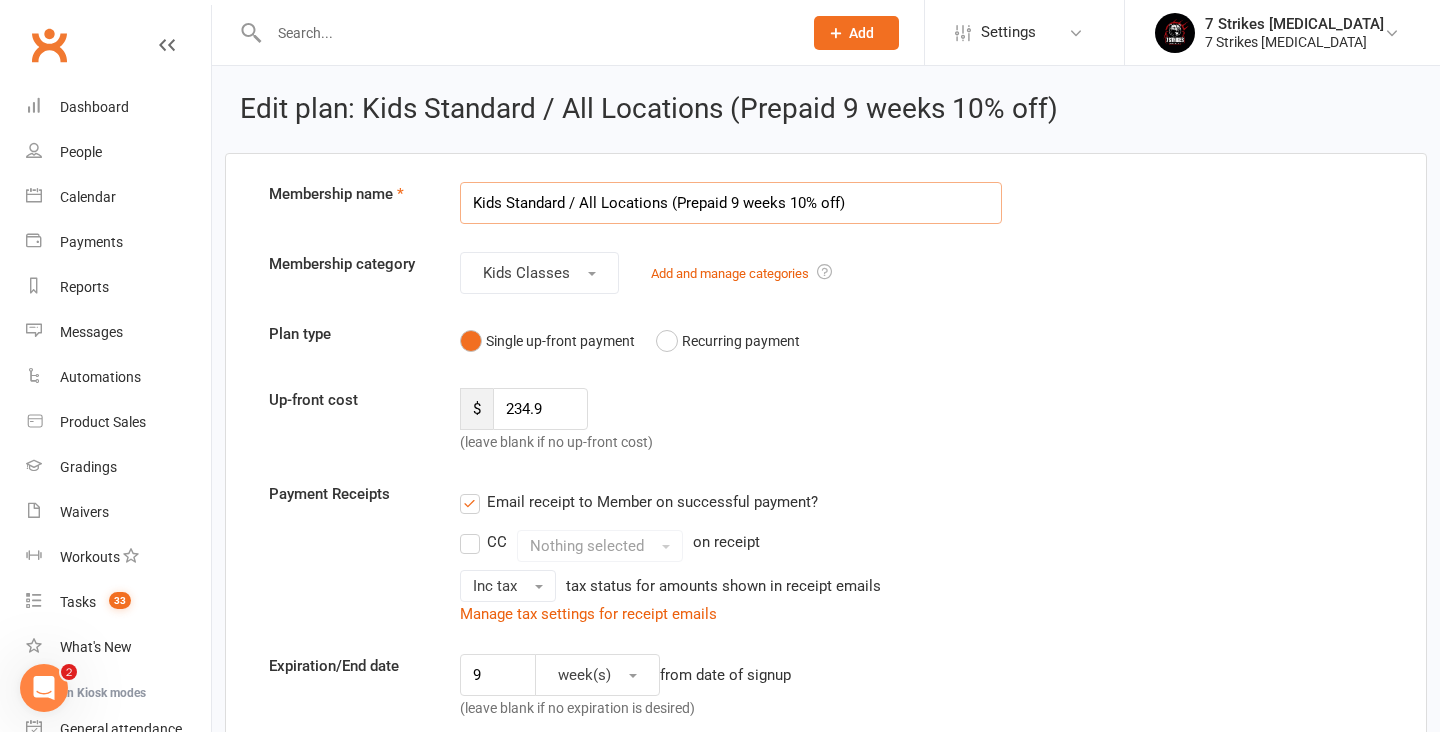 click on "Kids Standard / All Locations (Prepaid 9 weeks 10% off)" at bounding box center [731, 203] 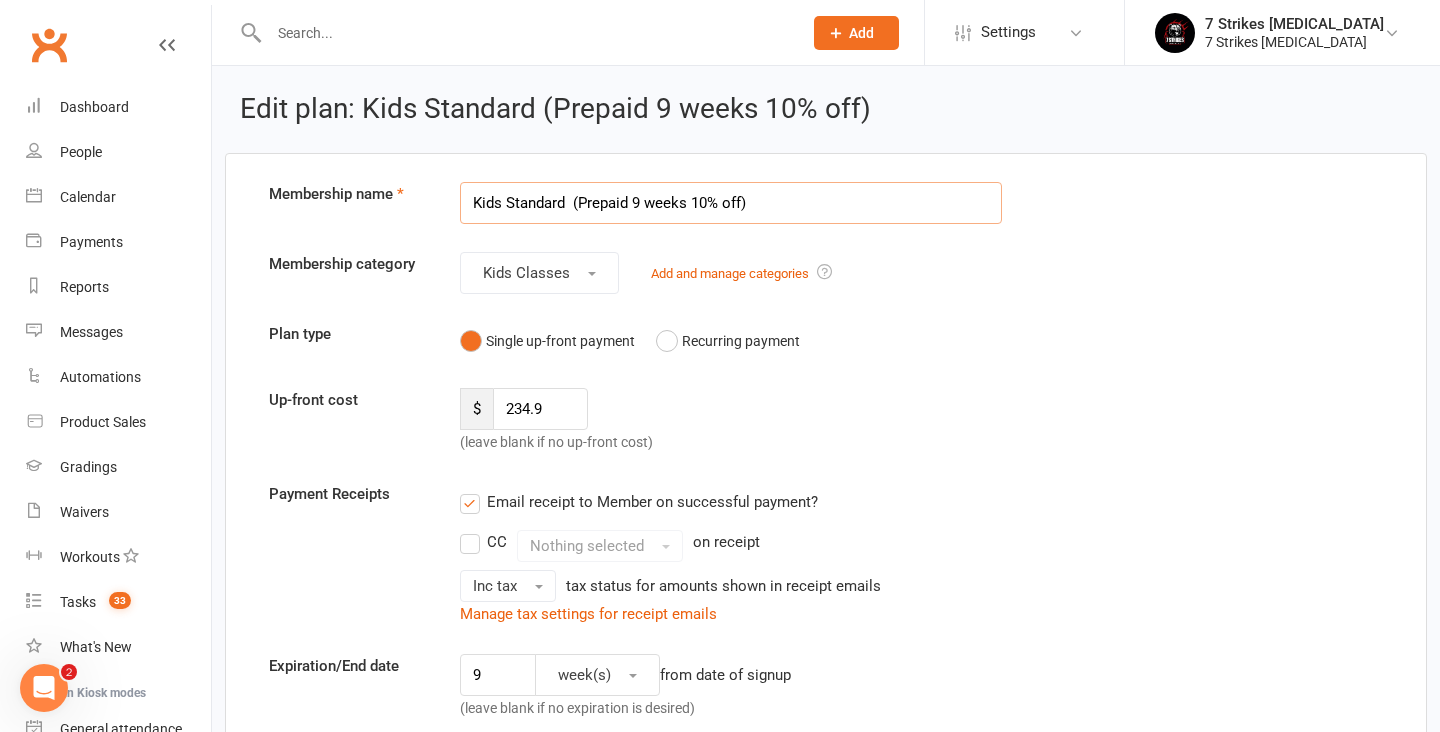 click on "Kids Standard  (Prepaid 9 weeks 10% off)" at bounding box center [731, 203] 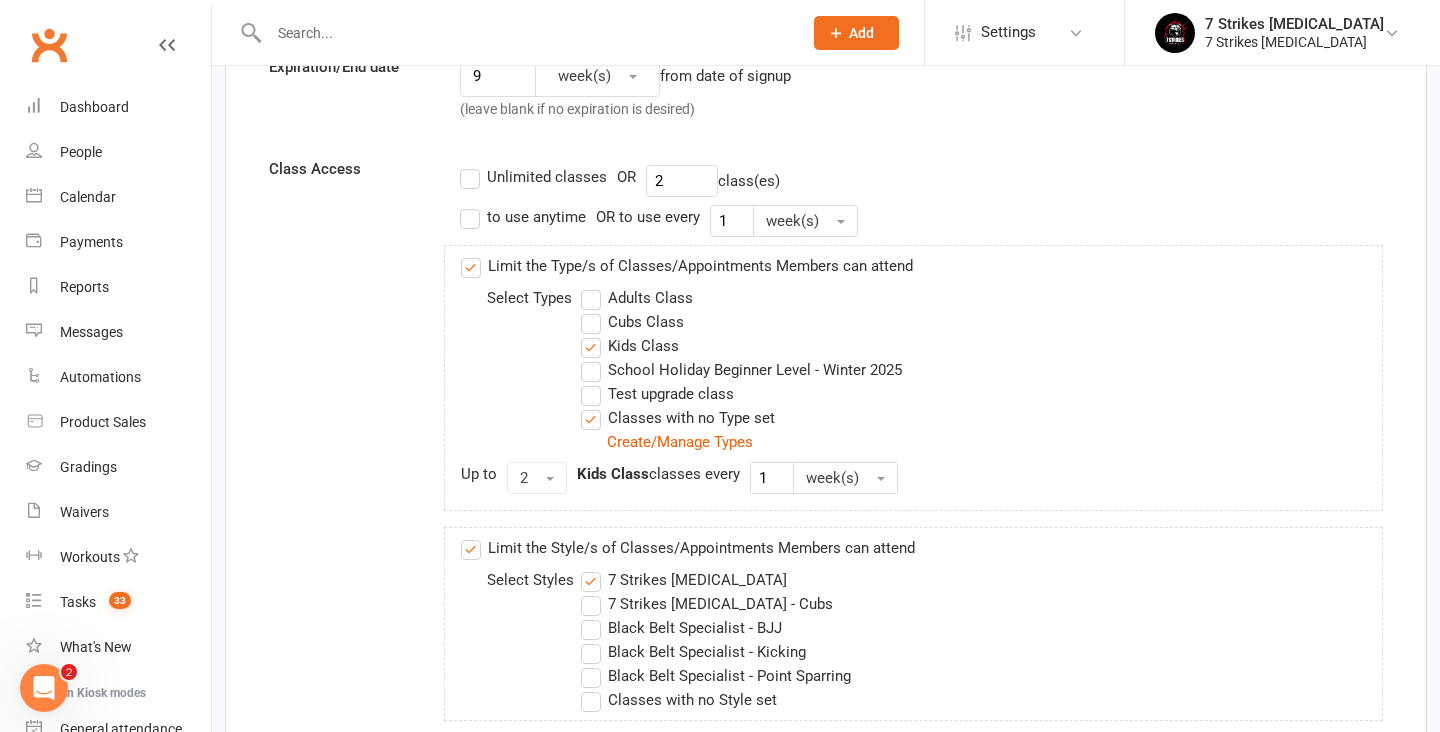 scroll, scrollTop: 603, scrollLeft: 0, axis: vertical 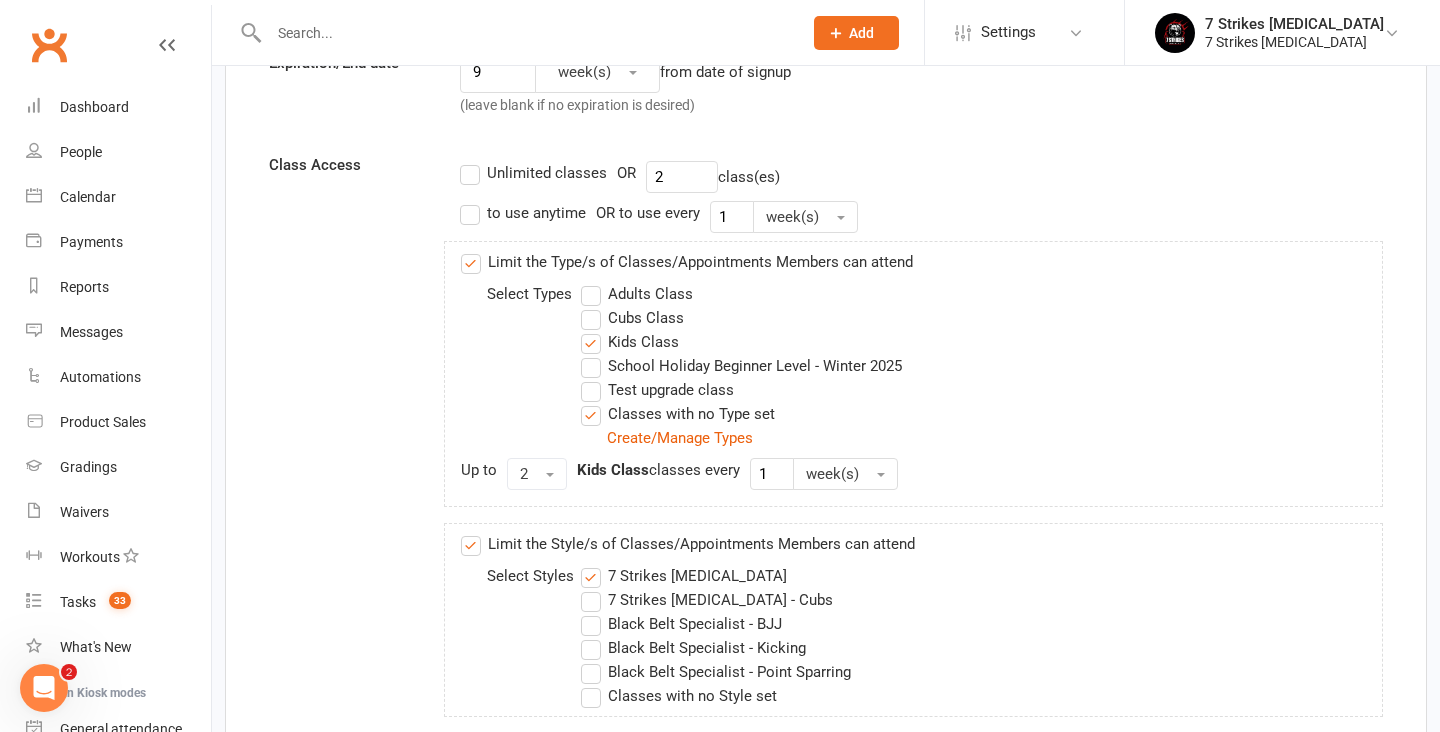 type on "Returning Students Special - Kids Standard  (Prepaid 9 weeks 10% off)" 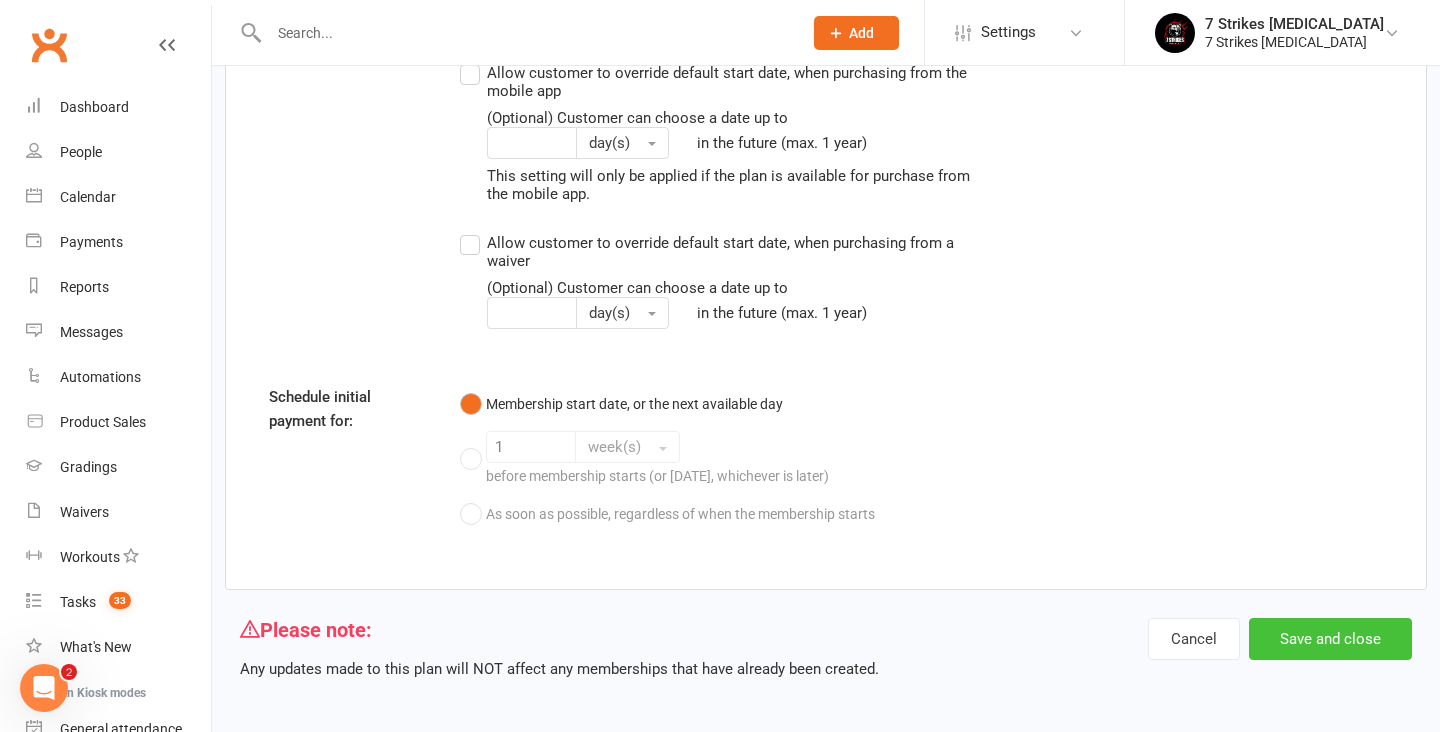scroll, scrollTop: 2556, scrollLeft: 0, axis: vertical 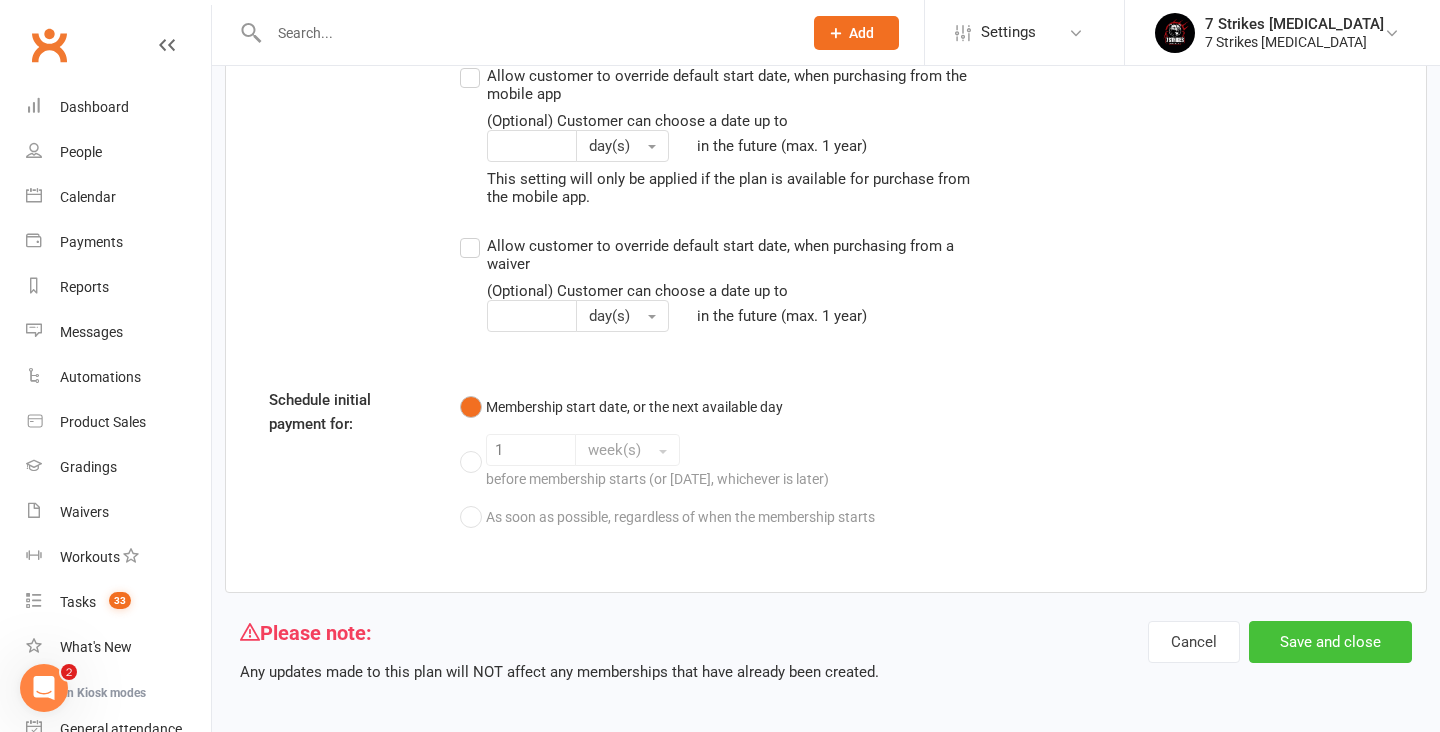 click on "Save and close" at bounding box center (1330, 642) 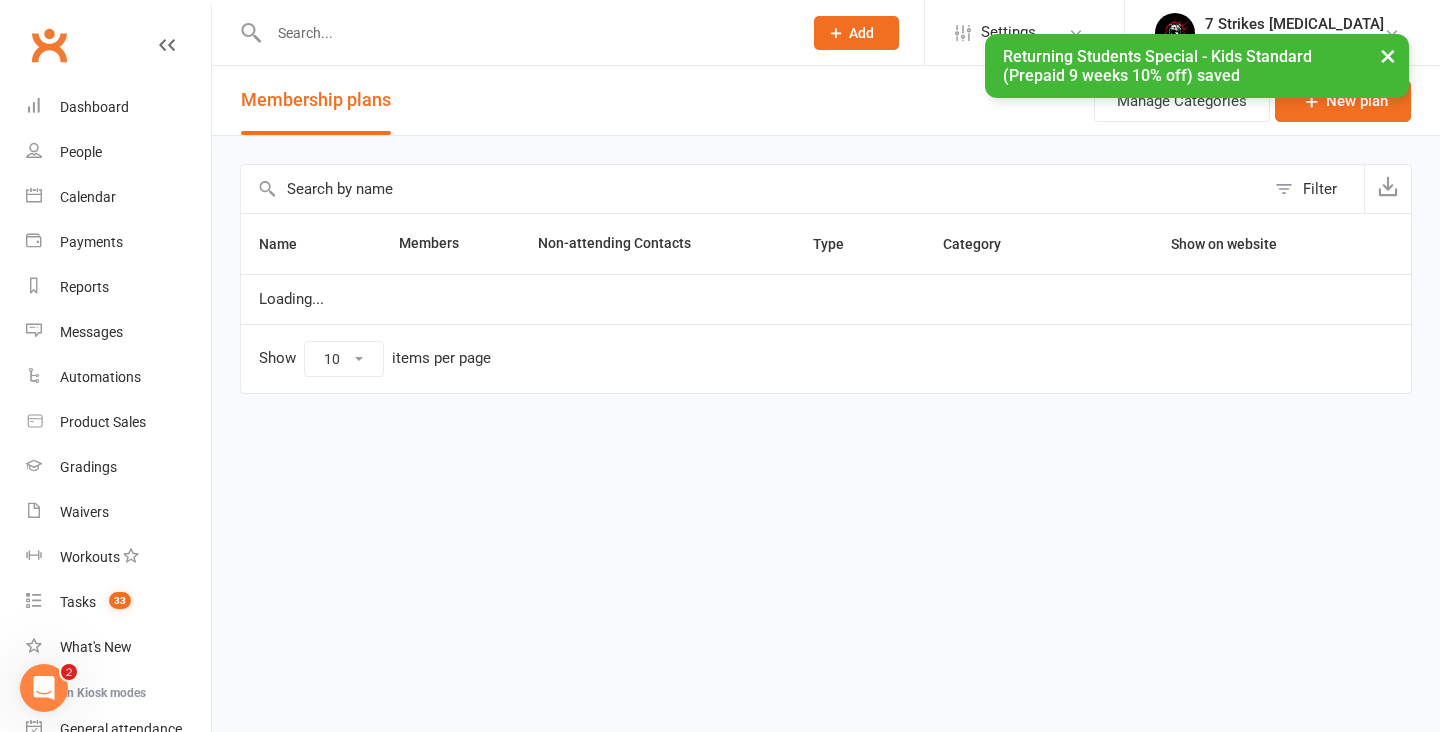 select on "100" 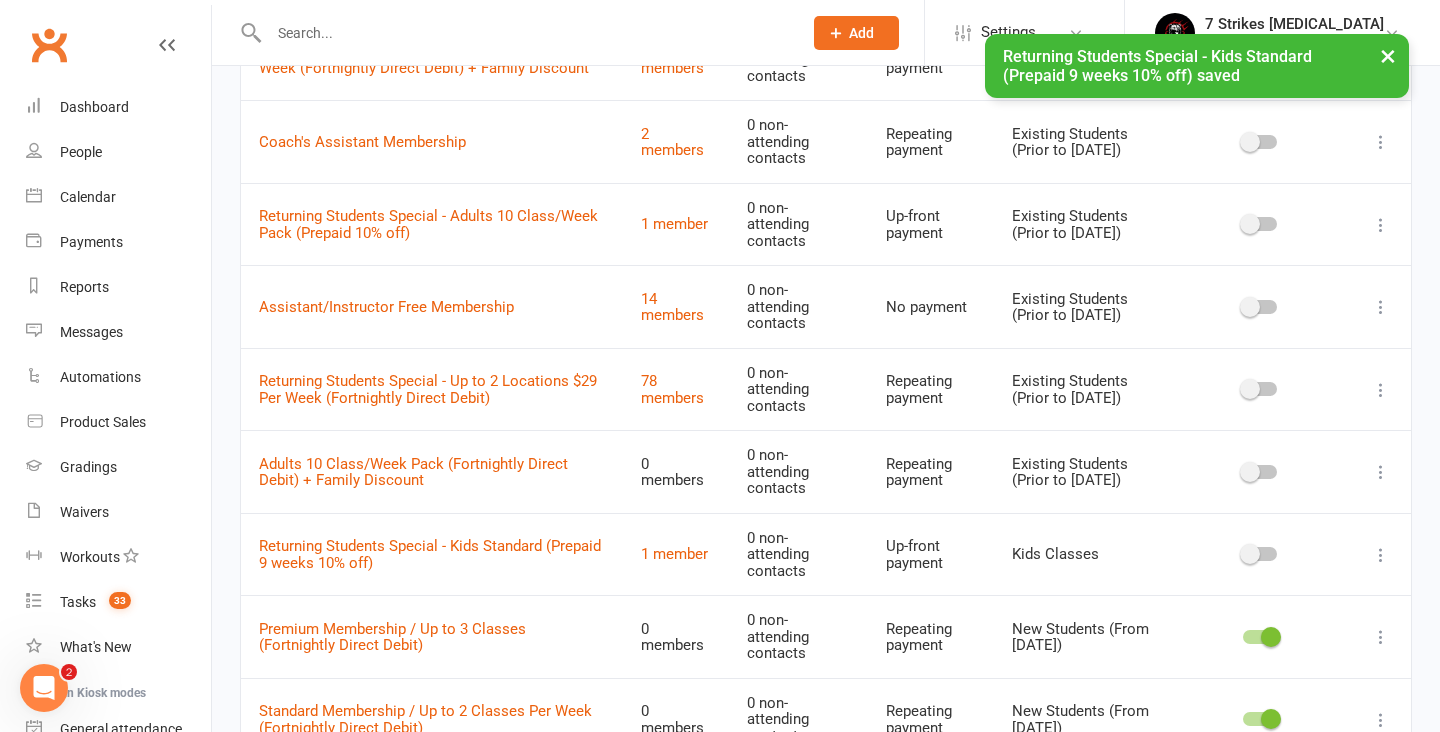 scroll, scrollTop: 764, scrollLeft: 0, axis: vertical 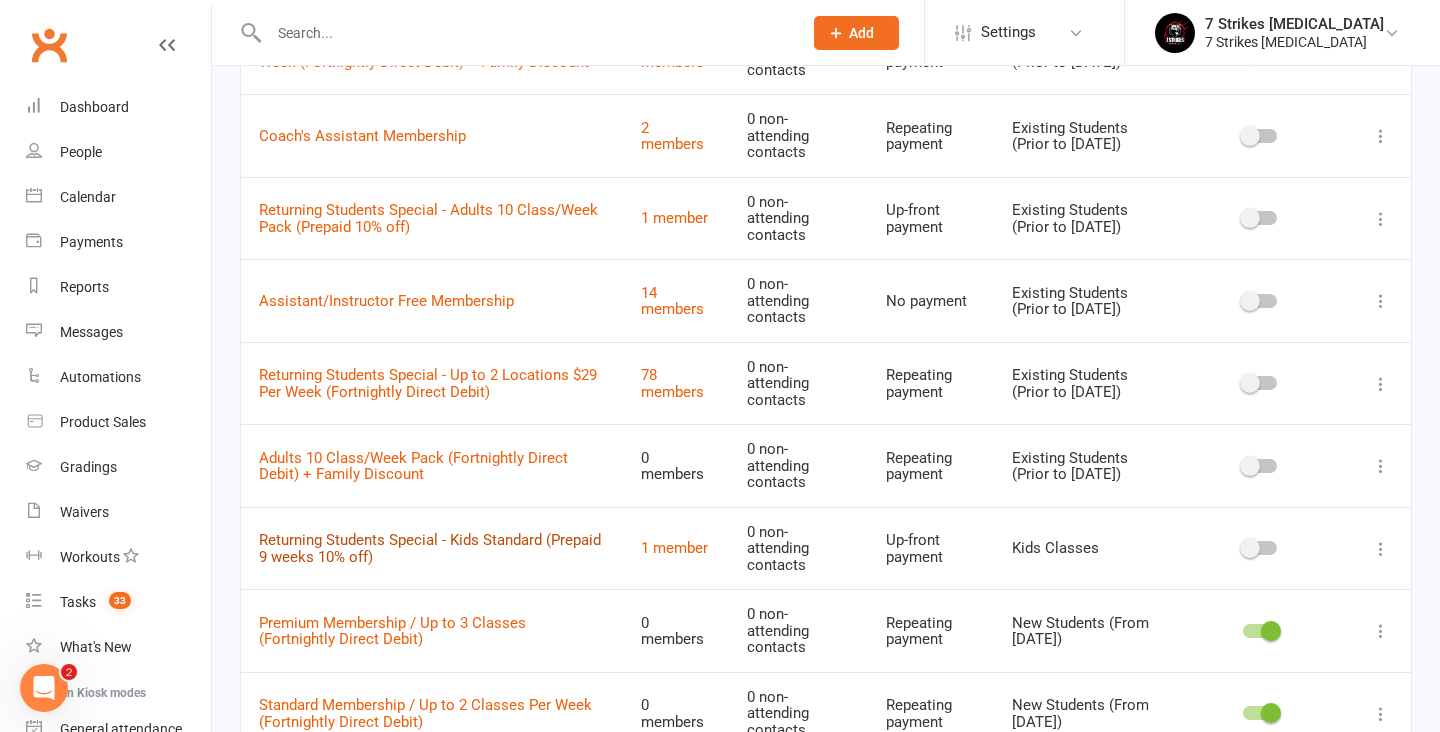 click on "Returning Students Special - Kids Standard  (Prepaid 9 weeks 10% off)" at bounding box center (430, 548) 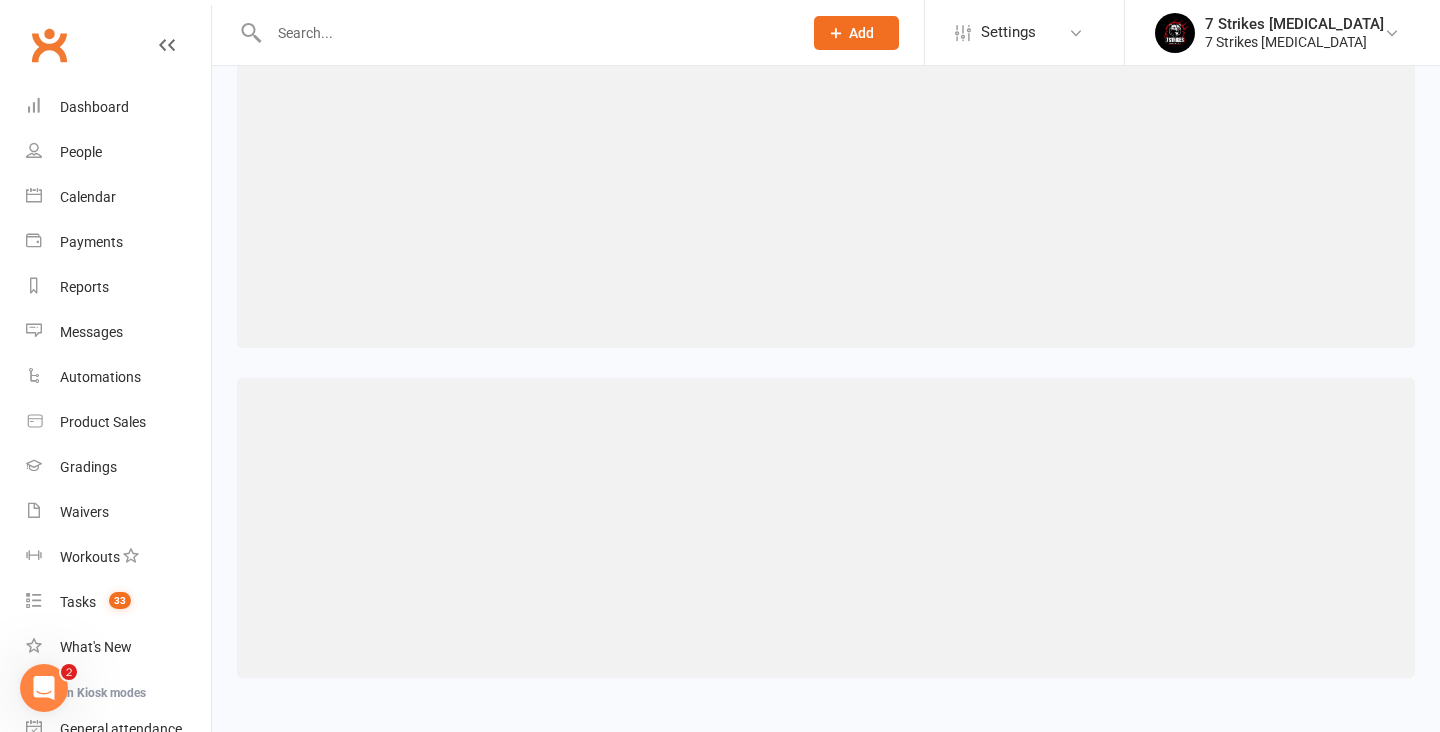 scroll, scrollTop: 0, scrollLeft: 0, axis: both 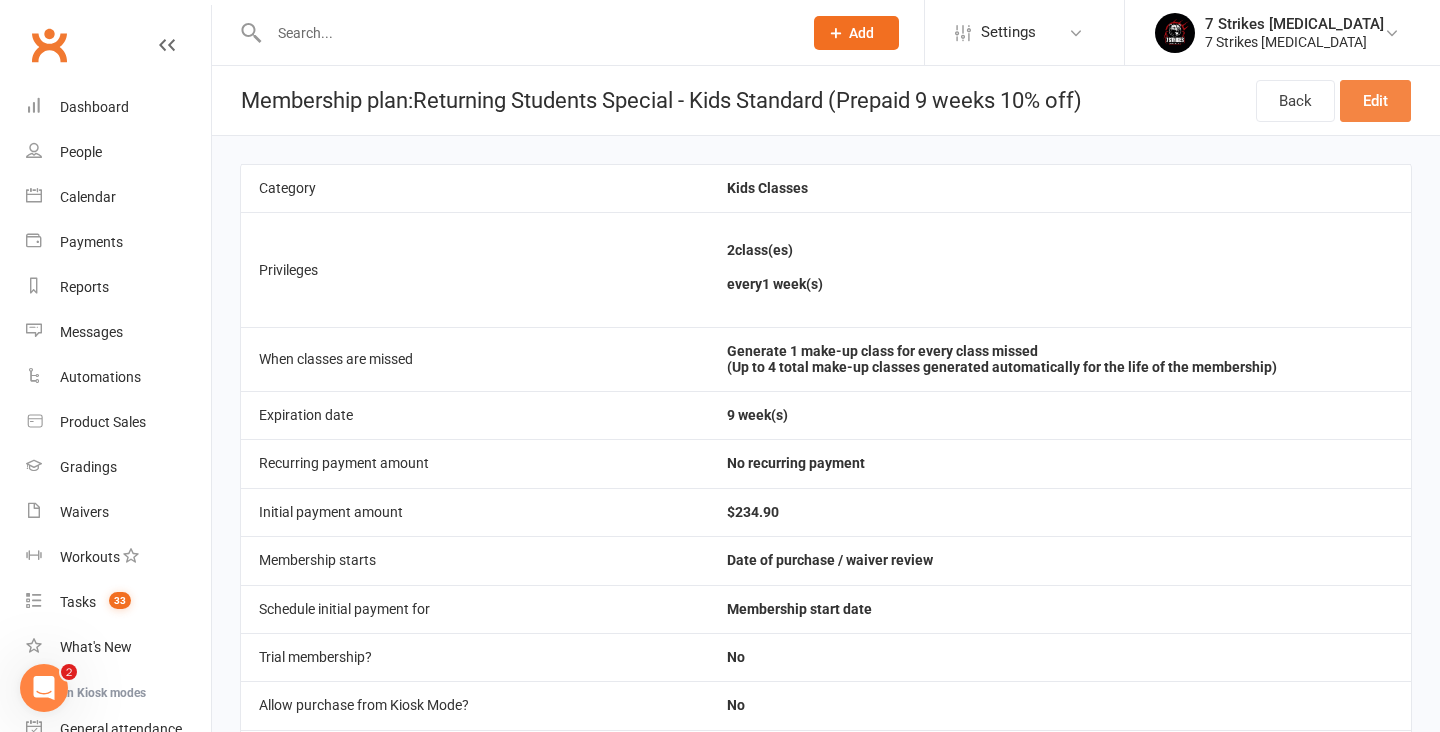 click on "Edit" at bounding box center [1375, 101] 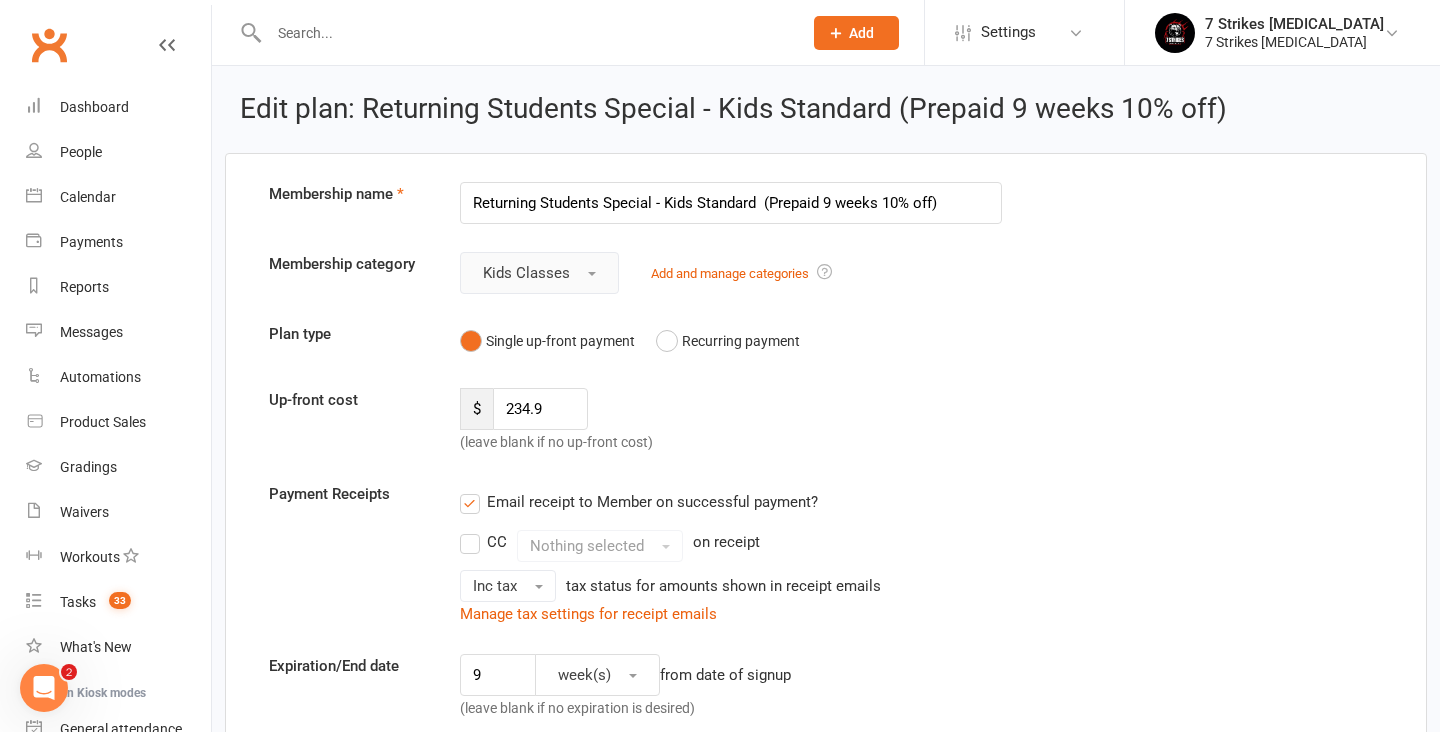 click on "Kids Classes" at bounding box center (539, 273) 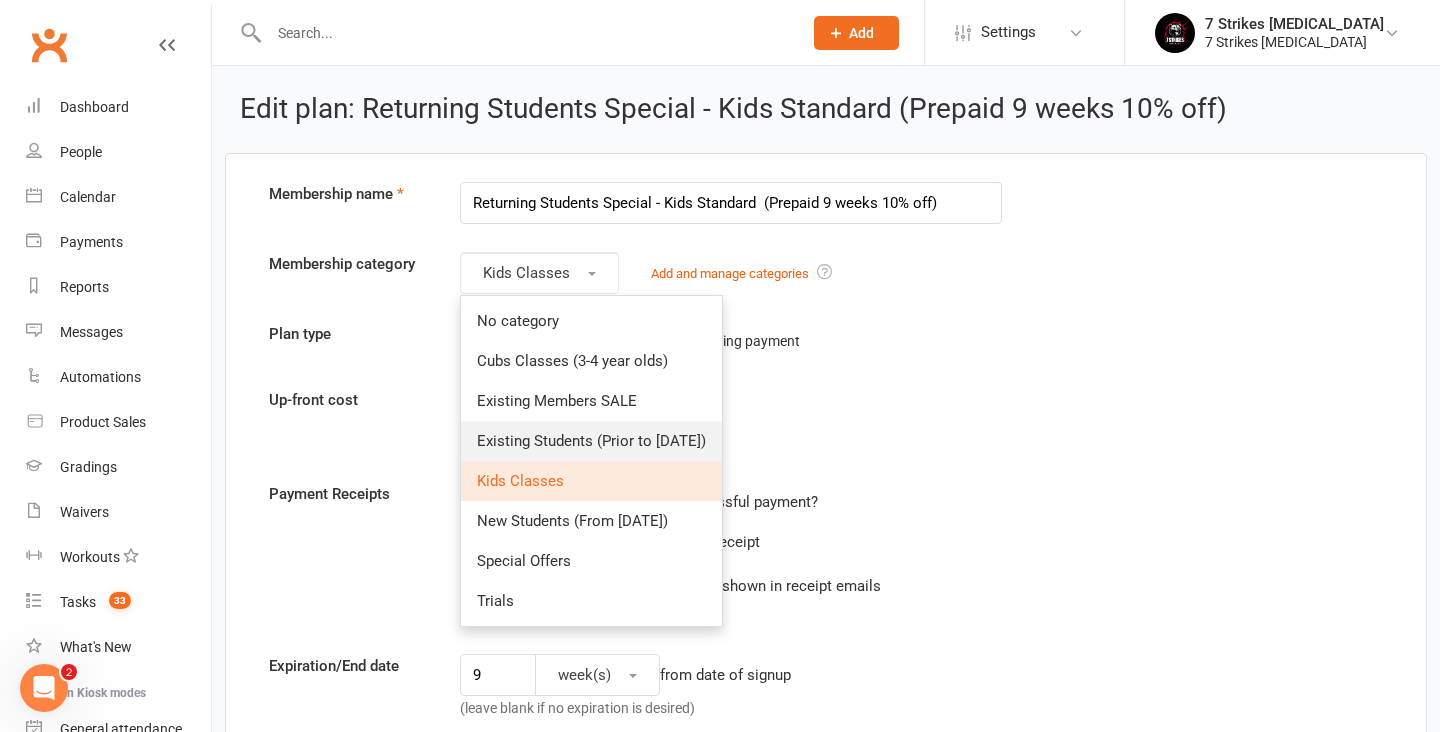 click on "Existing Students (Prior to July 2025)" at bounding box center [591, 441] 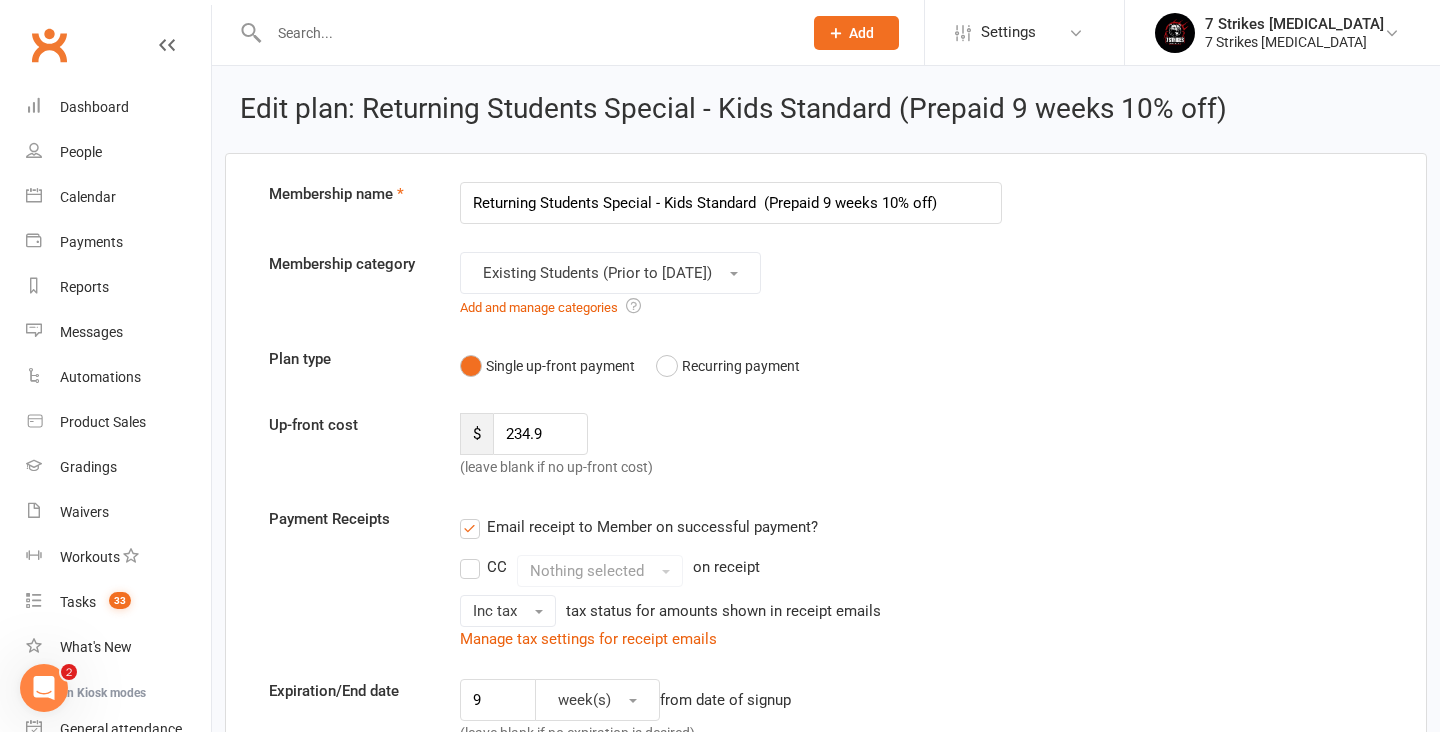 click on "Up-front cost $ 234.9 (leave blank if no up-front cost)" at bounding box center (826, 446) 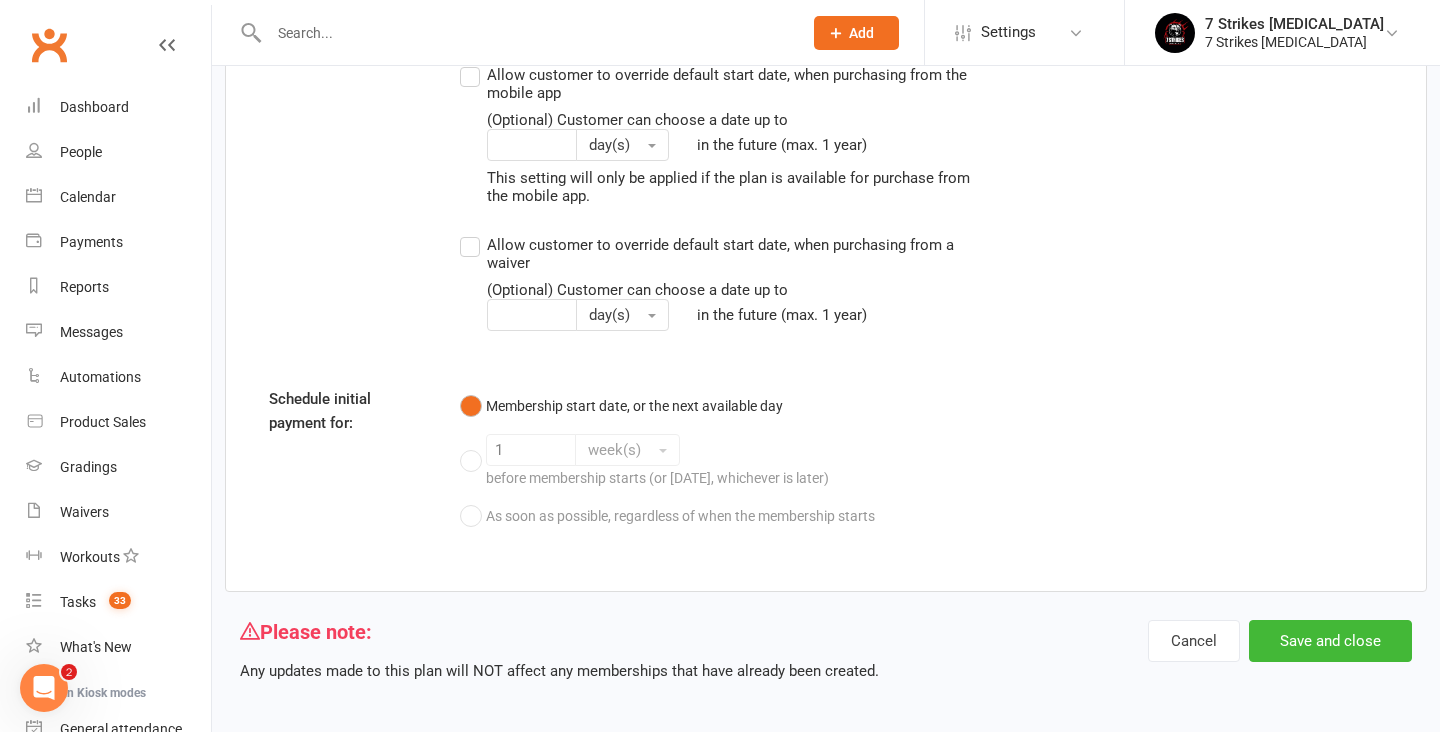 click on "Edit plan: Returning Students Special - Kids Standard  (Prepaid 9 weeks 10% off) Membership name Returning Students Special - Kids Standard  (Prepaid 9 weeks 10% off) Membership category
Existing Students (Prior to July 2025)
Add and manage categories   Plan type Single up-front payment Recurring payment Up-front cost $ 234.9 (leave blank if no up-front cost) Payment Receipts Email receipt to Member on successful payment? CC
Nothing selected
on receipt
Inc tax
tax status for amounts shown in receipt emails Manage tax settings for receipt emails Expiration/End date 9
week(s)
from date of signup (leave blank if no expiration is desired) Class Access Unlimited classes  OR  2  class(es) to use anytime  OR to use every   1
week(s)" at bounding box center [826, -903] 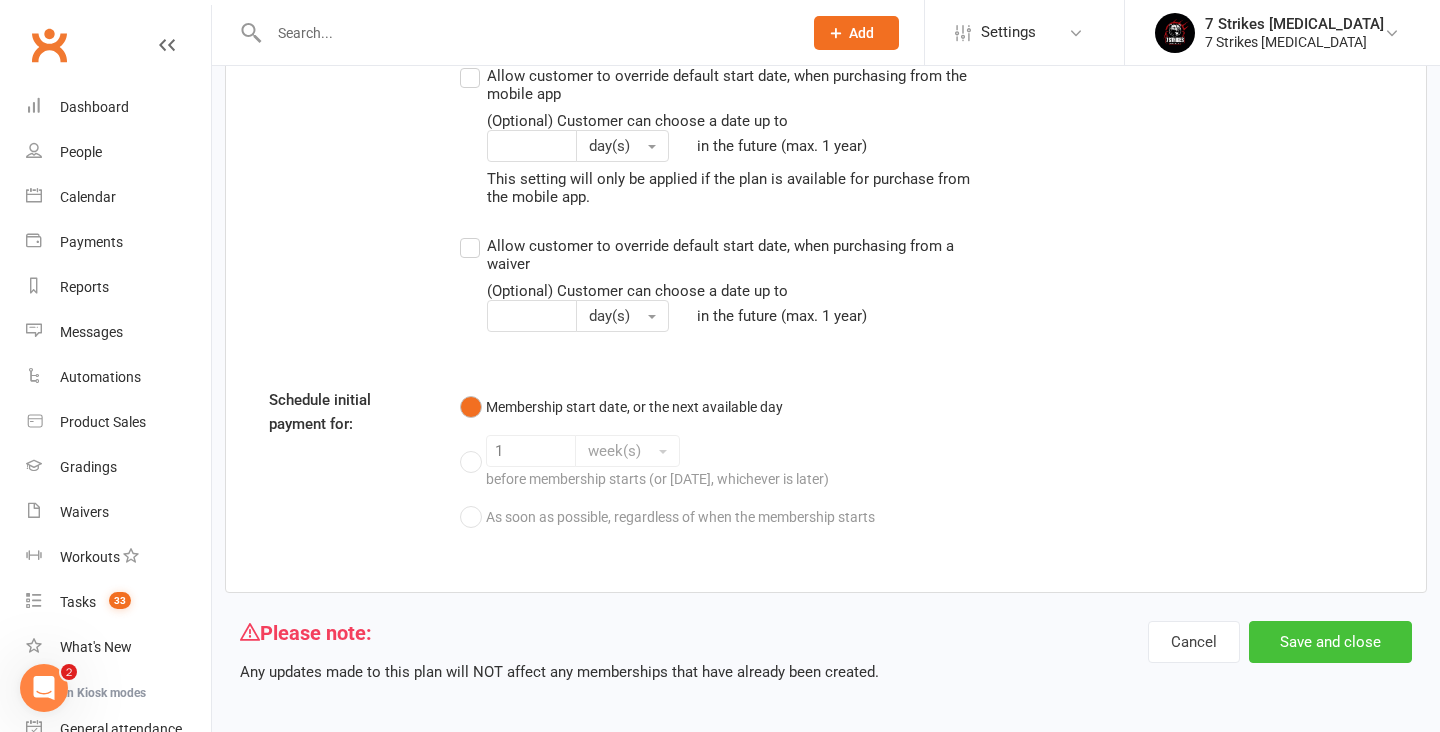click on "Save and close" at bounding box center (1330, 642) 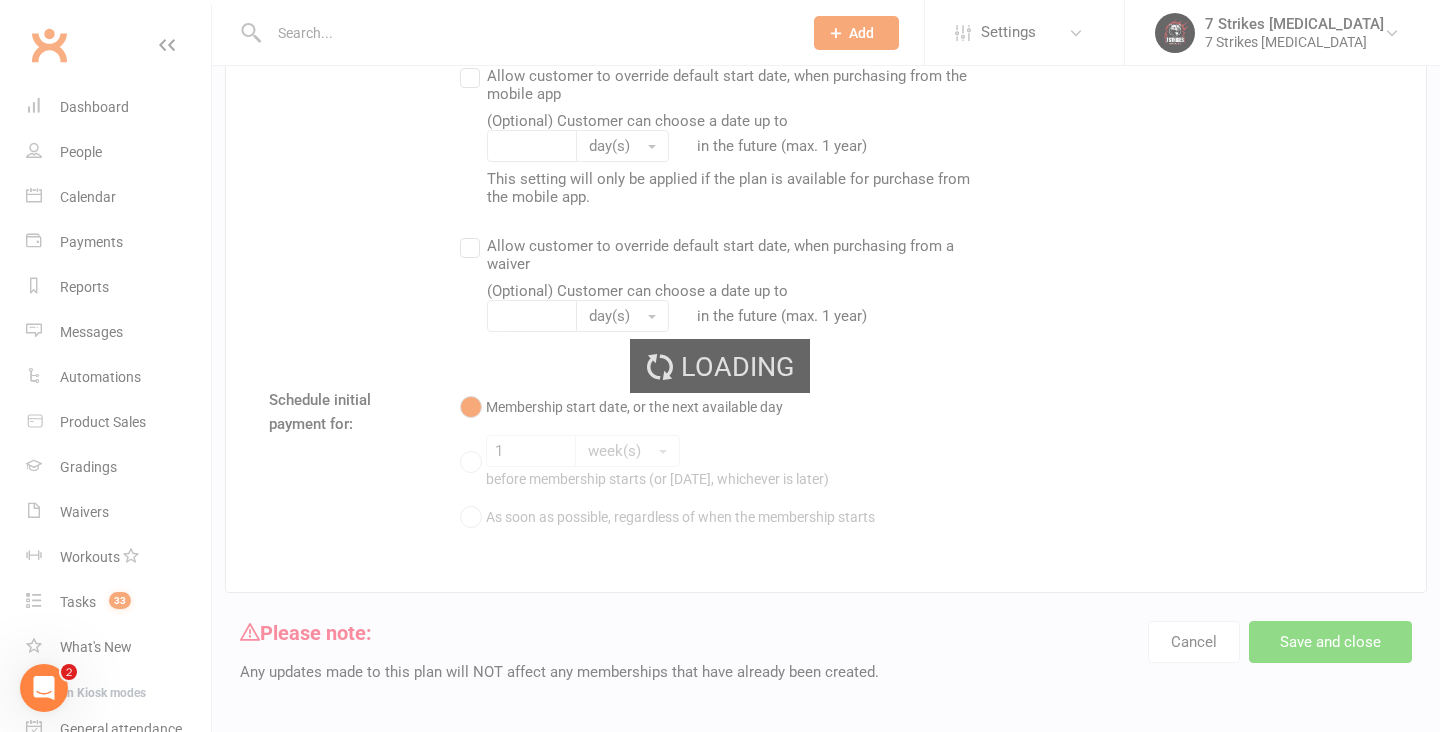 scroll, scrollTop: 0, scrollLeft: 0, axis: both 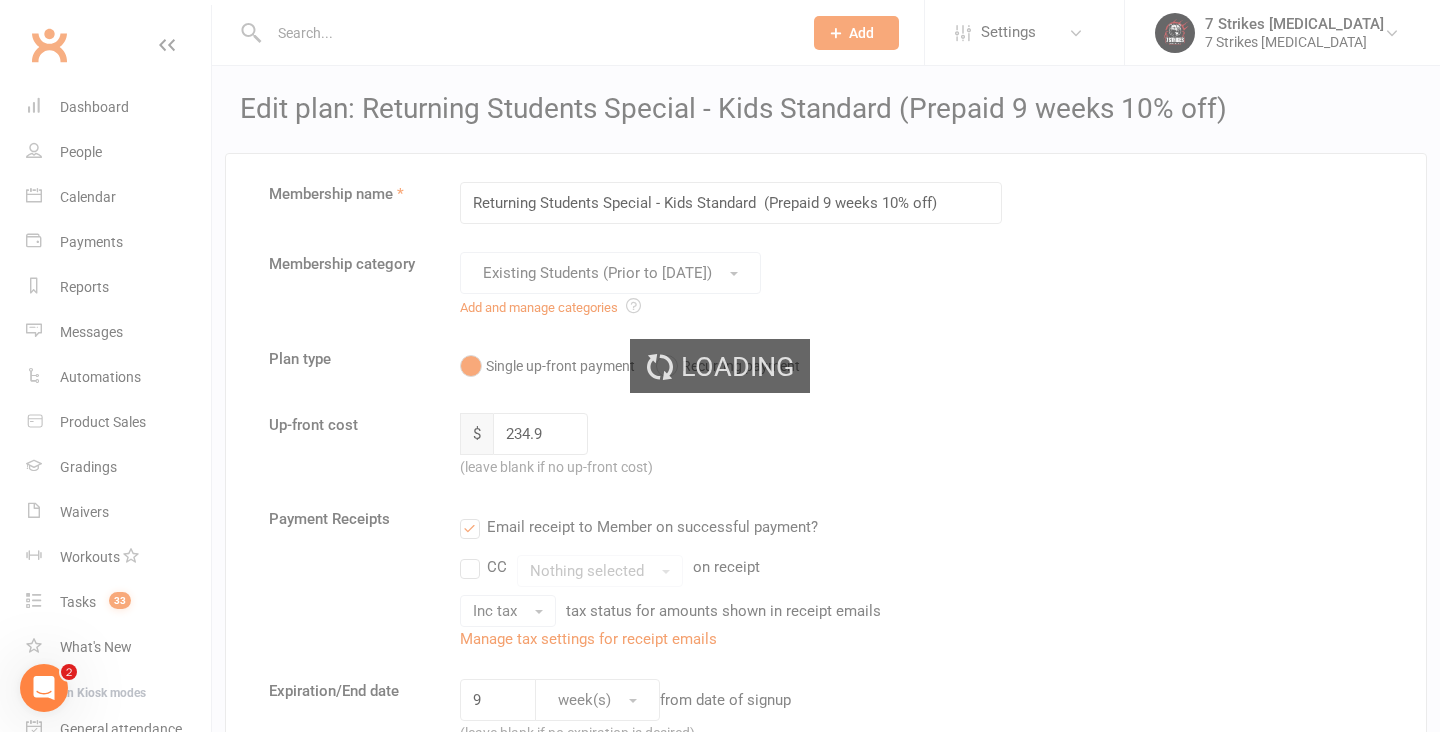 select on "100" 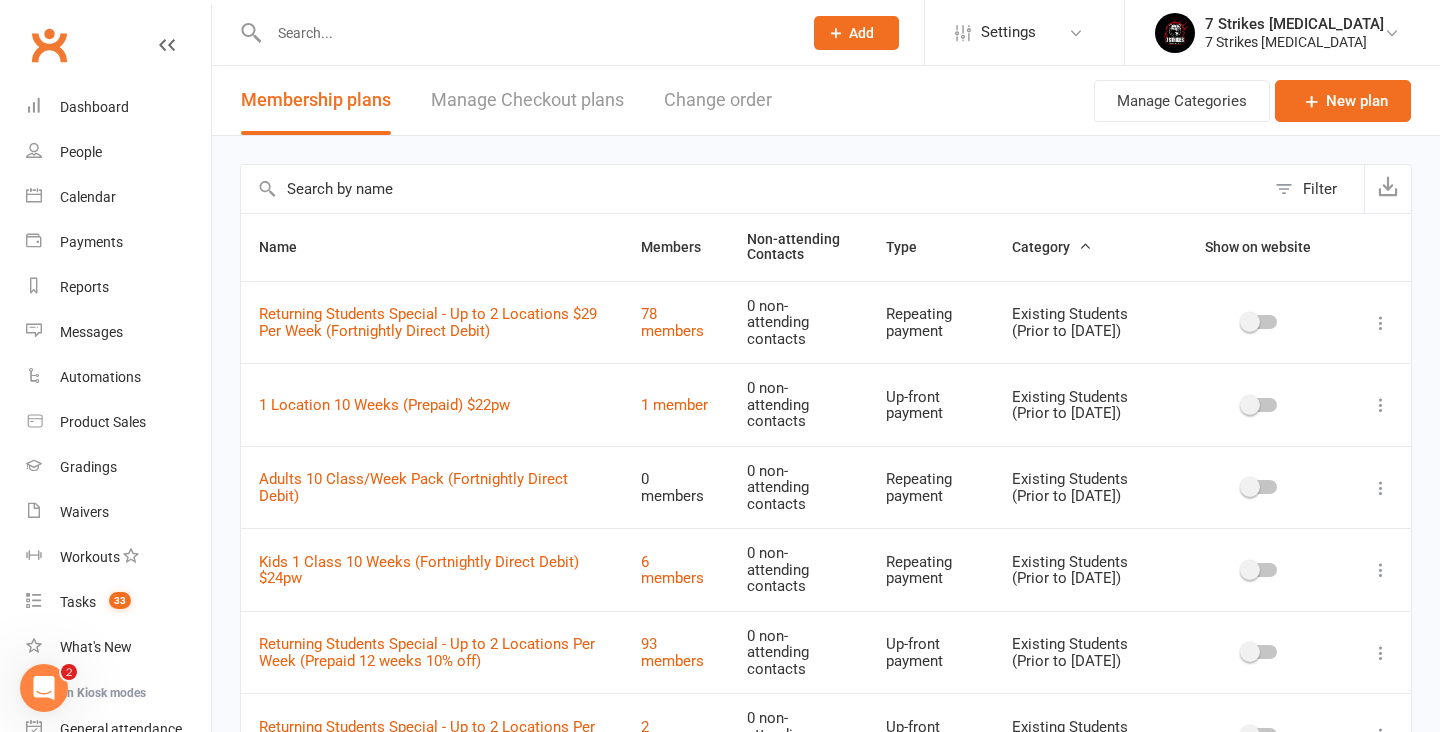 scroll, scrollTop: 0, scrollLeft: 0, axis: both 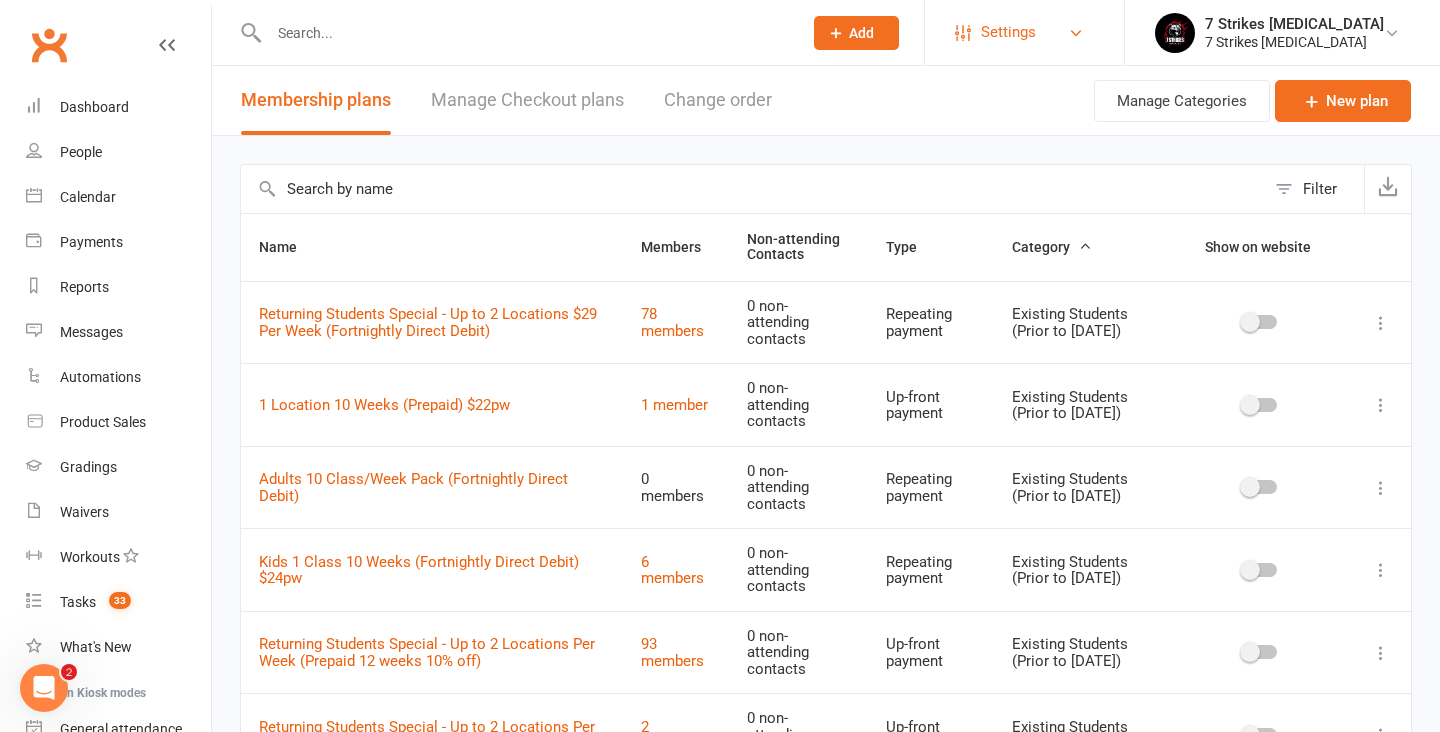 click on "Settings" at bounding box center (1024, 32) 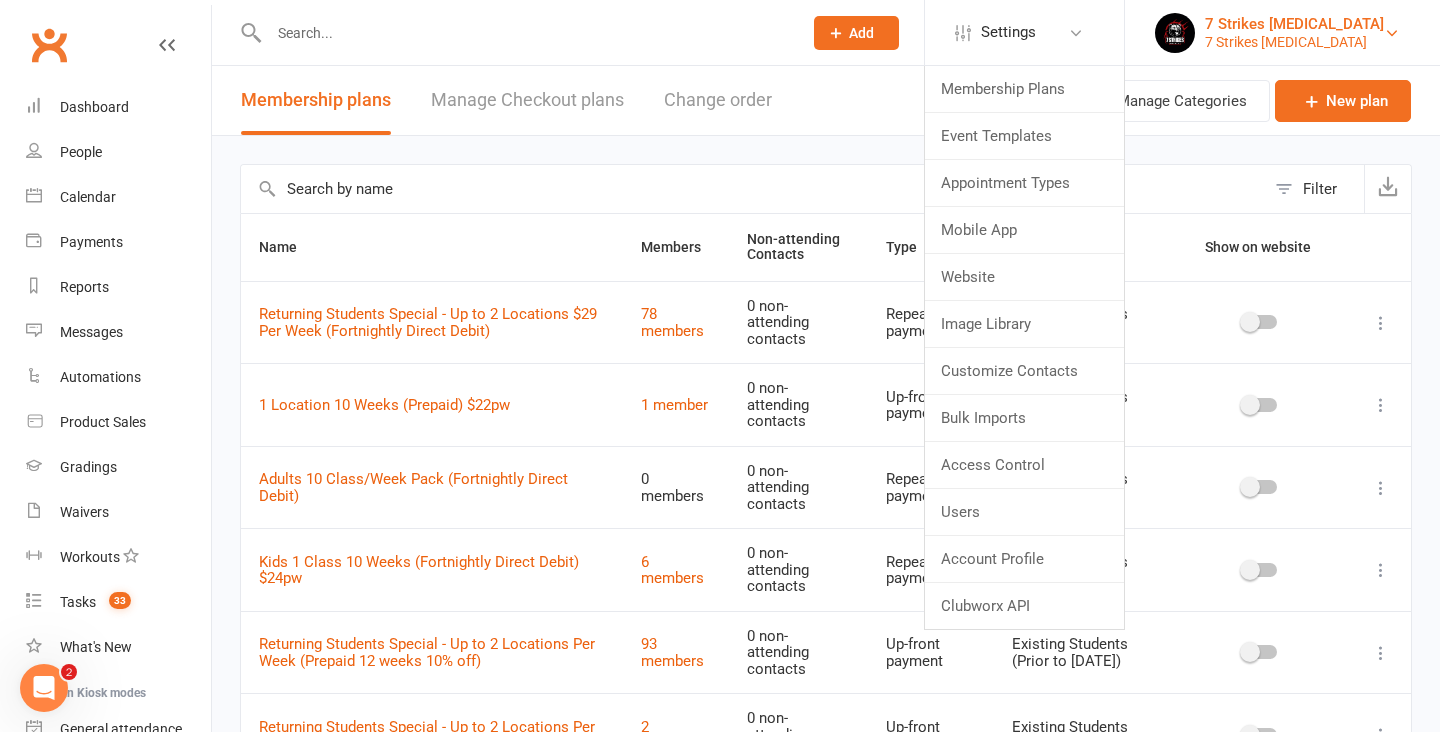 click on "7 Strikes Martial Arts 7 Strikes Martial Arts" at bounding box center (1282, 33) 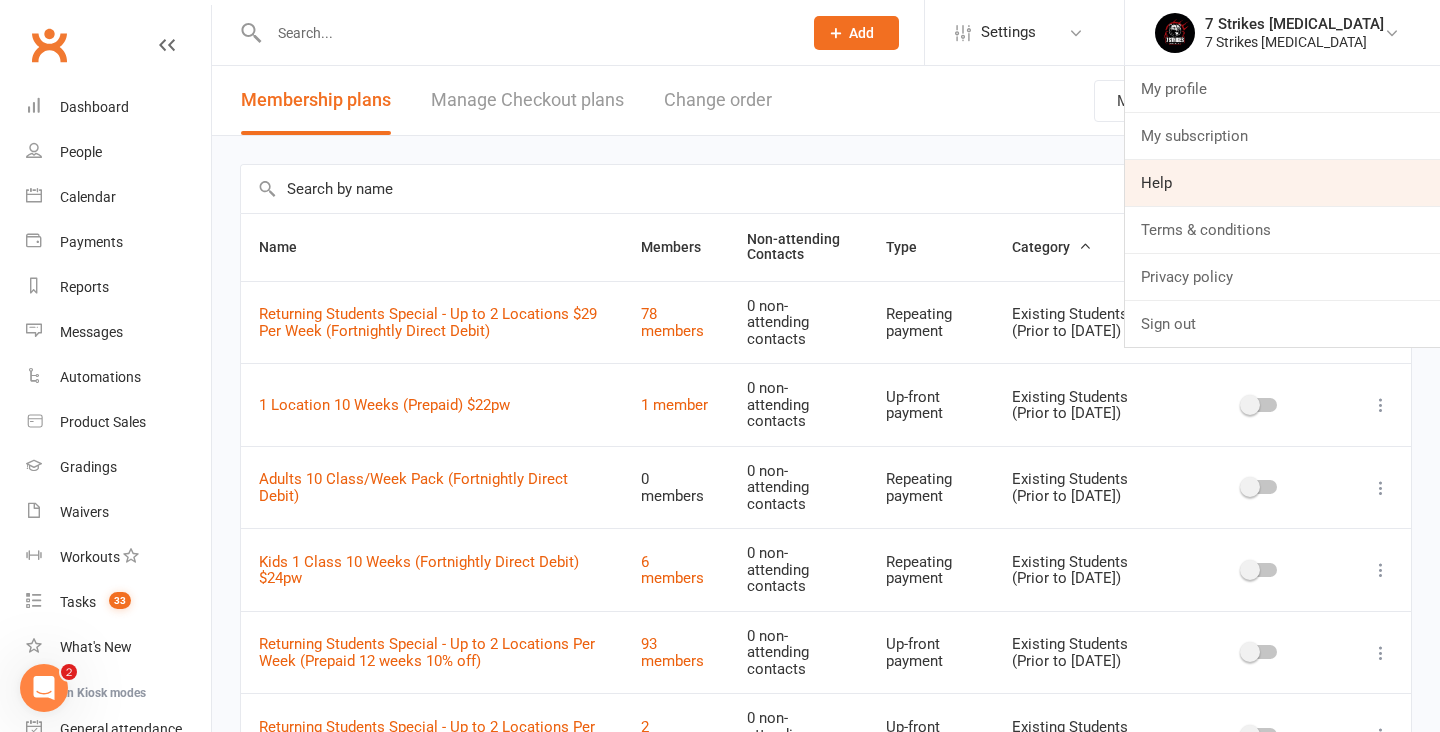 click on "Help" at bounding box center [1282, 183] 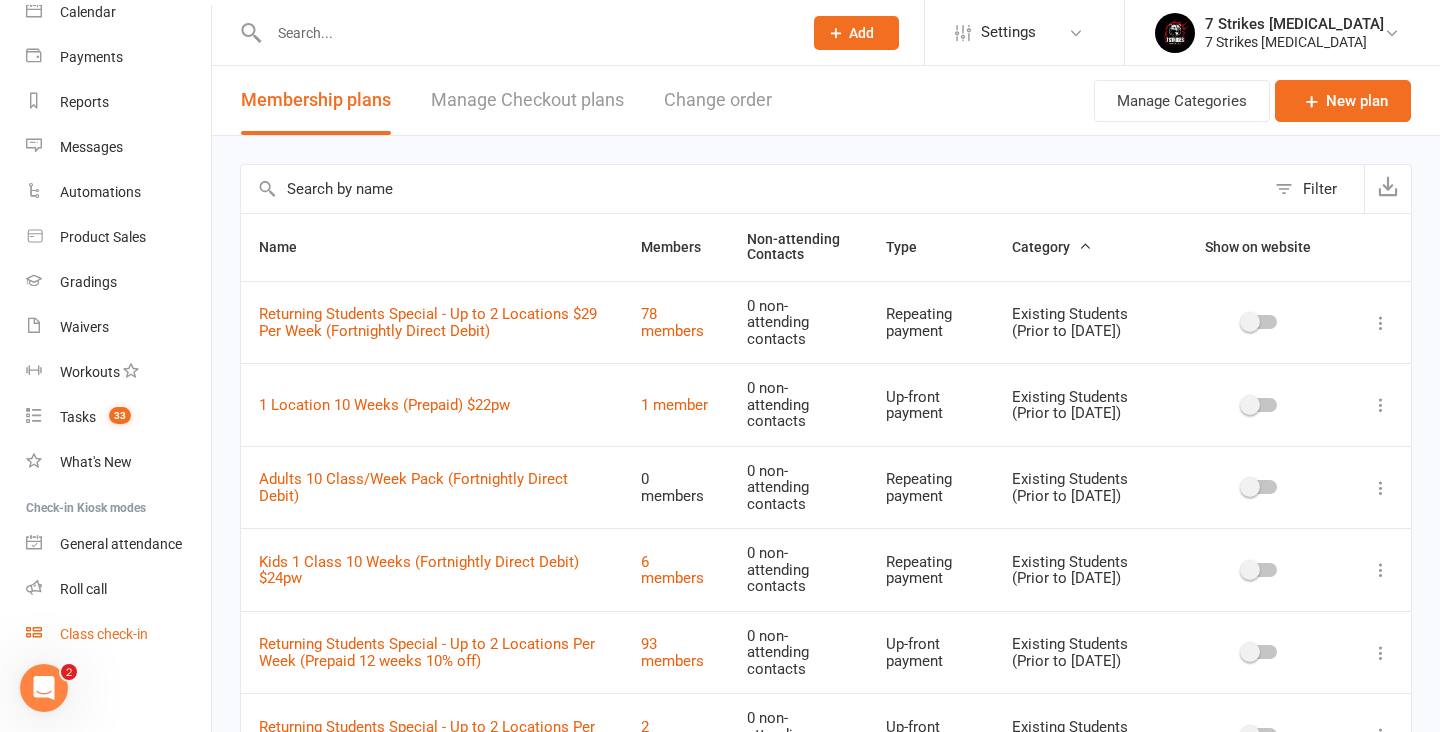 scroll, scrollTop: 185, scrollLeft: 0, axis: vertical 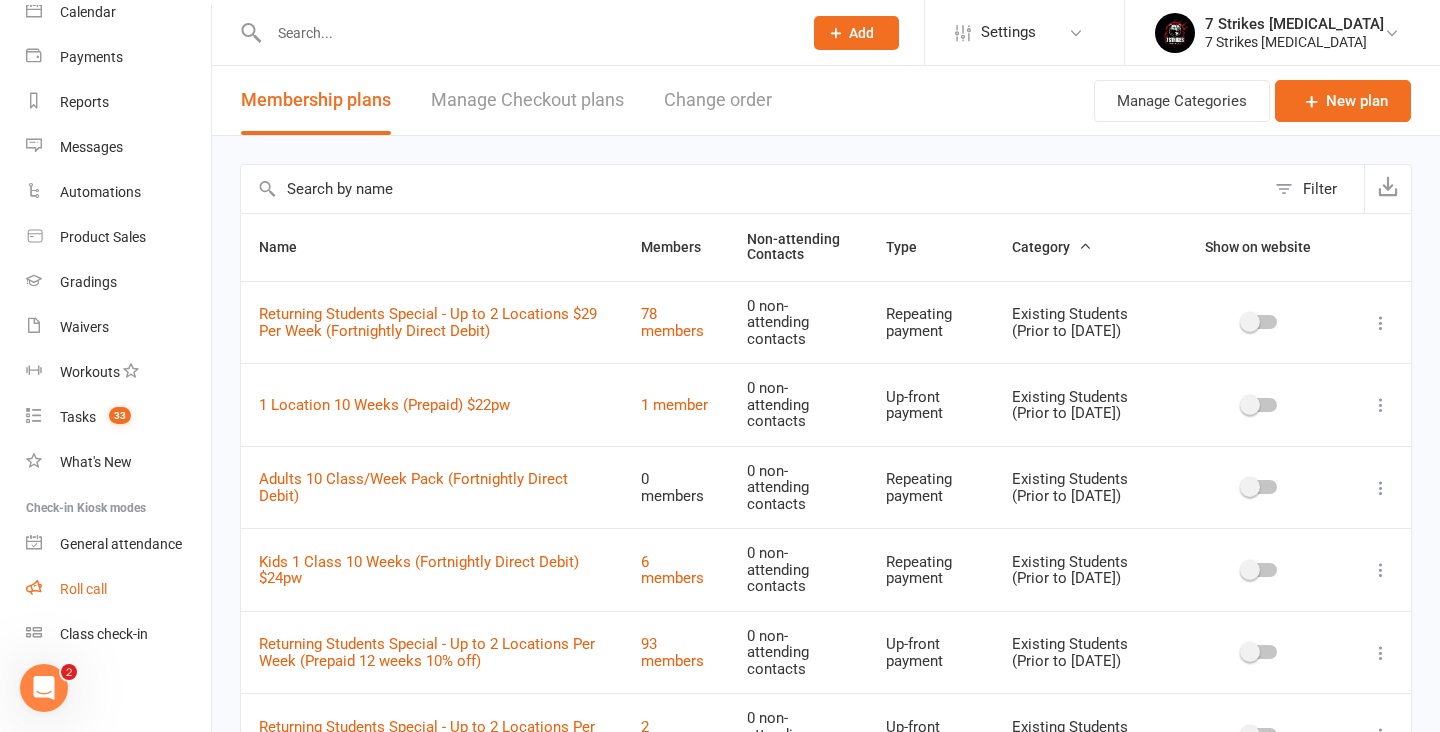 click on "Roll call" at bounding box center [83, 589] 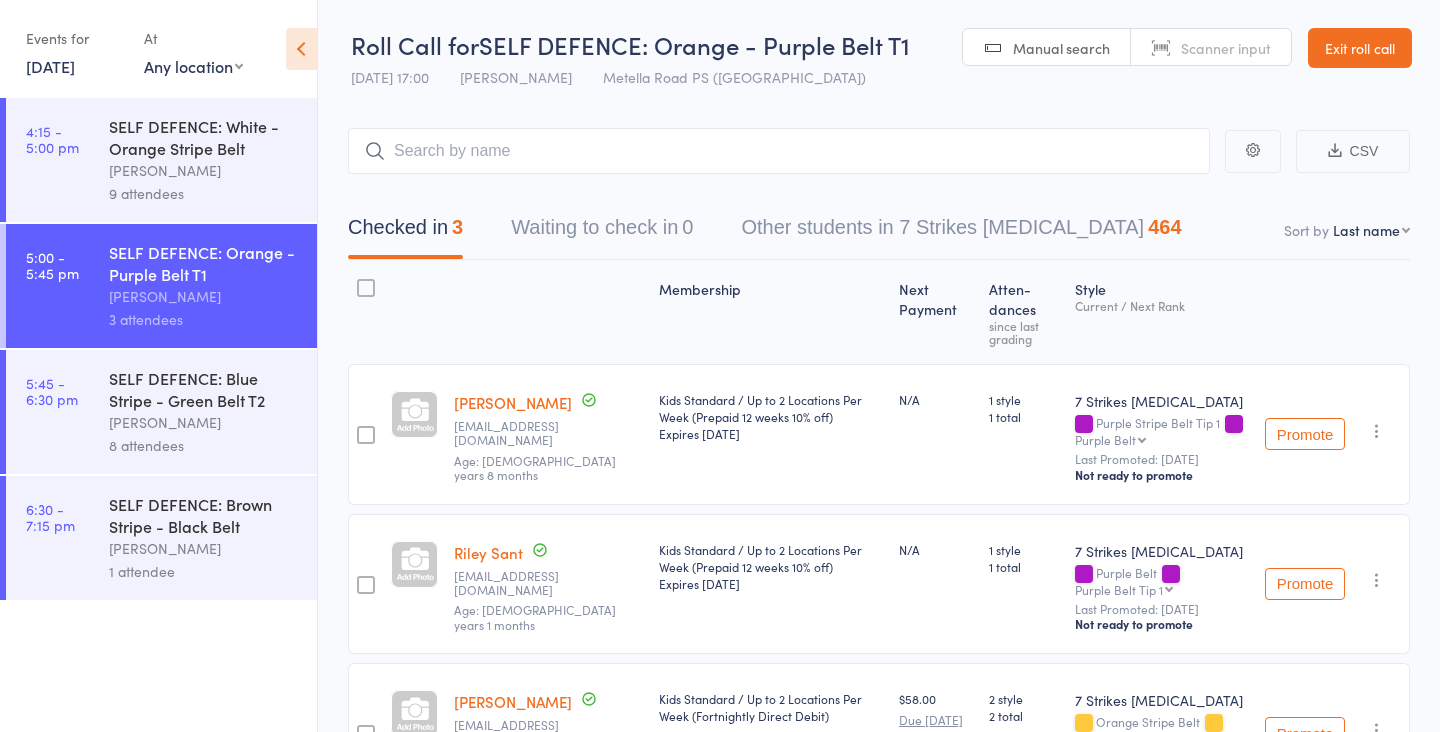 scroll, scrollTop: 0, scrollLeft: 0, axis: both 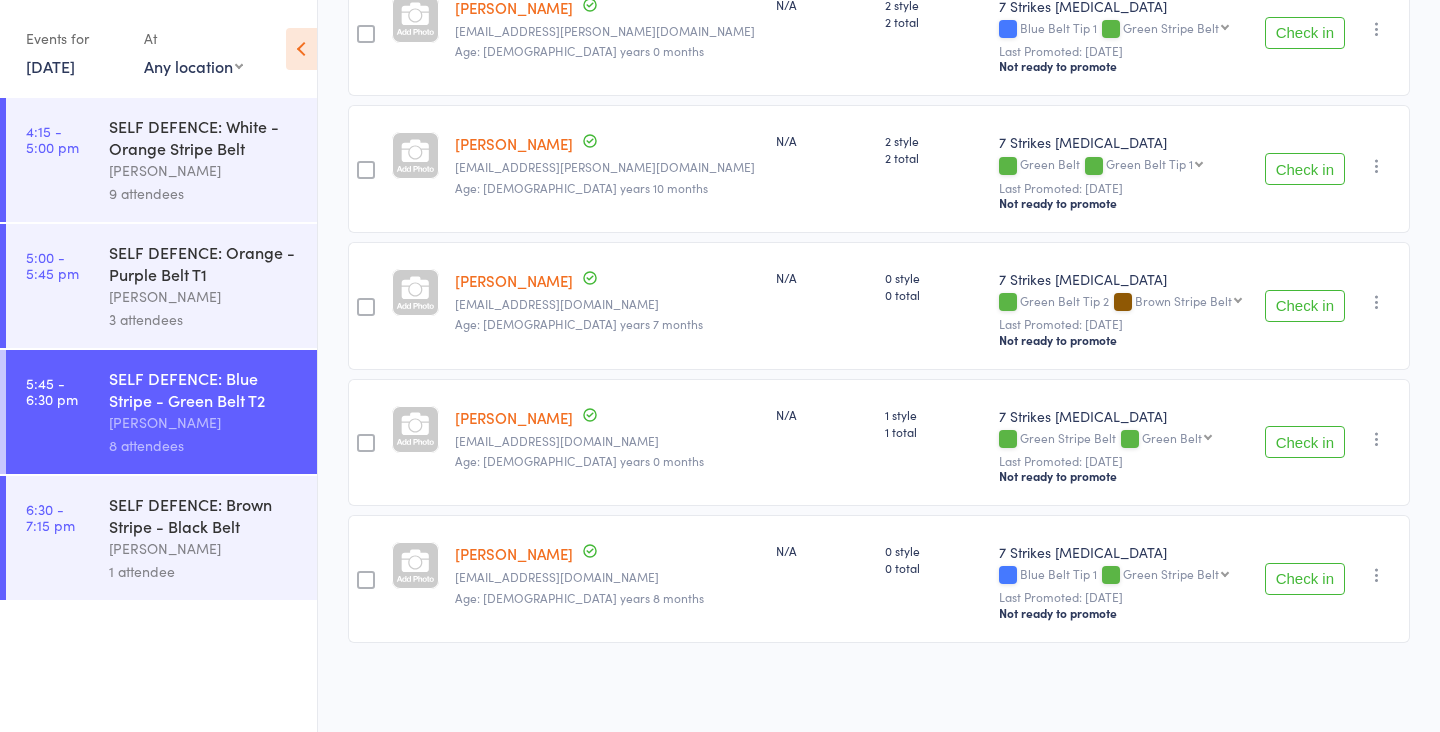 click on "Check in" at bounding box center [1305, 442] 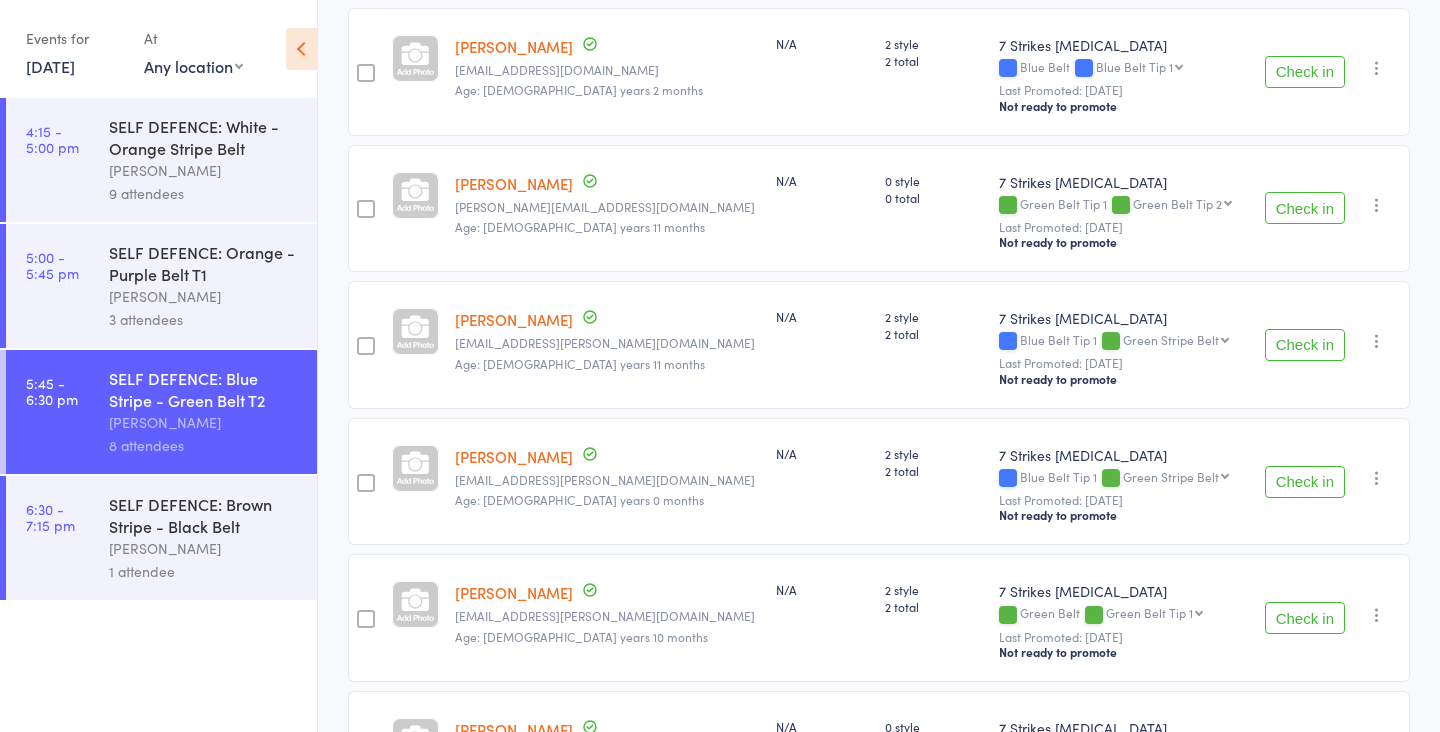 scroll, scrollTop: 322, scrollLeft: 0, axis: vertical 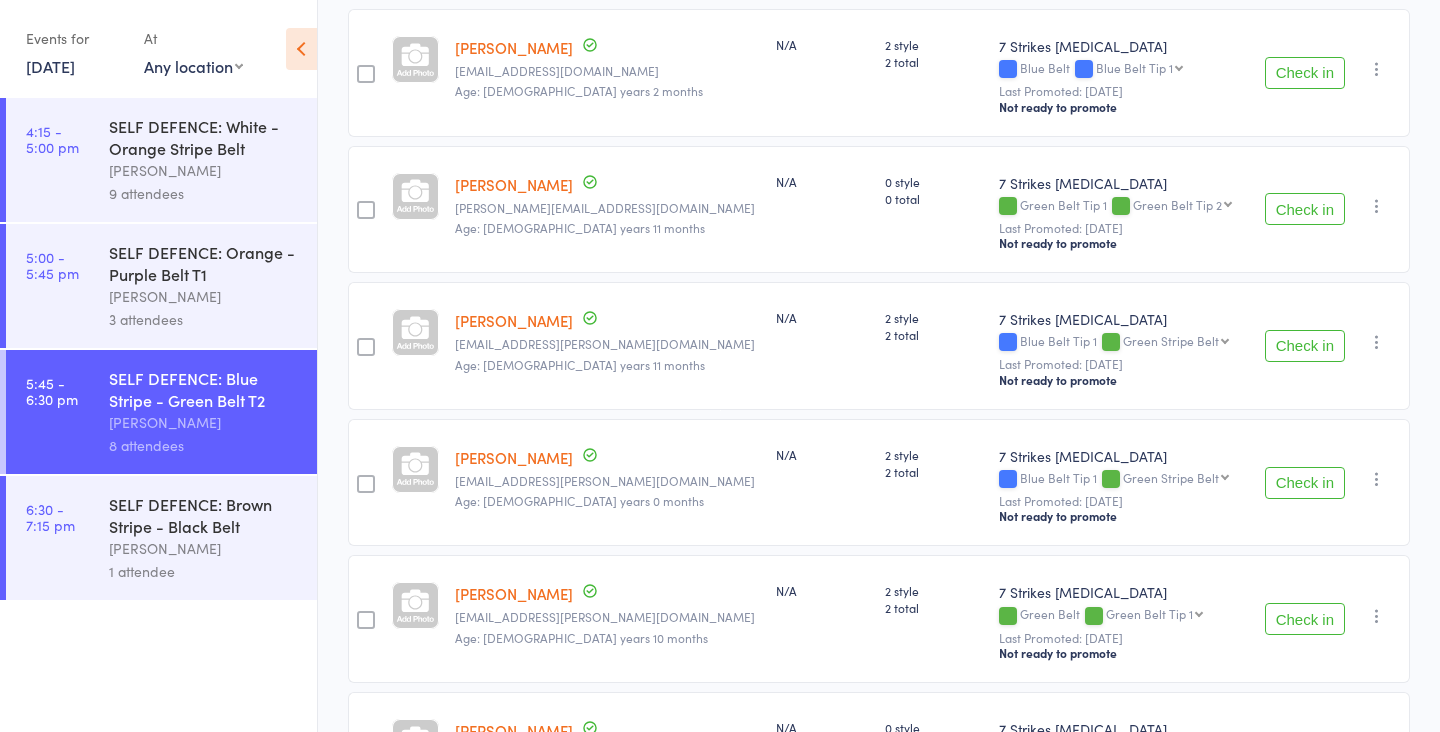 drag, startPoint x: 1296, startPoint y: 206, endPoint x: 1199, endPoint y: 206, distance: 97 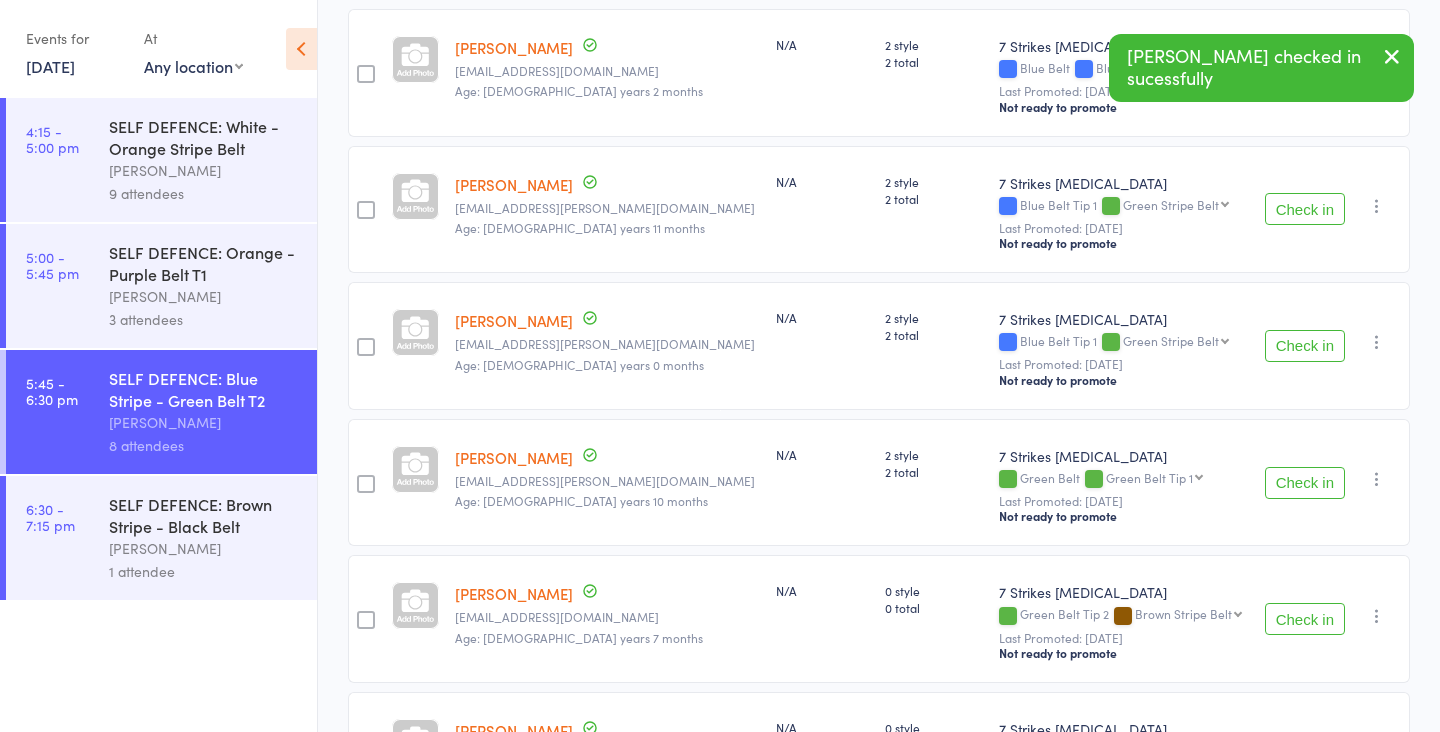 click on "[PERSON_NAME]" at bounding box center (204, 548) 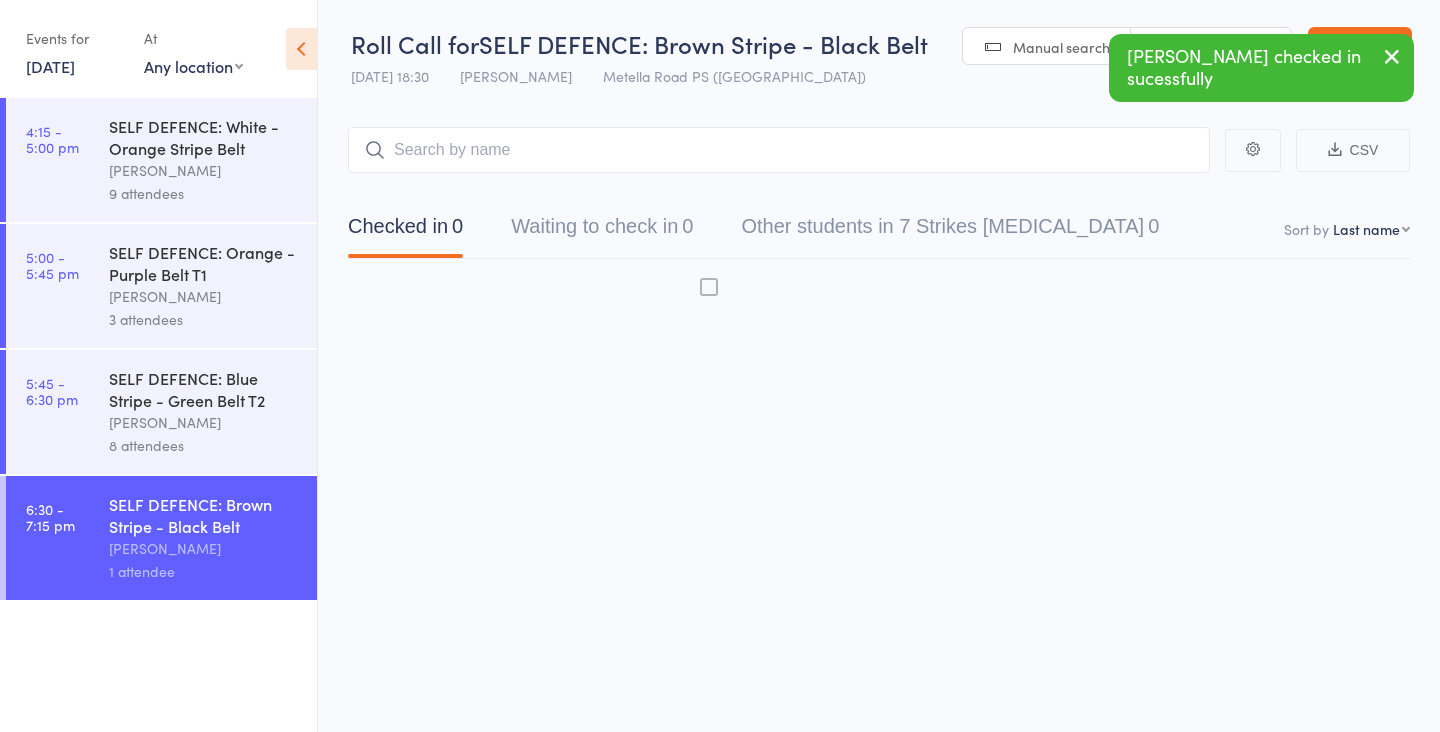 scroll, scrollTop: 13, scrollLeft: 0, axis: vertical 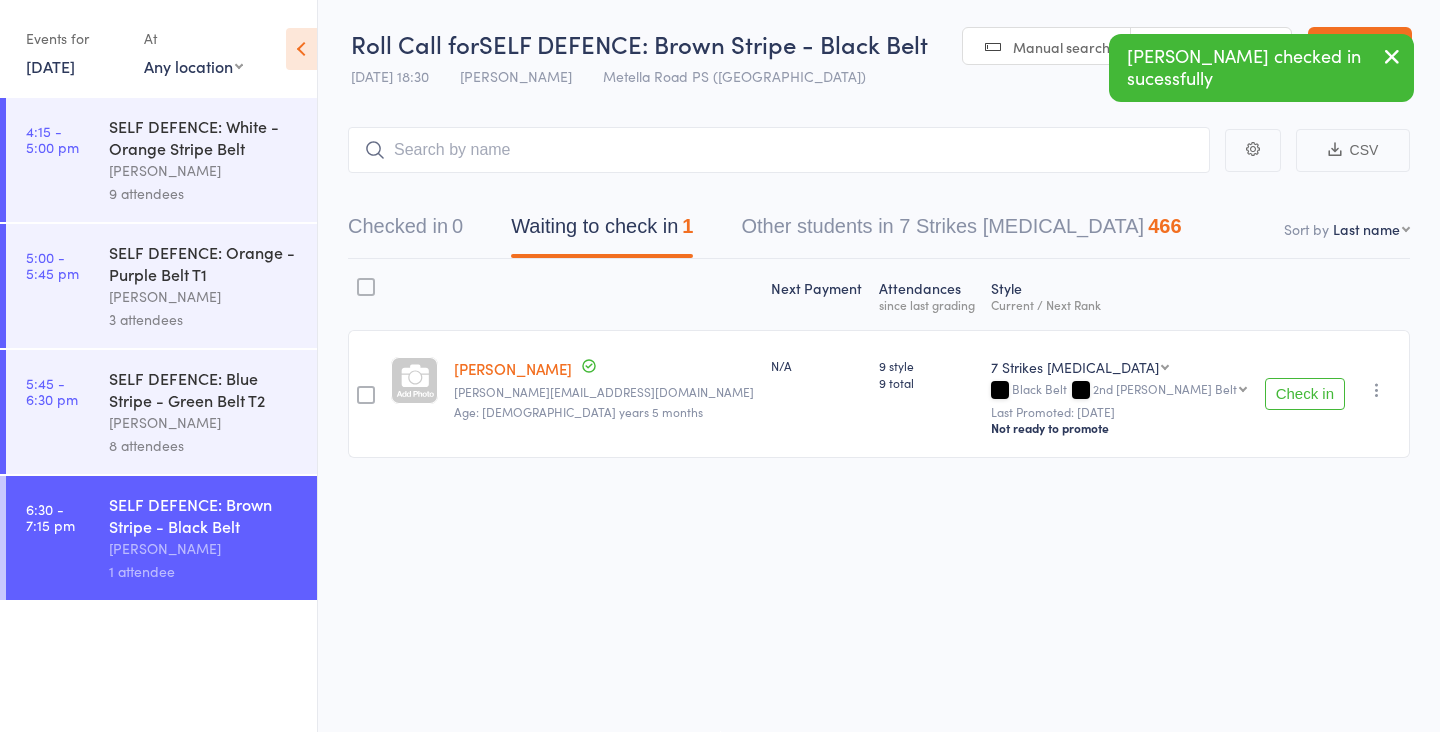 click on "Check in" at bounding box center (1305, 394) 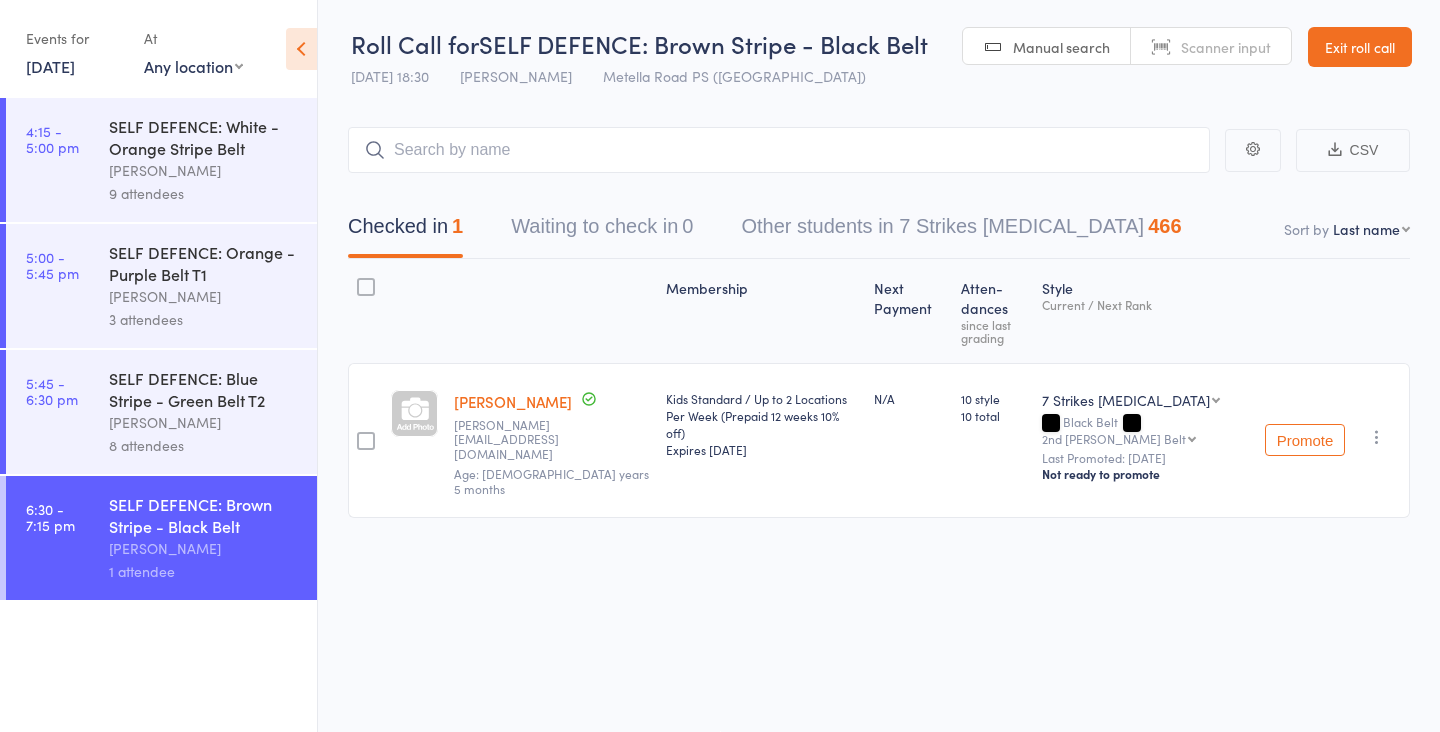 click on "SELF DEFENCE: Blue Stripe - Green Belt T2" at bounding box center [204, 389] 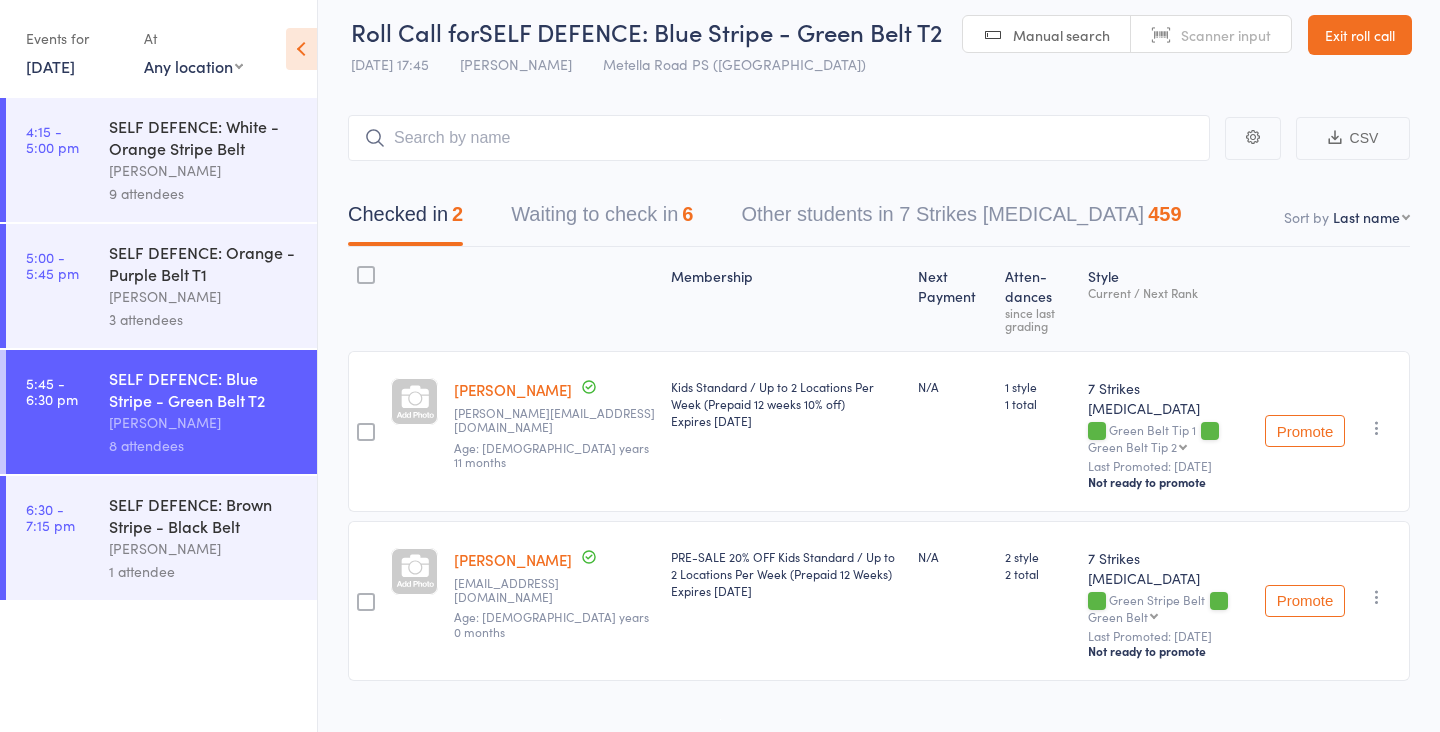 click on "Waiting to check in  6" at bounding box center (602, 219) 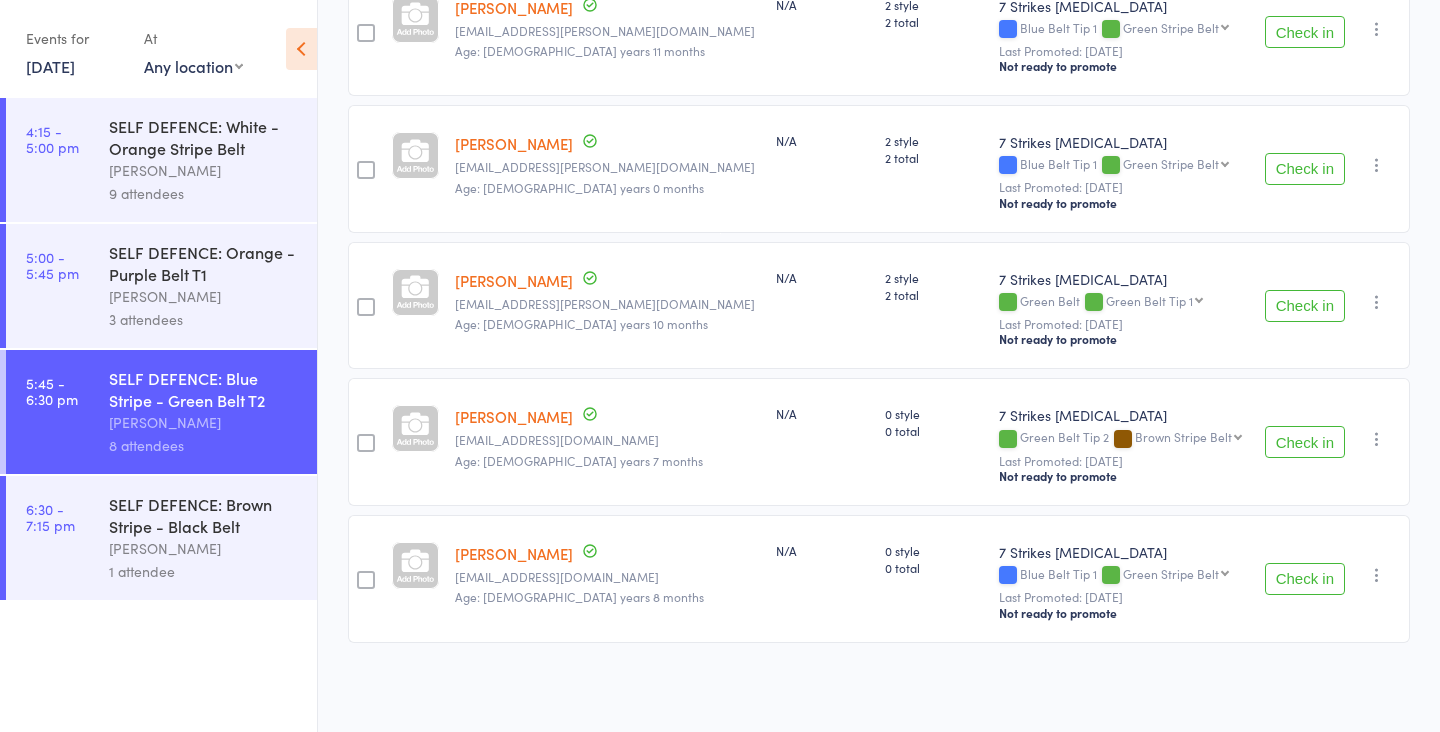 scroll, scrollTop: 502, scrollLeft: 0, axis: vertical 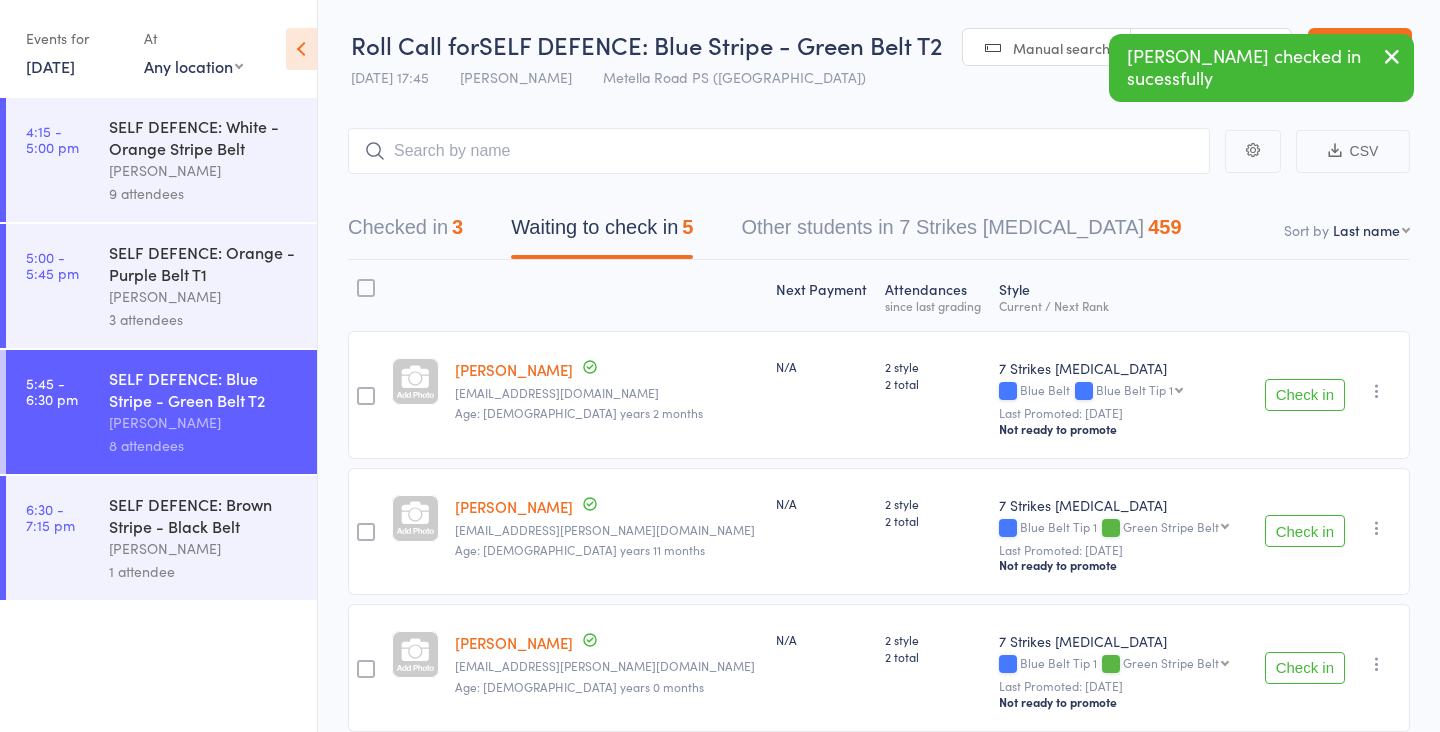click on "Checked in  3" at bounding box center (405, 232) 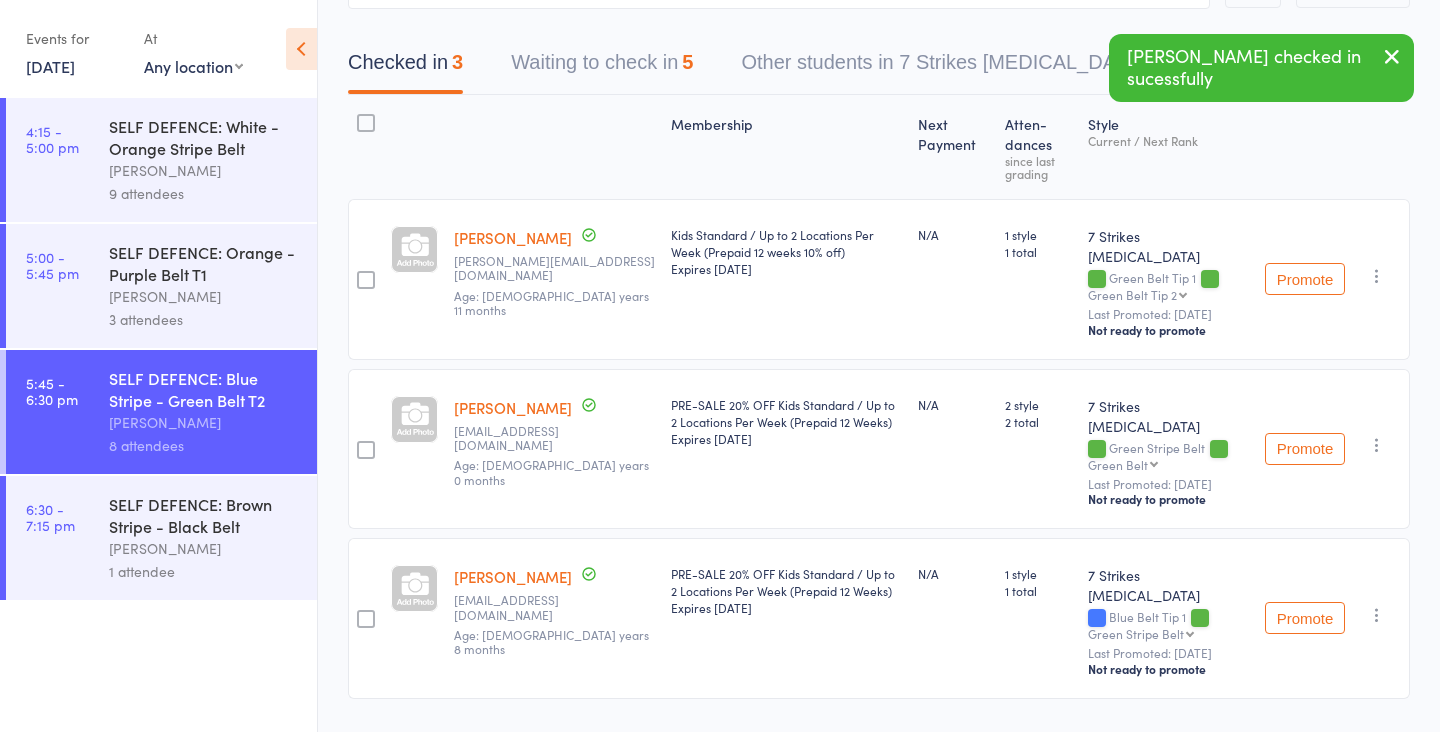 scroll, scrollTop: 163, scrollLeft: 0, axis: vertical 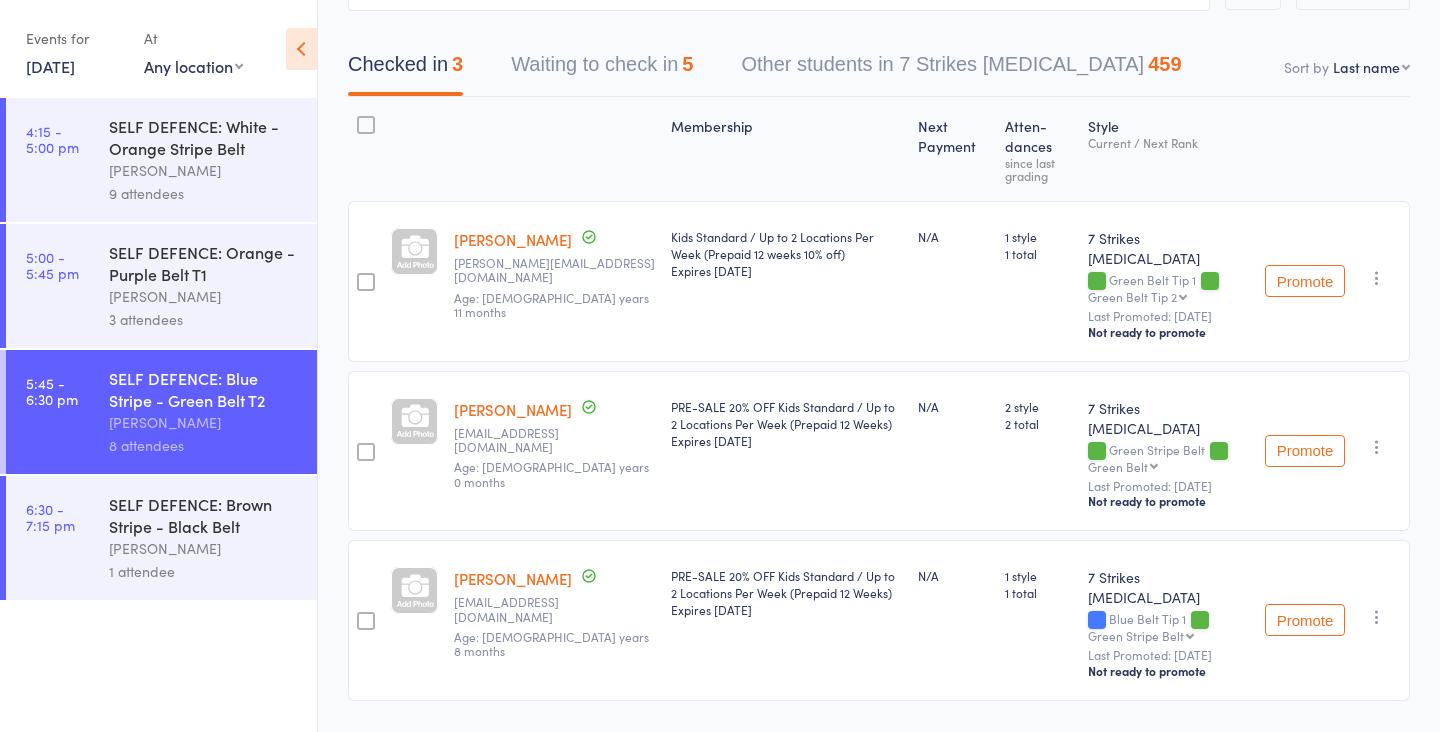 click on "1 attendee" at bounding box center (204, 571) 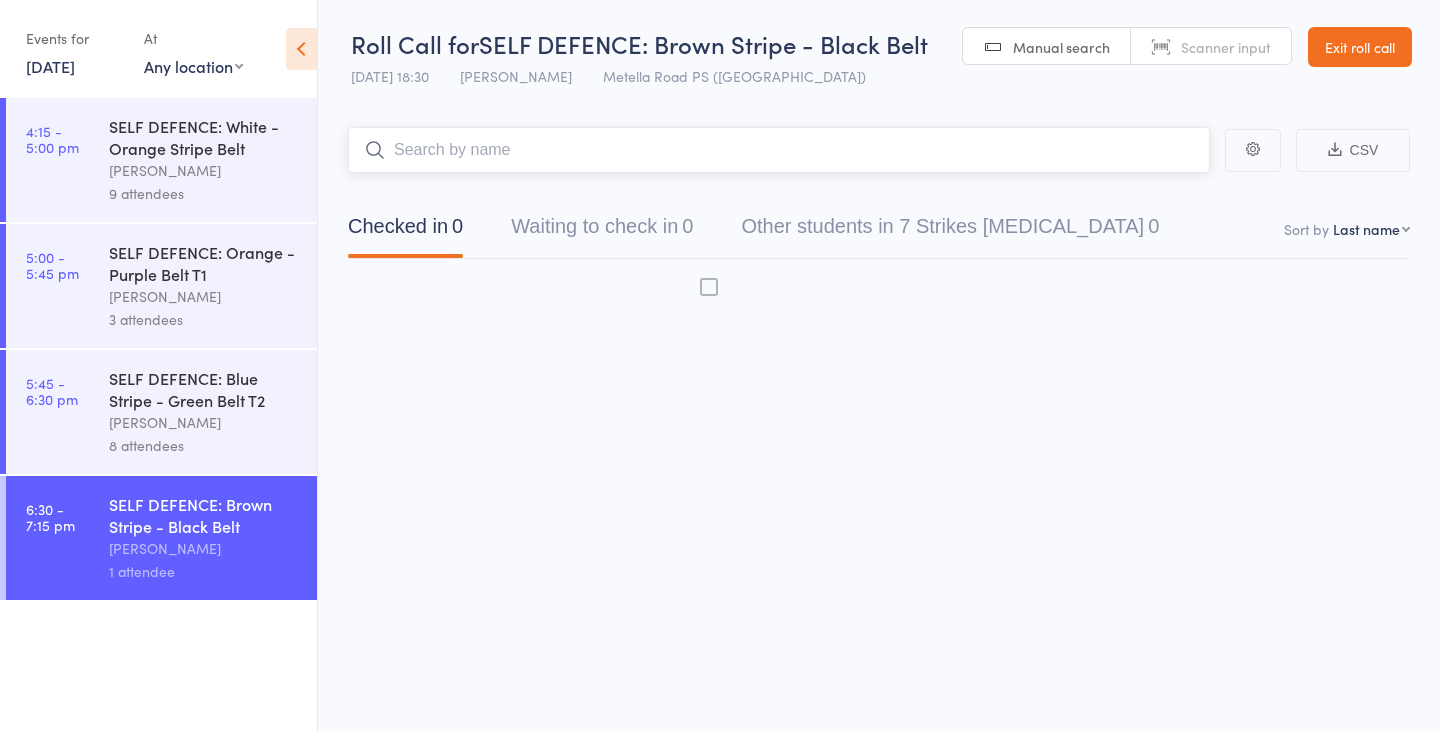 scroll, scrollTop: 13, scrollLeft: 0, axis: vertical 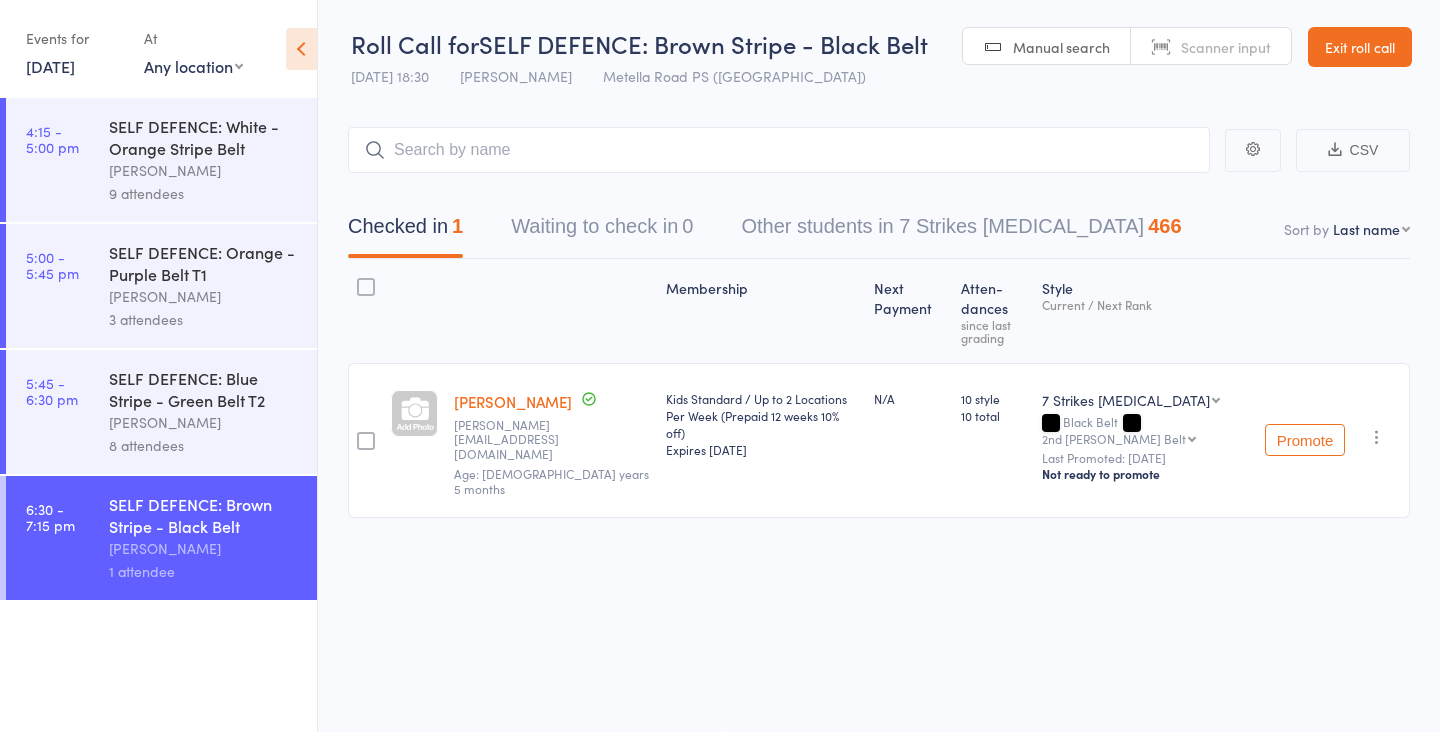 click on "[PERSON_NAME]" at bounding box center [204, 422] 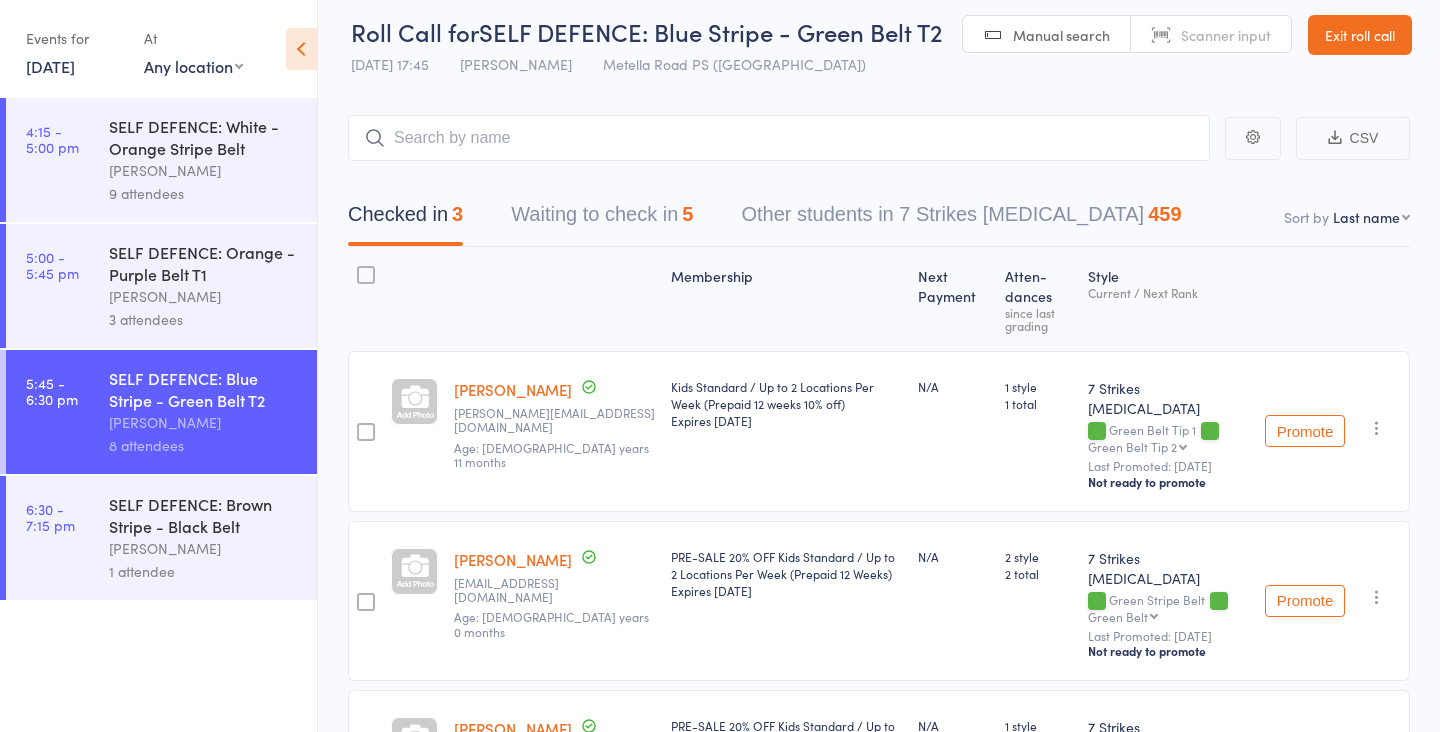 click on "[PERSON_NAME]" at bounding box center (204, 170) 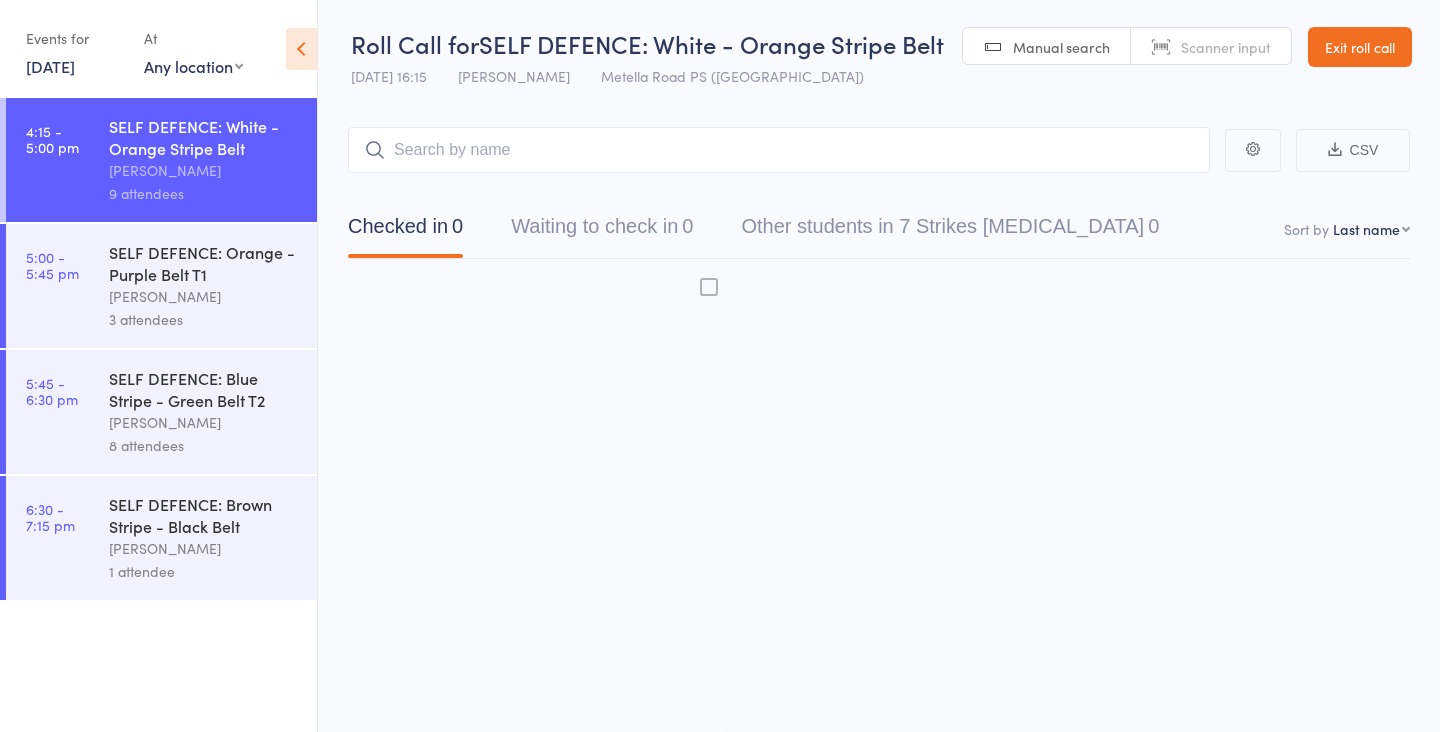 click on "SELF DEFENCE: Brown Stripe - Black Belt" at bounding box center (204, 515) 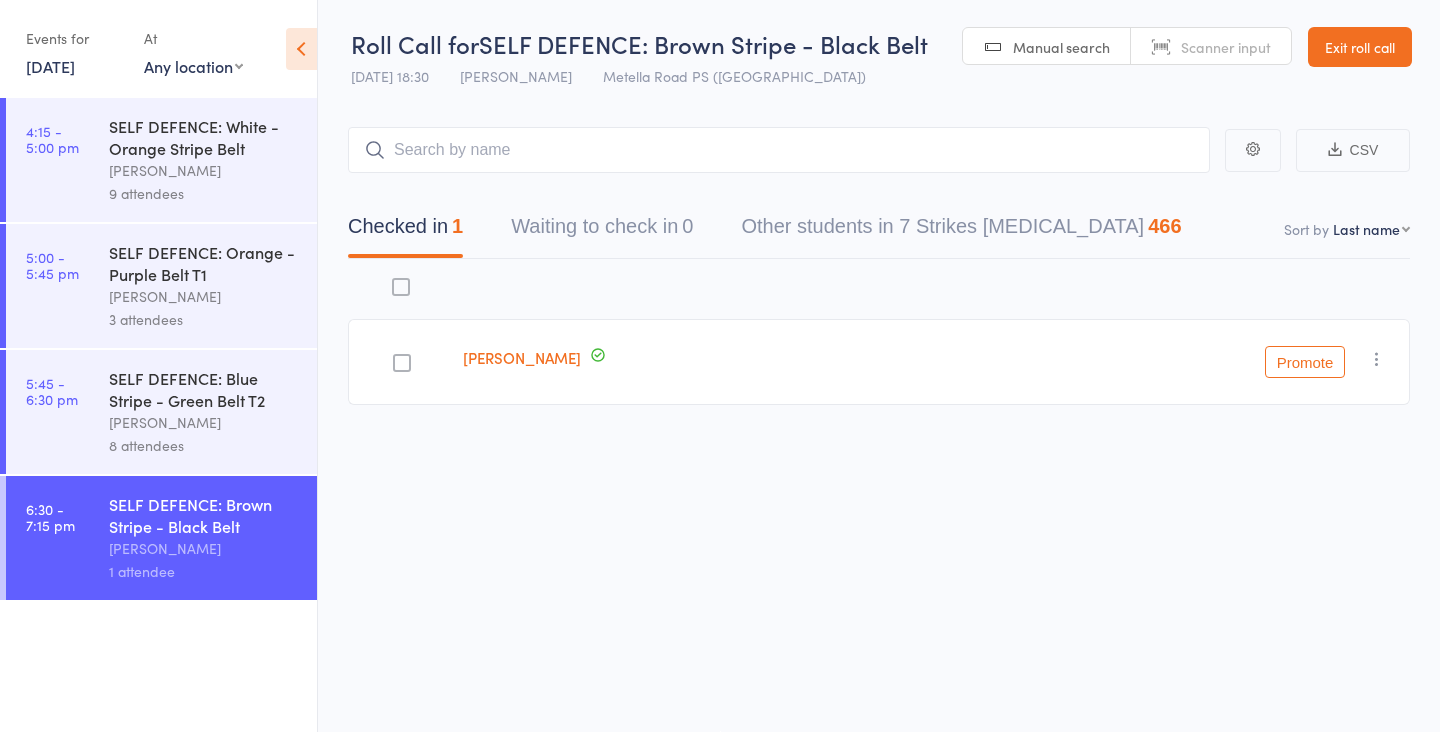 click on "[PERSON_NAME]" at bounding box center (204, 422) 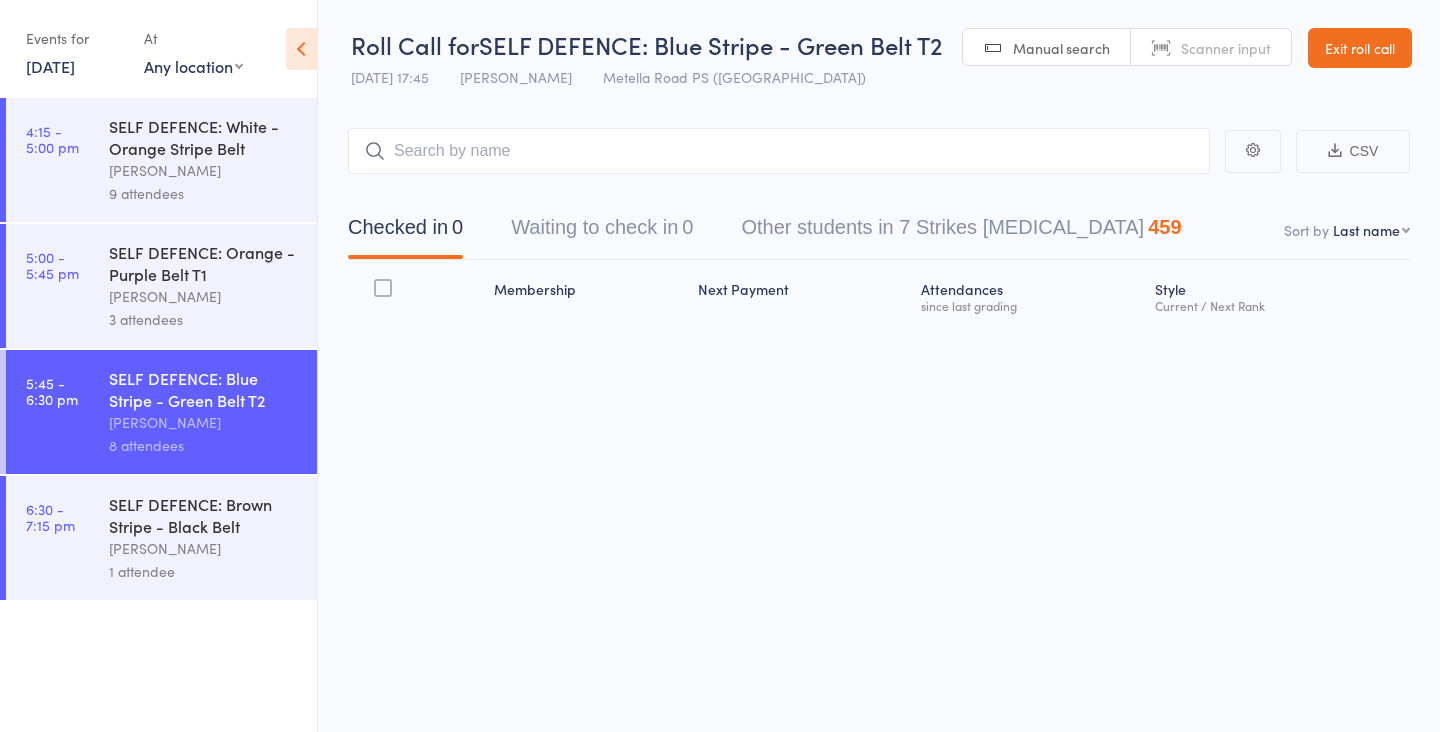 scroll, scrollTop: 0, scrollLeft: 0, axis: both 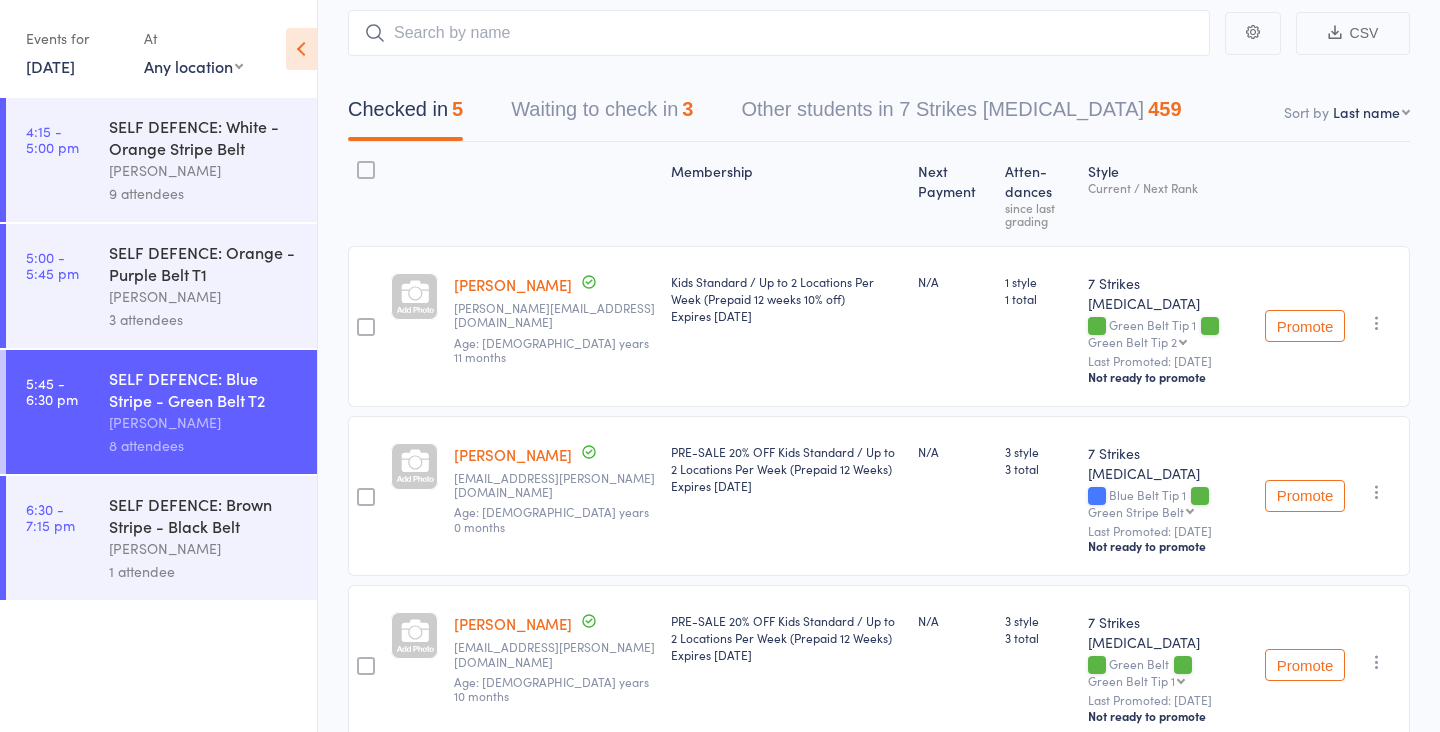 click on "Waiting to check in  3" at bounding box center (602, 114) 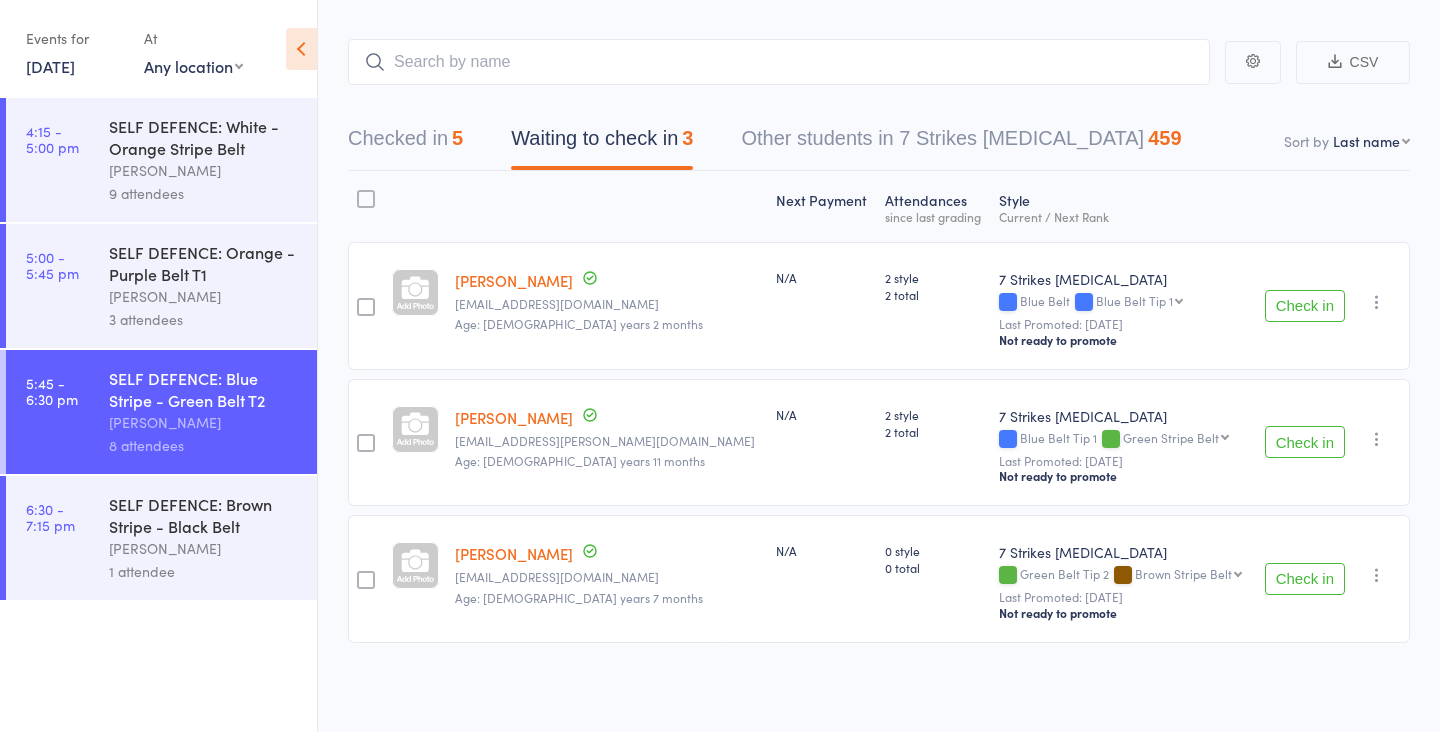 scroll, scrollTop: 91, scrollLeft: 0, axis: vertical 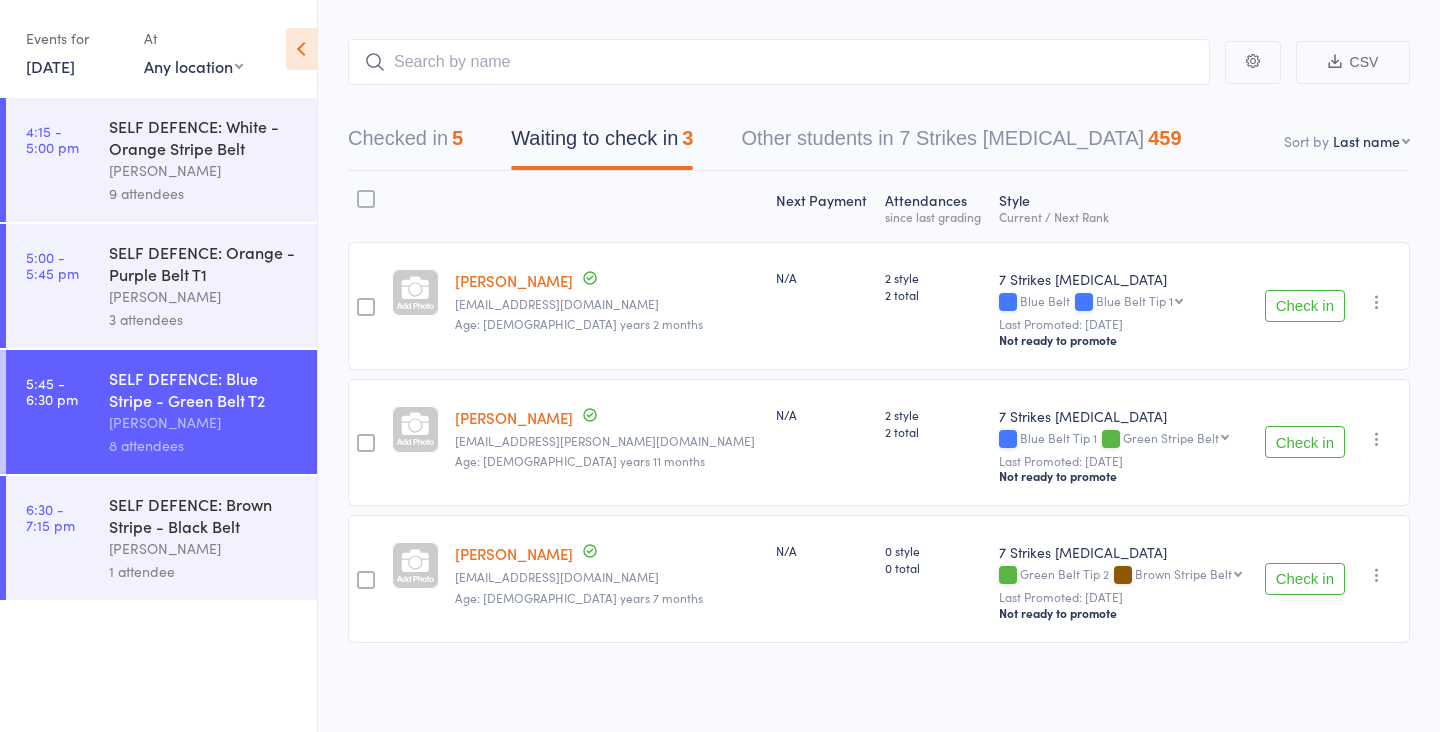 click on "Check in" at bounding box center [1305, 442] 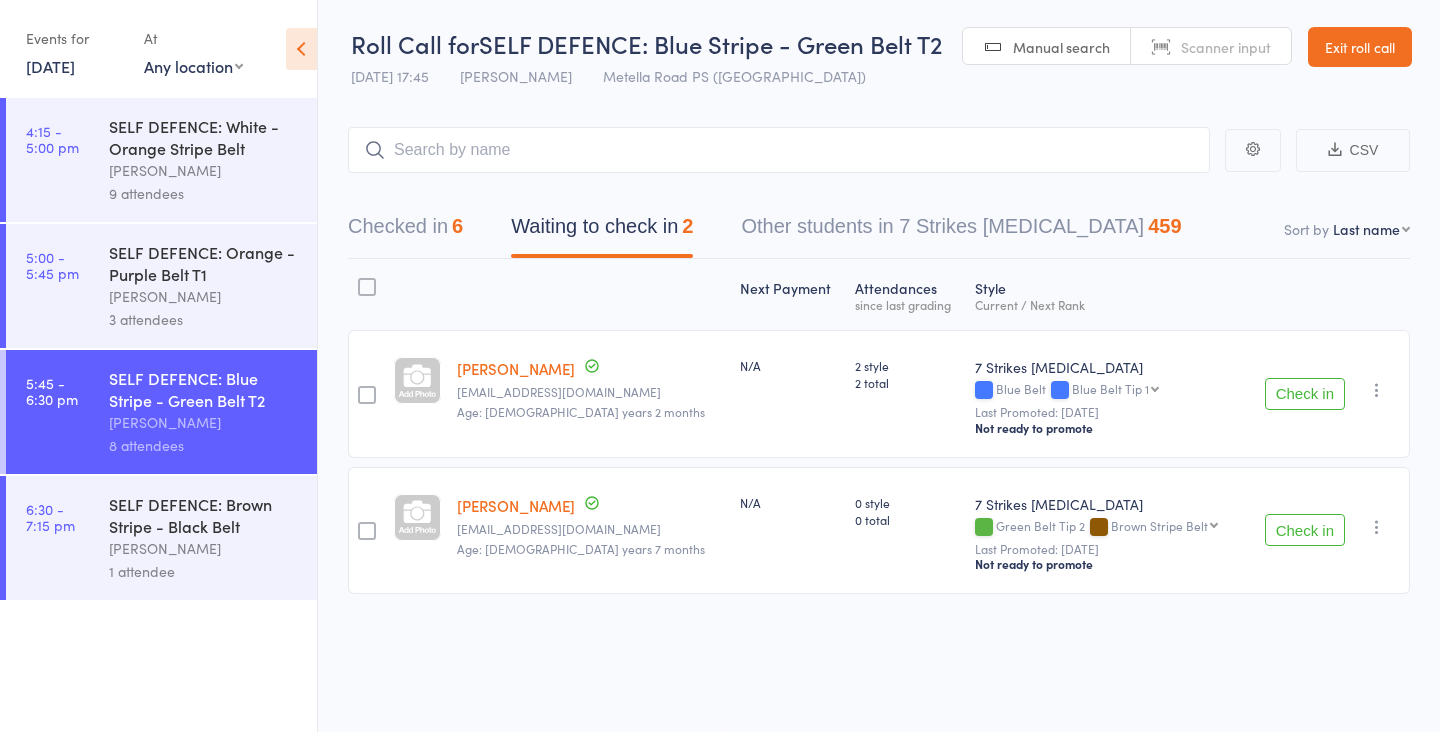 click on "Check in" at bounding box center [1305, 530] 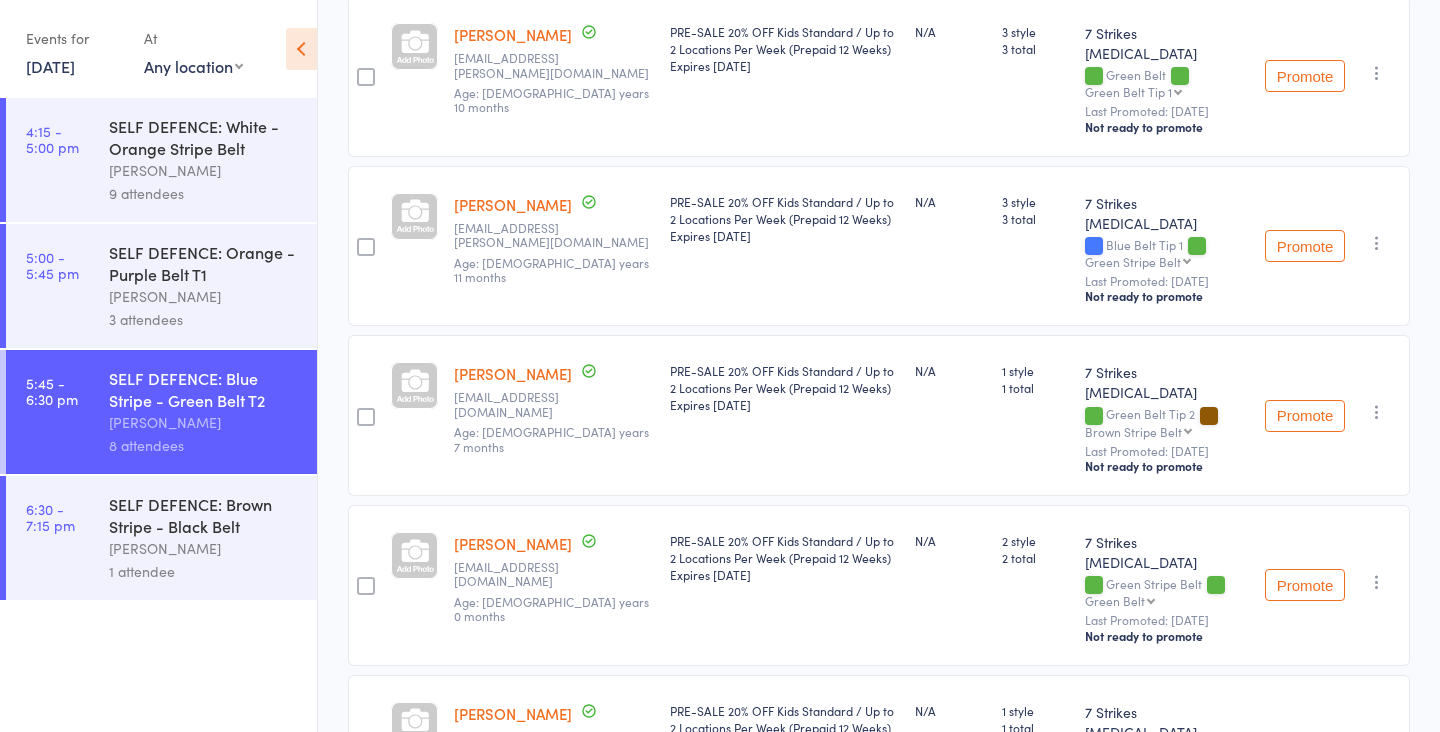scroll, scrollTop: 712, scrollLeft: 0, axis: vertical 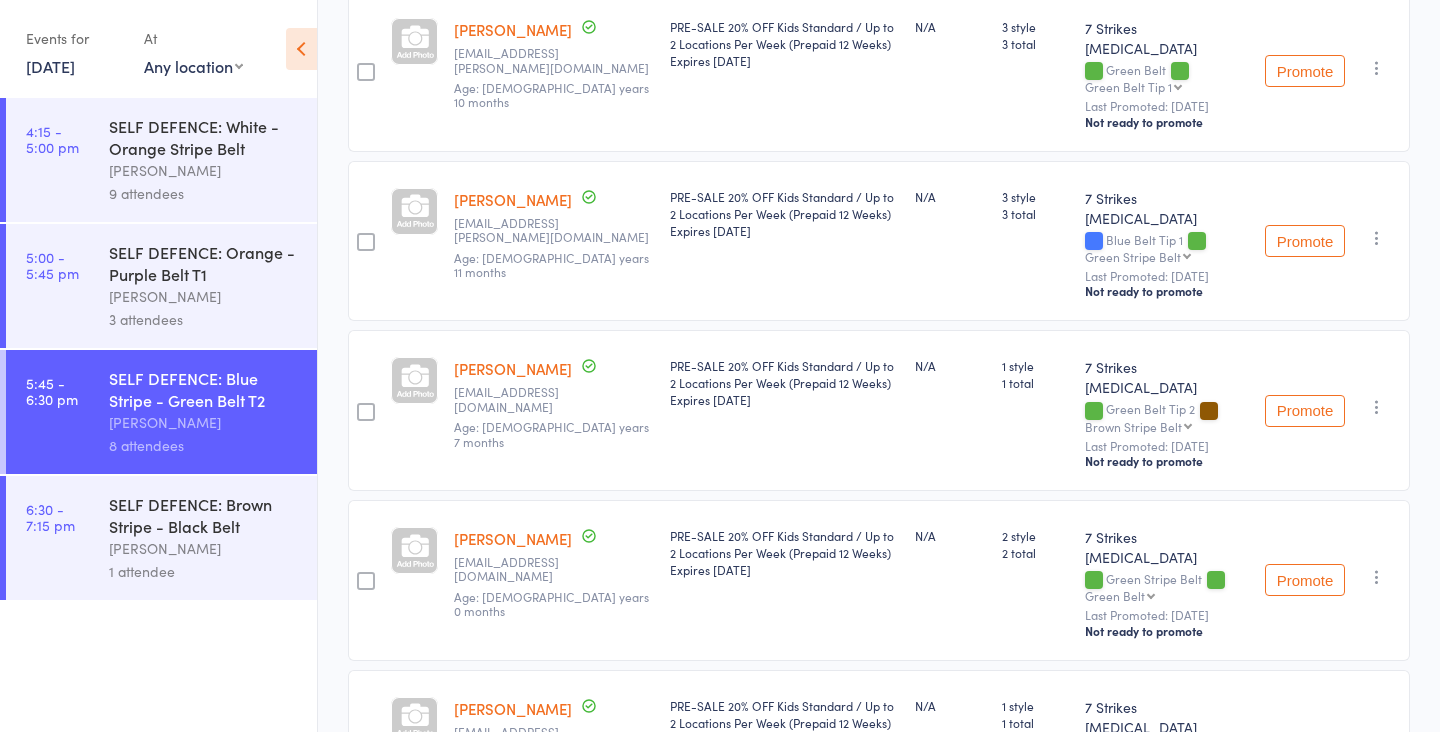 click on "[PERSON_NAME]" at bounding box center [513, 708] 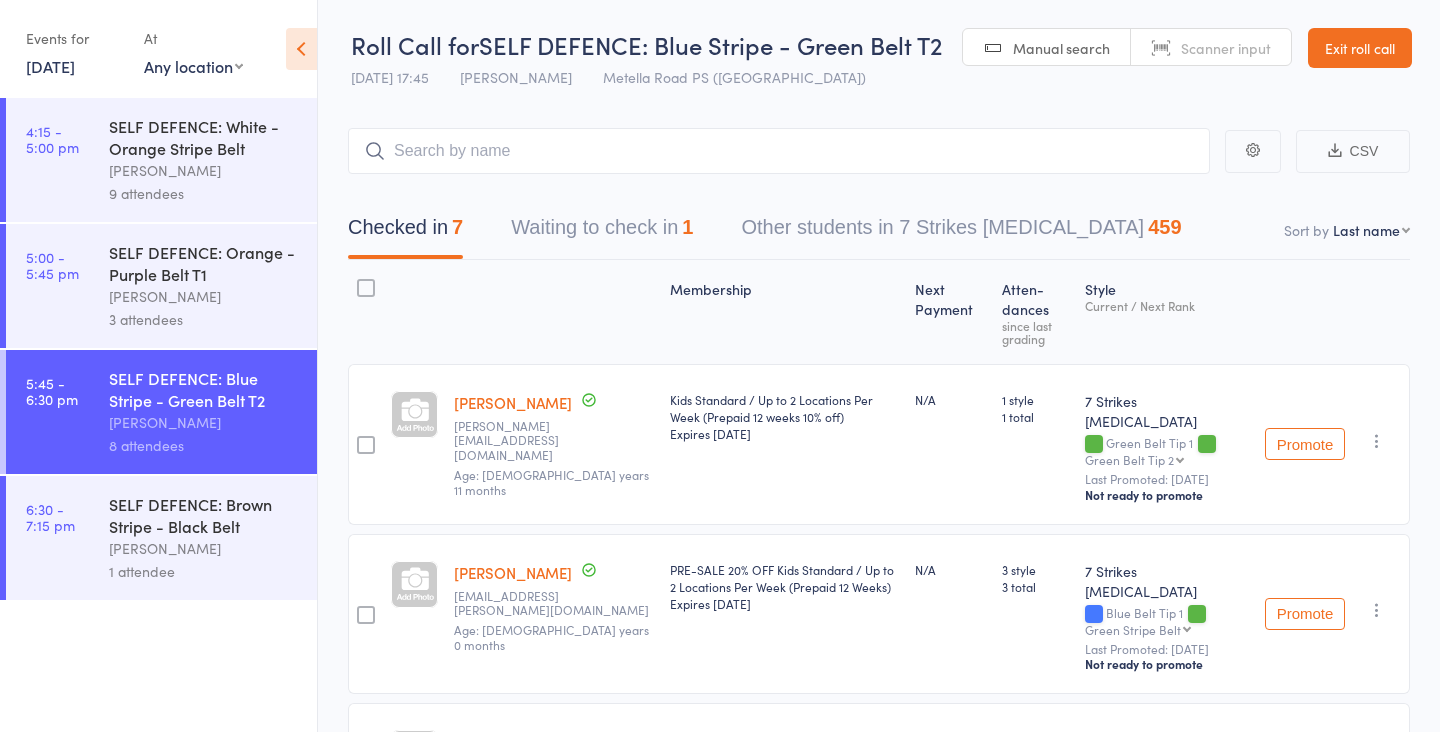 scroll, scrollTop: 0, scrollLeft: 0, axis: both 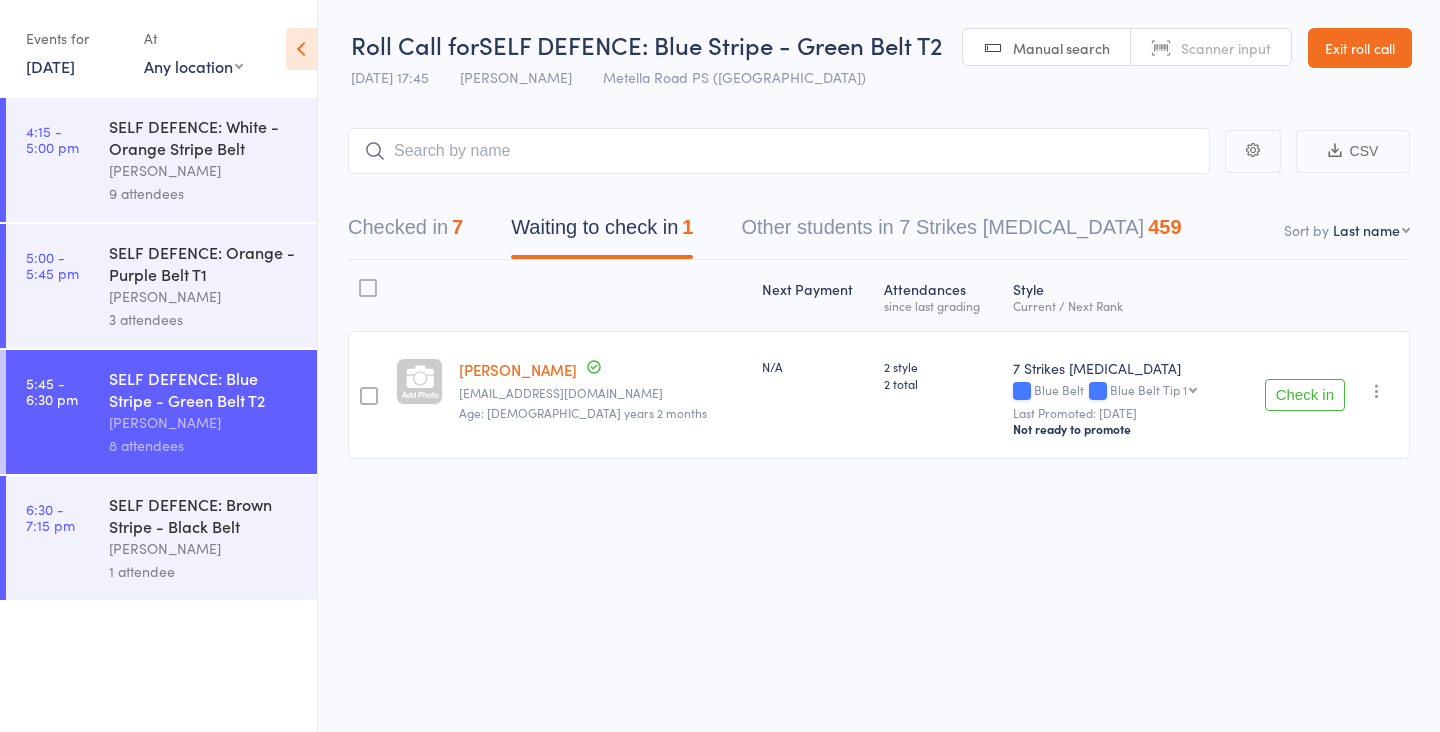 click on "SELF DEFENCE: Brown Stripe - Black Belt" at bounding box center (204, 515) 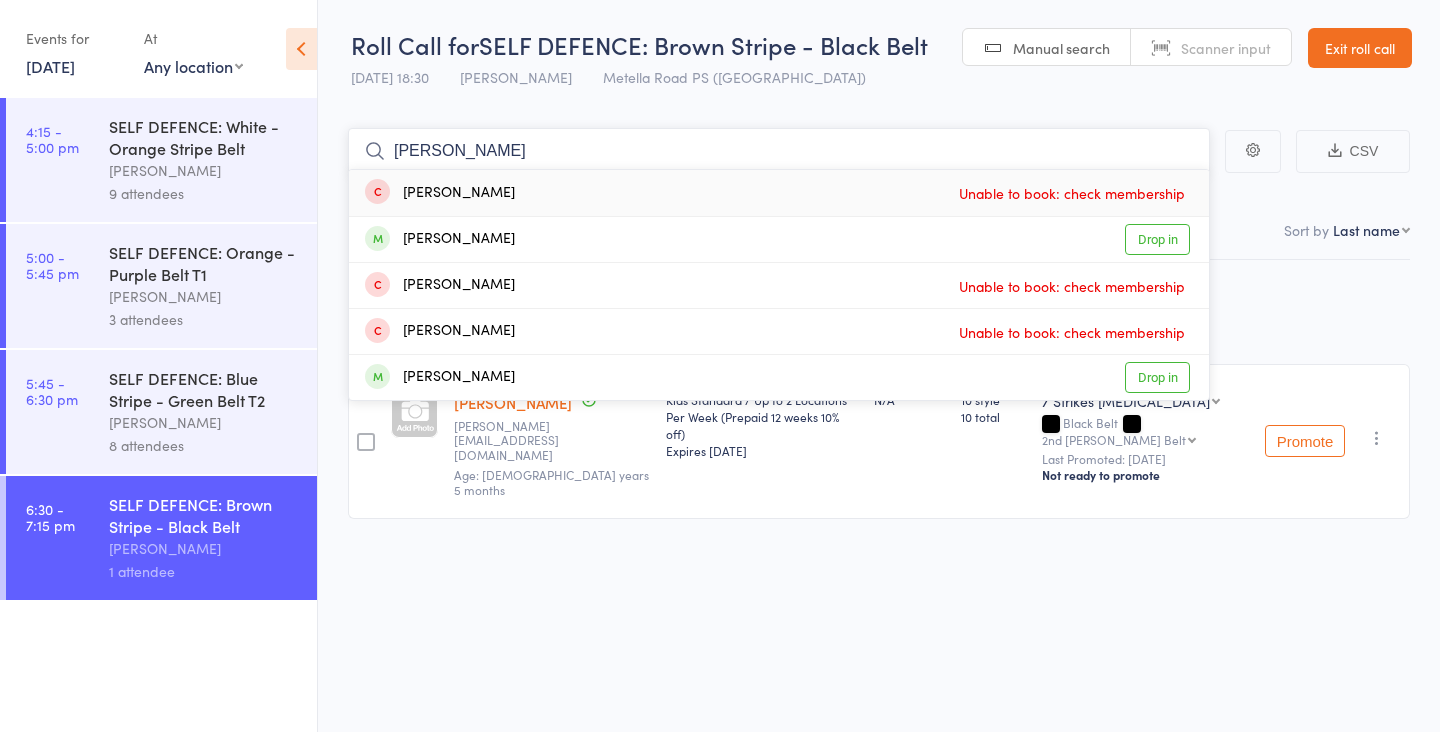 type on "[PERSON_NAME]" 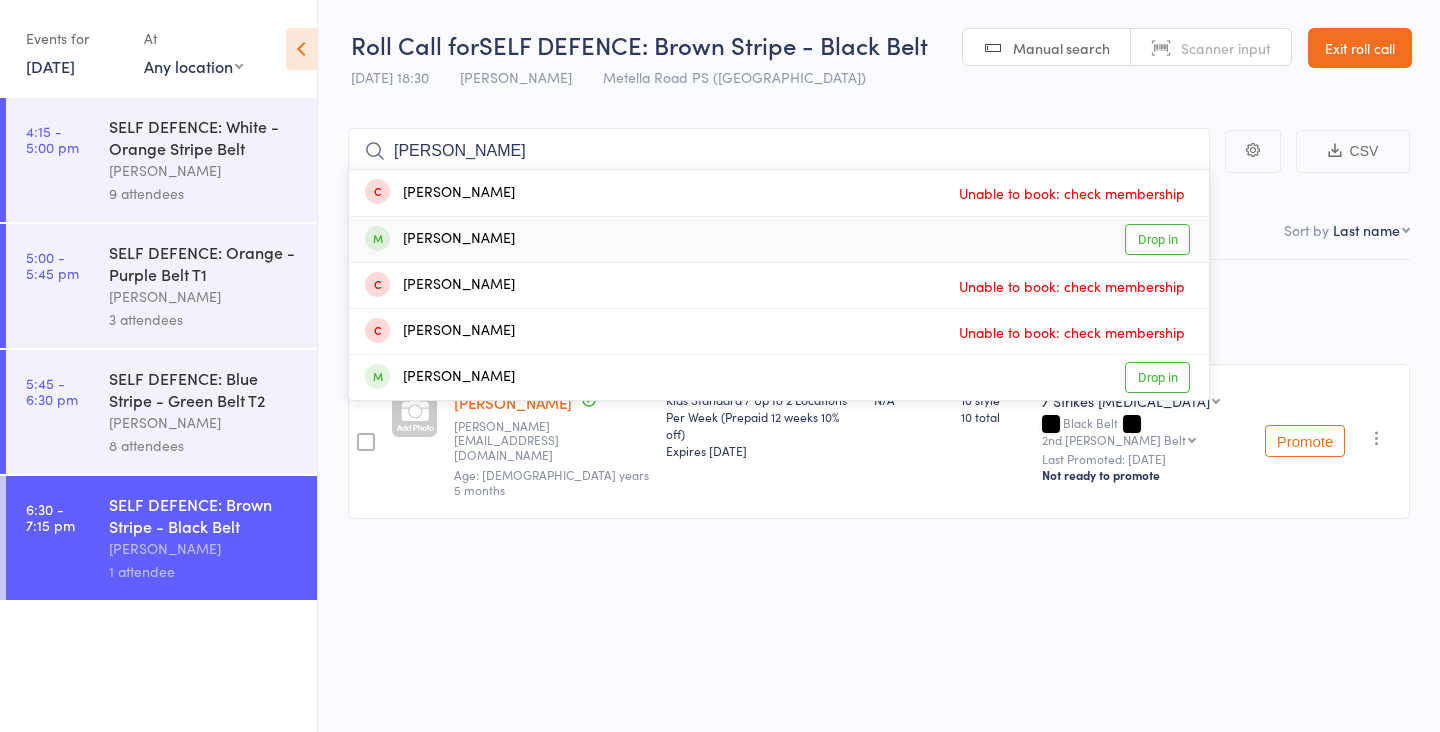 drag, startPoint x: 490, startPoint y: 141, endPoint x: 503, endPoint y: 235, distance: 94.89468 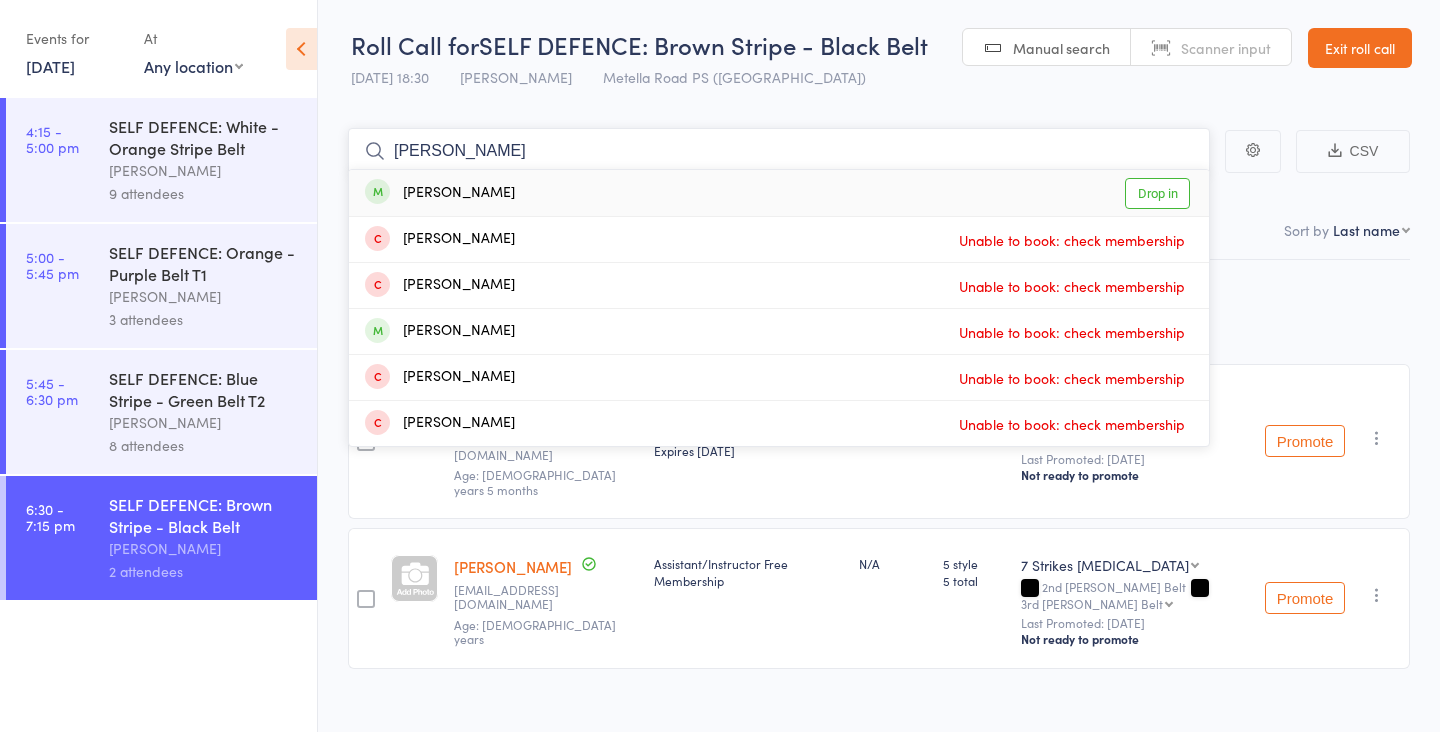 type on "[PERSON_NAME]" 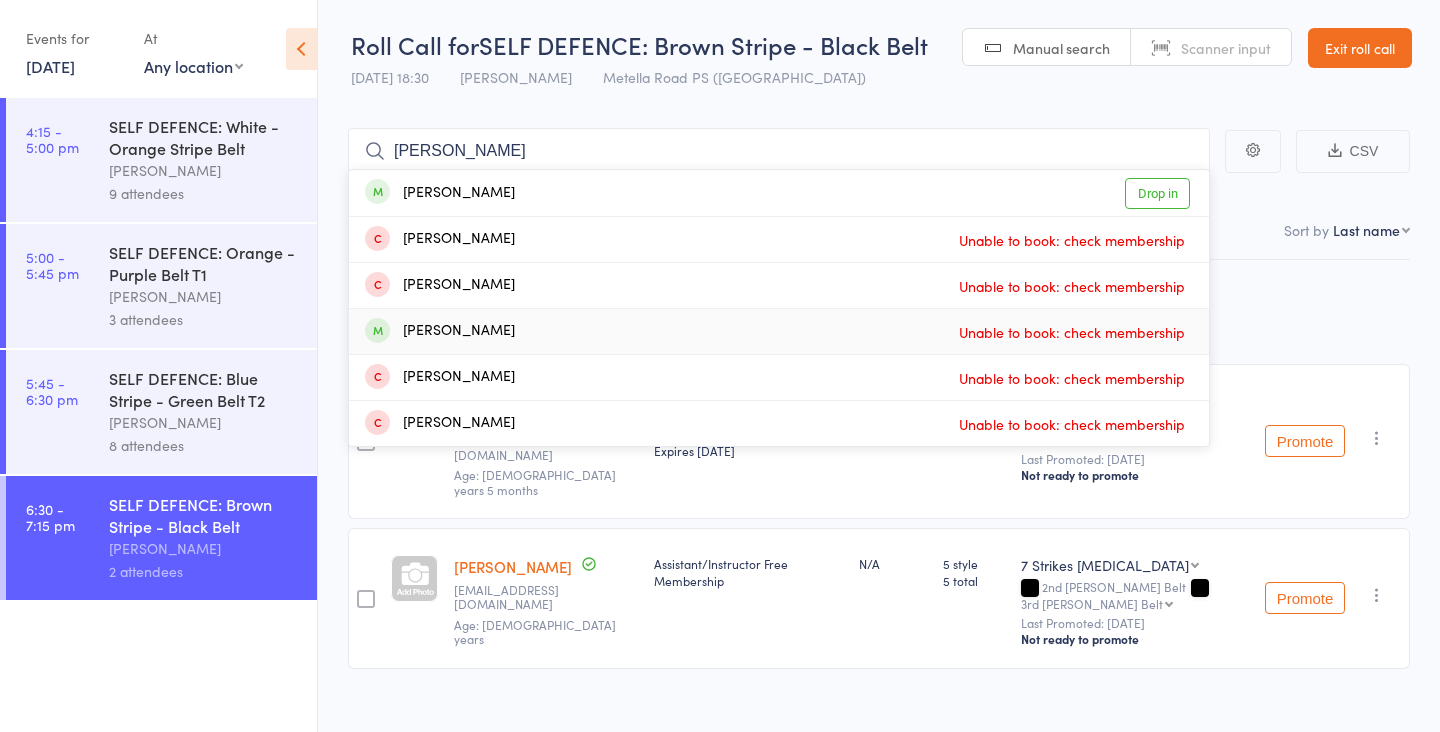 drag, startPoint x: 467, startPoint y: 163, endPoint x: 745, endPoint y: 336, distance: 327.43396 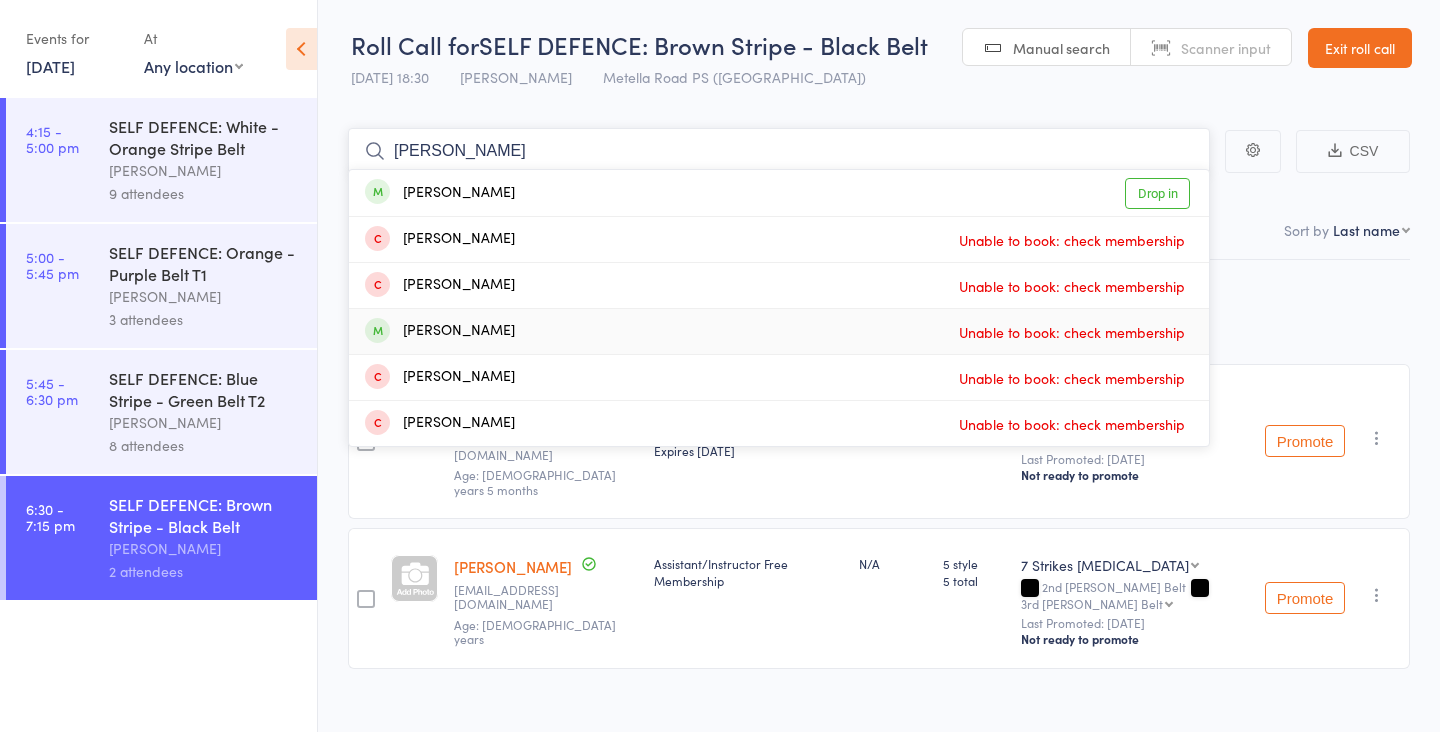 type 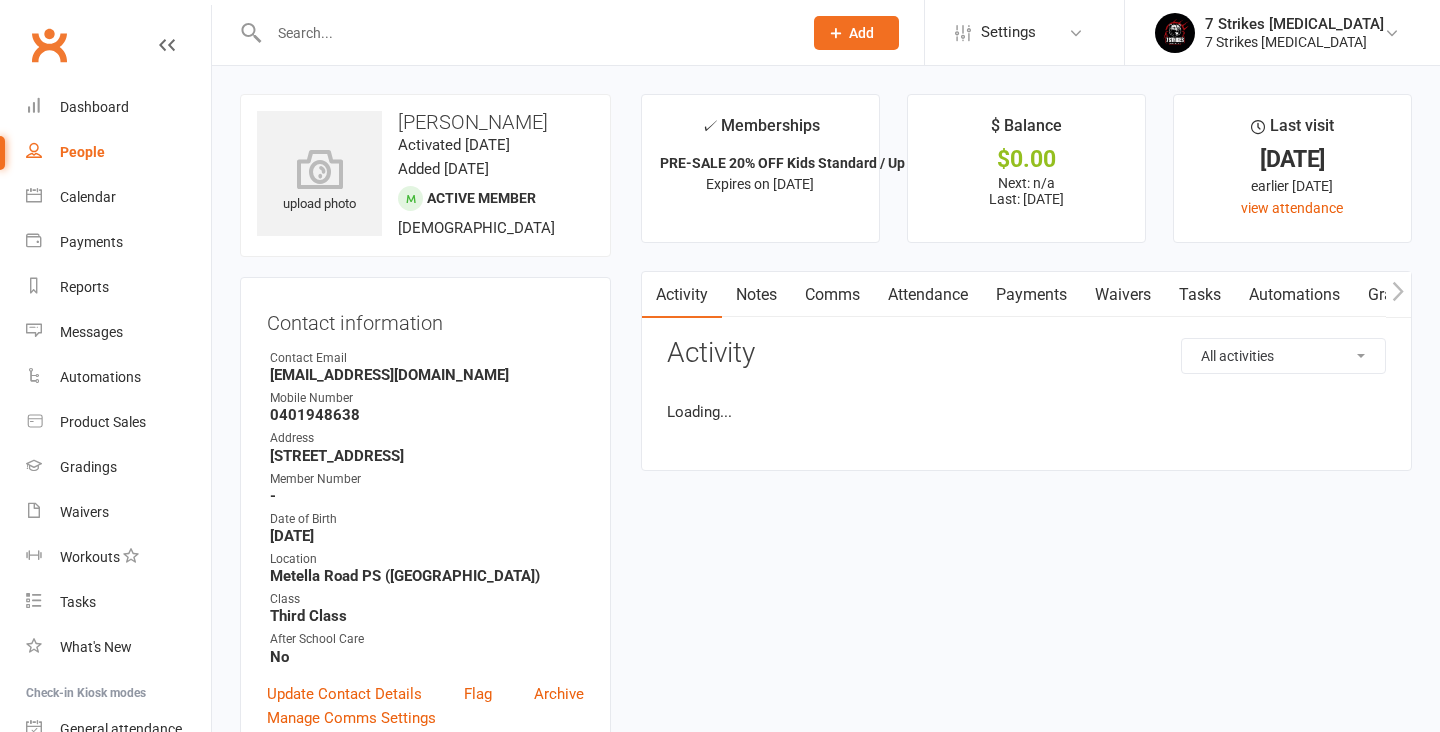 scroll, scrollTop: 0, scrollLeft: 0, axis: both 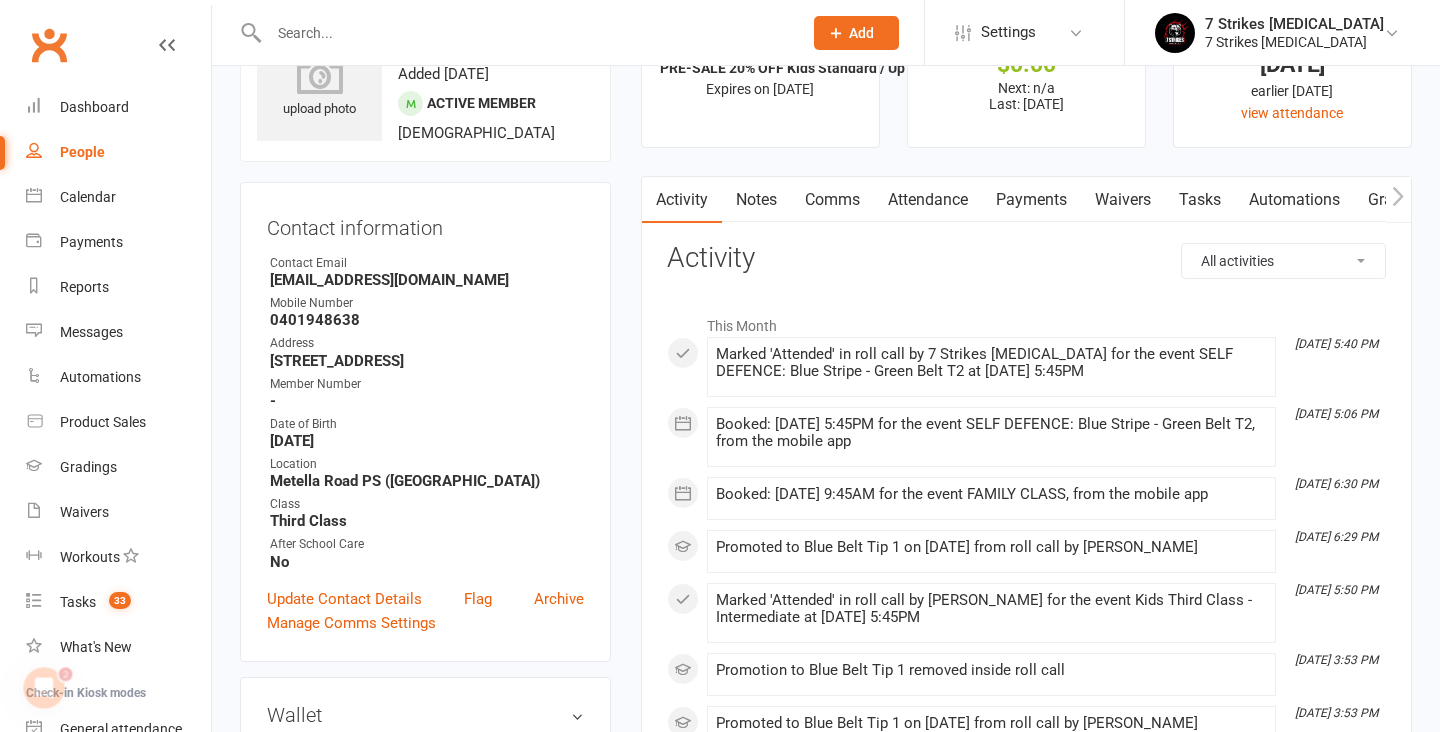 click on "Attendance" at bounding box center [928, 200] 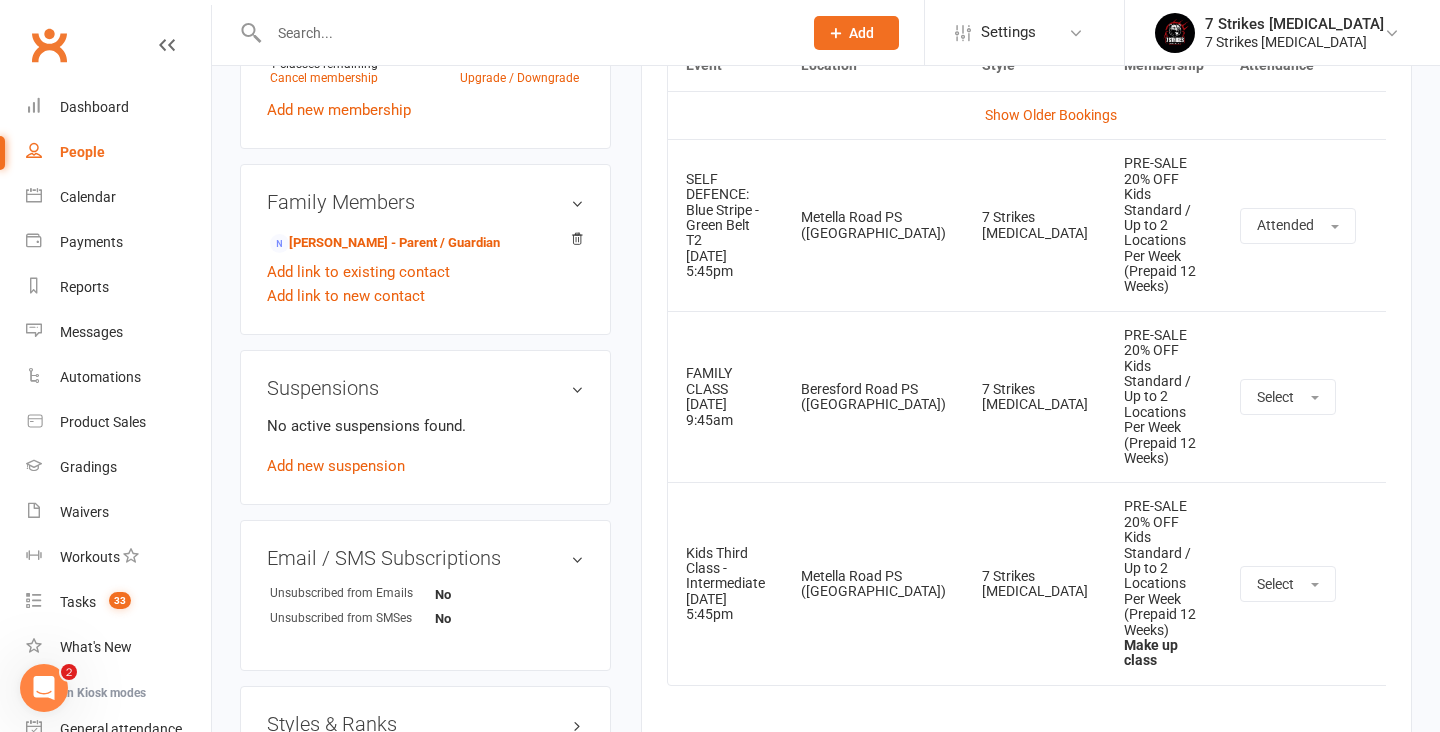 scroll, scrollTop: 1011, scrollLeft: 0, axis: vertical 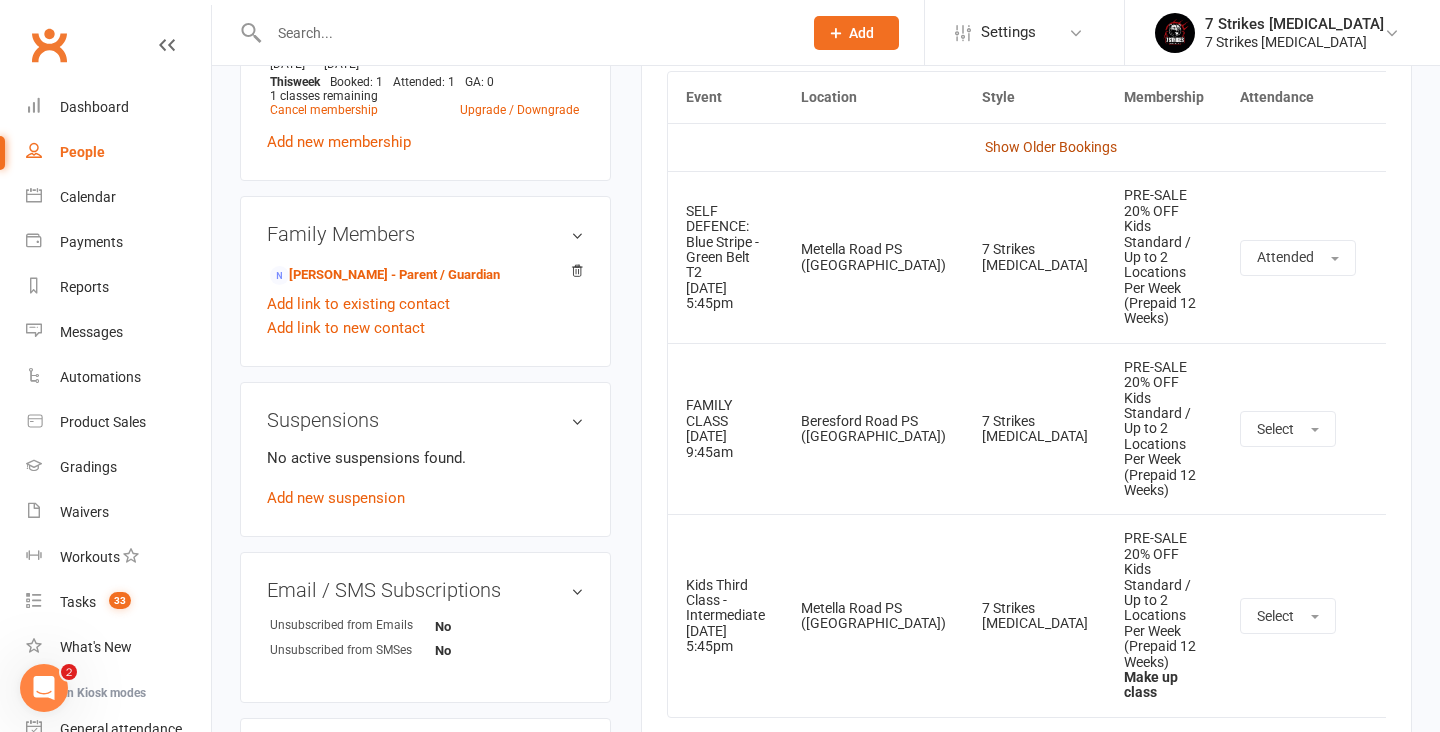 click on "Show Older Bookings" at bounding box center (1051, 147) 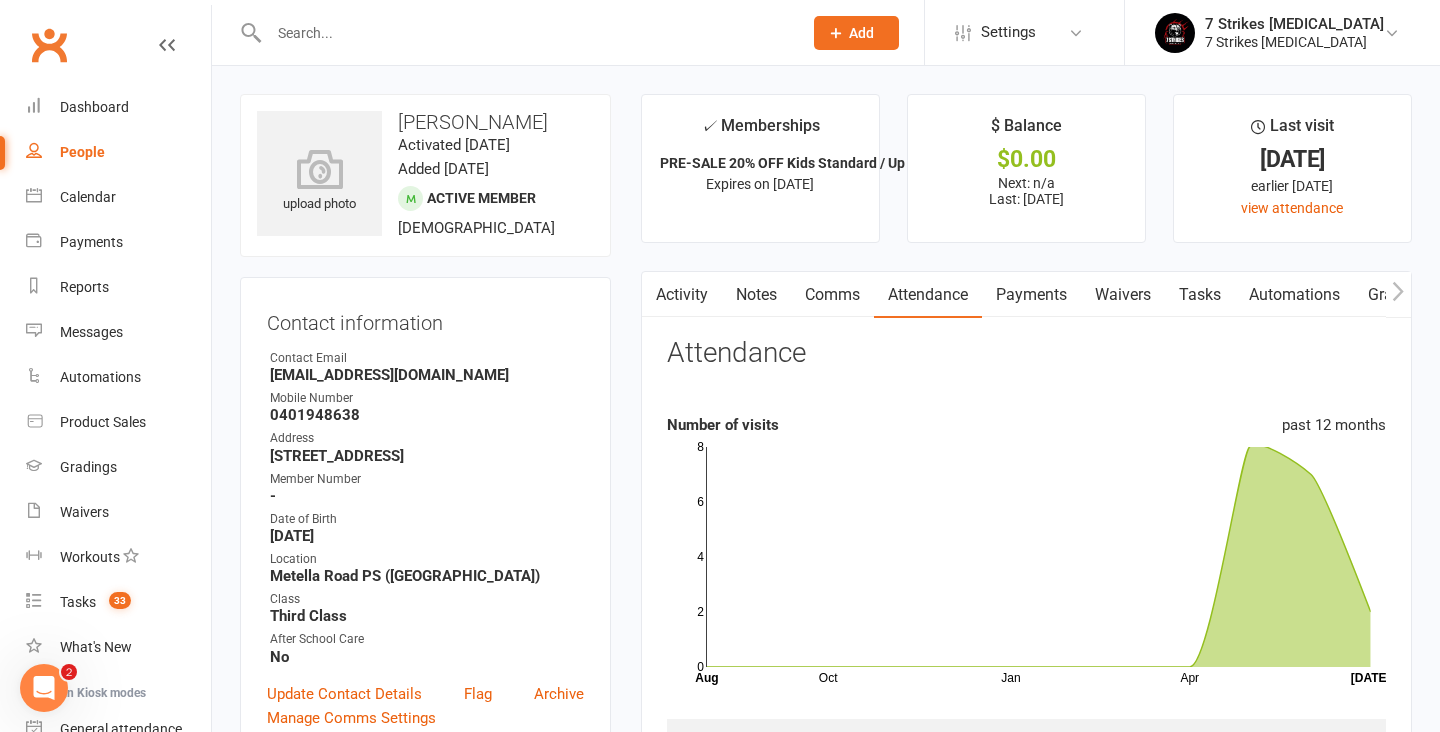 scroll, scrollTop: 0, scrollLeft: 0, axis: both 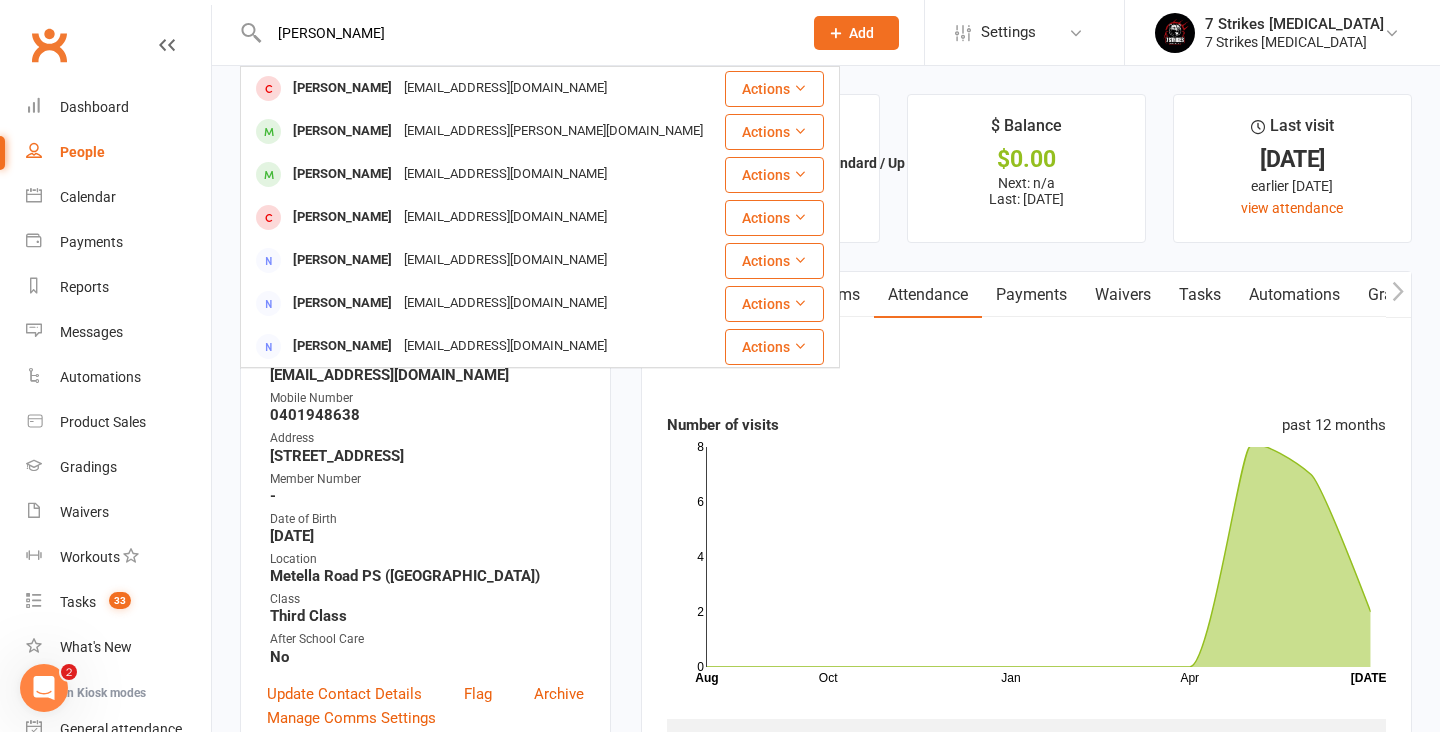 type on "[PERSON_NAME]" 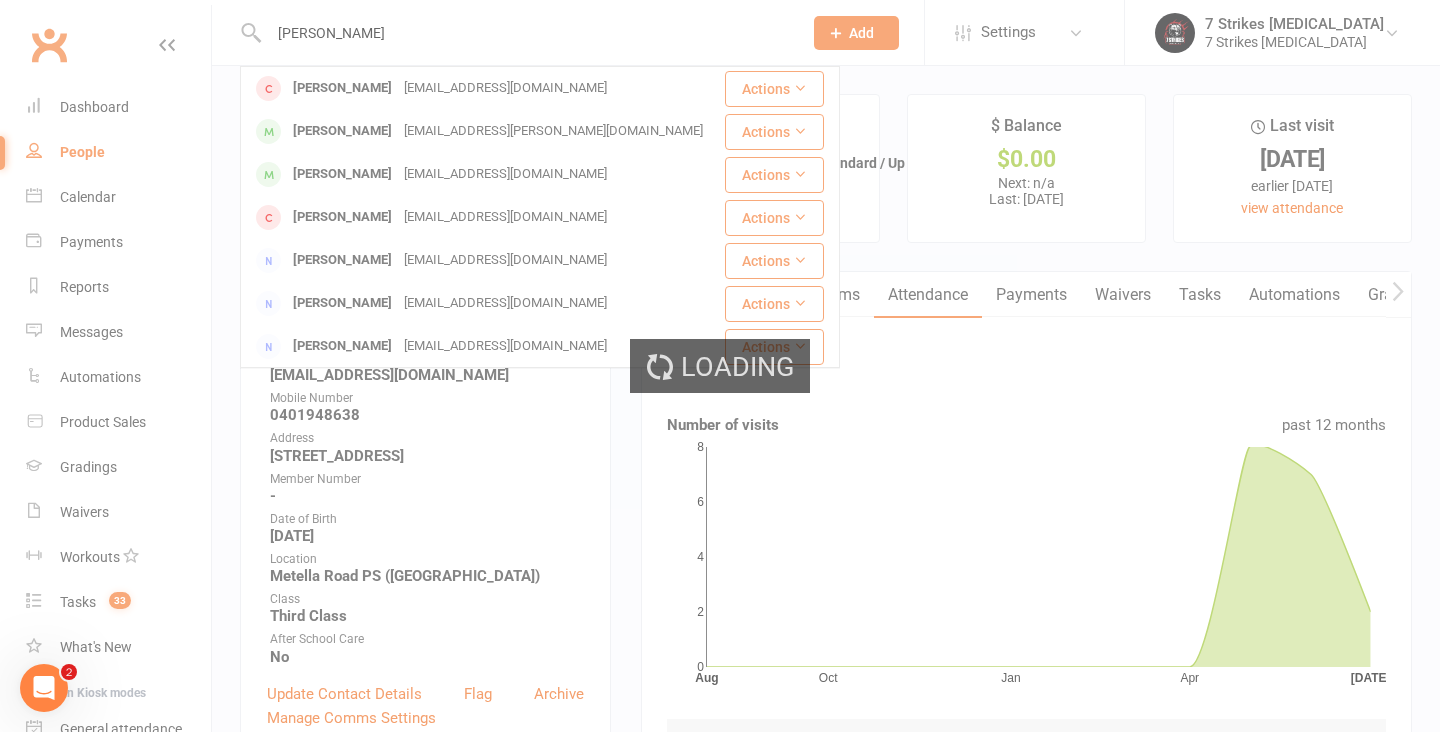 type 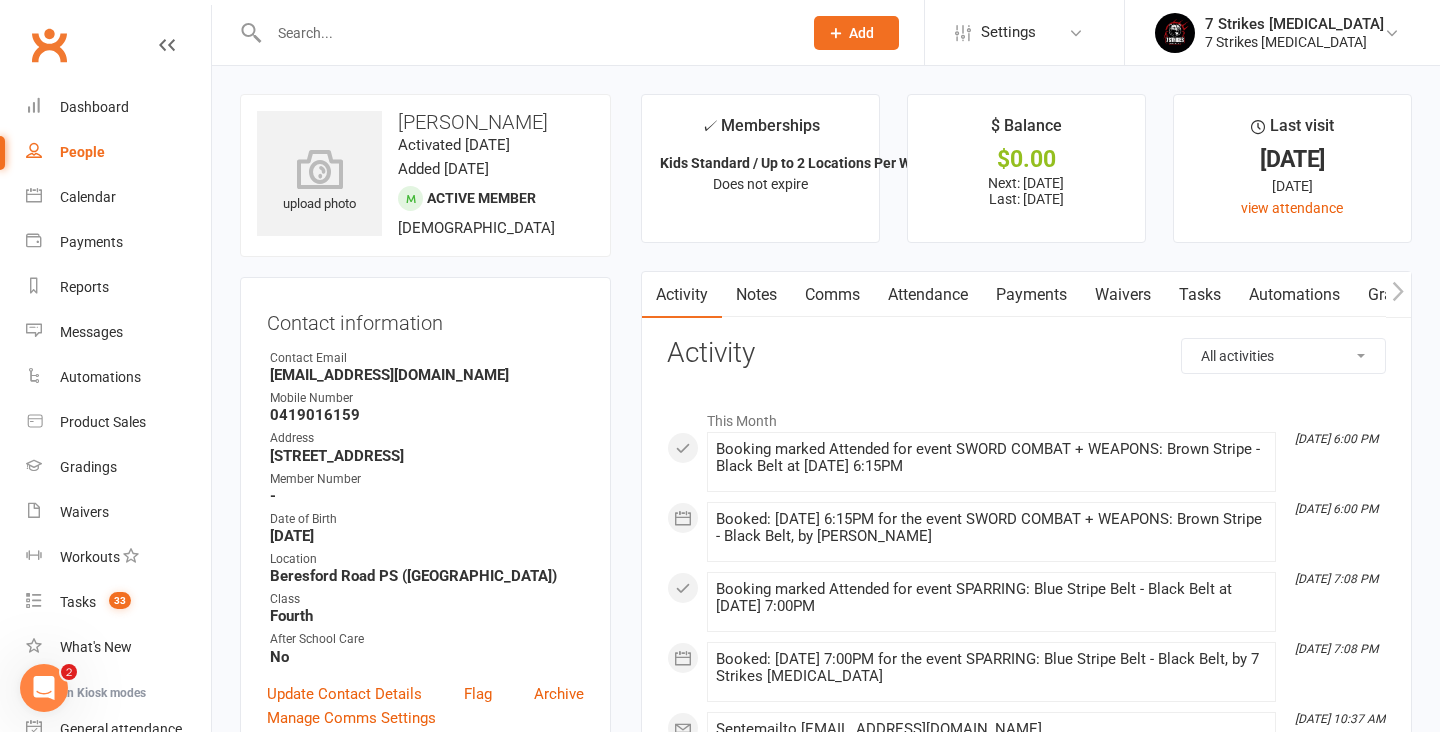 click on "Attendance" at bounding box center (928, 295) 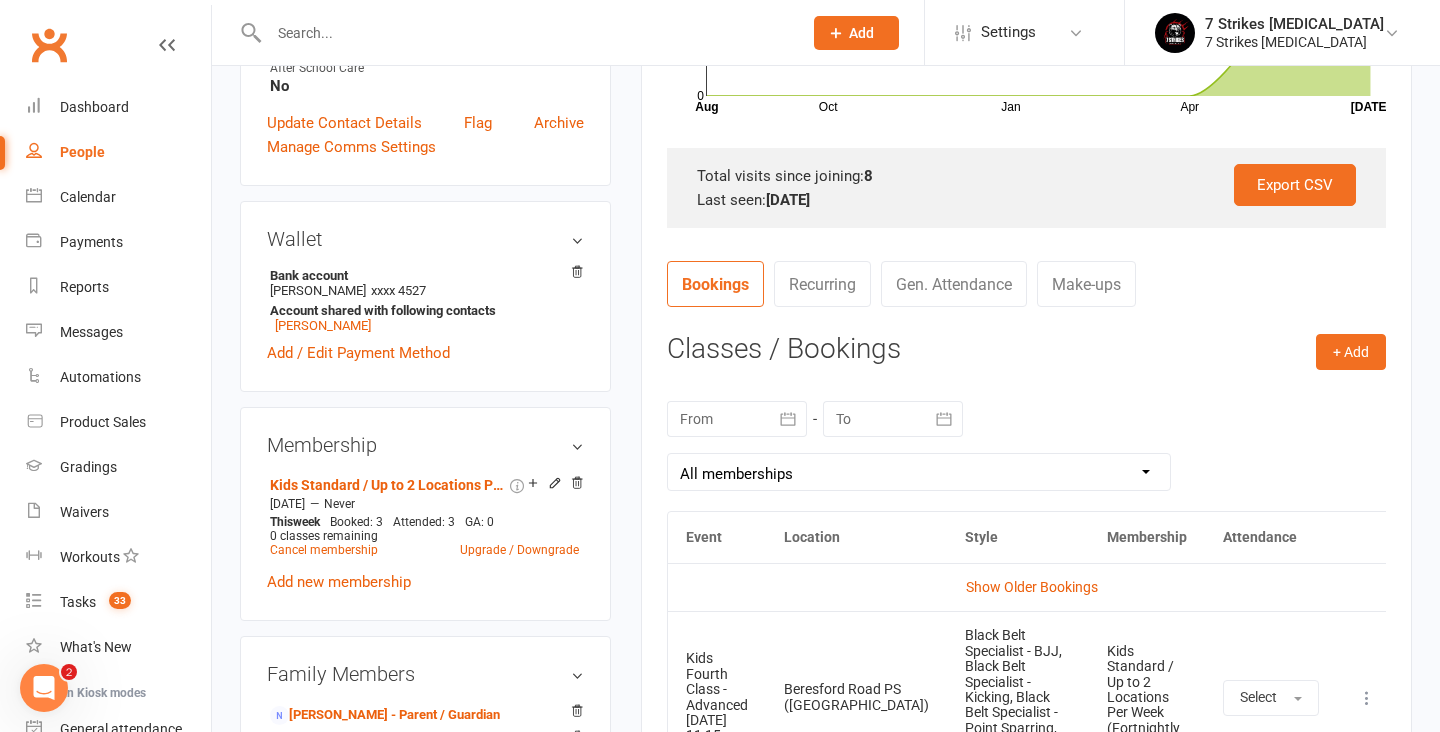 scroll, scrollTop: 570, scrollLeft: 0, axis: vertical 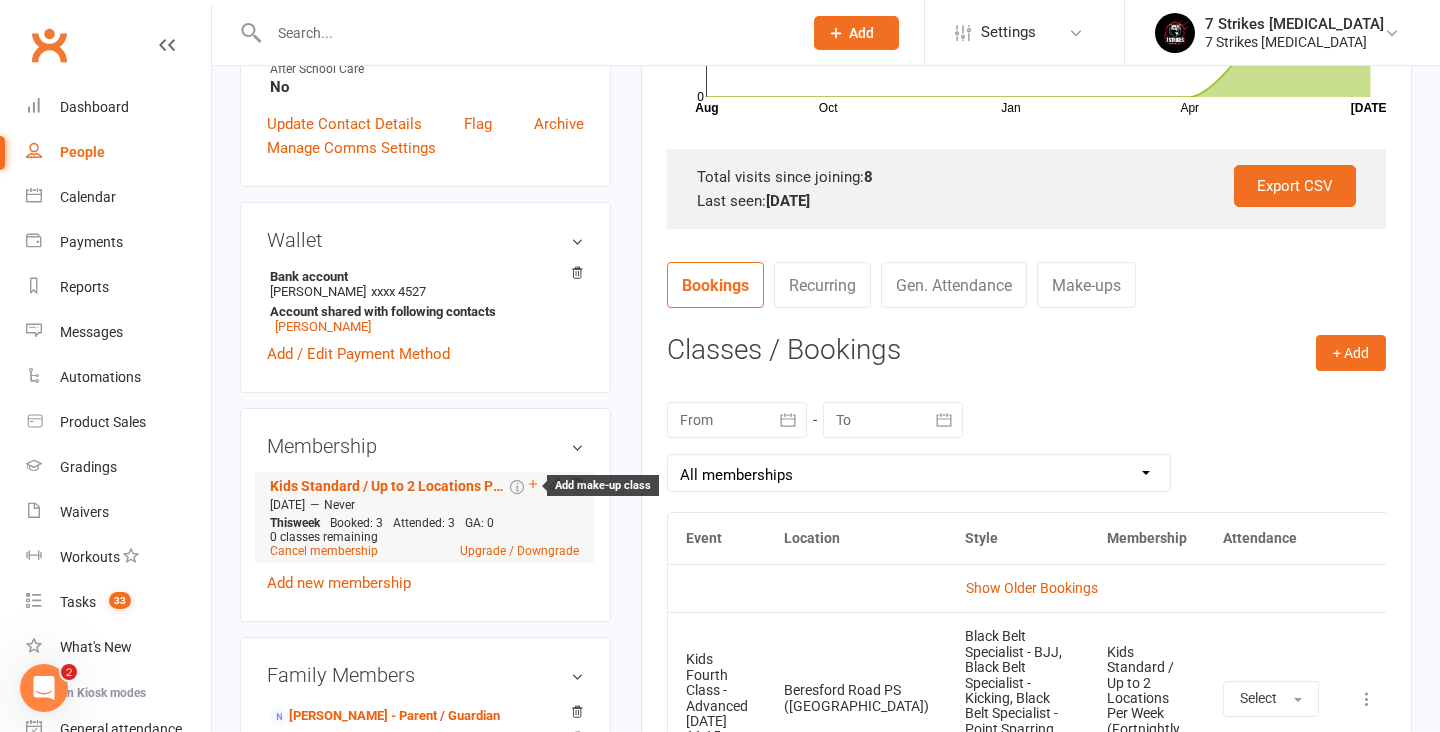 click 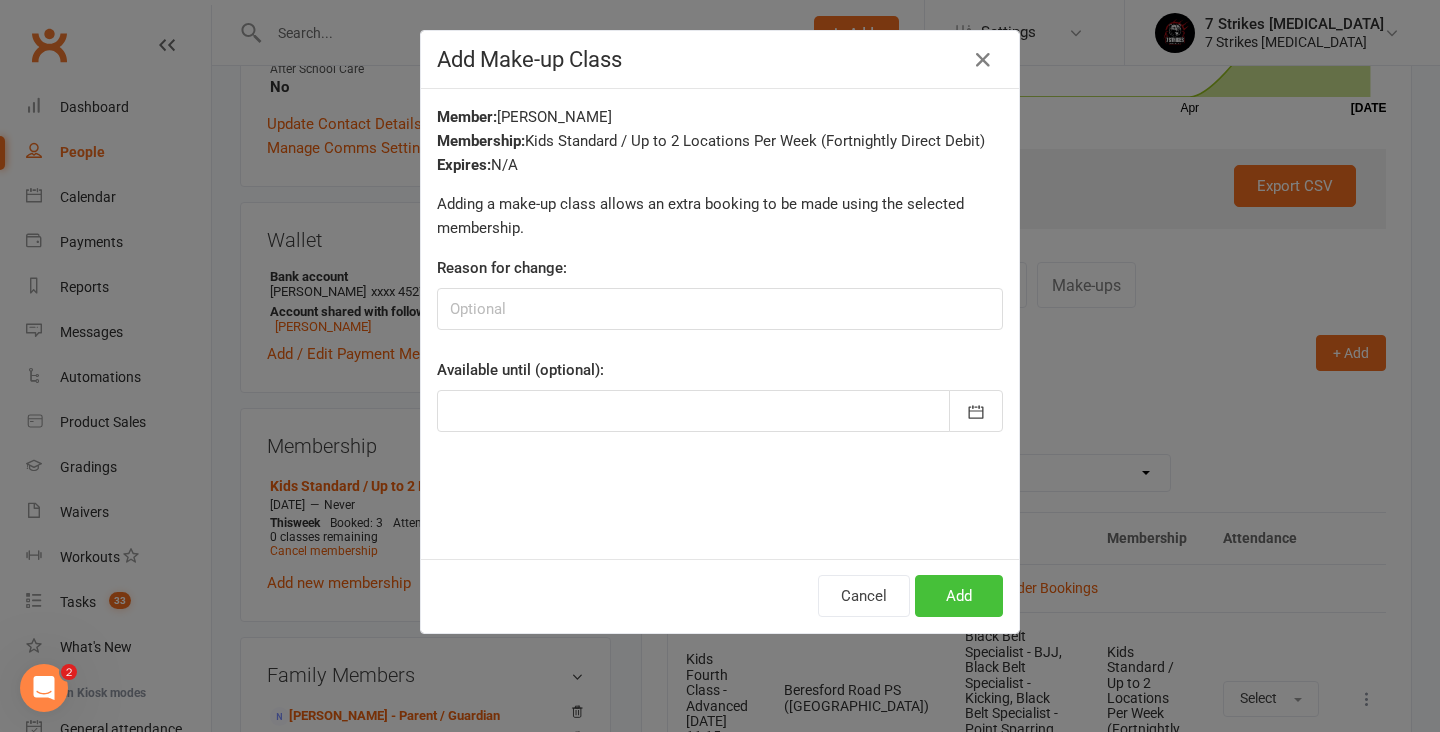 click on "Add" at bounding box center [959, 596] 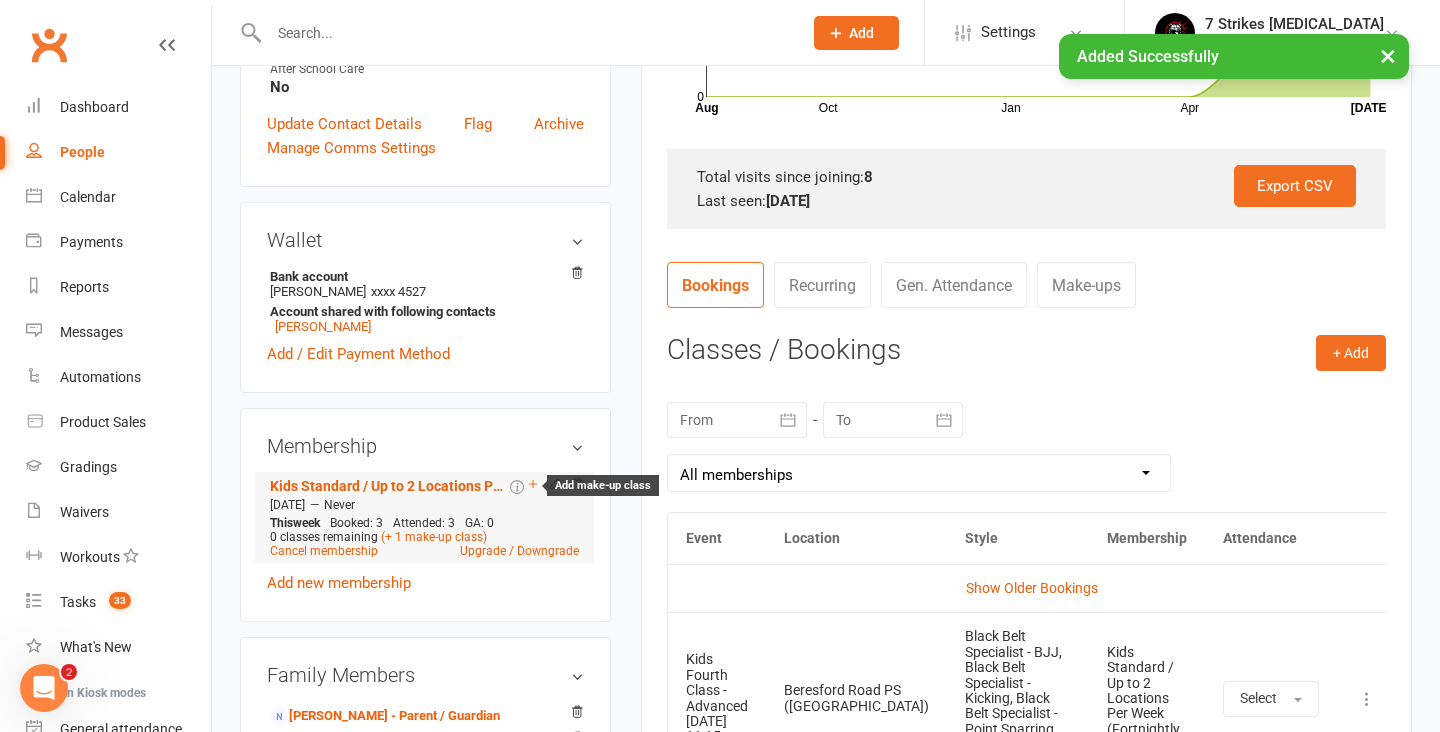 click 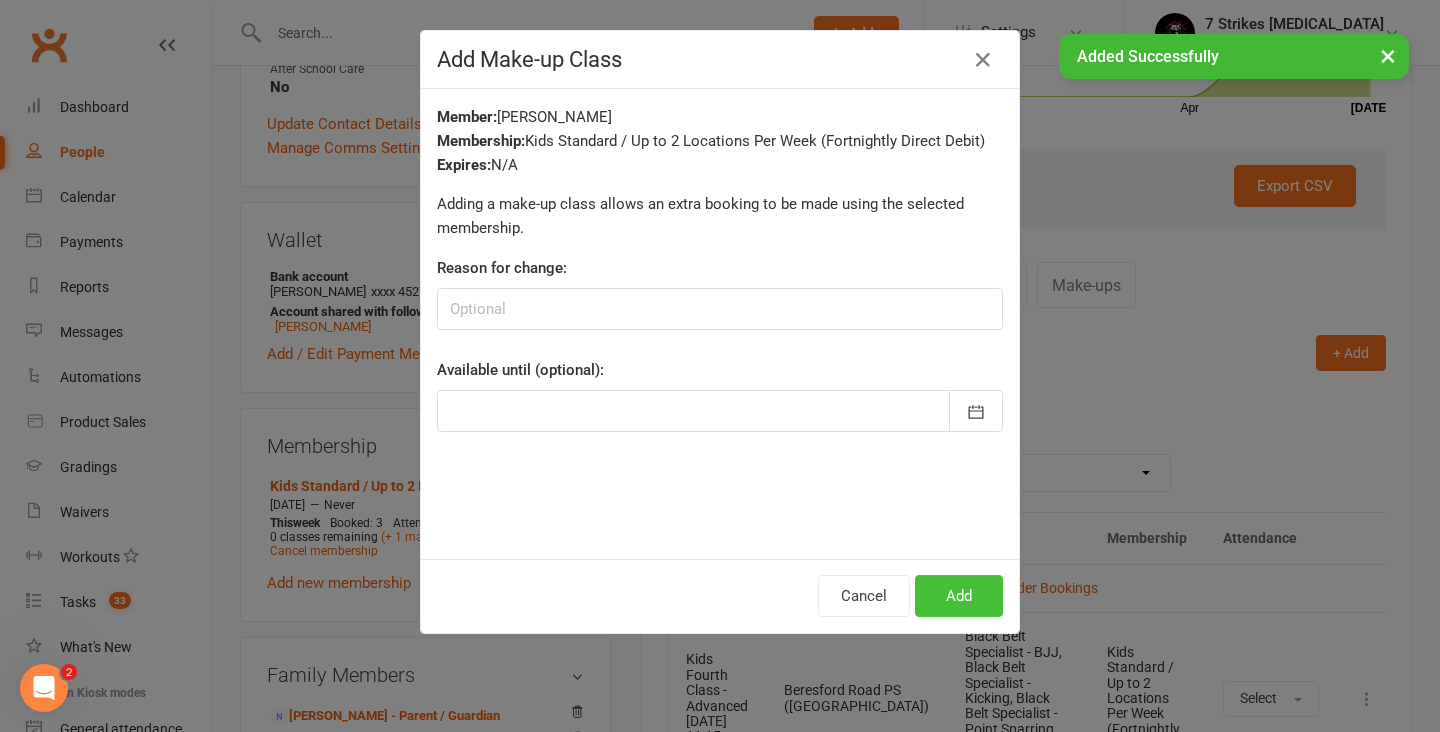click on "Add" at bounding box center [959, 596] 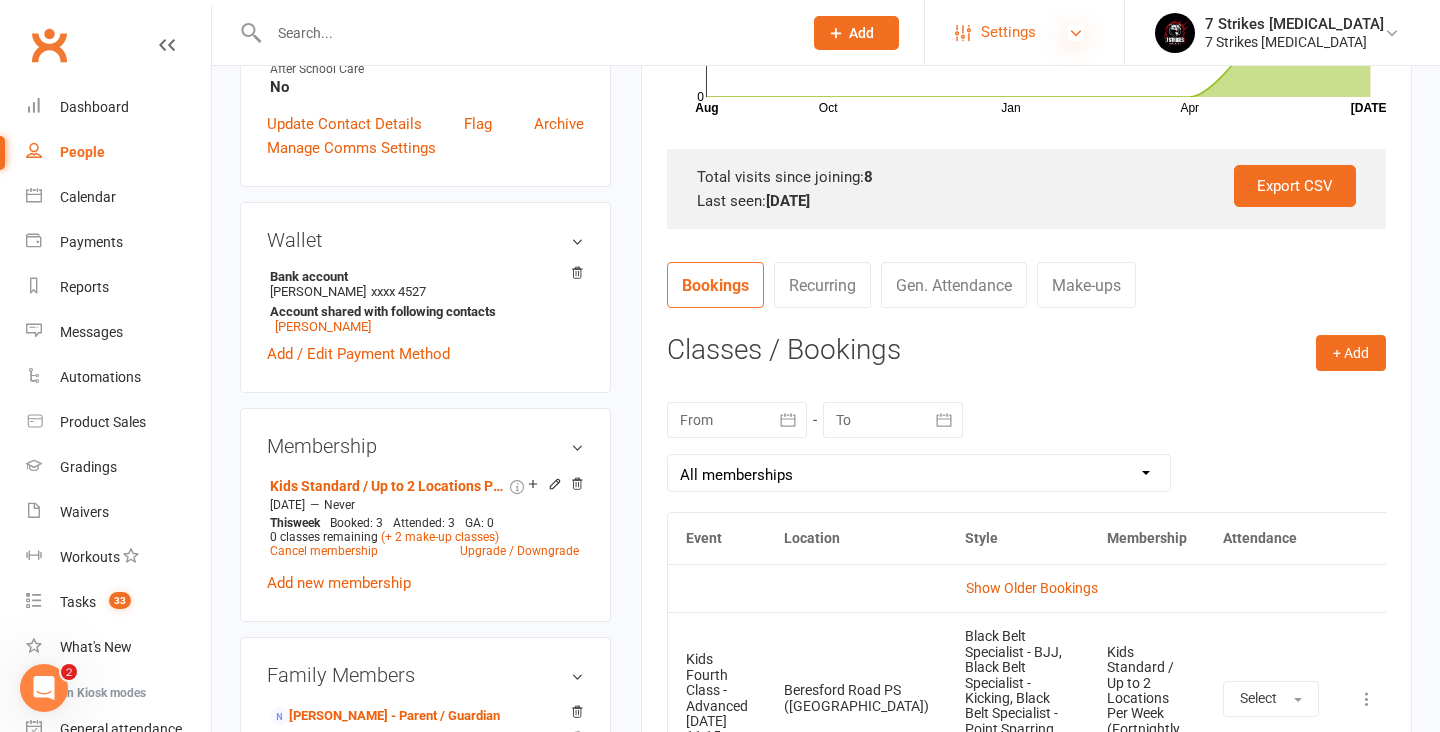 click at bounding box center (1076, 33) 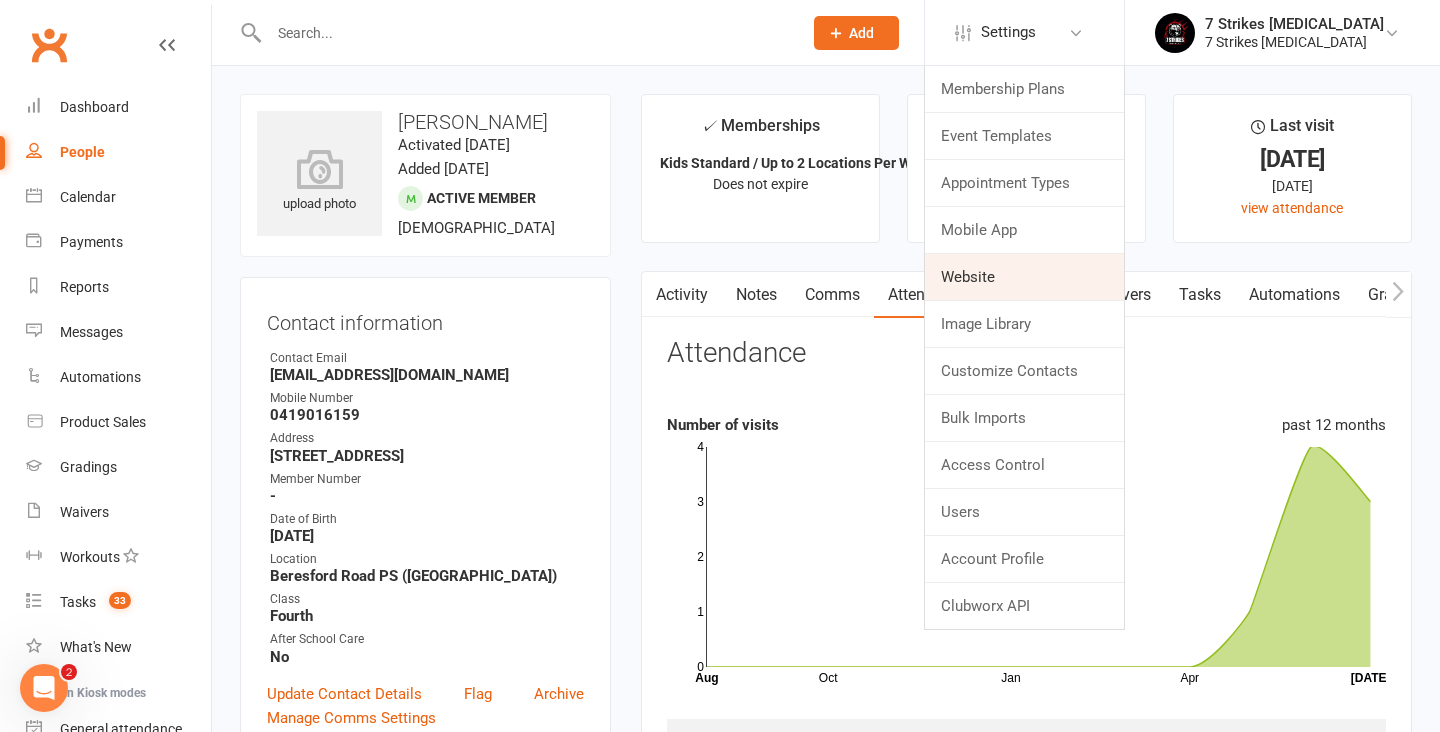 scroll, scrollTop: 0, scrollLeft: 0, axis: both 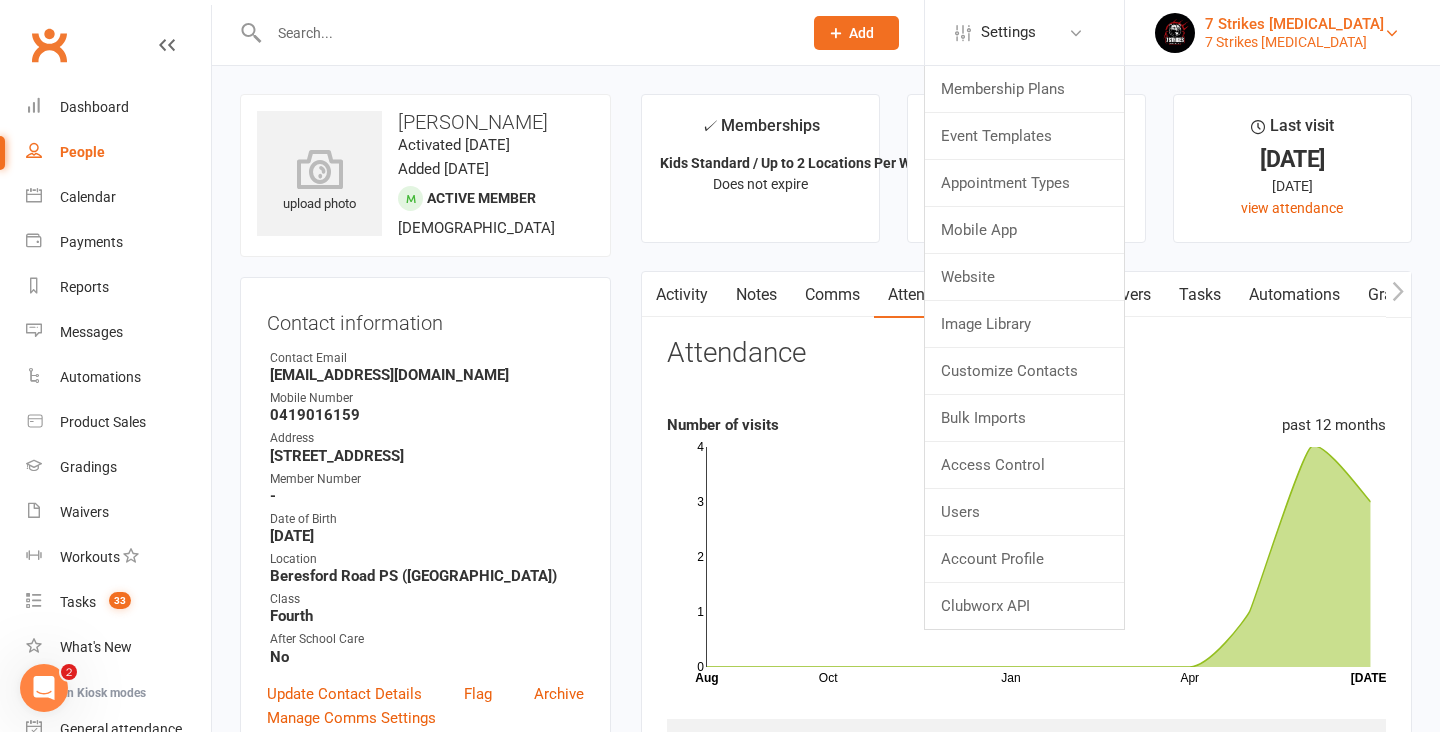 click on "7 Strikes Martial Arts 7 Strikes Martial Arts" at bounding box center (1282, 33) 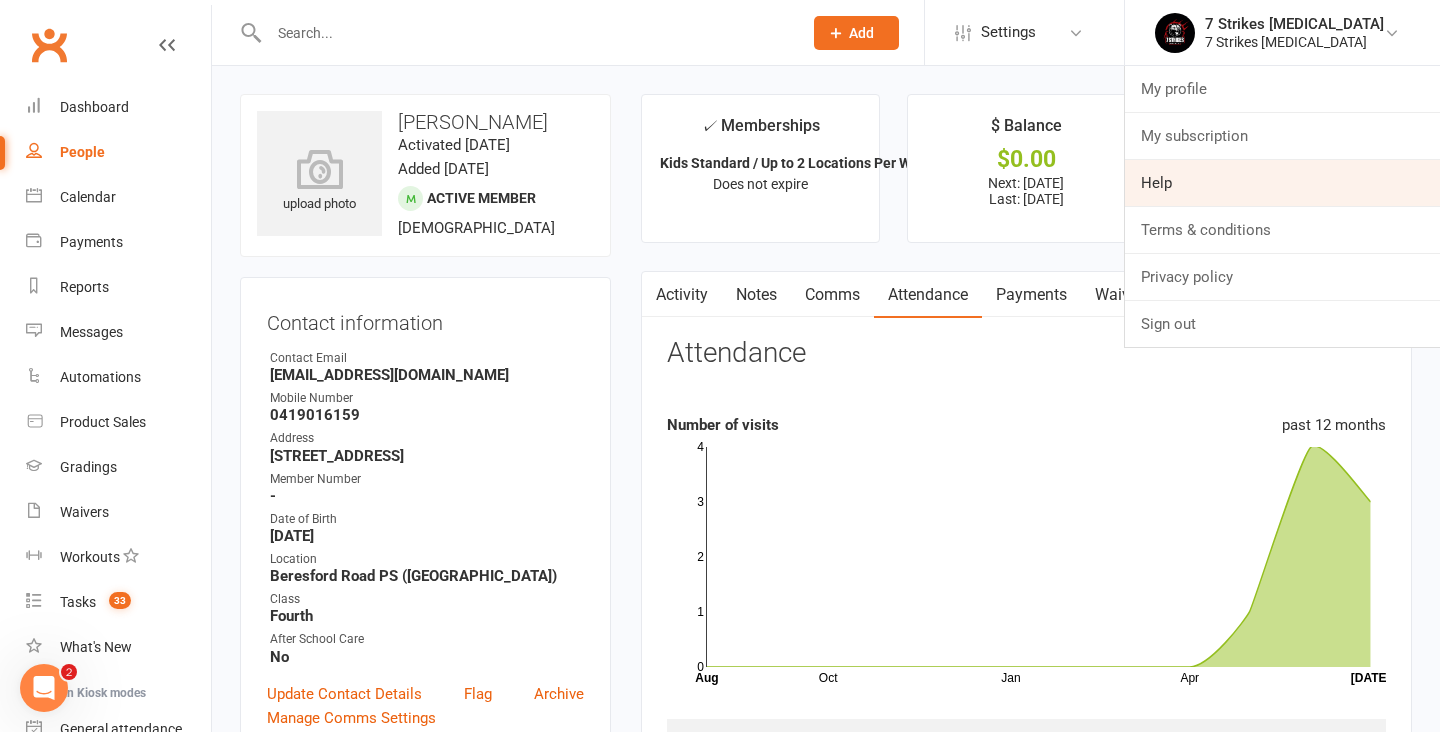 click on "Help" at bounding box center (1282, 183) 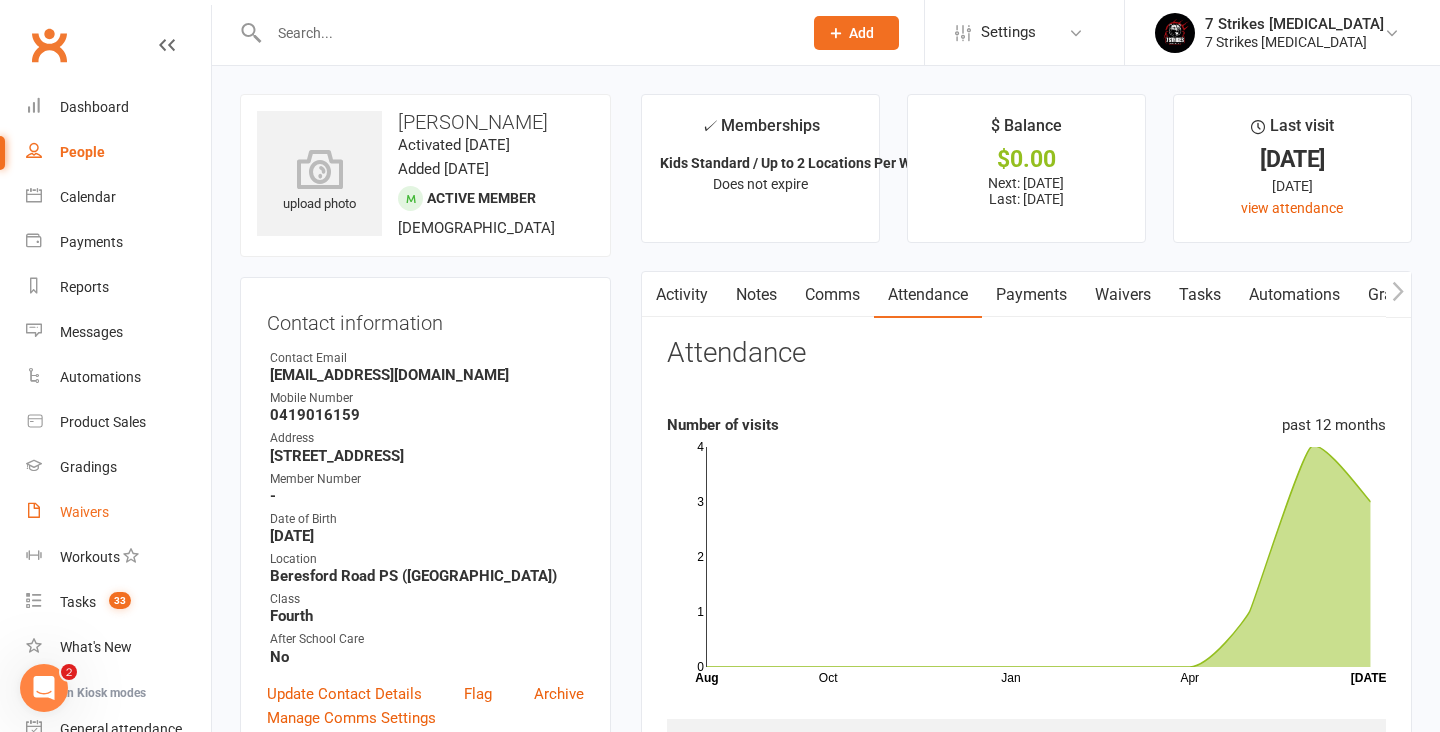 click on "Waivers" at bounding box center (84, 512) 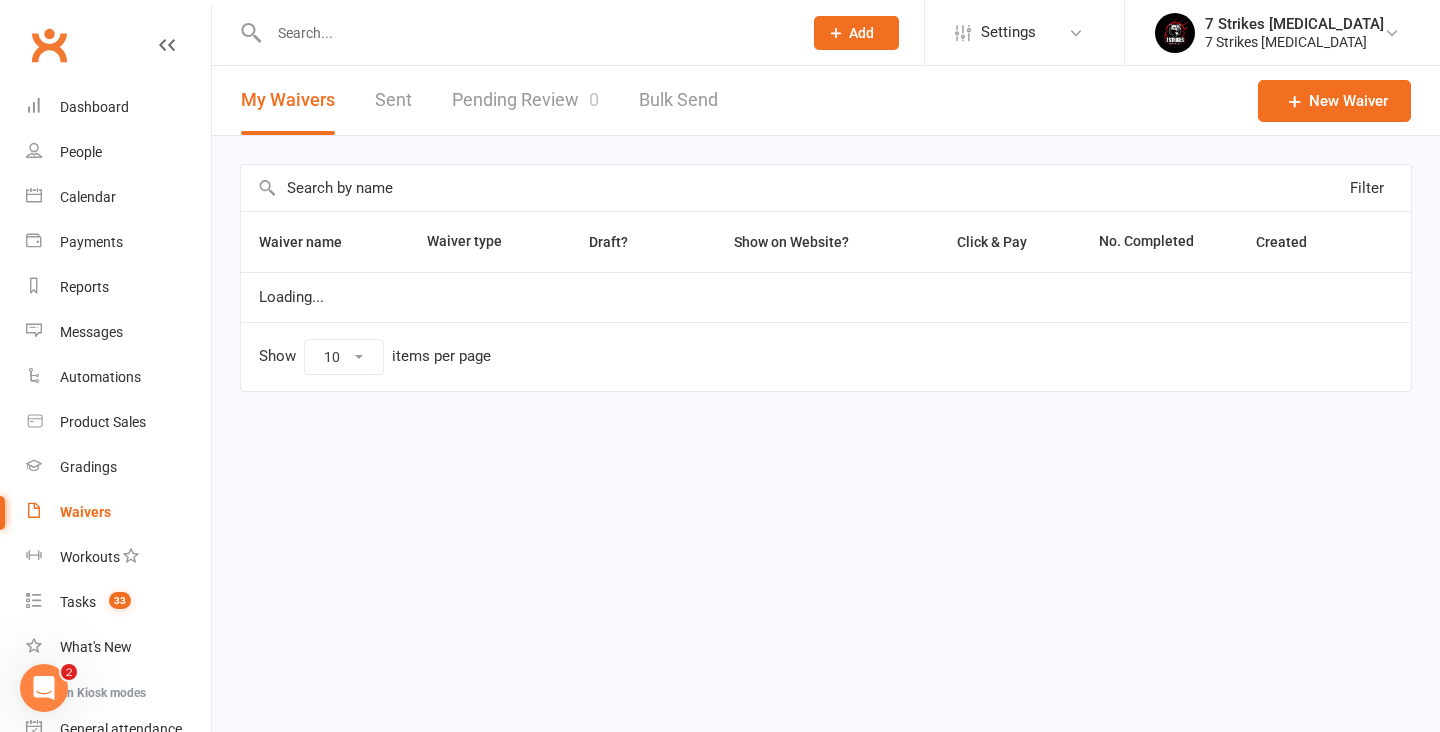 select on "50" 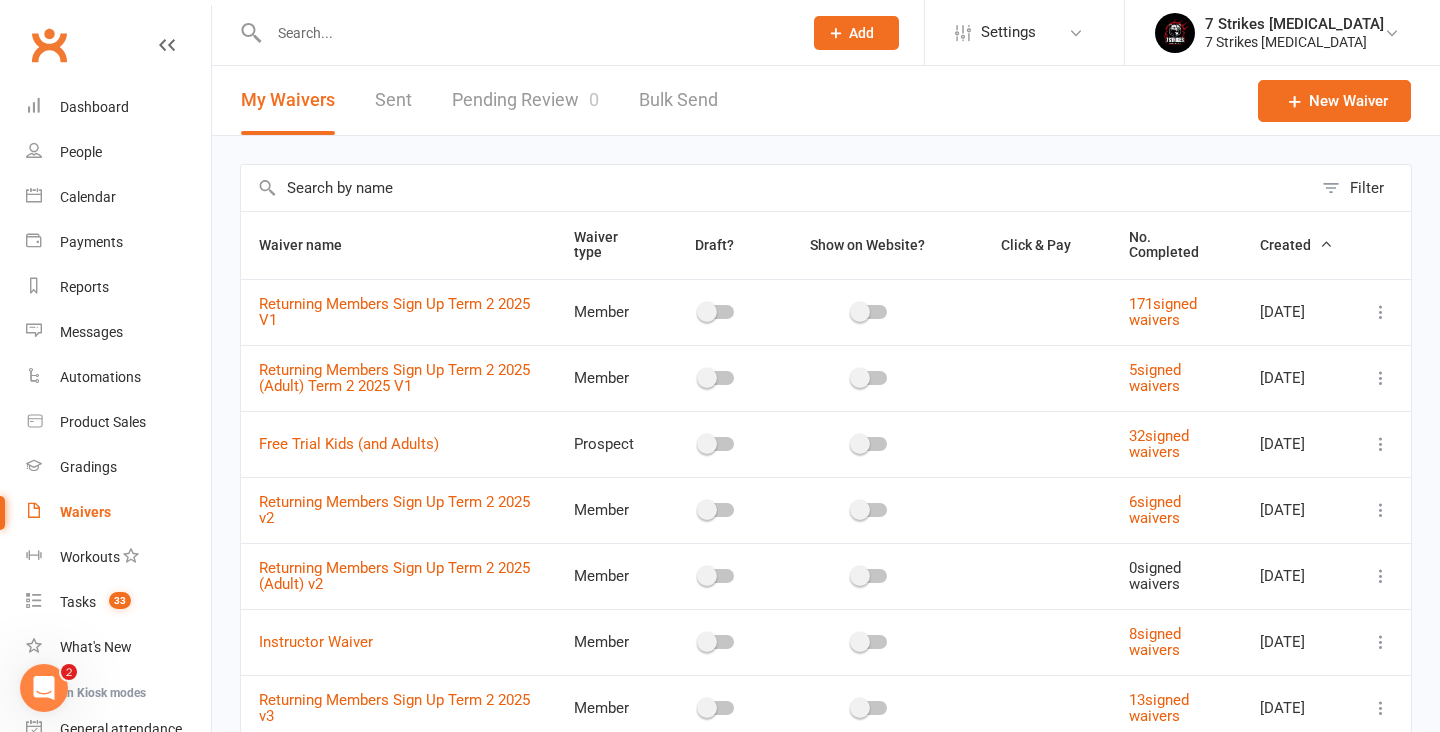 click at bounding box center (1381, 312) 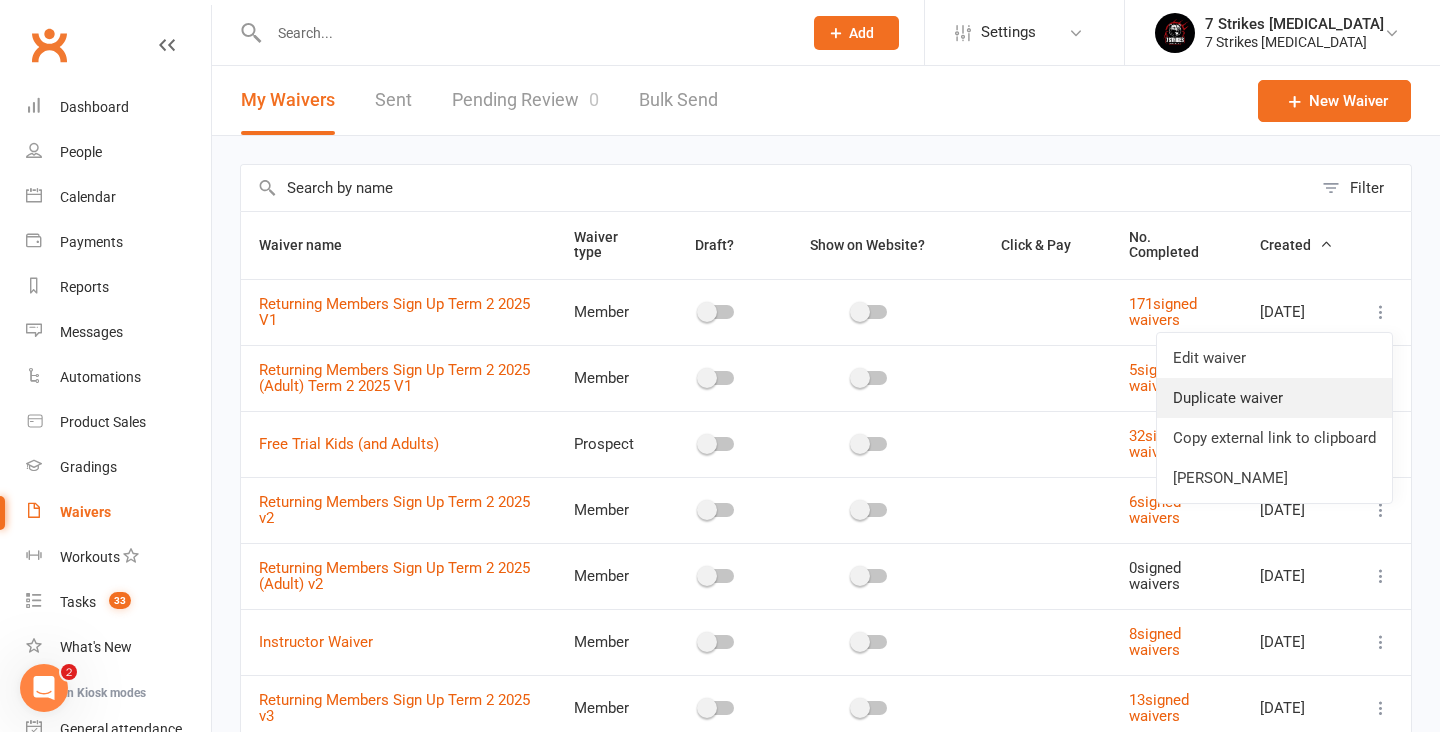 click on "Duplicate waiver" at bounding box center [1274, 398] 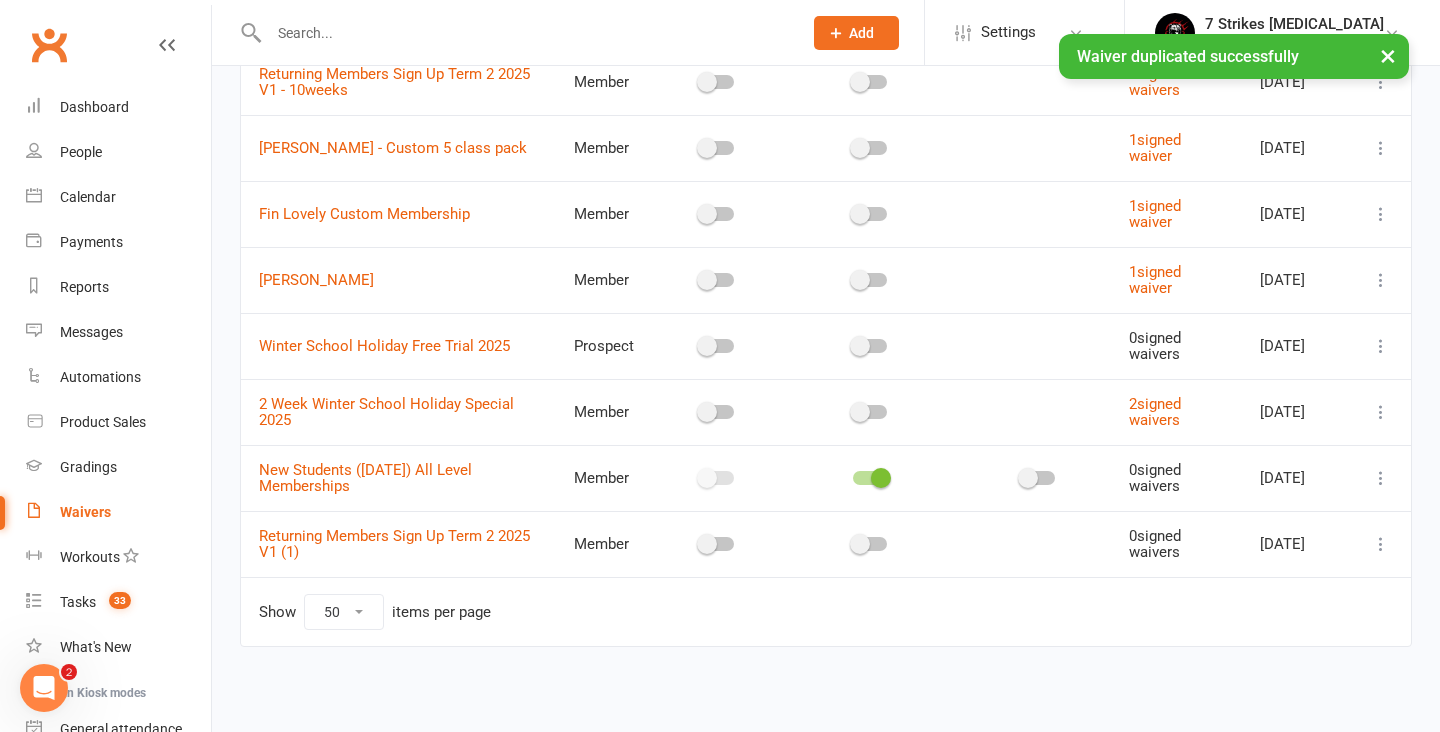 scroll, scrollTop: 1424, scrollLeft: 0, axis: vertical 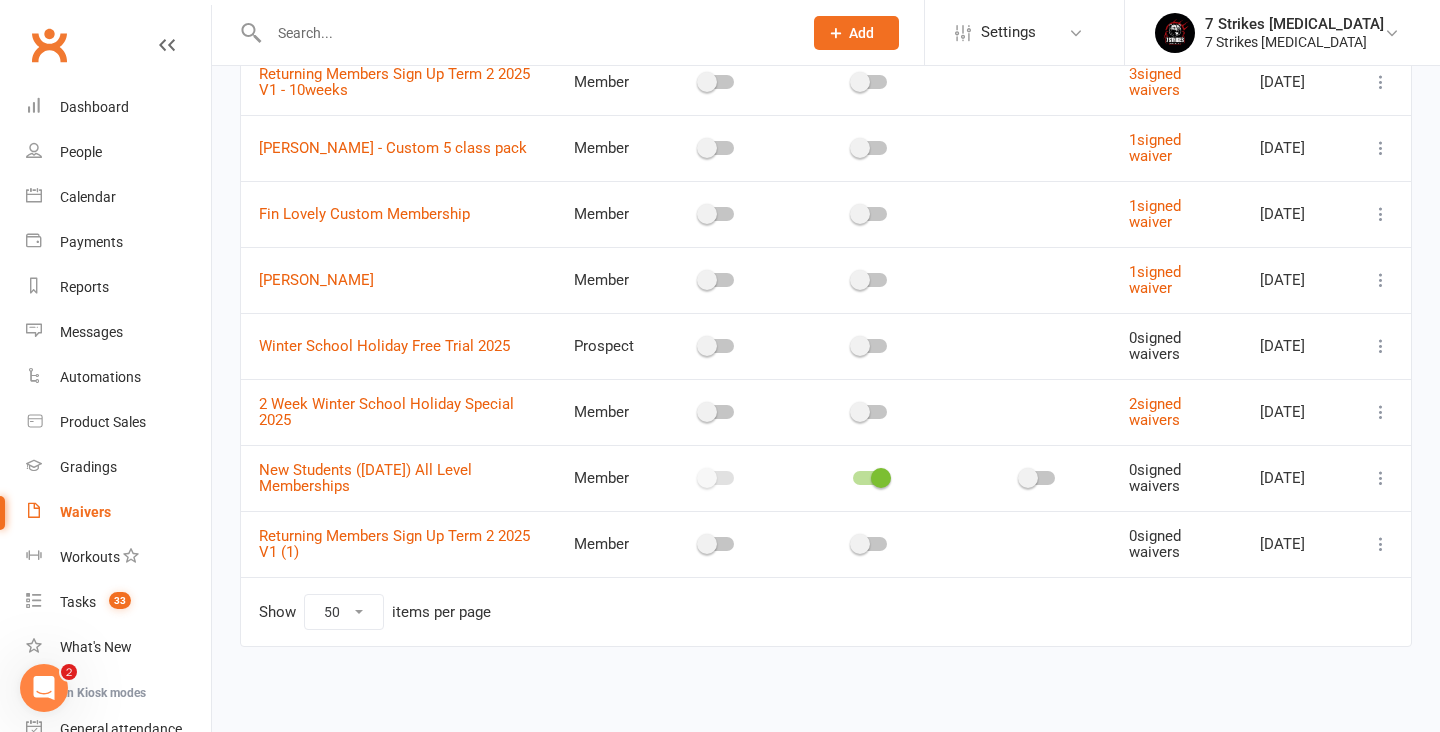 click at bounding box center (881, 478) 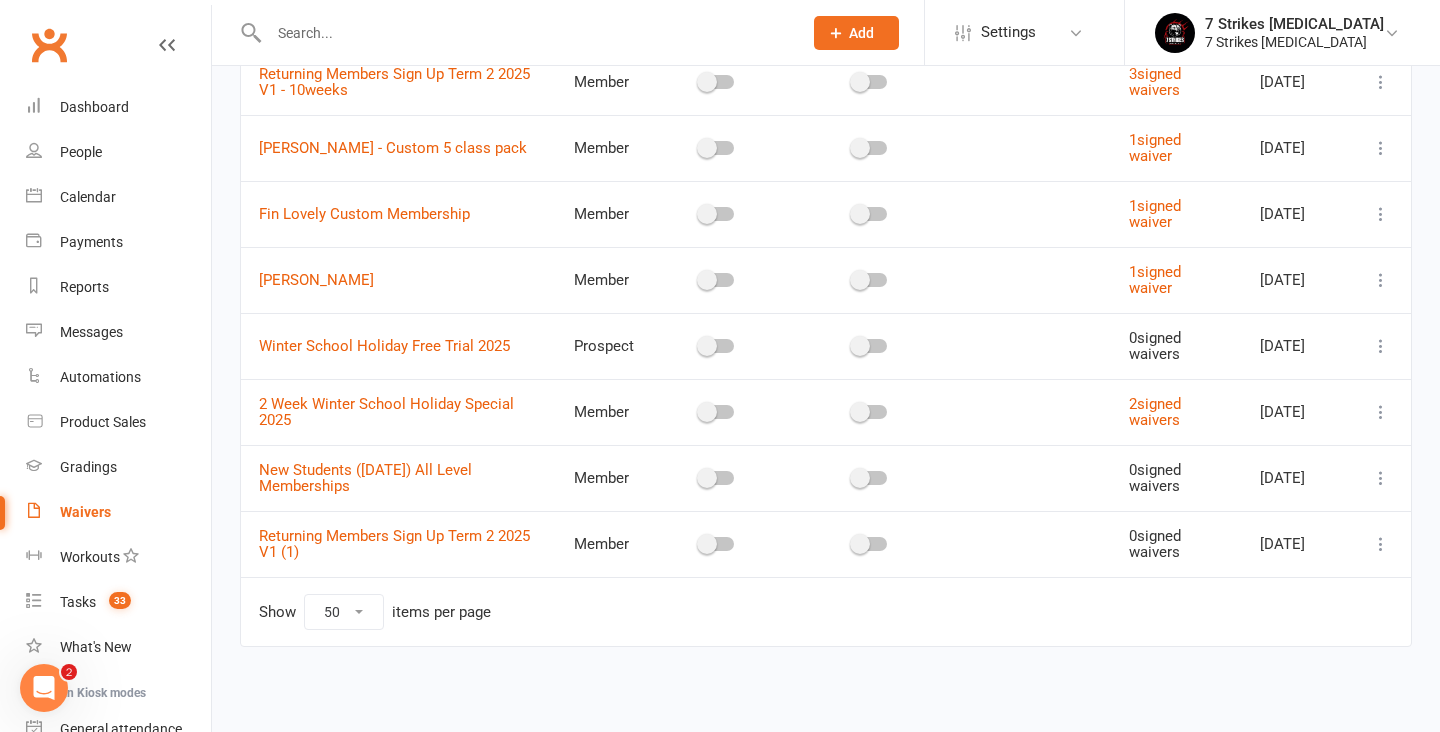 click at bounding box center (870, 478) 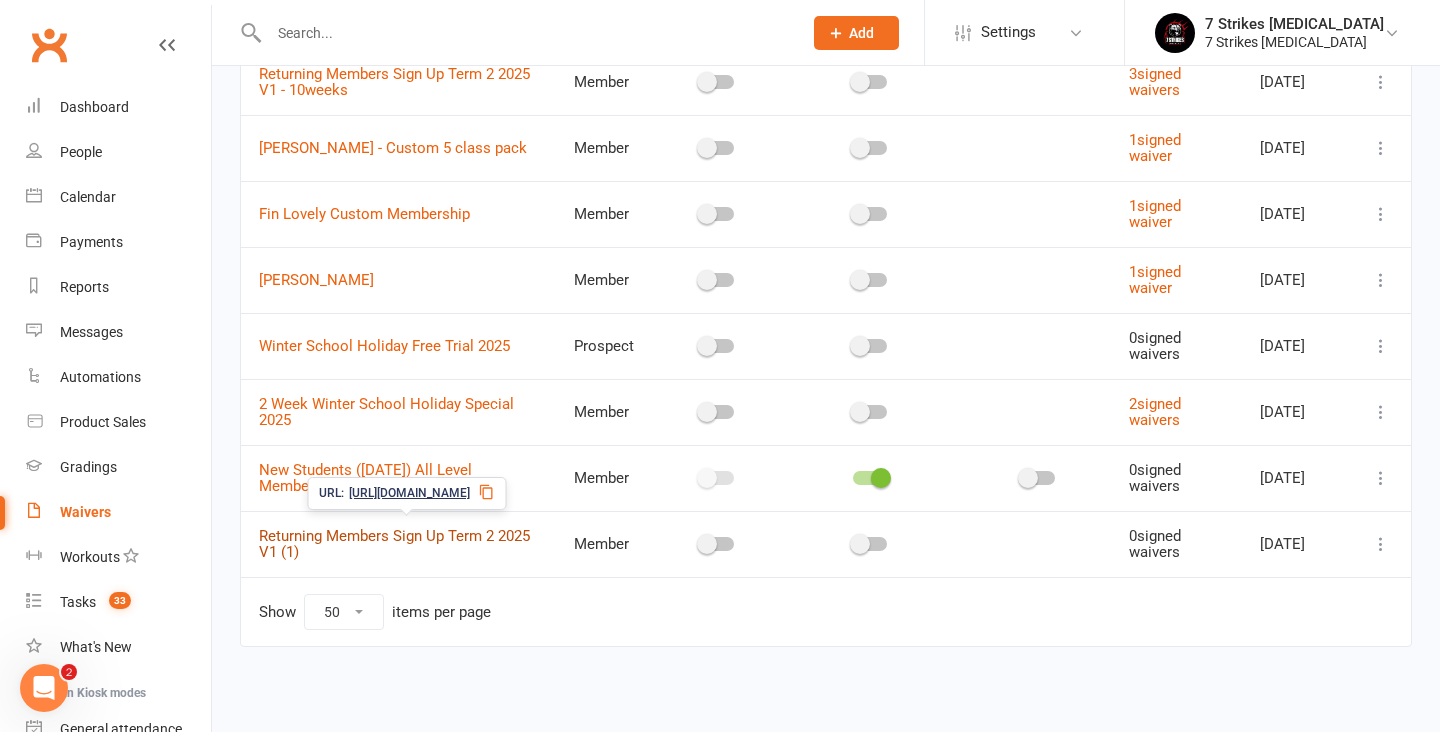 click on "Returning Members Sign Up Term 2 2025 V1 (1)" at bounding box center (394, 544) 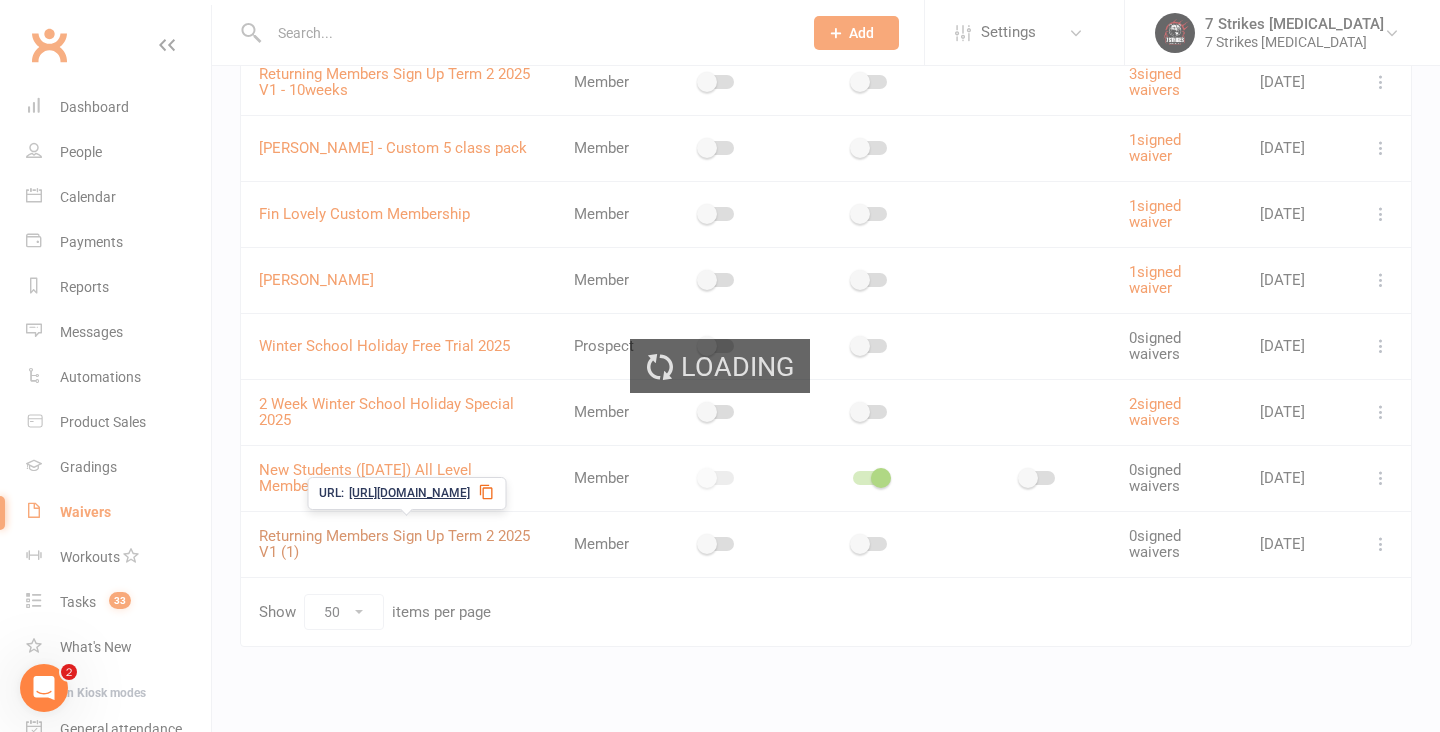 scroll, scrollTop: 0, scrollLeft: 0, axis: both 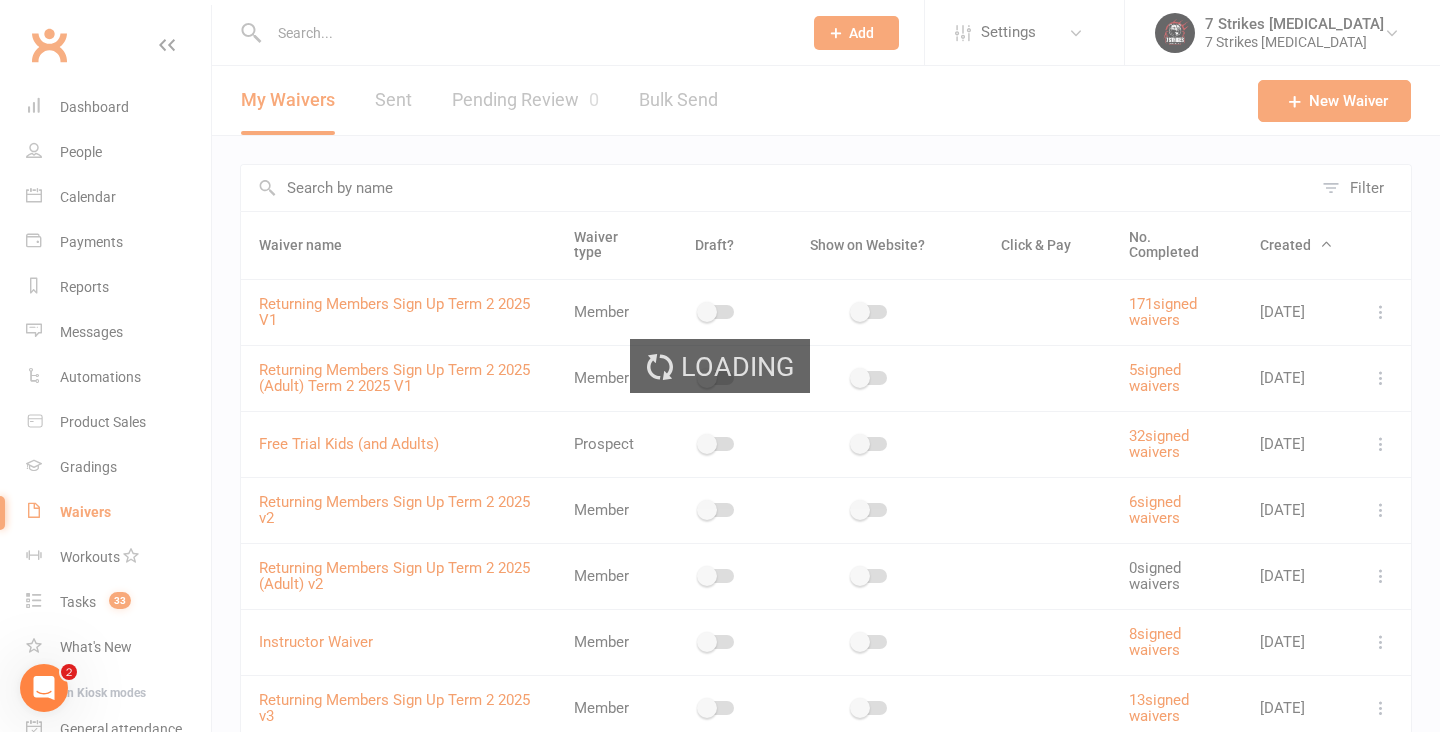 select on "applies_to_all_signees" 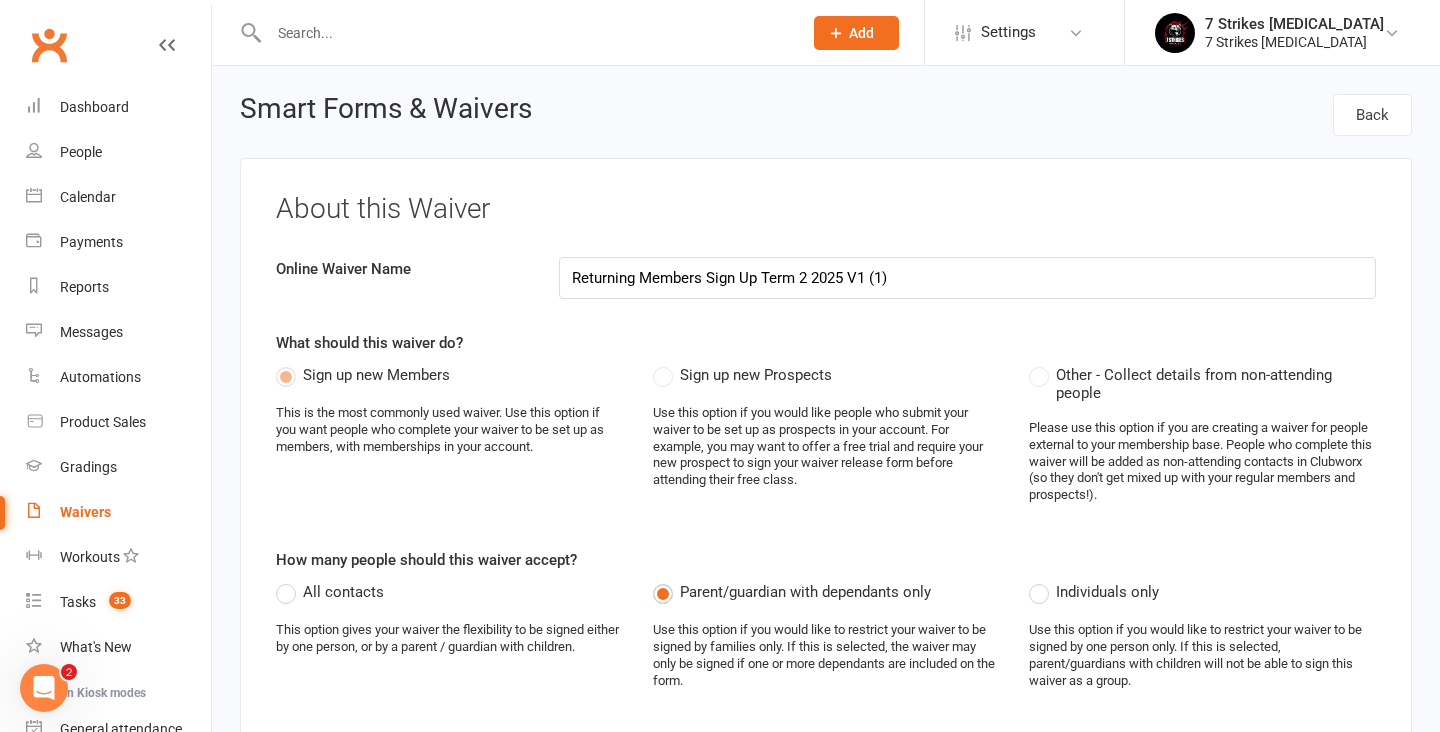 drag, startPoint x: 709, startPoint y: 273, endPoint x: 901, endPoint y: 270, distance: 192.02344 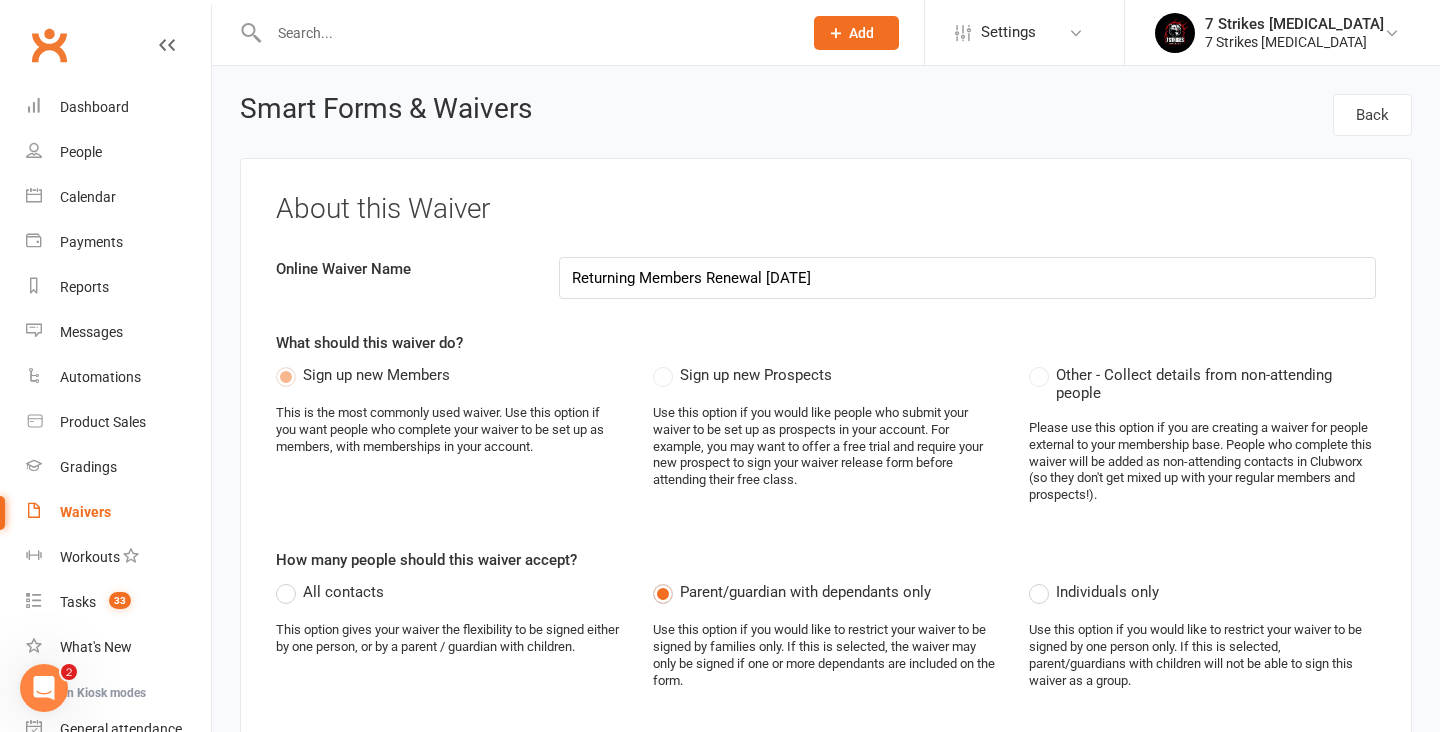 type on "Returning Members Renewal [DATE]" 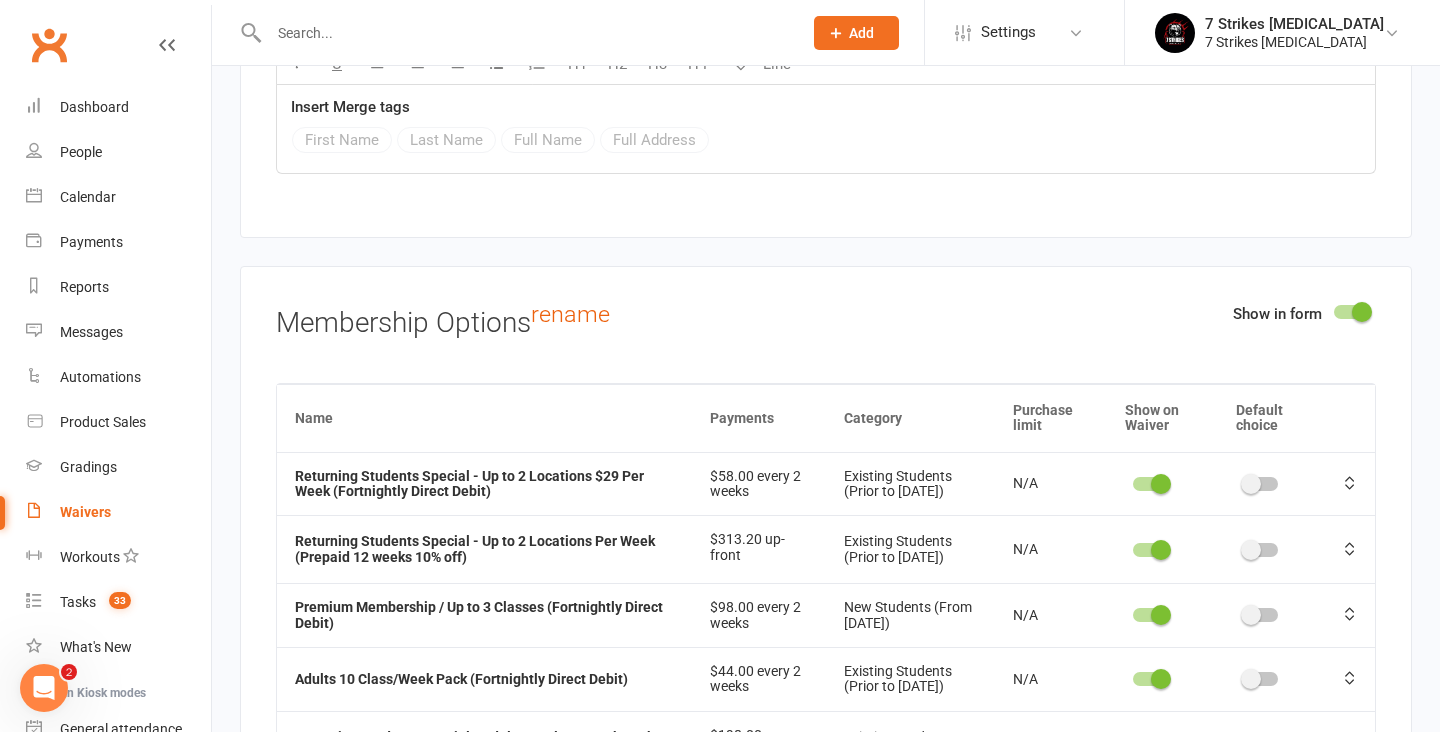 scroll, scrollTop: 10797, scrollLeft: 0, axis: vertical 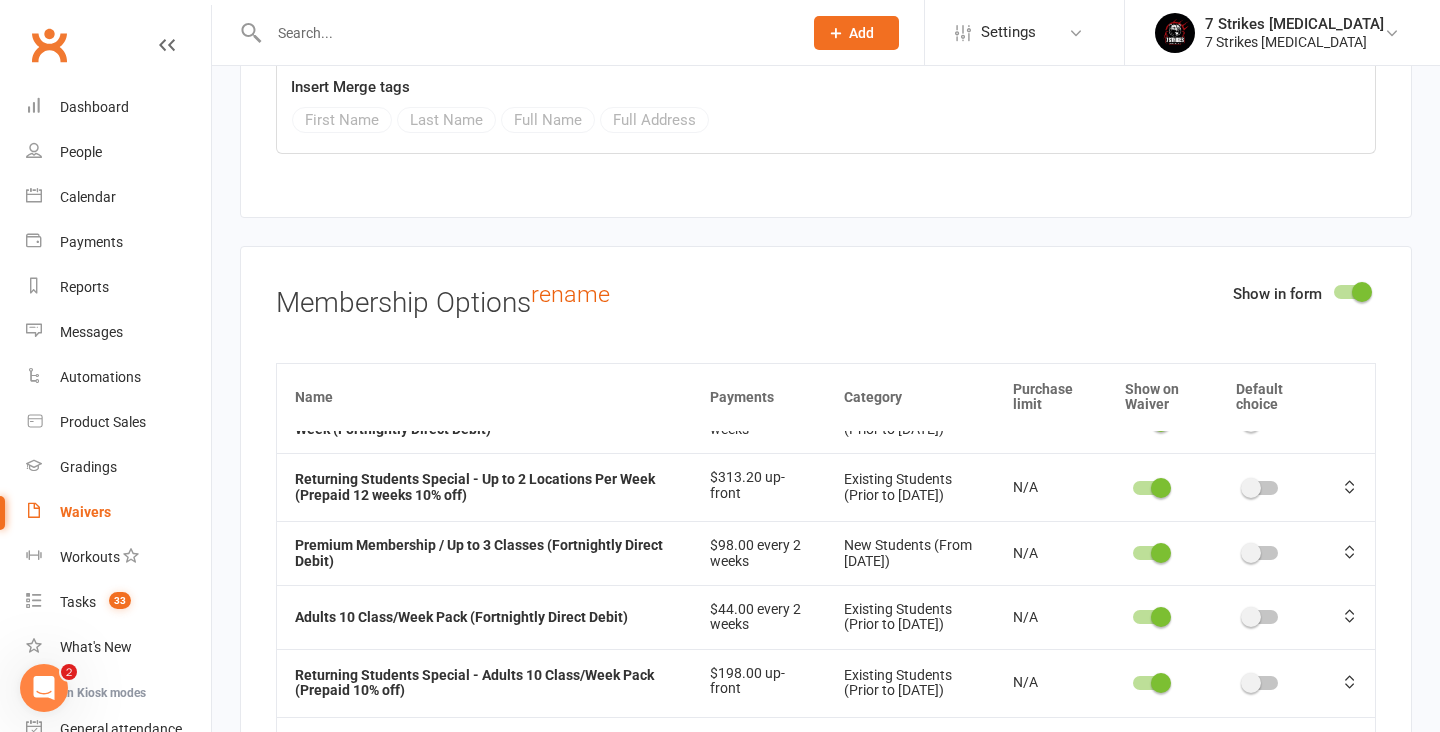 click at bounding box center (1161, 553) 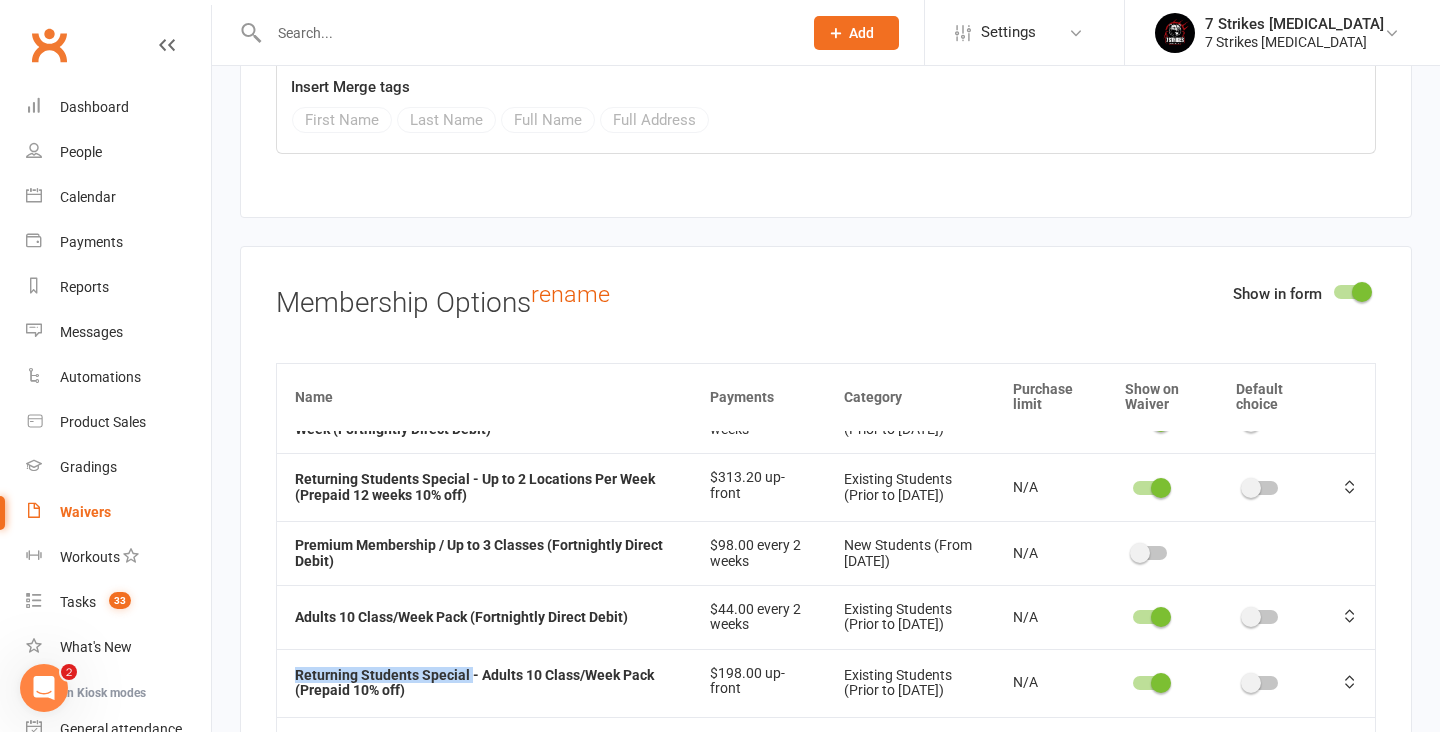 drag, startPoint x: 471, startPoint y: 569, endPoint x: 286, endPoint y: 563, distance: 185.09727 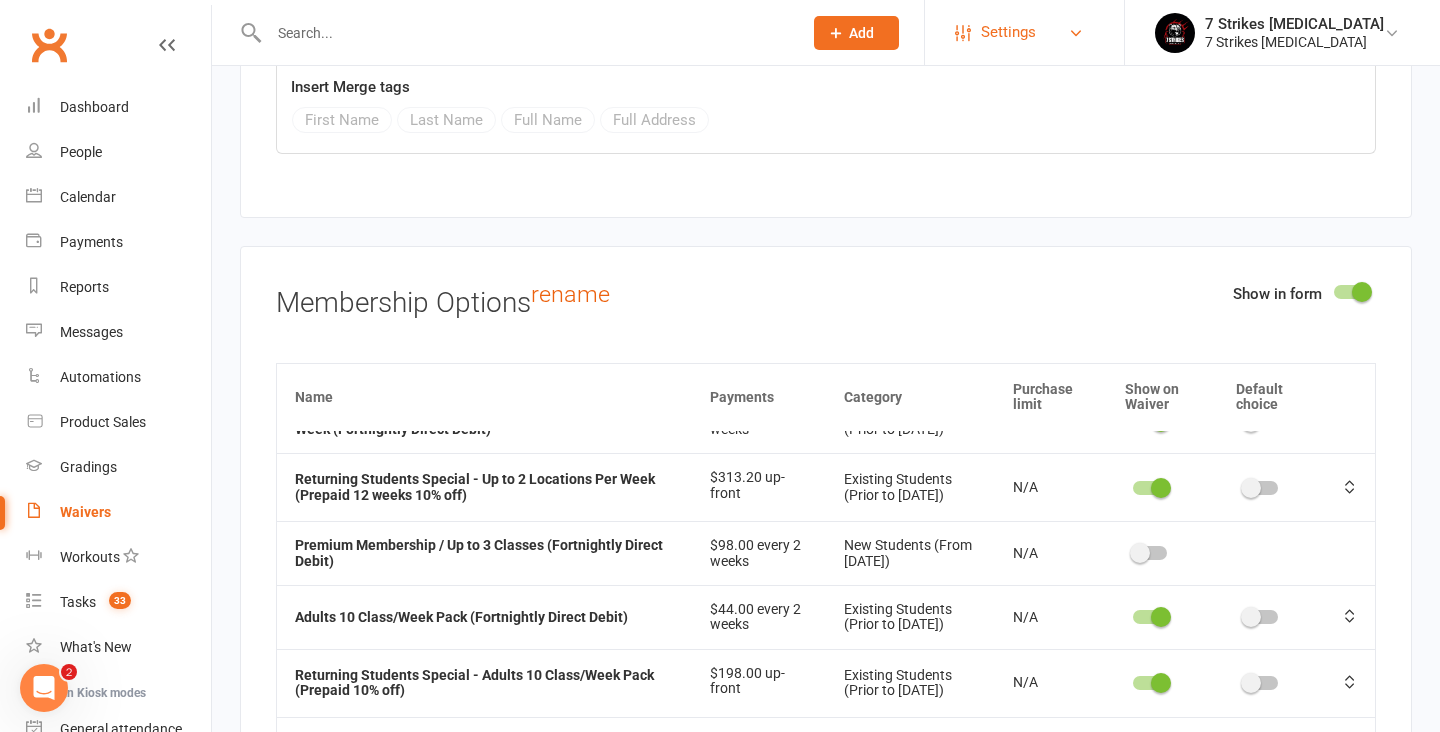 click on "Settings" at bounding box center [1008, 32] 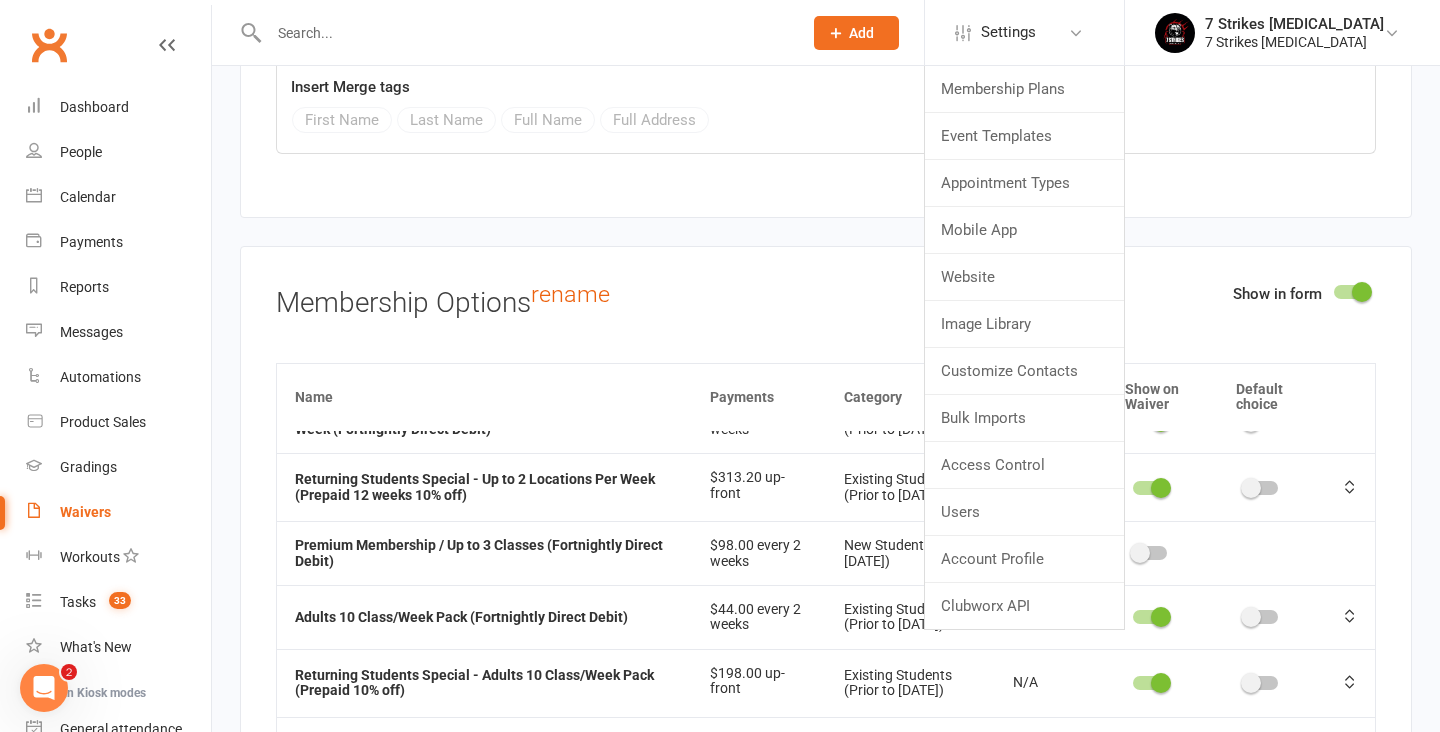 click on "Membership Options  rename" at bounding box center (826, 300) 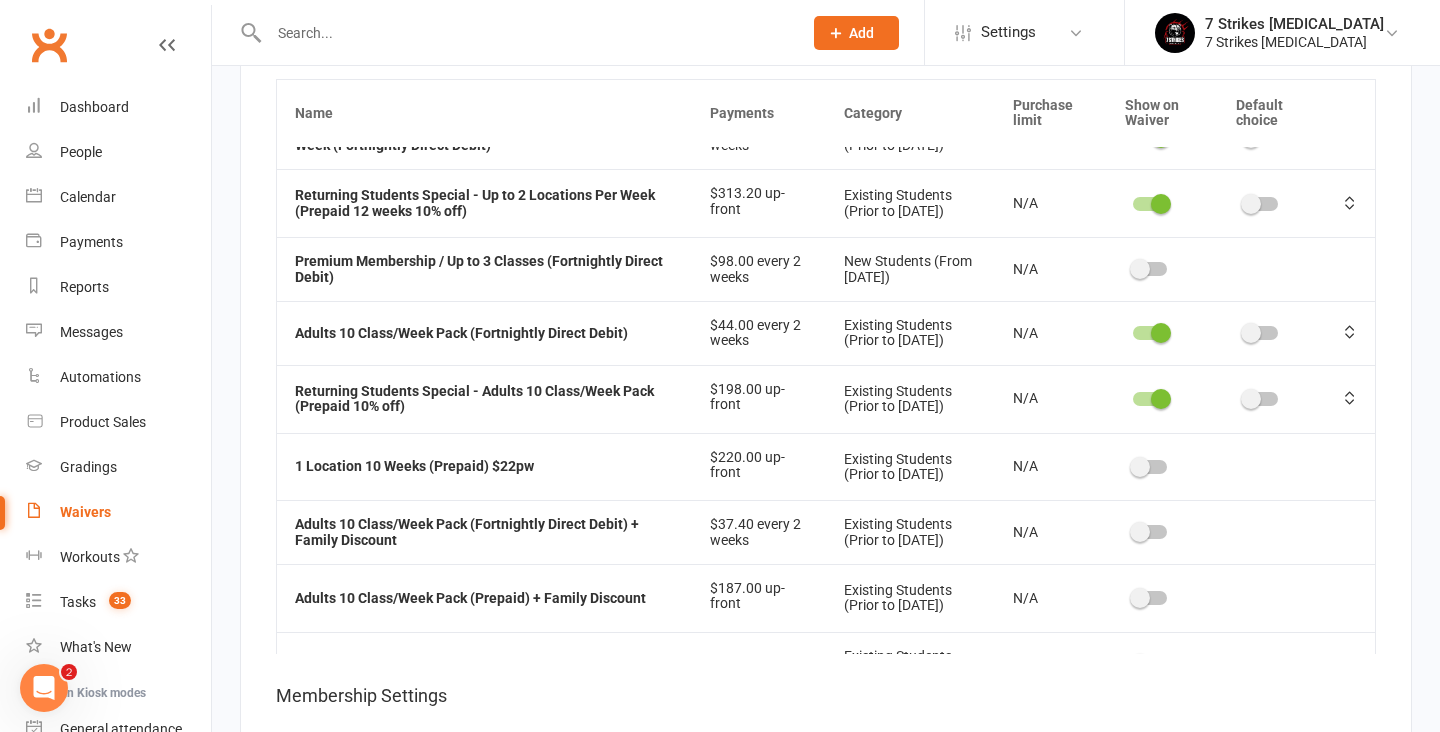 scroll, scrollTop: 11087, scrollLeft: 0, axis: vertical 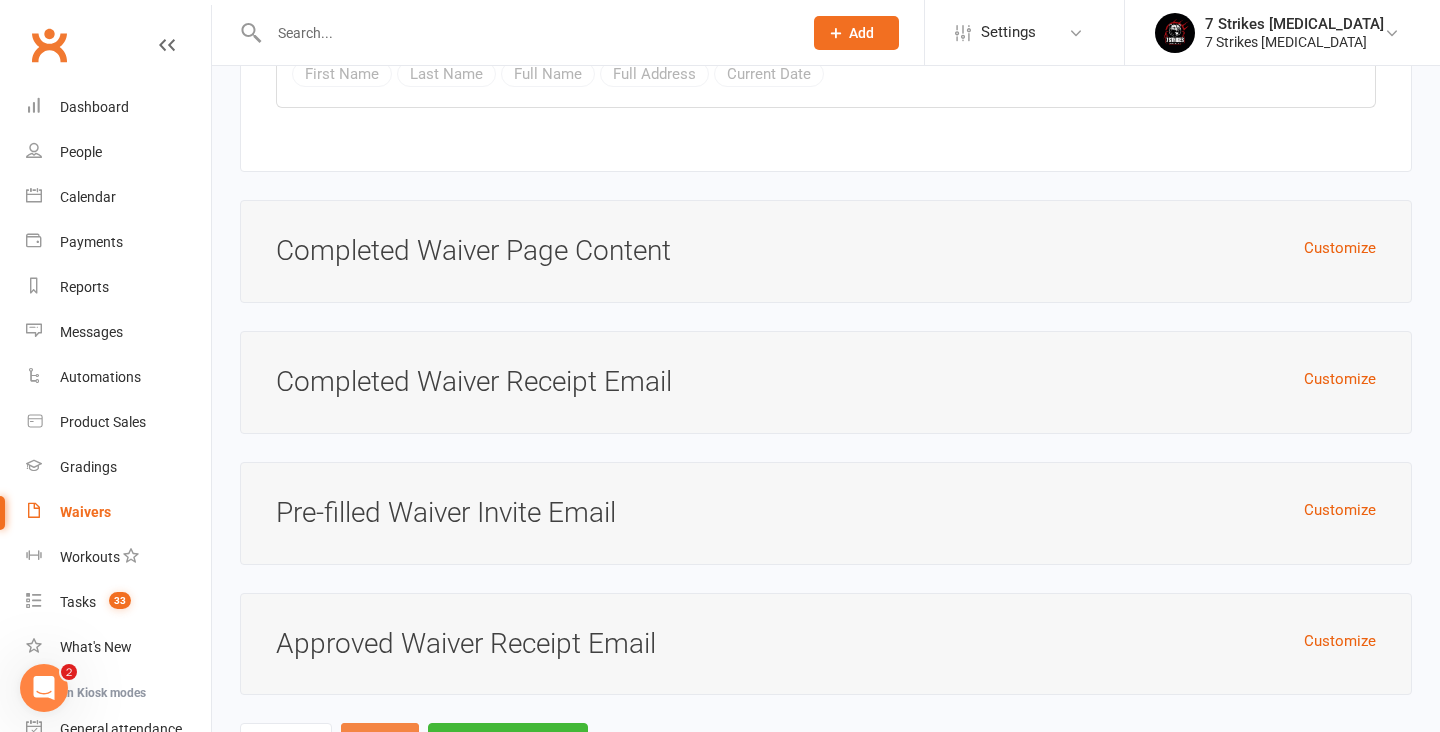 click on "Save" at bounding box center [380, 744] 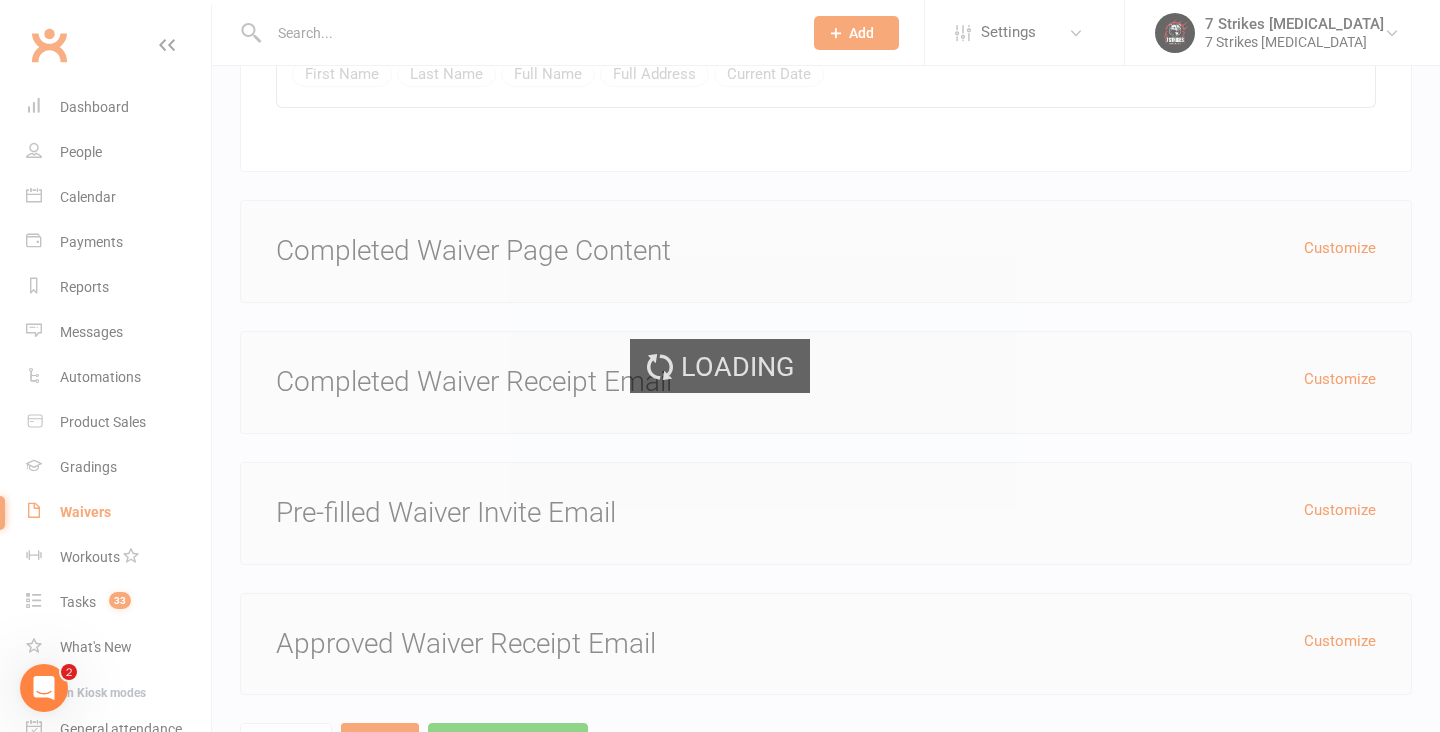 select on "50" 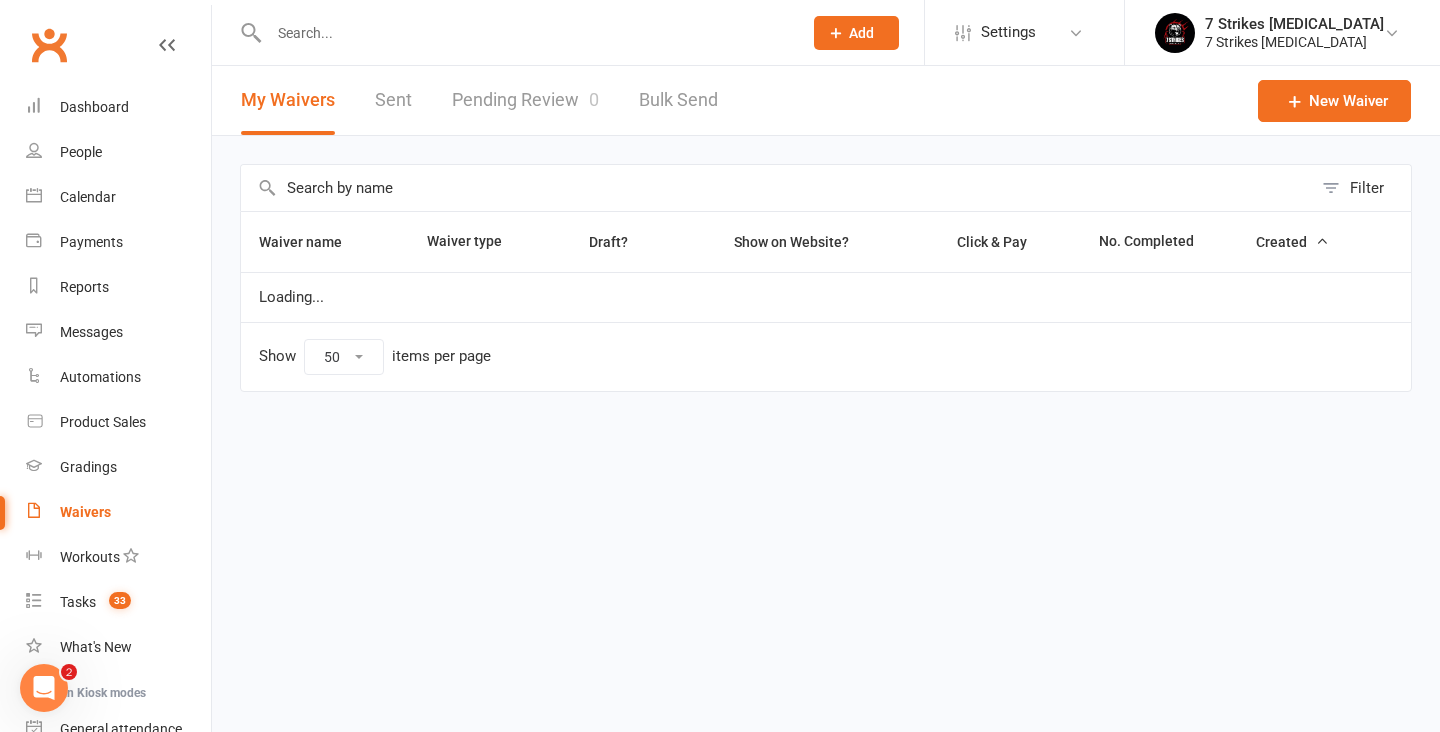 scroll, scrollTop: 0, scrollLeft: 0, axis: both 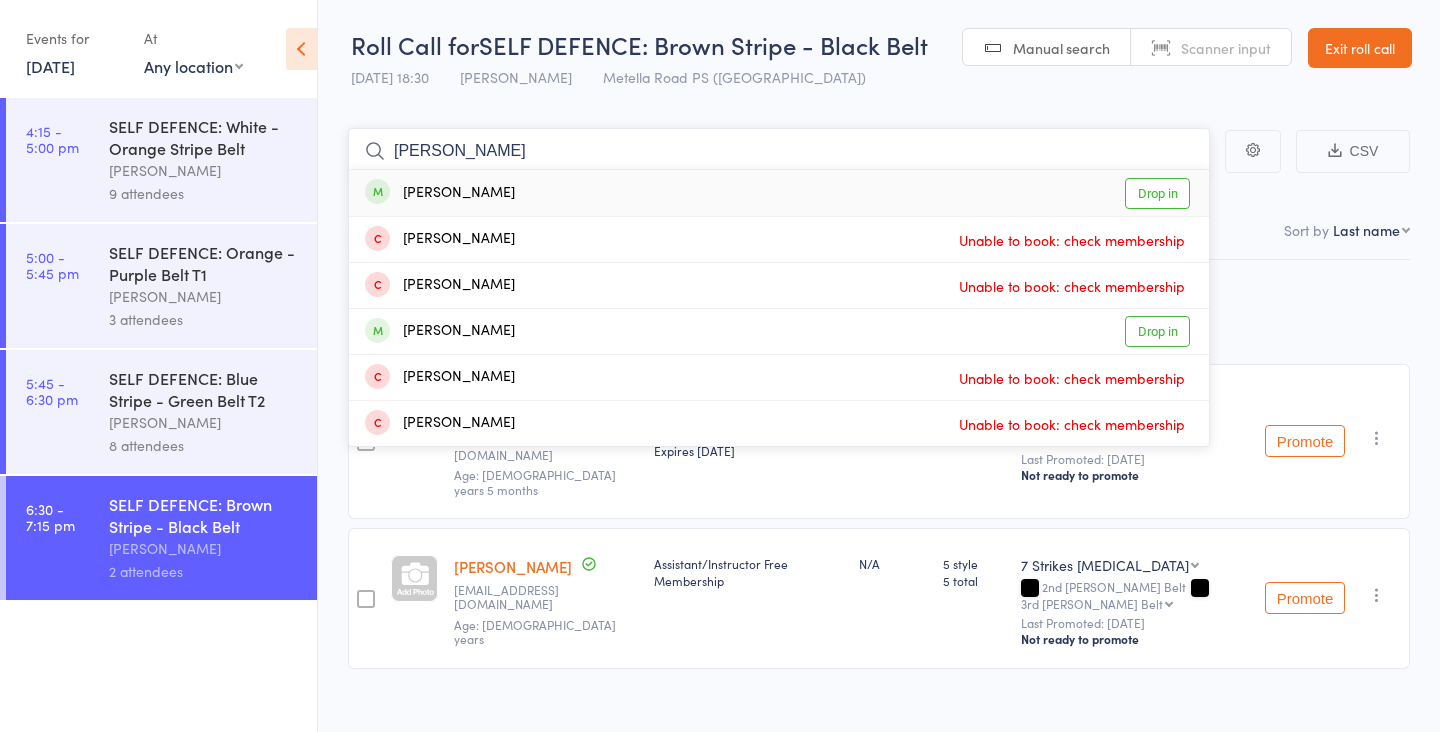 type on "[PERSON_NAME]" 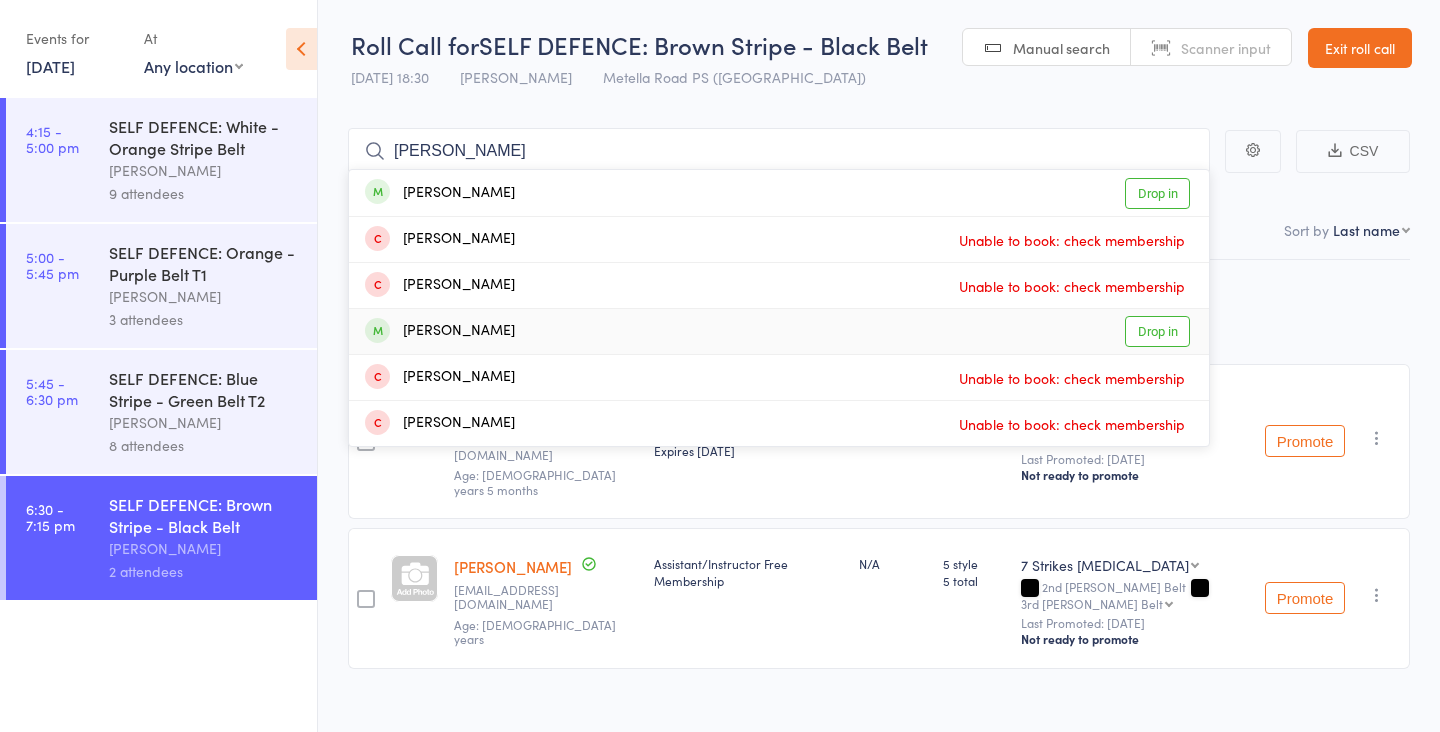 drag, startPoint x: 0, startPoint y: 0, endPoint x: 1149, endPoint y: 328, distance: 1194.8995 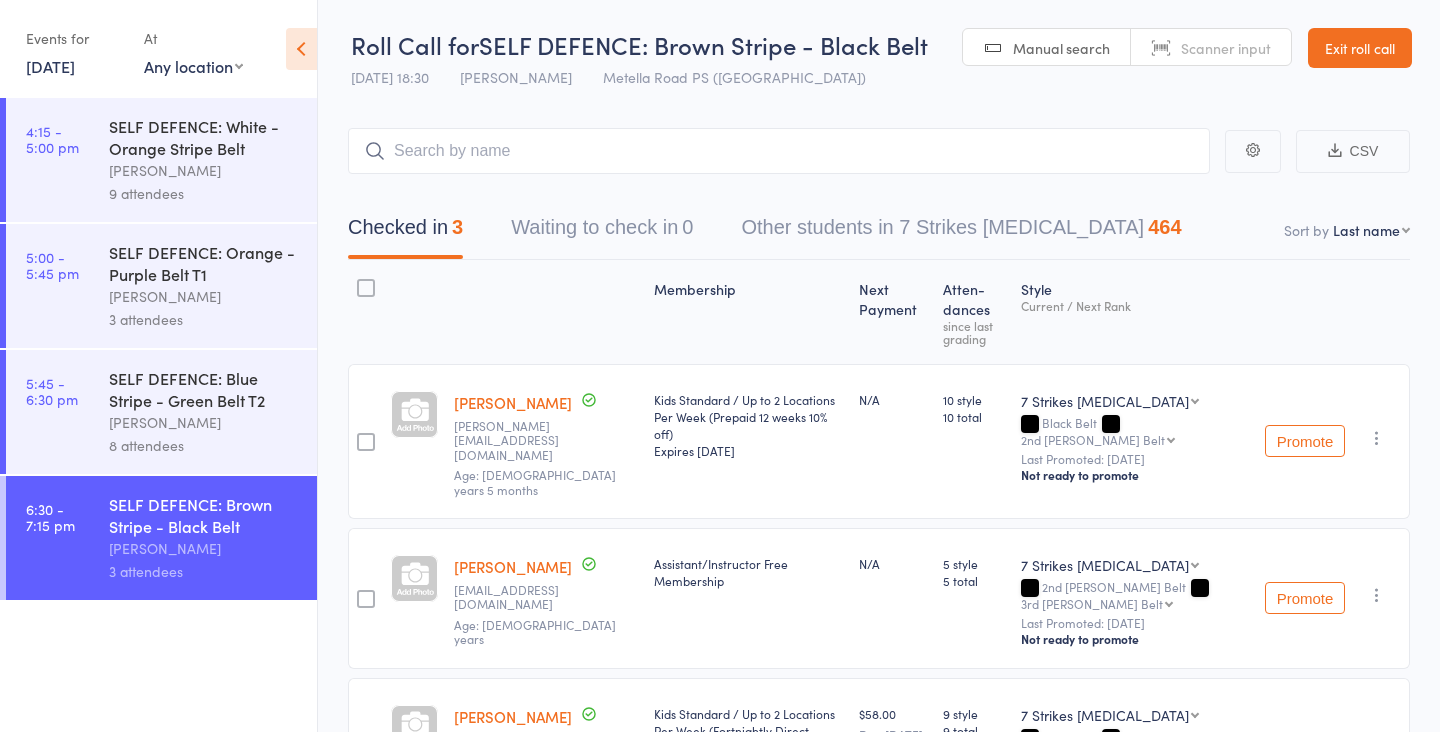 click on "SELF DEFENCE: Blue Stripe - Green Belt T2" at bounding box center [204, 389] 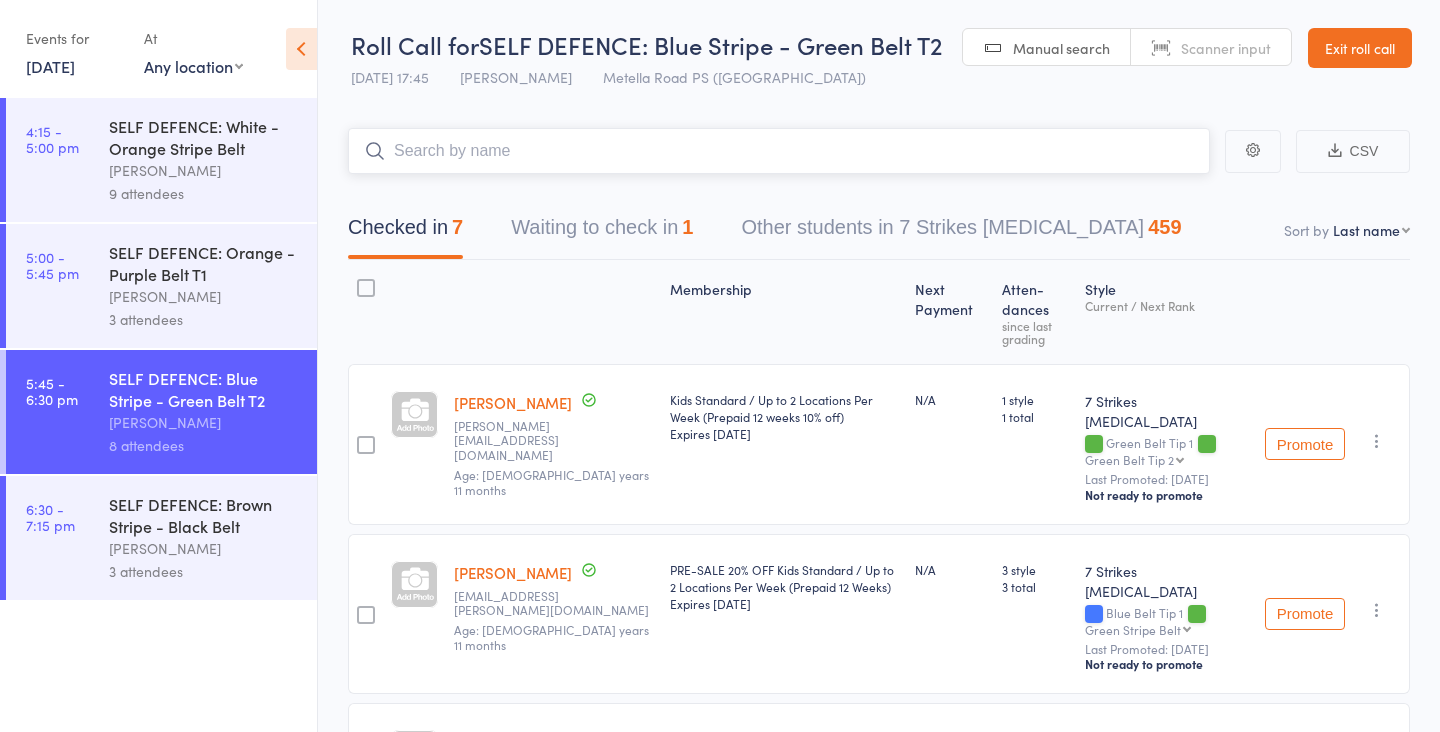 click on "Waiting to check in  1" at bounding box center (602, 232) 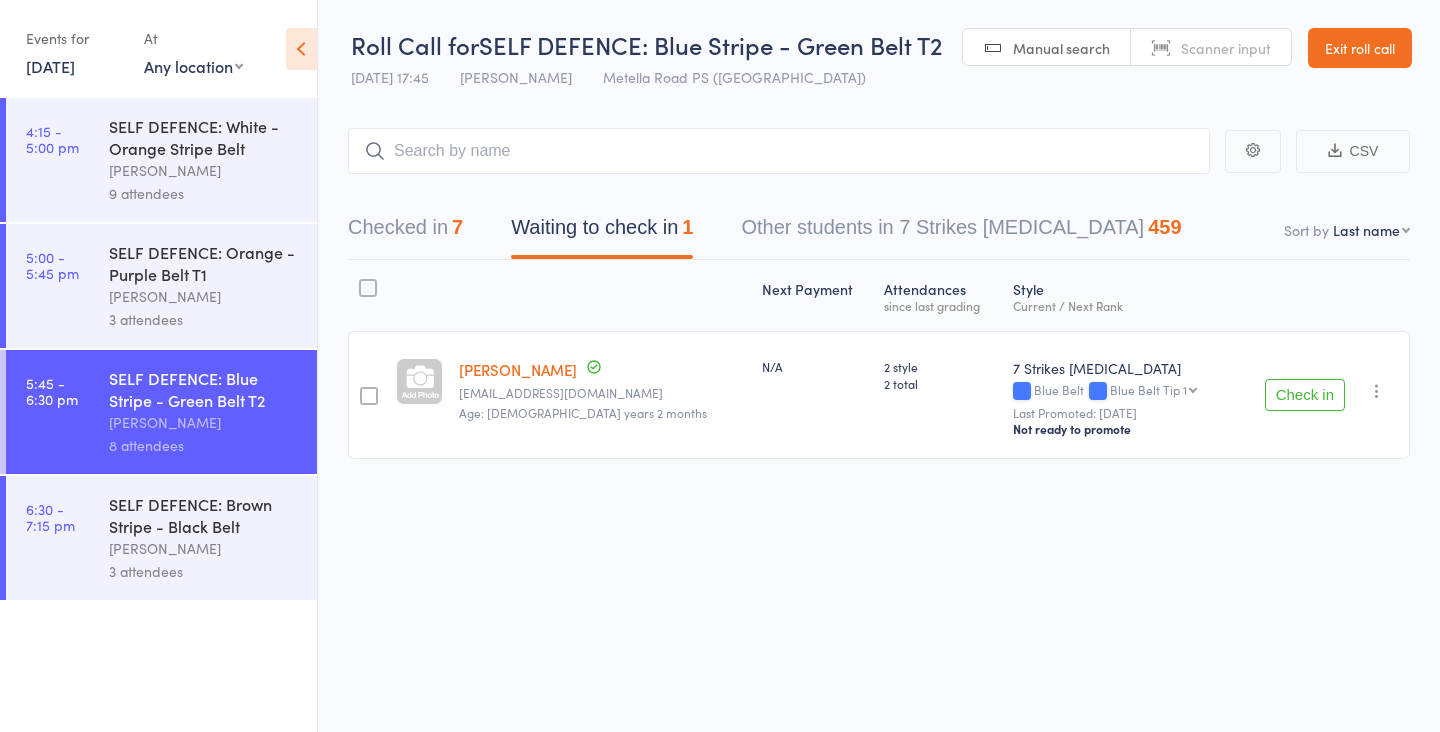 click on "SELF DEFENCE: Brown Stripe - Black Belt" at bounding box center [204, 515] 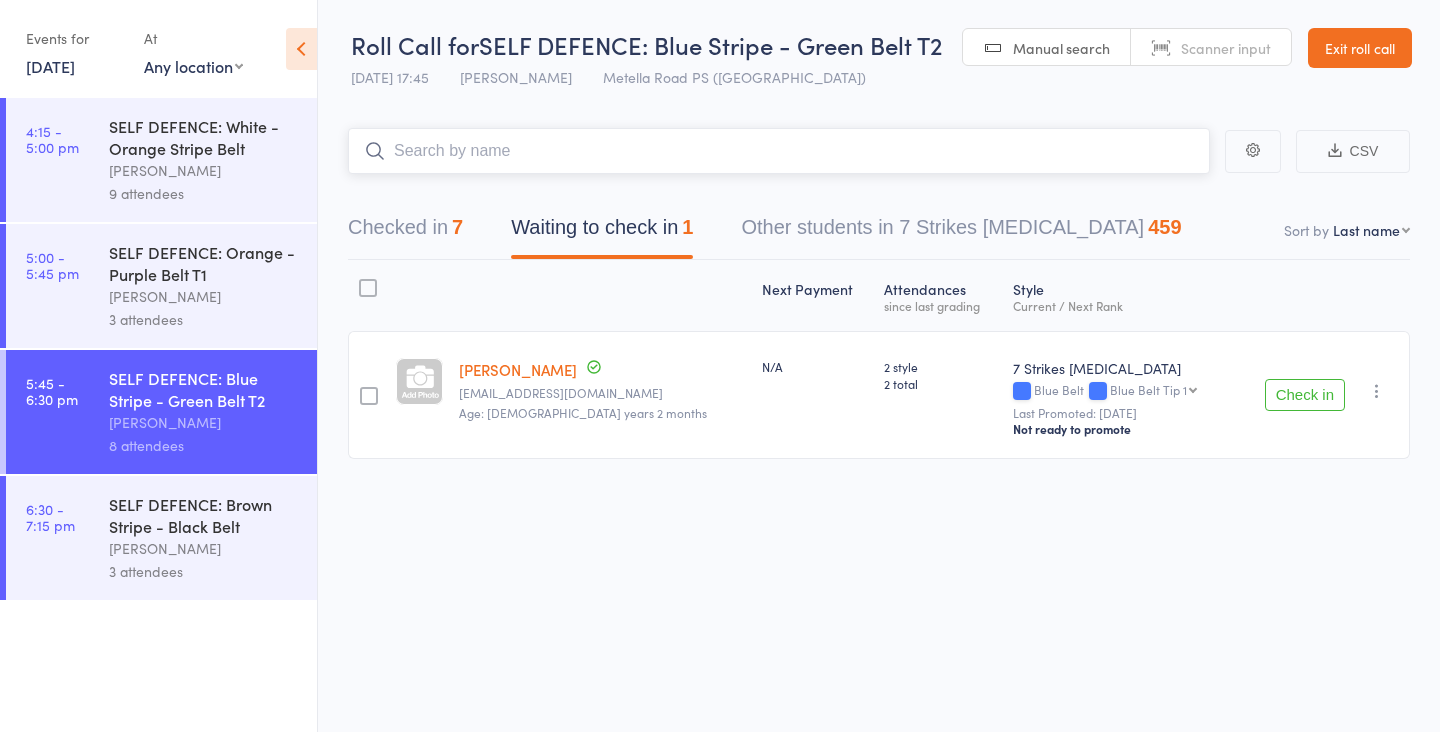 click at bounding box center (779, 151) 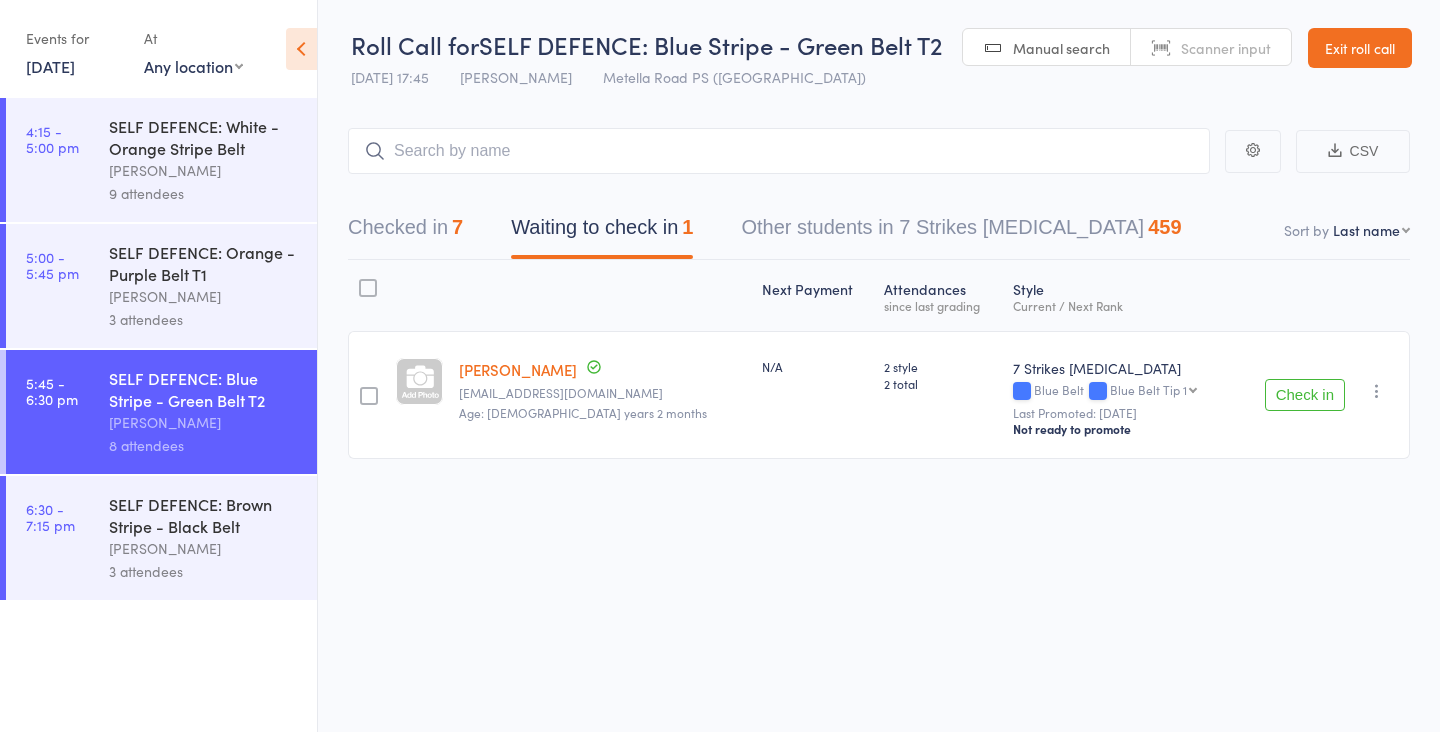 click on "4:15 - 5:00 pm SELF DEFENCE: White - Orange Stripe Belt Daniel Jancek 9 attendees 5:00 - 5:45 pm SELF DEFENCE: Orange - Purple Belt T1 Daniel Jancek 3 attendees 5:45 - 6:30 pm SELF DEFENCE: Blue Stripe - Green Belt T2 Daniel Jancek 8 attendees 6:30 - 7:15 pm SELF DEFENCE: Brown Stripe - Black Belt Daniel Jancek 3 attendees" at bounding box center (158, 415) 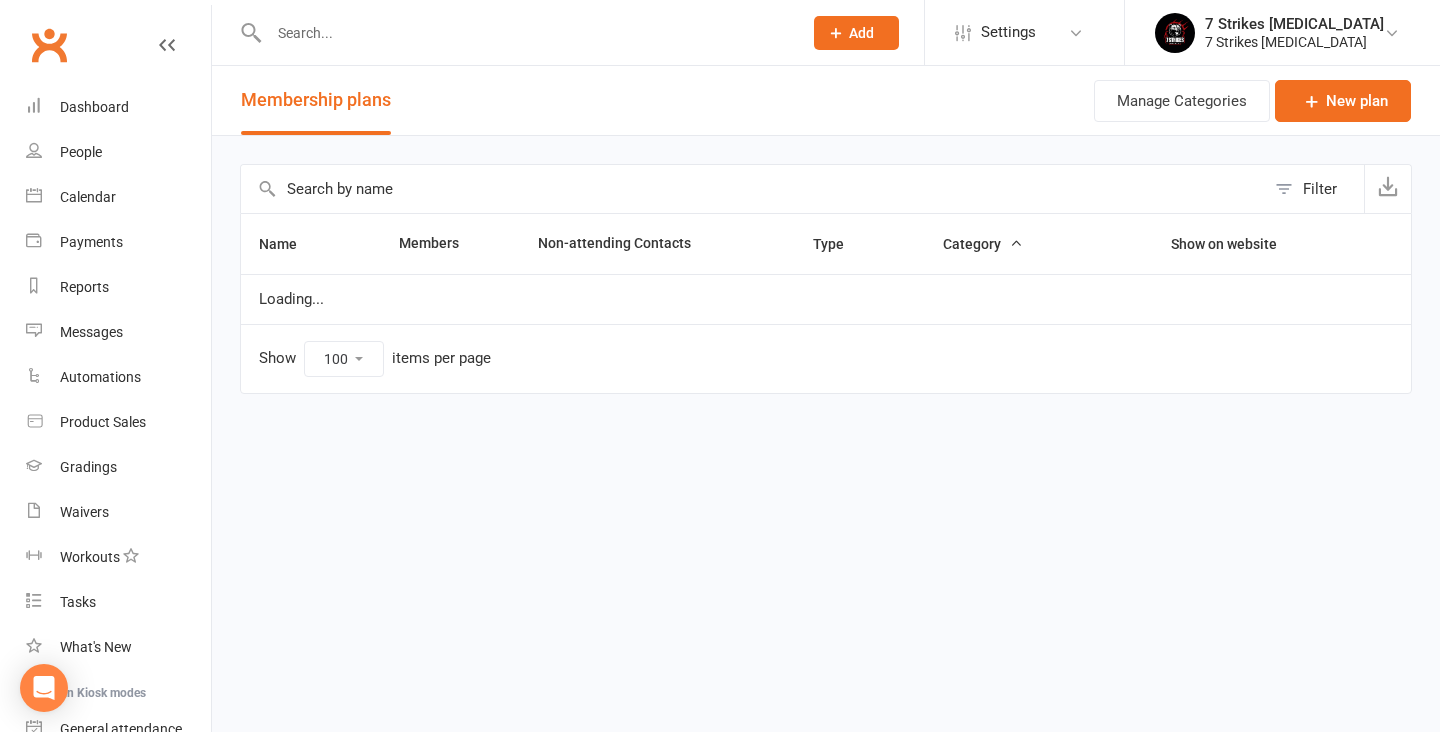 select on "100" 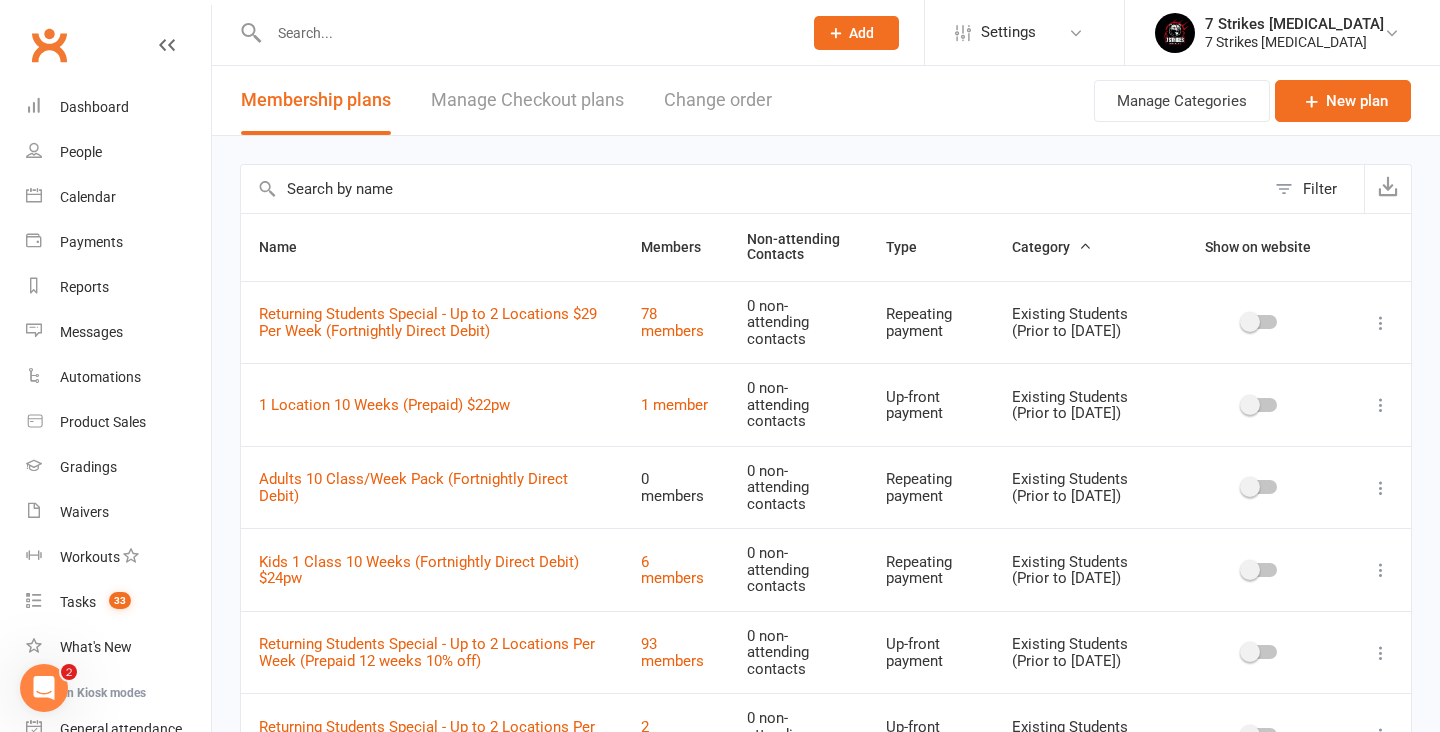 scroll, scrollTop: 0, scrollLeft: 0, axis: both 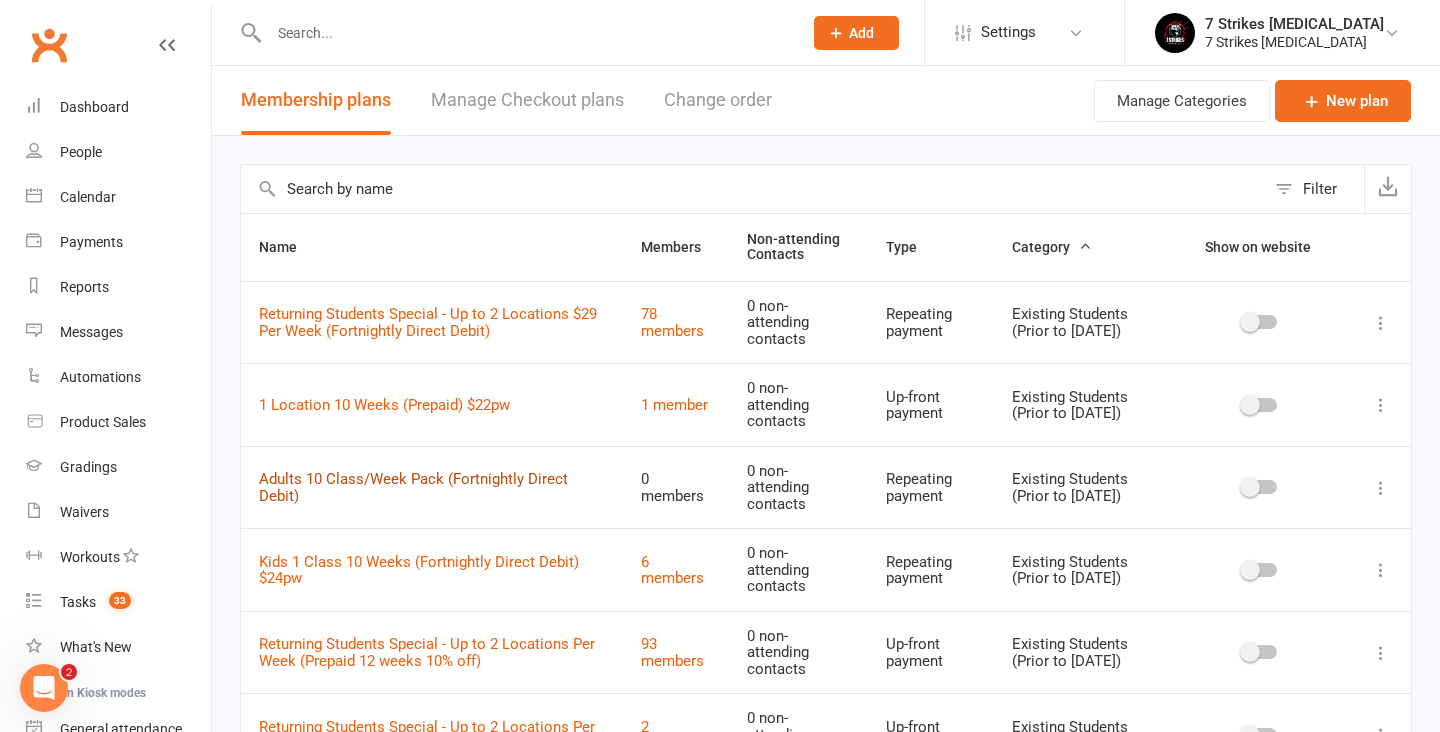 click on "Adults 10 Class/Week Pack (Fortnightly Direct Debit)" at bounding box center (413, 487) 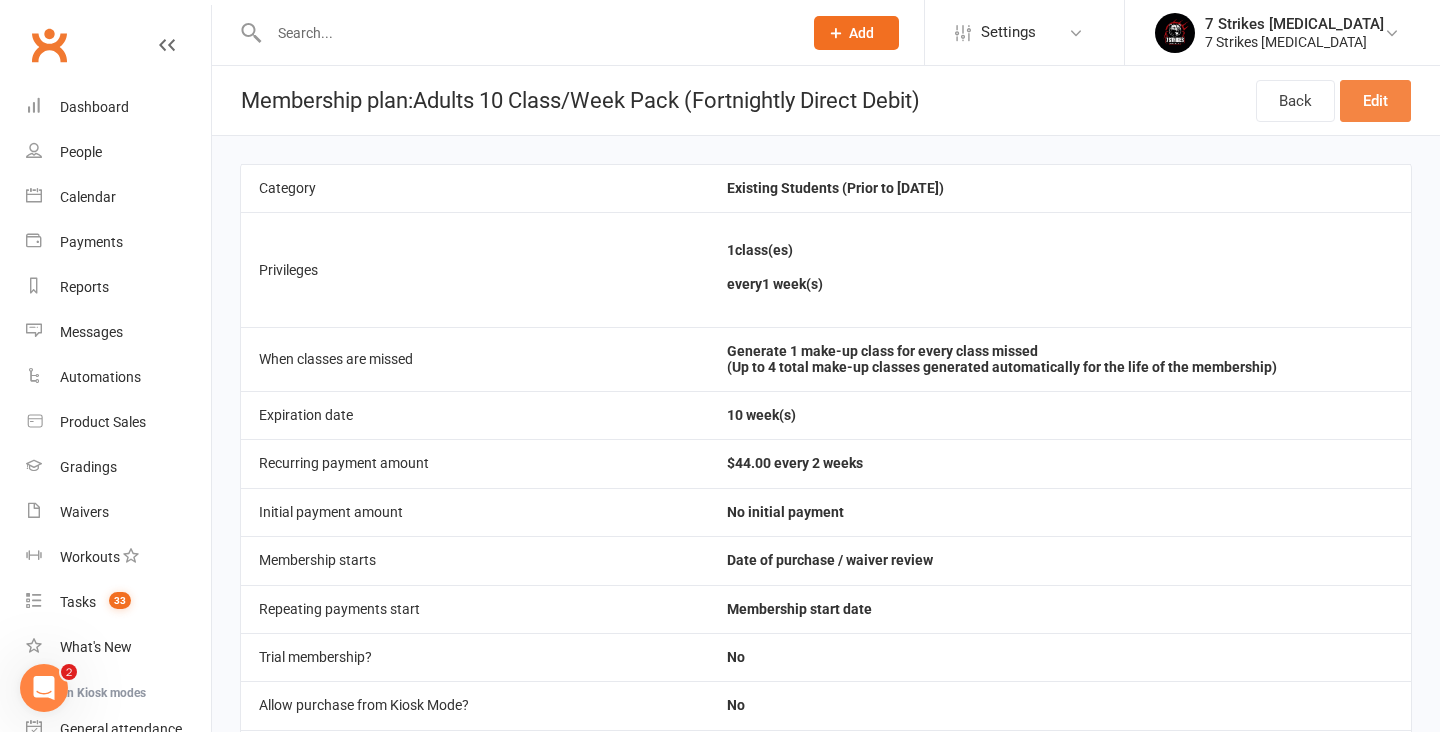 click on "Edit" at bounding box center (1375, 101) 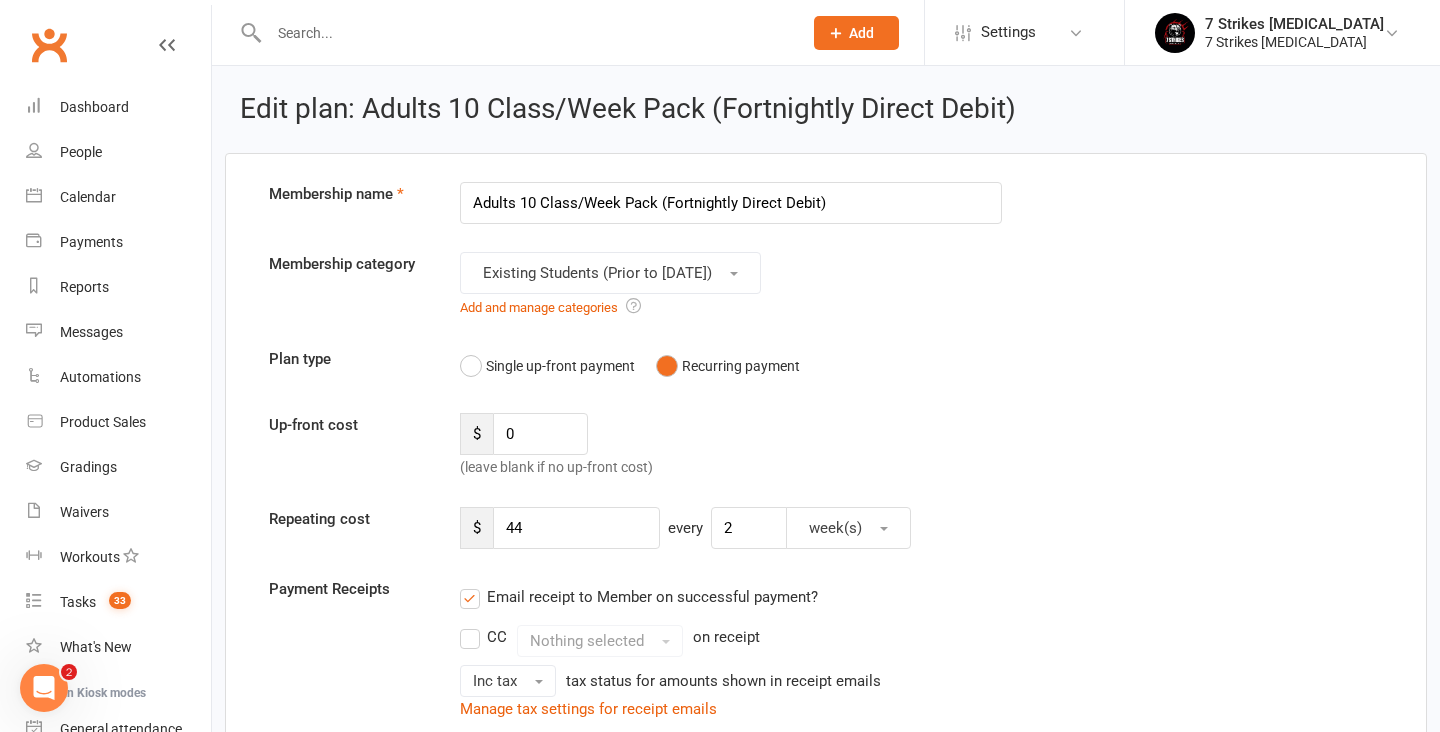 click on "Adults 10 Class/Week Pack (Fortnightly Direct Debit)" at bounding box center (731, 203) 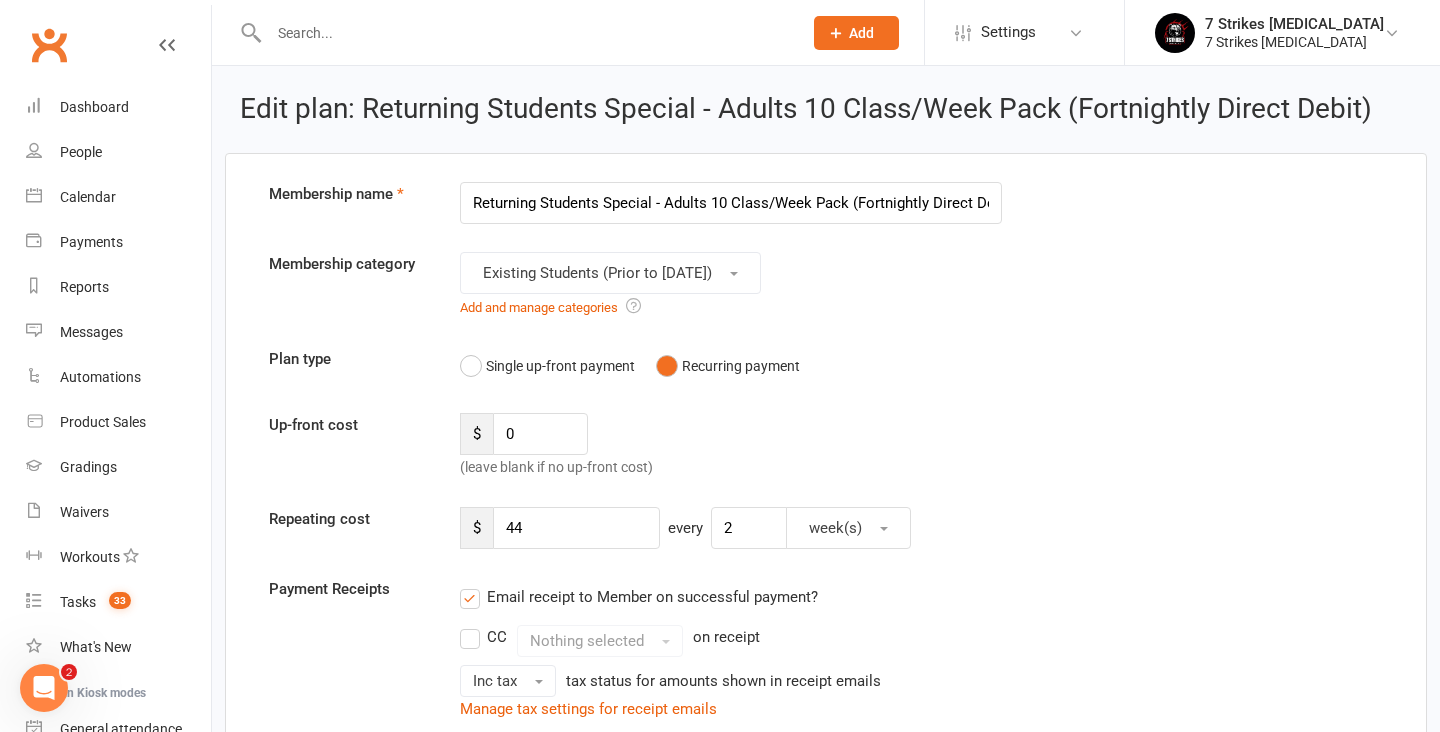 type on "Returning Students Special - Adults 10 Class/Week Pack (Fortnightly Direct Debit)" 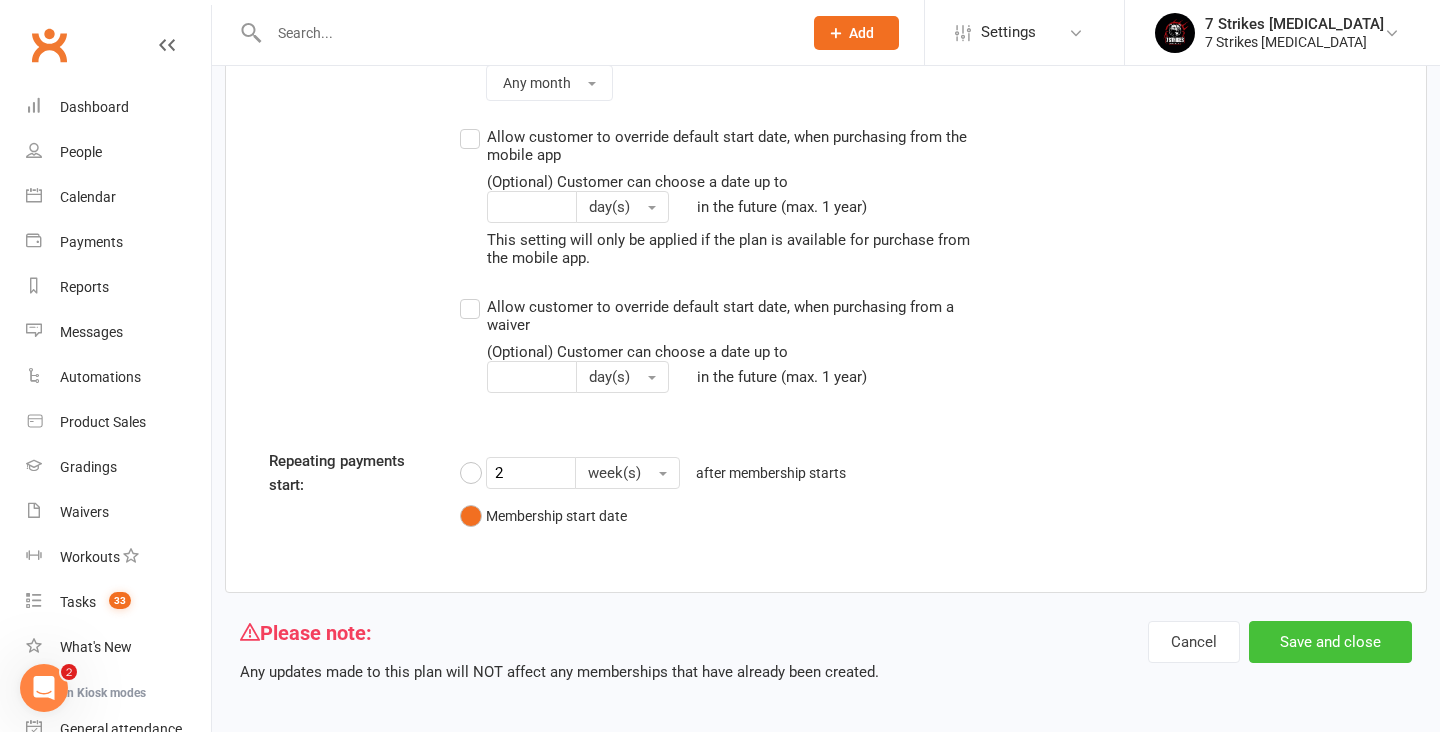 scroll, scrollTop: 2613, scrollLeft: 0, axis: vertical 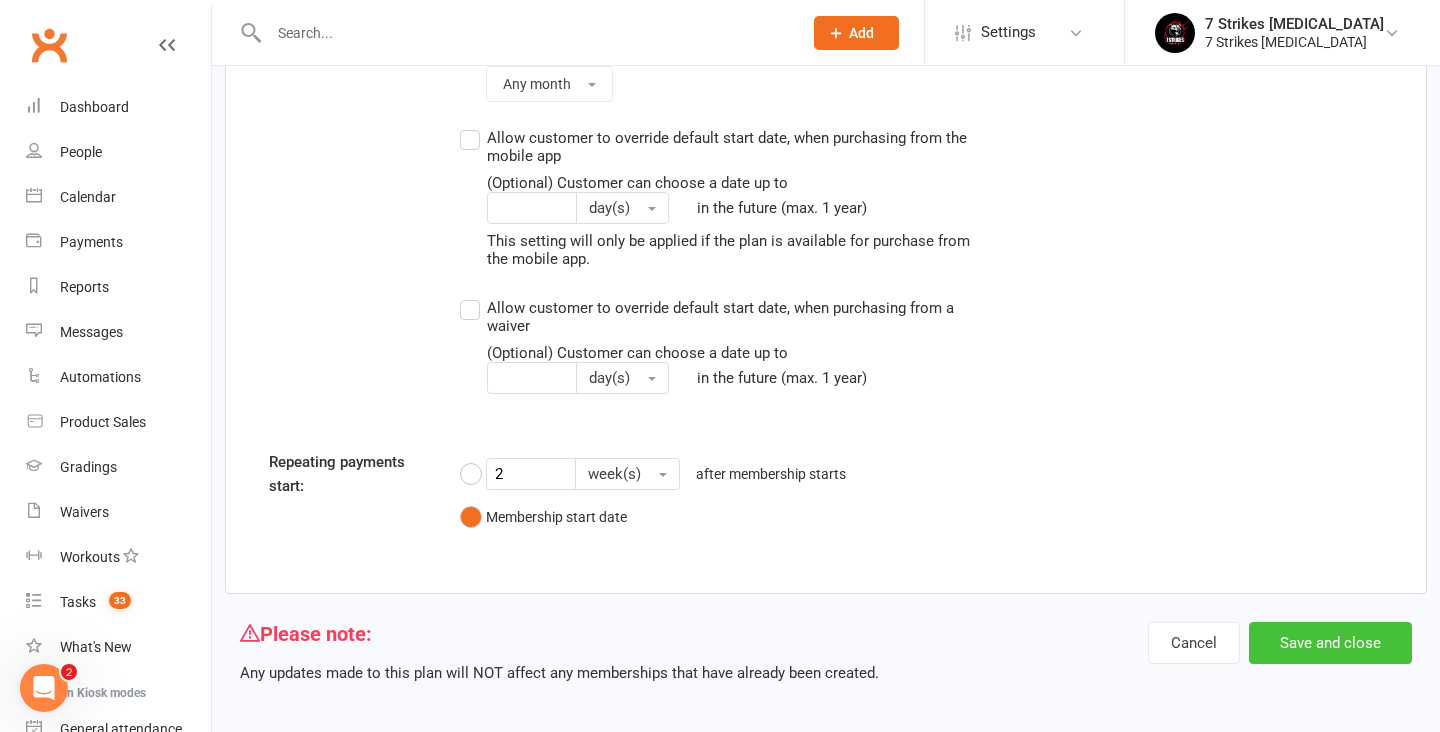 click on "Save and close" at bounding box center (1330, 643) 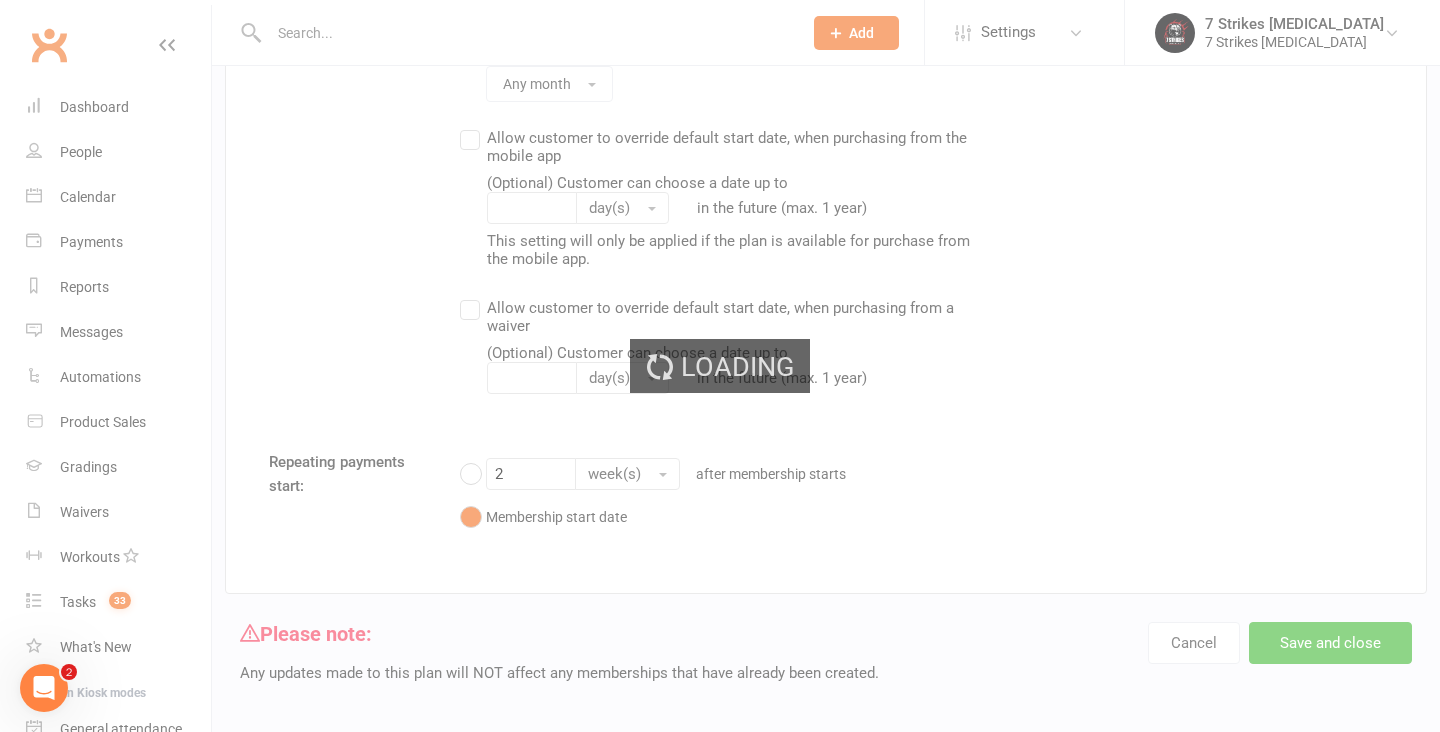 select on "100" 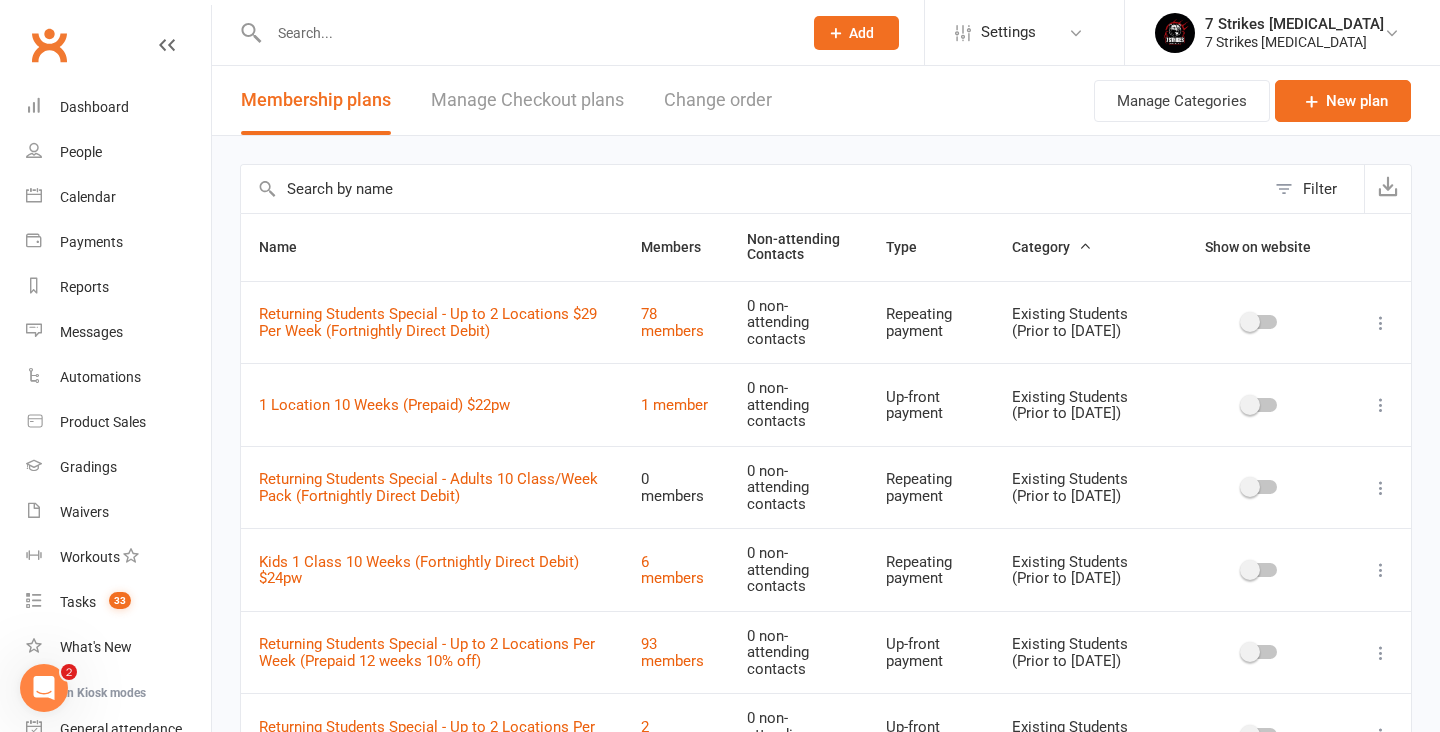 scroll, scrollTop: 0, scrollLeft: 0, axis: both 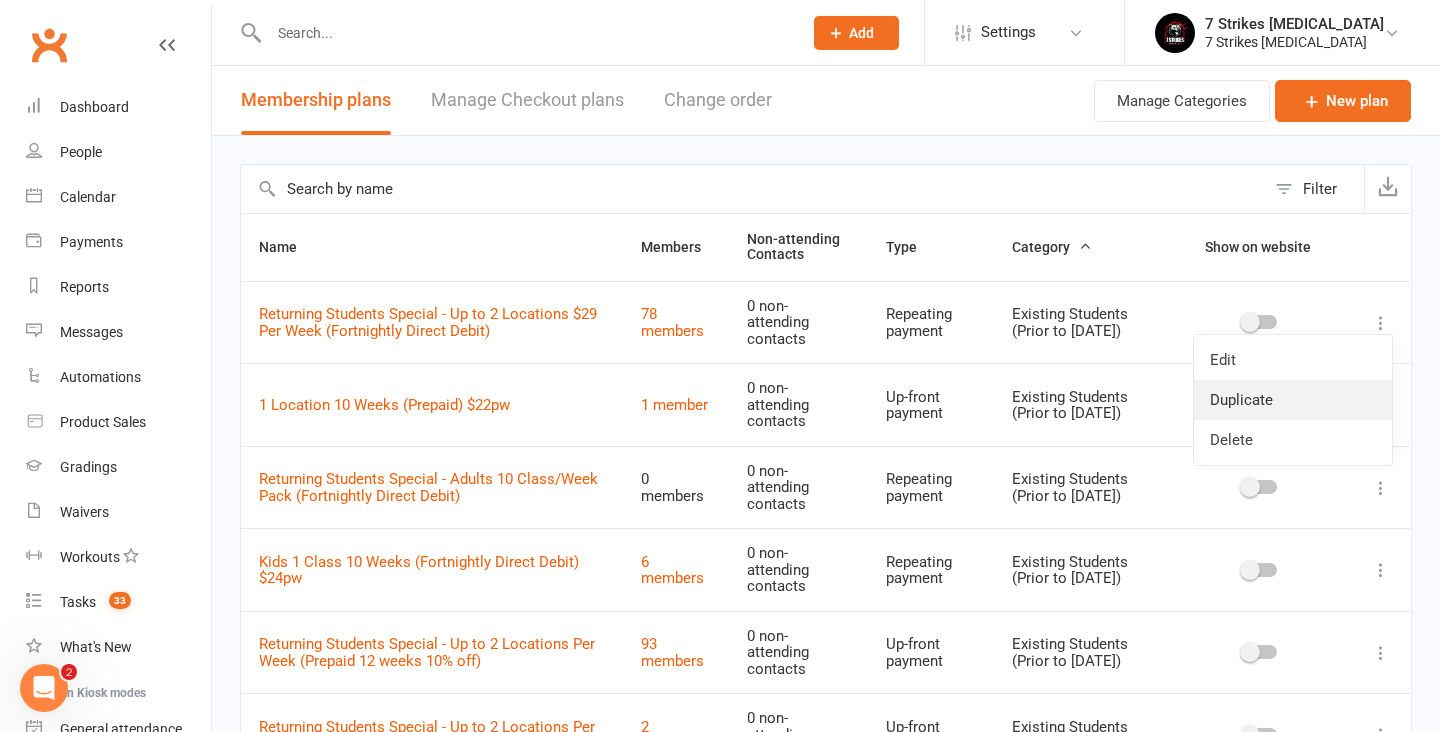 click on "Duplicate" at bounding box center [1293, 400] 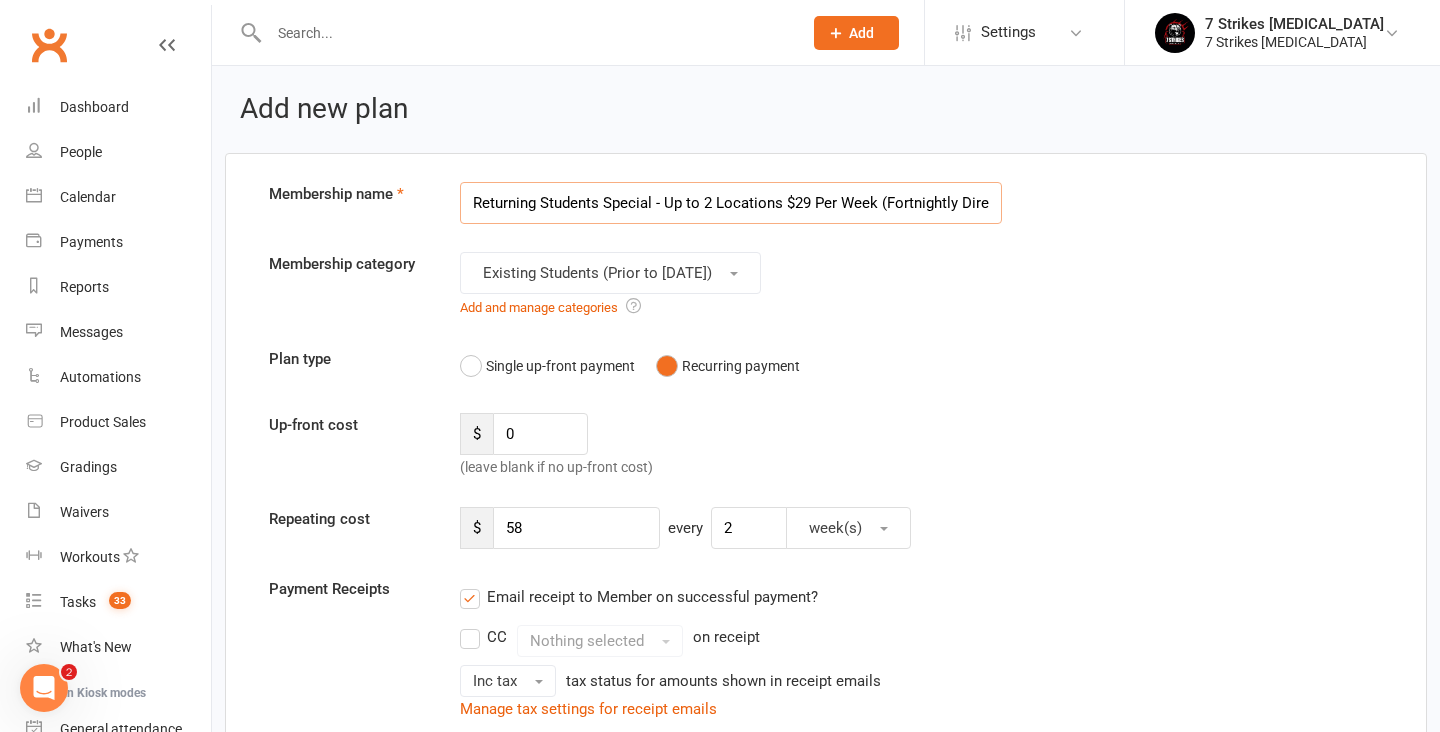 scroll, scrollTop: 0, scrollLeft: 56, axis: horizontal 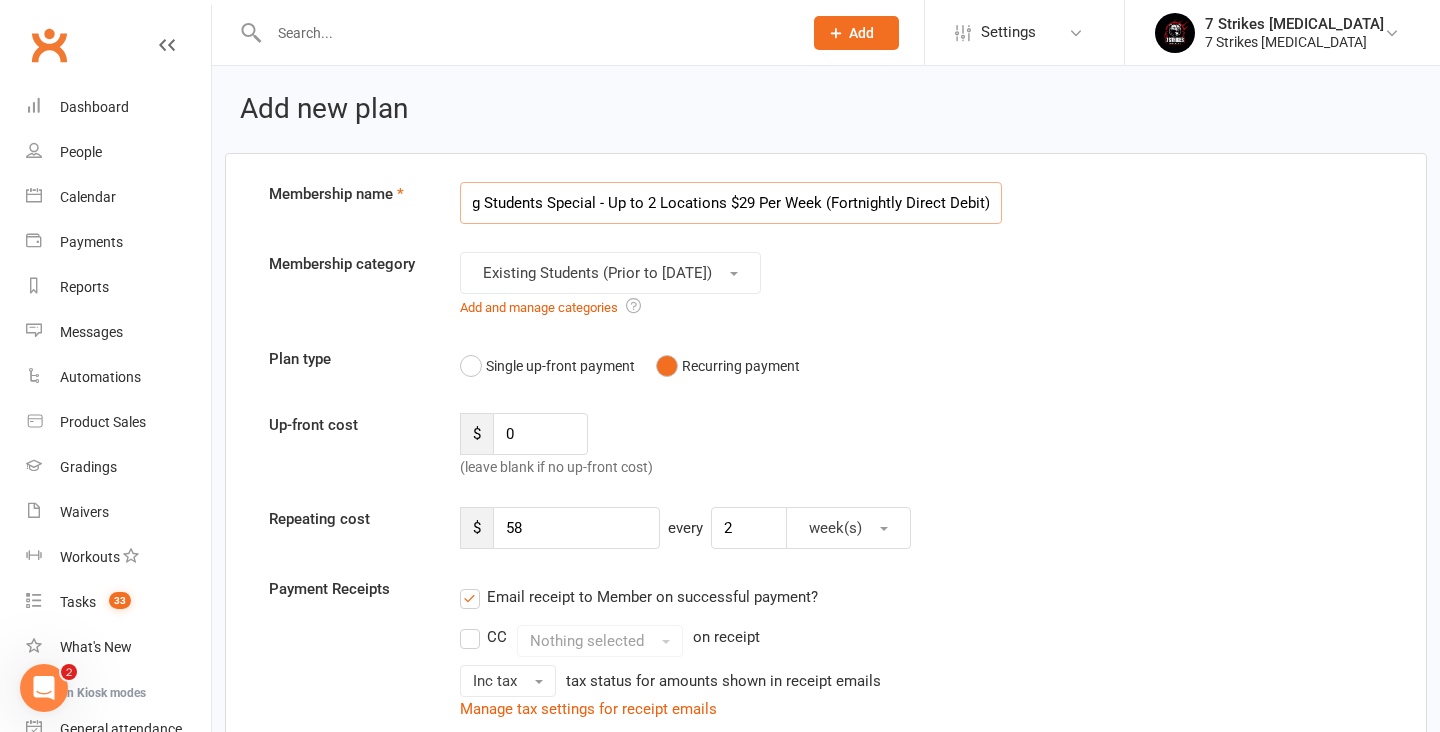 click on "Returning Students Special - Up to 2 Locations $29 Per Week (Fortnightly Direct Debit)" at bounding box center (731, 203) 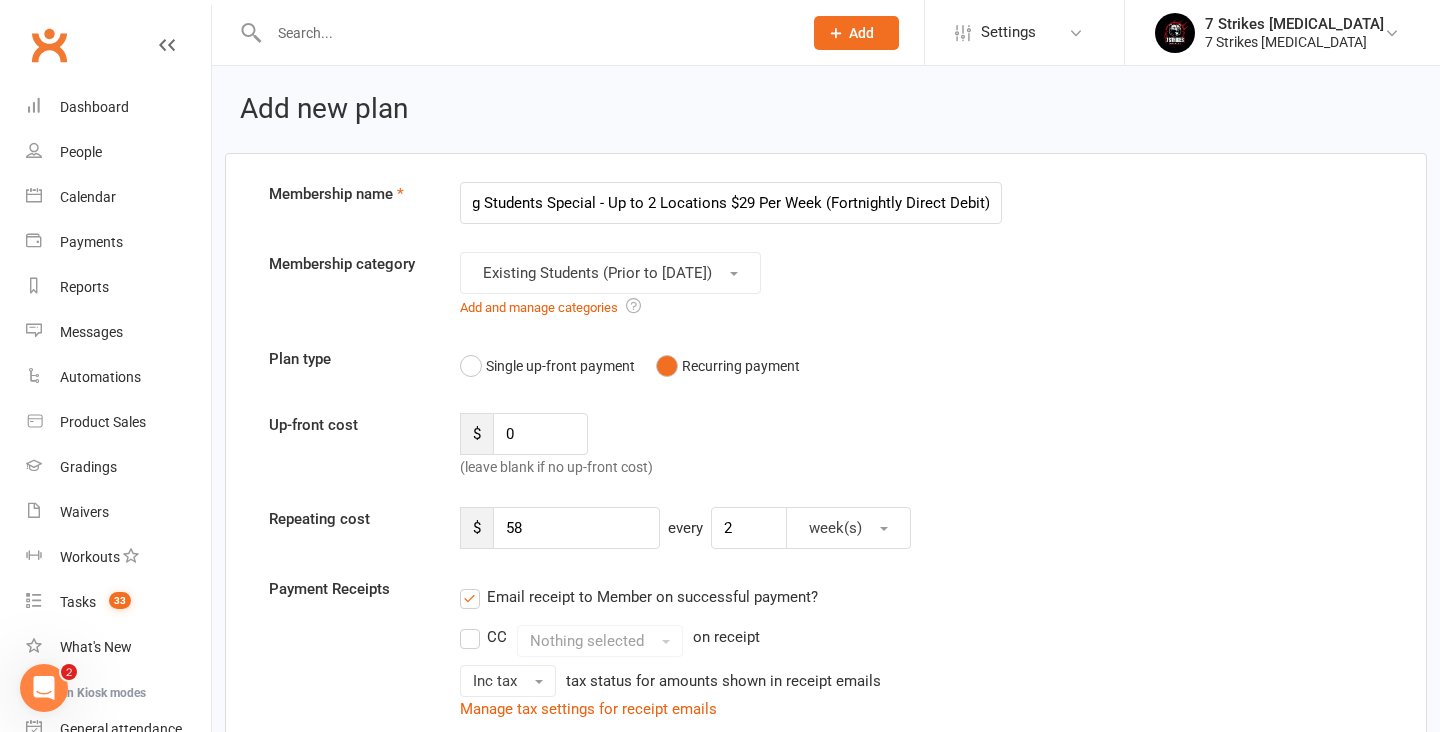 click on "Membership name Returning Students Special - Up to 2 Locations $29 Per Week (Fortnightly Direct Debit) Membership category
Existing Students (Prior to July 2025)
Add and manage categories   Plan type Single up-front payment Recurring payment Up-front cost $ 0 (leave blank if no up-front cost) Repeating cost $ 58 every 2
week(s)
Payment Receipts Email receipt to Member on successful payment? CC
Nothing selected
on receipt
Inc tax
tax status for amounts shown in receipt emails Manage tax settings for receipt emails Expiration/End date 0
year(s)
from date of signup (leave blank if no expiration is desired) Class Access Unlimited classes  OR  2  class(es) to use anytime  OR to use every   1" at bounding box center [826, 1329] 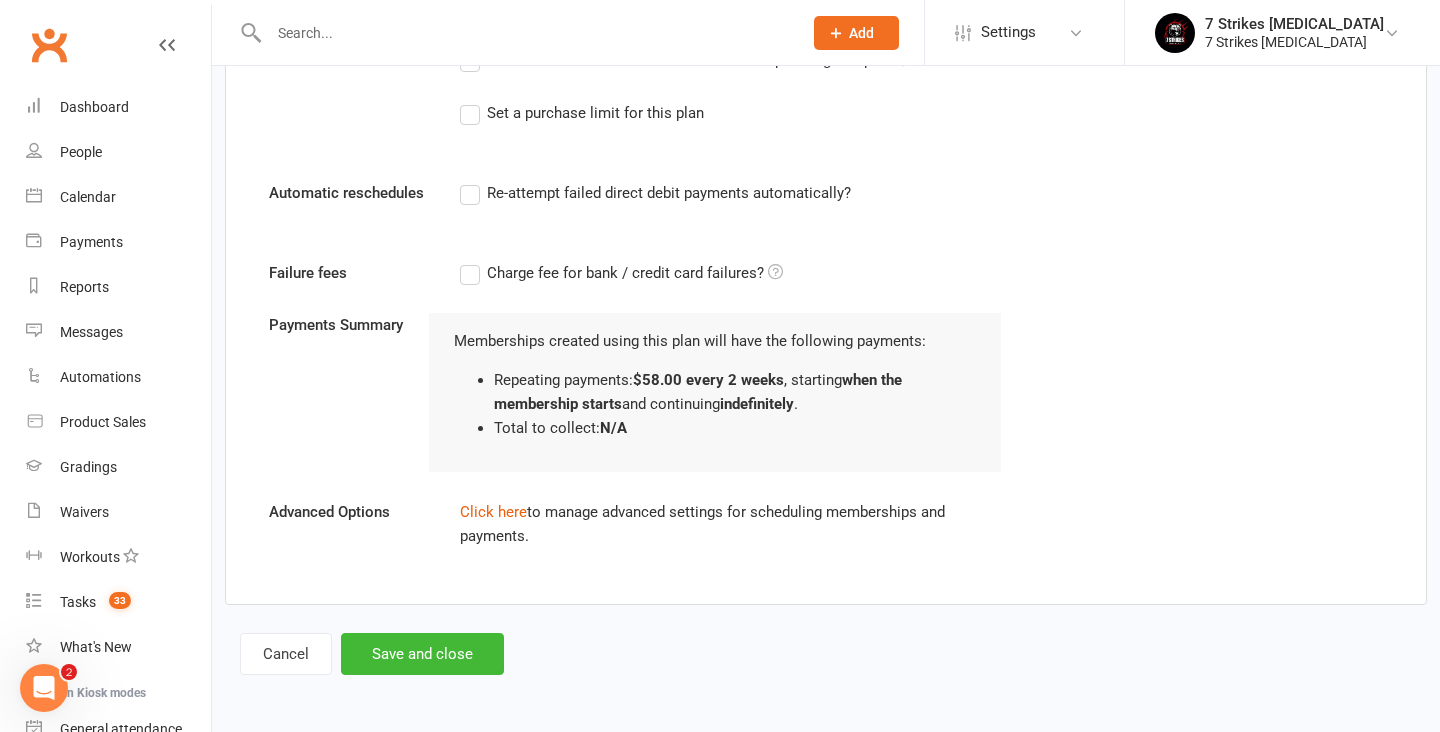scroll, scrollTop: 1944, scrollLeft: 0, axis: vertical 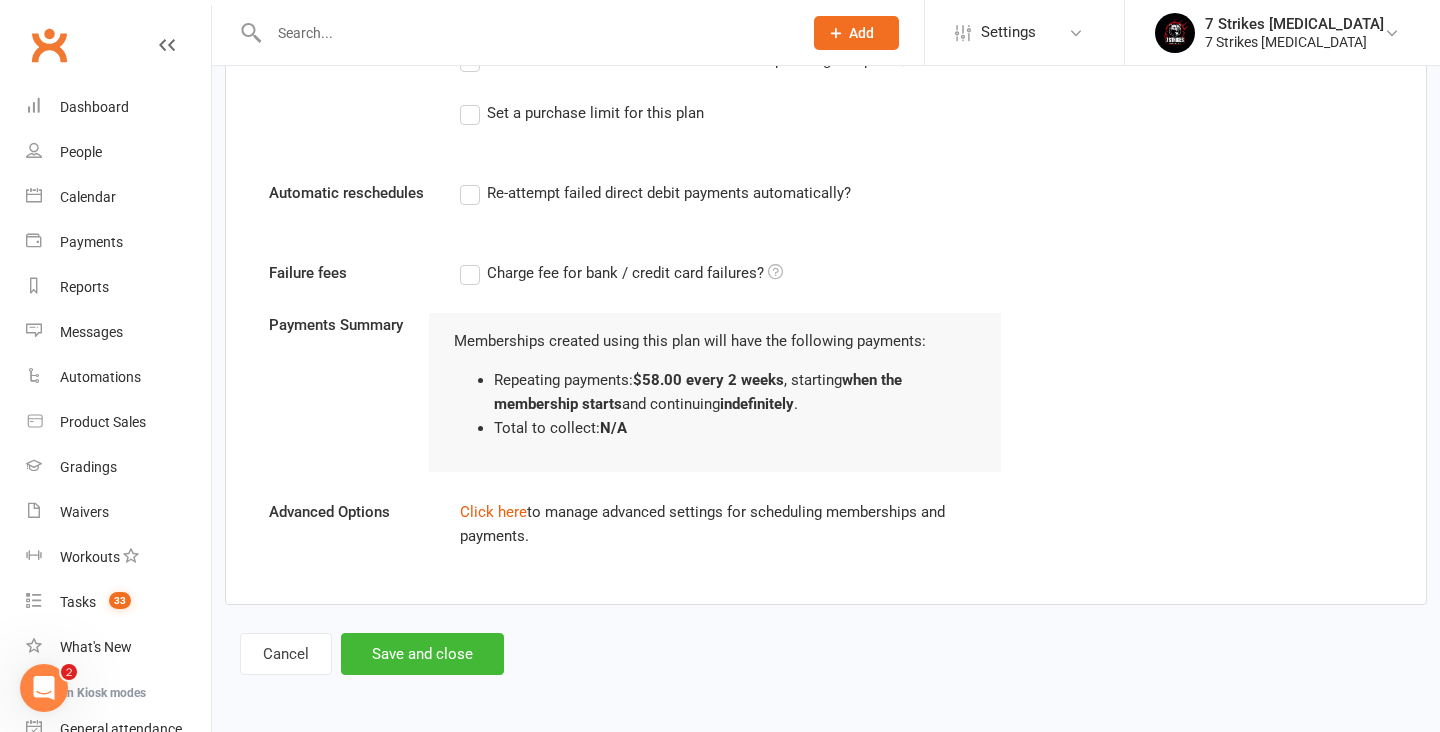 click on "Cancel" at bounding box center (286, 654) 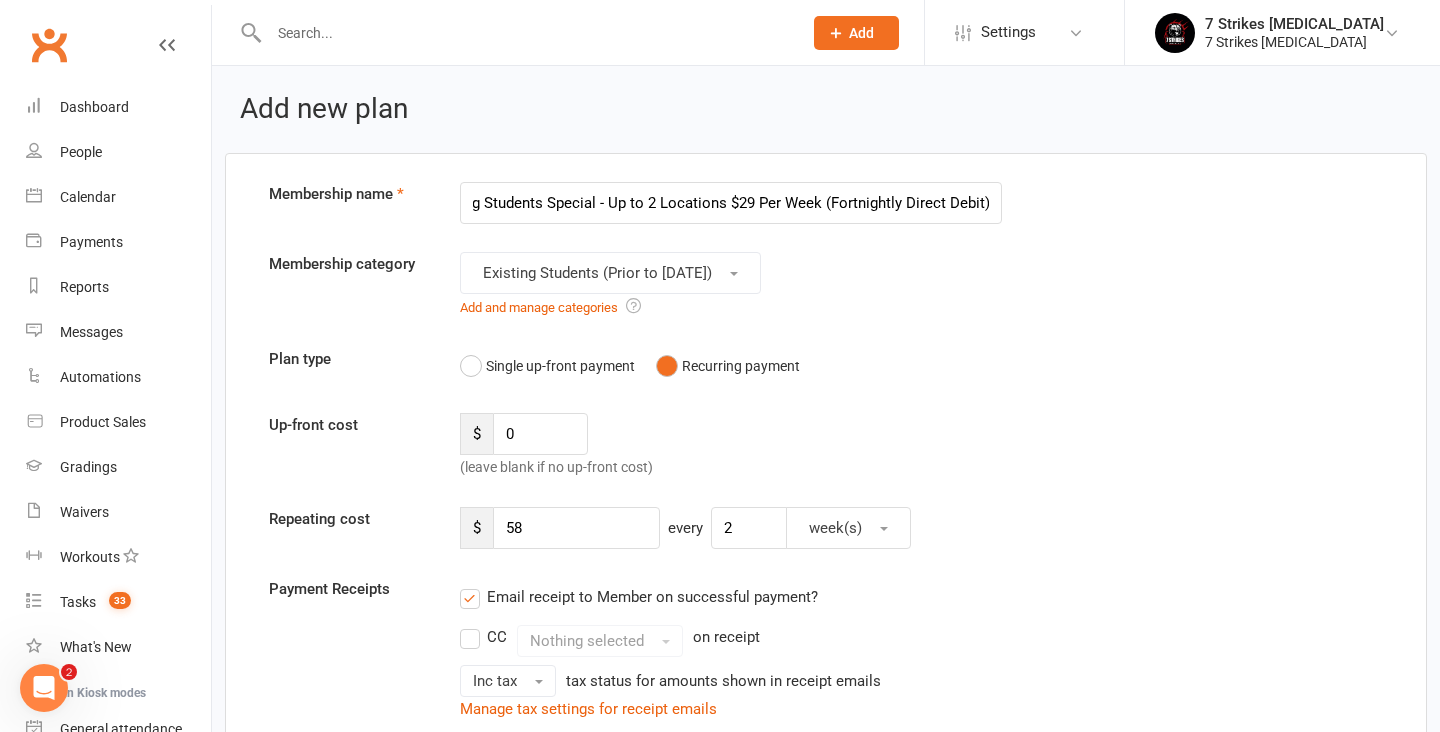 select on "100" 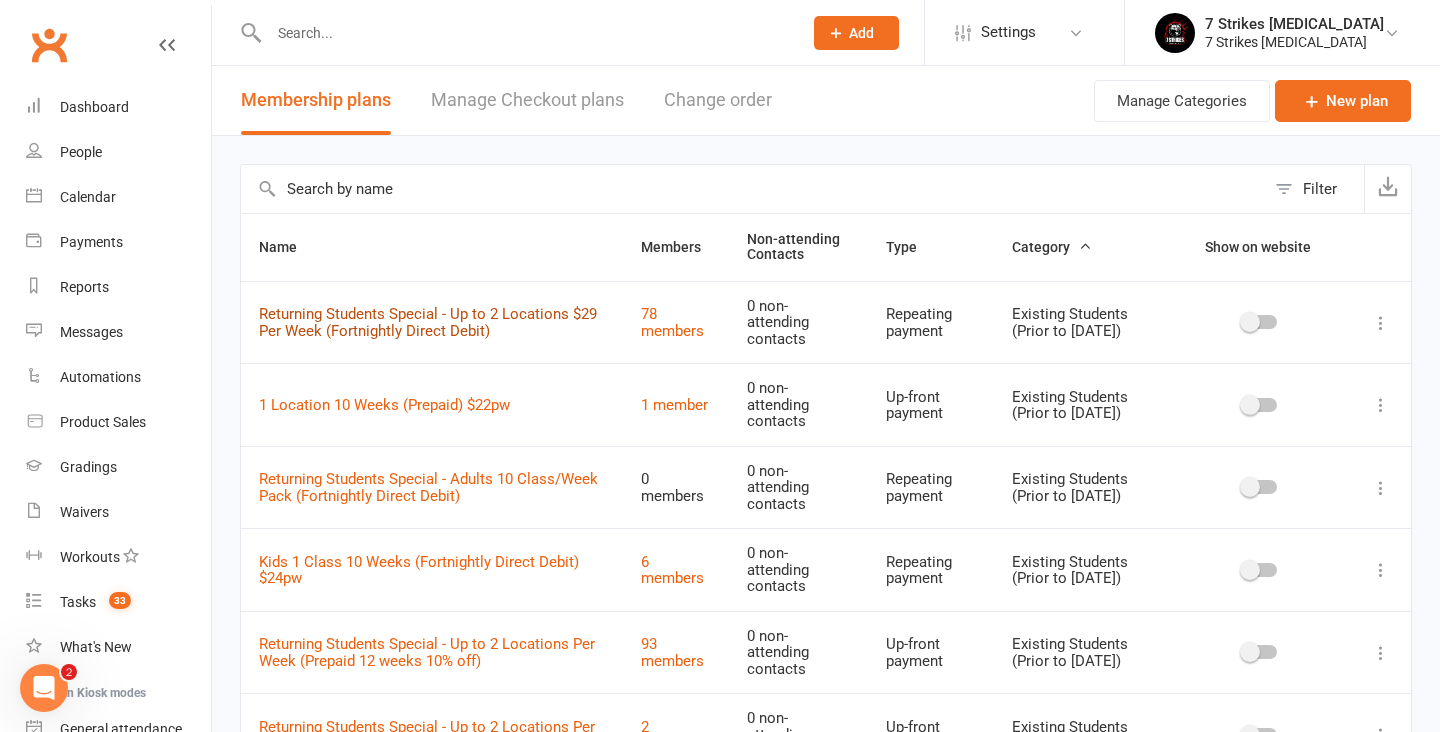 click on "Returning Students Special - Up to 2 Locations $29 Per Week (Fortnightly Direct Debit)" at bounding box center [428, 322] 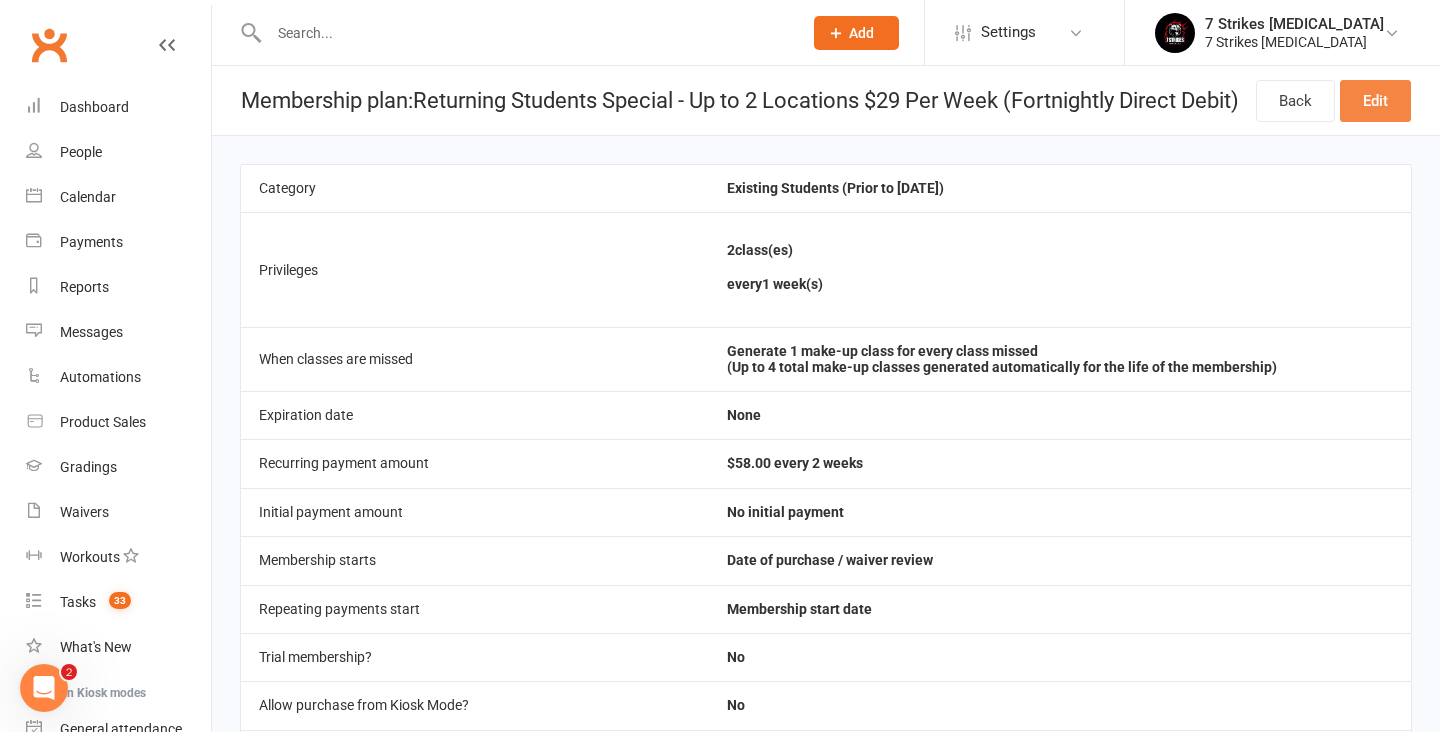 click on "Edit" at bounding box center (1375, 101) 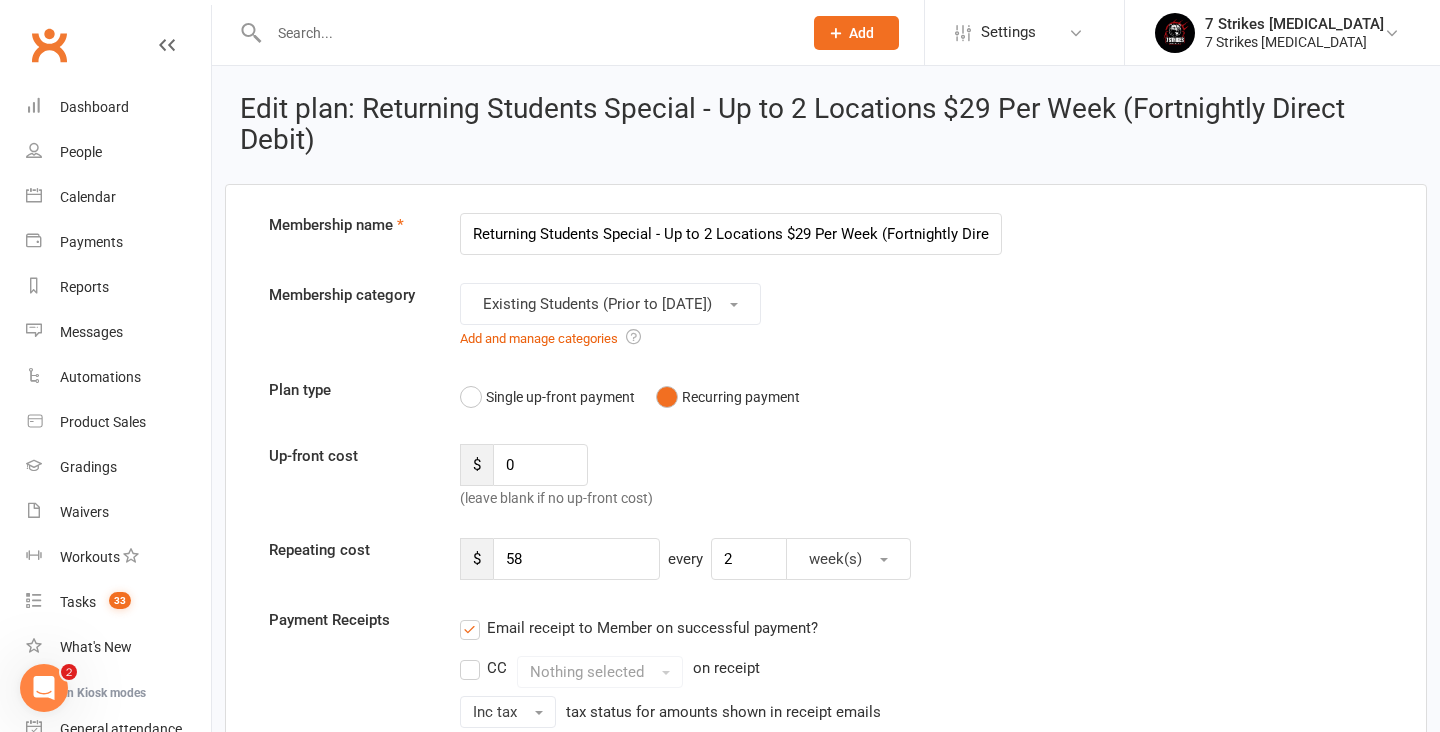 scroll, scrollTop: 0, scrollLeft: 56, axis: horizontal 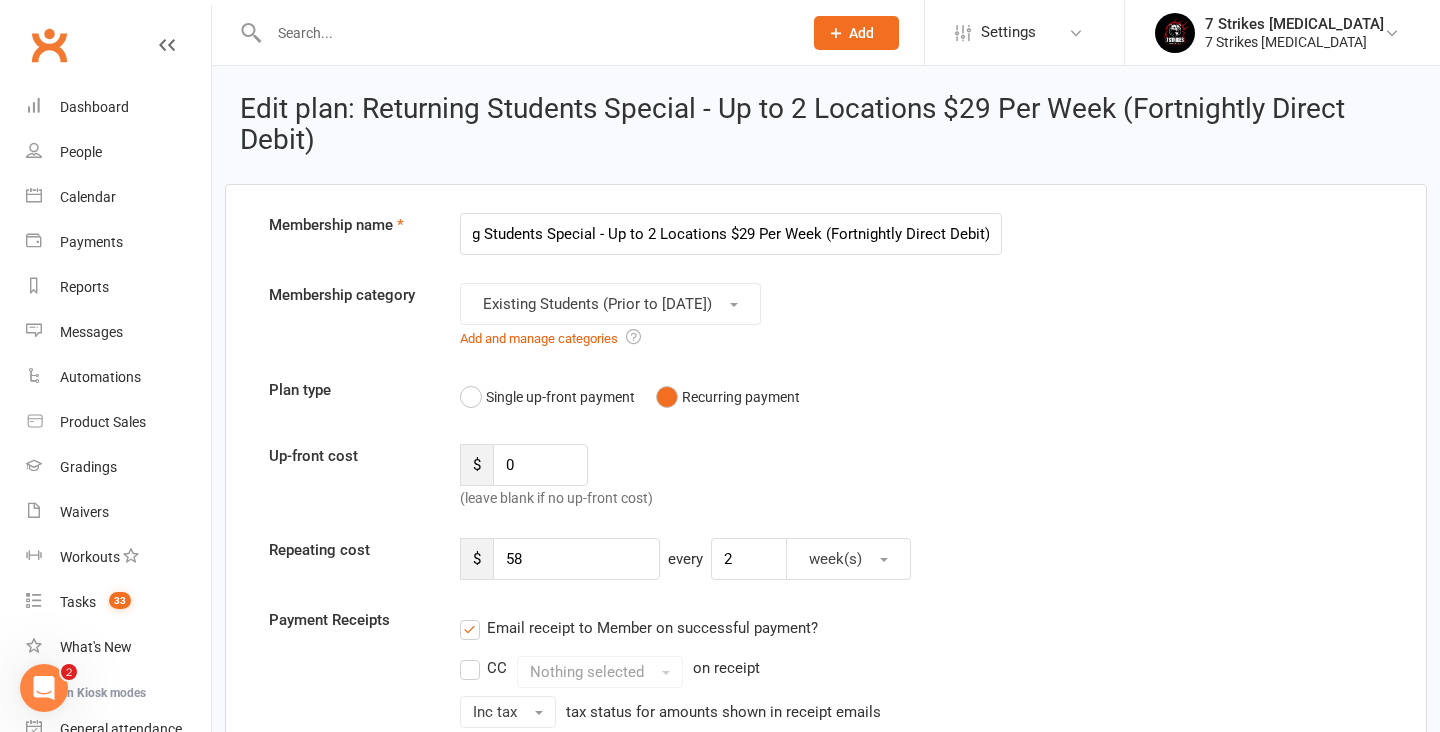 click on "Returning Students Special - Up to 2 Locations $29 Per Week (Fortnightly Direct Debit)" at bounding box center (731, 234) 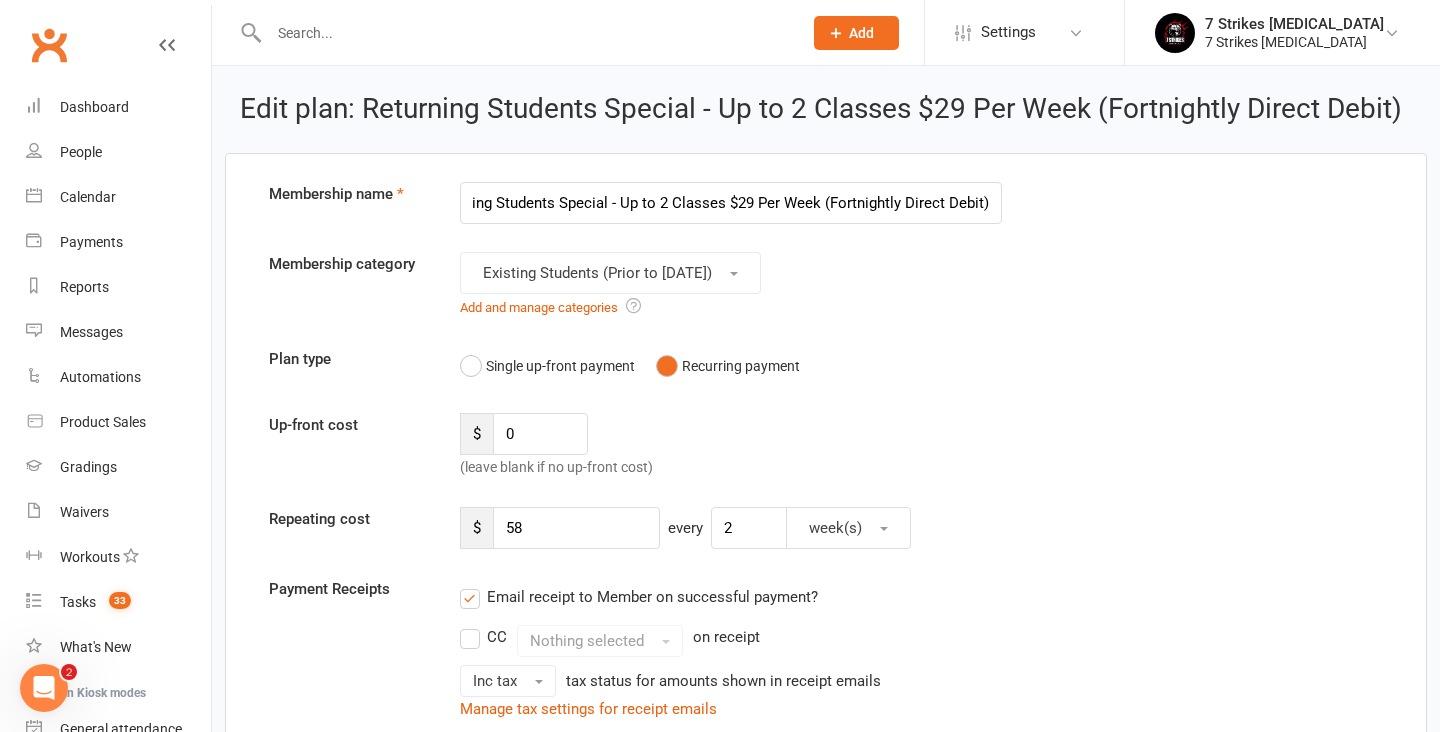 scroll, scrollTop: 0, scrollLeft: 0, axis: both 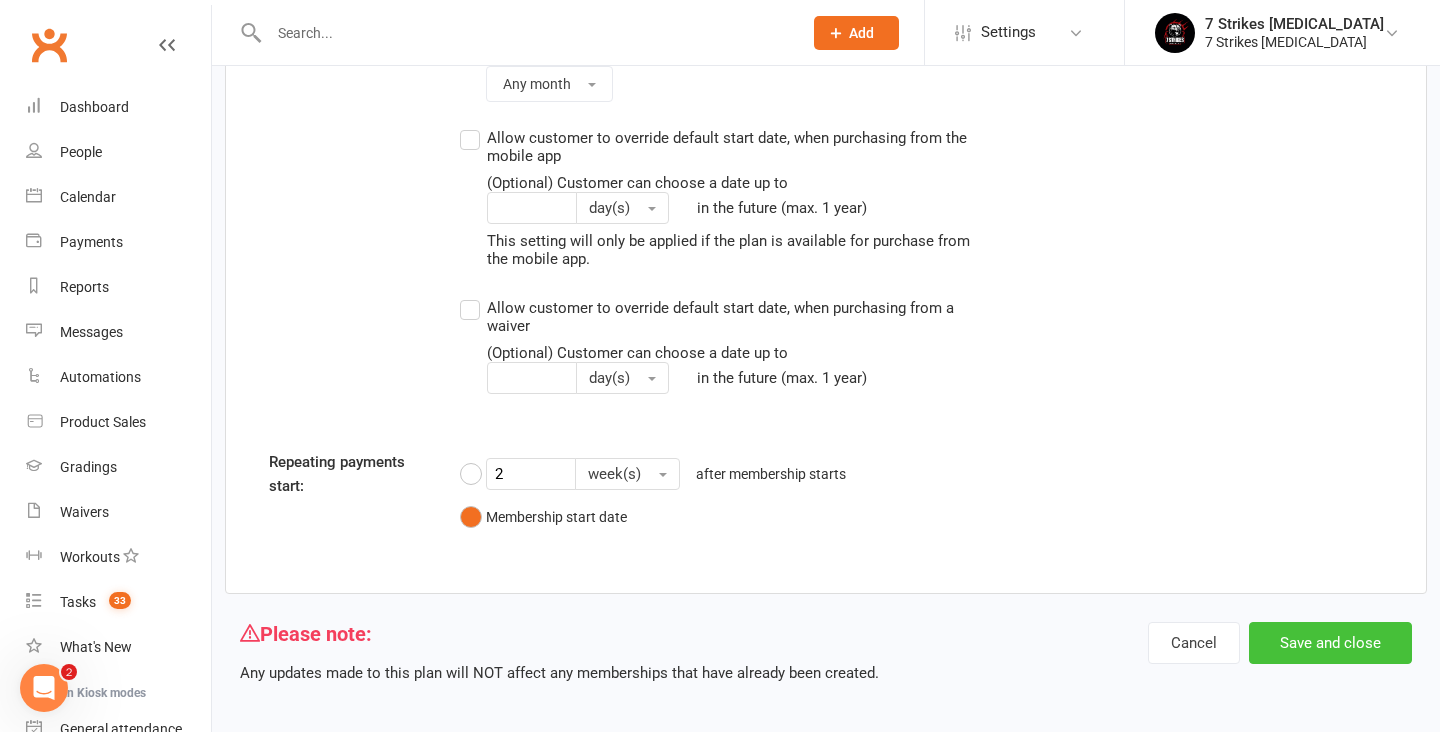 click on "Save and close" at bounding box center (1330, 643) 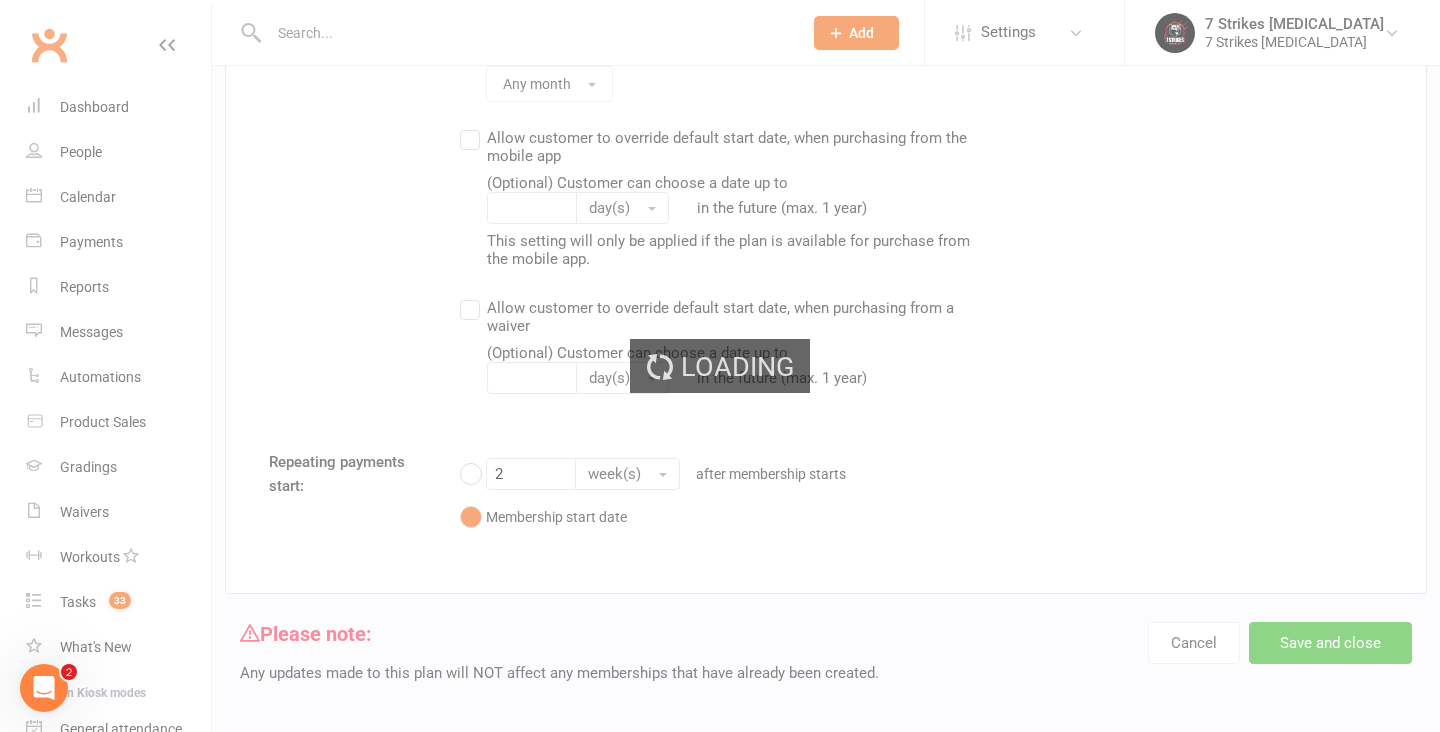select on "100" 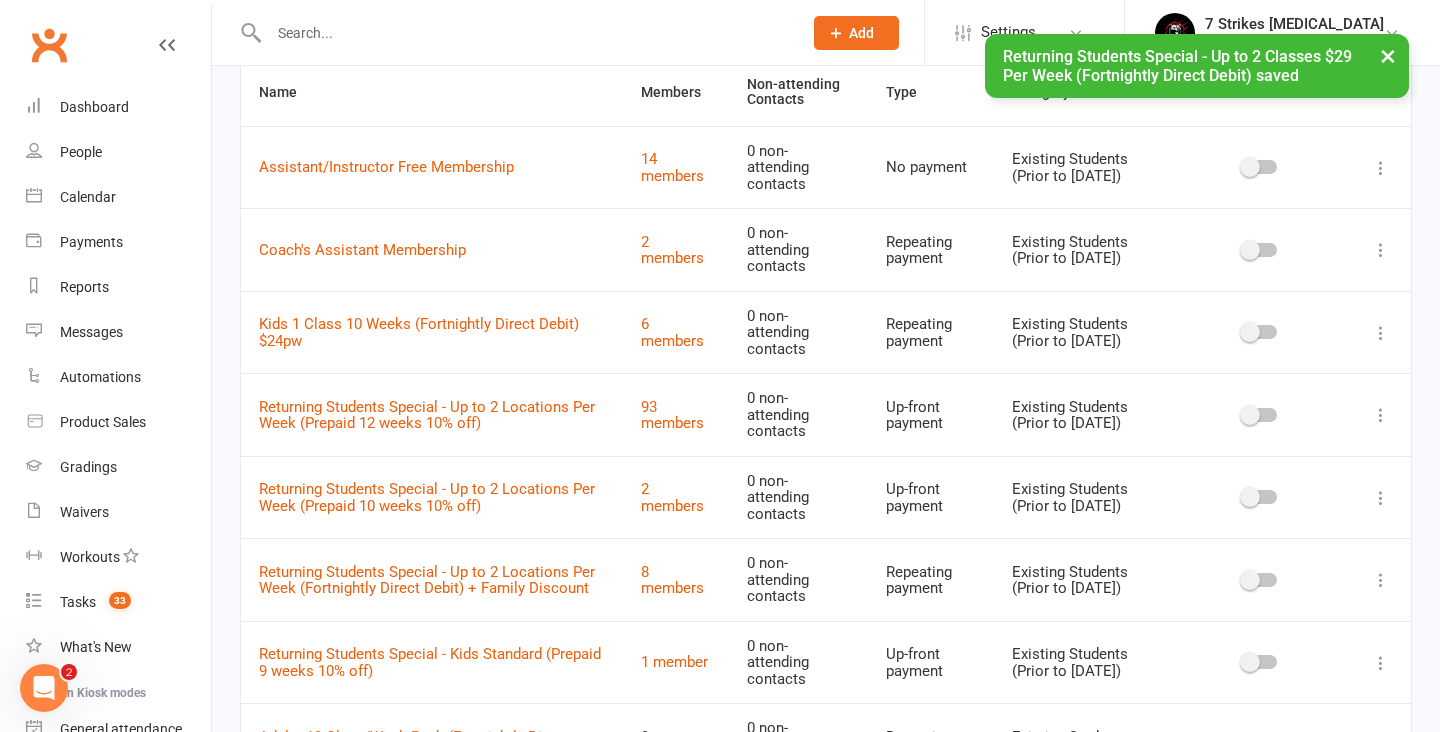 scroll, scrollTop: 158, scrollLeft: 0, axis: vertical 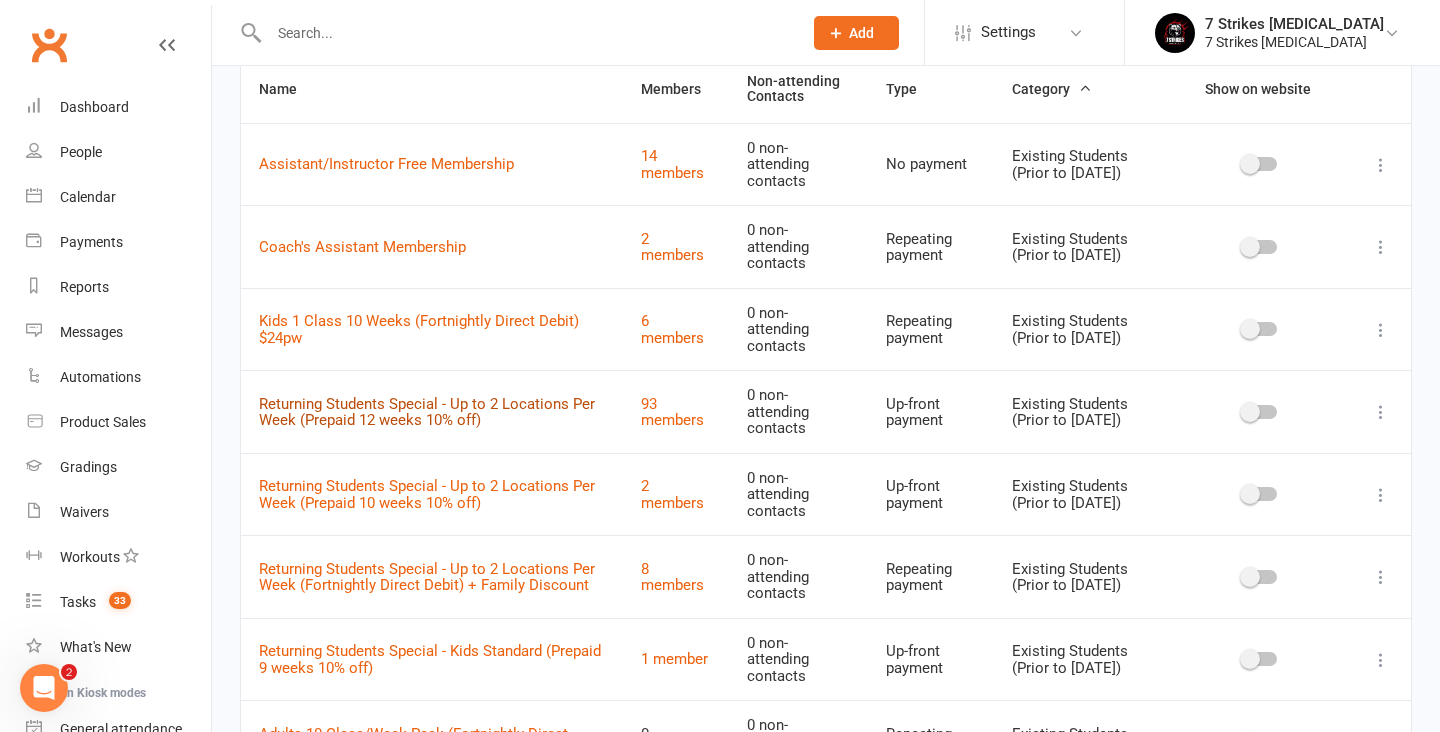 click on "Returning Students Special - Up to 2 Locations Per Week (Prepaid 12 weeks 10% off)" at bounding box center [427, 412] 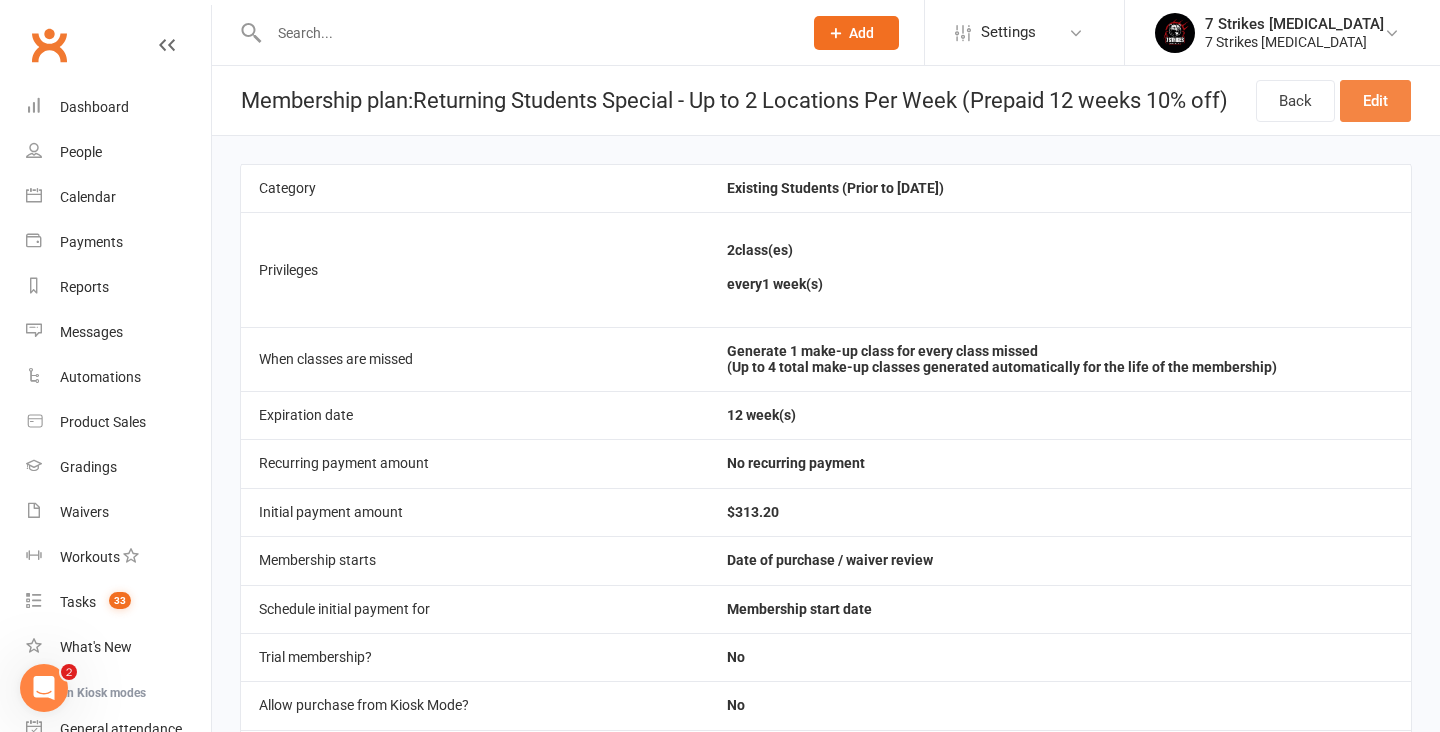 click on "Edit" at bounding box center (1375, 101) 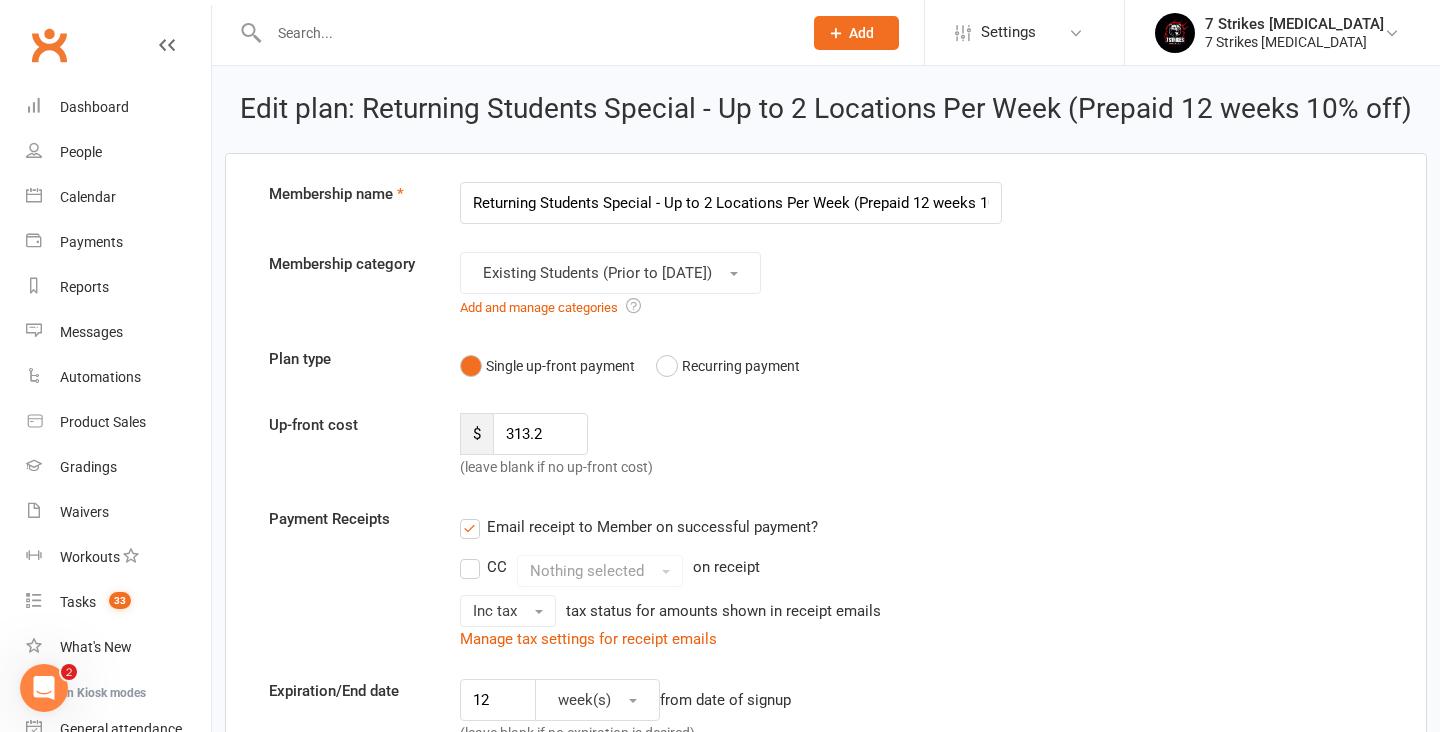 scroll, scrollTop: 0, scrollLeft: 47, axis: horizontal 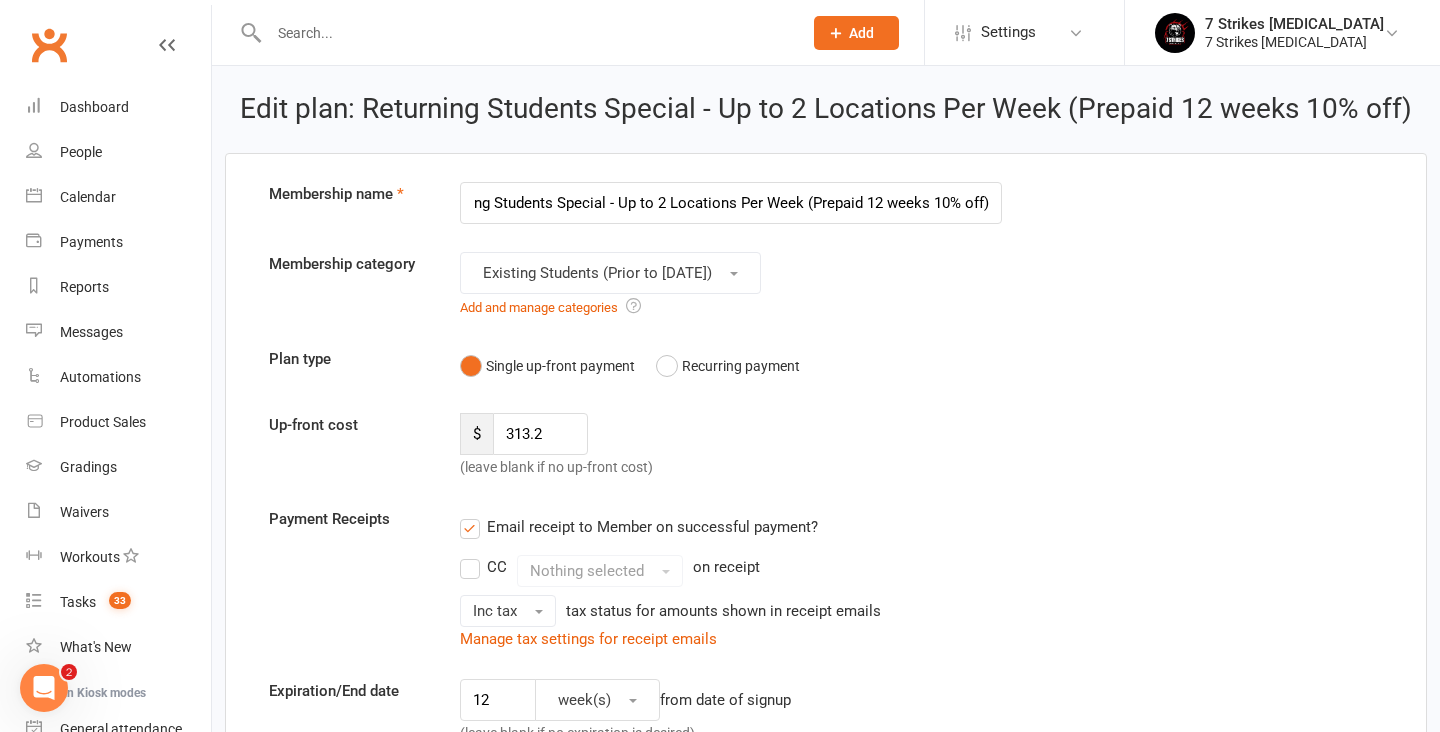 click on "Returning Students Special - Up to 2 Locations Per Week (Prepaid 12 weeks 10% off)" at bounding box center [731, 203] 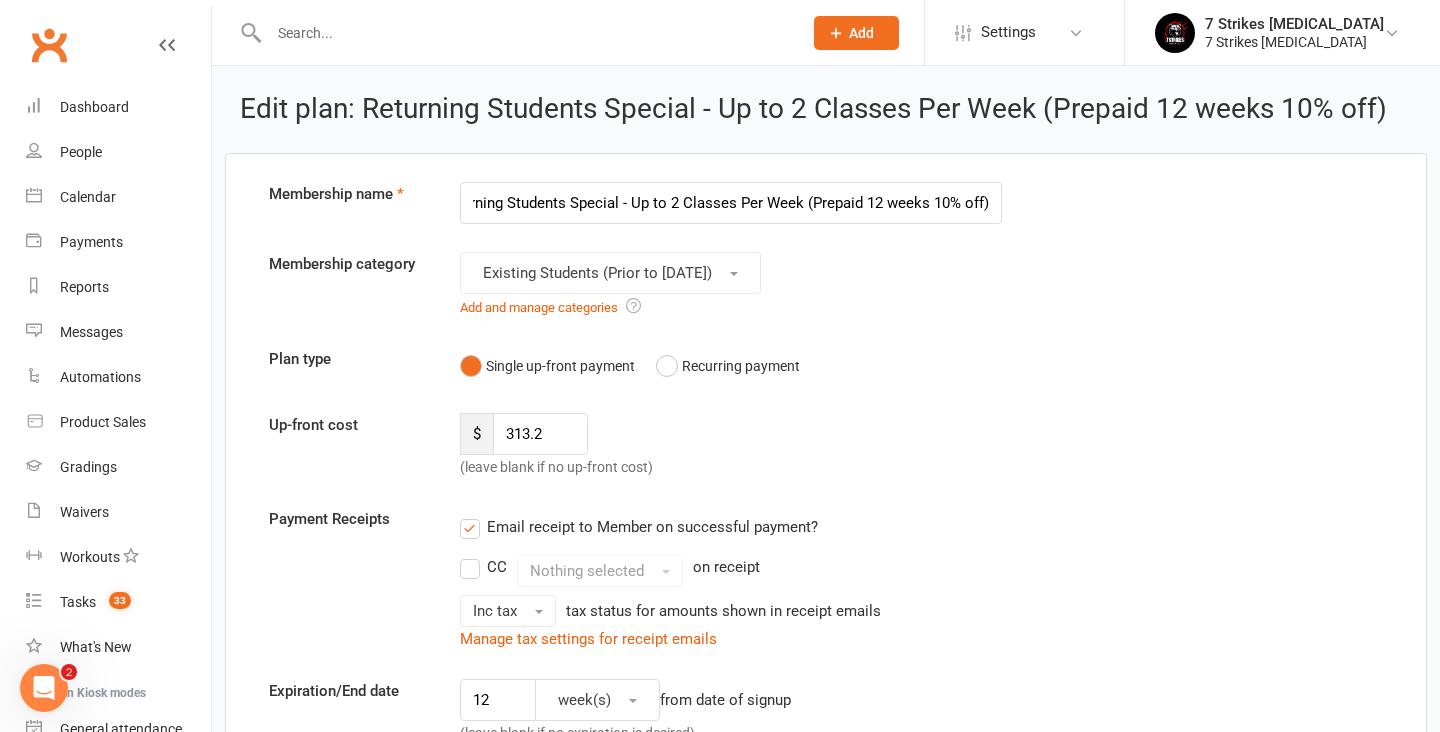 type on "Returning Students Special - Up to 2 Classes Per Week (Prepaid 12 weeks 10% off)" 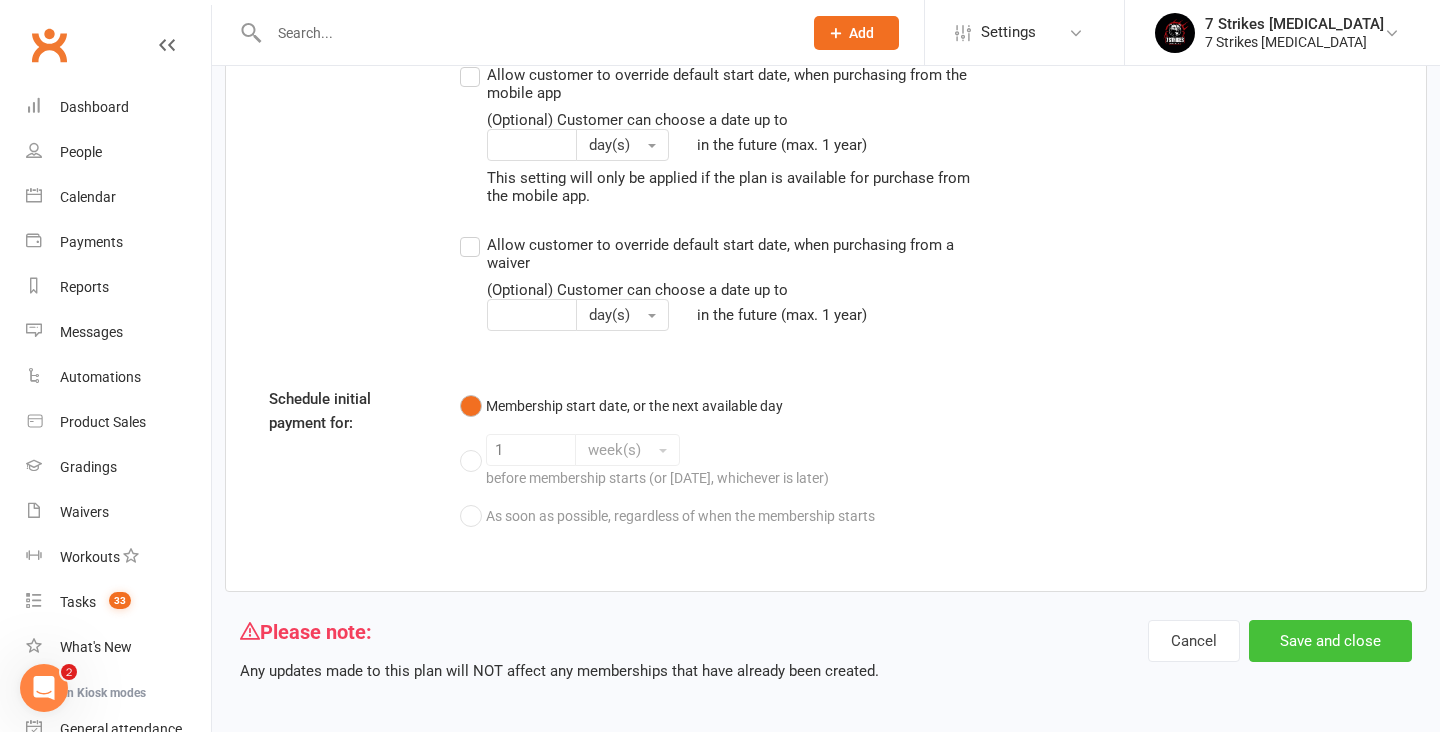 scroll, scrollTop: 2581, scrollLeft: 0, axis: vertical 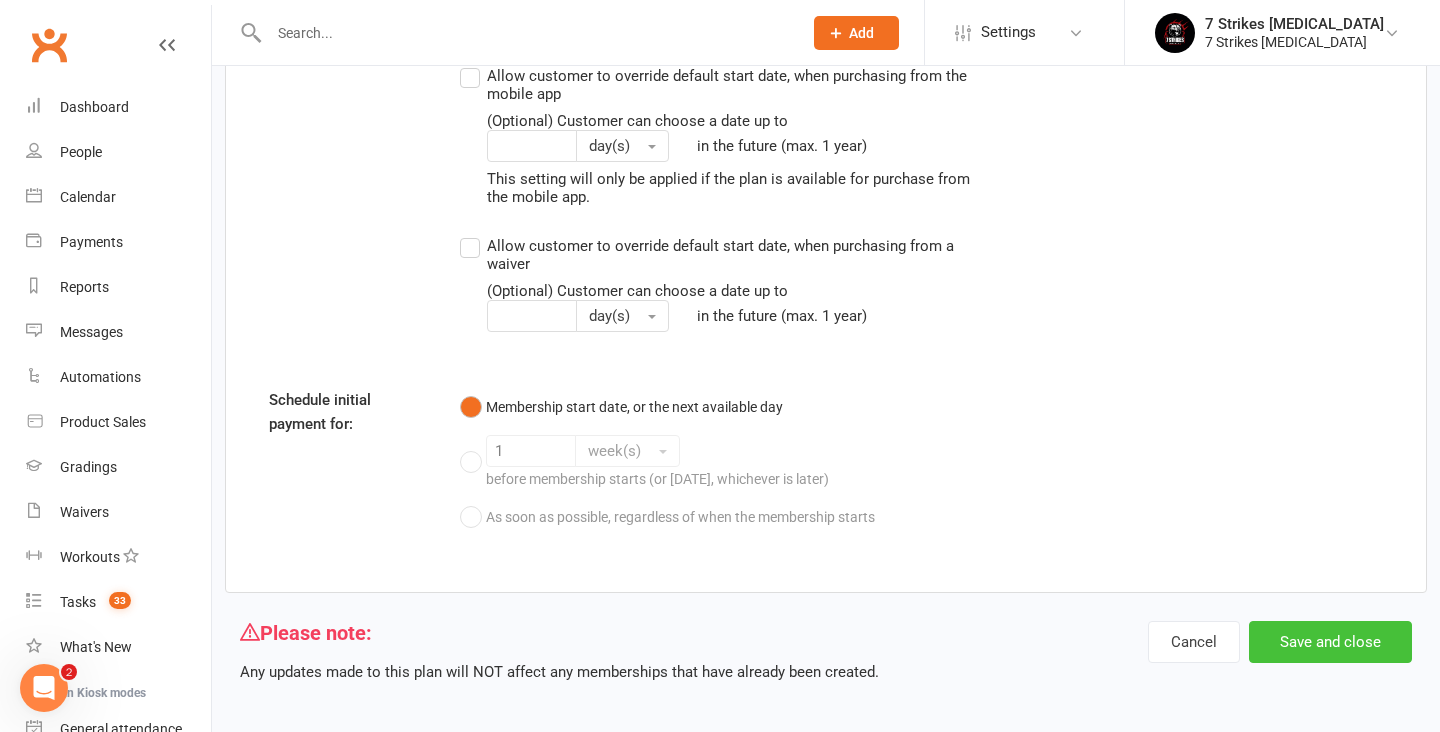 click on "Save and close" at bounding box center [1330, 642] 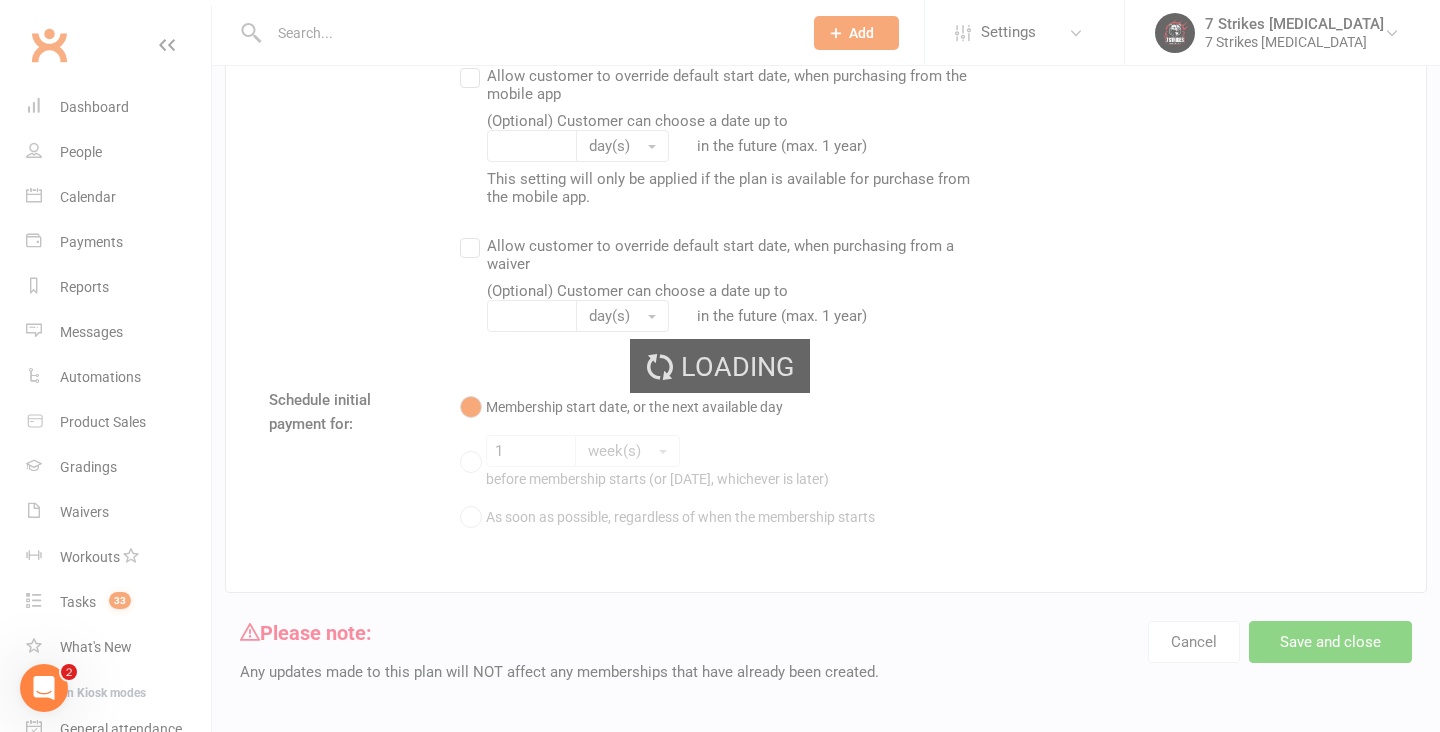 scroll, scrollTop: 0, scrollLeft: 0, axis: both 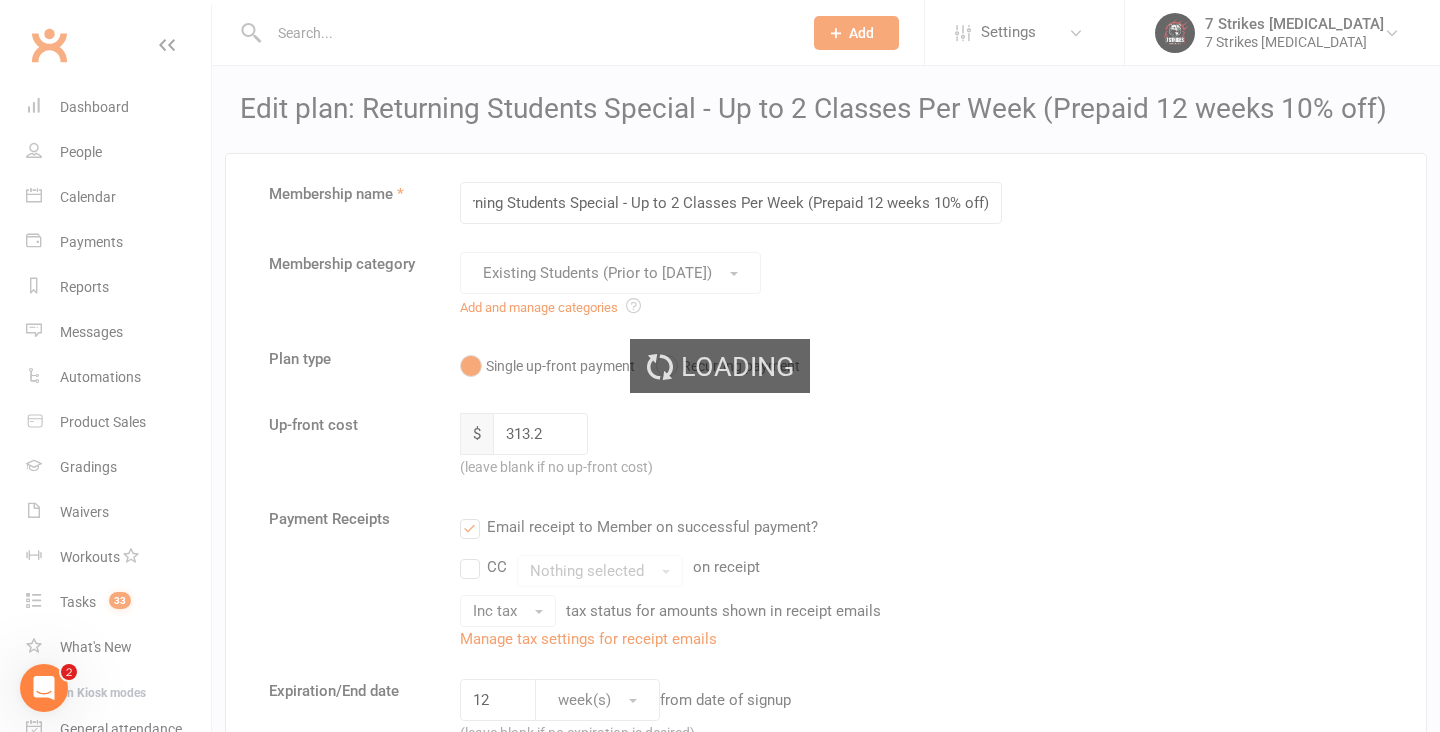 select on "100" 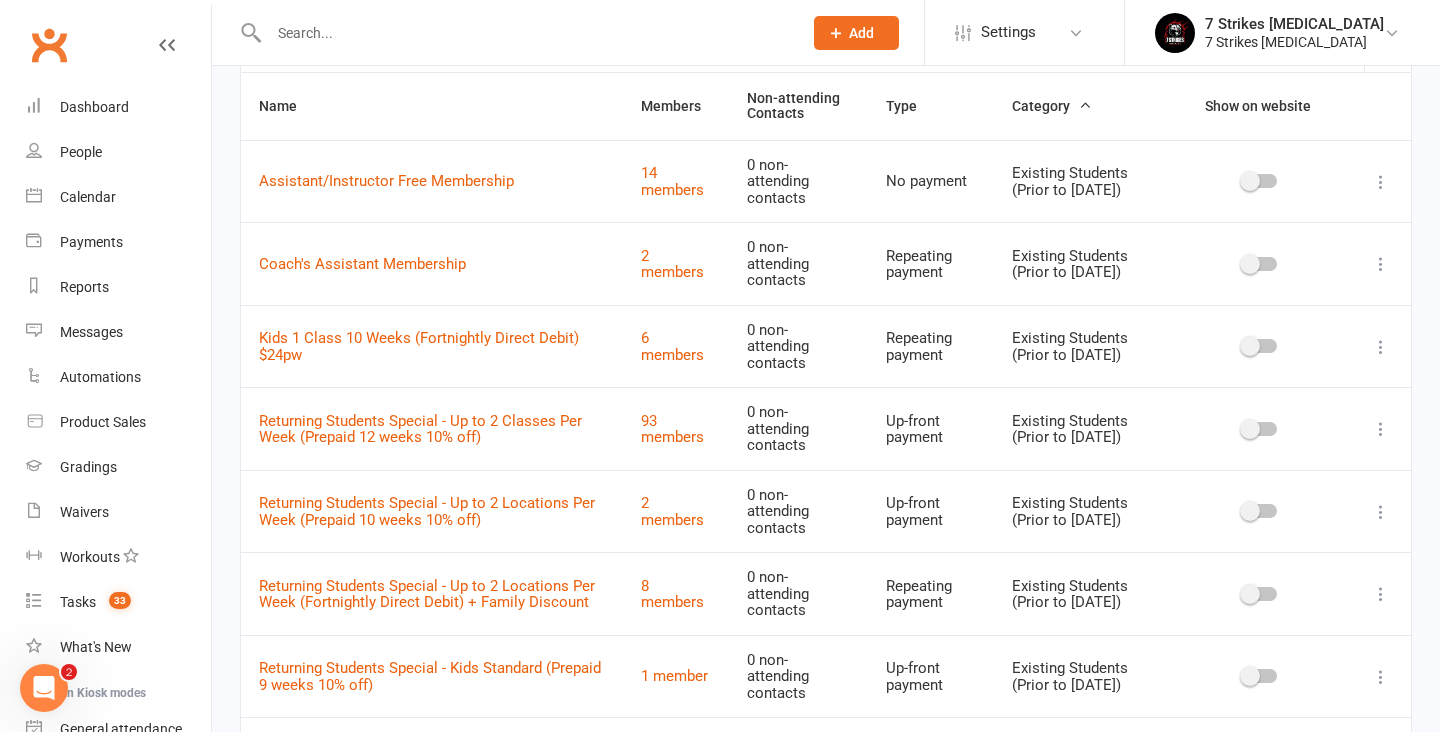 scroll, scrollTop: 145, scrollLeft: 0, axis: vertical 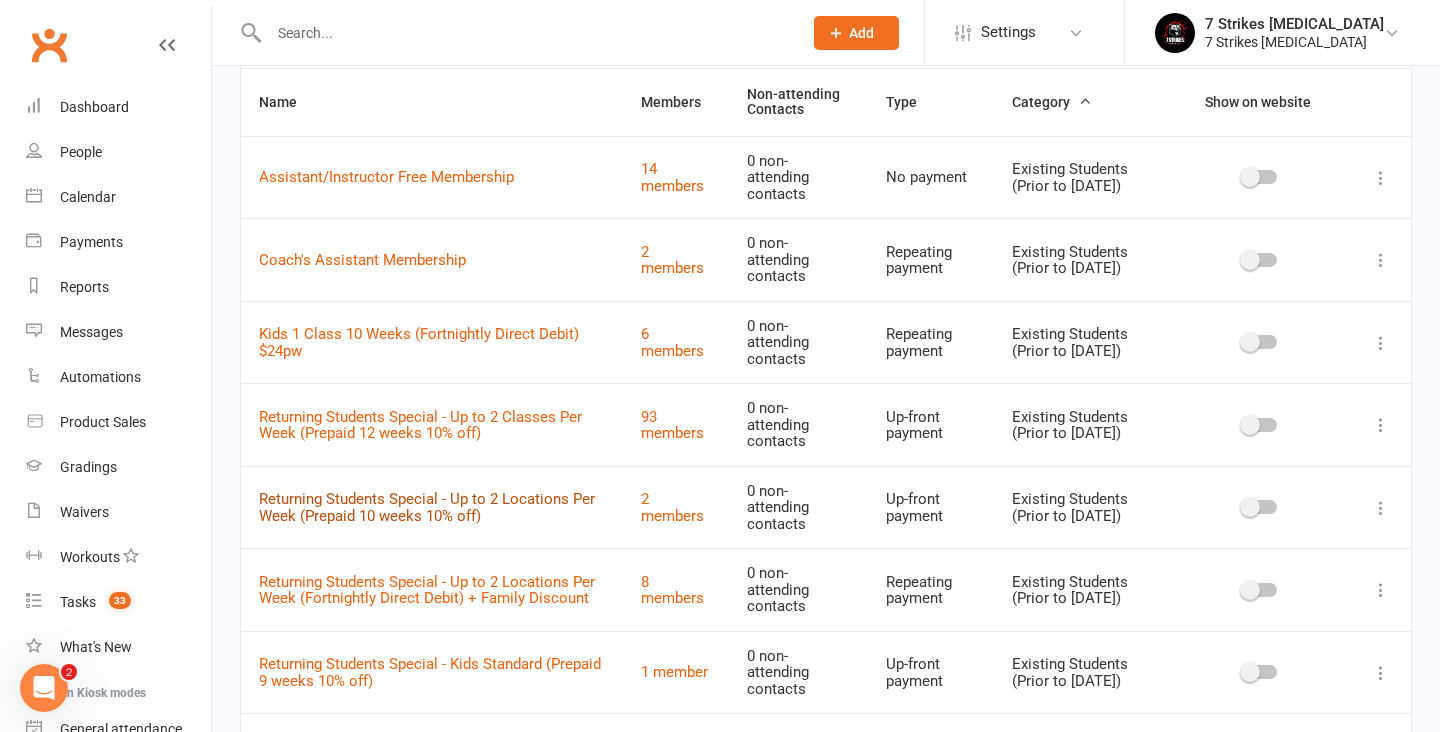 click on "Returning Students Special - Up to 2 Locations Per Week (Prepaid 10 weeks 10% off)" at bounding box center [427, 507] 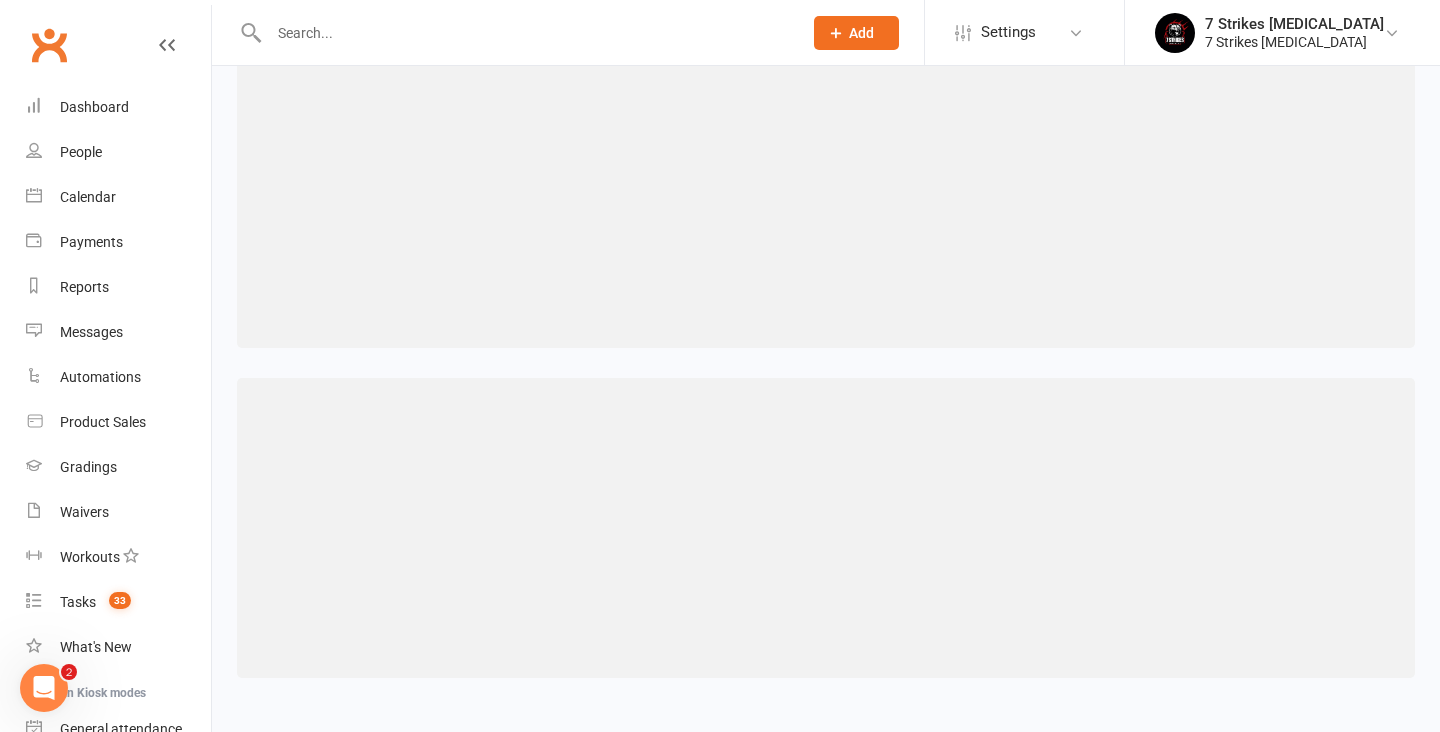 scroll, scrollTop: 0, scrollLeft: 0, axis: both 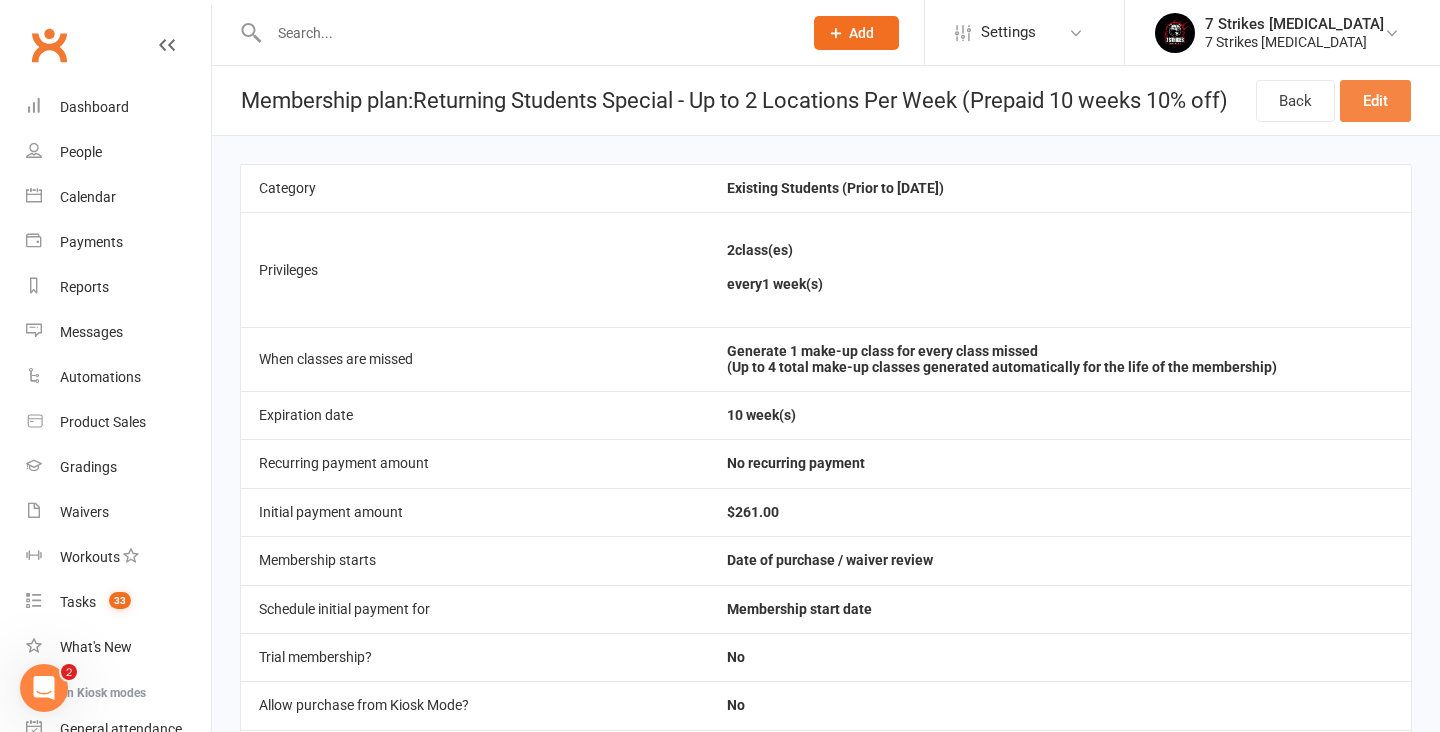 click on "Edit" at bounding box center (1375, 101) 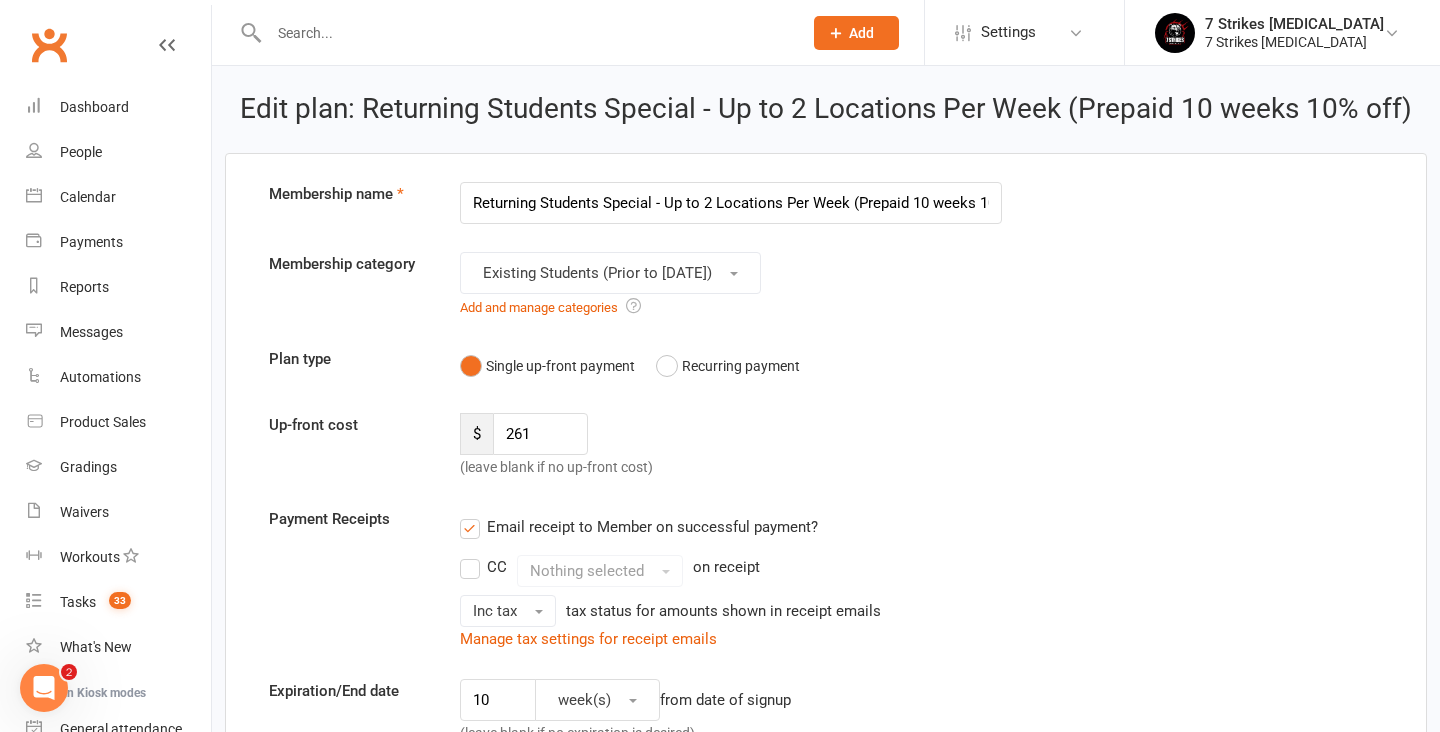 scroll, scrollTop: 0, scrollLeft: 47, axis: horizontal 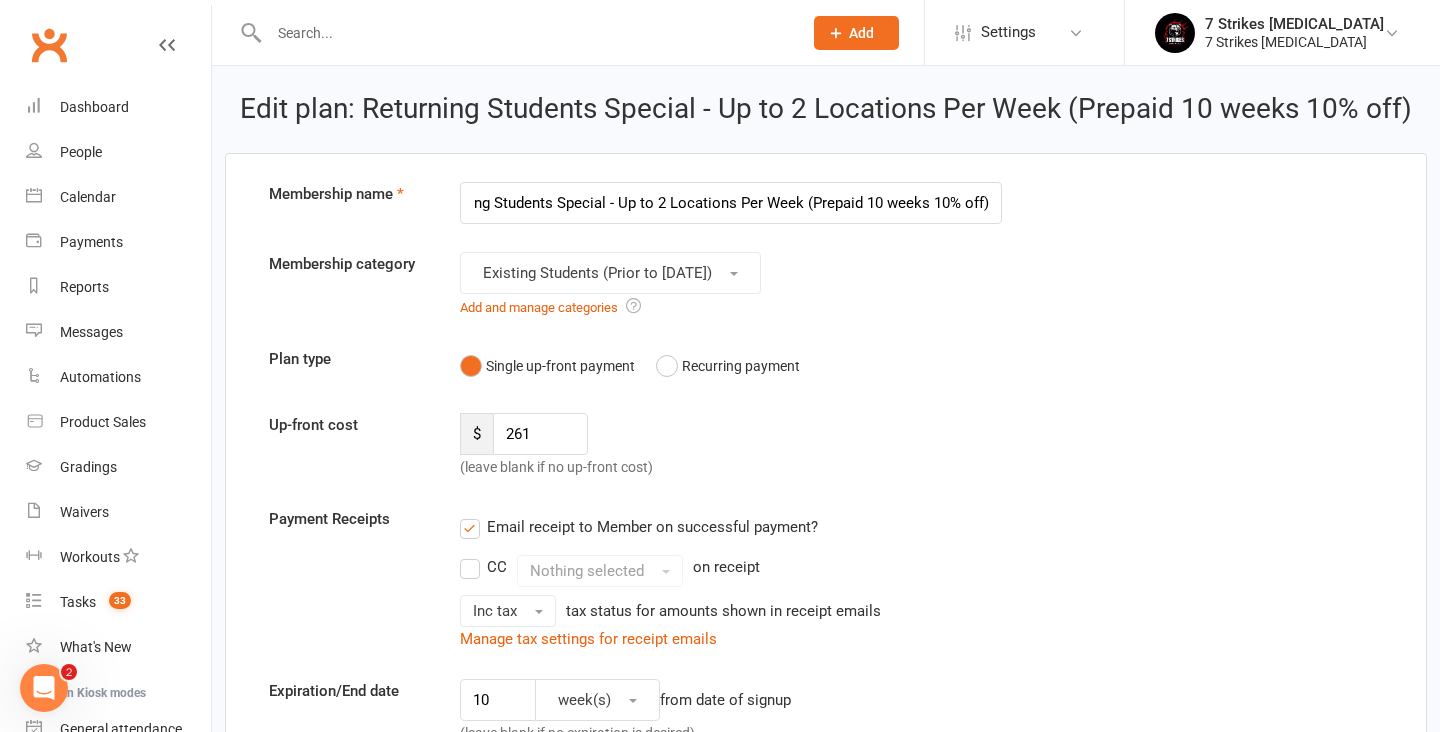 click on "Returning Students Special - Up to 2 Locations Per Week (Prepaid 10 weeks 10% off)" at bounding box center [731, 203] 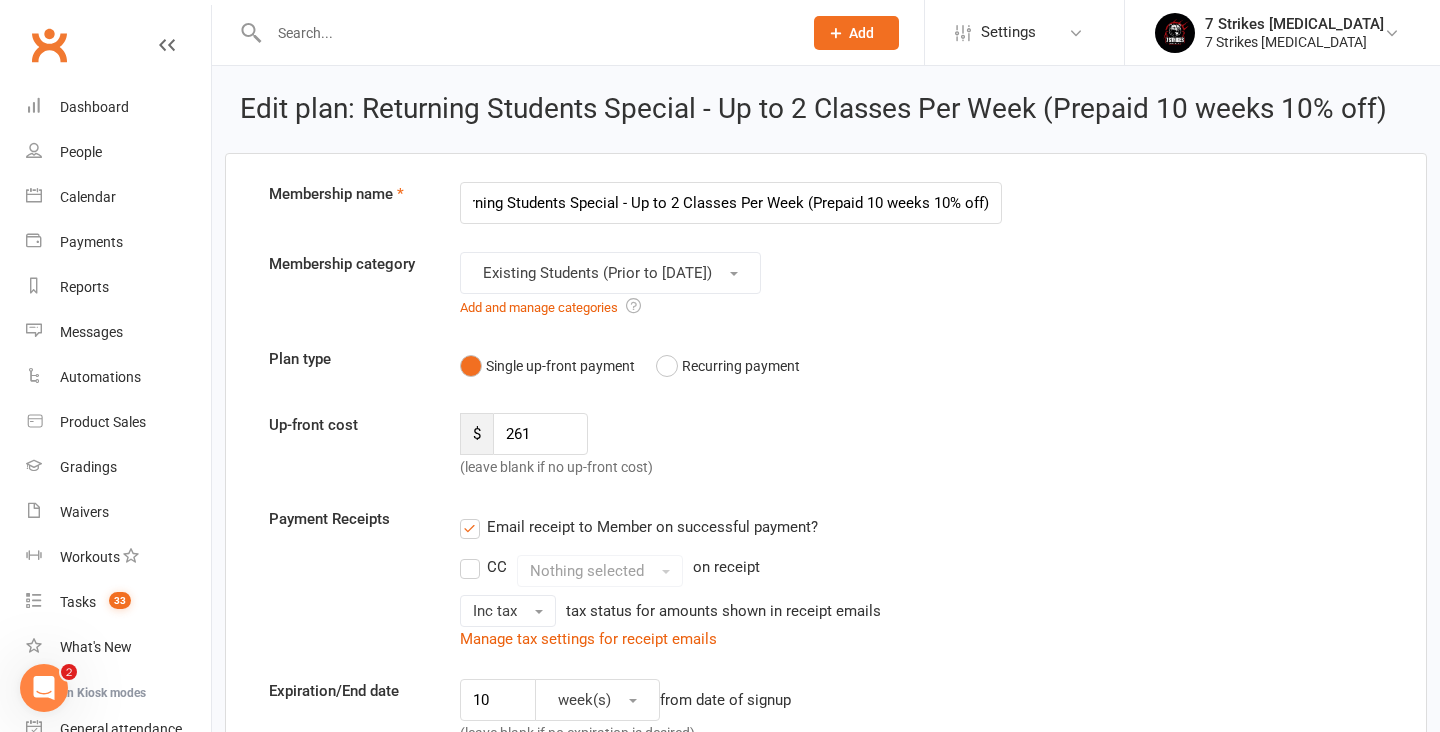 type on "Returning Students Special - Up to 2 Classes Per Week (Prepaid 10 weeks 10% off)" 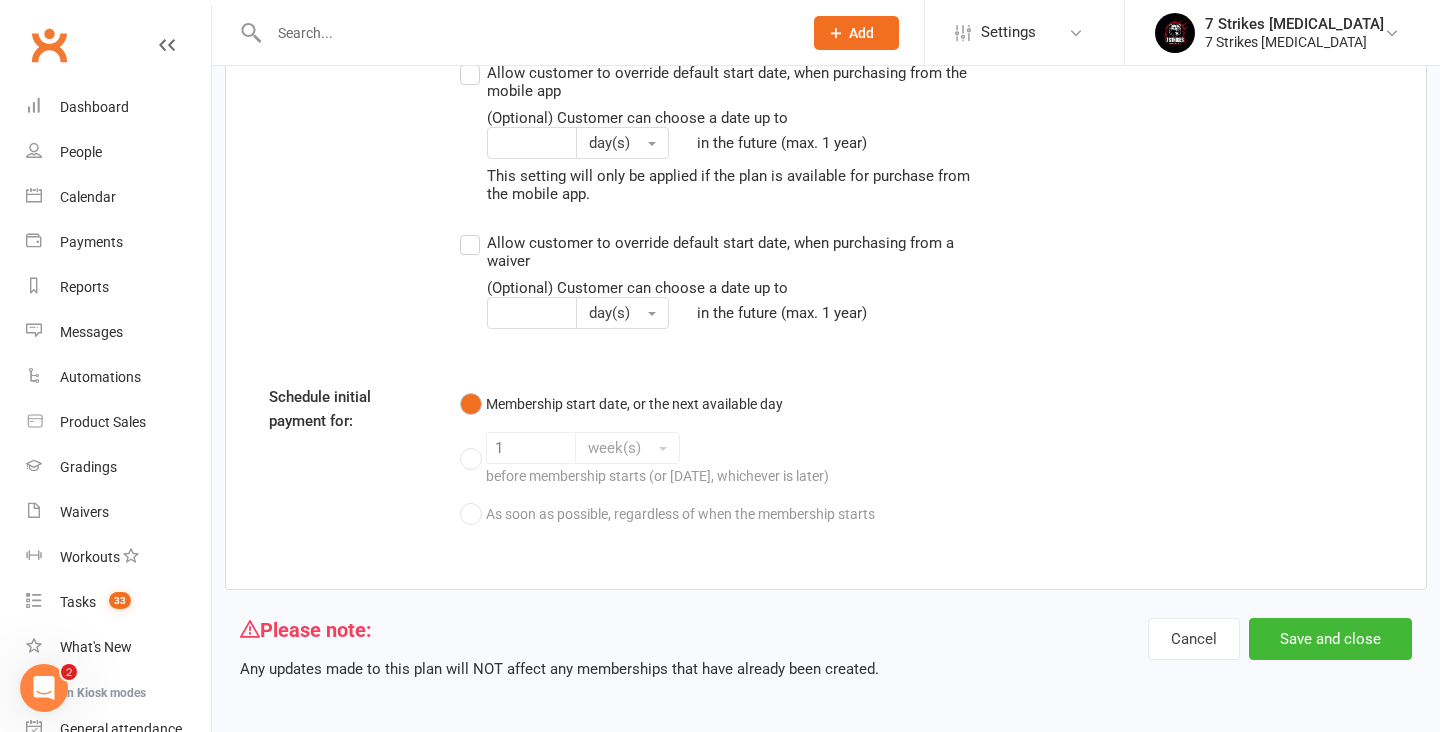 scroll, scrollTop: 2581, scrollLeft: 0, axis: vertical 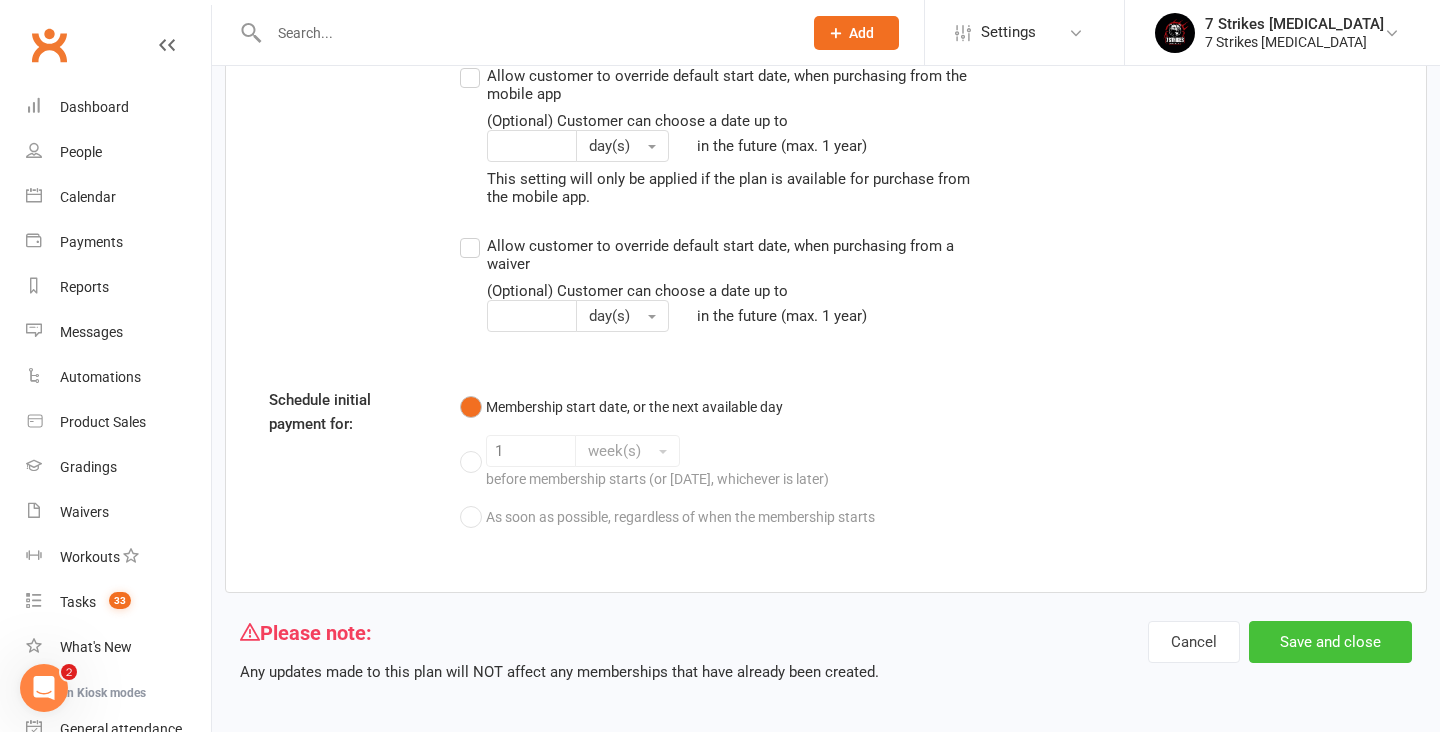 click on "Save and close" at bounding box center (1330, 642) 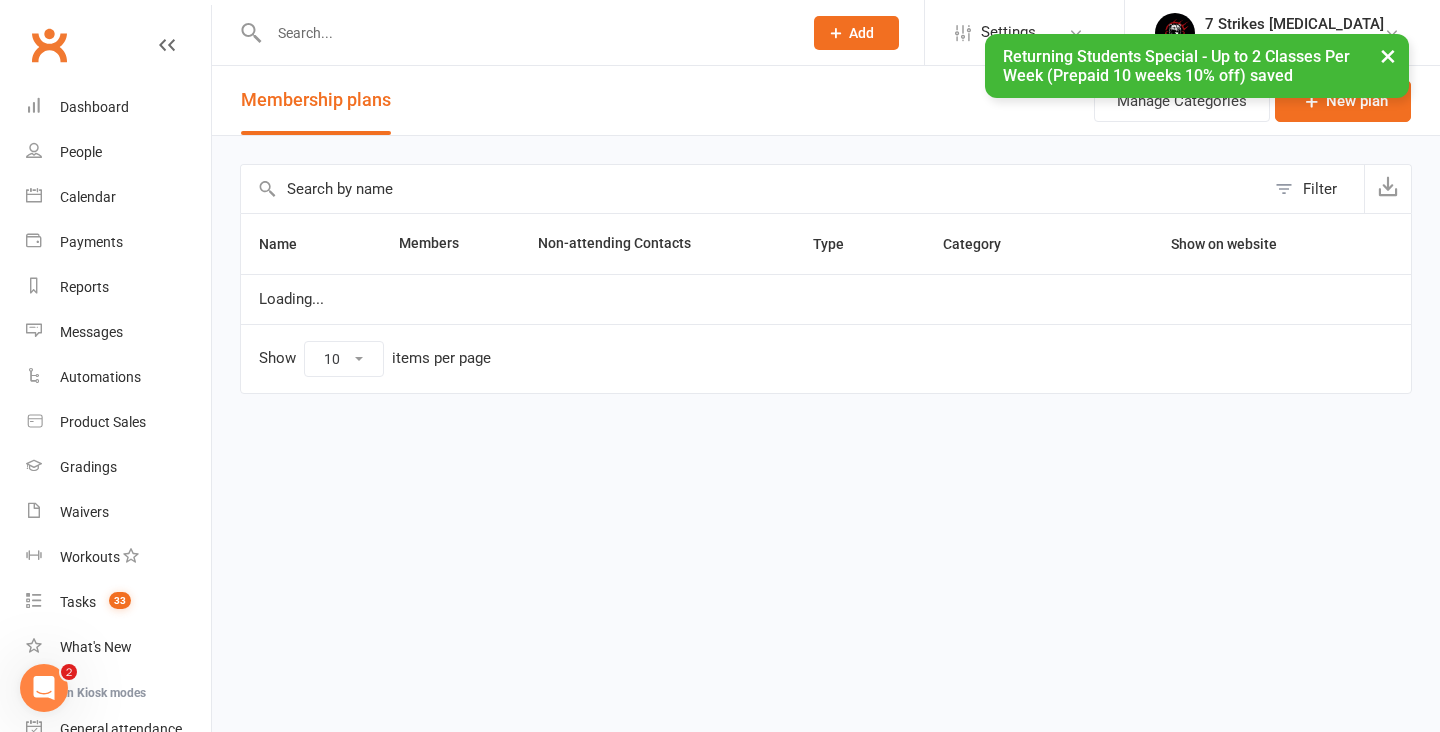select on "100" 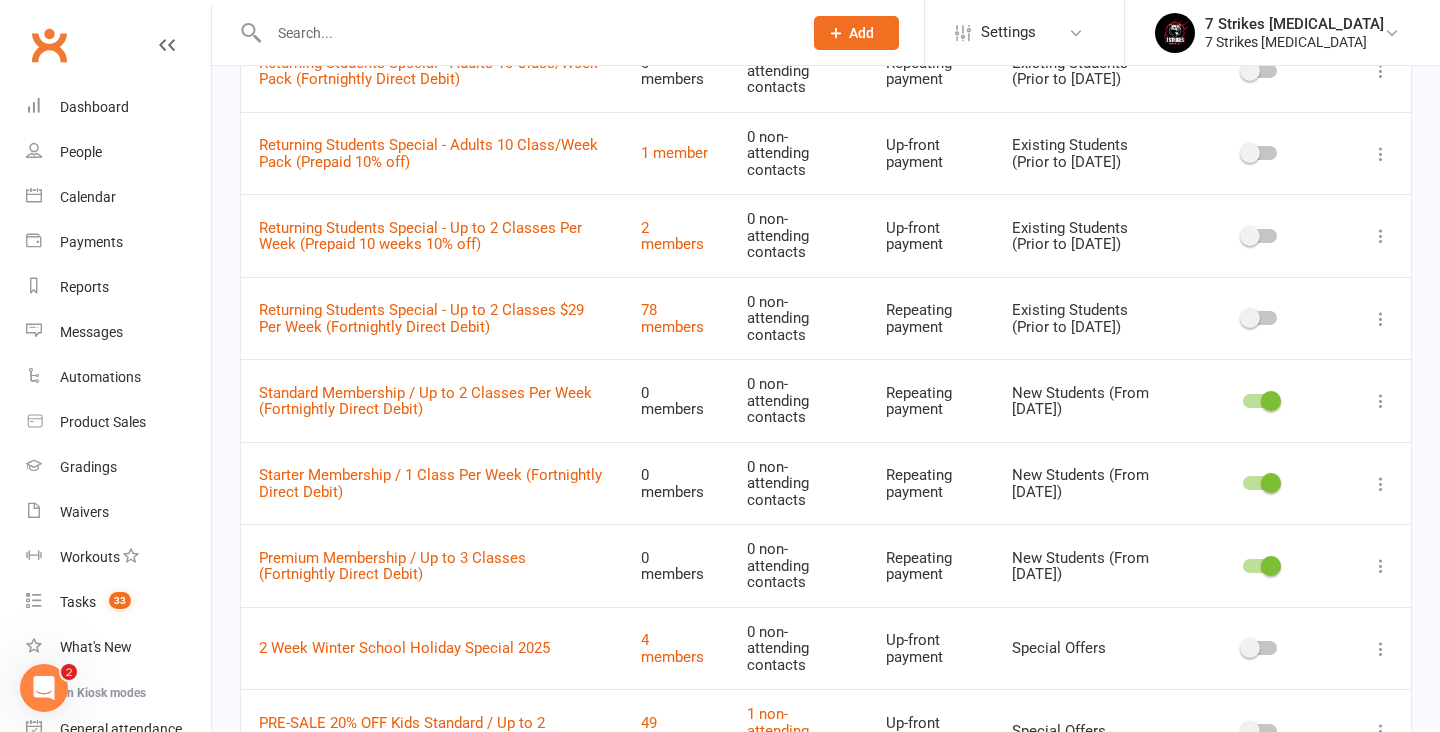 scroll, scrollTop: 999, scrollLeft: 0, axis: vertical 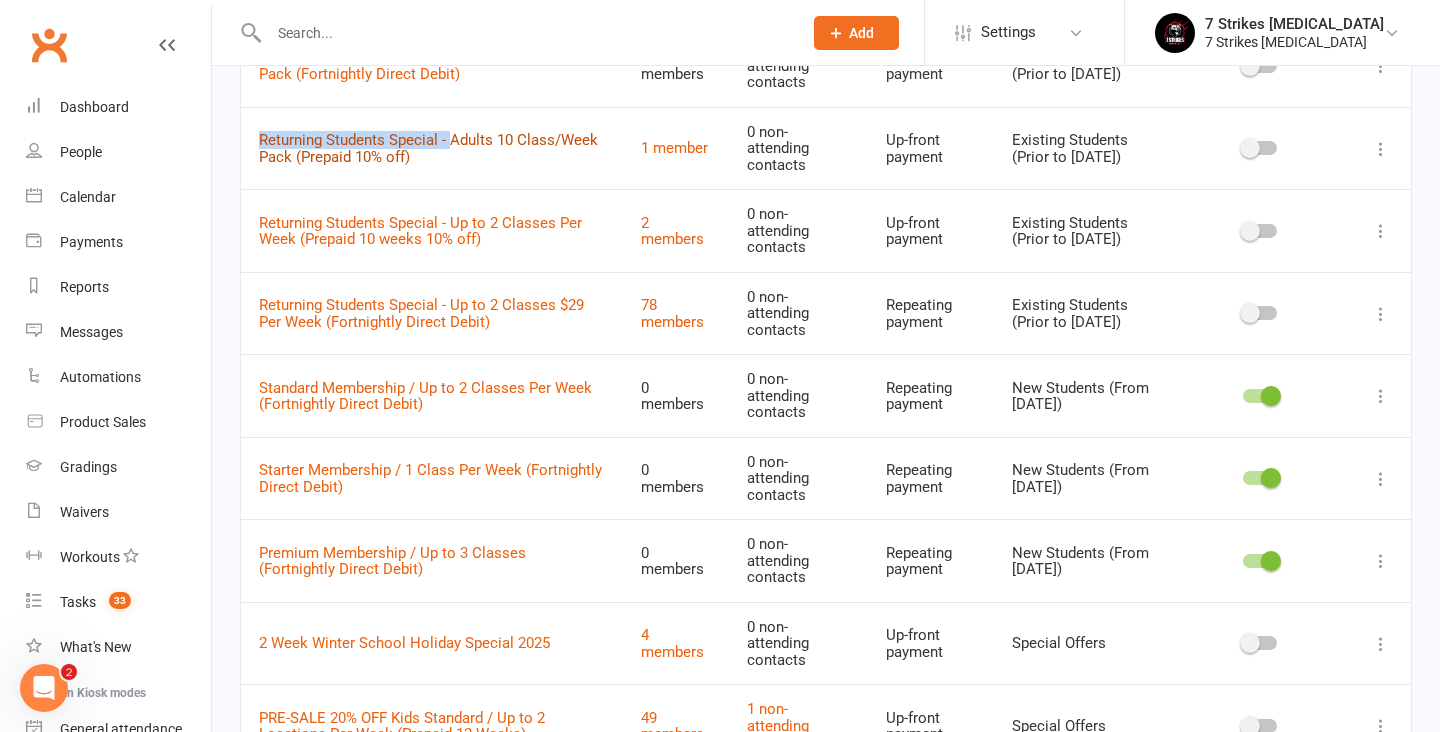 drag, startPoint x: 250, startPoint y: 118, endPoint x: 452, endPoint y: 124, distance: 202.0891 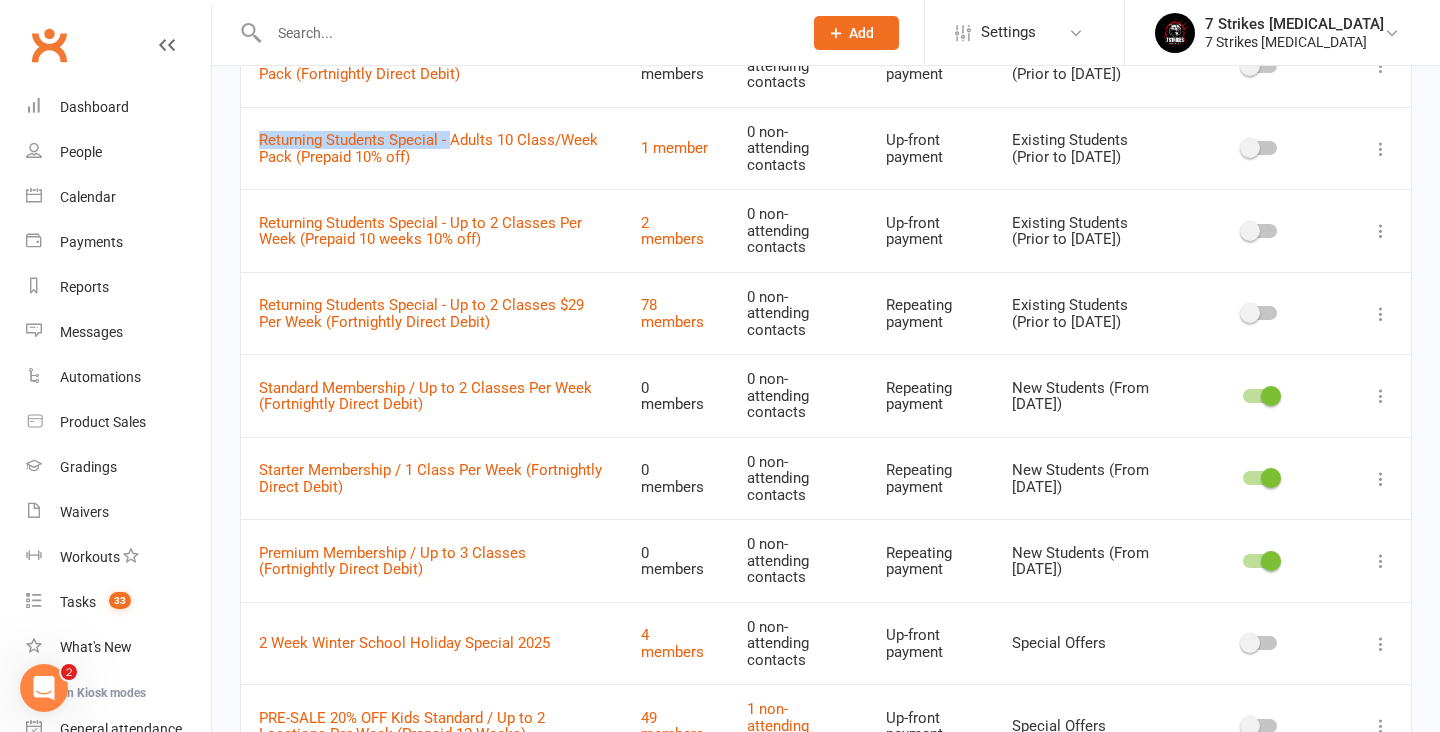 click at bounding box center [1381, 561] 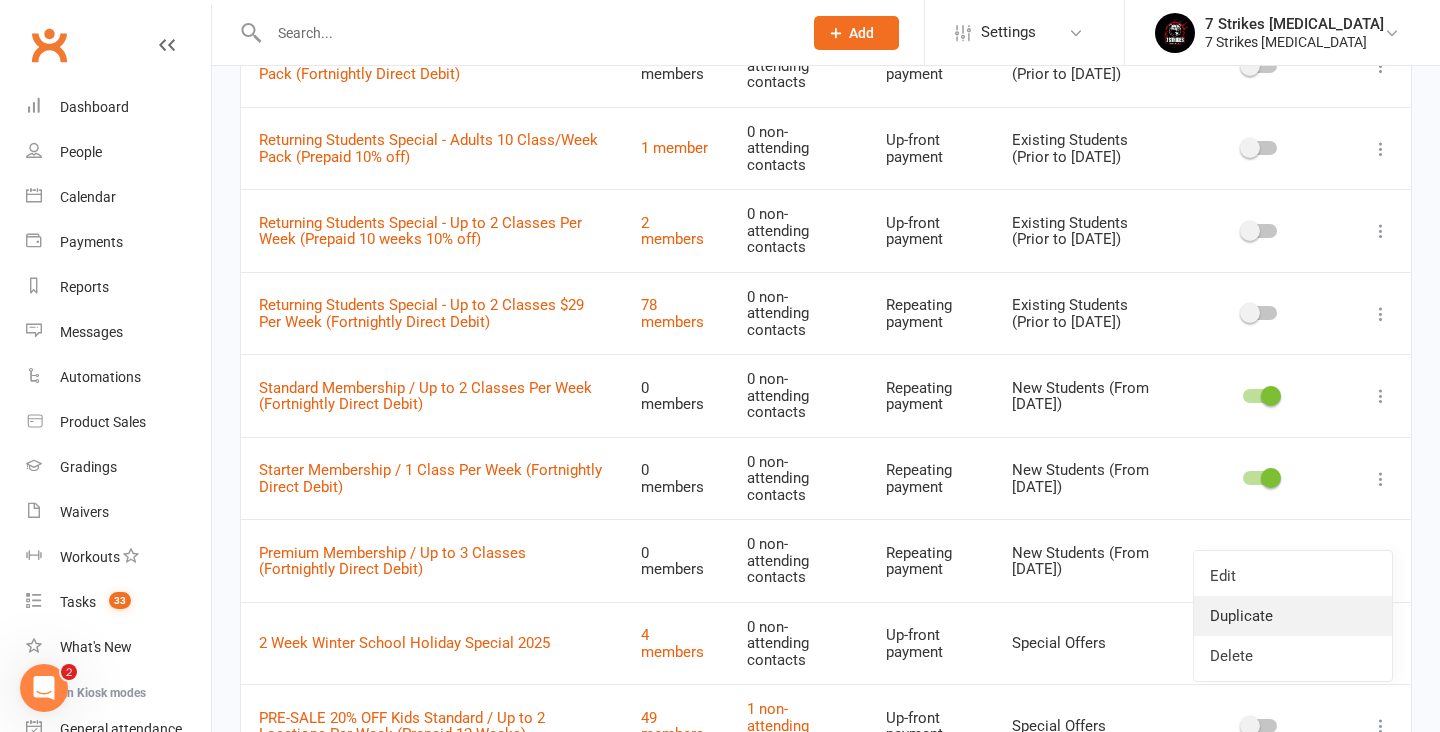 click on "Duplicate" at bounding box center [1293, 616] 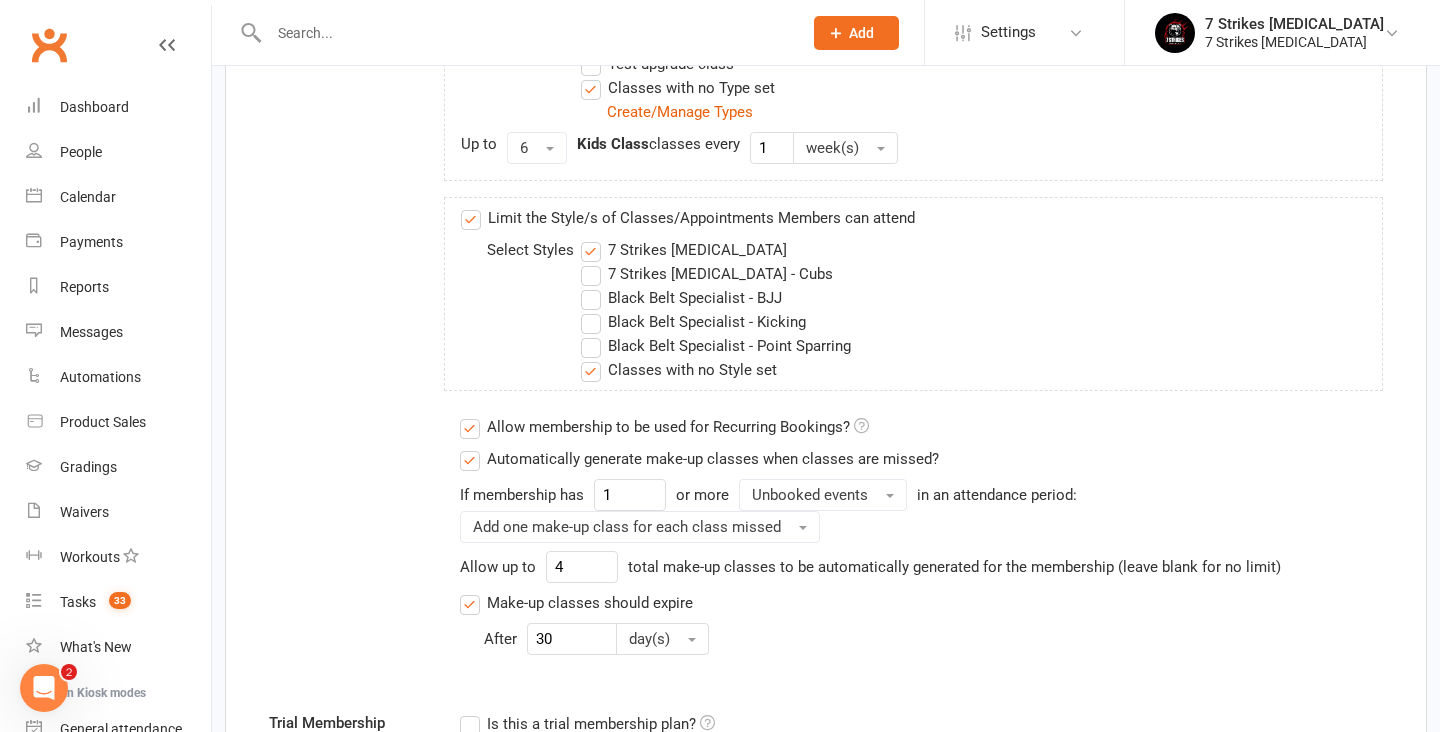 scroll, scrollTop: 0, scrollLeft: 0, axis: both 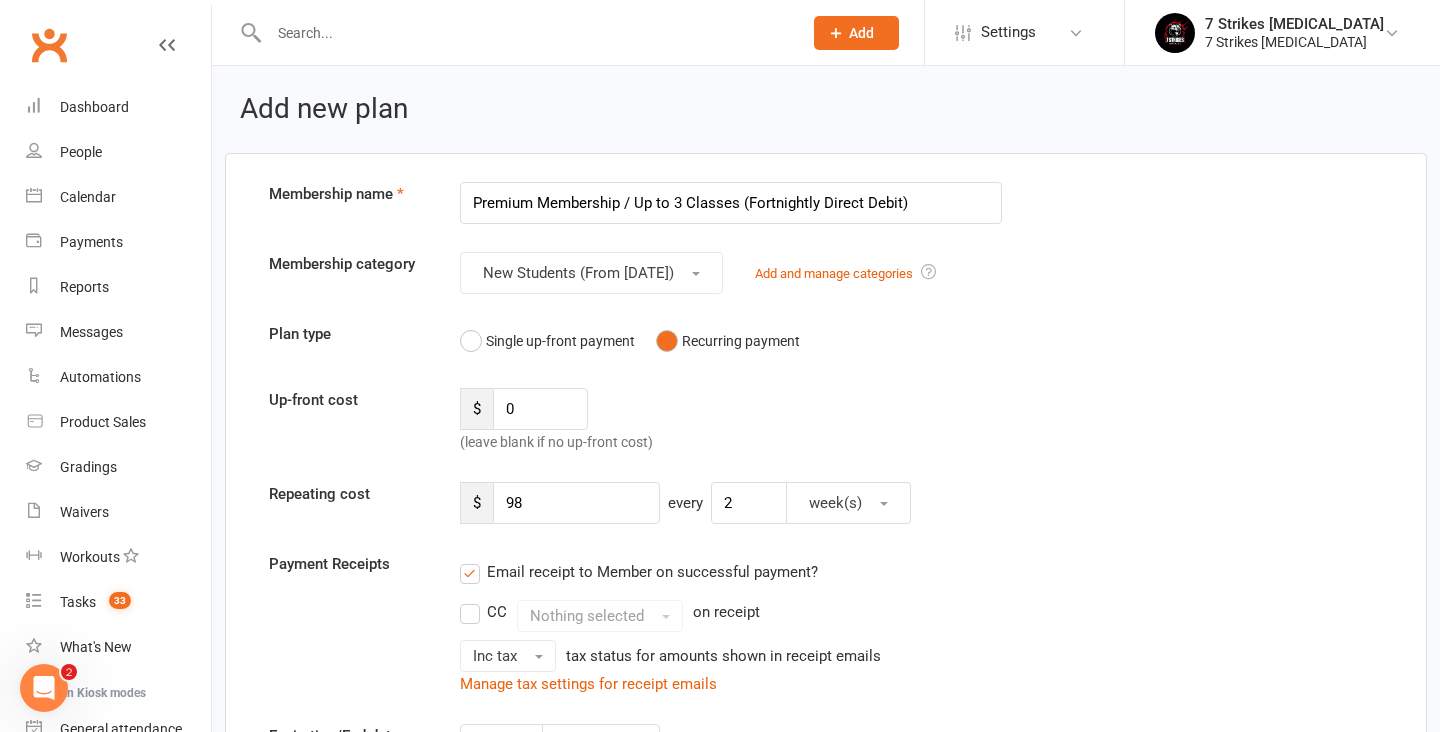 drag, startPoint x: 635, startPoint y: 202, endPoint x: 343, endPoint y: 194, distance: 292.10956 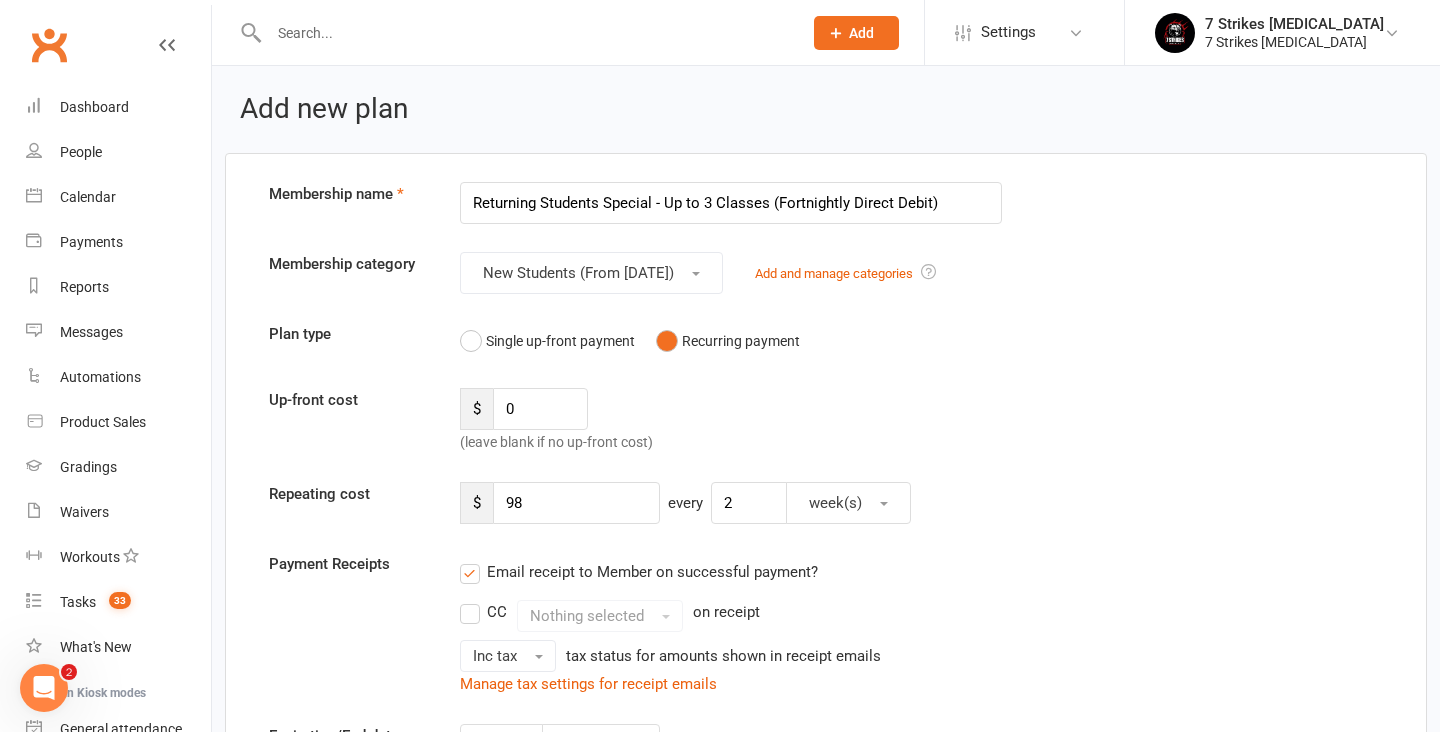 click on "Returning Students Special - Up to 3 Classes (Fortnightly Direct Debit)" at bounding box center [731, 203] 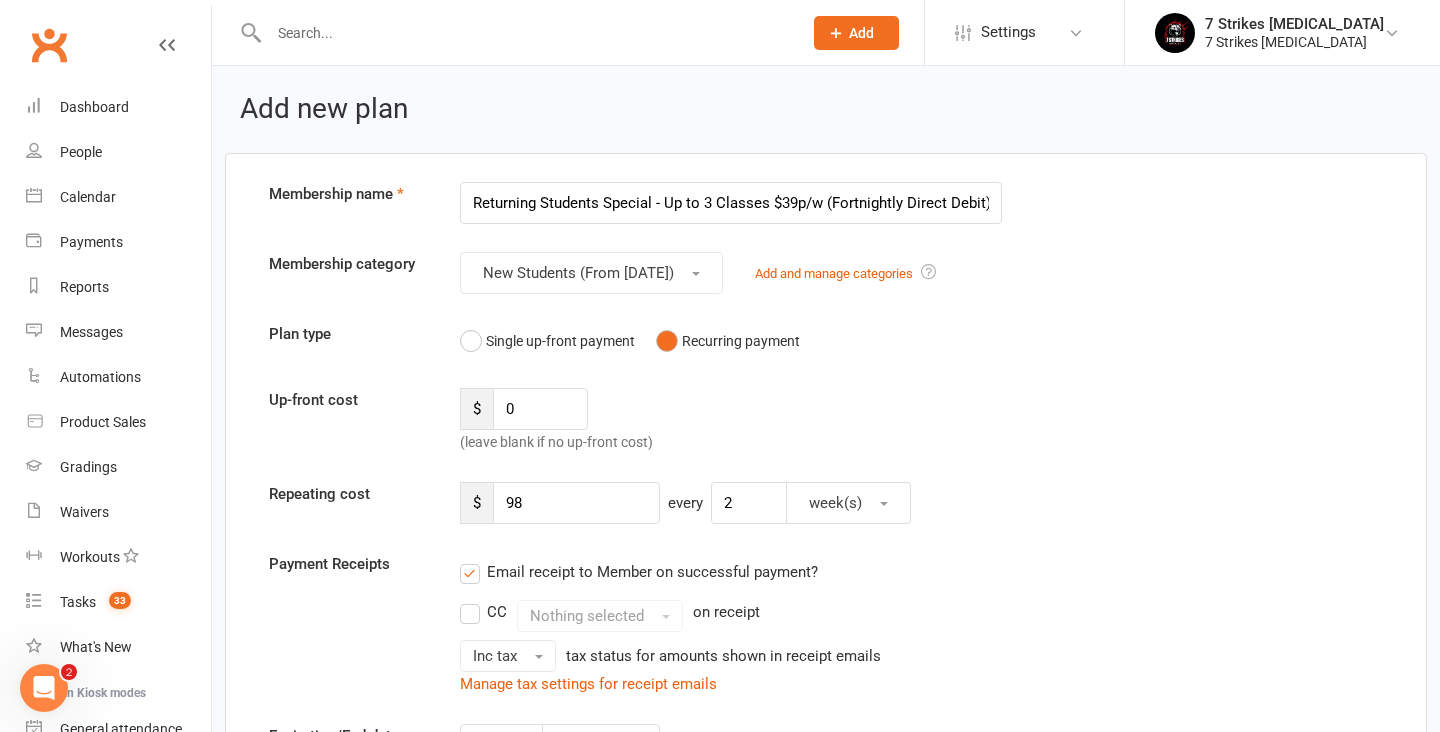 type on "Returning Students Special - Up to 3 Classes $39p/w (Fortnightly Direct Debit)" 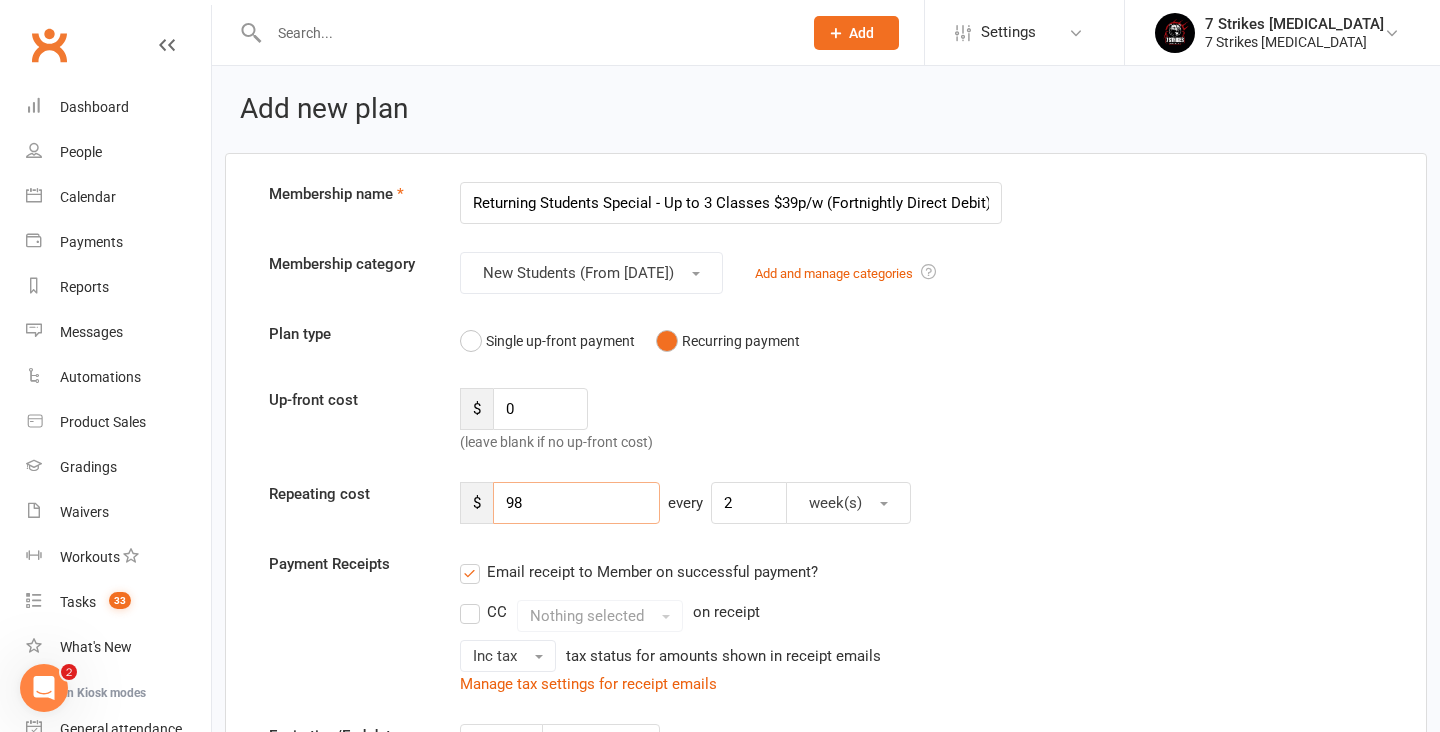 click on "98" at bounding box center [576, 503] 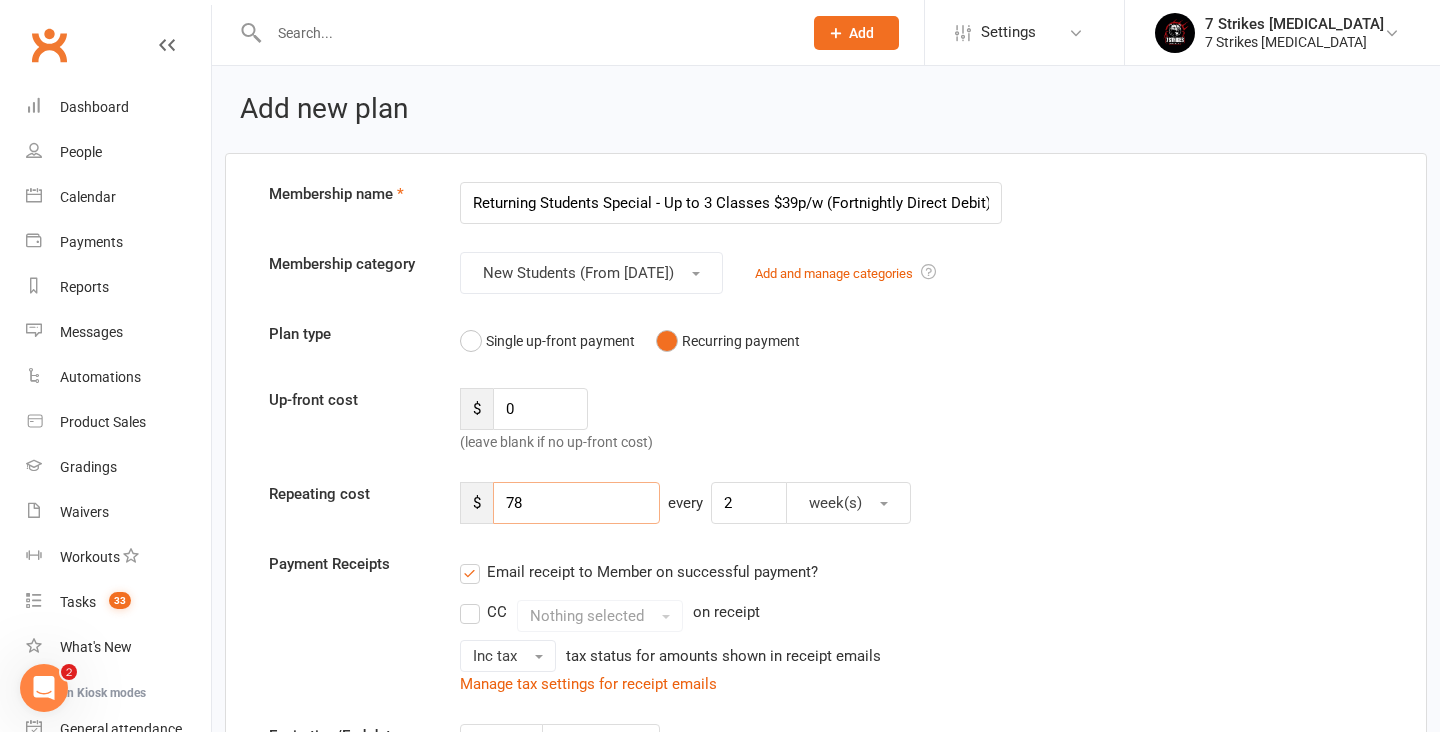 type on "78" 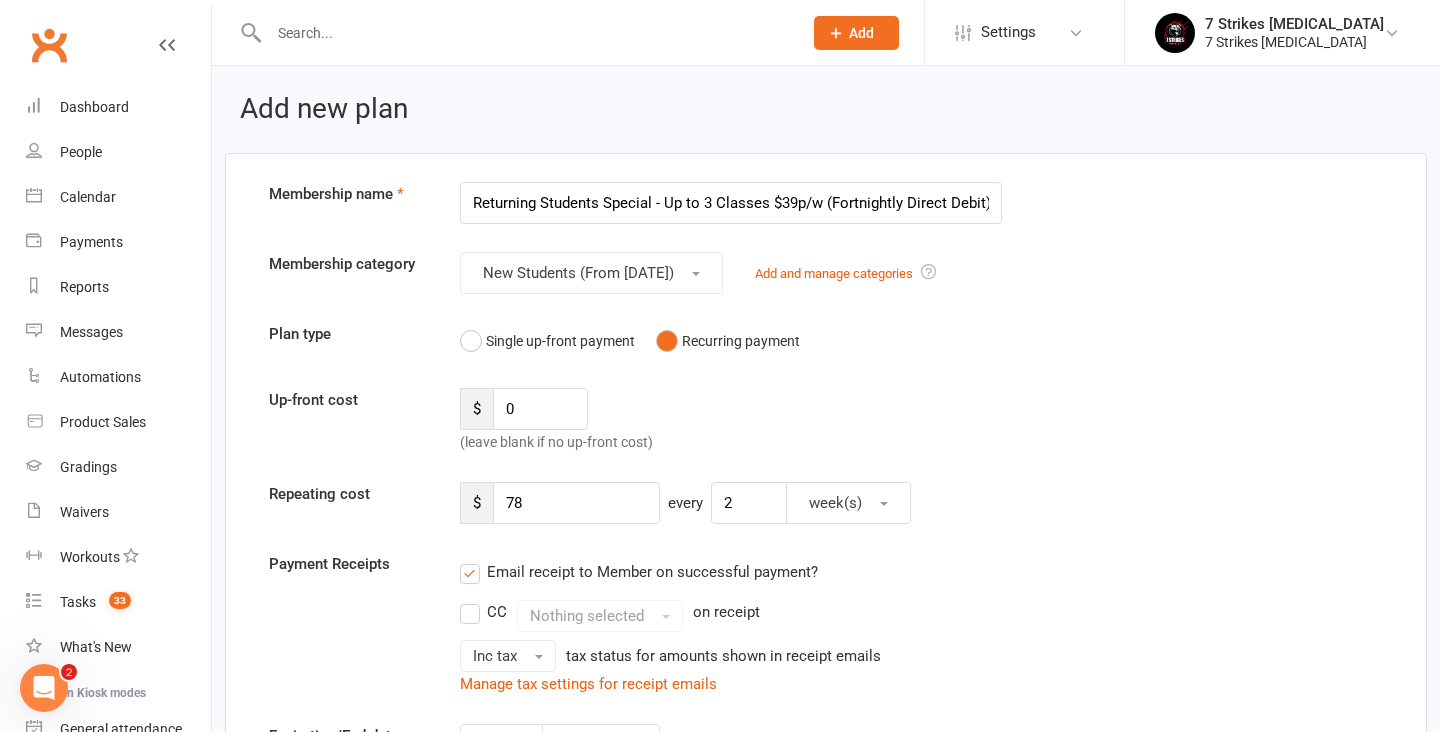 click on "$ 78 every 2
week(s)" at bounding box center (874, 503) 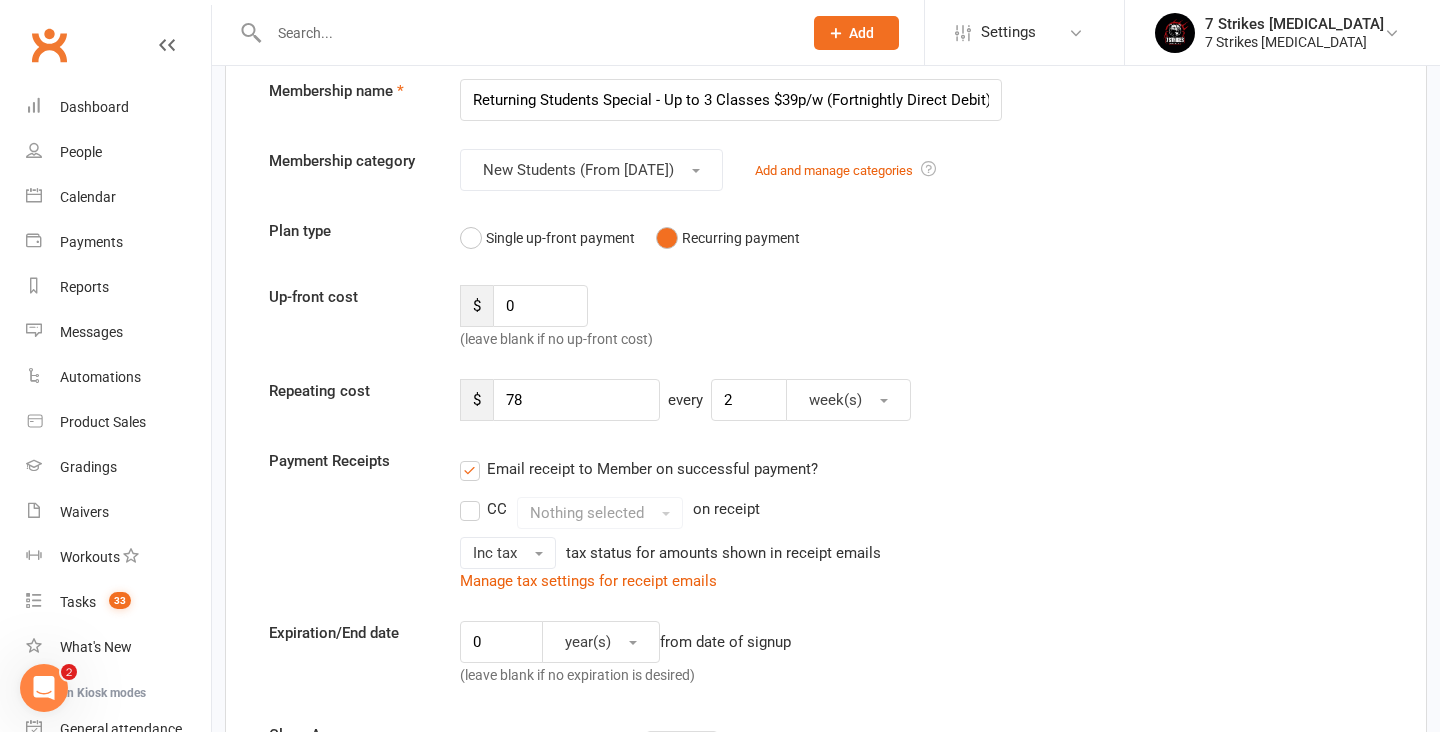 scroll, scrollTop: 101, scrollLeft: 0, axis: vertical 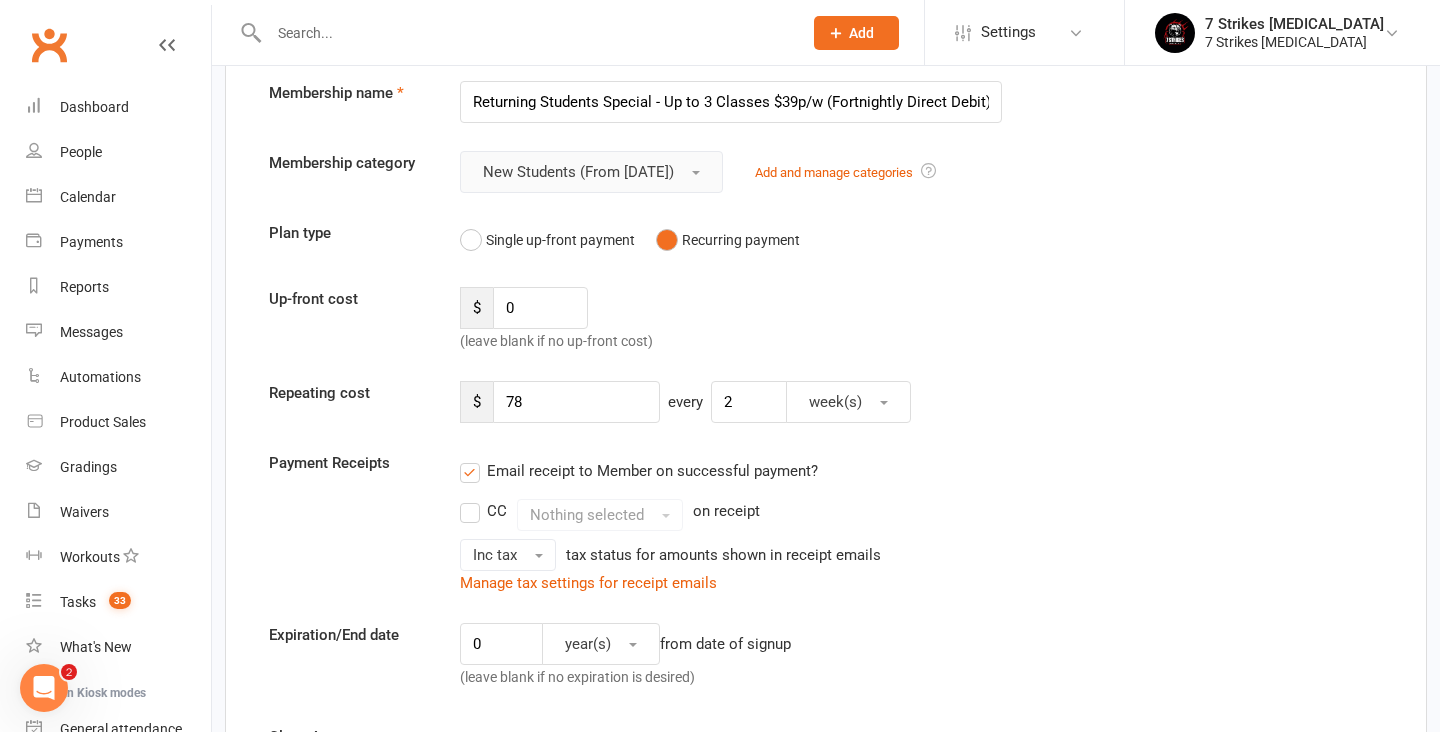 click on "New Students (From [DATE])" at bounding box center (578, 172) 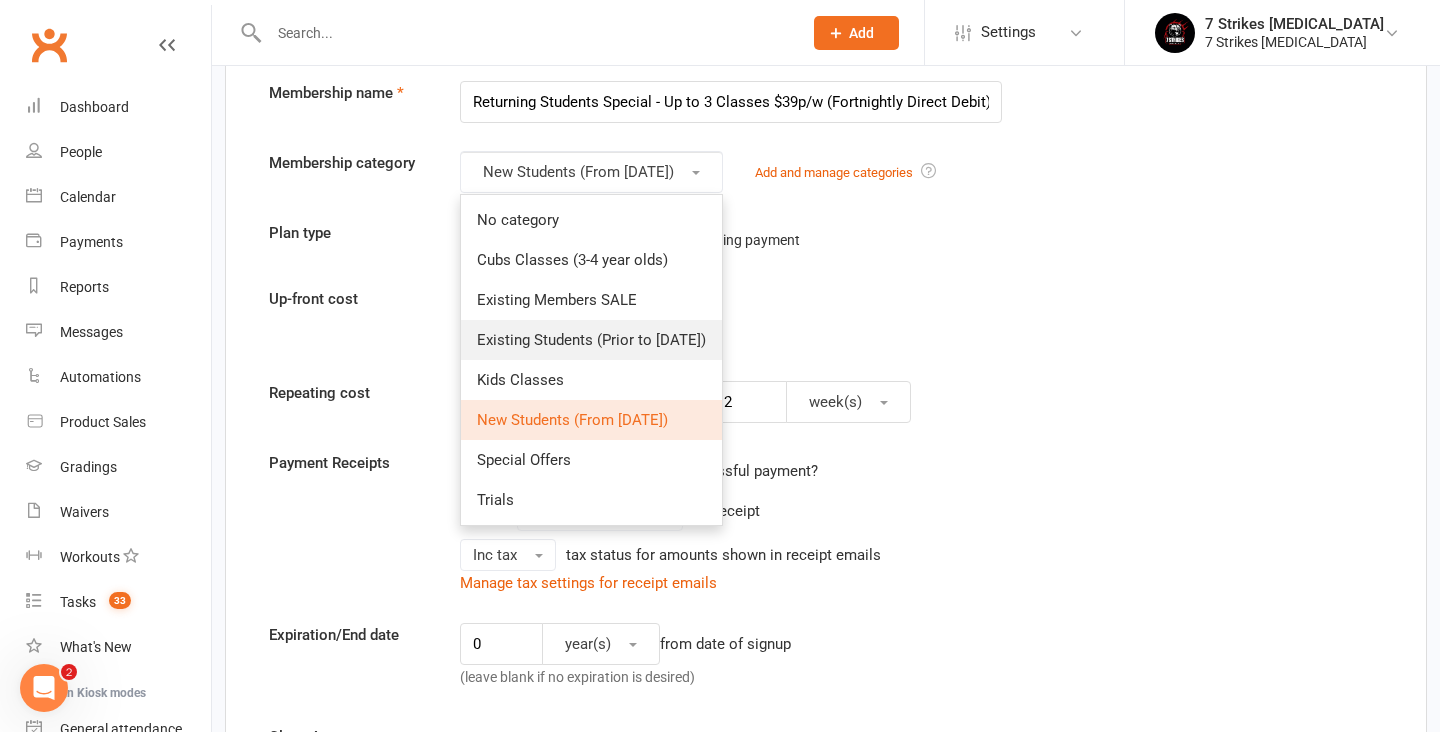 click on "Existing Students (Prior to [DATE])" at bounding box center [591, 340] 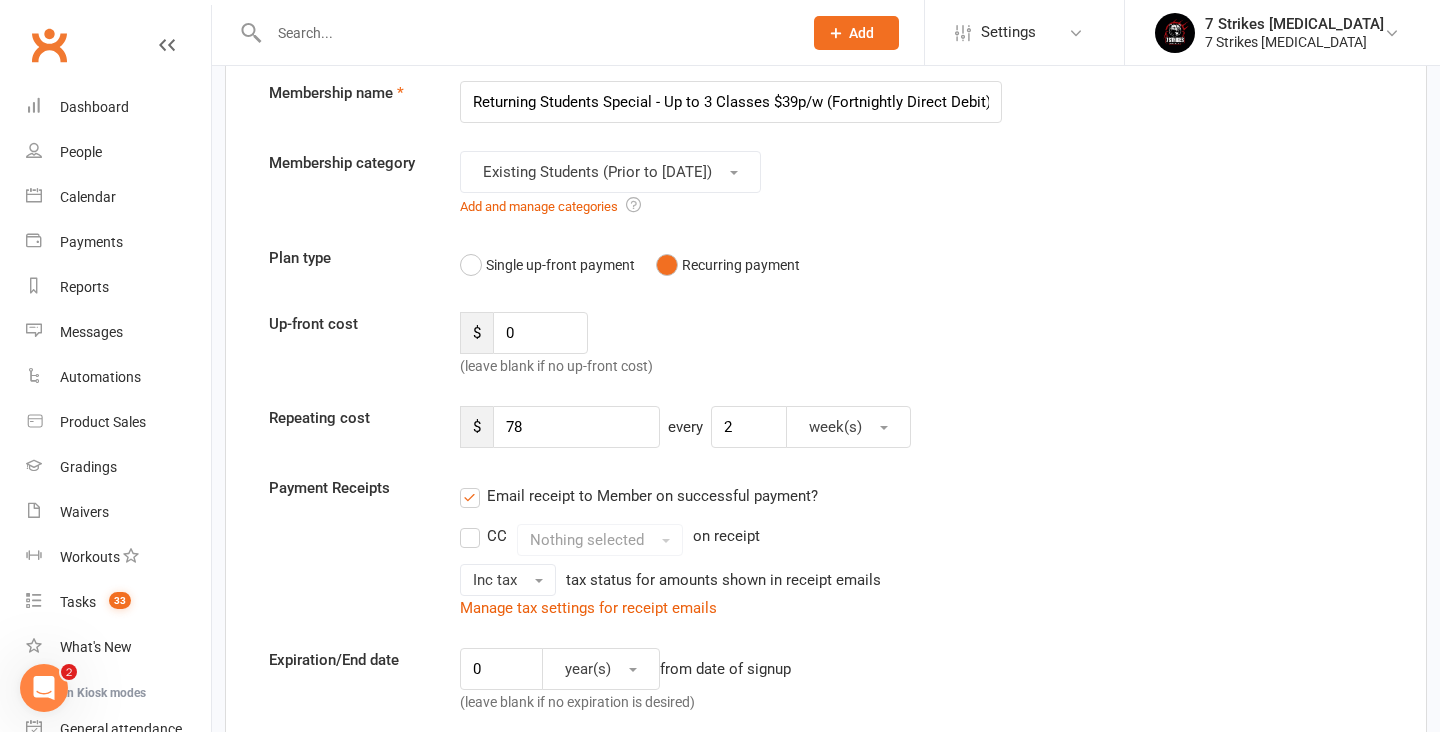 click on "Up-front cost $ 0 (leave blank if no up-front cost)" at bounding box center (826, 345) 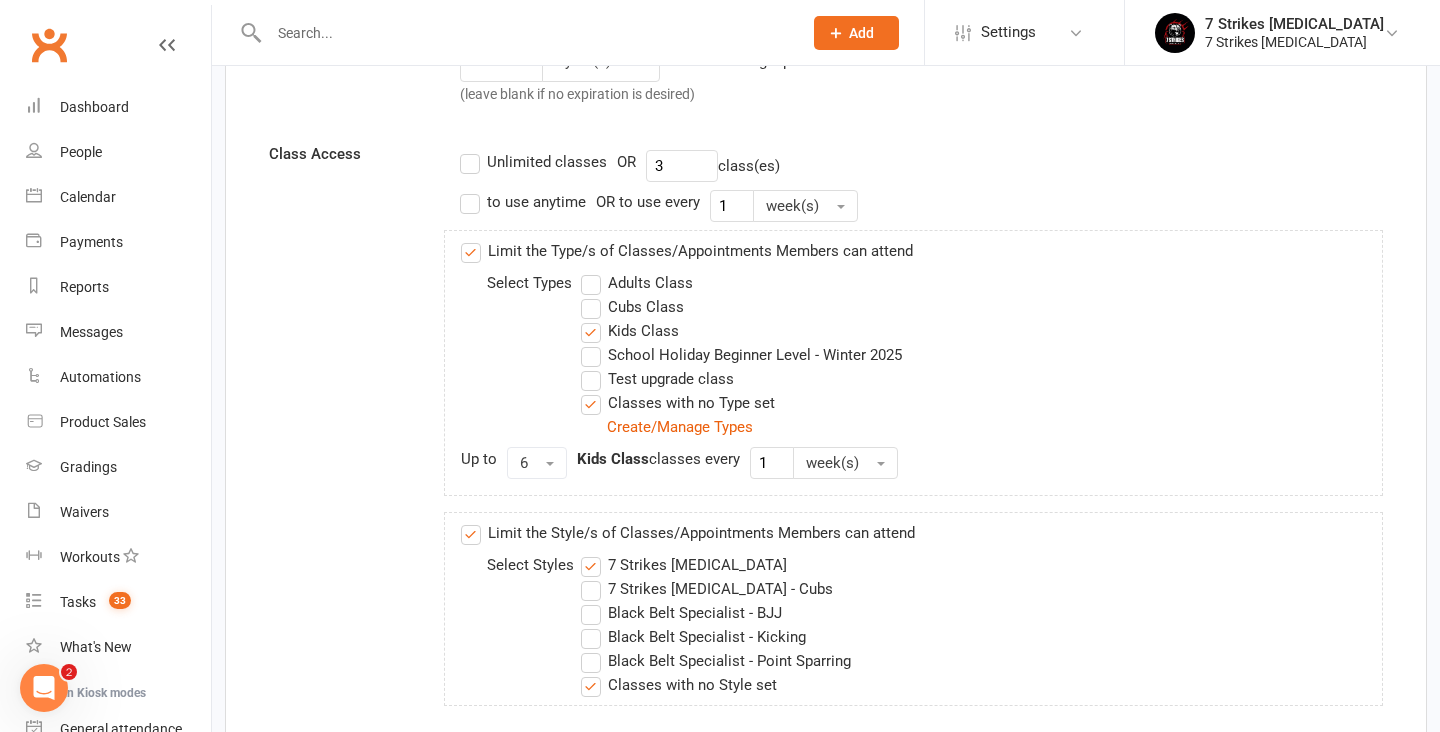 scroll, scrollTop: 711, scrollLeft: 0, axis: vertical 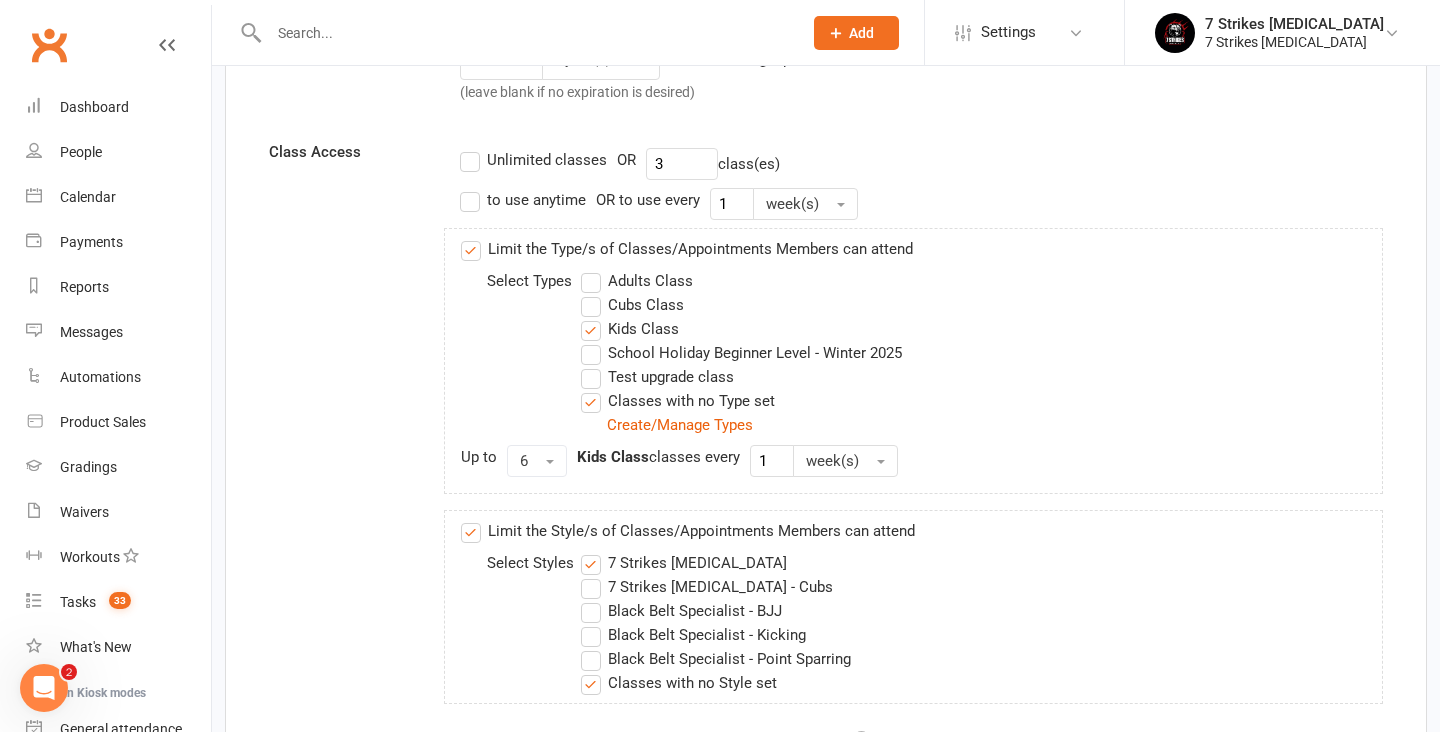 click on "Classes with no Type set" at bounding box center [678, 401] 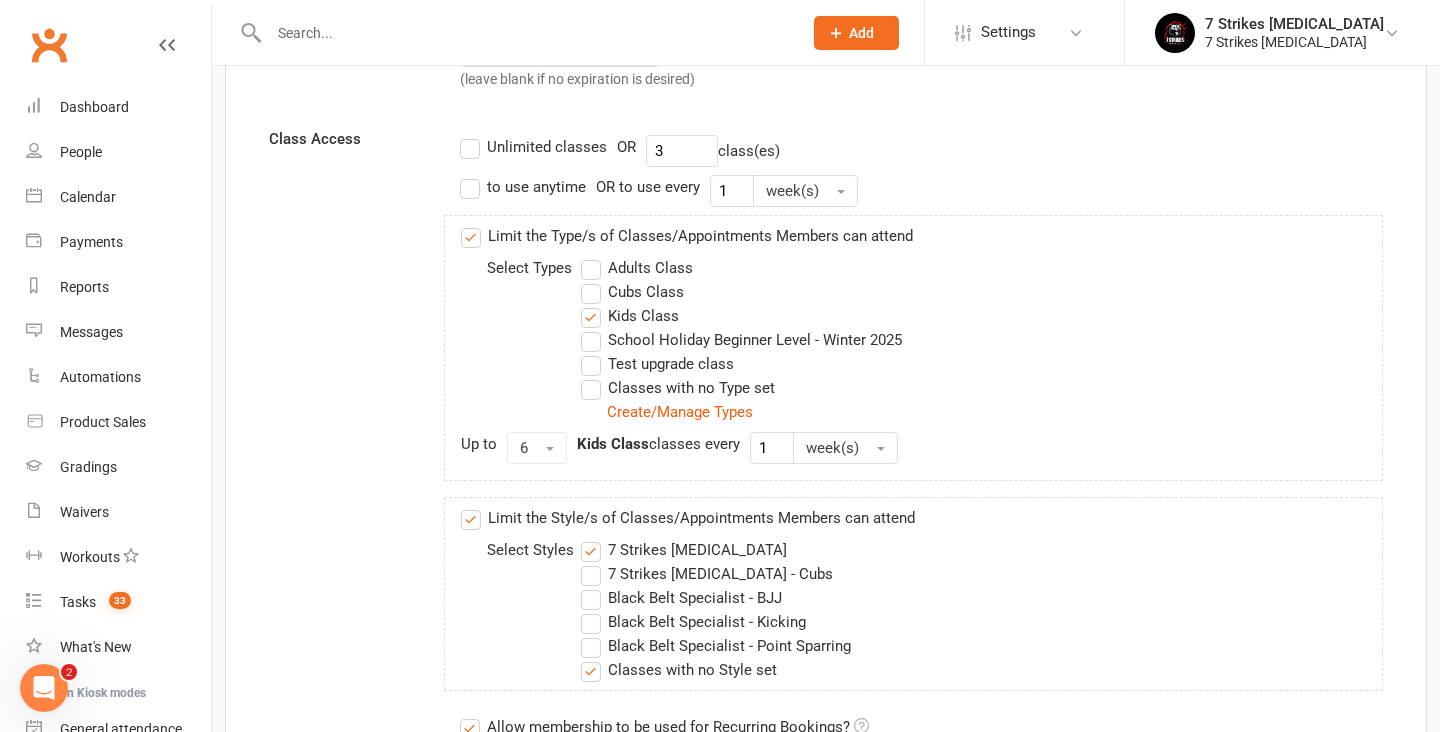 scroll, scrollTop: 650, scrollLeft: 0, axis: vertical 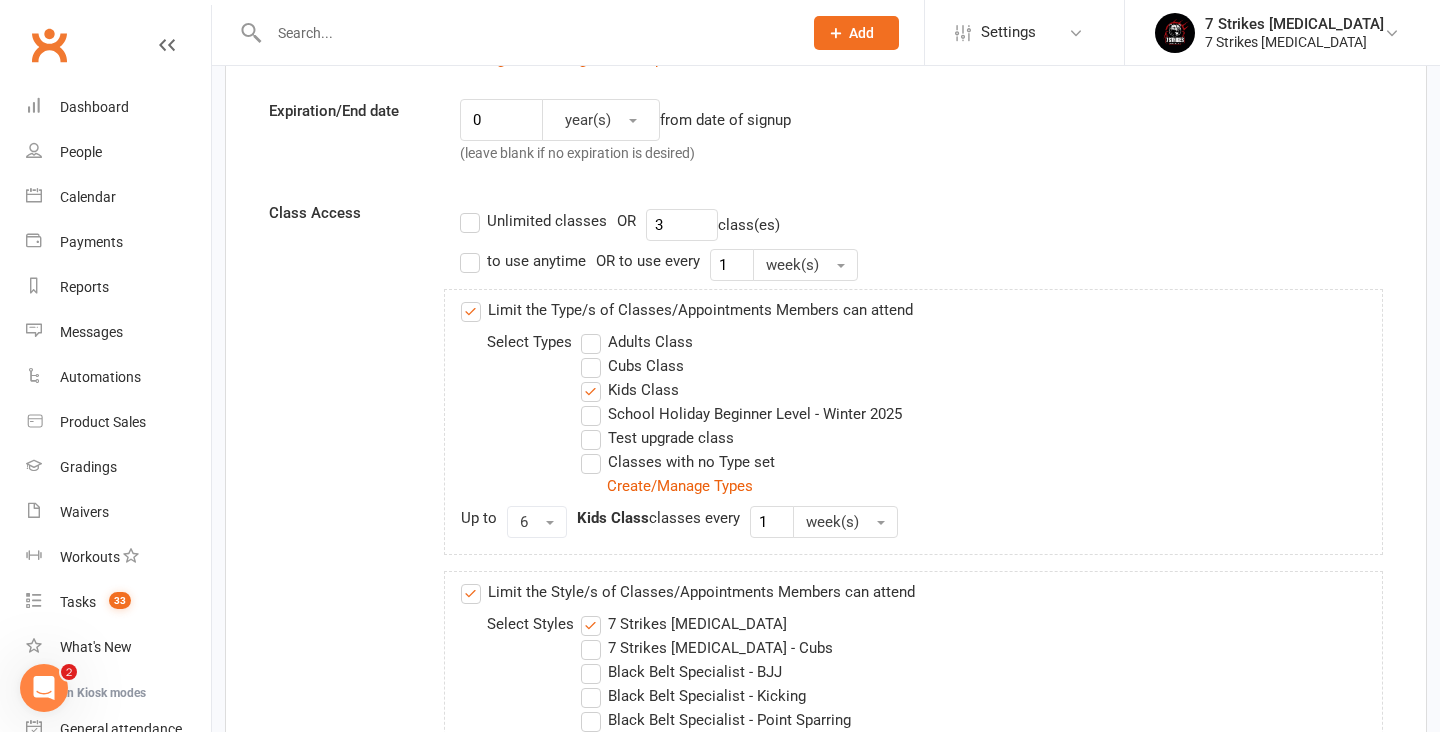 click on "Adults Class" at bounding box center (637, 342) 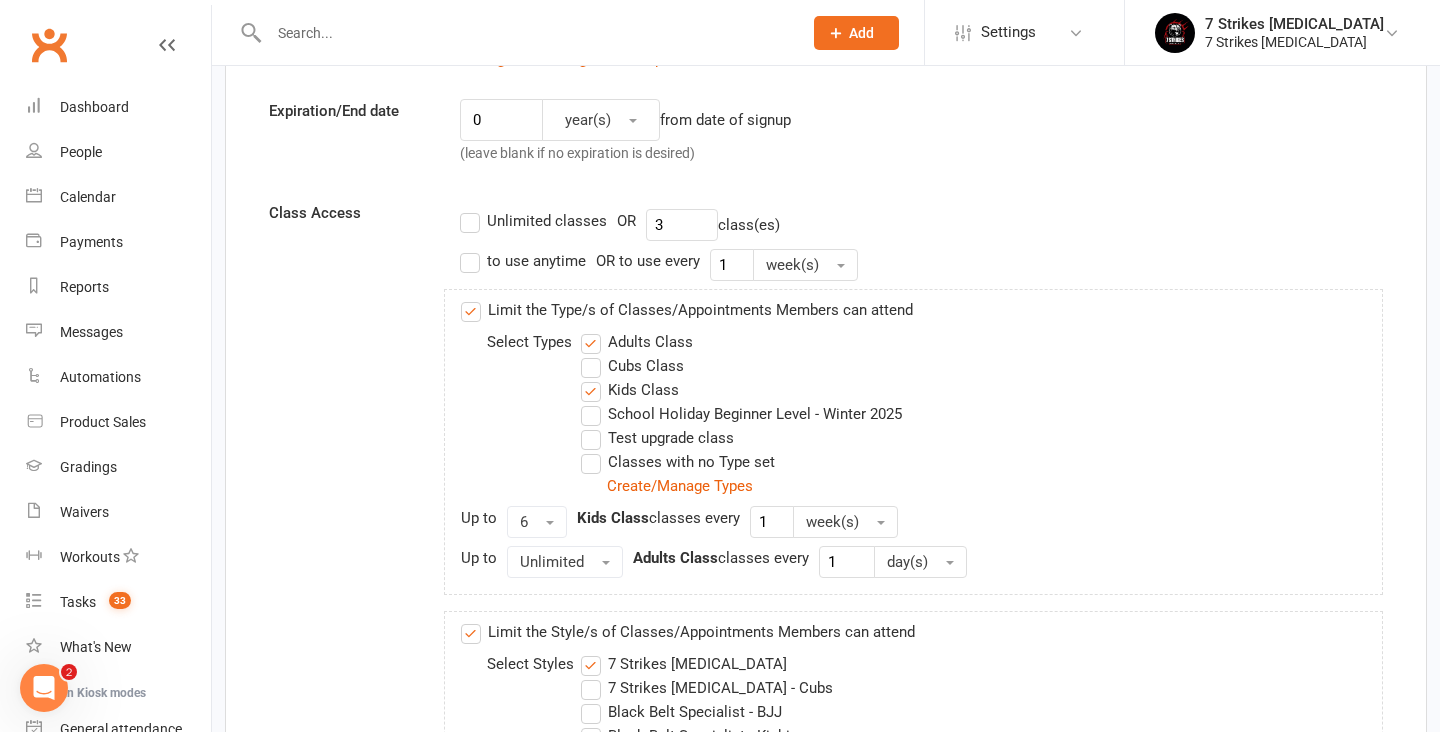 click on "Cubs Class" at bounding box center (632, 366) 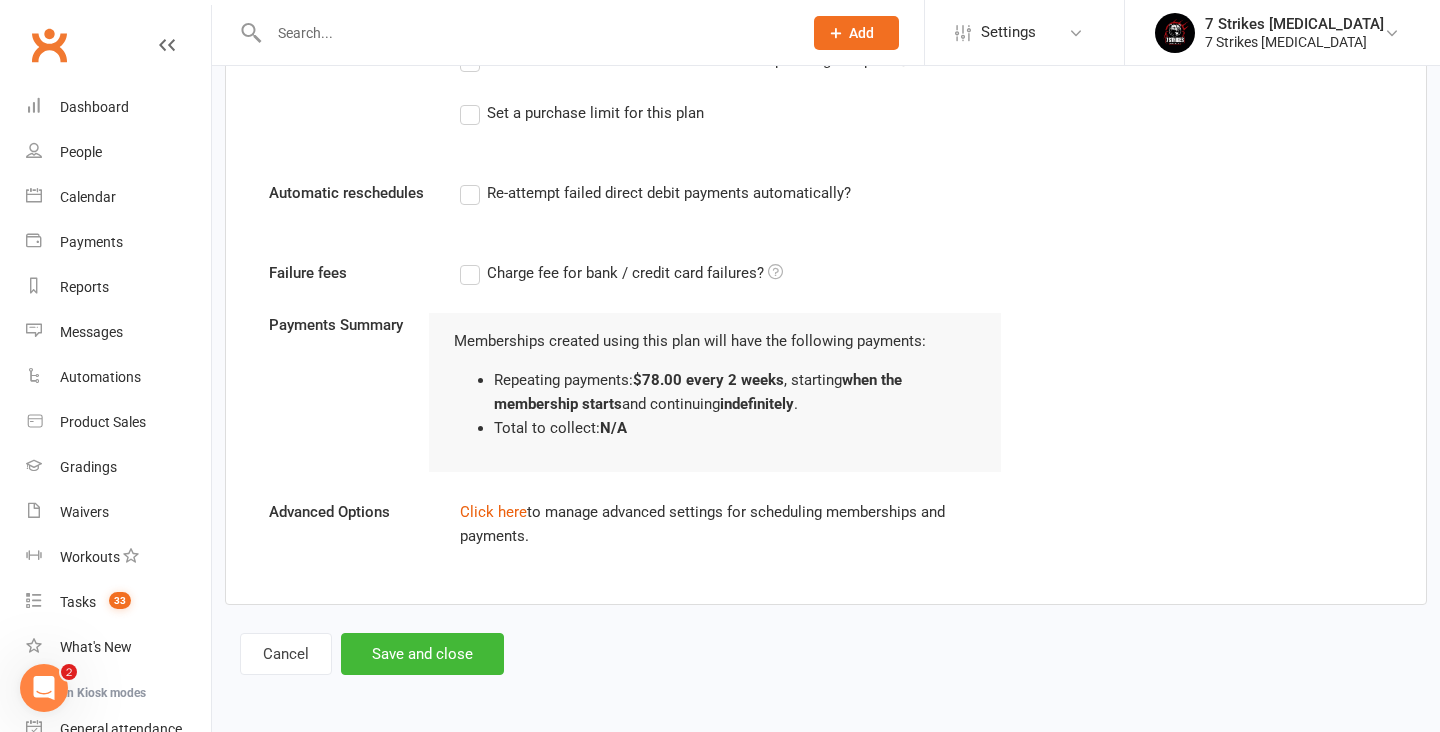 scroll, scrollTop: 2024, scrollLeft: 0, axis: vertical 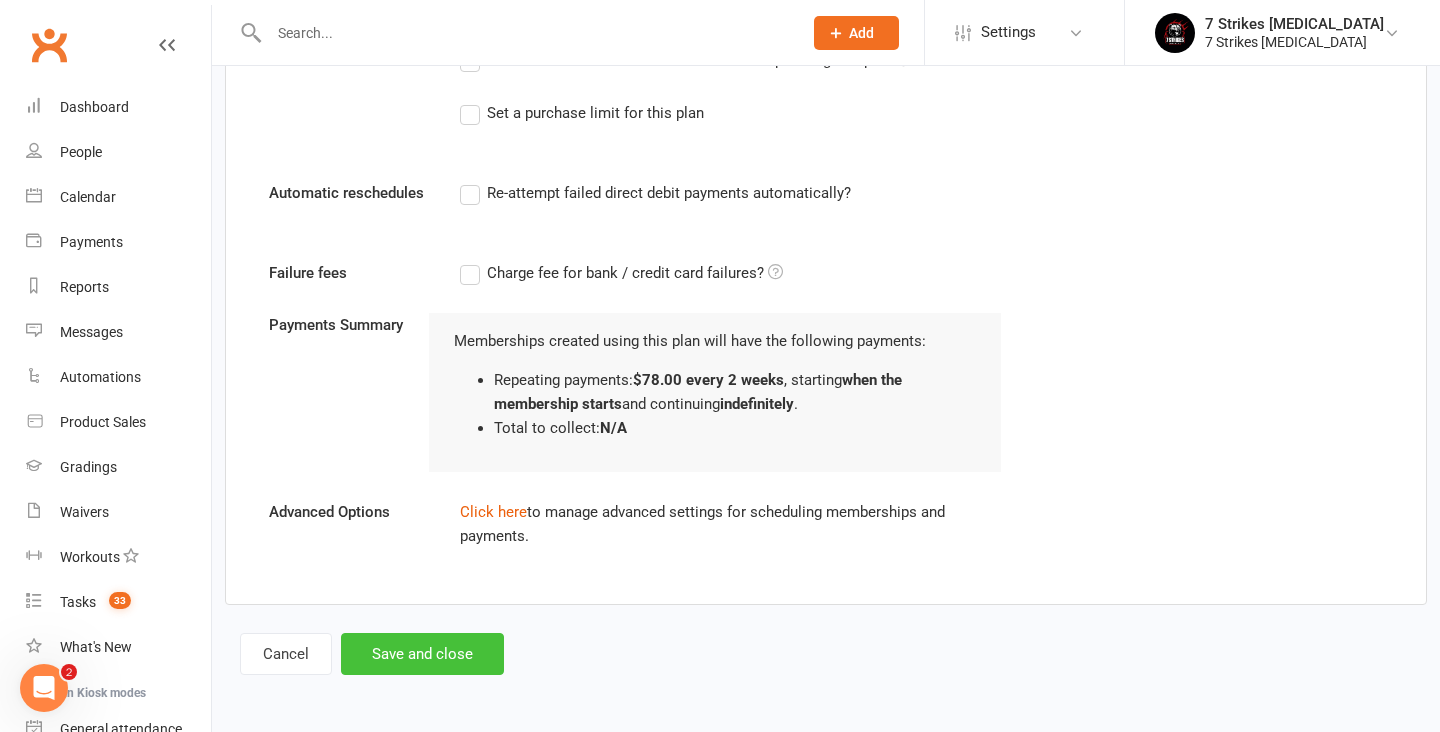 click on "Save and close" at bounding box center (422, 654) 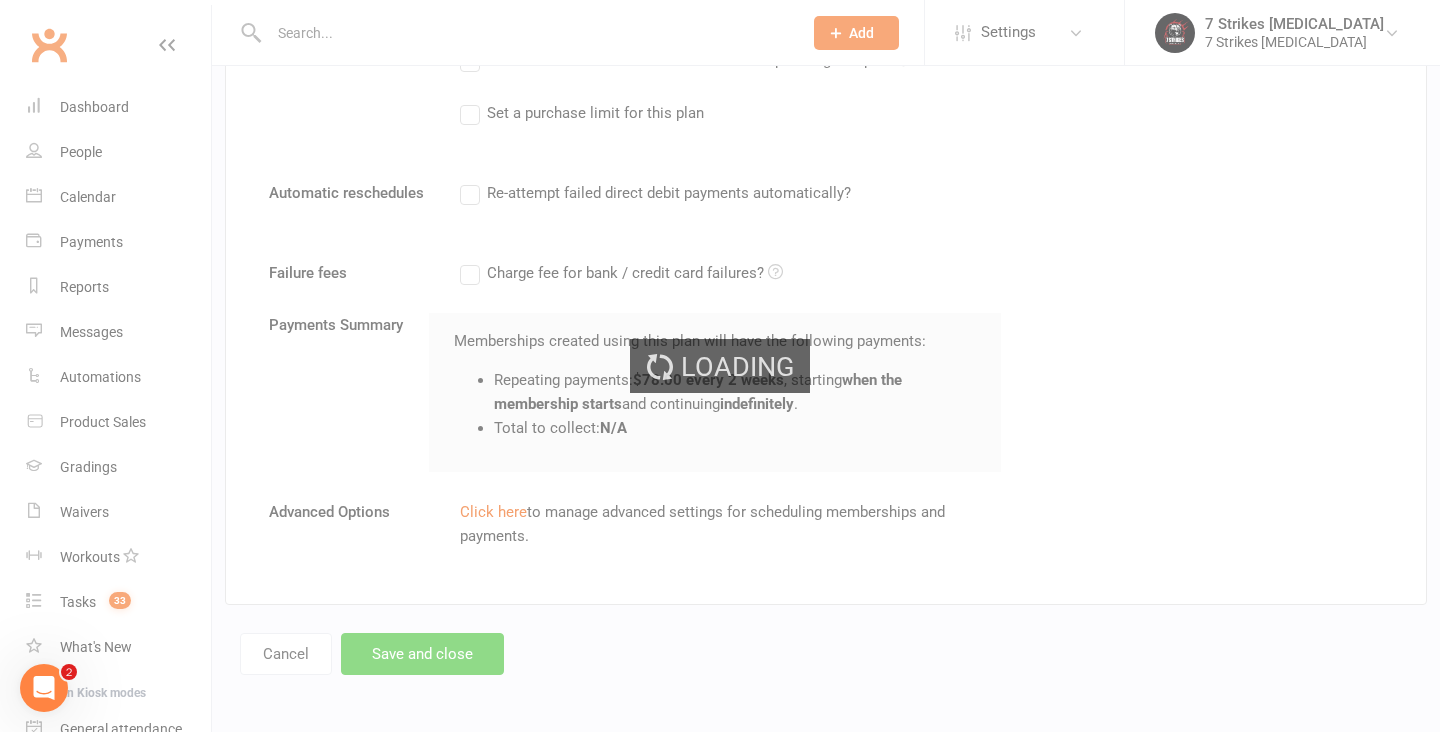 select on "100" 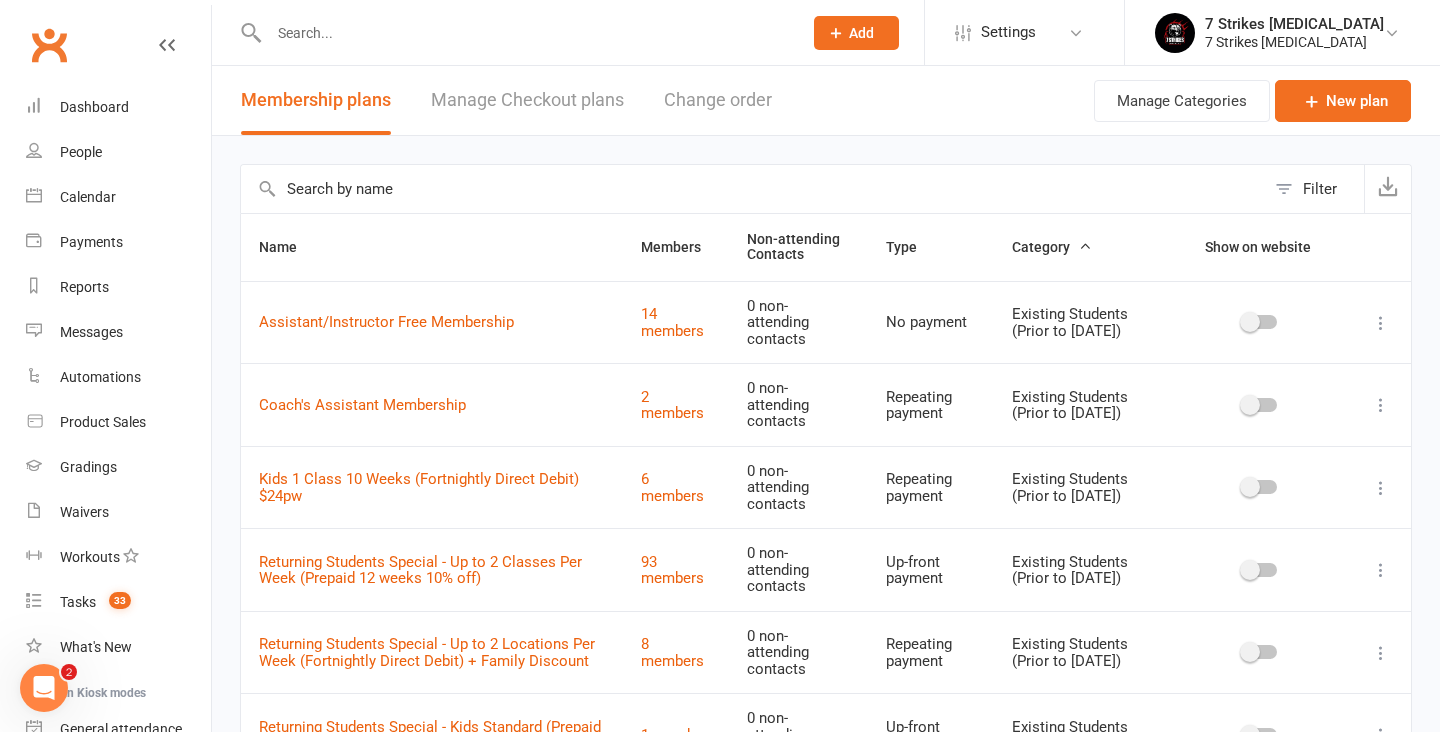 scroll, scrollTop: 0, scrollLeft: 0, axis: both 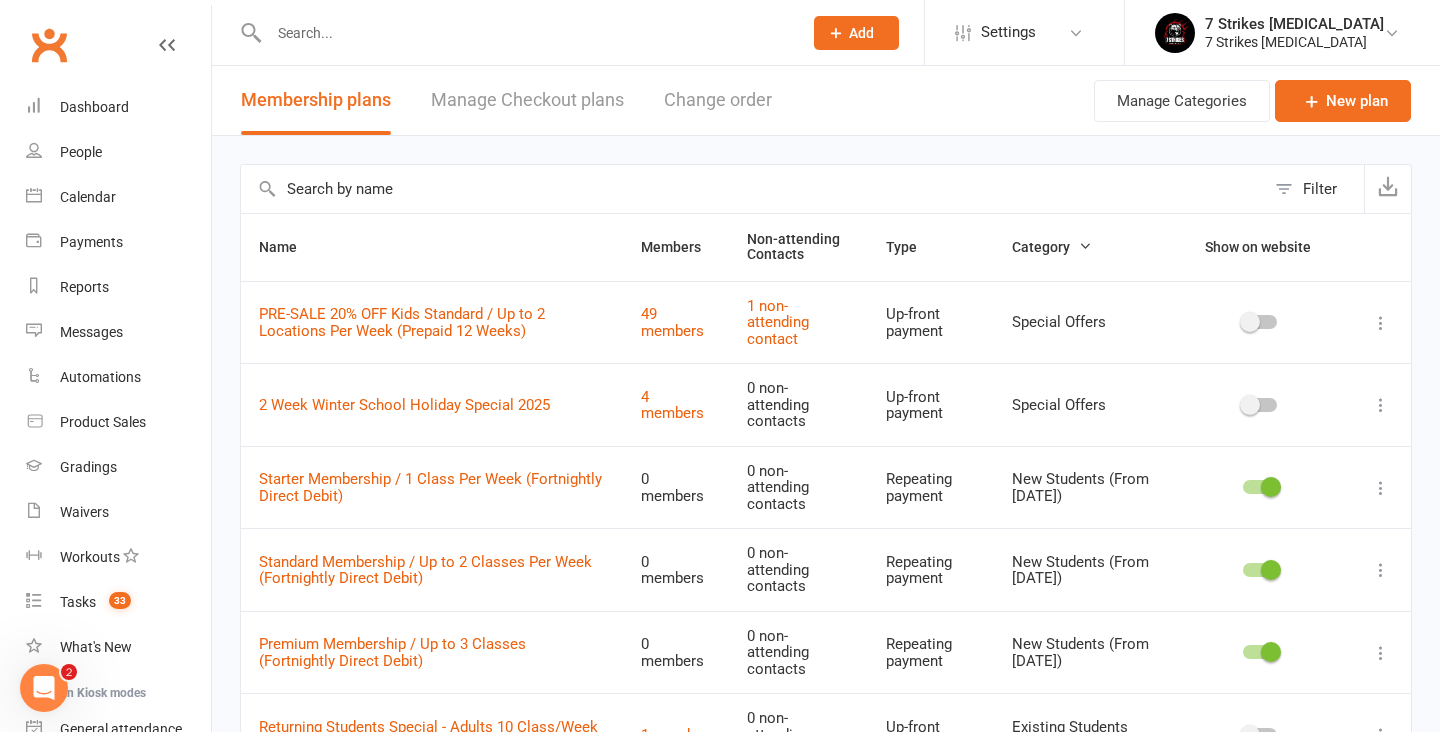 click on "Category" at bounding box center [1052, 247] 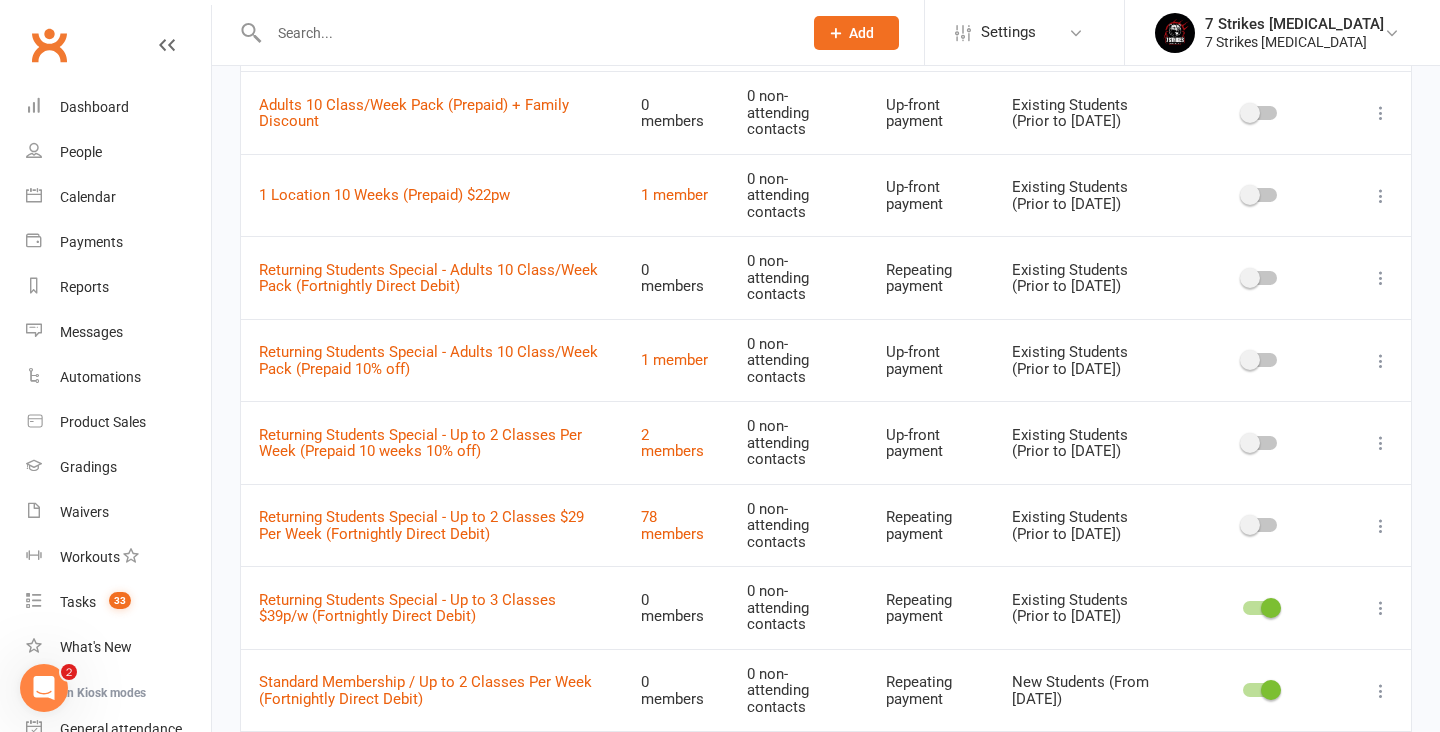 scroll, scrollTop: 788, scrollLeft: 0, axis: vertical 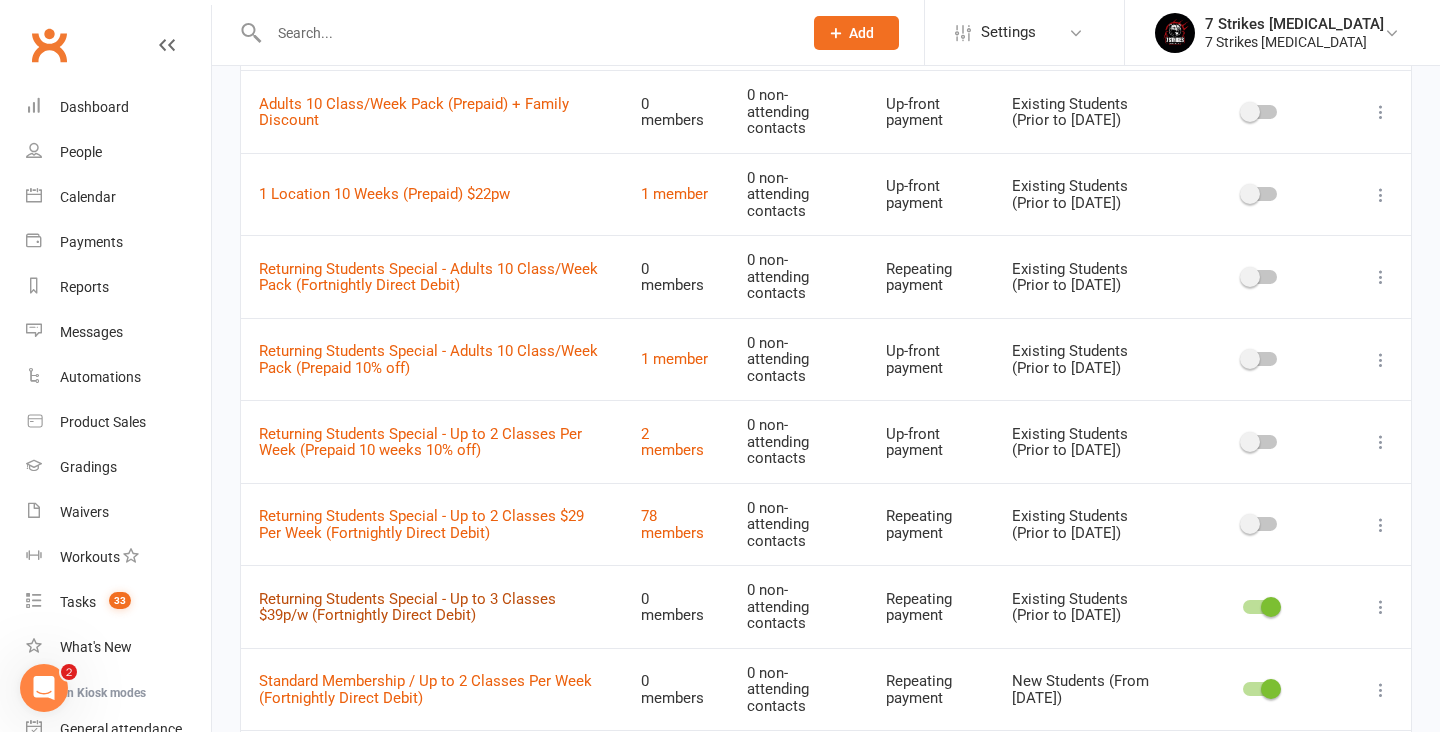 click on "Returning Students Special - Up to 3 Classes $39p/w (Fortnightly Direct Debit)" at bounding box center [407, 607] 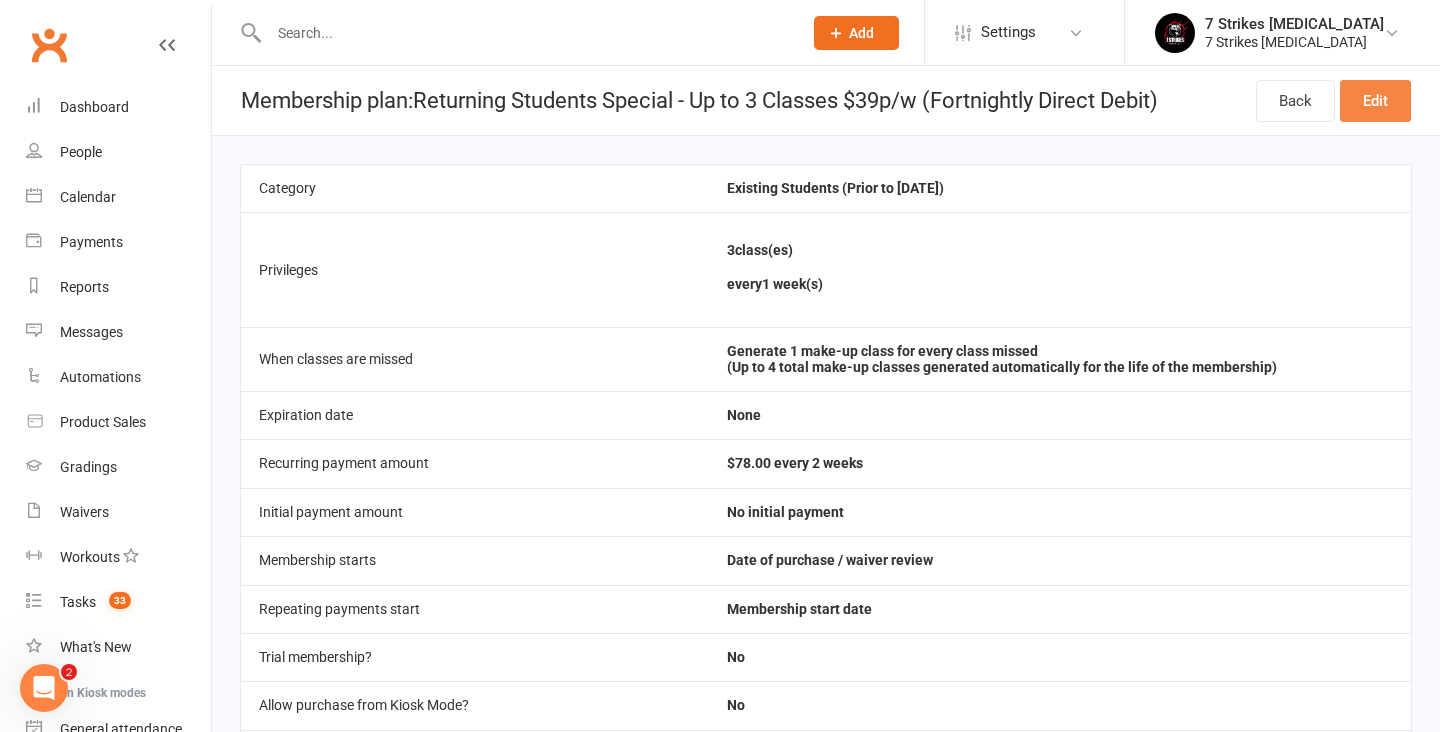 click on "Edit" at bounding box center (1375, 101) 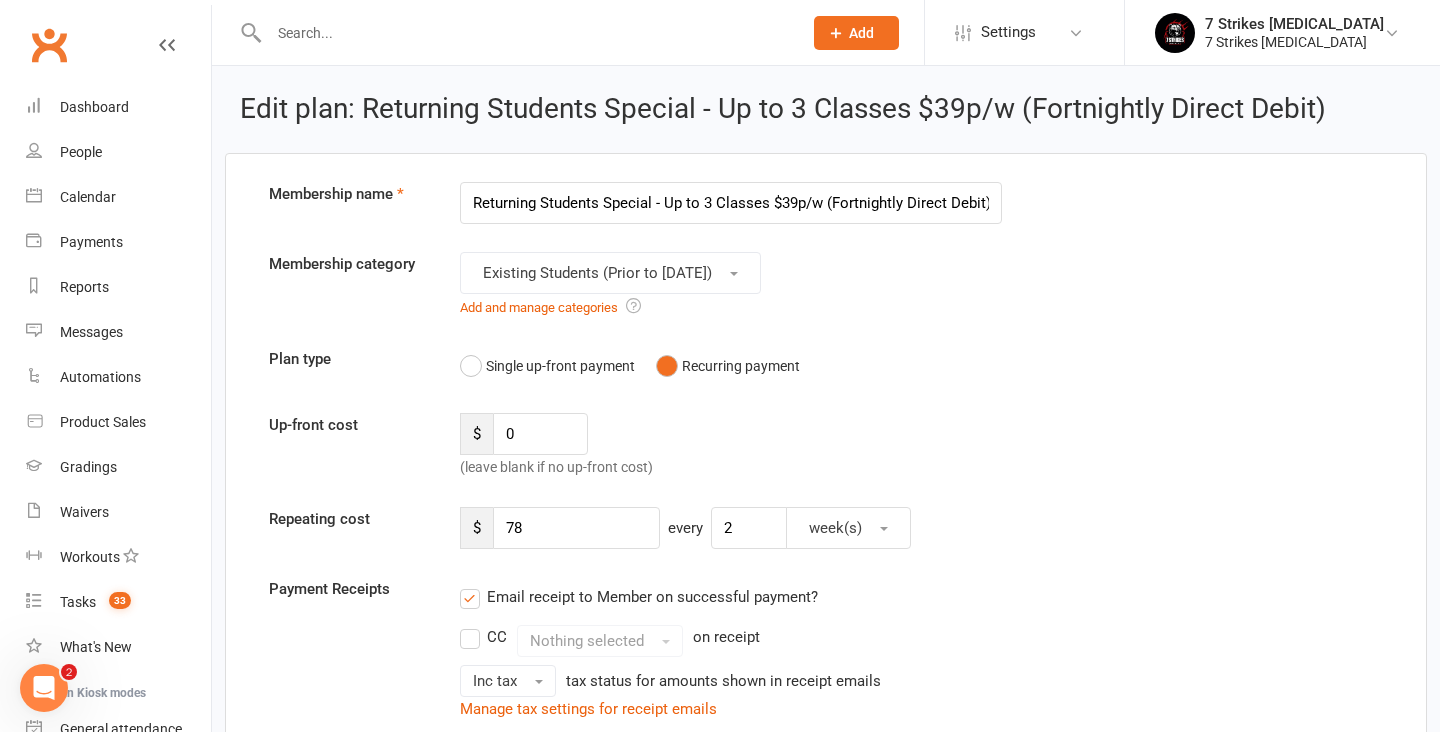 scroll, scrollTop: 0, scrollLeft: 1, axis: horizontal 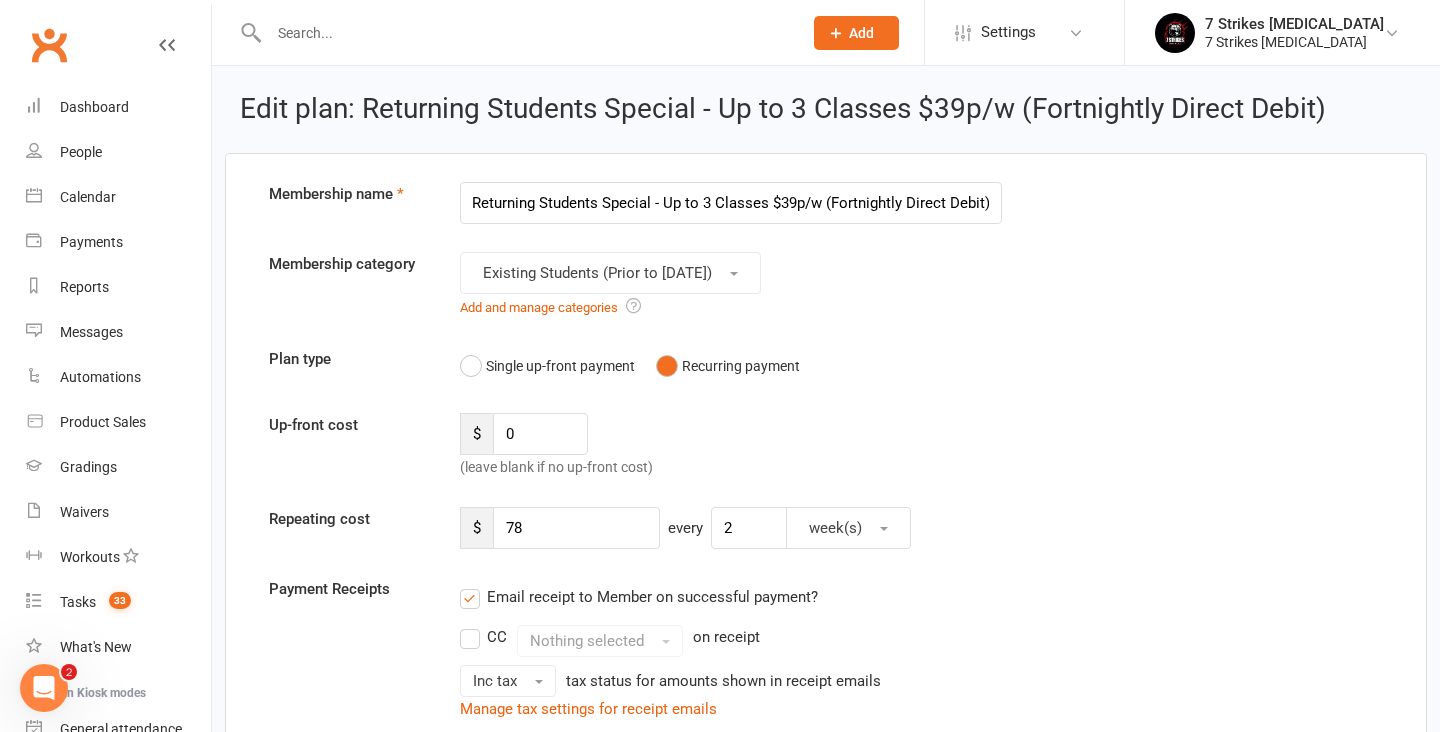 click on "Returning Students Special - Up to 3 Classes $39p/w (Fortnightly Direct Debit)" at bounding box center (731, 203) 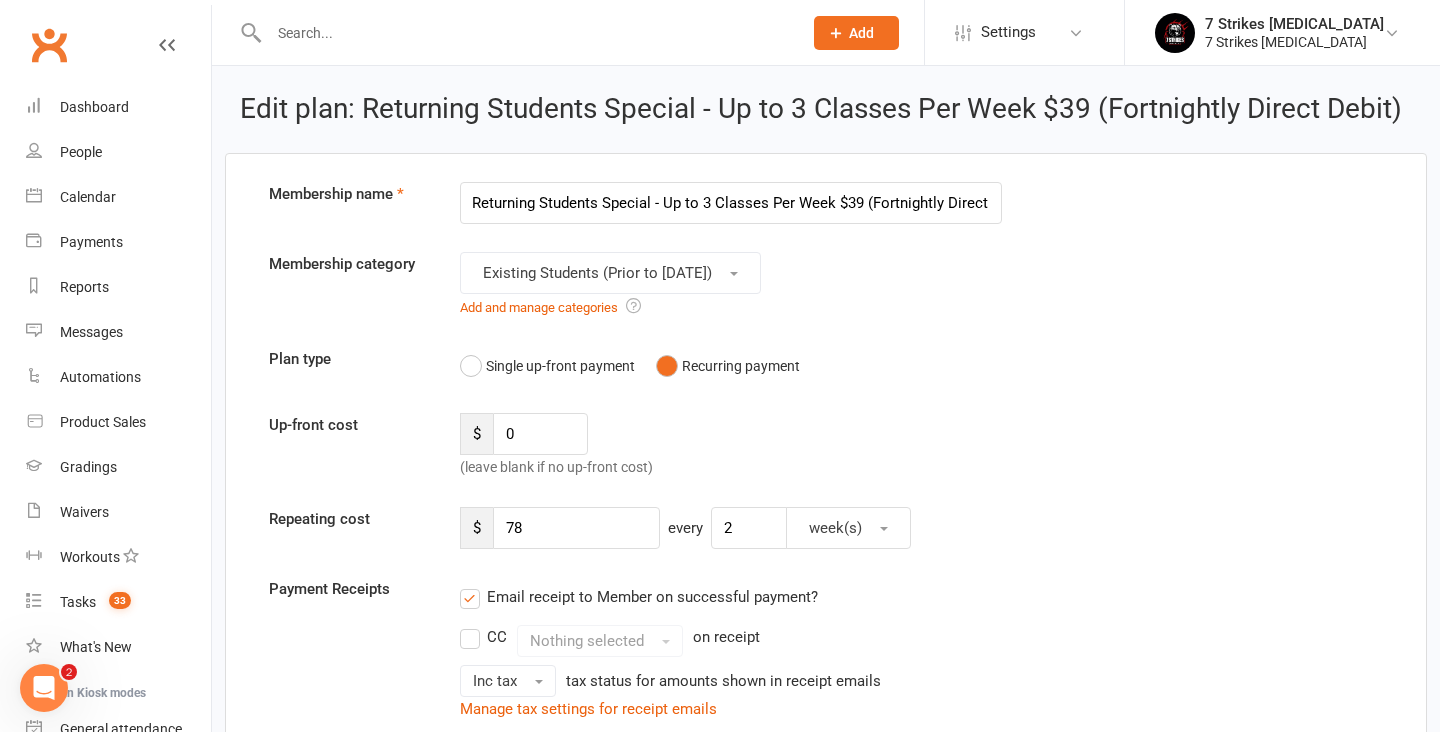 type on "Returning Students Special - Up to 3 Classes Per Week $39 (Fortnightly Direct Debit)" 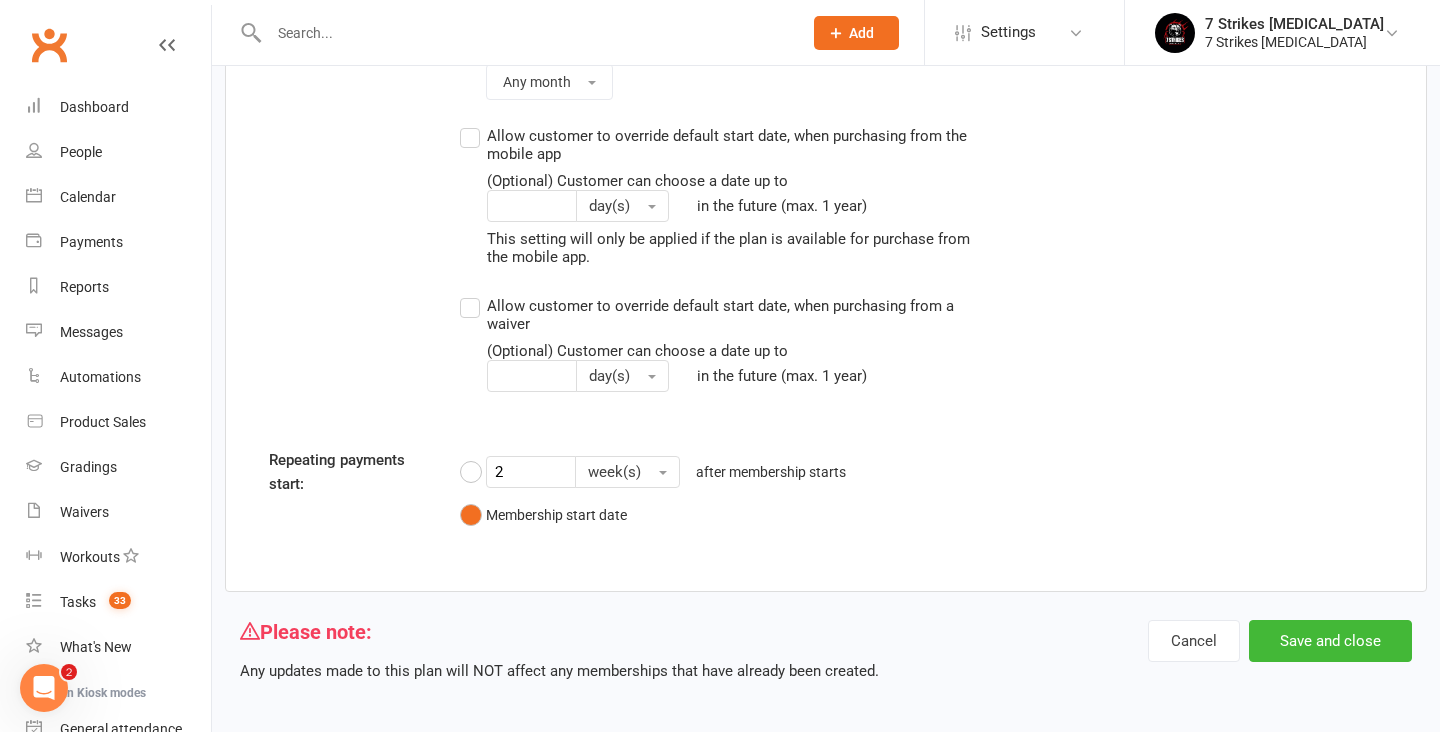 scroll, scrollTop: 2693, scrollLeft: 0, axis: vertical 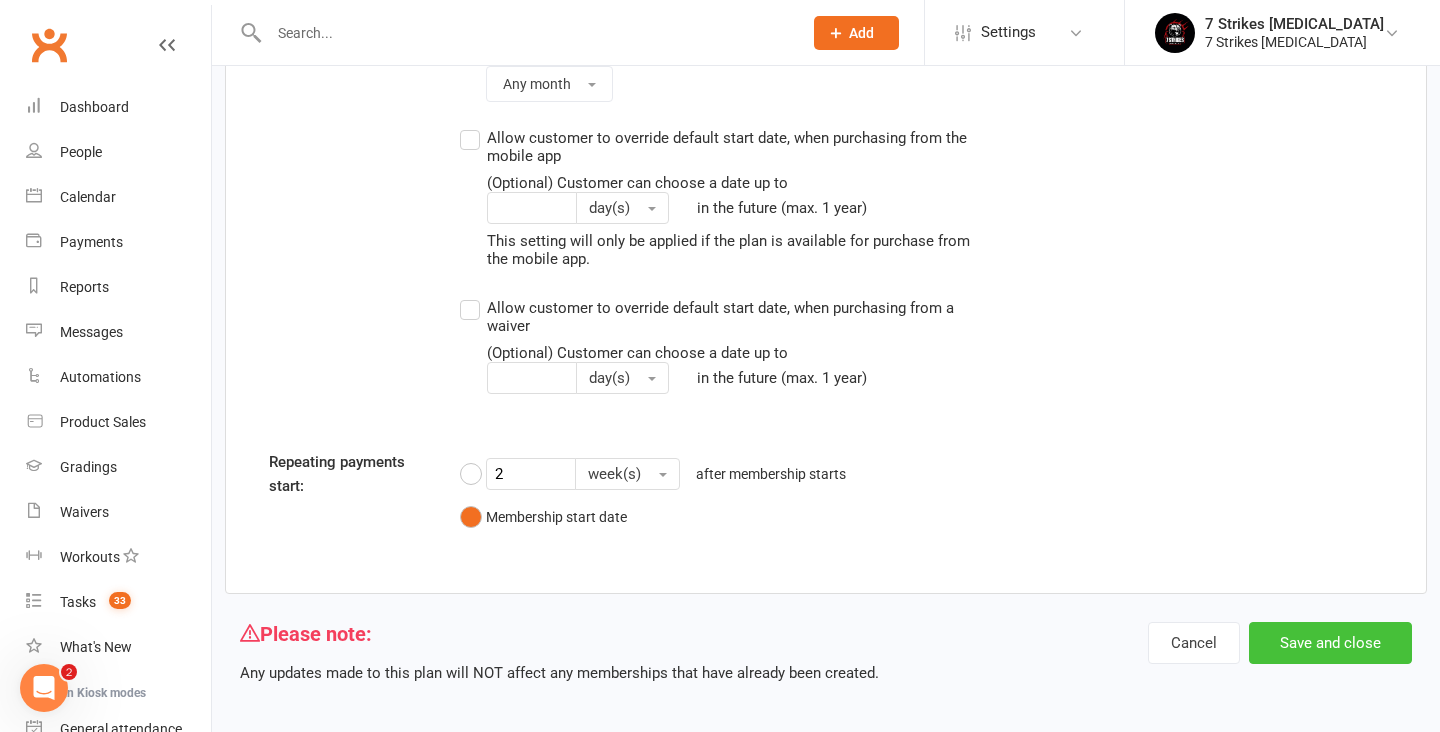 click on "Save and close" at bounding box center [1330, 643] 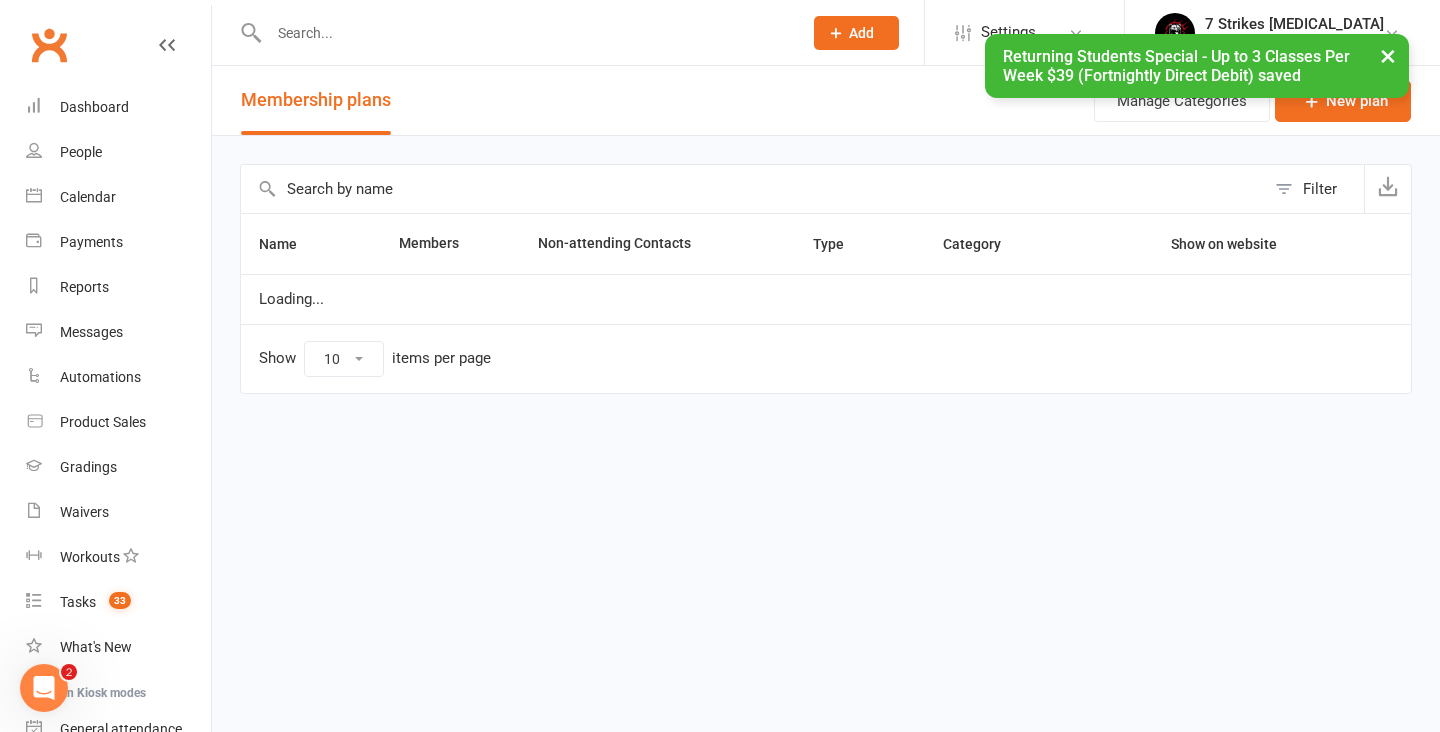 select on "100" 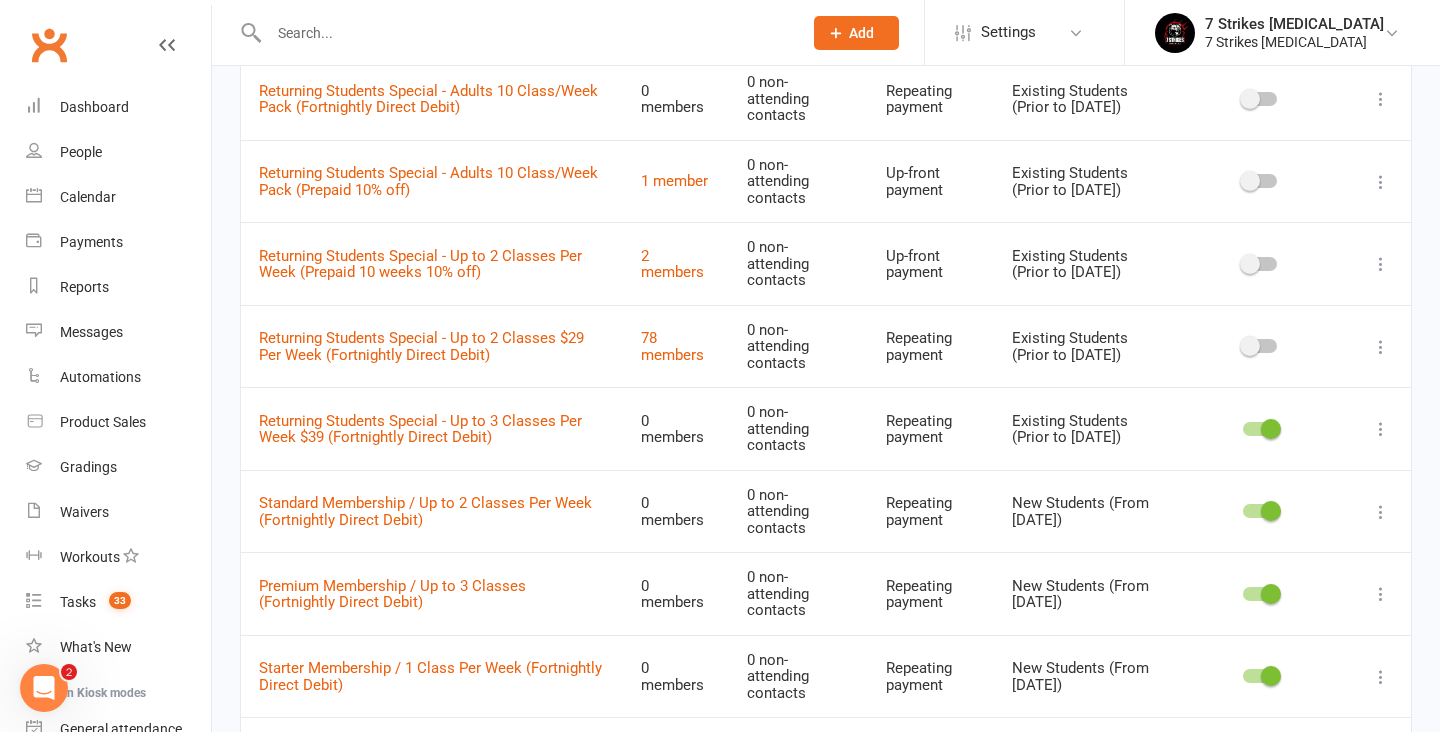 scroll, scrollTop: 986, scrollLeft: 0, axis: vertical 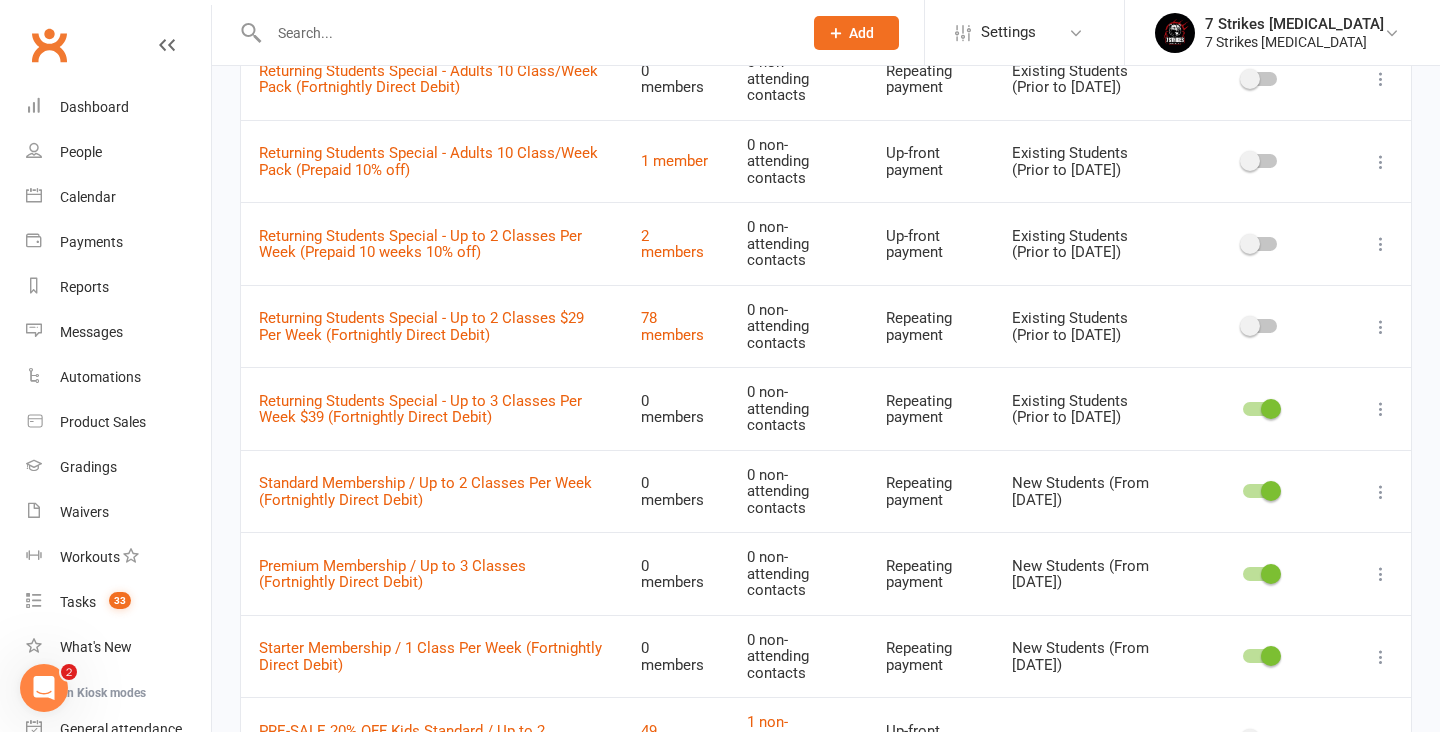 click at bounding box center [1381, 409] 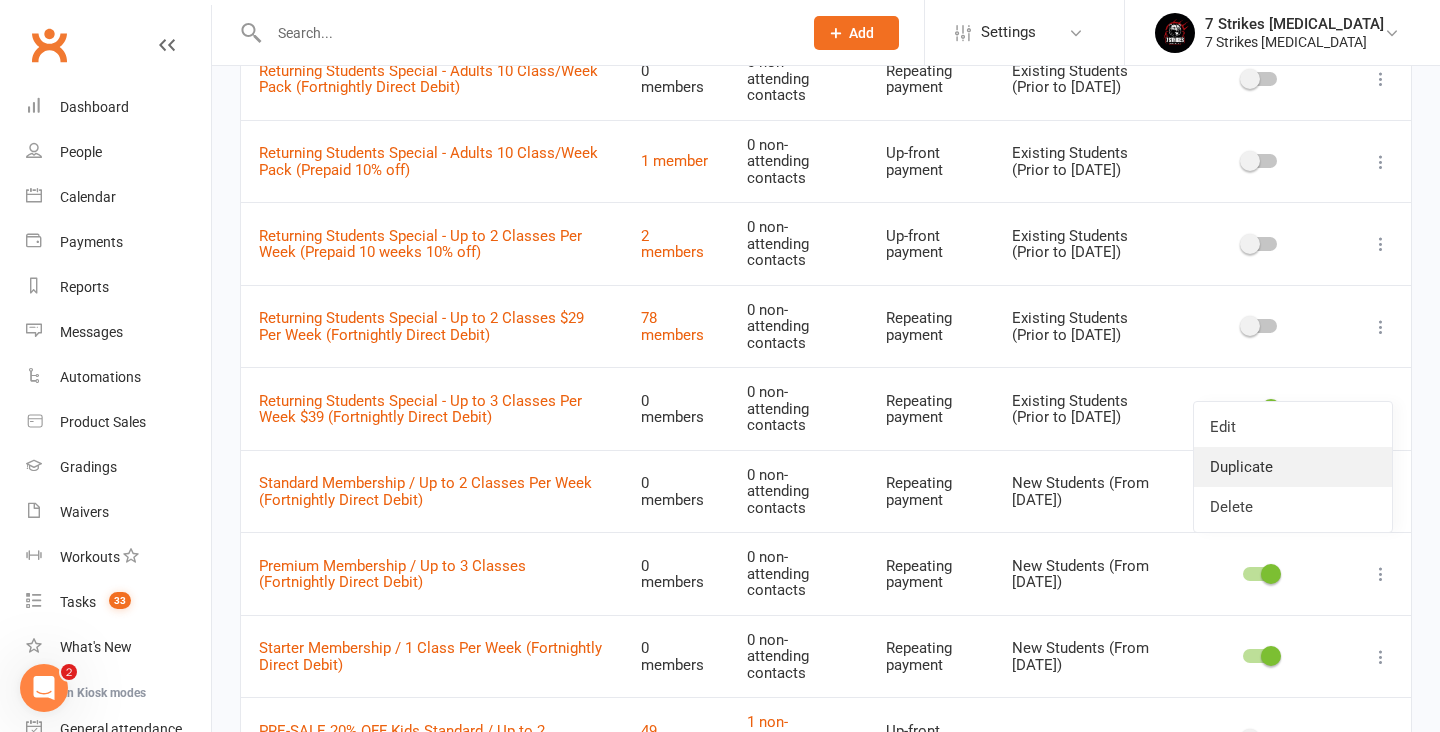 click on "Duplicate" at bounding box center [1293, 467] 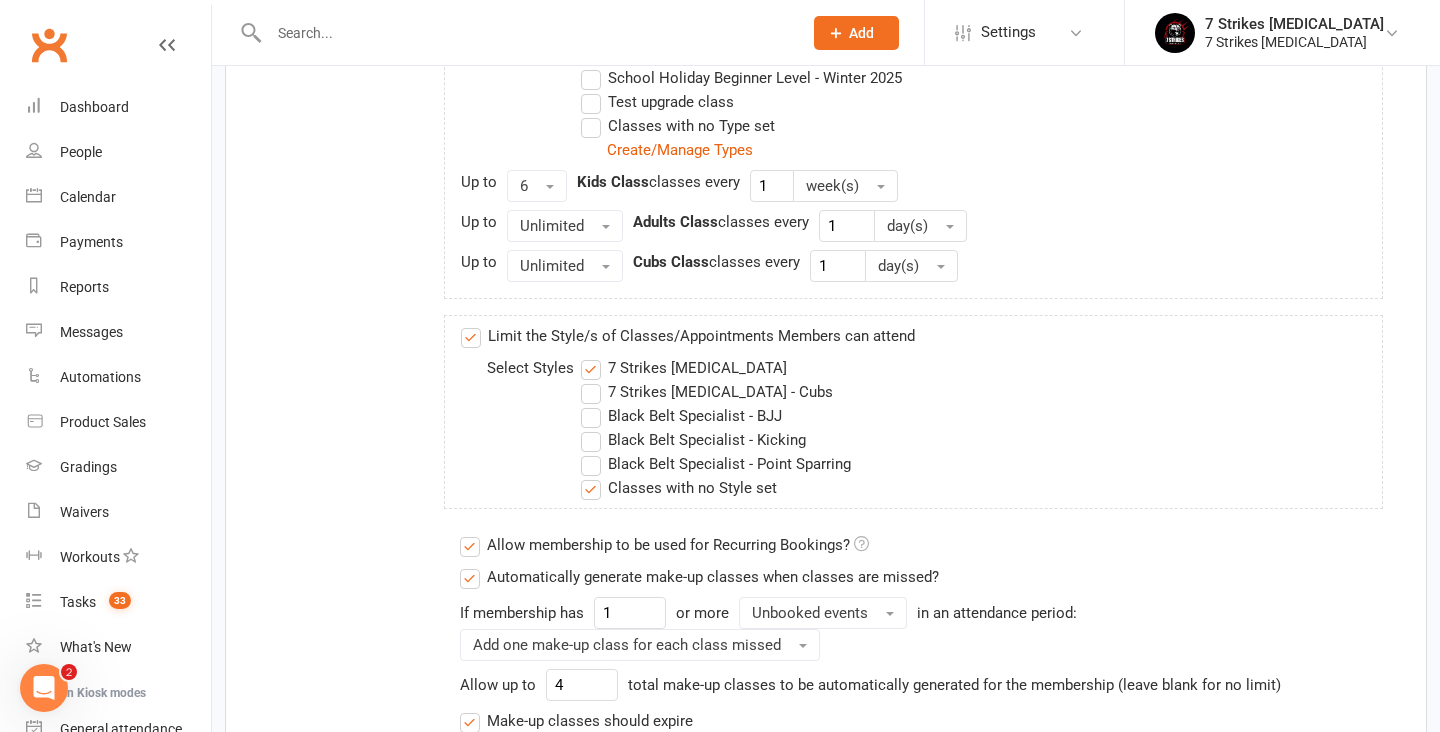 scroll, scrollTop: 0, scrollLeft: 0, axis: both 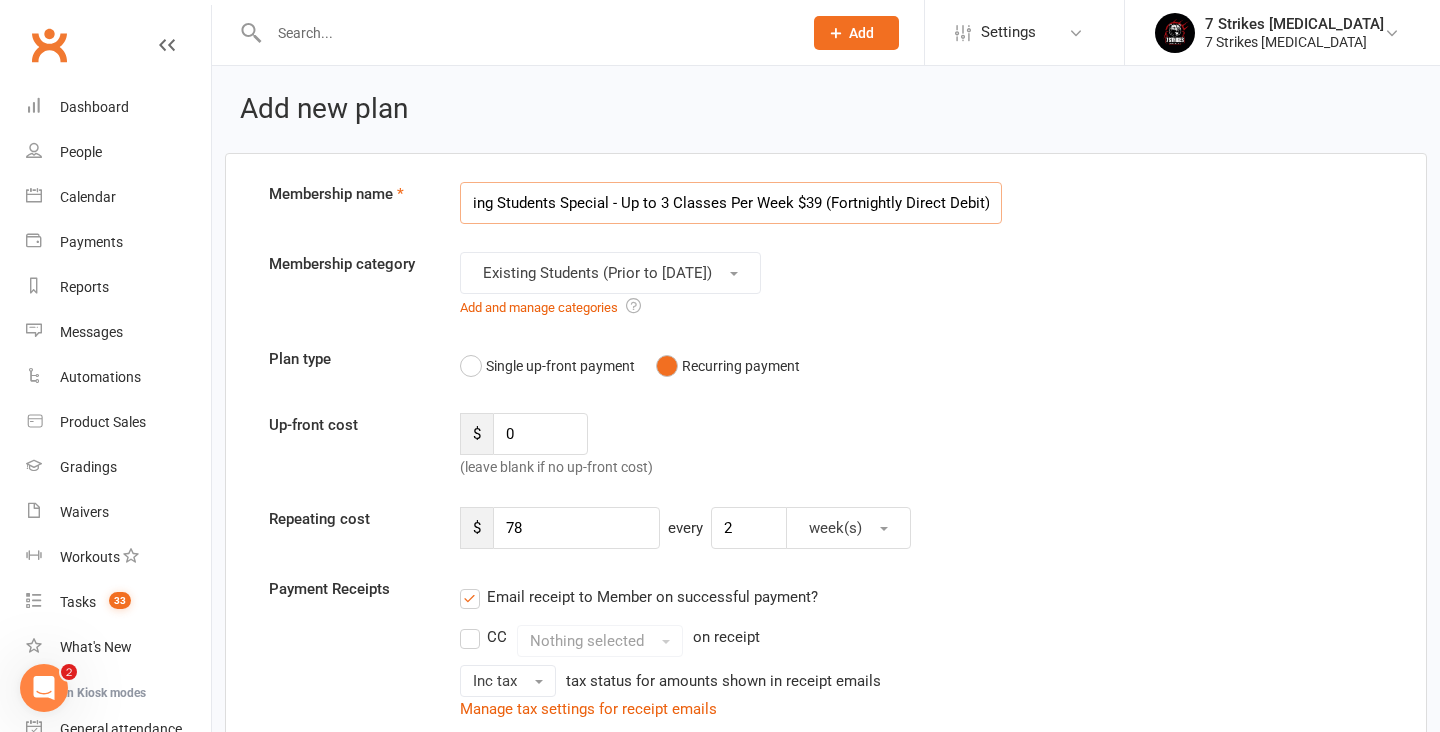 drag, startPoint x: 983, startPoint y: 201, endPoint x: 827, endPoint y: 202, distance: 156.0032 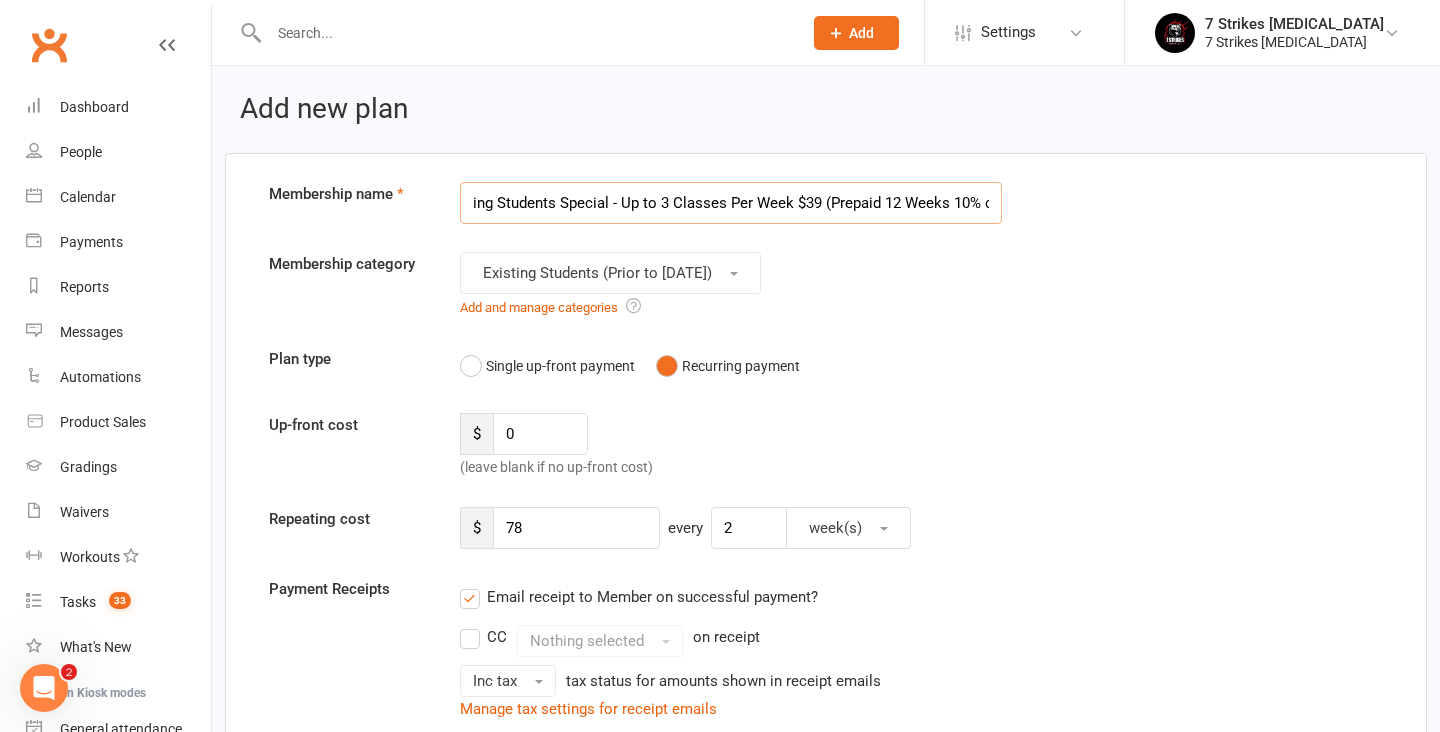 type on "Returning Students Special - Up to 3 Classes Per Week $39 (Prepaid 12 Weeks 10% off)" 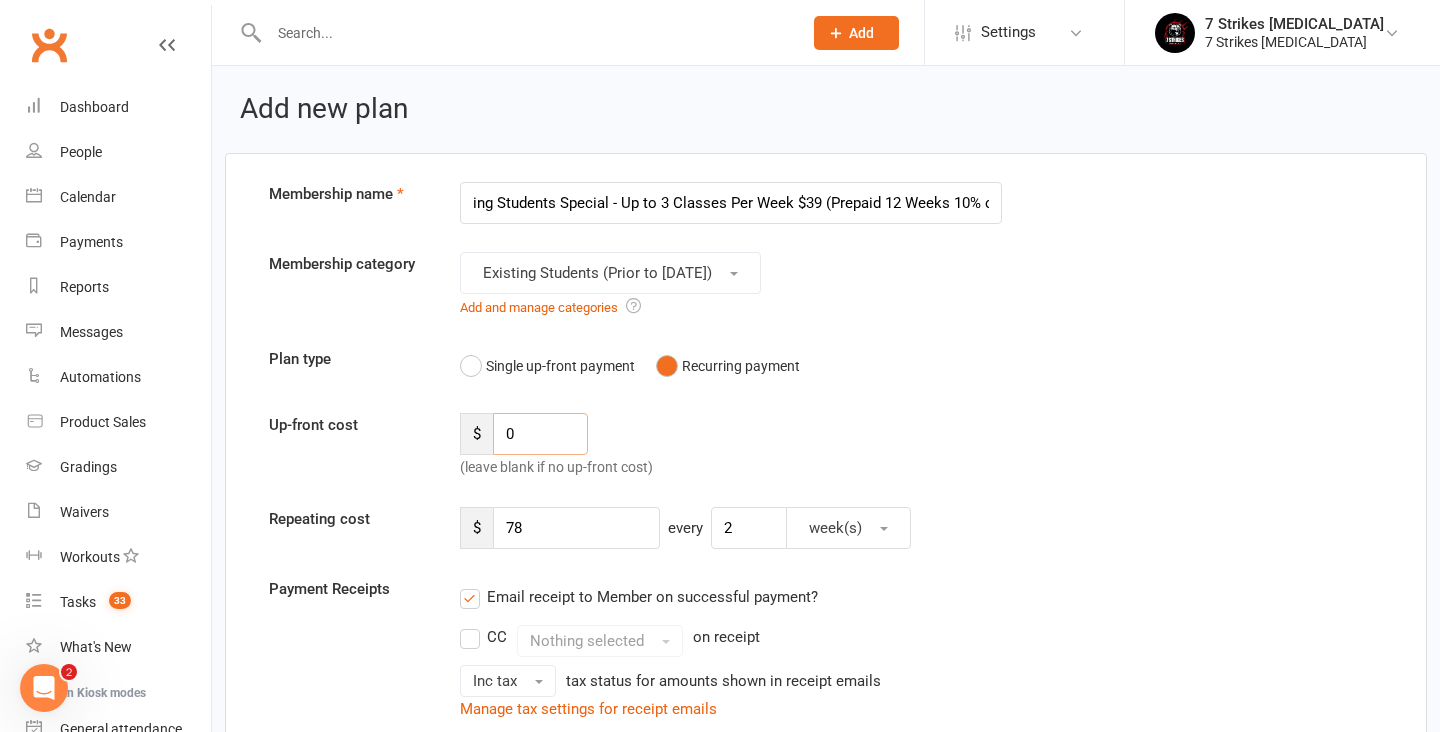 click on "0" at bounding box center (540, 434) 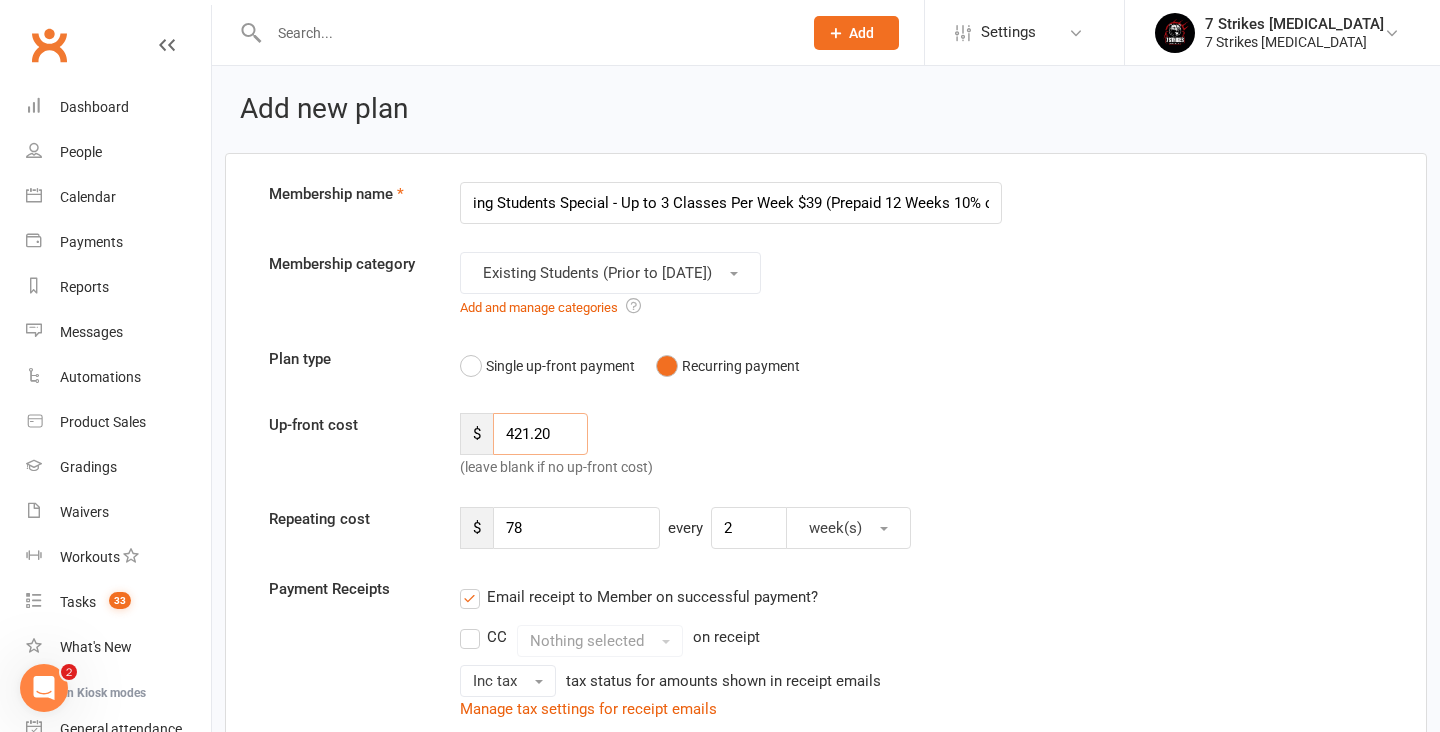 type on "421.20" 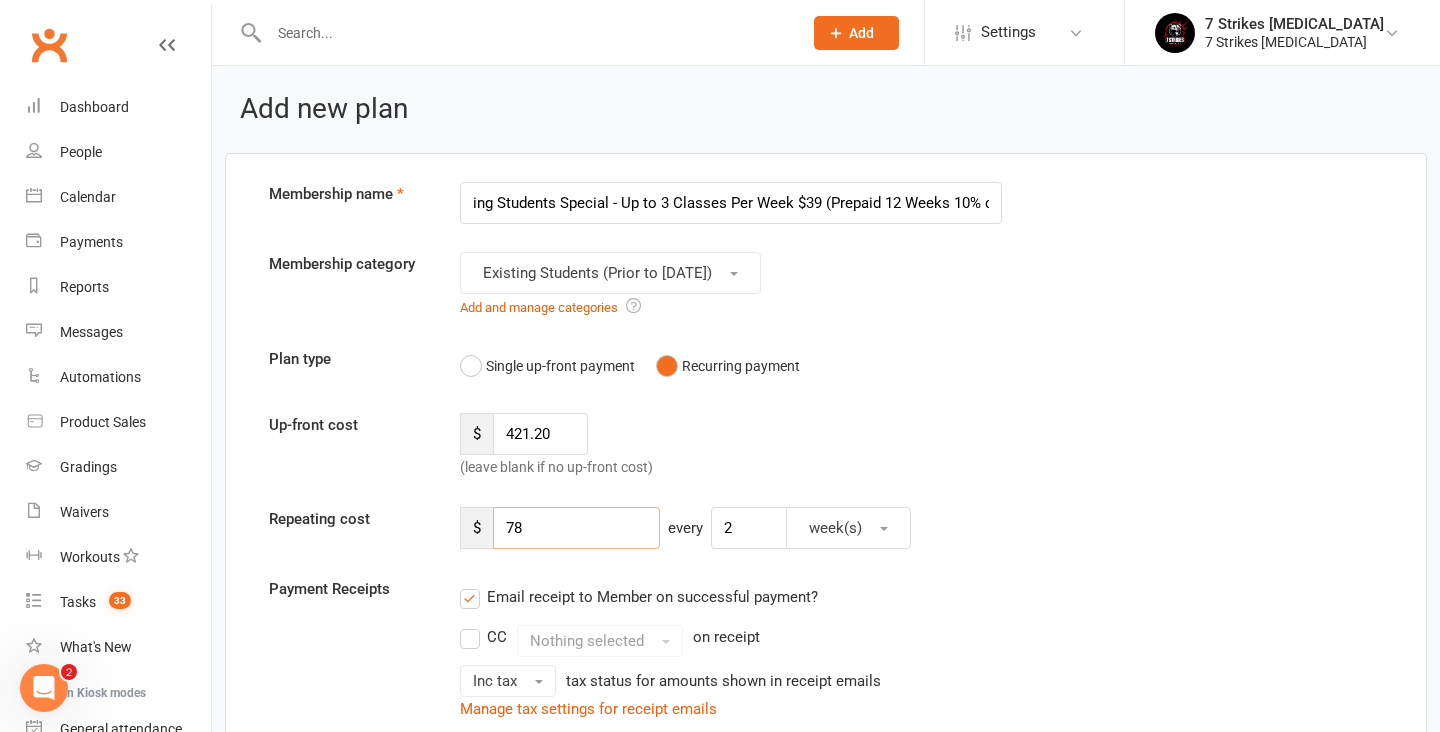 click on "78" at bounding box center [576, 528] 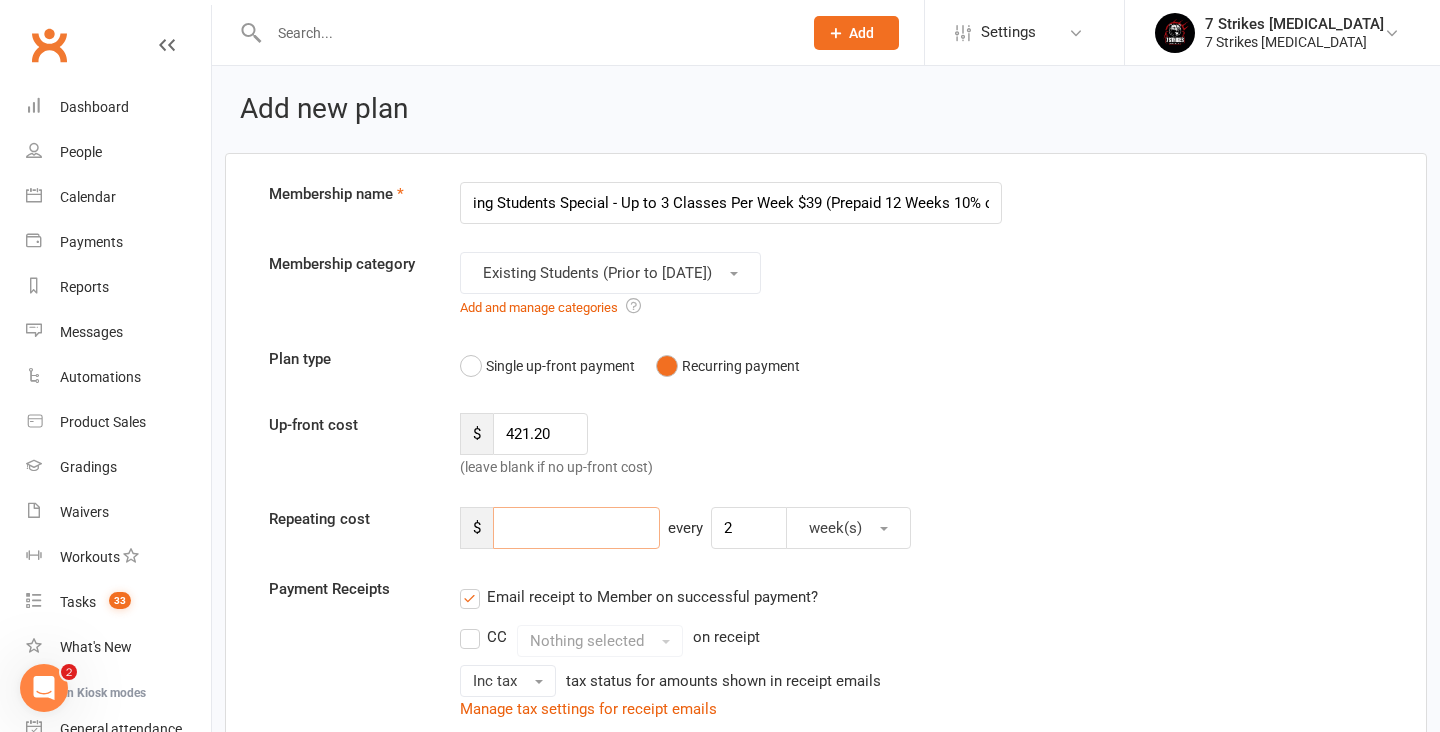 type 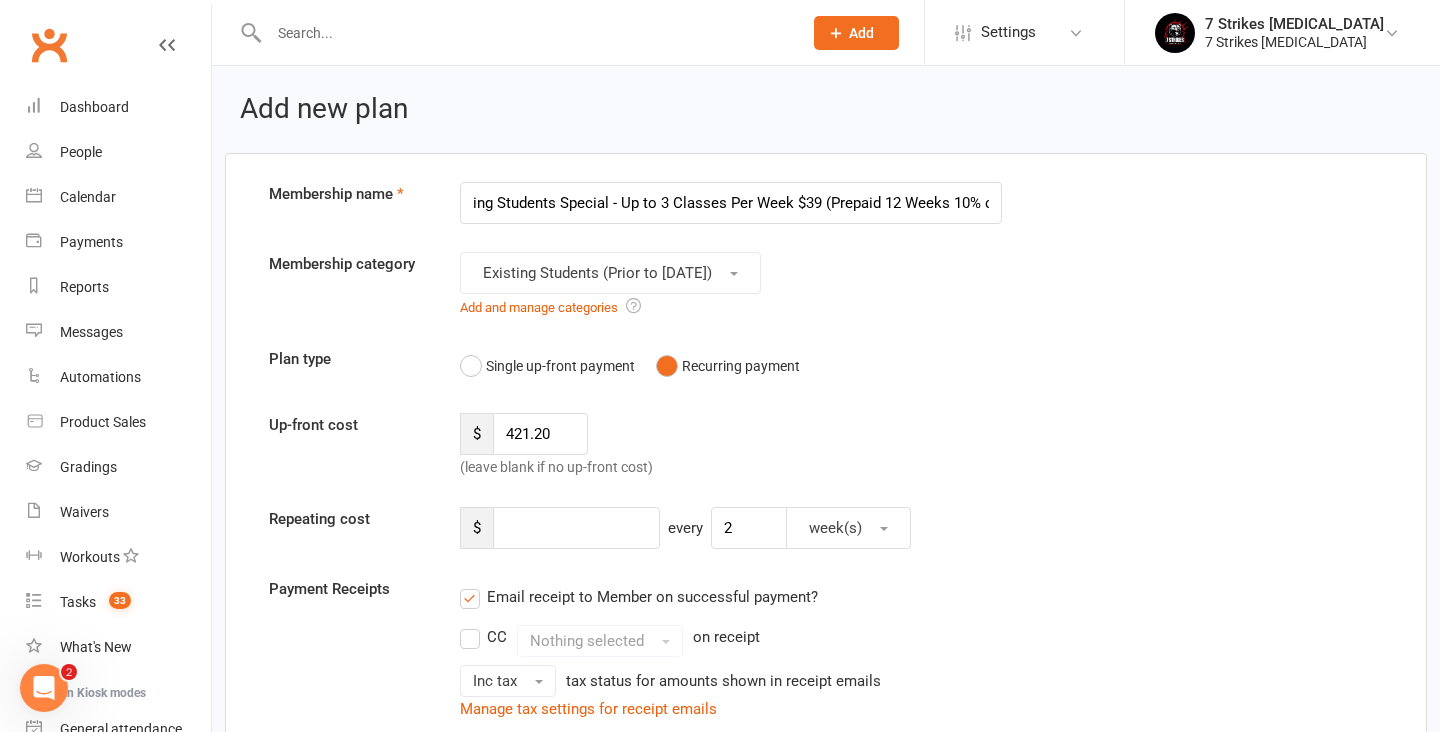 click on "Up-front cost $ 421.20 (leave blank if no up-front cost)" at bounding box center (826, 446) 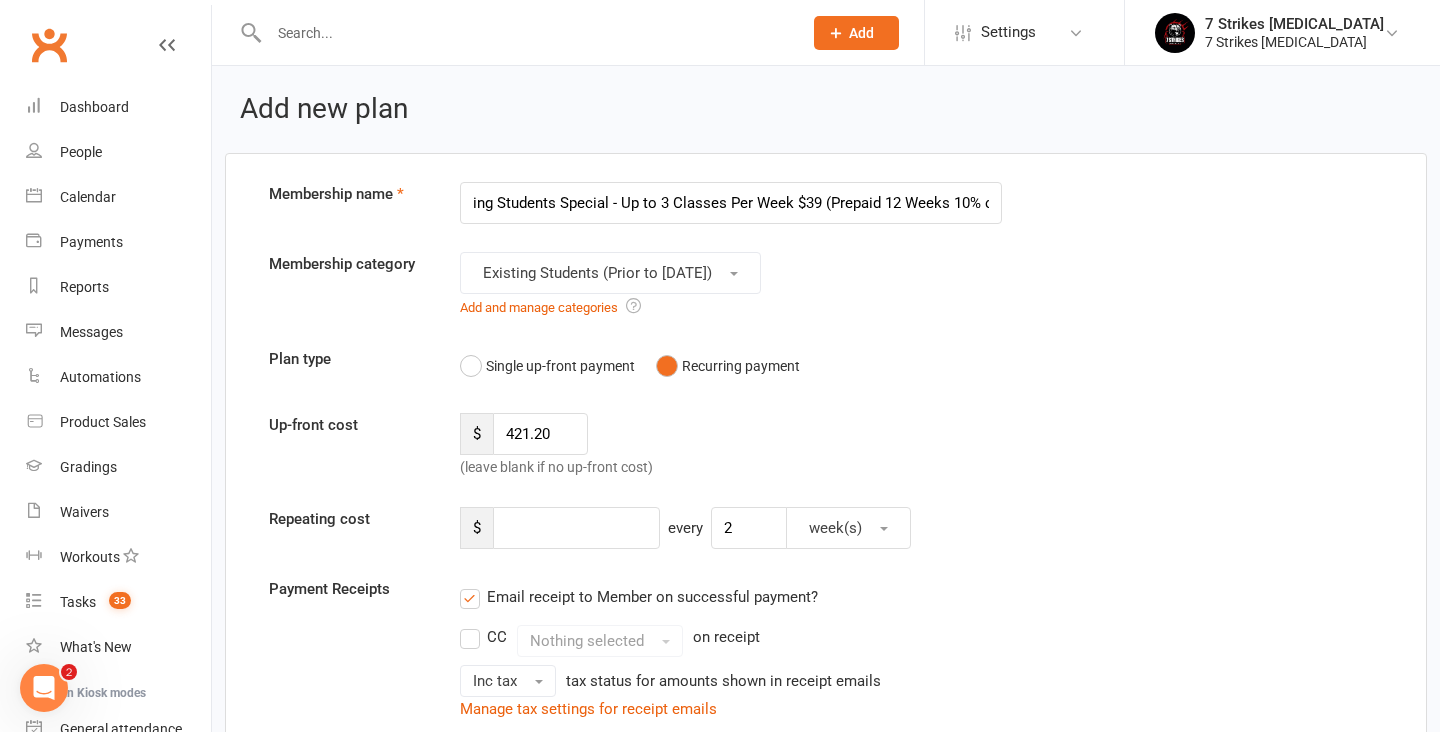 click on "Up-front cost $ 421.20 (leave blank if no up-front cost)" at bounding box center [826, 446] 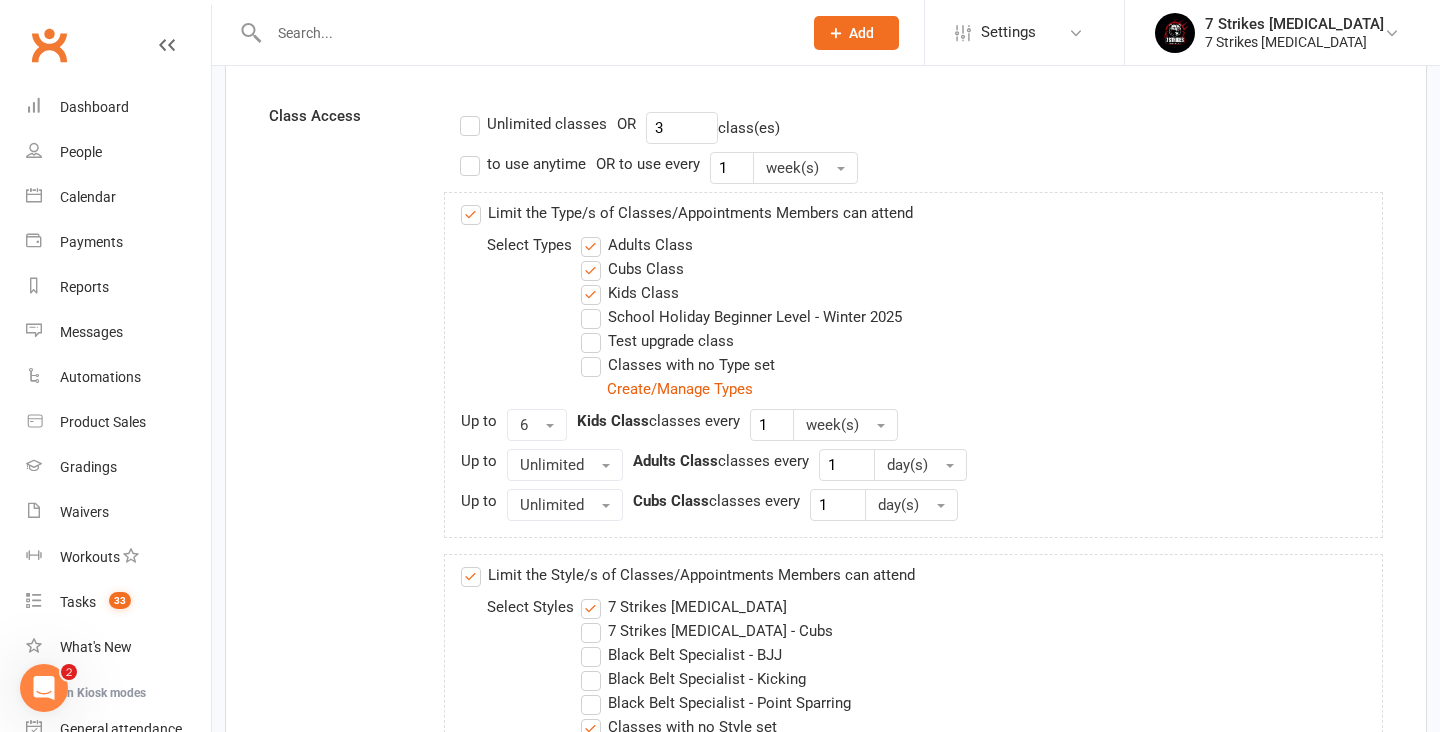scroll, scrollTop: 748, scrollLeft: 0, axis: vertical 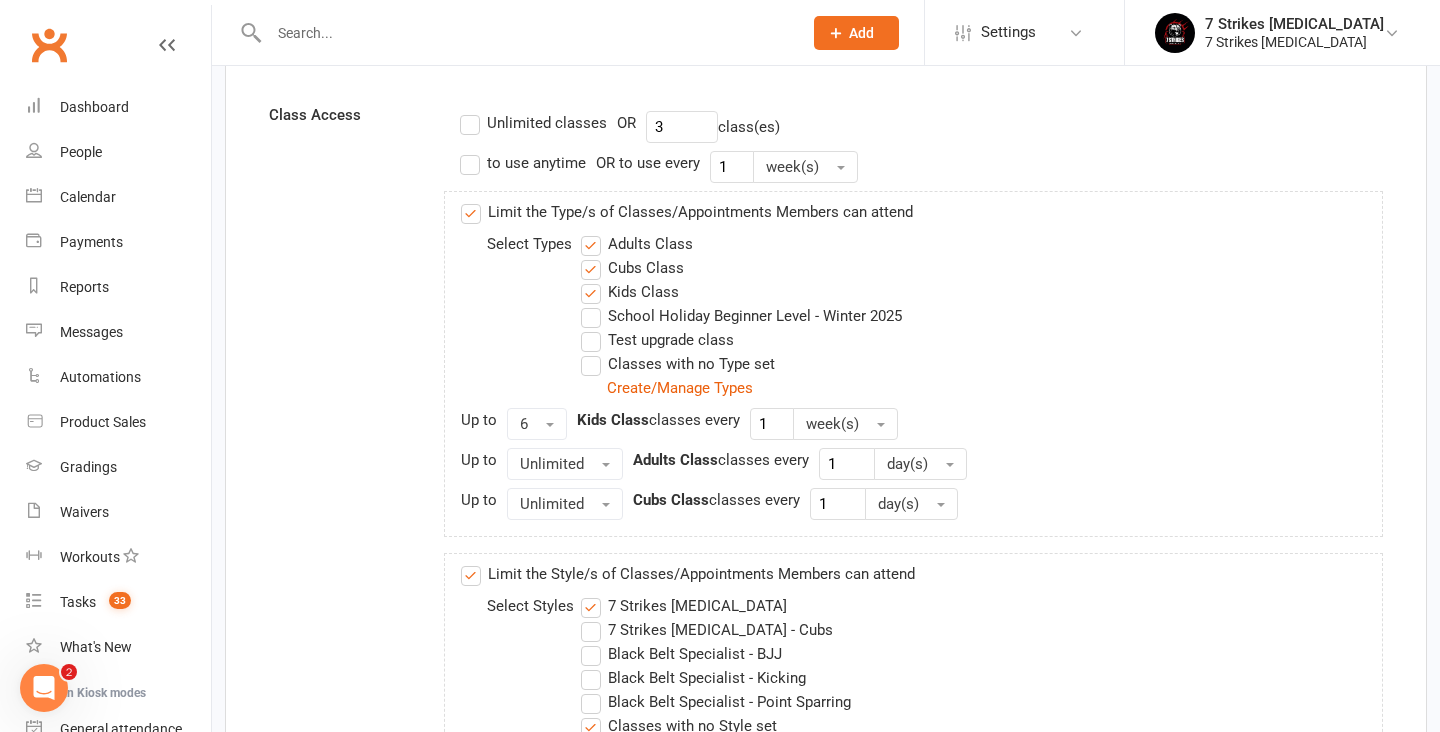 click on "Limit the Type/s of Classes/Appointments Members can attend" at bounding box center [687, 212] 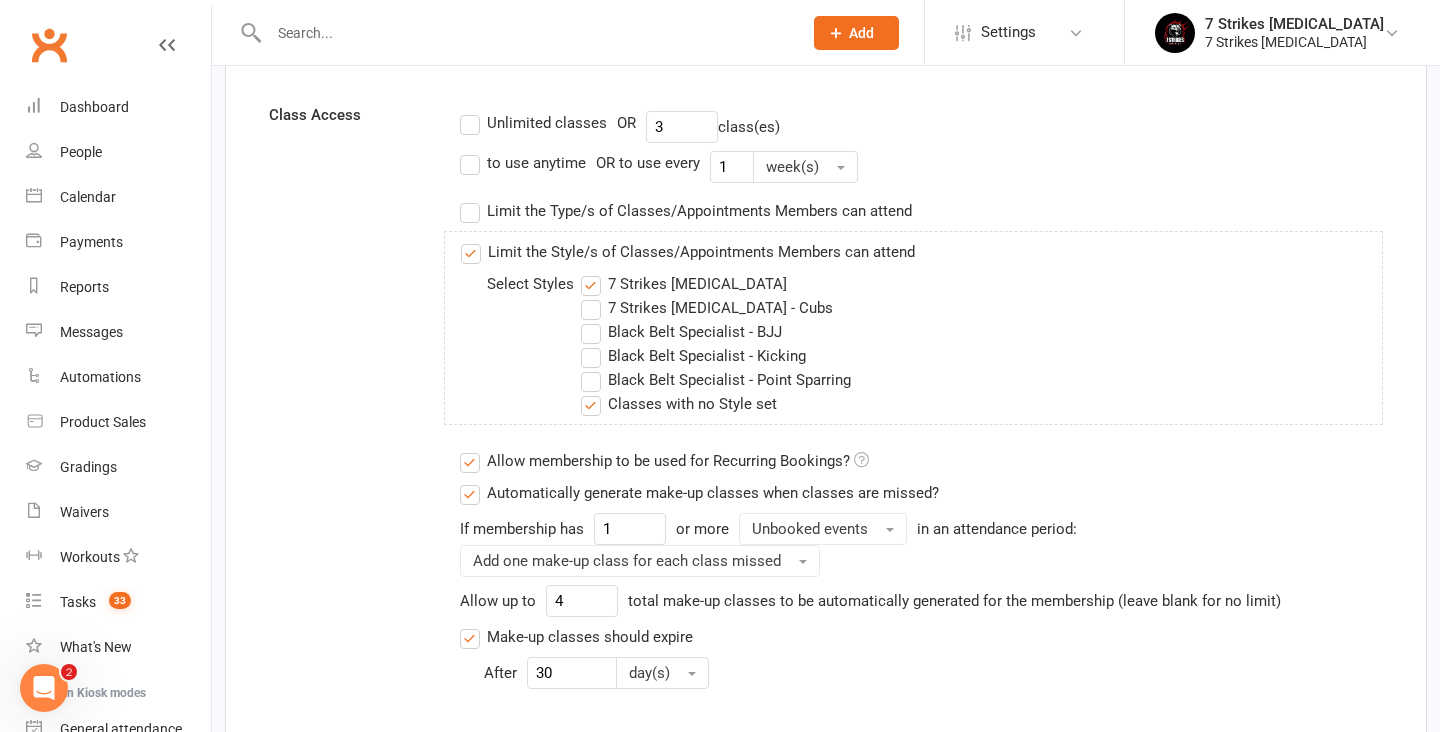 click on "Limit the Type/s of Classes/Appointments Members can attend" at bounding box center [686, 211] 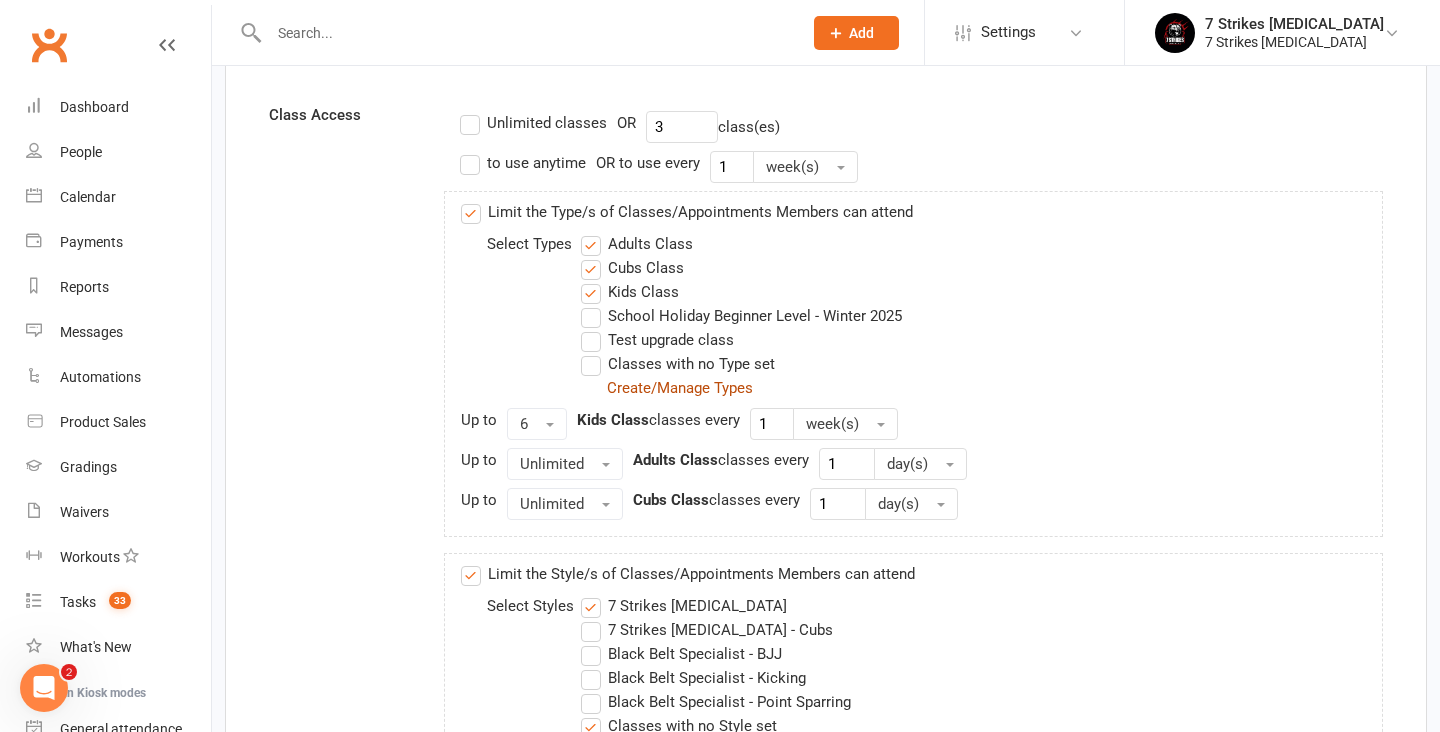 click on "Create/Manage Types" at bounding box center [680, 388] 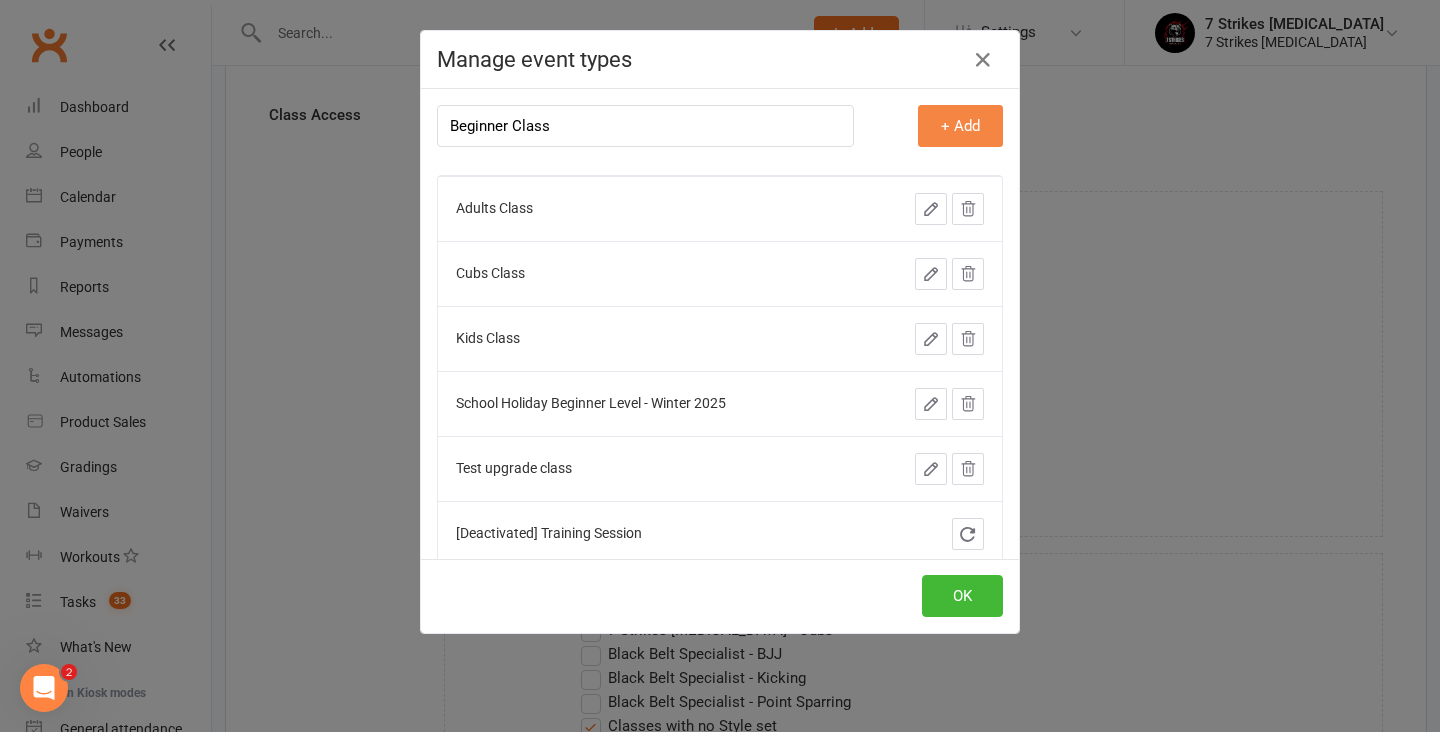 type on "Beginner Class" 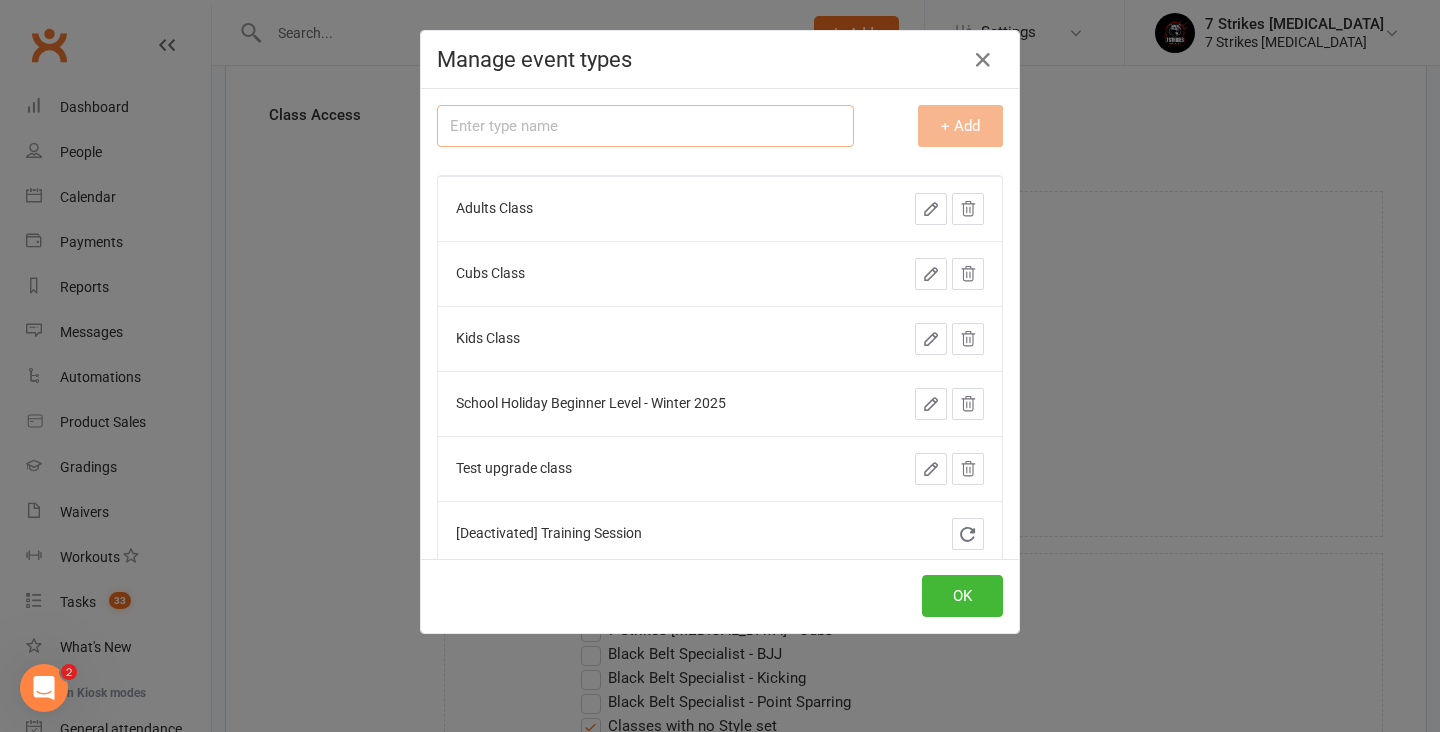 click at bounding box center (645, 126) 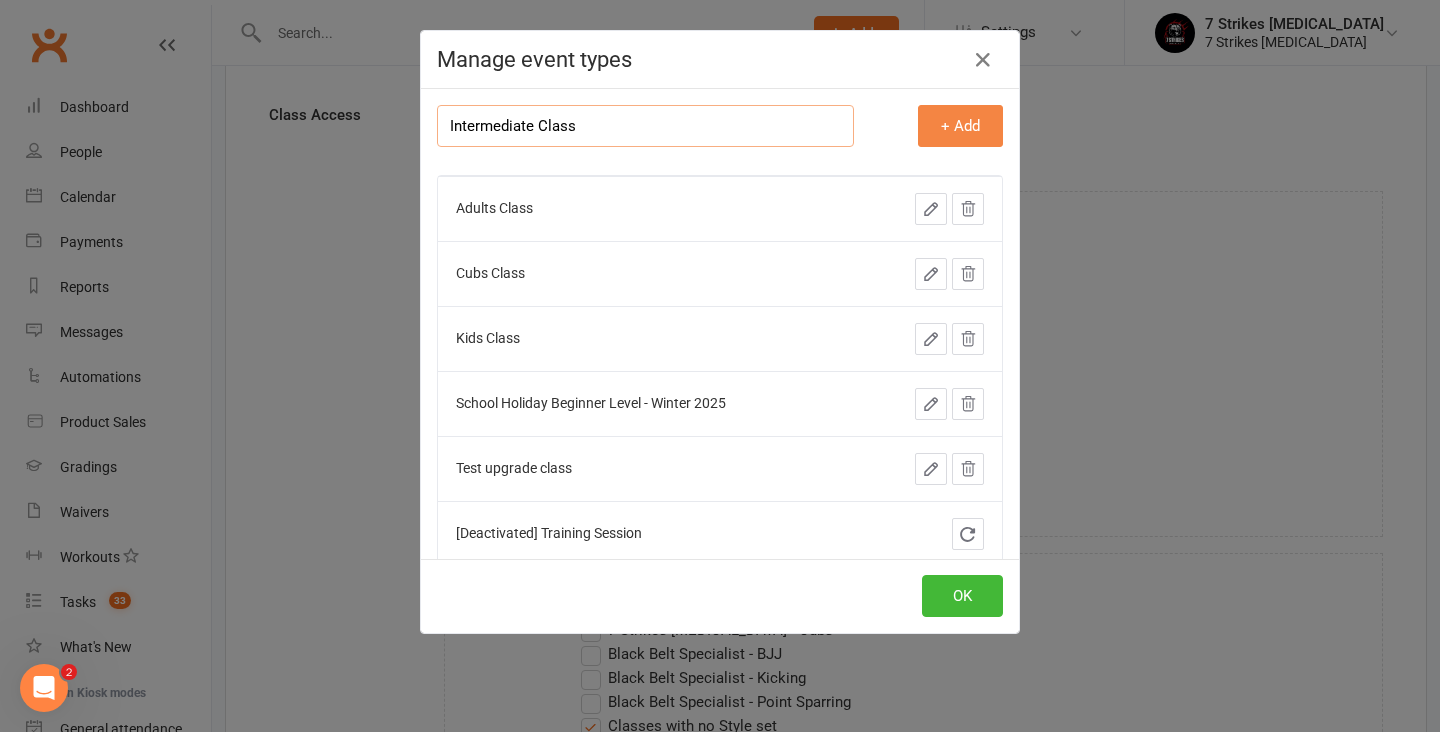 type on "Intermediate Class" 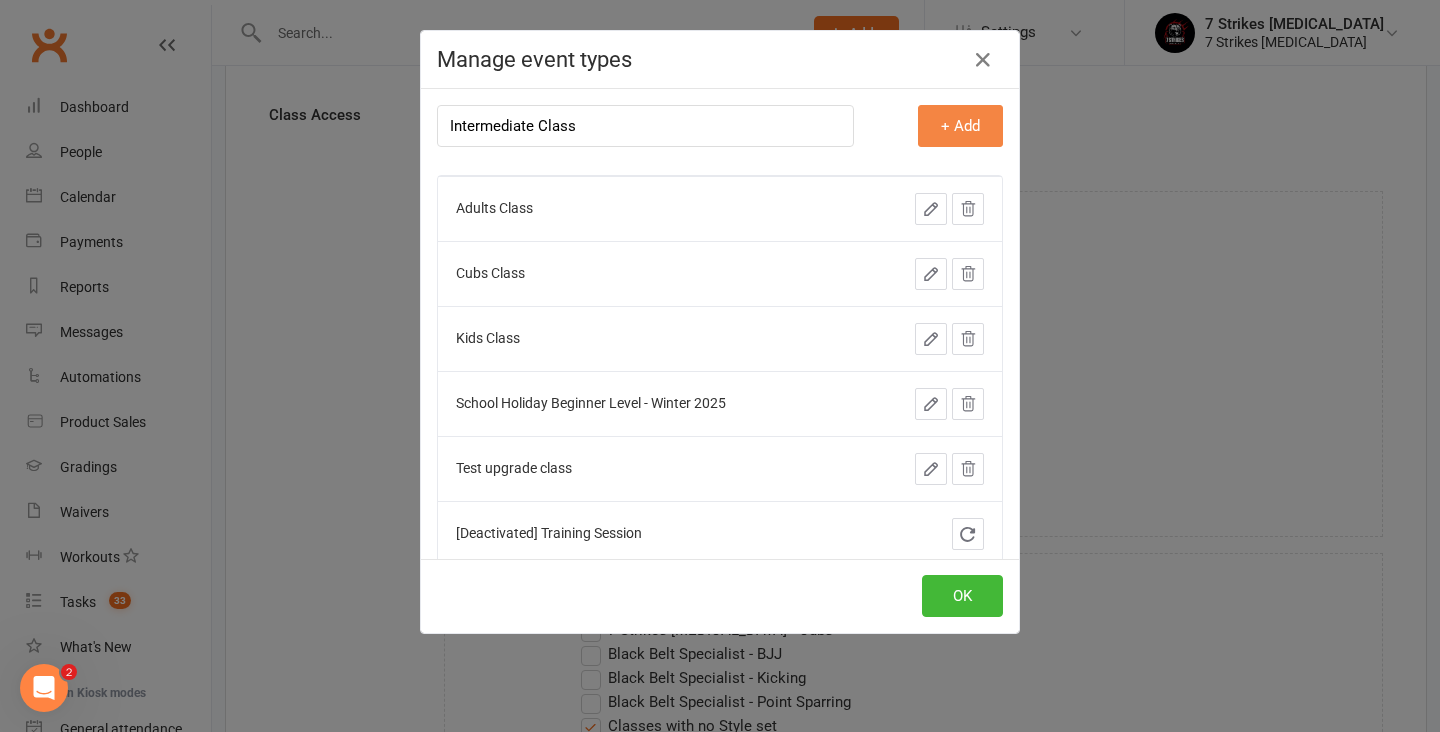 click on "+ Add" at bounding box center (960, 126) 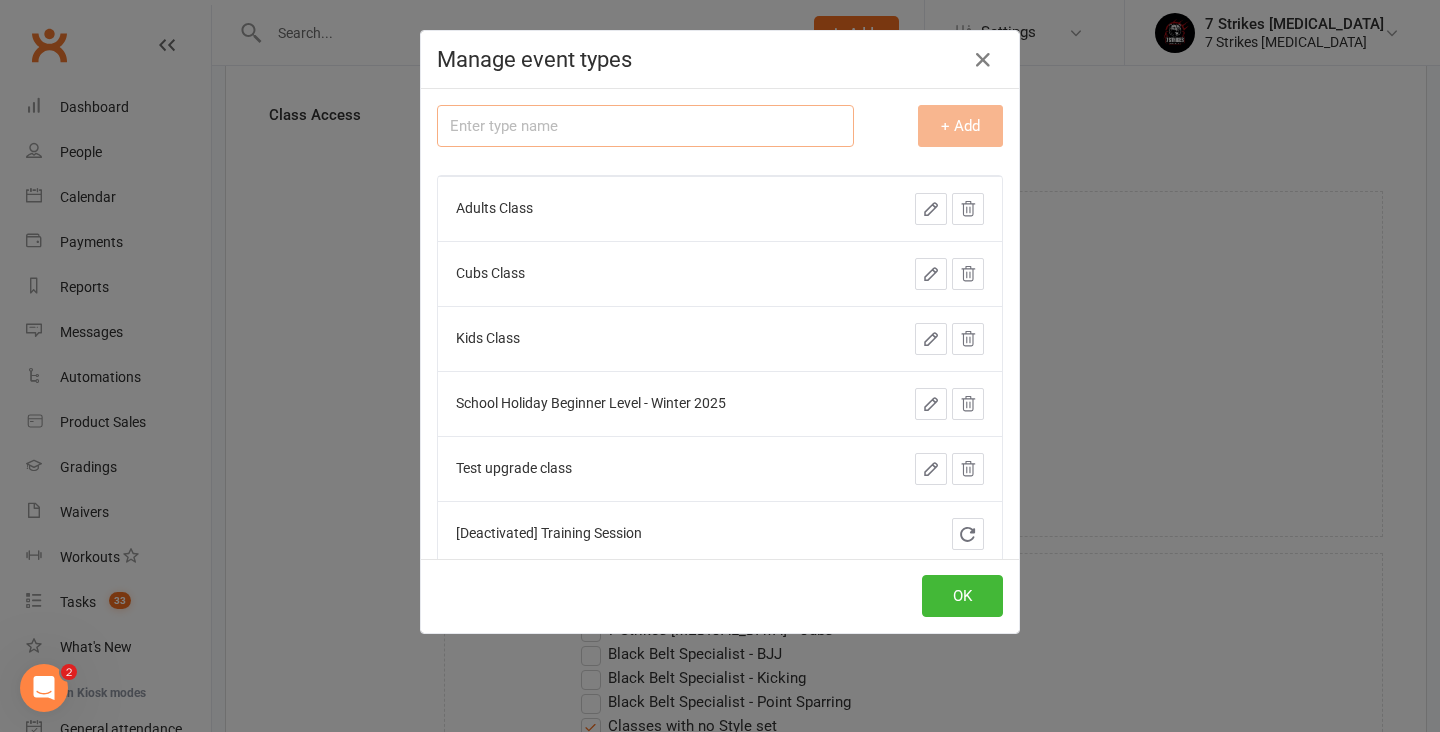 click at bounding box center (645, 126) 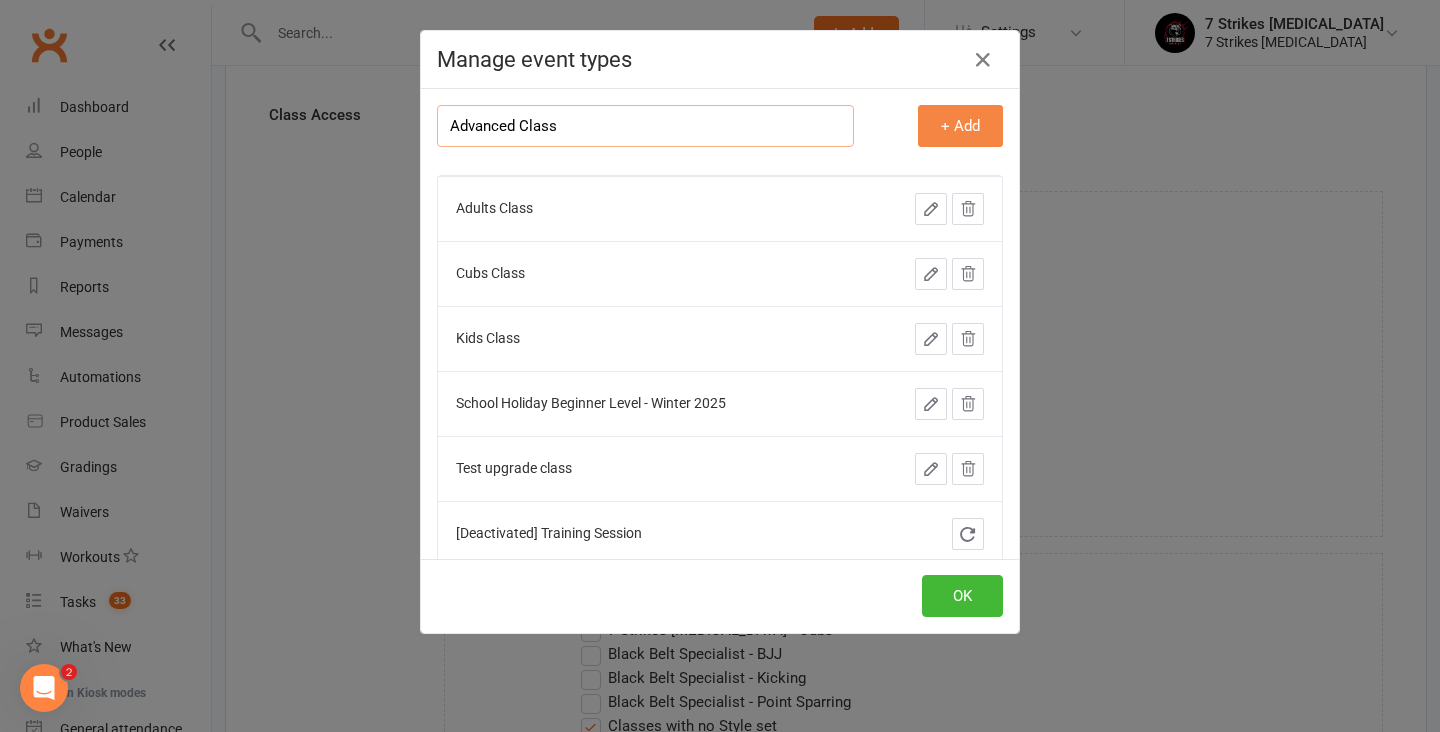 type on "Advanced Class" 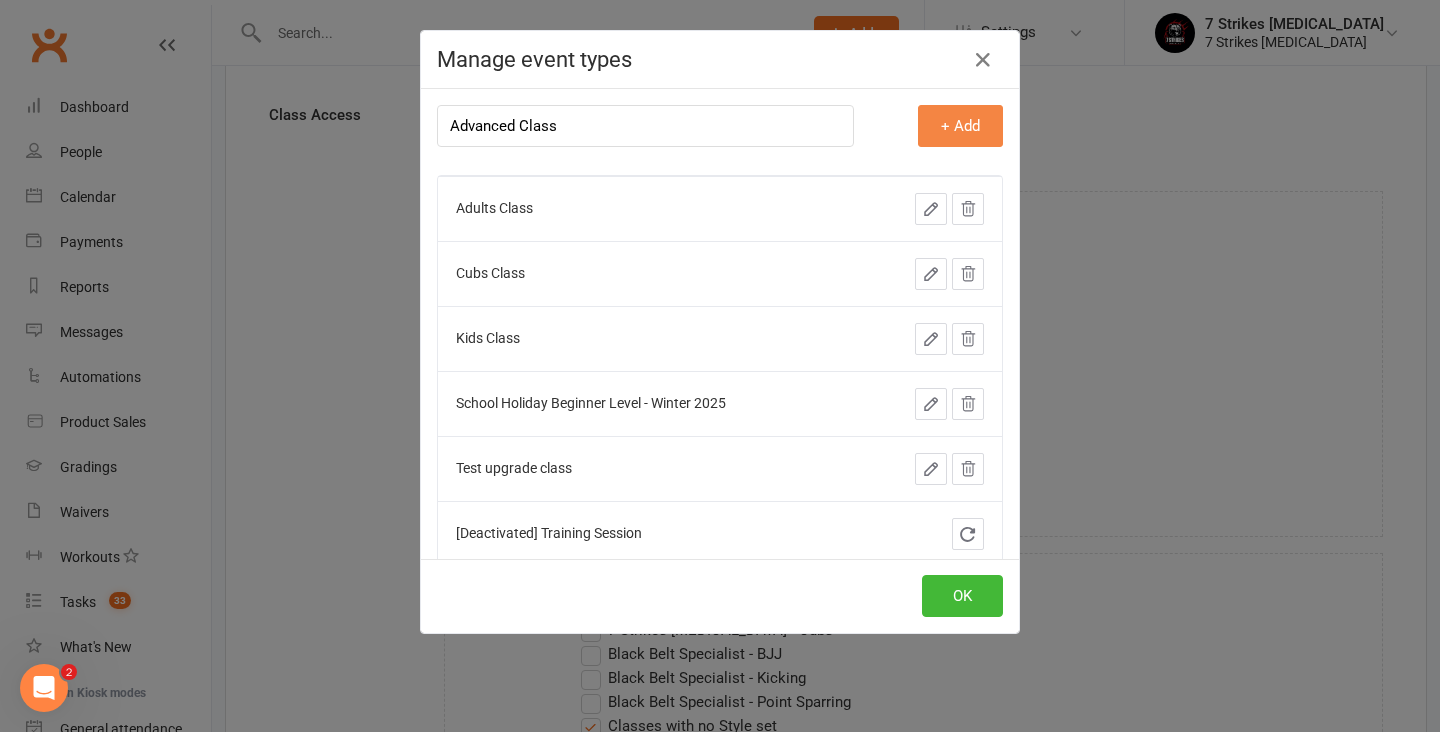 click on "+ Add" at bounding box center [960, 126] 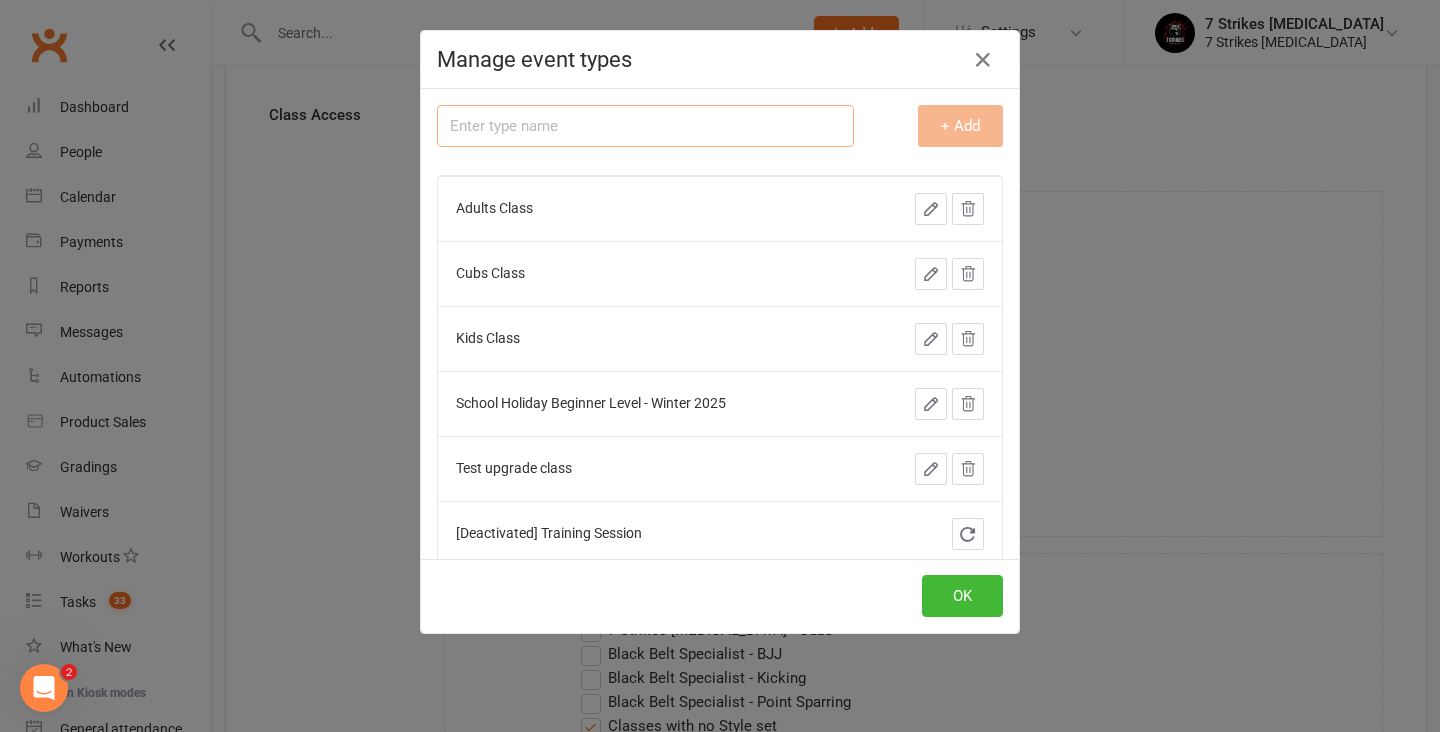 click at bounding box center (645, 126) 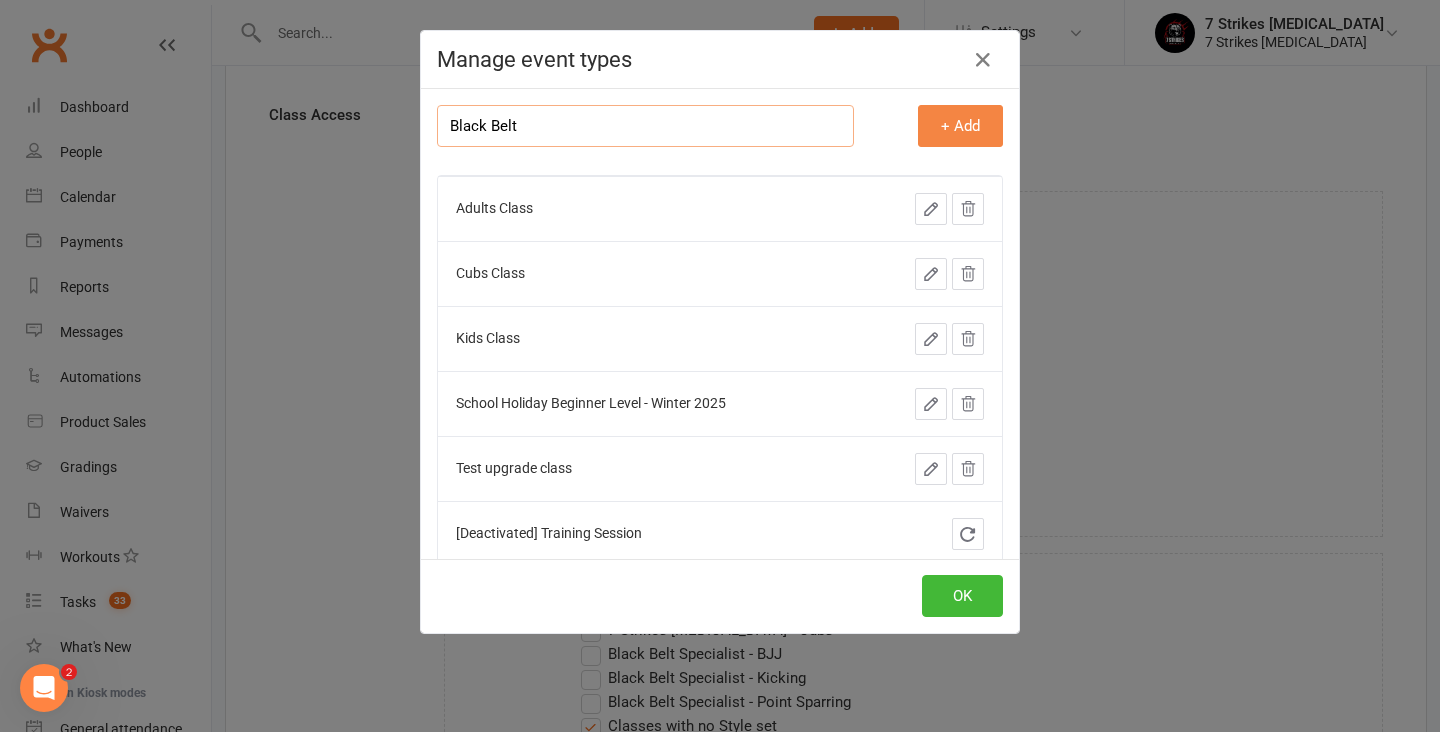 type on "Black Belt" 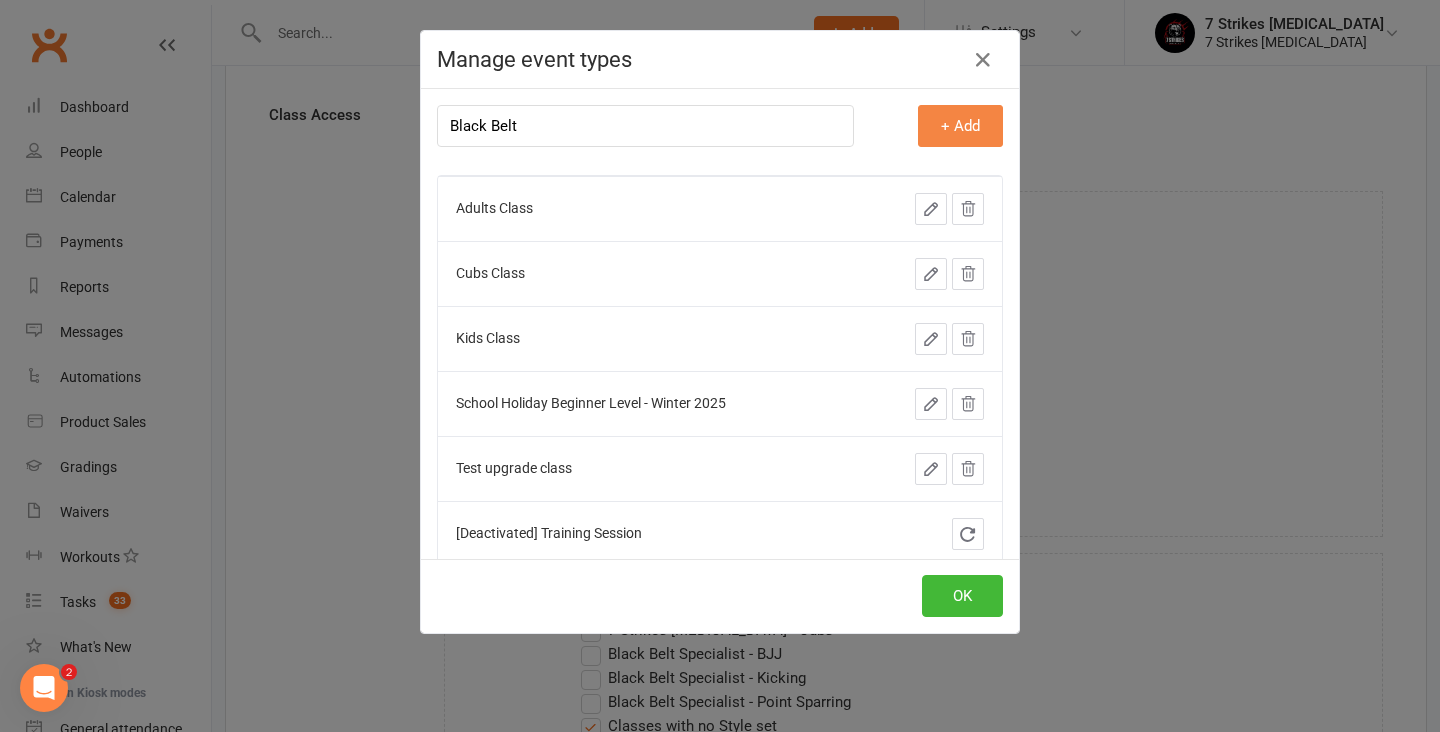 click on "+ Add" at bounding box center (960, 126) 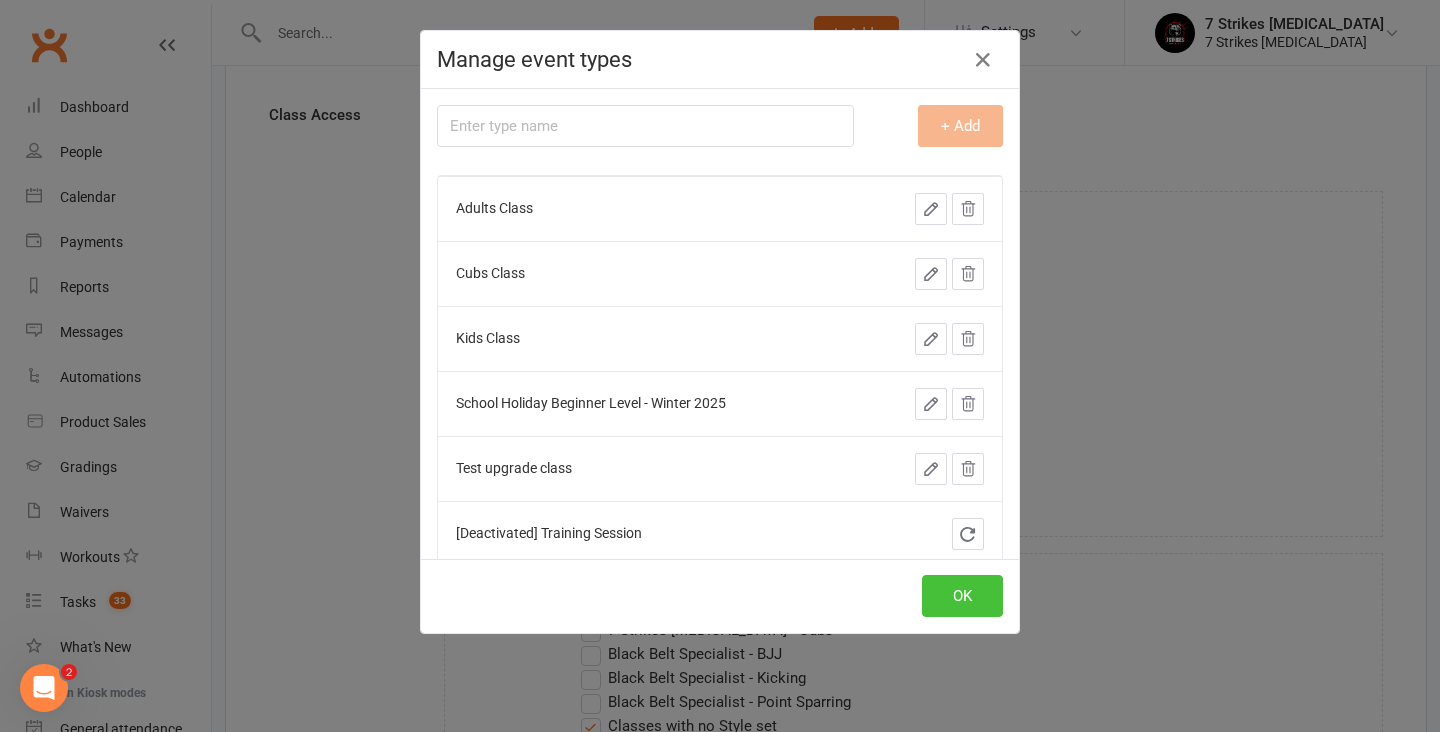 click on "OK" at bounding box center [962, 596] 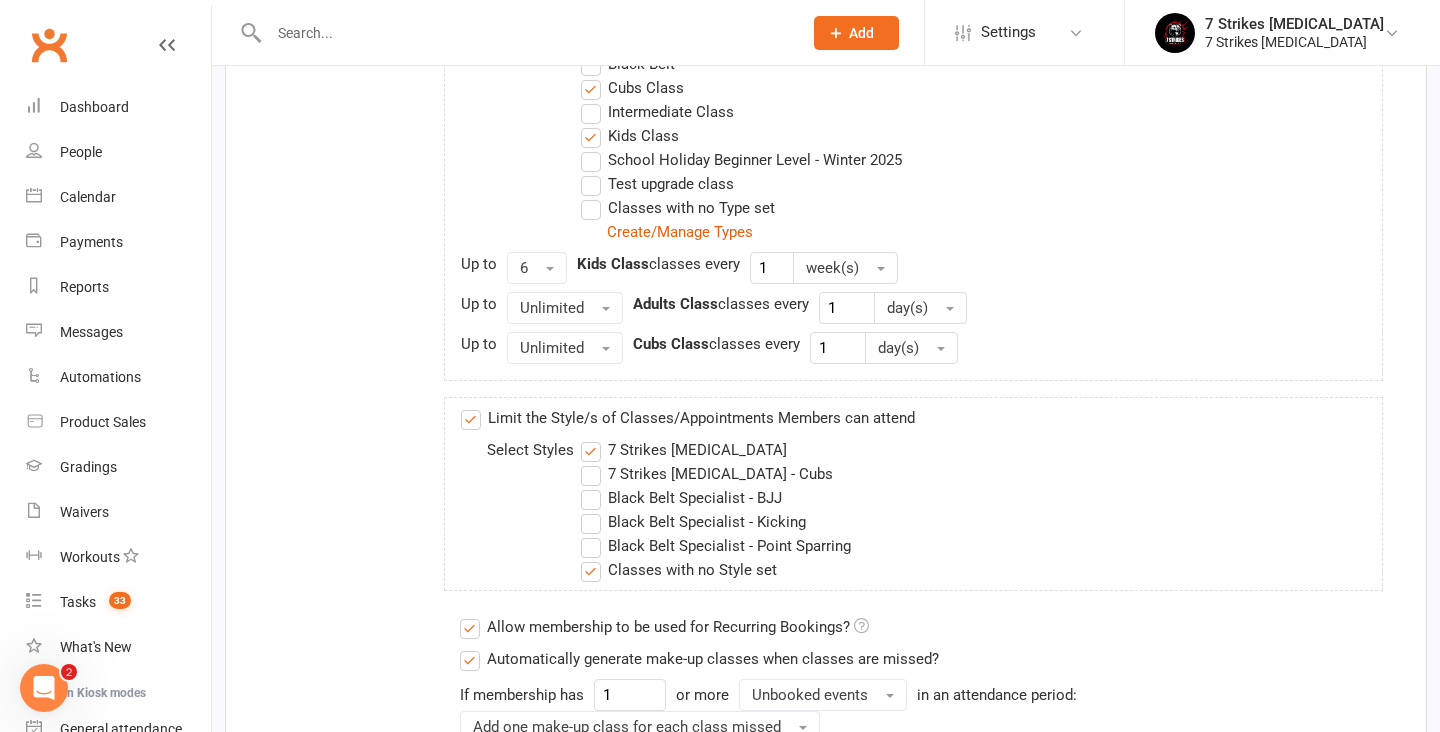 scroll, scrollTop: 1005, scrollLeft: 0, axis: vertical 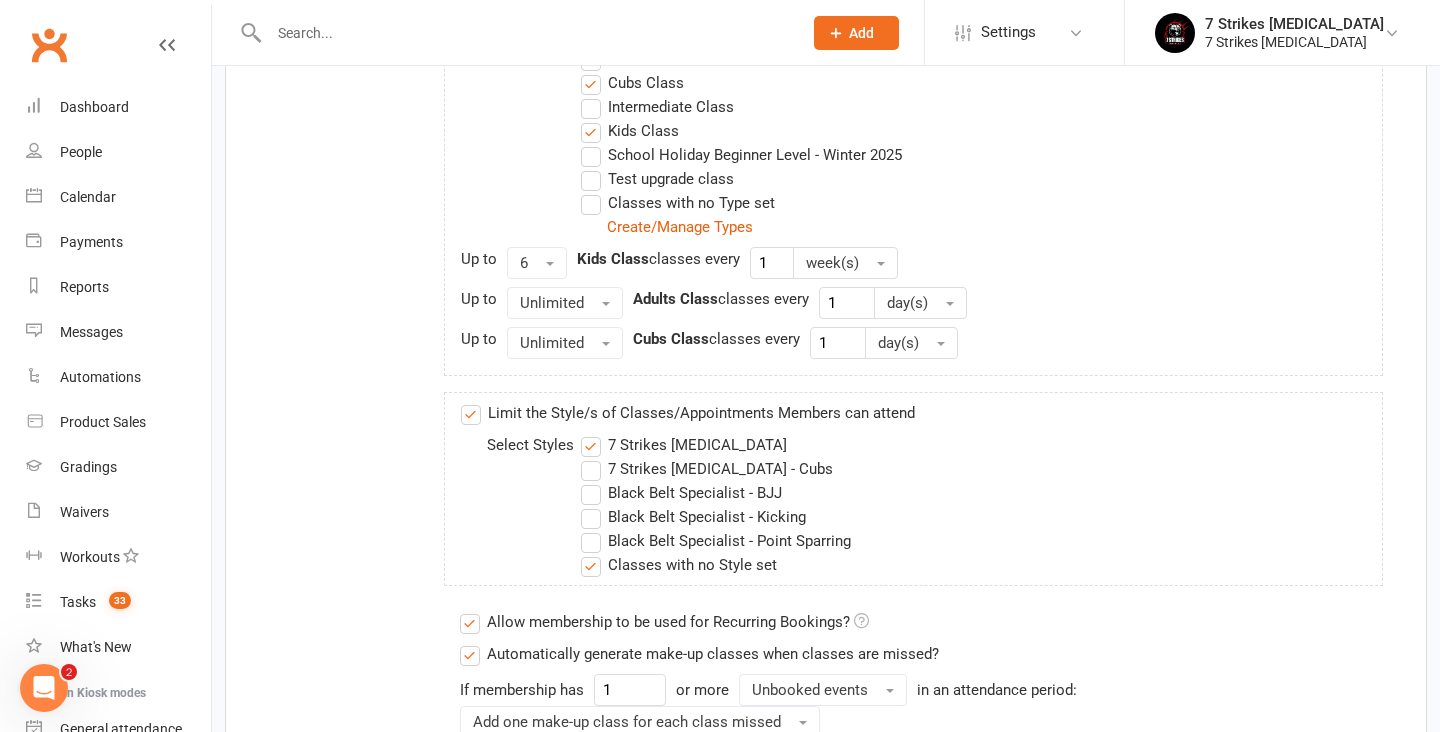 click on "Limit the Style/s of Classes/Appointments Members can attend" at bounding box center (688, 413) 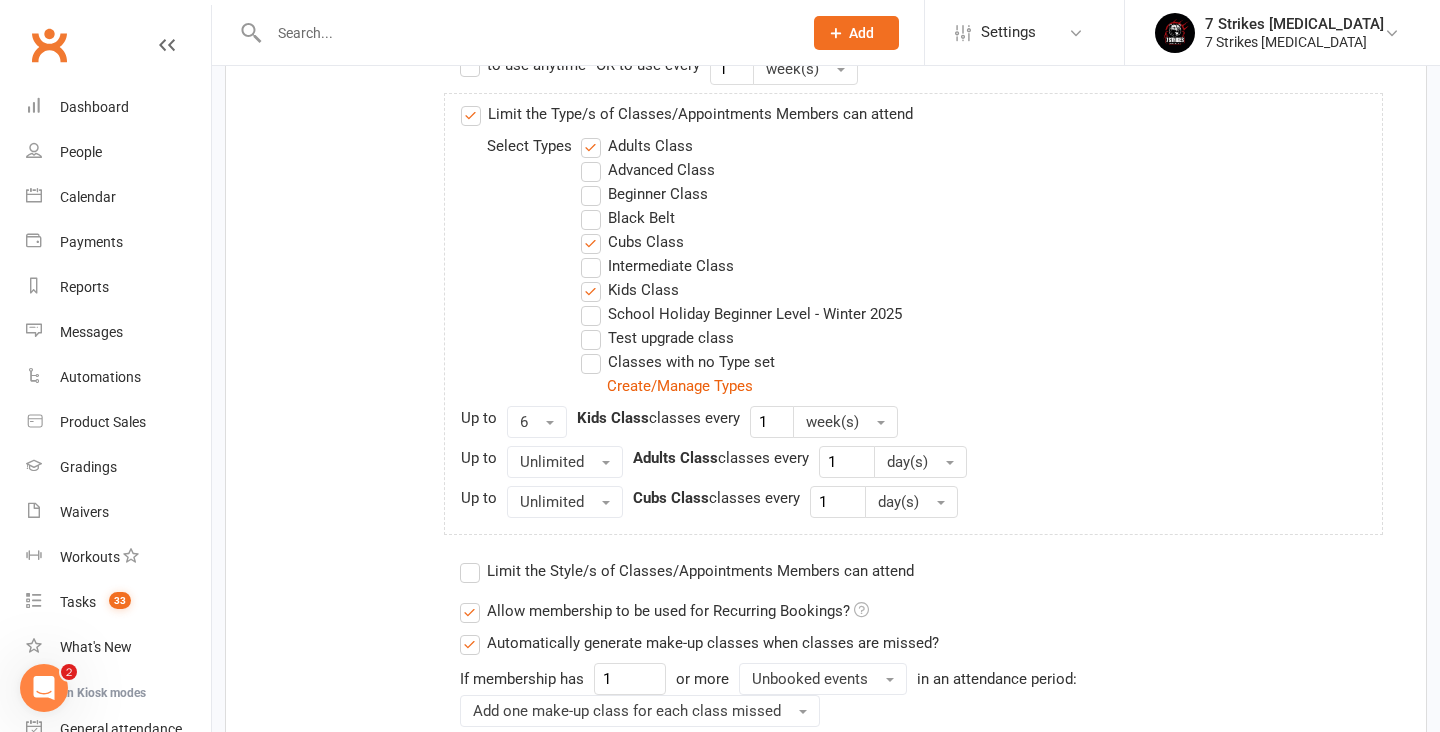 scroll, scrollTop: 840, scrollLeft: 0, axis: vertical 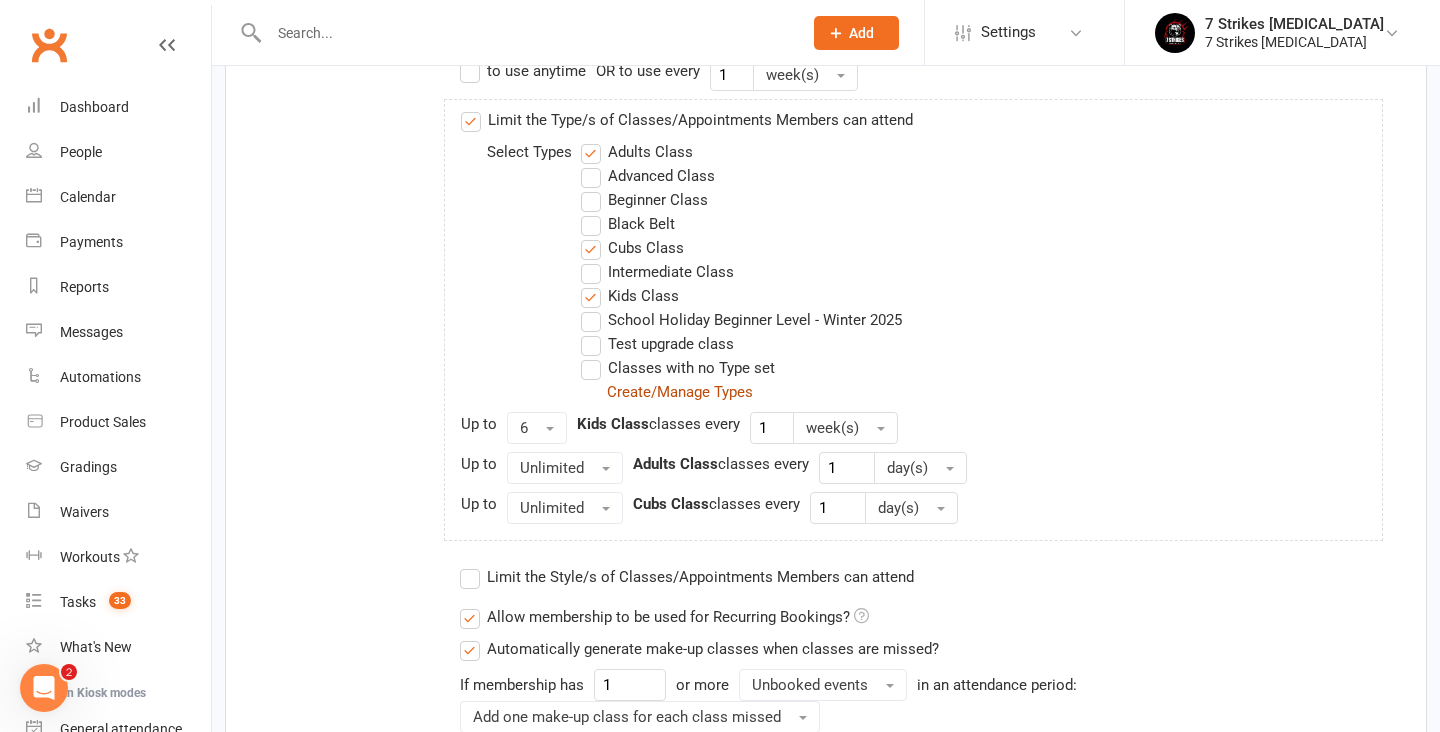 click on "Create/Manage Types" at bounding box center [680, 392] 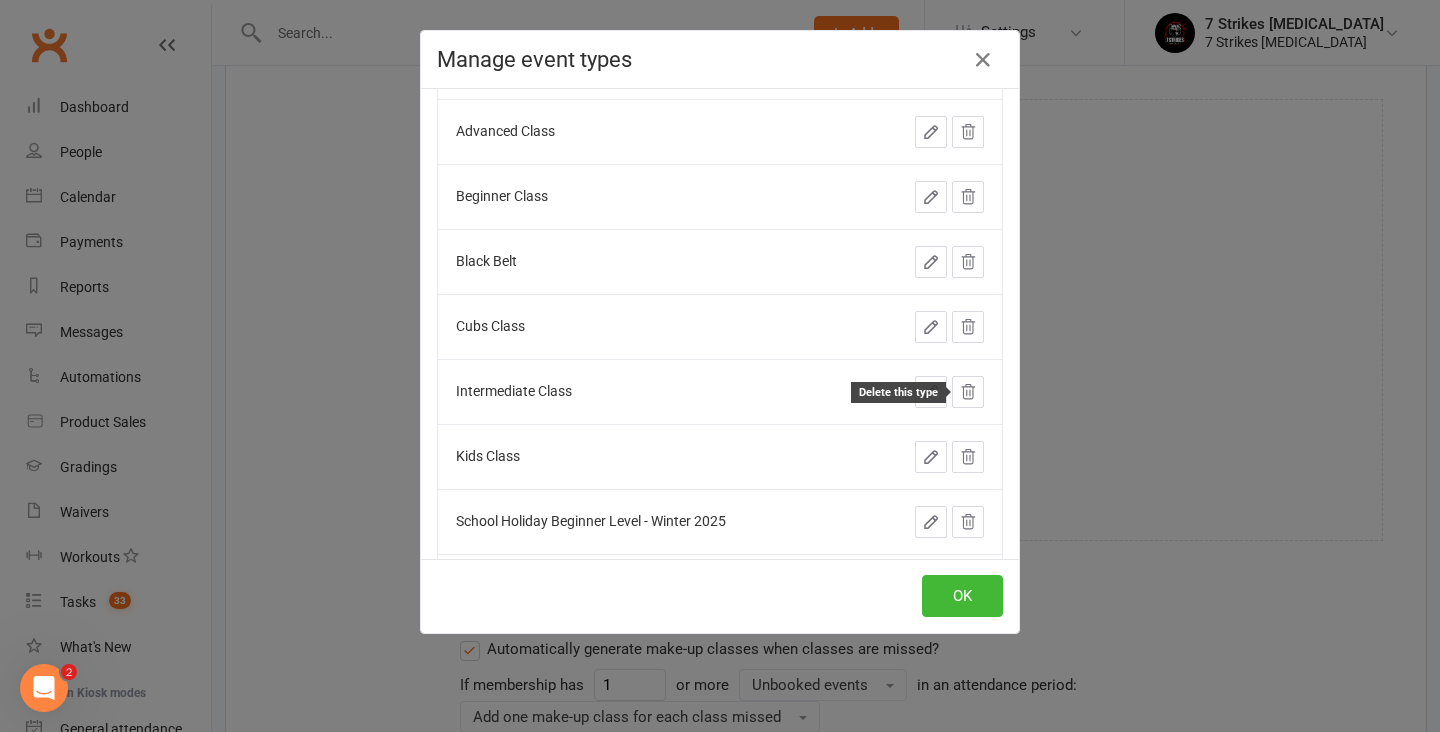 scroll, scrollTop: 131, scrollLeft: 0, axis: vertical 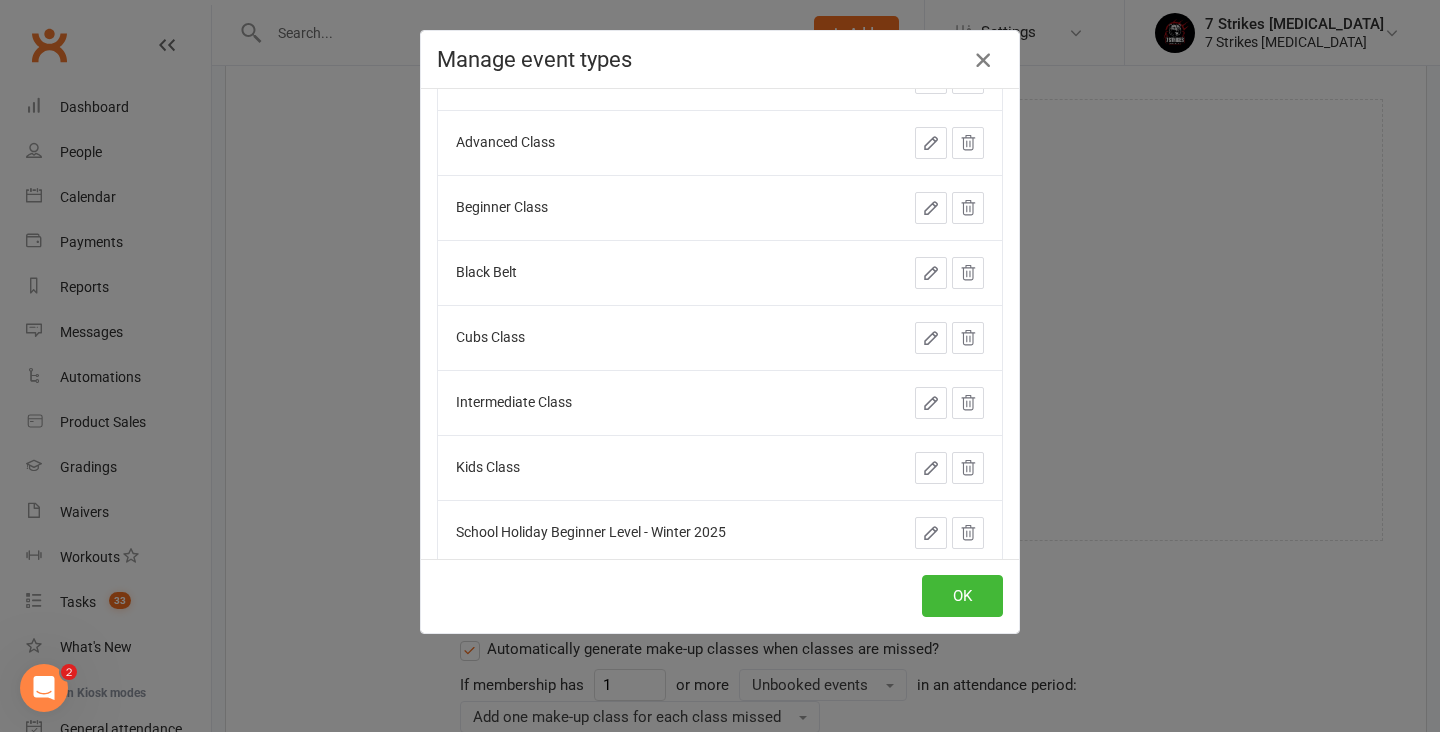 click at bounding box center (983, 60) 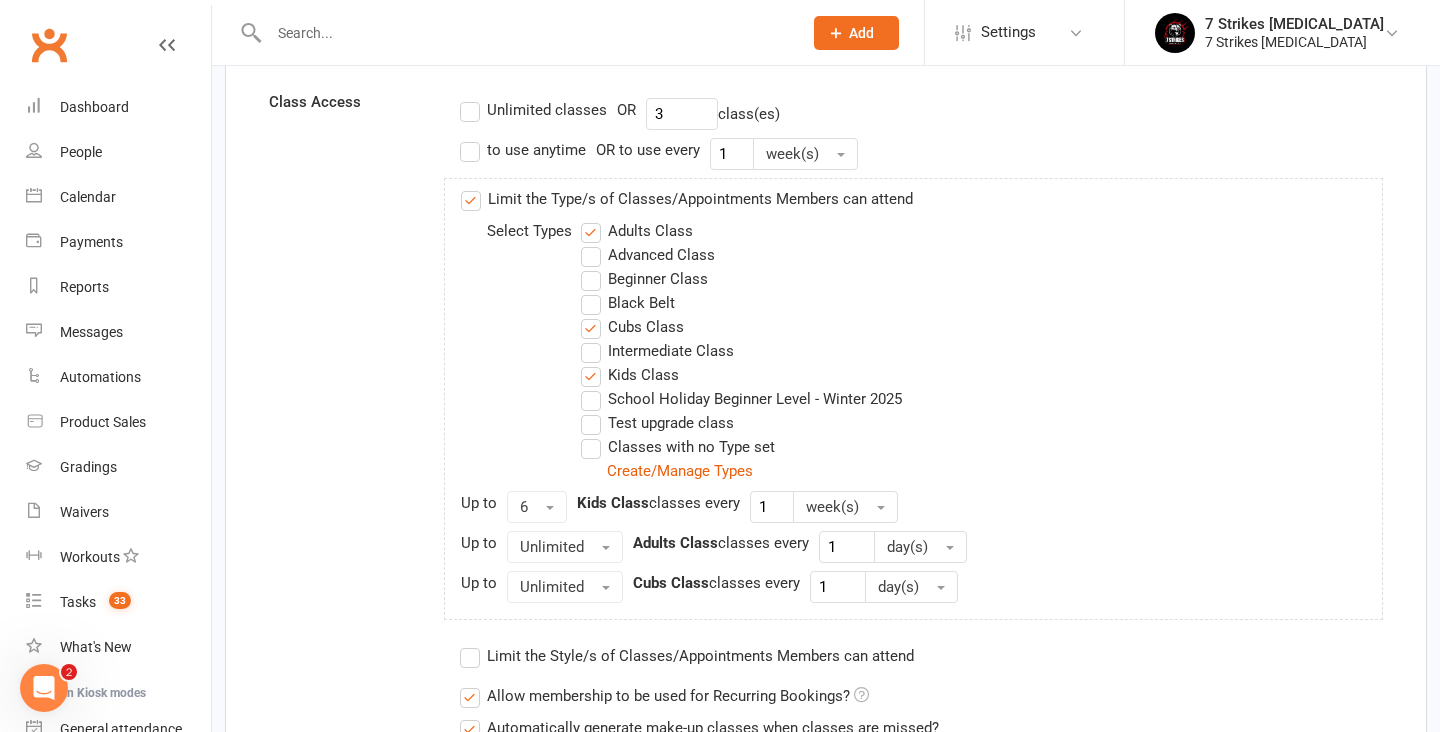 scroll, scrollTop: 753, scrollLeft: 0, axis: vertical 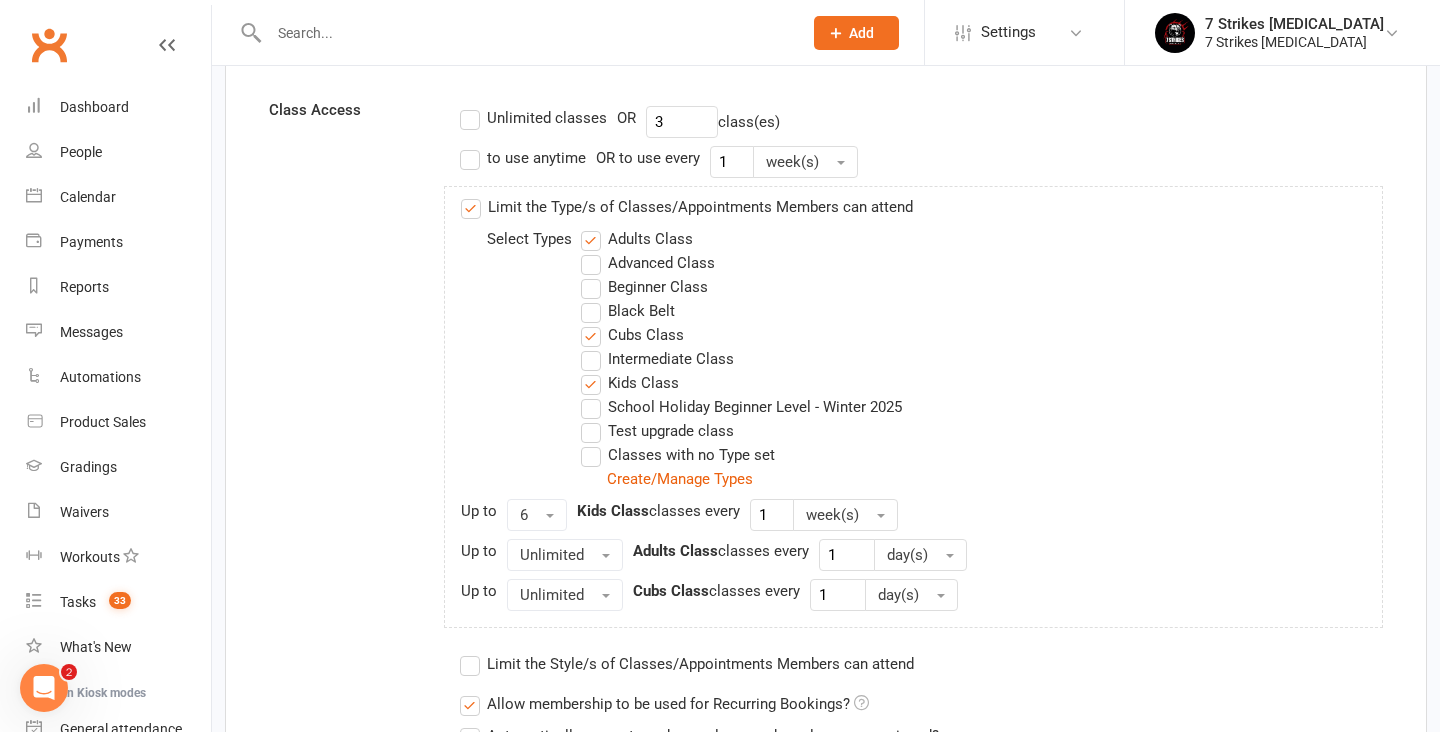 click on "Beginner Class" at bounding box center (644, 287) 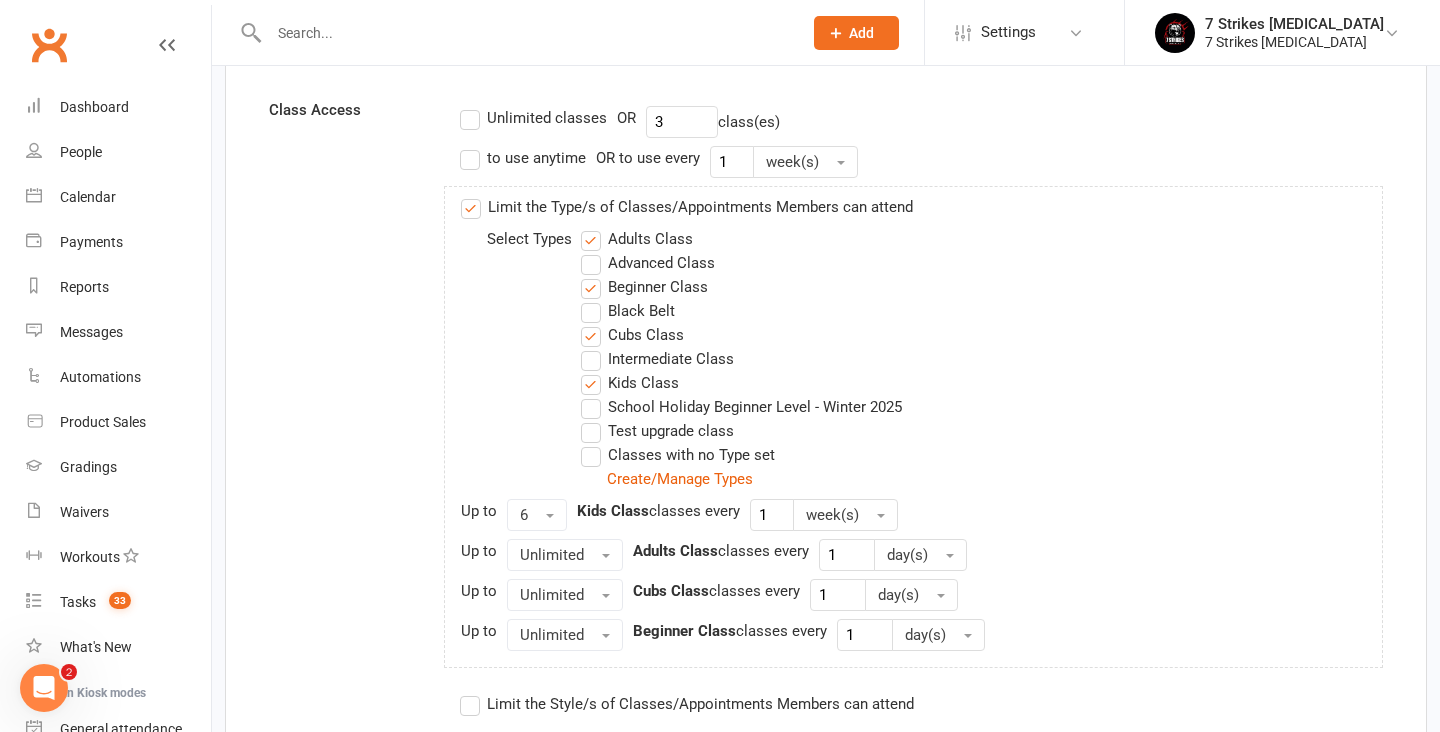 click on "Kids Class" at bounding box center [630, 383] 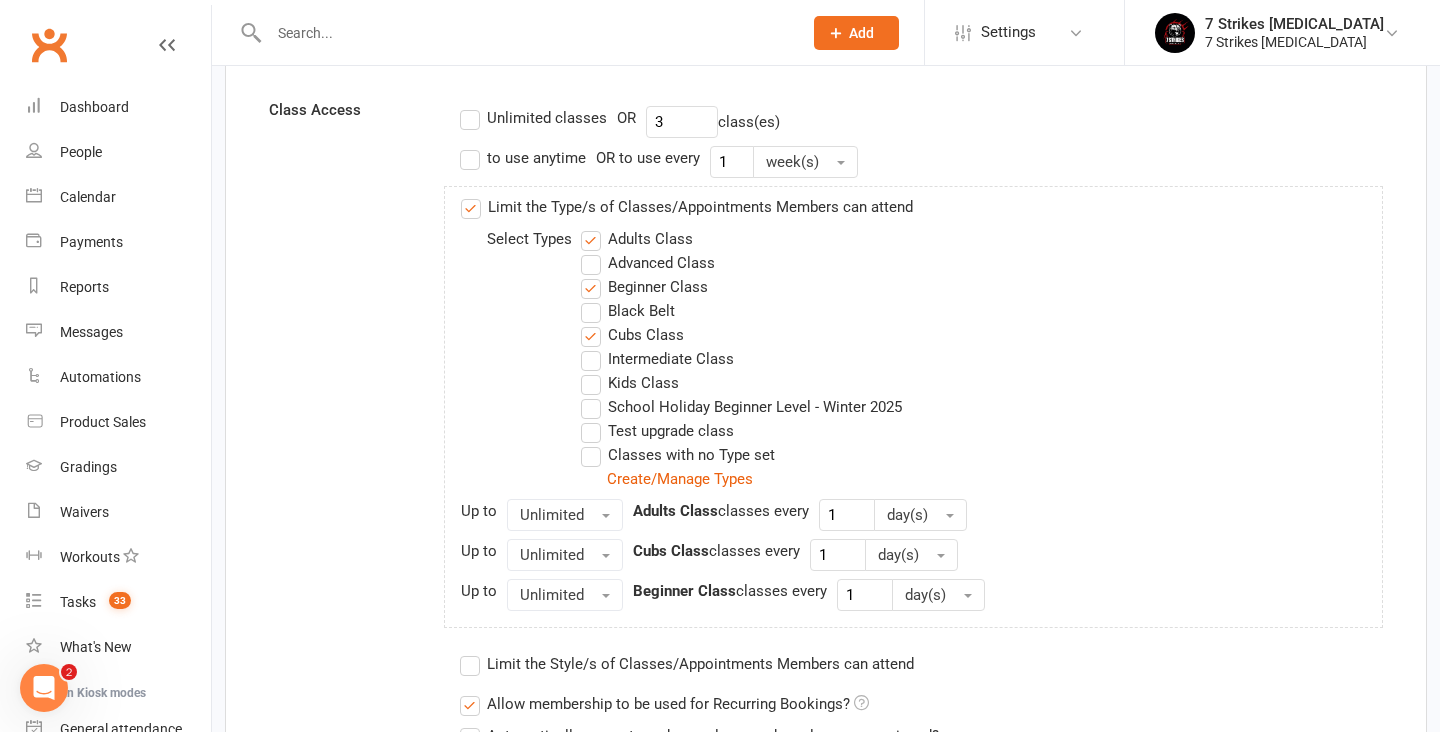 click on "Cubs Class" at bounding box center (632, 335) 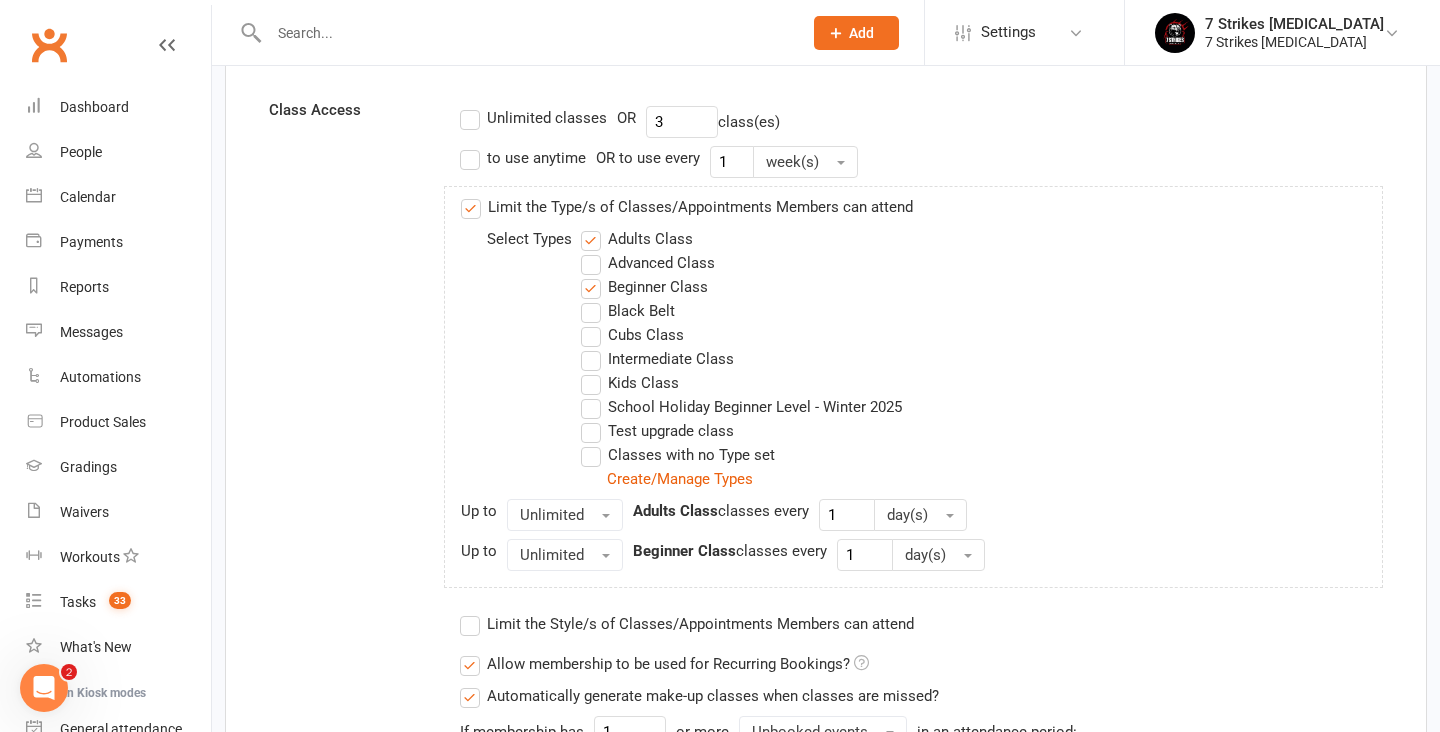 click on "Beginner Class" at bounding box center (644, 287) 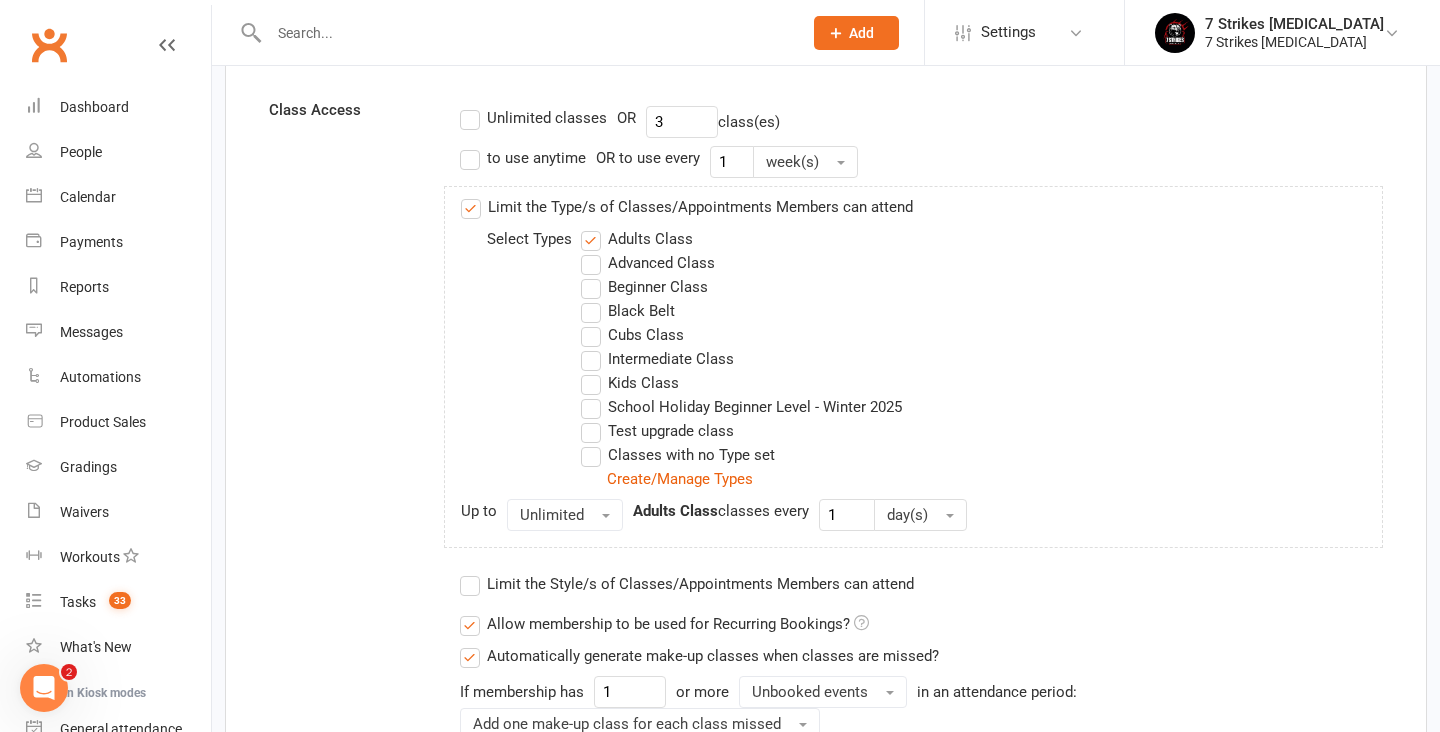 click on "Adults Class" at bounding box center [637, 239] 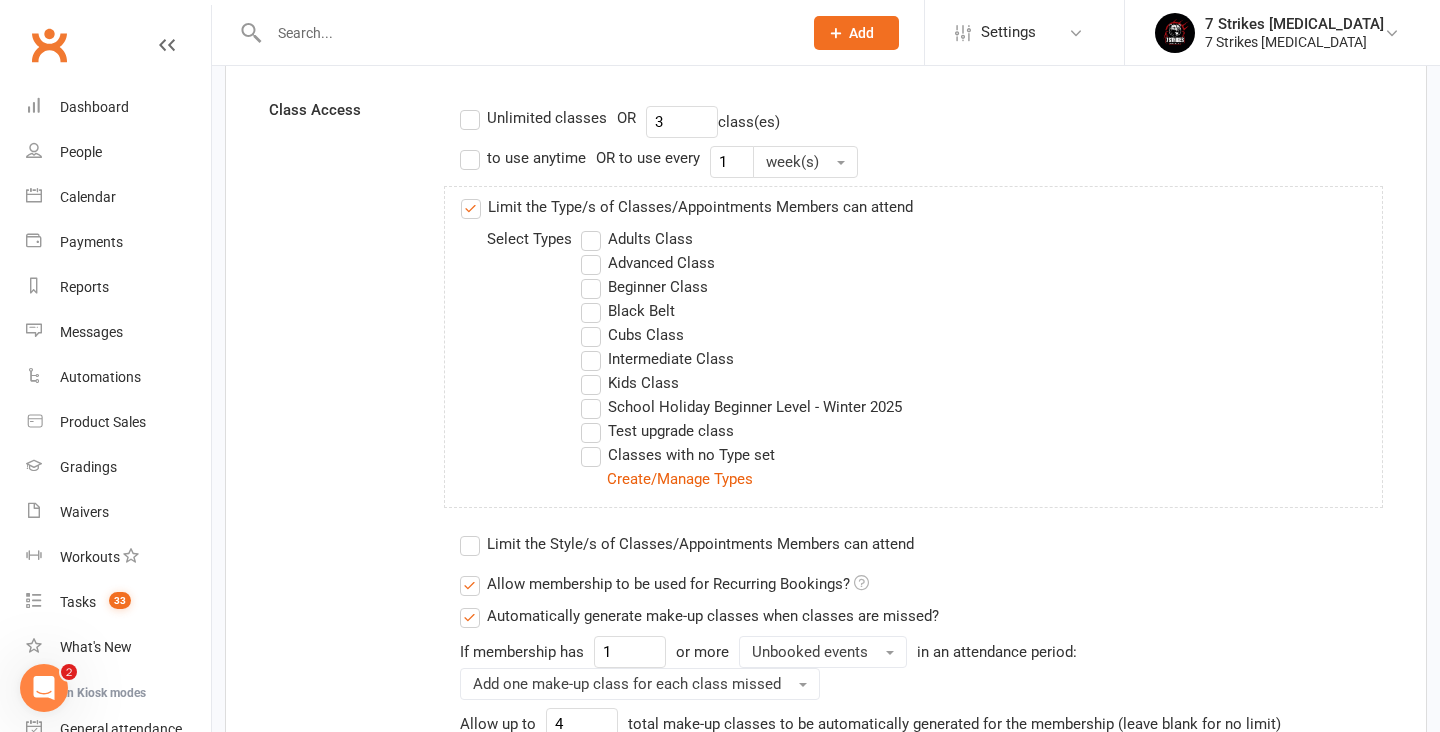 click on "Limit the Type/s of Classes/Appointments Members can attend" at bounding box center (687, 207) 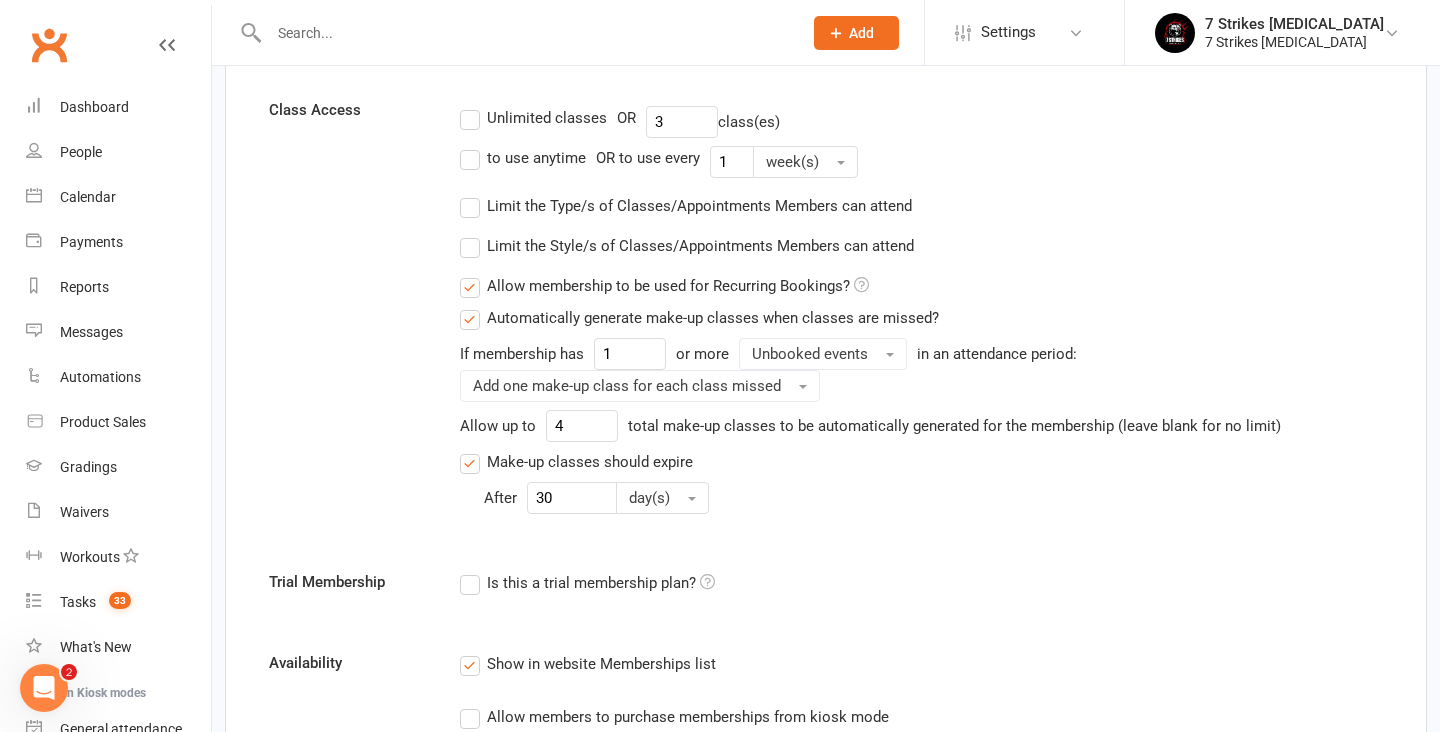 click on "Limit the Type/s of Classes/Appointments Members can attend" at bounding box center [686, 206] 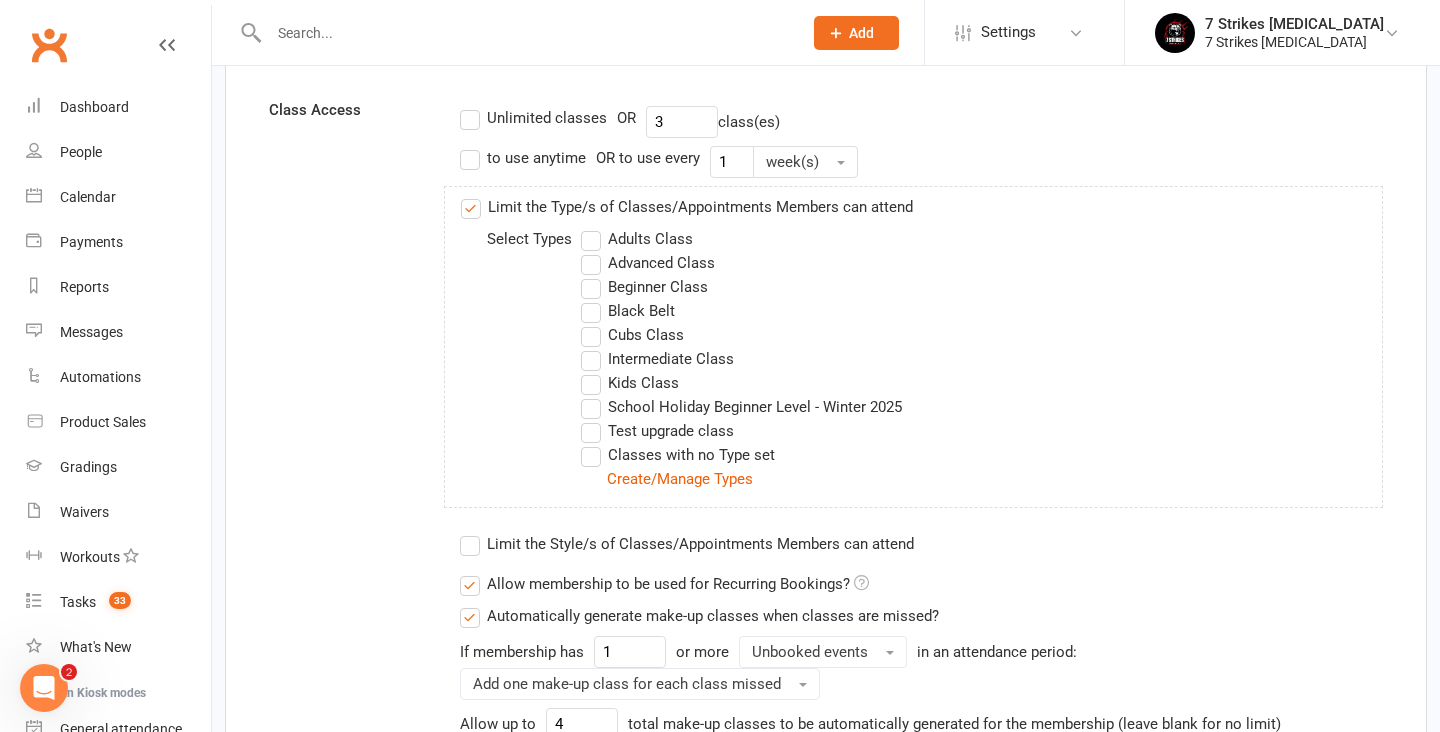 click on "Kids Class" at bounding box center [630, 383] 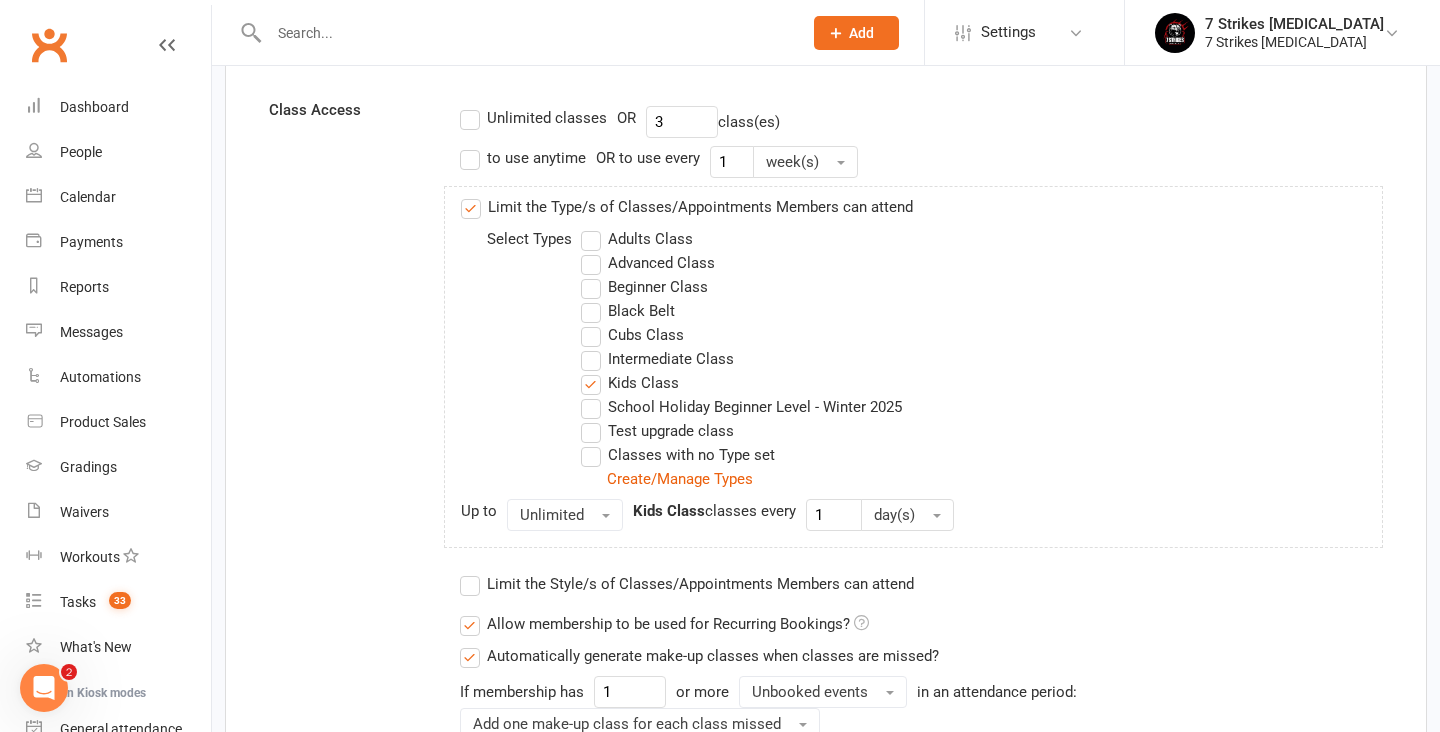 click on "Adults Class" at bounding box center (637, 239) 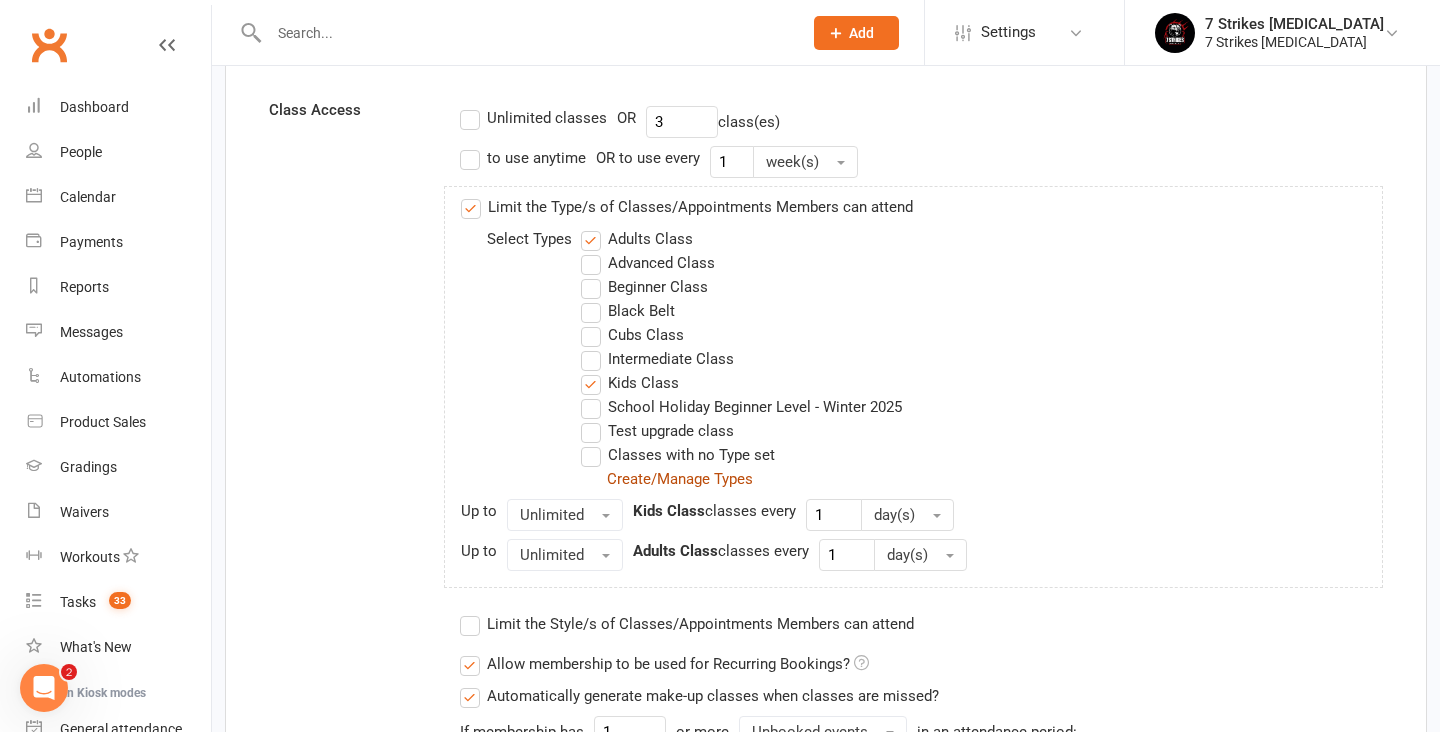 click on "Create/Manage Types" at bounding box center [680, 479] 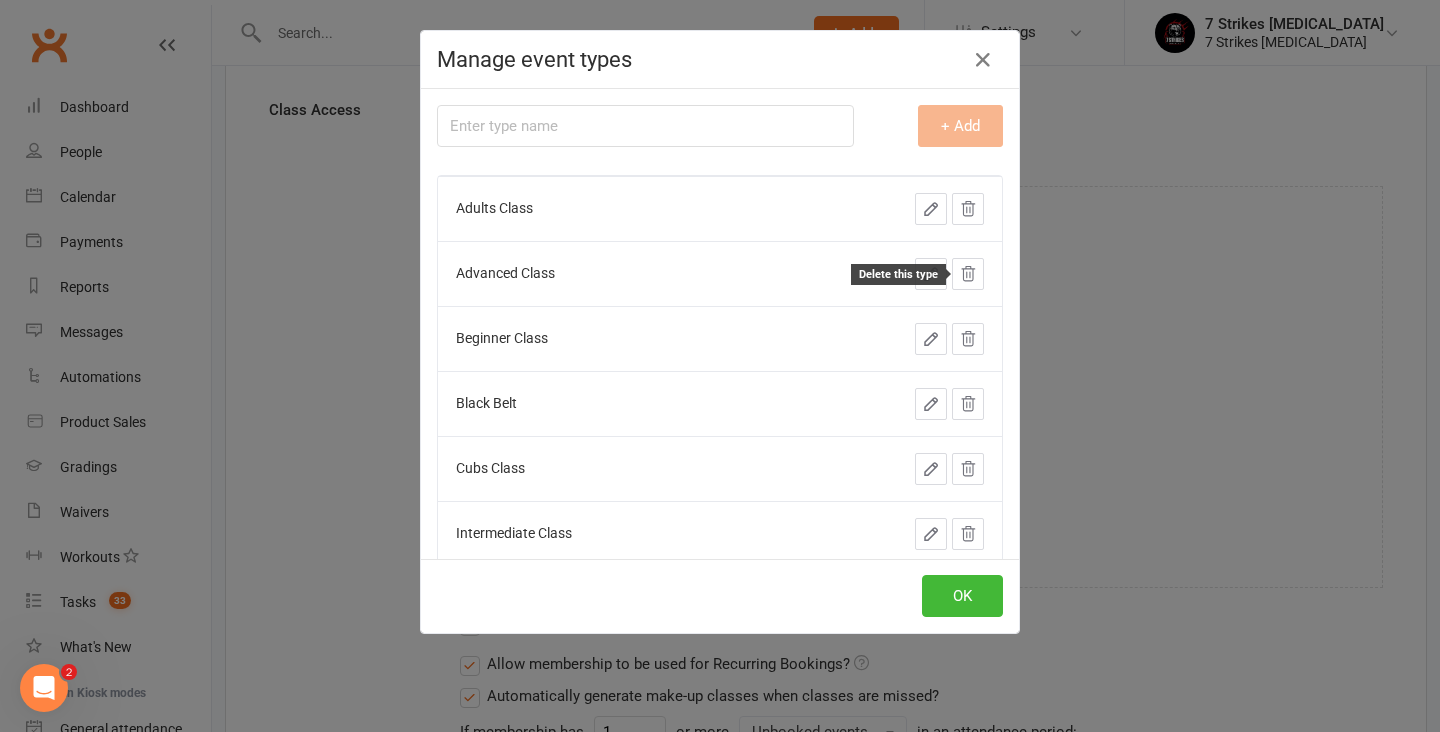 click 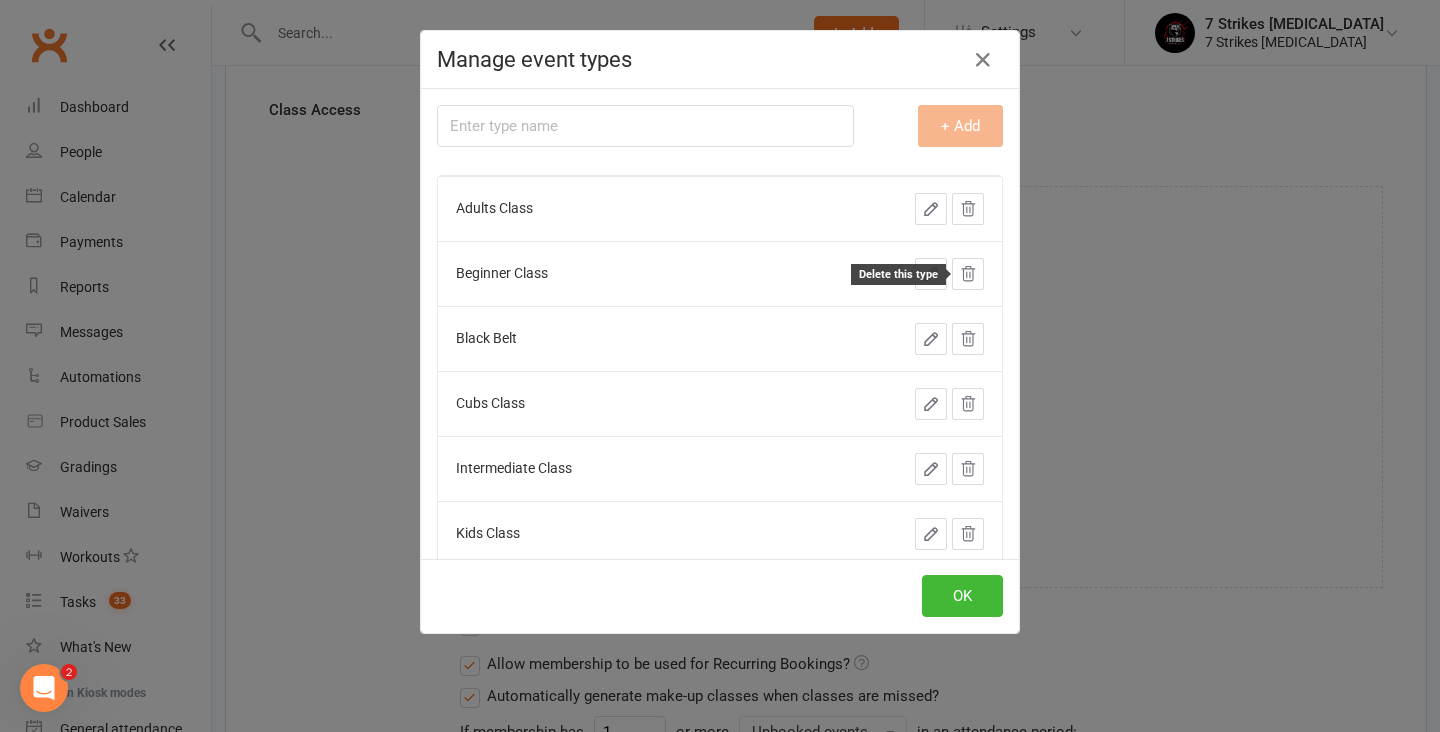 click 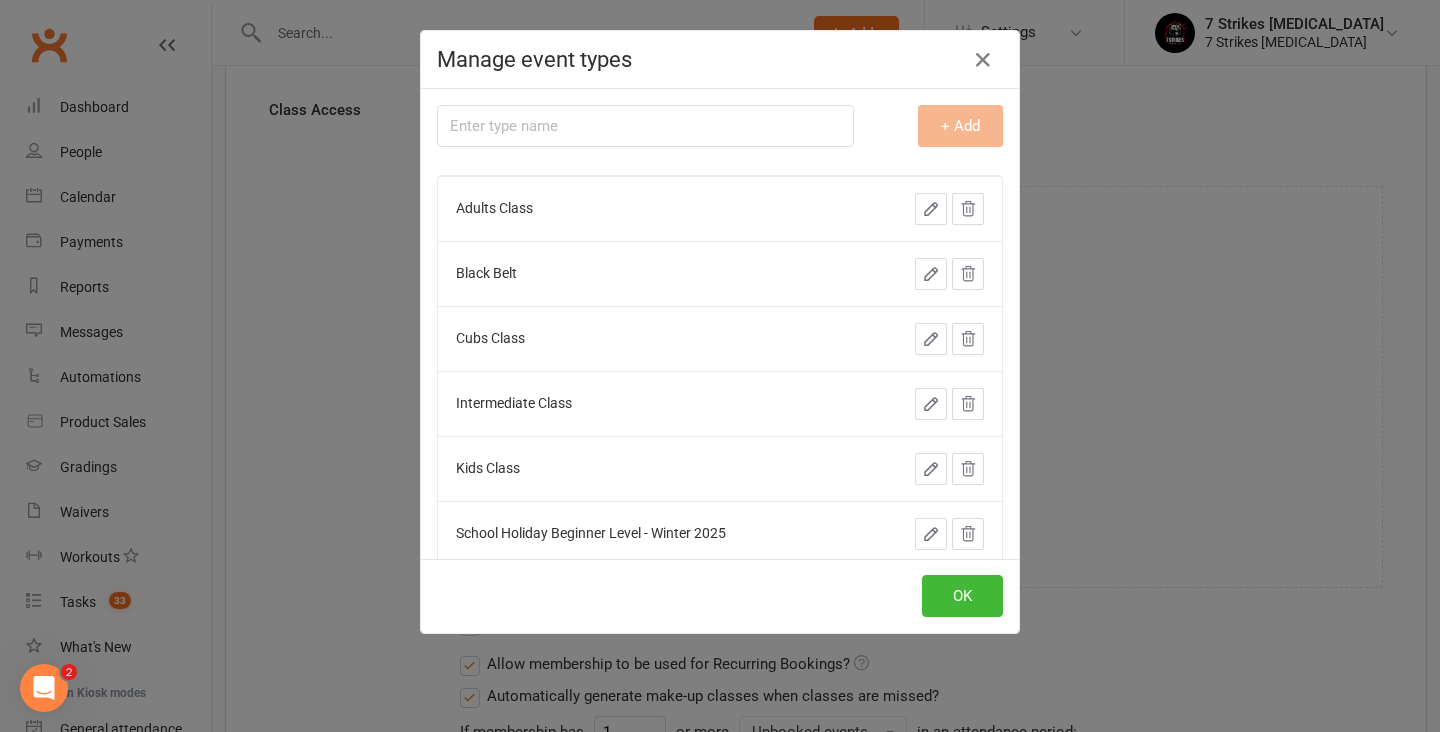 click 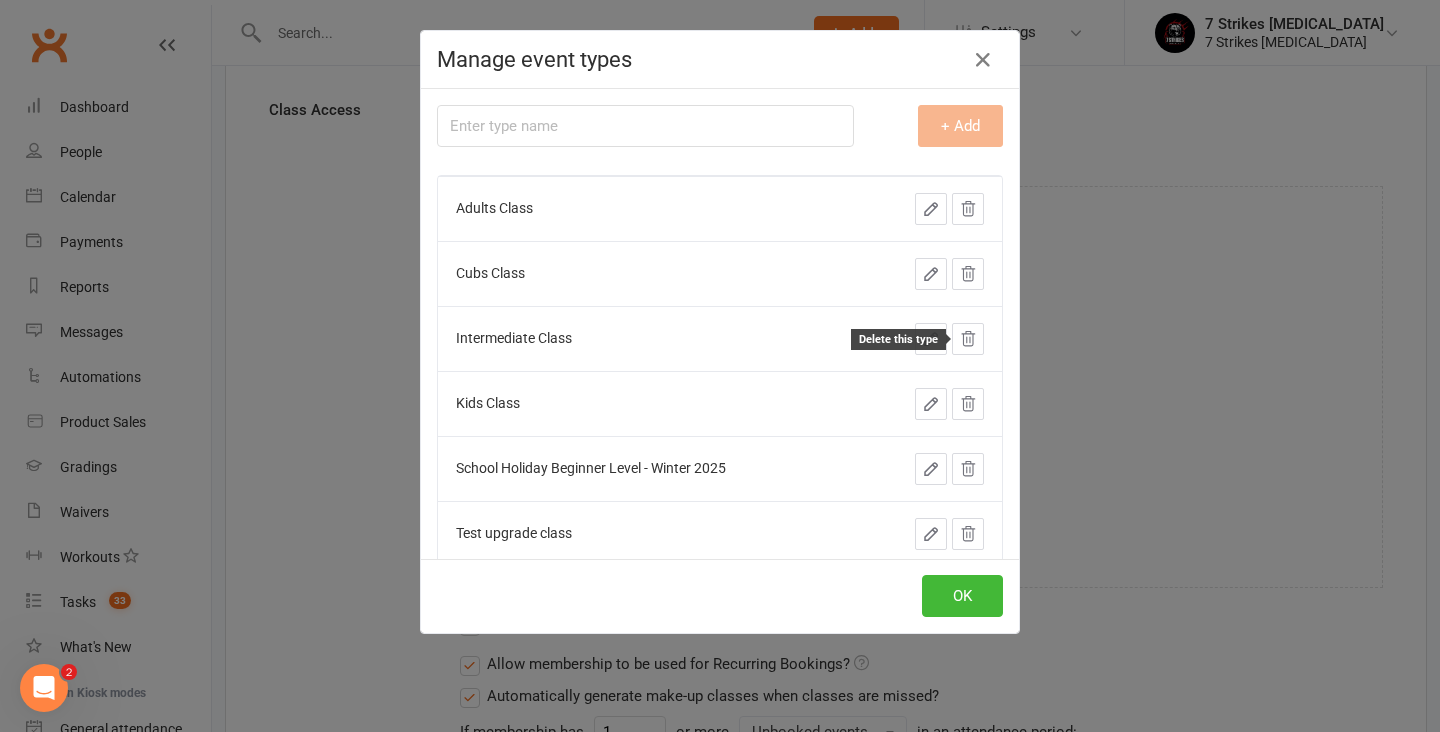 click 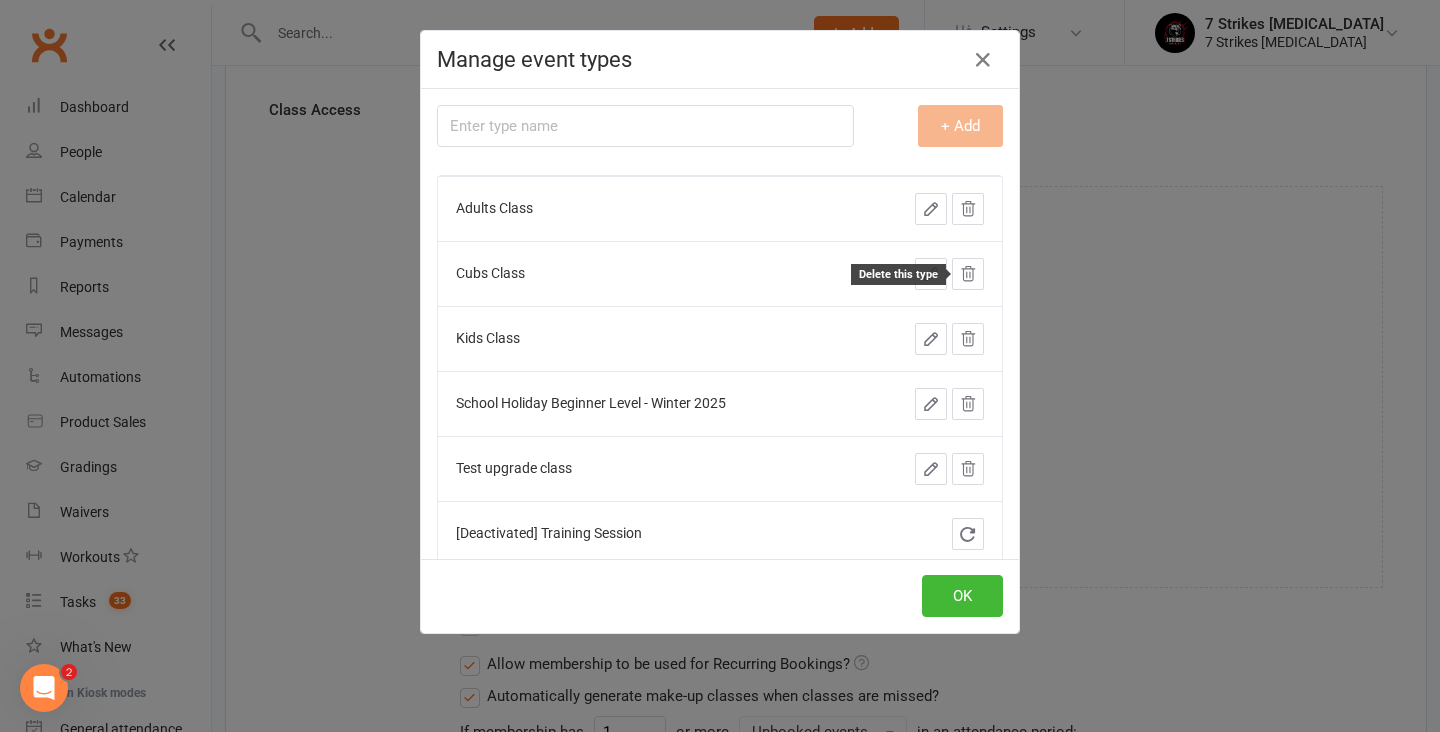 click 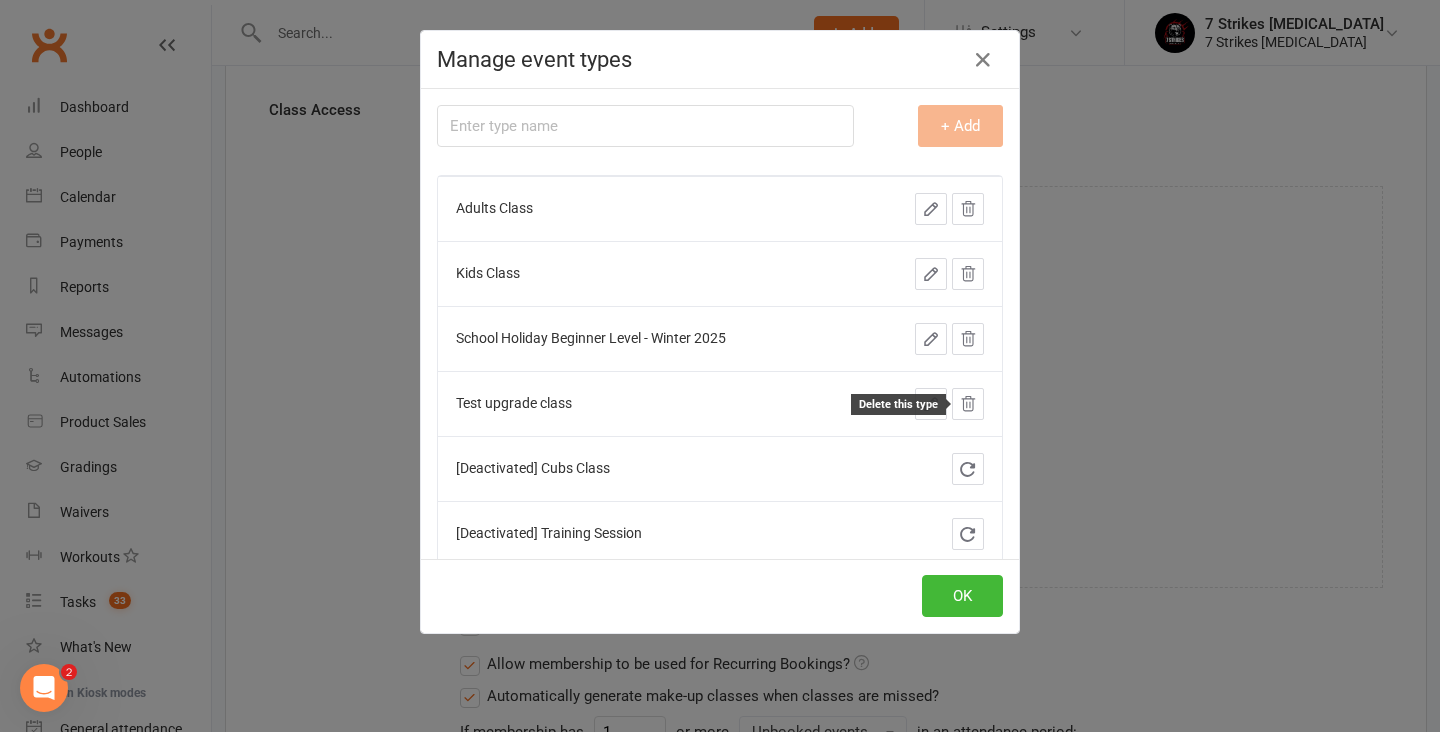 click 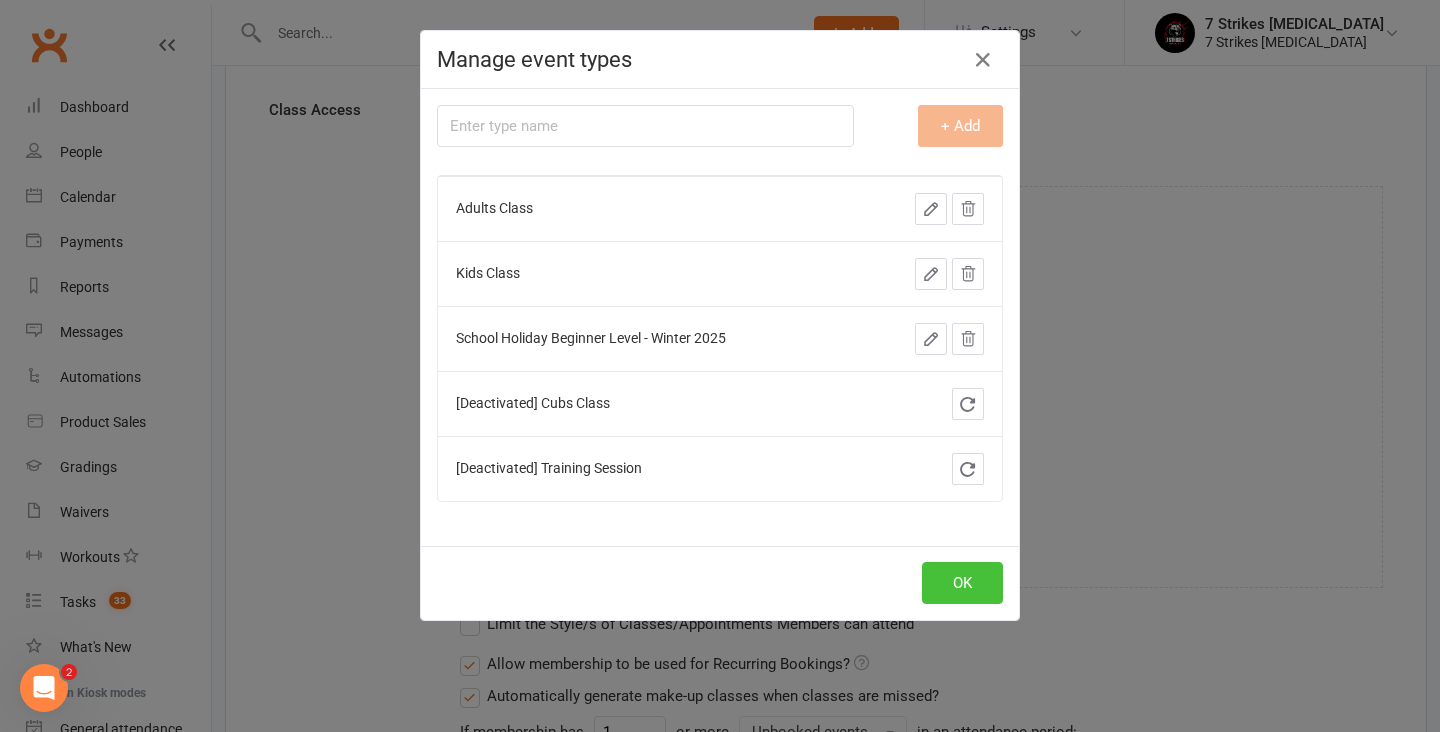 click on "OK" at bounding box center [962, 583] 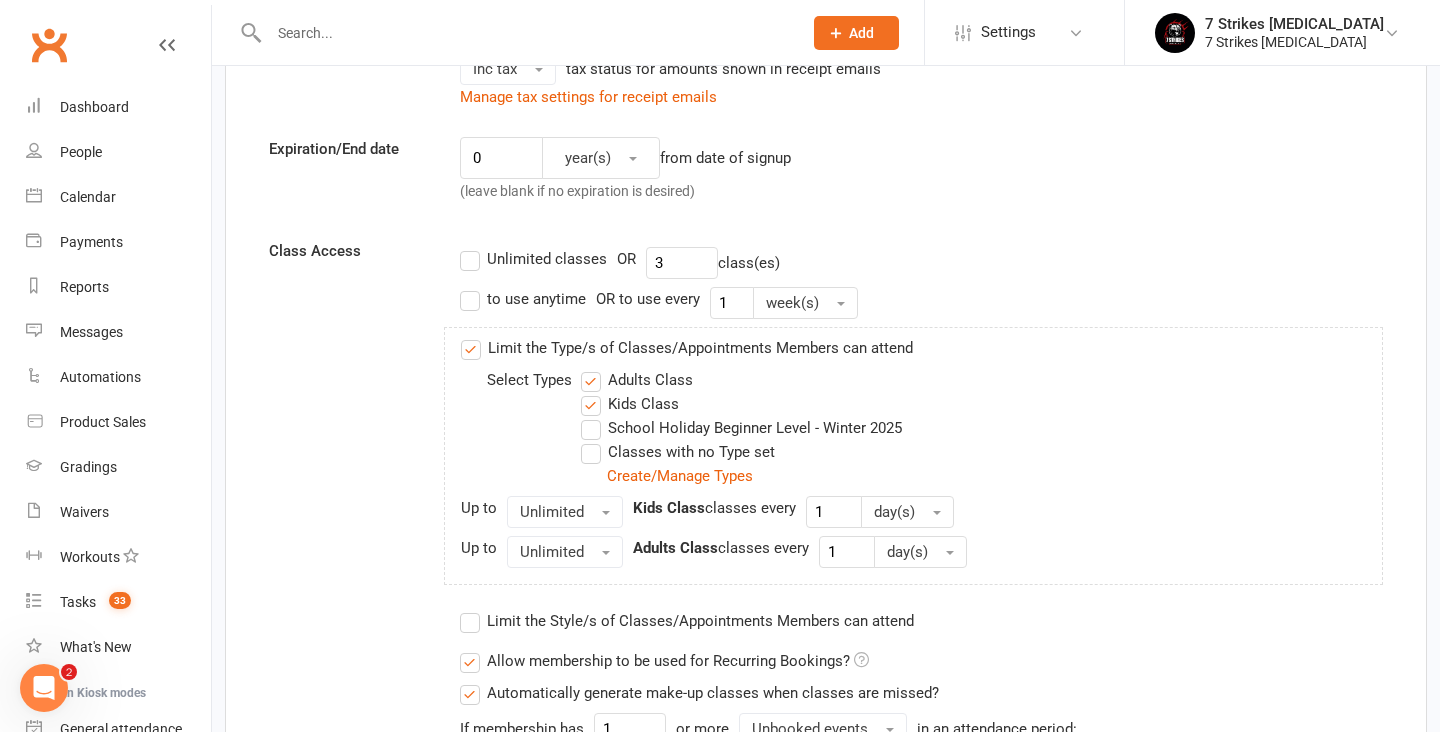 scroll, scrollTop: 610, scrollLeft: 0, axis: vertical 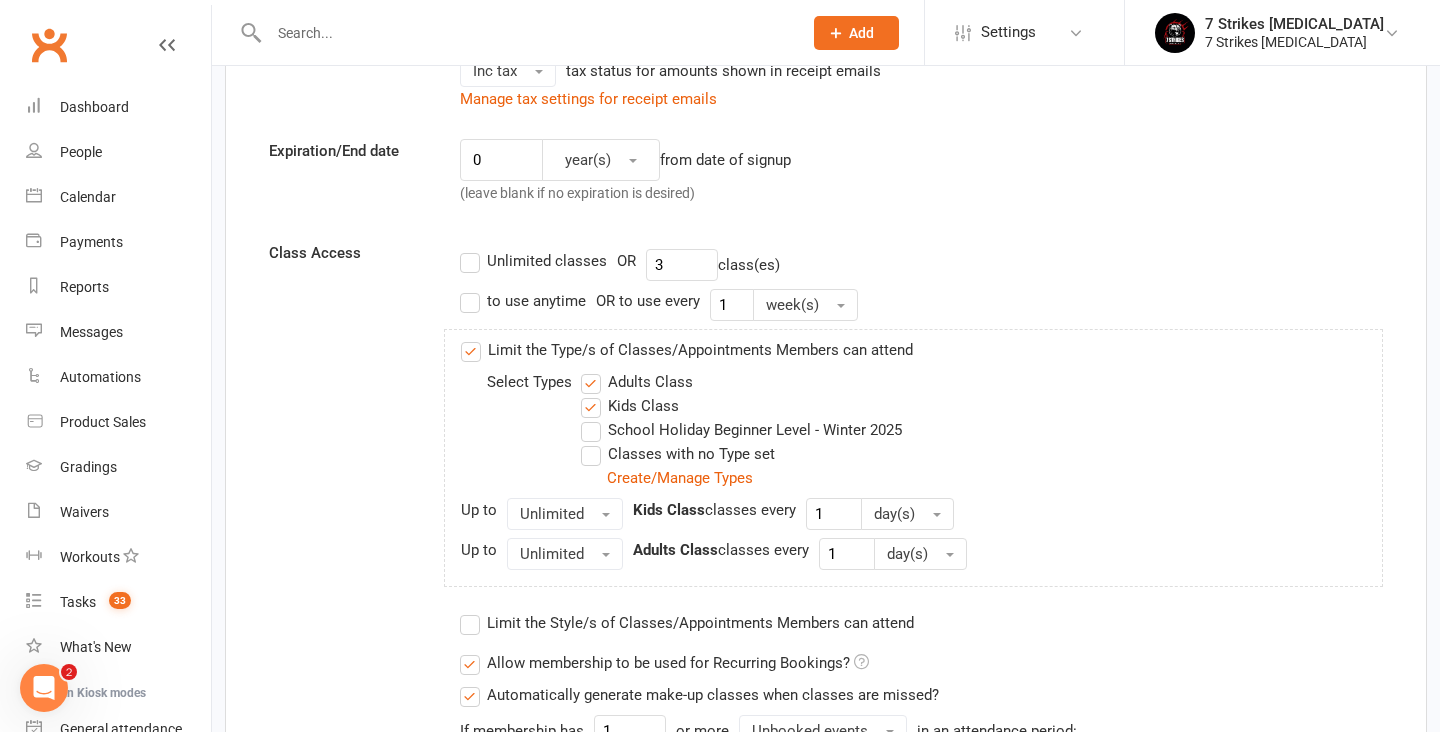click on "Class Access Unlimited classes  OR  3  class(es) to use anytime  OR to use every   1
week(s)
Limit the Type/s of Classes/Appointments Members can attend Select Types Adults Class Kids Class School Holiday Beginner Level - Winter 2025 Classes with no Type set Create/Manage Types Up to
Unlimited
Kids Class  classes every 1
day(s)
Up to
Unlimited
Adults Class  classes every 1
day(s)
Limit the Style/s of Classes/Appointments Members can attend Select Styles 7 Strikes Martial Arts 7 Strikes Martial Arts - Cubs Black Belt Specialist - BJJ Black Belt Specialist - Kicking Black Belt Specialist - Point Sparring Classes with no Style set Allow membership to be used for Recurring Bookings?  If membership has  1 or more" at bounding box center (826, 580) 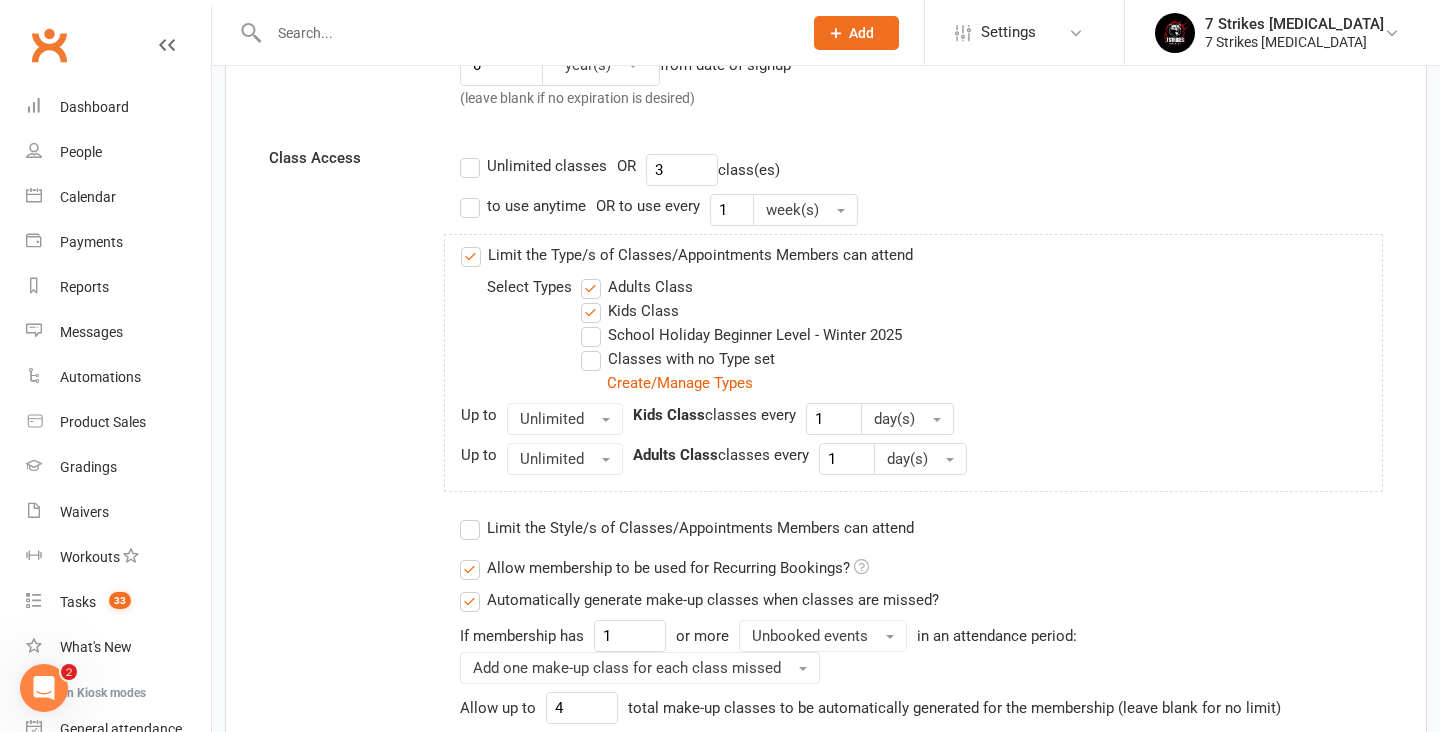 scroll, scrollTop: 730, scrollLeft: 0, axis: vertical 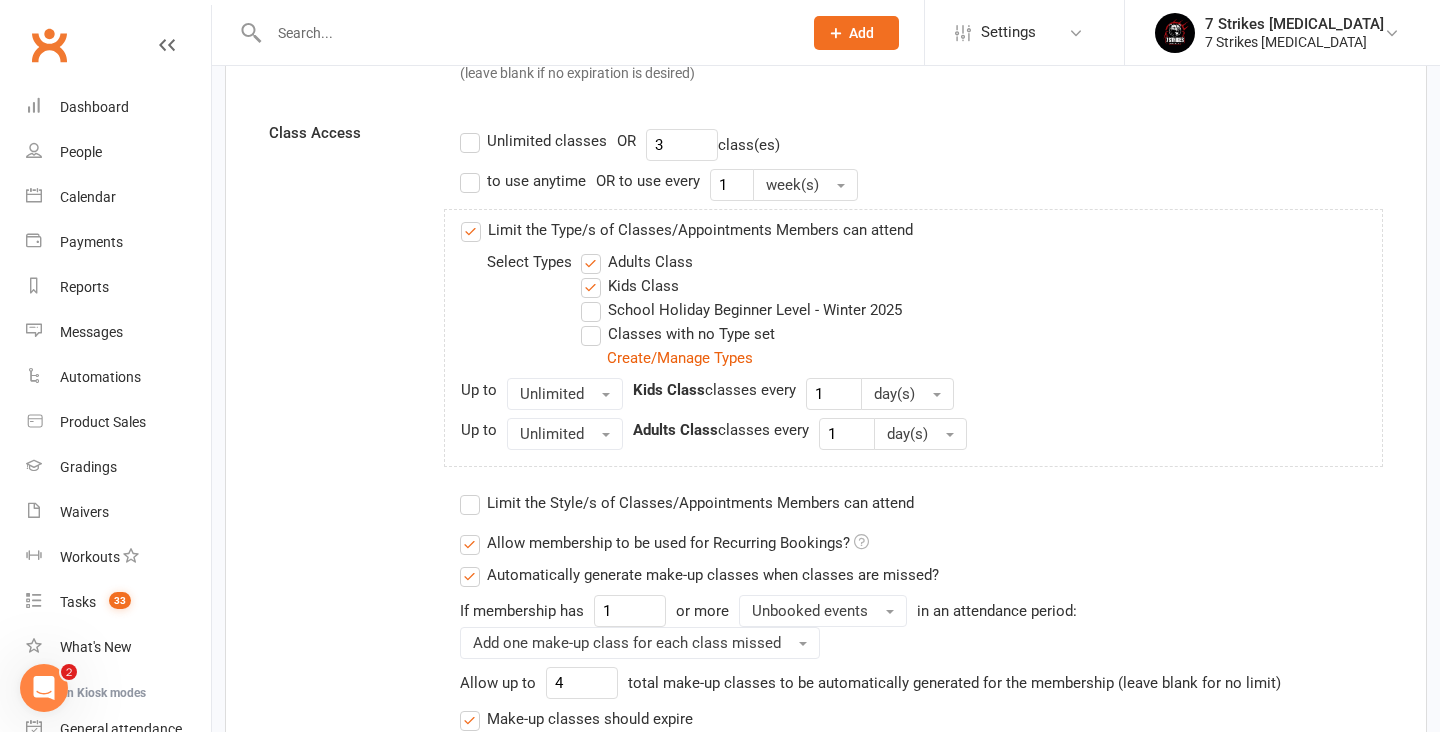 click on "Limit the Style/s of Classes/Appointments Members can attend" at bounding box center (687, 503) 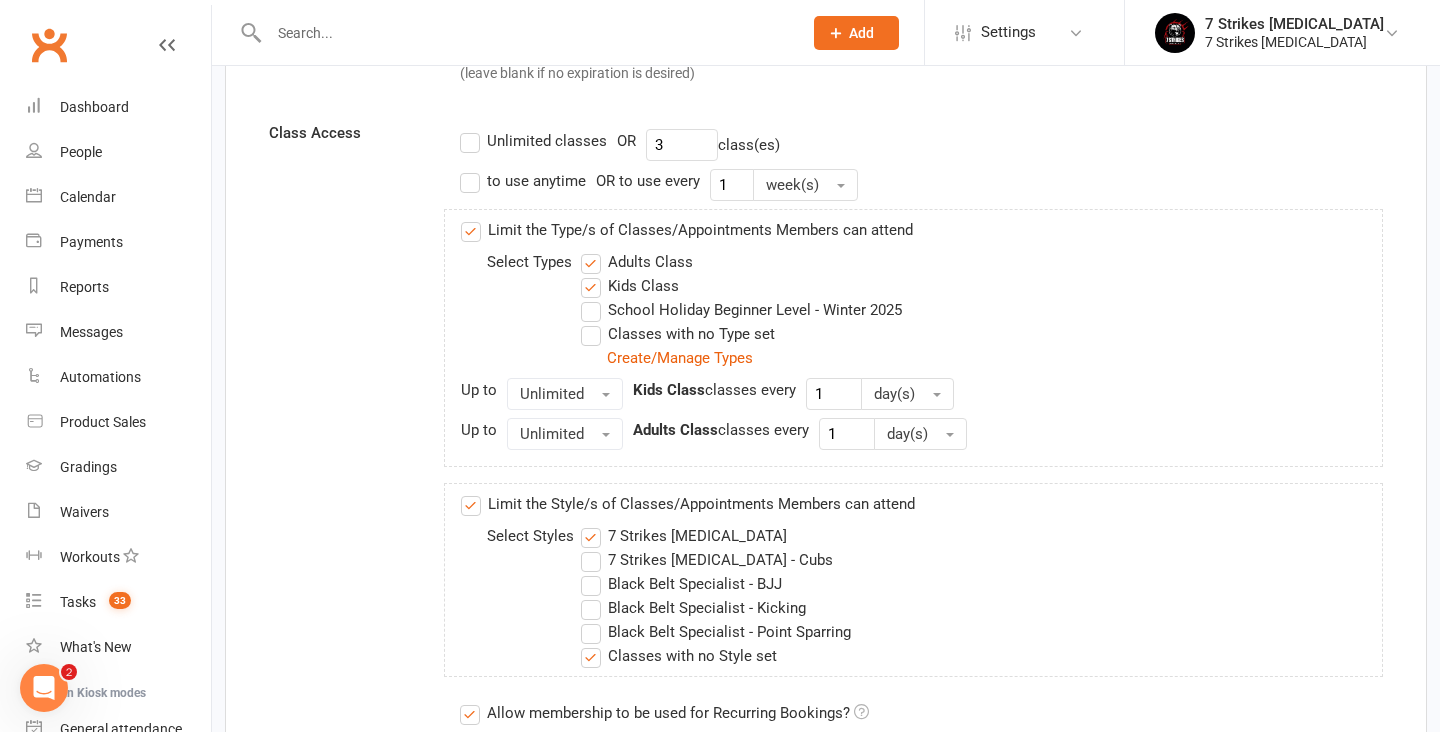 click on "Limit the Style/s of Classes/Appointments Members can attend" at bounding box center [688, 504] 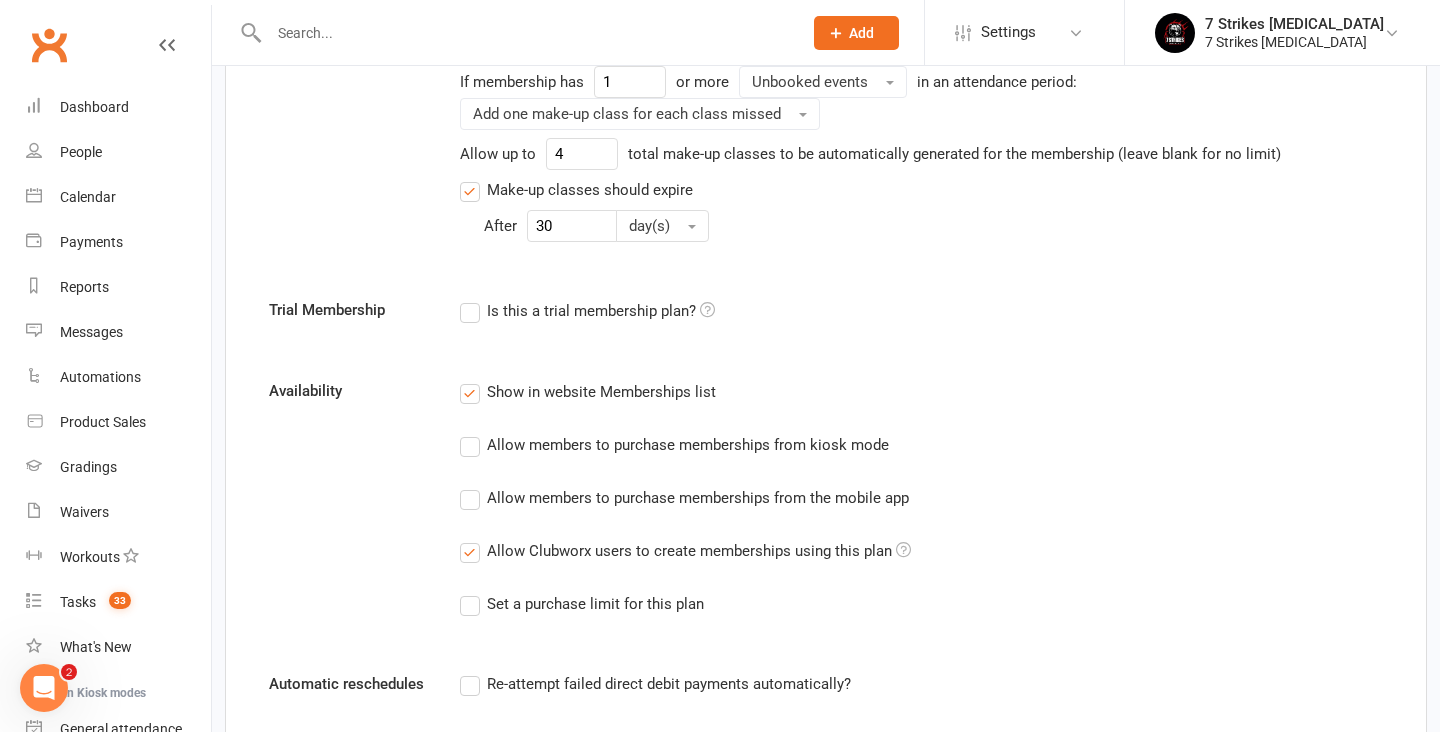 scroll, scrollTop: 1268, scrollLeft: 0, axis: vertical 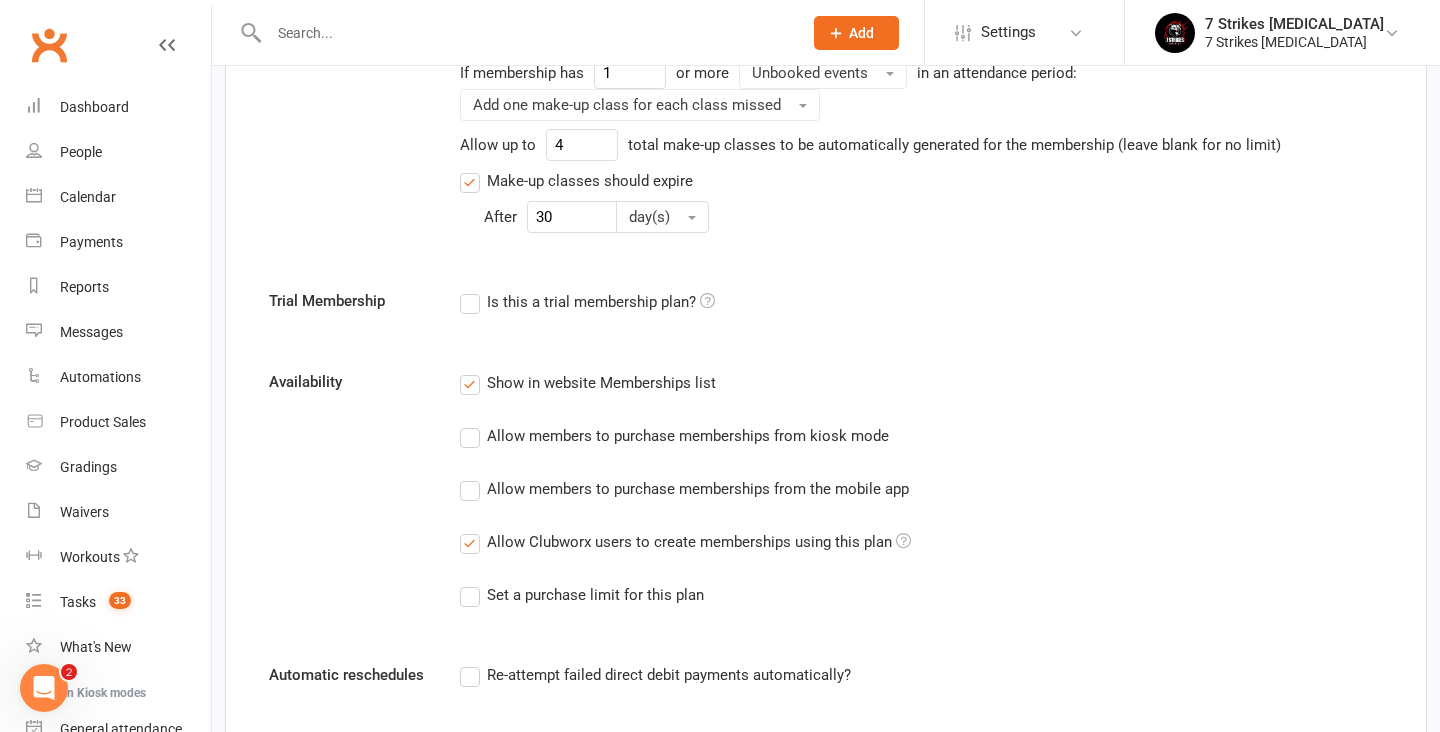 click on "Show in website Memberships list" at bounding box center [588, 383] 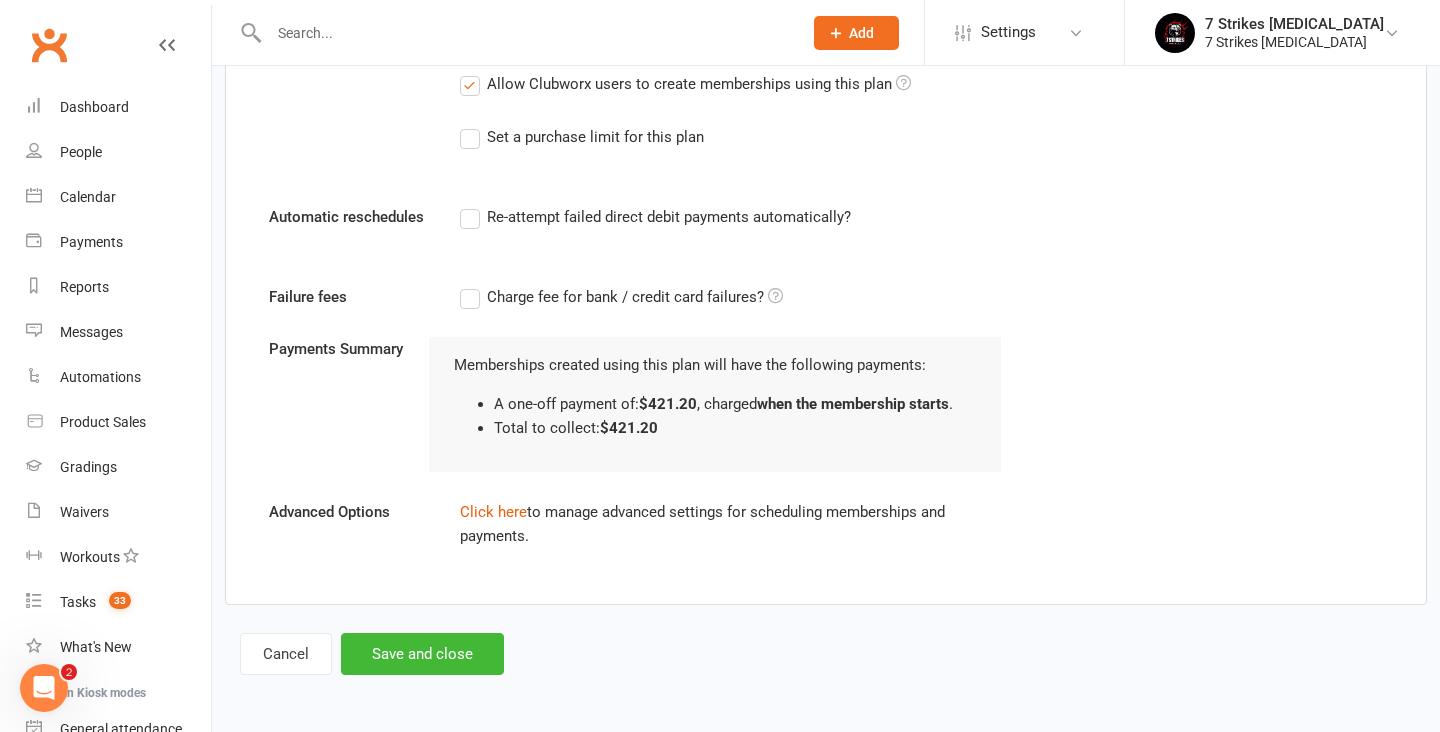 scroll, scrollTop: 1742, scrollLeft: 0, axis: vertical 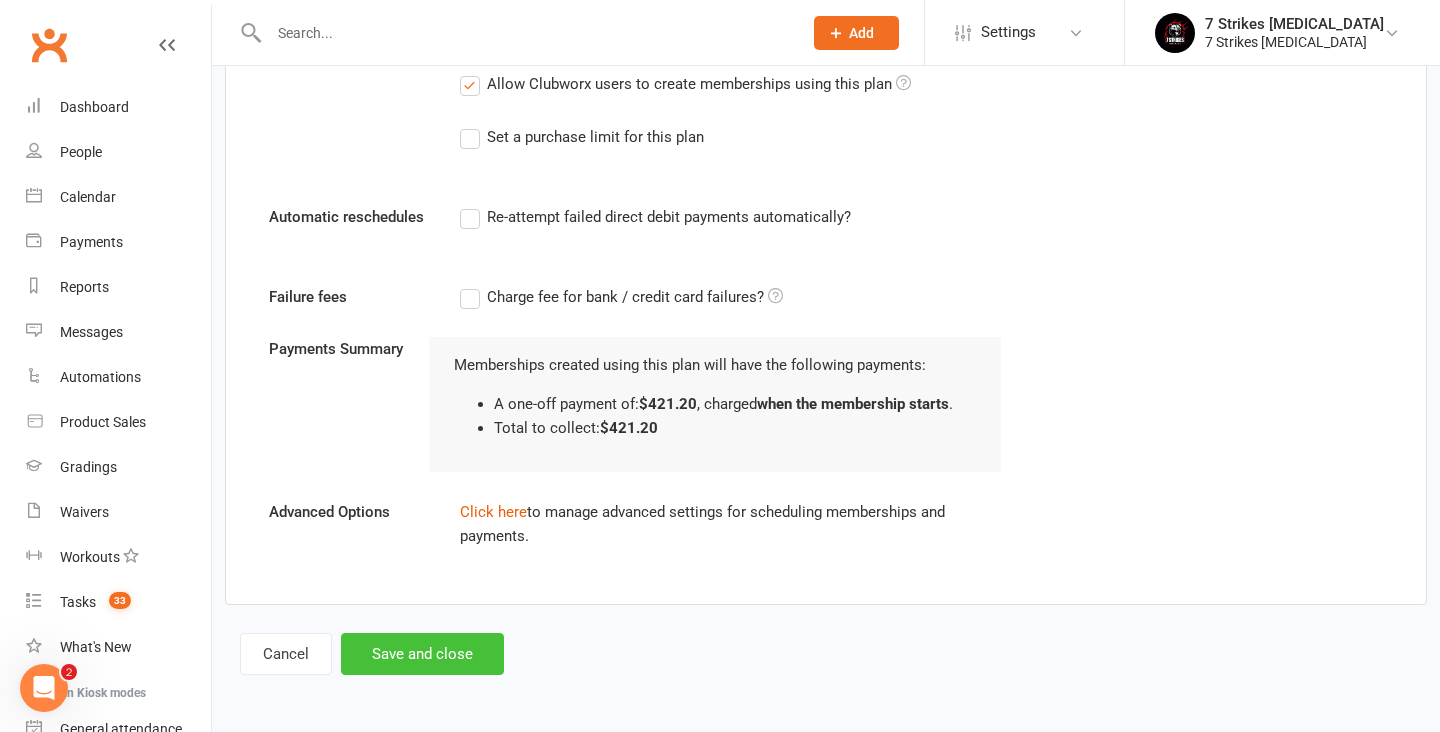 click on "Save and close" at bounding box center (422, 654) 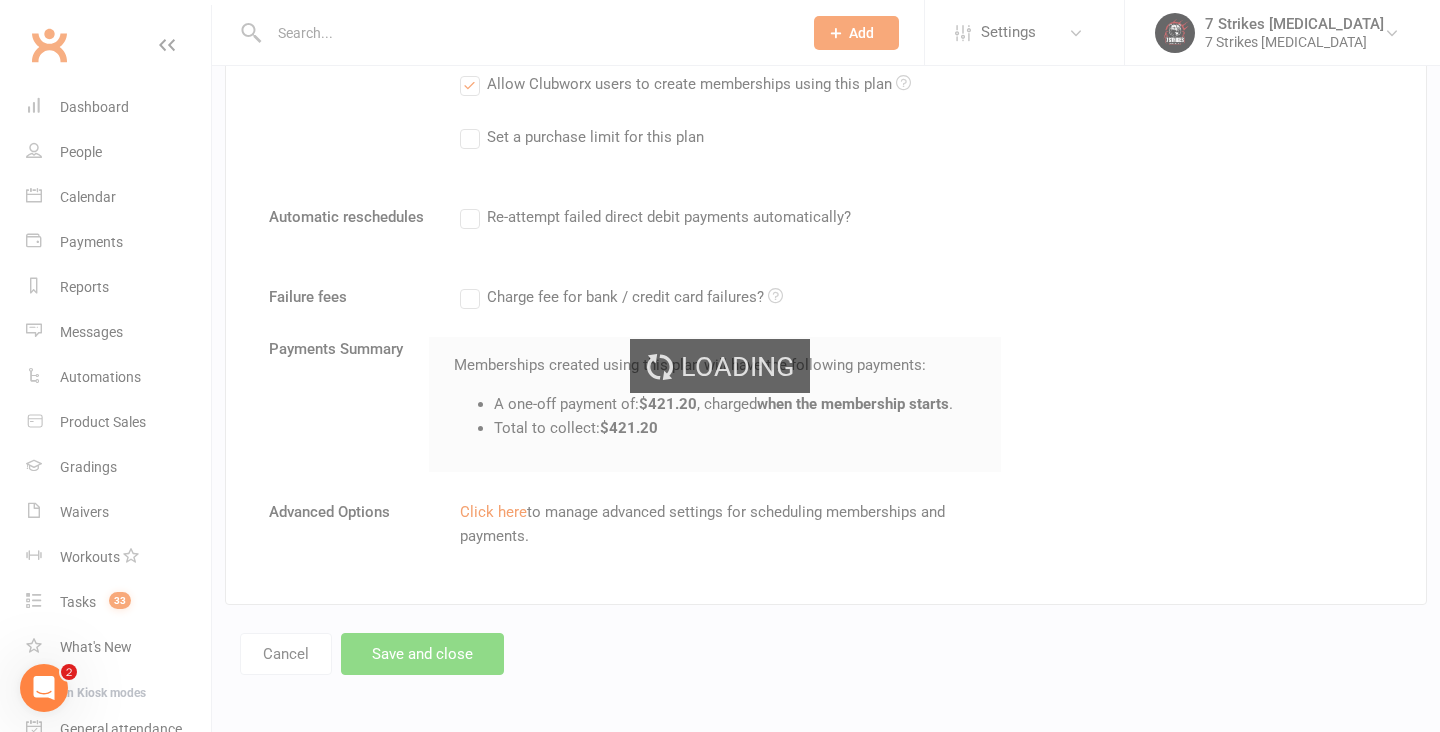 select on "100" 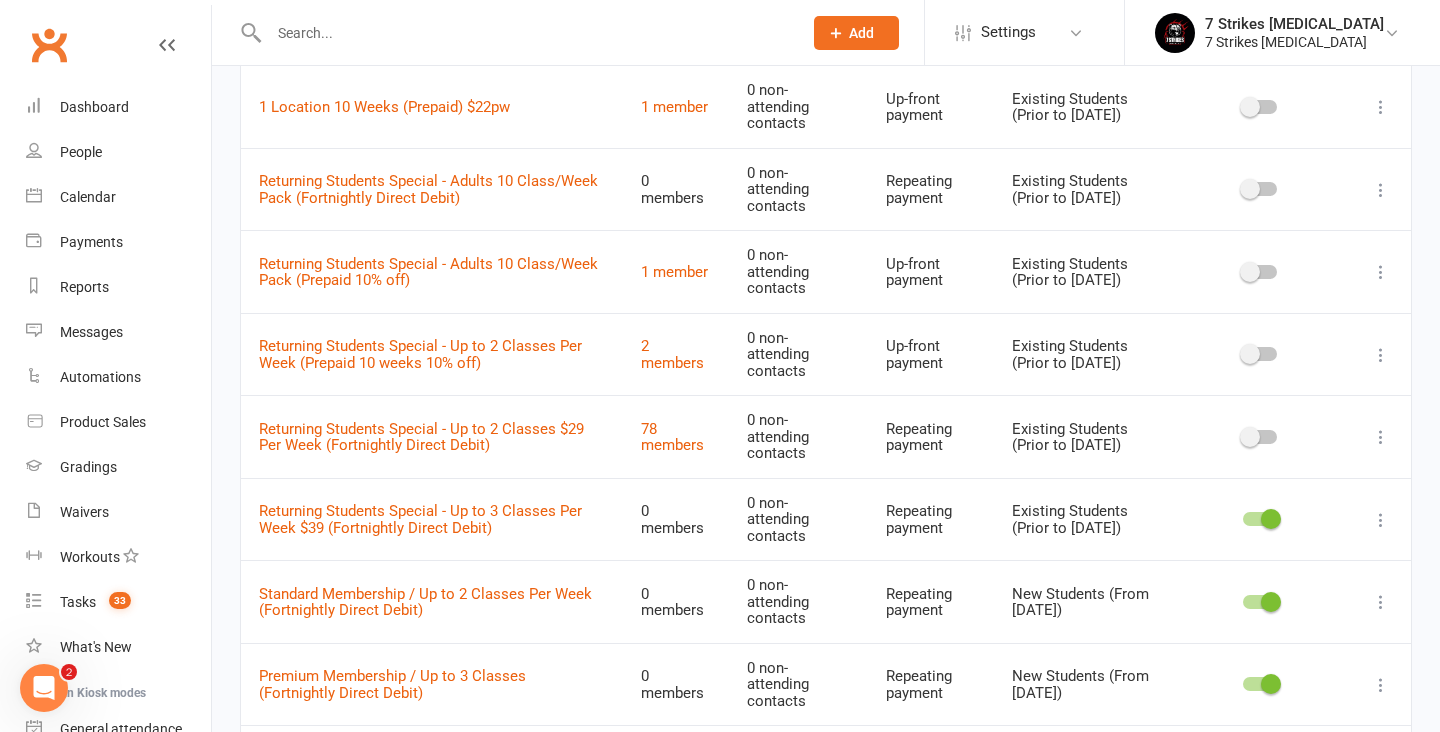 scroll, scrollTop: 959, scrollLeft: 0, axis: vertical 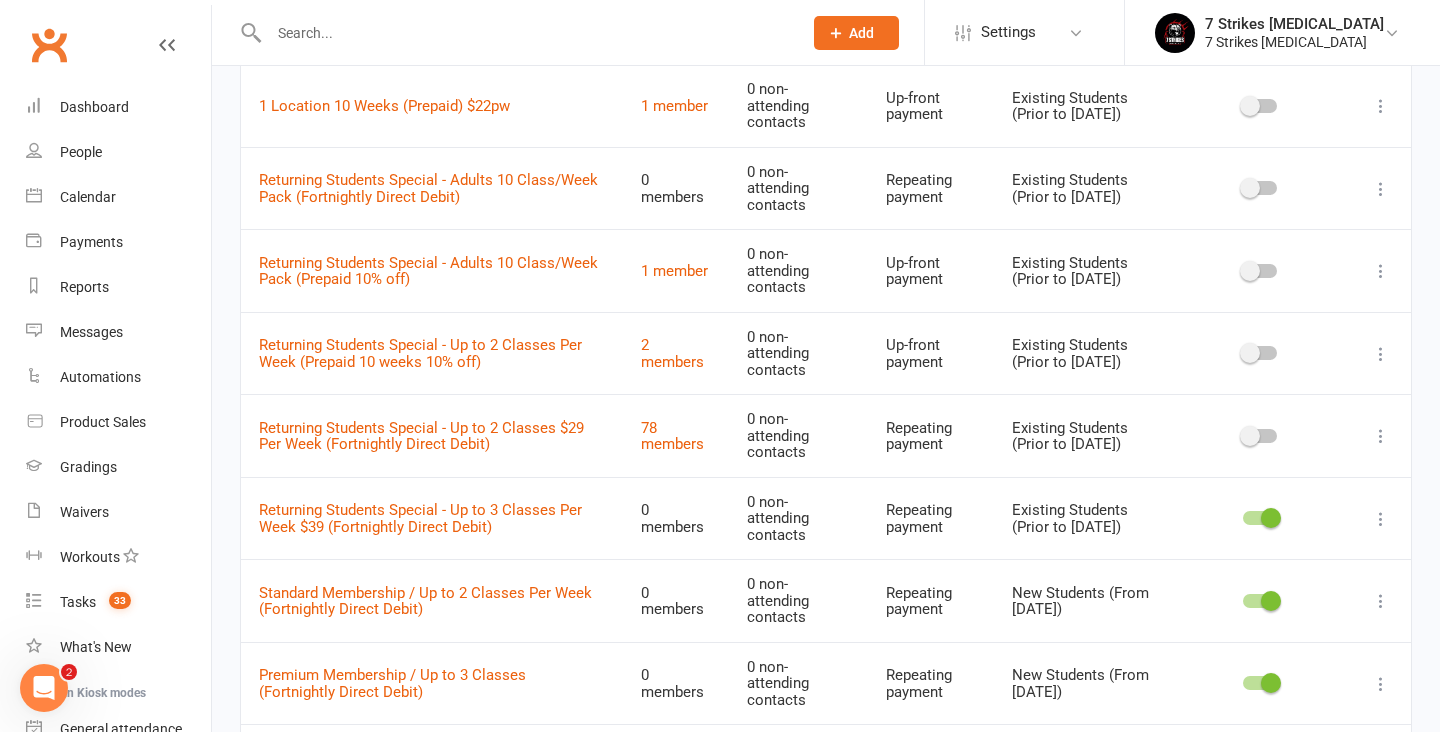 click at bounding box center (1381, 519) 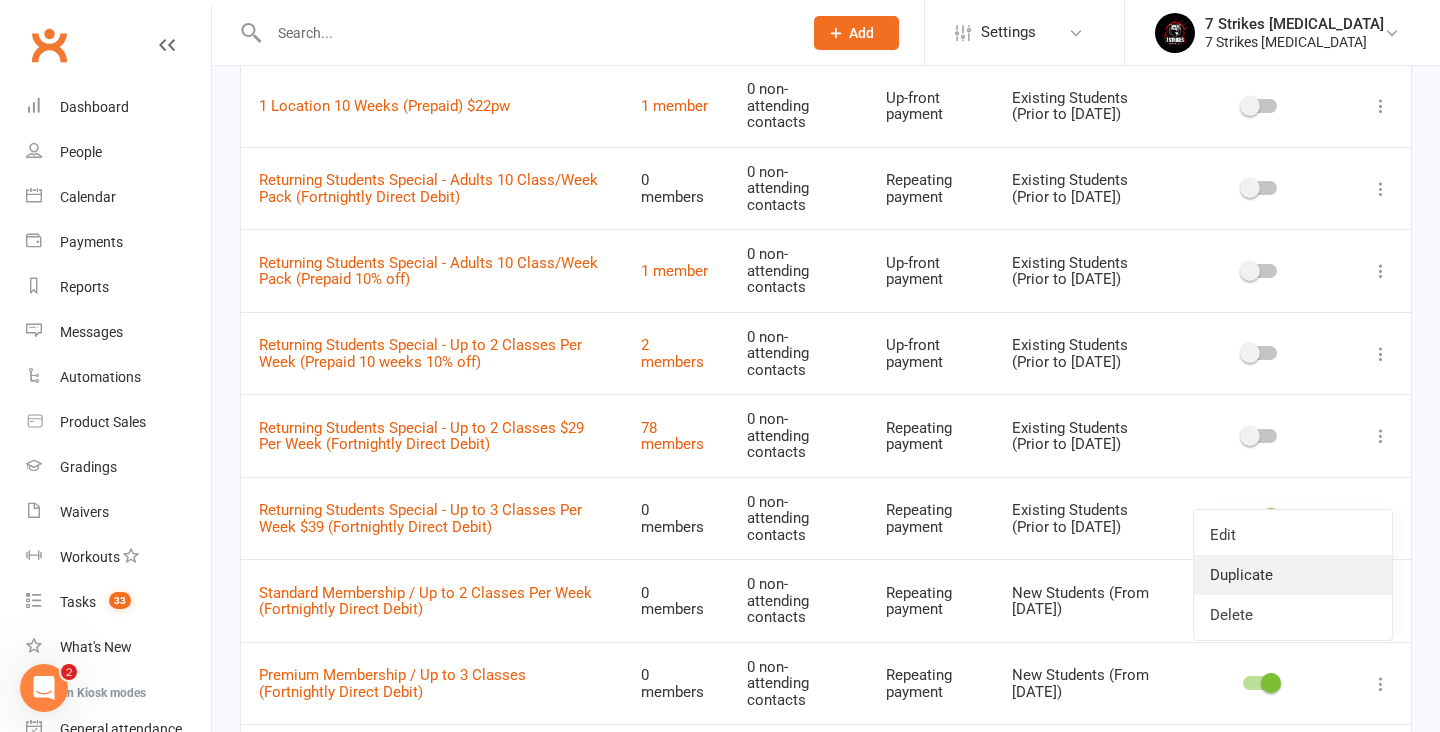 click on "Duplicate" at bounding box center [1293, 575] 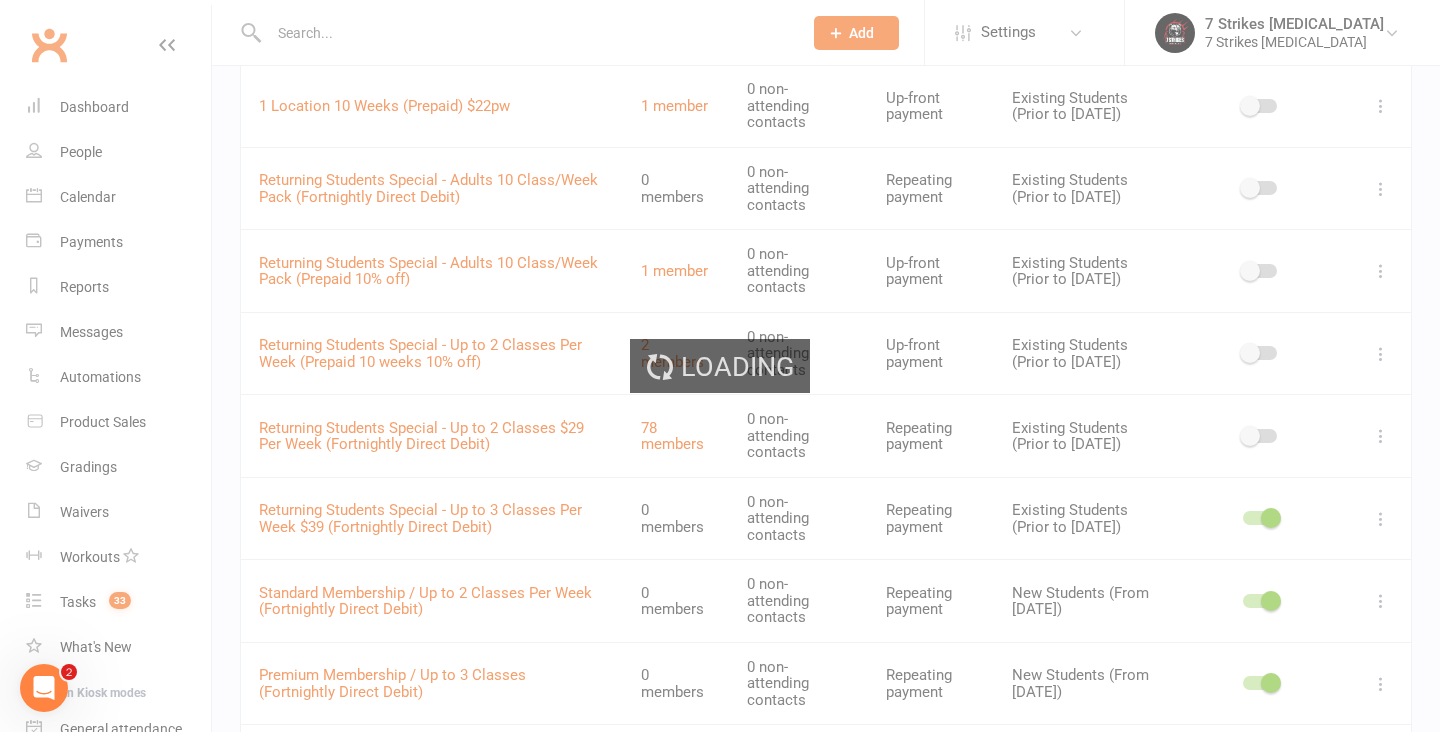 scroll, scrollTop: 0, scrollLeft: 0, axis: both 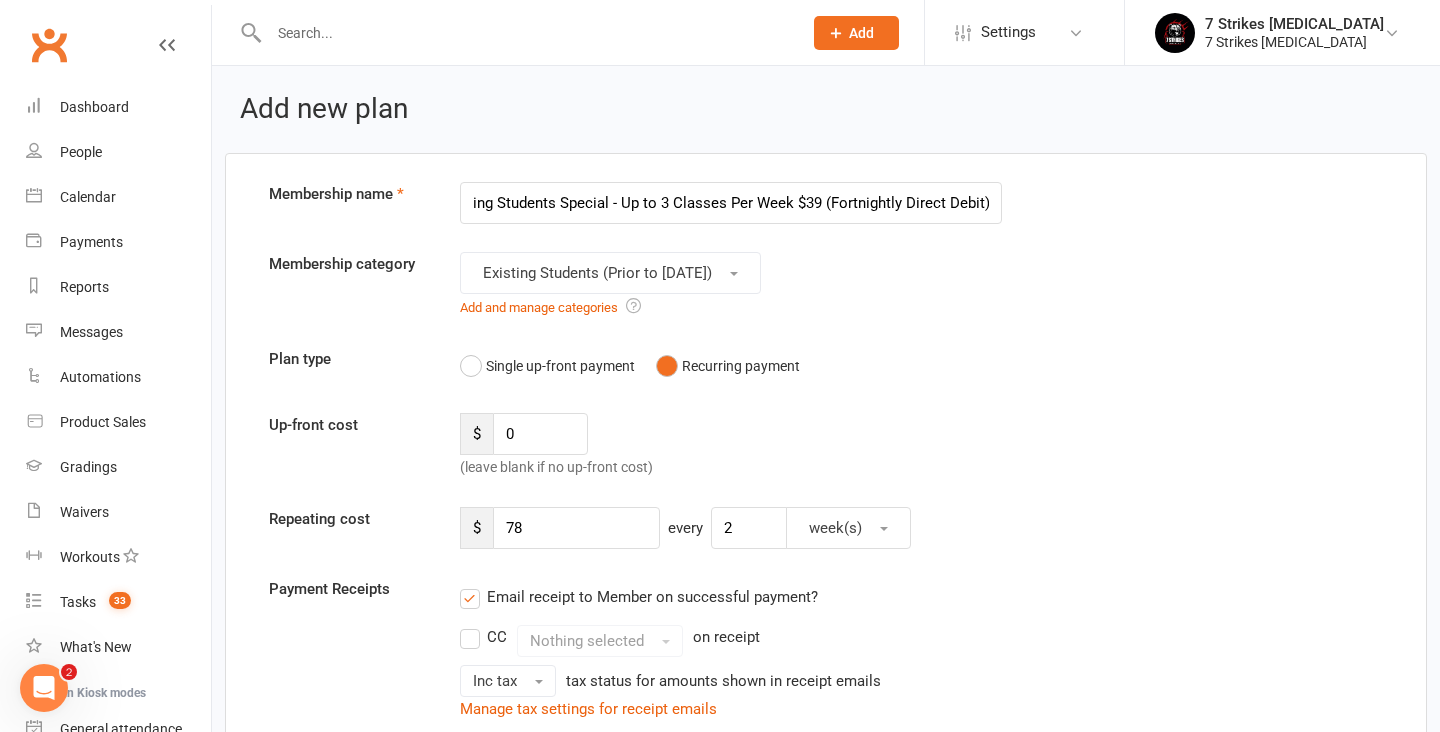 drag, startPoint x: 792, startPoint y: 199, endPoint x: 633, endPoint y: 199, distance: 159 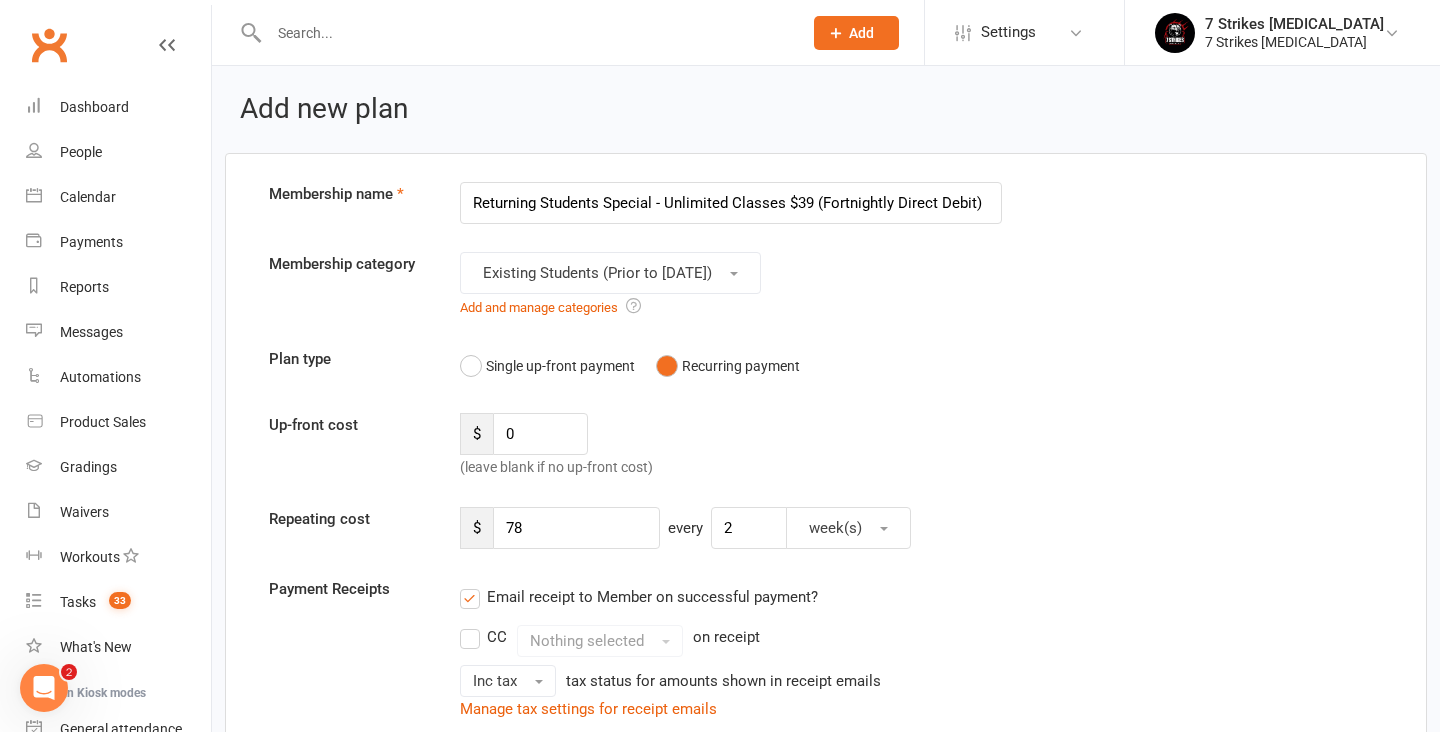 drag, startPoint x: 812, startPoint y: 204, endPoint x: 794, endPoint y: 202, distance: 18.110771 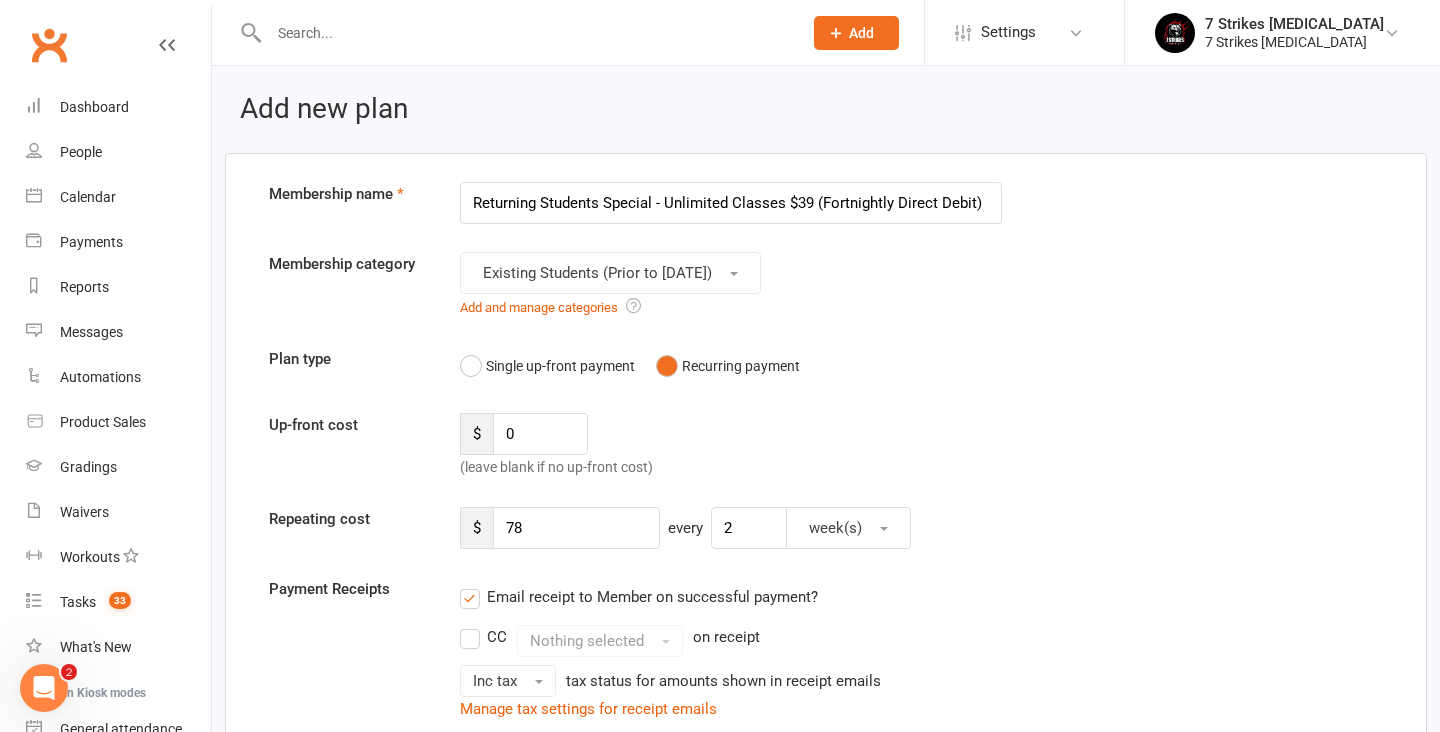 drag, startPoint x: 667, startPoint y: 279, endPoint x: 812, endPoint y: 207, distance: 161.89194 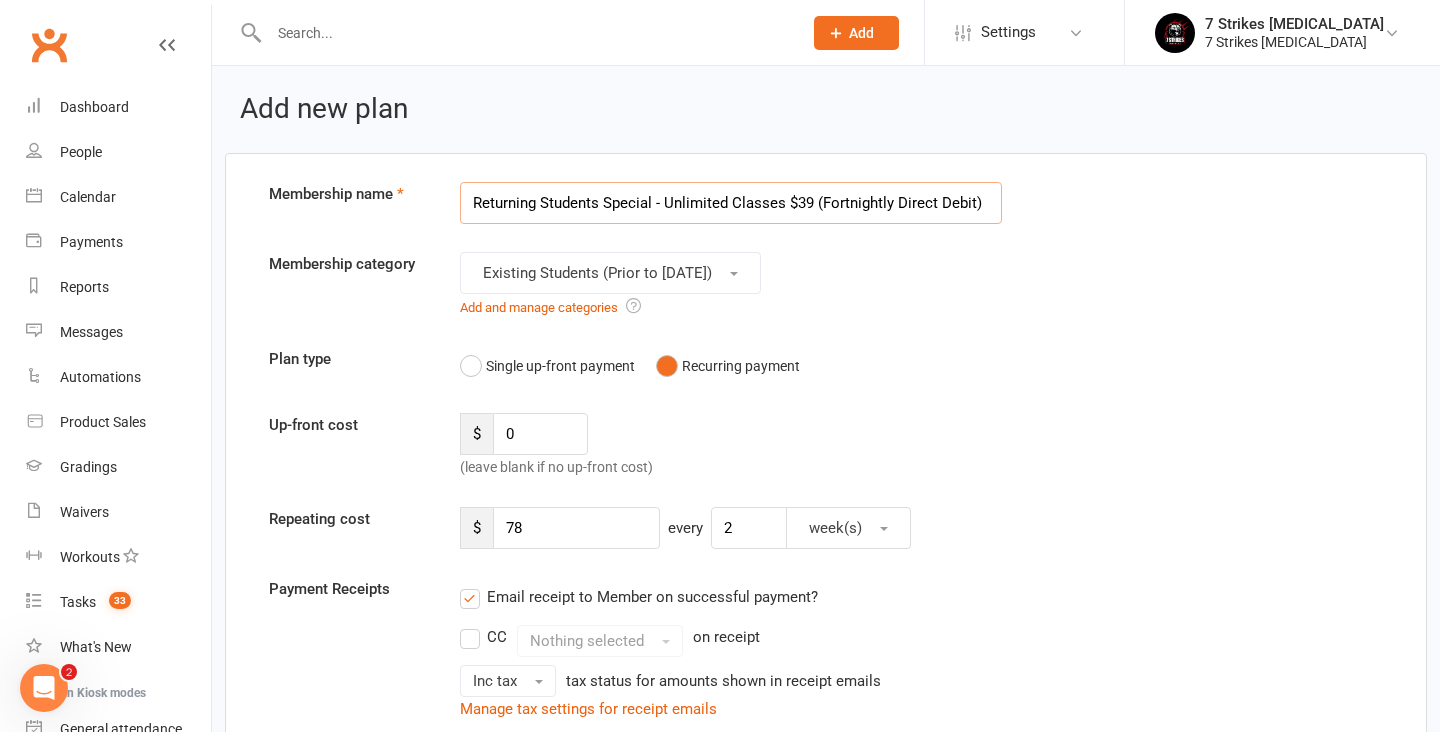click on "Returning Students Special - Unlimited Classes $39 (Fortnightly Direct Debit)" at bounding box center (731, 203) 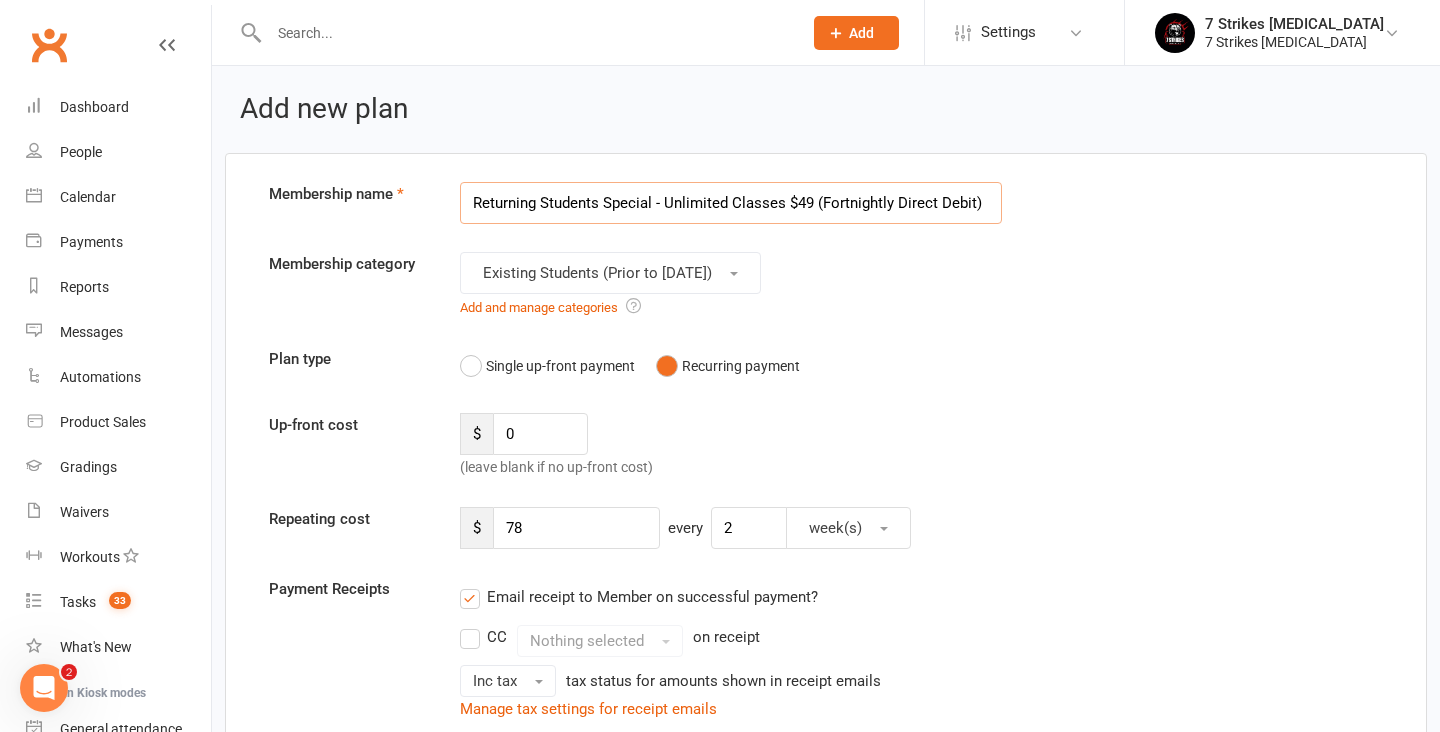 click on "Returning Students Special - Unlimited Classes $49 (Fortnightly Direct Debit)" at bounding box center [731, 203] 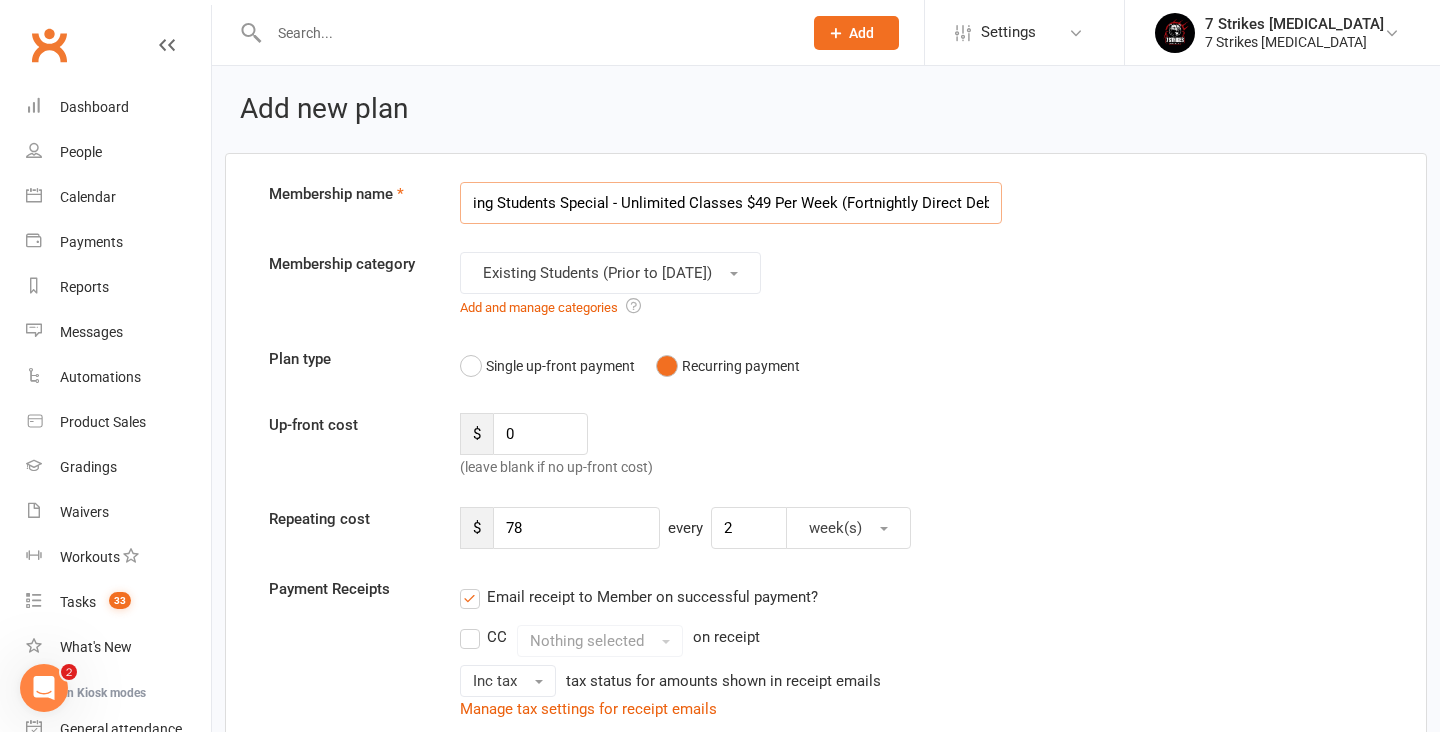 click on "Returning Students Special - Unlimited Classes $49 Per Week (Fortnightly Direct Debit)" at bounding box center (731, 203) 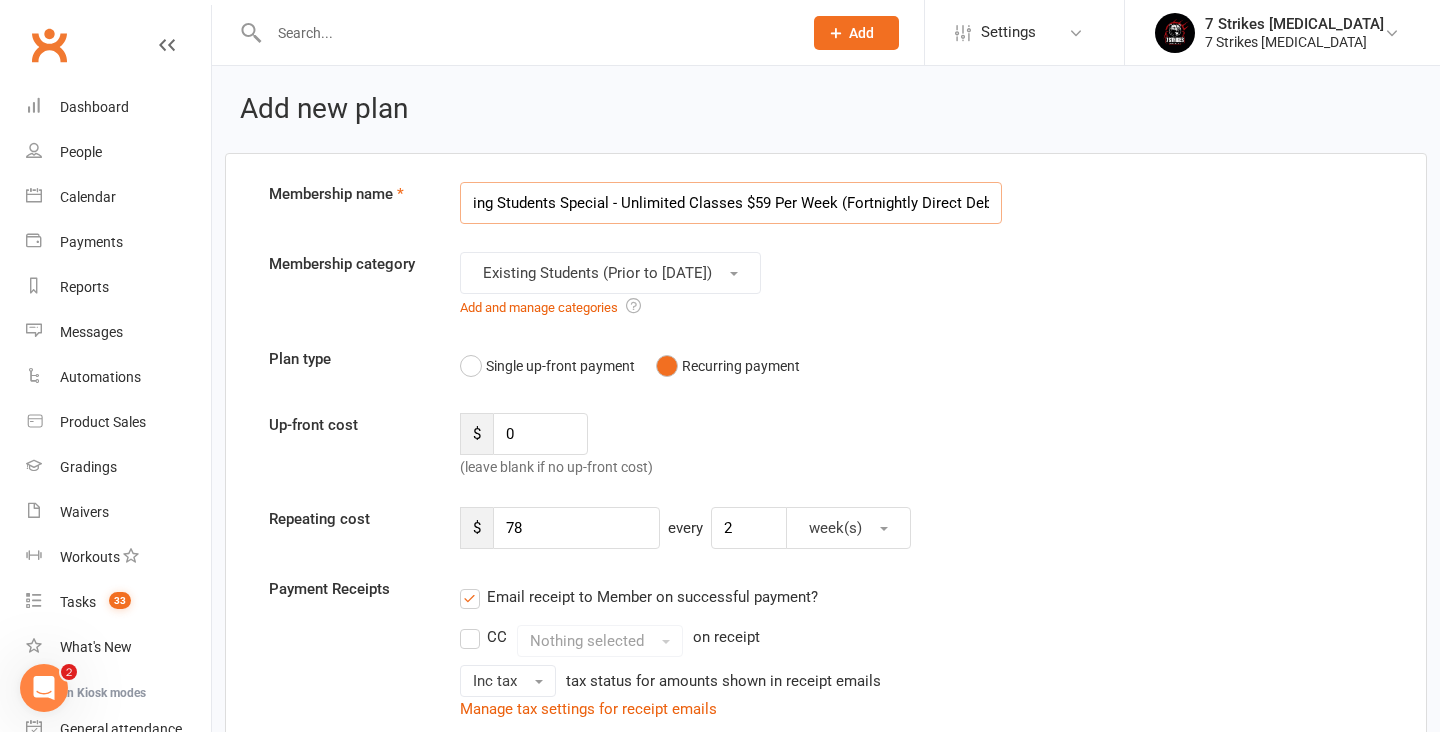 type on "Returning Students Special - Unlimited Classes $59 Per Week (Fortnightly Direct Debit)" 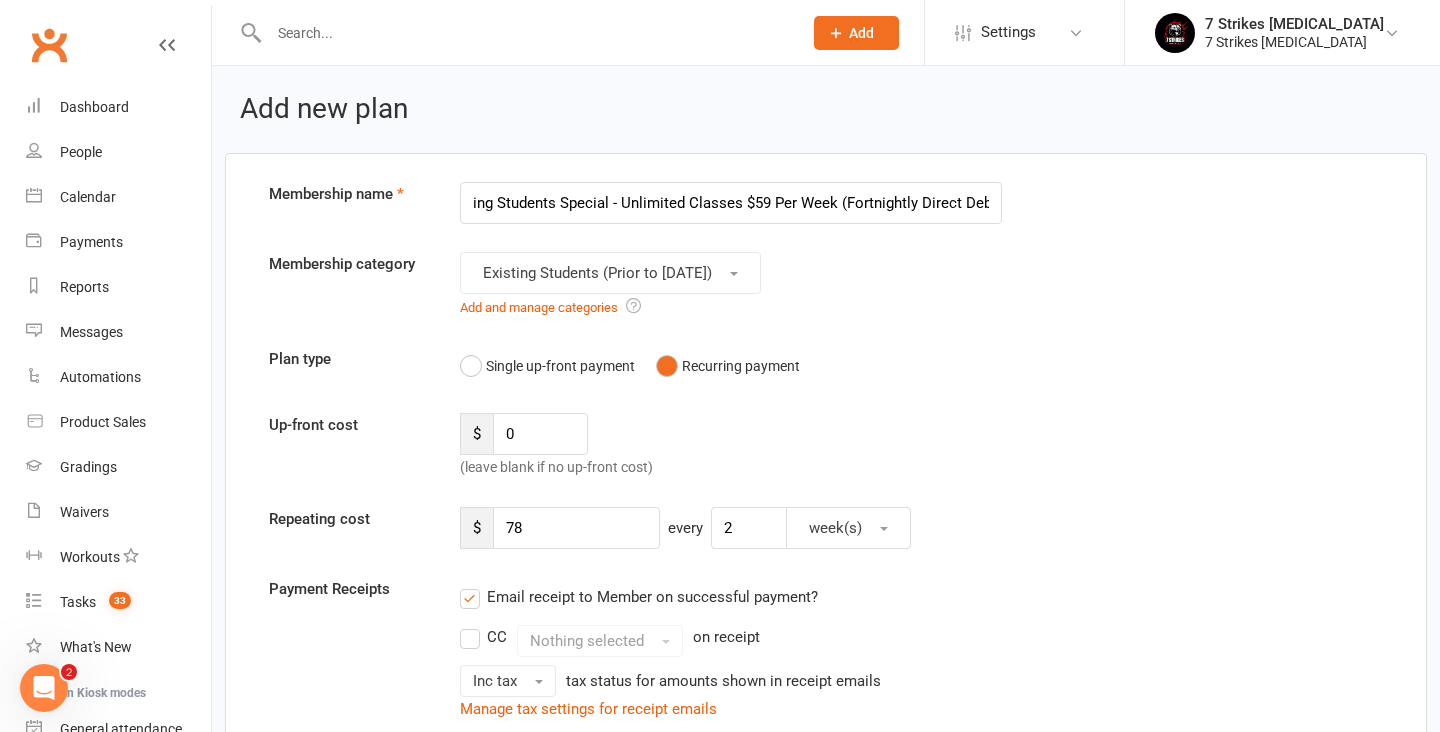 click on "Membership name Returning Students Special - Unlimited Classes $59 Per Week (Fortnightly Direct Debit) Membership category
Existing Students (Prior to July 2025)
Add and manage categories   Plan type Single up-front payment Recurring payment Up-front cost $ 0 (leave blank if no up-front cost) Repeating cost $ 78 every 2
week(s)
Payment Receipts Email receipt to Member on successful payment? CC
Nothing selected
on receipt
Inc tax
tax status for amounts shown in receipt emails Manage tax settings for receipt emails Expiration/End date 0
year(s)
from date of signup (leave blank if no expiration is desired) Class Access Unlimited classes  OR  3  class(es) to use anytime  OR to use every   1" at bounding box center (826, 1345) 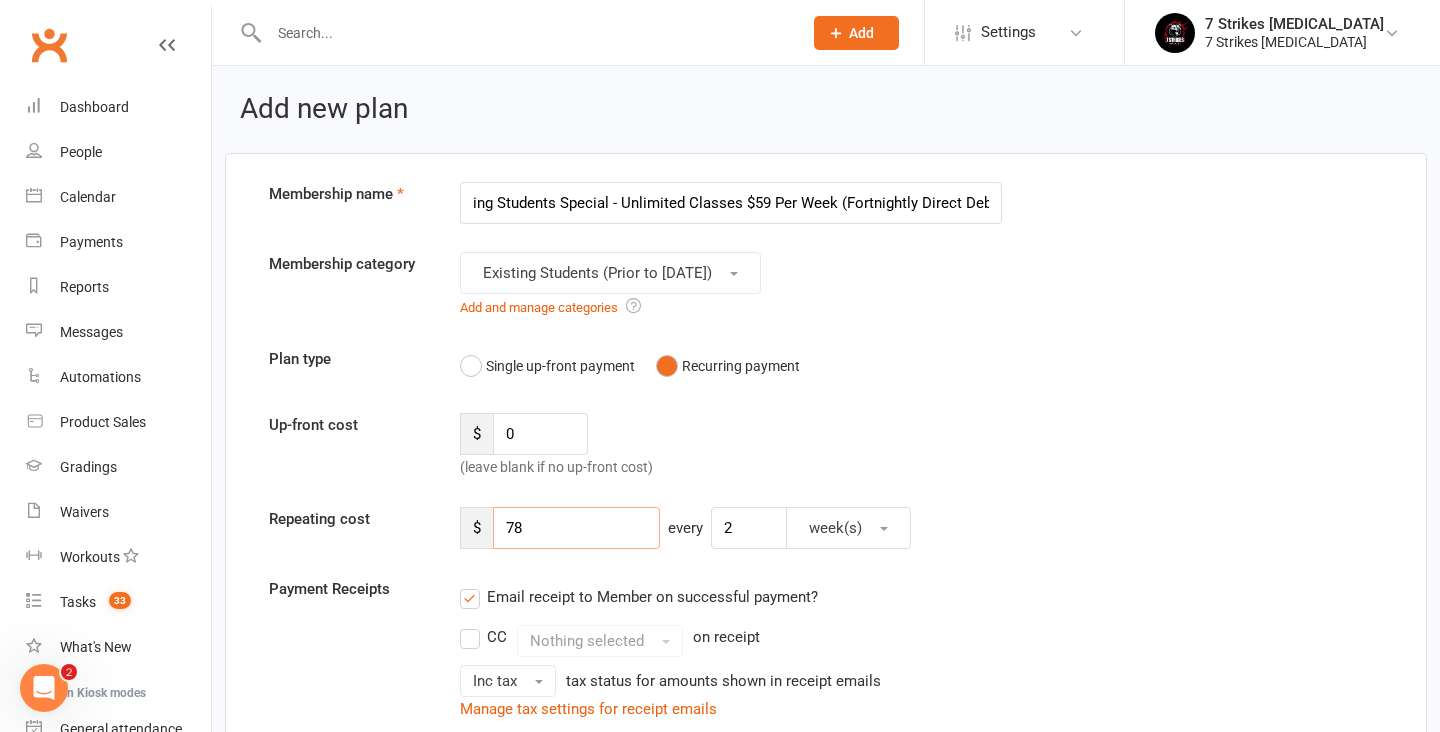 click on "78" at bounding box center (576, 528) 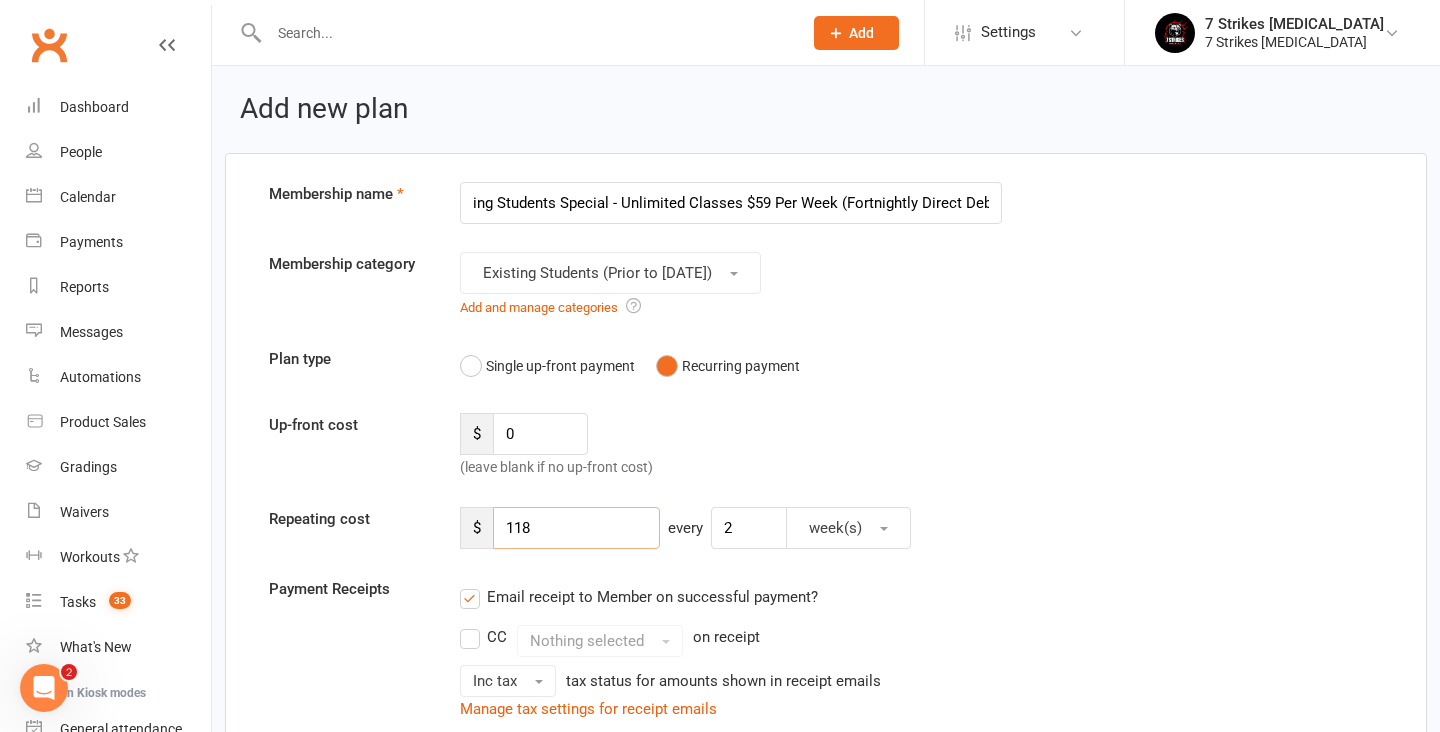 type on "118" 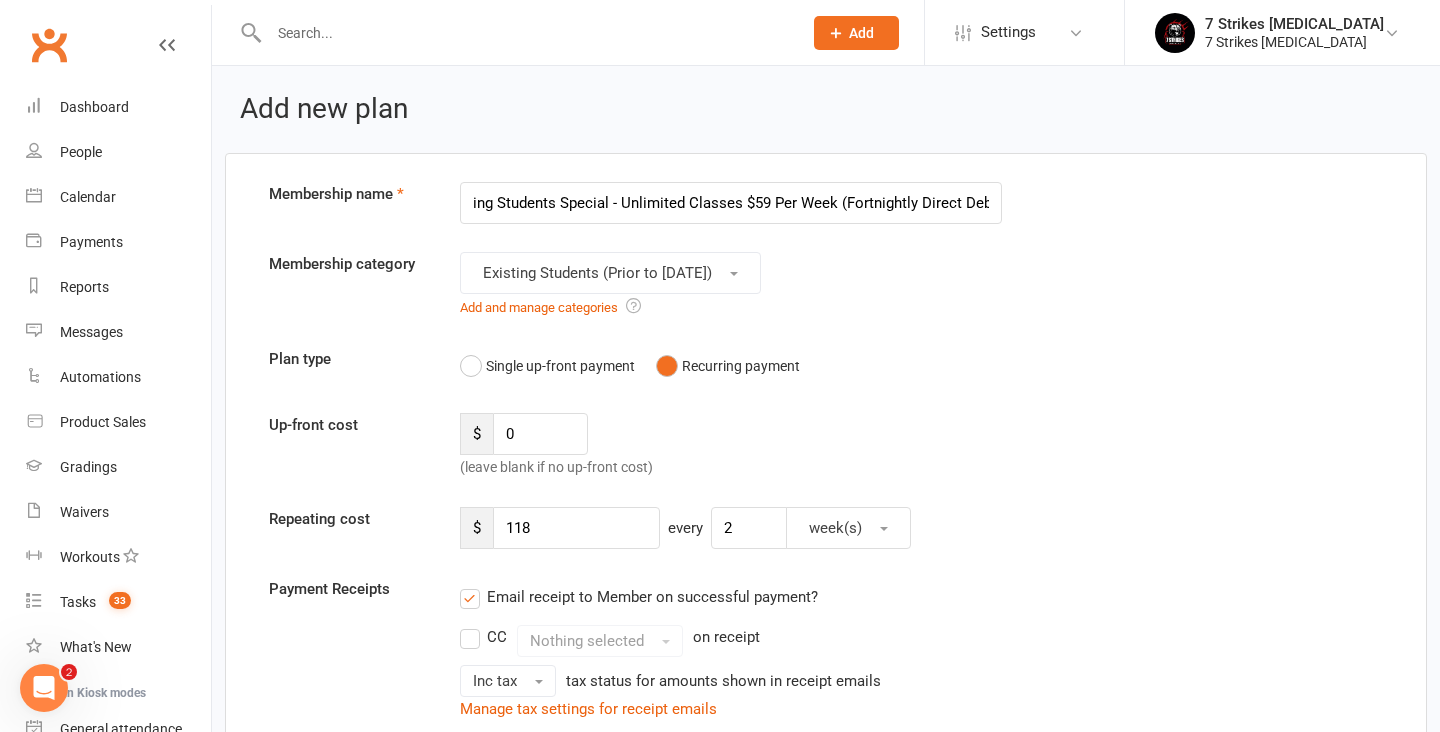 click on "Membership name Returning Students Special - Unlimited Classes $59 Per Week (Fortnightly Direct Debit) Membership category
Existing Students (Prior to July 2025)
Add and manage categories   Plan type Single up-front payment Recurring payment Up-front cost $ 0 (leave blank if no up-front cost) Repeating cost $ 118 every 2
week(s)
Payment Receipts Email receipt to Member on successful payment? CC
Nothing selected
on receipt
Inc tax
tax status for amounts shown in receipt emails Manage tax settings for receipt emails Expiration/End date 0
year(s)
from date of signup (leave blank if no expiration is desired) Class Access Unlimited classes  OR  3  class(es) to use anytime  OR to use every   1" at bounding box center (826, 1345) 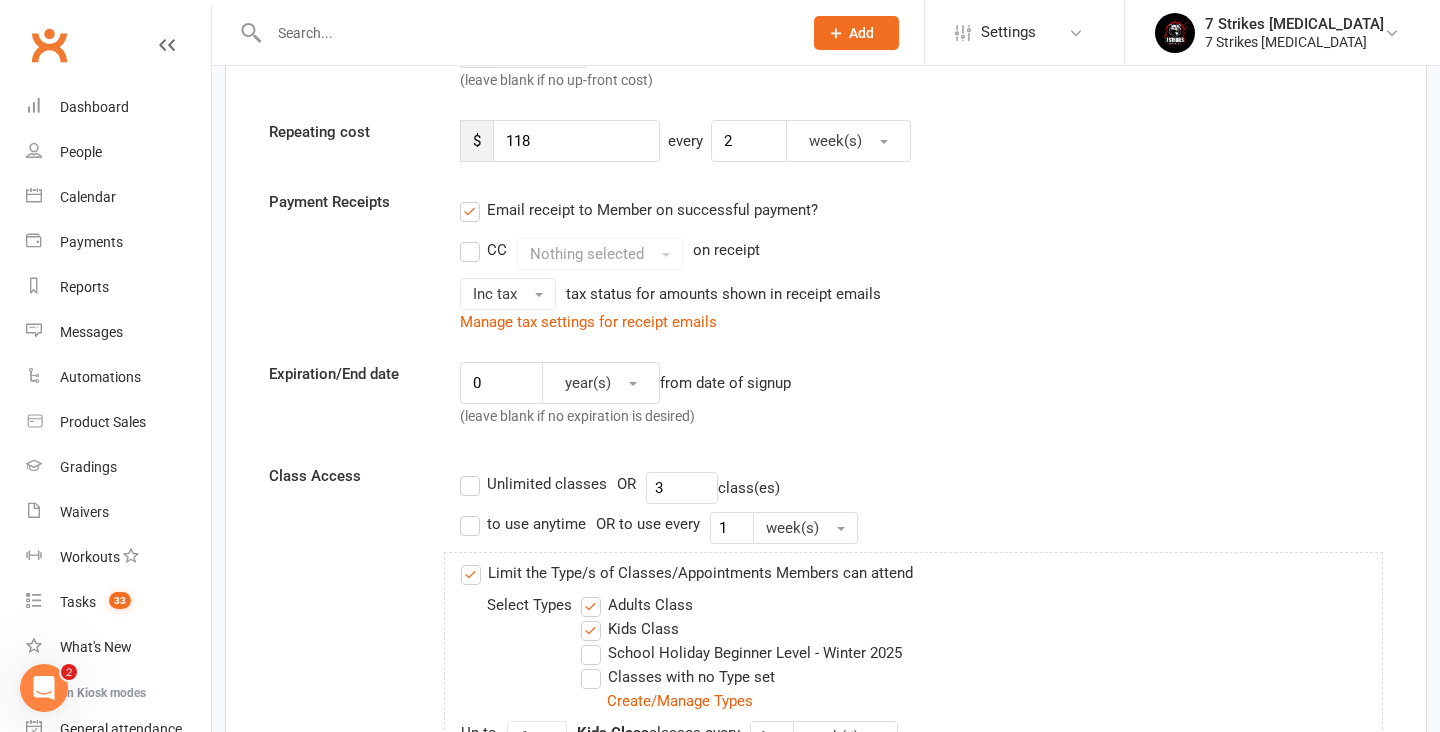 scroll, scrollTop: 407, scrollLeft: 0, axis: vertical 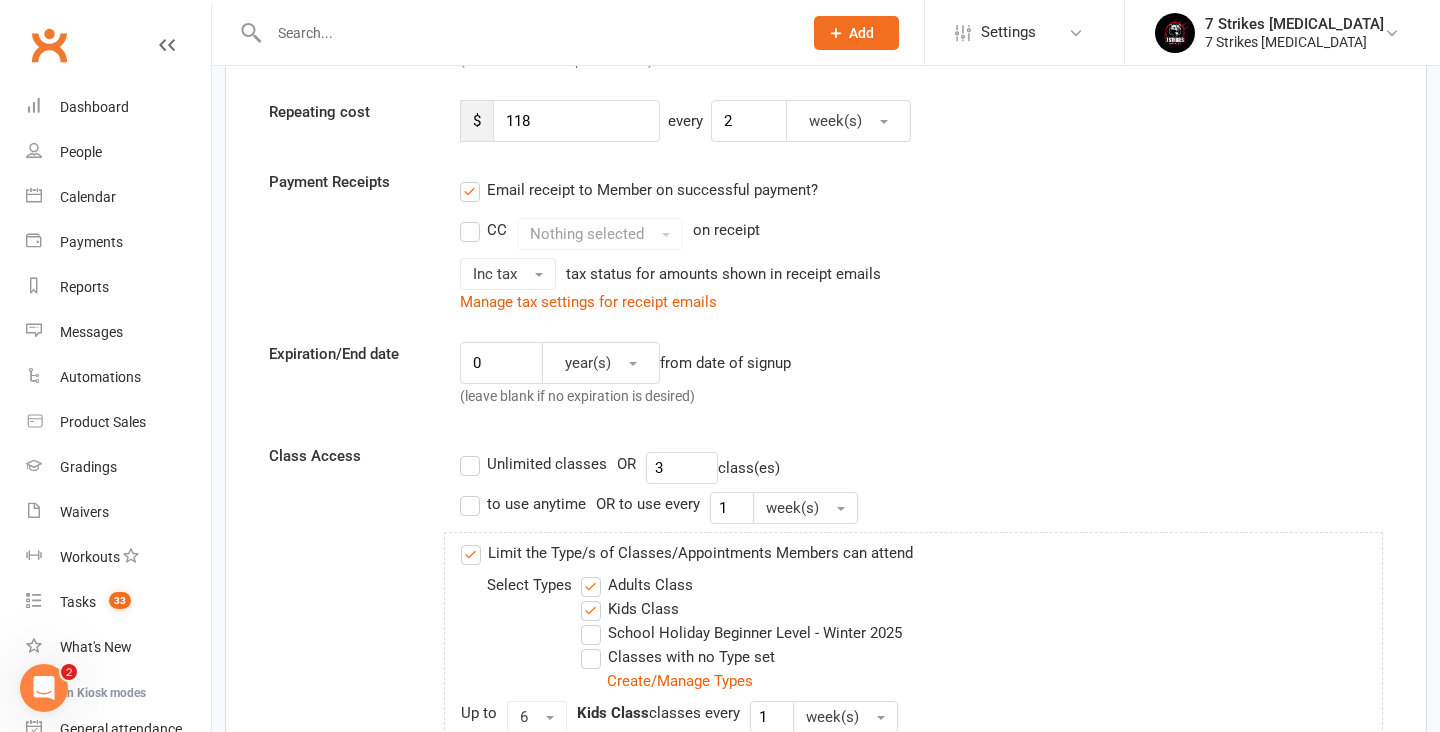click on "Unlimited classes" at bounding box center [547, 462] 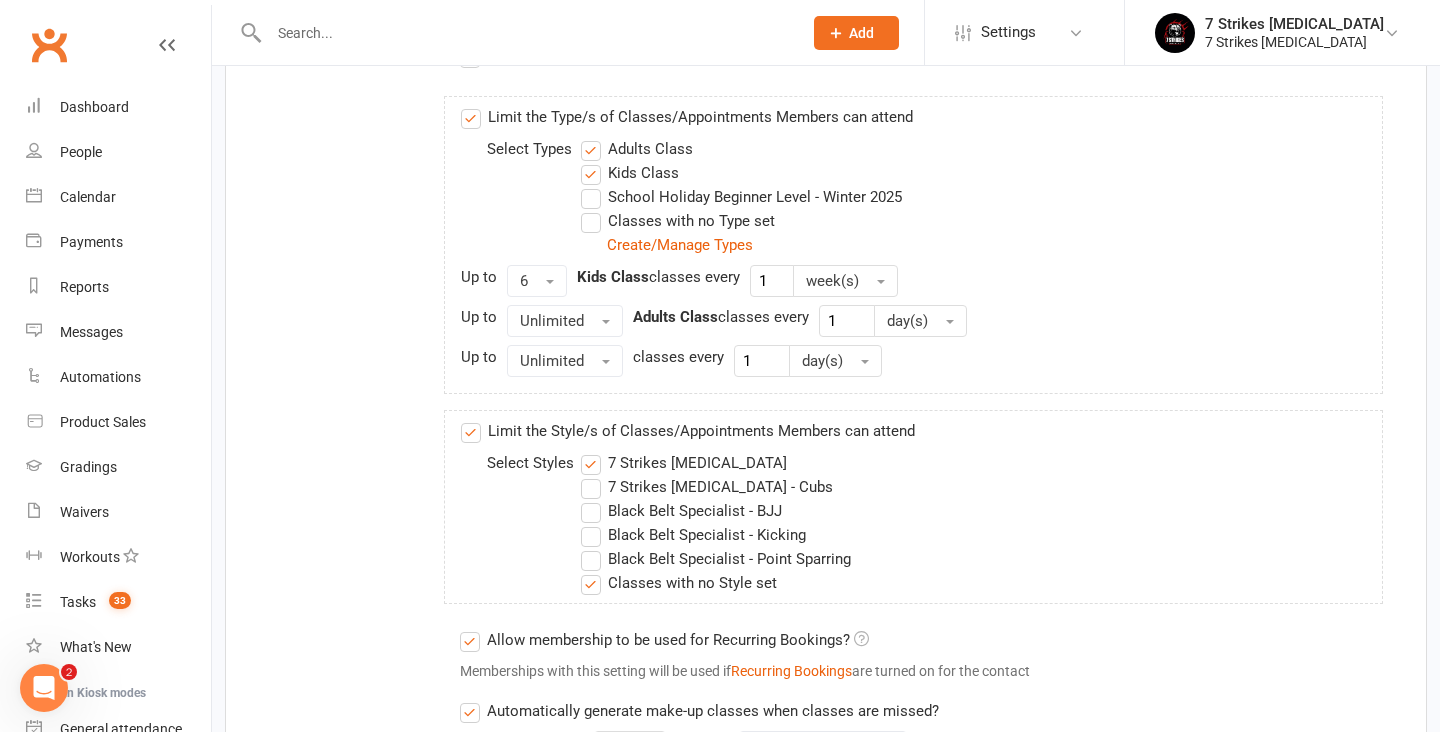 scroll, scrollTop: 922, scrollLeft: 0, axis: vertical 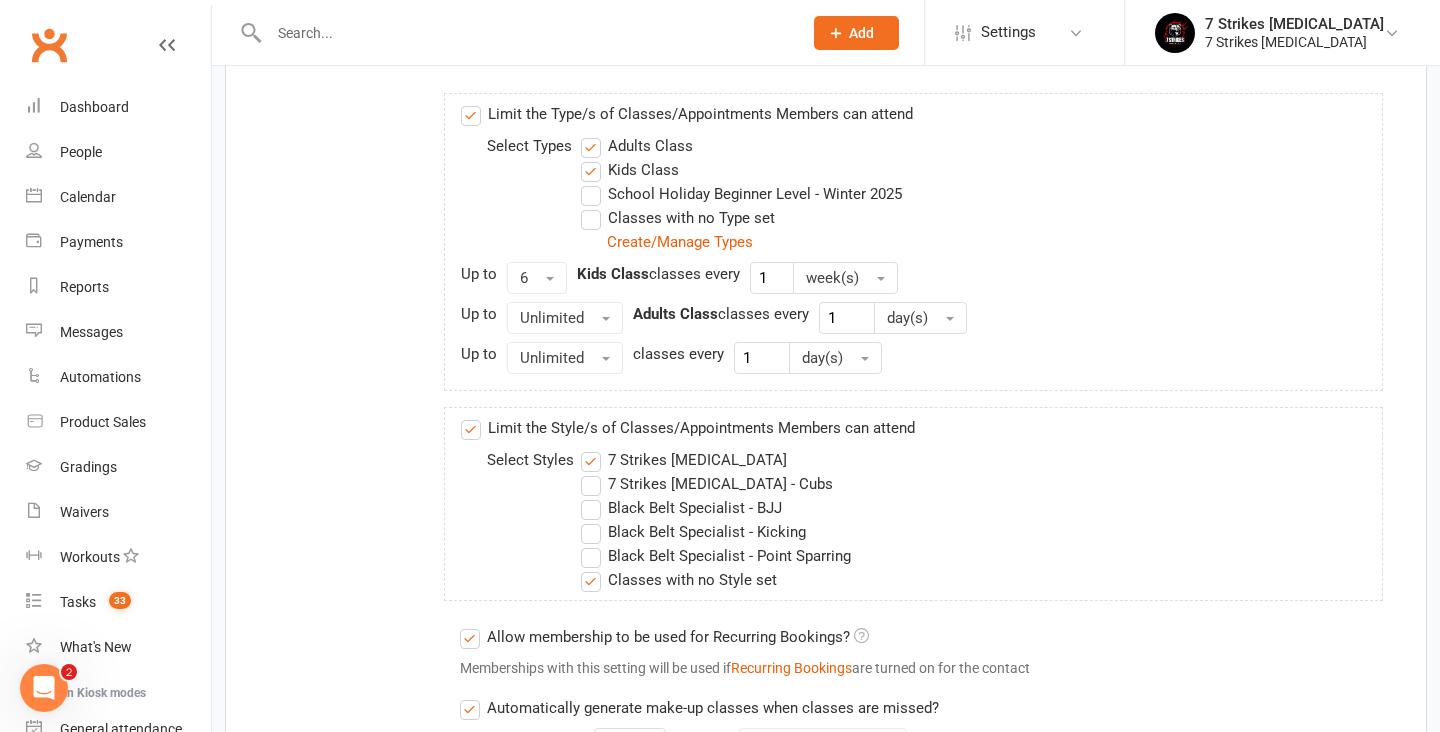 click on "Limit the Type/s of Classes/Appointments Members can attend" at bounding box center (687, 114) 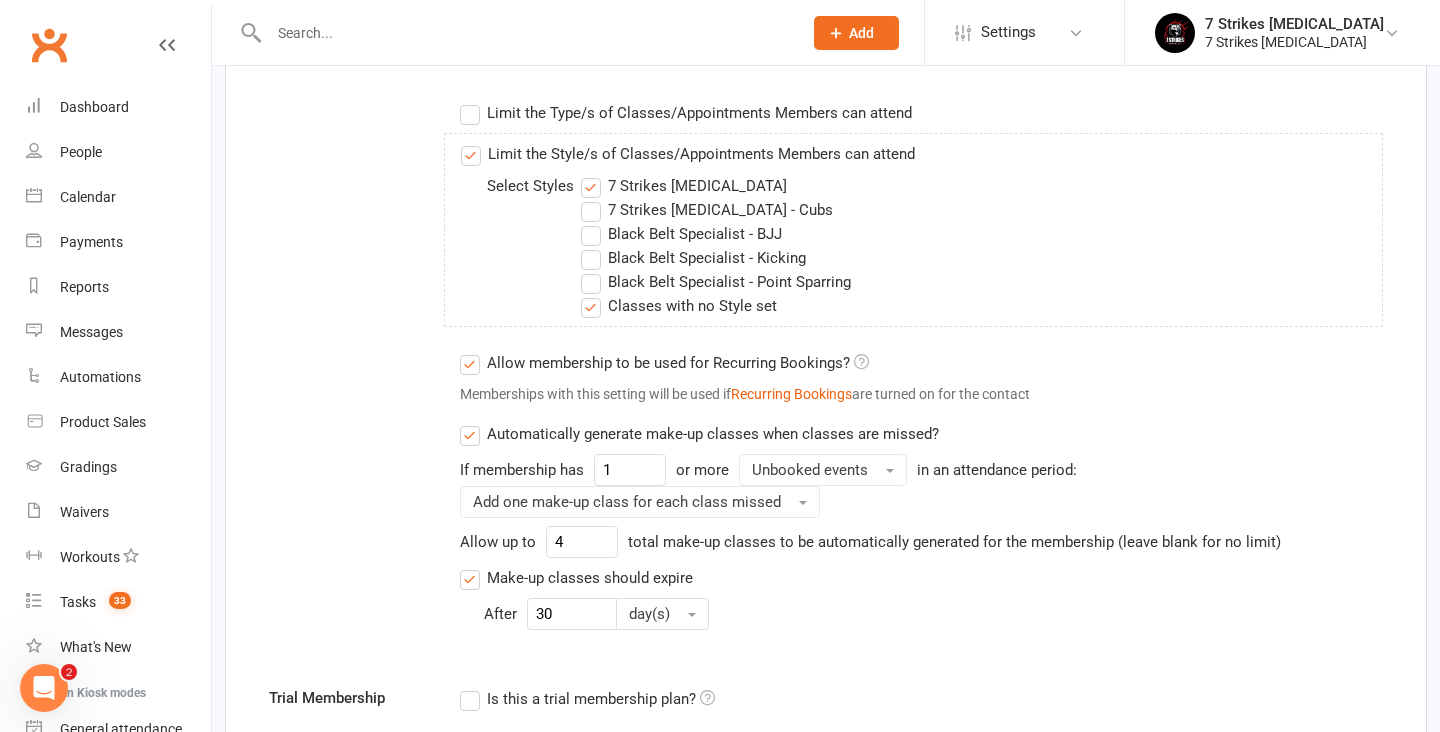 click on "Limit the Style/s of Classes/Appointments Members can attend" at bounding box center [688, 154] 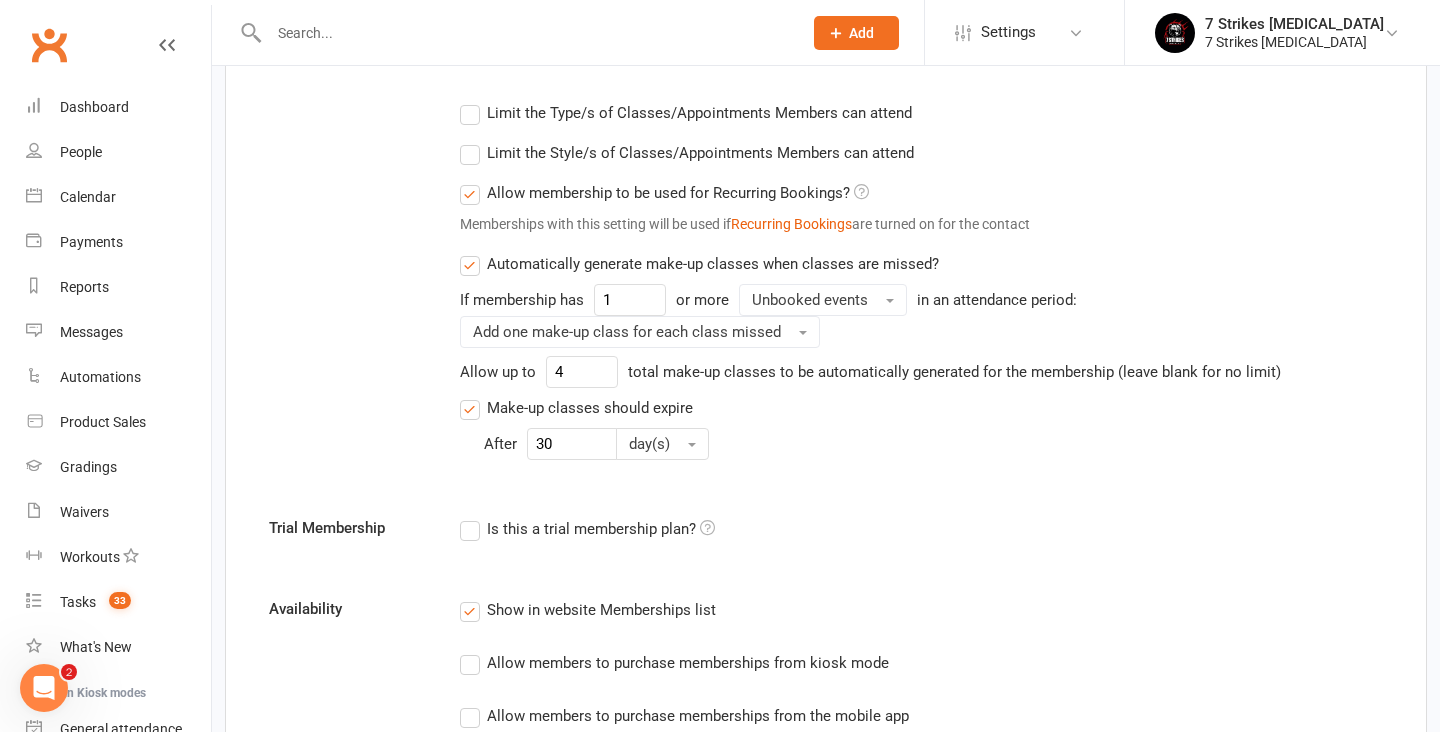 click on "Automatically generate make-up classes when classes are missed?" at bounding box center [699, 264] 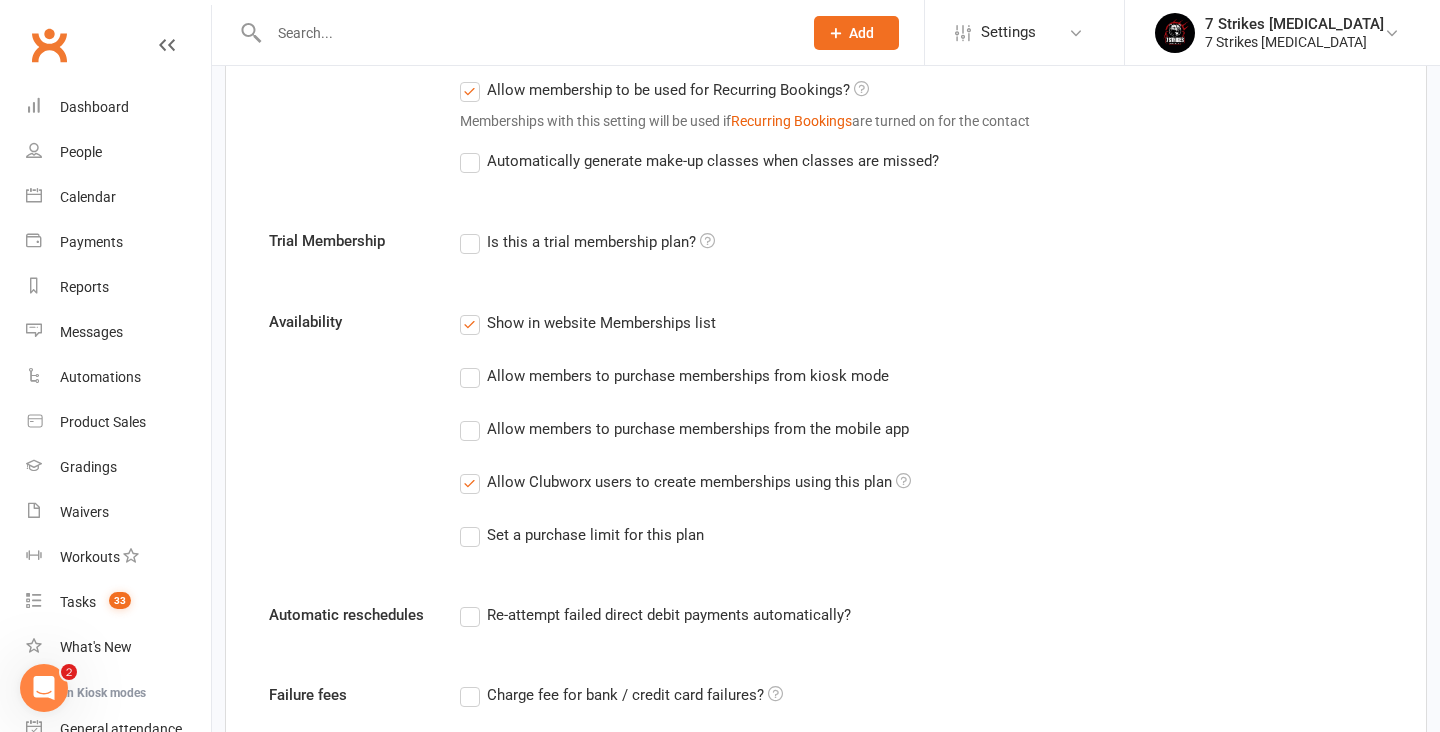 scroll, scrollTop: 1026, scrollLeft: 0, axis: vertical 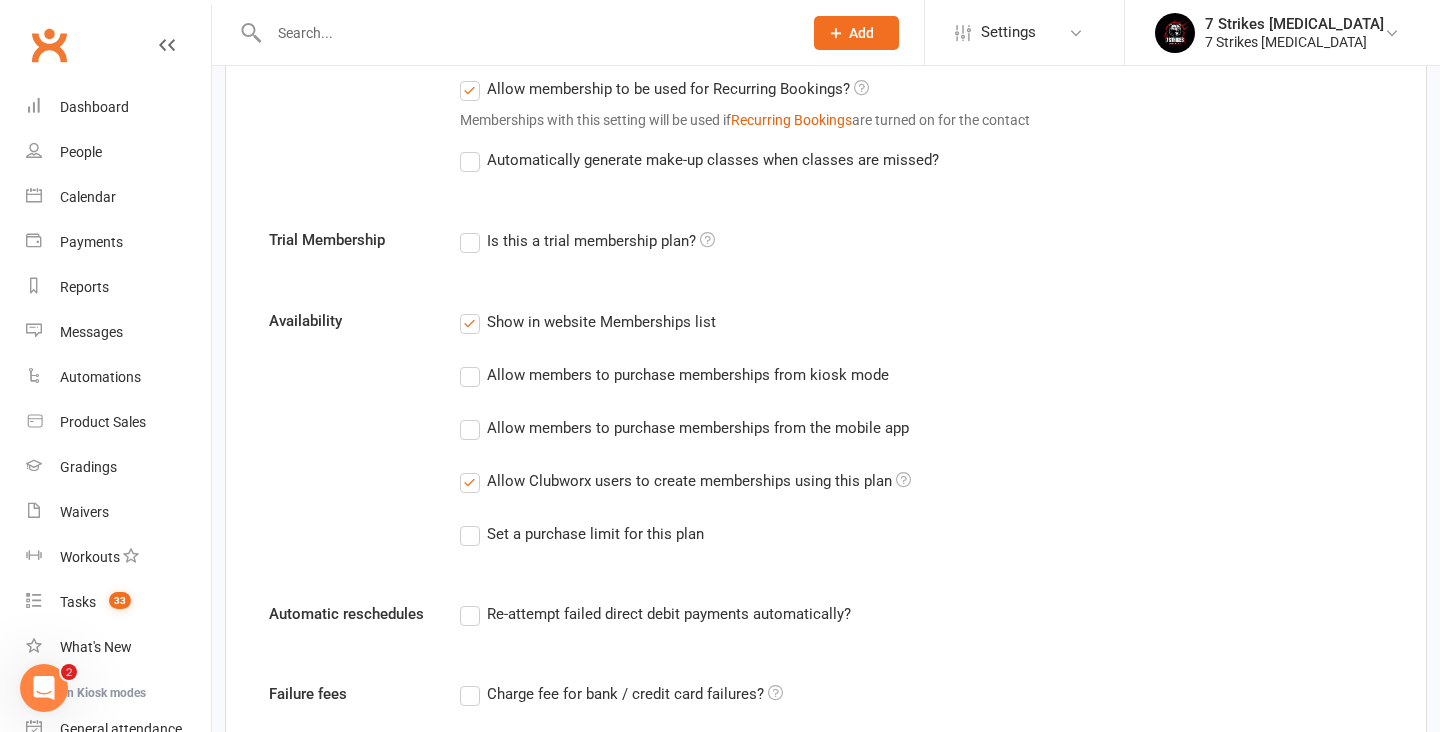 click on "Show in website Memberships list" at bounding box center [588, 322] 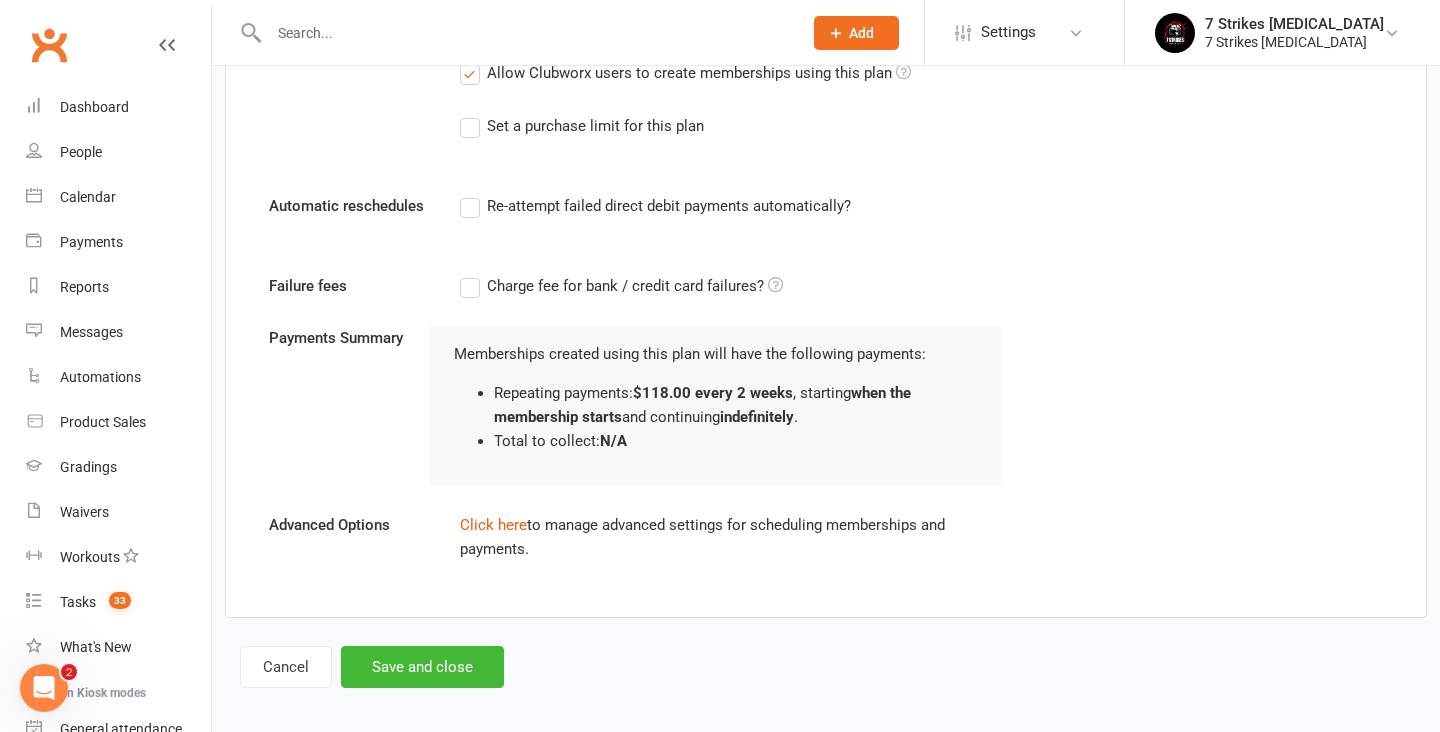 scroll, scrollTop: 1435, scrollLeft: 0, axis: vertical 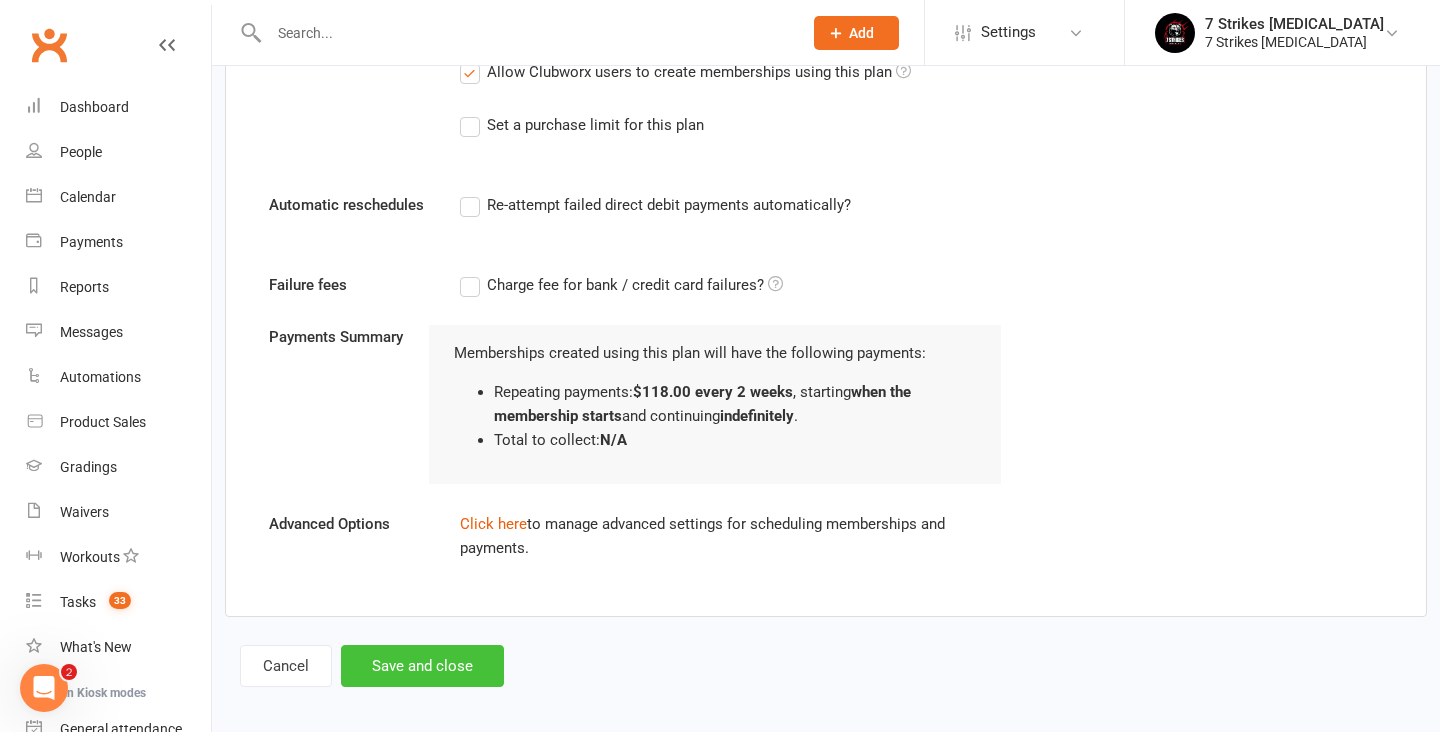 click on "Save and close" at bounding box center (422, 666) 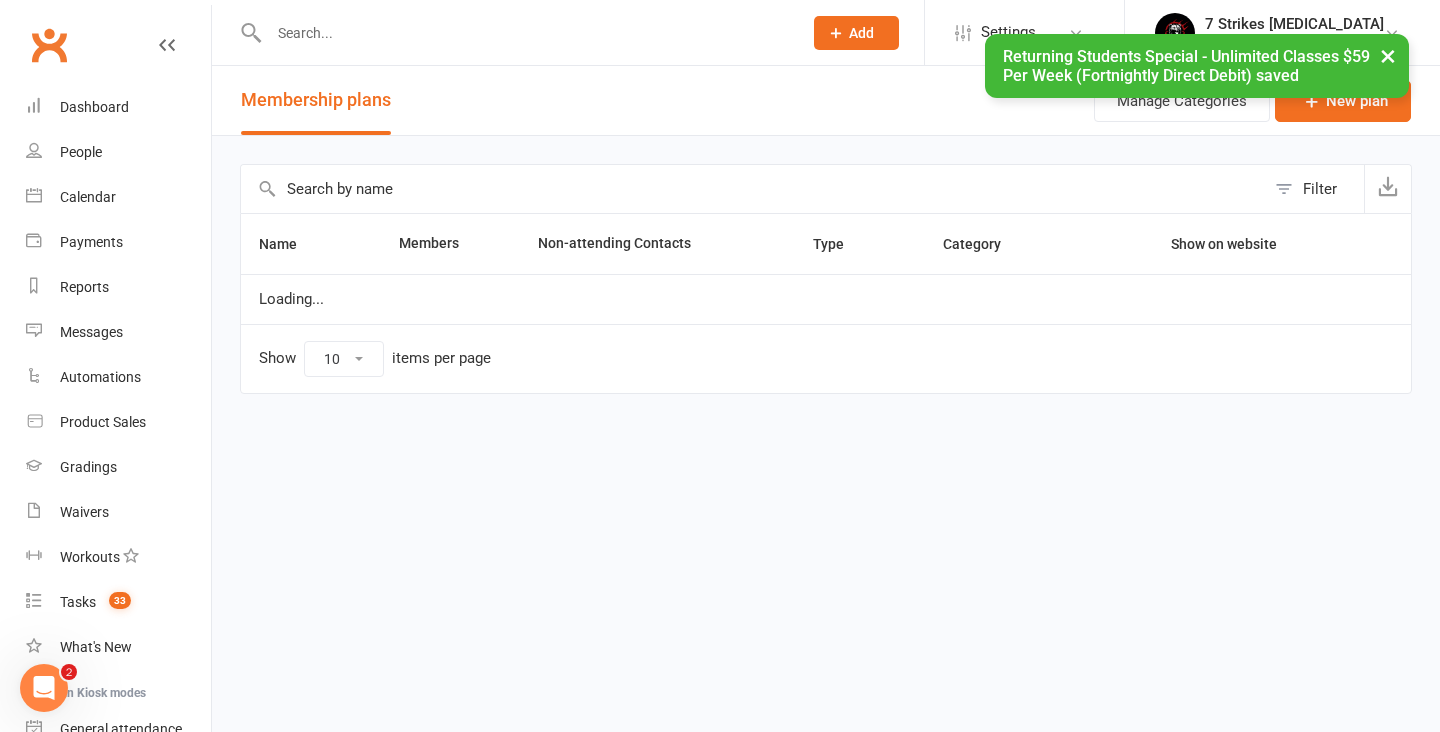 select on "100" 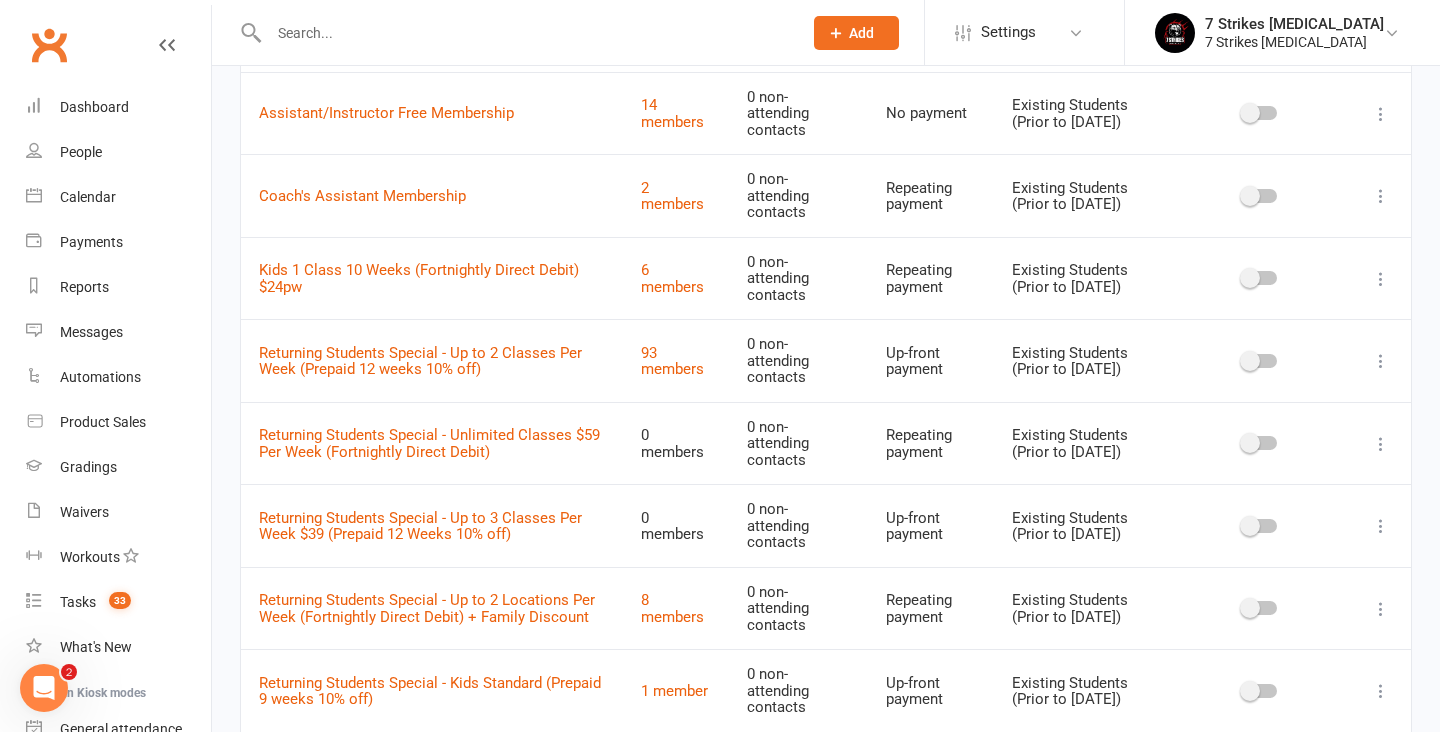 scroll, scrollTop: 214, scrollLeft: 0, axis: vertical 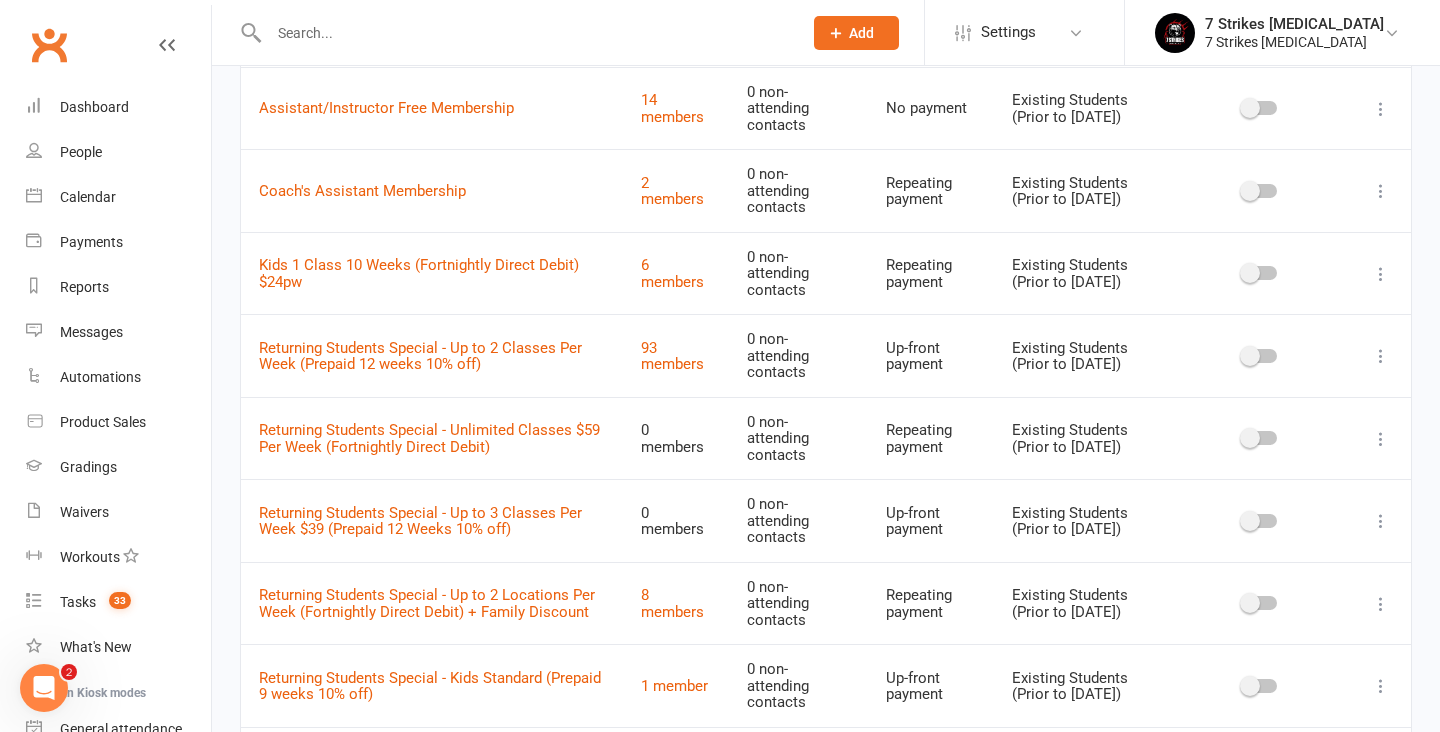 click at bounding box center [1381, 439] 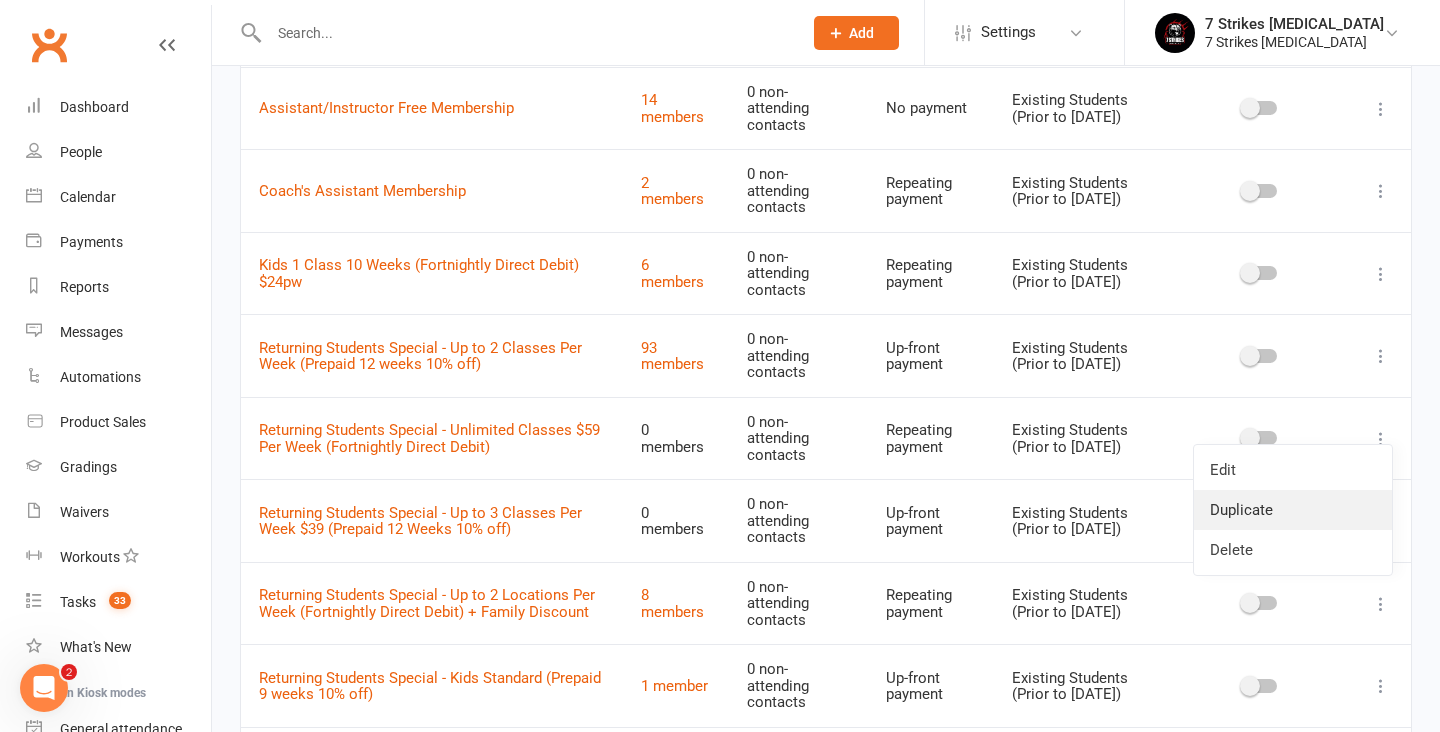 click on "Duplicate" at bounding box center [1293, 510] 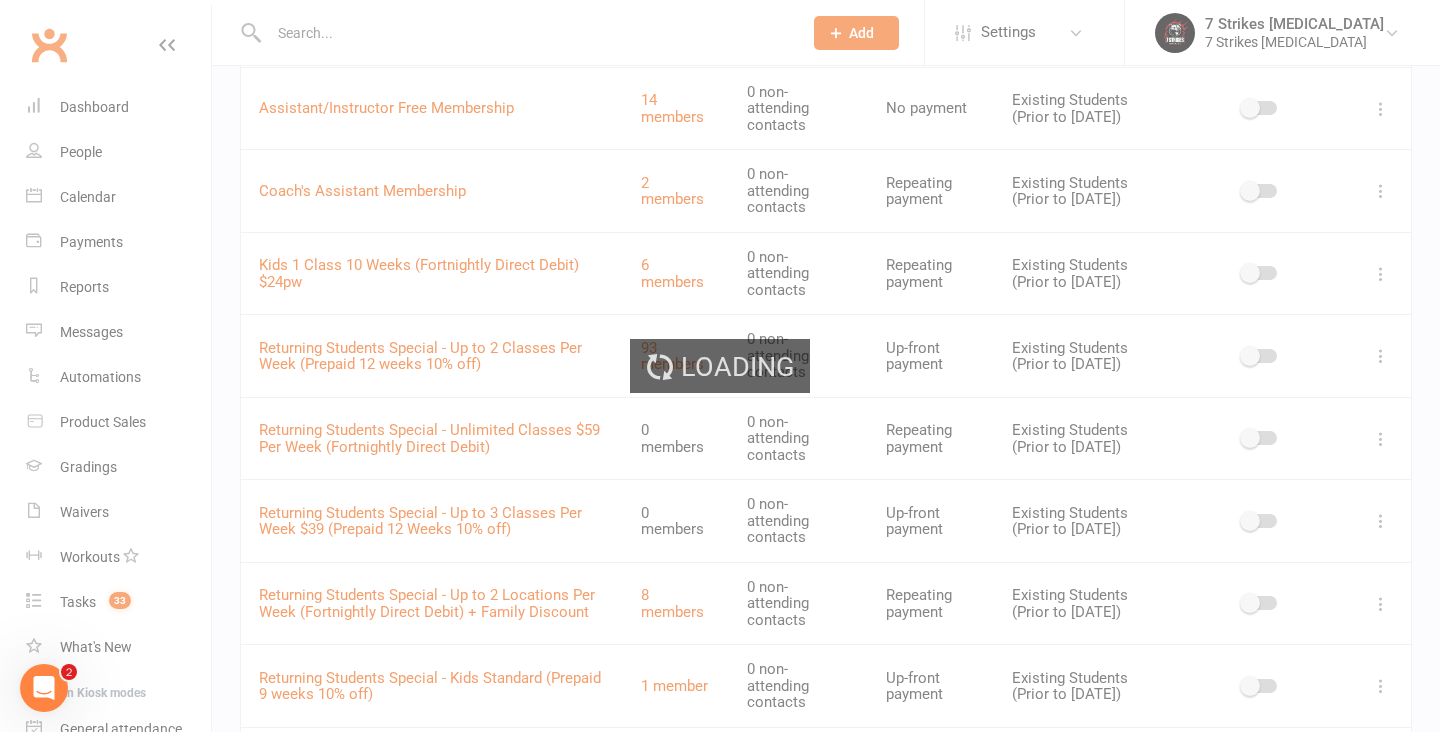 scroll, scrollTop: 0, scrollLeft: 0, axis: both 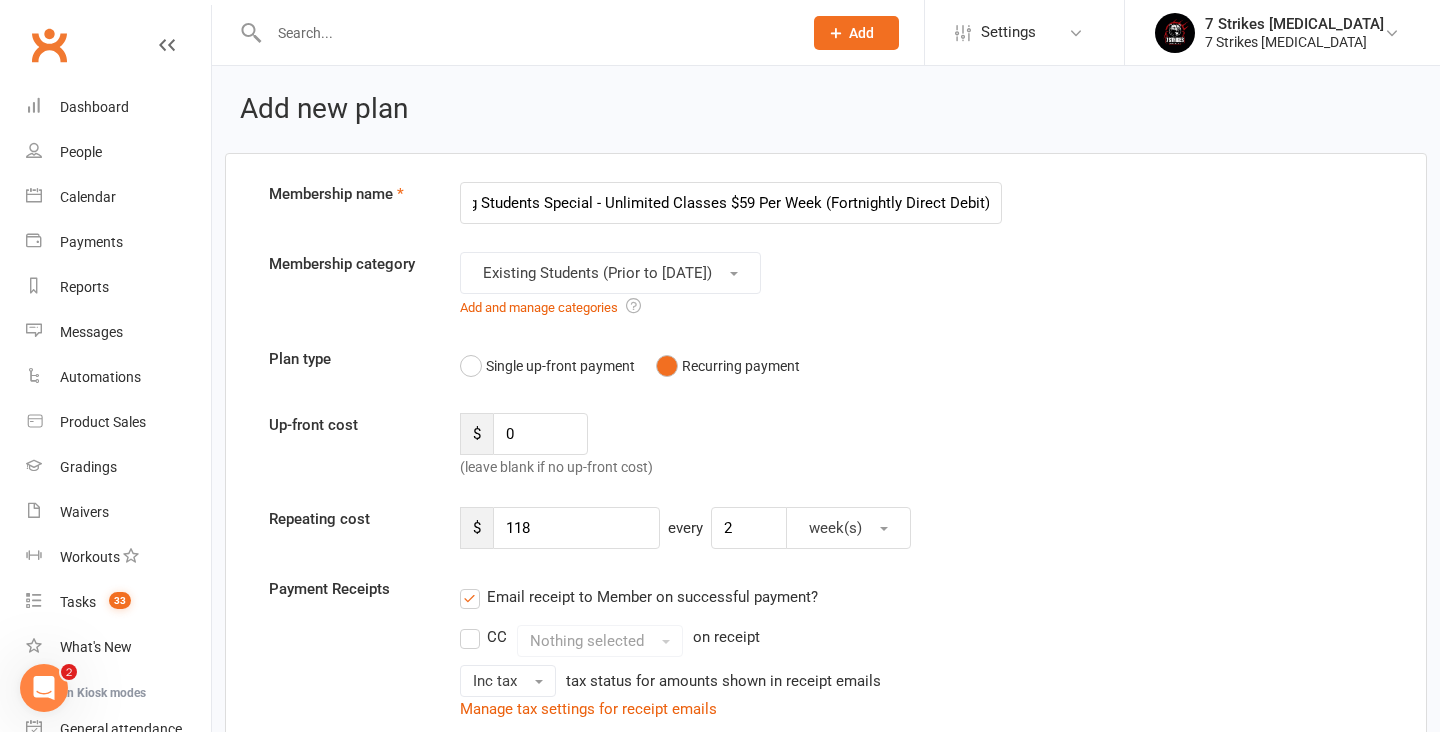 drag, startPoint x: 831, startPoint y: 200, endPoint x: 982, endPoint y: 195, distance: 151.08276 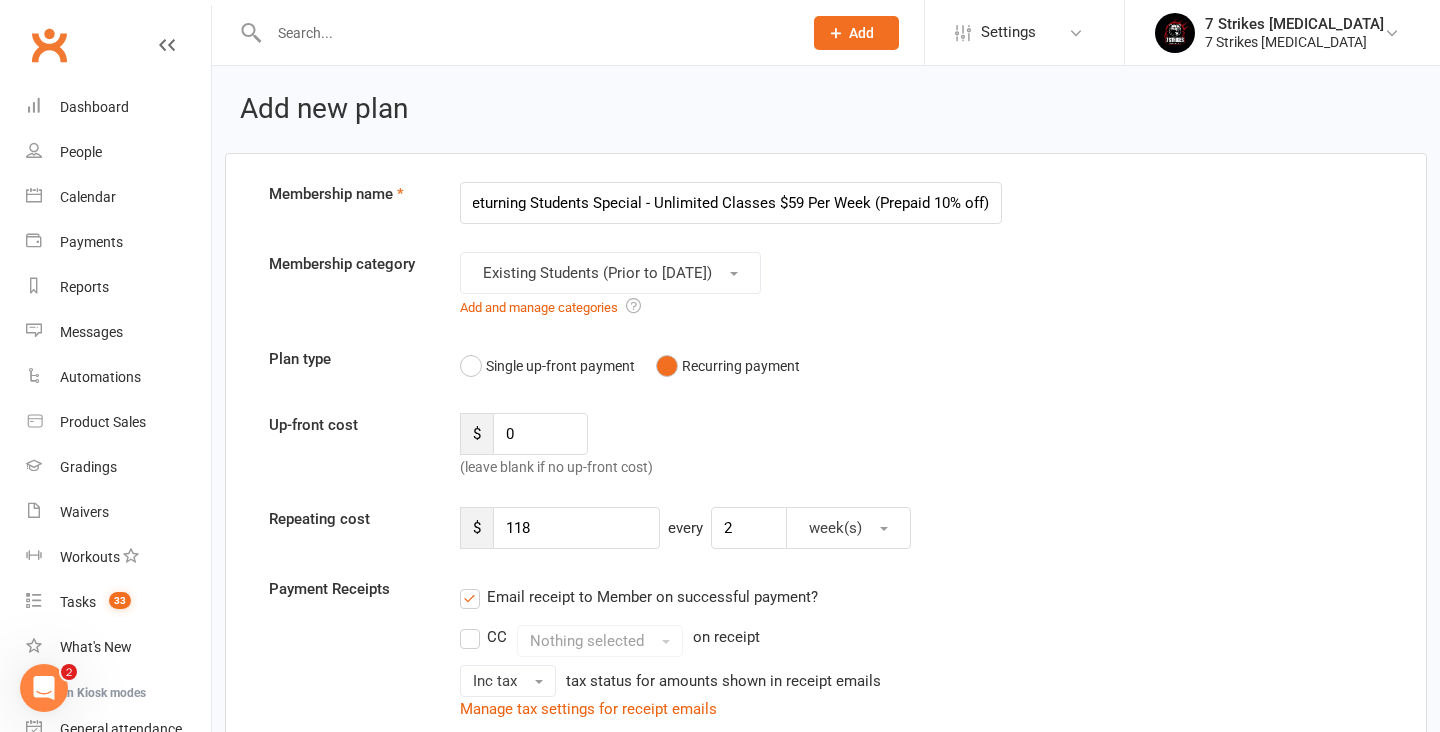 type on "Returning Students Special - Unlimited Classes $59 Per Week (Prepaid 10% off)" 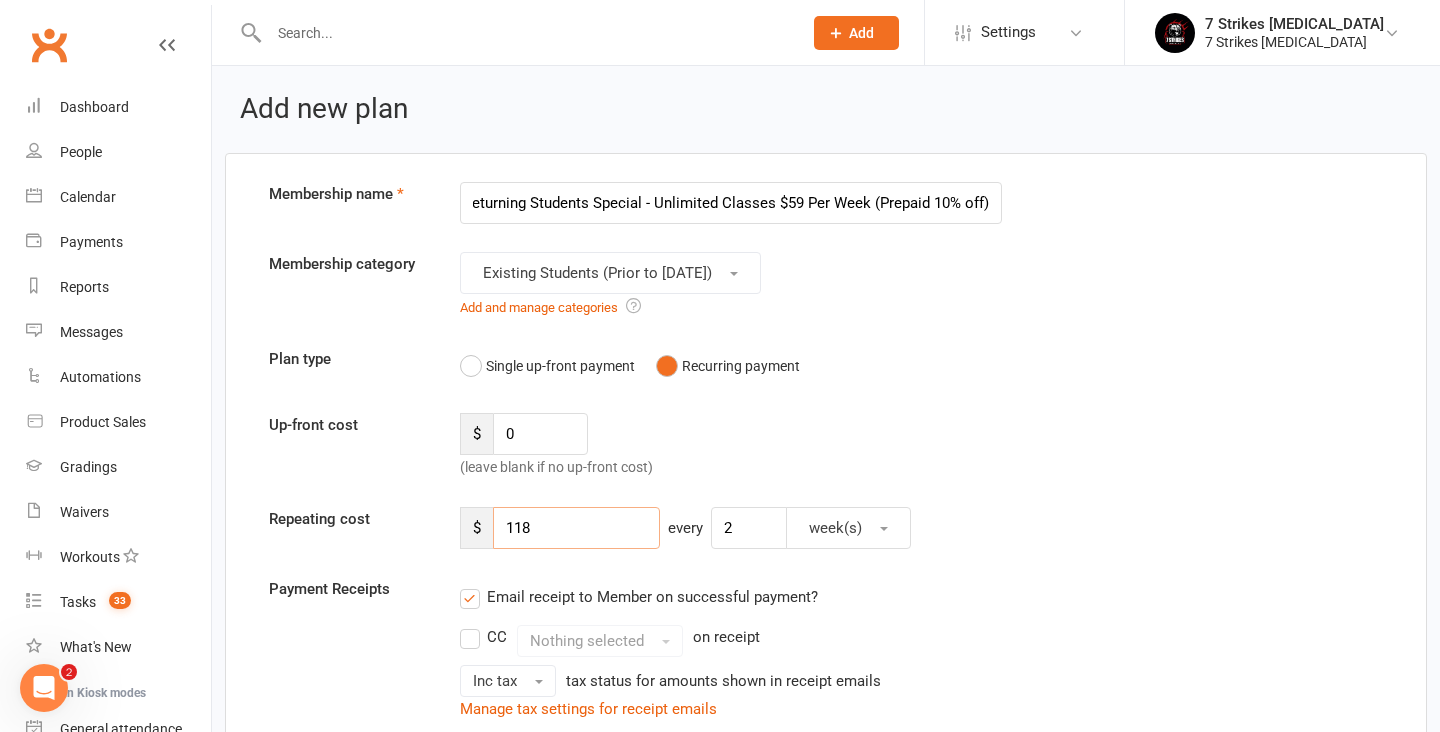 click on "118" at bounding box center (576, 528) 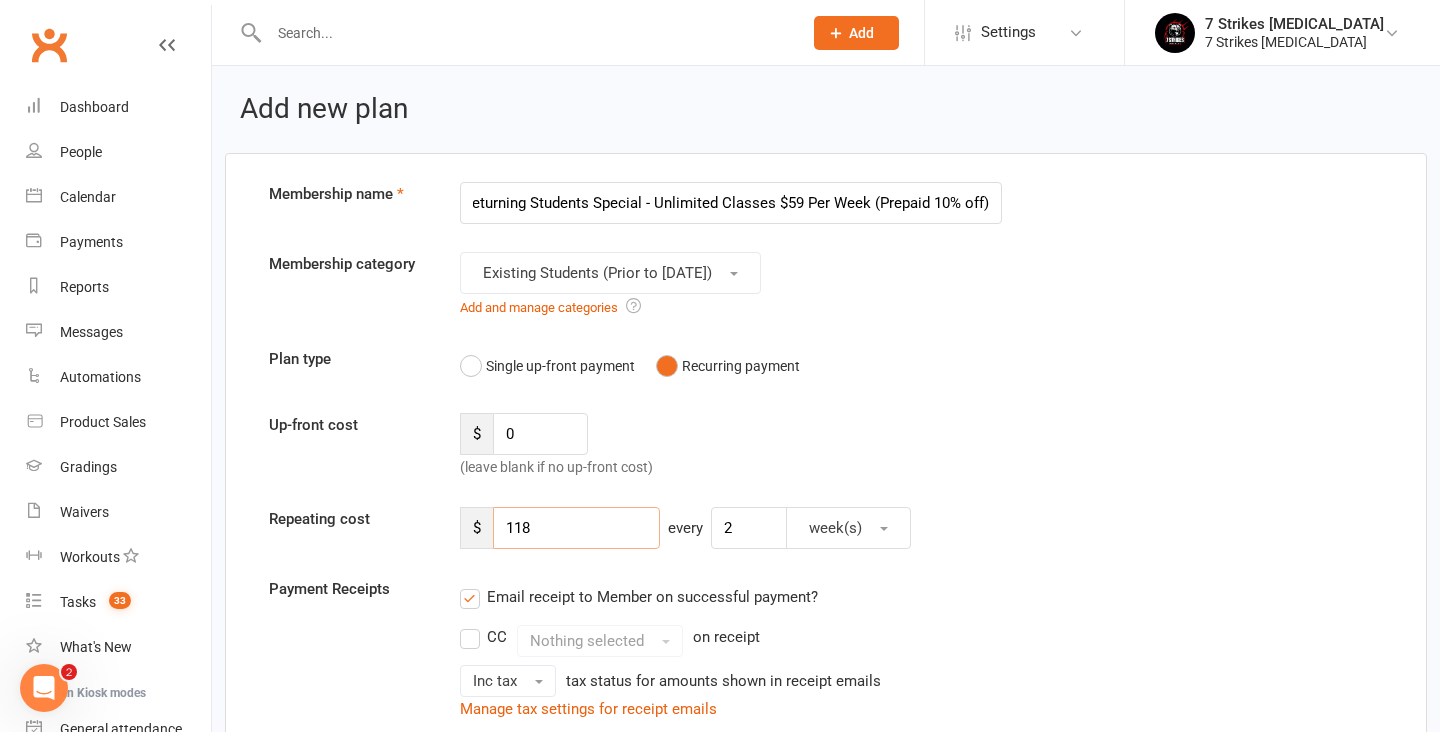 click on "118" at bounding box center [576, 528] 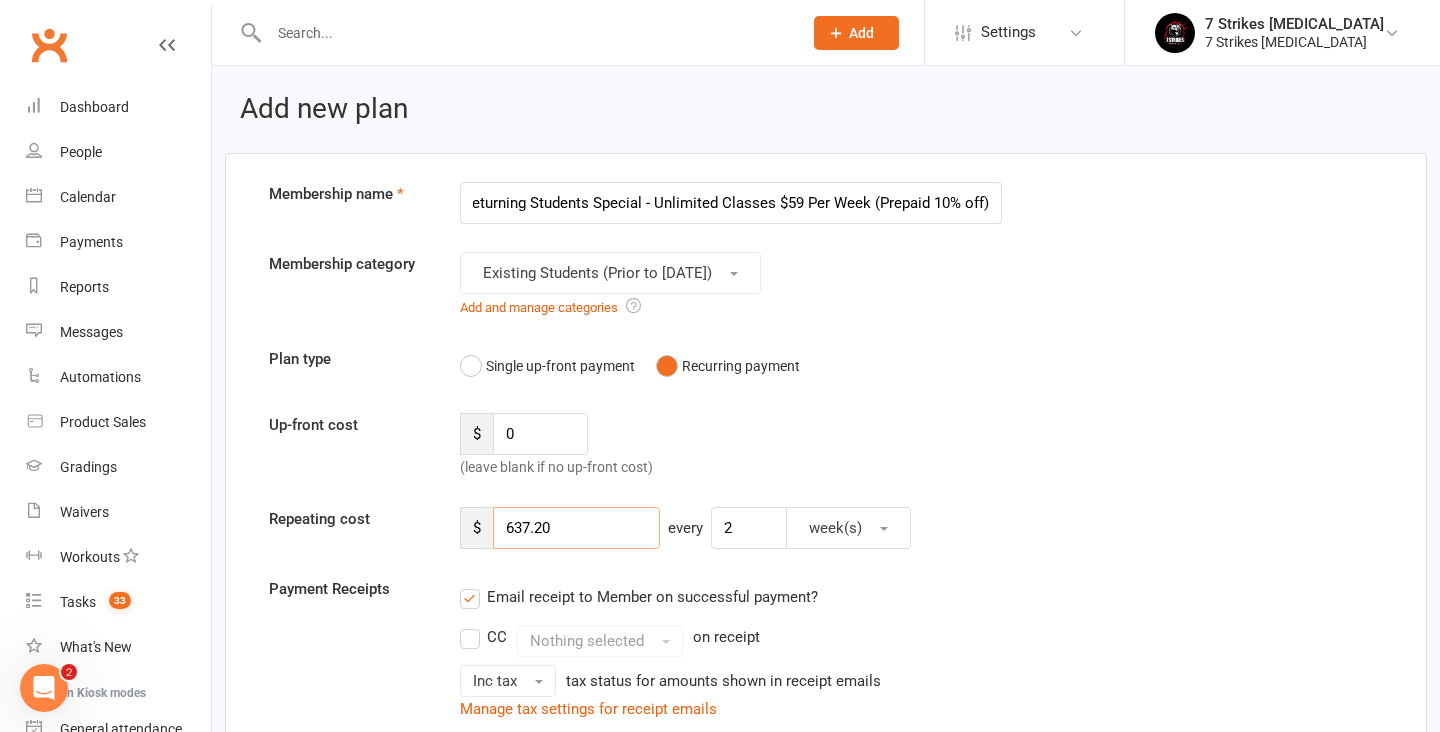 type on "637.20" 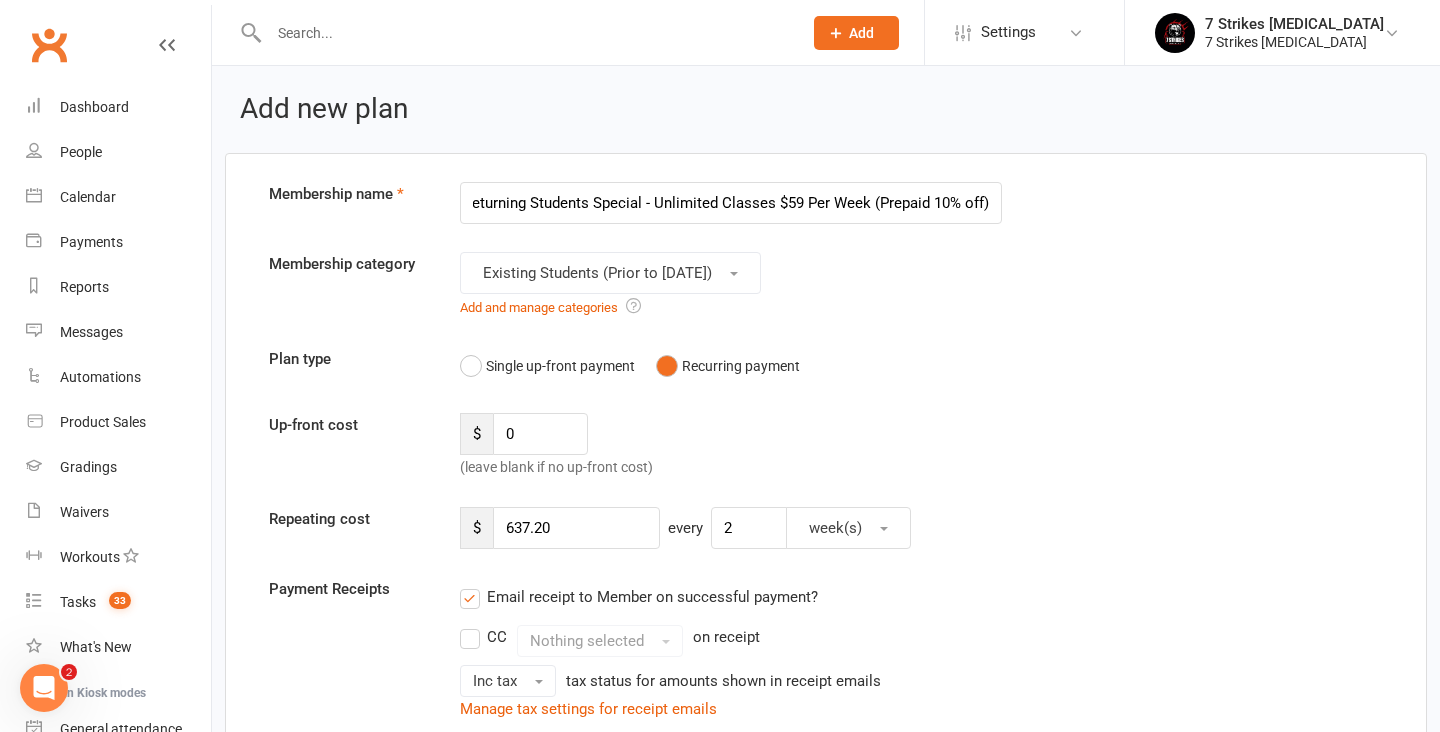 click on "Membership name Returning Students Special - Unlimited Classes $59 Per Week (Prepaid 10% off) Membership category
Existing Students (Prior to July 2025)
Add and manage categories   Plan type Single up-front payment Recurring payment Up-front cost $ 0 (leave blank if no up-front cost) Repeating cost $ 637.20 every 2
week(s)
Payment Receipts Email receipt to Member on successful payment? CC
Nothing selected
on receipt
Inc tax
tax status for amounts shown in receipt emails Manage tax settings for receipt emails Expiration/End date 0
year(s)
from date of signup (leave blank if no expiration is desired) Class Access Unlimited classes  OR   class(es) to use anytime  OR to use every   1" at bounding box center (826, 1062) 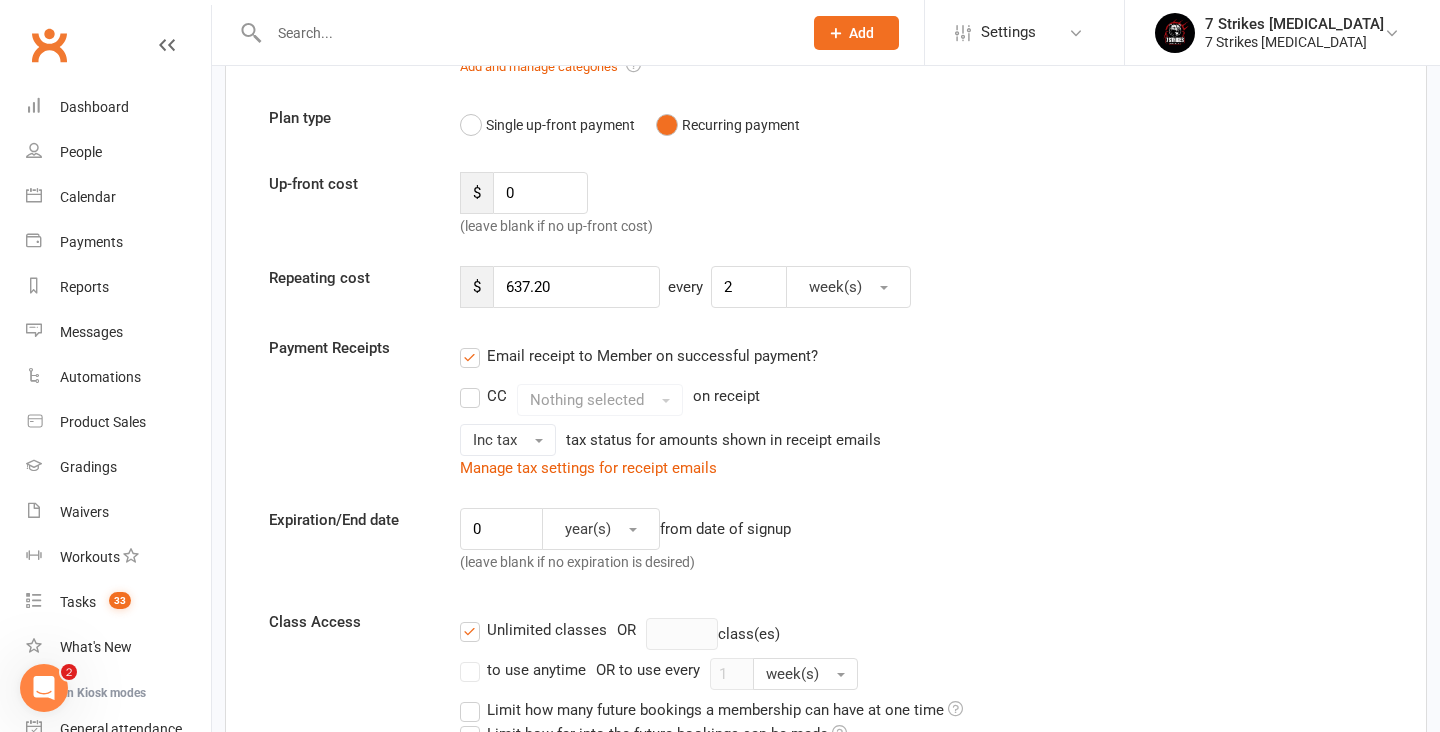 scroll, scrollTop: 252, scrollLeft: 0, axis: vertical 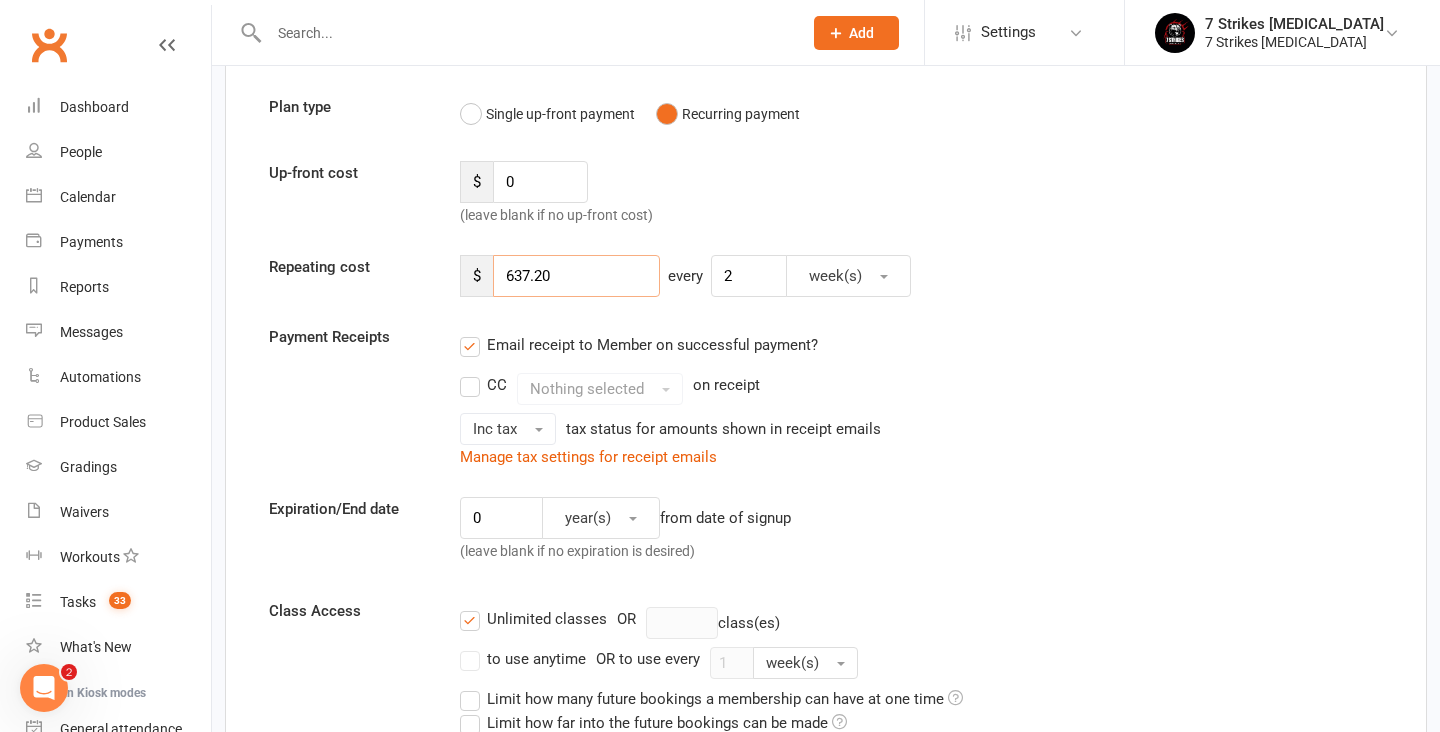 click on "637.20" at bounding box center (576, 276) 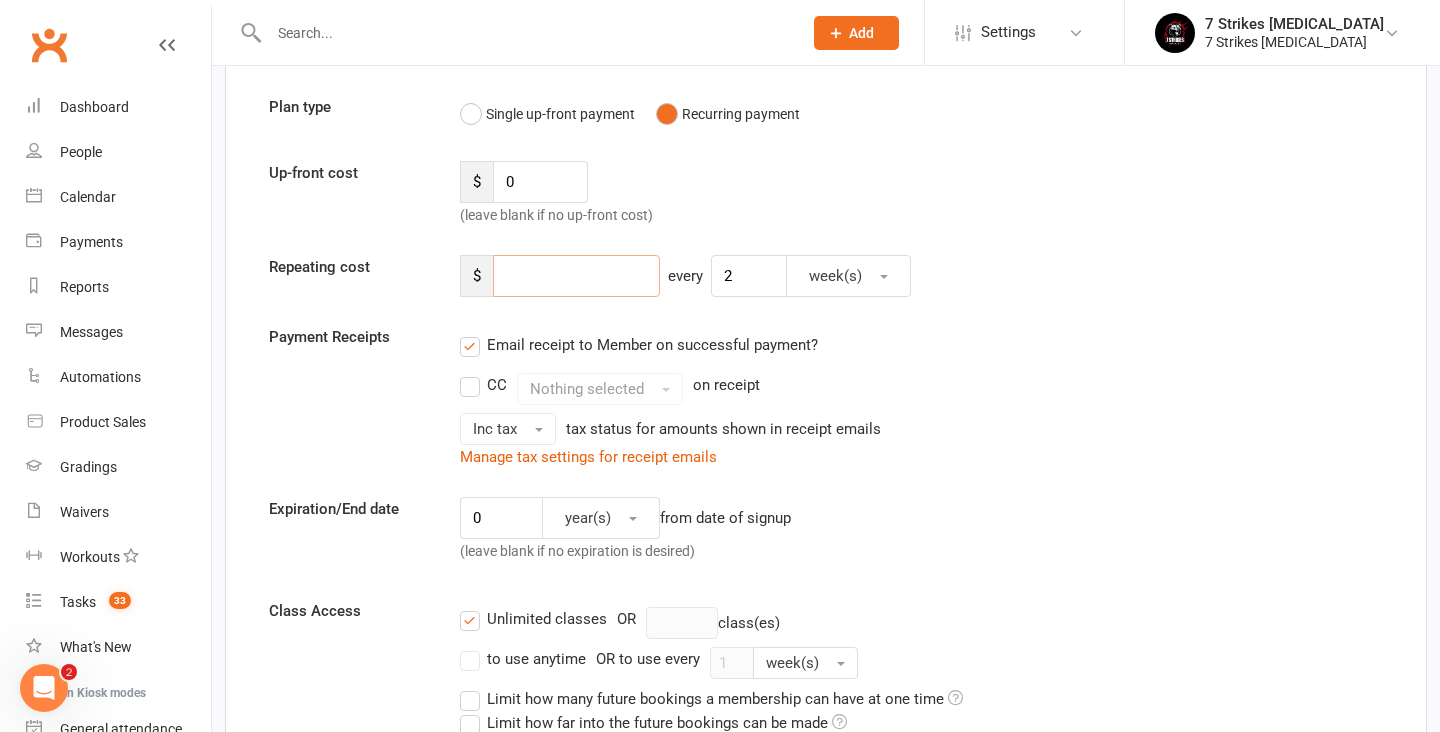 type 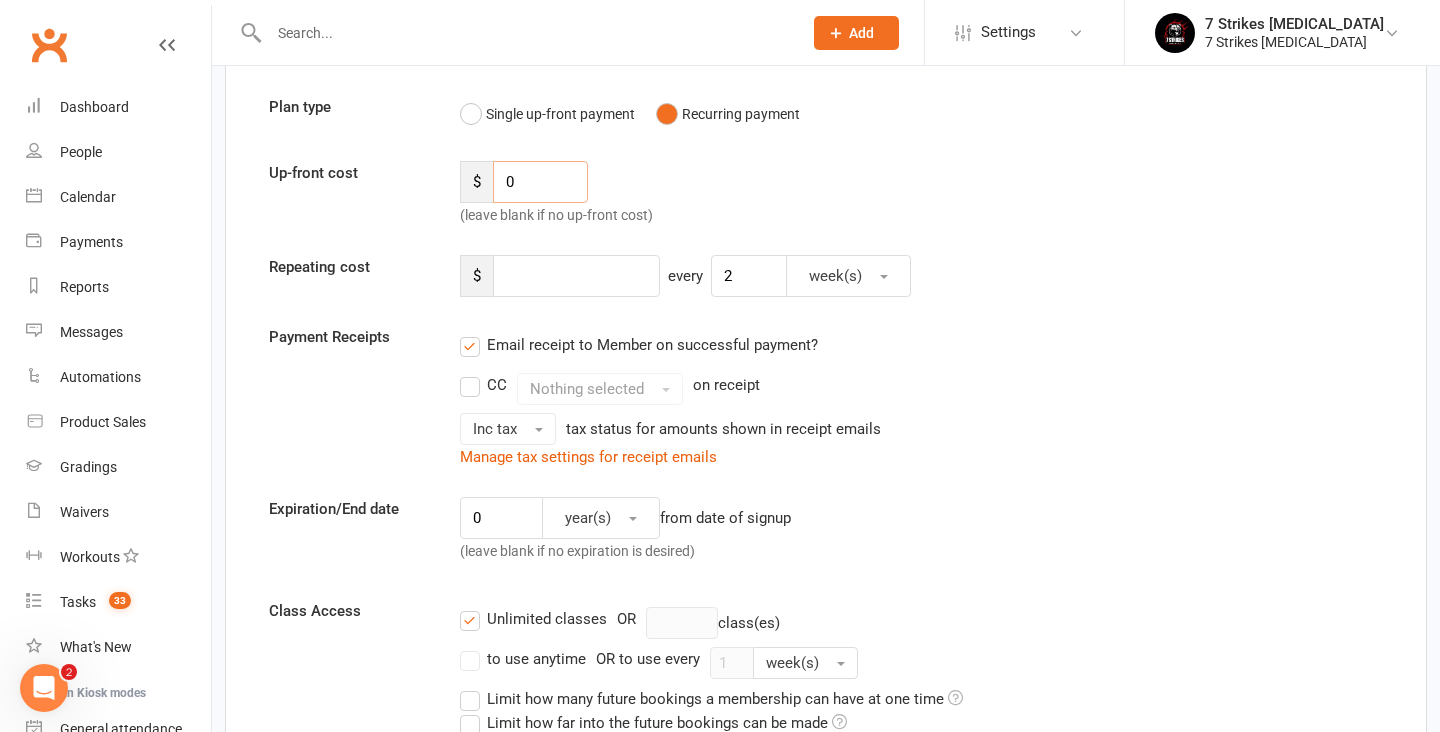 click on "0" at bounding box center [540, 182] 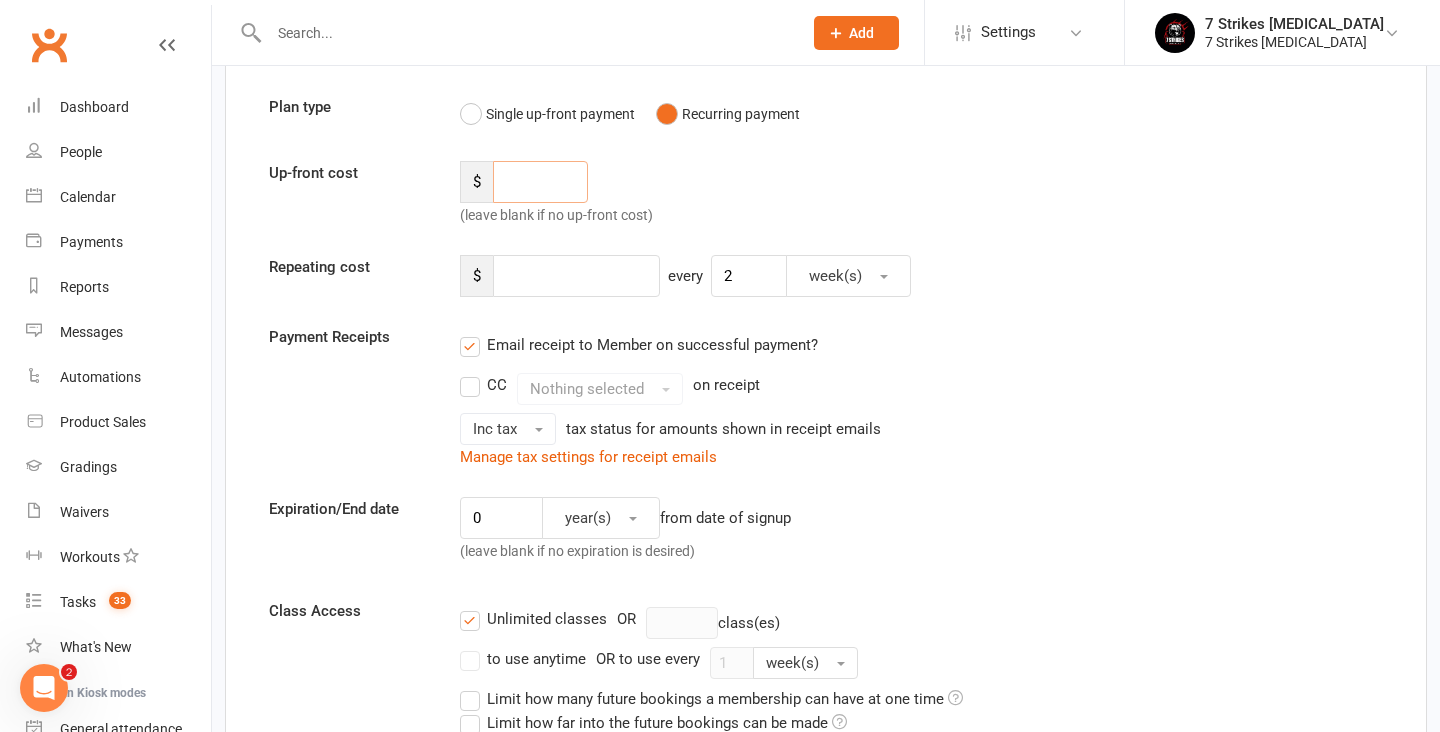 paste on "637.20" 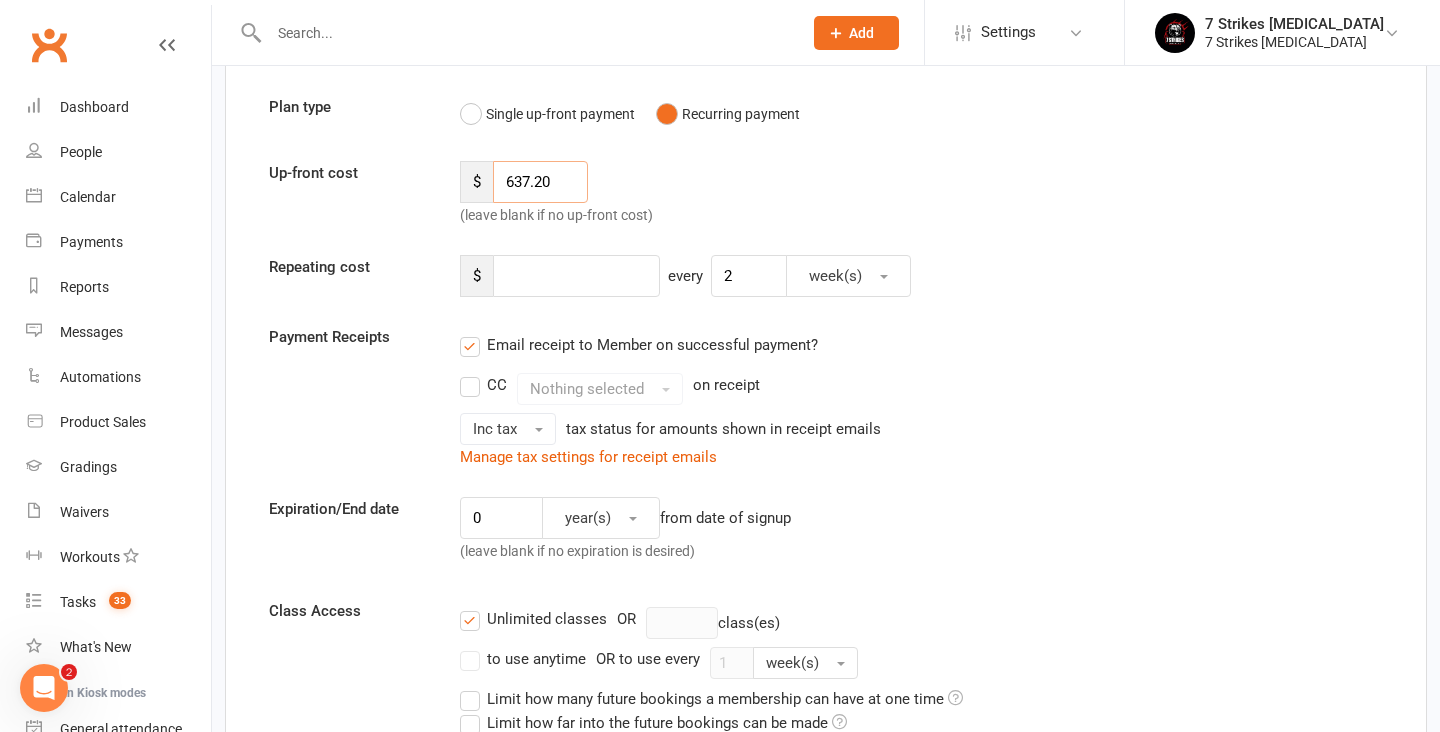 type on "637.20" 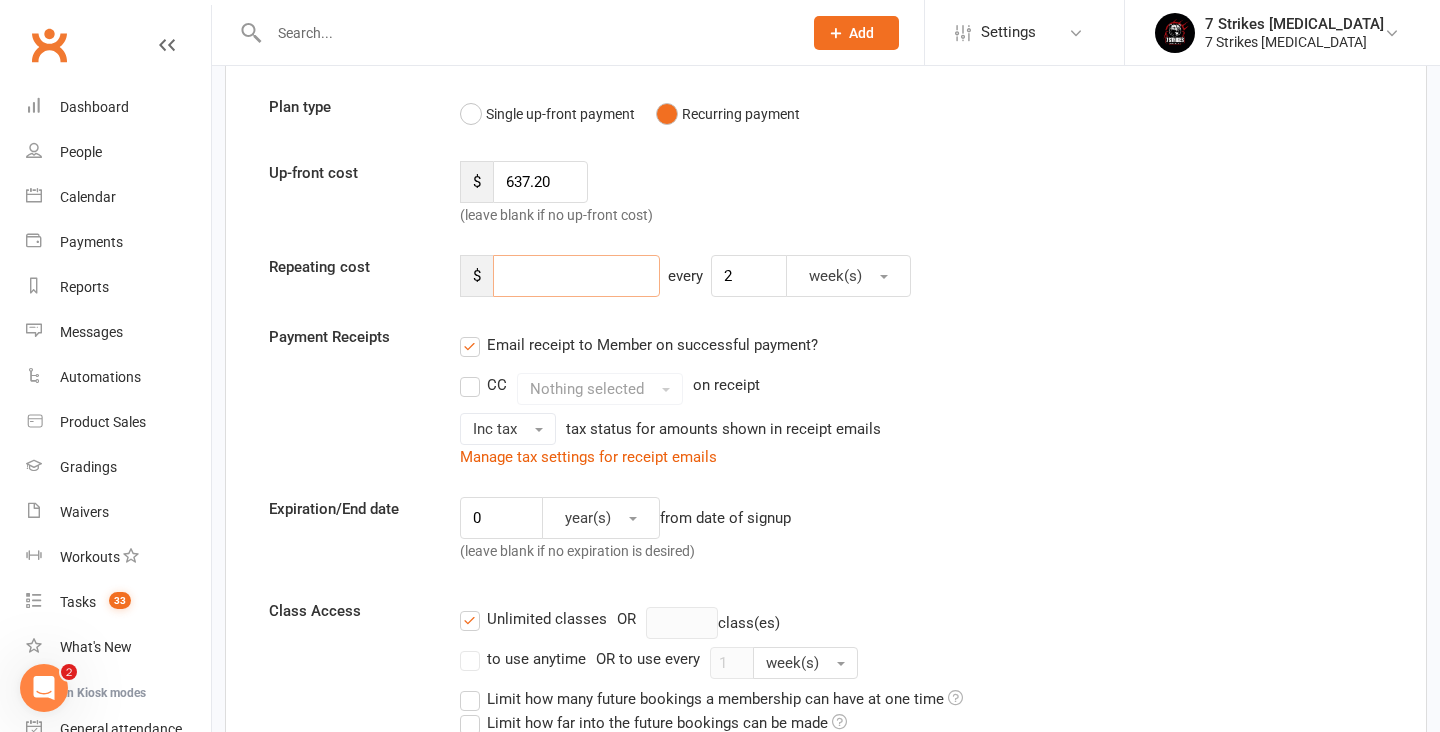 click at bounding box center (576, 276) 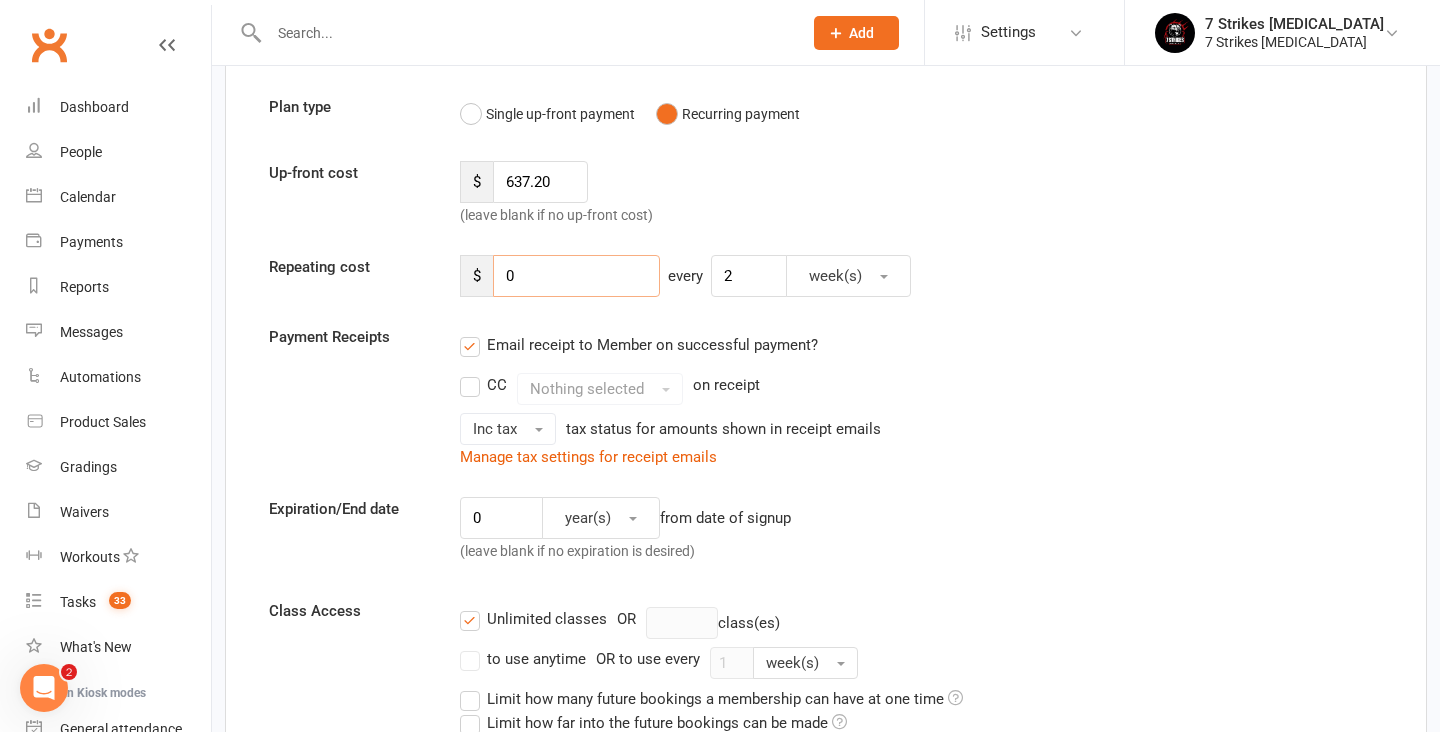 type on "0" 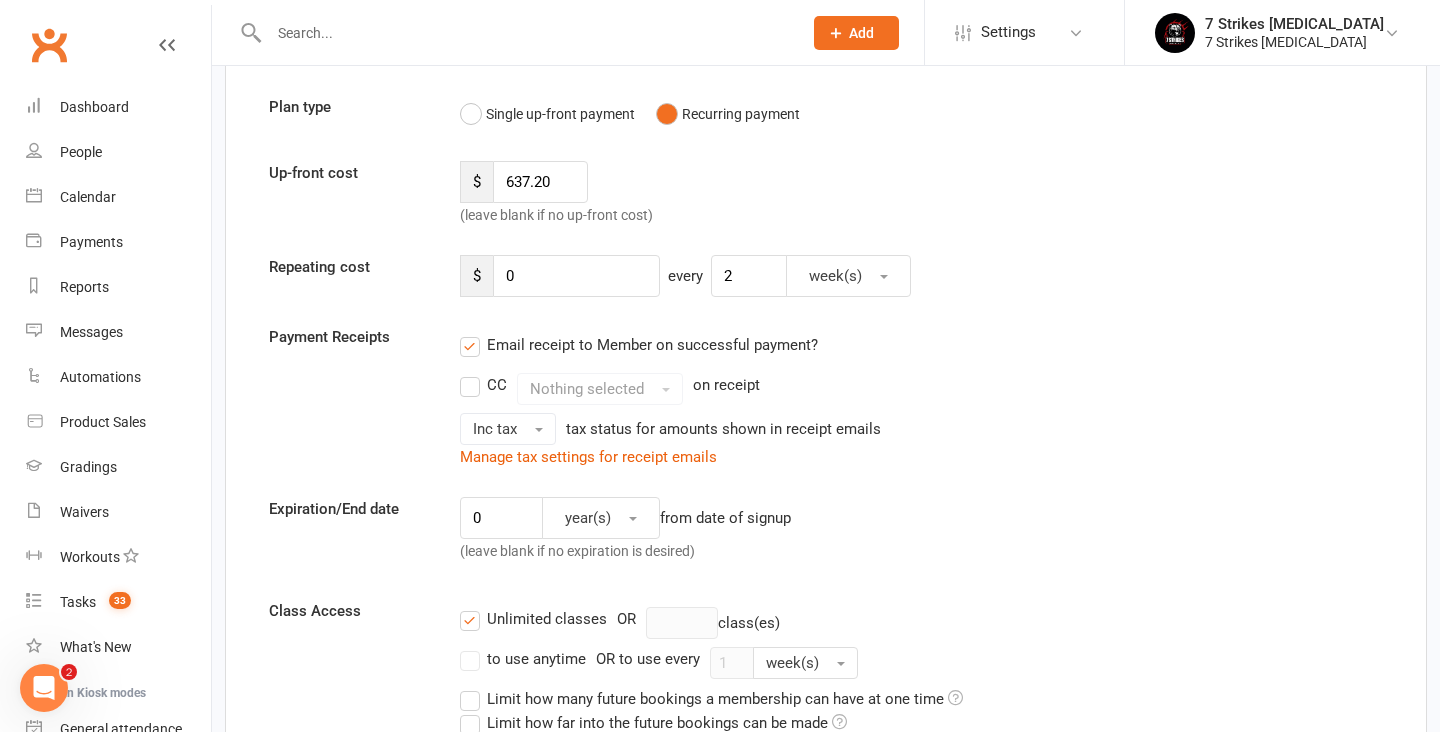 click on "Payment Receipts Email receipt to Member on successful payment? CC
Nothing selected
on receipt
Inc tax
tax status for amounts shown in receipt emails Manage tax settings for receipt emails" at bounding box center (826, 397) 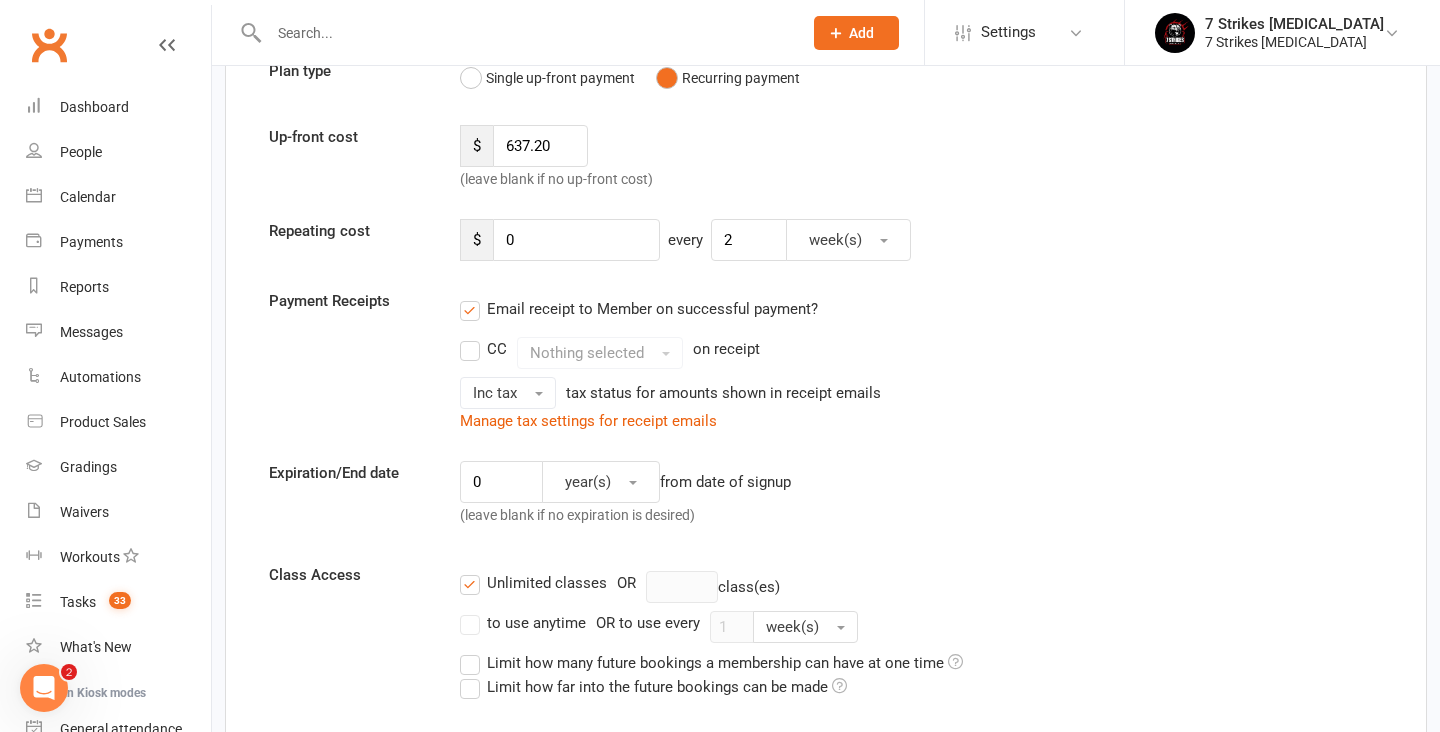 scroll, scrollTop: 278, scrollLeft: 0, axis: vertical 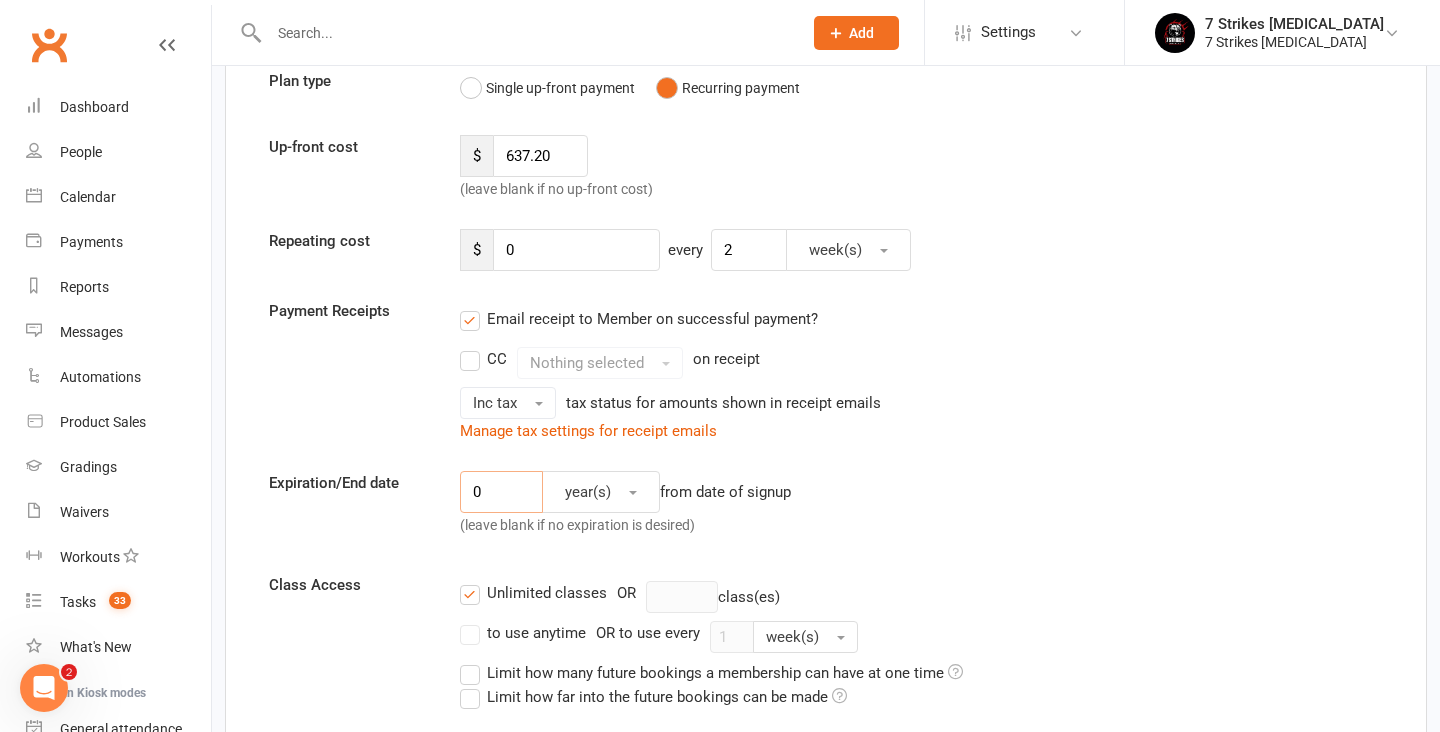 drag, startPoint x: 502, startPoint y: 499, endPoint x: 401, endPoint y: 482, distance: 102.4207 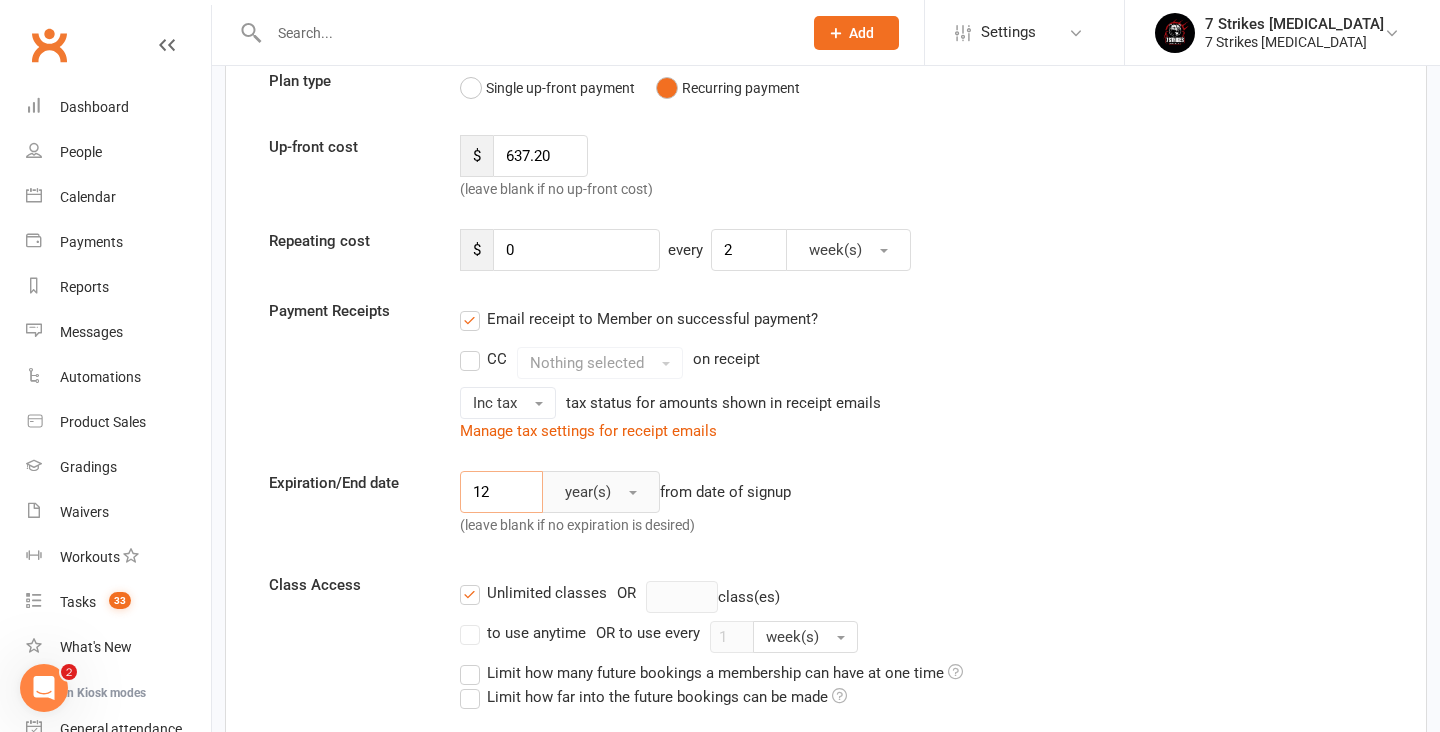 type on "12" 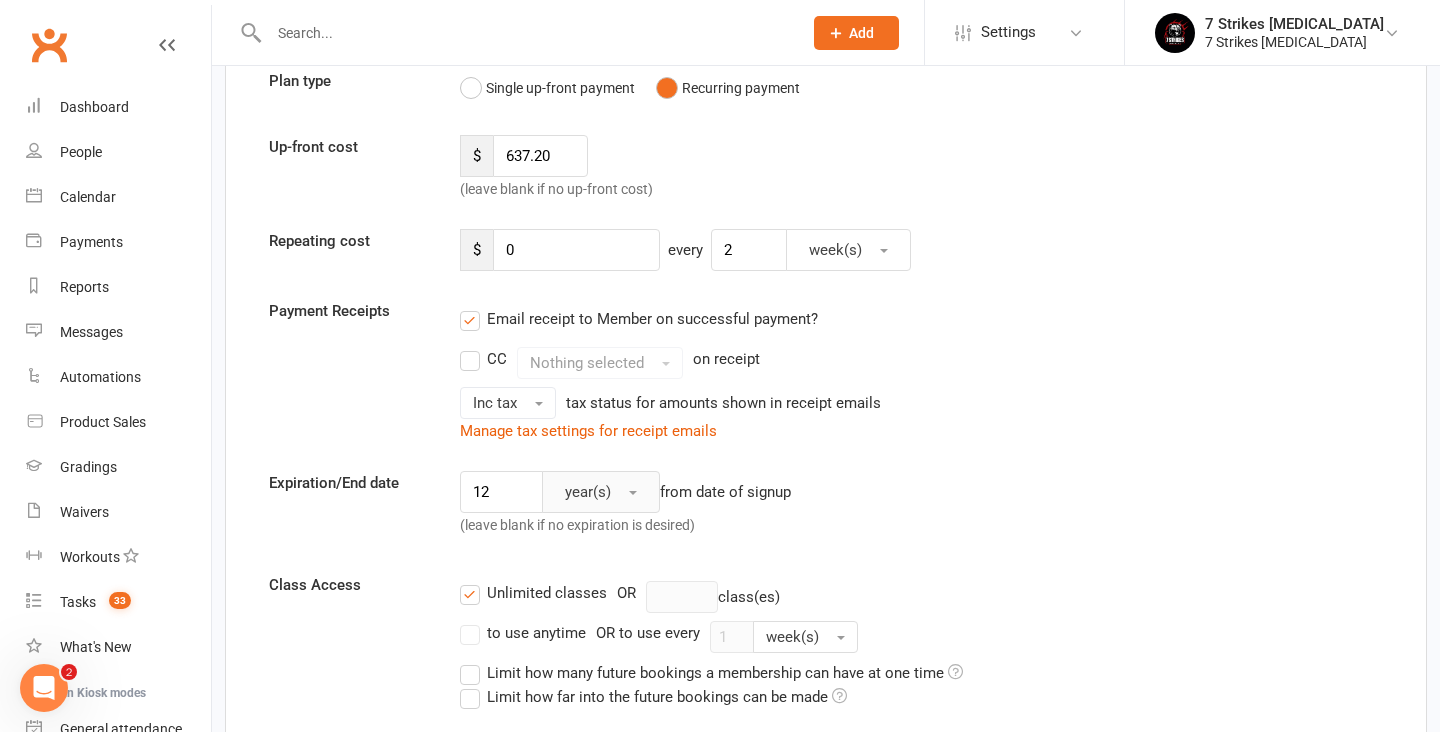 click on "year(s)" at bounding box center (601, 492) 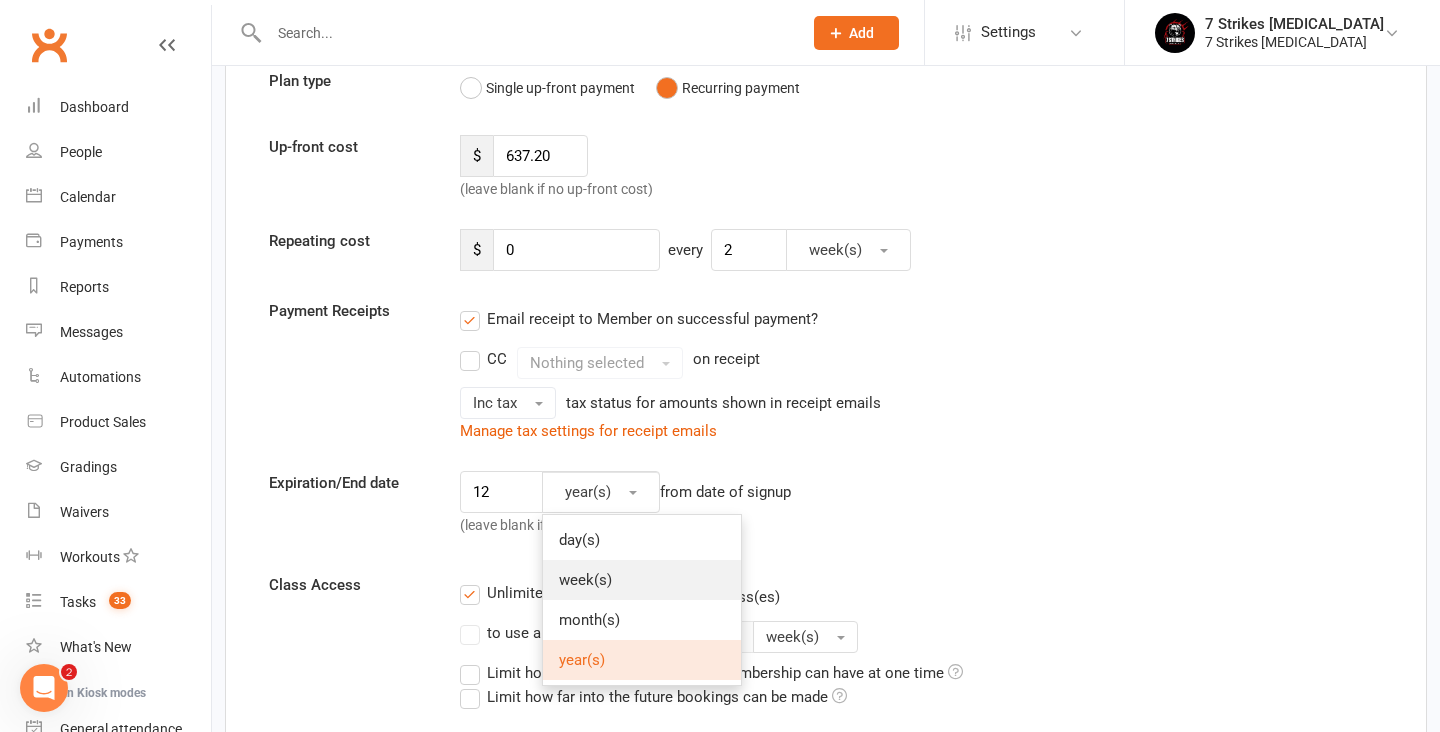 click on "week(s)" at bounding box center (642, 580) 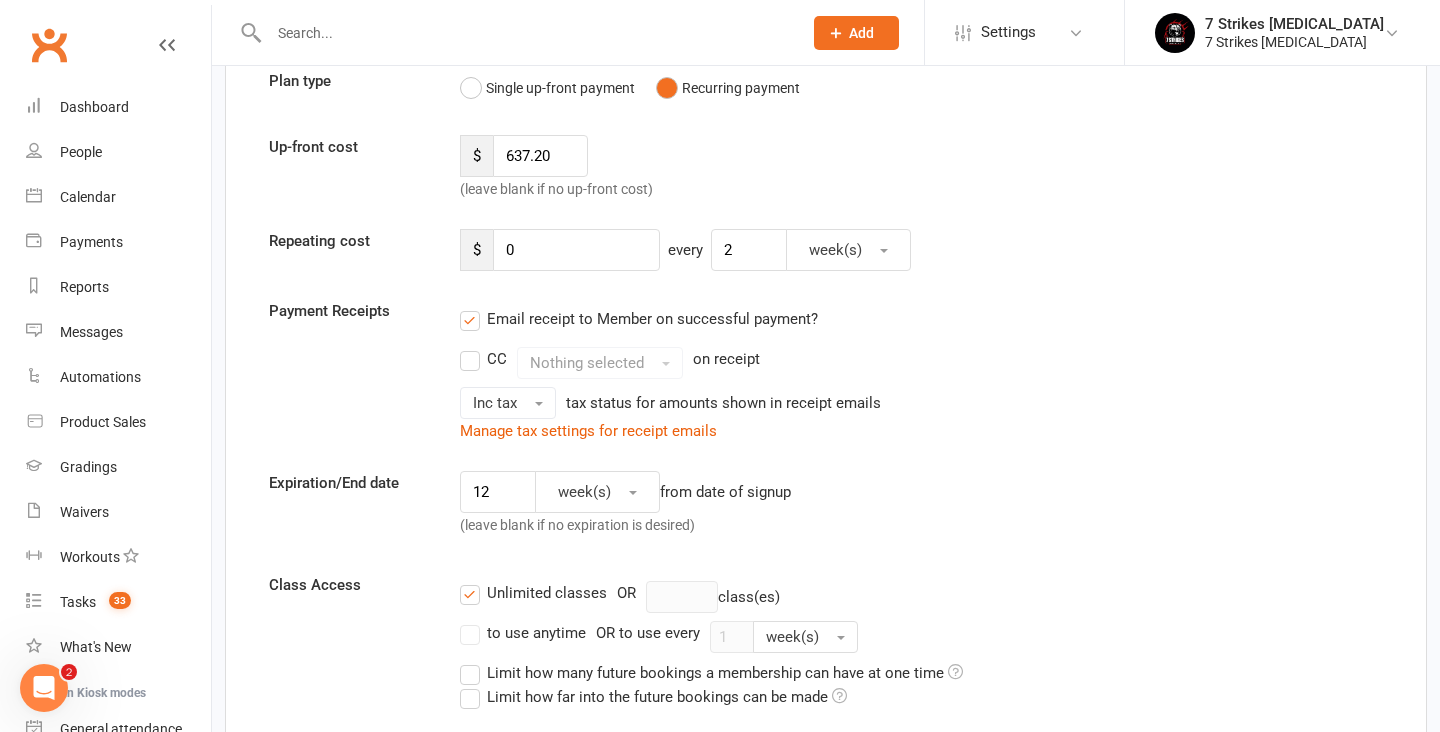 click on "12
week(s)
from date of signup (leave blank if no expiration is desired)" at bounding box center (731, 508) 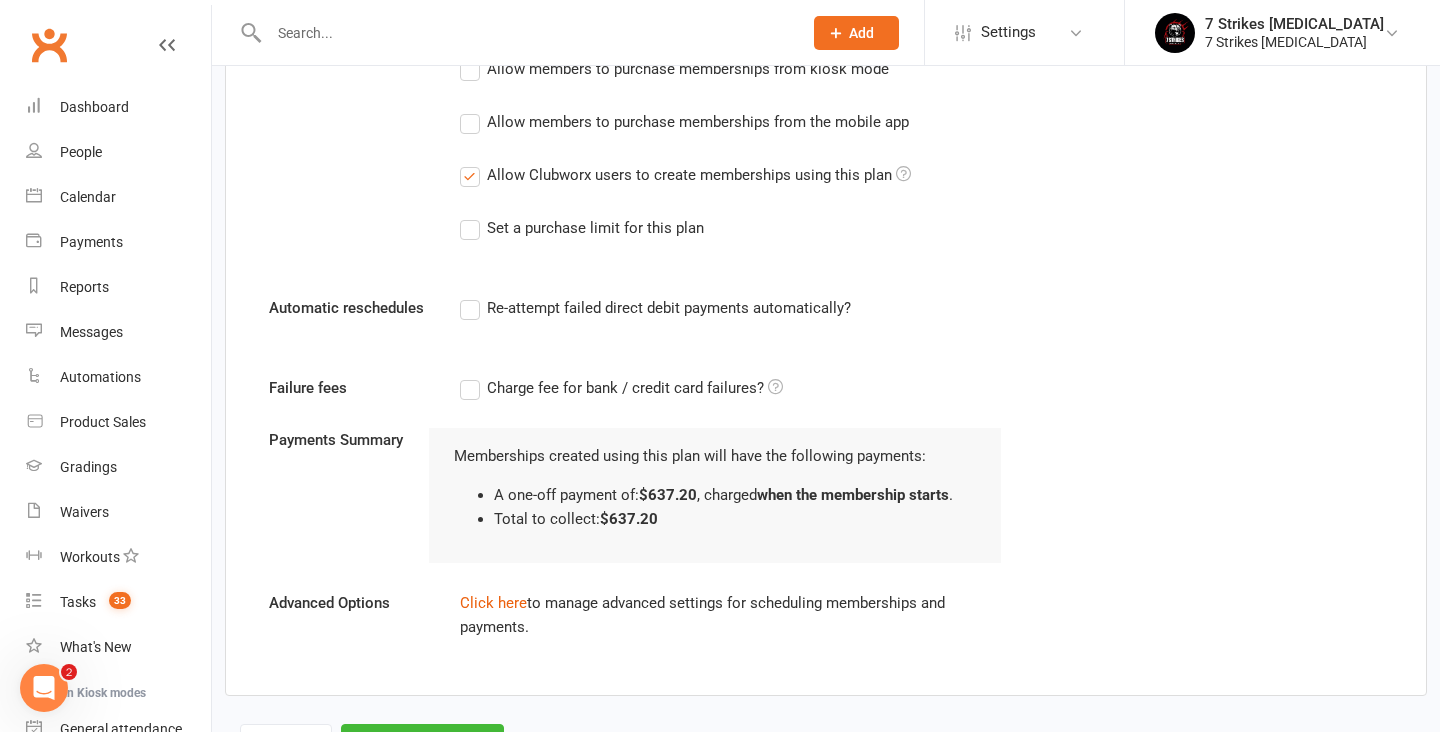 scroll, scrollTop: 1324, scrollLeft: 0, axis: vertical 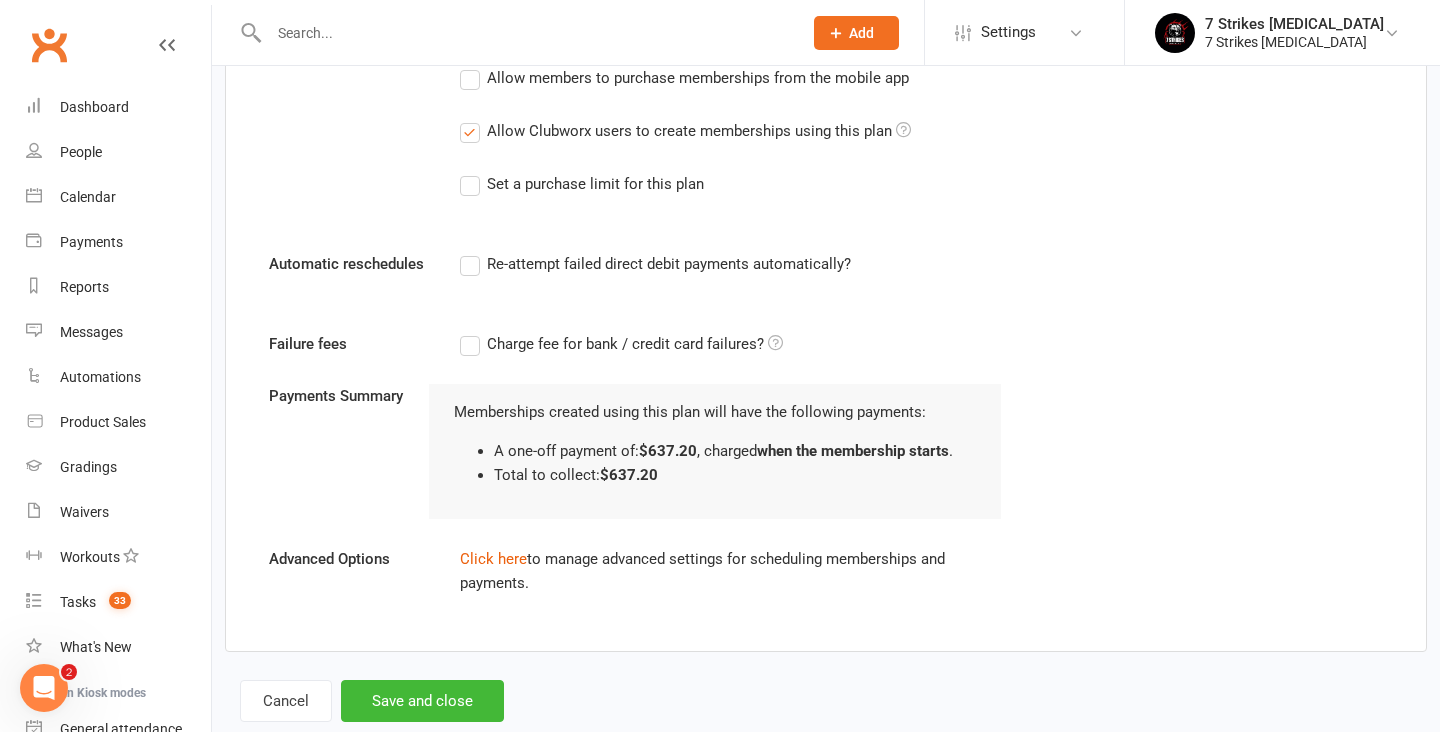 click on "Save and close" at bounding box center [422, 701] 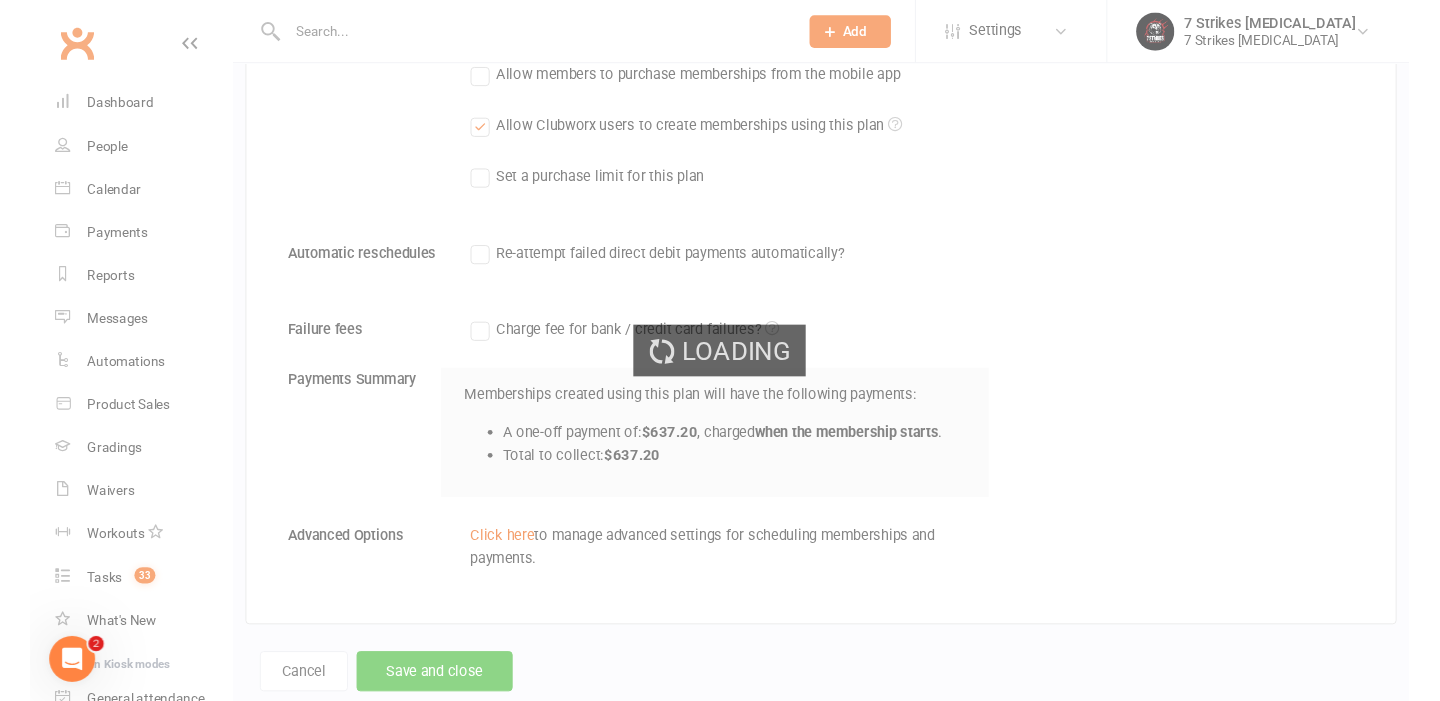 scroll, scrollTop: 0, scrollLeft: 0, axis: both 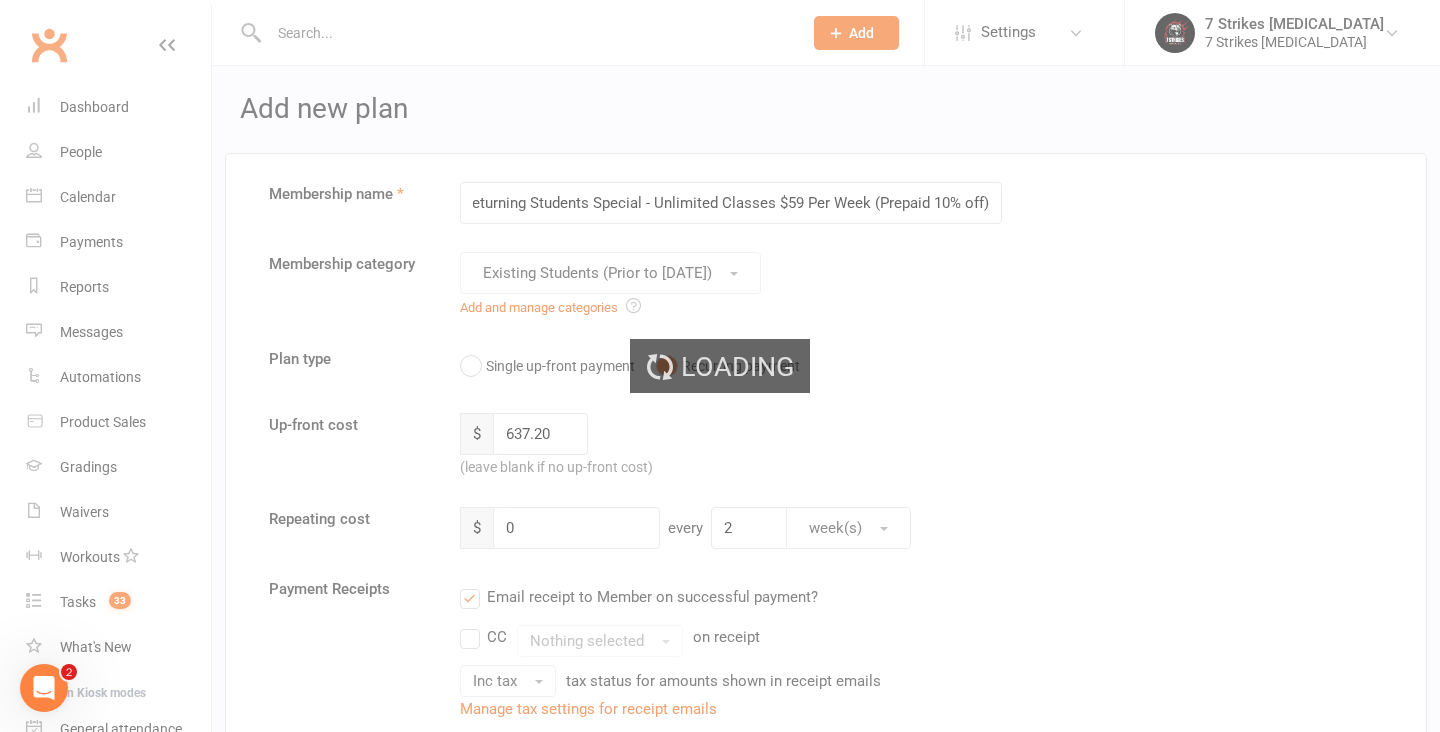 select on "100" 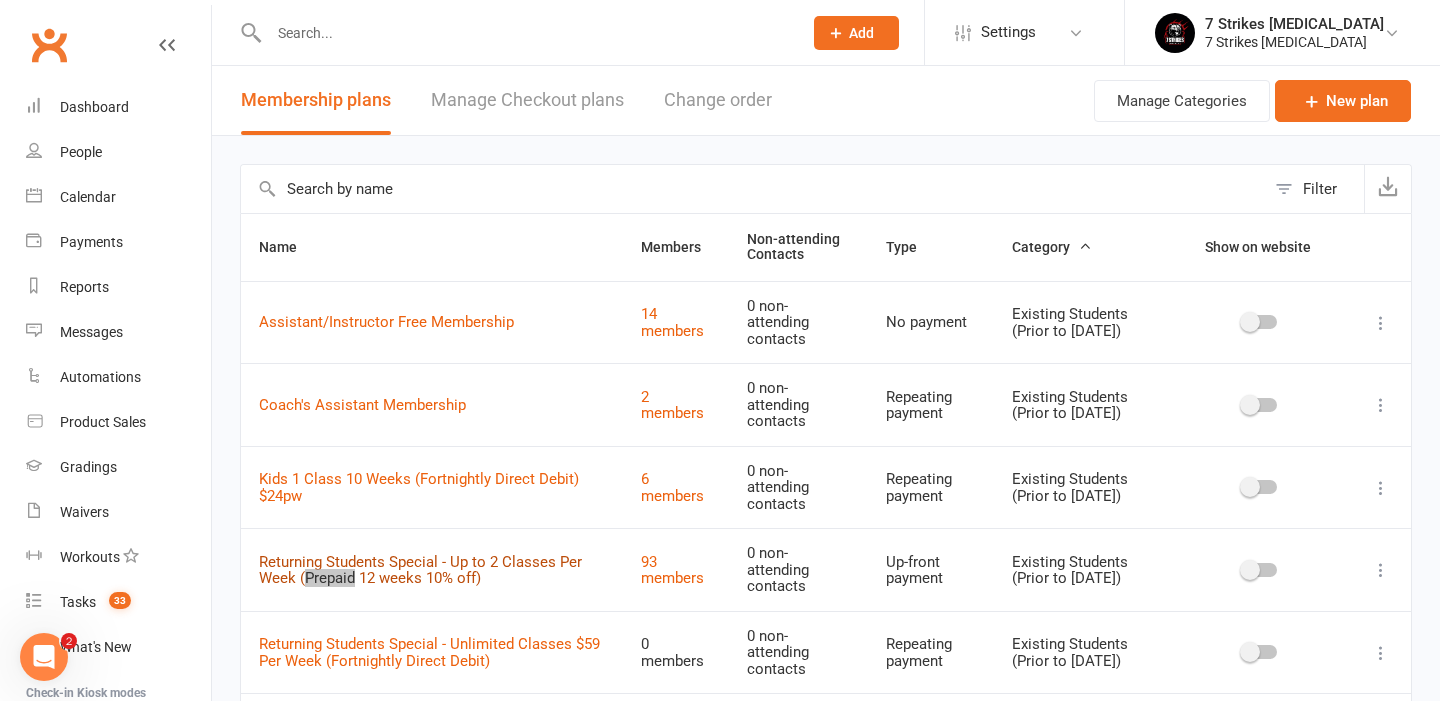 click on "Returning Students Special - Up to 2 Classes Per Week (Prepaid 12 weeks 10% off)" at bounding box center [420, 570] 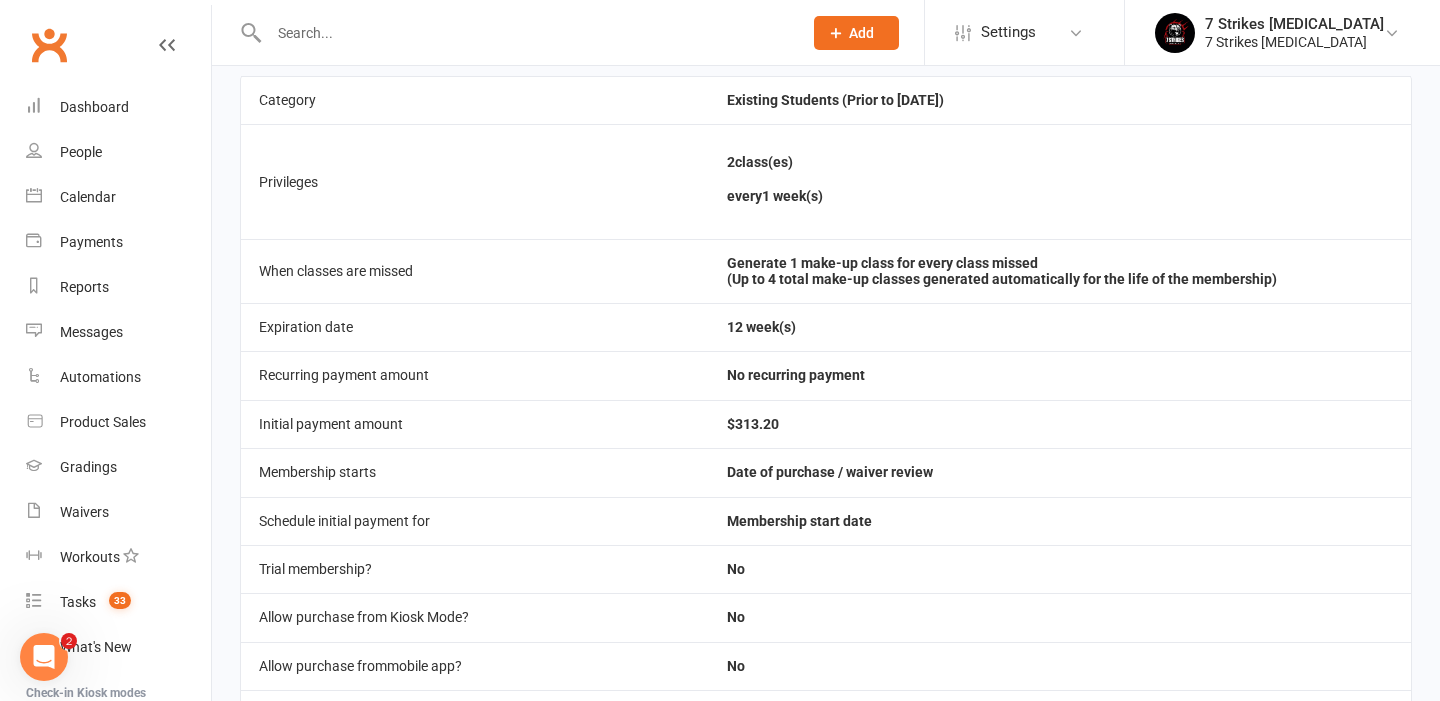 scroll, scrollTop: 95, scrollLeft: 0, axis: vertical 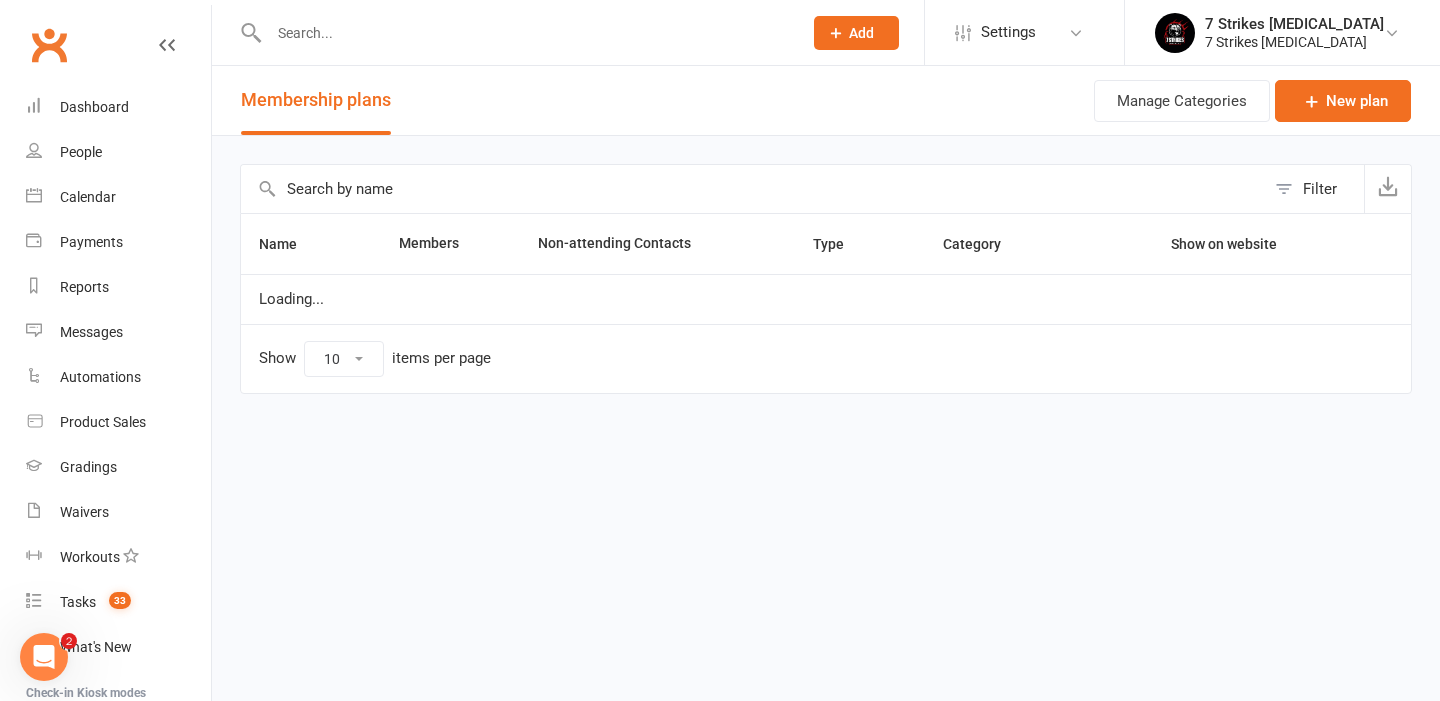 select on "100" 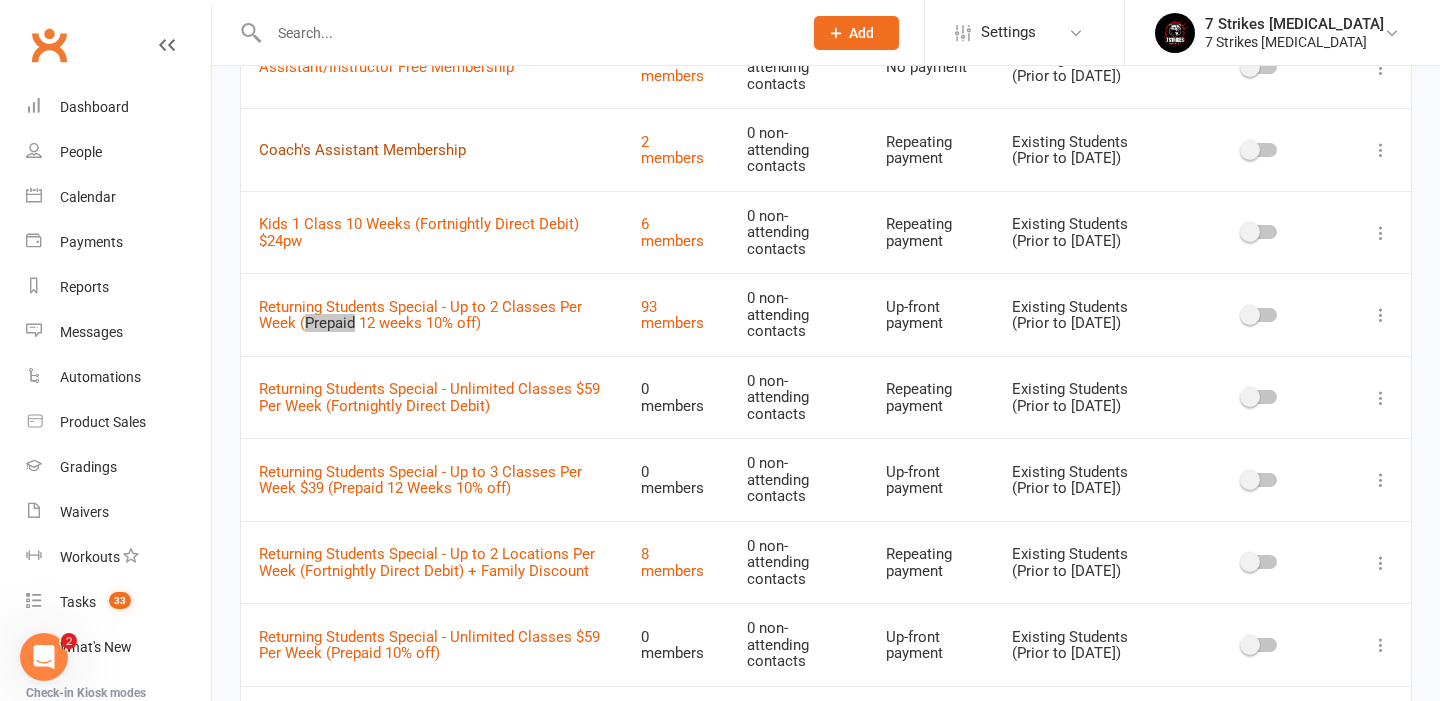 scroll, scrollTop: 266, scrollLeft: 0, axis: vertical 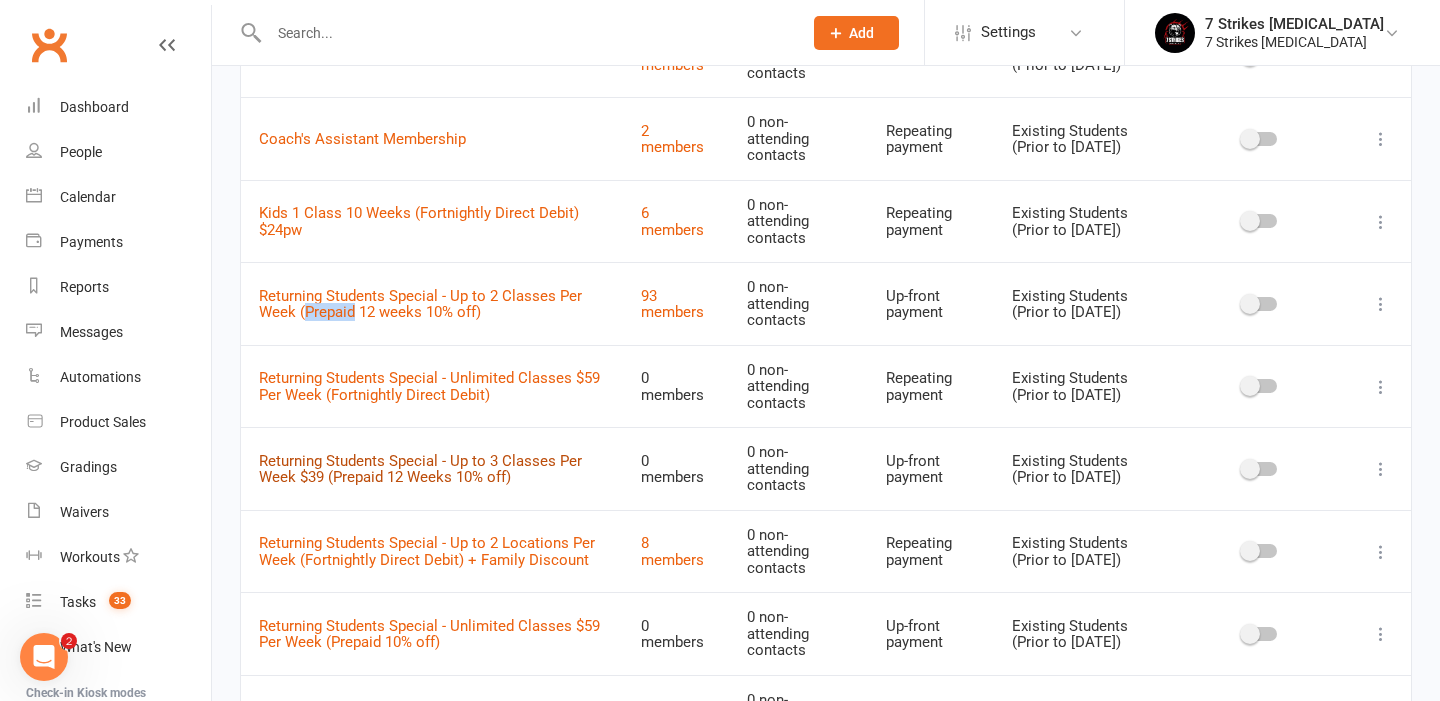 click on "Returning Students Special - Up to 3 Classes Per Week $39 (Prepaid 12 Weeks 10% off)" at bounding box center [420, 469] 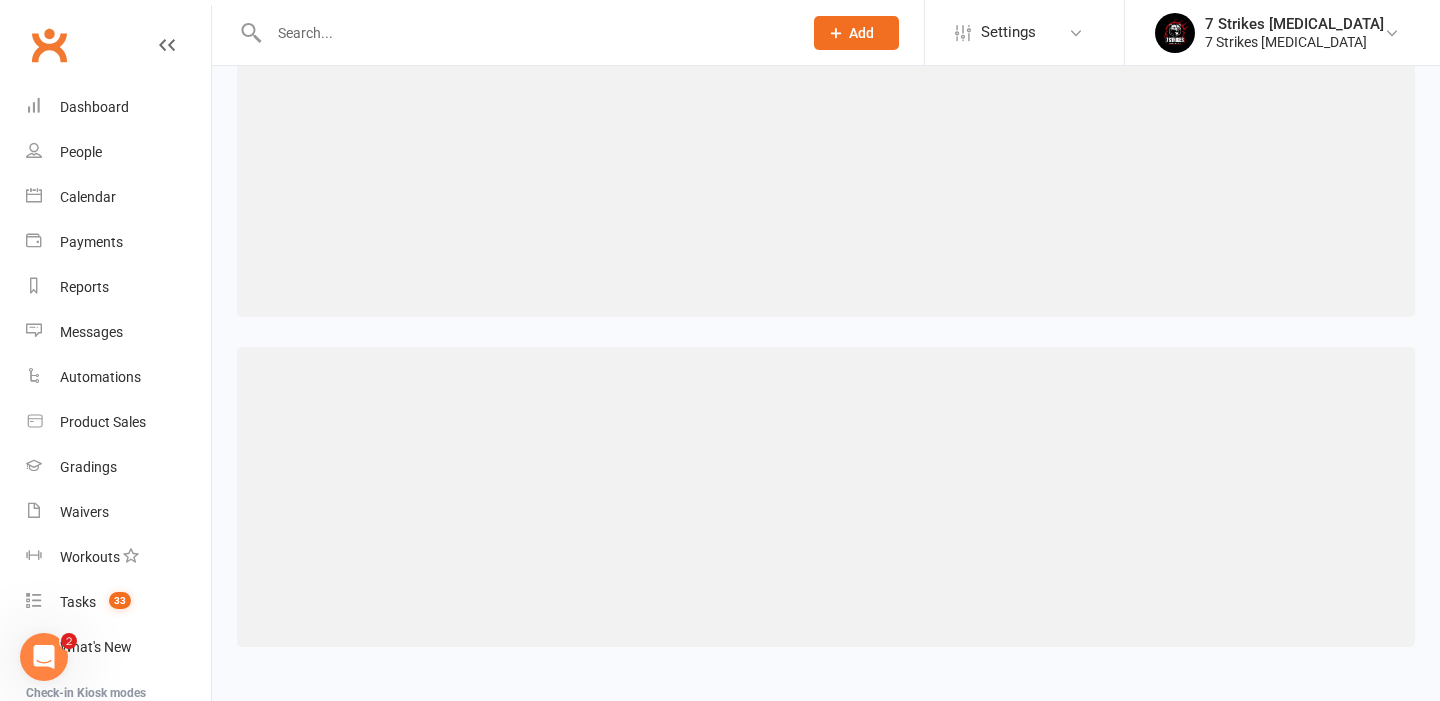 scroll, scrollTop: 0, scrollLeft: 0, axis: both 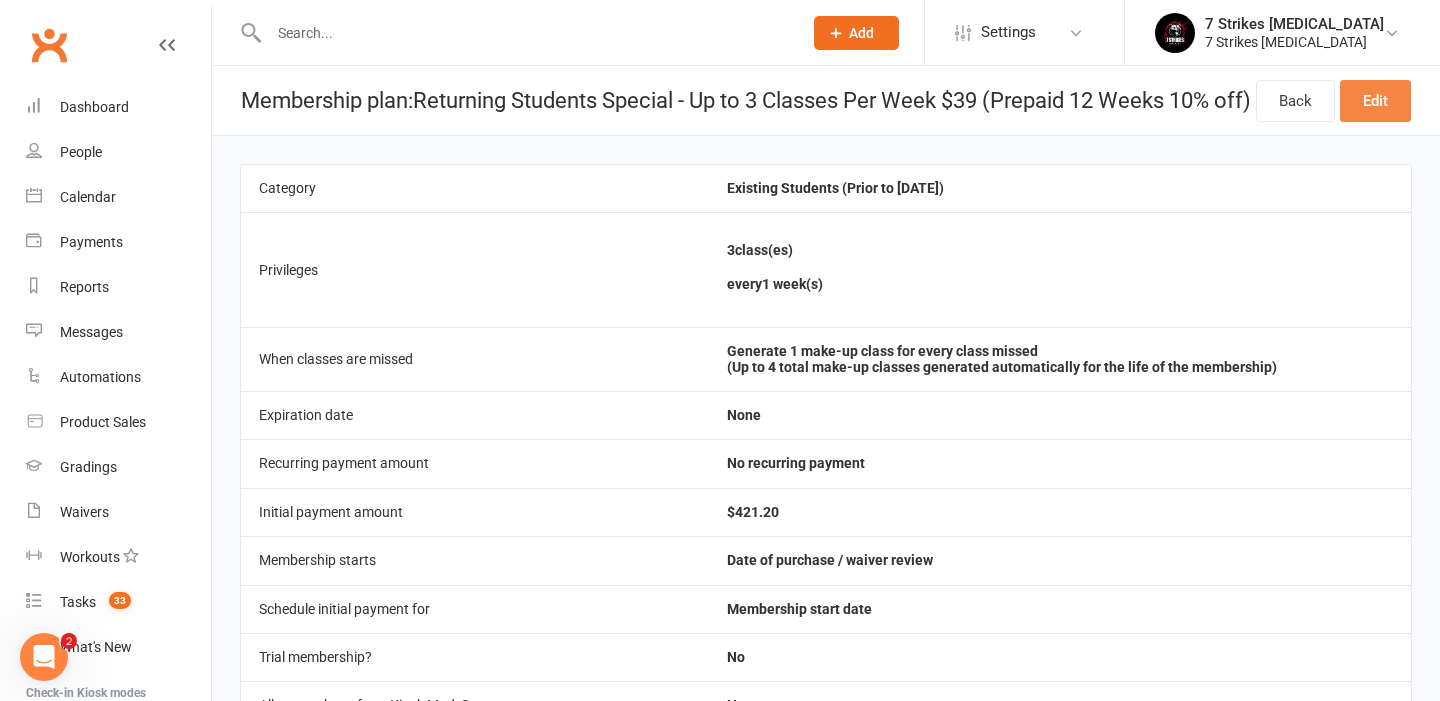 click on "Edit" at bounding box center [1375, 101] 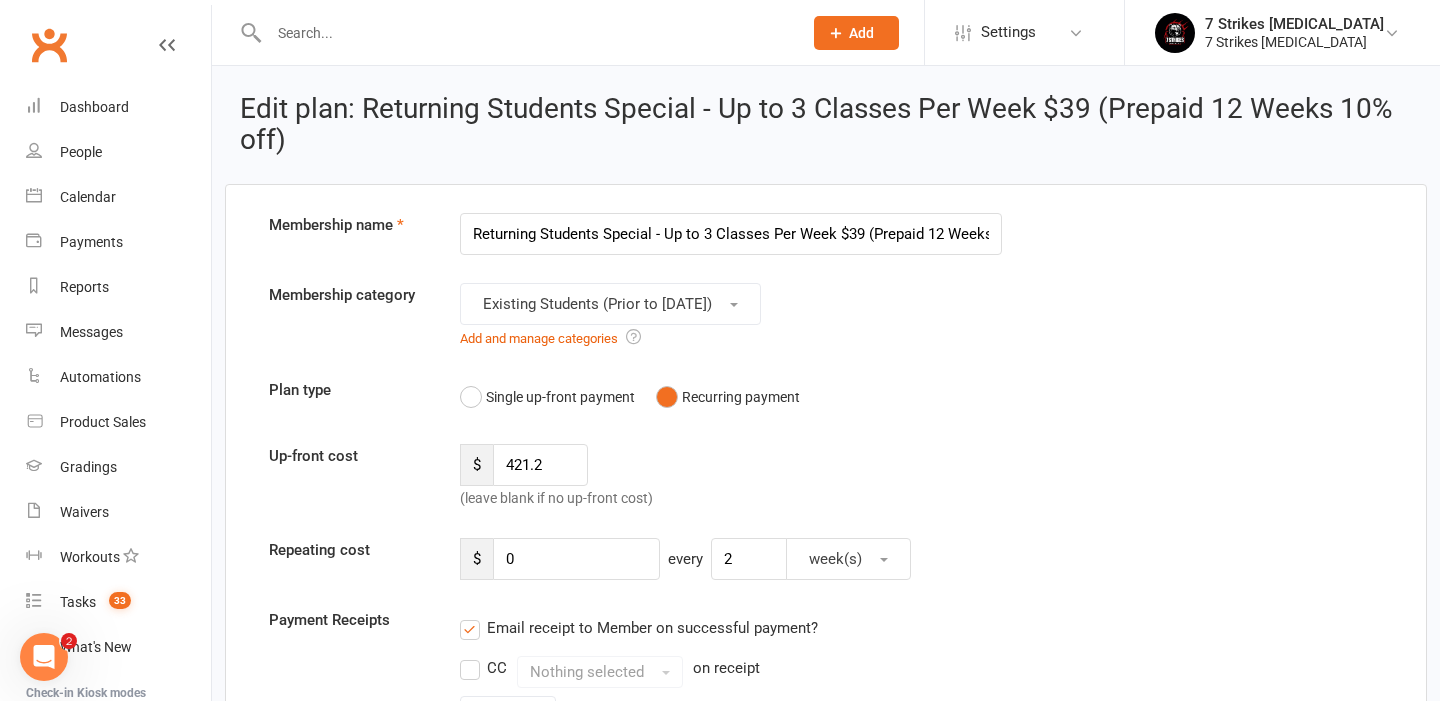 scroll, scrollTop: 0, scrollLeft: 65, axis: horizontal 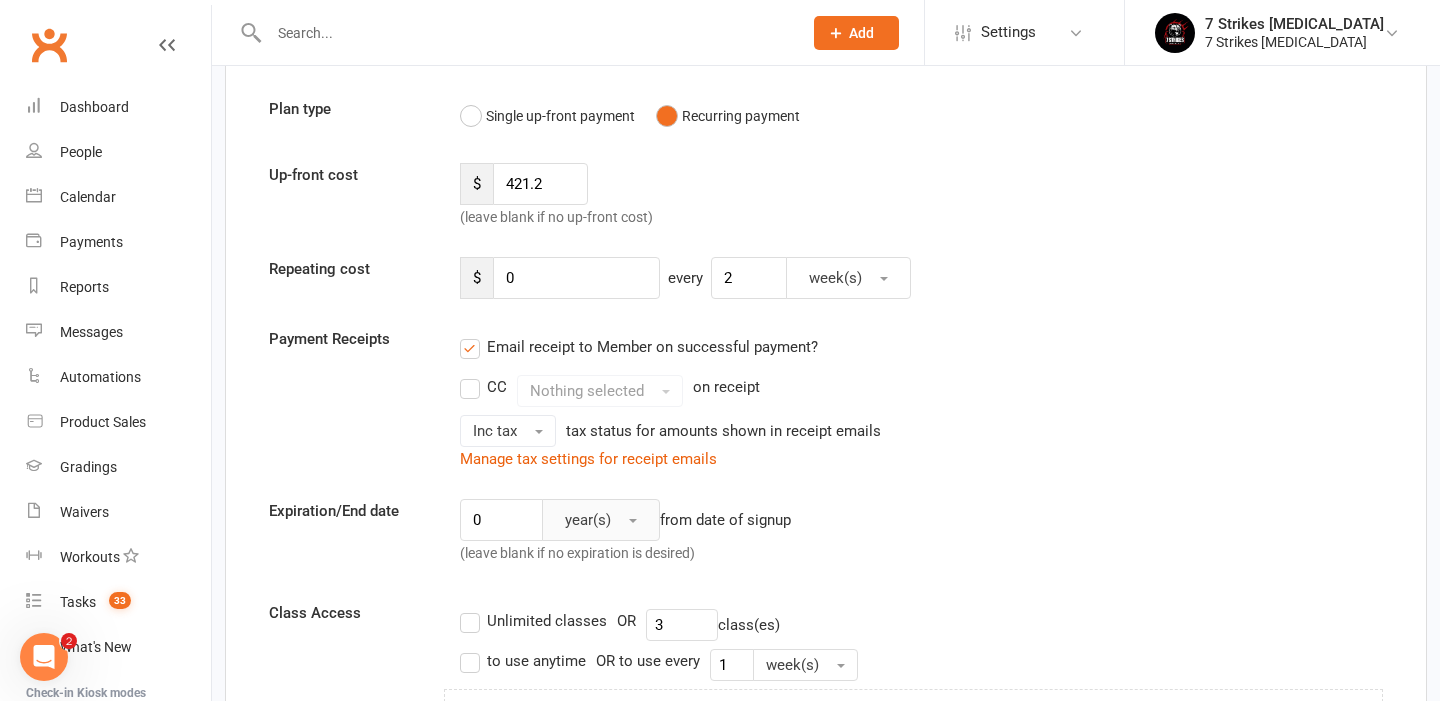 click on "year(s)" at bounding box center (601, 520) 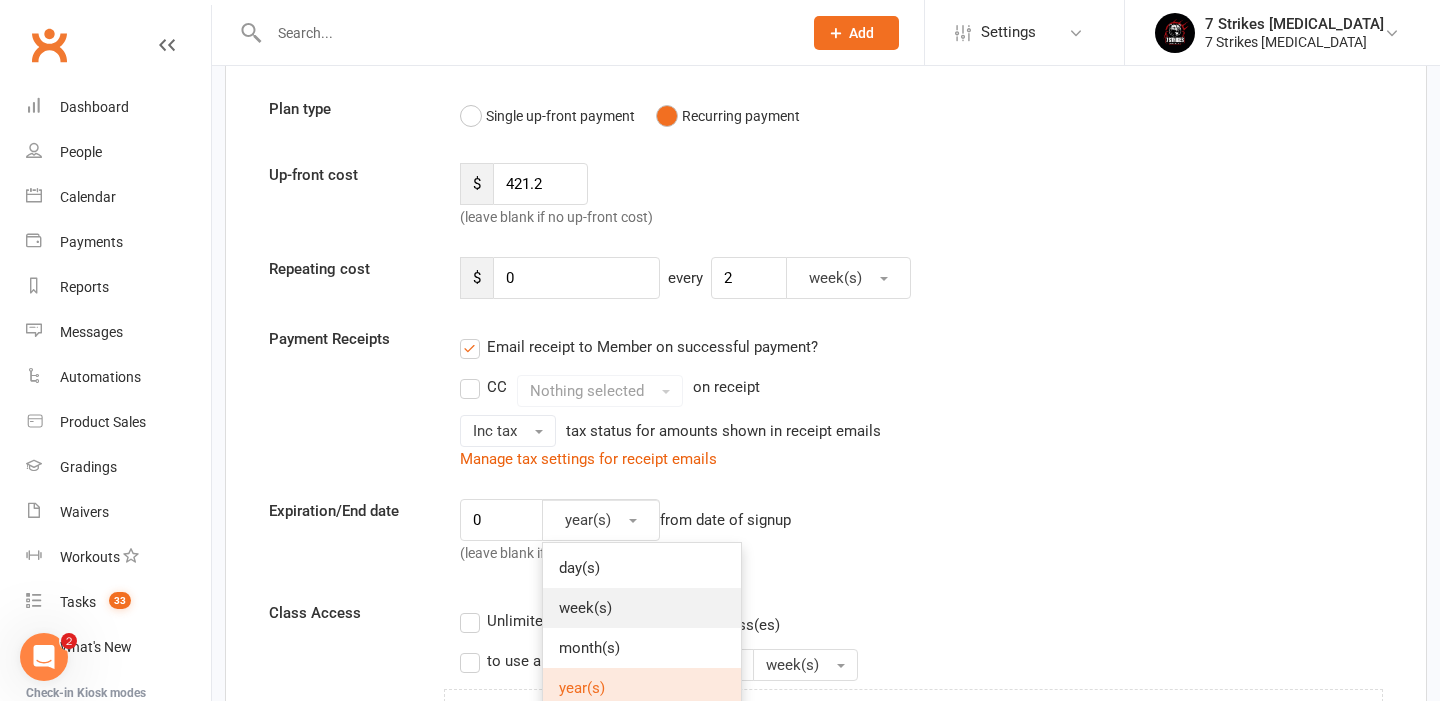 click on "week(s)" at bounding box center [642, 608] 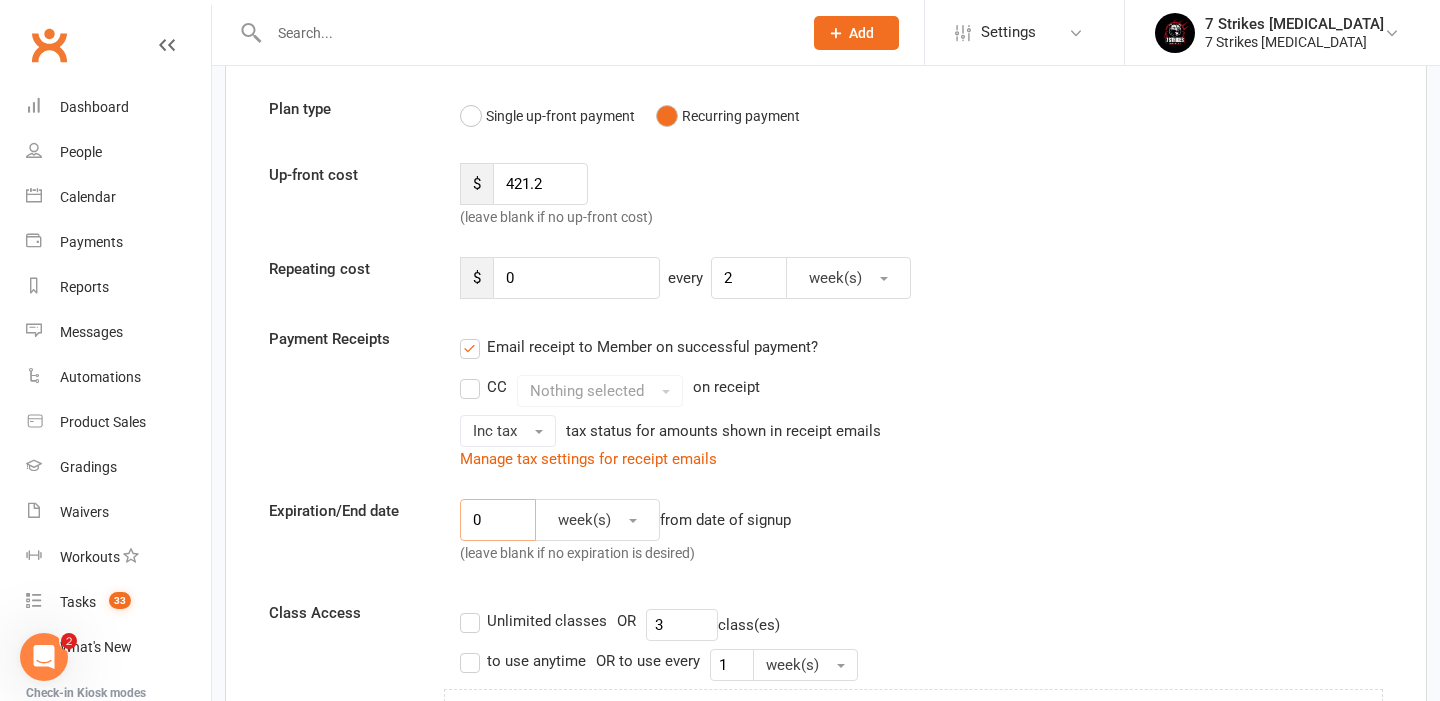 click on "0" at bounding box center [498, 520] 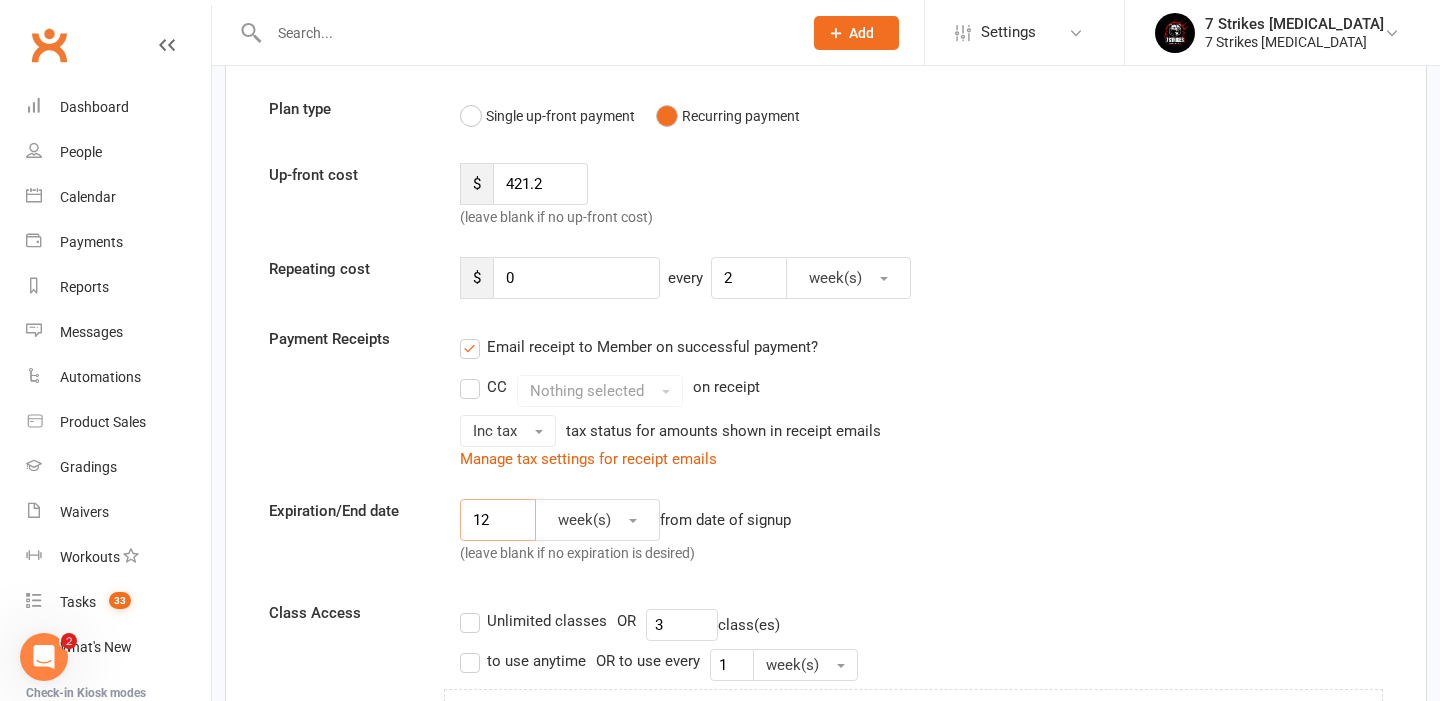 type on "12" 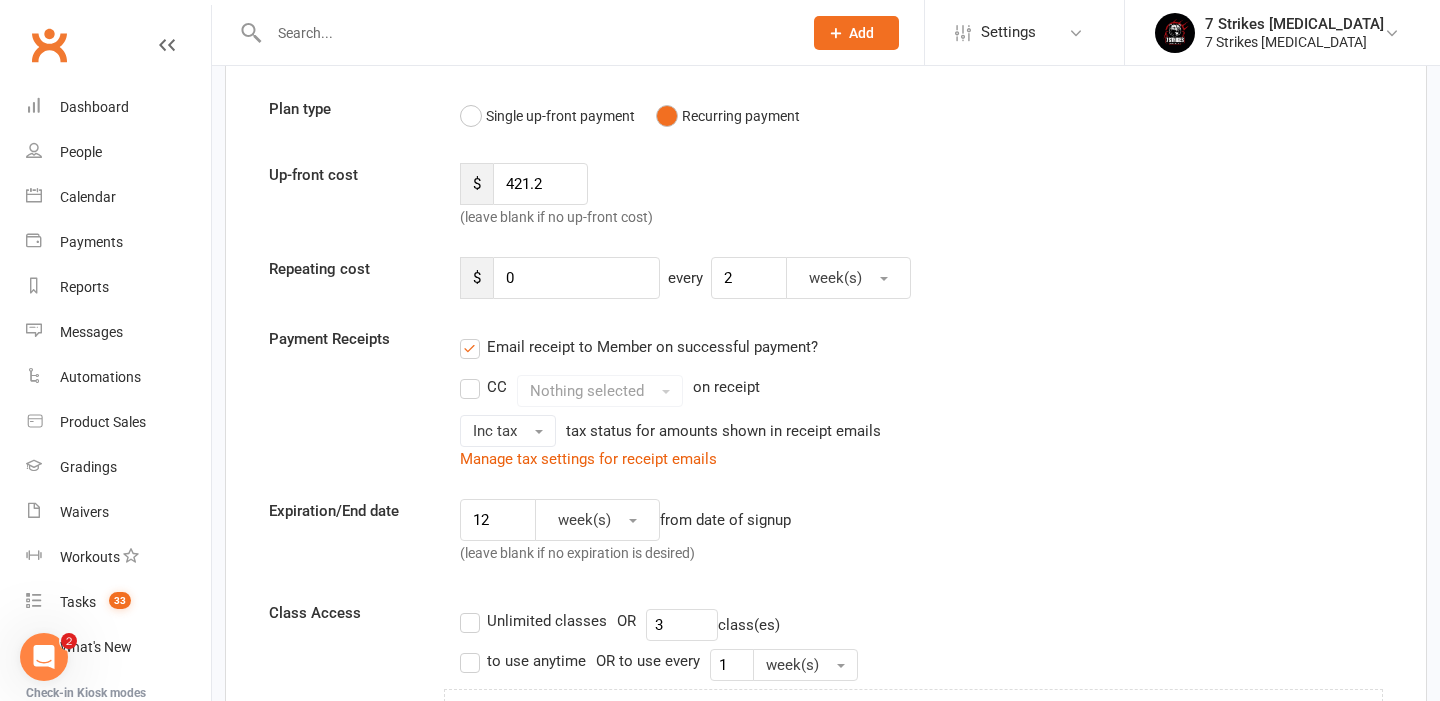 click on "Membership name Returning Students Special - Up to 3 Classes Per Week $39 (Prepaid 12 Weeks 10% off) Membership category
Existing Students (Prior to July 2025)
Add and manage categories   Plan type Single up-front payment Recurring payment Up-front cost $ 421.2 (leave blank if no up-front cost) Repeating cost $ 0 every 2
week(s)
Payment Receipts Email receipt to Member on successful payment? CC
Nothing selected
on receipt
Inc tax
tax status for amounts shown in receipt emails Manage tax settings for receipt emails Expiration/End date 12
week(s)
from date of signup (leave blank if no expiration is desired) Class Access Unlimited classes  OR  3  class(es) to use anytime  OR to use every   1" at bounding box center (826, 1346) 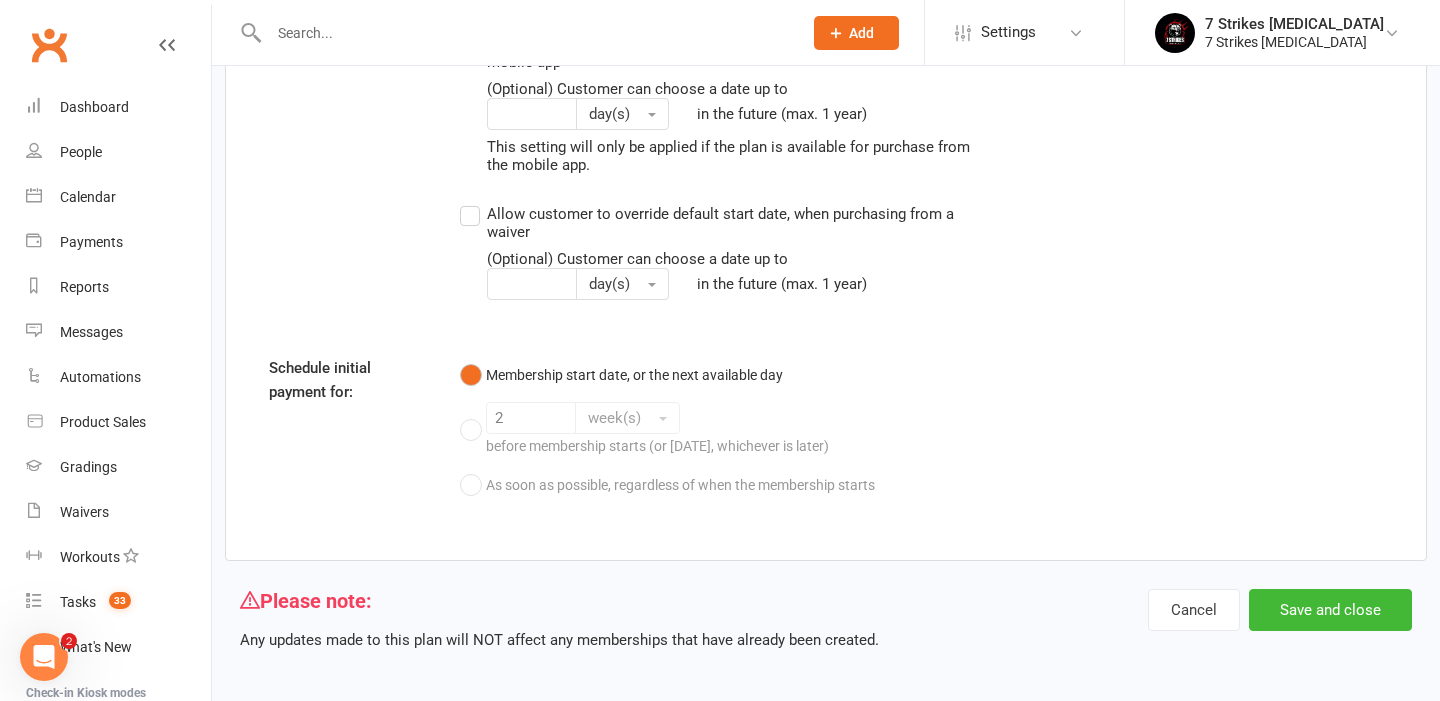 scroll, scrollTop: 2534, scrollLeft: 0, axis: vertical 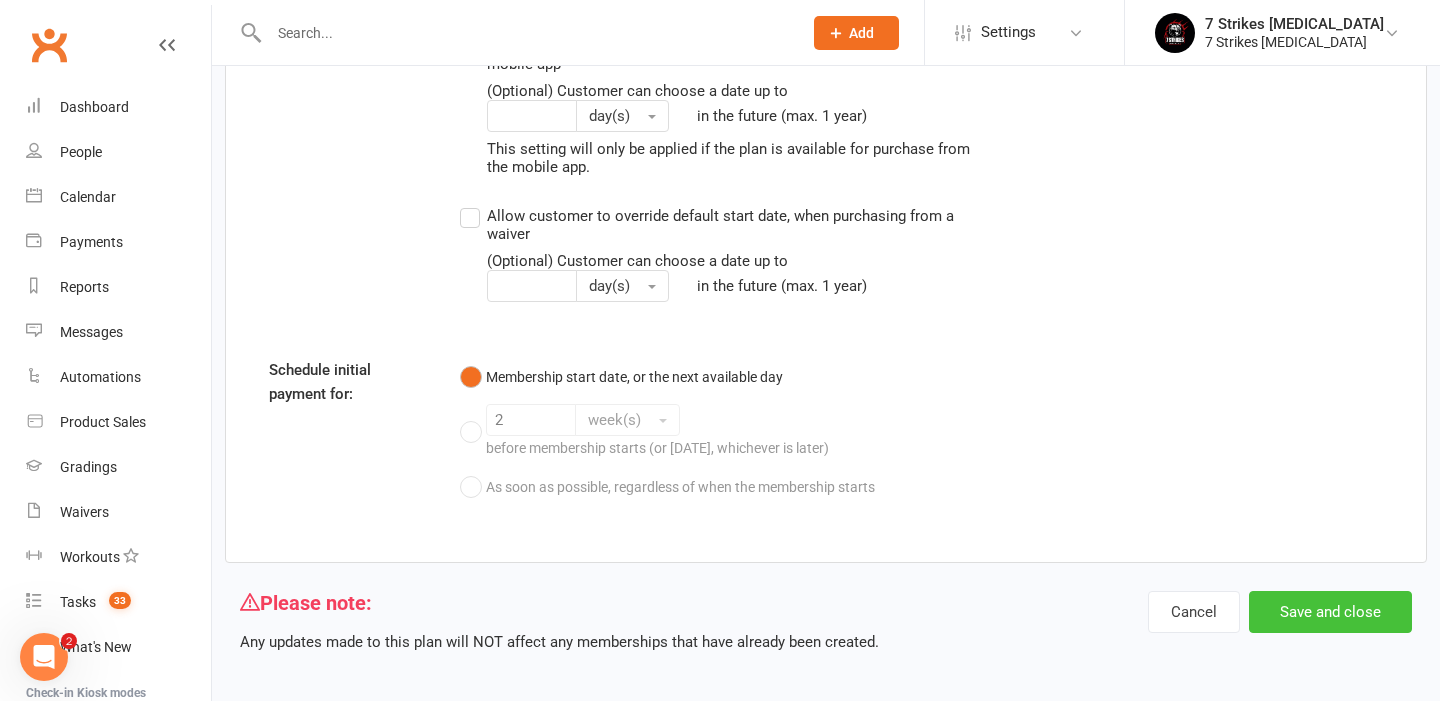 click on "Save and close" at bounding box center (1330, 612) 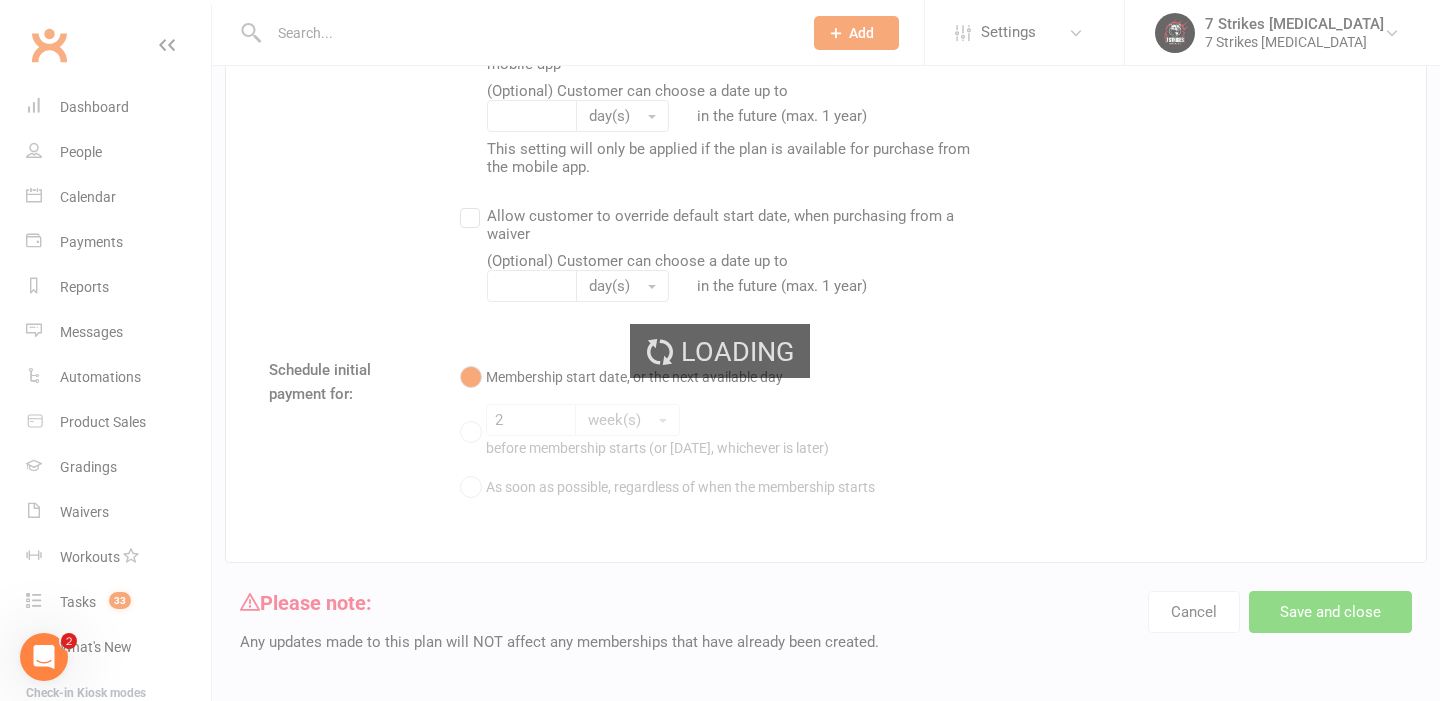 scroll, scrollTop: 0, scrollLeft: 0, axis: both 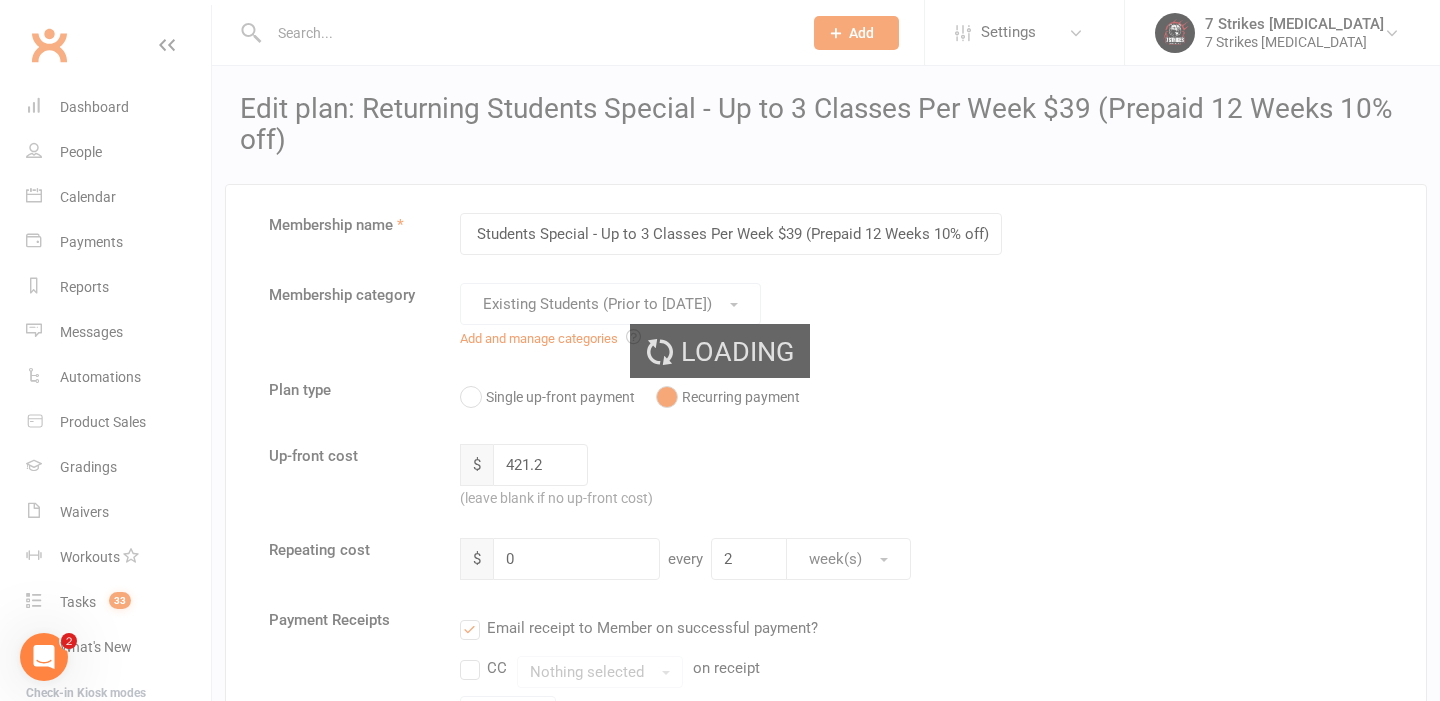 select on "100" 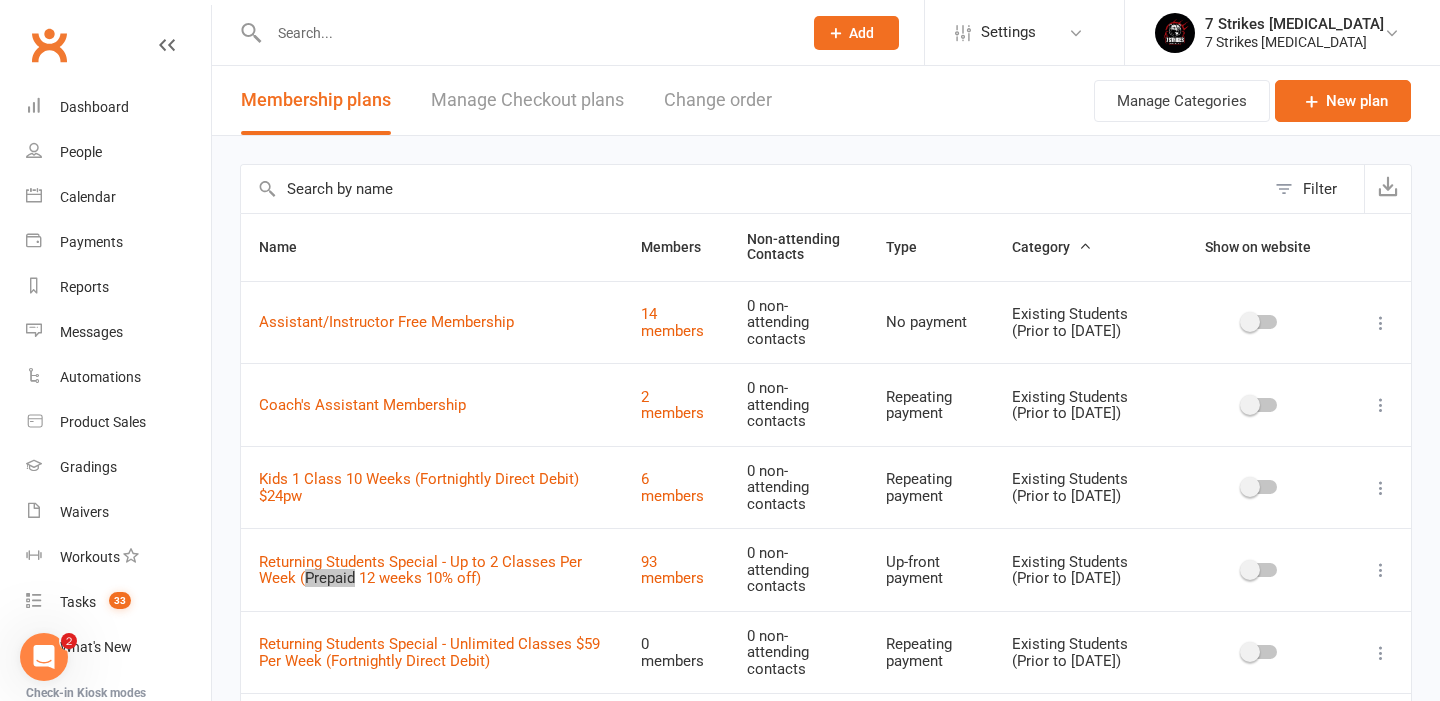 scroll, scrollTop: 385, scrollLeft: 0, axis: vertical 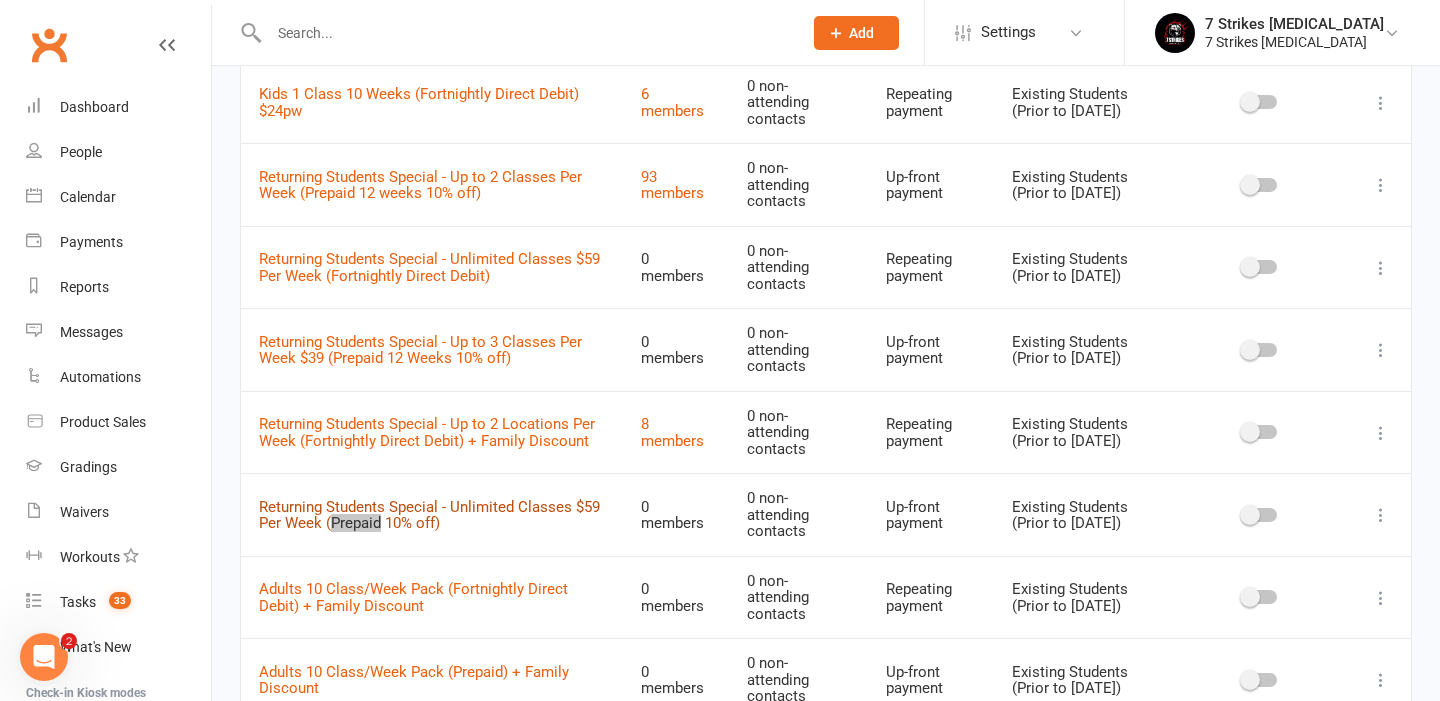 click on "Returning Students Special - Unlimited Classes $59 Per Week (Prepaid 10% off)" at bounding box center [429, 515] 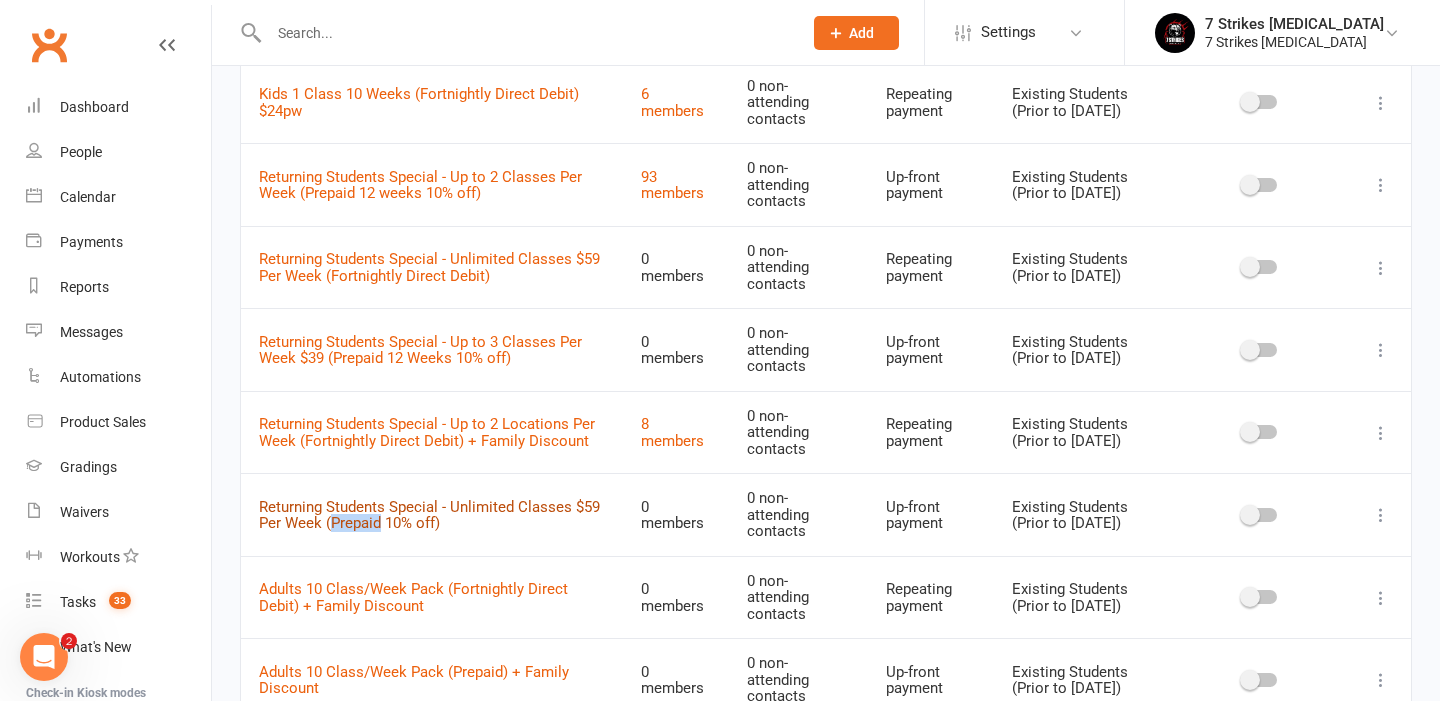 scroll, scrollTop: 0, scrollLeft: 0, axis: both 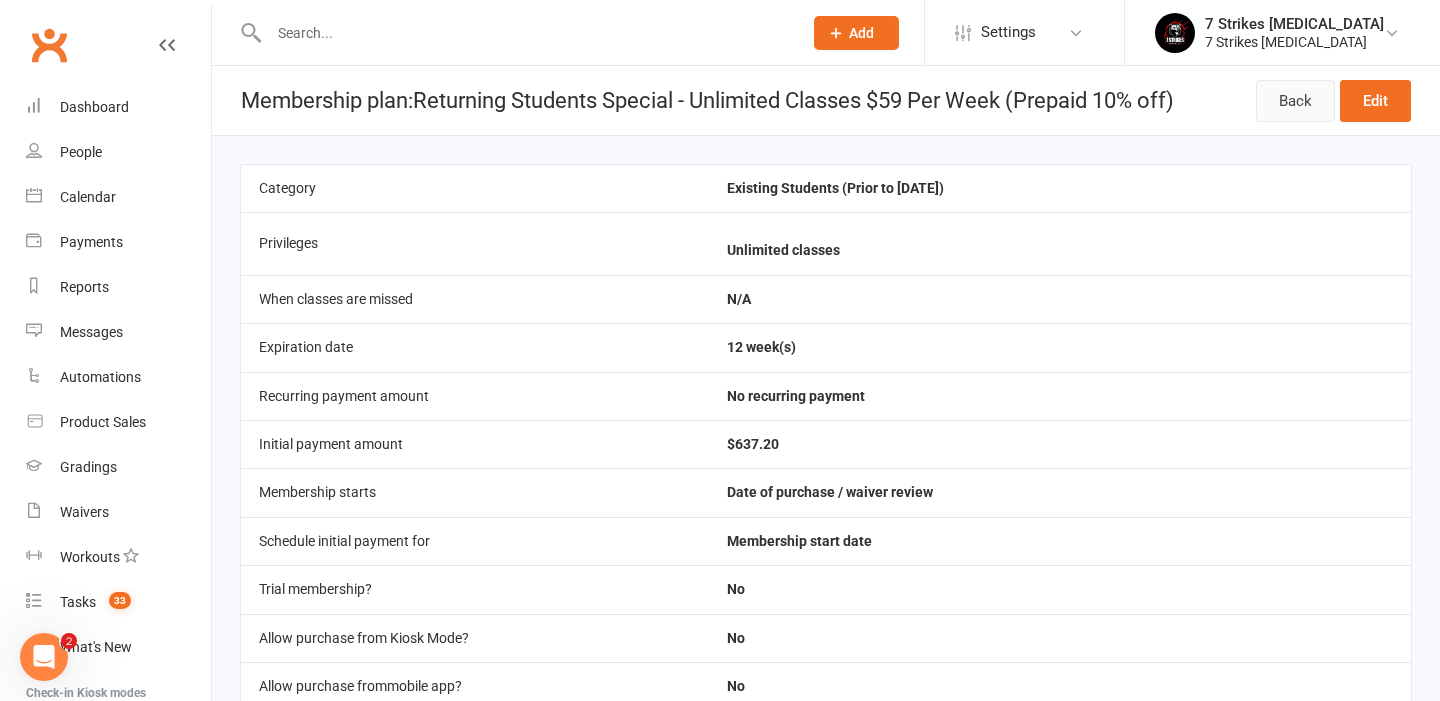 click on "Back" at bounding box center [1295, 101] 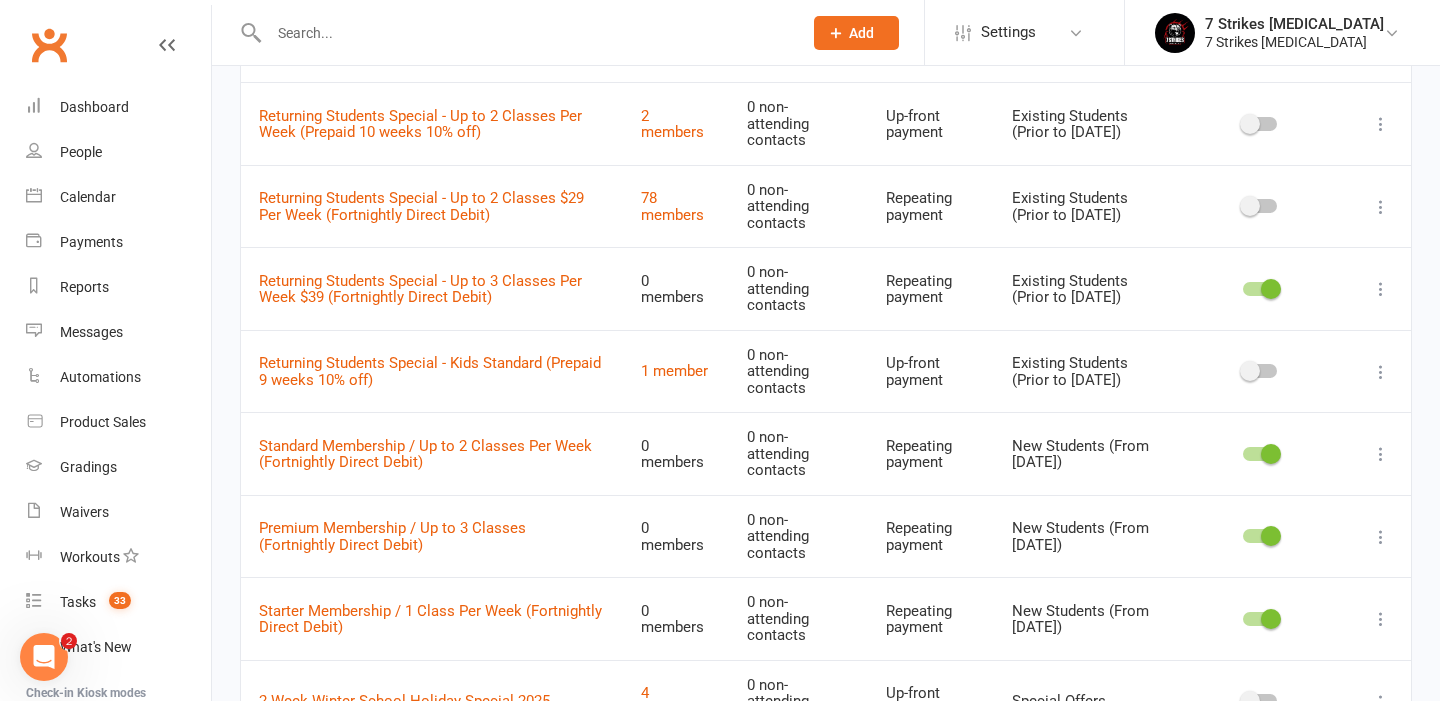 scroll, scrollTop: 1289, scrollLeft: 0, axis: vertical 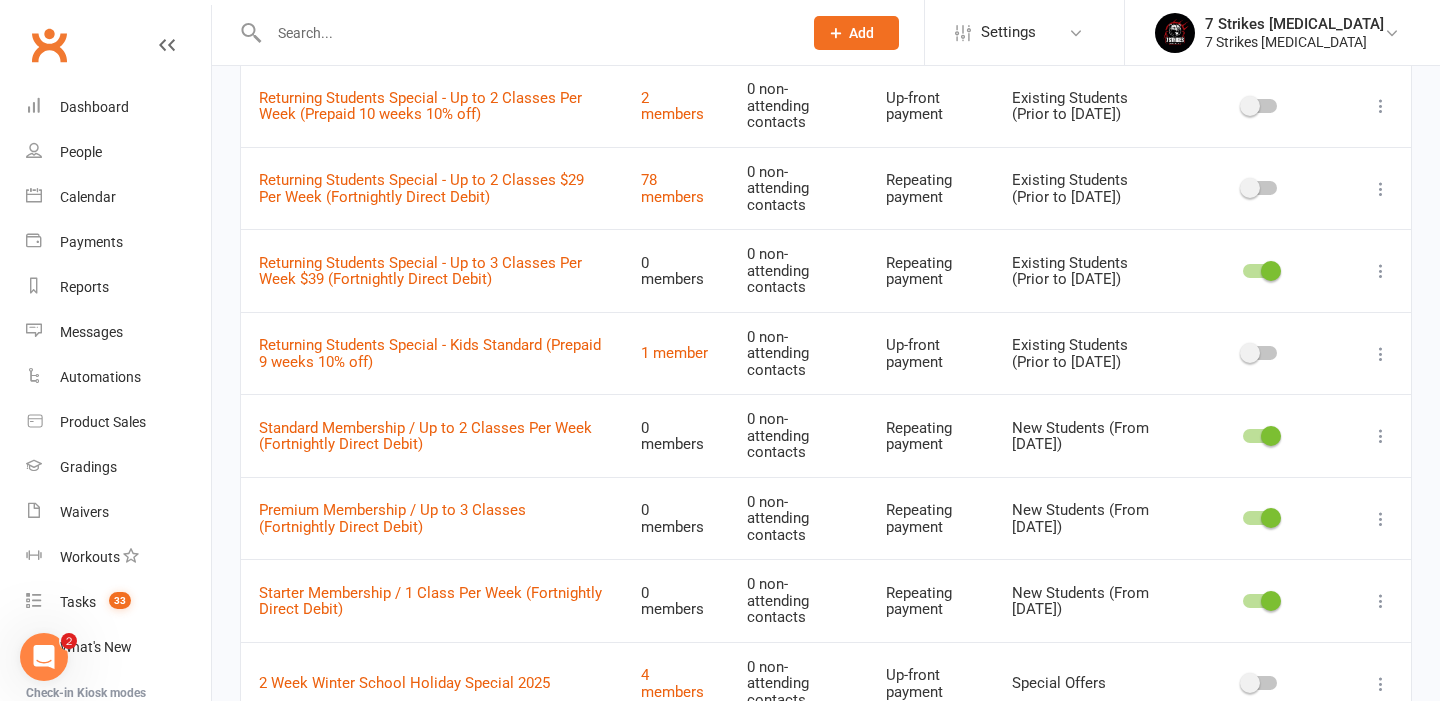 click on "Filter Name Members Non-attending Contacts Type Category Show on website Assistant/Instructor Free Membership 14 members 0 non-attending contacts No payment Existing Students (Prior to July 2025) Coach's Assistant Membership 2 members 0 non-attending contacts Repeating payment Existing Students (Prior to July 2025) Kids 1 Class 10 Weeks (Fortnightly Direct Debit) $24pw 6 members 0 non-attending contacts Repeating payment Existing Students (Prior to July 2025) Returning Students Special - Up to 2 Classes Per Week (Prepaid 12 weeks 10% off) 93 members 0 non-attending contacts Up-front payment Existing Students (Prior to July 2025) Returning Students Special - Unlimited Classes $59 Per Week (Fortnightly Direct Debit) 0 members 0 non-attending contacts Repeating payment Existing Students (Prior to July 2025) Returning Students Special - Up to 3 Classes Per Week $39 (Prepaid 12 Weeks 10% off) 0 members 0 non-attending contacts Up-front payment Existing Students (Prior to July 2025) 8 members Repeating payment Show" at bounding box center [826, -110] 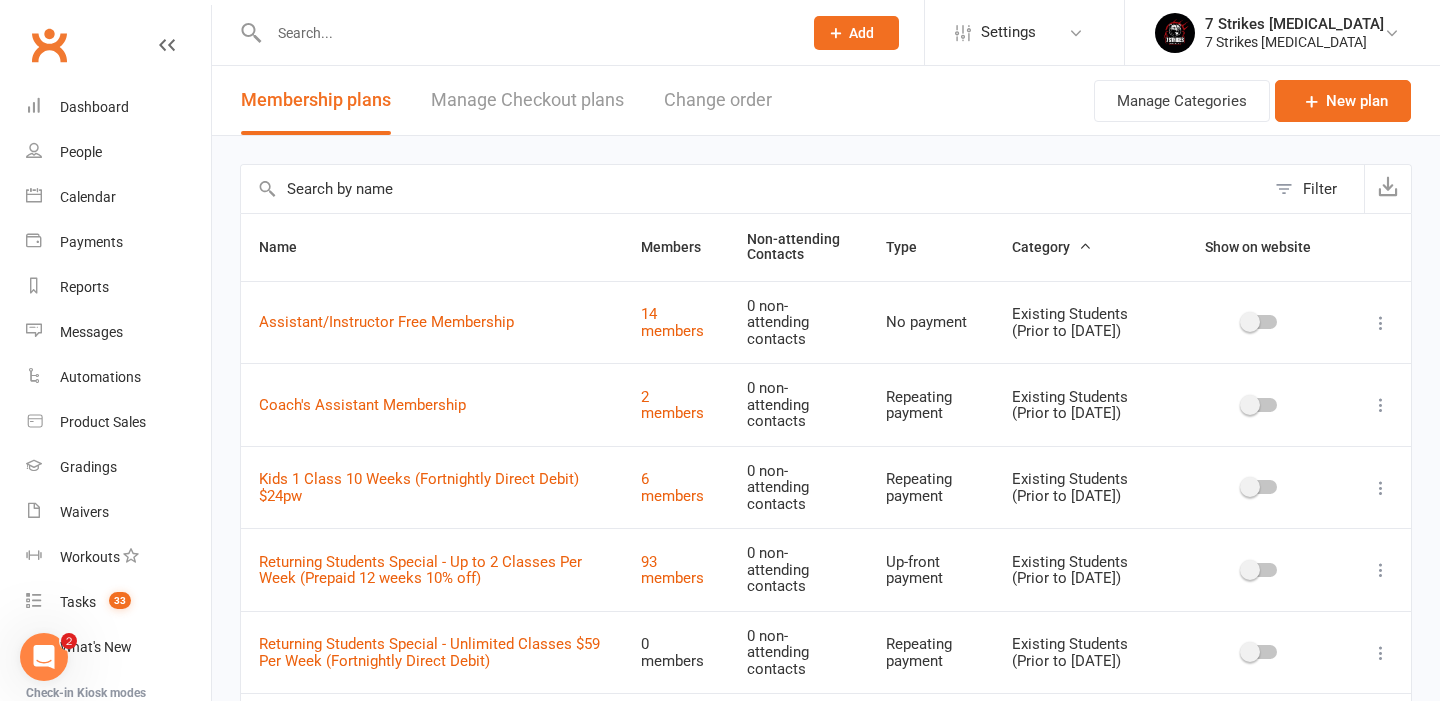 scroll, scrollTop: 0, scrollLeft: 0, axis: both 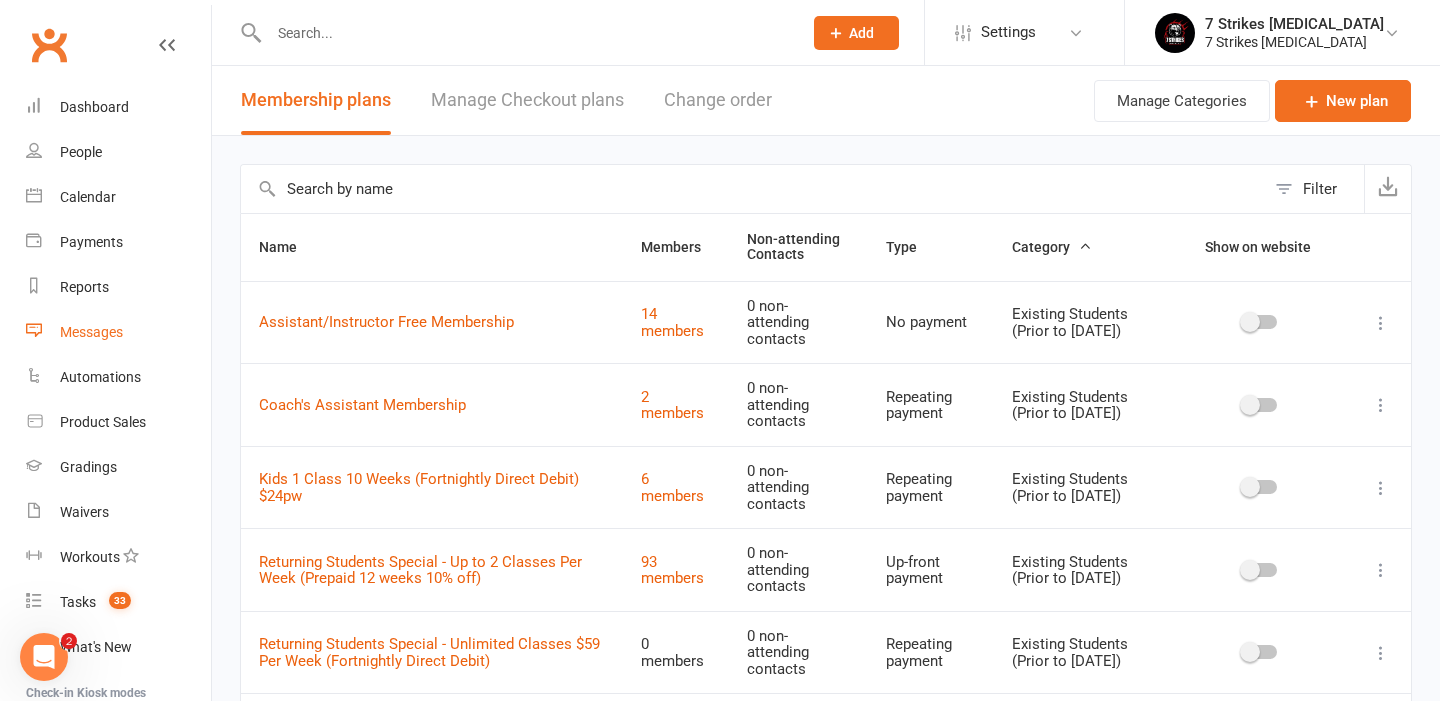 click on "Messages" at bounding box center [118, 332] 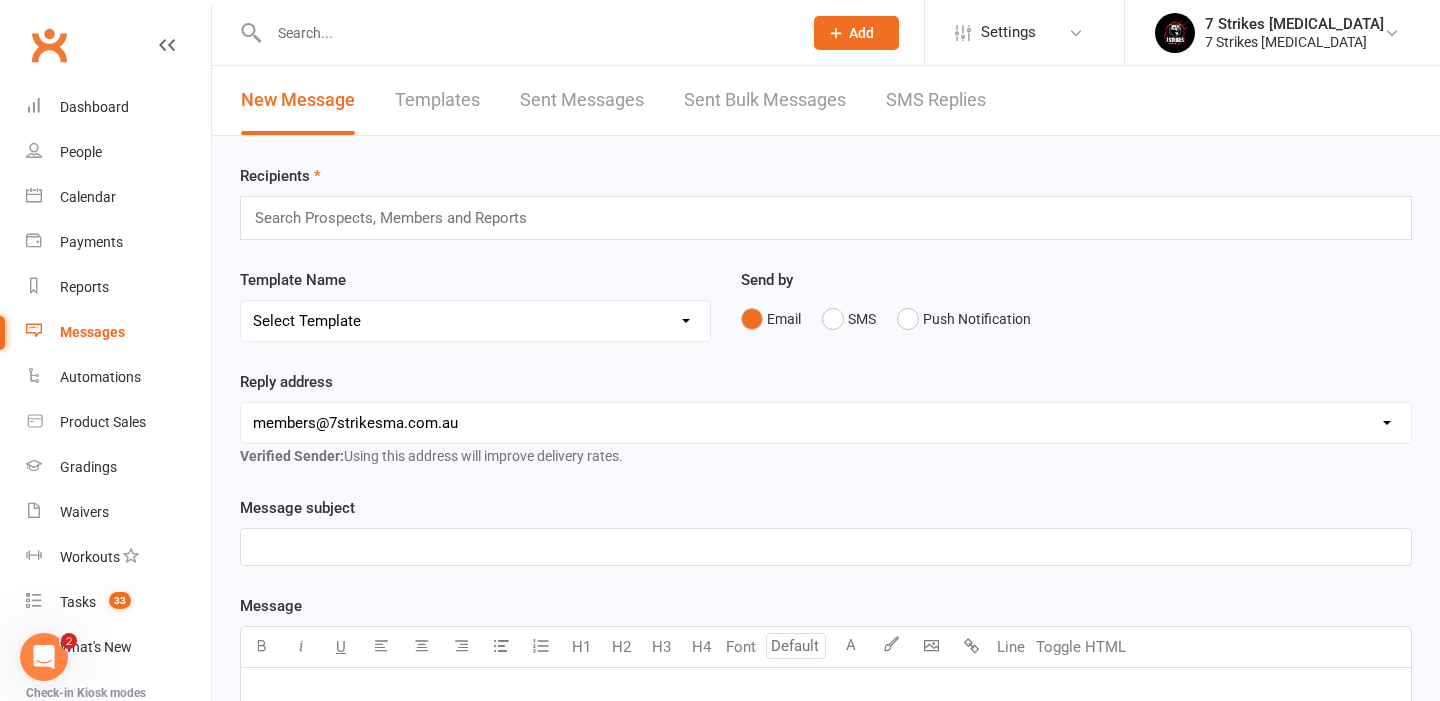 click on "Recipients Search Prospects, Members and Reports Template Name Select Template [Email] First Time Failed Payment [Email] non upgraded new members [Email] Registrations are OPEN! ⭐ PRE-SALE! ⭐ [Email] Upgraded New Members - Registrations are open! [Email] school holidays winter 2025 [Email] Beresford Rd [Email] Kings Langley Free Trial [Email] Metella Rd Trial [Email] New Lead - No Answer [Email] Kids sign up after free trial [Email] 1a - Kids - (Free Tria)l To Schedule 1st Class - Email #1 Send by Email SMS Push Notification Reply address hello@clubworx.com members@7strikesma.com.au daniel@7strikesma.com.au Verified Sender:   Using this address will improve delivery rates. Message subject ﻿ Message U H1 H2 H3 H4 Font A Line Toggle HTML ﻿ Contact merge tags contact-first-name contact-last-name contact-email contact-phone-number contact-address what-contact-interested-in how-contact-contacted-us how-contact-heard-about-us last-attended-on next-upcoming-payment-amount next-upcoming-payment-date" at bounding box center [826, 703] 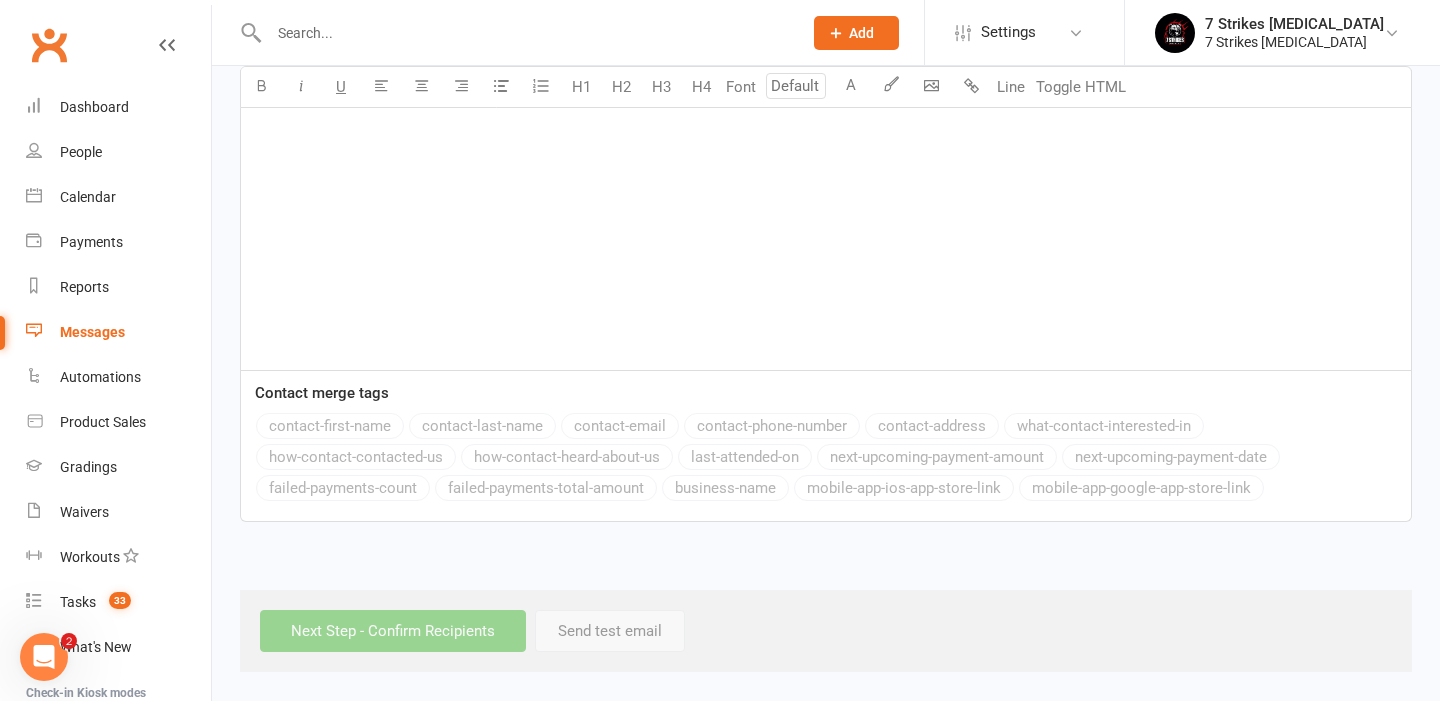 scroll, scrollTop: 615, scrollLeft: 0, axis: vertical 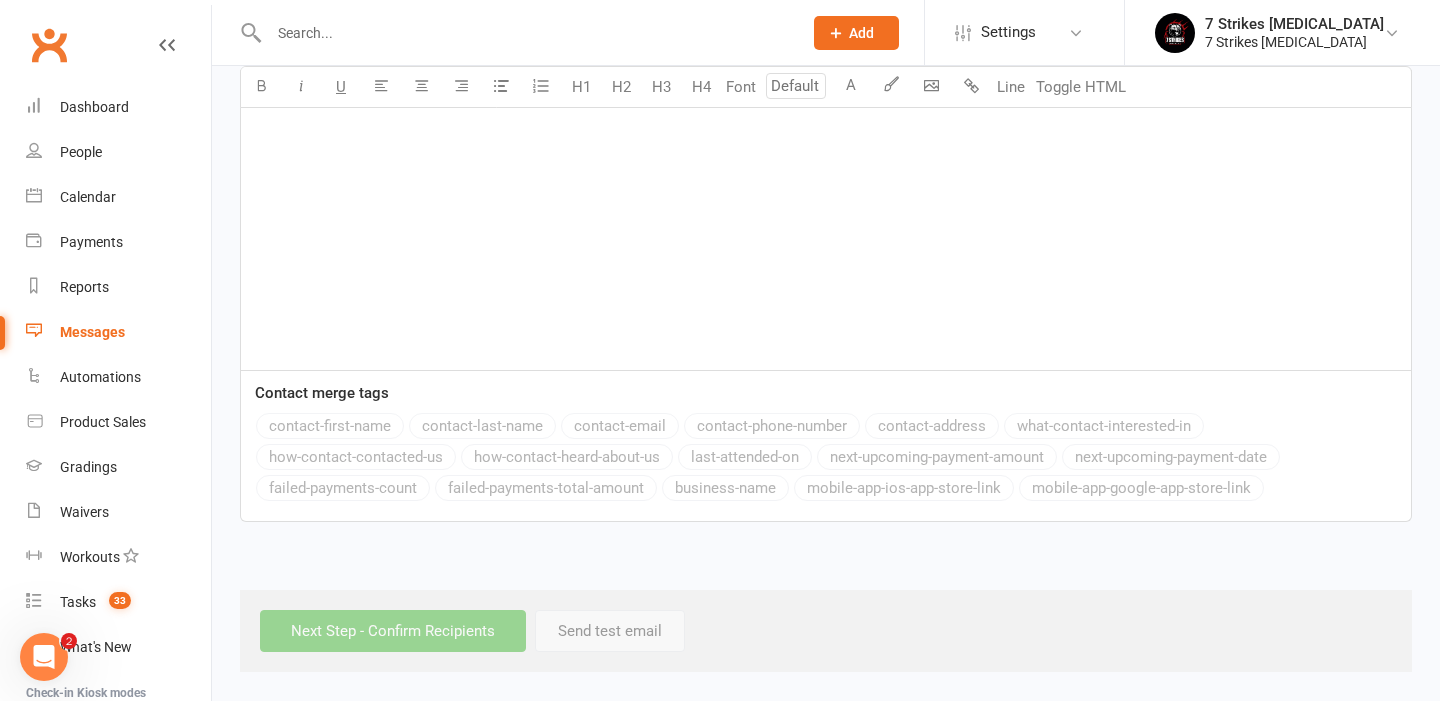 click on "﻿" at bounding box center [826, 220] 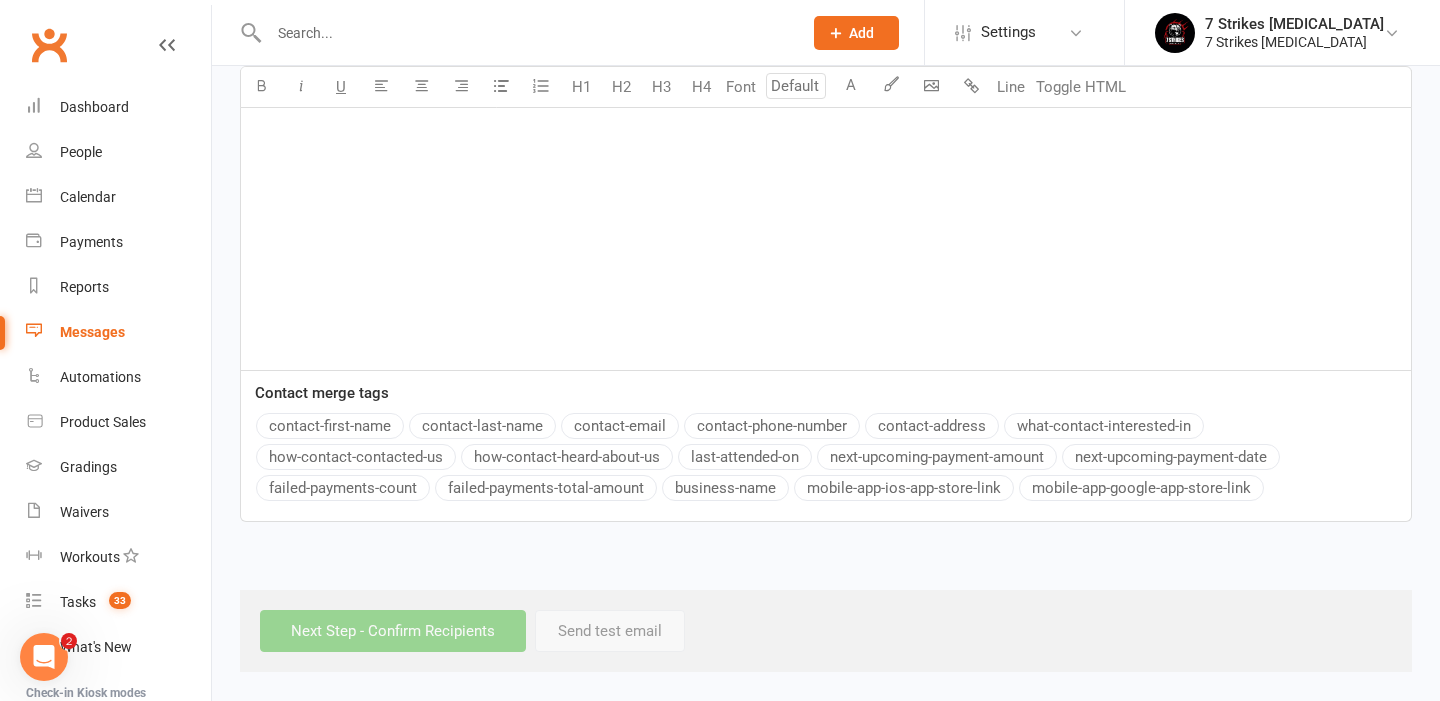 click on "Contact merge tags" at bounding box center [322, 393] 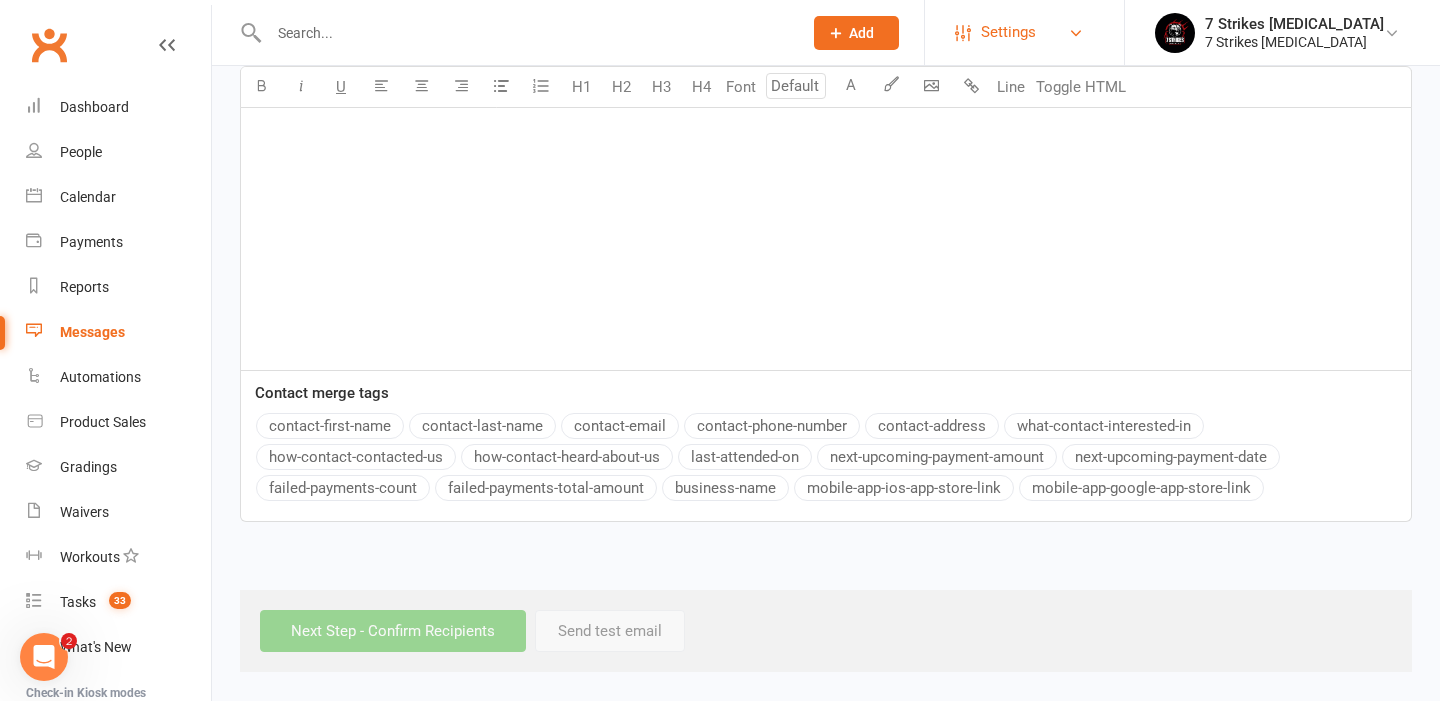 click on "Settings" at bounding box center (1024, 32) 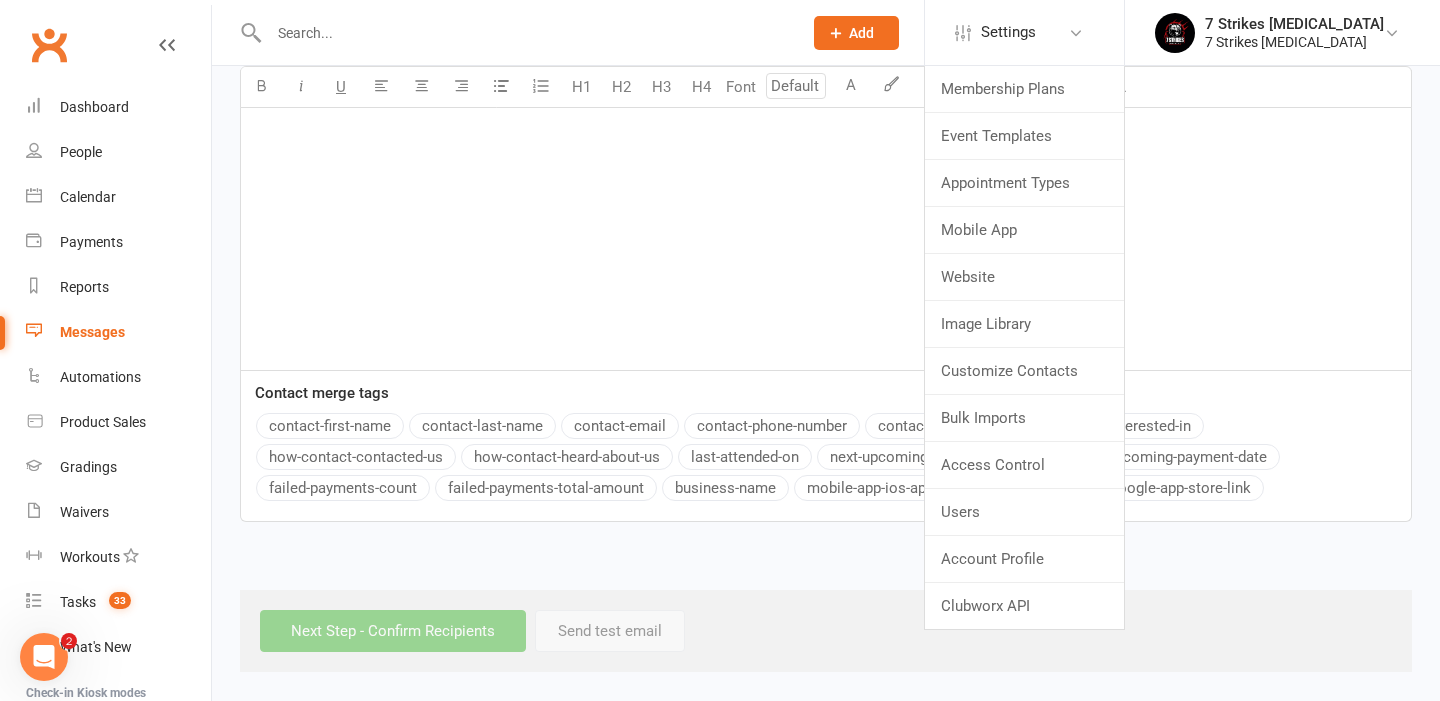 click on "Recipients Search Prospects, Members and Reports Template Name Select Template [Email] First Time Failed Payment [Email] non upgraded new members [Email] Registrations are OPEN! ⭐ PRE-SALE! ⭐ [Email] Upgraded New Members - Registrations are open! [Email] school holidays winter 2025 [Email] Beresford Rd [Email] Kings Langley Free Trial [Email] Metella Rd Trial [Email] New Lead - No Answer [Email] Kids sign up after free trial [Email] 1a - Kids - (Free Tria)l To Schedule 1st Class - Email #1 Send by Email SMS Push Notification Reply address hello@clubworx.com members@7strikesma.com.au daniel@7strikesma.com.au Verified Sender:   Using this address will improve delivery rates. Message subject ﻿ Message Select image from library U H1 H2 H3 H4 Font A Line Toggle HTML ﻿ Contact merge tags contact-first-name contact-last-name contact-email contact-phone-number contact-address what-contact-interested-in how-contact-contacted-us how-contact-heard-about-us last-attended-on next-upcoming-payment-amount" at bounding box center (826, 105) 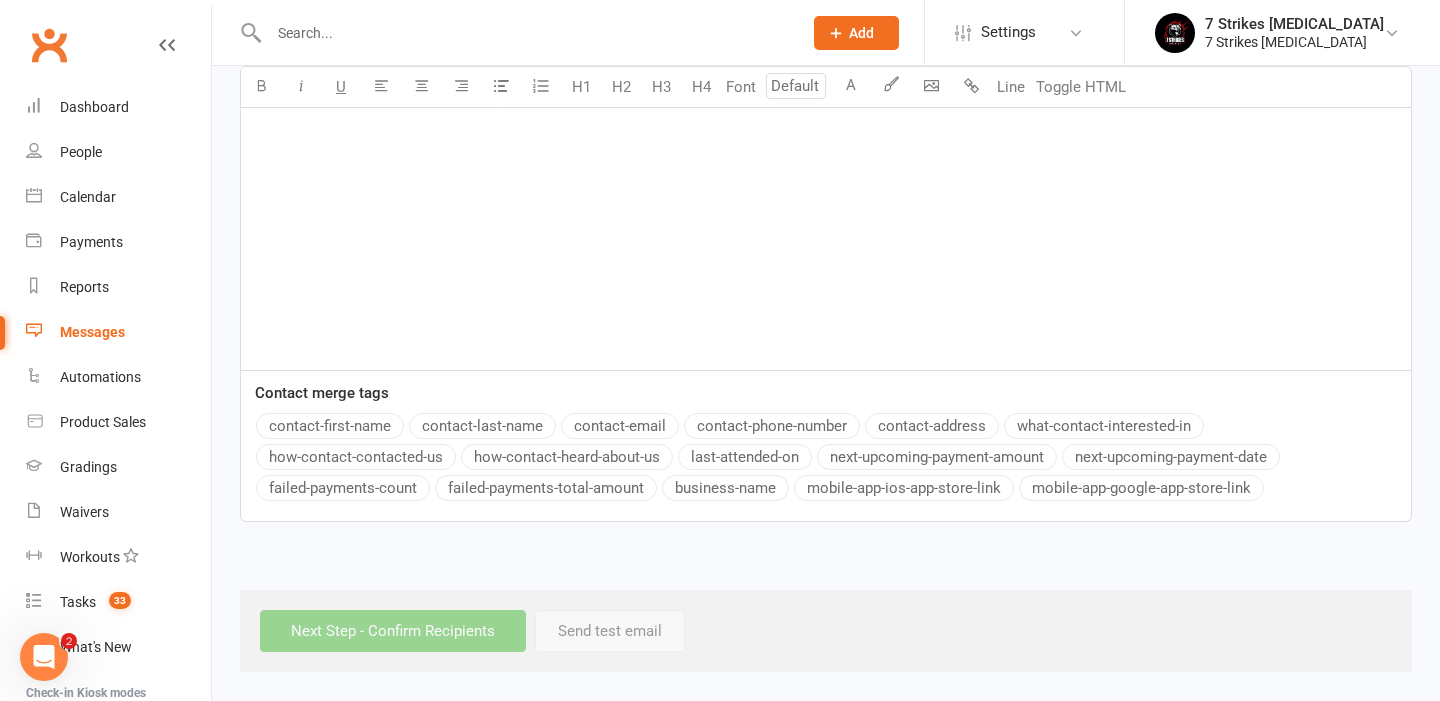 click on "﻿" at bounding box center [826, 220] 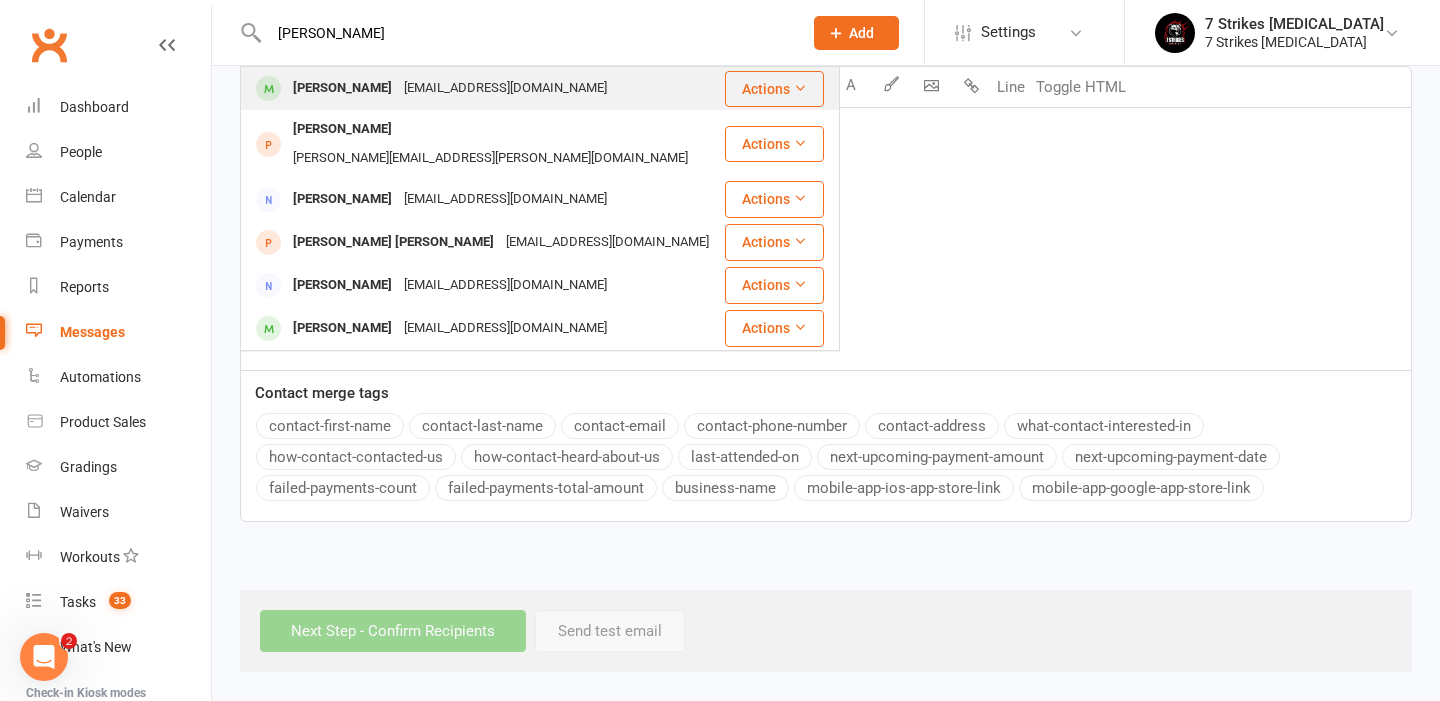 type on "amie" 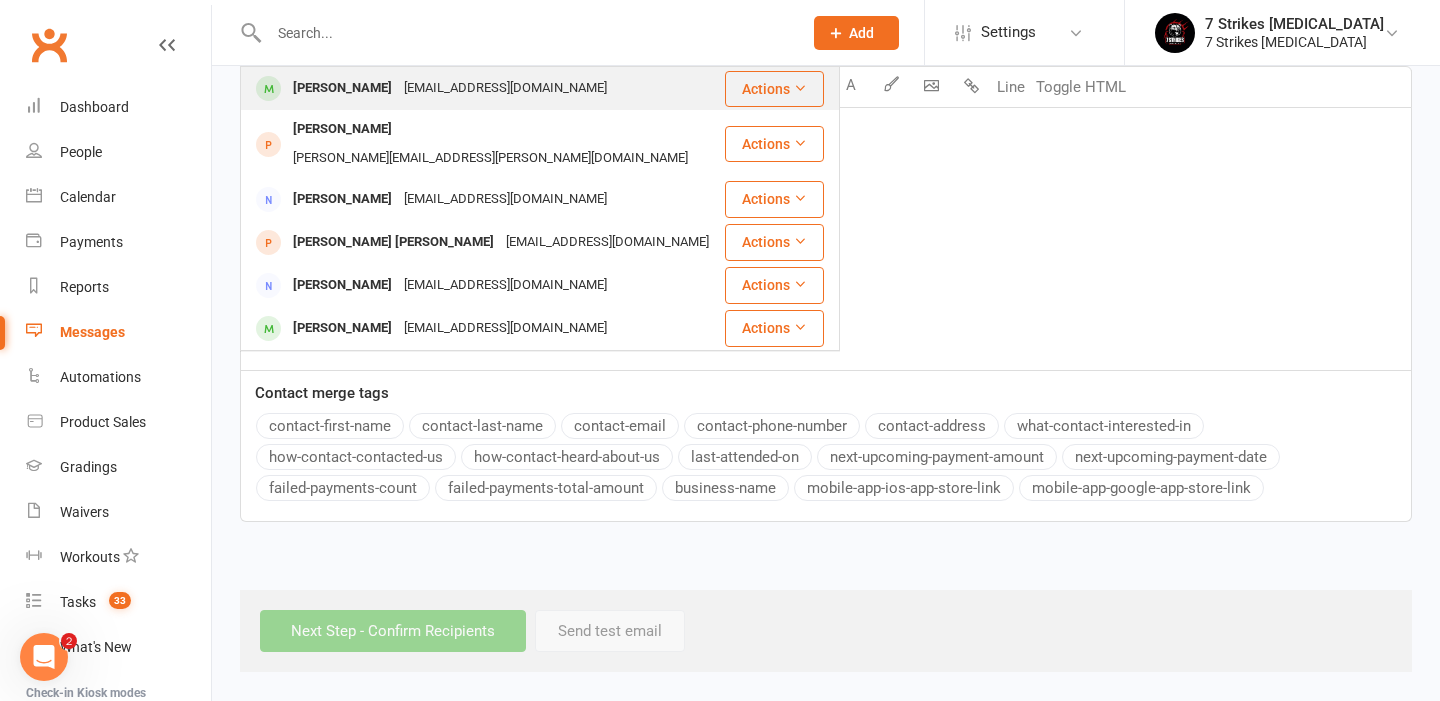 scroll, scrollTop: 350, scrollLeft: 0, axis: vertical 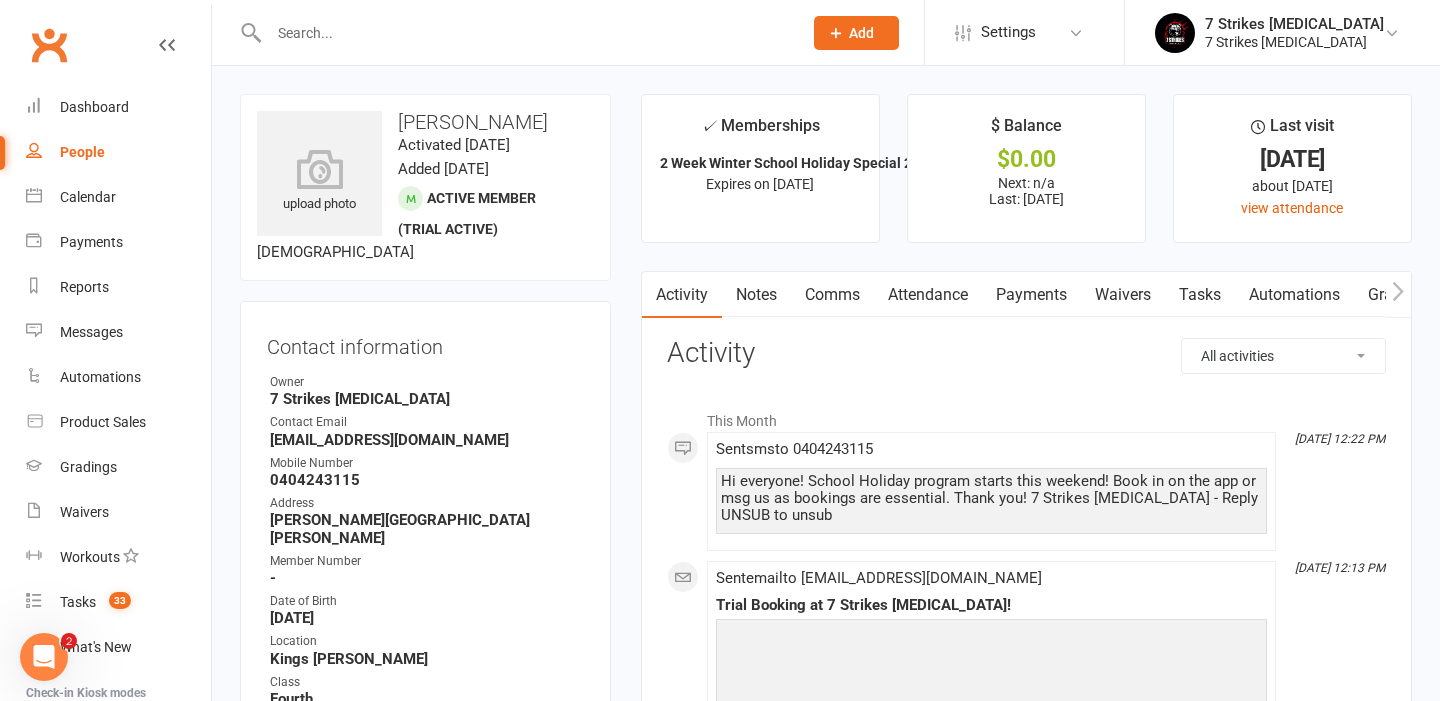 click 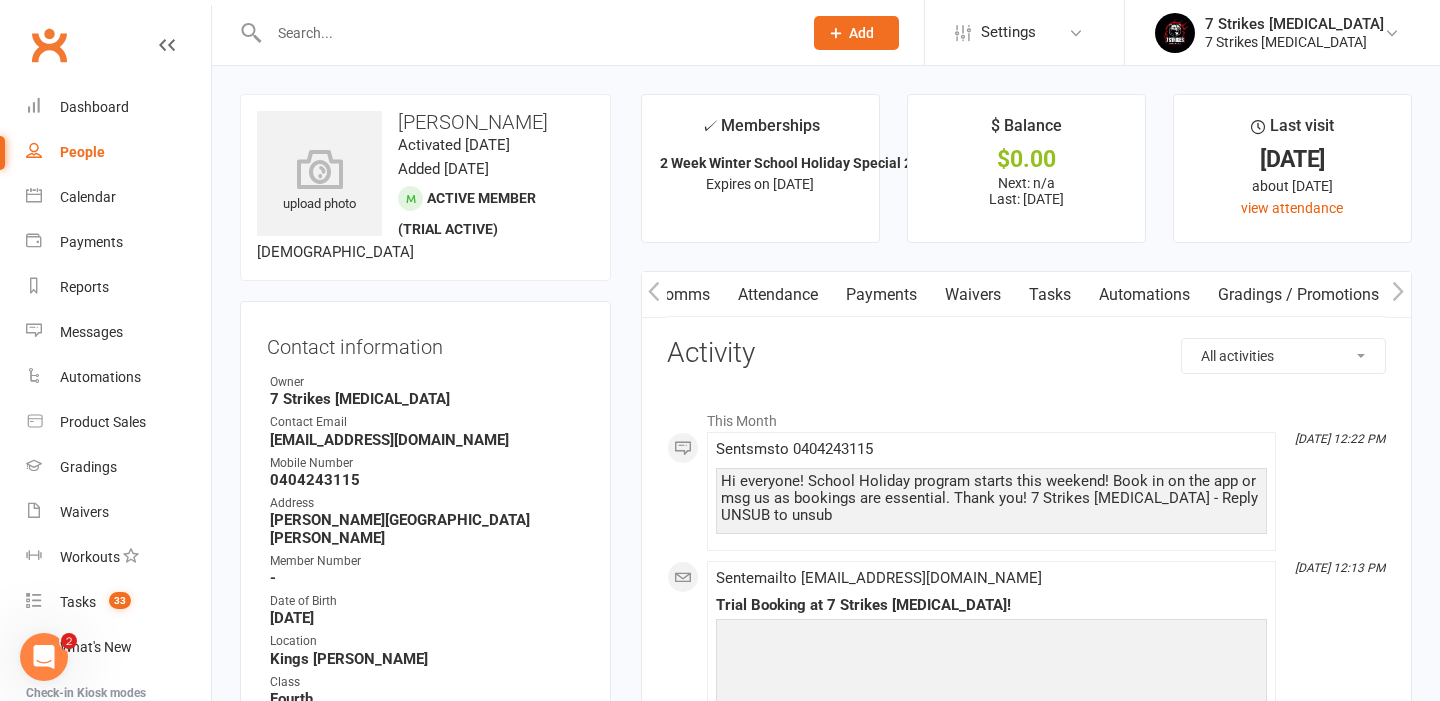 click 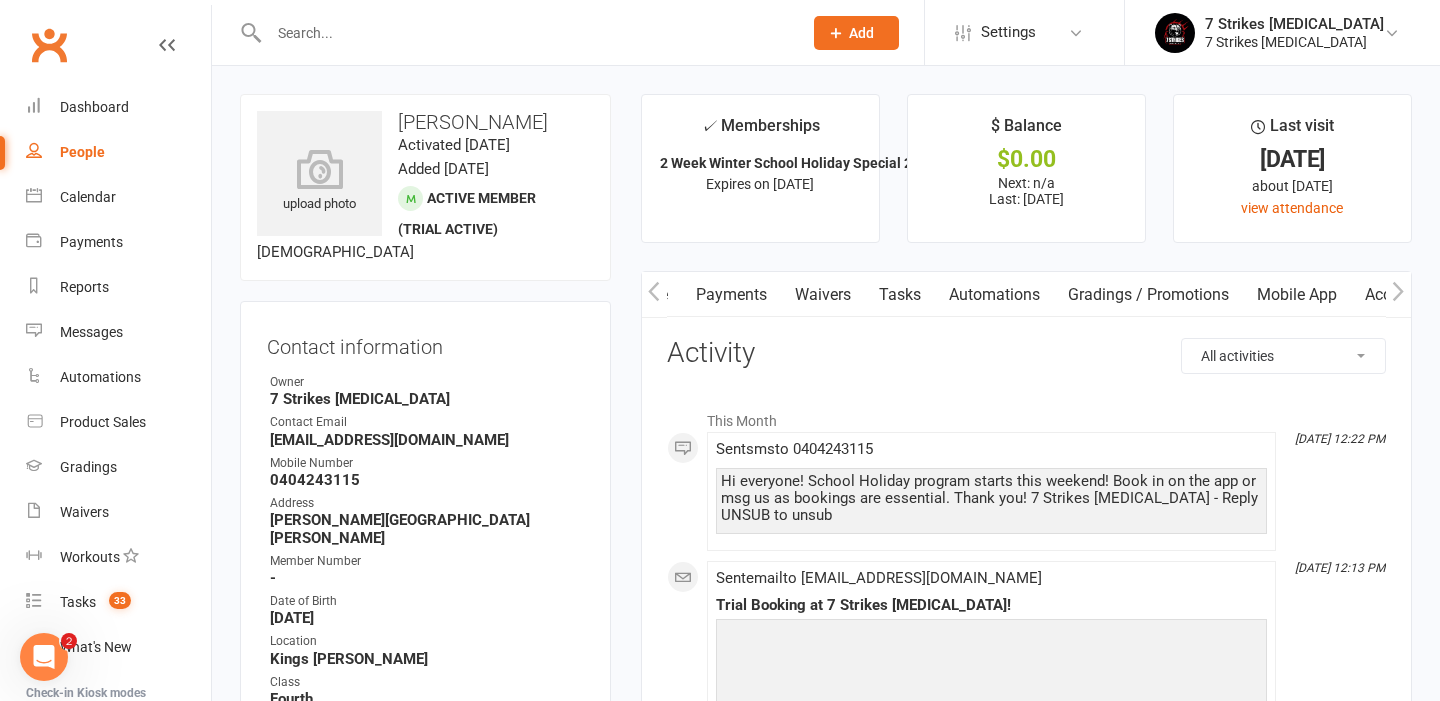 scroll, scrollTop: 0, scrollLeft: 300, axis: horizontal 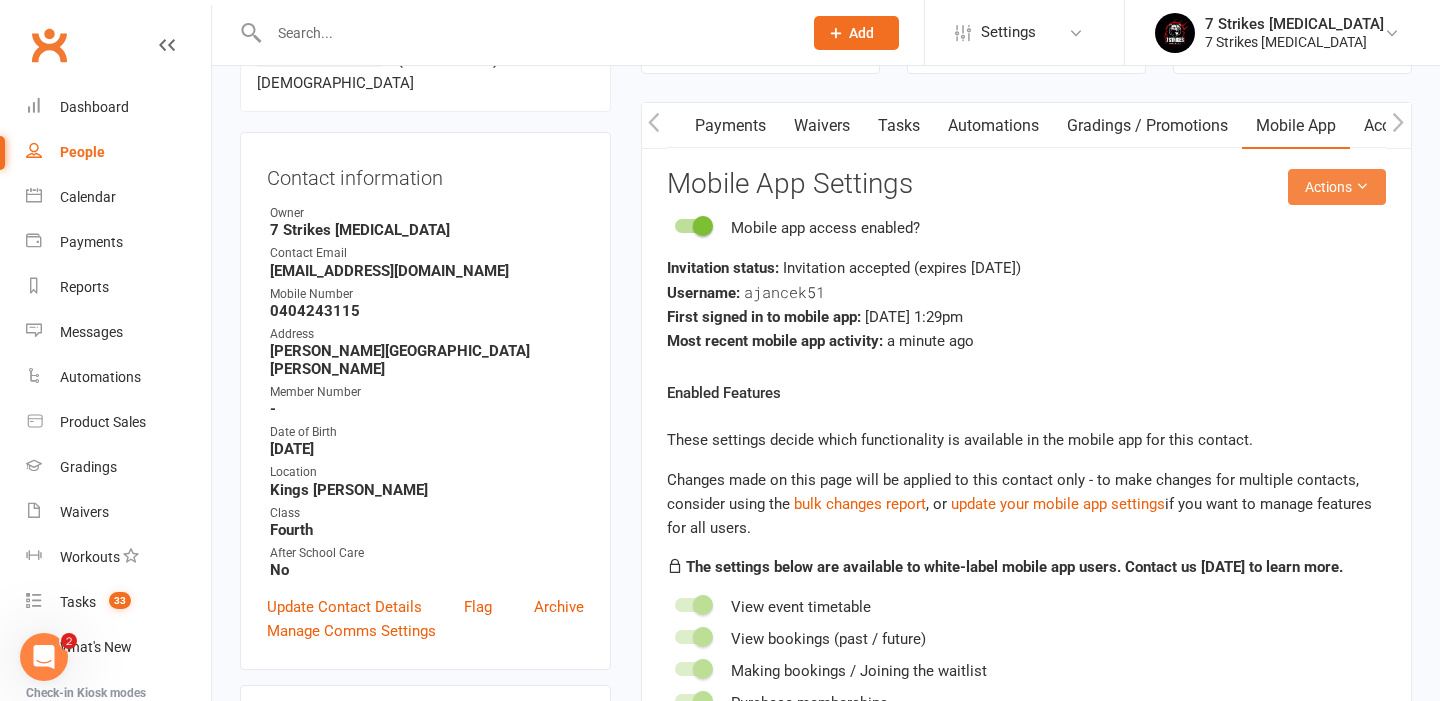 click on "Actions" at bounding box center [1337, 187] 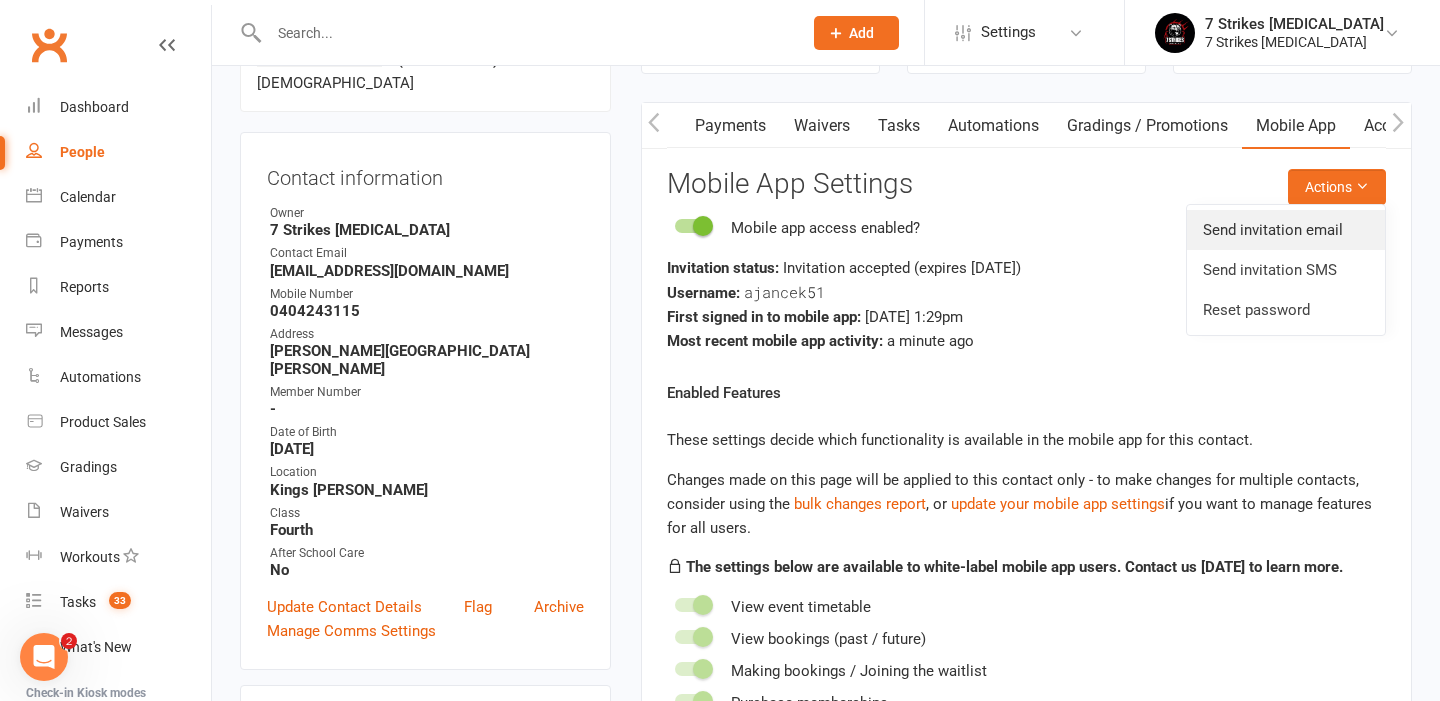 click on "Send invitation email" at bounding box center [1286, 230] 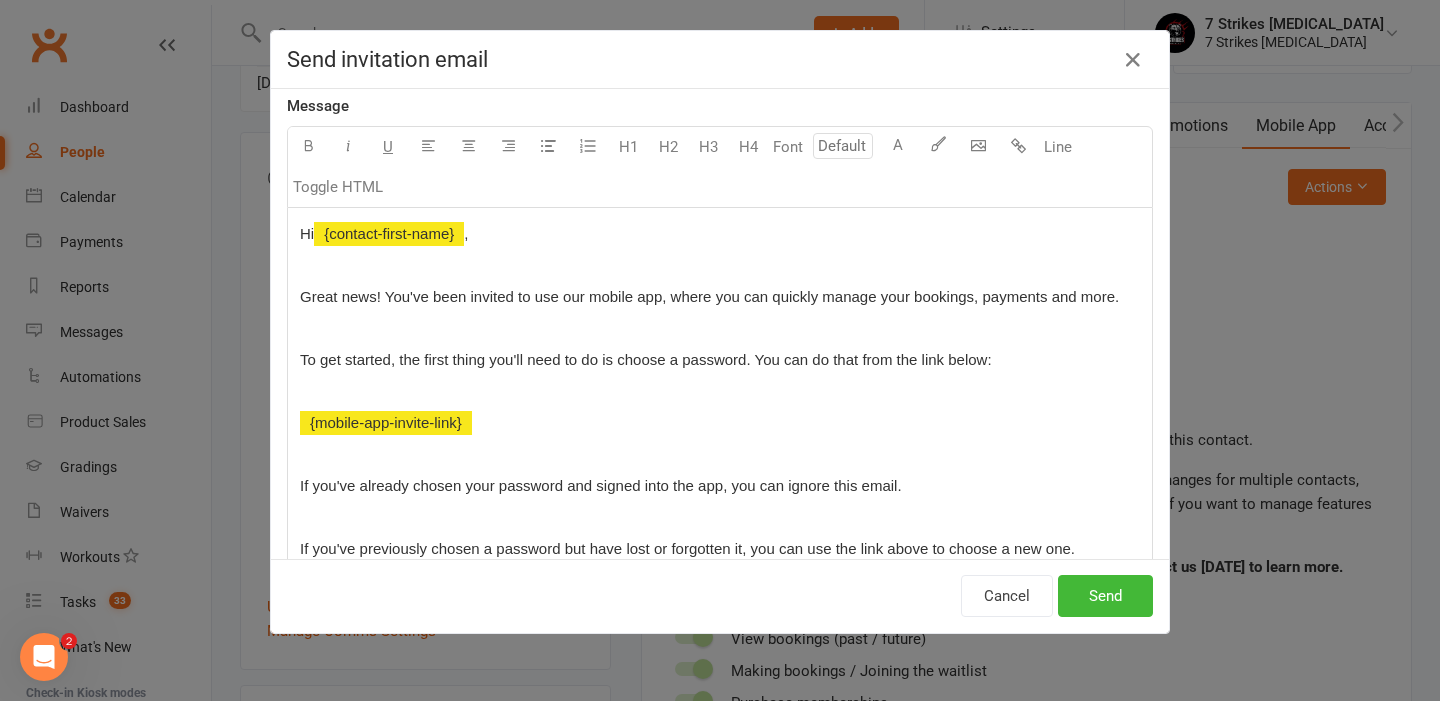 scroll, scrollTop: 114, scrollLeft: 0, axis: vertical 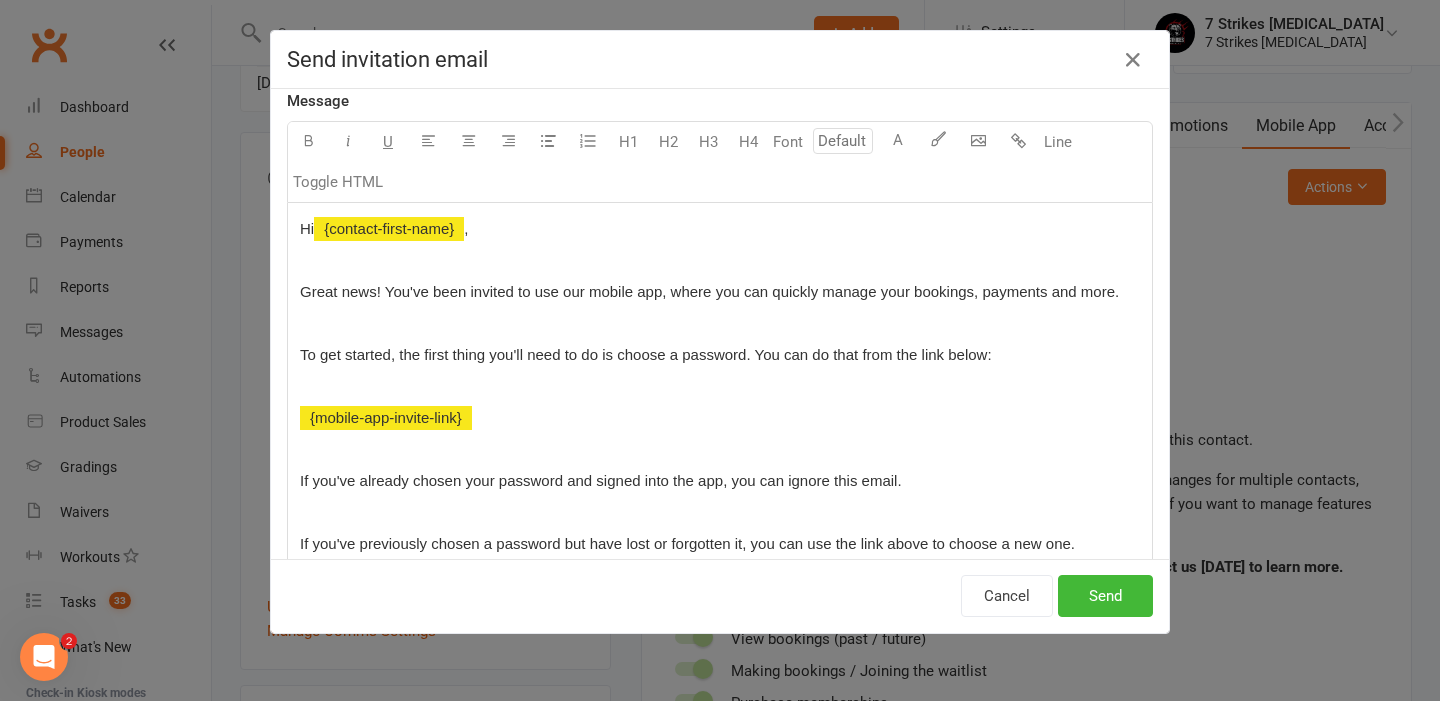 click on "﻿ {mobile-app-invite-link}" at bounding box center [720, 418] 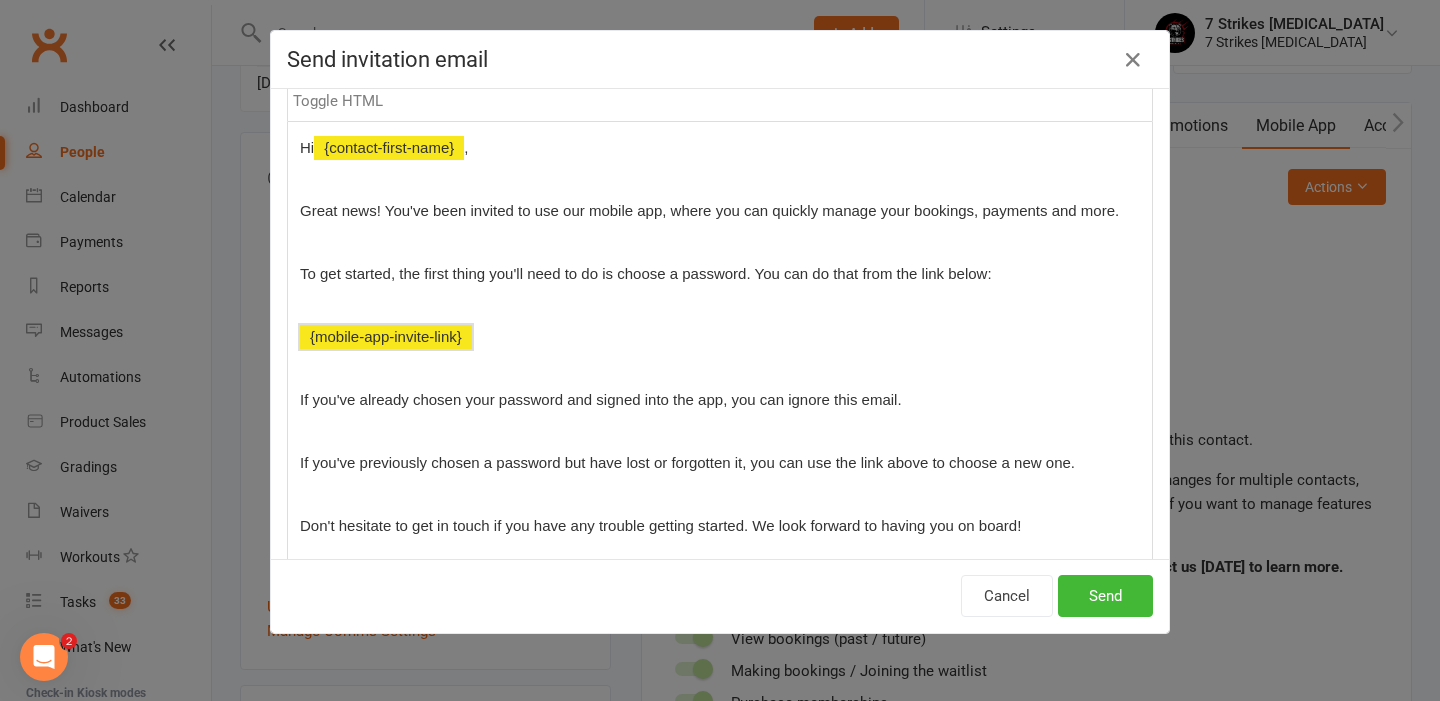 scroll, scrollTop: 178, scrollLeft: 0, axis: vertical 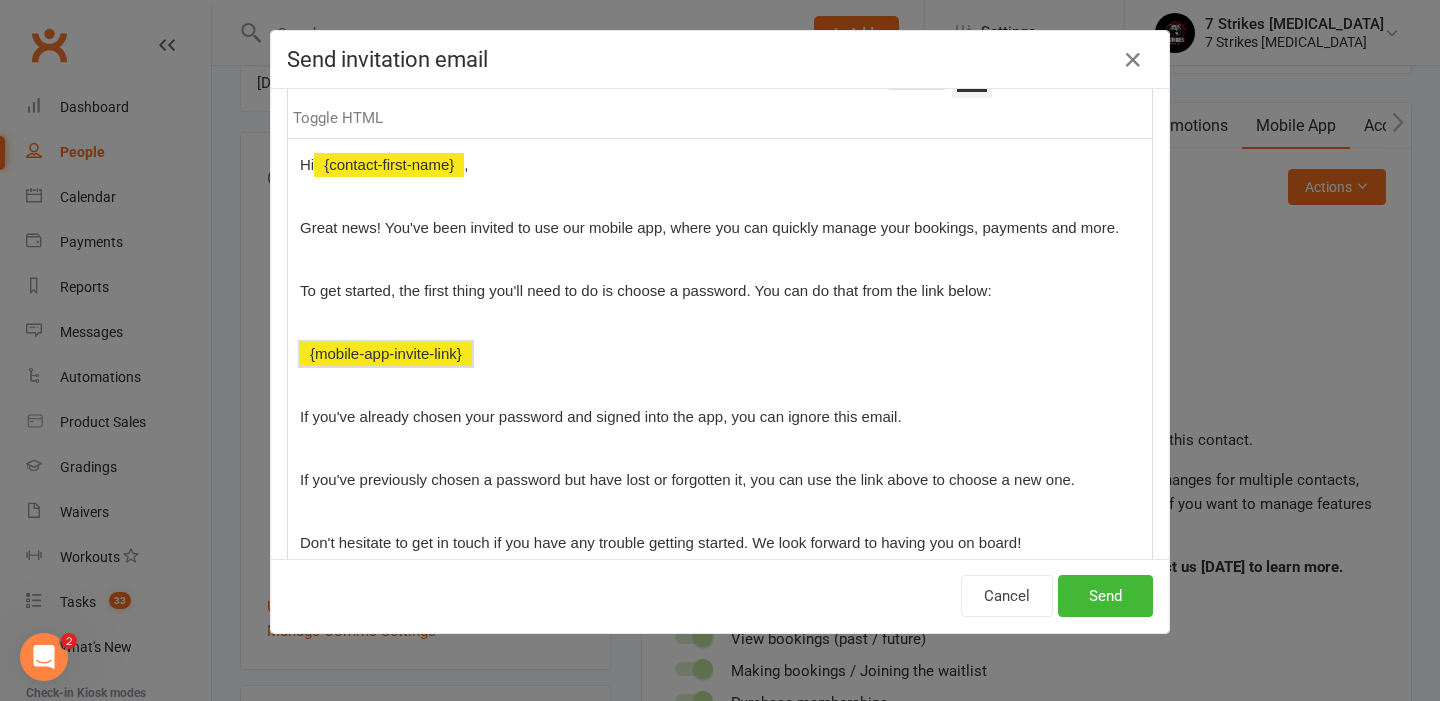 click on "﻿ {mobile-app-invite-link}" at bounding box center (720, 354) 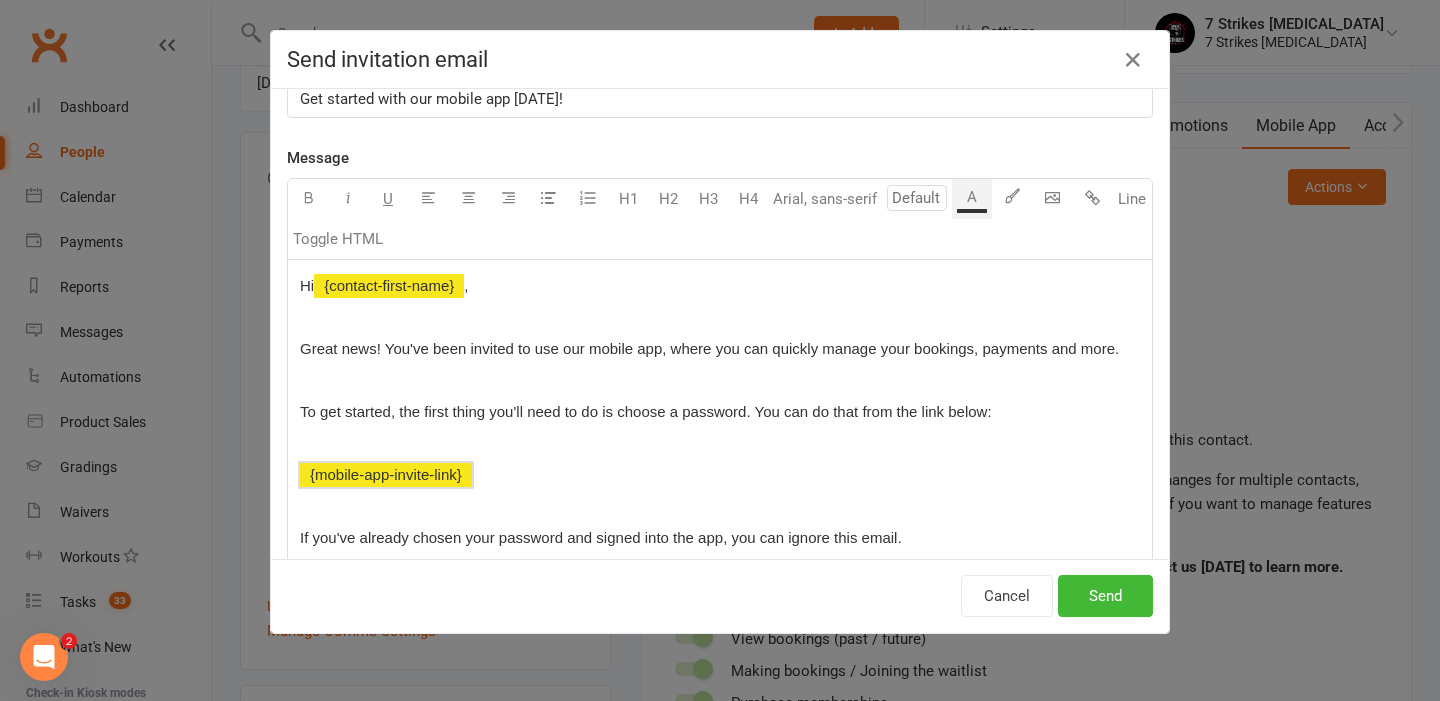 scroll, scrollTop: 9, scrollLeft: 0, axis: vertical 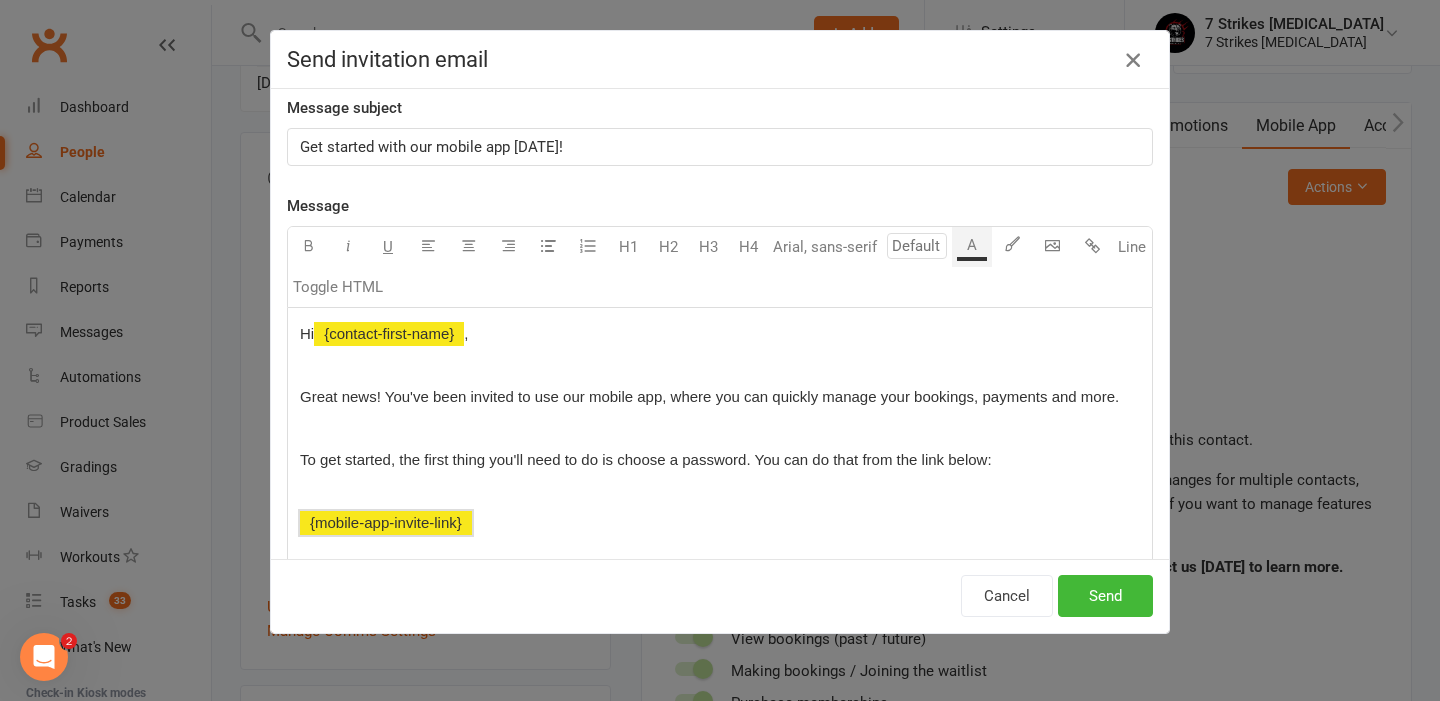 click at bounding box center [1133, 60] 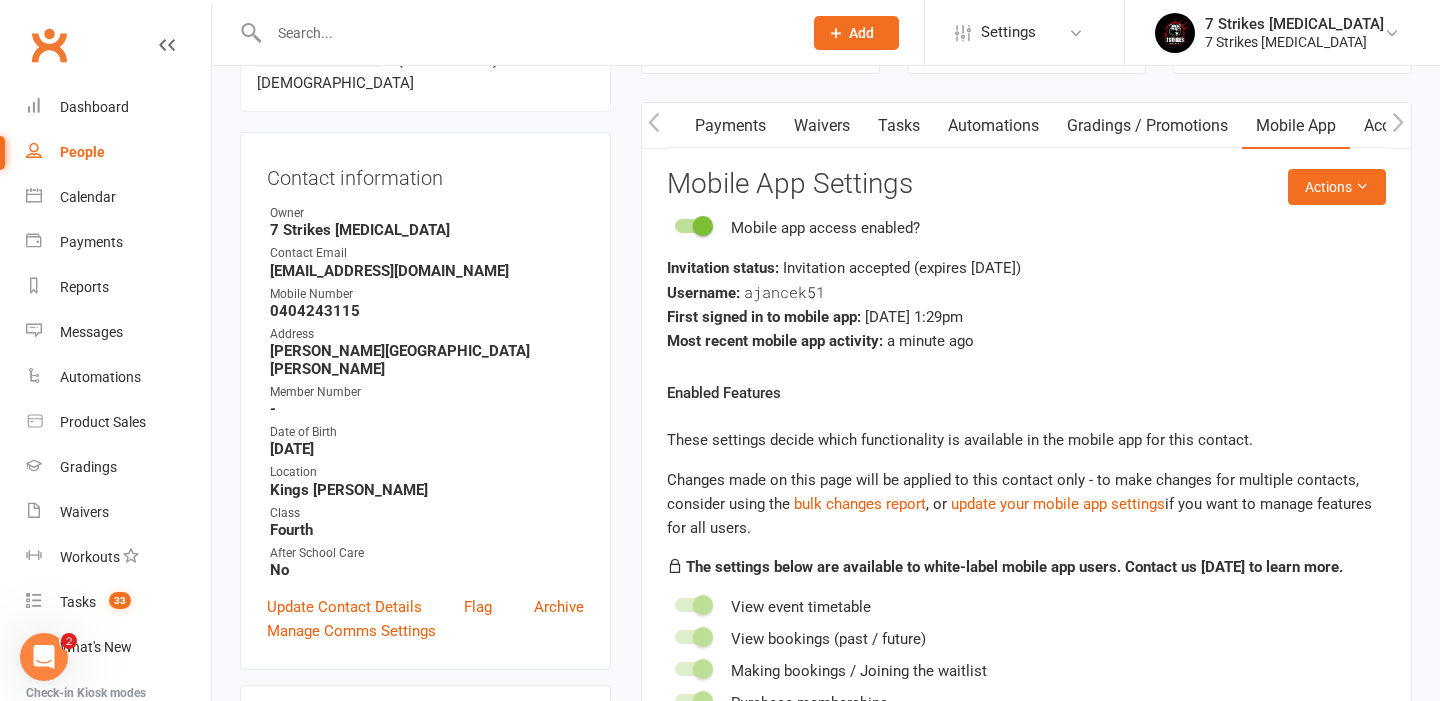click on "Settings Membership Plans Event Templates Appointment Types Mobile App  Website Image Library Customize Contacts Bulk Imports Access Control Users Account Profile Clubworx API" at bounding box center (1024, 32) 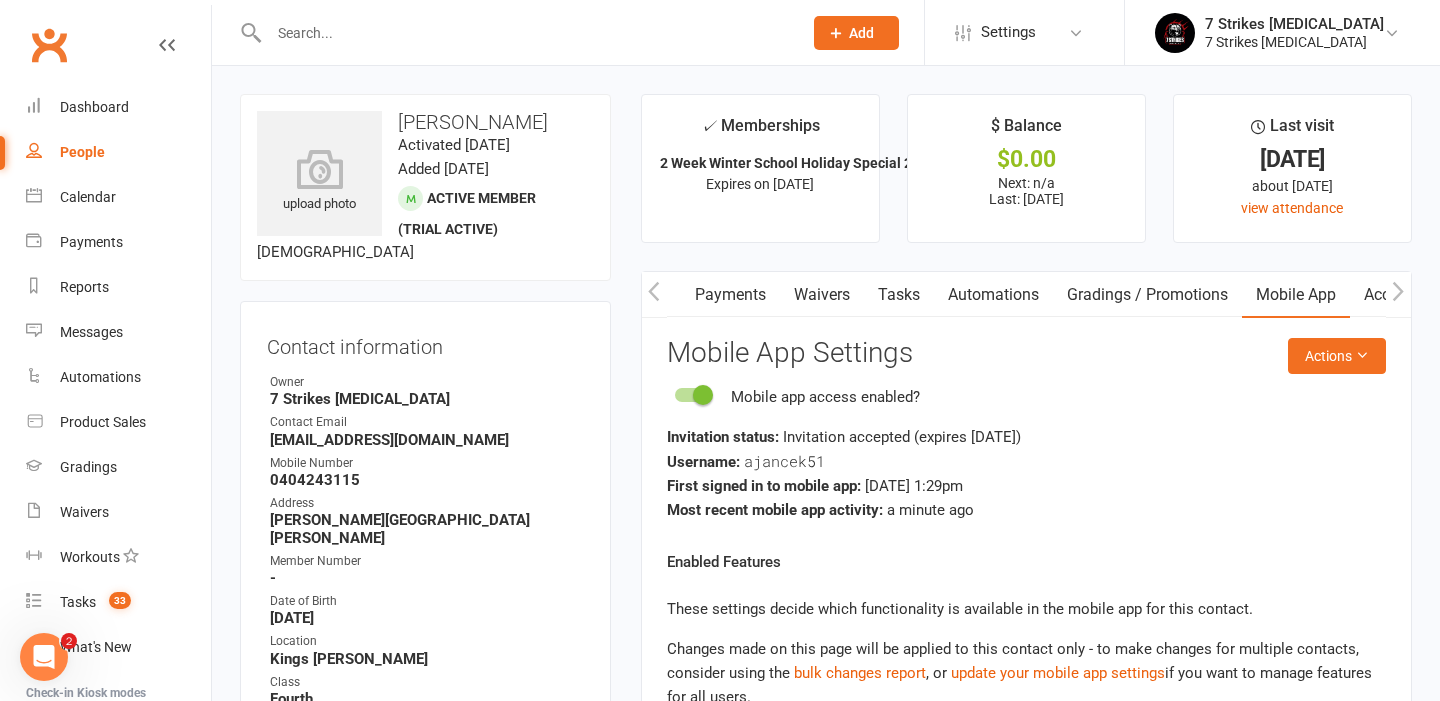 scroll, scrollTop: 0, scrollLeft: 0, axis: both 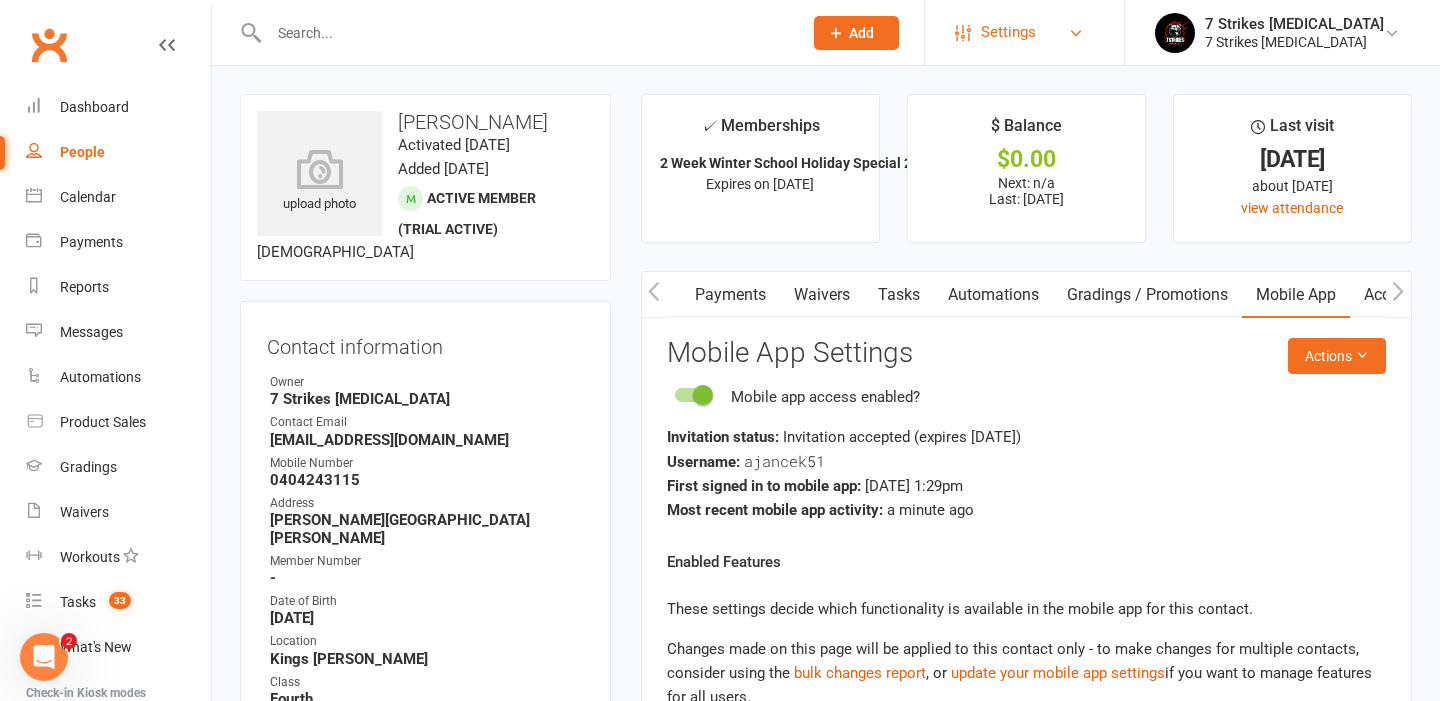 click on "Settings" at bounding box center [1008, 32] 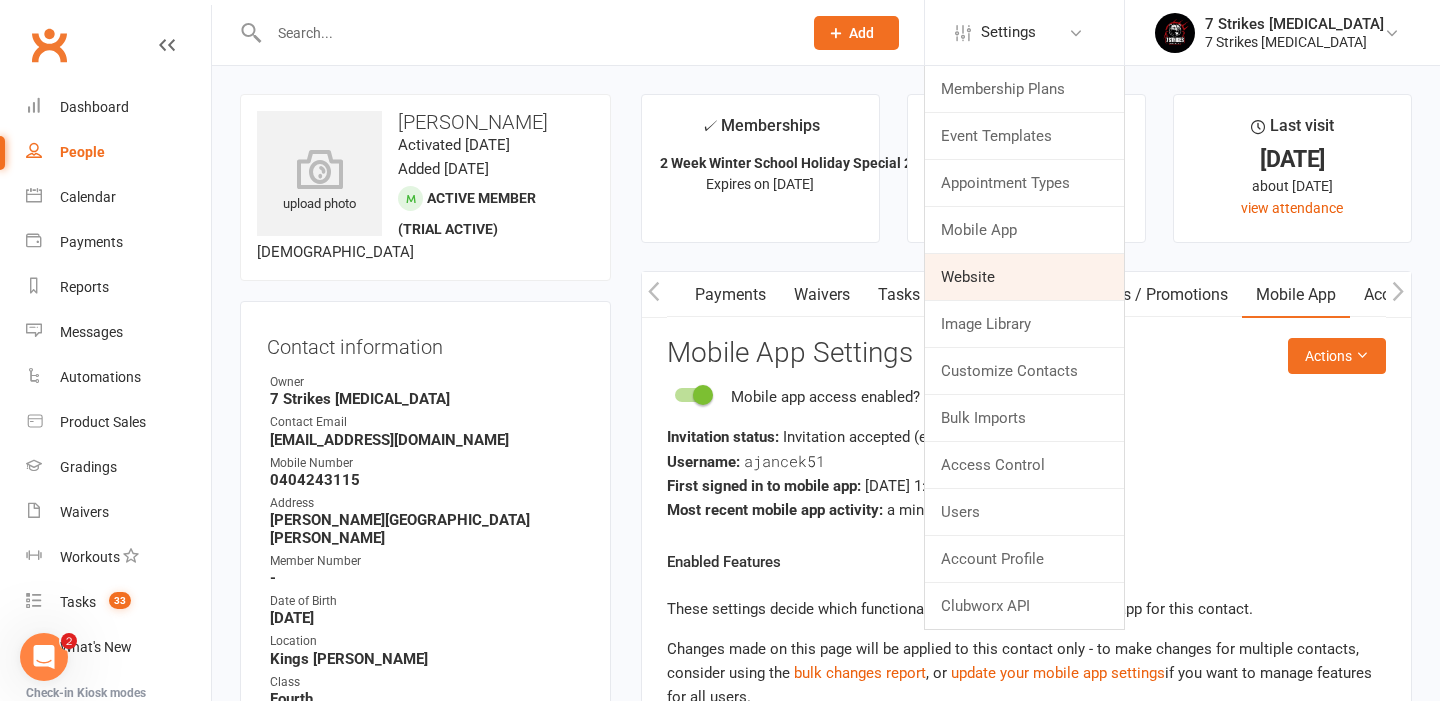 click on "Website" at bounding box center [1024, 277] 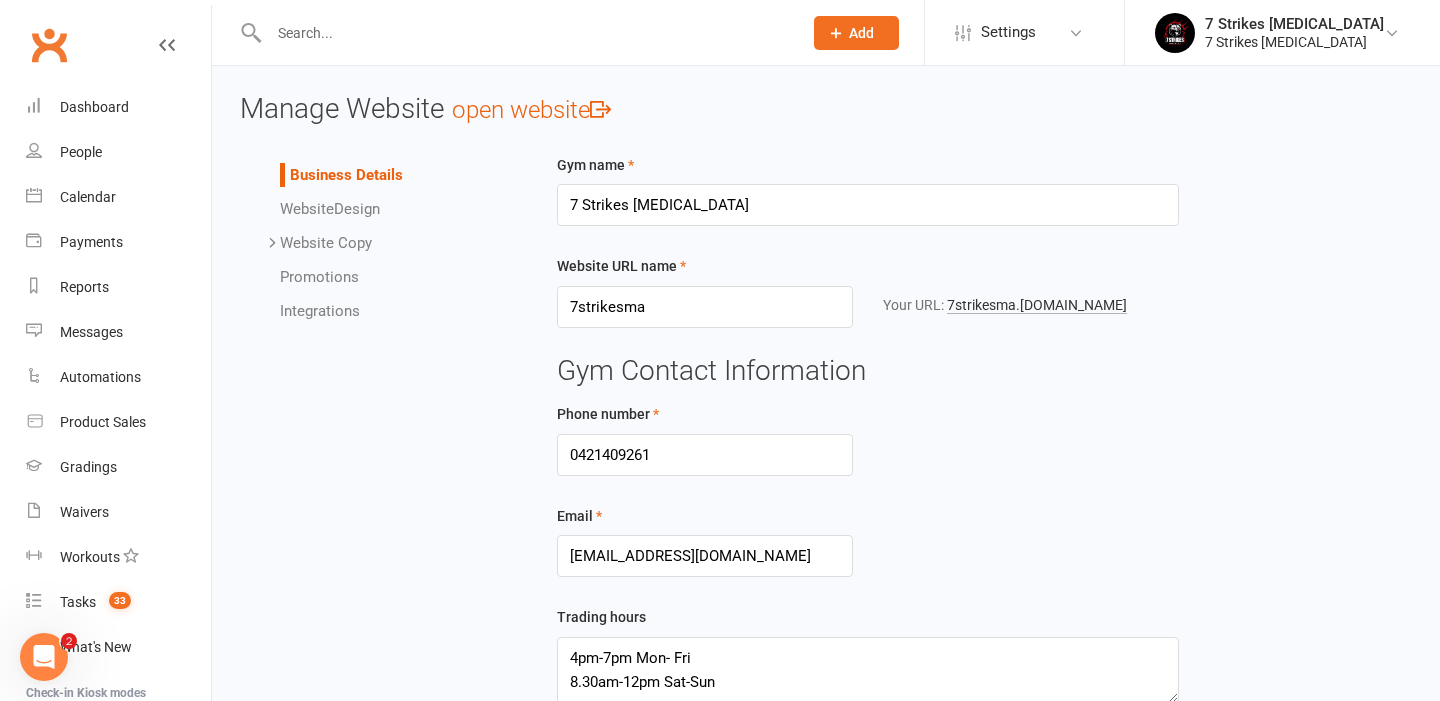 click on "Your URL:   7strikesma .clubworx.com" at bounding box center (1031, 305) 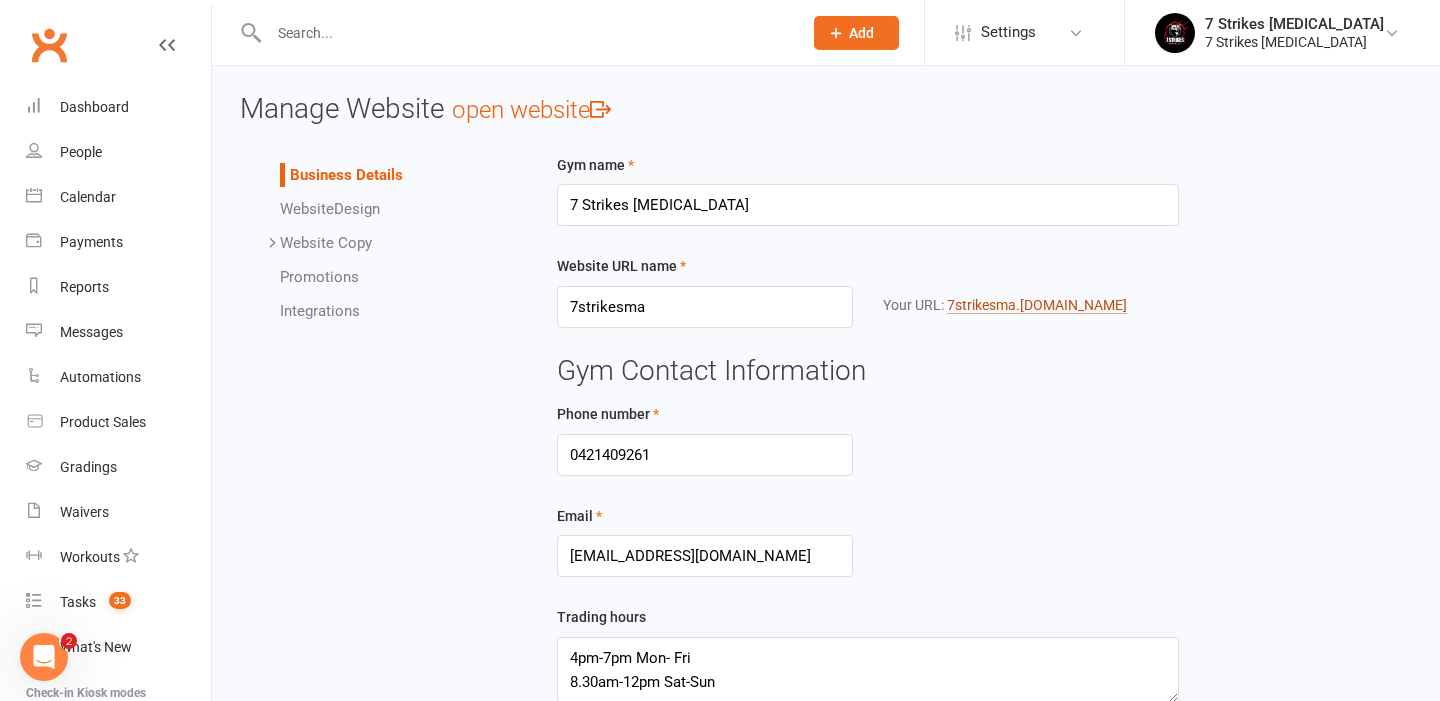 click on "7strikesma .clubworx.com" at bounding box center [1037, 305] 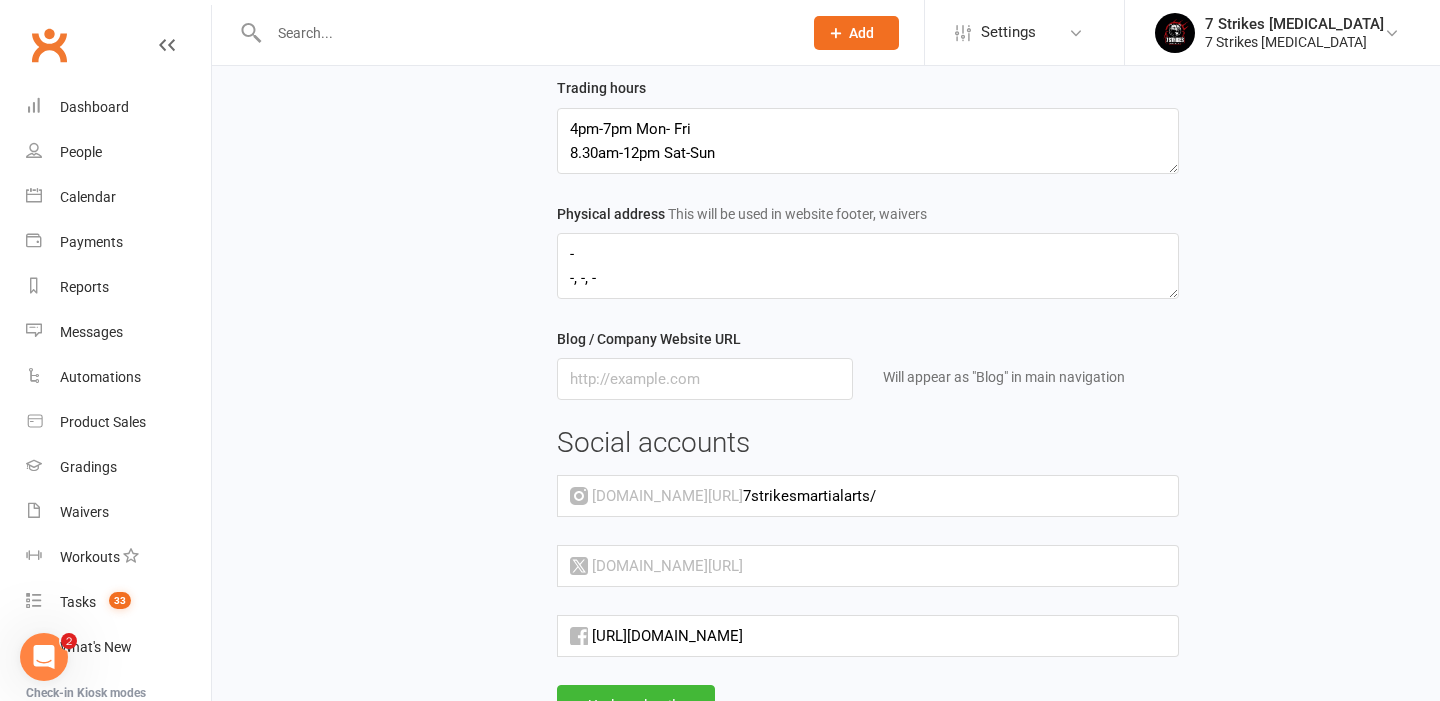 scroll, scrollTop: 538, scrollLeft: 0, axis: vertical 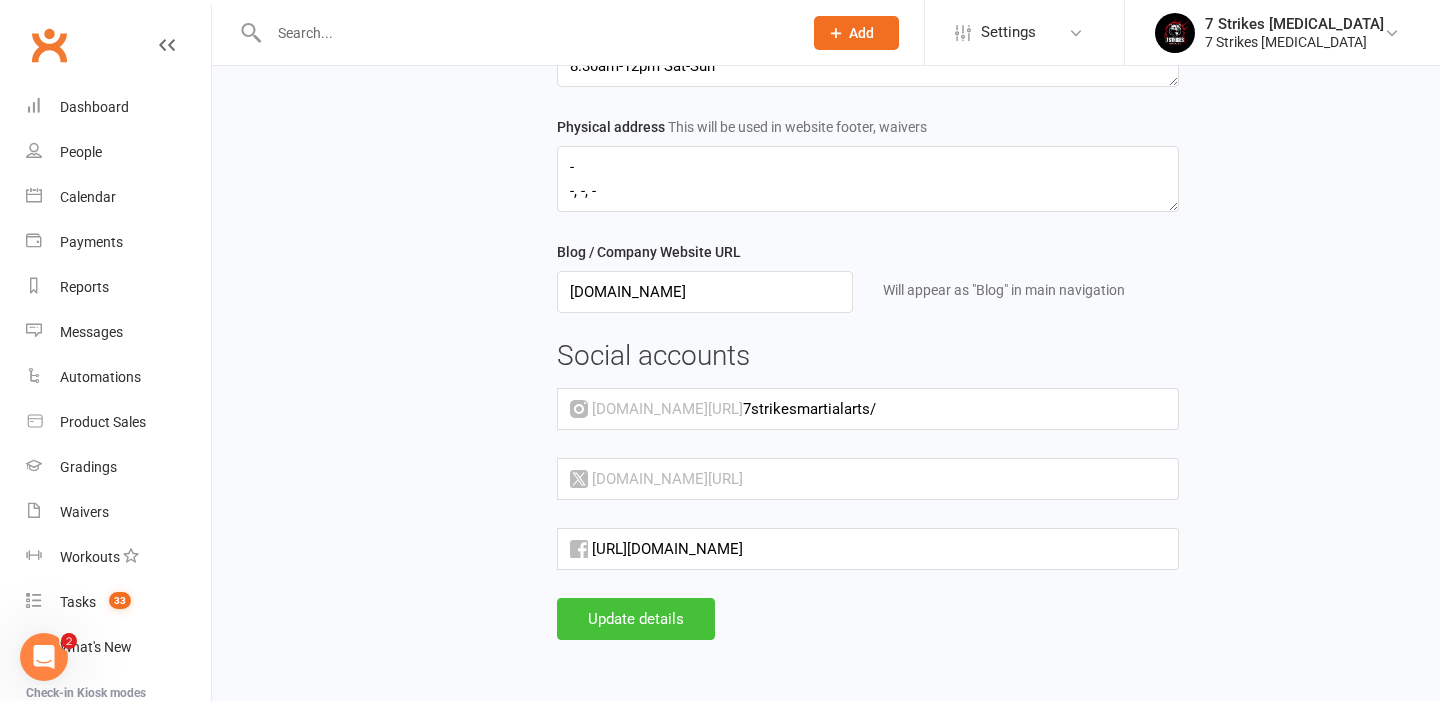 click on "Update details" at bounding box center [636, 619] 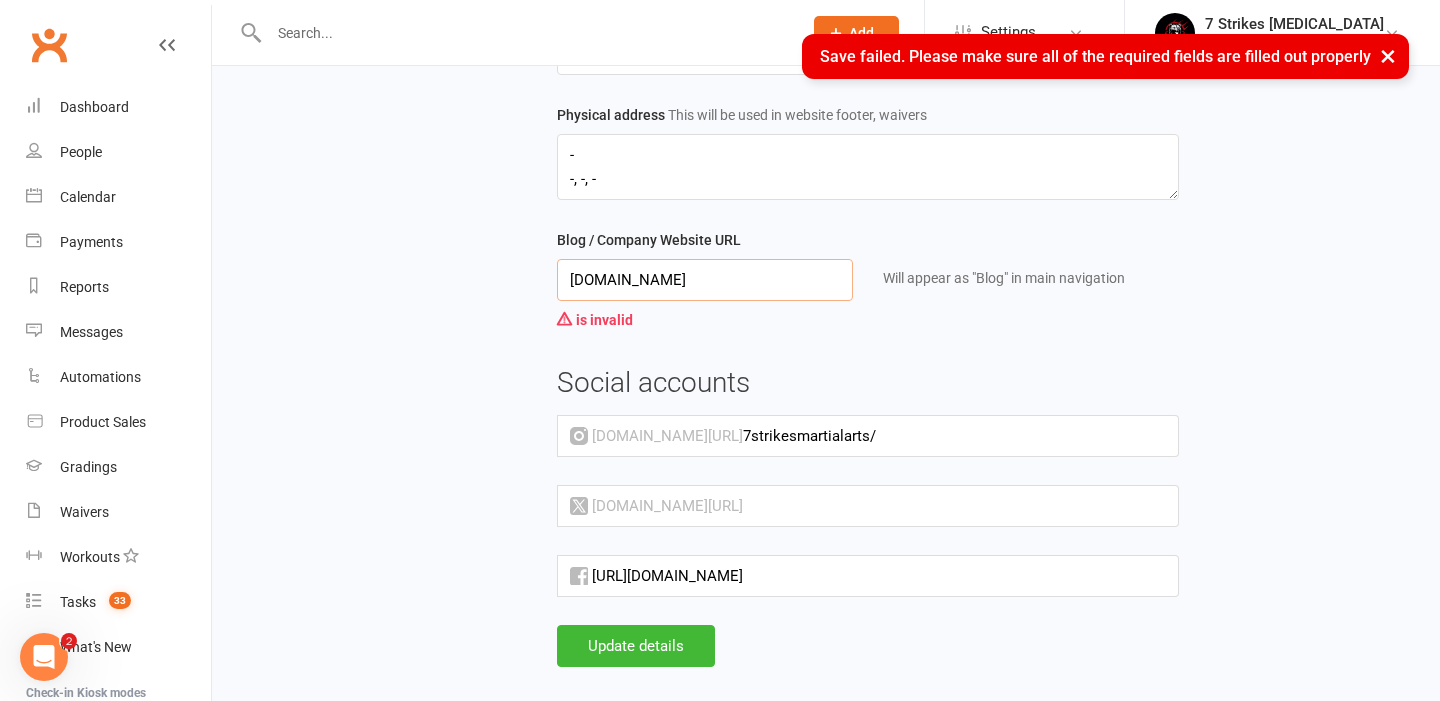 click on "www.7strikesmar.com.au" at bounding box center [705, 280] 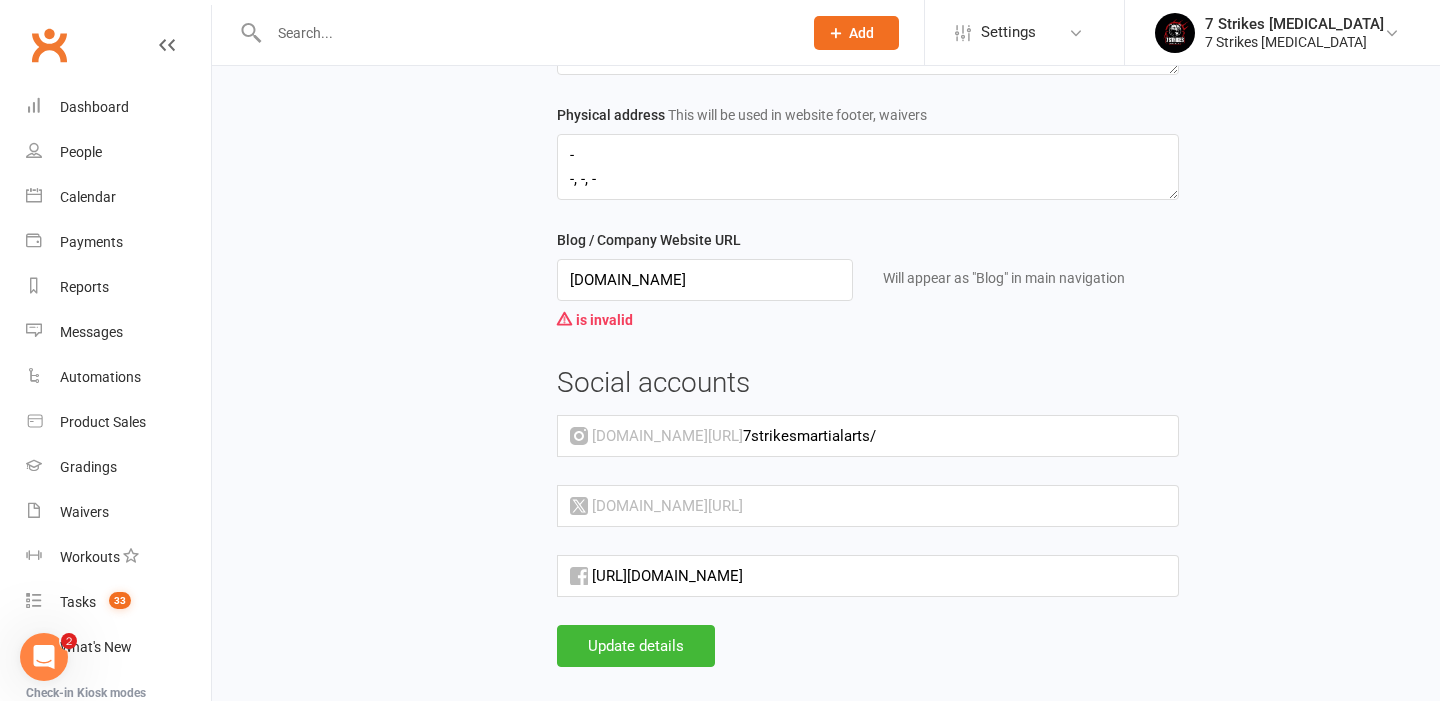 click on "Gym name 7 Strikes Martial Arts Website URL name 7strikesma Your URL:   7strikesma .clubworx.com Gym Contact Information Phone number 0421409261 Email members@7strikesma.com.au Trading hours 4pm-7pm Mon- Fri
8.30am-12pm Sat-Sun Physical address   This will be used in website footer, waivers -
-, -, - Blog / Company Website URL www.7strikesma.com.au is invalid Will appear as "Blog" in main navigation Social accounts instagram.com/ 7strikesmartialarts/ x.com/ https://www.facebook.com/7strikesmartialarts Update details" at bounding box center (977, 112) 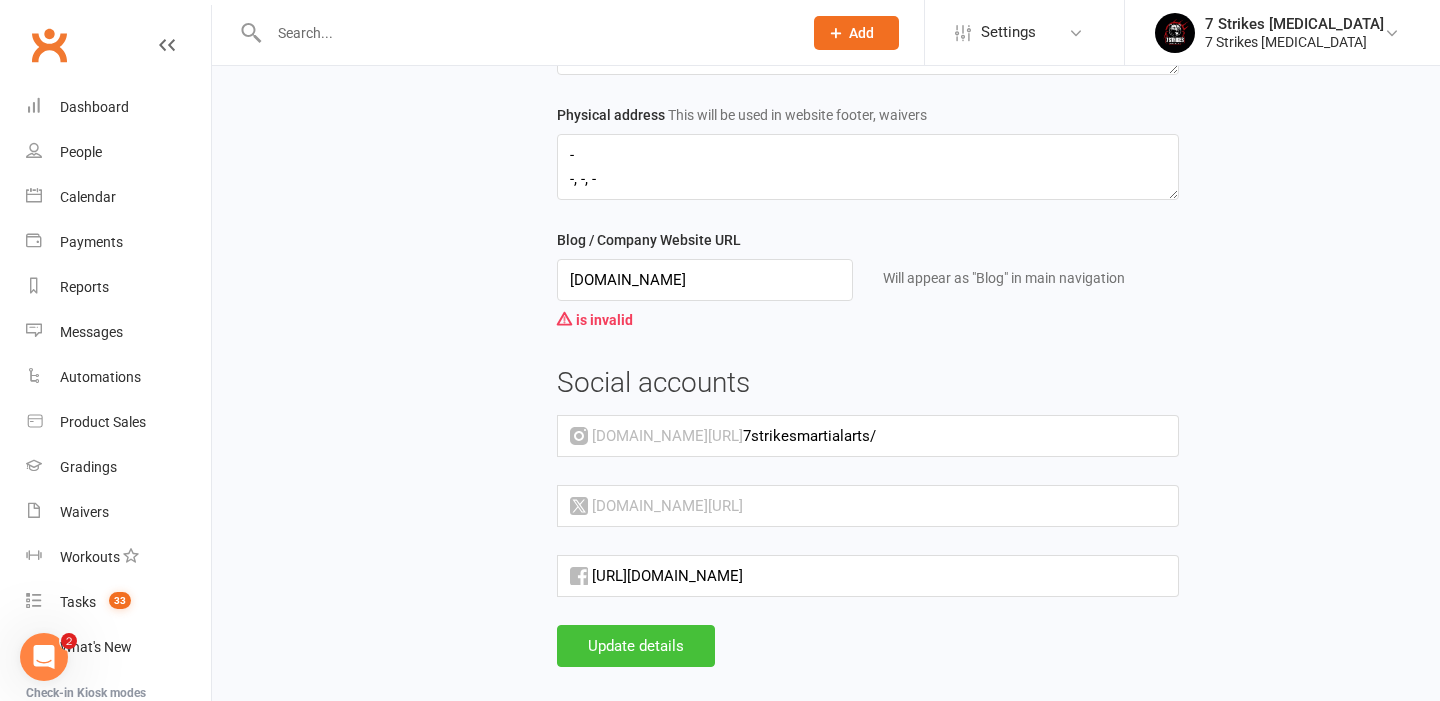 click on "Update details" at bounding box center [636, 646] 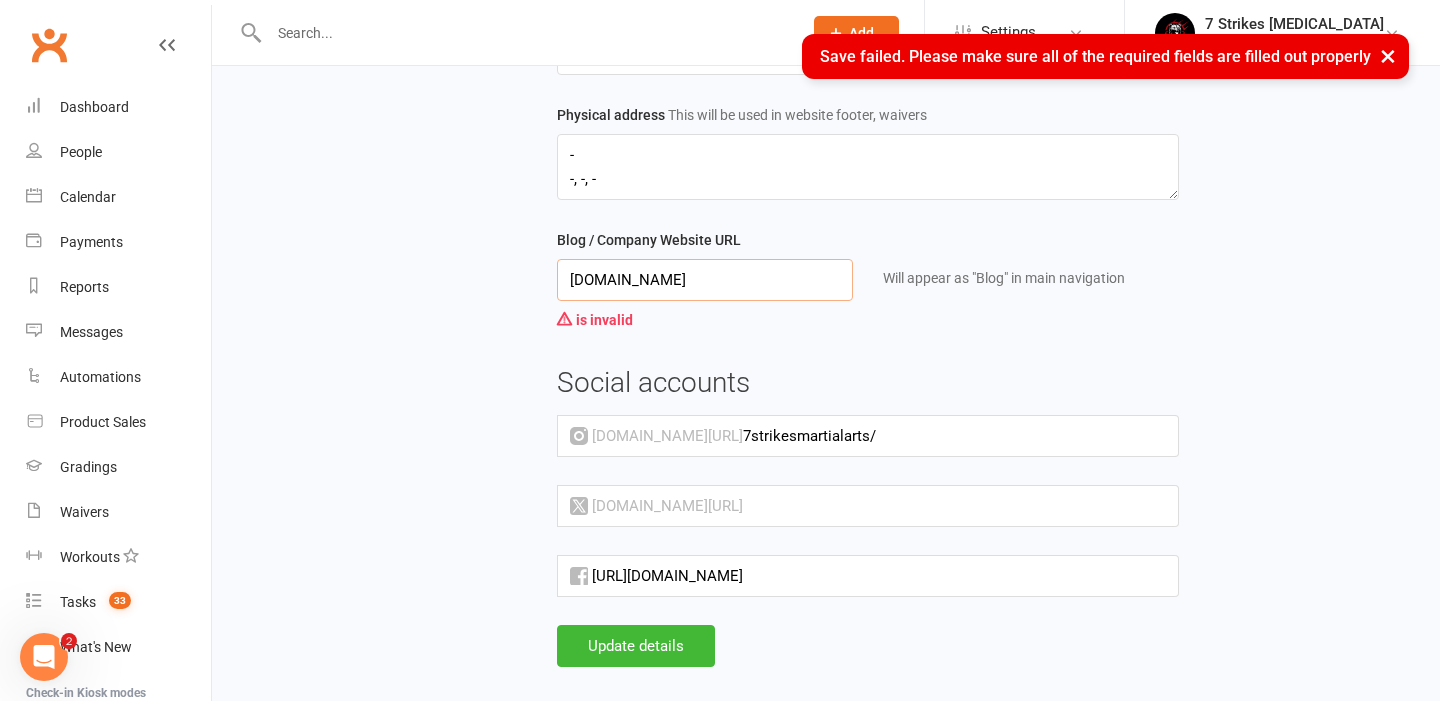 drag, startPoint x: 607, startPoint y: 270, endPoint x: 529, endPoint y: 253, distance: 79.83107 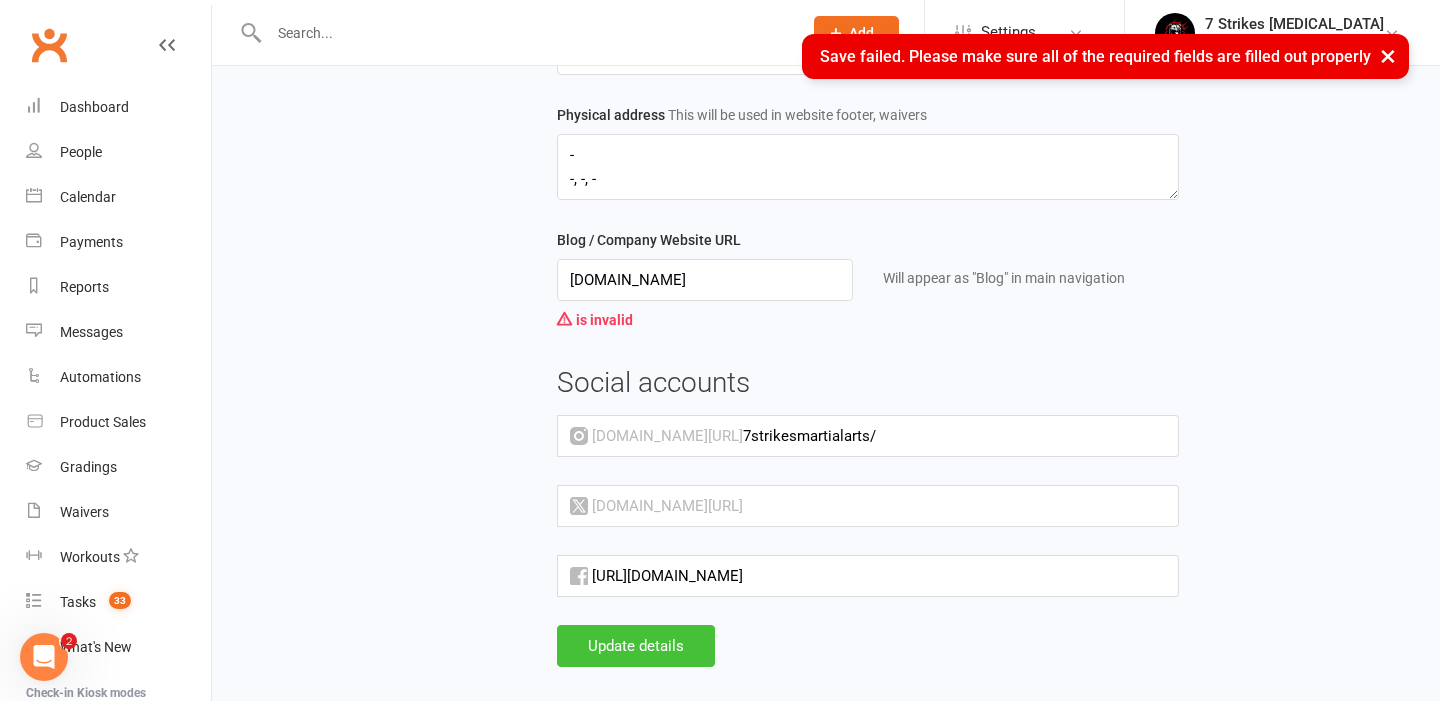 click on "Update details" at bounding box center [636, 646] 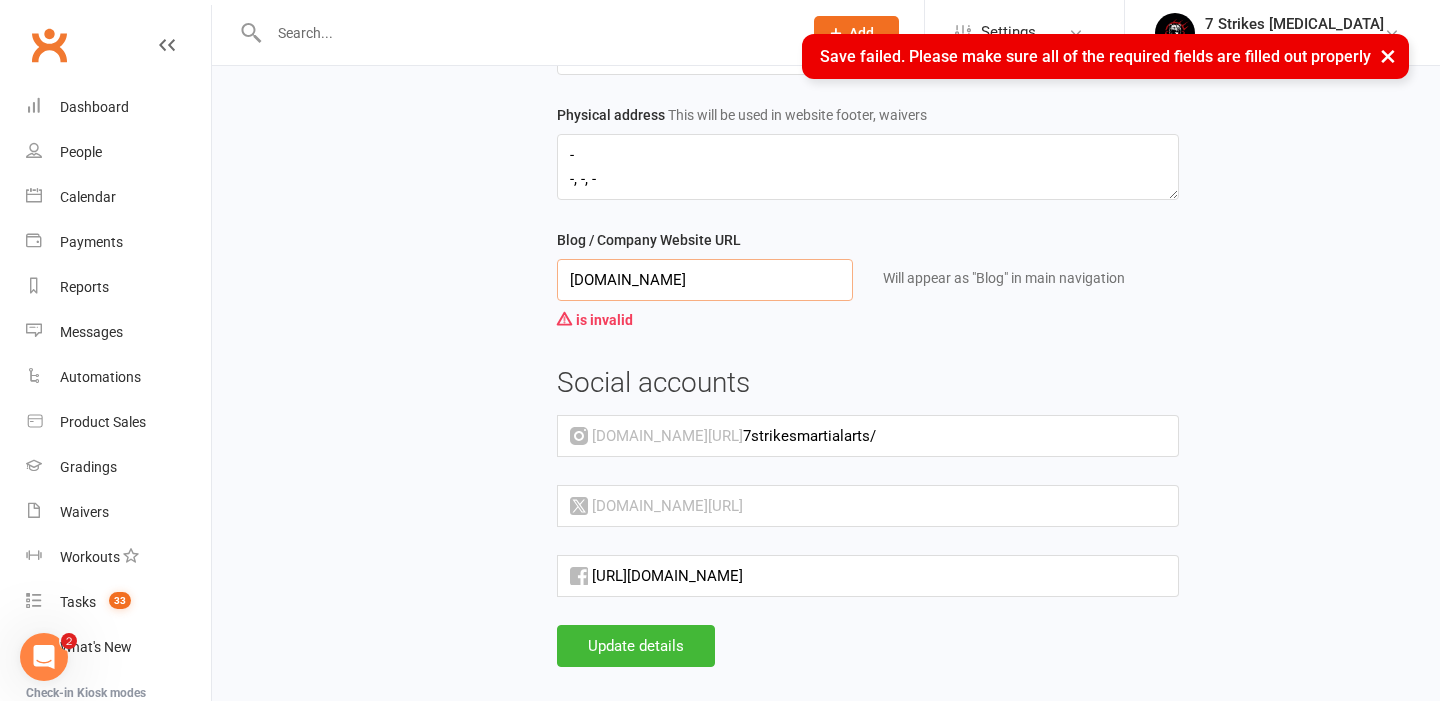 click on "7strikesma.com.au" at bounding box center (705, 280) 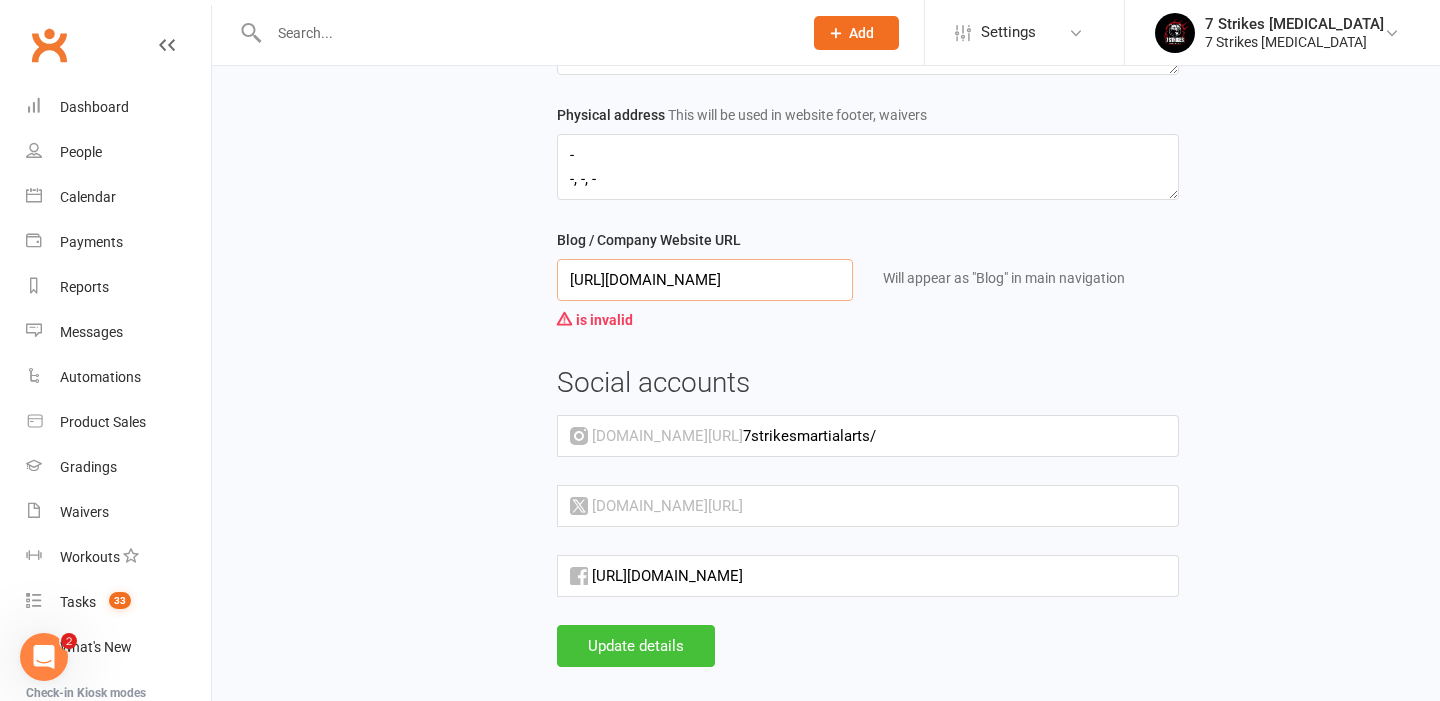 type on "http://www.7strikesma.com.au" 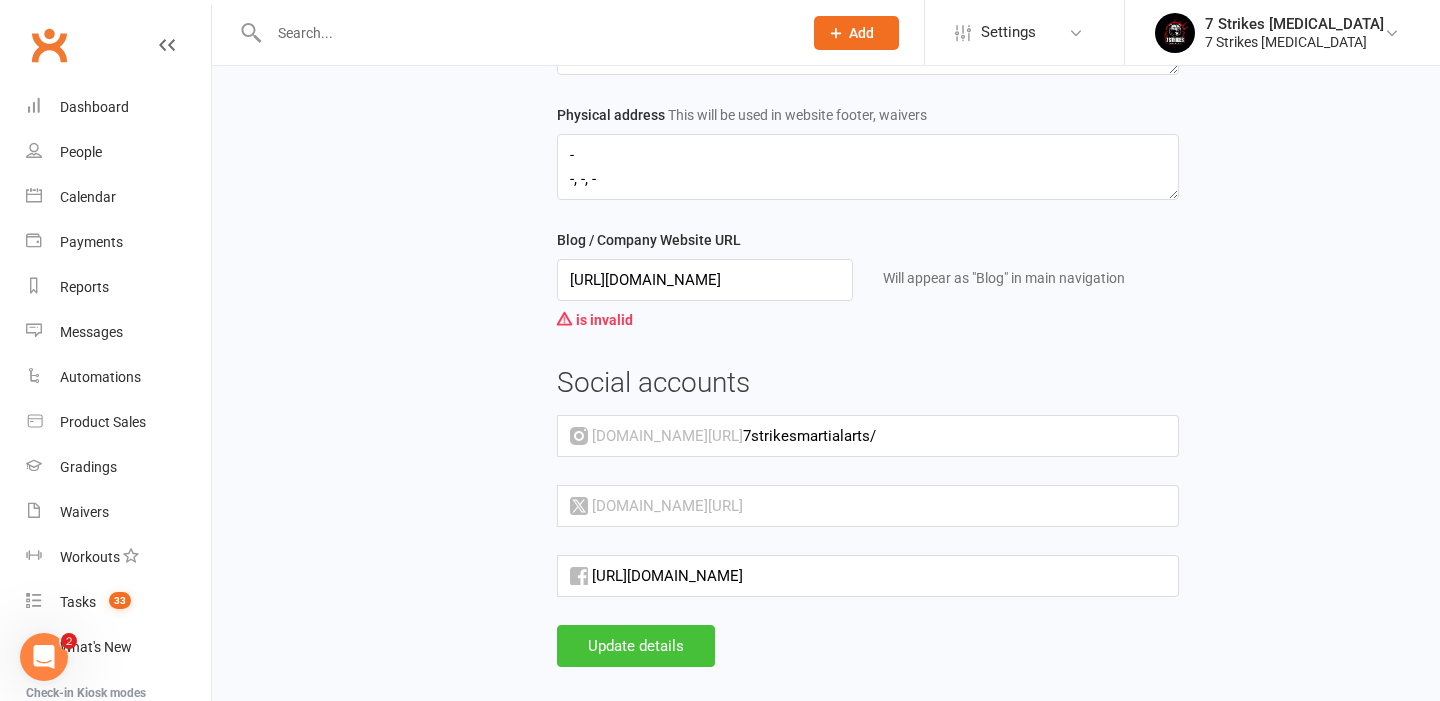 click on "Update details" at bounding box center (636, 646) 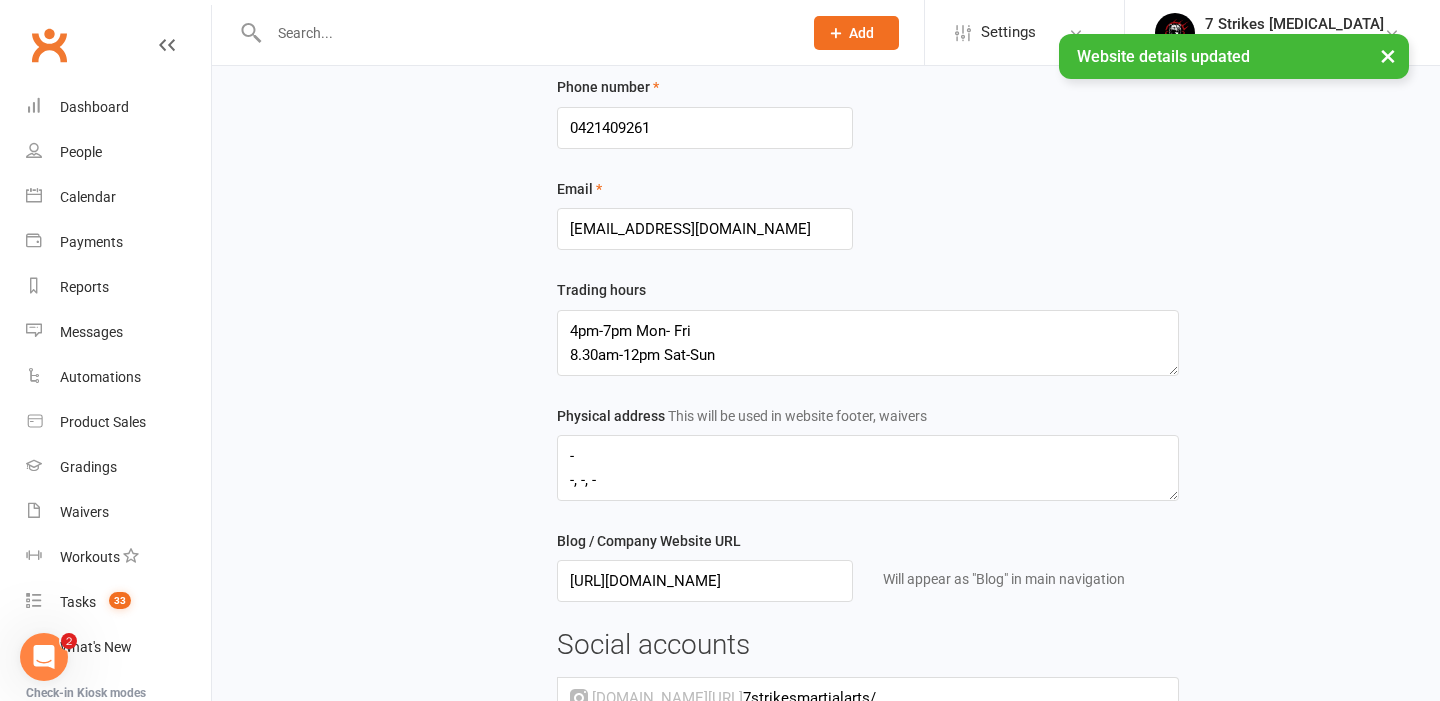 scroll, scrollTop: 323, scrollLeft: 0, axis: vertical 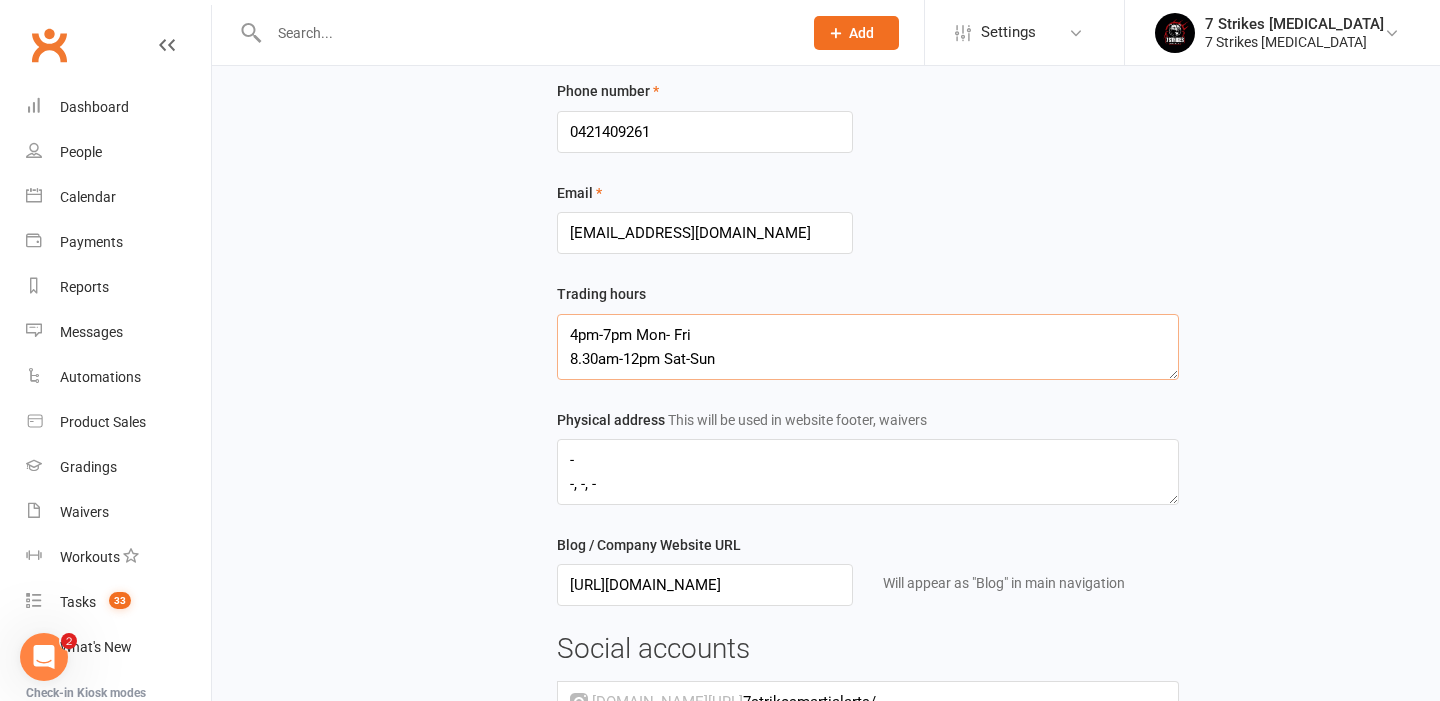 click on "4pm-7pm Mon- Fri
8.30am-12pm Sat-Sun" at bounding box center [868, 347] 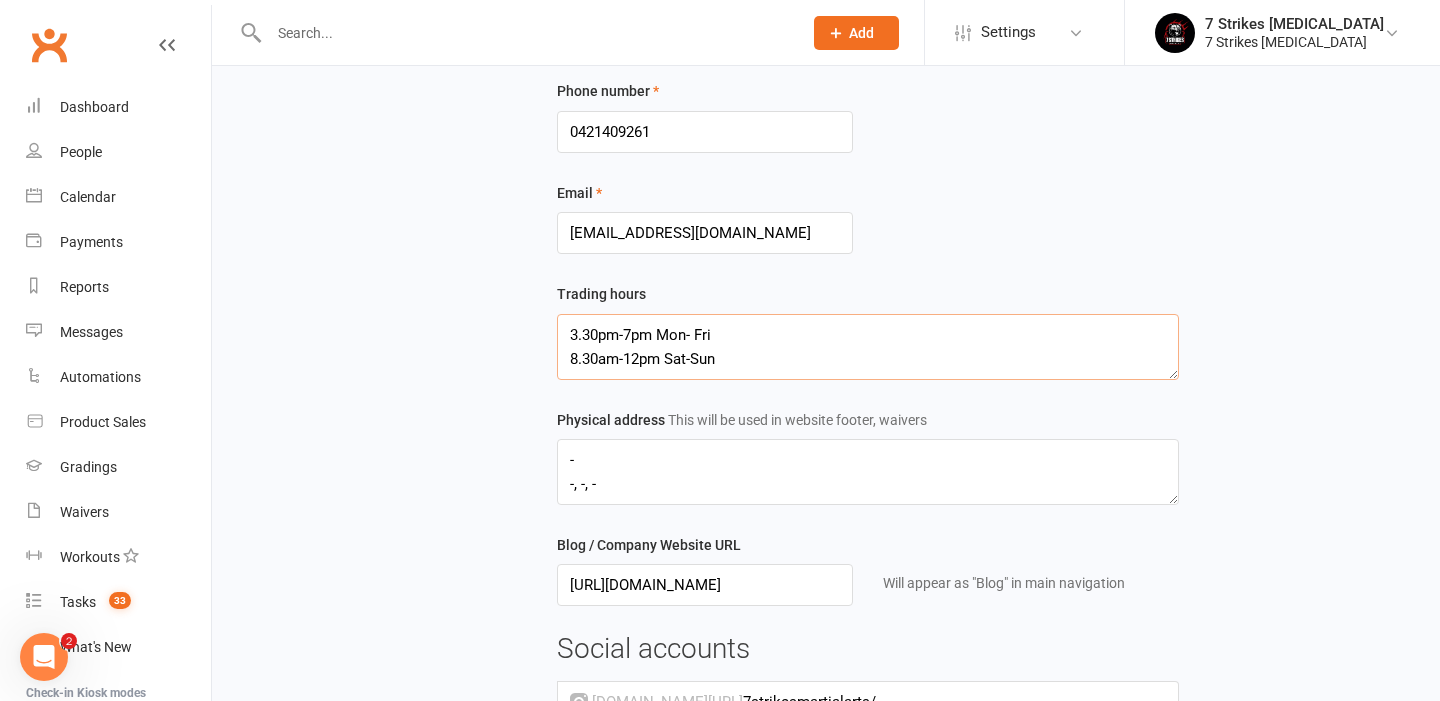 click on "3.30pm-7pm Mon- Fri
8.30am-12pm Sat-Sun" at bounding box center [868, 347] 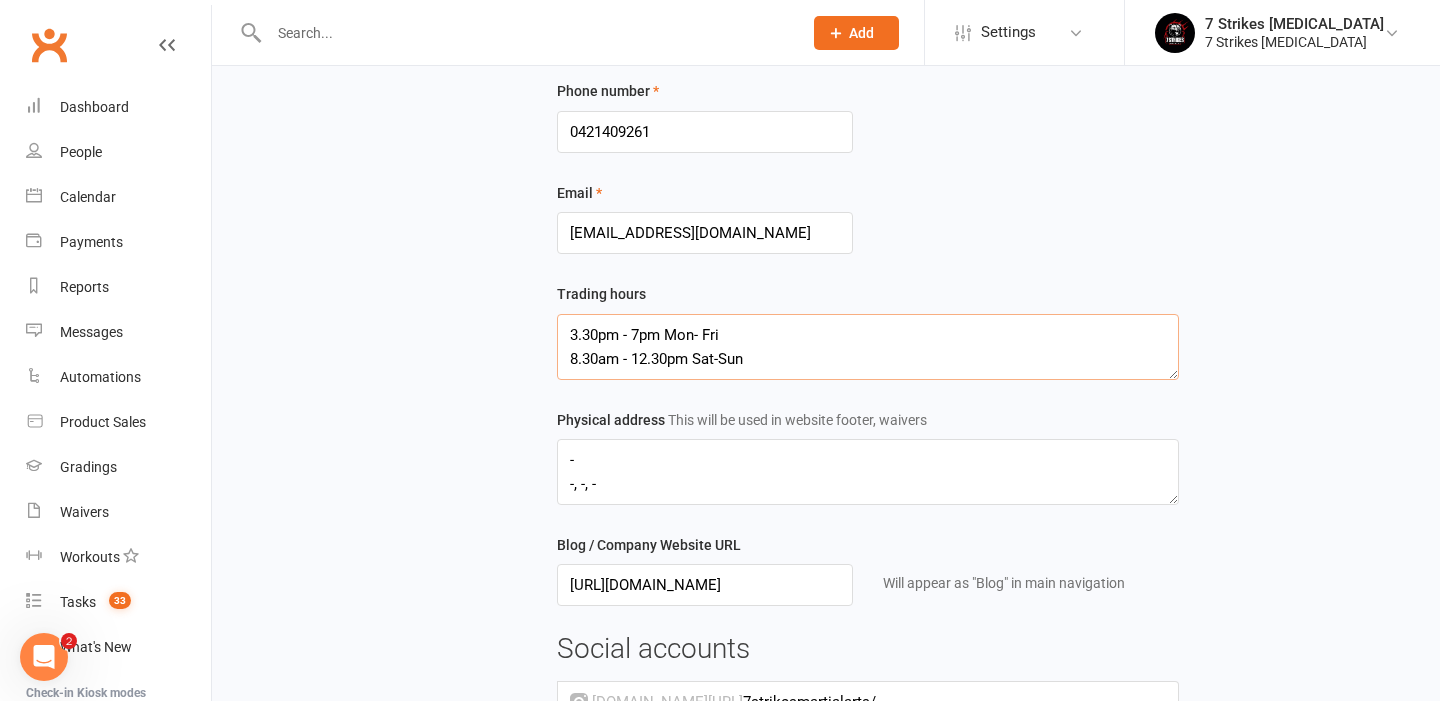 type on "3.30pm - 7pm Mon- Fri
8.30am - 12.30pm Sat-Sun" 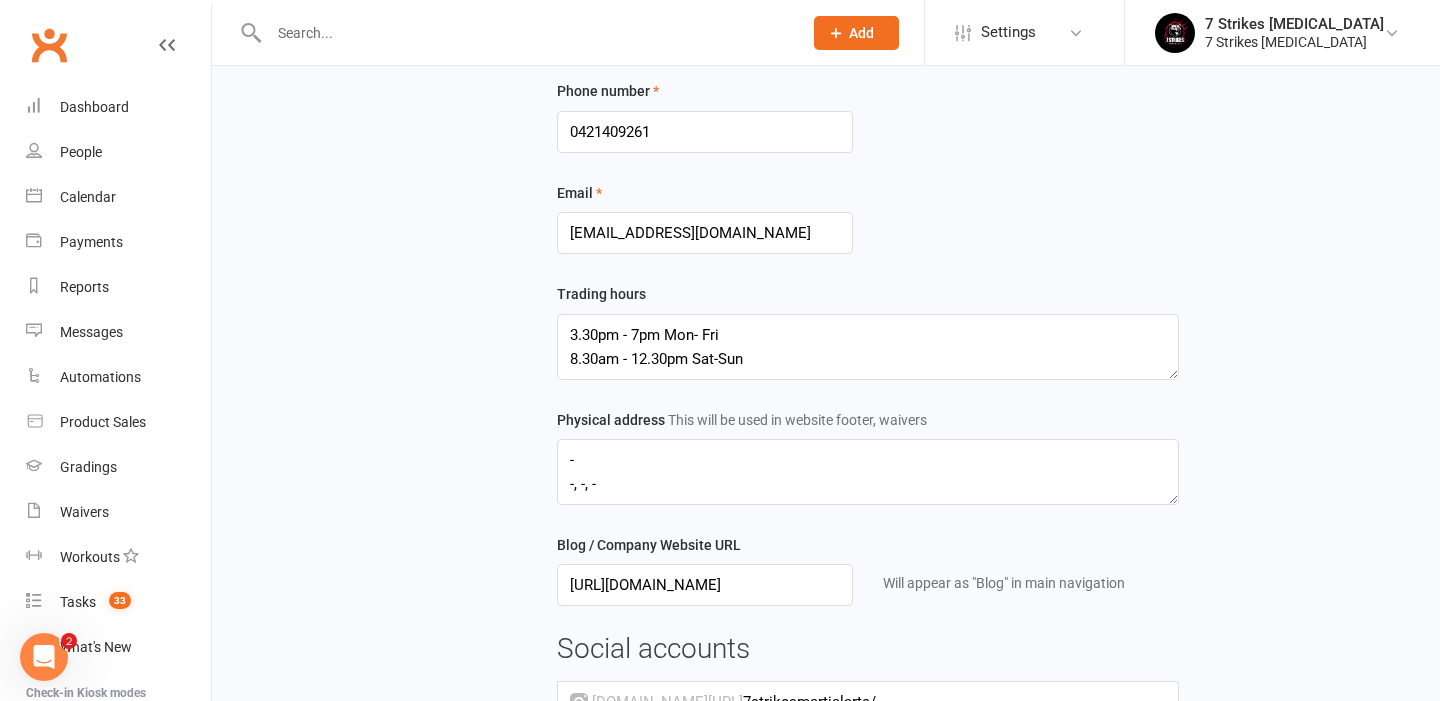 click on "Business Details Website  Design Website Copy  Homepage Contact Us Request Mobile App Access Gallery Terms & Conditions Promotions Integrations Gym name 7 Strikes Martial Arts Website URL name 7strikesma Your URL:   7strikesma .clubworx.com Gym Contact Information Phone number 0421409261 Email members@7strikesma.com.au Trading hours 3.30pm - 7pm Mon- Fri
8.30am - 12.30pm Sat-Sun Physical address   This will be used in website footer, waivers -
-, -, - Blog / Company Website URL http://www.7strikesma.com.au Will appear as "Blog" in main navigation Social accounts instagram.com/ 7strikesmartialarts/ x.com/ https://www.facebook.com/7strikesmartialarts Update details" at bounding box center [826, 397] 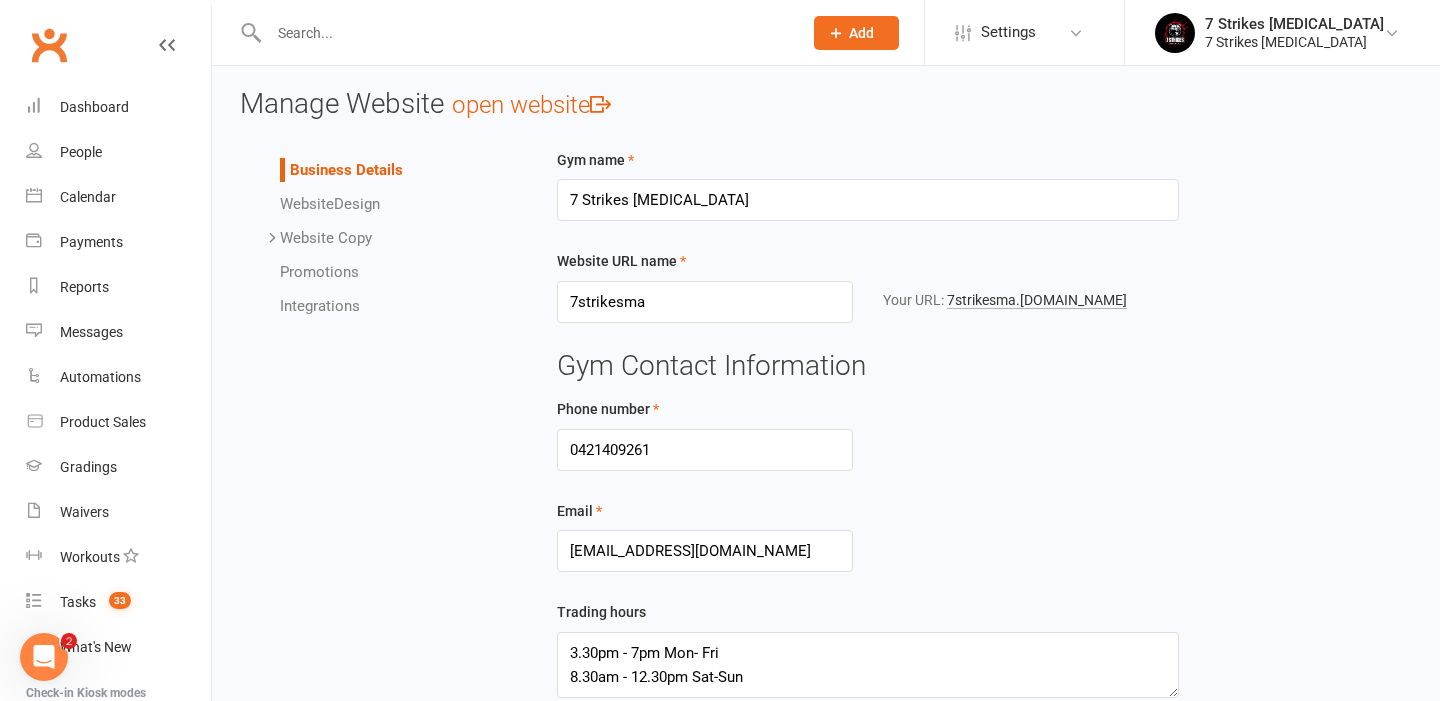 scroll, scrollTop: 0, scrollLeft: 0, axis: both 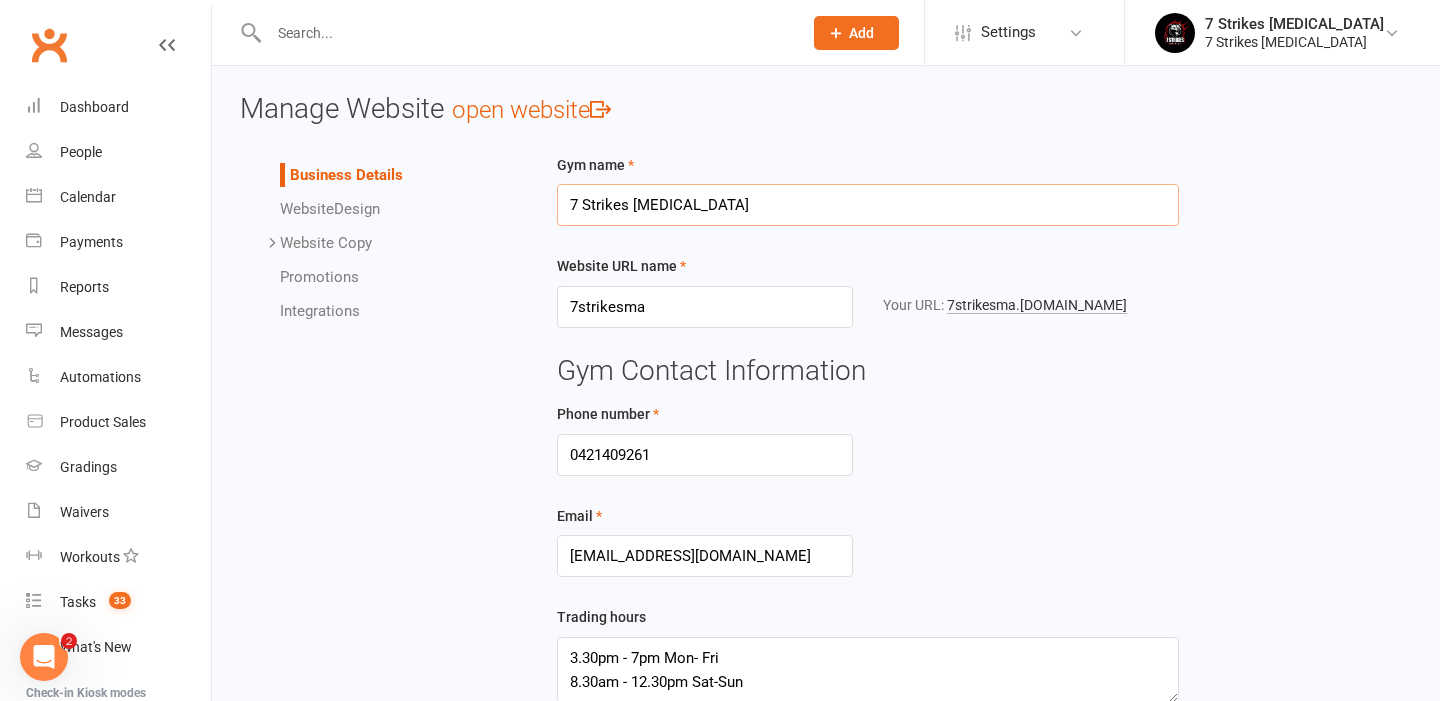 drag, startPoint x: 755, startPoint y: 204, endPoint x: 485, endPoint y: 196, distance: 270.1185 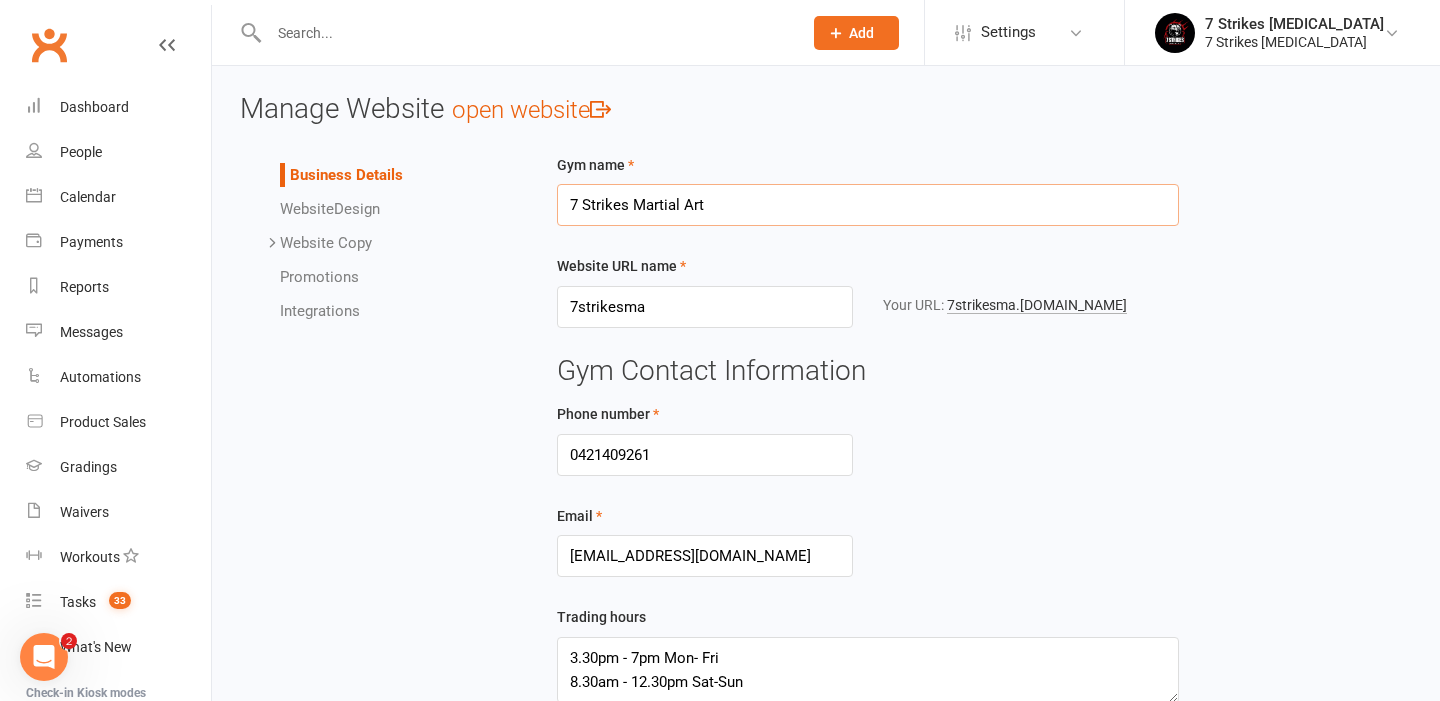 type on "7 Strikes [MEDICAL_DATA]" 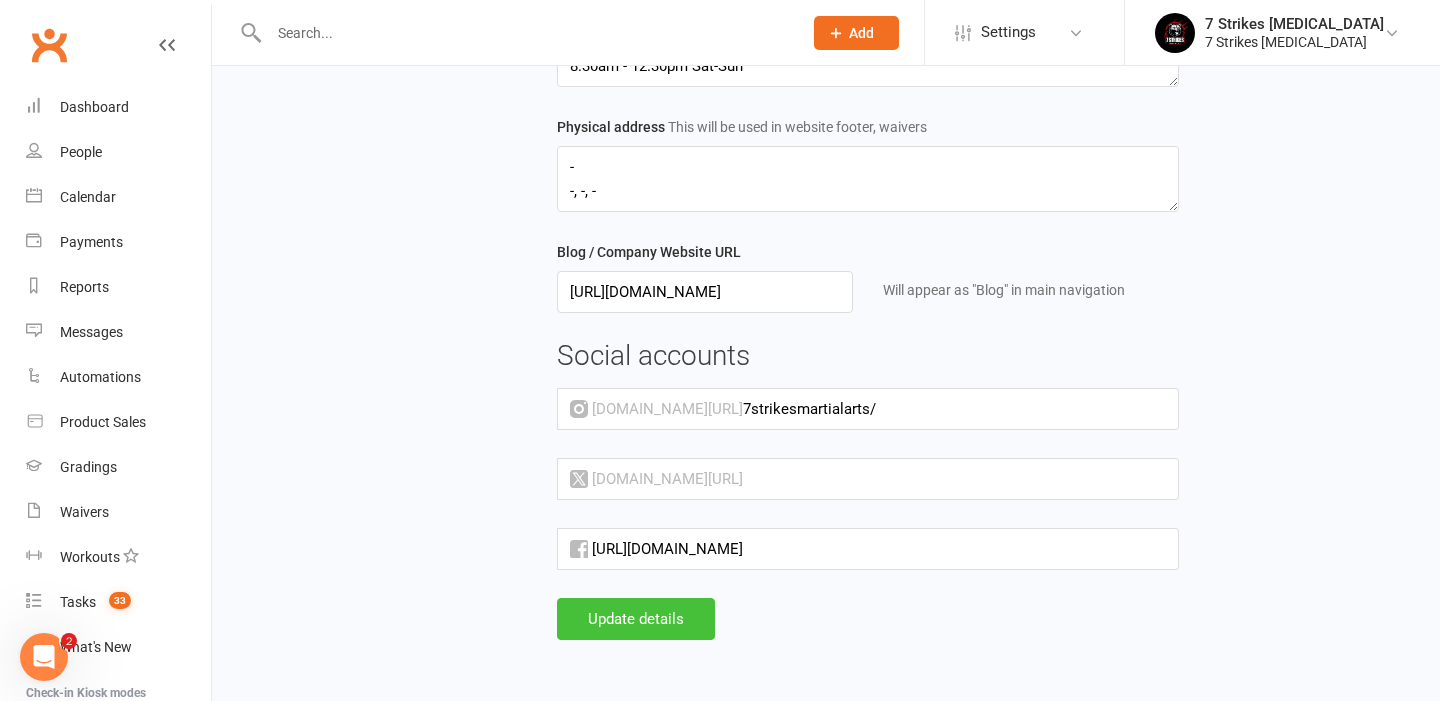 scroll, scrollTop: 628, scrollLeft: 0, axis: vertical 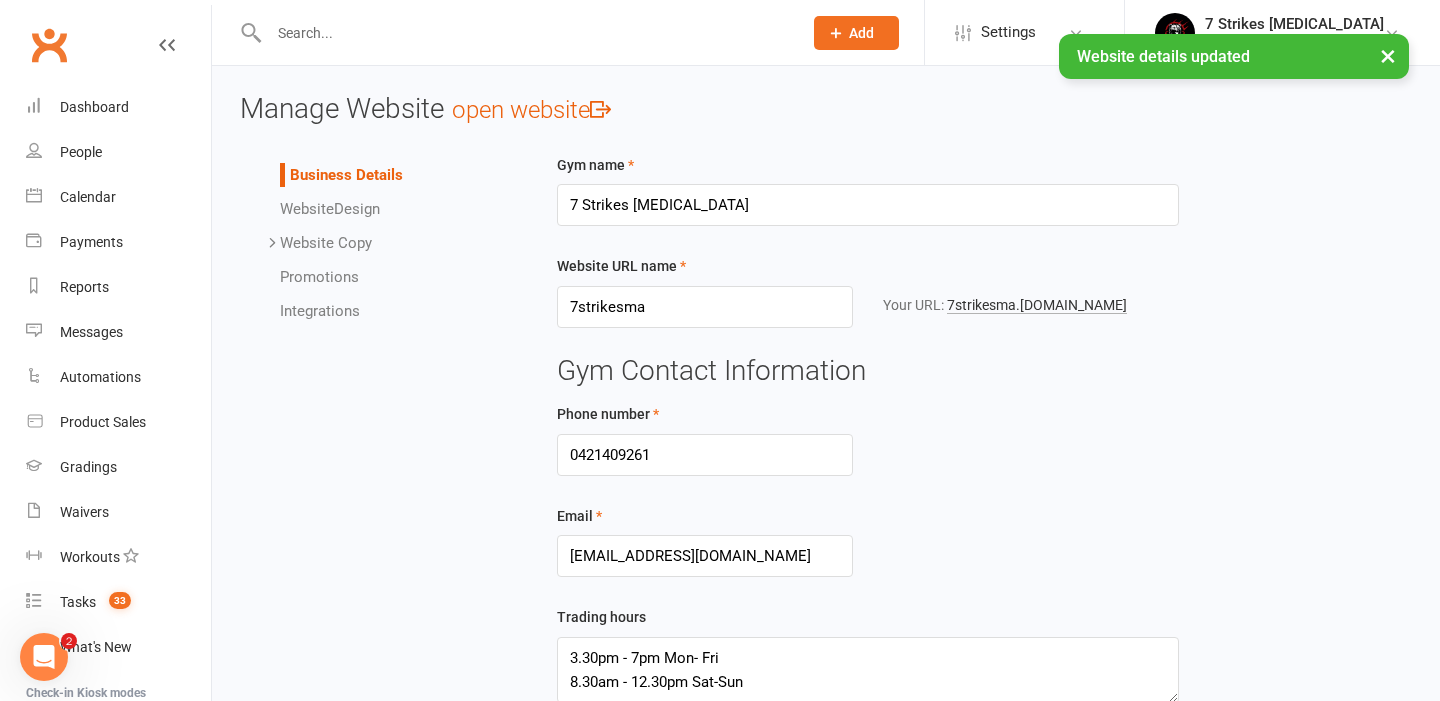 click on "Website  Design" at bounding box center (330, 209) 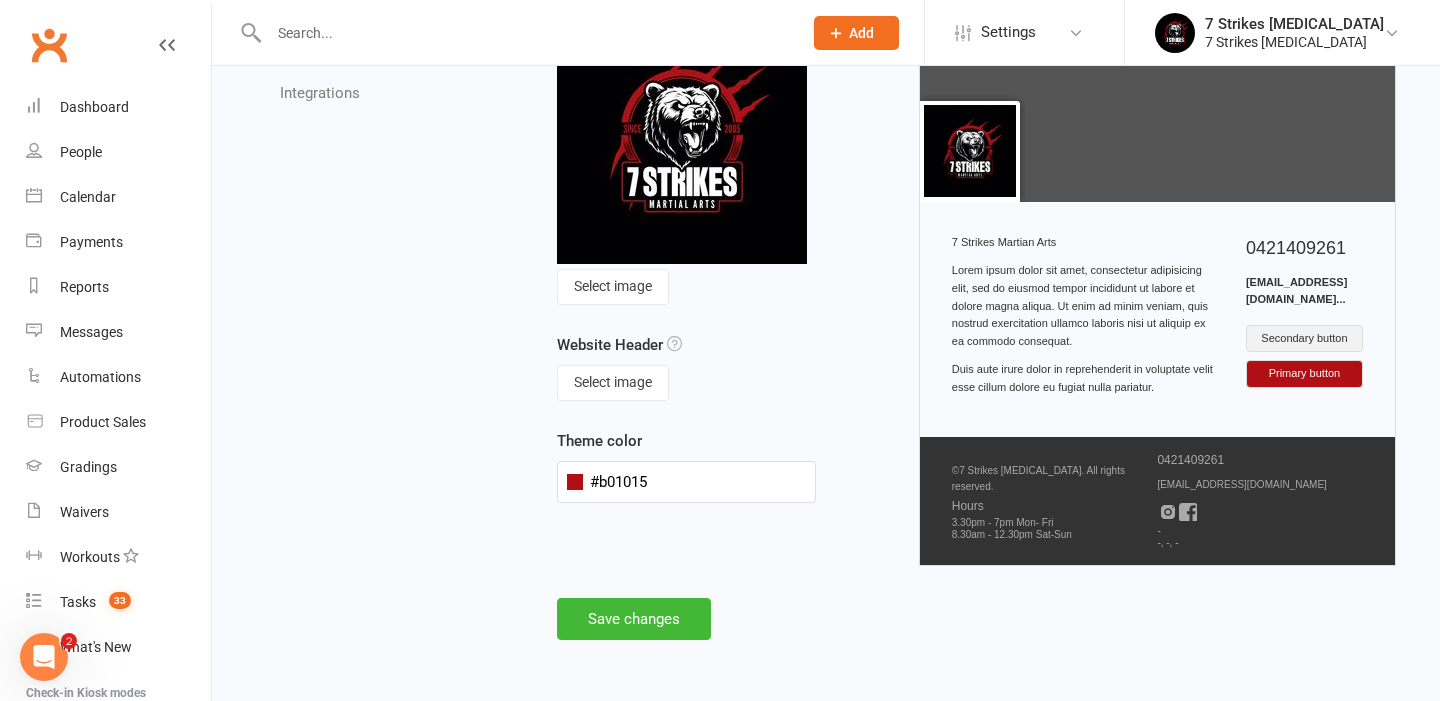 scroll, scrollTop: 228, scrollLeft: 0, axis: vertical 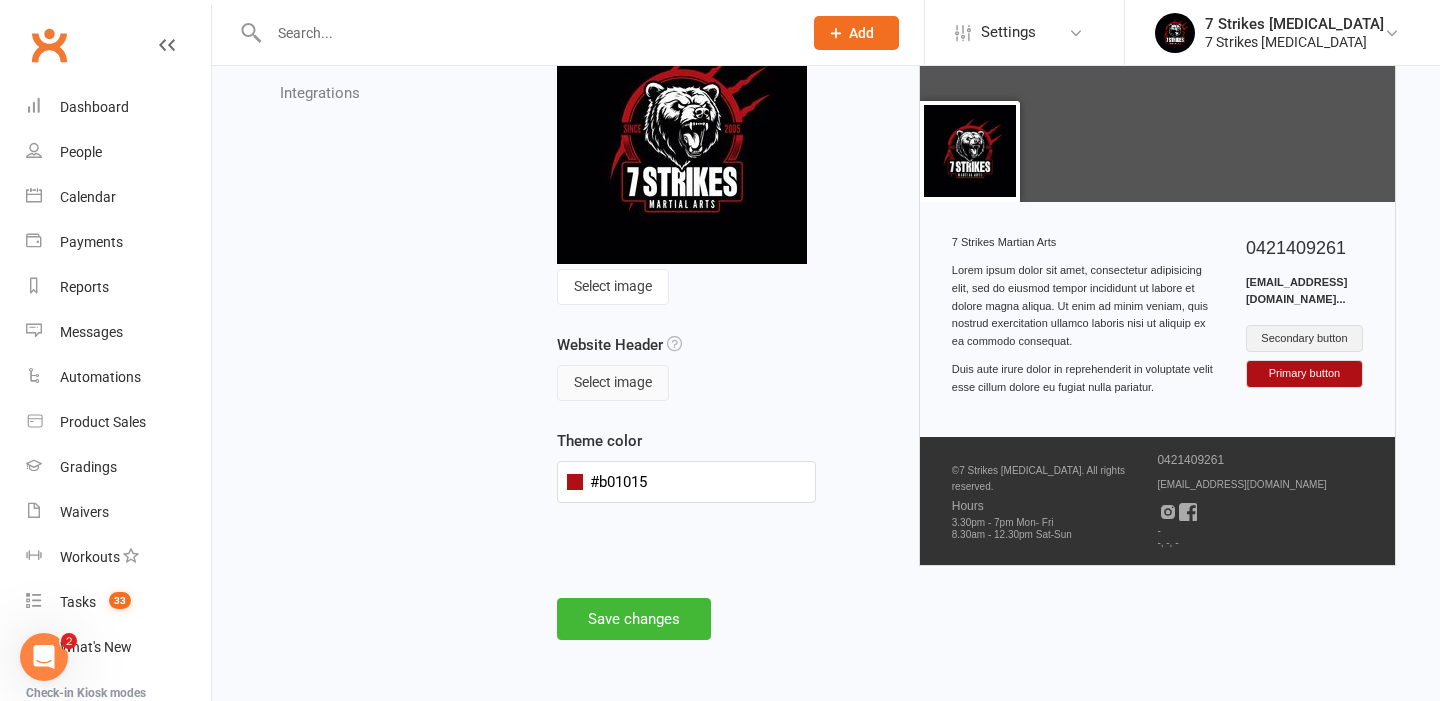 click on "Select image" at bounding box center [613, 383] 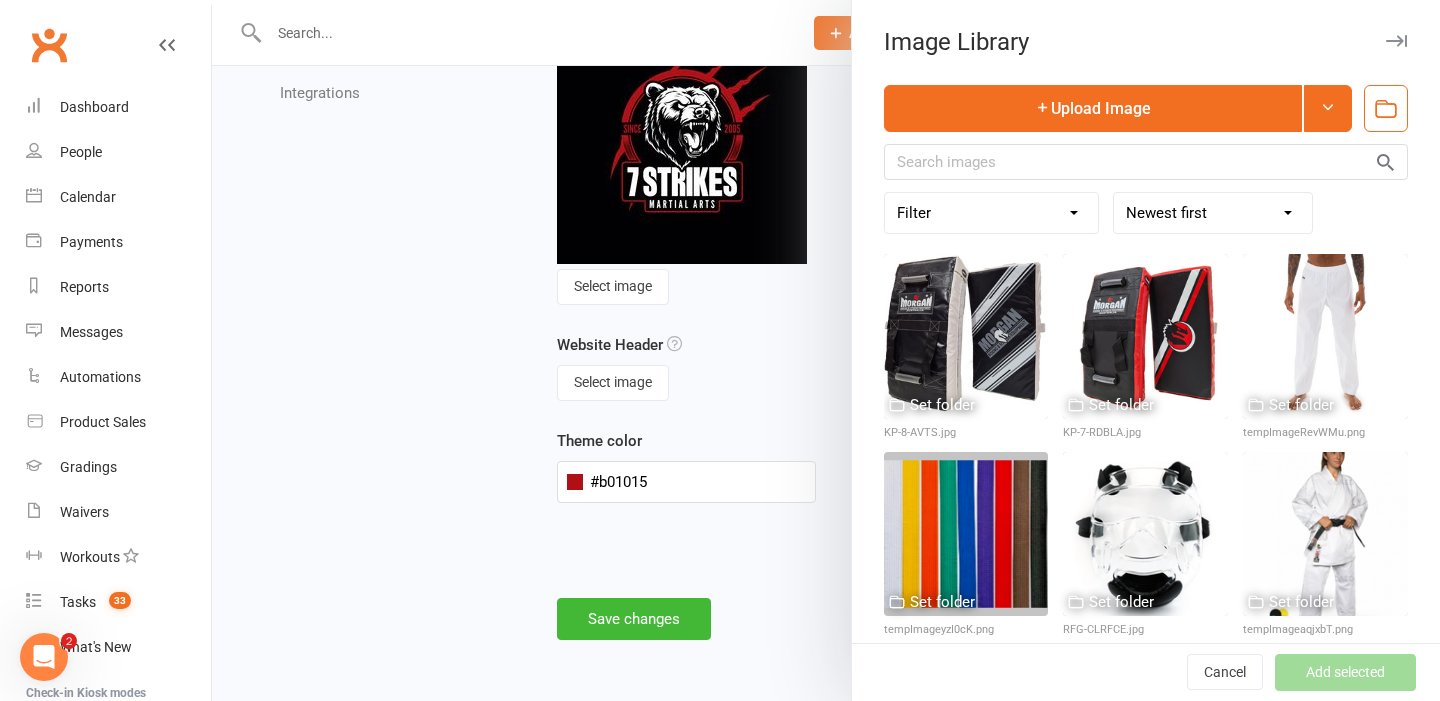 click at bounding box center (826, 350) 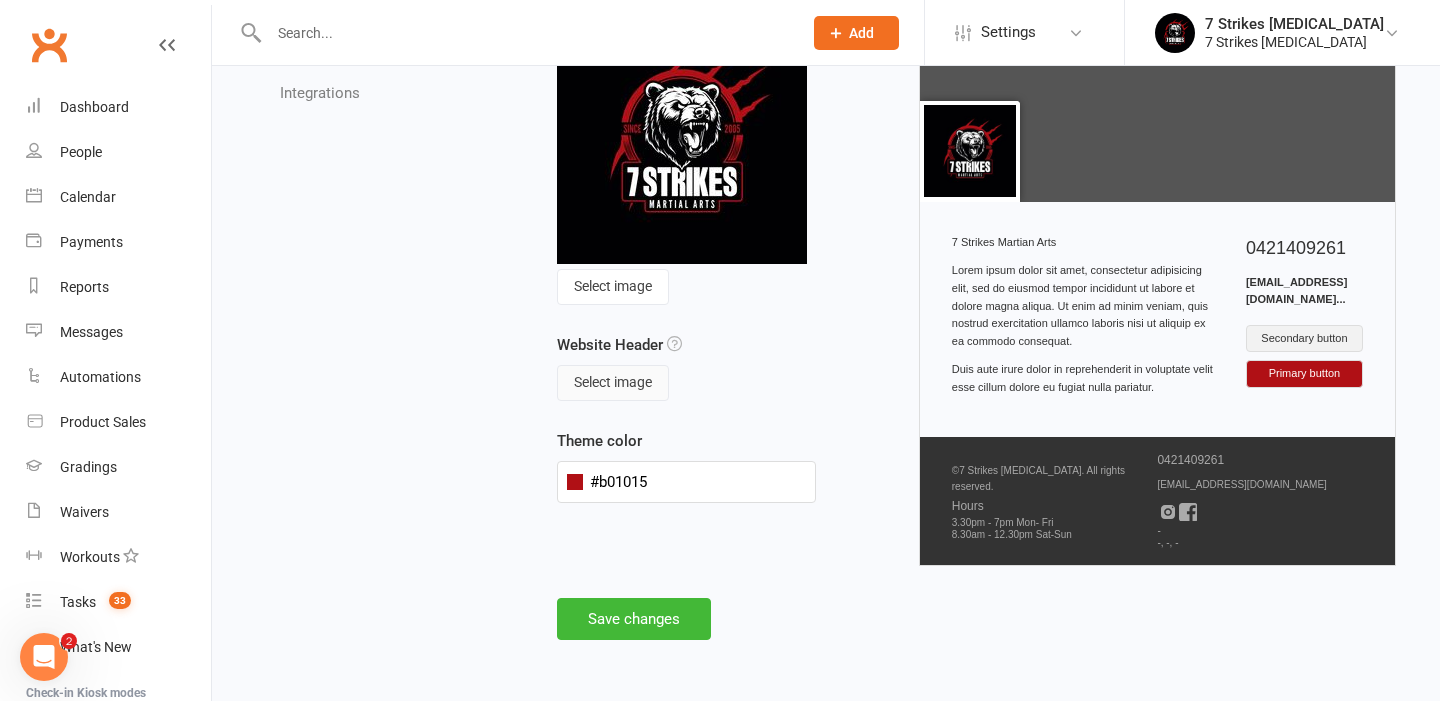 click on "Select image" at bounding box center (613, 383) 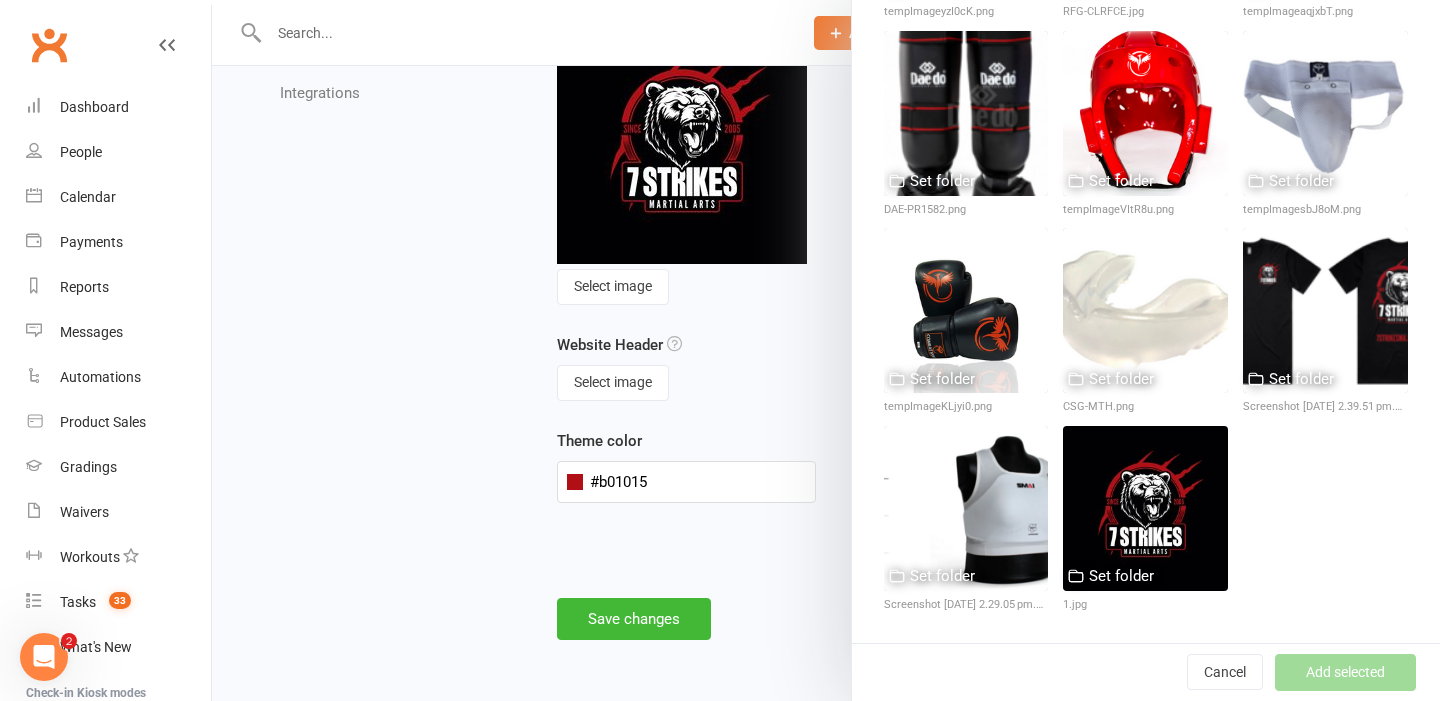 scroll, scrollTop: 614, scrollLeft: 0, axis: vertical 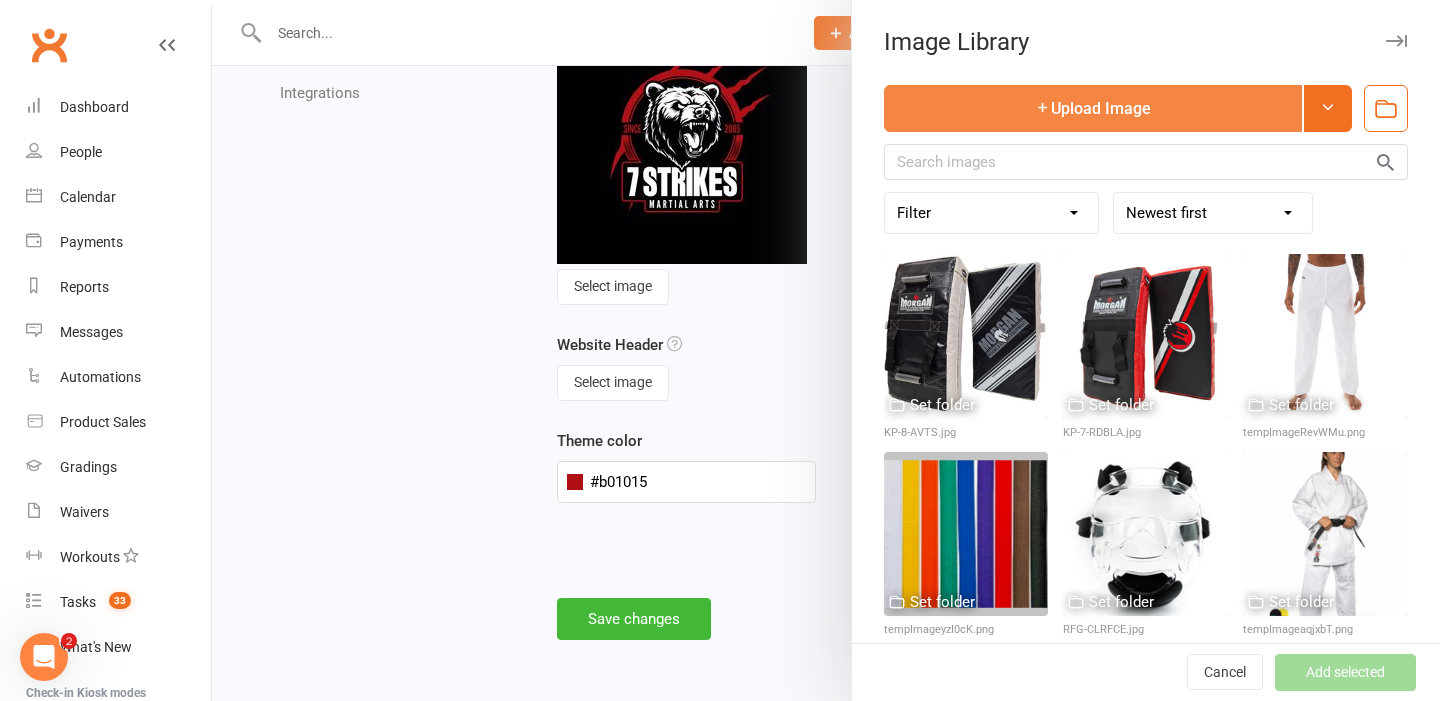 click on "Upload Image" at bounding box center [1093, 108] 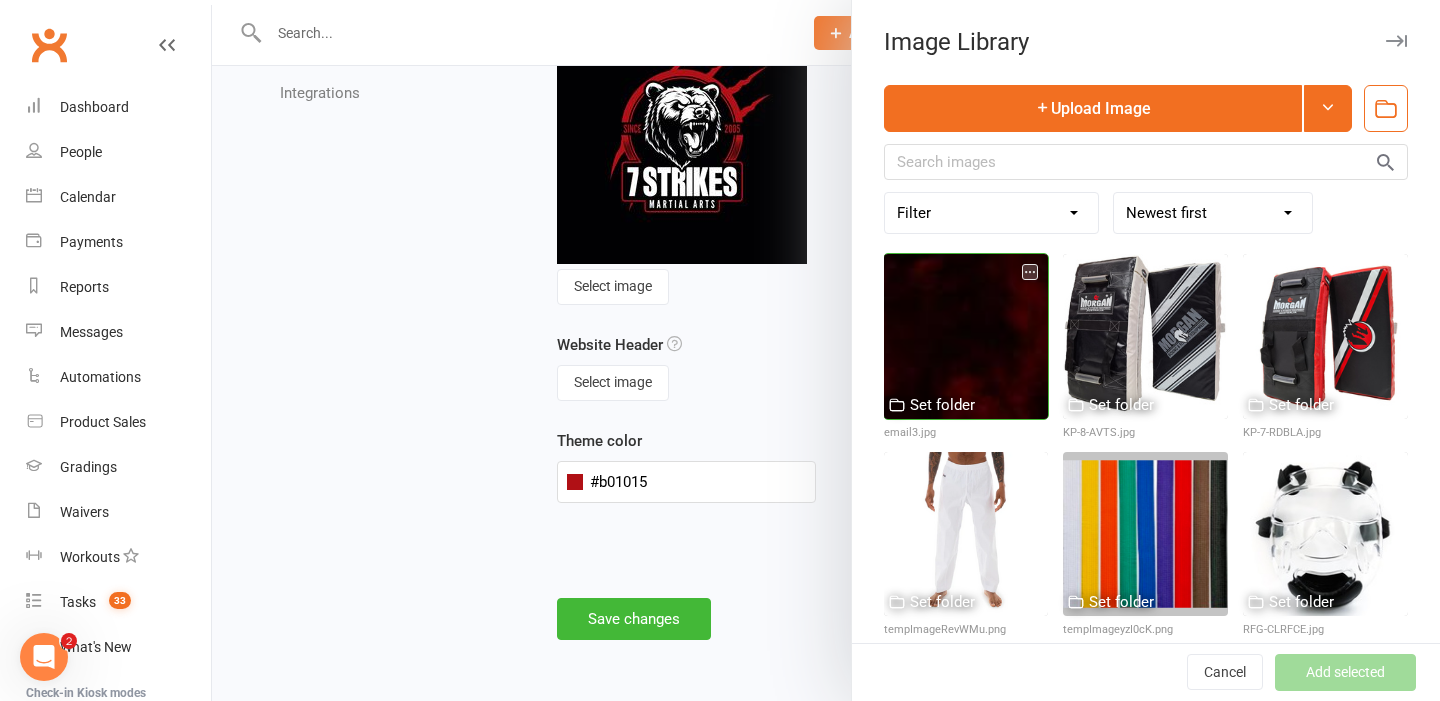 click at bounding box center [966, 336] 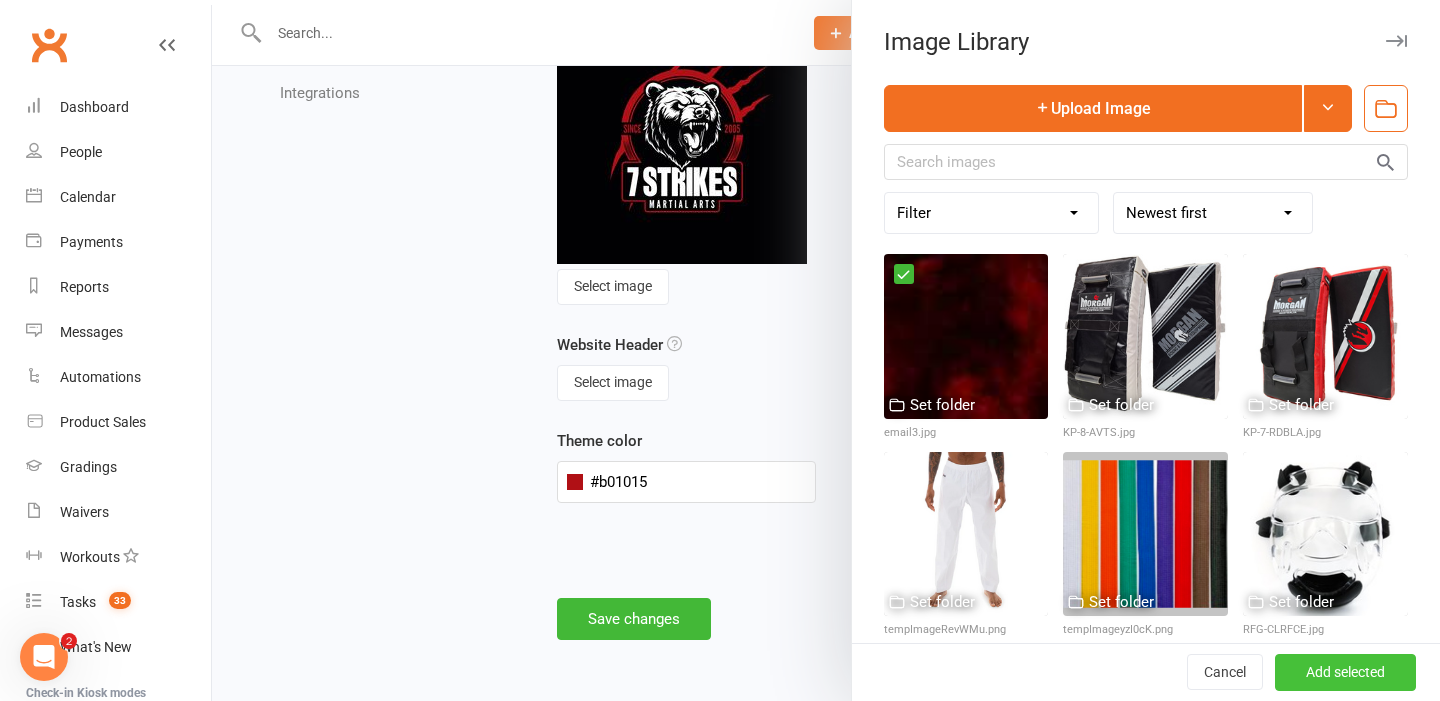 click on "Add selected" at bounding box center (1345, 673) 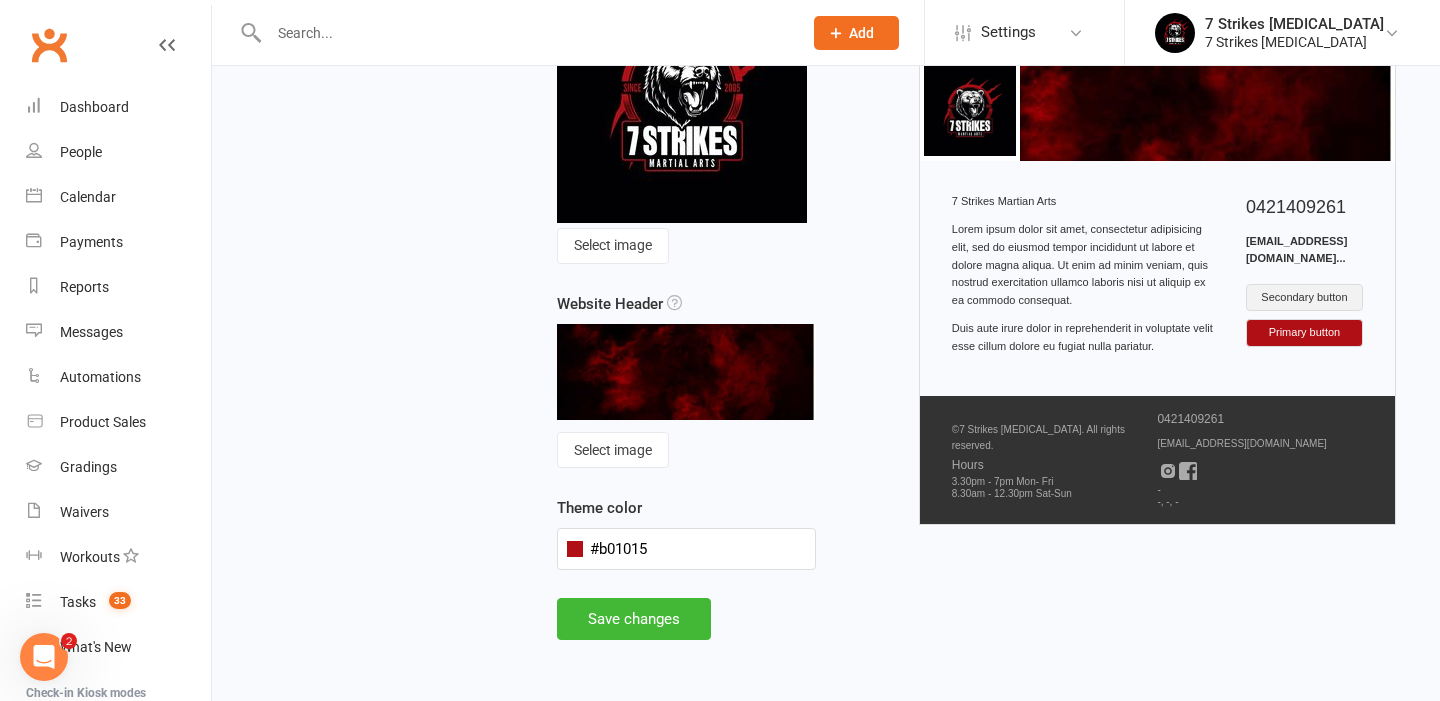 scroll, scrollTop: 274, scrollLeft: 0, axis: vertical 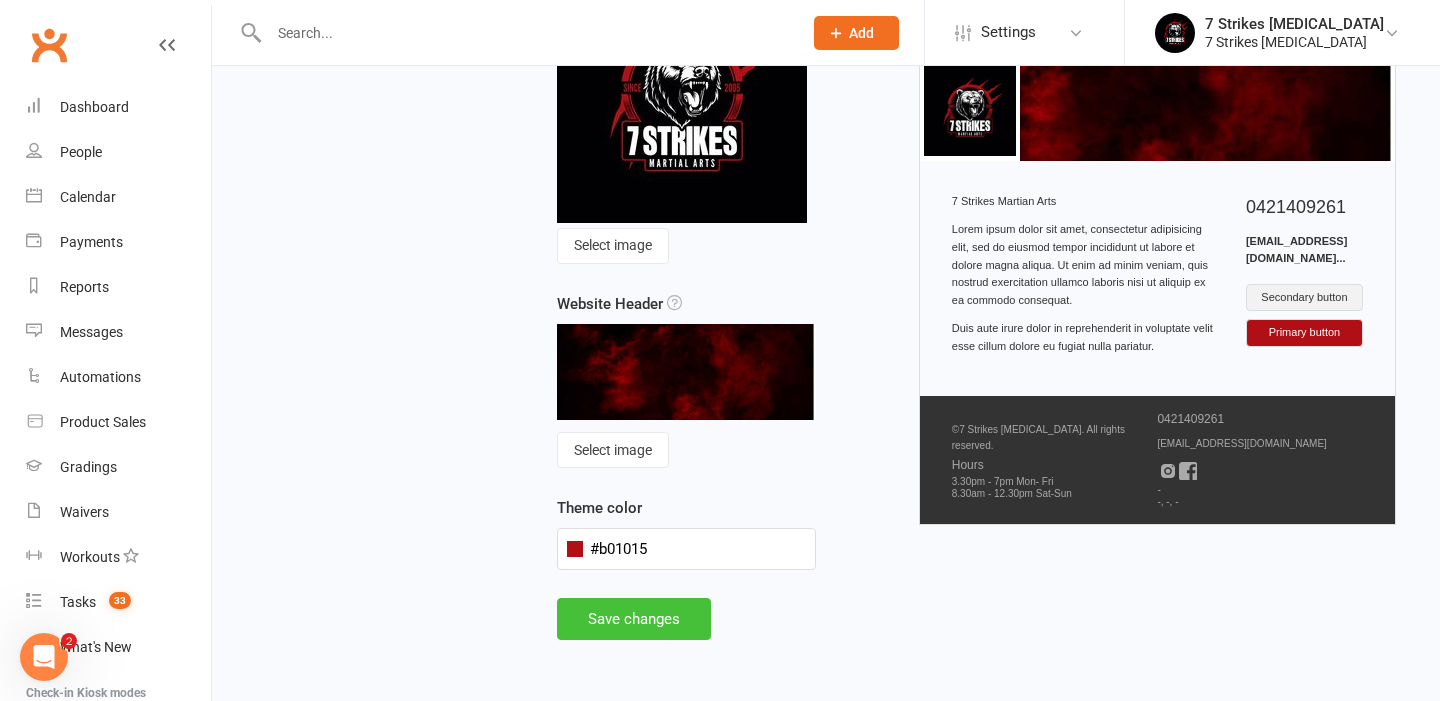 click on "Save changes" at bounding box center (634, 619) 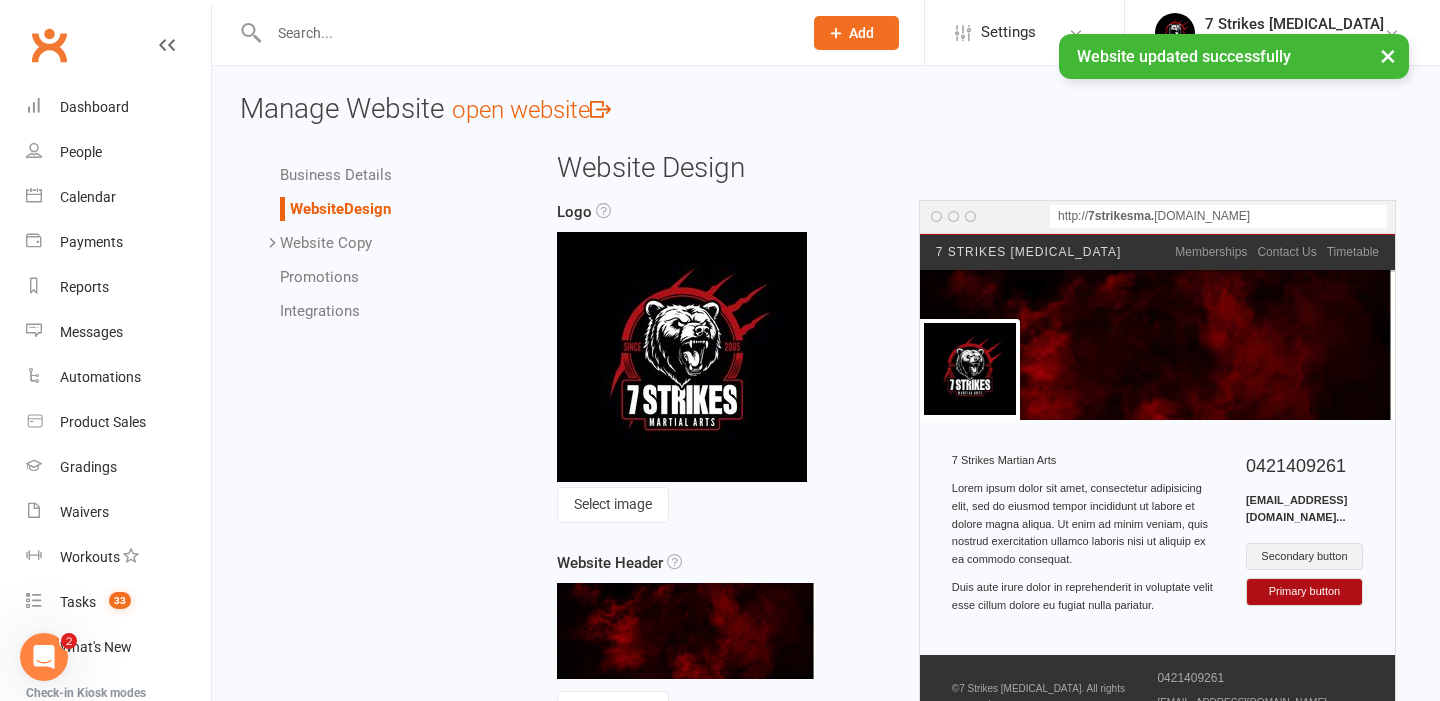 scroll, scrollTop: 0, scrollLeft: 0, axis: both 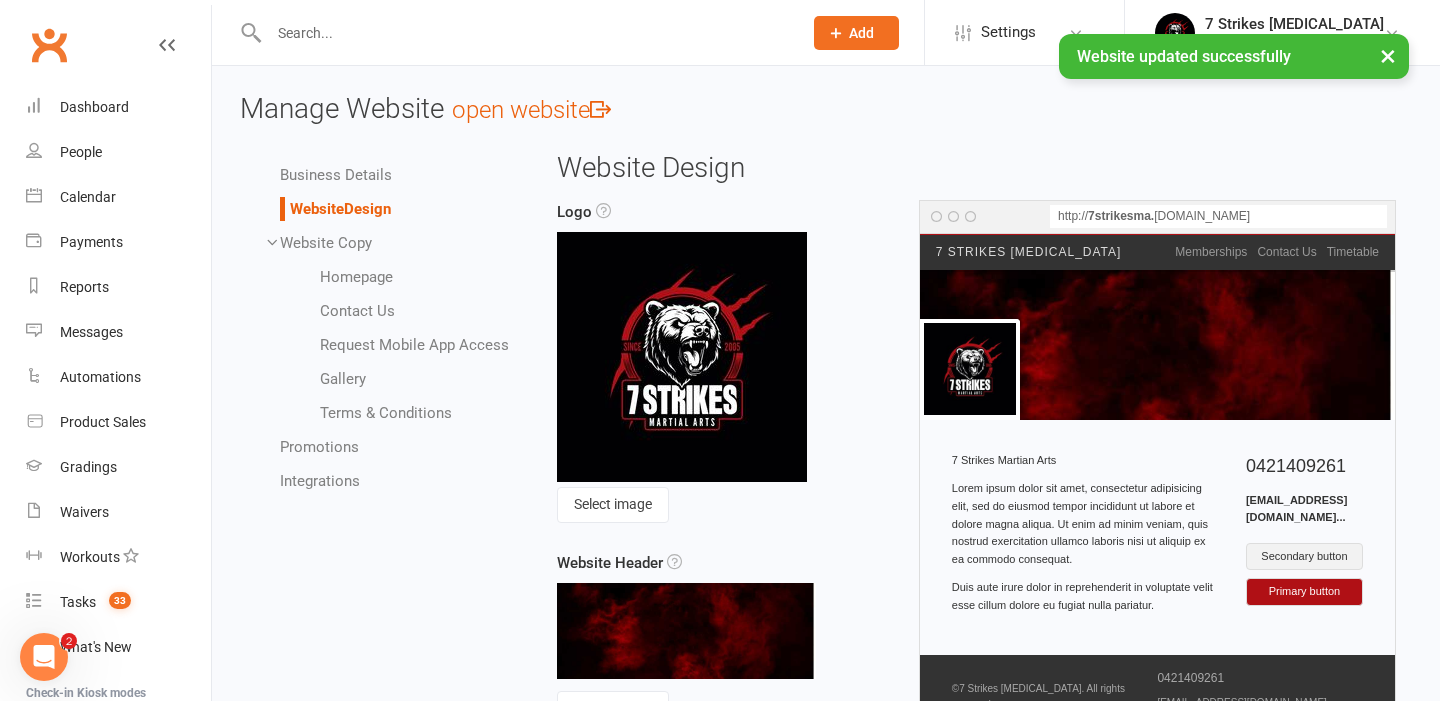click on "Homepage" at bounding box center (356, 277) 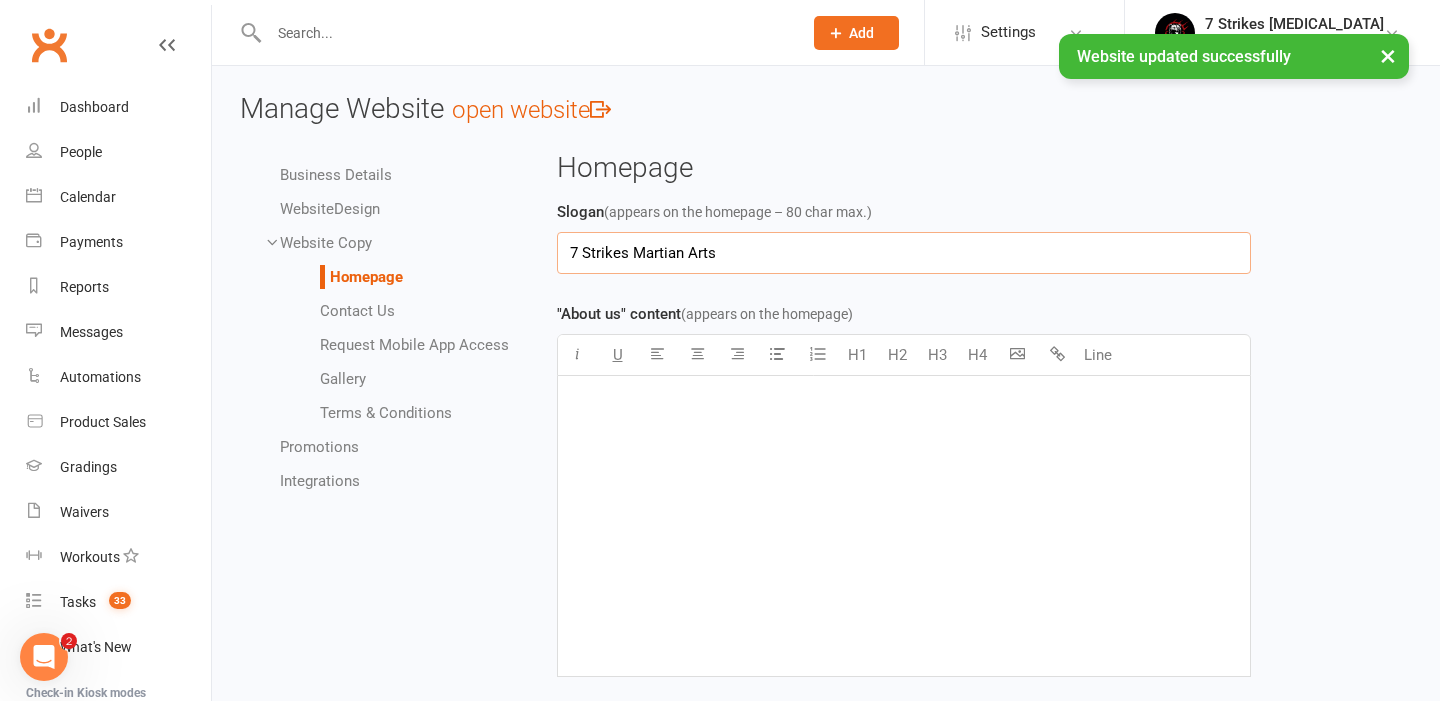 click on "7 Strikes Martian Arts" at bounding box center [904, 253] 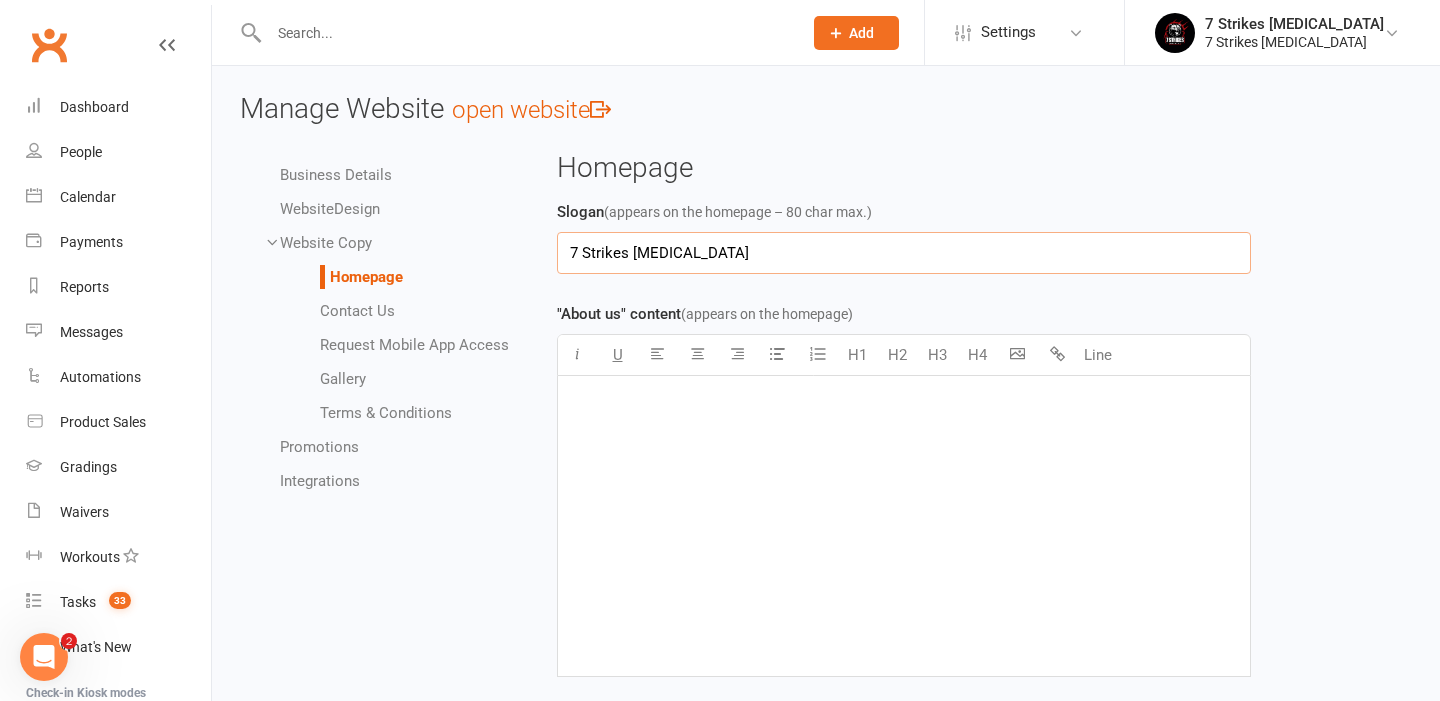 type on "7 Strikes [MEDICAL_DATA]" 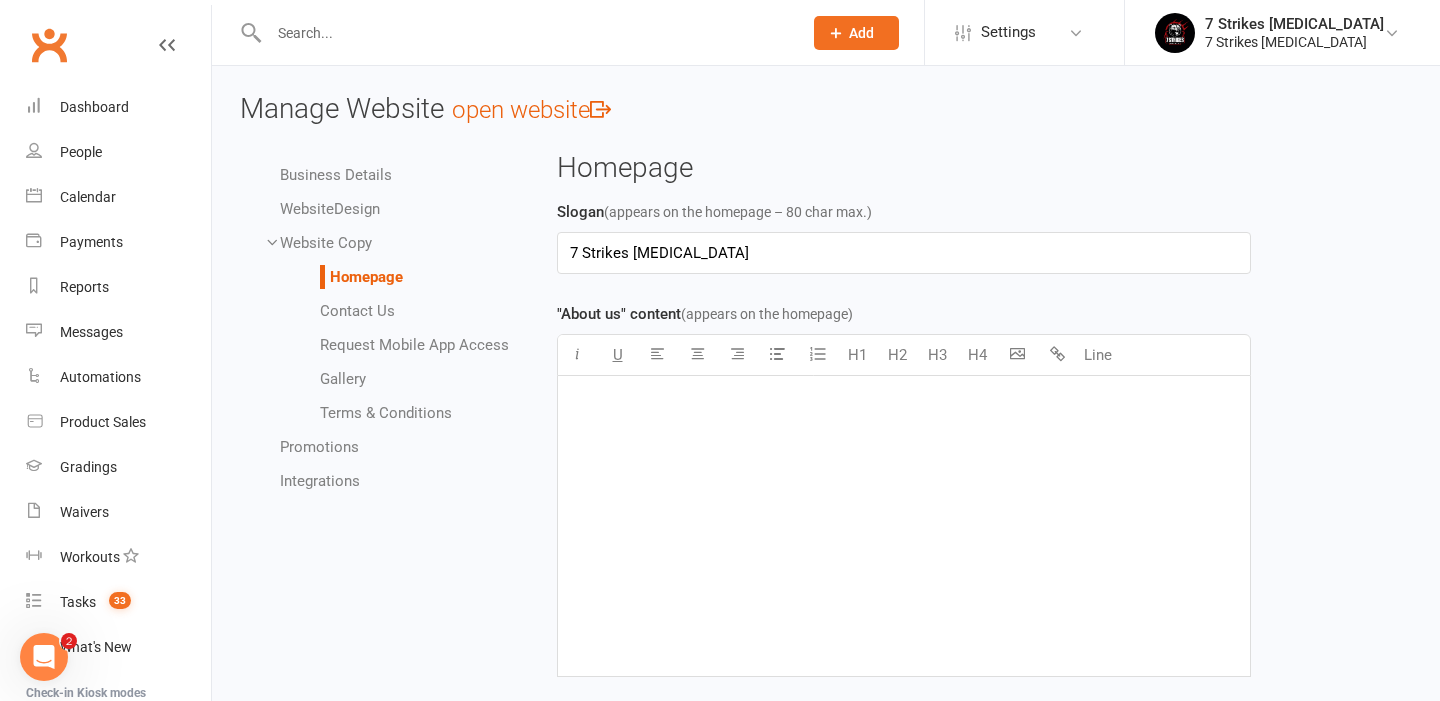 click on "﻿" at bounding box center (904, 526) 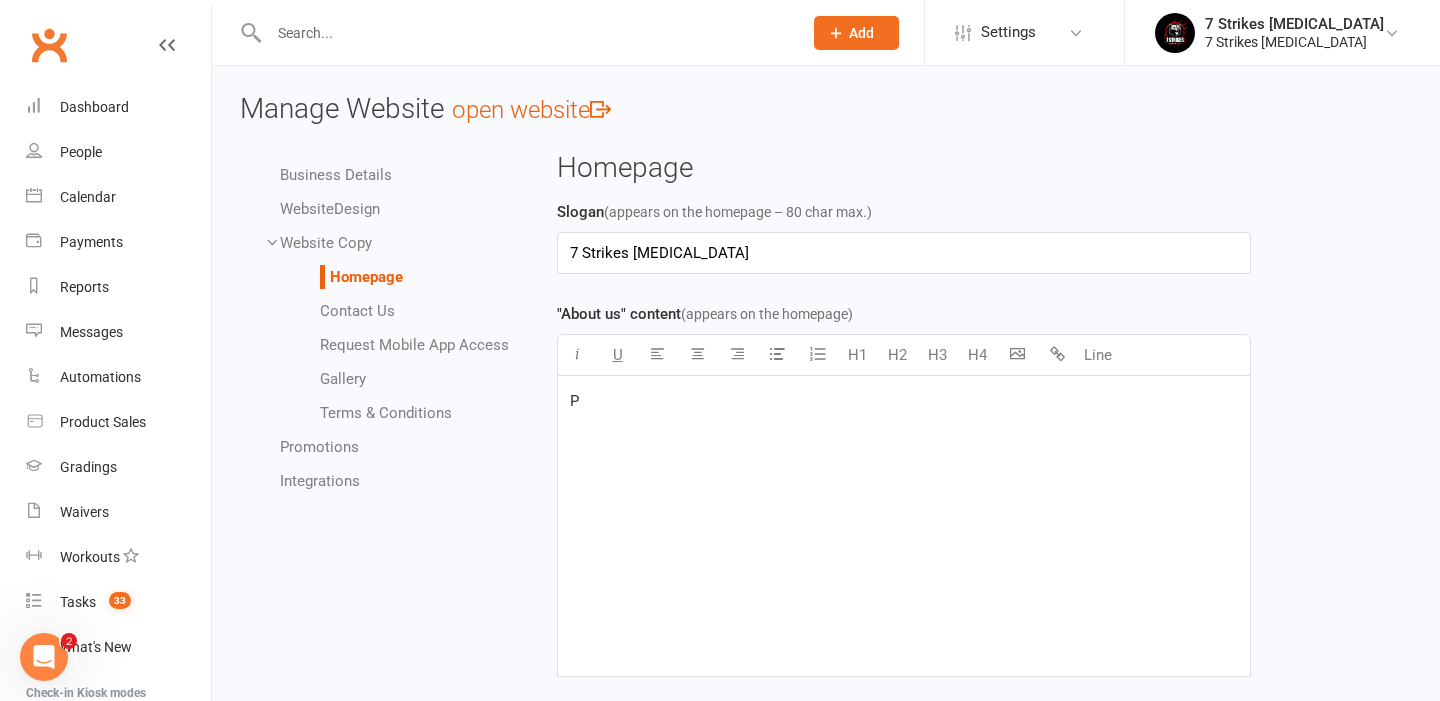 type 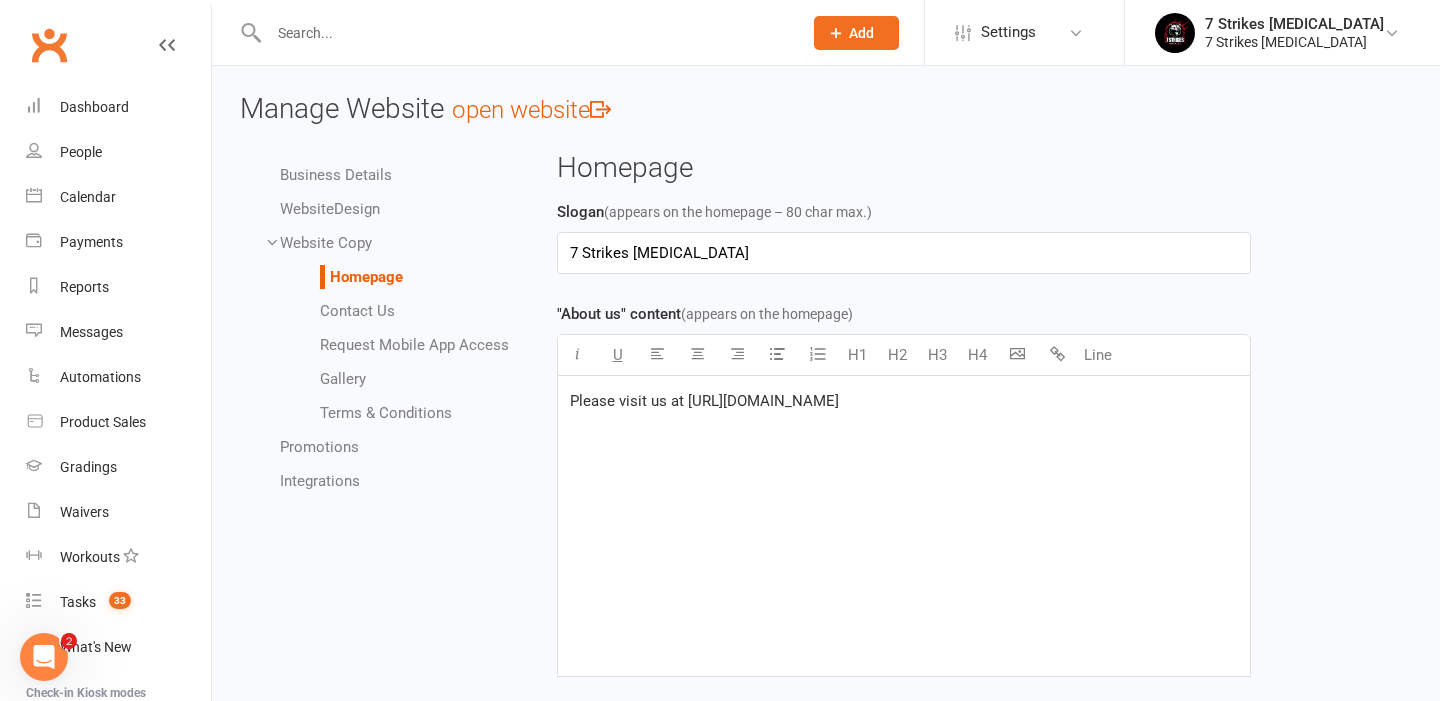 click on "Please visit us at http://7strikesma.com.au" at bounding box center [704, 401] 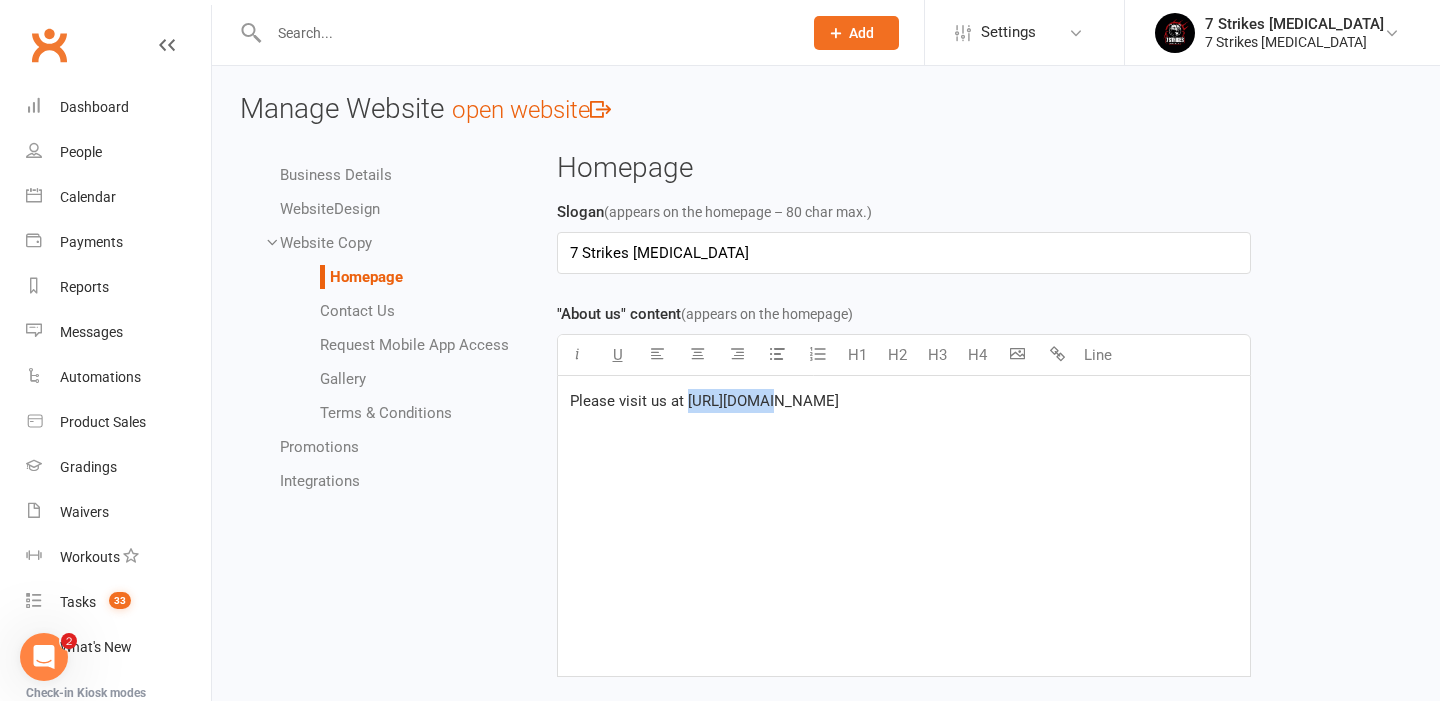 drag, startPoint x: 765, startPoint y: 401, endPoint x: 686, endPoint y: 391, distance: 79.630394 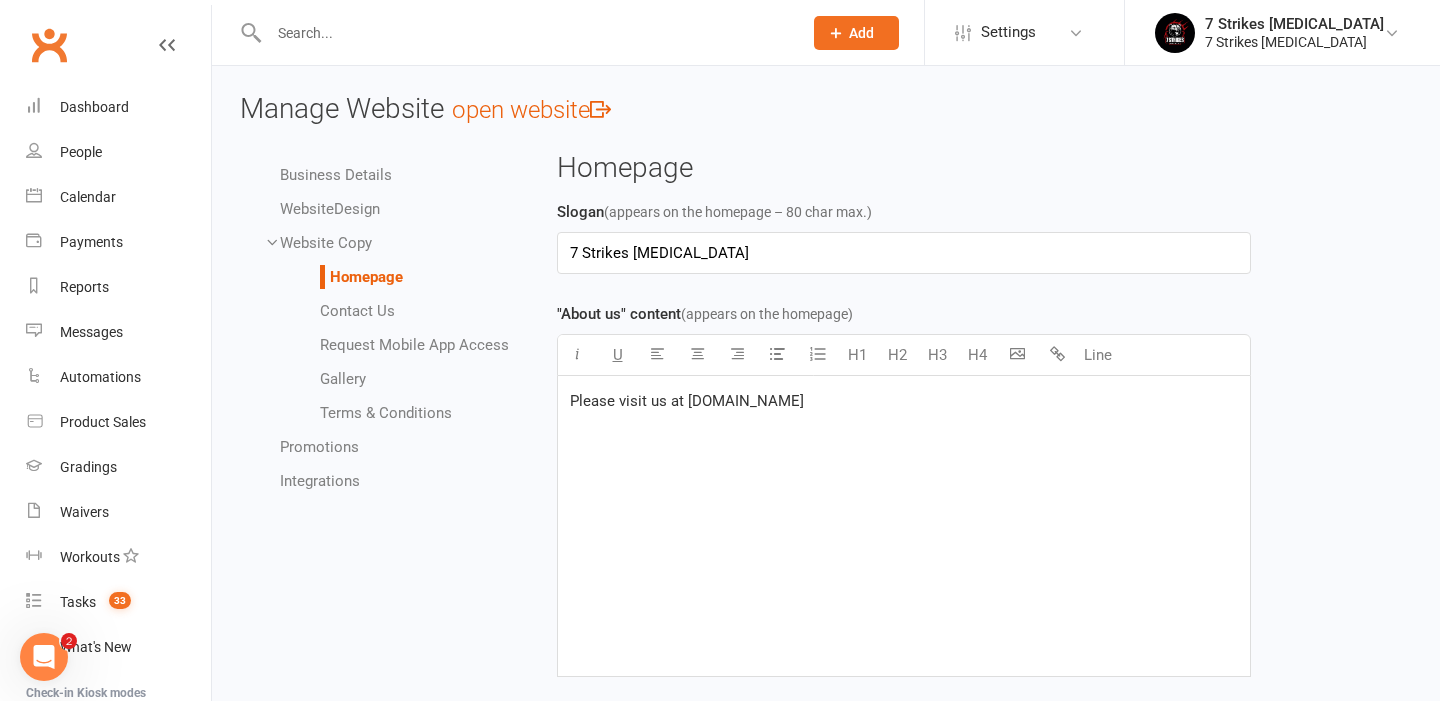 click on "Please visit us at 7strikesma.com.au" at bounding box center [904, 401] 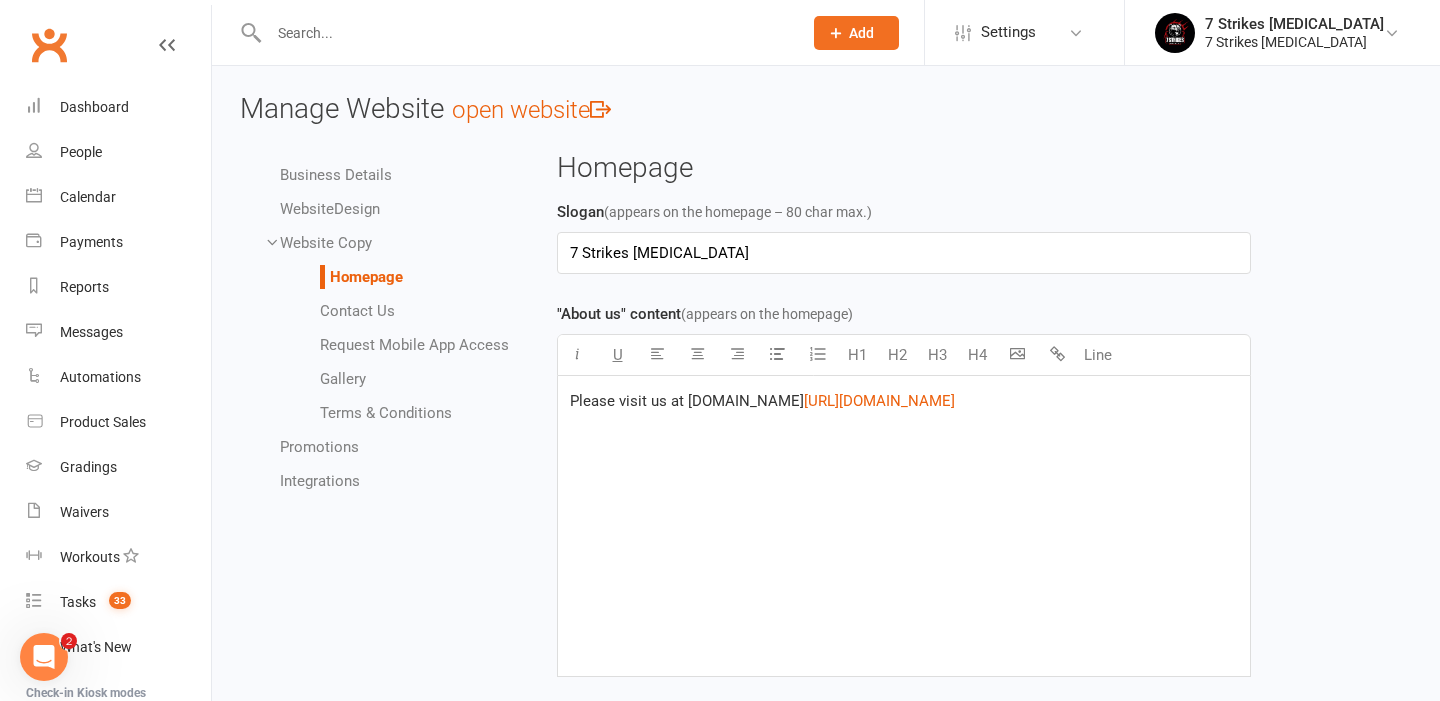 drag, startPoint x: 816, startPoint y: 401, endPoint x: 686, endPoint y: 403, distance: 130.01538 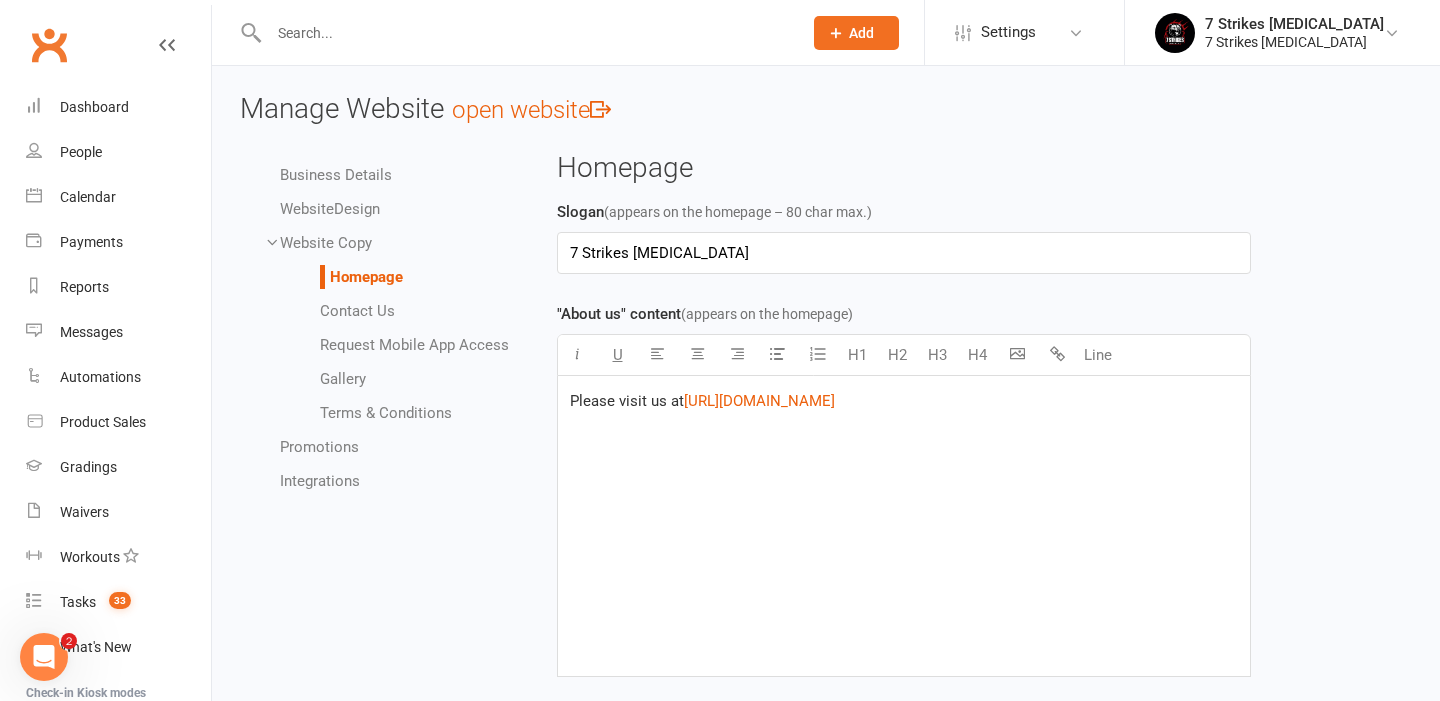 click on "Please visit us at  $   http://www.7strikesma.com.au $   ﻿" at bounding box center (904, 526) 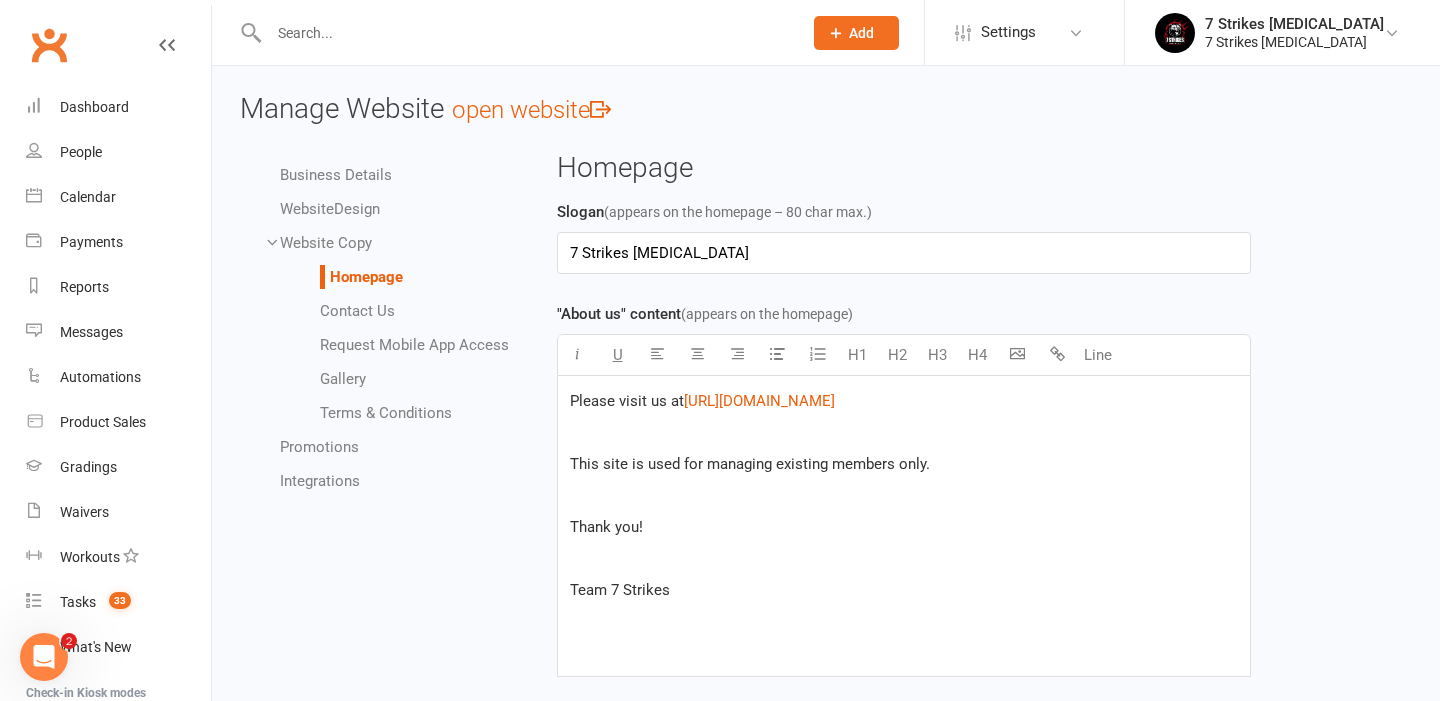 click on "Business Details Website  Design Website Copy  Homepage Contact Us Request Mobile App Access Gallery Terms & Conditions Promotions Integrations Homepage Slogan  (appears on the homepage – 80 char max.) 7 Strikes Martial Arts "About us" content  (appears on the homepage) Select image from library U H1 H2 H3 H4 Line Please visit us at  $   http://www.7strikesma.com.au $   ﻿ ﻿ This site is used for managing existing members only. ﻿ Thank you! ﻿ Team 7 Strikes ﻿
Save changes" at bounding box center [826, 466] 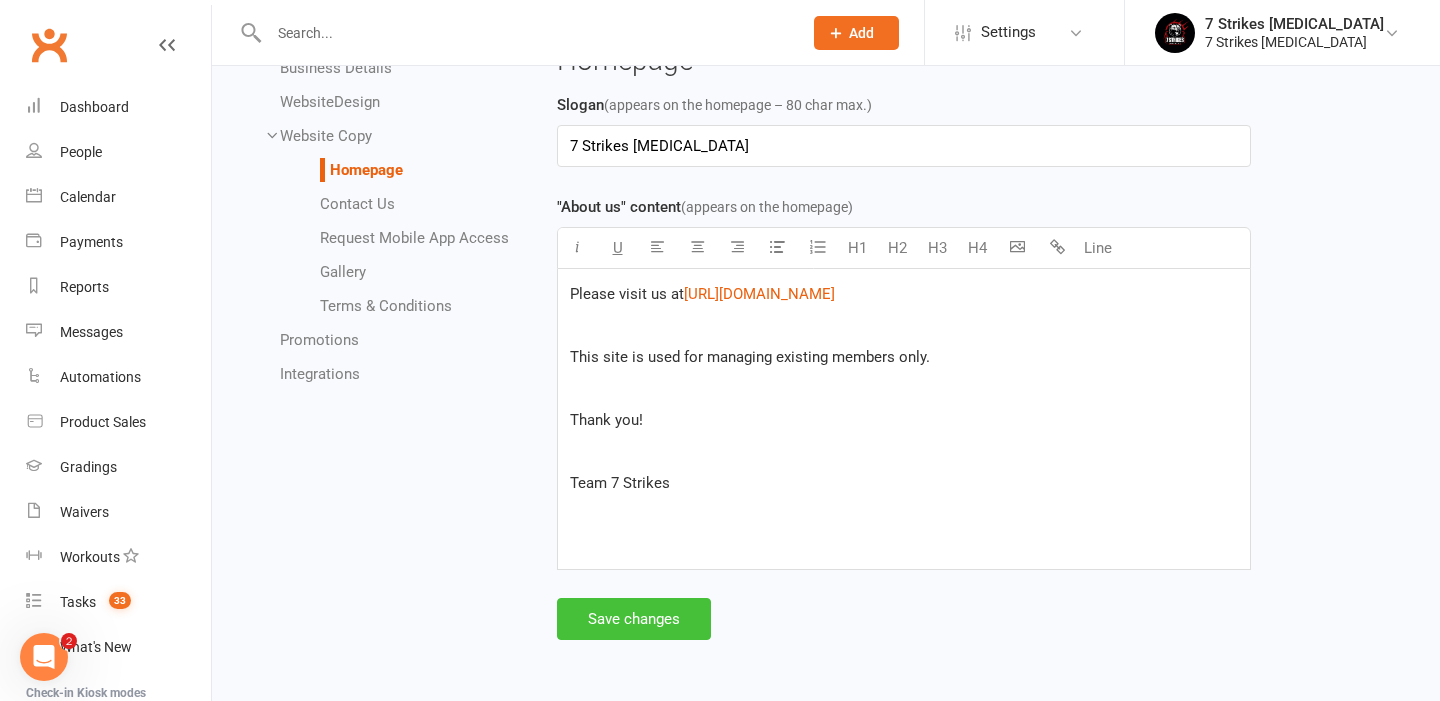 scroll, scrollTop: 122, scrollLeft: 0, axis: vertical 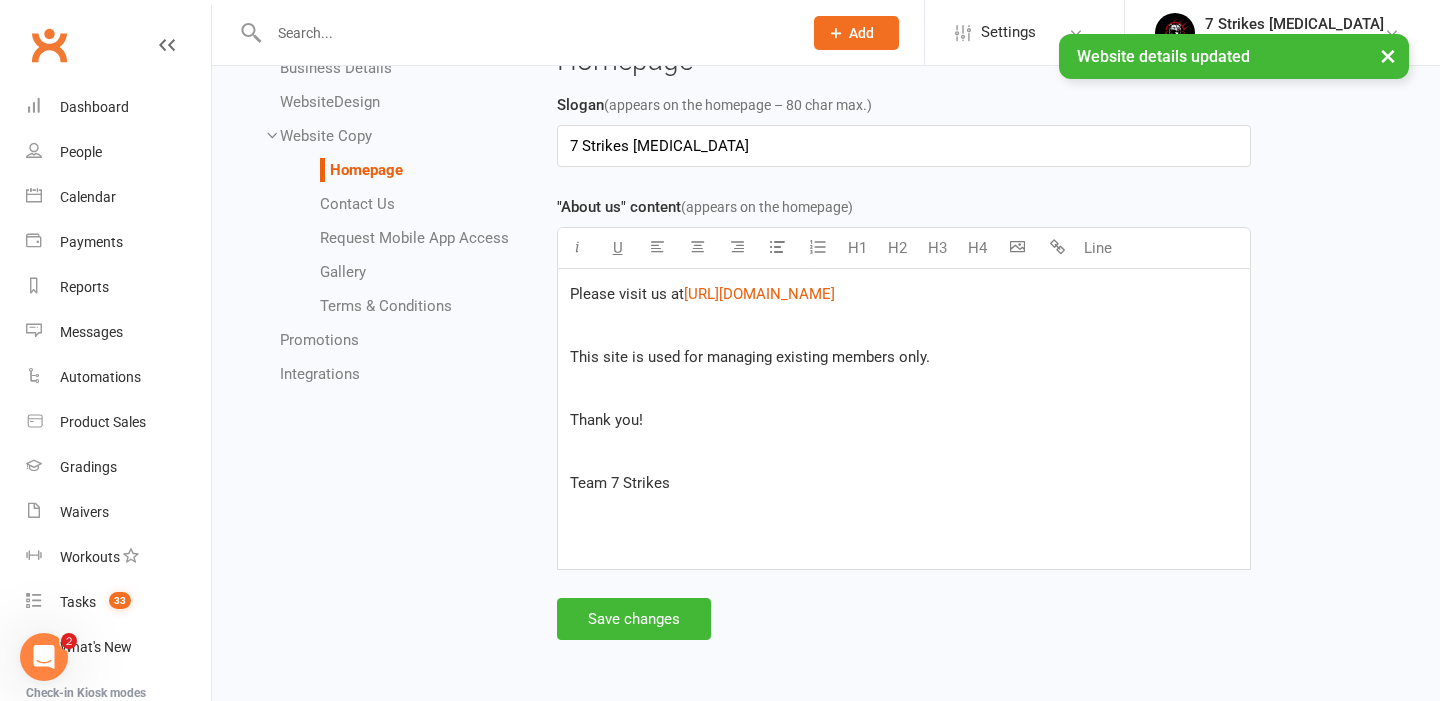 click on "Contact Us" at bounding box center [357, 204] 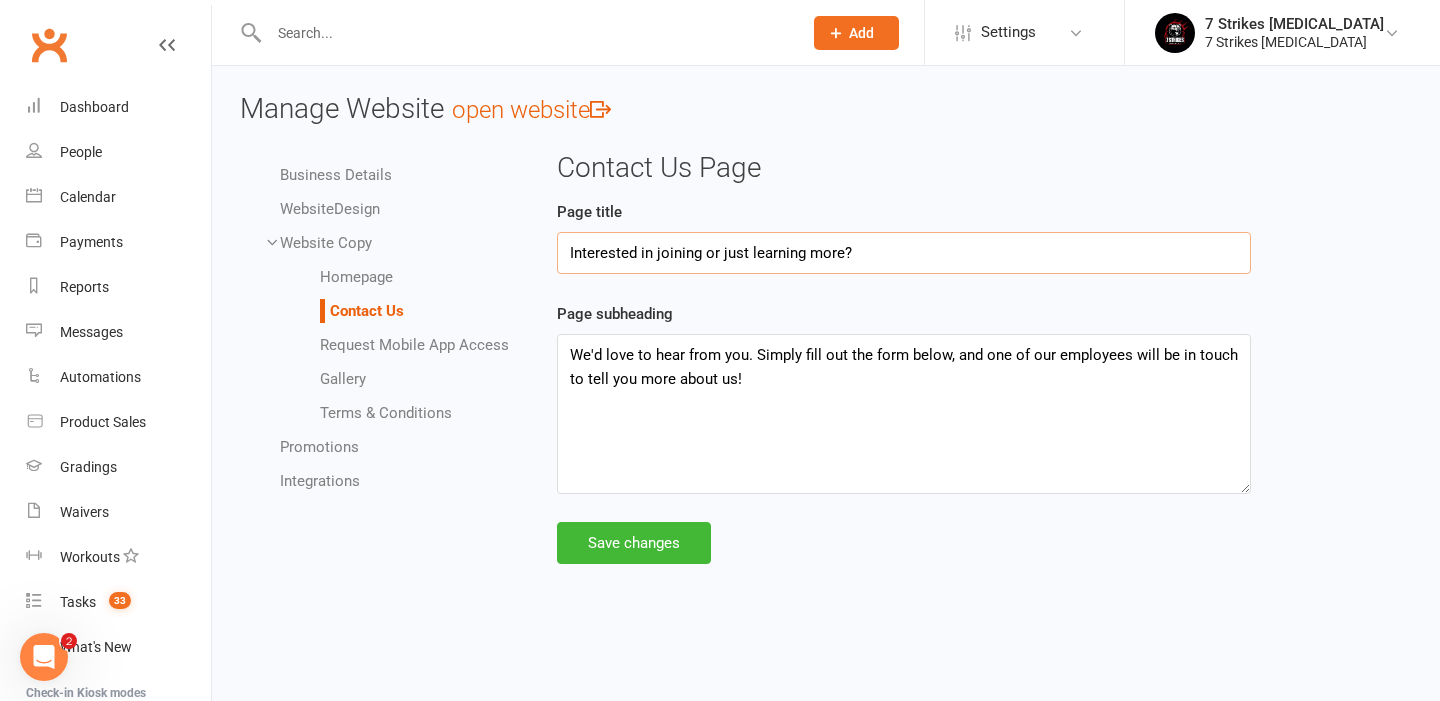 drag, startPoint x: 856, startPoint y: 255, endPoint x: 518, endPoint y: 255, distance: 338 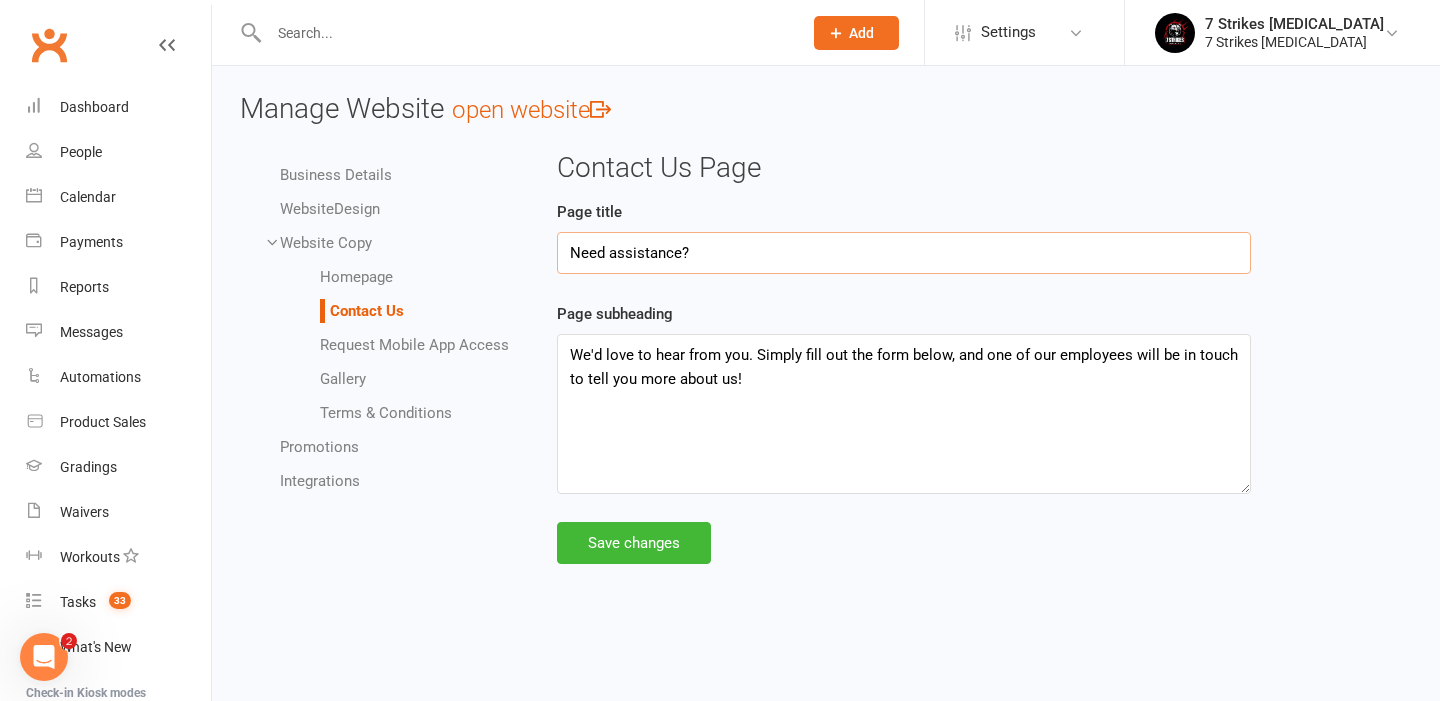 type on "Need assistance?" 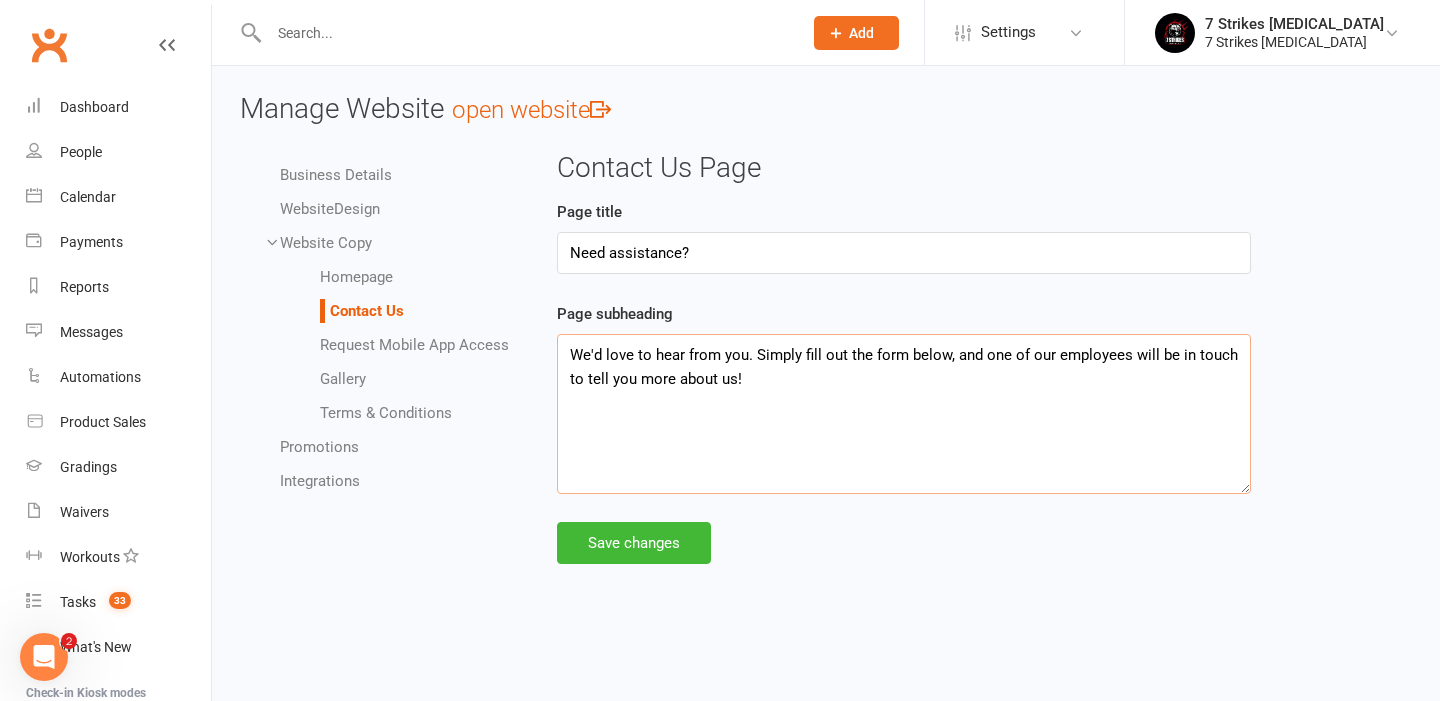 drag, startPoint x: 748, startPoint y: 399, endPoint x: 492, endPoint y: 348, distance: 261.03064 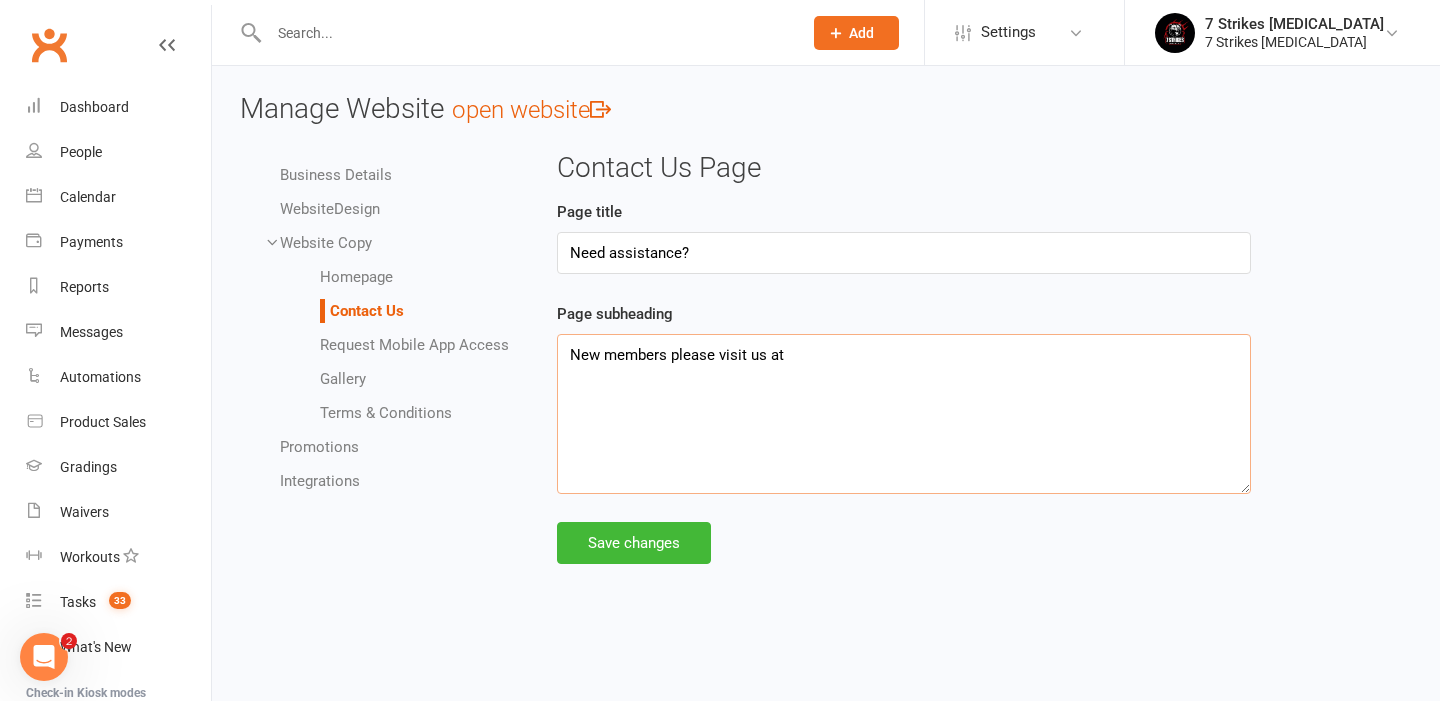 paste on "http://www.7strikesma.com.au" 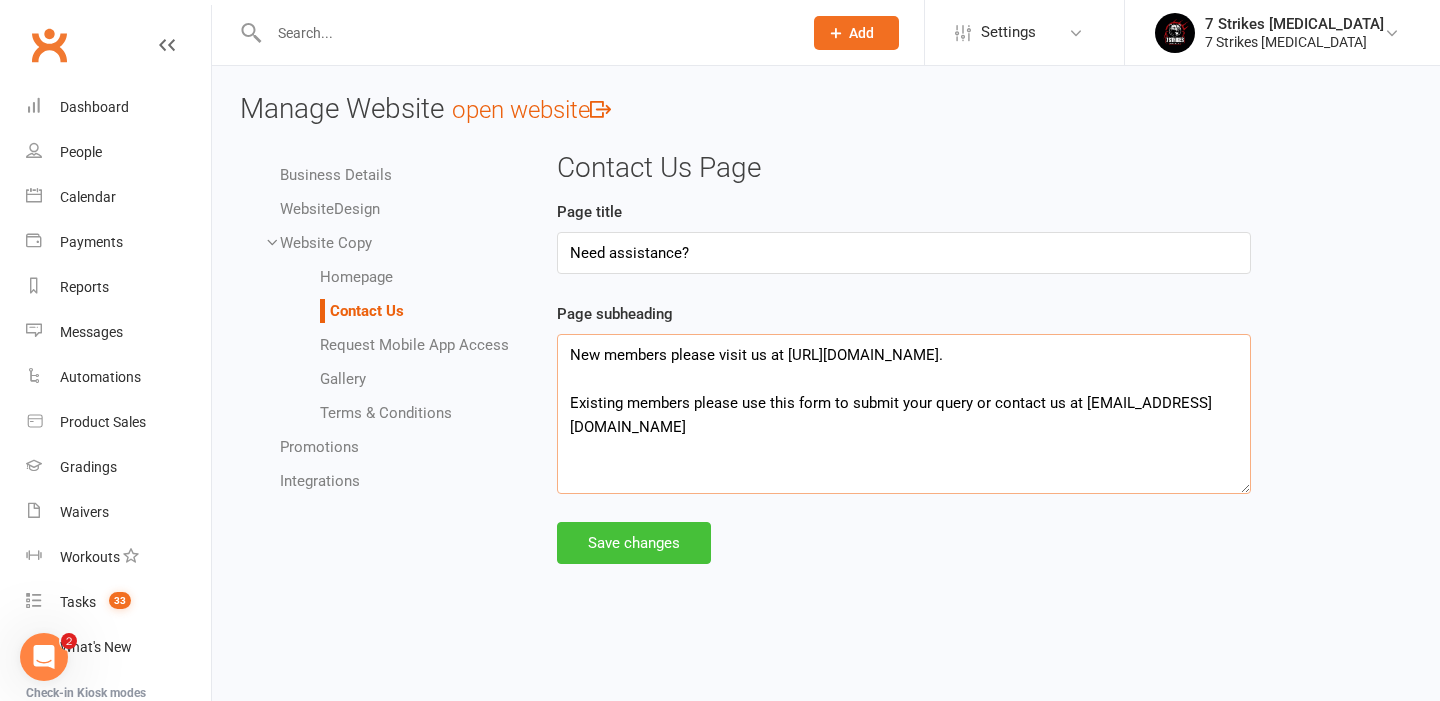 type on "New members please visit us at http://www.7strikesma.com.au.
Existing members please use this form to submit your query or contact us at members@7strikesma.com.au" 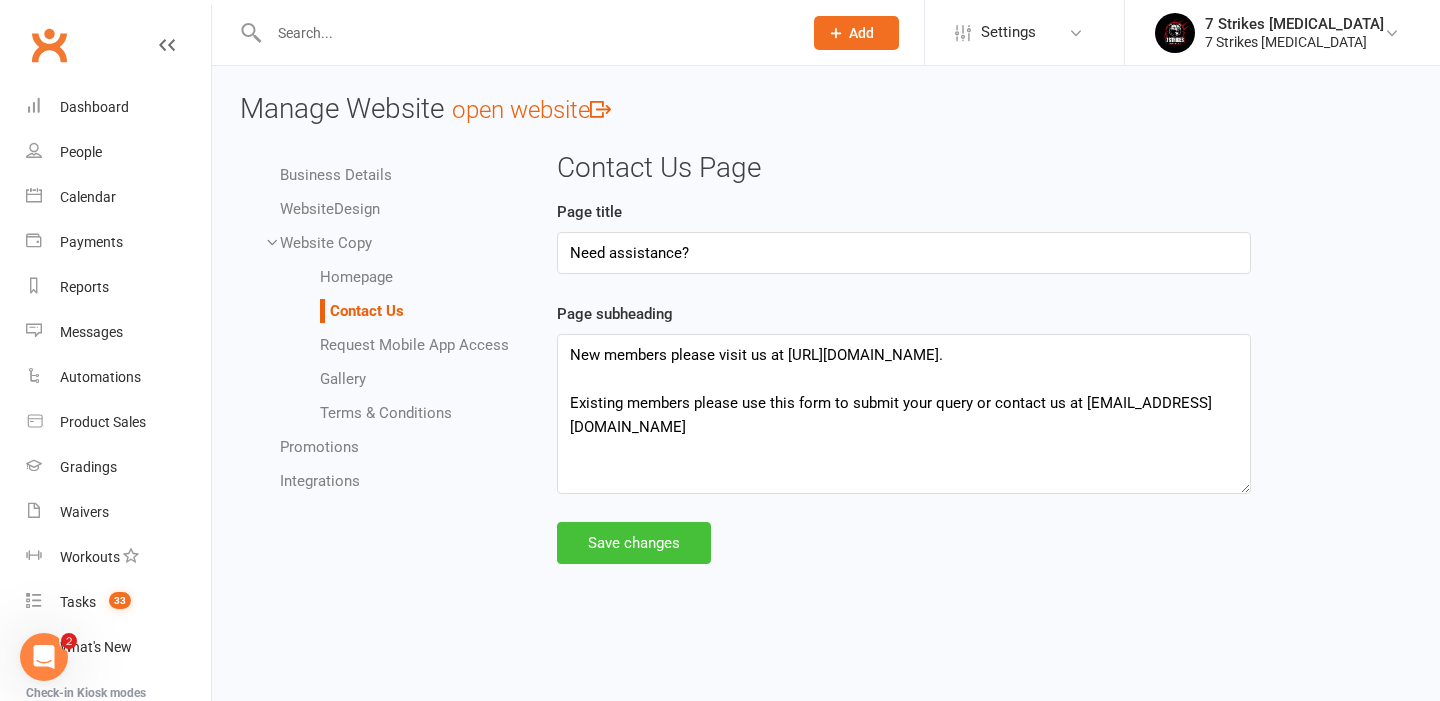 click on "Save changes" at bounding box center [634, 543] 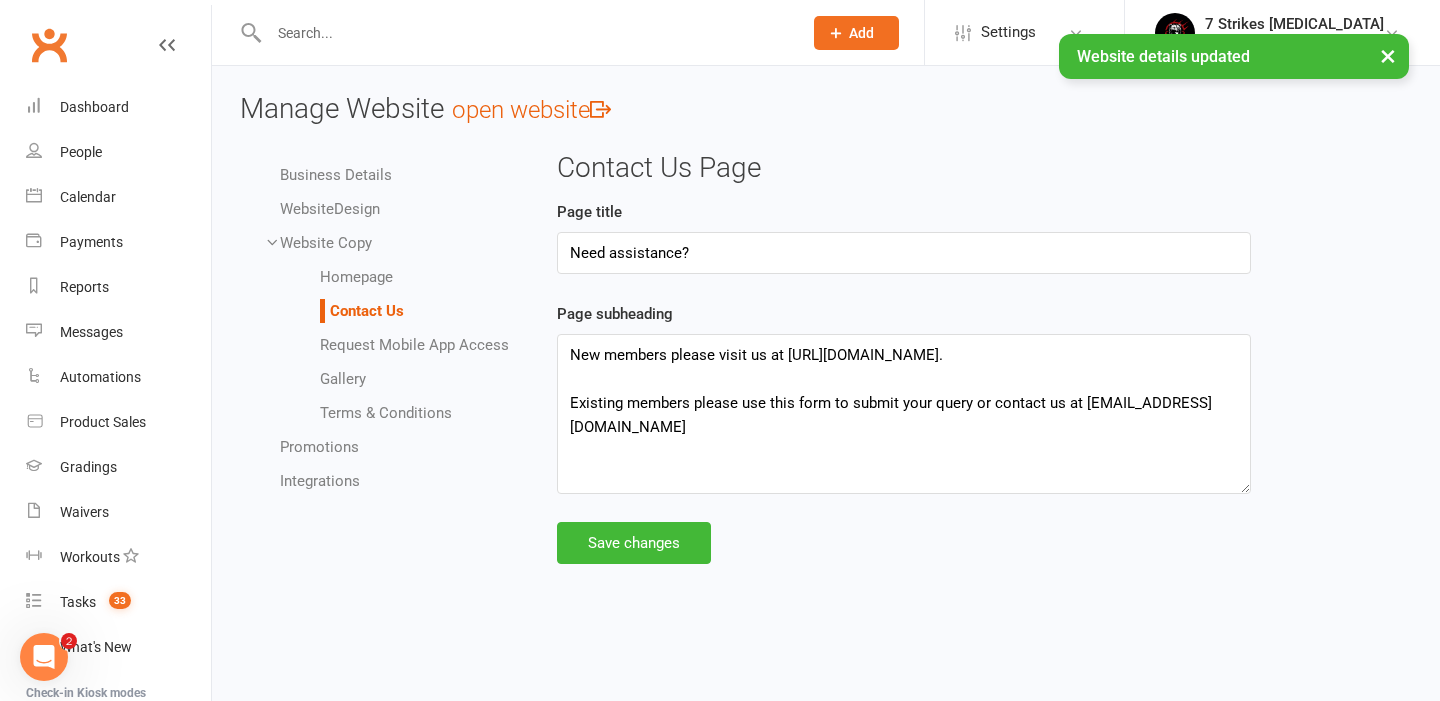 click on "Request Mobile App Access" at bounding box center [414, 345] 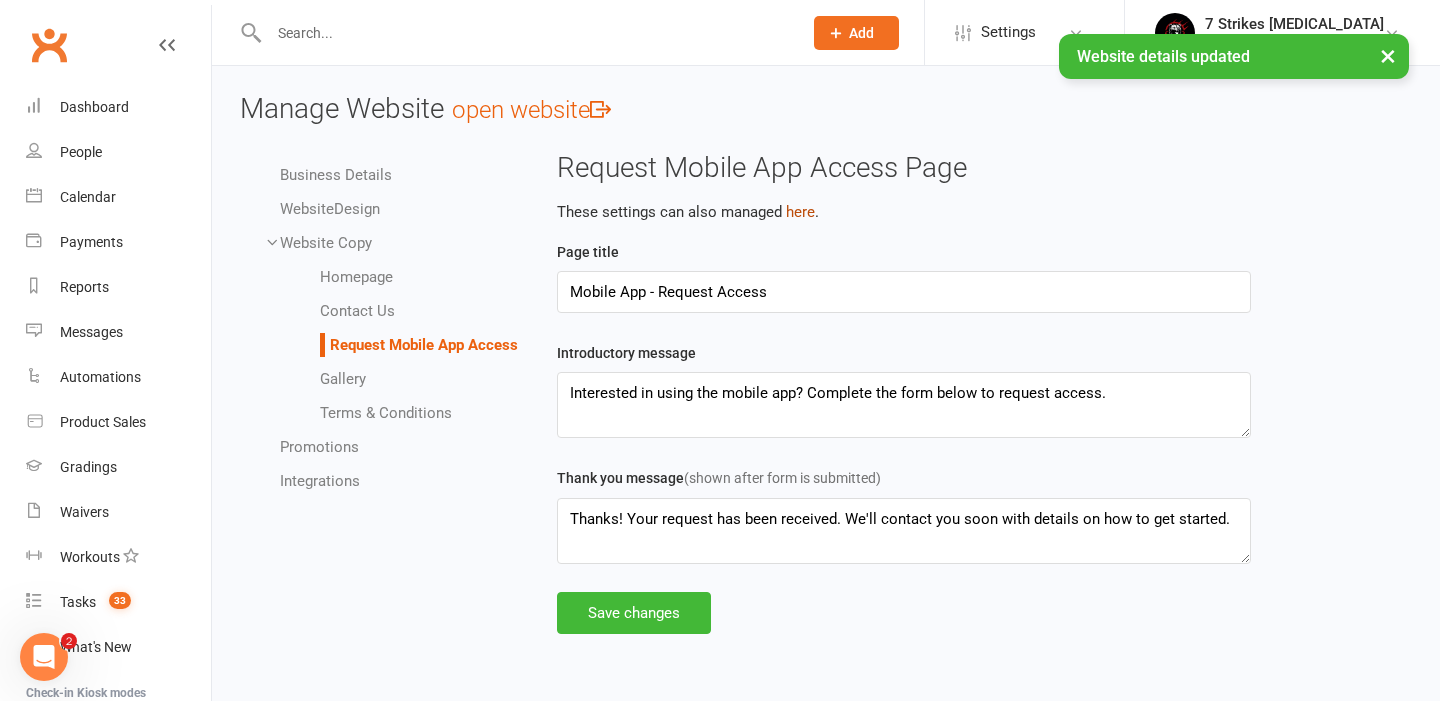 click on "here" at bounding box center (800, 212) 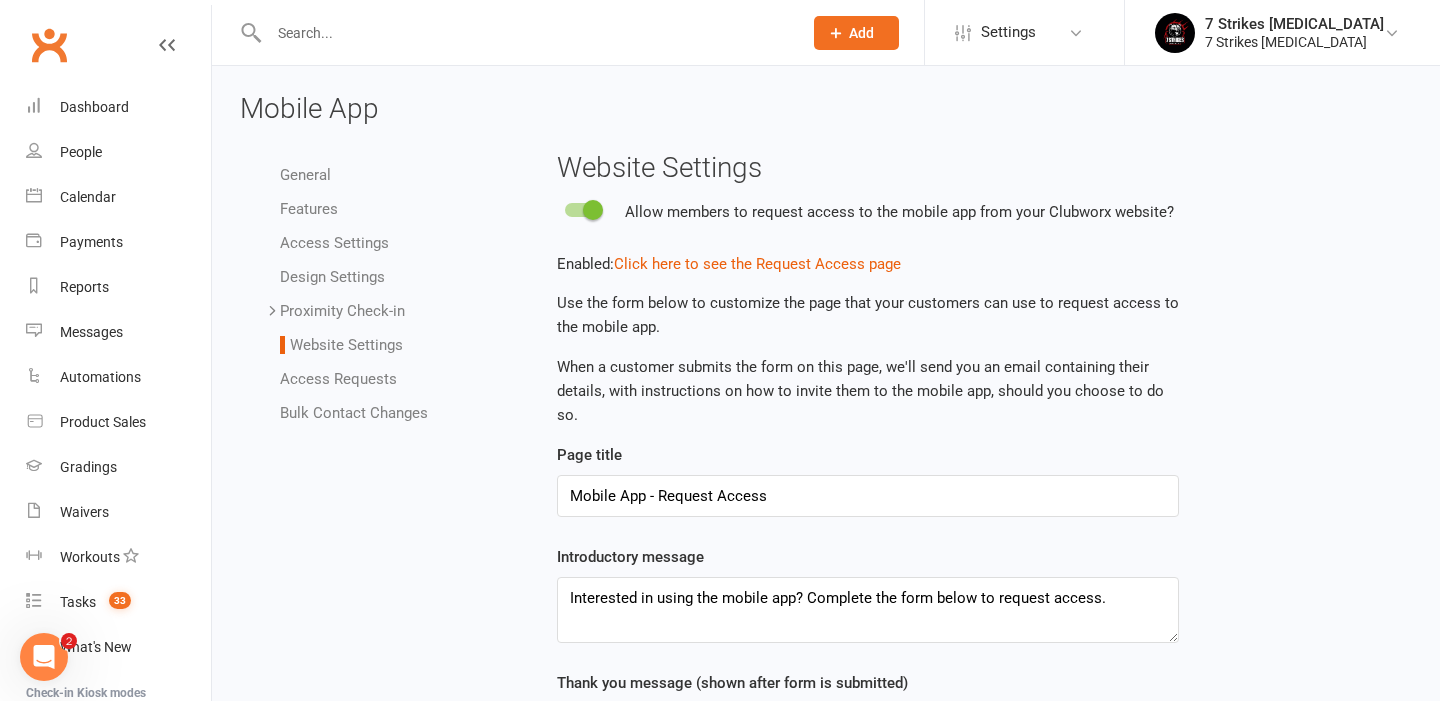 scroll, scrollTop: 0, scrollLeft: 0, axis: both 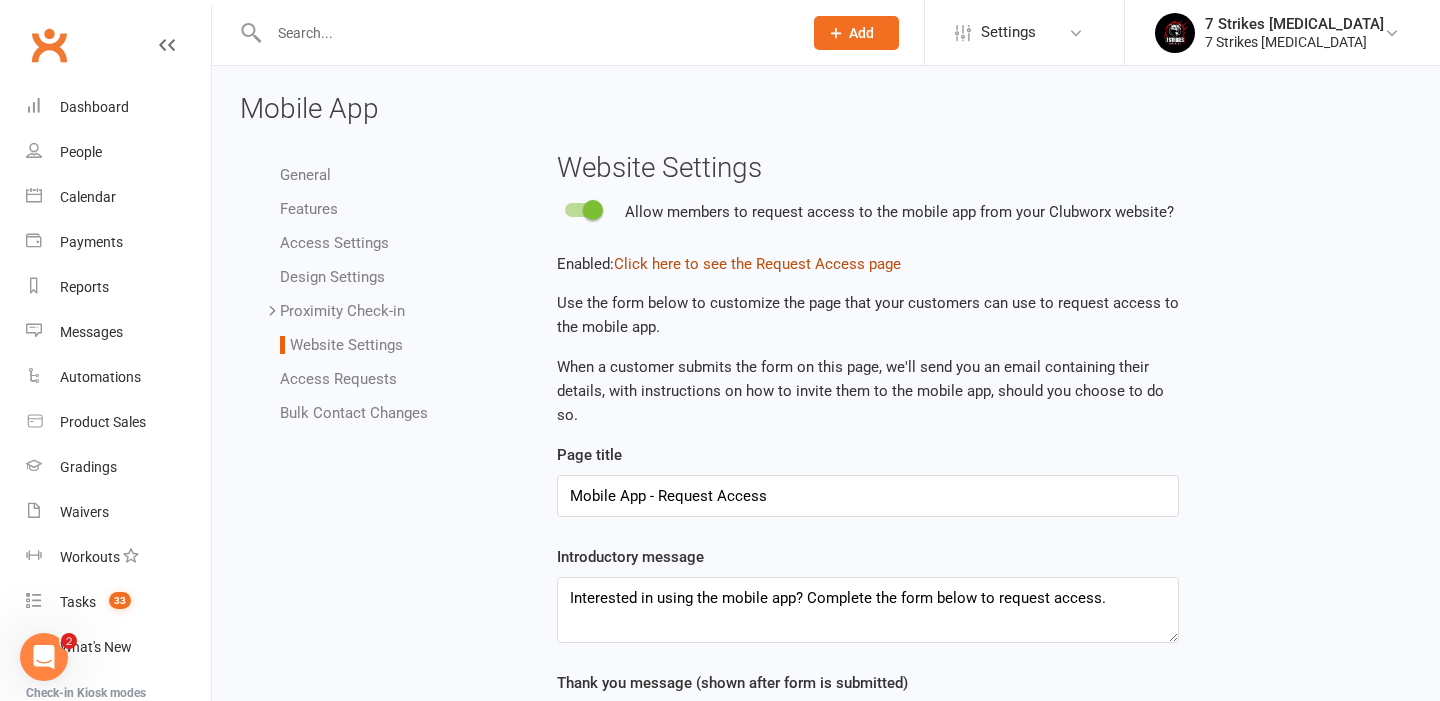 click on "Click here to see the Request Access page" at bounding box center [757, 264] 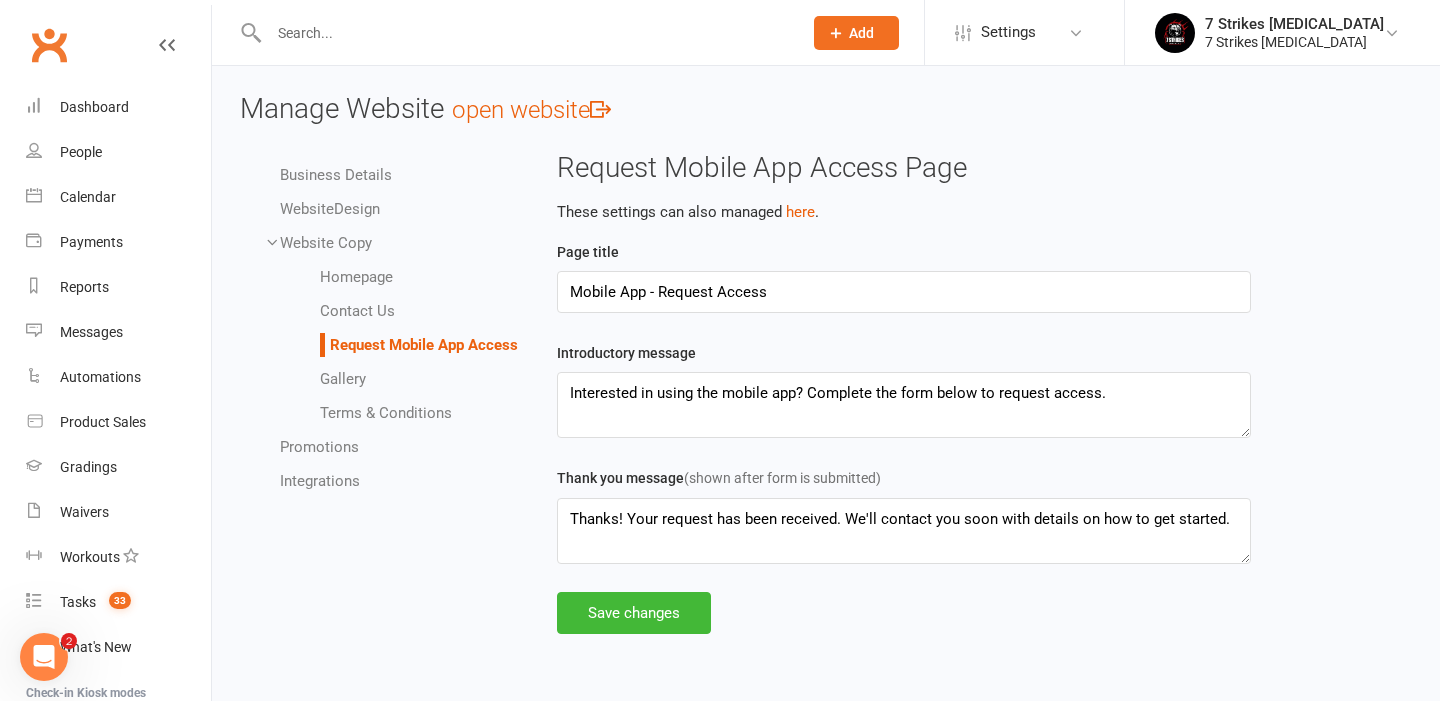 scroll, scrollTop: 8, scrollLeft: 0, axis: vertical 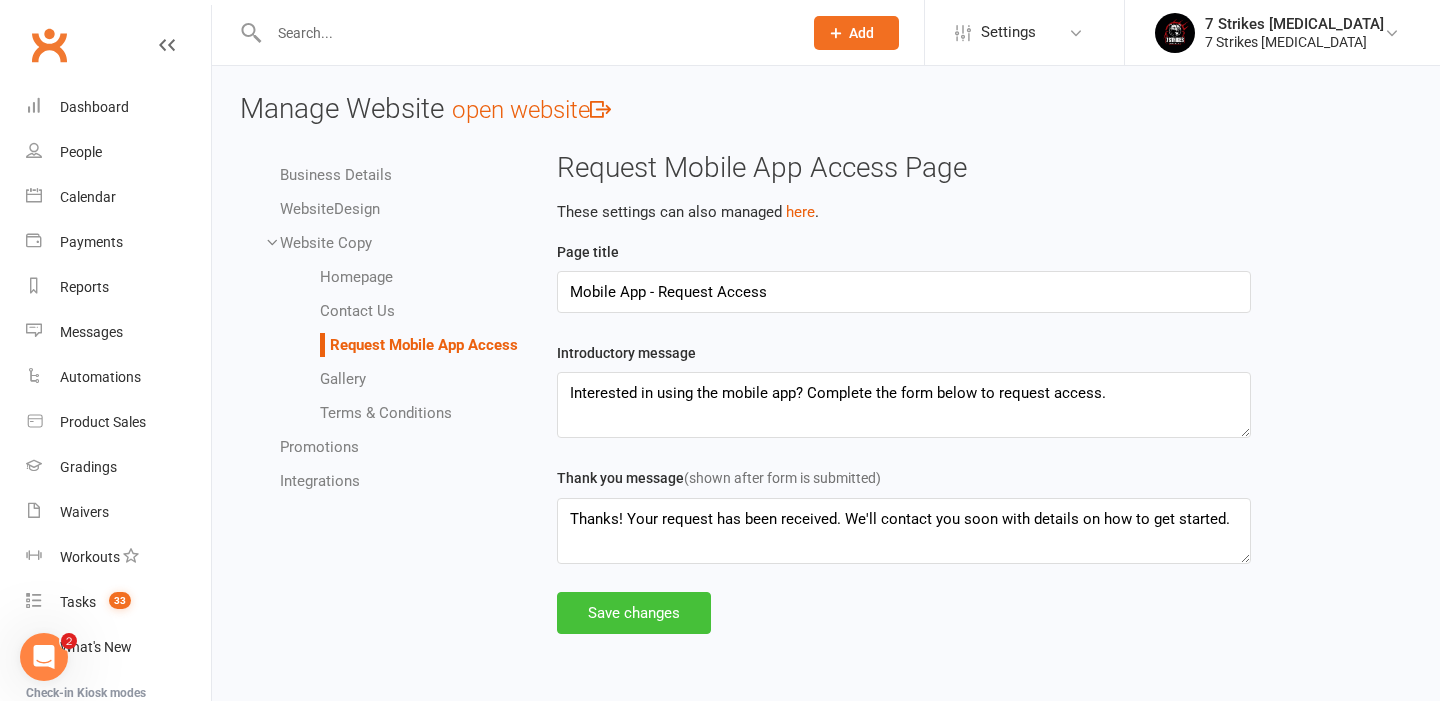 click on "Save changes" at bounding box center (634, 613) 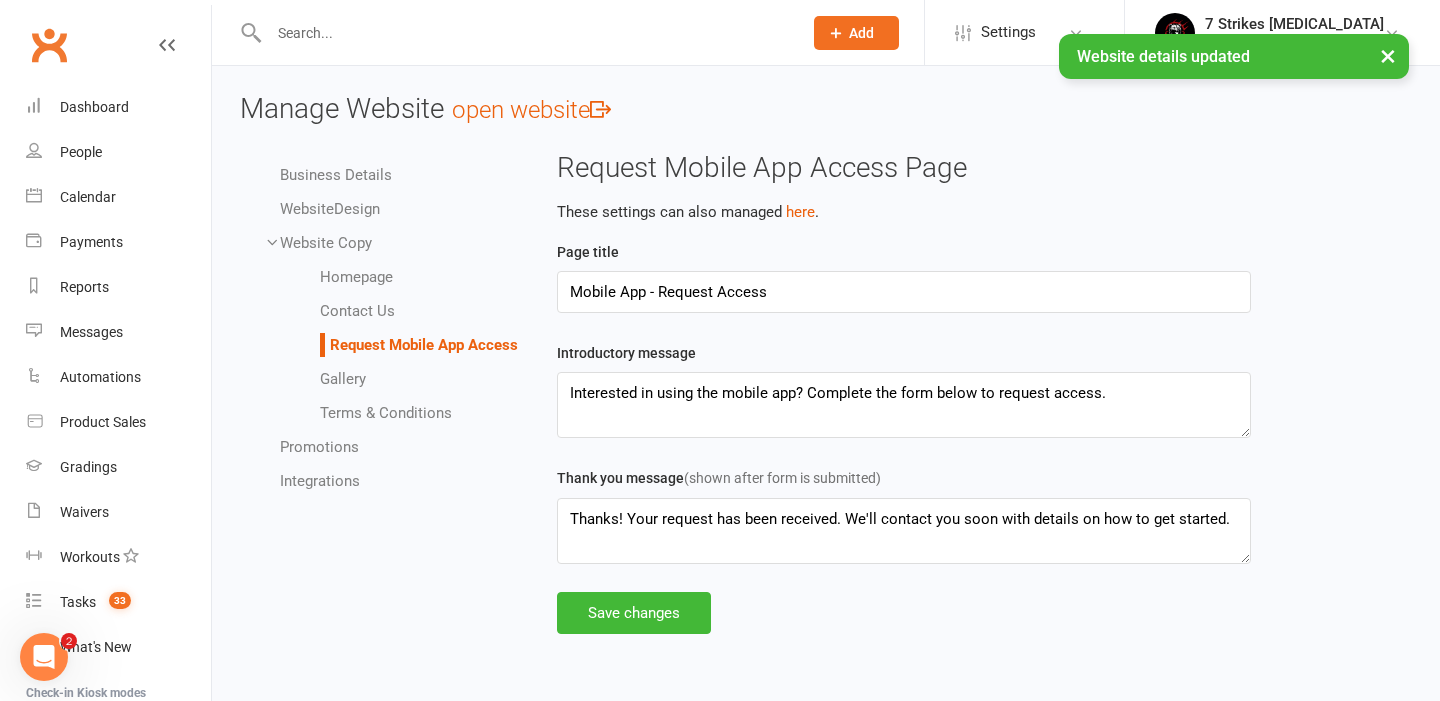click on "Gallery" at bounding box center [343, 379] 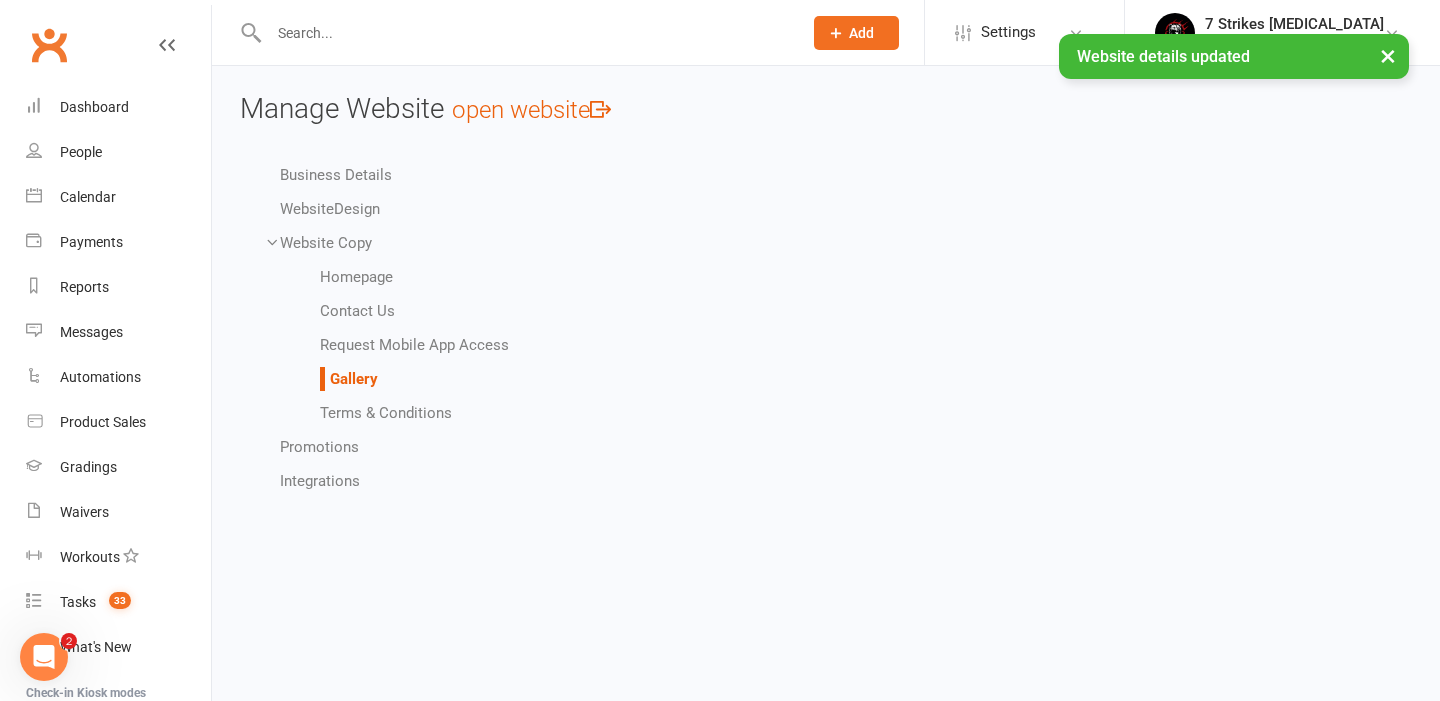 scroll, scrollTop: 0, scrollLeft: 0, axis: both 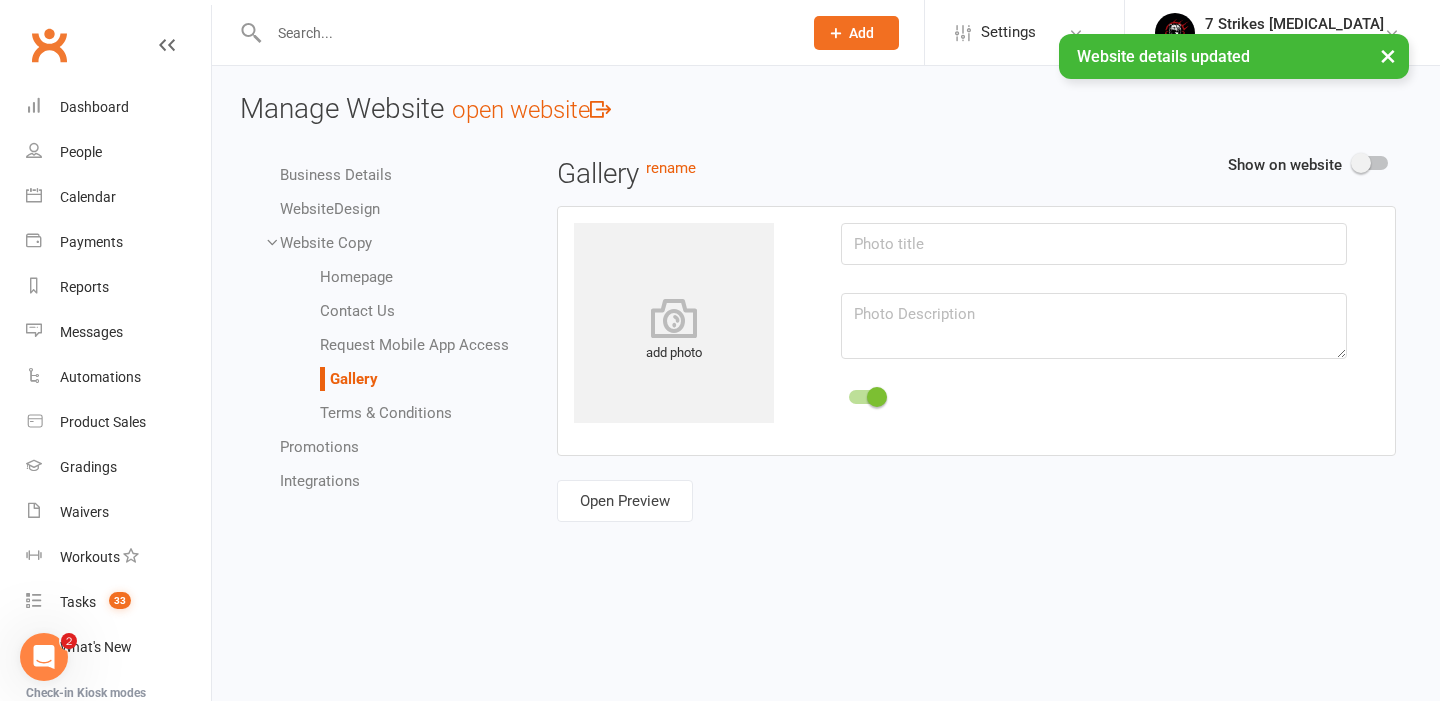 click on "Terms & Conditions" at bounding box center [386, 413] 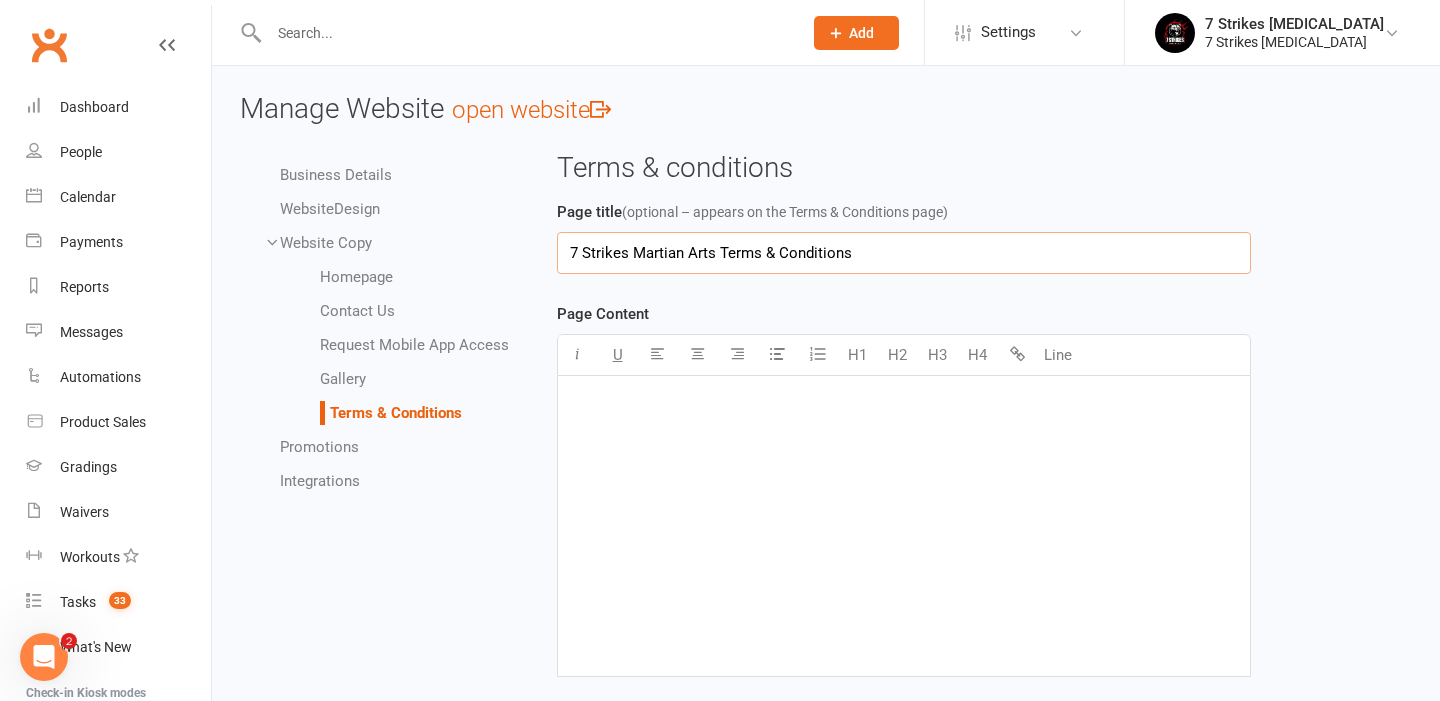 click on "7 Strikes Martian Arts Terms & Conditions" at bounding box center (904, 253) 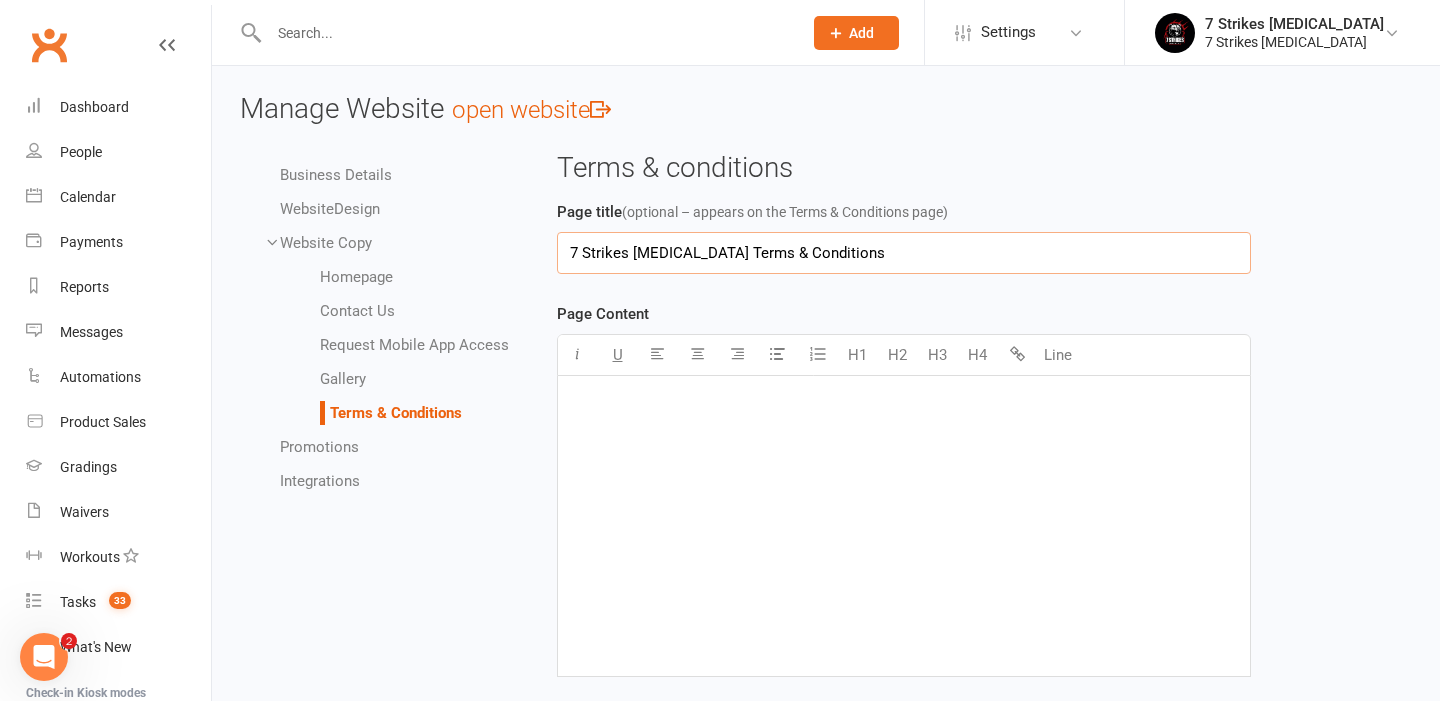 type on "7 Strikes Martial Arts Terms & Conditions" 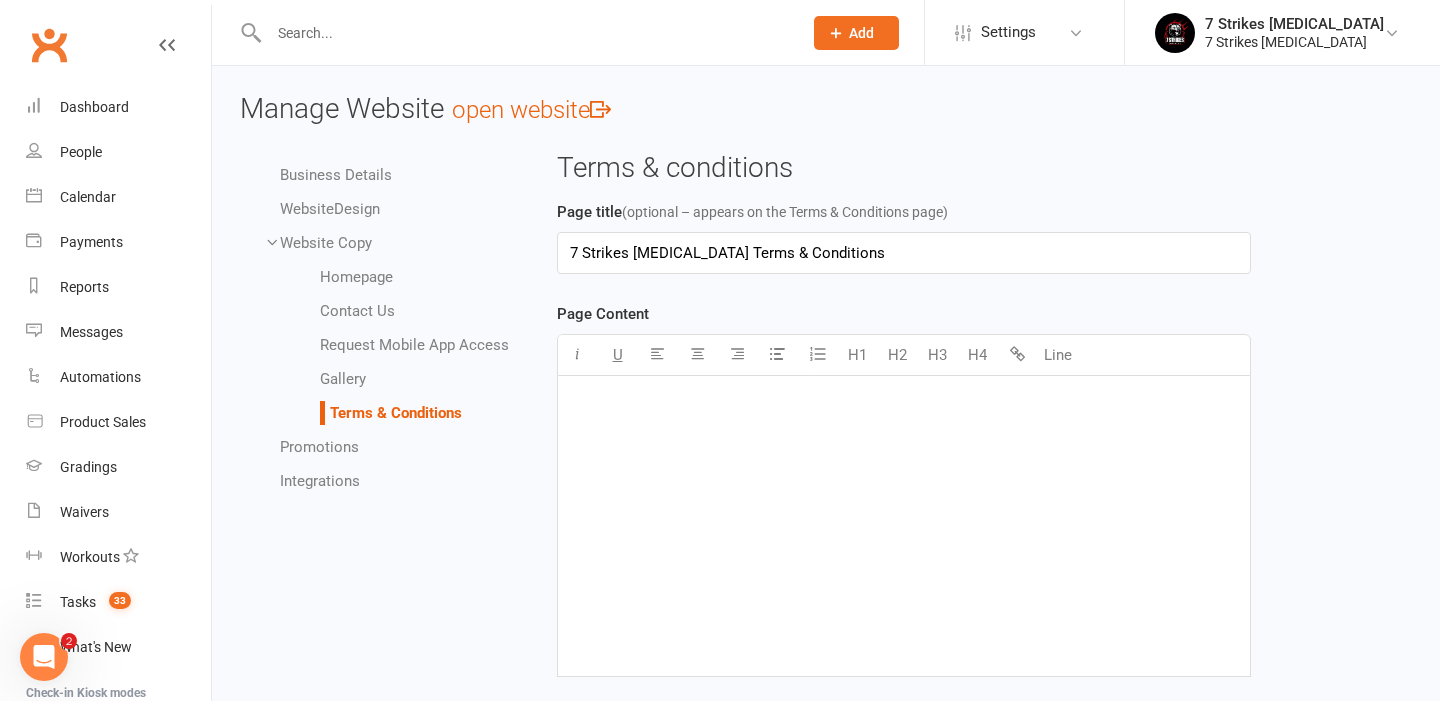 click on "Business Details Website  Design Website Copy  Homepage Contact Us Request Mobile App Access Gallery Terms & Conditions Promotions Integrations Terms & conditions Page title  (optional – appears on the Terms & Conditions page) 7 Strikes Martial Arts Terms & Conditions Page Content U H1 H2 H3 H4 Line ﻿
Save changes" at bounding box center [826, 466] 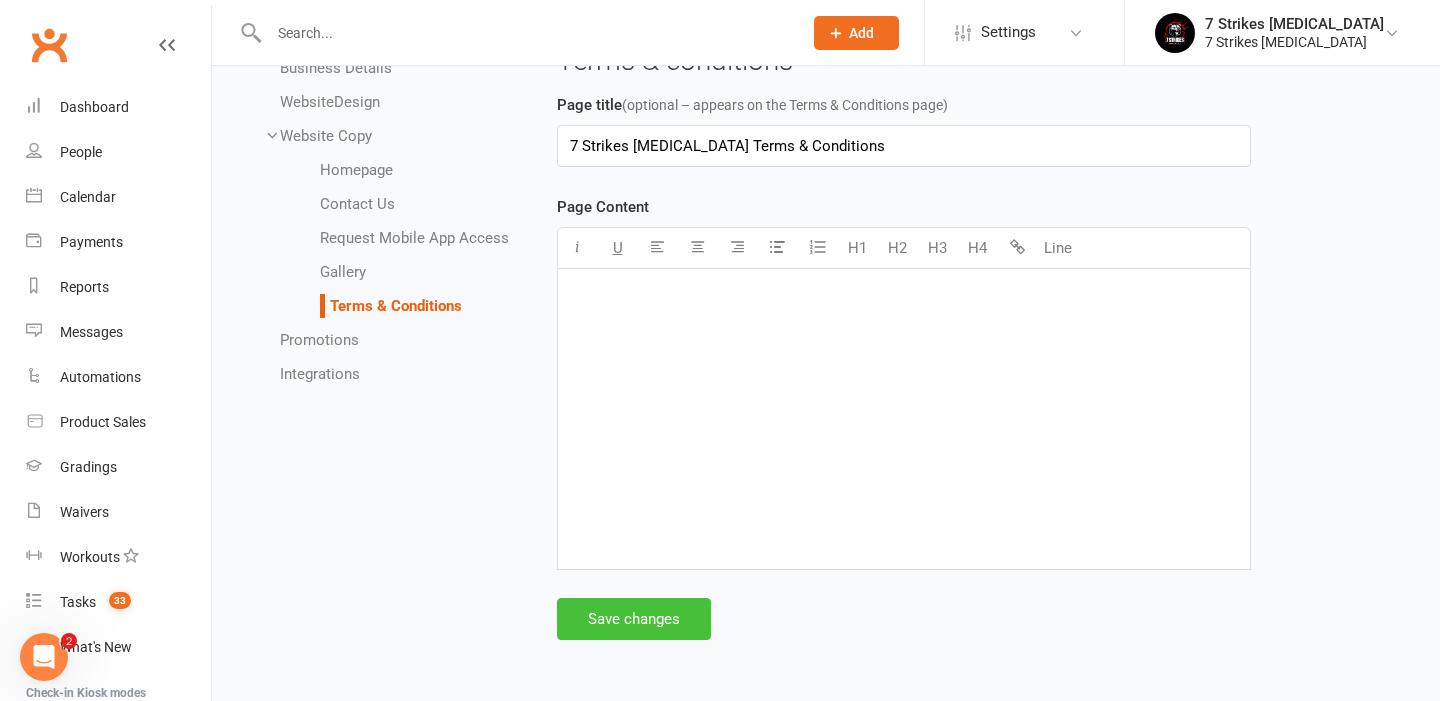 scroll, scrollTop: 122, scrollLeft: 0, axis: vertical 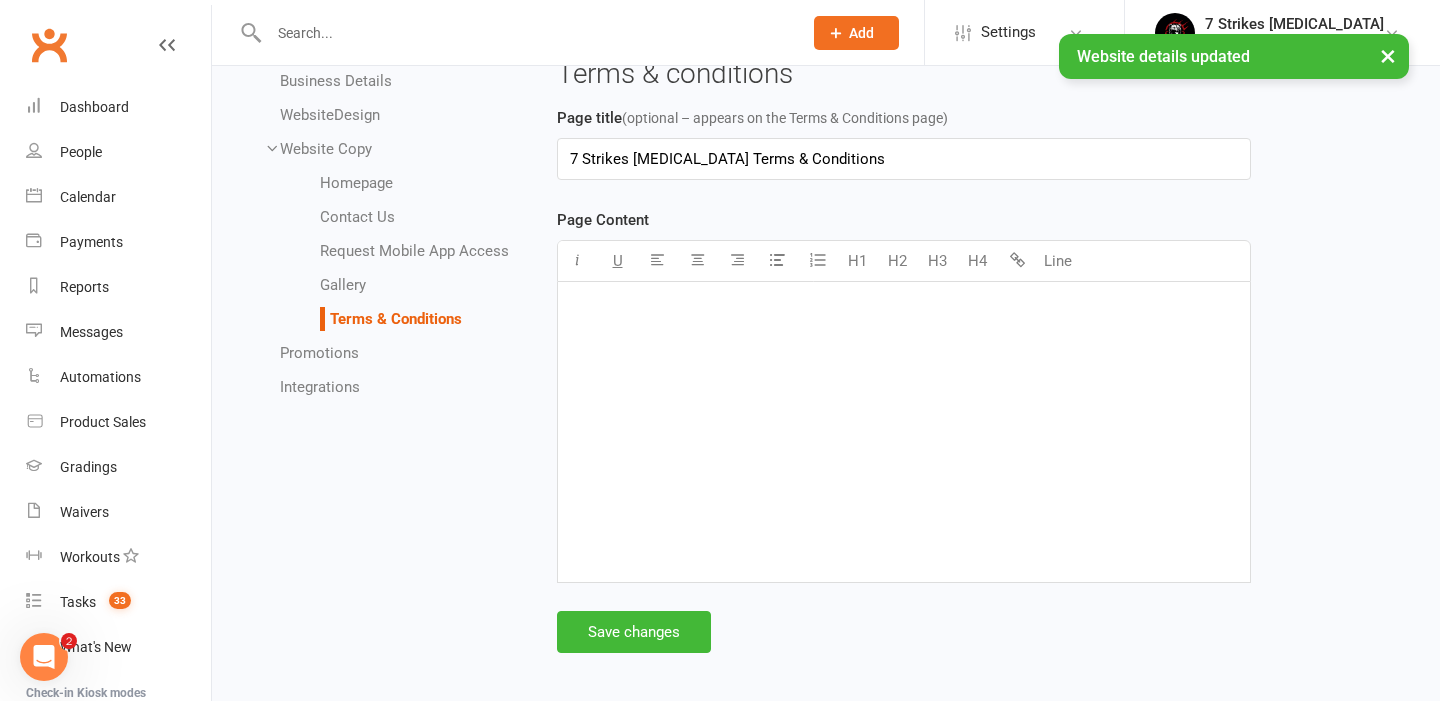 click on "Promotions" at bounding box center (319, 353) 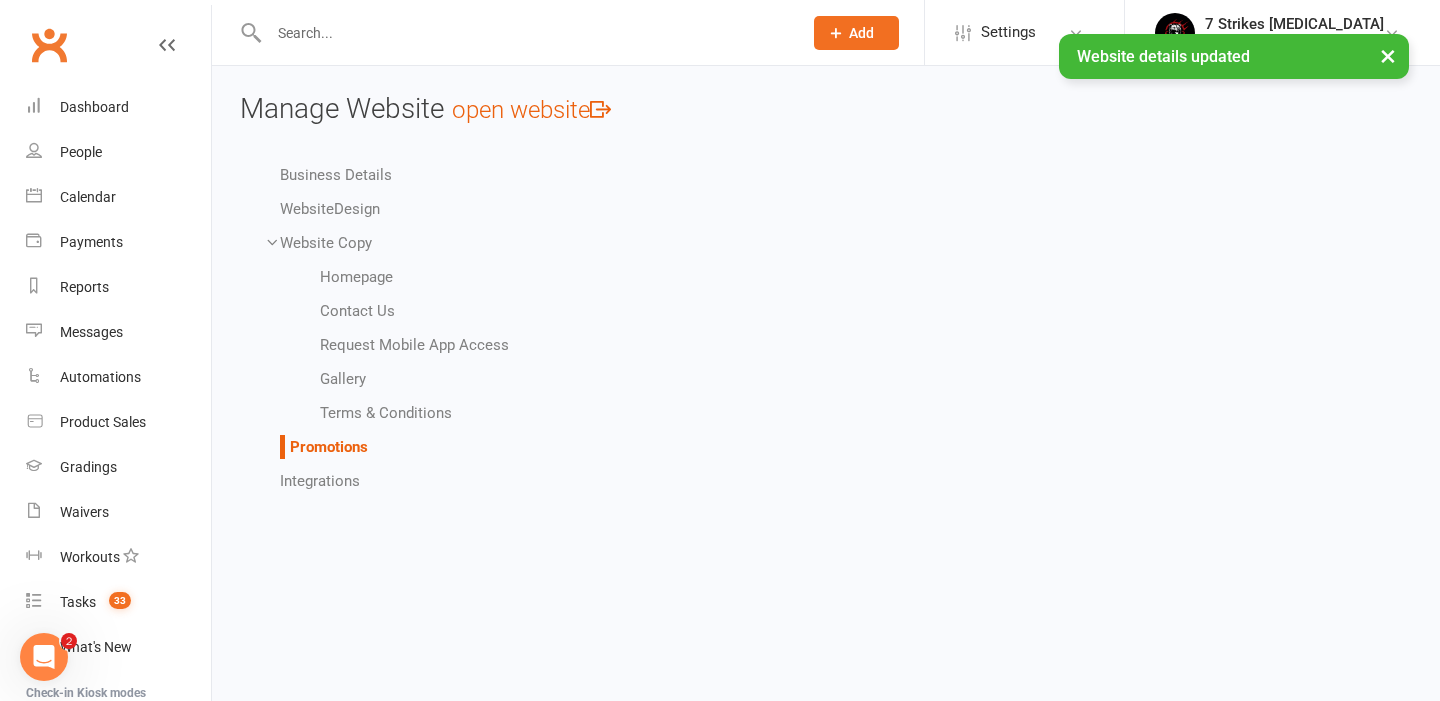 scroll, scrollTop: 0, scrollLeft: 0, axis: both 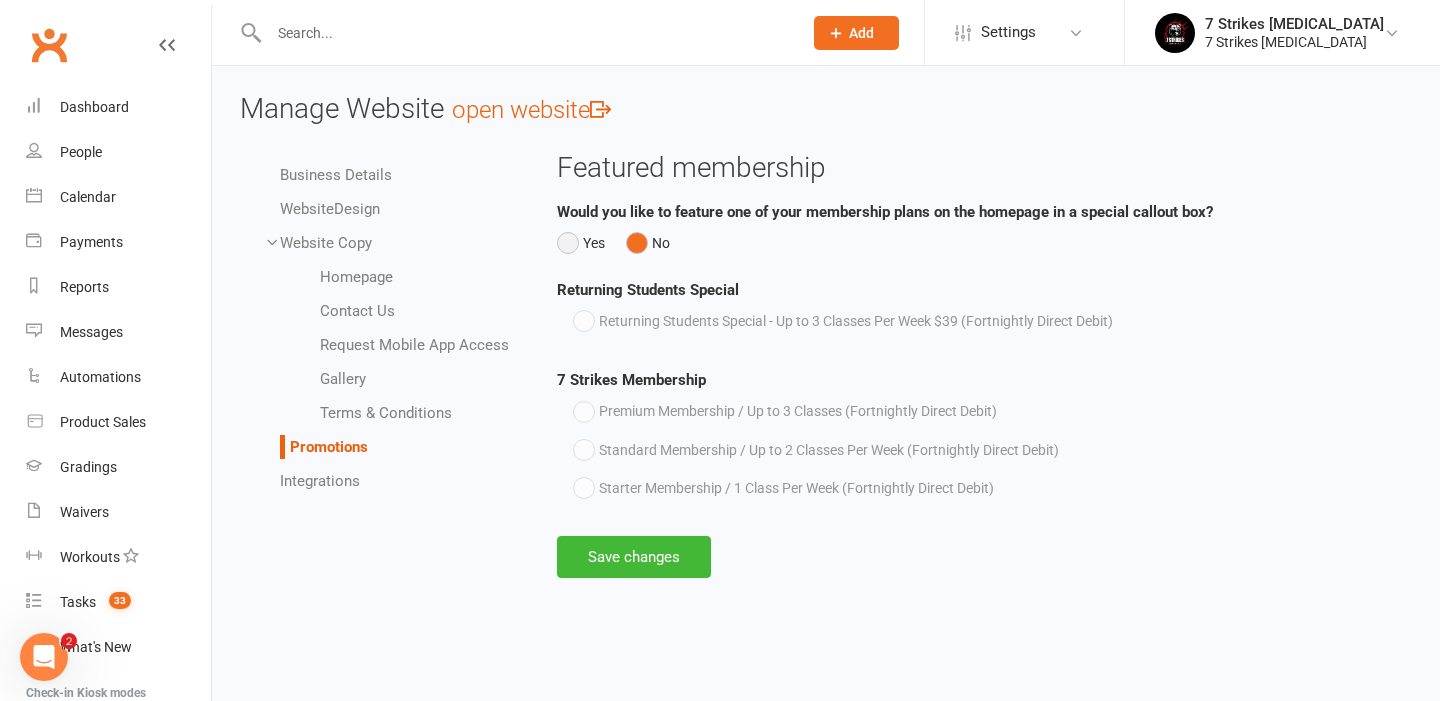 click on "Yes" at bounding box center [581, 243] 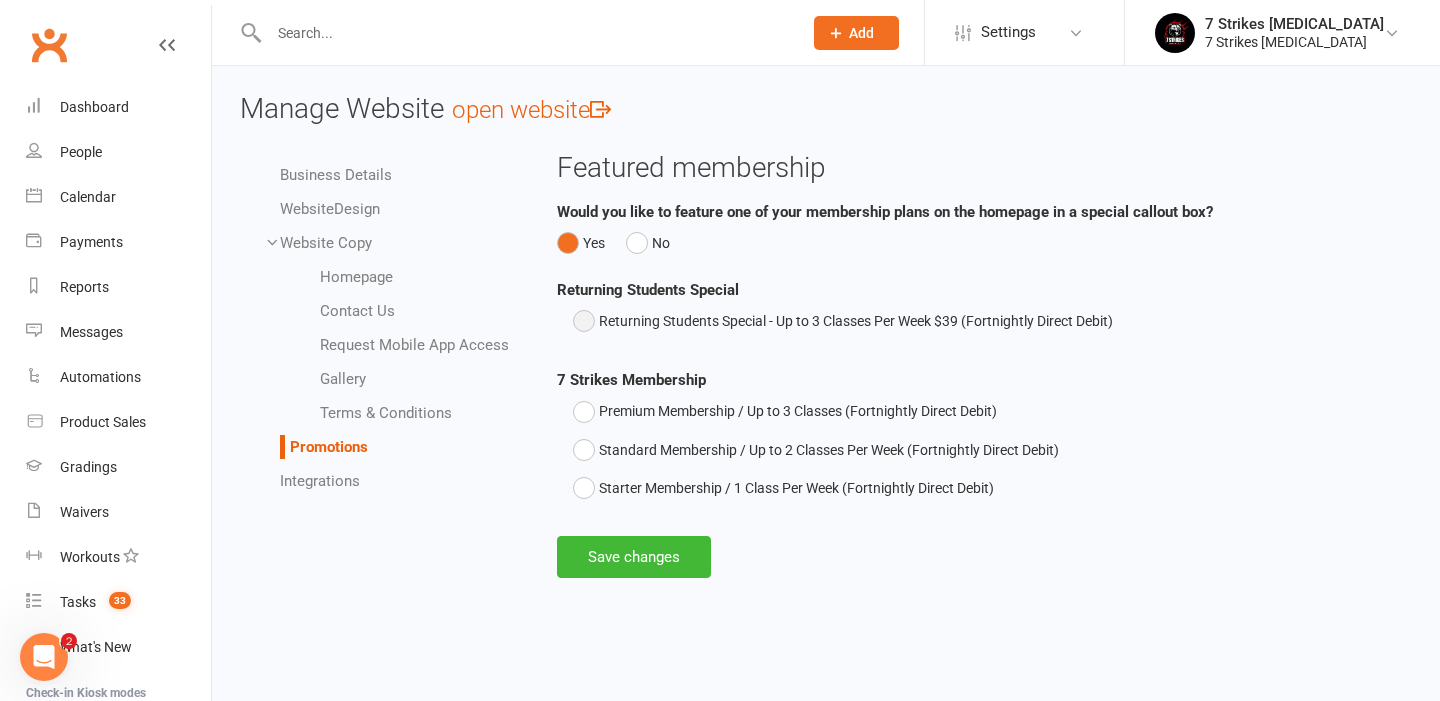 click on "Returning Students Special - Up to 3 Classes Per Week $39 (Fortnightly Direct Debit)" at bounding box center [843, 321] 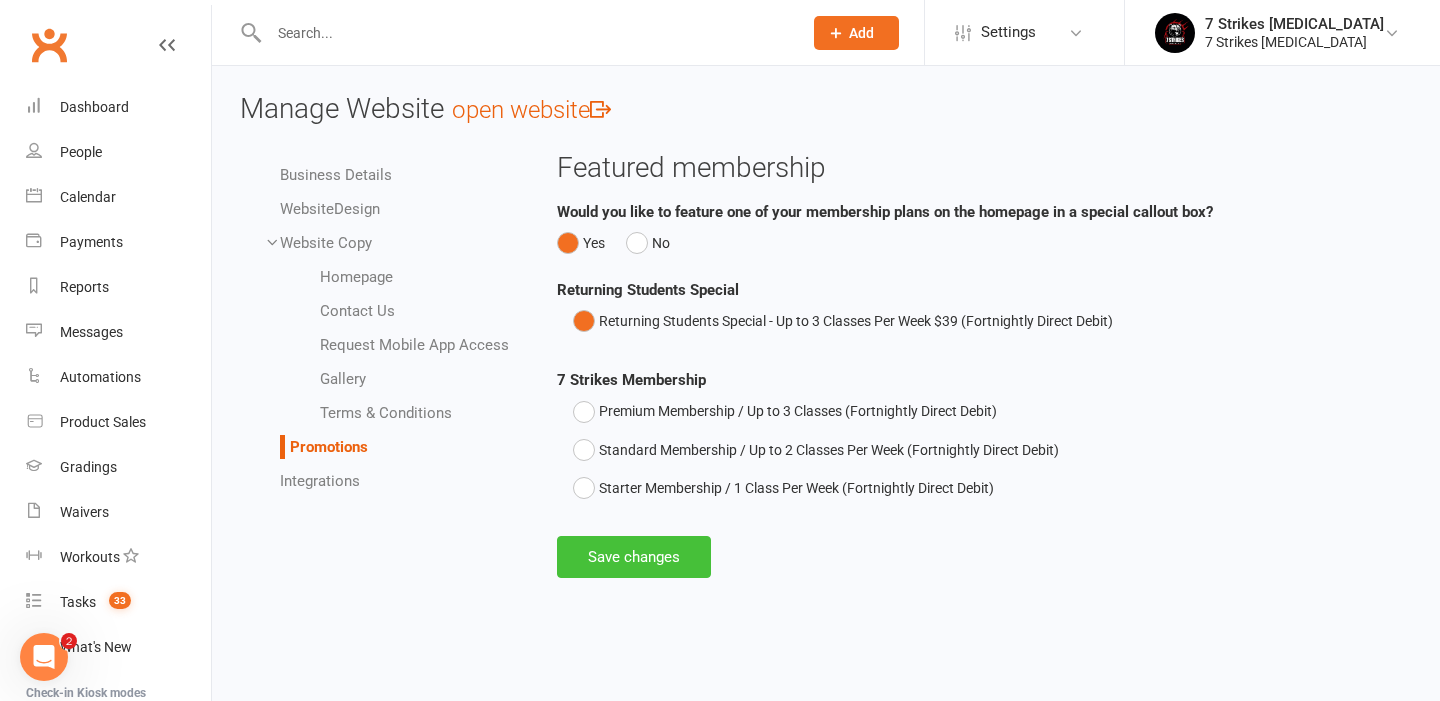 click on "Save changes" at bounding box center (634, 557) 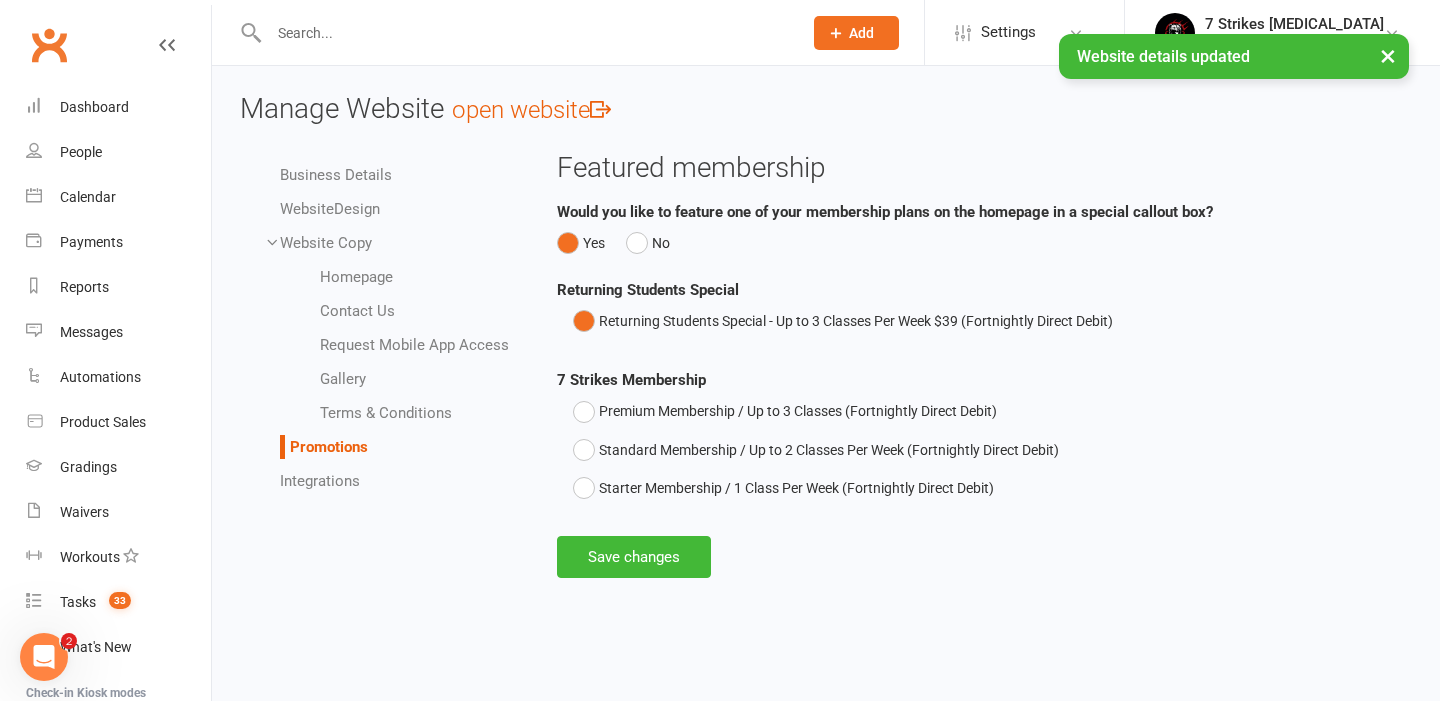 click on "Integrations" at bounding box center (320, 481) 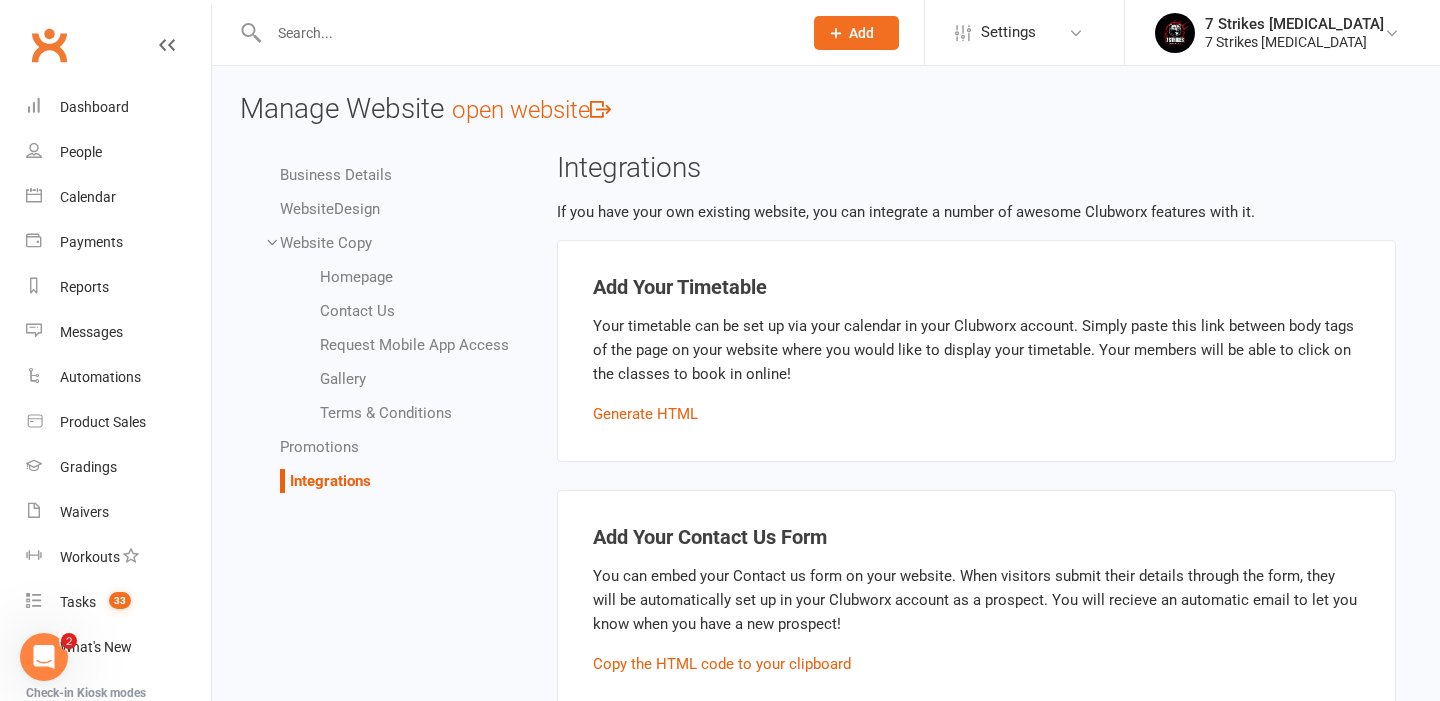 scroll, scrollTop: 0, scrollLeft: 0, axis: both 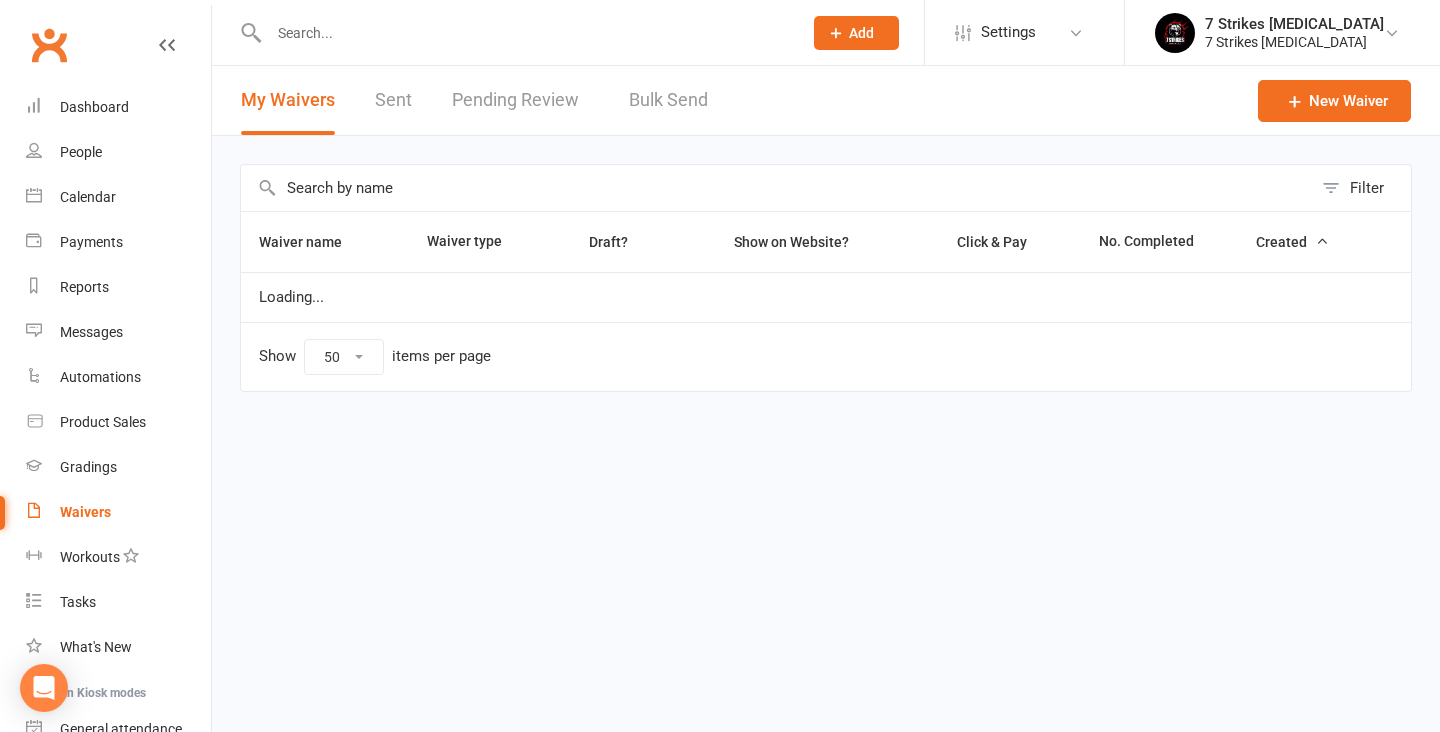 select on "50" 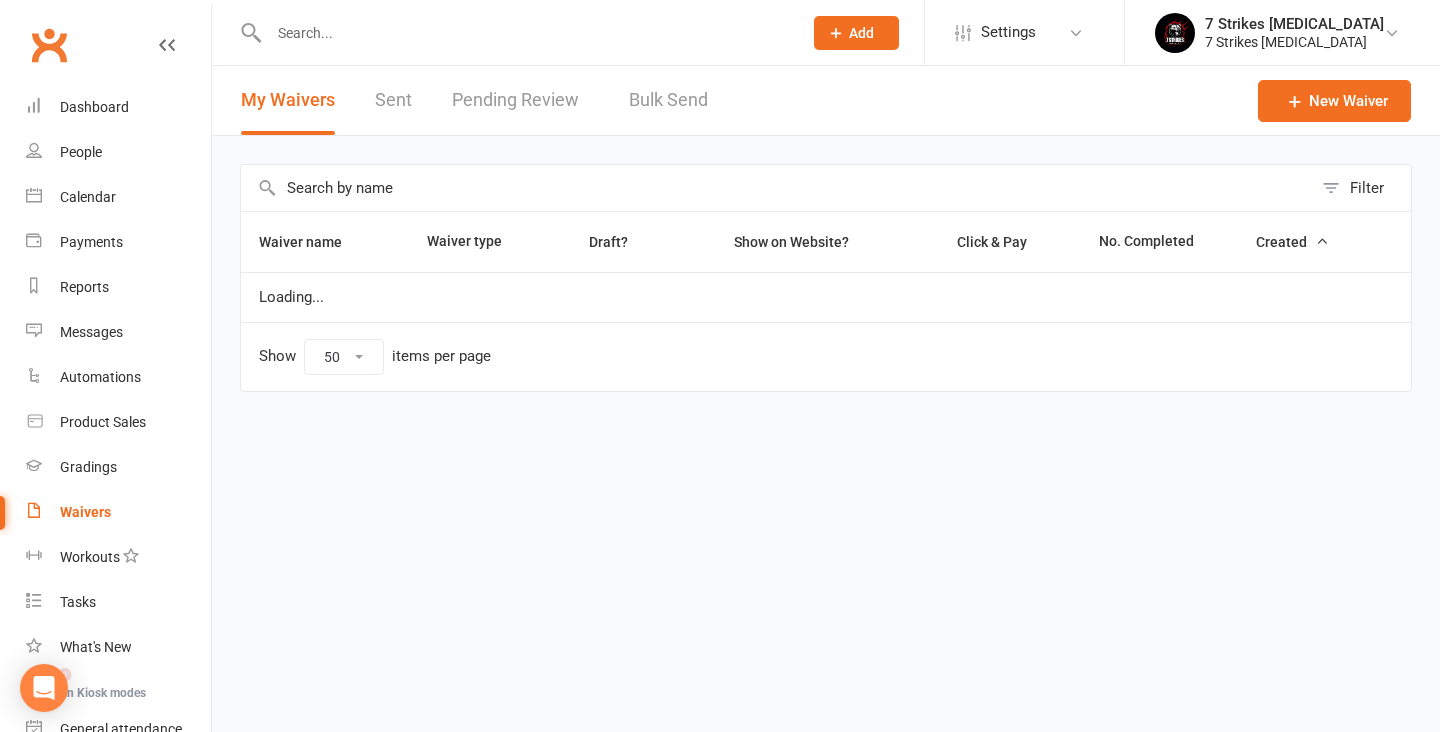 scroll, scrollTop: 0, scrollLeft: 0, axis: both 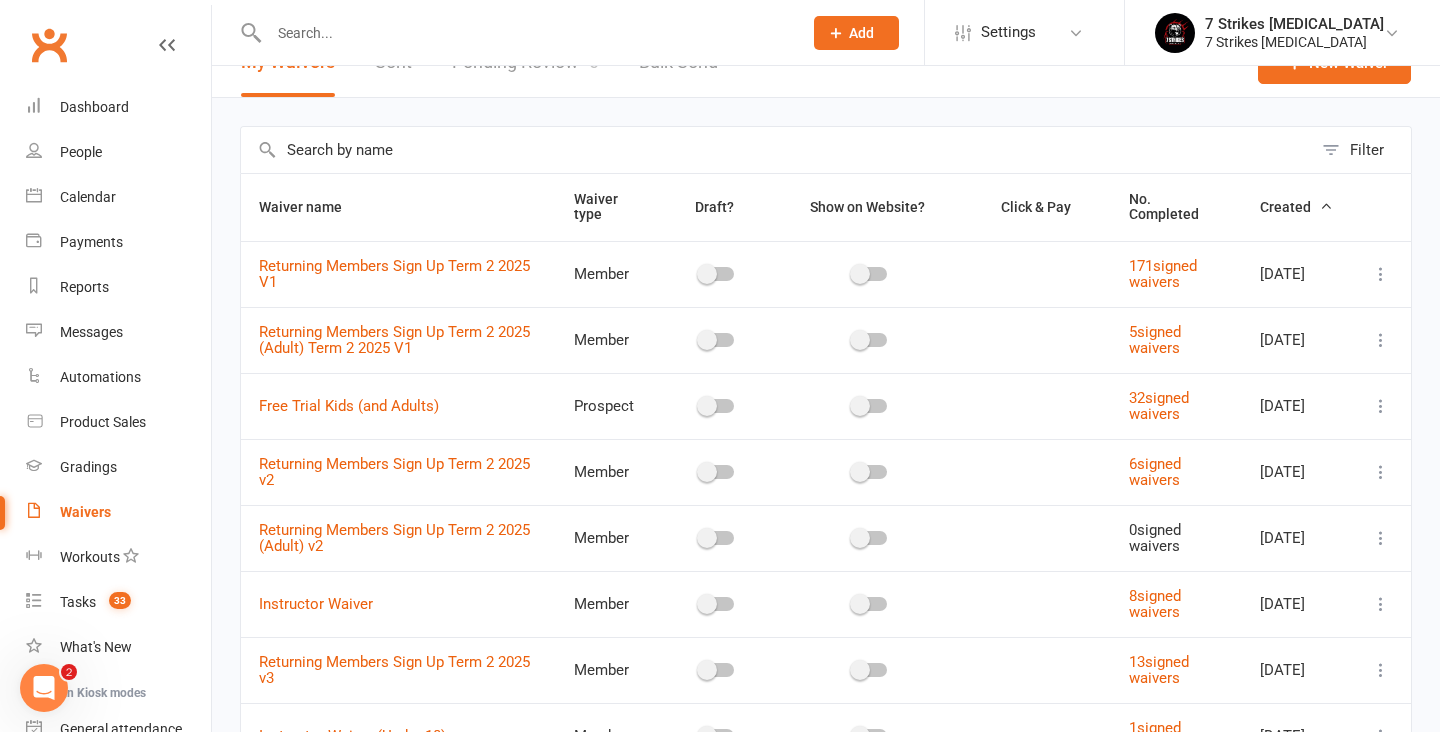click on "Created" at bounding box center [1296, 207] 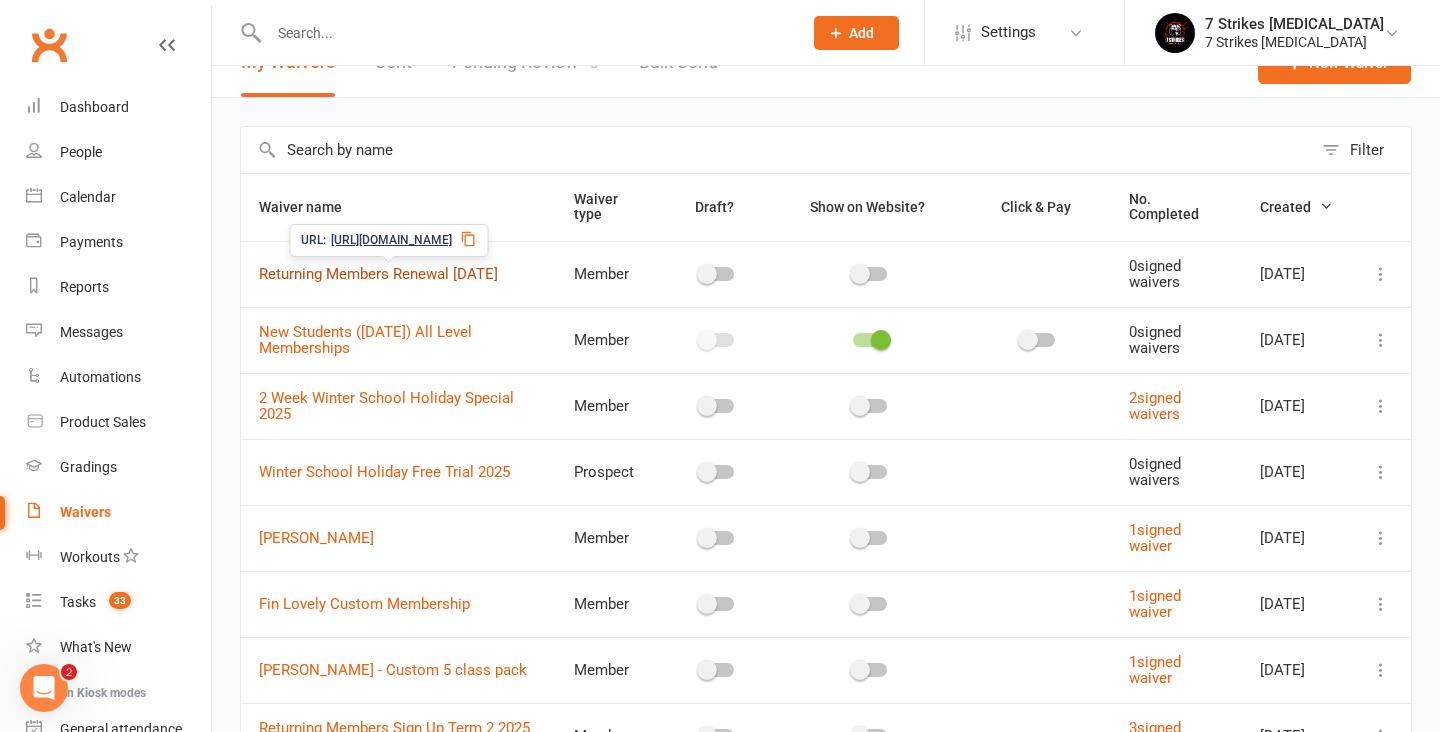click on "Returning Members Renewal [DATE]" at bounding box center [378, 274] 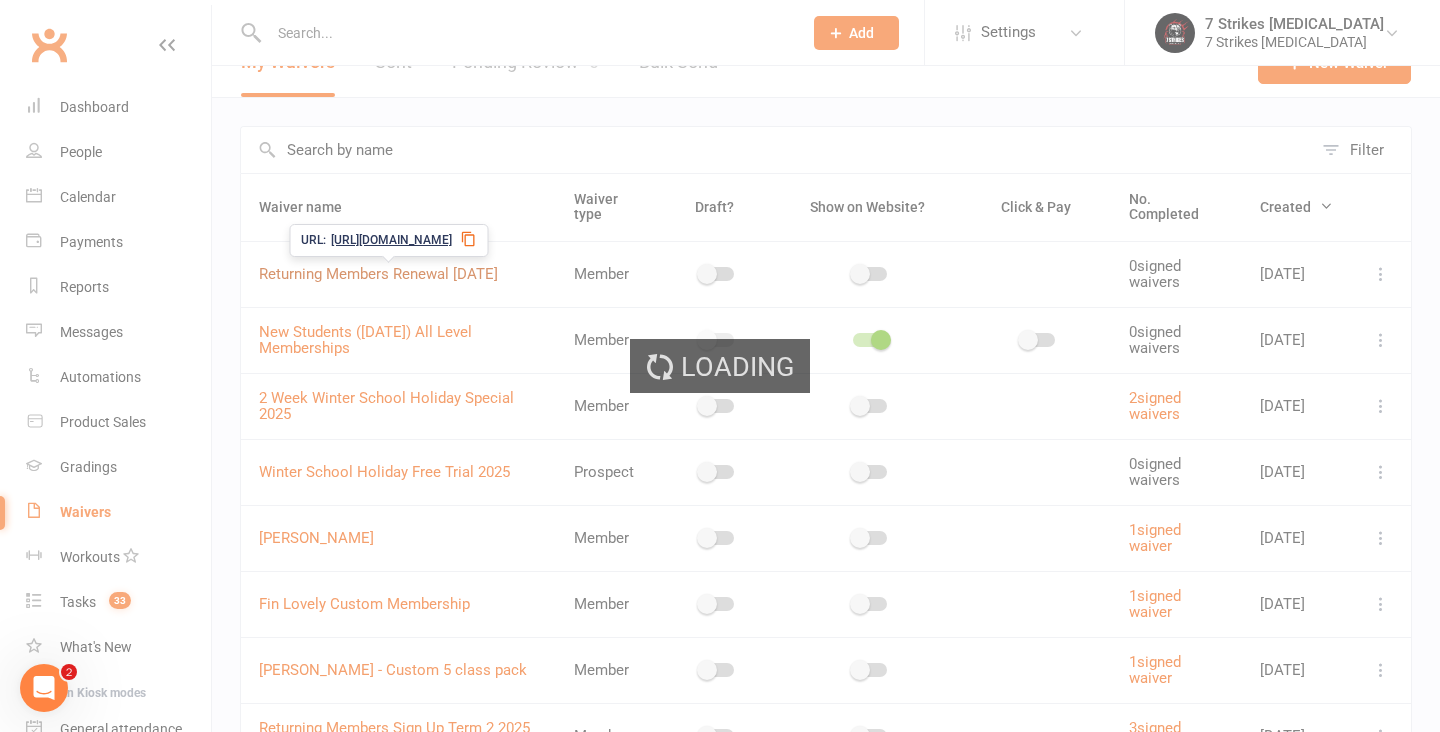select on "bank_account" 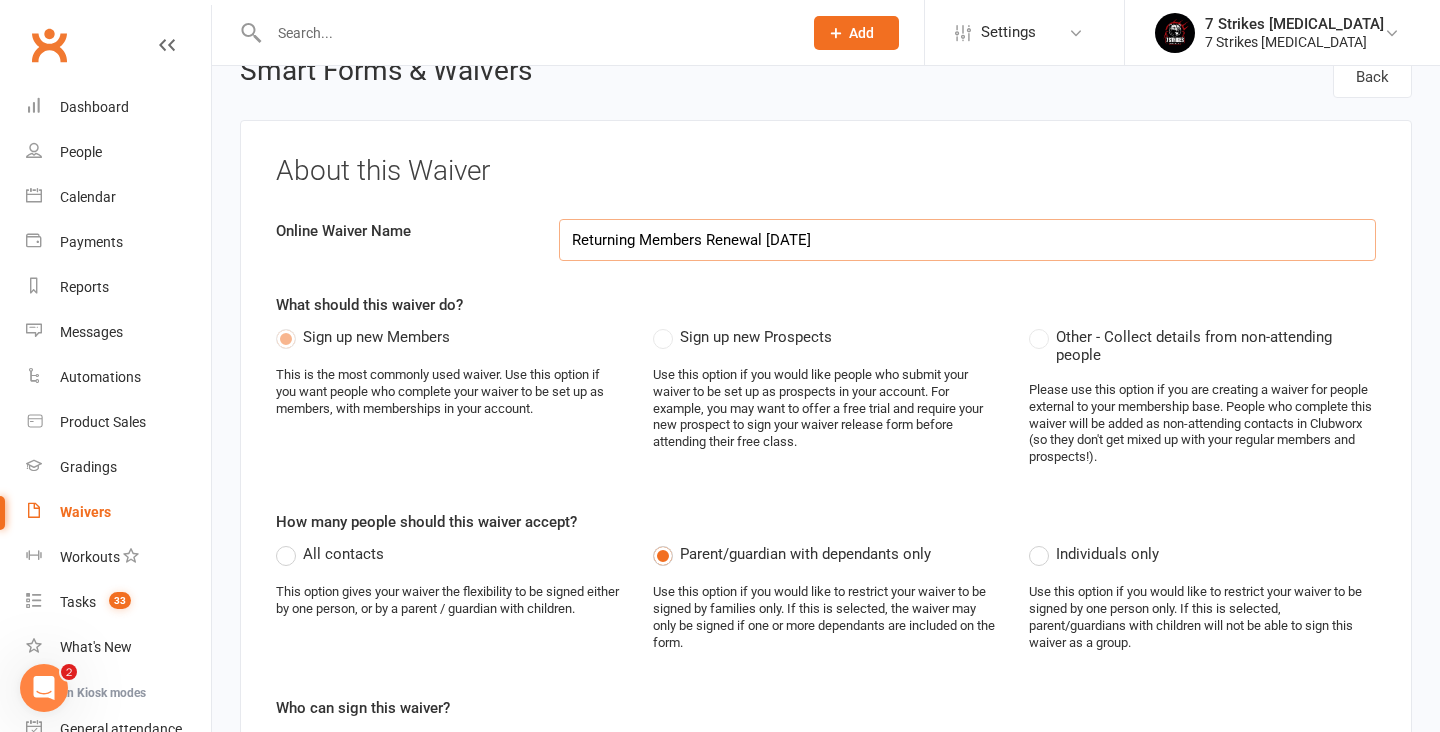 scroll, scrollTop: 0, scrollLeft: 0, axis: both 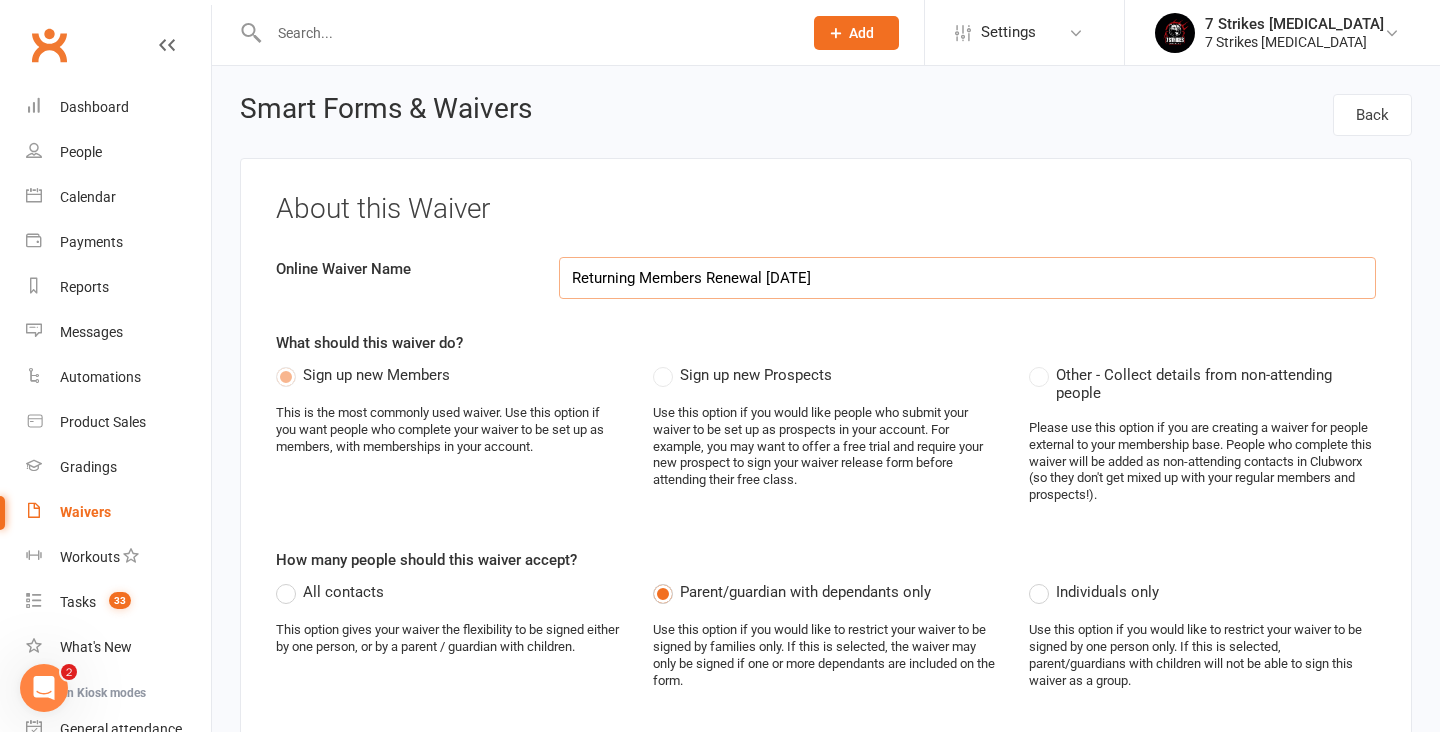 select on "applies_to_all_signees" 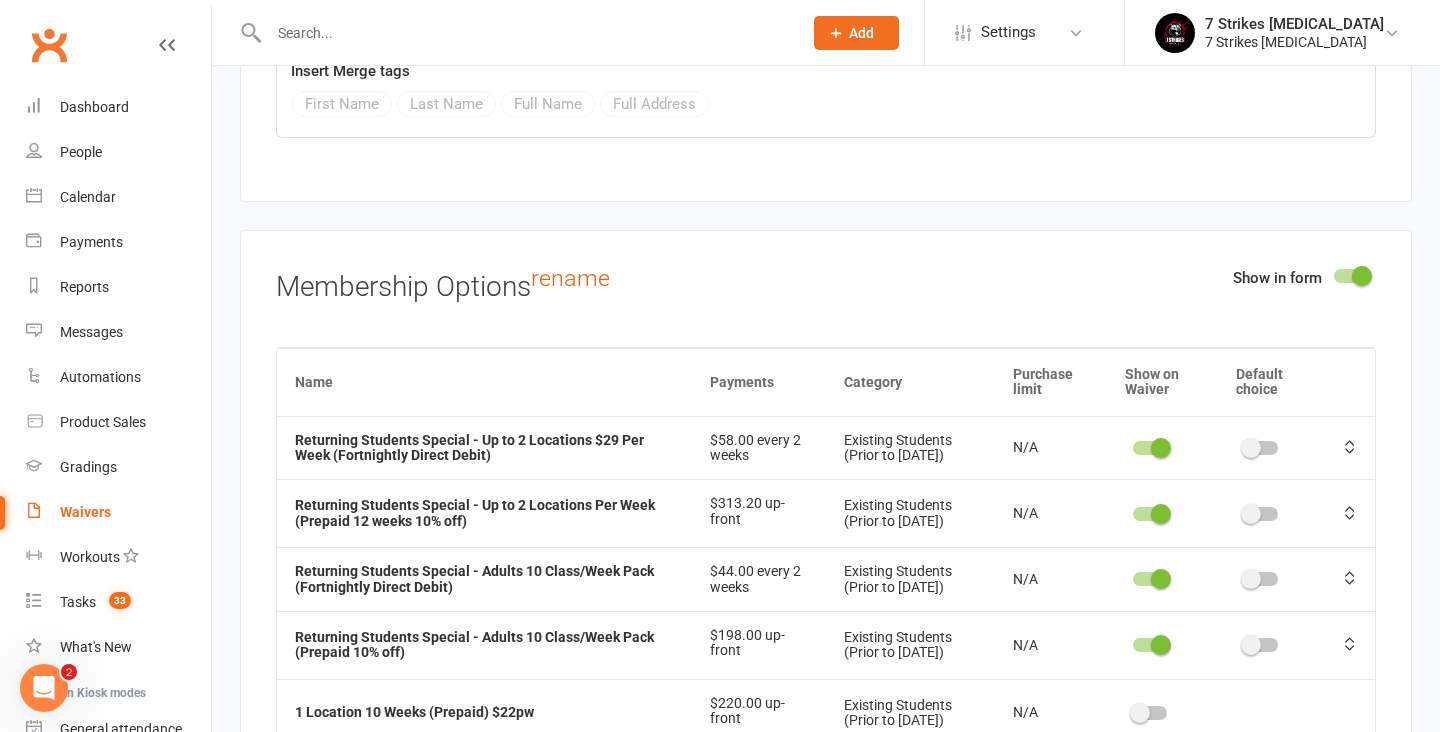 scroll, scrollTop: 10808, scrollLeft: 0, axis: vertical 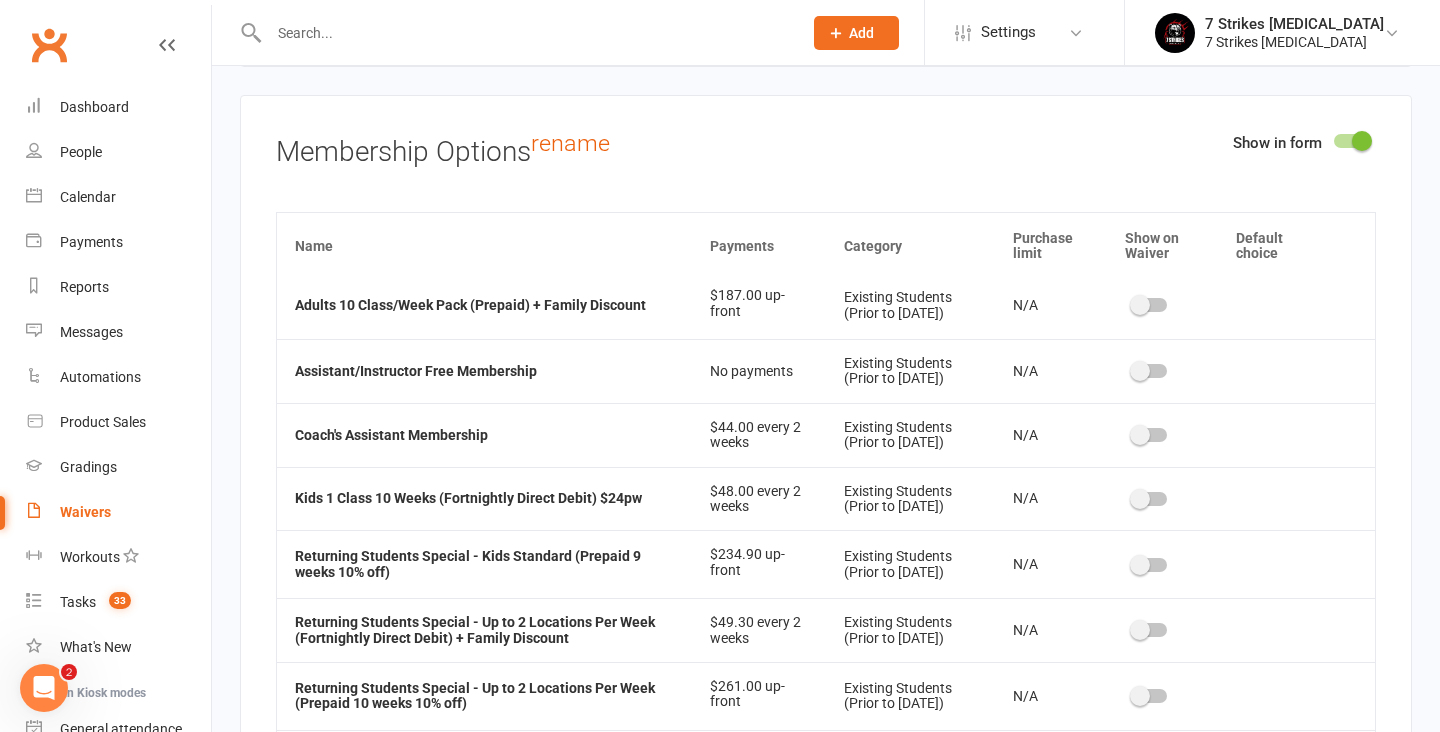 drag, startPoint x: 593, startPoint y: 528, endPoint x: 583, endPoint y: 529, distance: 10.049875 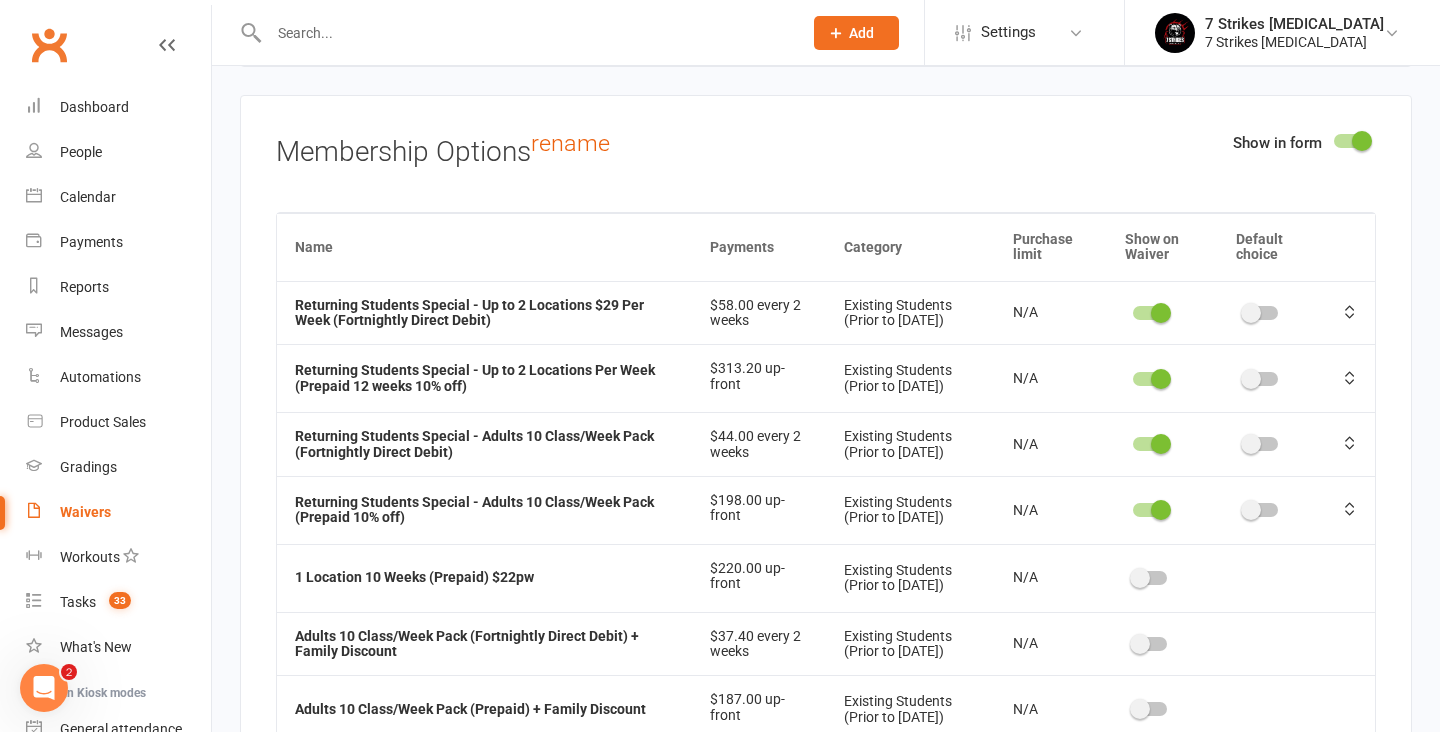 scroll, scrollTop: 0, scrollLeft: 0, axis: both 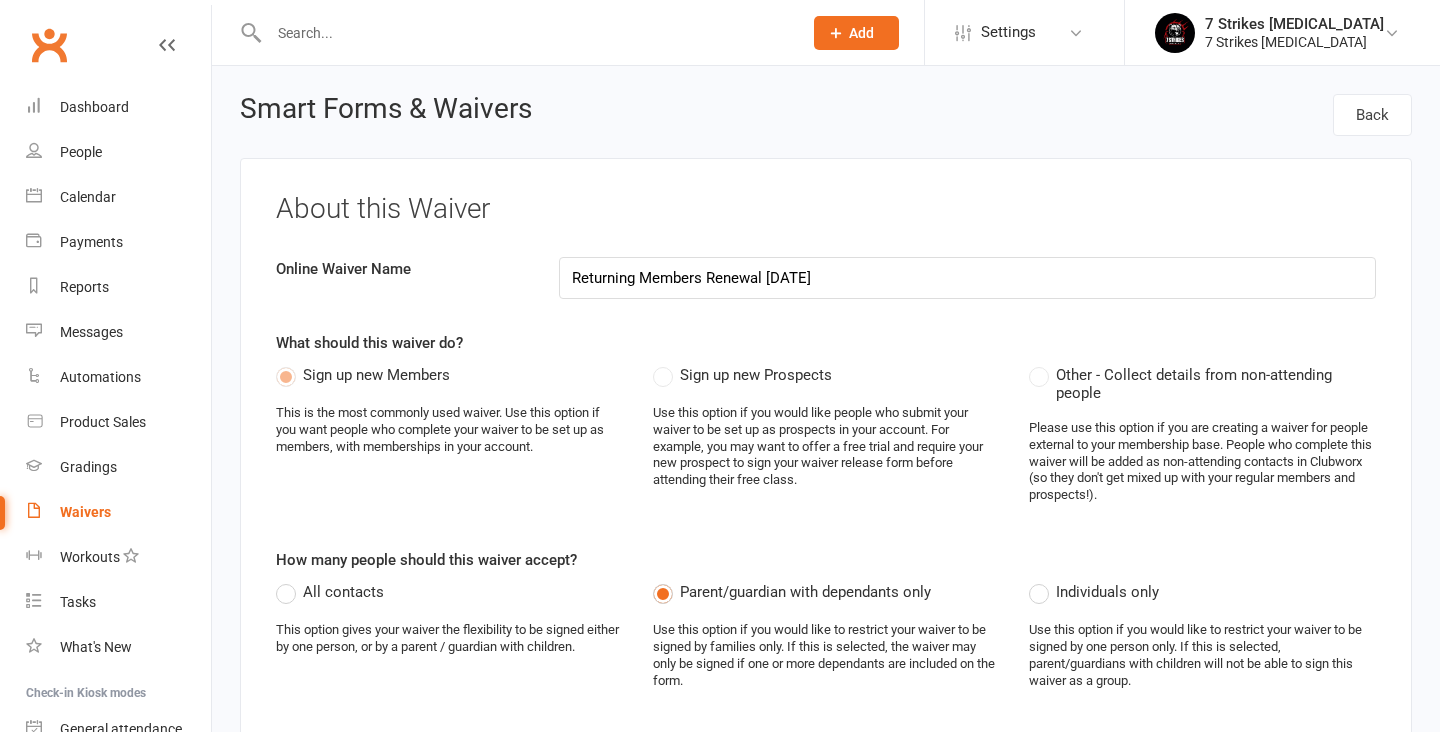 select on "applies_to_all_signees" 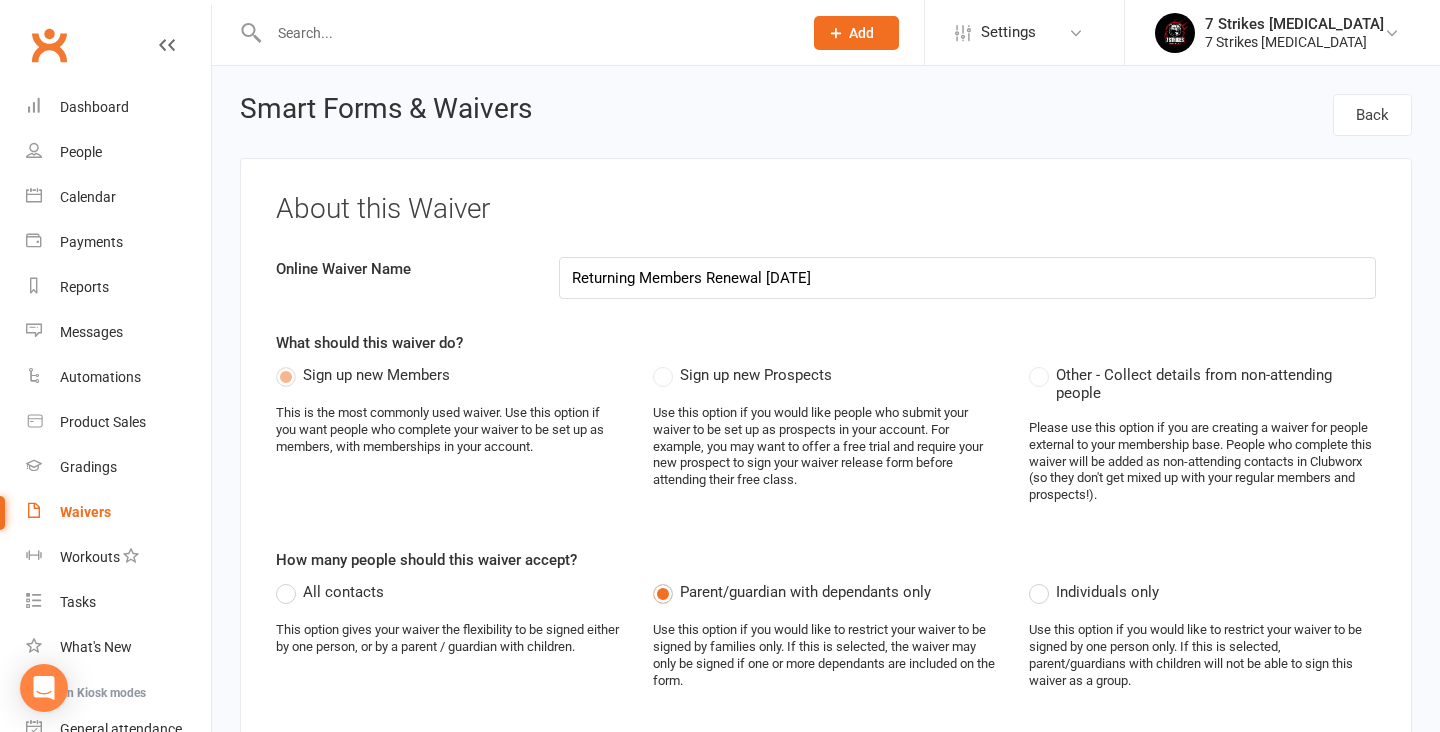 scroll, scrollTop: 10761, scrollLeft: 0, axis: vertical 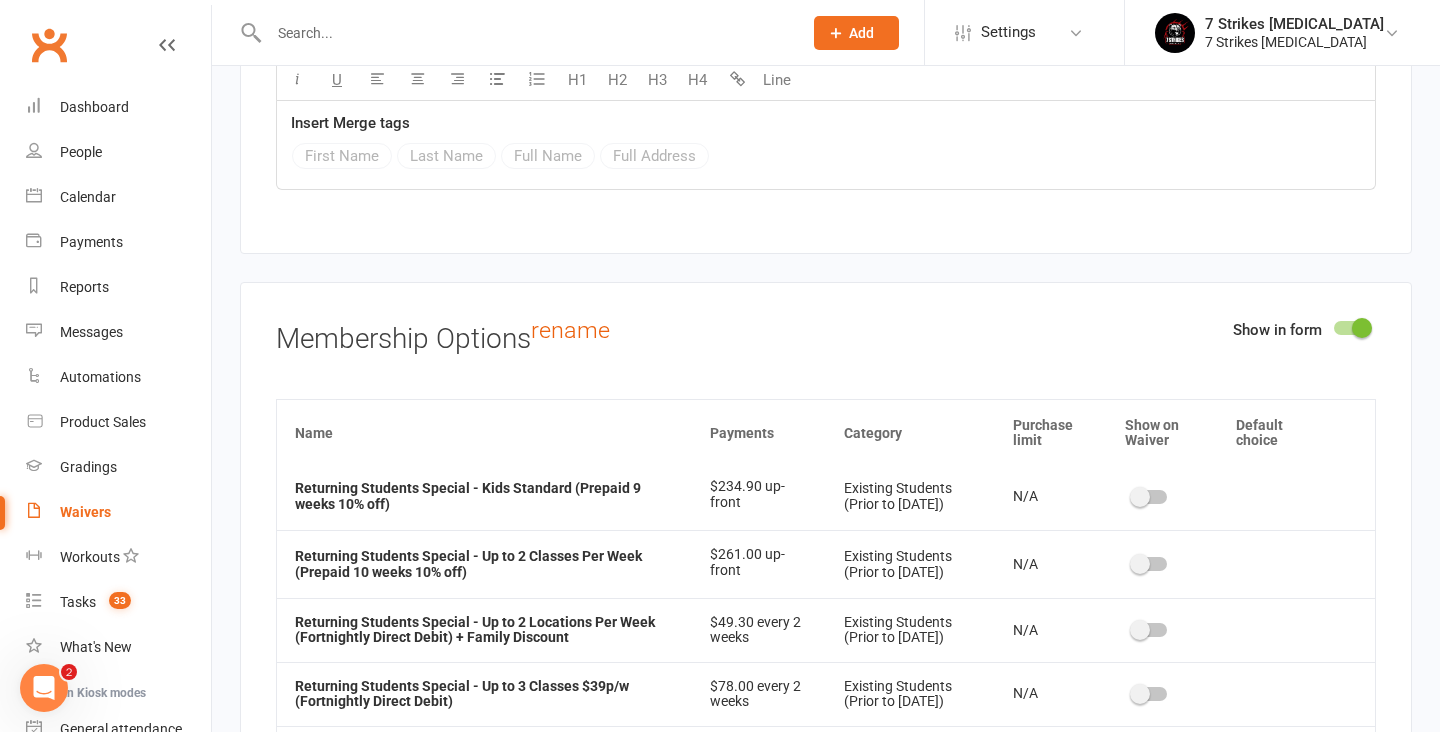 click at bounding box center [1140, 694] 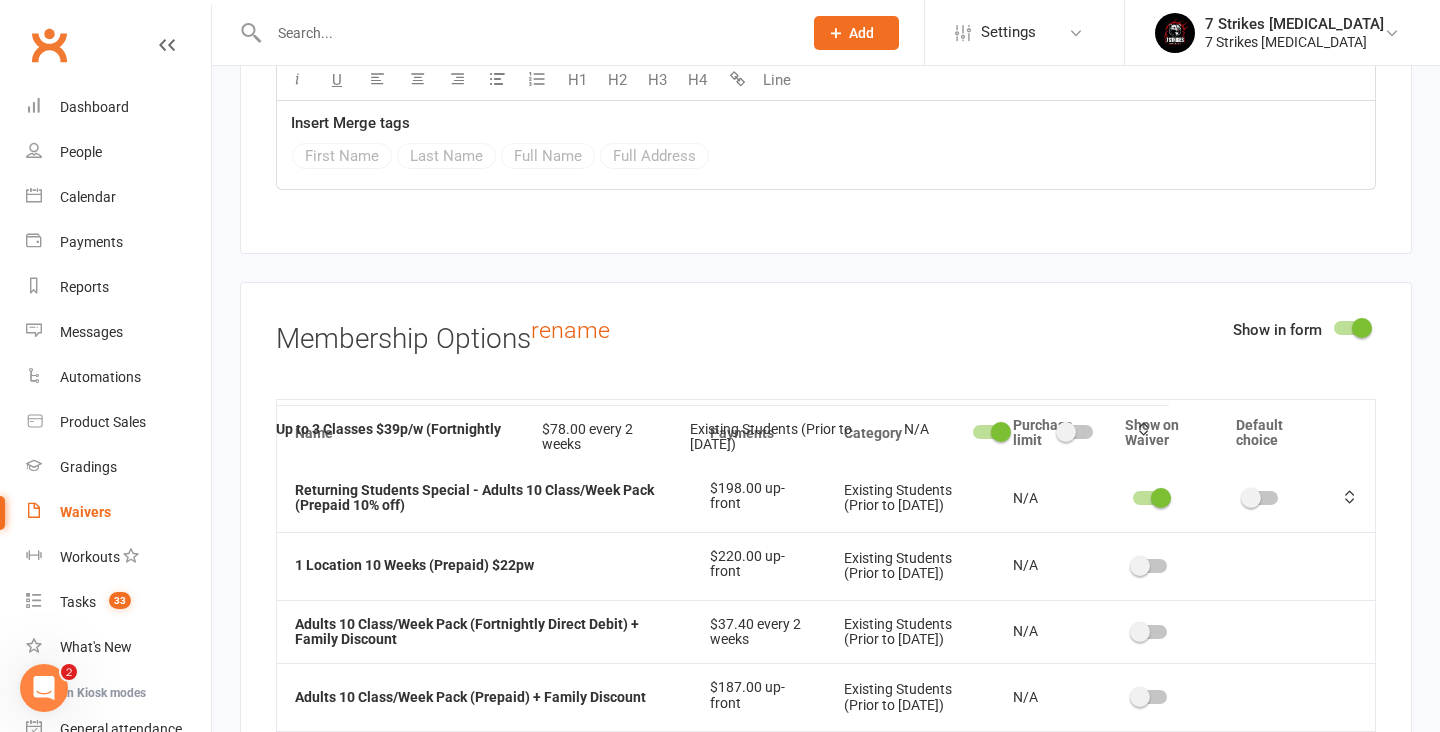scroll, scrollTop: 199, scrollLeft: 0, axis: vertical 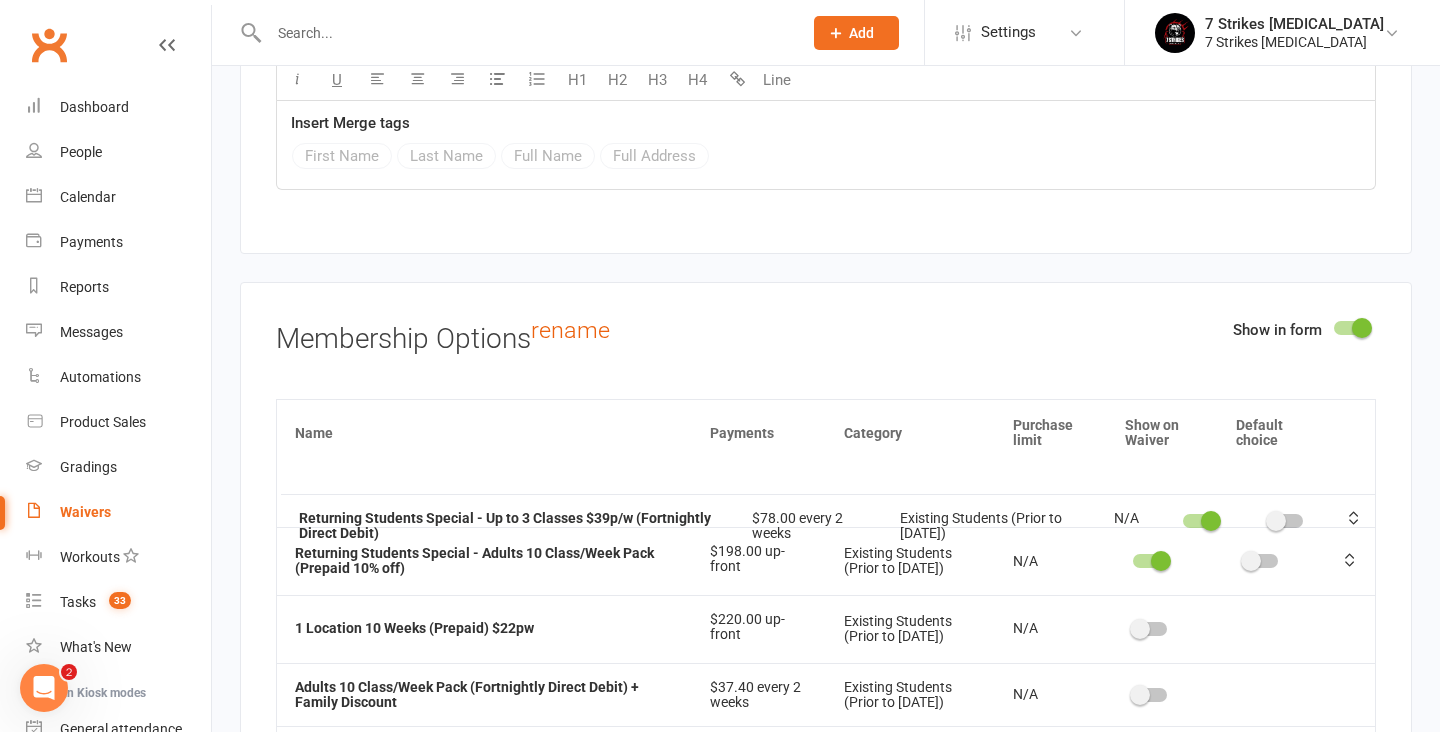 drag, startPoint x: 1348, startPoint y: 586, endPoint x: 1352, endPoint y: 429, distance: 157.05095 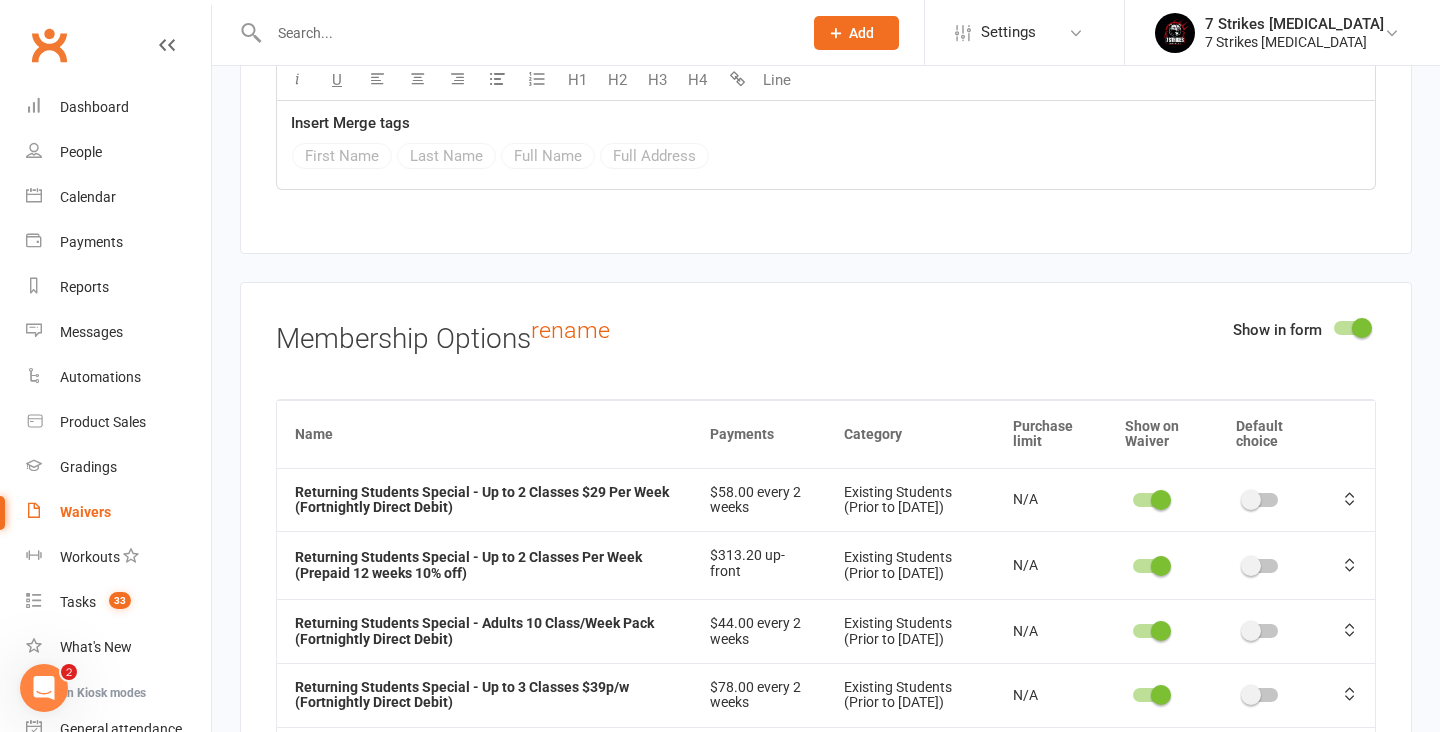 scroll, scrollTop: 0, scrollLeft: 0, axis: both 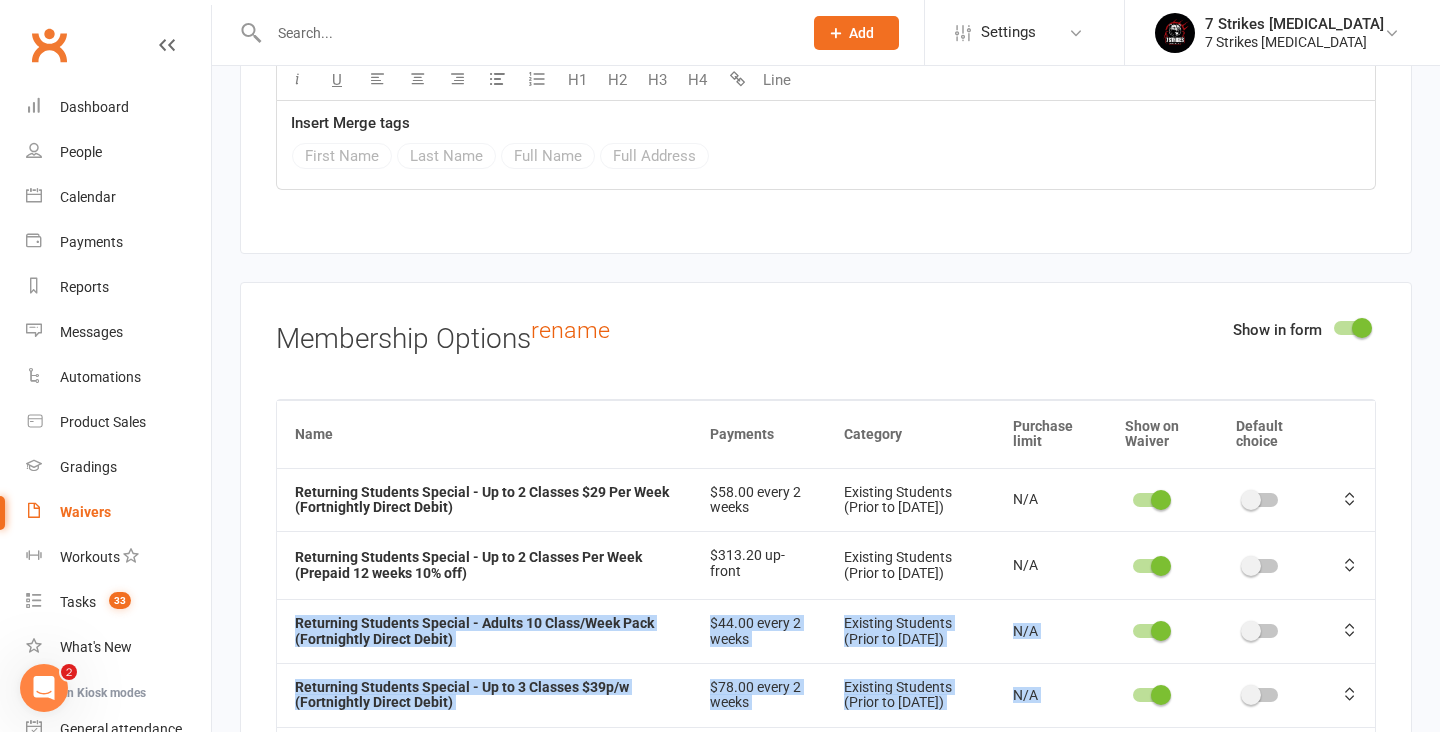 drag, startPoint x: 1351, startPoint y: 604, endPoint x: 1346, endPoint y: 450, distance: 154.08115 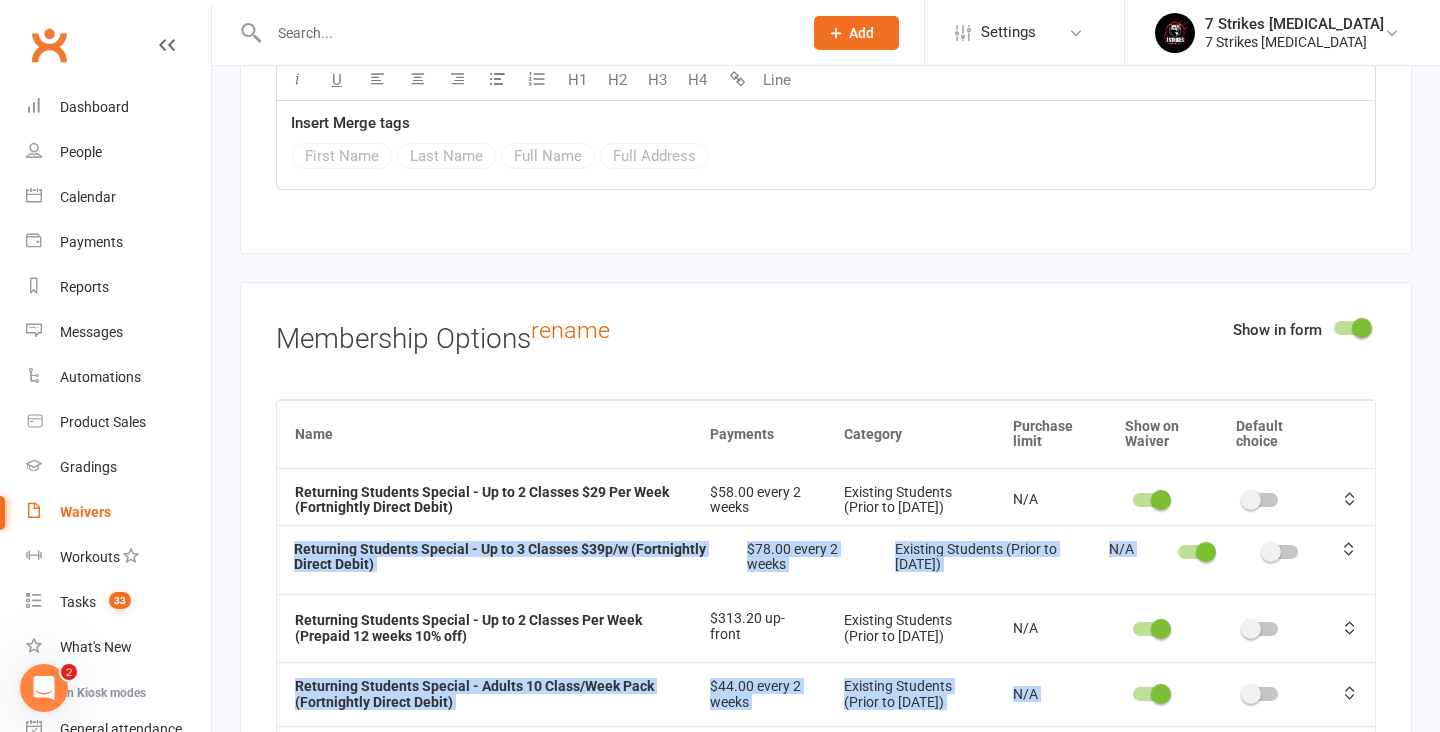 drag, startPoint x: 1351, startPoint y: 595, endPoint x: 1348, endPoint y: 454, distance: 141.0319 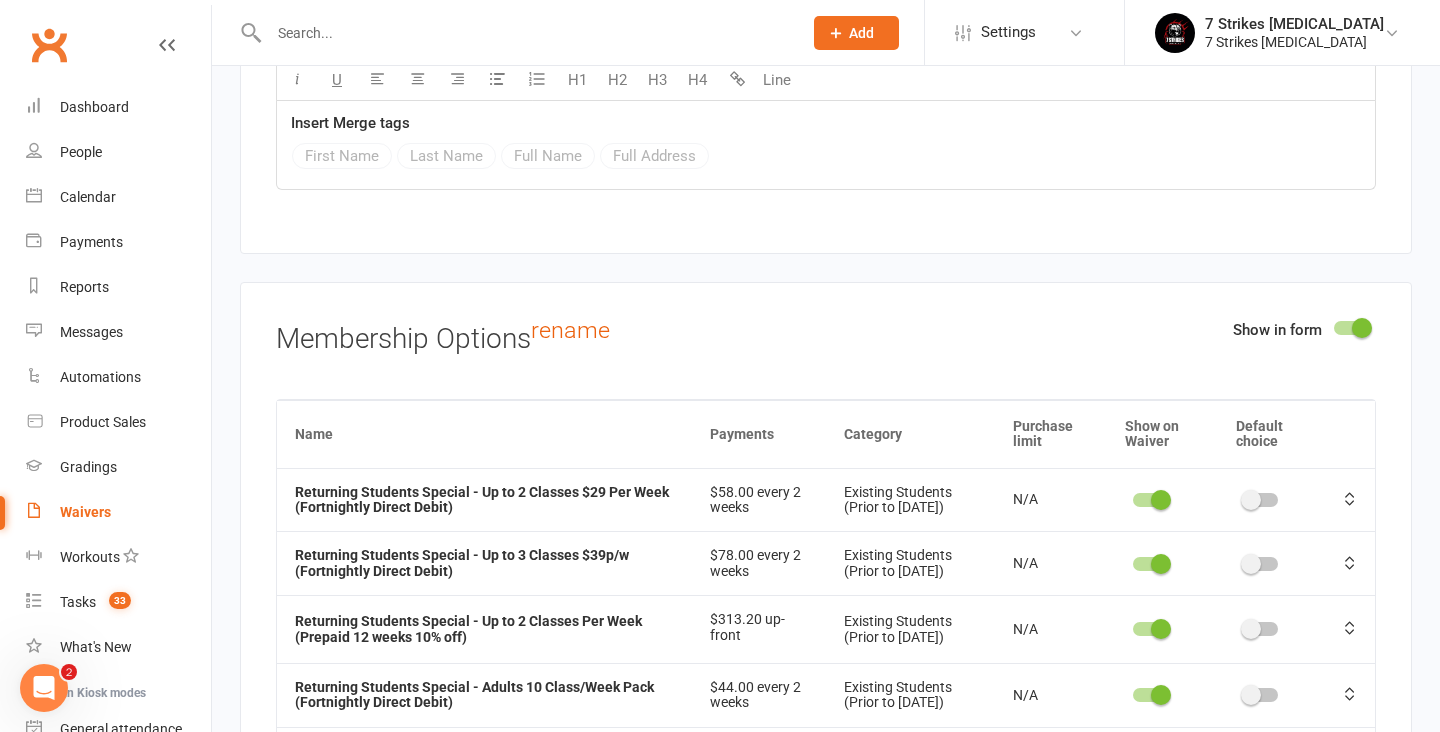click on "Show in form
Membership Options  rename Name Payments Category Purchase limit Show on Waiver Default choice Returning Students Special - Up to 2 Classes $29 Per Week (Fortnightly Direct Debit) $58.00 every 2 weeks Existing Students (Prior to [DATE]) N/A
Returning Students Special - Up to 3 Classes $39p/w (Fortnightly Direct Debit) $78.00 every 2 weeks Existing Students (Prior to [DATE]) N/A
Returning Students Special - Up to 2 Classes Per Week (Prepaid 12 weeks 10% off) $313.20 up-front Existing Students (Prior to [DATE]) N/A
Returning Students Special - Adults 10 Class/Week Pack (Fortnightly Direct Debit) $44.00 every 2 weeks Existing Students (Prior to [DATE]) N/A
Returning Students Special - Adults 10 Class/Week Pack (Prepaid 10% off) $198.00 up-front Existing Students (Prior to [DATE]) N/A
1 Location 10 Weeks (Prepaid) $22pw $220.00 up-front Existing Students (Prior to [DATE]) N/A
Adults 10 Class/Week Pack (Fortnightly Direct Debit) + Family Discount" at bounding box center (826, 788) 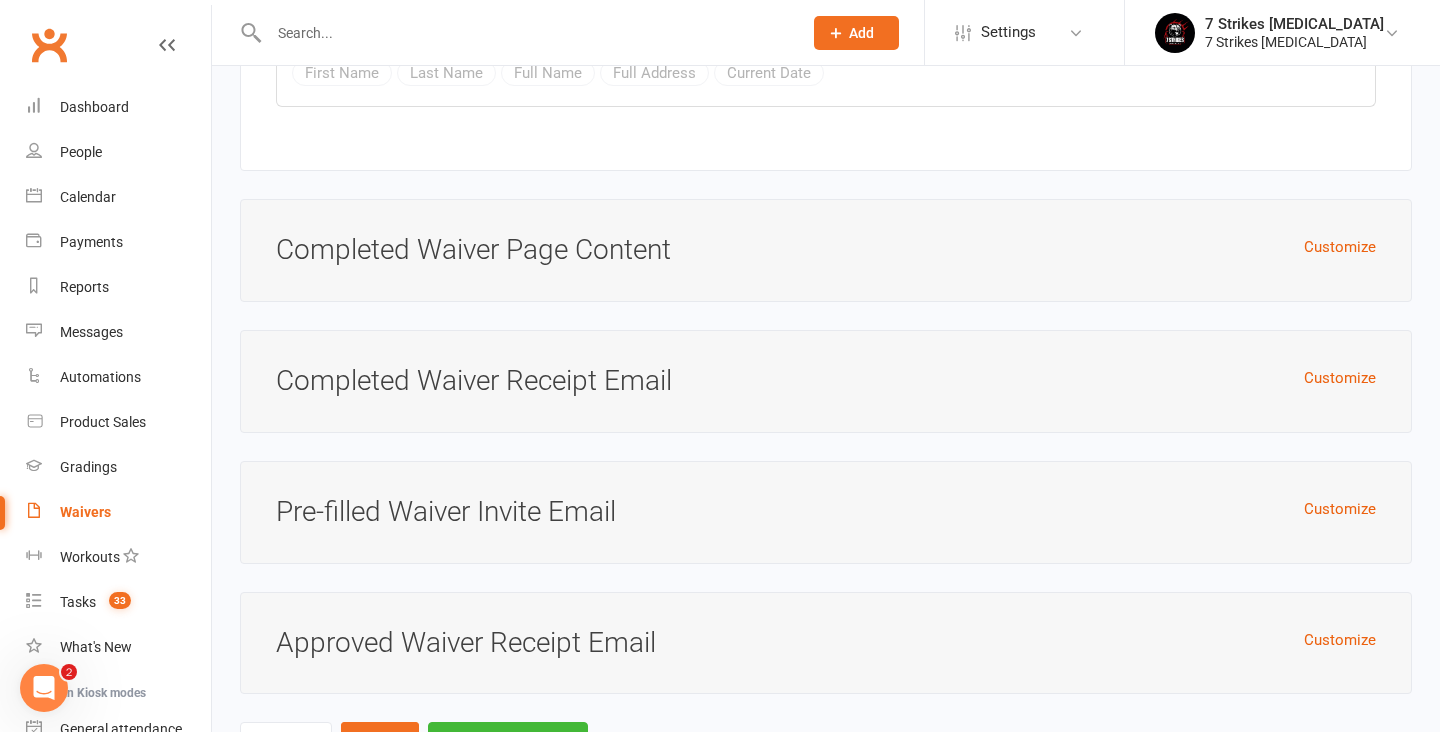 scroll, scrollTop: 13628, scrollLeft: 0, axis: vertical 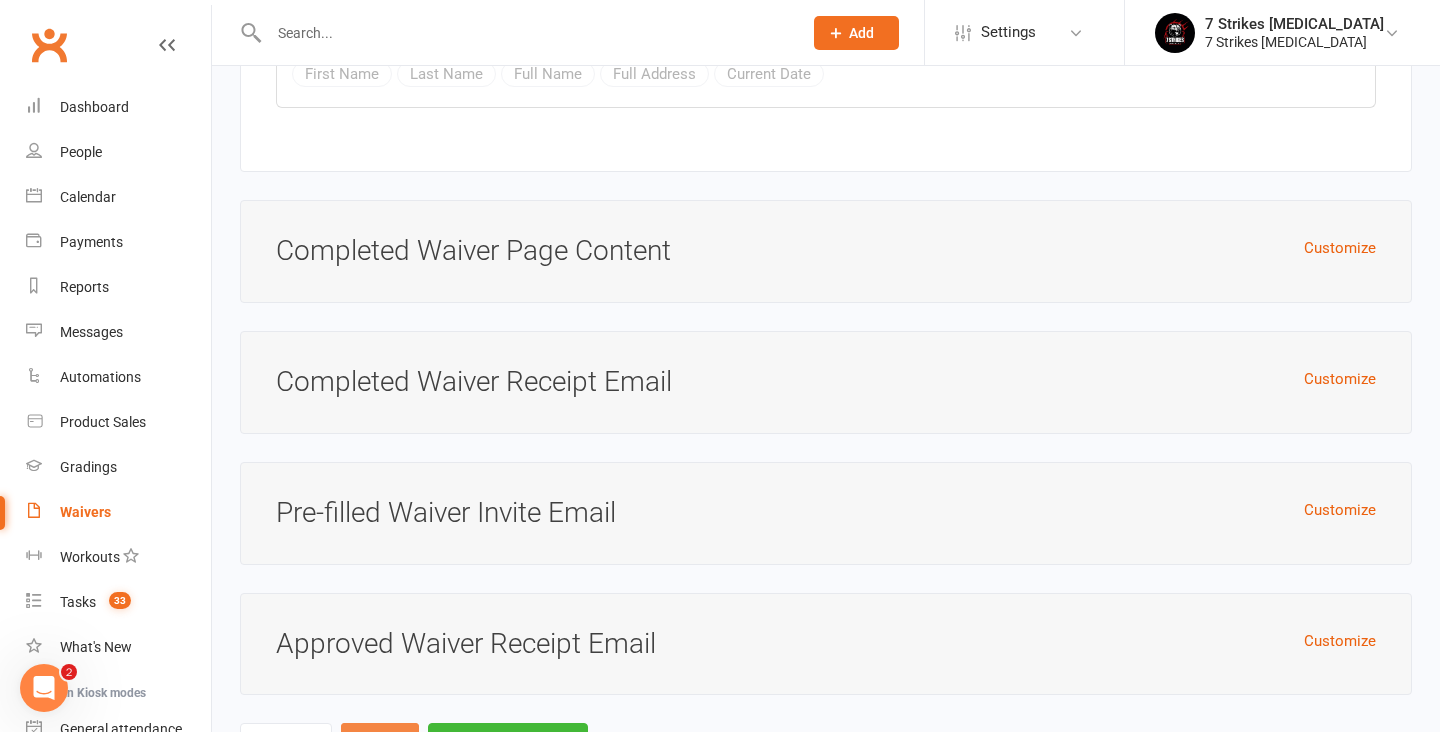click on "Save" at bounding box center [380, 744] 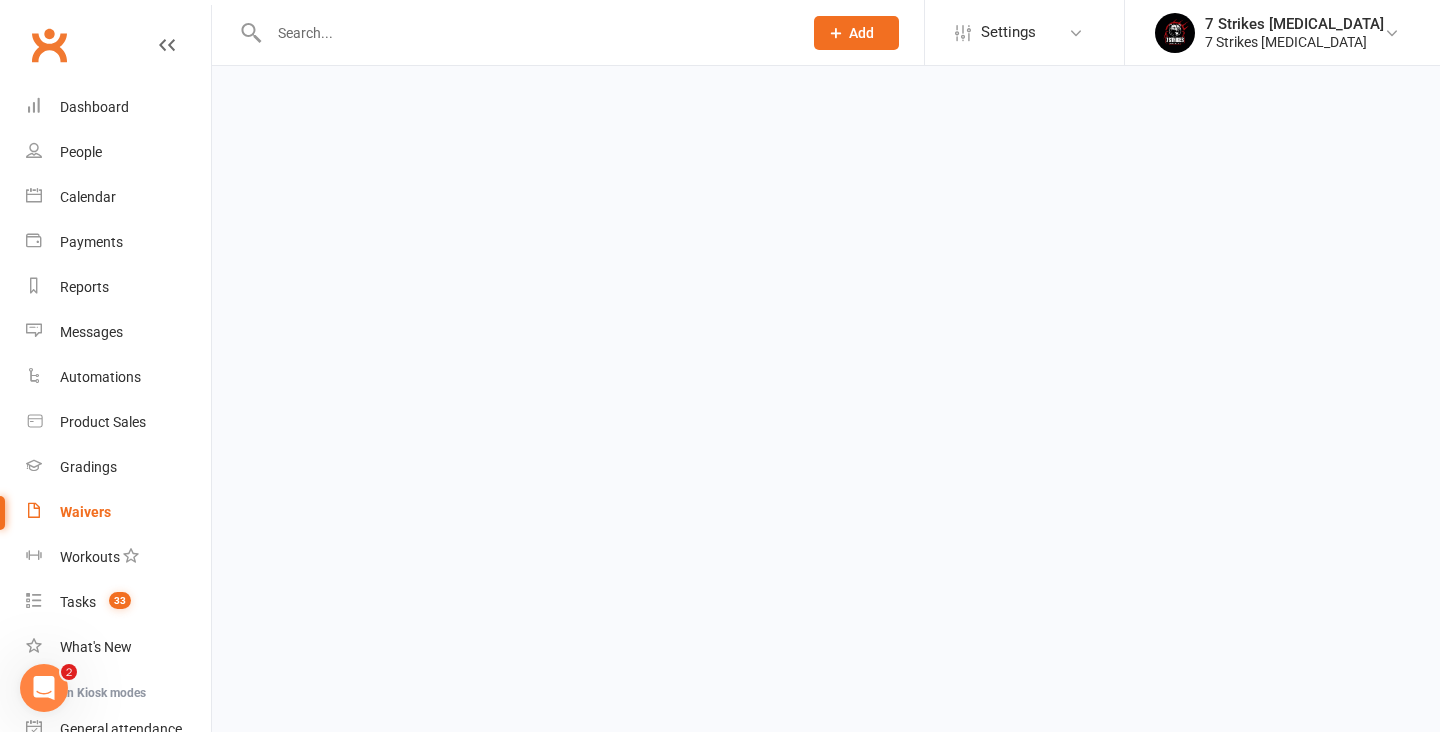 scroll, scrollTop: 0, scrollLeft: 0, axis: both 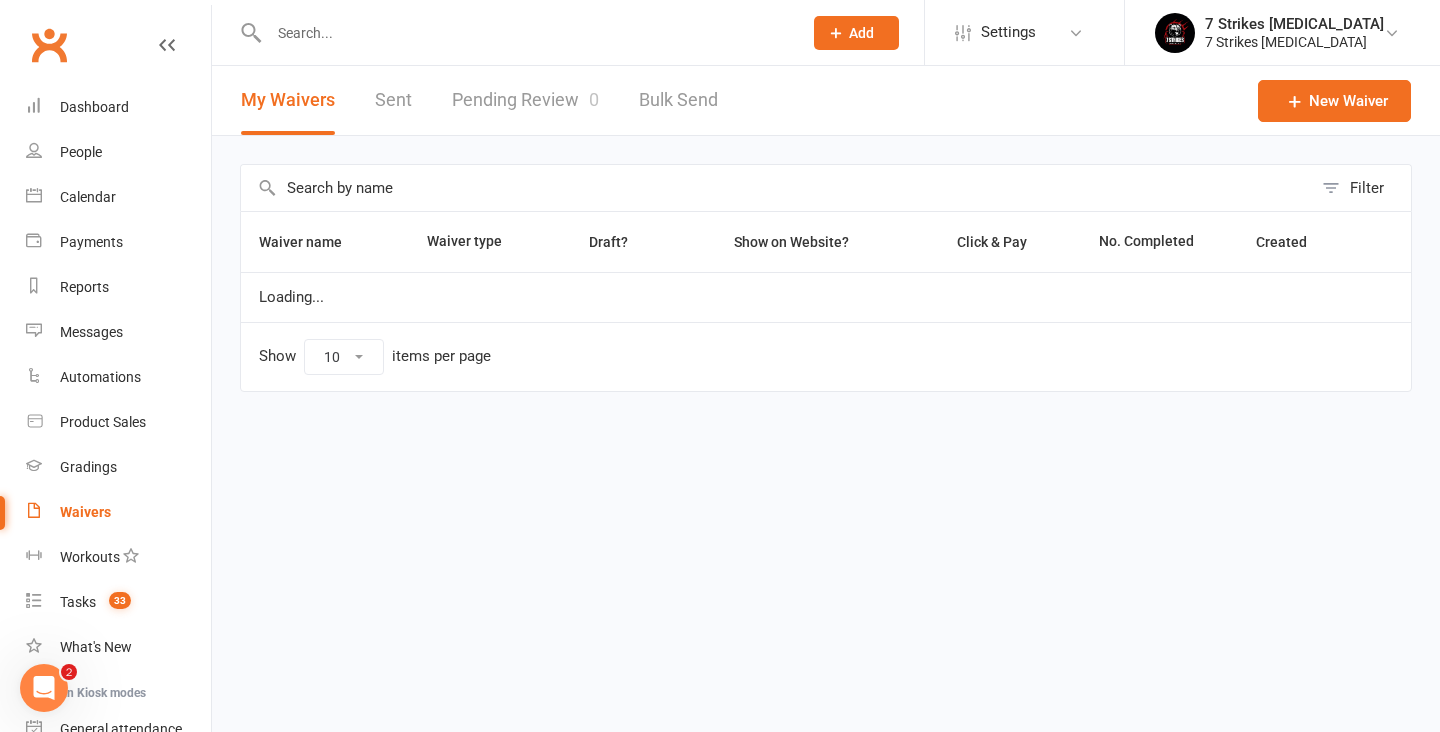 select on "50" 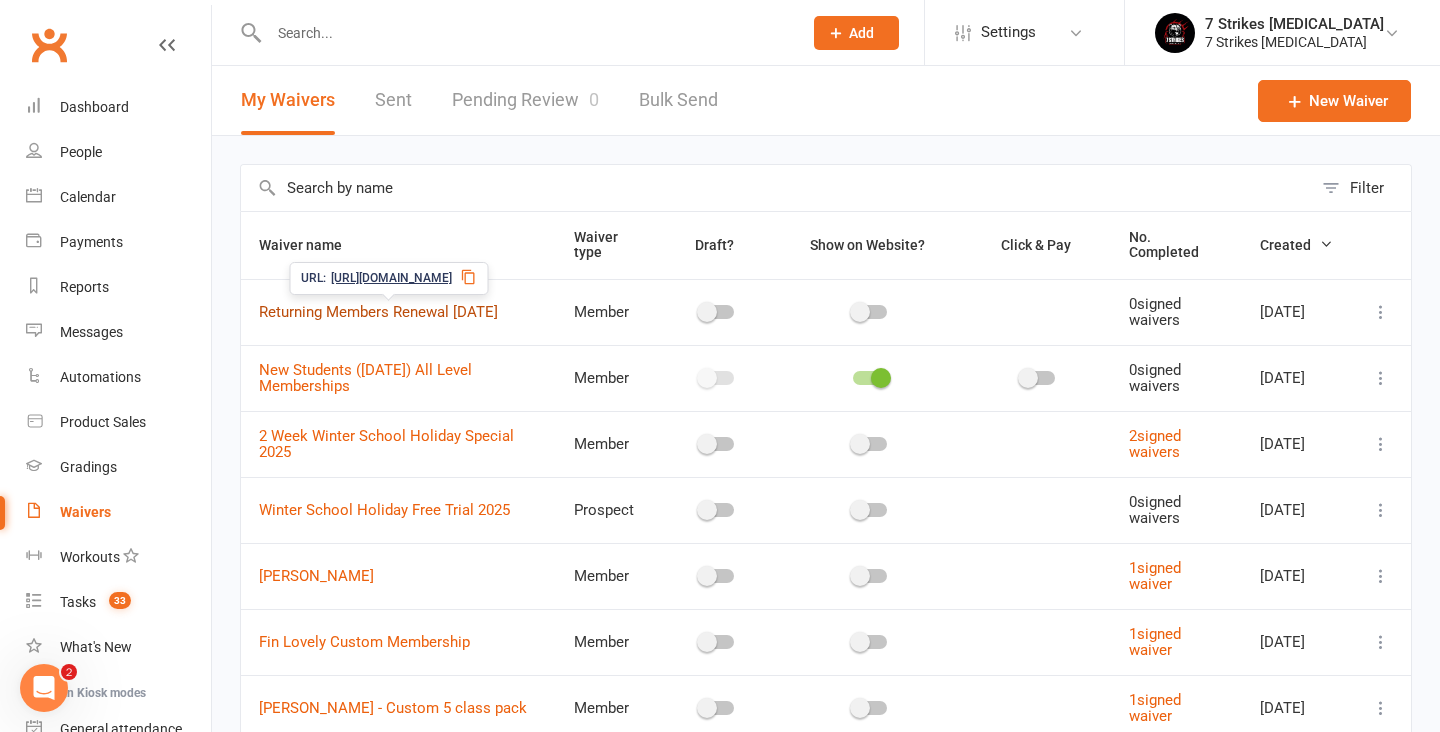 click on "Returning Members Renewal [DATE]" at bounding box center (378, 312) 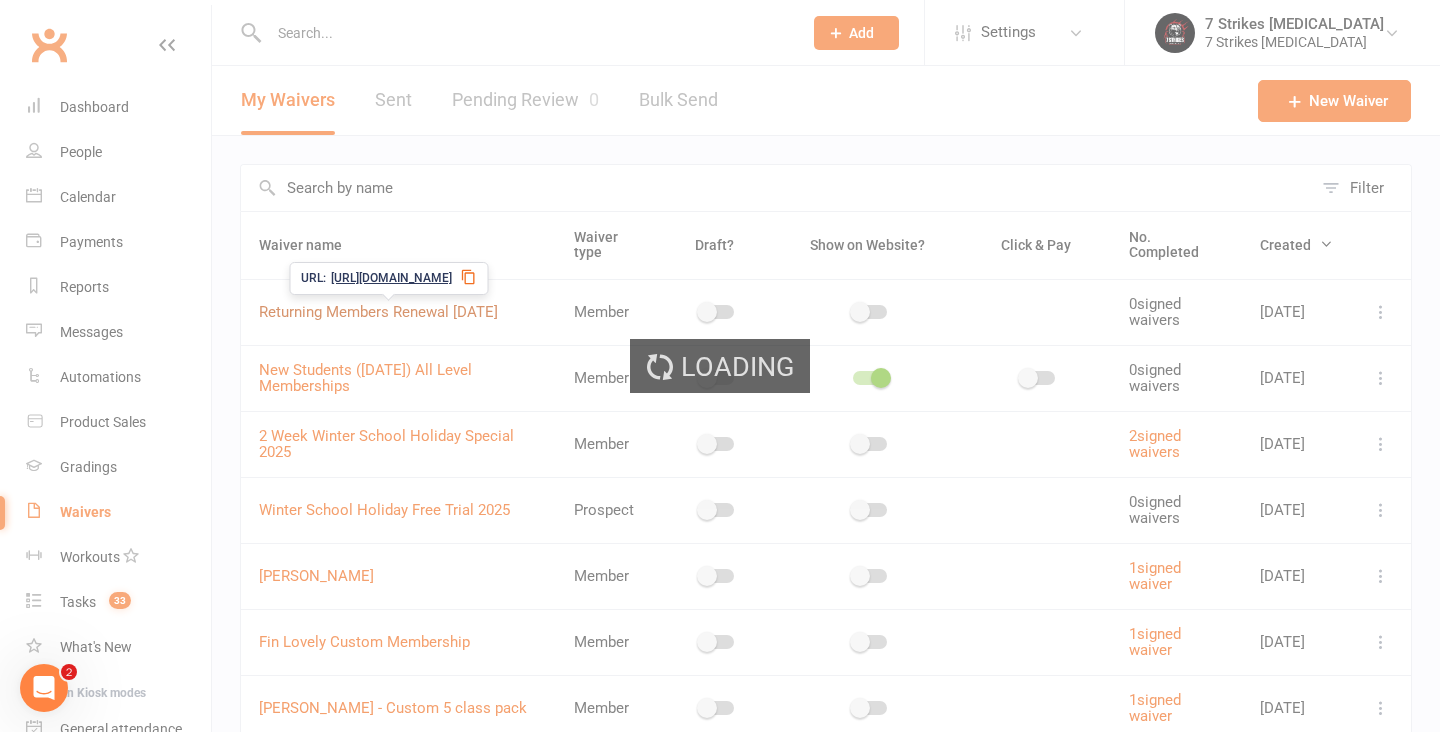 select on "applies_to_all_signees" 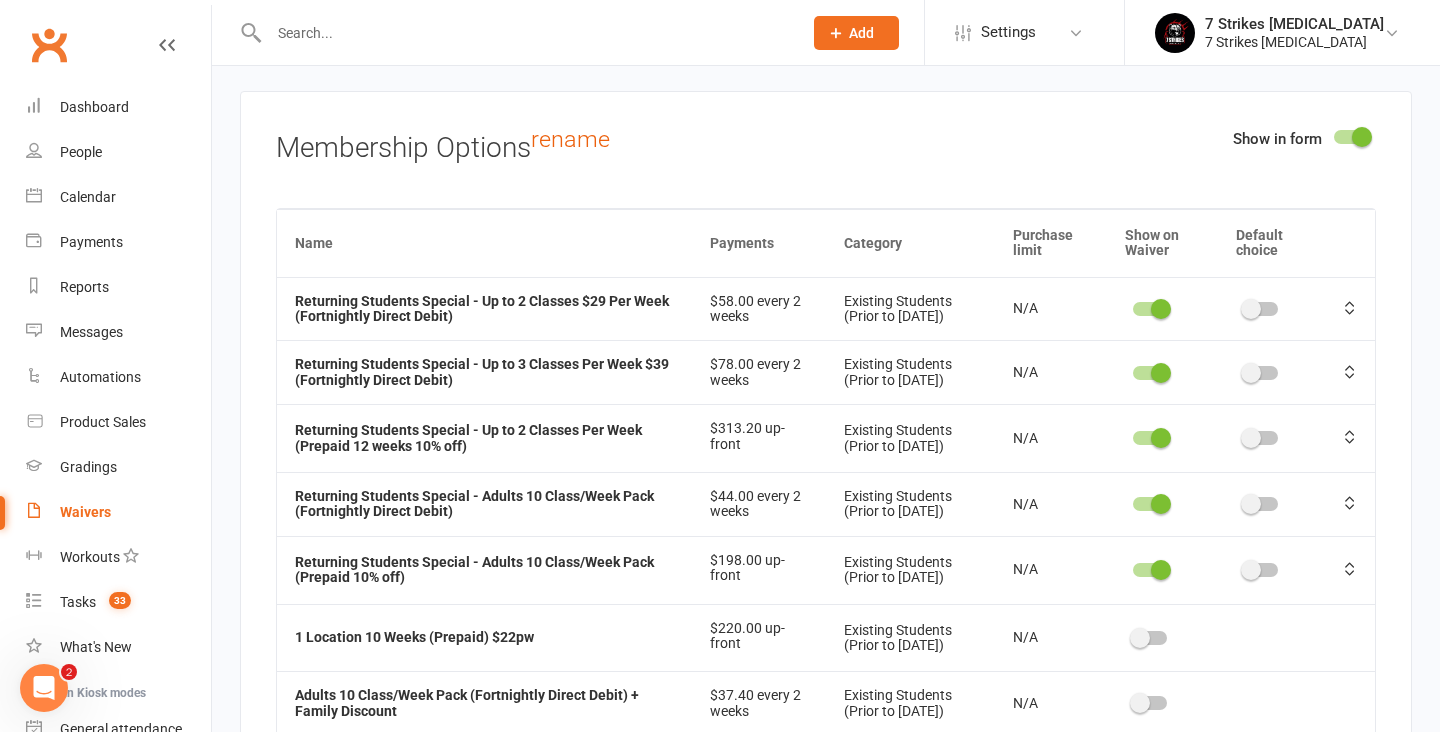 scroll, scrollTop: 10937, scrollLeft: 0, axis: vertical 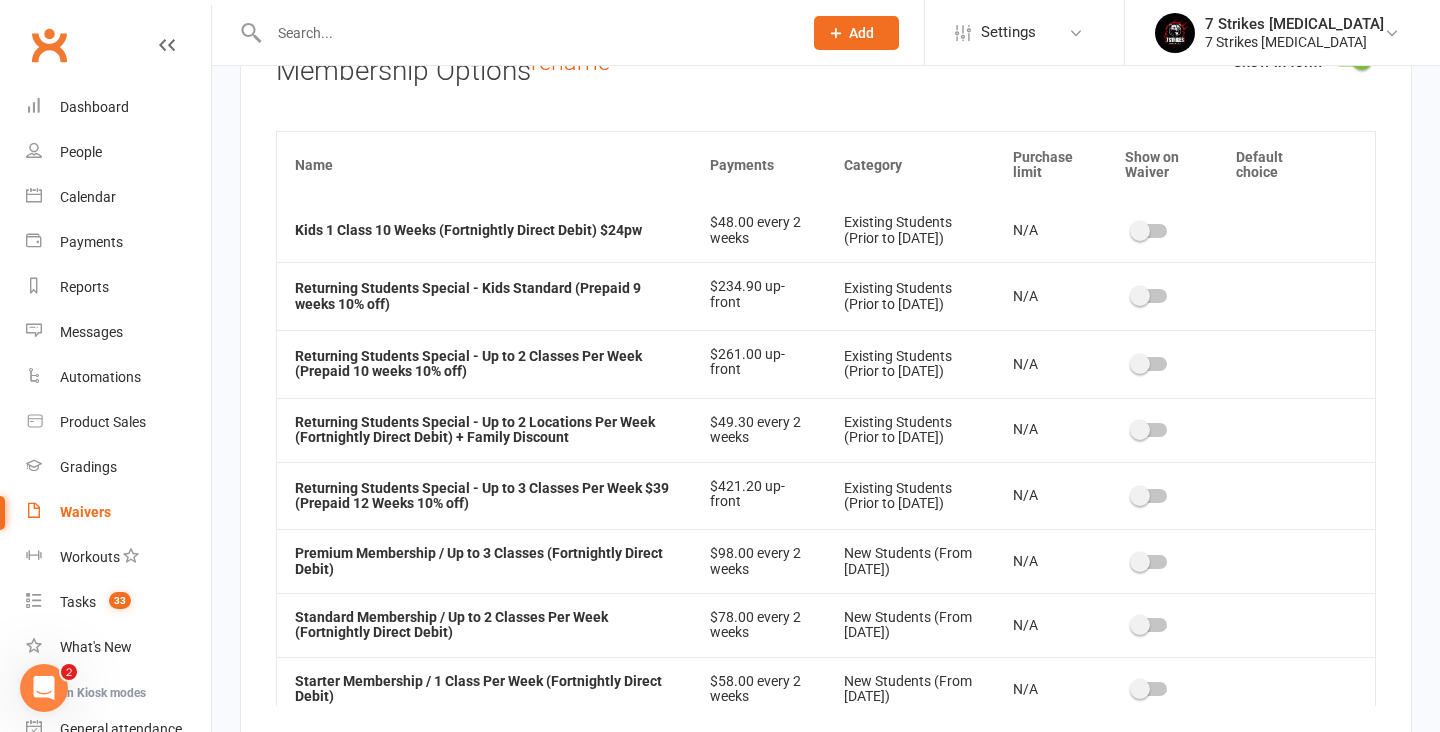 click at bounding box center [1140, 496] 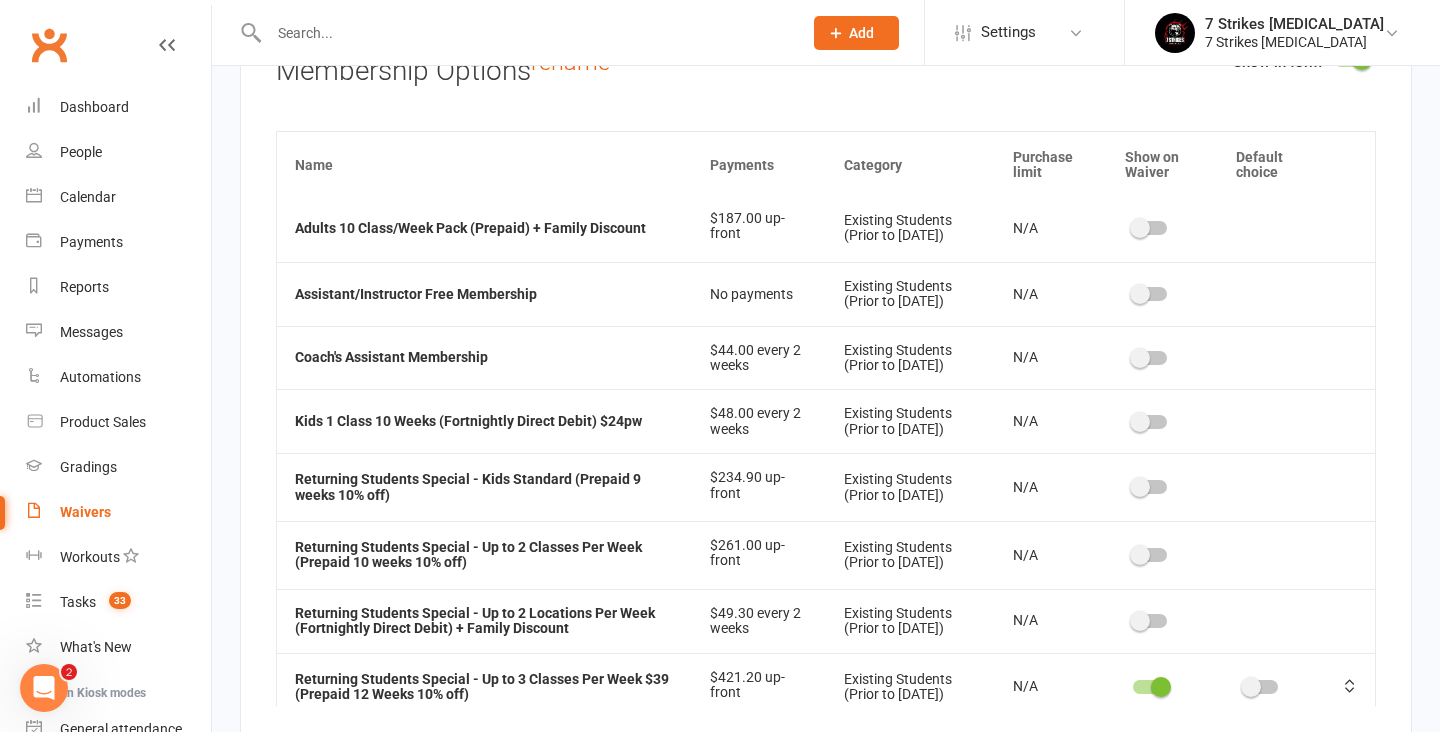 scroll, scrollTop: 453, scrollLeft: 0, axis: vertical 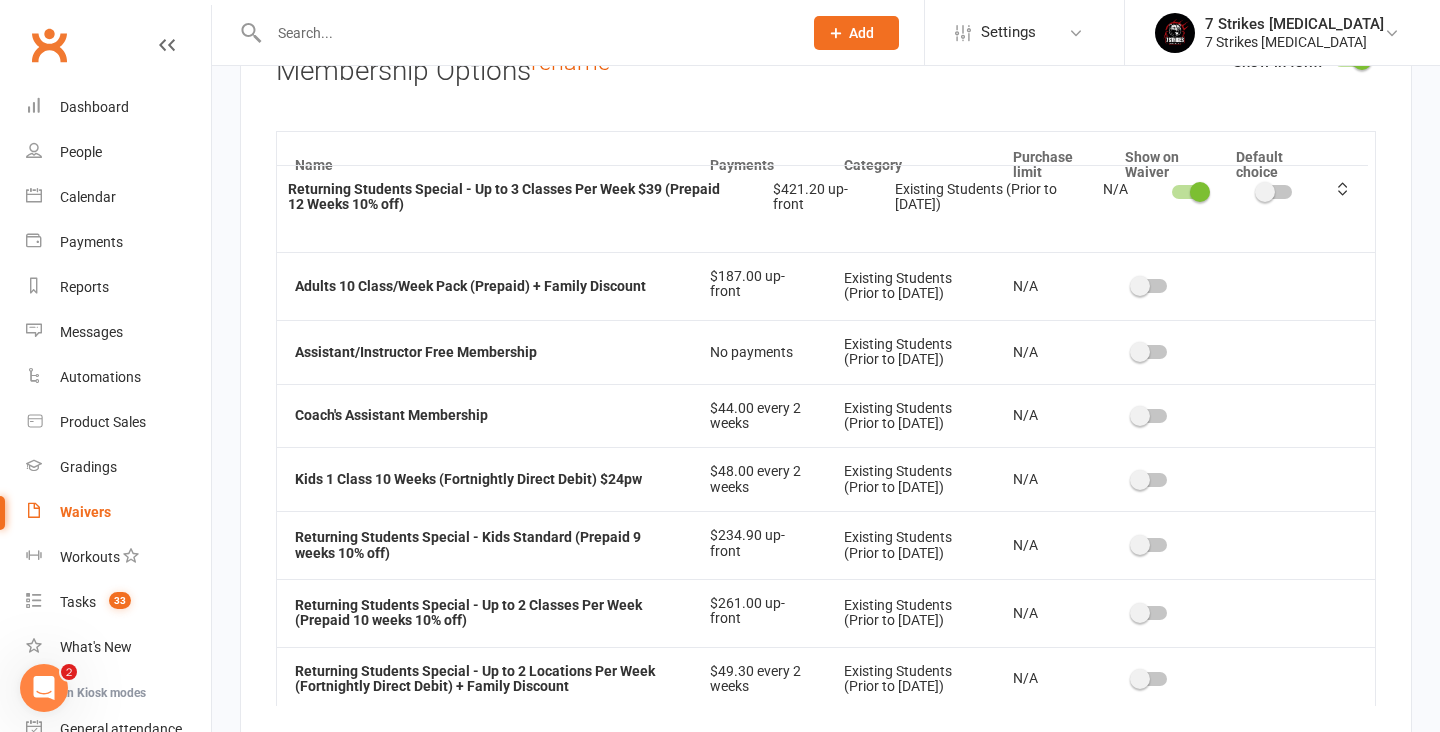 drag, startPoint x: 1345, startPoint y: 587, endPoint x: 1339, endPoint y: 102, distance: 485.0371 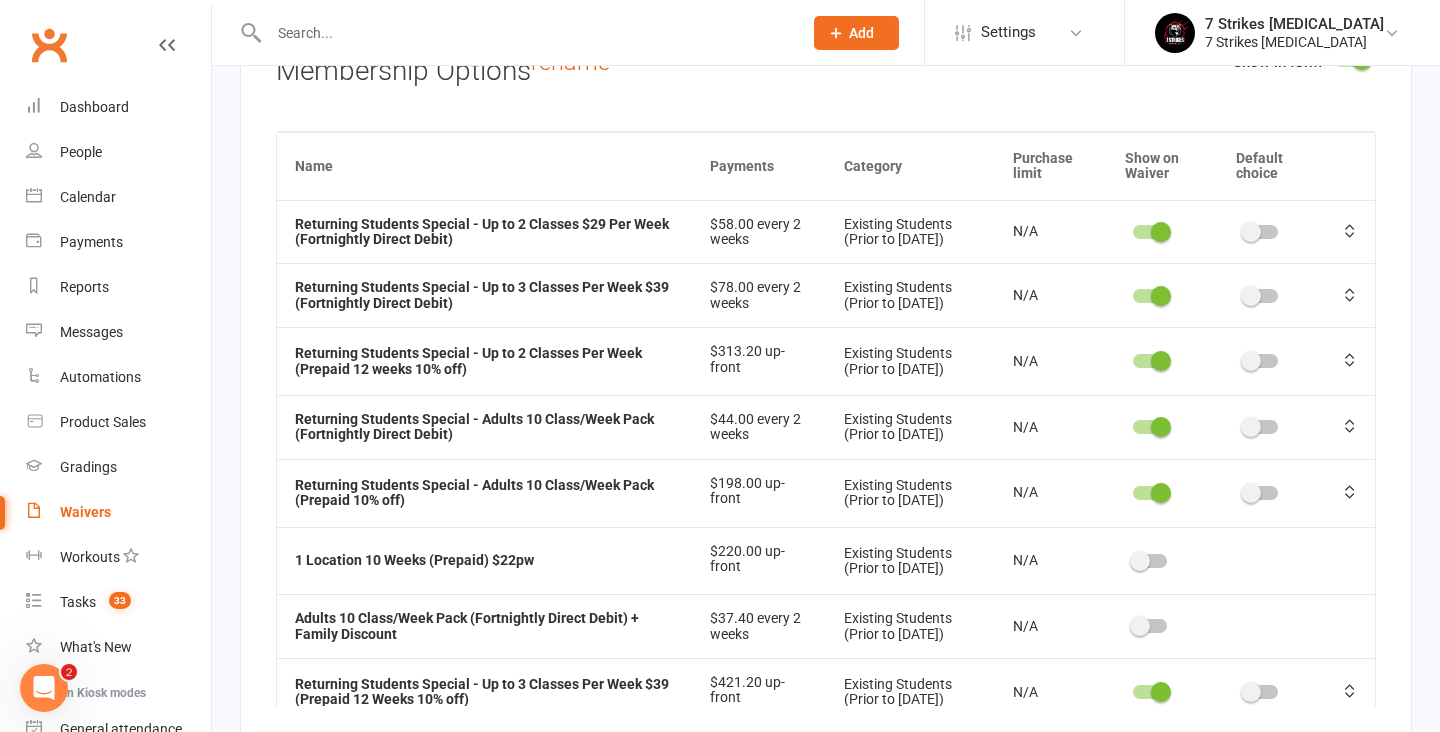 scroll, scrollTop: 0, scrollLeft: 0, axis: both 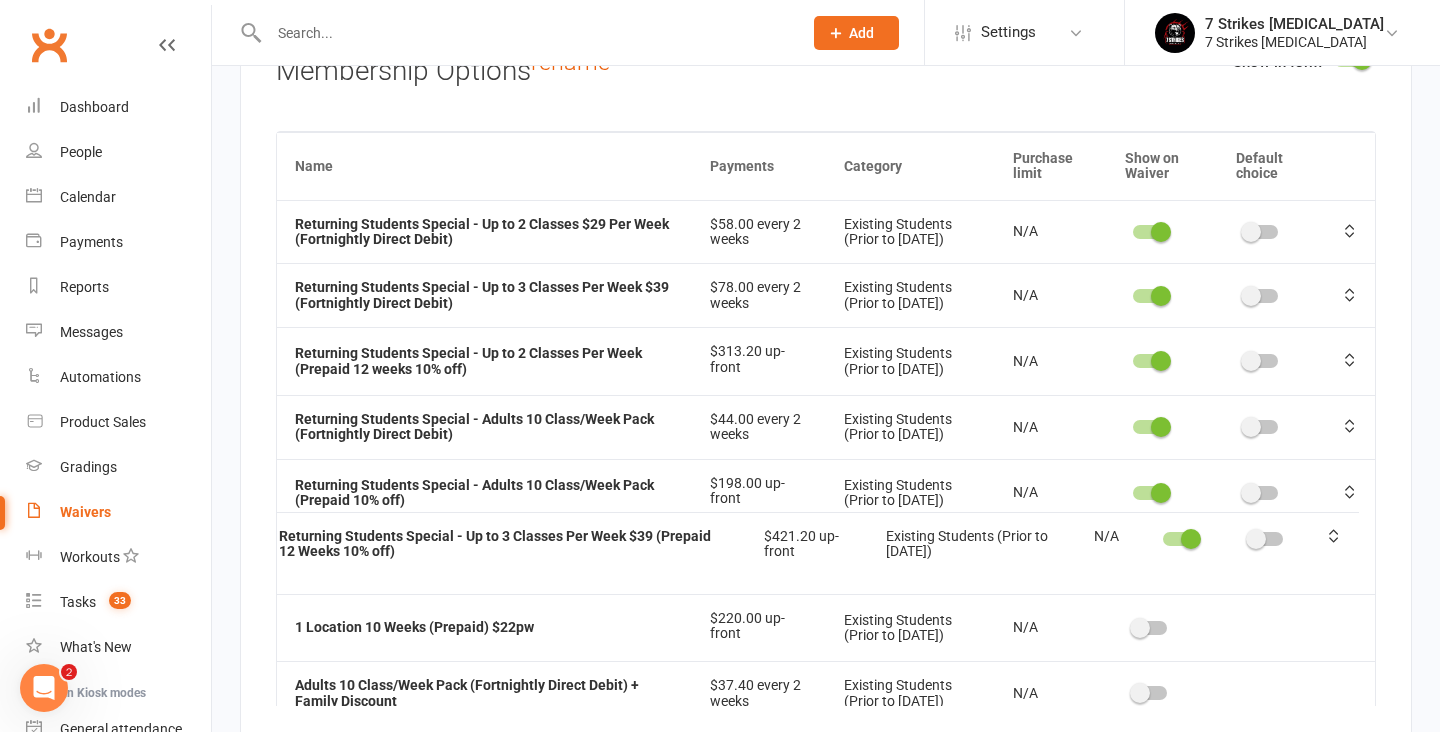 drag, startPoint x: 1351, startPoint y: 584, endPoint x: 1335, endPoint y: 442, distance: 142.89856 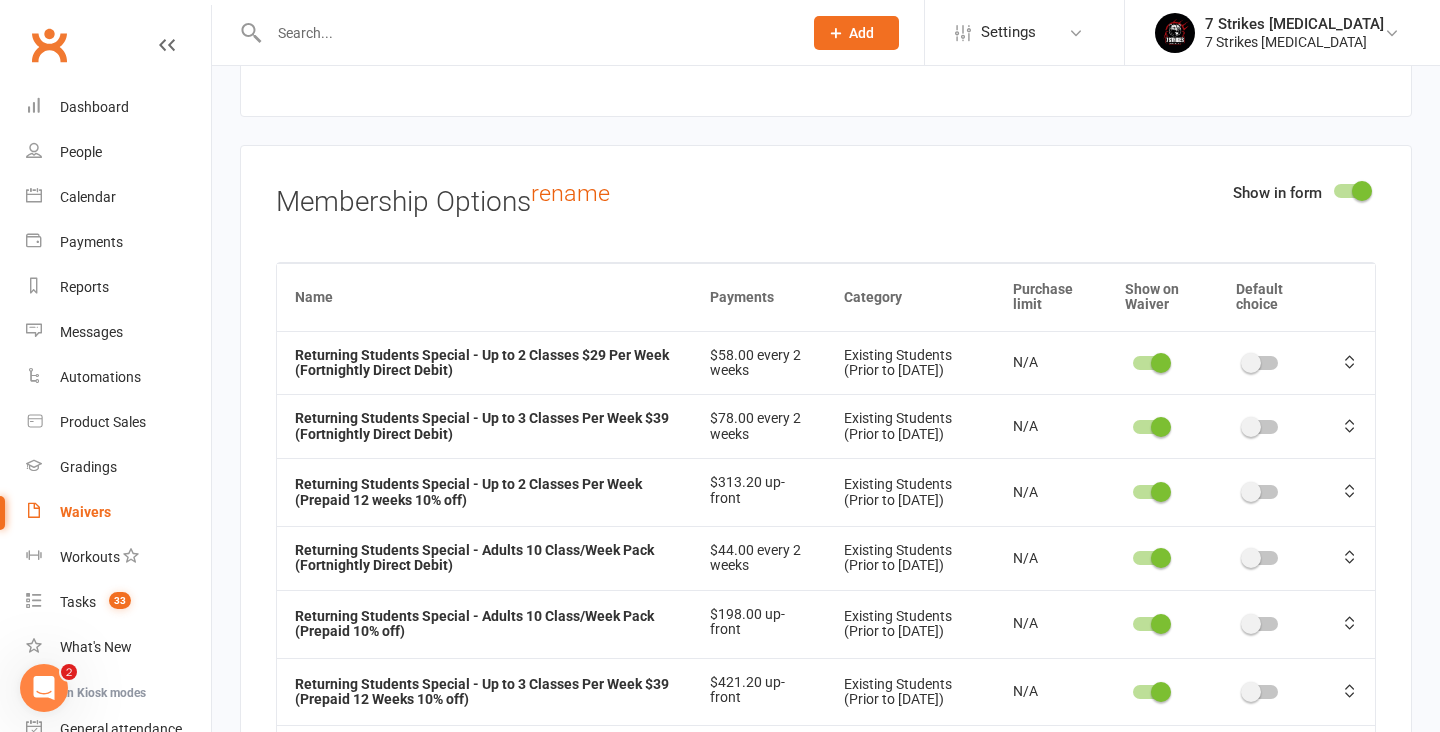 scroll, scrollTop: 10889, scrollLeft: 0, axis: vertical 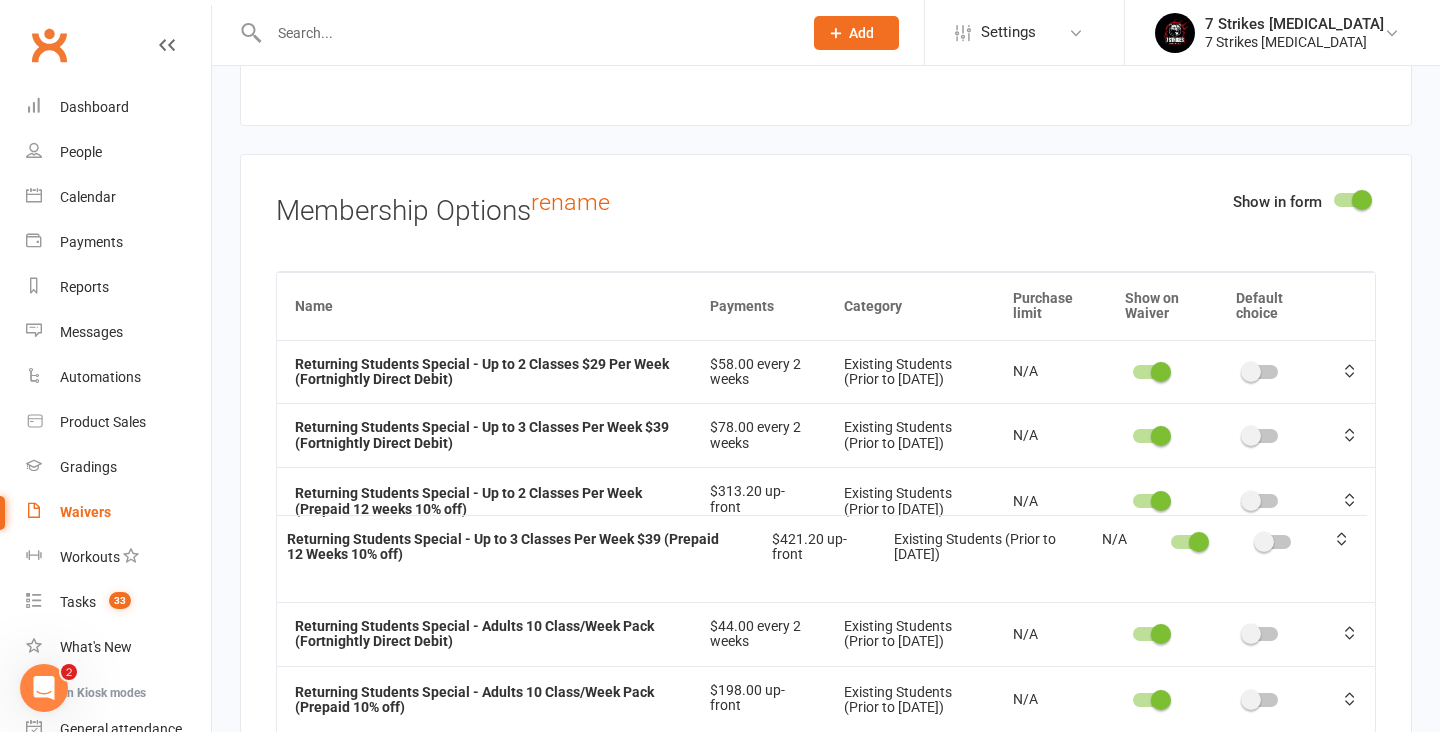 drag, startPoint x: 1353, startPoint y: 594, endPoint x: 1344, endPoint y: 447, distance: 147.27525 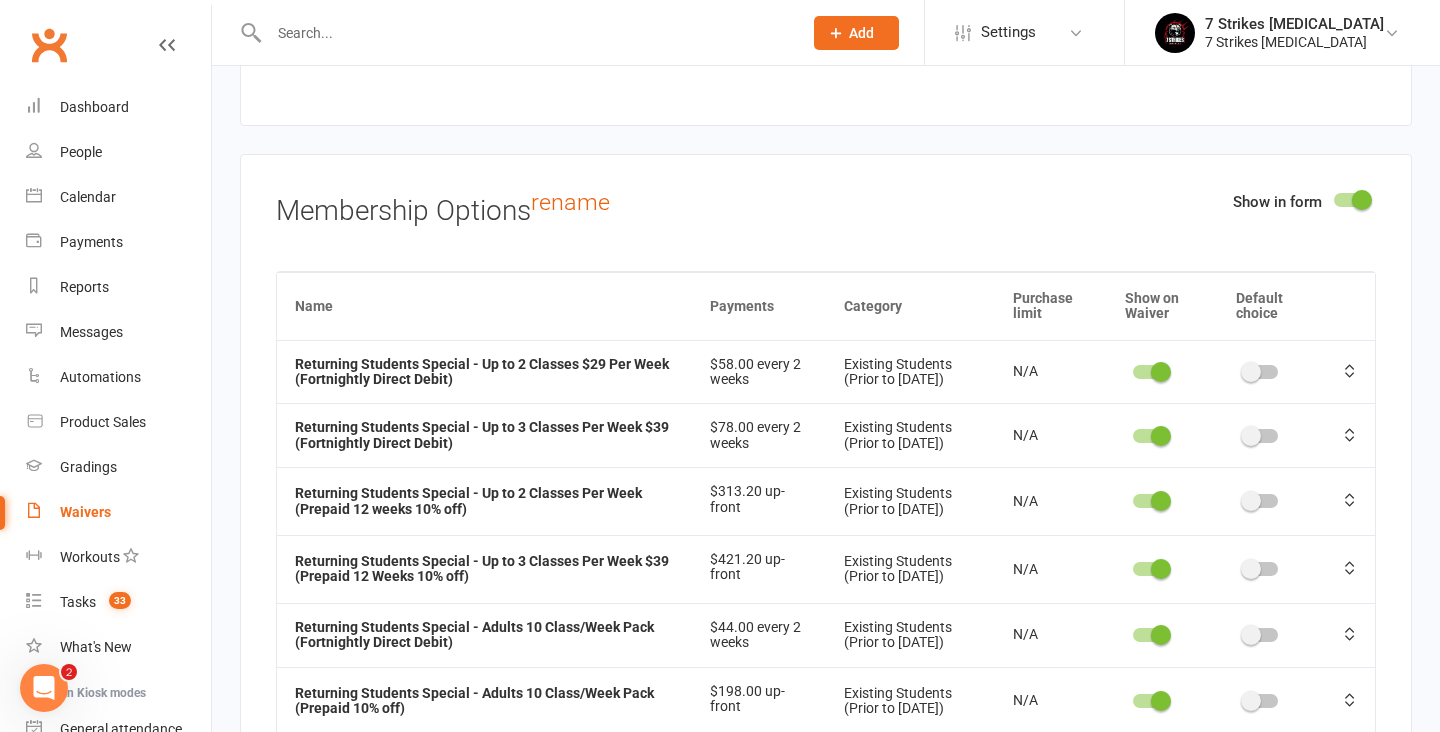 scroll, scrollTop: 0, scrollLeft: 0, axis: both 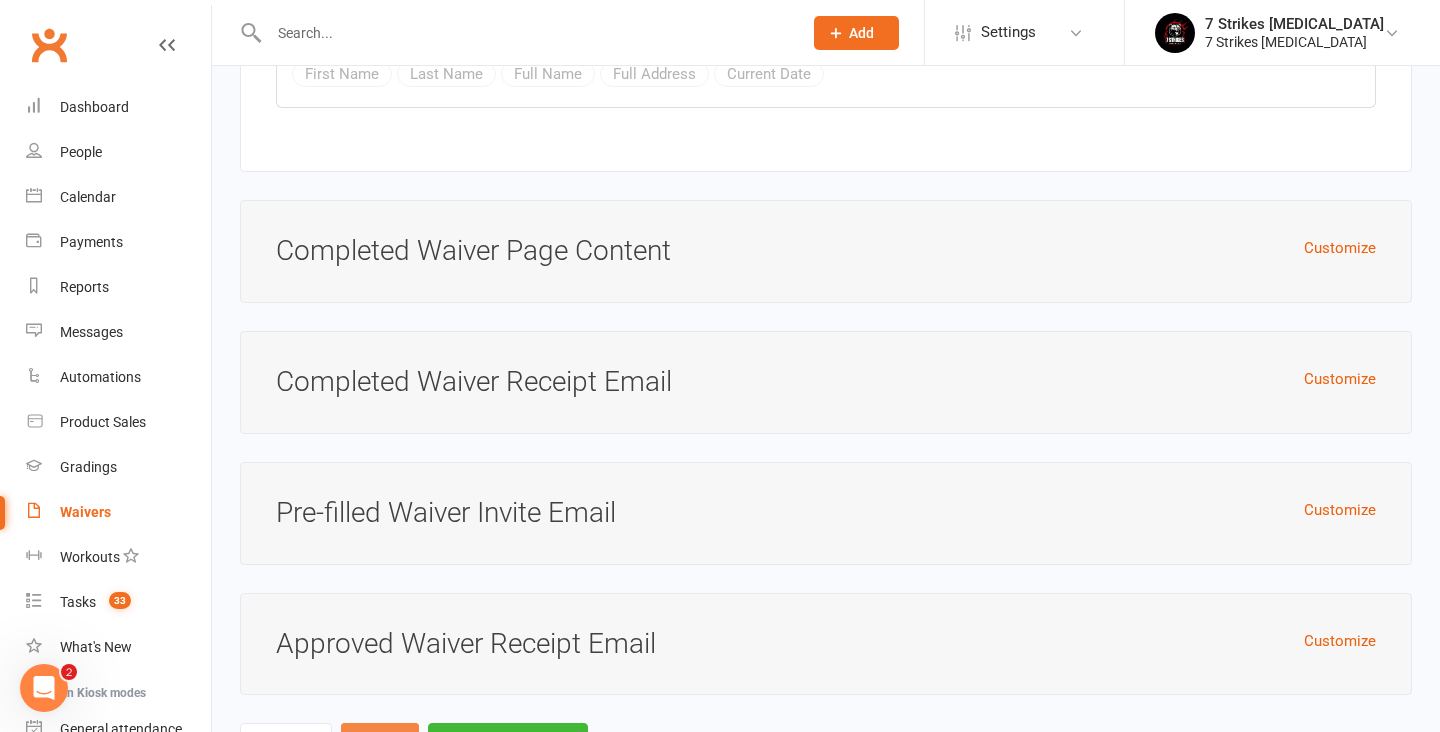 click on "Save" at bounding box center (380, 744) 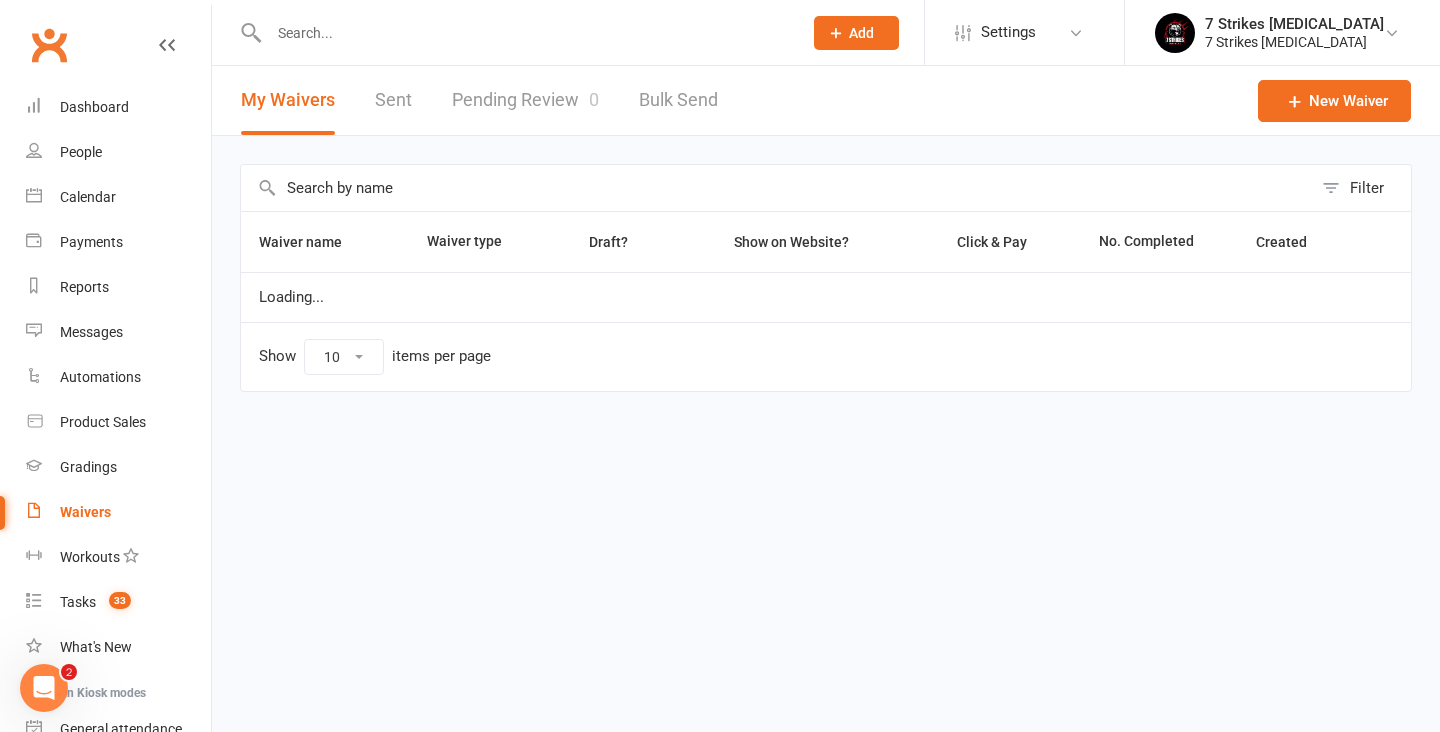 select on "50" 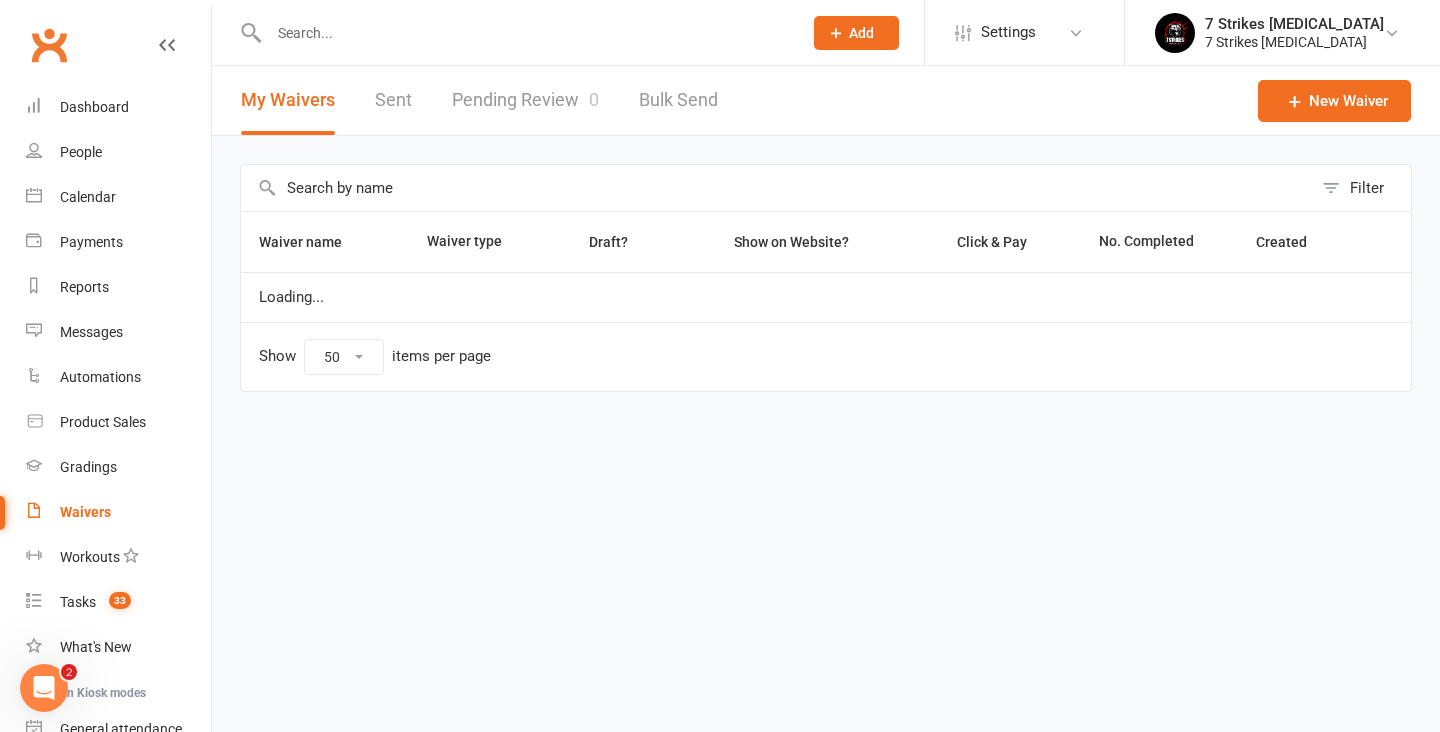 scroll, scrollTop: 0, scrollLeft: 0, axis: both 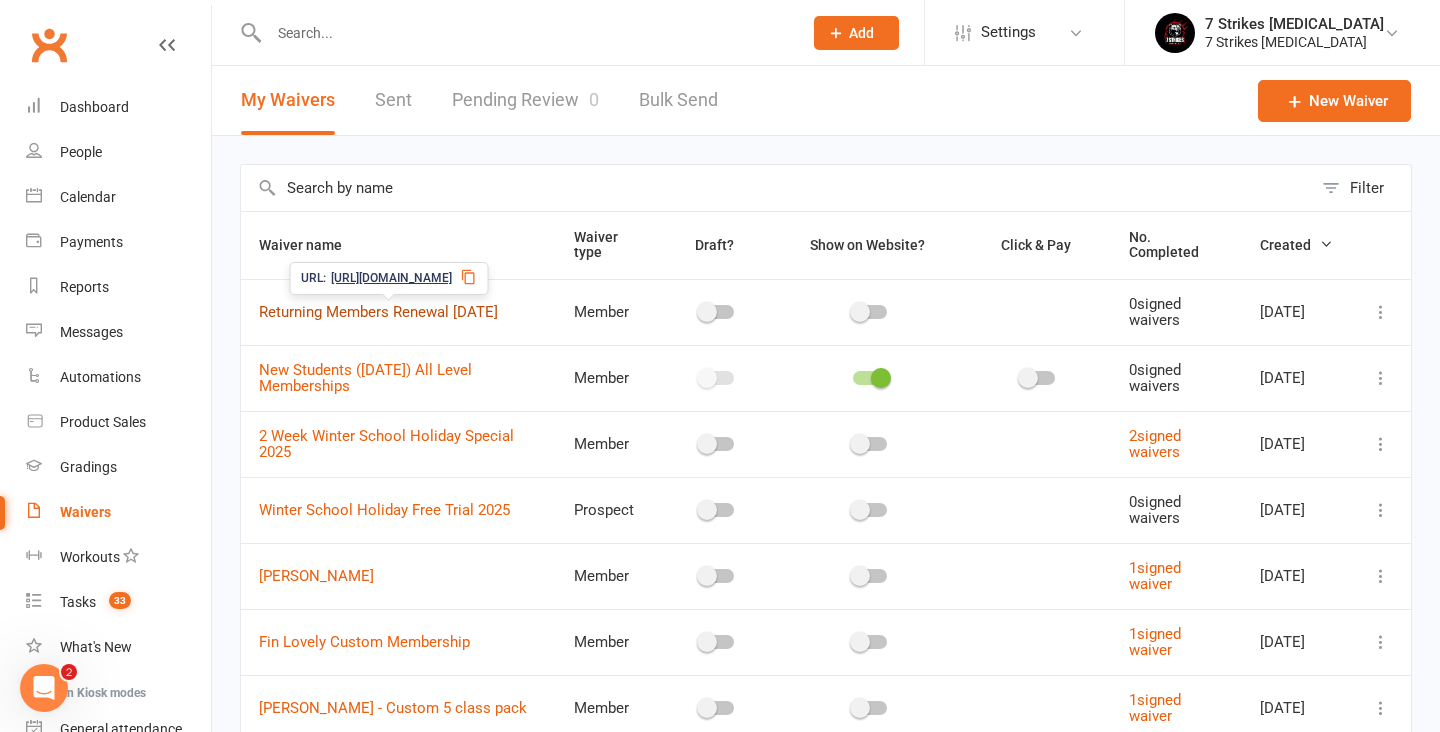 click on "Returning Members Renewal July 2025" at bounding box center (378, 312) 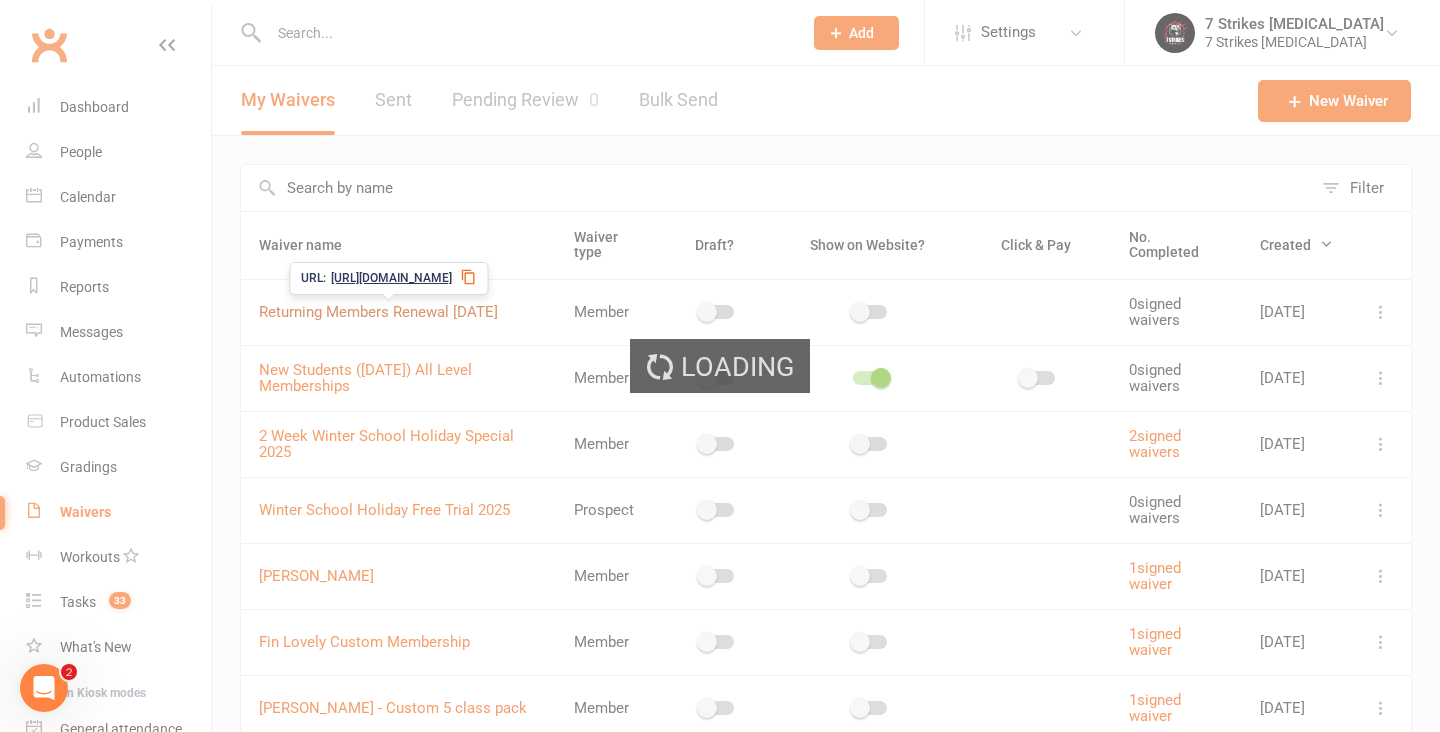 select on "applies_to_all_signees" 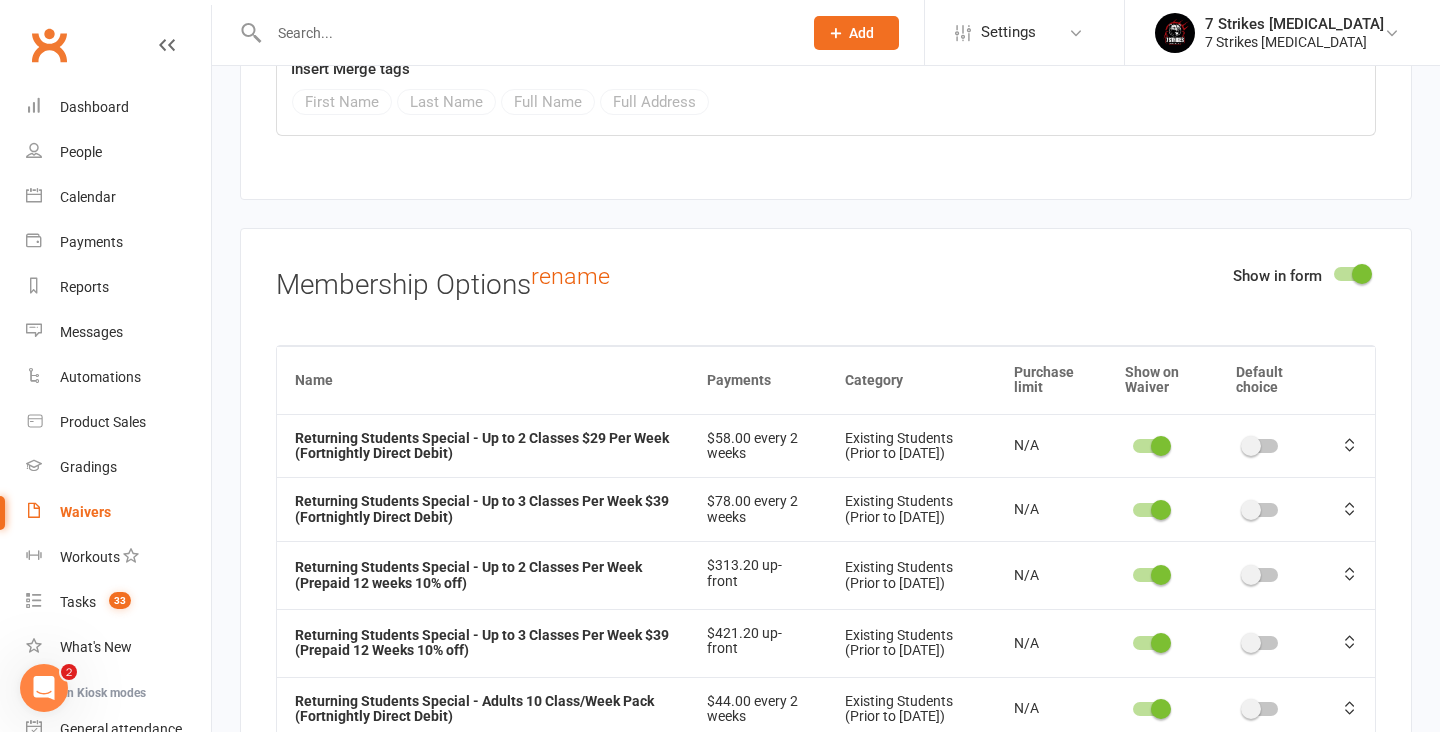 scroll, scrollTop: 10861, scrollLeft: 0, axis: vertical 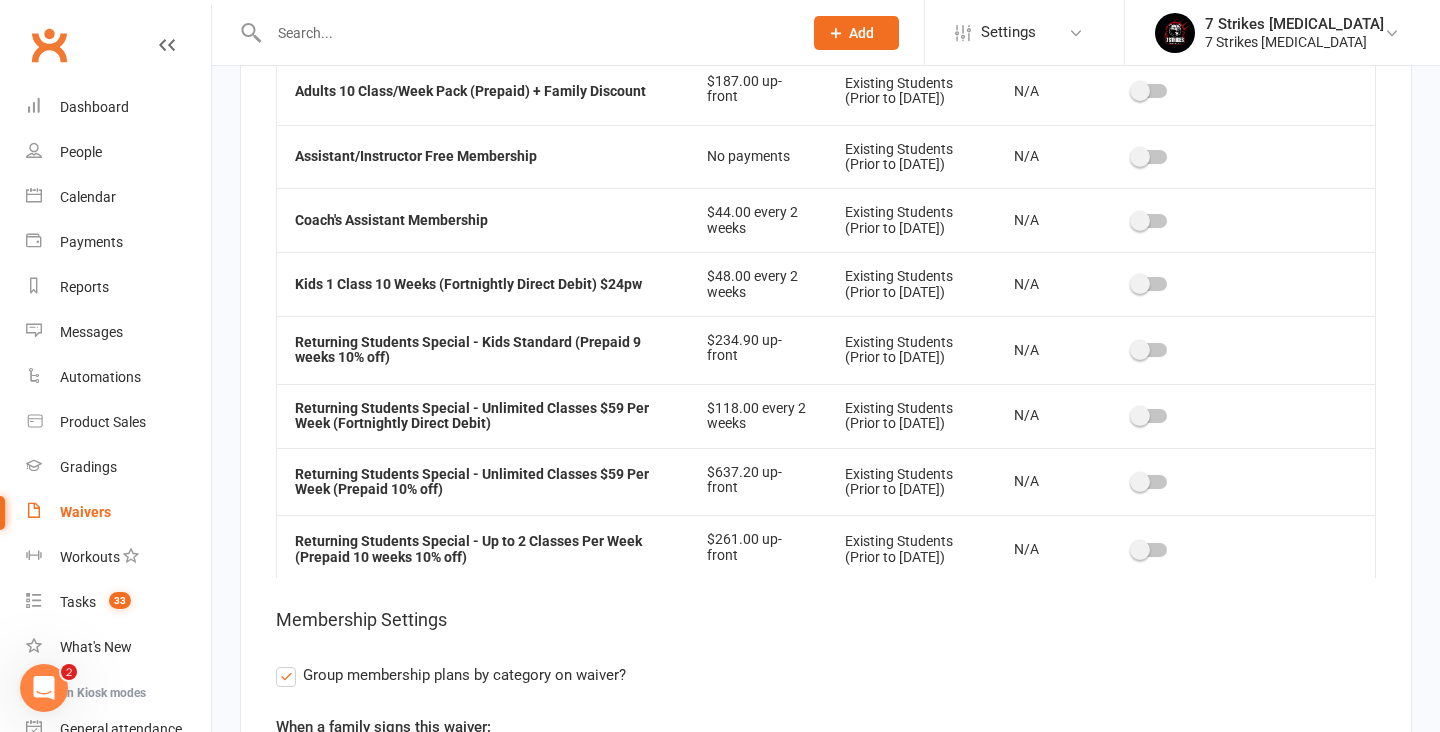 click at bounding box center (1150, 416) 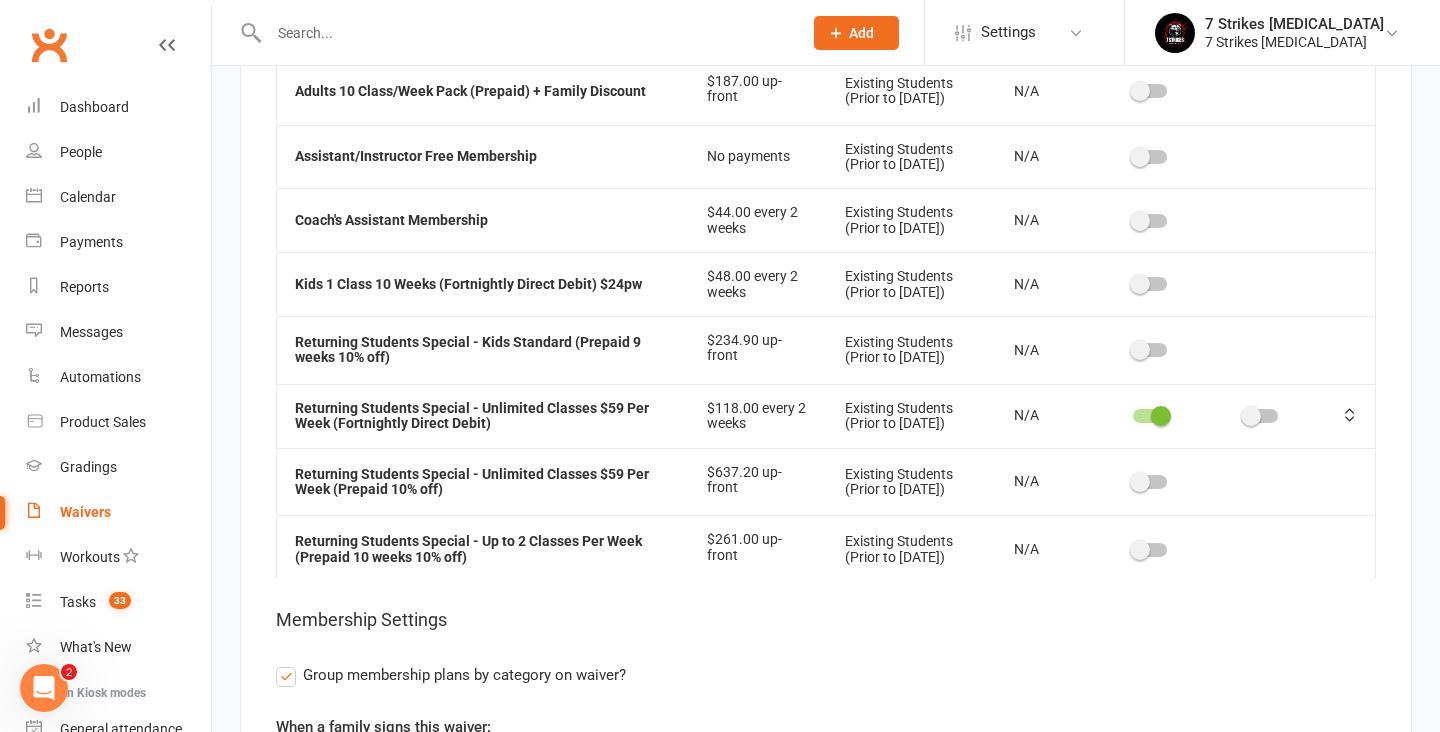 click at bounding box center (1150, 482) 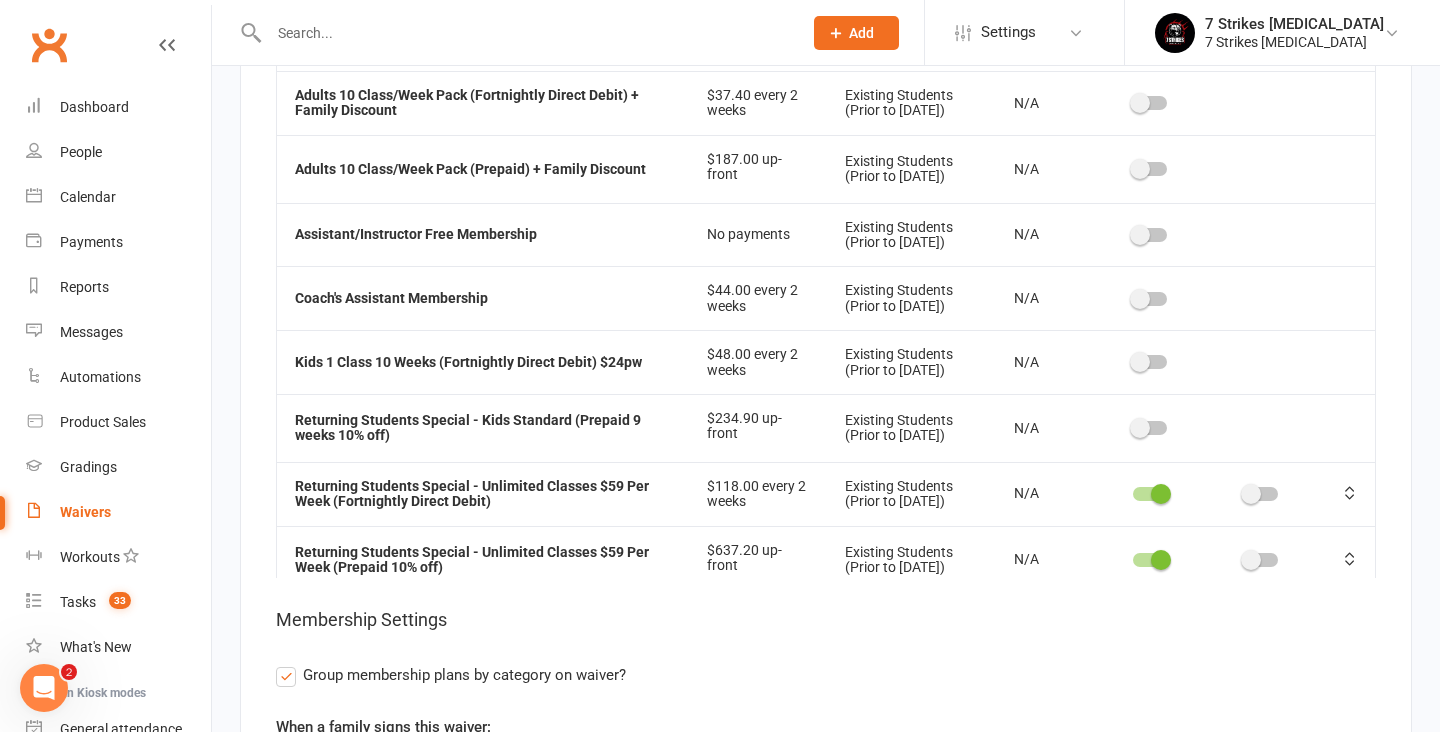 scroll, scrollTop: 455, scrollLeft: 0, axis: vertical 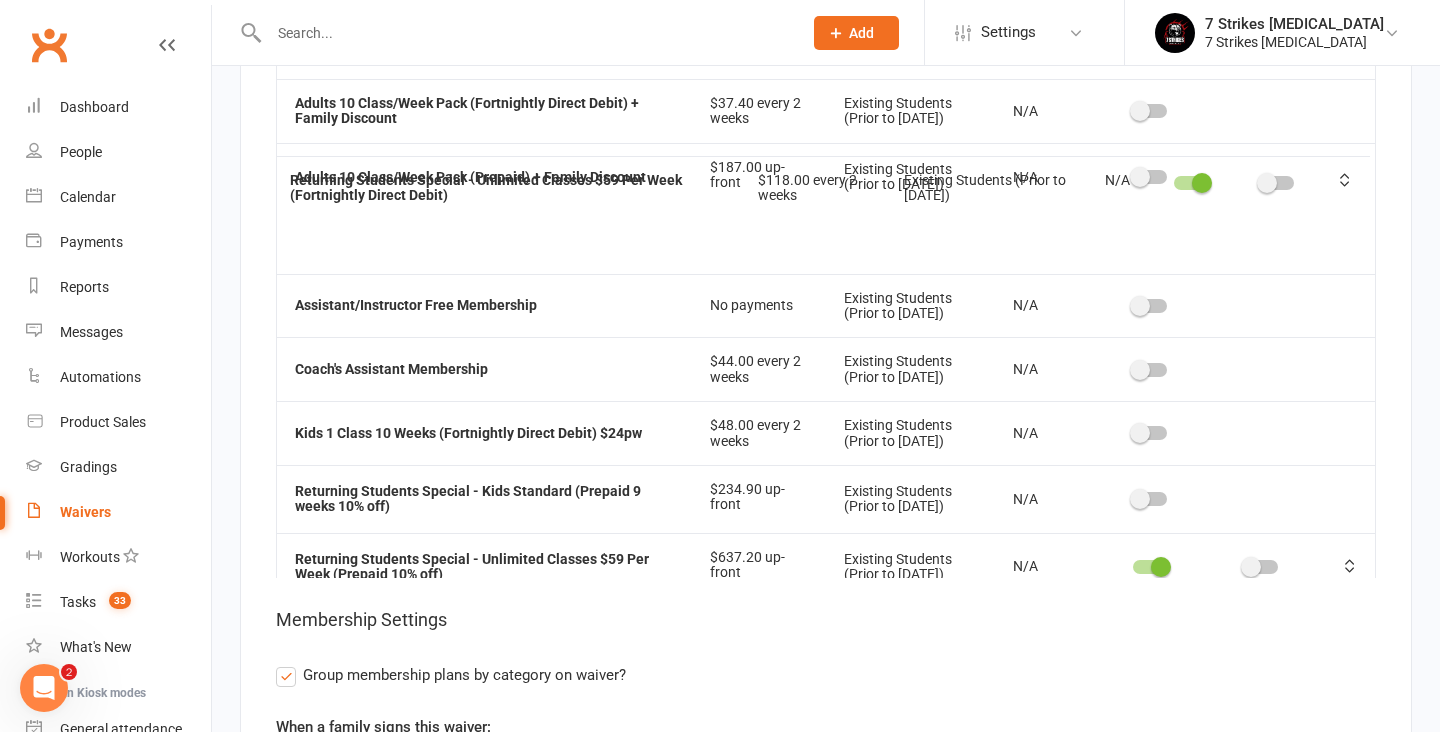 drag, startPoint x: 1347, startPoint y: 386, endPoint x: 1341, endPoint y: 83, distance: 303.0594 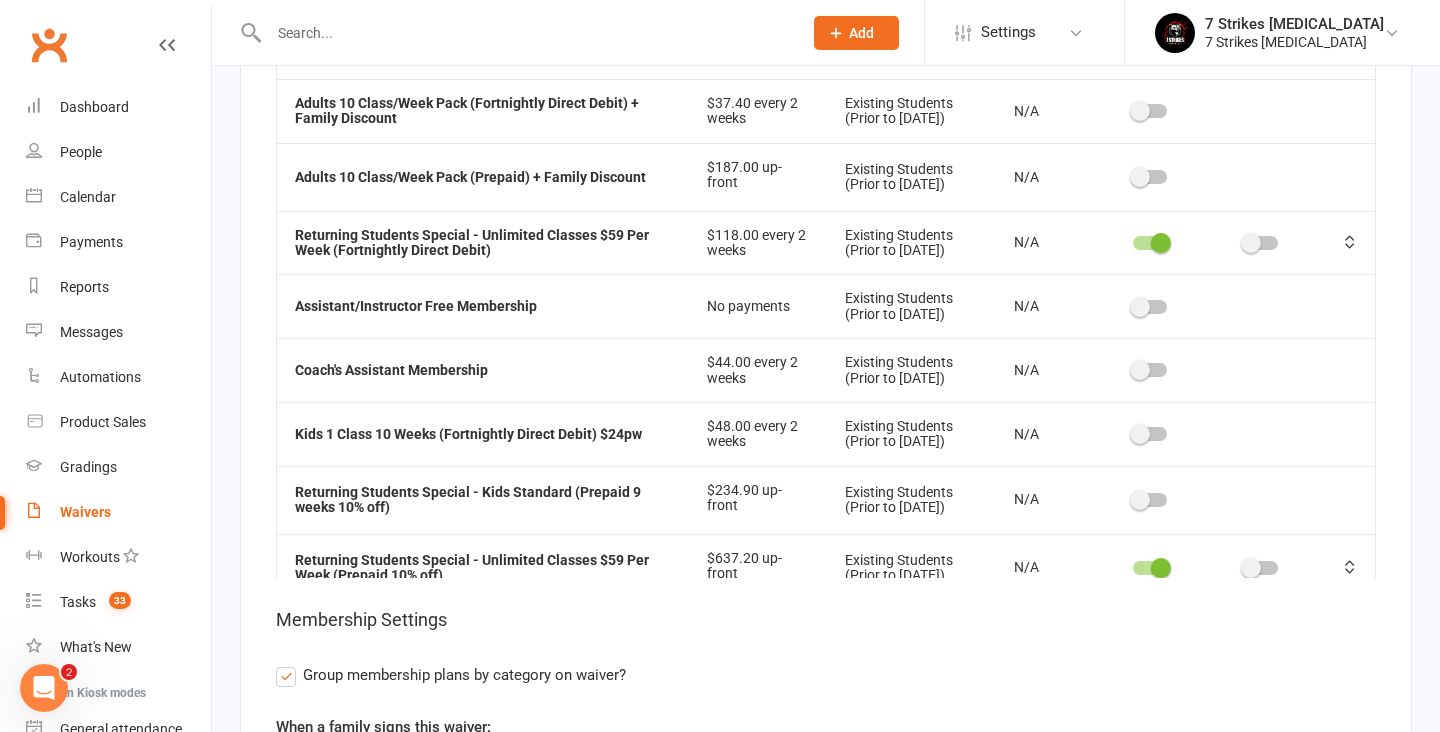 click at bounding box center [1350, 568] 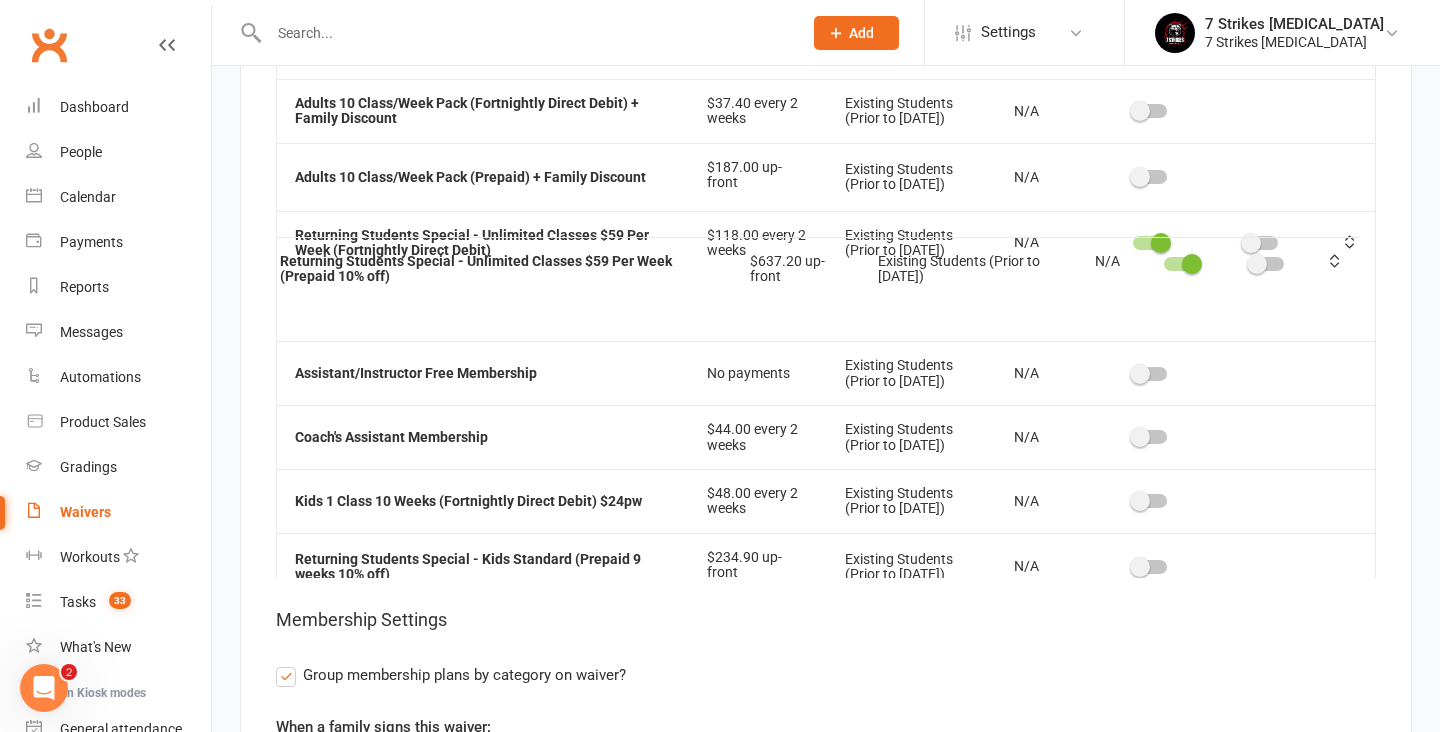 drag, startPoint x: 1348, startPoint y: 457, endPoint x: 1333, endPoint y: 171, distance: 286.3931 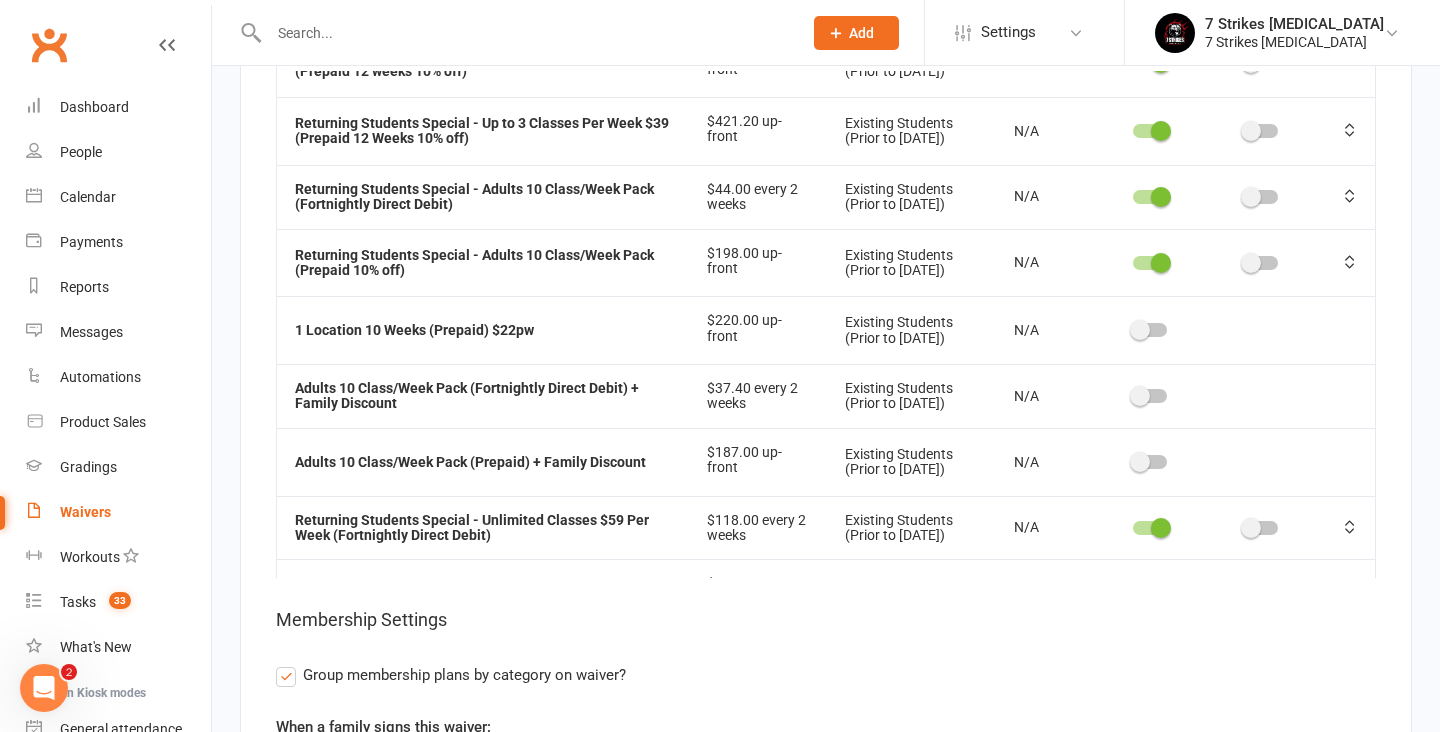 scroll, scrollTop: 171, scrollLeft: 0, axis: vertical 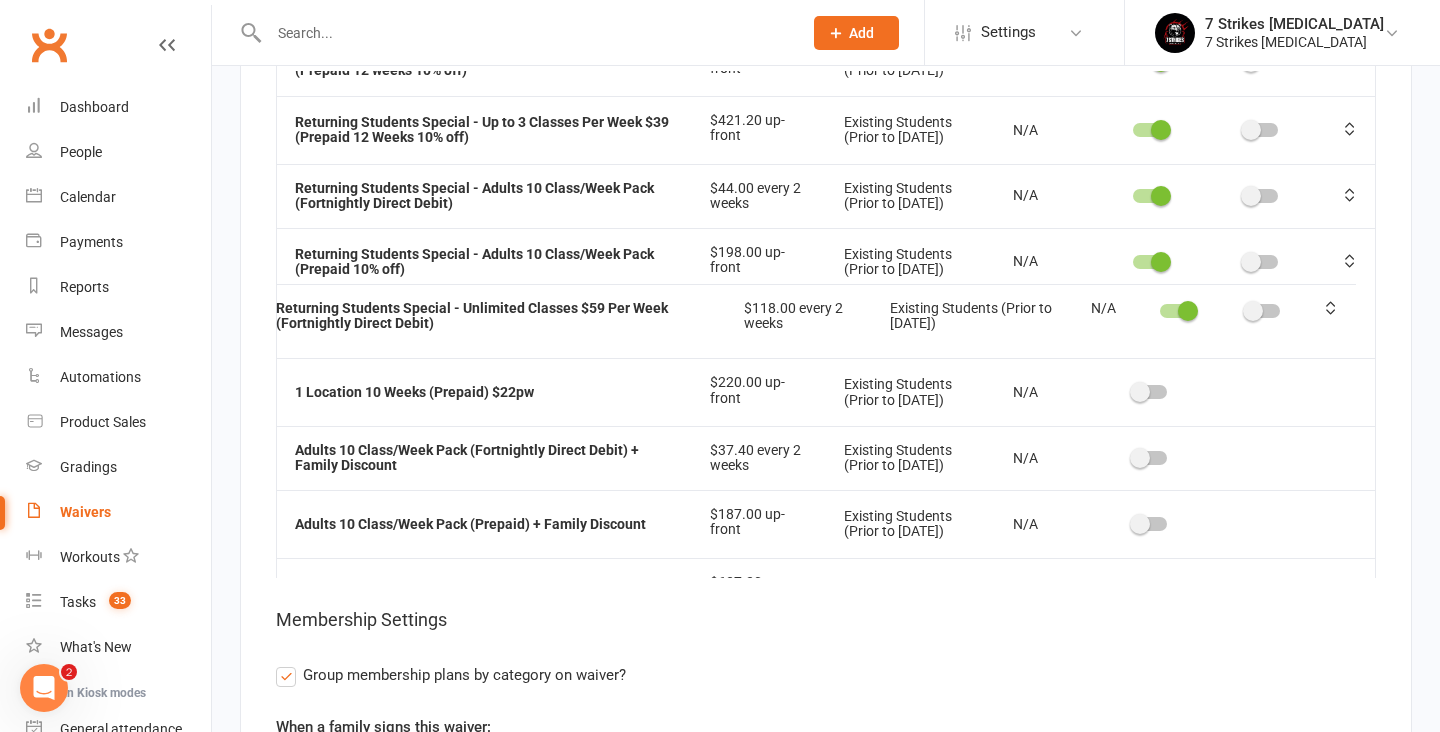 drag, startPoint x: 1351, startPoint y: 413, endPoint x: 1332, endPoint y: 210, distance: 203.88722 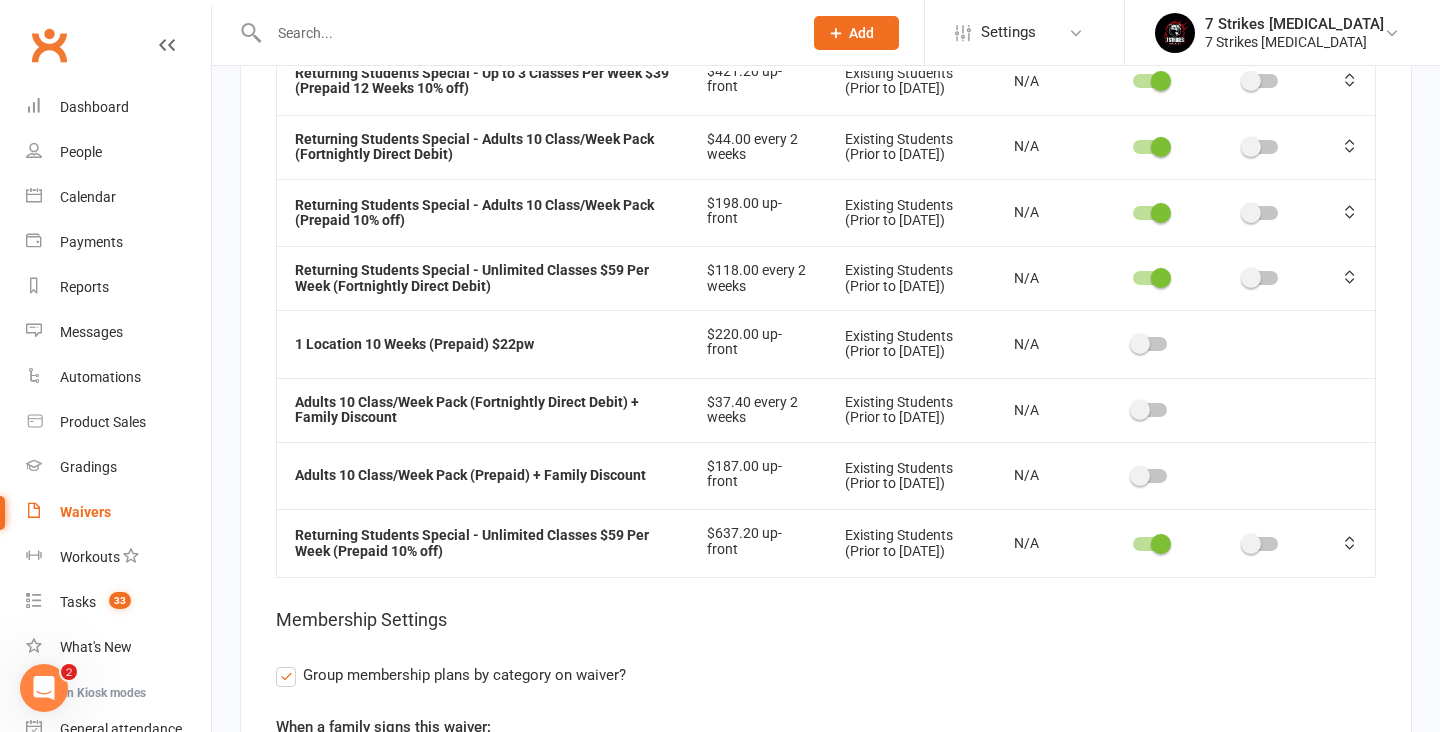 scroll, scrollTop: 236, scrollLeft: 0, axis: vertical 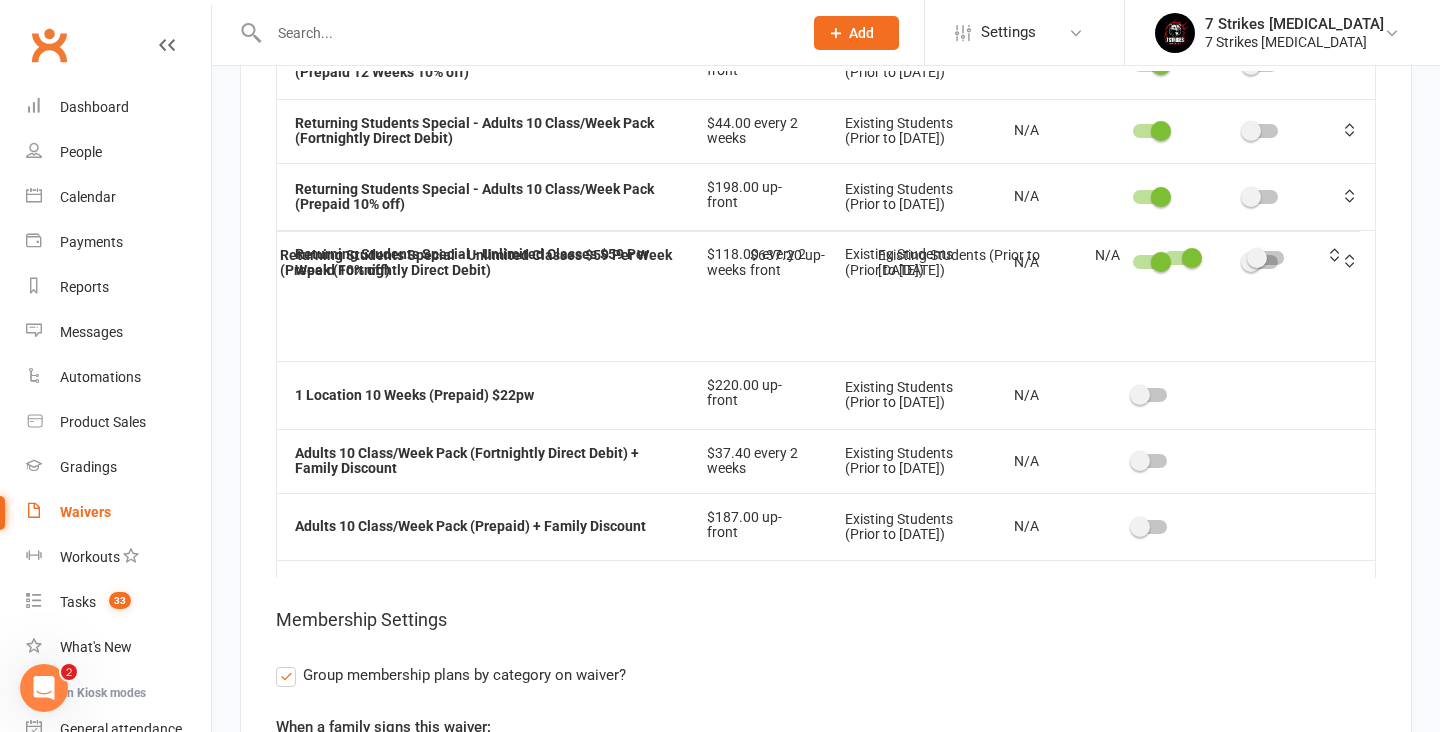 drag, startPoint x: 1354, startPoint y: 426, endPoint x: 1346, endPoint y: 222, distance: 204.1568 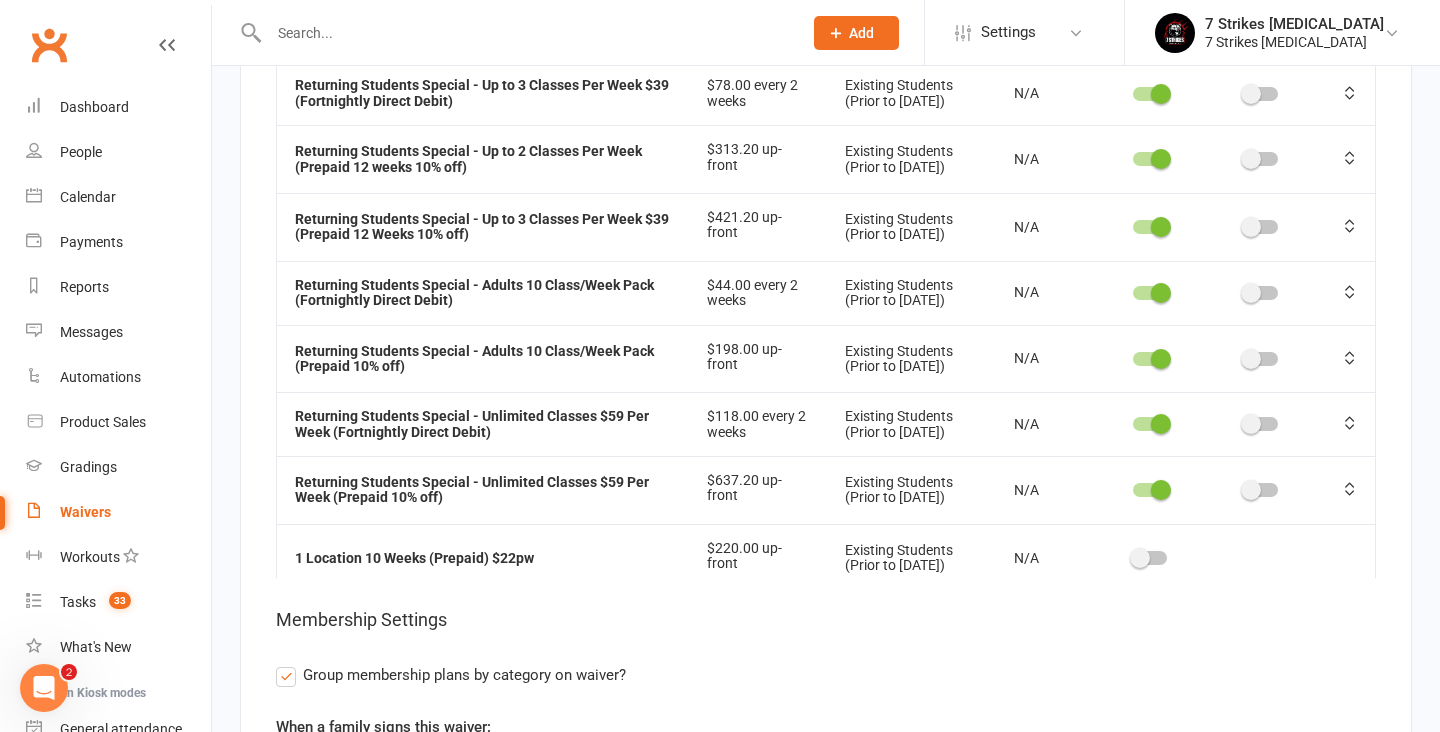 scroll, scrollTop: 50, scrollLeft: 0, axis: vertical 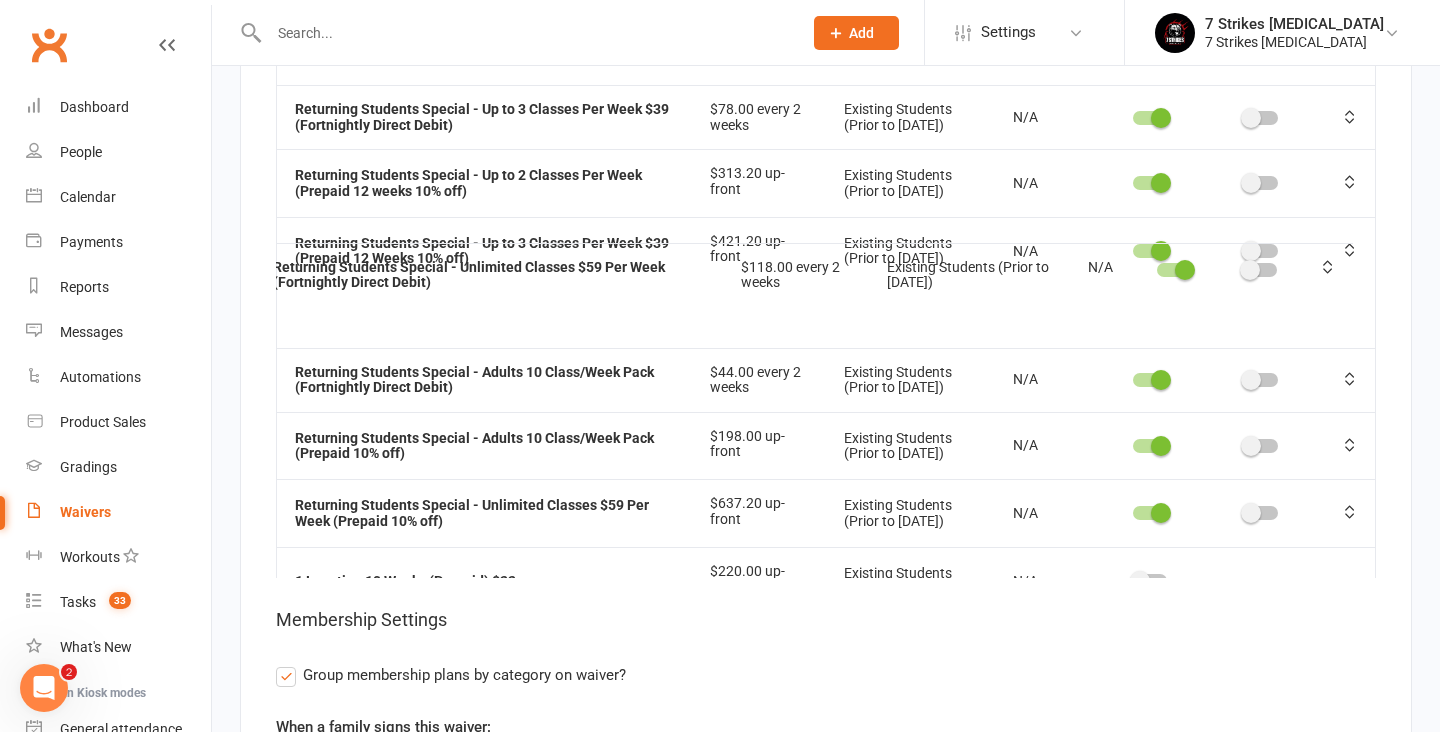 drag, startPoint x: 1347, startPoint y: 348, endPoint x: 1325, endPoint y: 180, distance: 169.43436 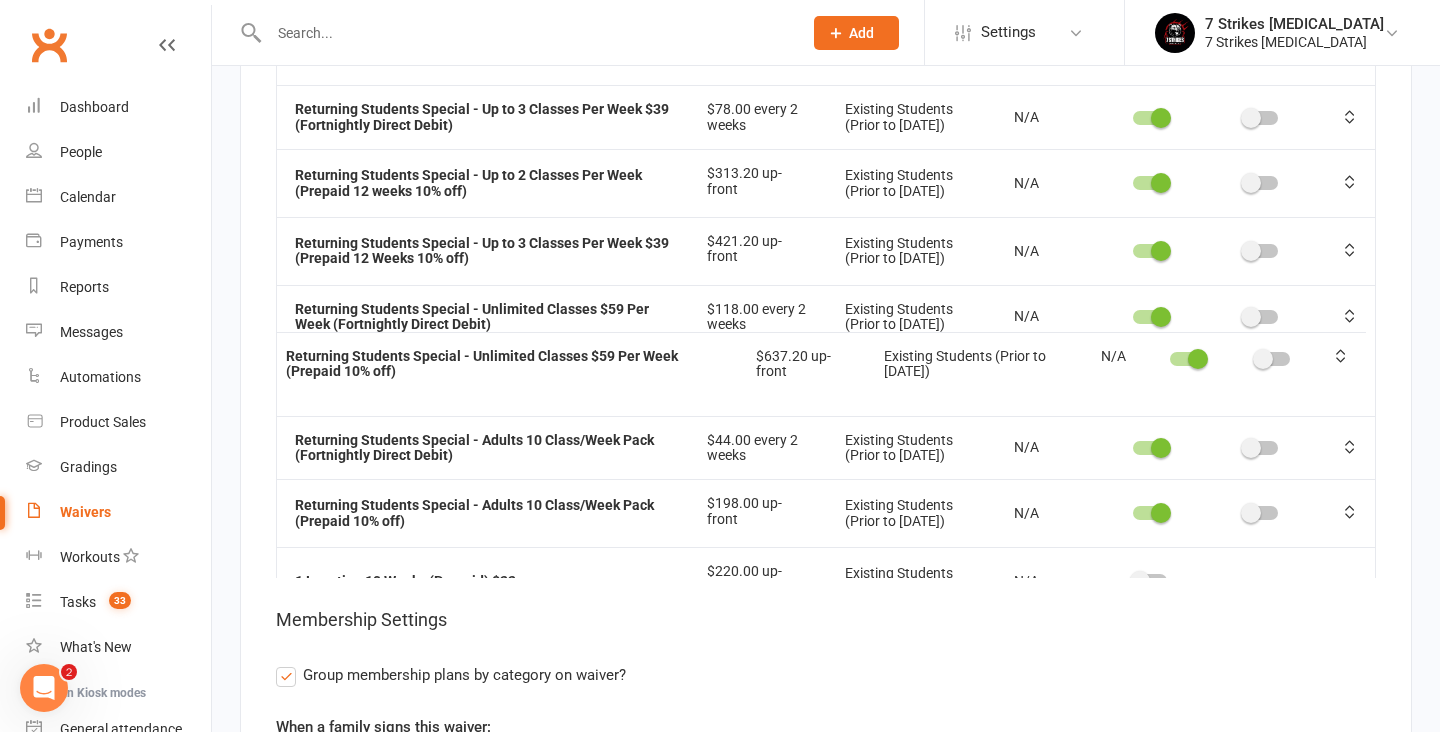 drag, startPoint x: 1348, startPoint y: 411, endPoint x: 1339, endPoint y: 270, distance: 141.28694 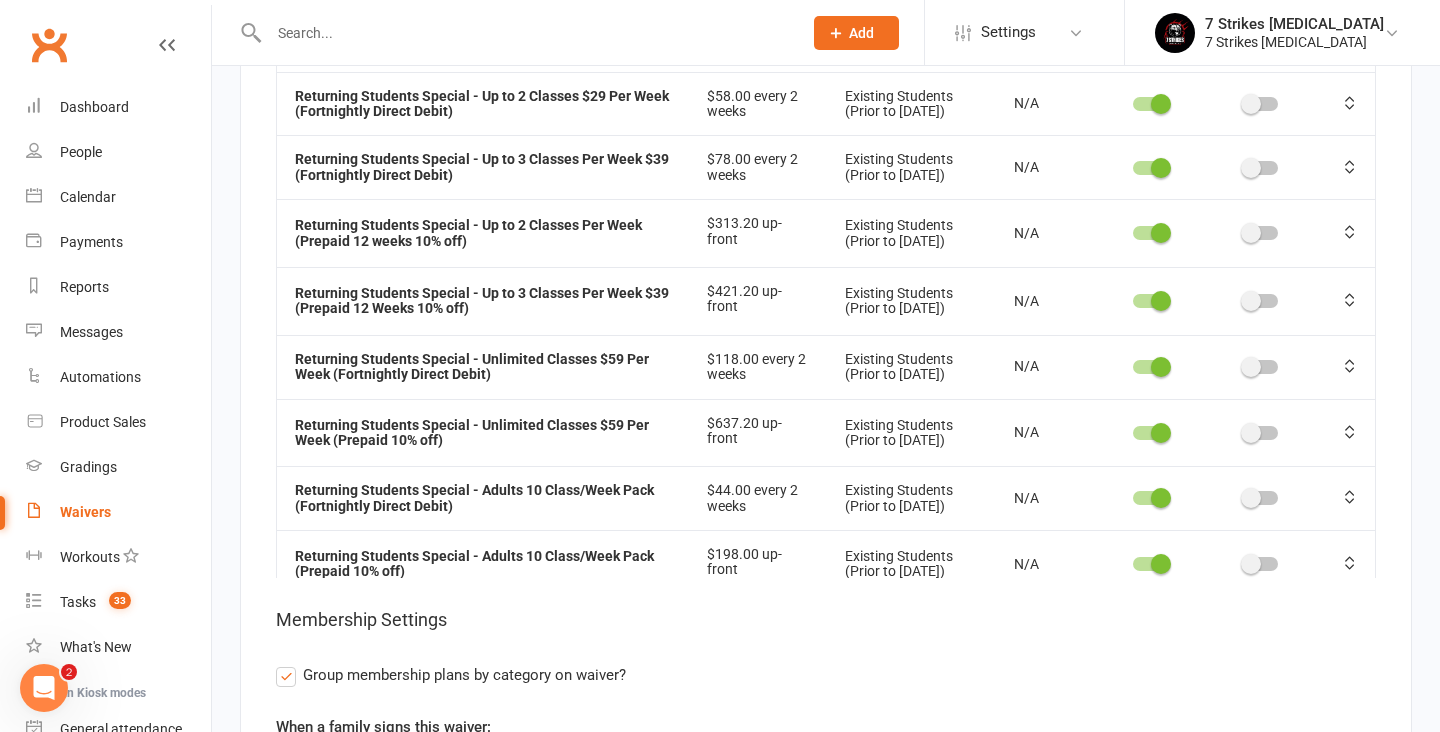 scroll, scrollTop: 0, scrollLeft: 0, axis: both 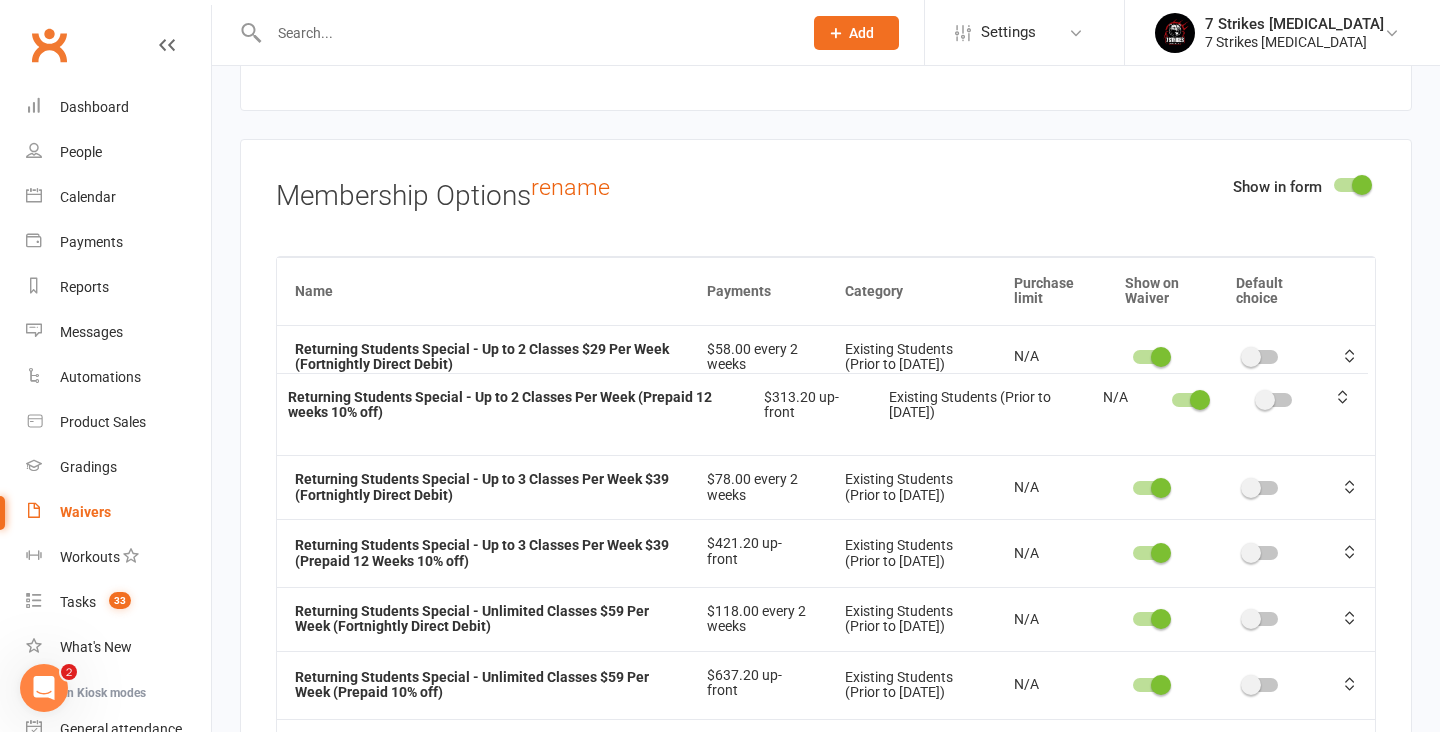 drag, startPoint x: 1352, startPoint y: 389, endPoint x: 1345, endPoint y: 308, distance: 81.3019 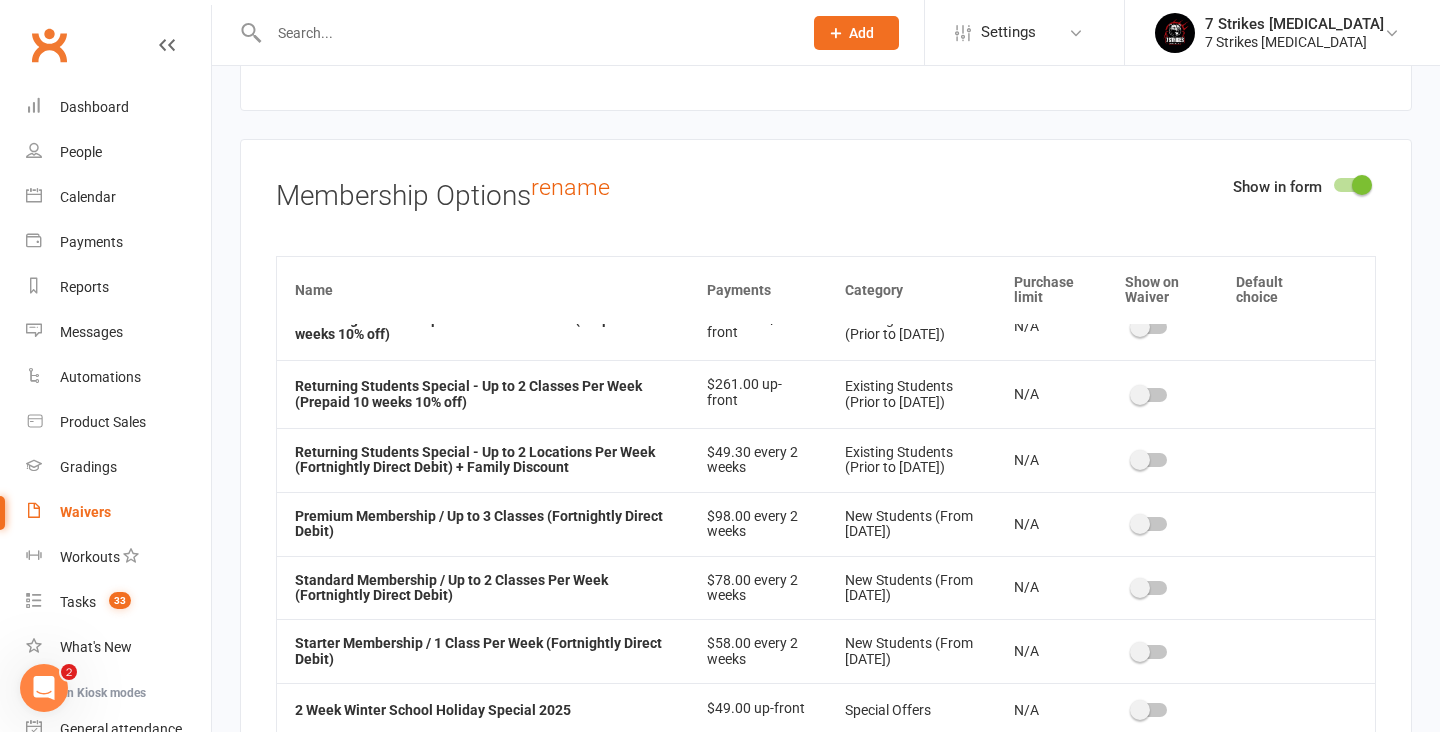 scroll, scrollTop: 948, scrollLeft: 0, axis: vertical 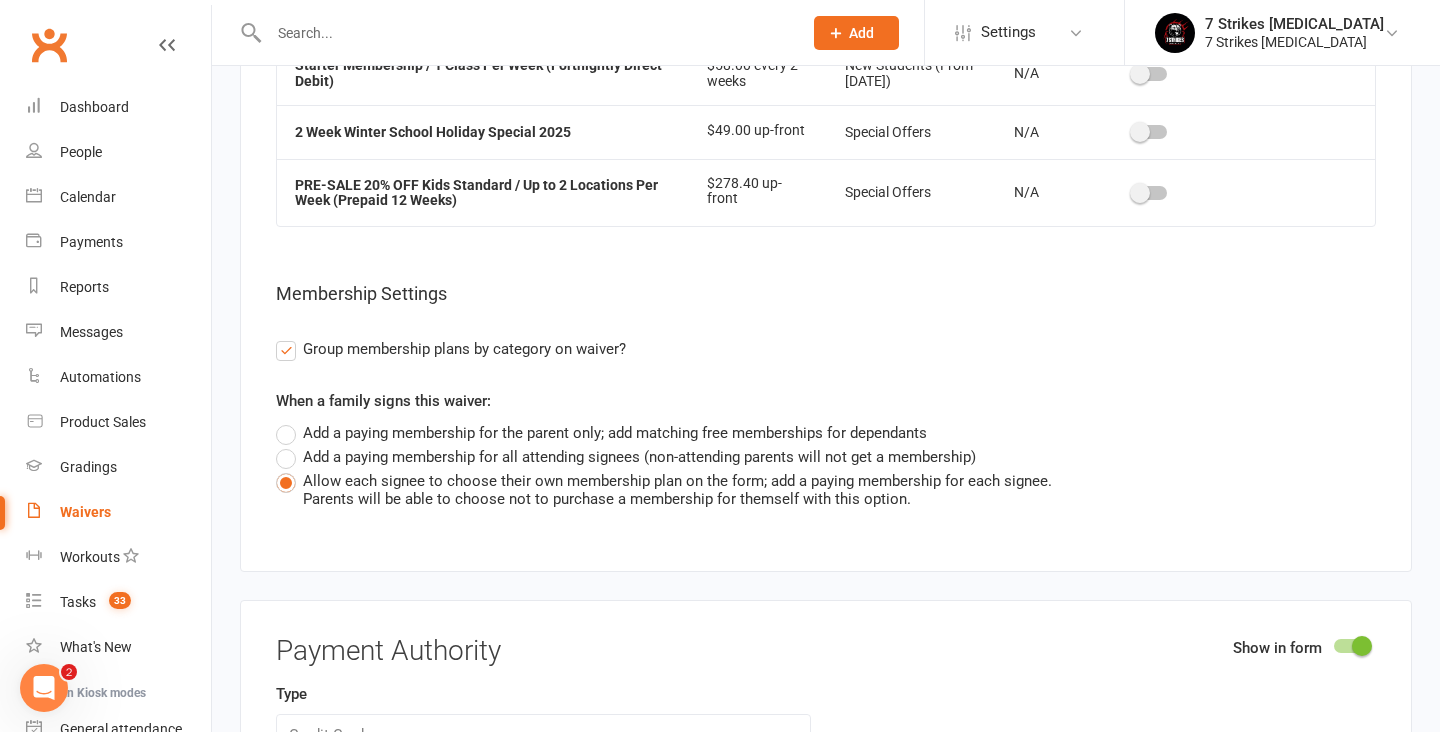click on "Add a paying membership for all attending signees (non-attending parents will not get a membership)" at bounding box center [626, 457] 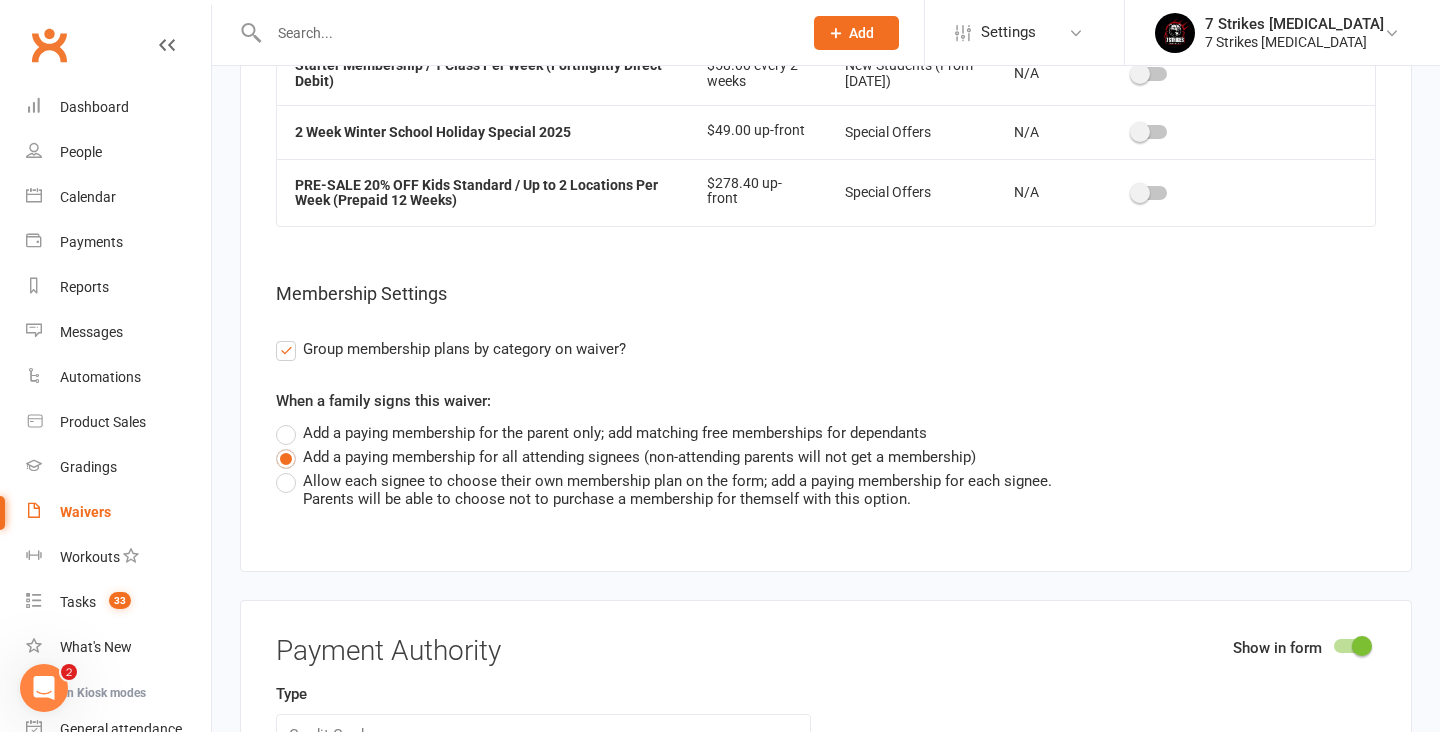 click on "Show in form
Membership Options  rename Name Payments Category Purchase limit Show on Waiver Default choice Returning Students Special - Up to 2 Classes $29 Per Week (Fortnightly Direct Debit) $58.00 every 2 weeks Existing Students (Prior to July 2025) N/A
Returning Students Special - Up to 2 Classes Per Week (Prepaid 12 weeks 10% off) $313.20 up-front Existing Students (Prior to July 2025) N/A
Returning Students Special - Up to 3 Classes Per Week $39 (Fortnightly Direct Debit) $78.00 every 2 weeks Existing Students (Prior to July 2025) N/A
Returning Students Special - Up to 3 Classes Per Week $39 (Prepaid 12 Weeks 10% off) $421.20 up-front Existing Students (Prior to July 2025) N/A
Returning Students Special - Unlimited Classes $59 Per Week (Fortnightly Direct Debit) $118.00 every 2 weeks Existing Students (Prior to July 2025) N/A
Returning Students Special - Unlimited Classes $59 Per Week (Prepaid 10% off) $637.20 up-front Existing Students (Prior to July 2025) N/A" at bounding box center [826, 66] 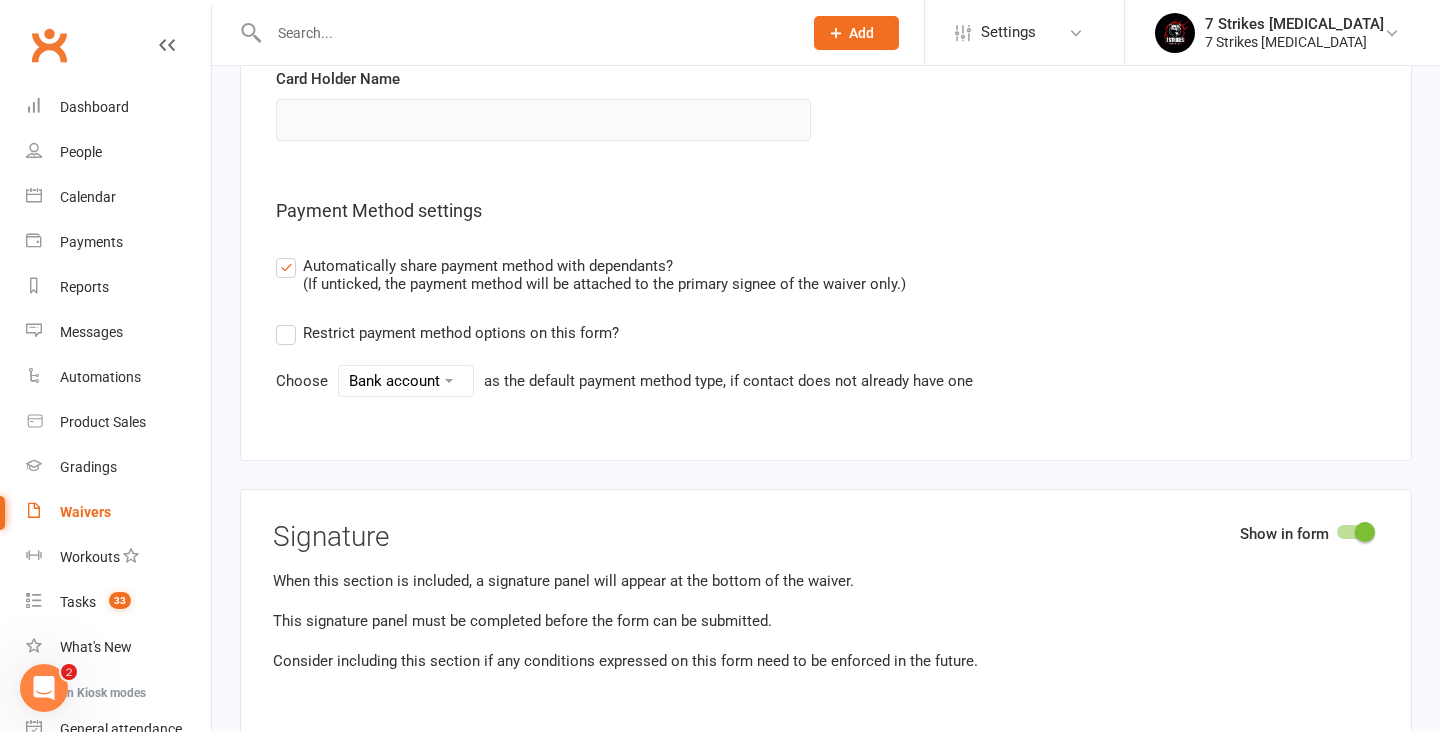 scroll, scrollTop: 12343, scrollLeft: 0, axis: vertical 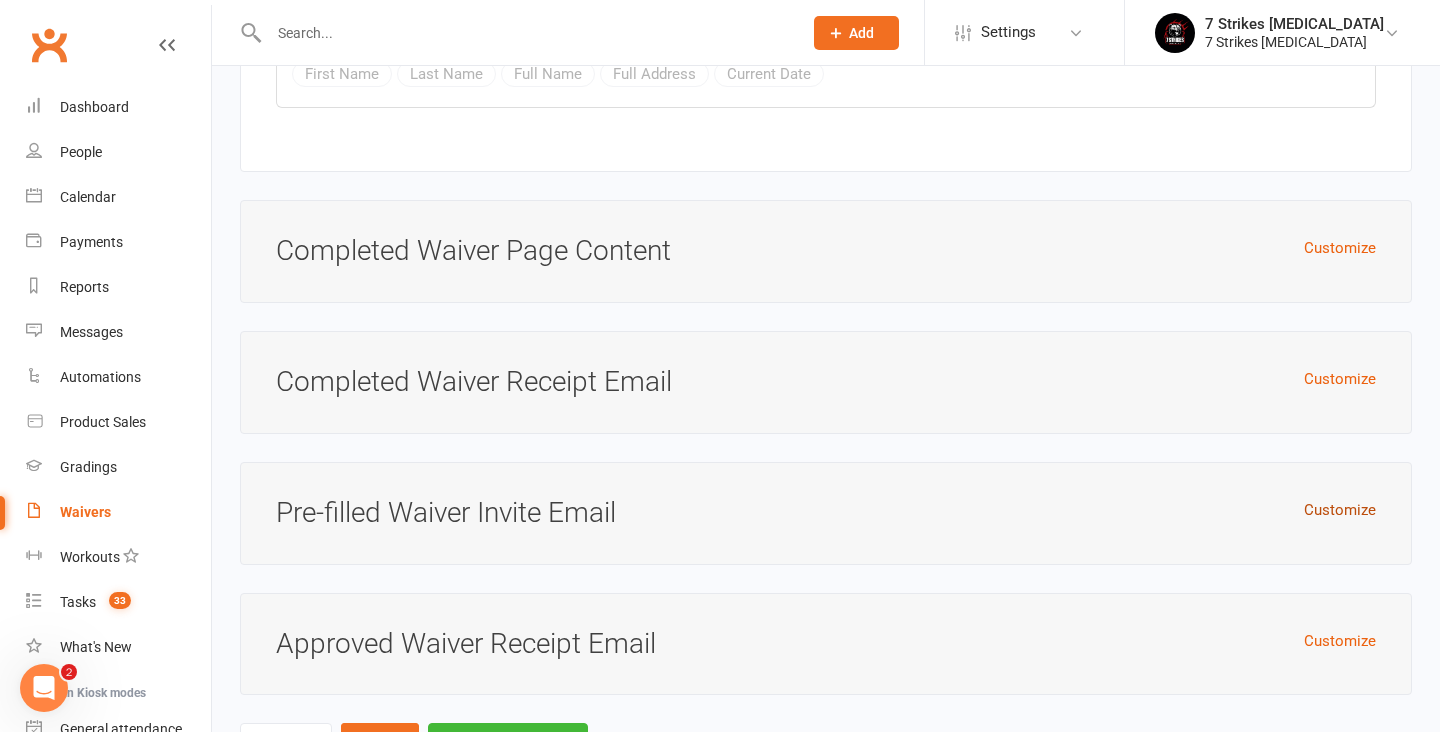 click on "Customize" at bounding box center (1340, 510) 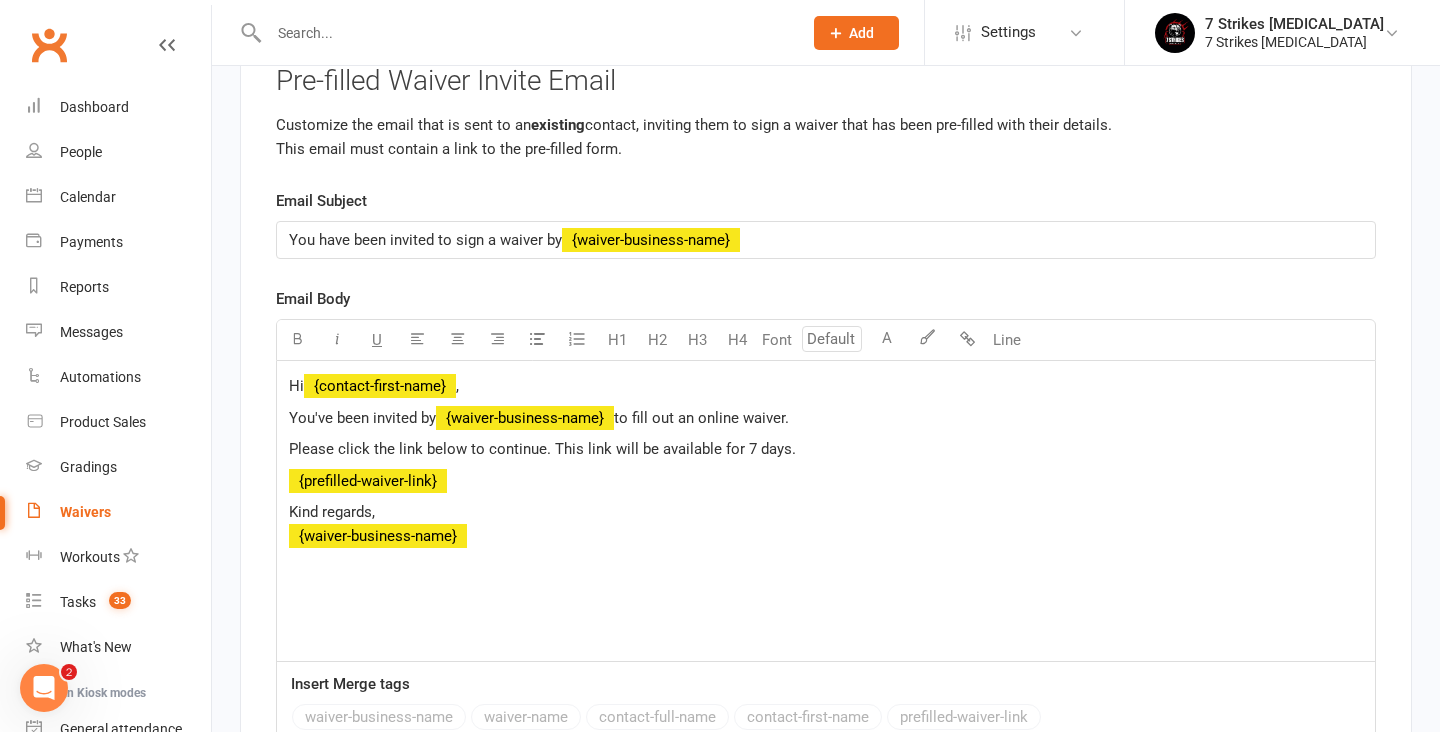 scroll, scrollTop: 14053, scrollLeft: 0, axis: vertical 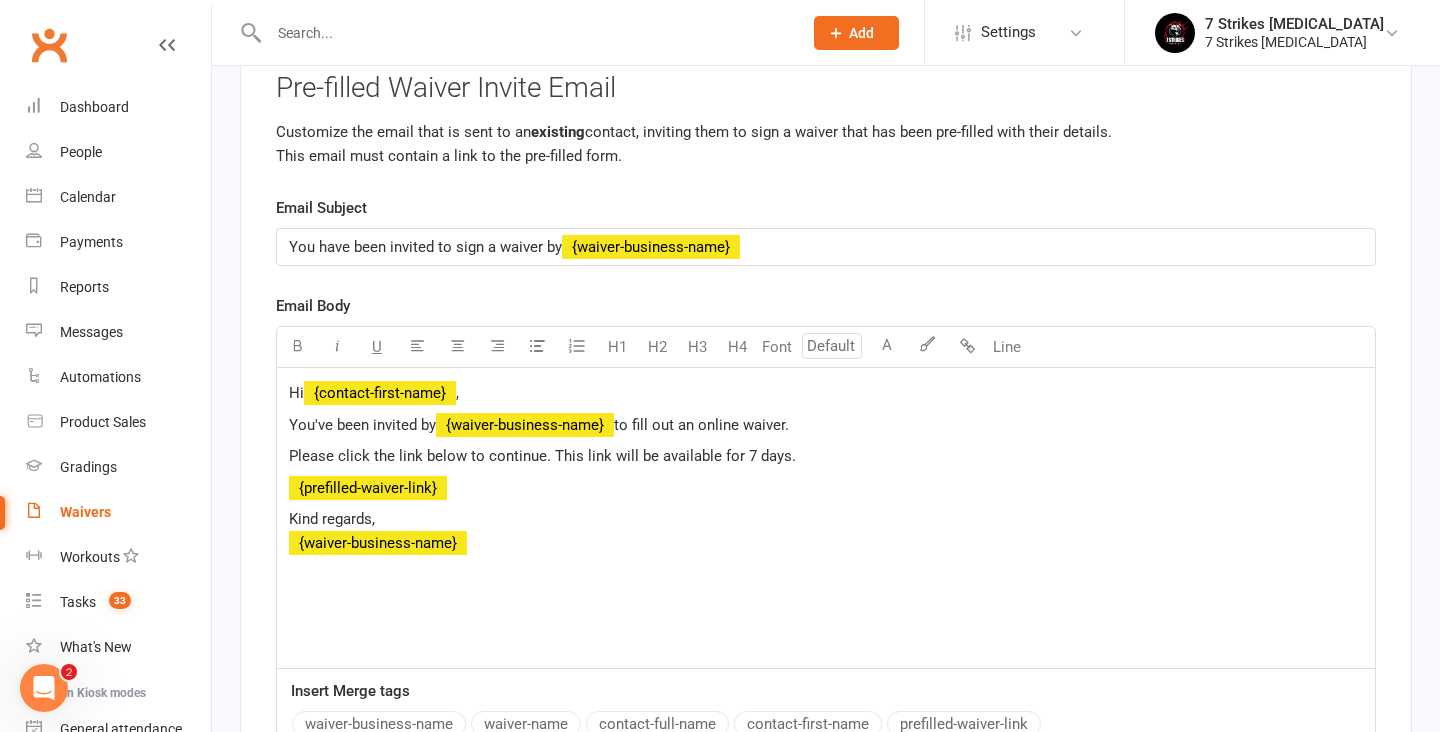 click on "You have been invited to sign a waiver by  ﻿ {waiver-business-name}" at bounding box center [826, 247] 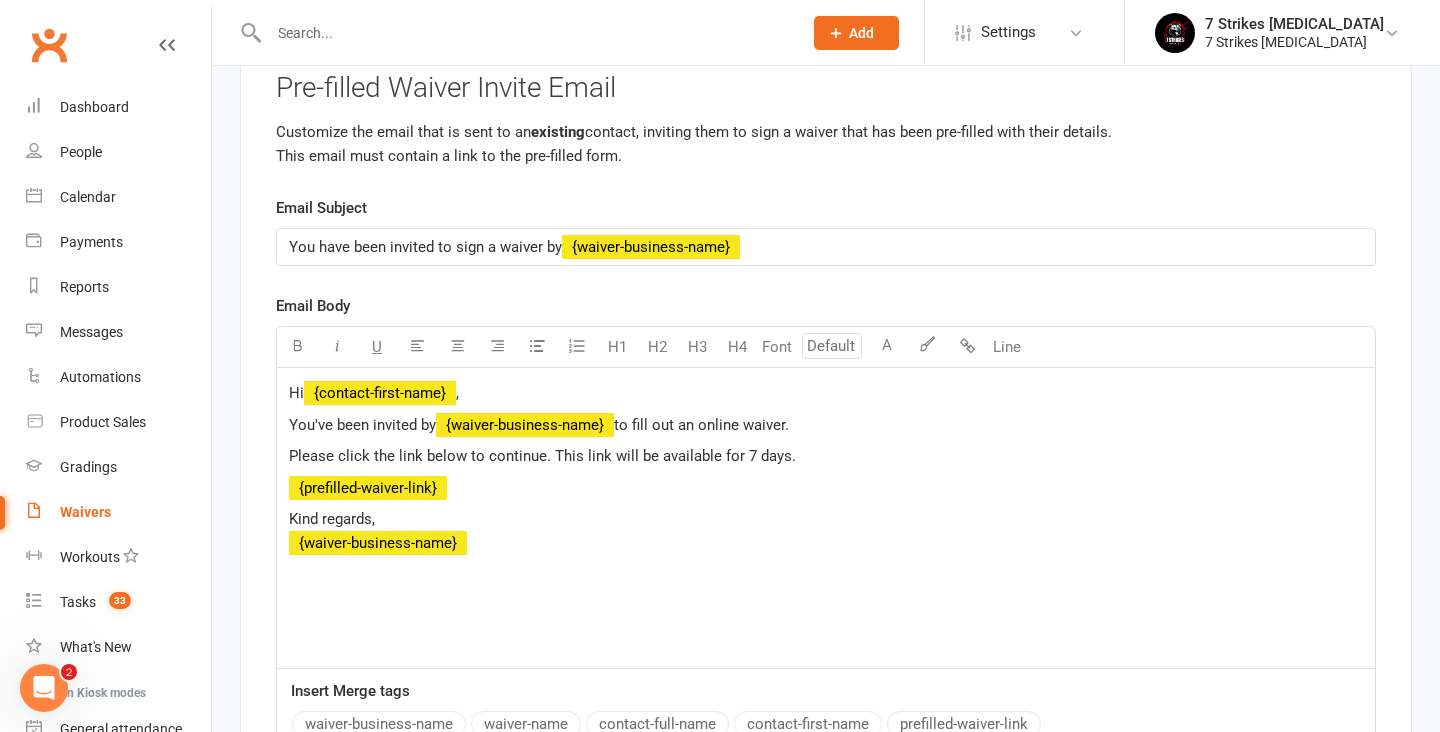 drag, startPoint x: 803, startPoint y: 143, endPoint x: 244, endPoint y: 110, distance: 559.9732 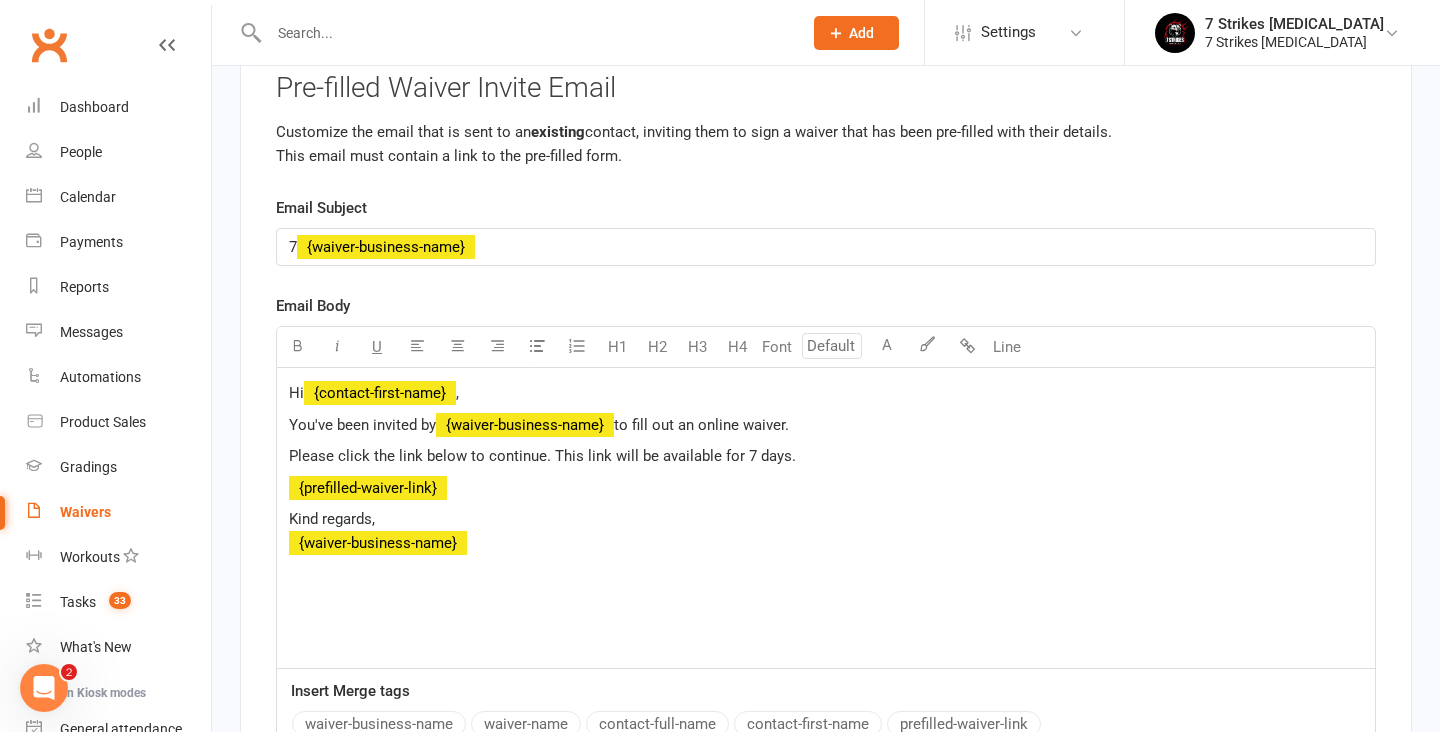 type 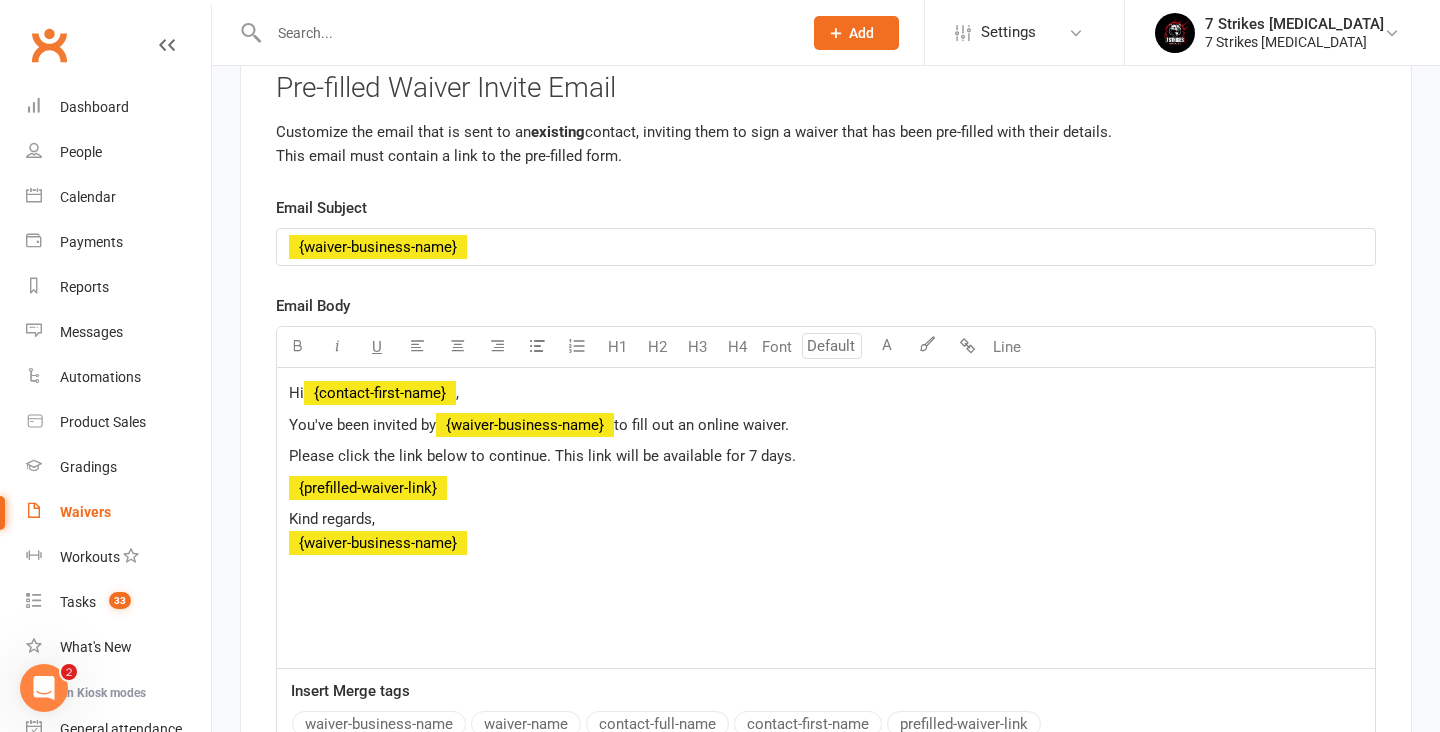 click on "﻿ ﻿ {waiver-business-name} ﻿" at bounding box center [826, 247] 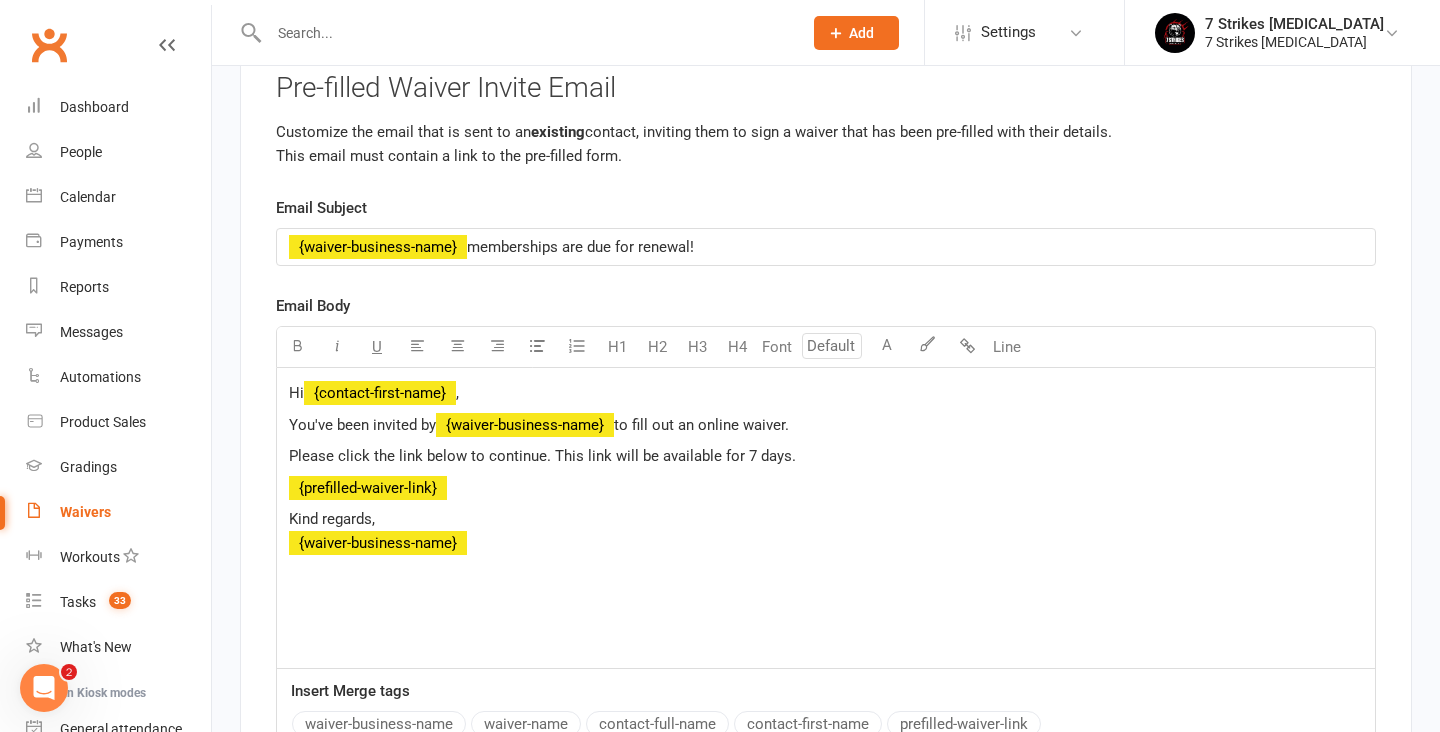 click on "You've been invited by  ﻿ {waiver-business-name}  to fill out an online waiver." at bounding box center (826, 425) 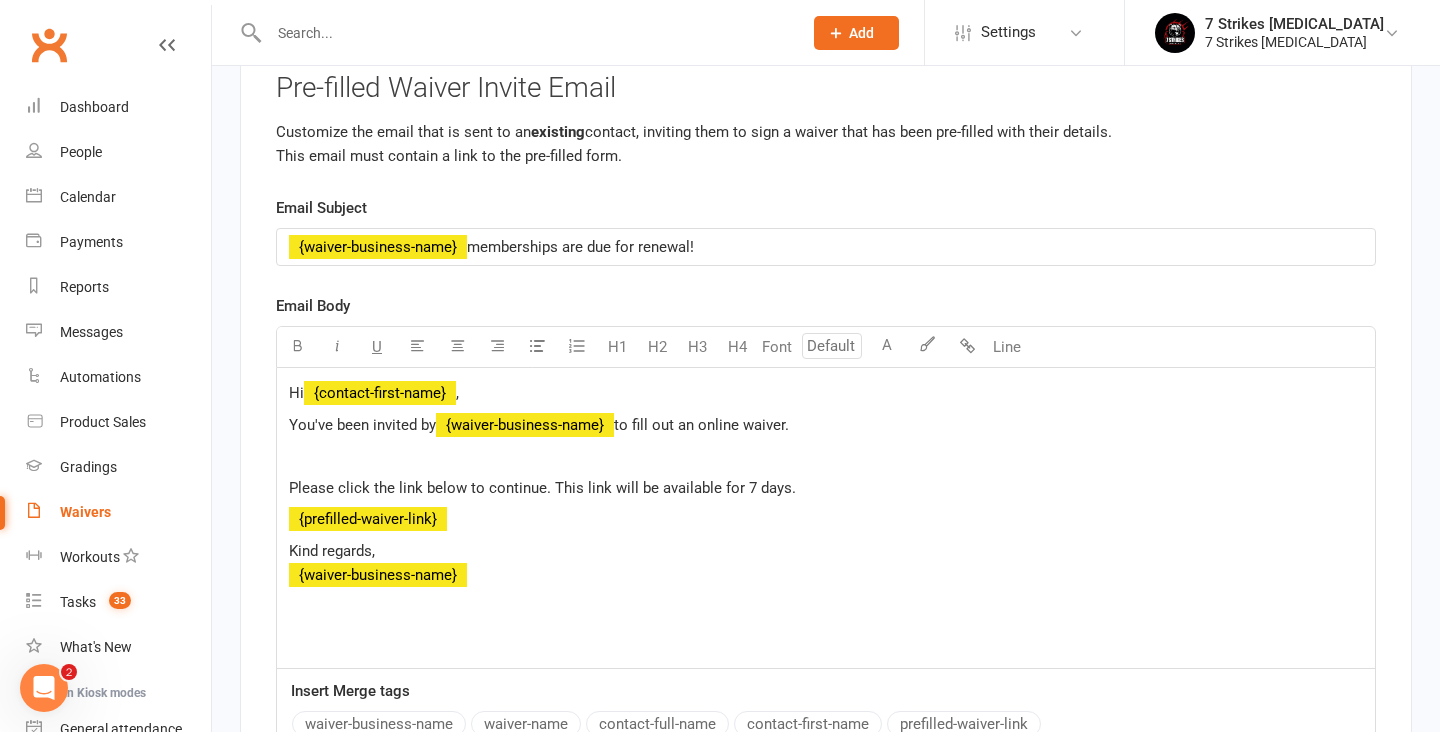 click on "You've been invited by  ﻿ {waiver-business-name}  to fill out an online waiver.  ﻿" at bounding box center (826, 441) 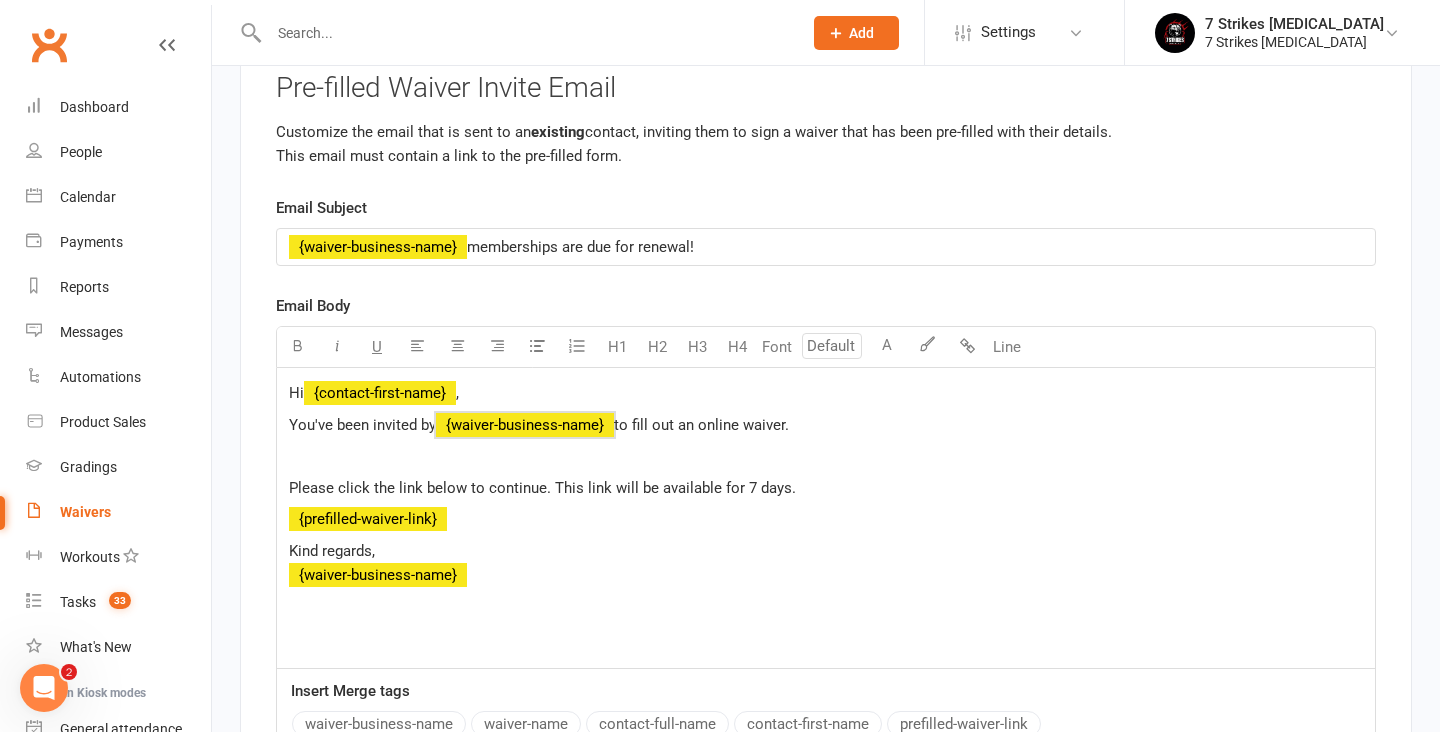 drag, startPoint x: 843, startPoint y: 313, endPoint x: 285, endPoint y: 320, distance: 558.0439 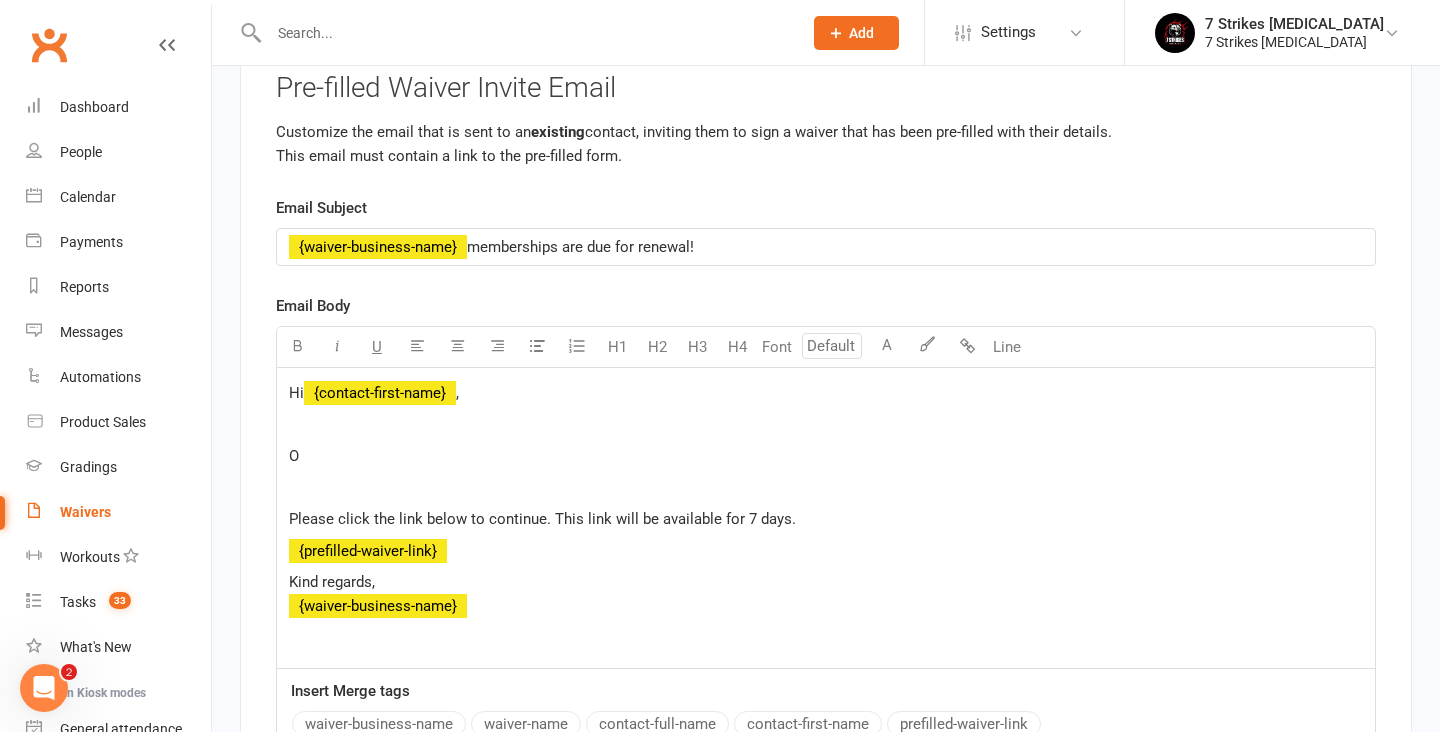type 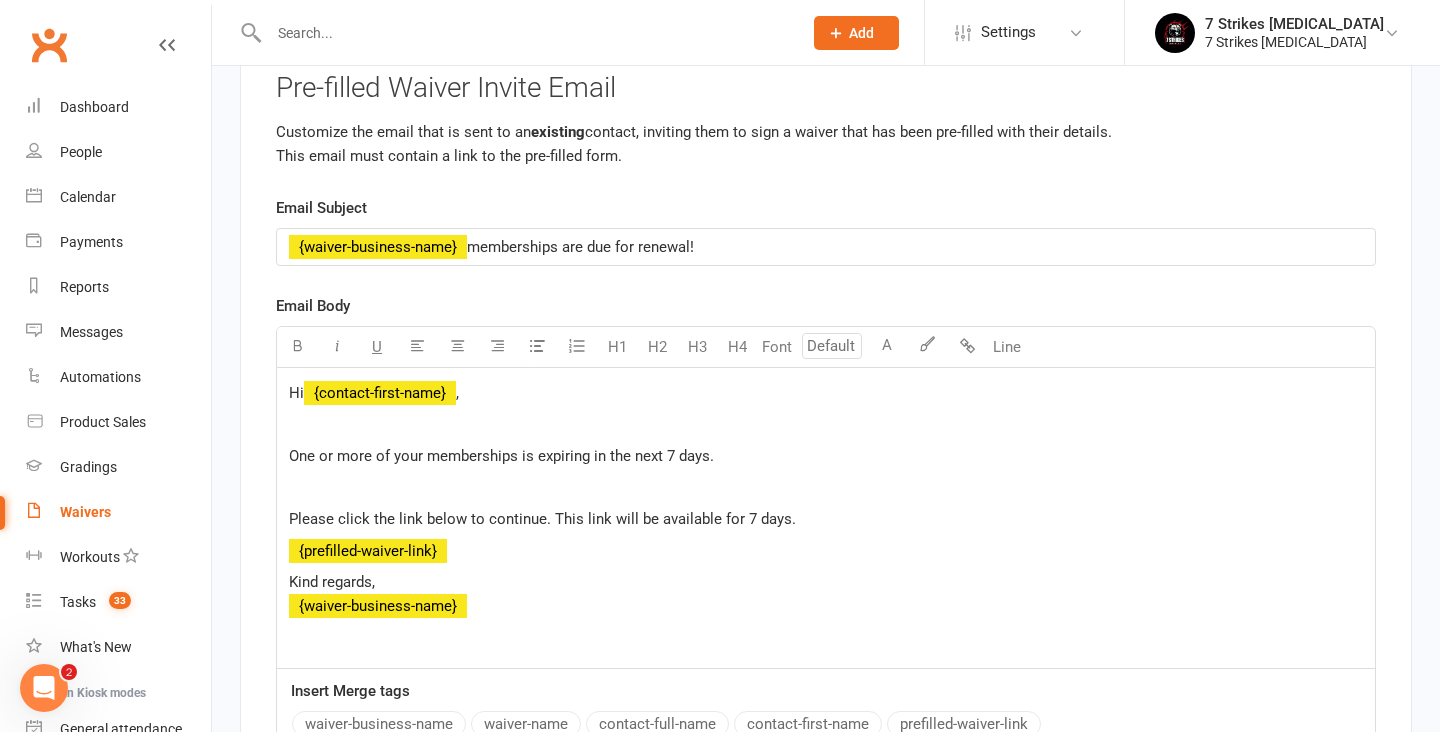 click on "One or more of your memberships is expiring in the next 7 days." at bounding box center (826, 456) 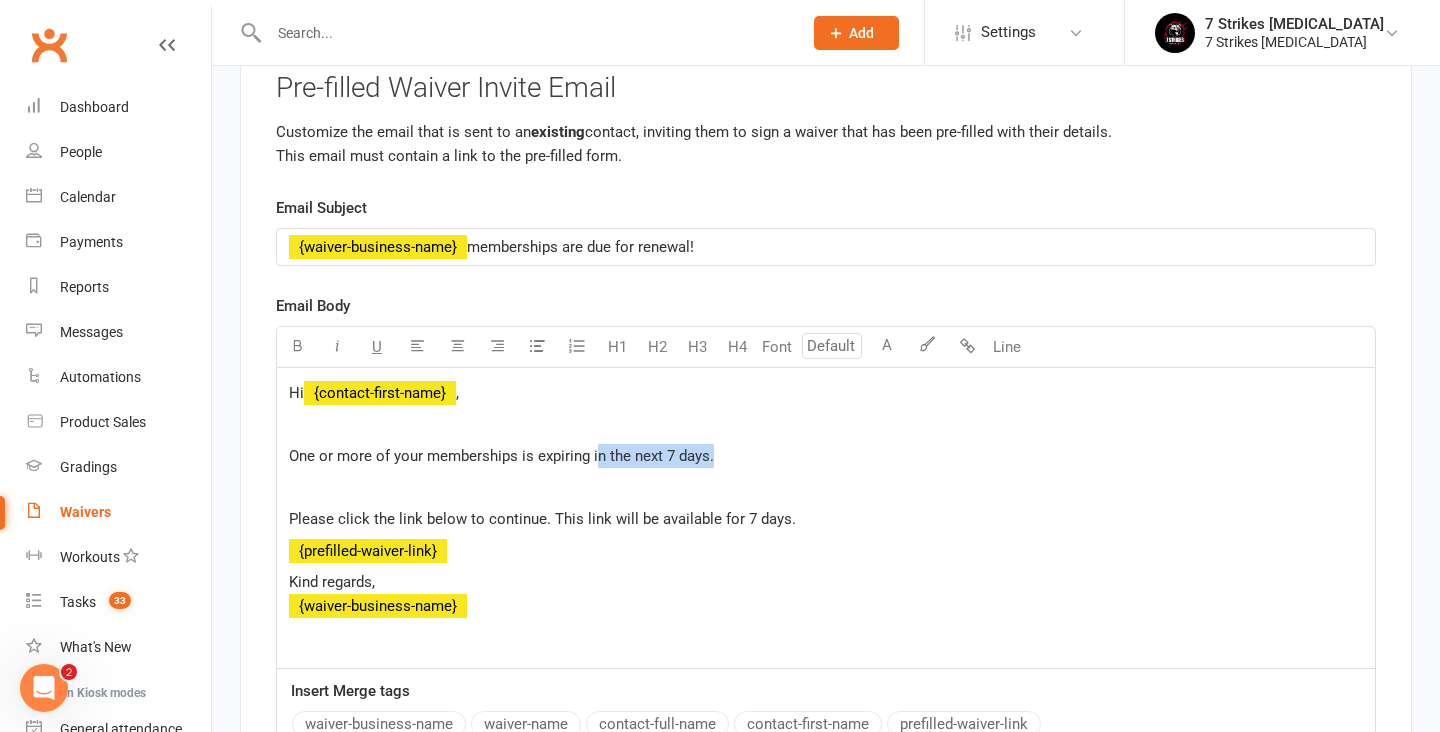 drag, startPoint x: 727, startPoint y: 350, endPoint x: 594, endPoint y: 347, distance: 133.03383 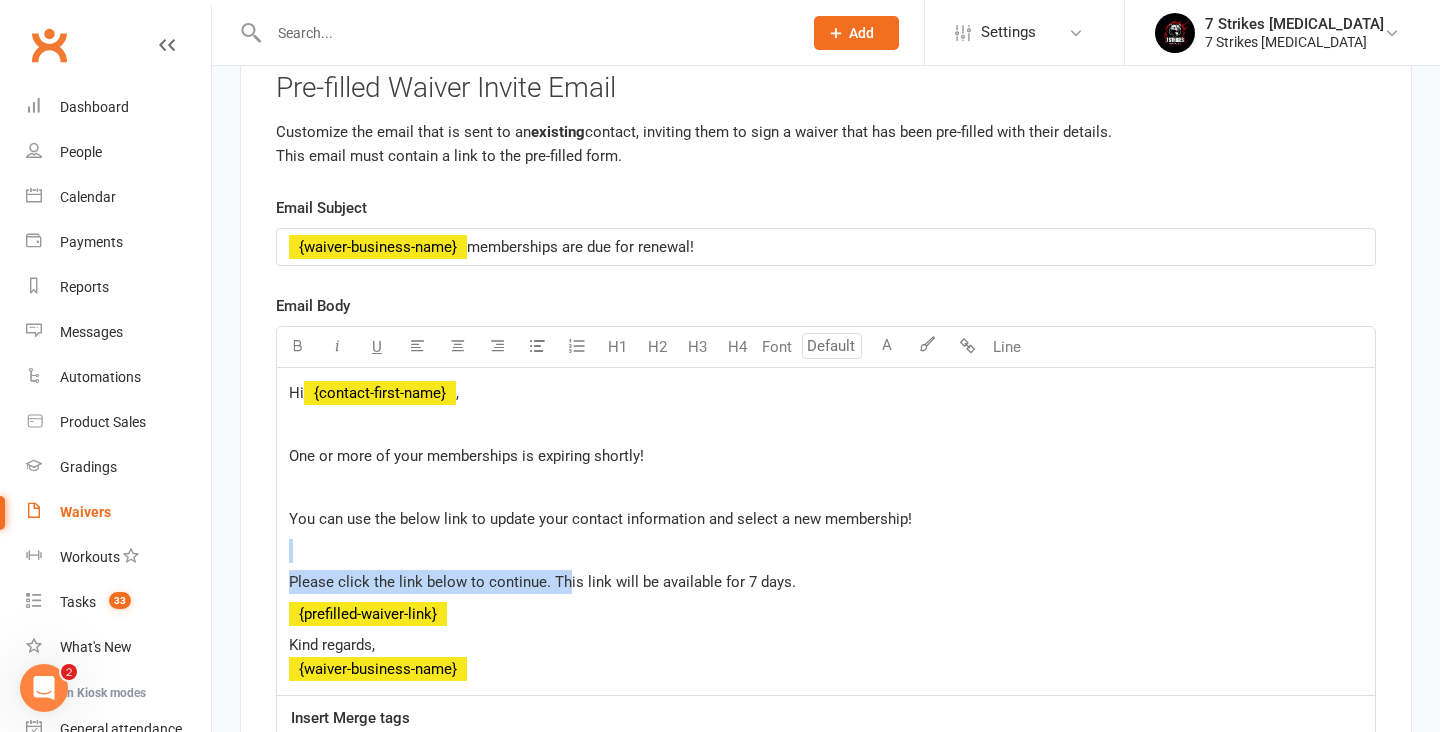 drag, startPoint x: 558, startPoint y: 468, endPoint x: 309, endPoint y: 442, distance: 250.35374 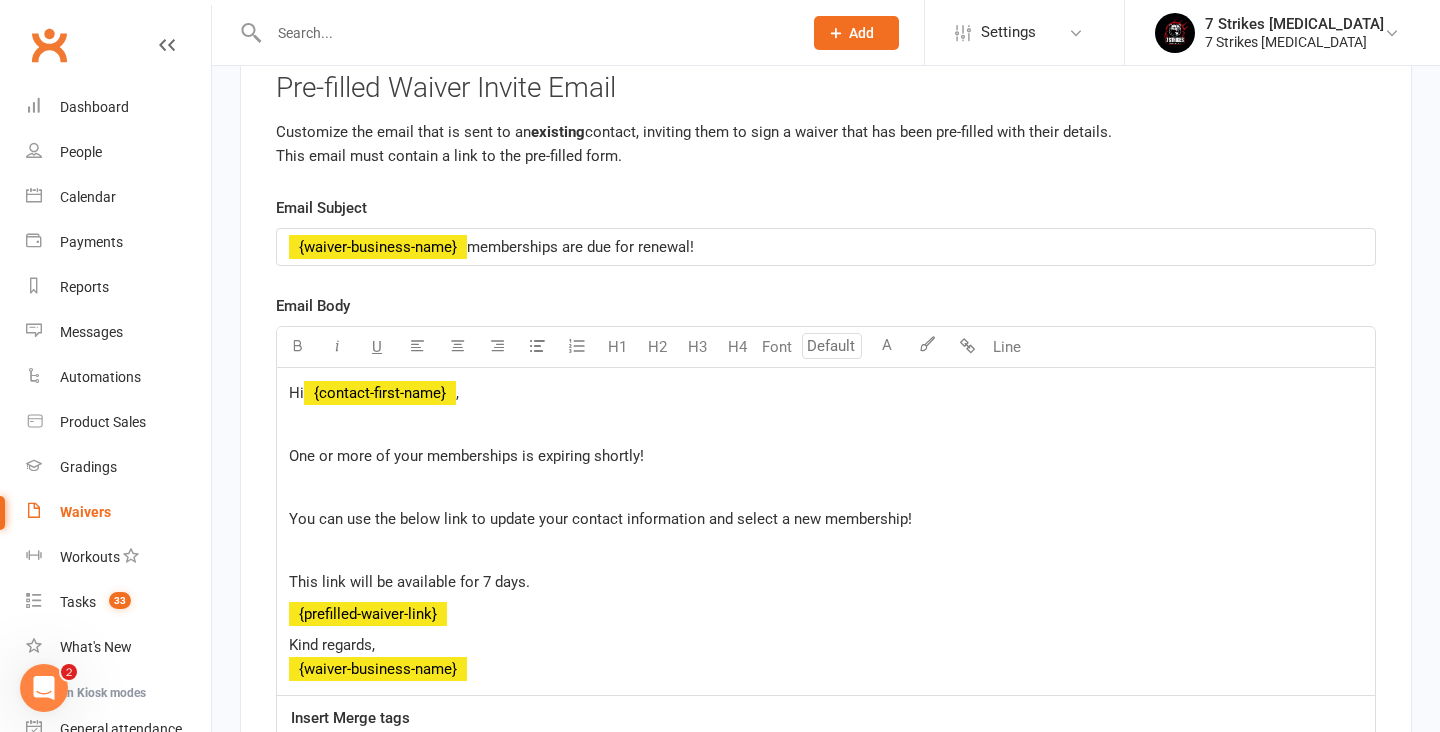 click on "This link will be available for 7 days." at bounding box center [826, 582] 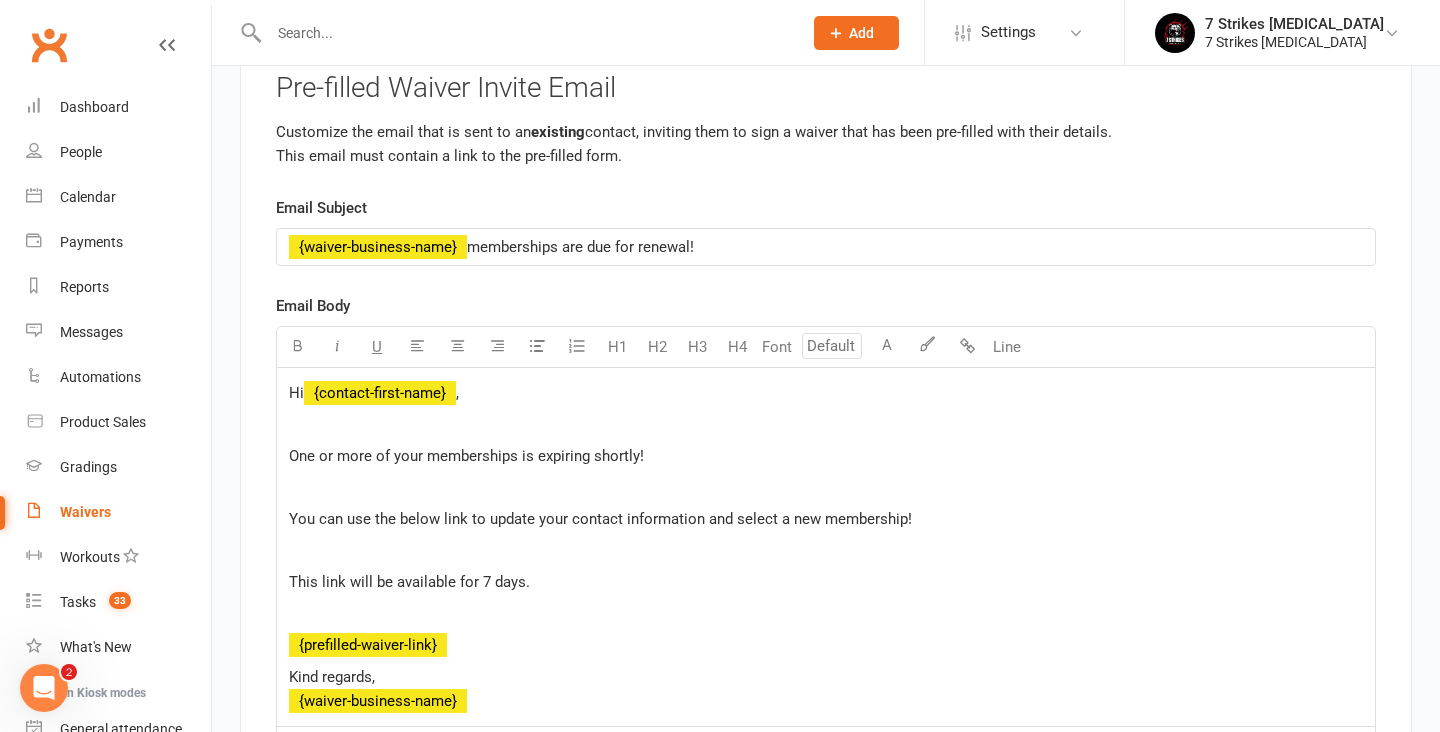 click on "Kind regards,
﻿ {waiver-business-name}" at bounding box center [826, 689] 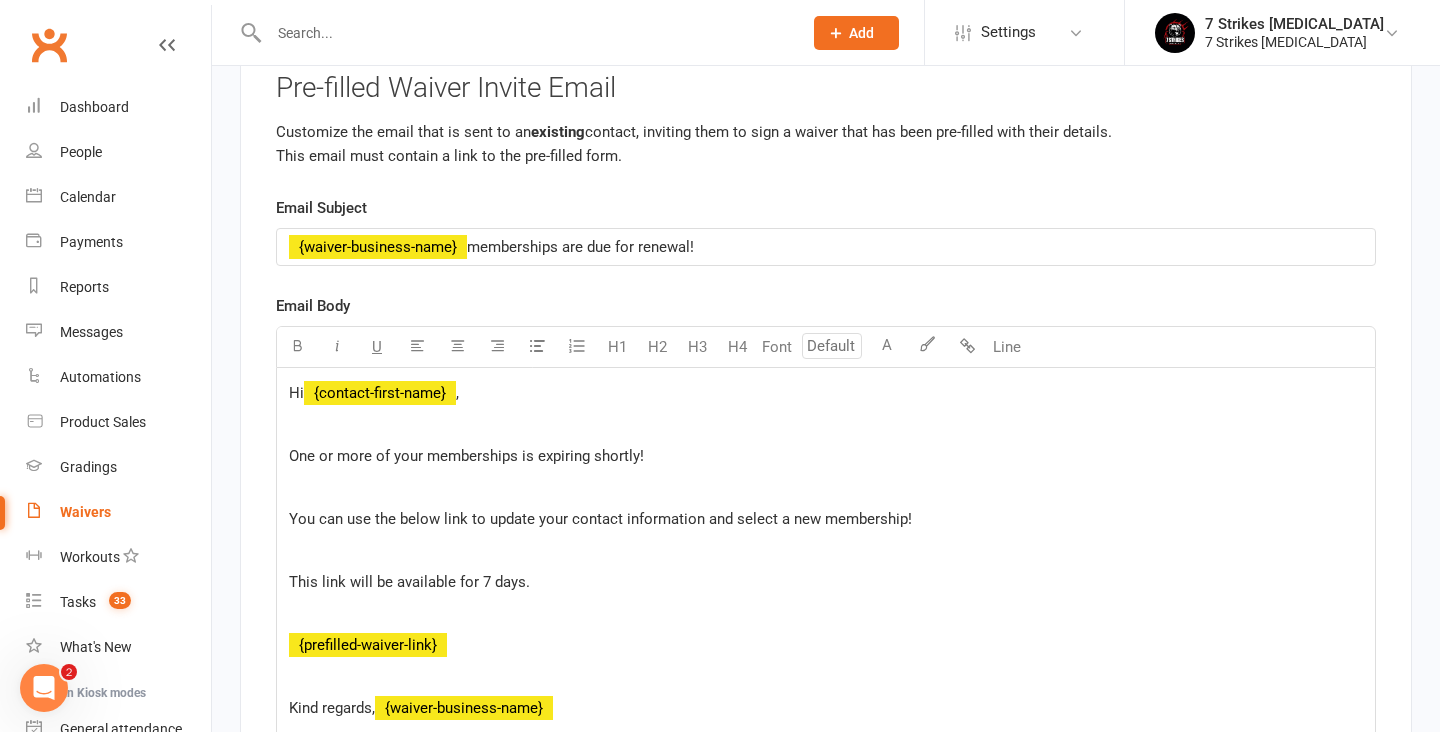 click on "﻿" at bounding box center (826, 614) 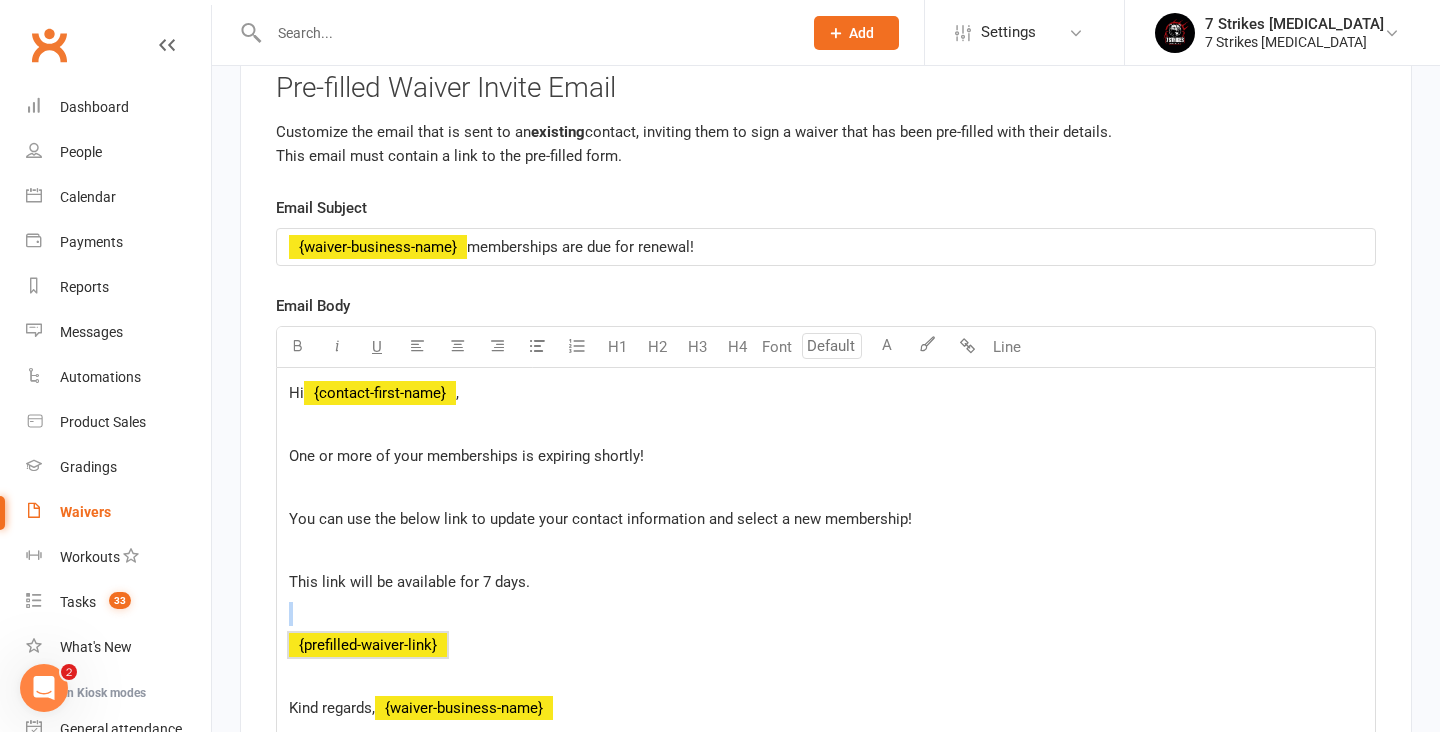 drag, startPoint x: 487, startPoint y: 542, endPoint x: 334, endPoint y: 505, distance: 157.4103 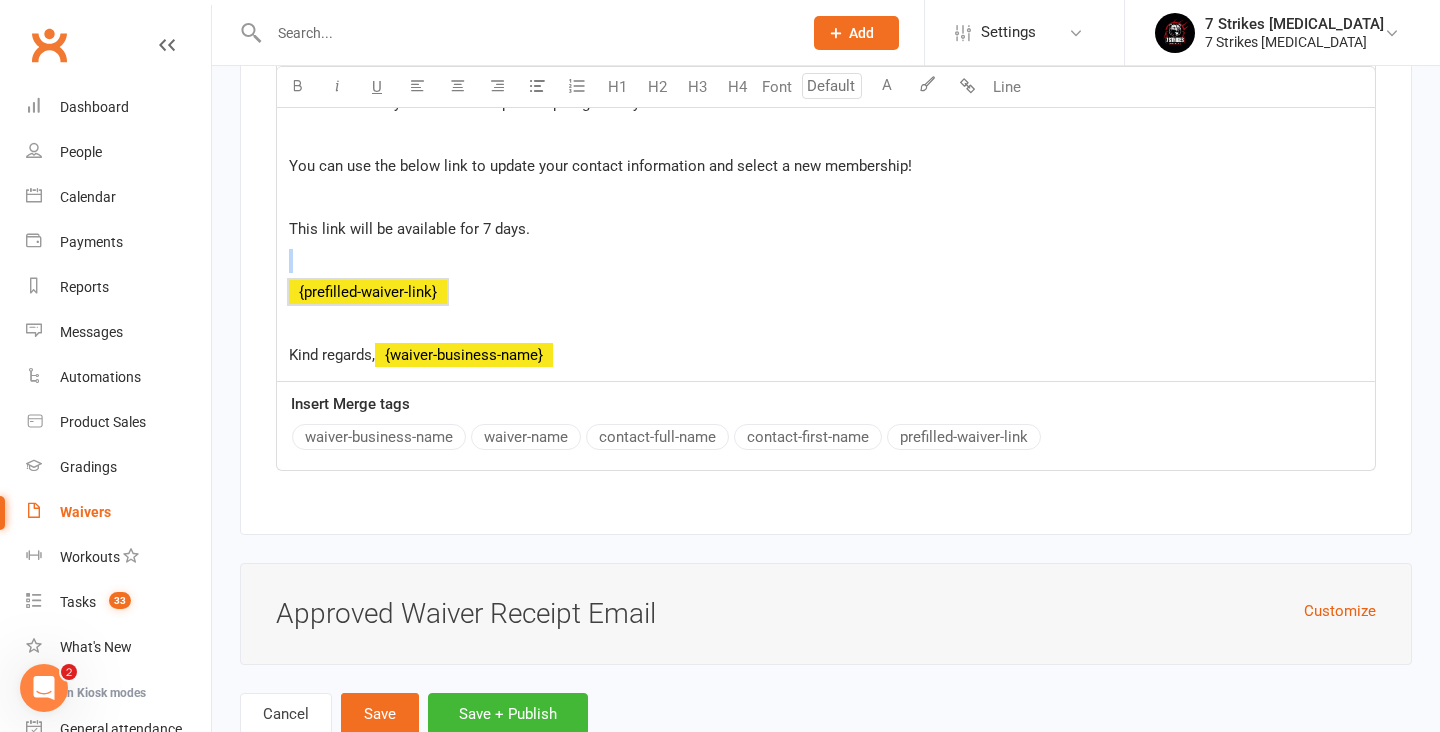 scroll, scrollTop: 14400, scrollLeft: 0, axis: vertical 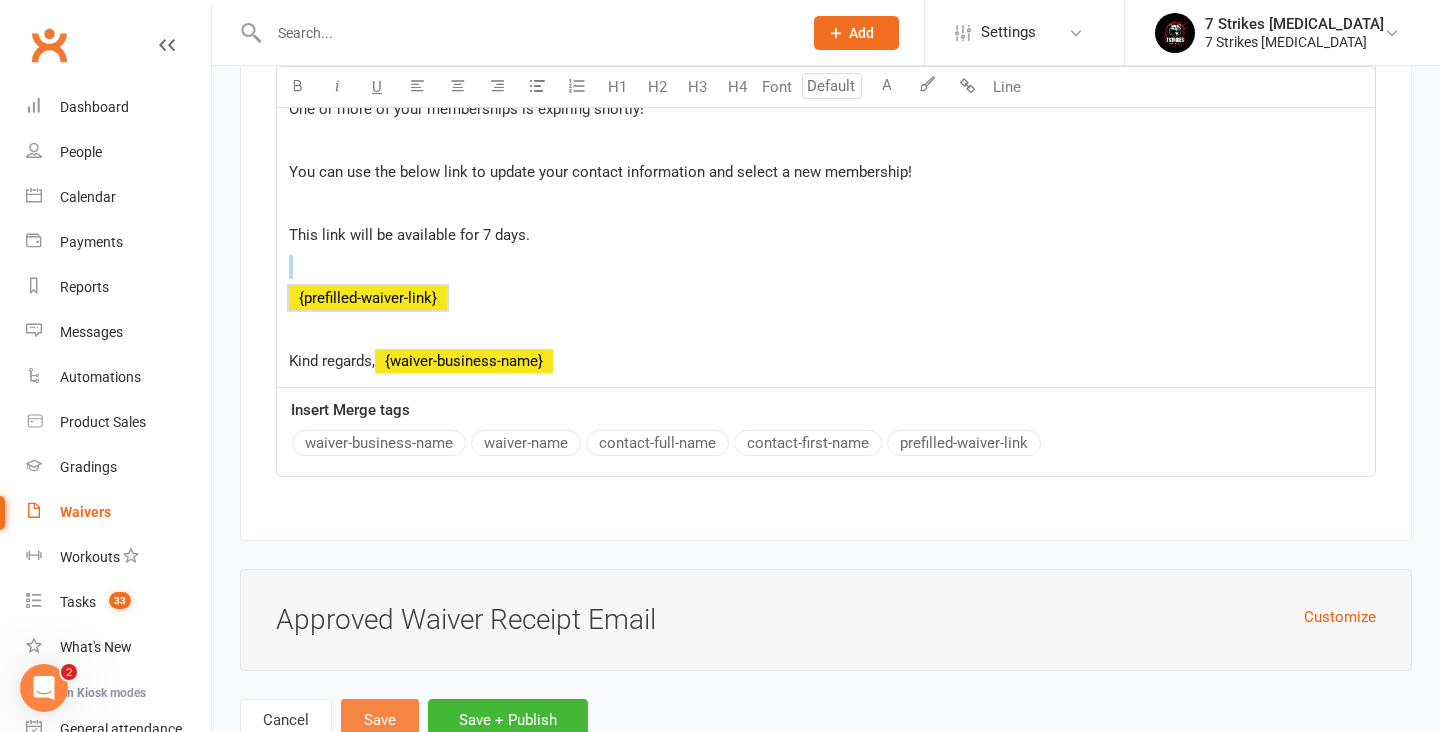 click on "Save" at bounding box center (380, 720) 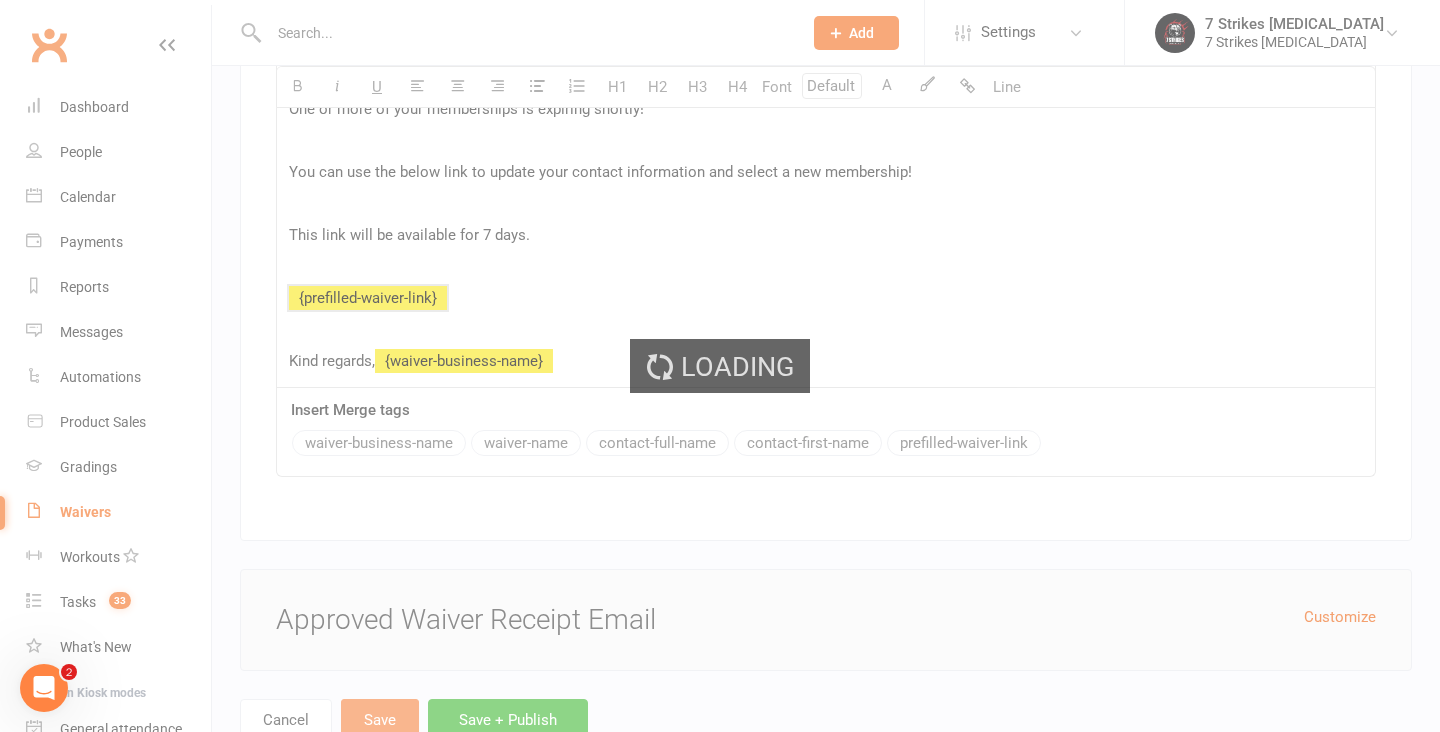 select on "50" 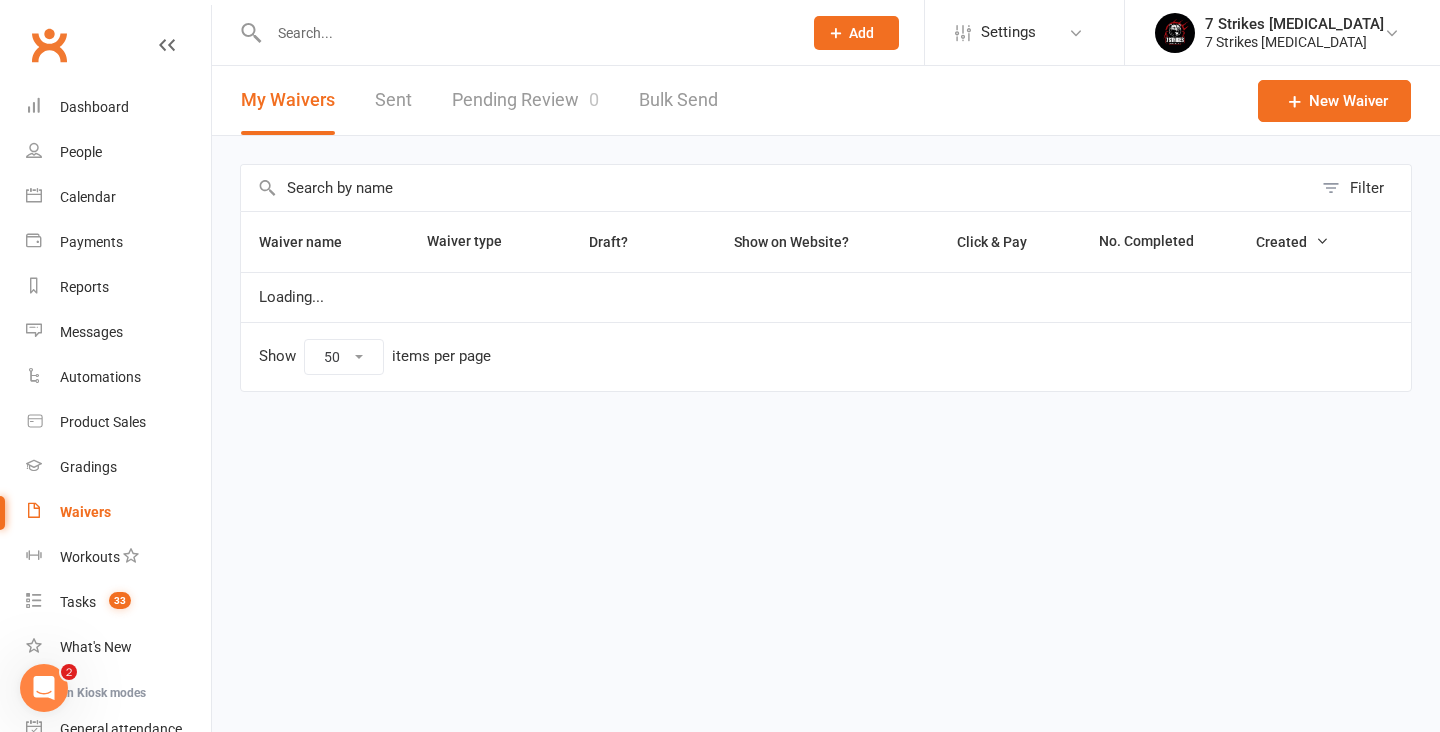 scroll, scrollTop: 0, scrollLeft: 0, axis: both 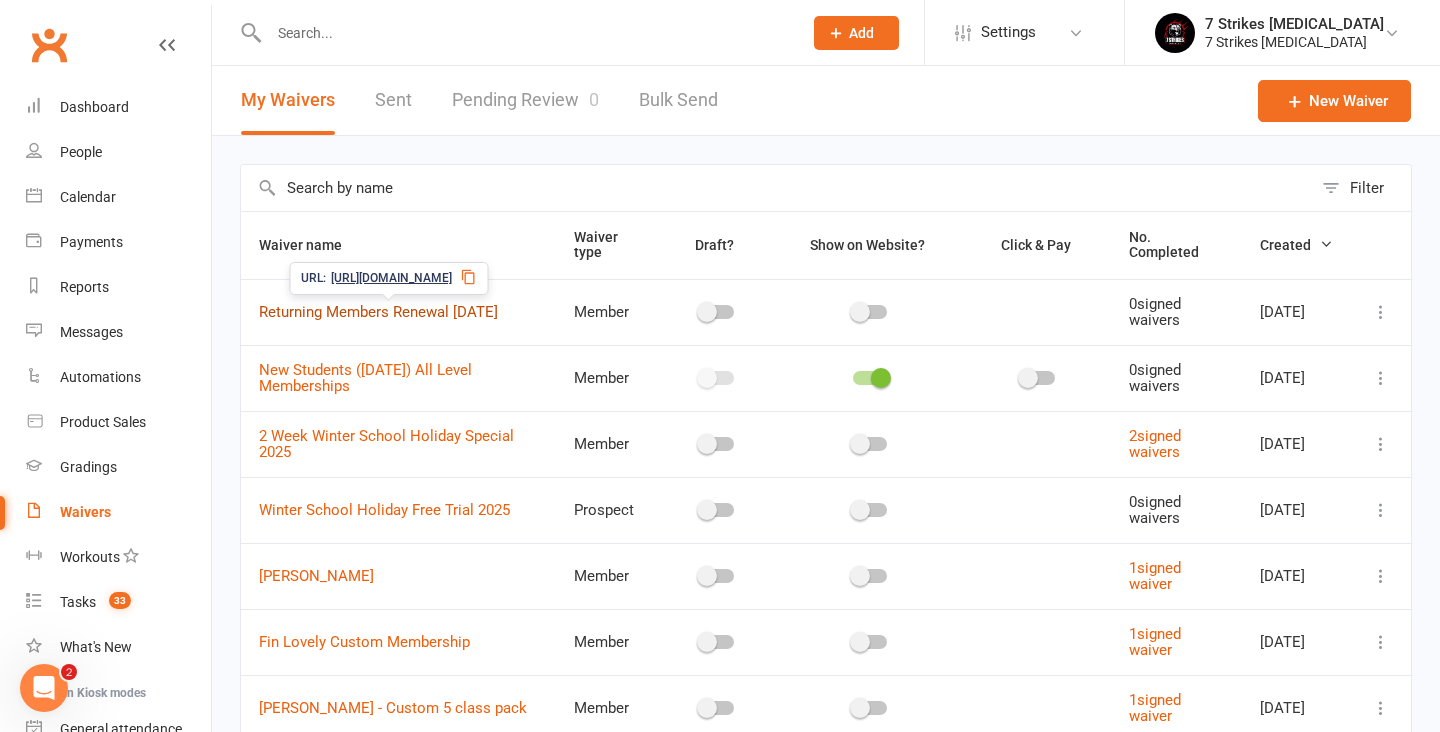 click on "Returning Members Renewal July 2025" at bounding box center [378, 312] 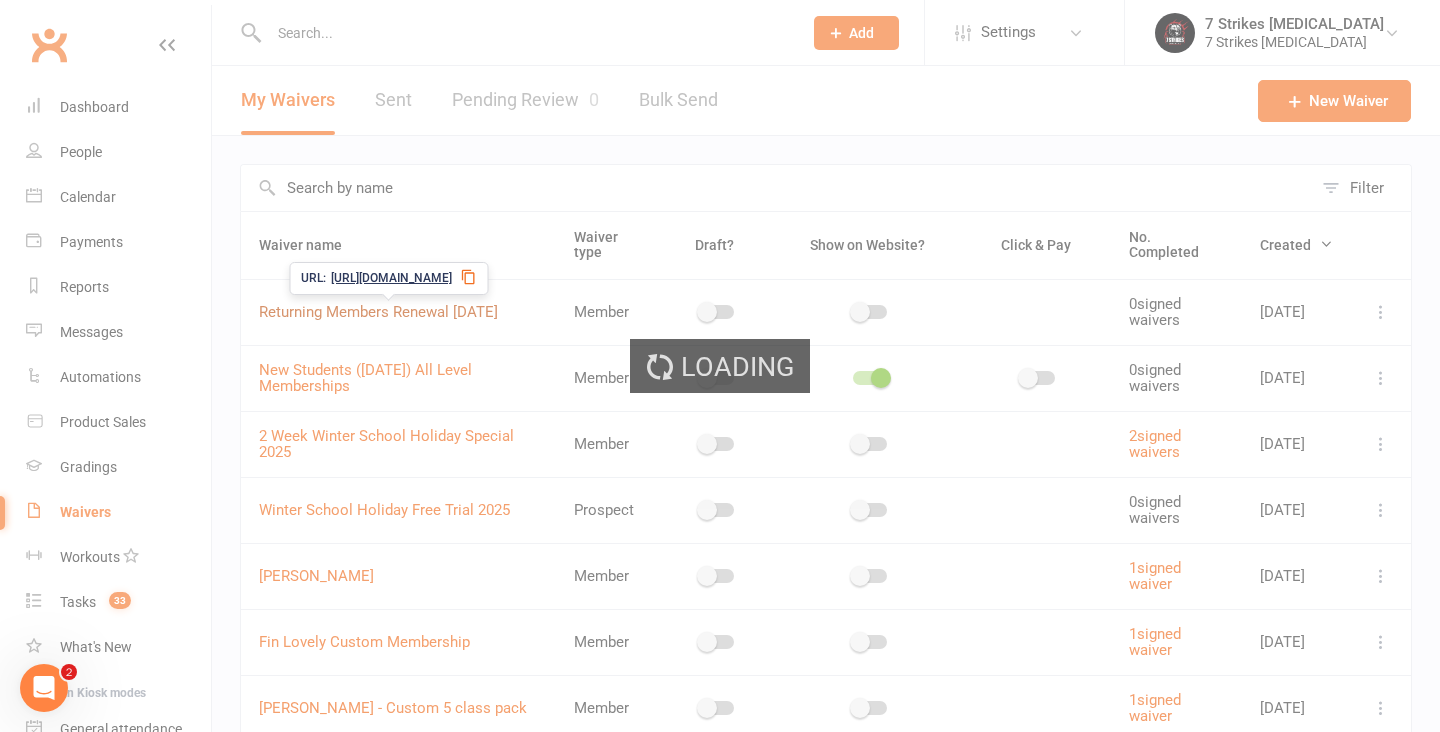 select on "applies_to_all_signees" 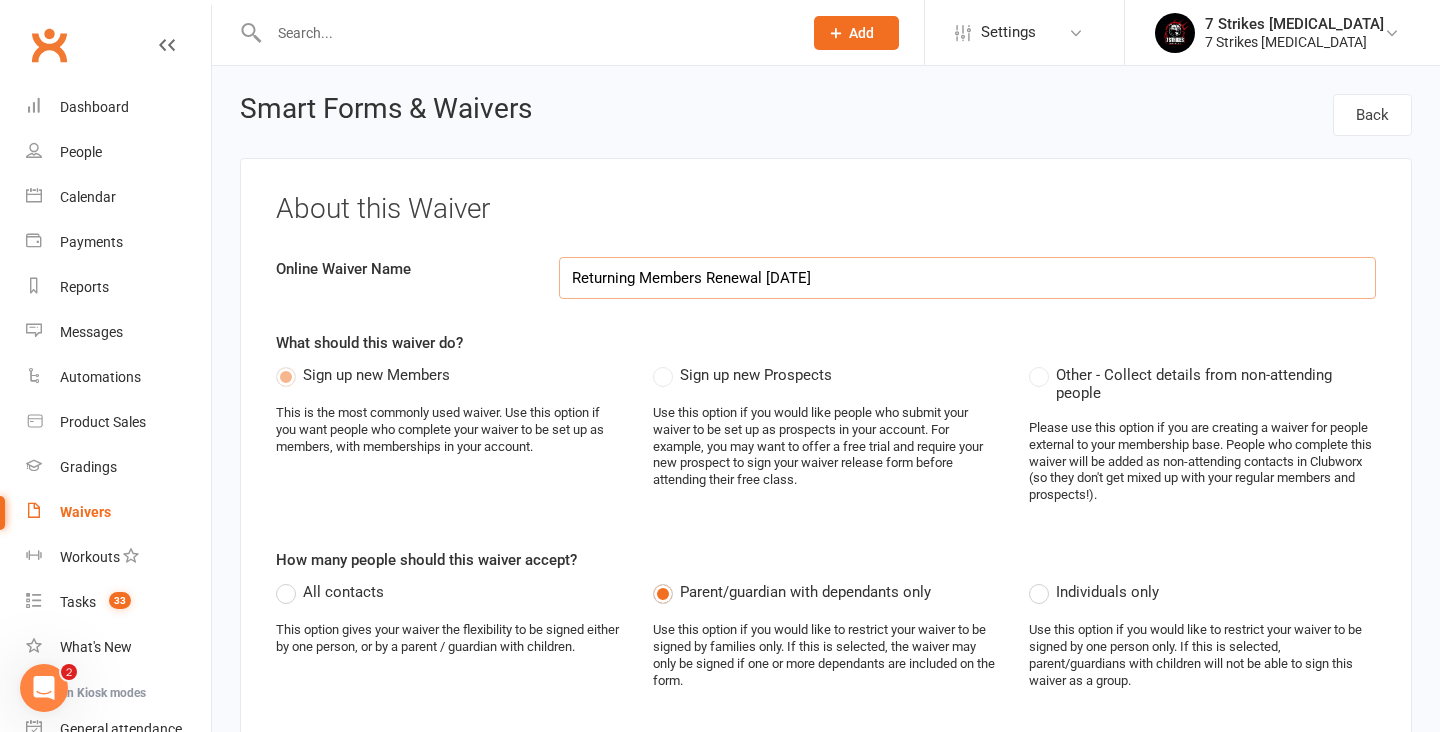 select on "50" 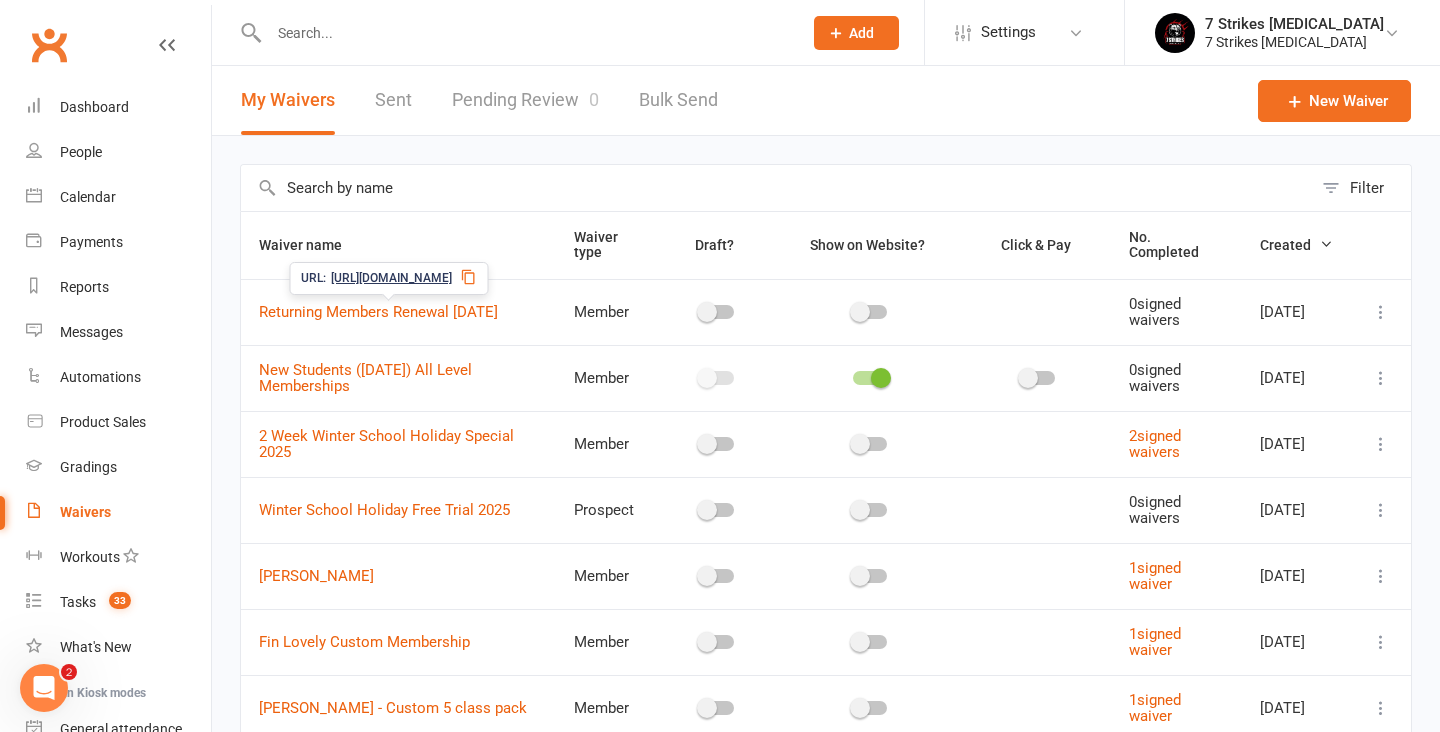 click 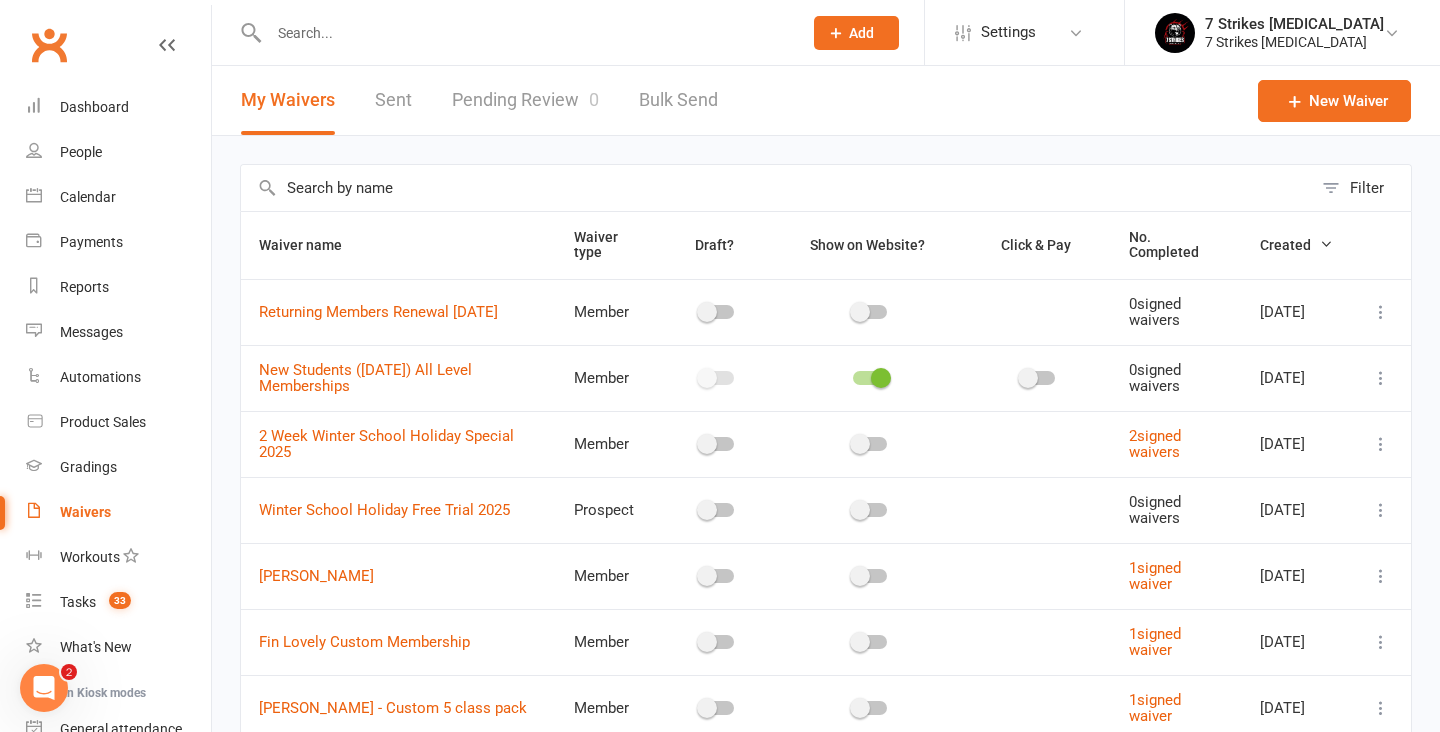 click on "Returning Members Renewal July 2025" at bounding box center [378, 312] 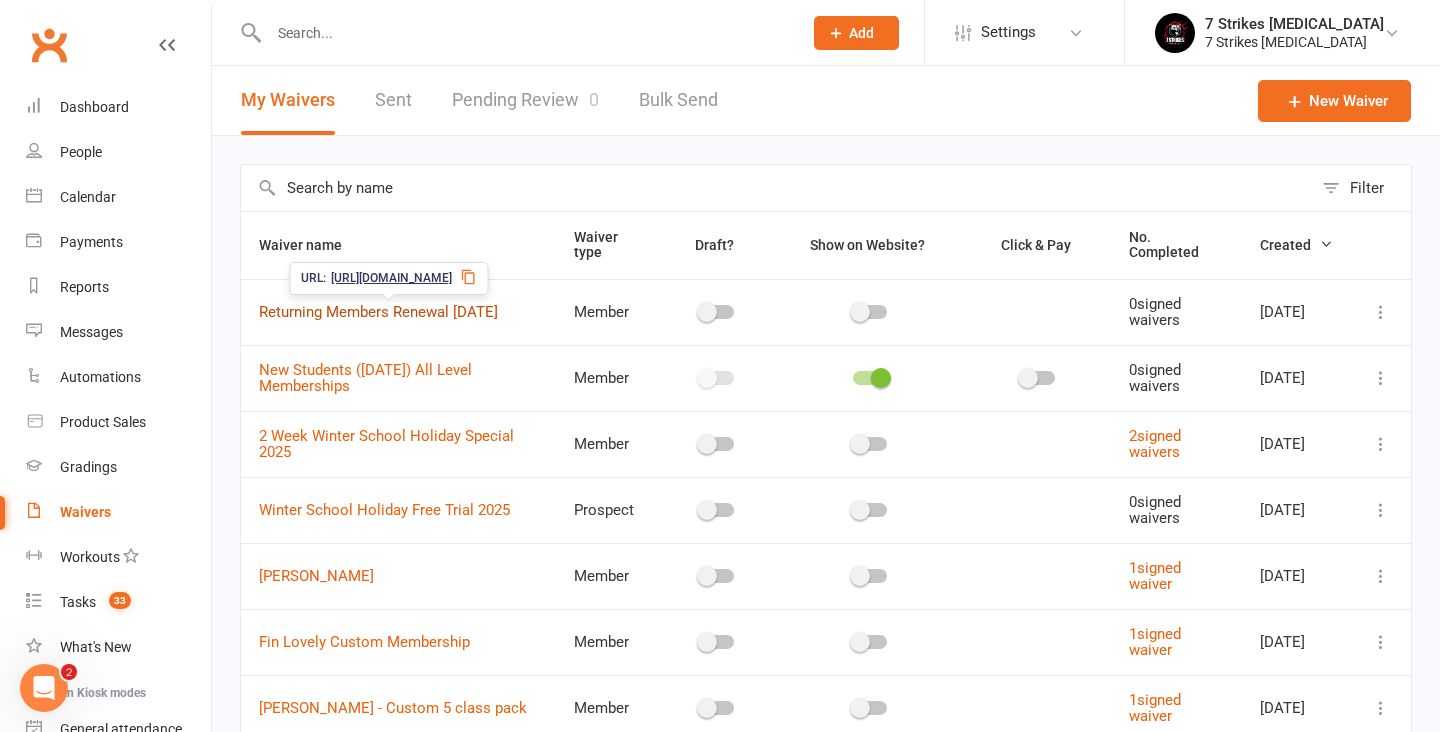 click on "Returning Members Renewal July 2025" at bounding box center [378, 312] 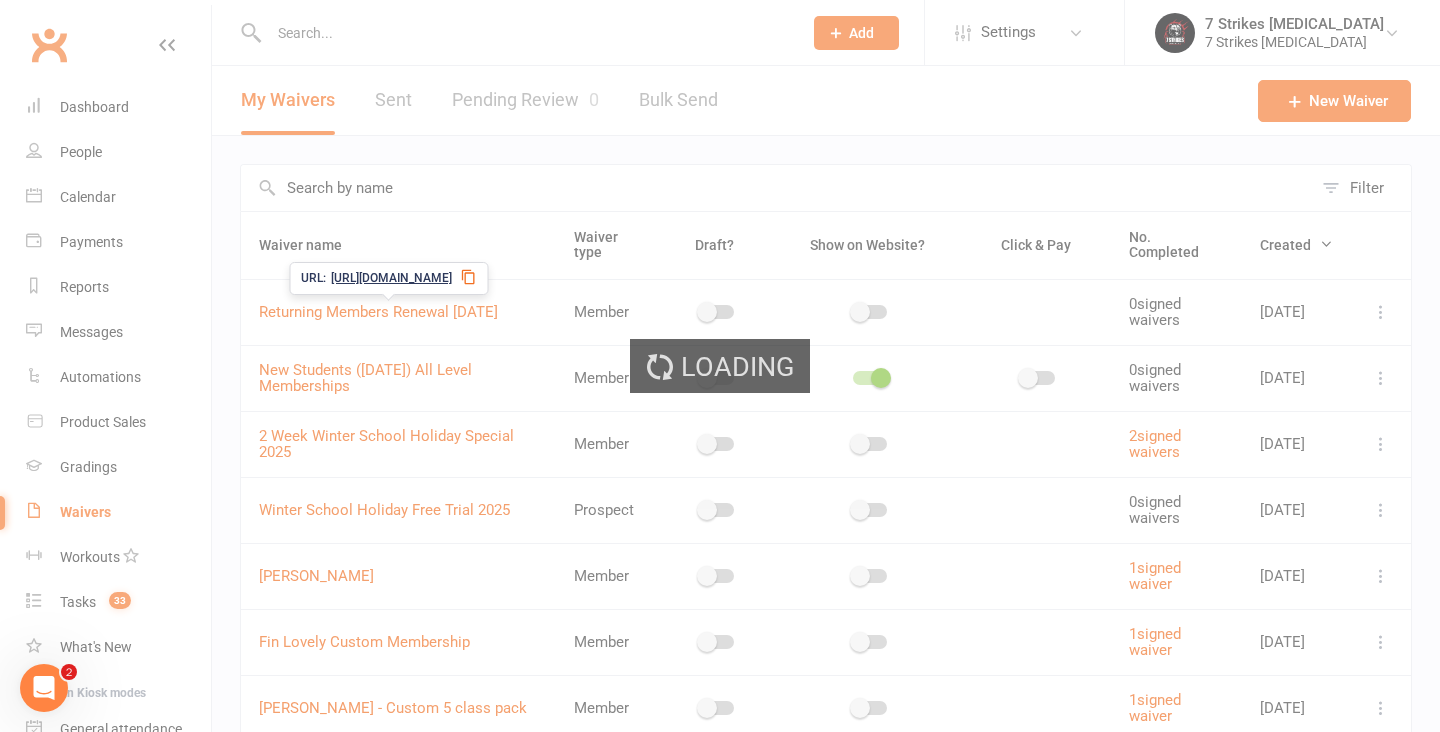 select on "applies_to_all_signees" 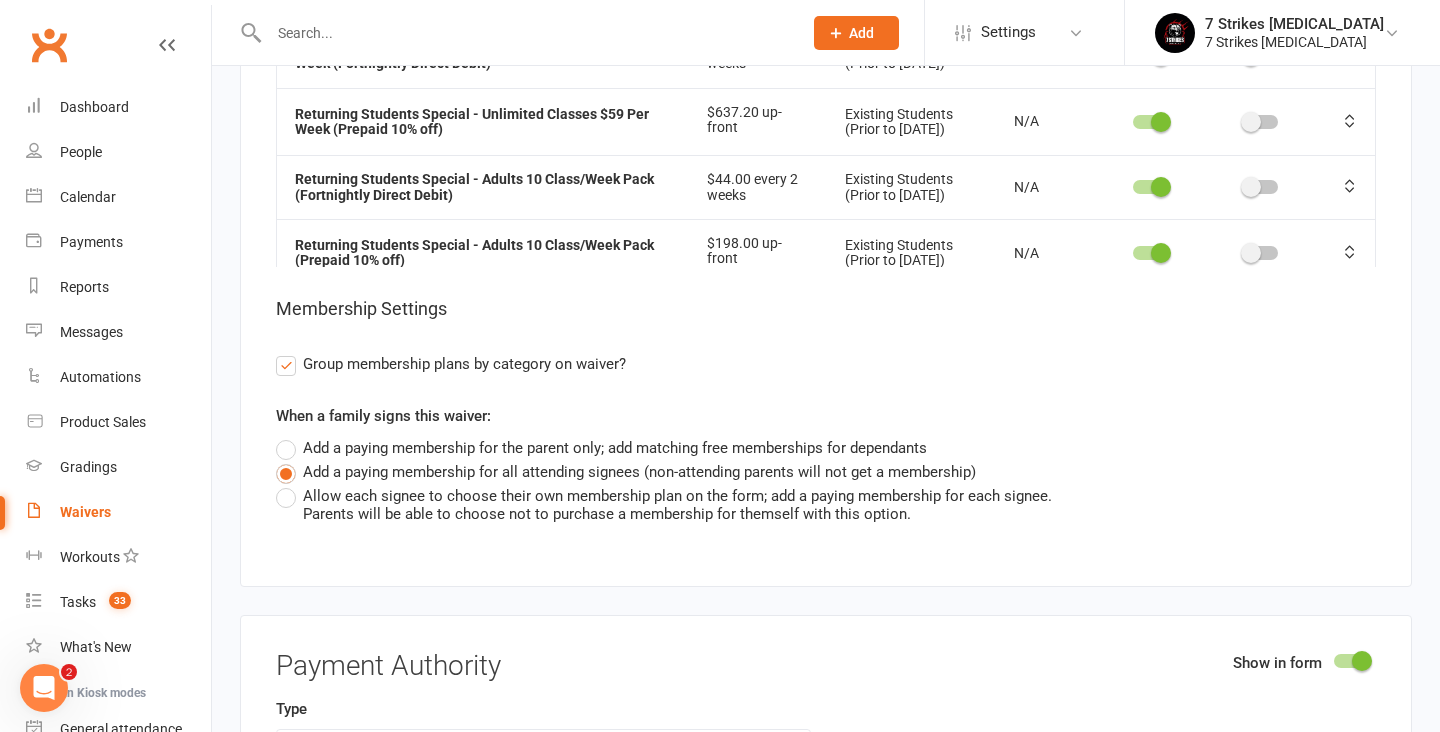 scroll, scrollTop: 11469, scrollLeft: 0, axis: vertical 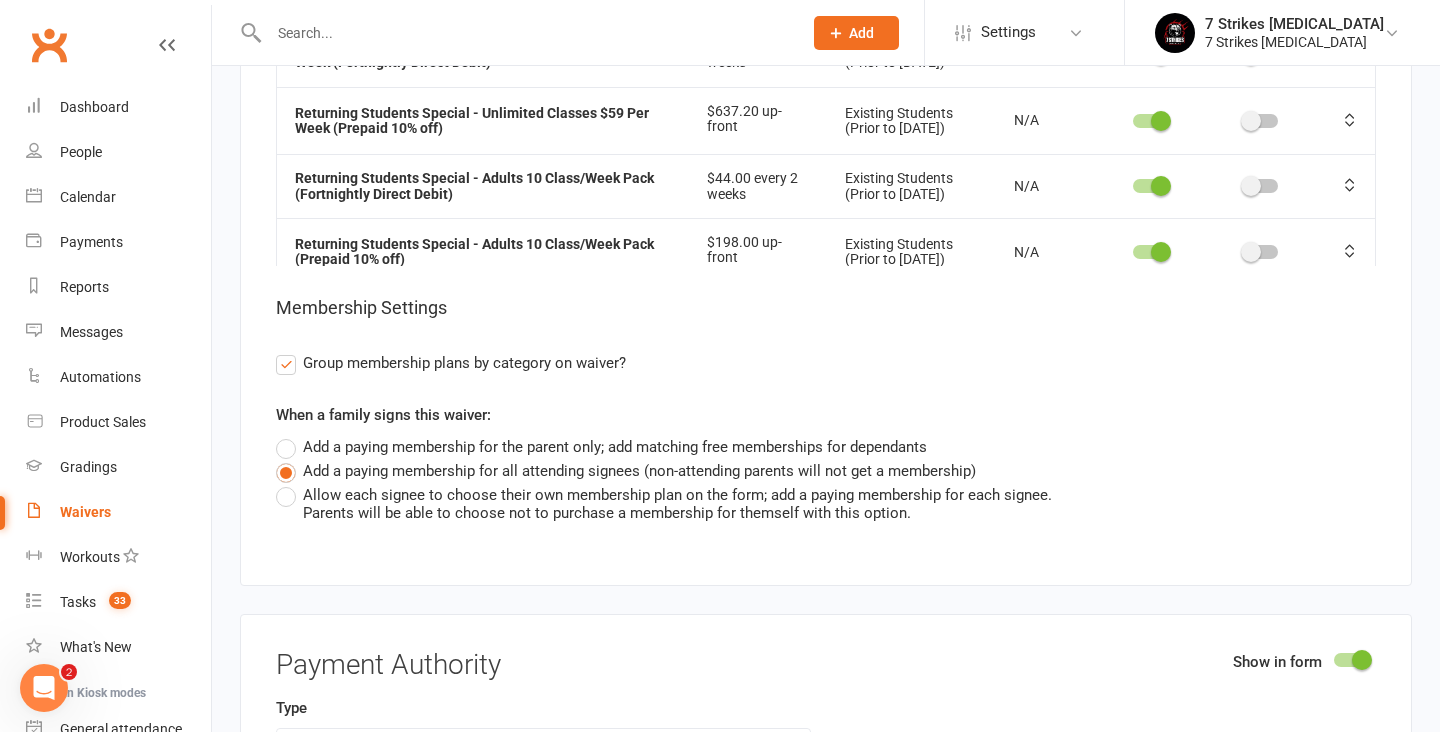 click on "Parents will be able to choose not to purchase a membership for themself with this option." at bounding box center (677, 513) 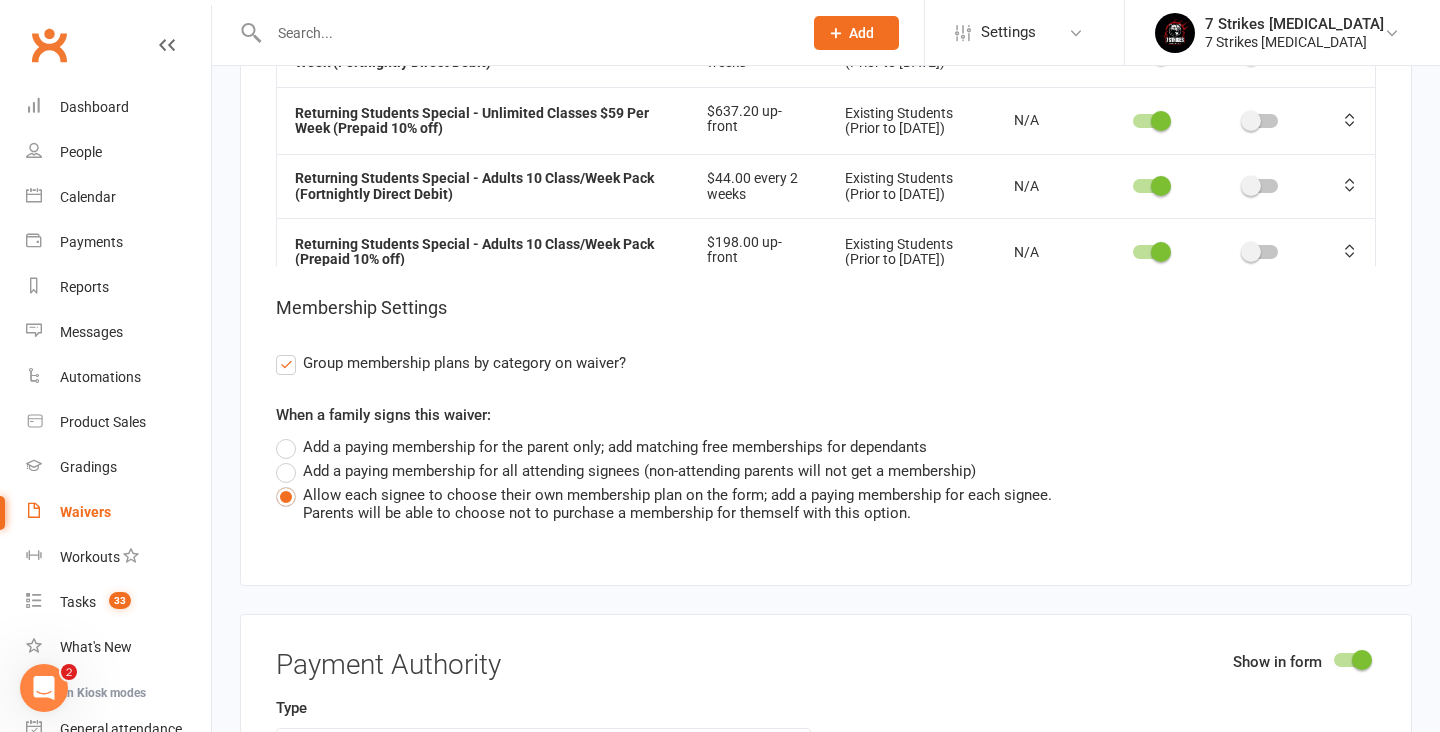 click on "Show in form
Membership Options  rename Name Payments Category Purchase limit Show on Waiver Default choice Returning Students Special - Up to 2 Classes $29 Per Week (Fortnightly Direct Debit) $58.00 every 2 weeks Existing Students (Prior to July 2025) N/A
Returning Students Special - Up to 2 Classes Per Week (Prepaid 12 weeks 10% off) $313.20 up-front Existing Students (Prior to July 2025) N/A
Returning Students Special - Up to 3 Classes Per Week $39 (Fortnightly Direct Debit) $78.00 every 2 weeks Existing Students (Prior to July 2025) N/A
Returning Students Special - Up to 3 Classes Per Week $39 (Prepaid 12 Weeks 10% off) $421.20 up-front Existing Students (Prior to July 2025) N/A
Returning Students Special - Unlimited Classes $59 Per Week (Fortnightly Direct Debit) $118.00 every 2 weeks Existing Students (Prior to July 2025) N/A
Returning Students Special - Unlimited Classes $59 Per Week (Prepaid 10% off) $637.20 up-front Existing Students (Prior to July 2025) N/A" at bounding box center [826, 80] 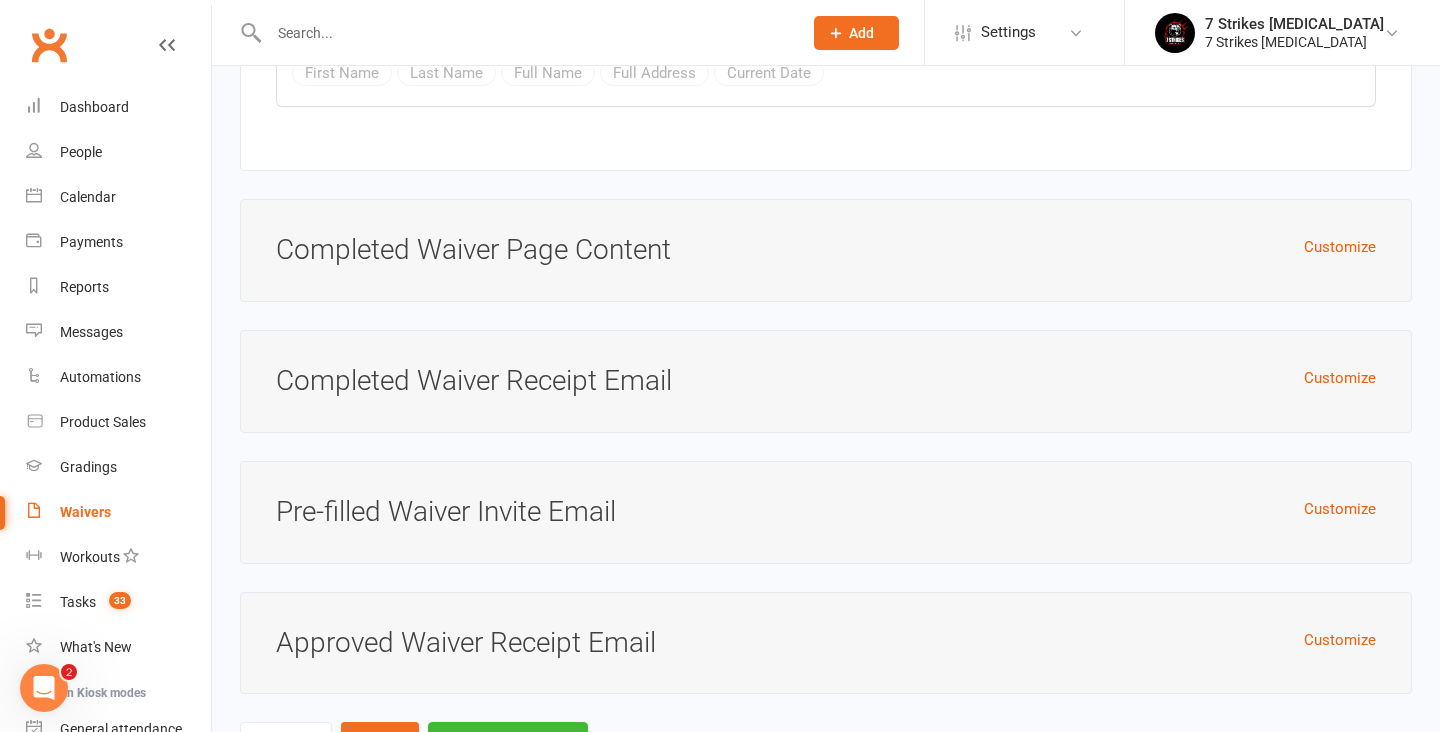 scroll, scrollTop: 13628, scrollLeft: 0, axis: vertical 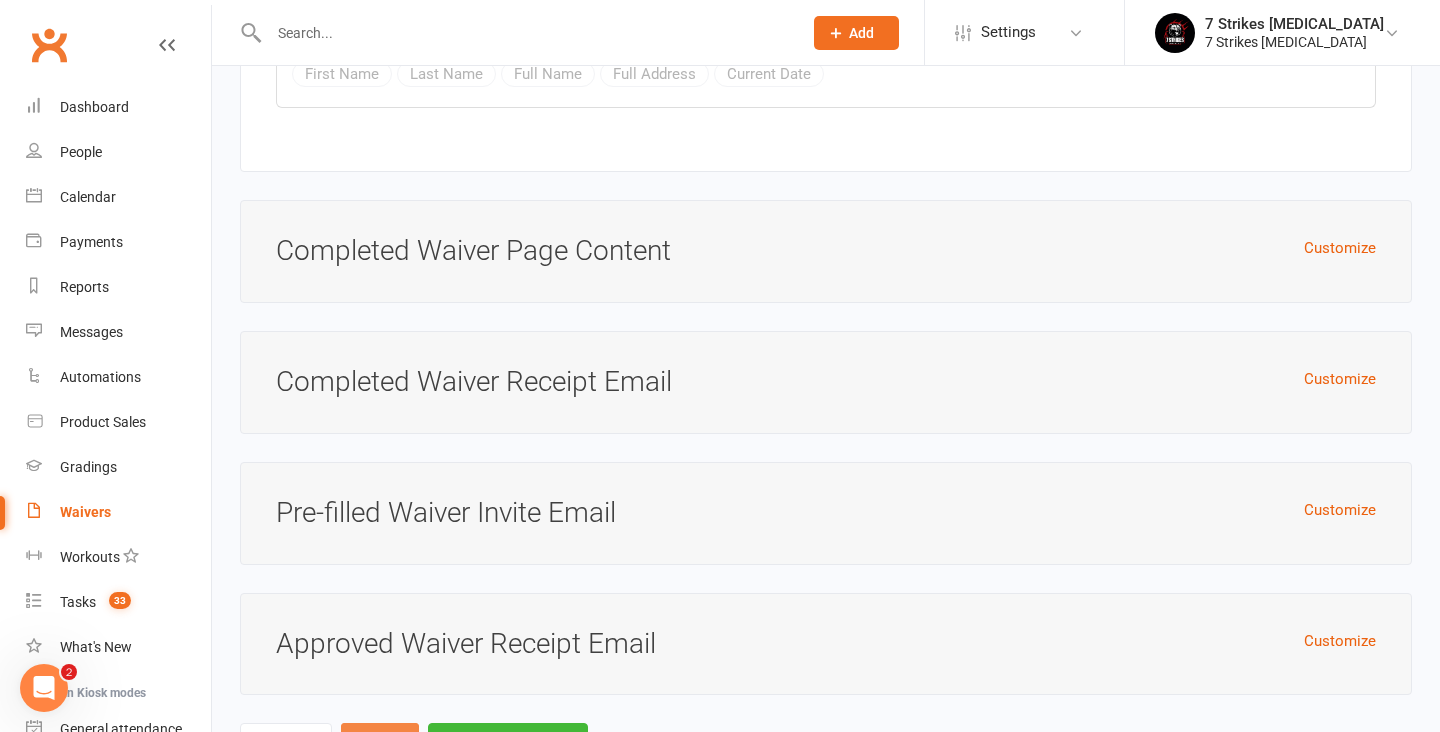 click on "Save" at bounding box center (380, 744) 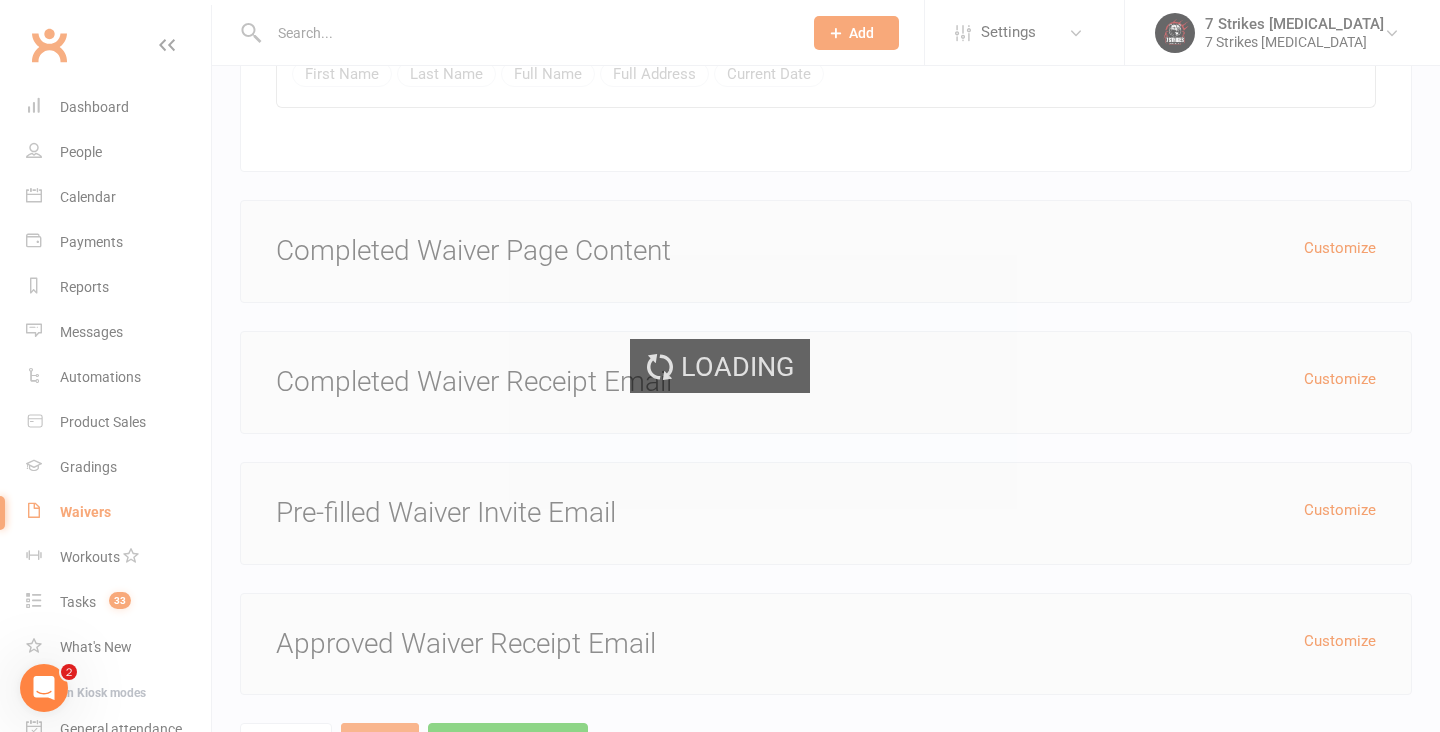 scroll, scrollTop: 0, scrollLeft: 0, axis: both 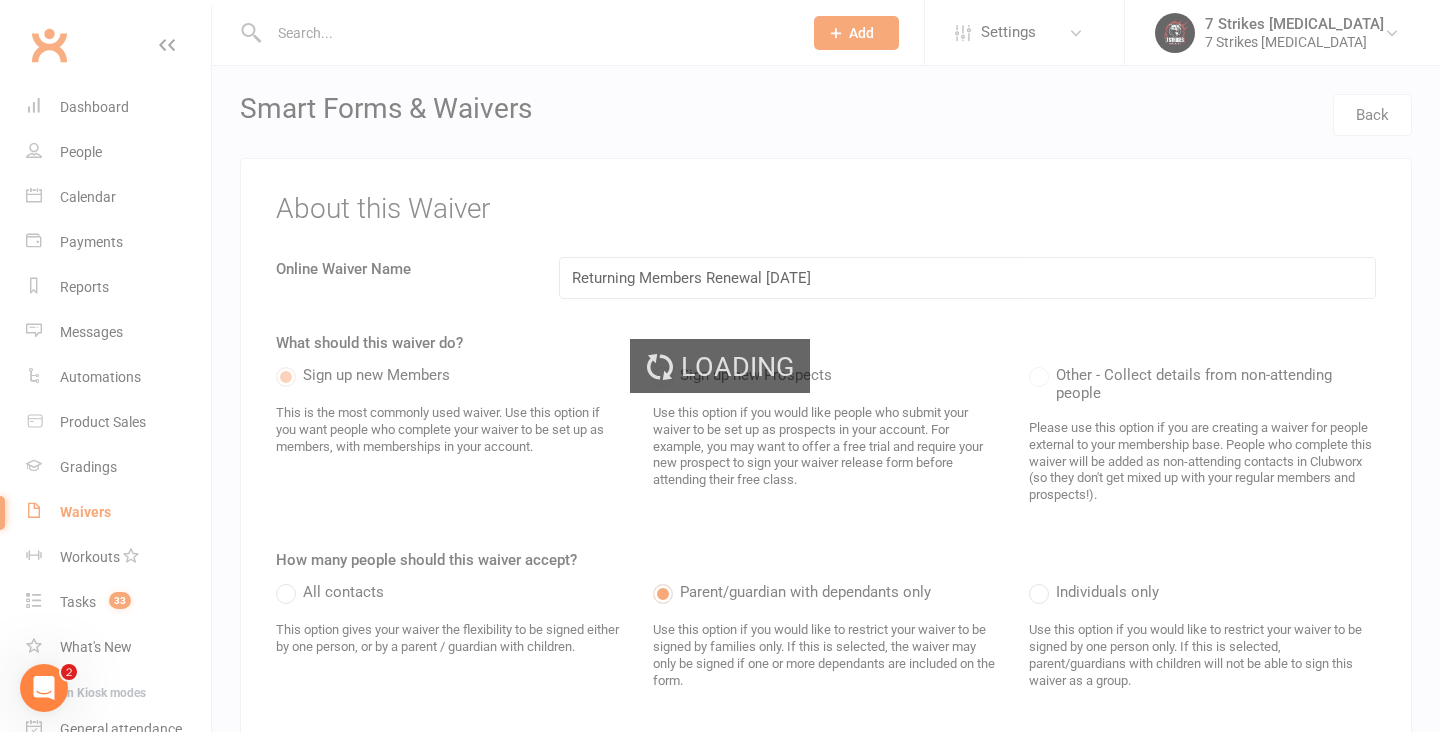 select on "50" 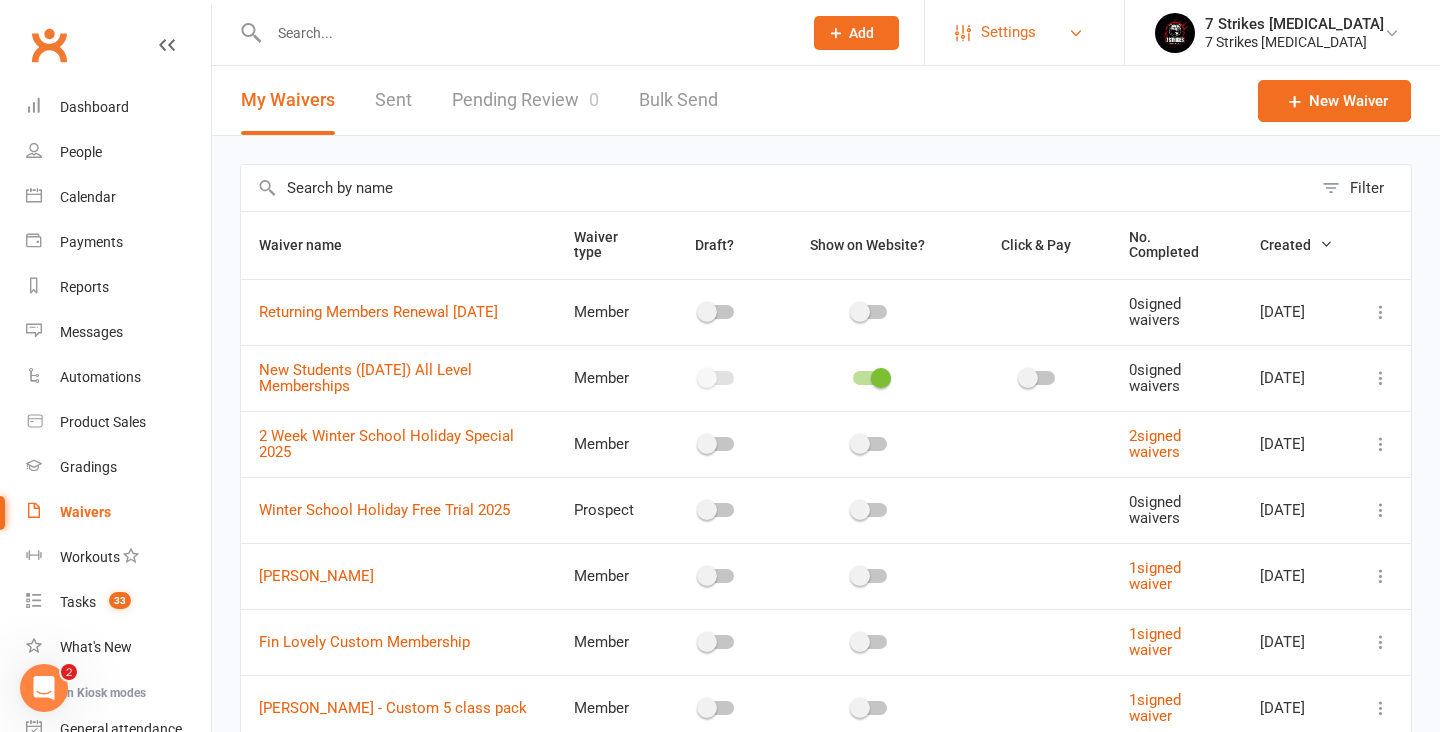 click on "Settings" at bounding box center [1024, 32] 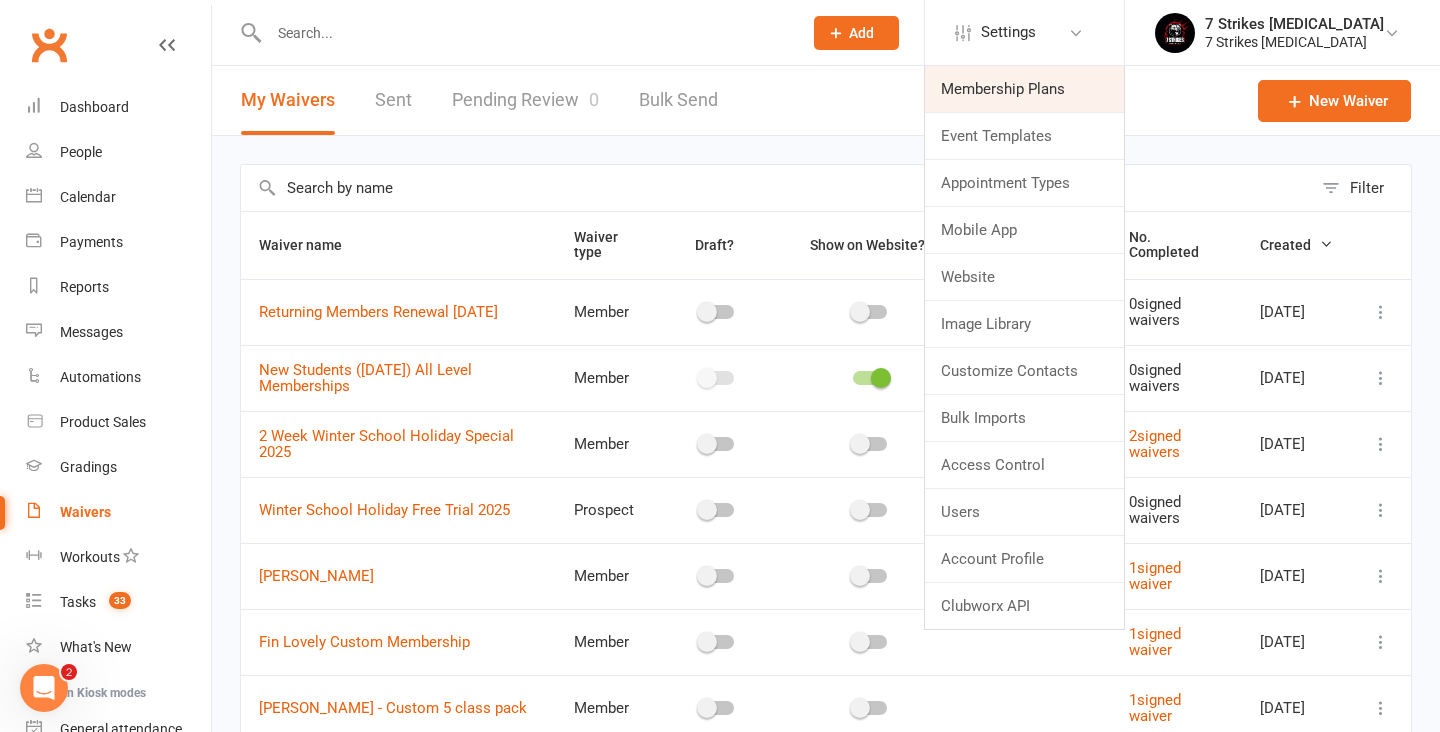 click on "Membership Plans" at bounding box center (1024, 89) 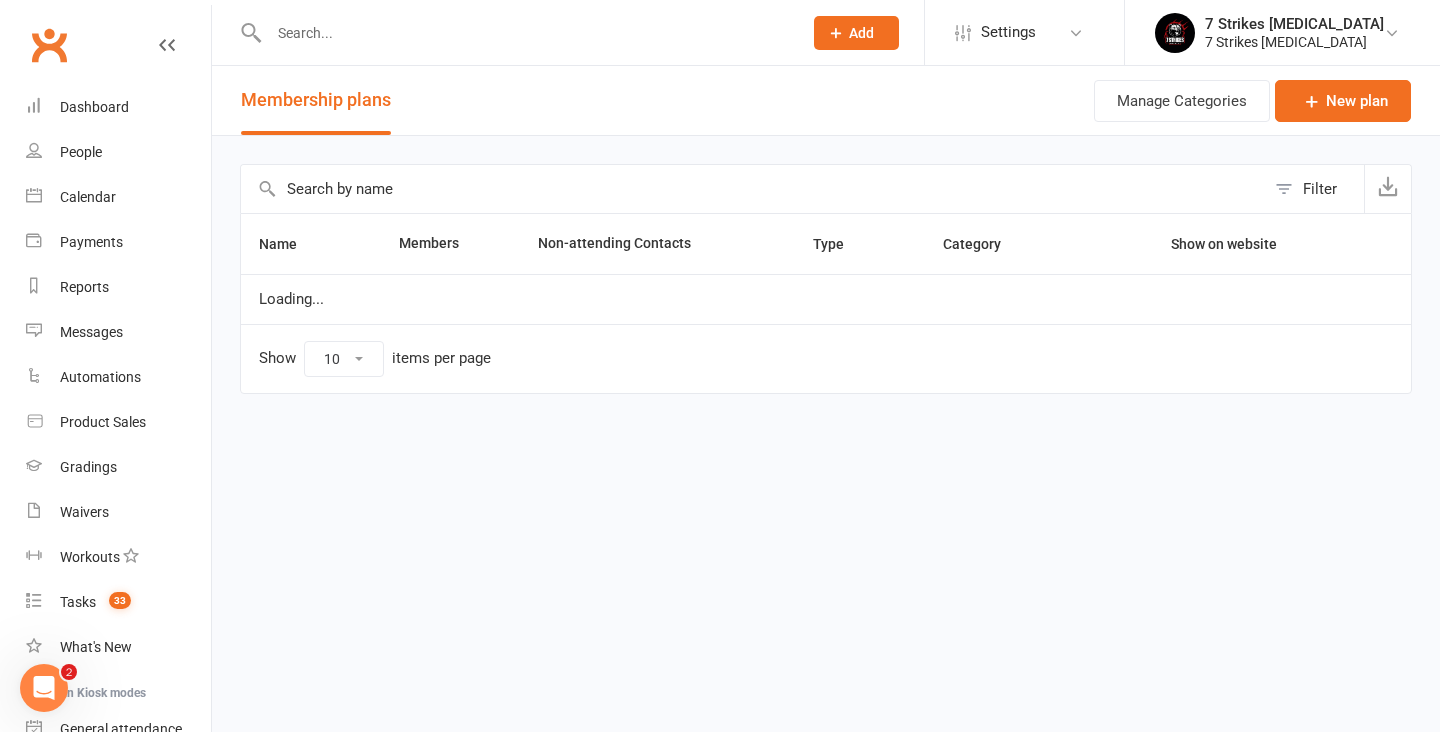 select on "100" 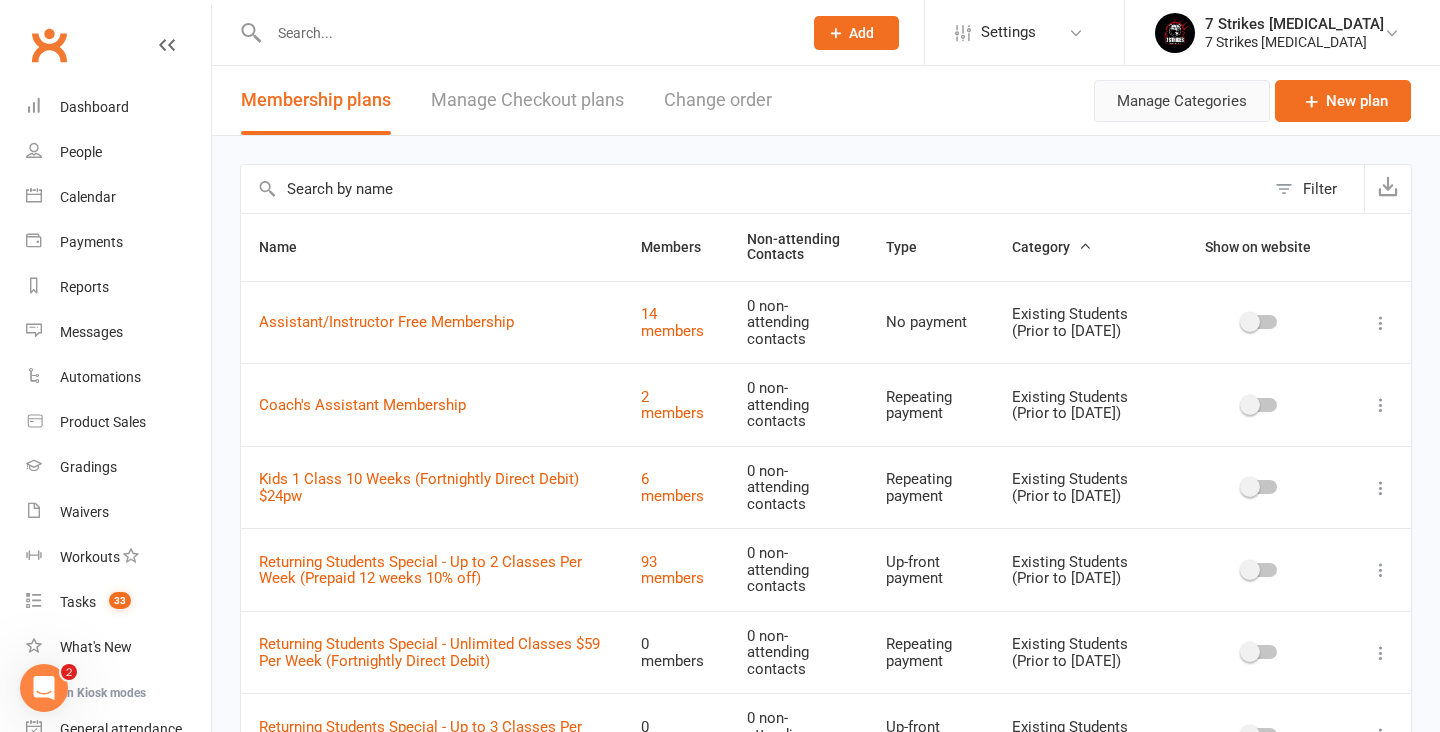 click on "Manage Categories" at bounding box center (1182, 101) 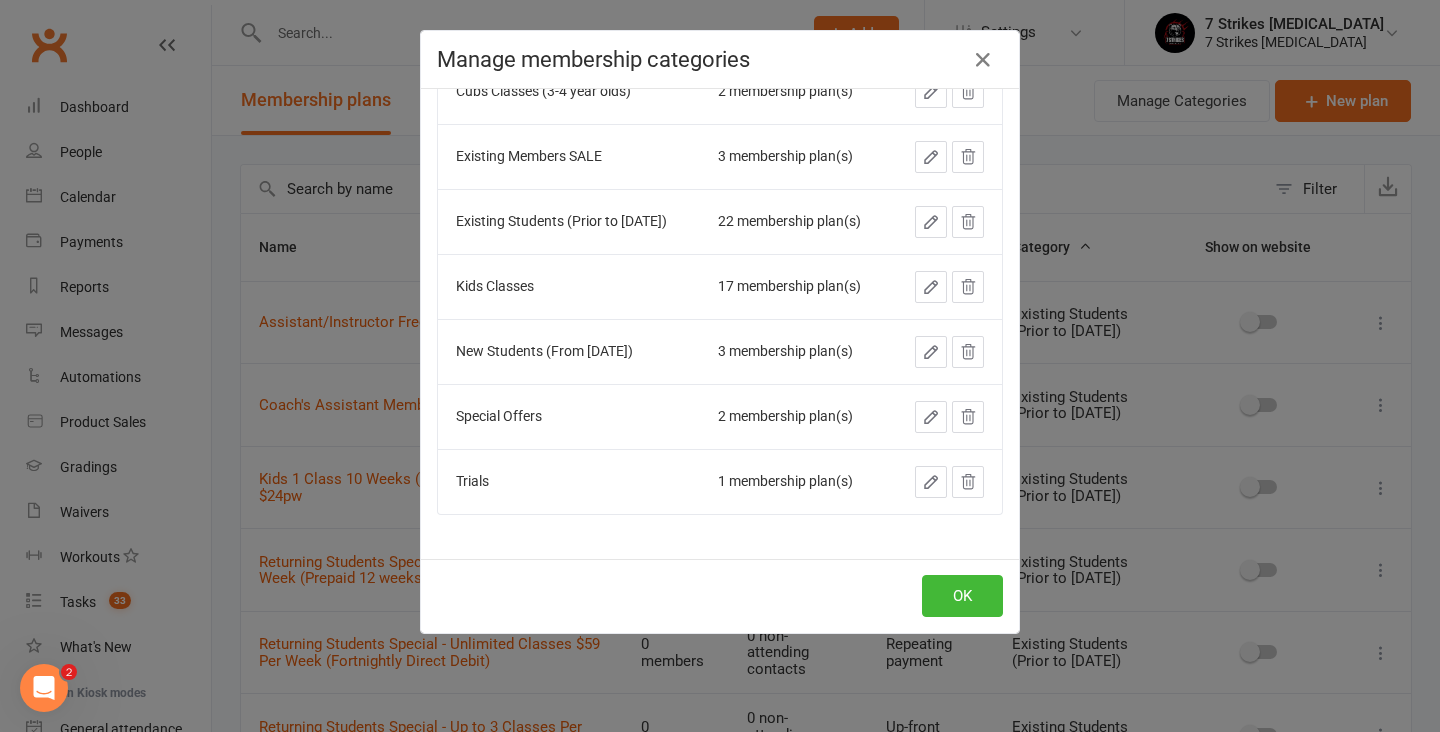 scroll, scrollTop: 124, scrollLeft: 0, axis: vertical 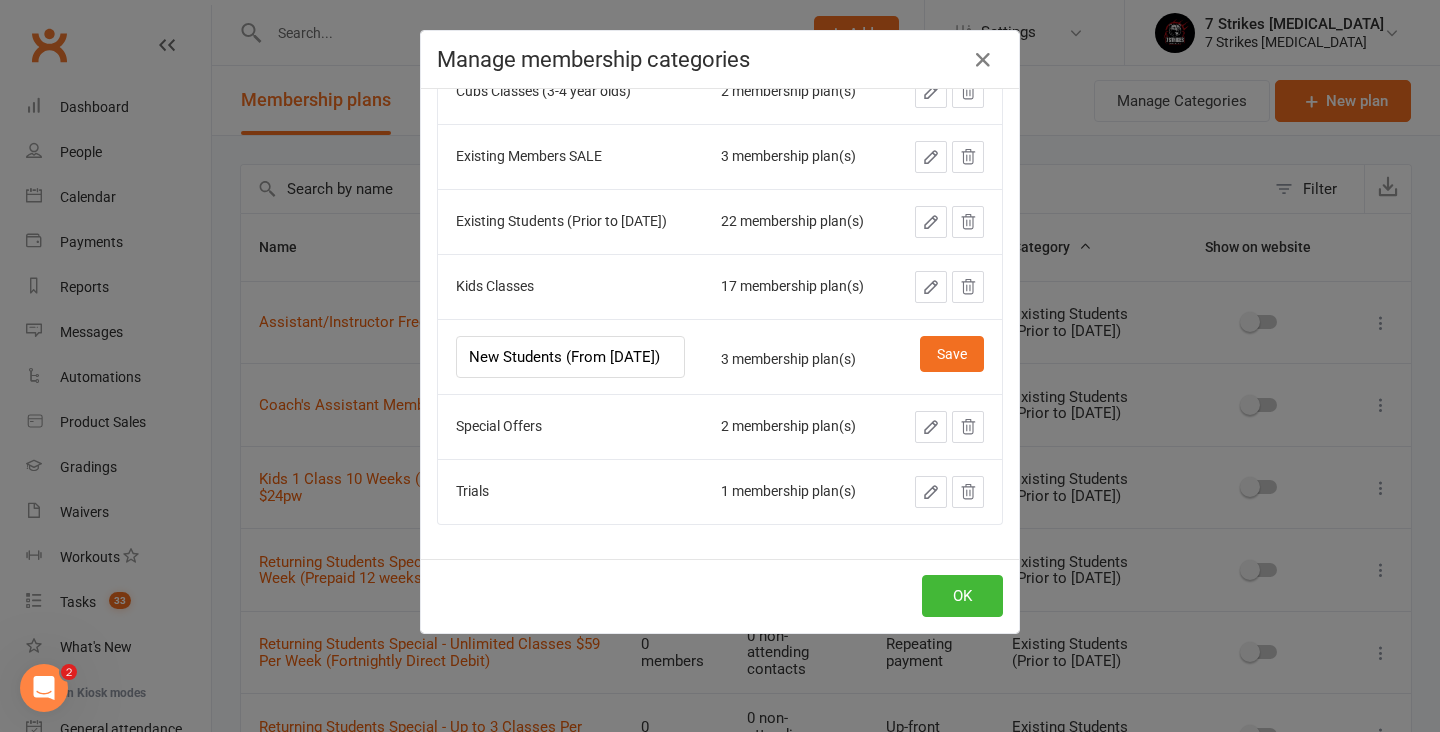 drag, startPoint x: 682, startPoint y: 360, endPoint x: 458, endPoint y: 367, distance: 224.10934 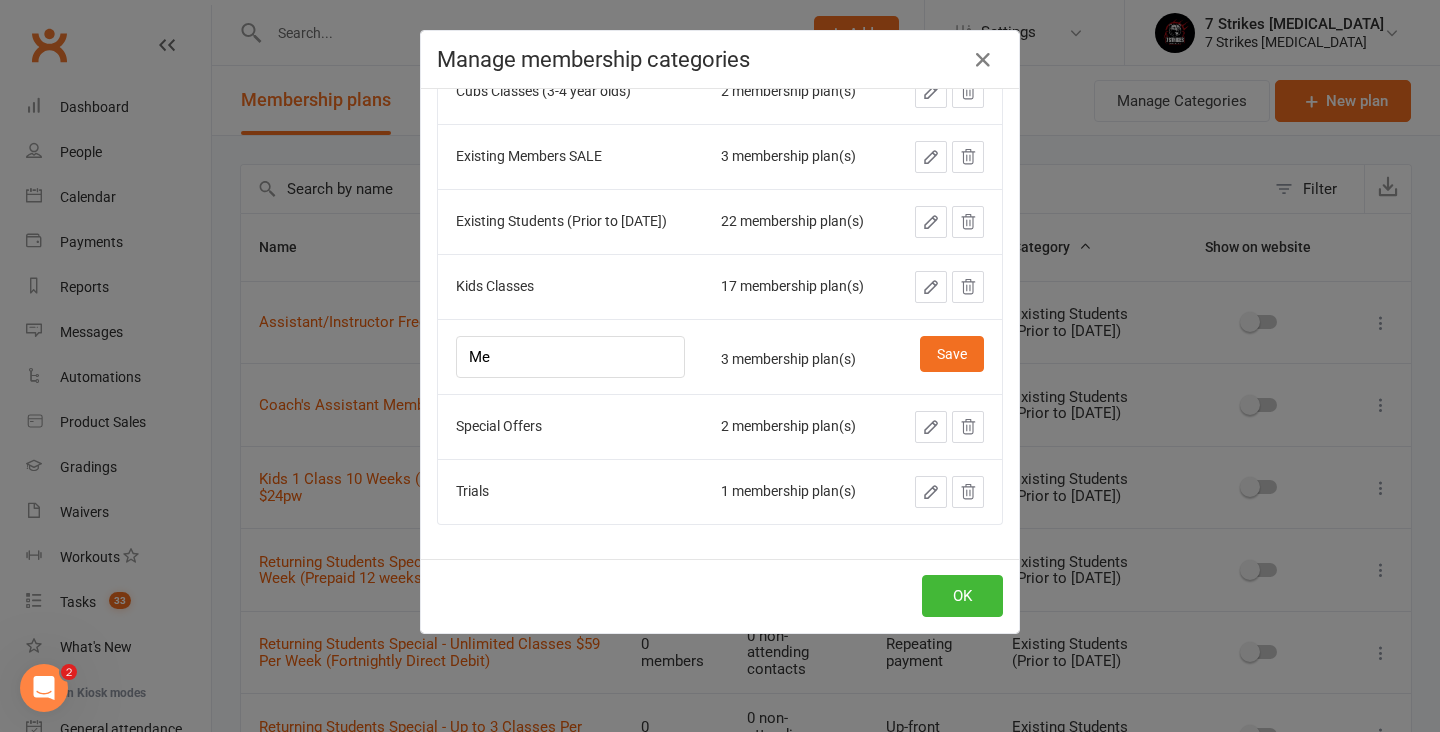 type on "M" 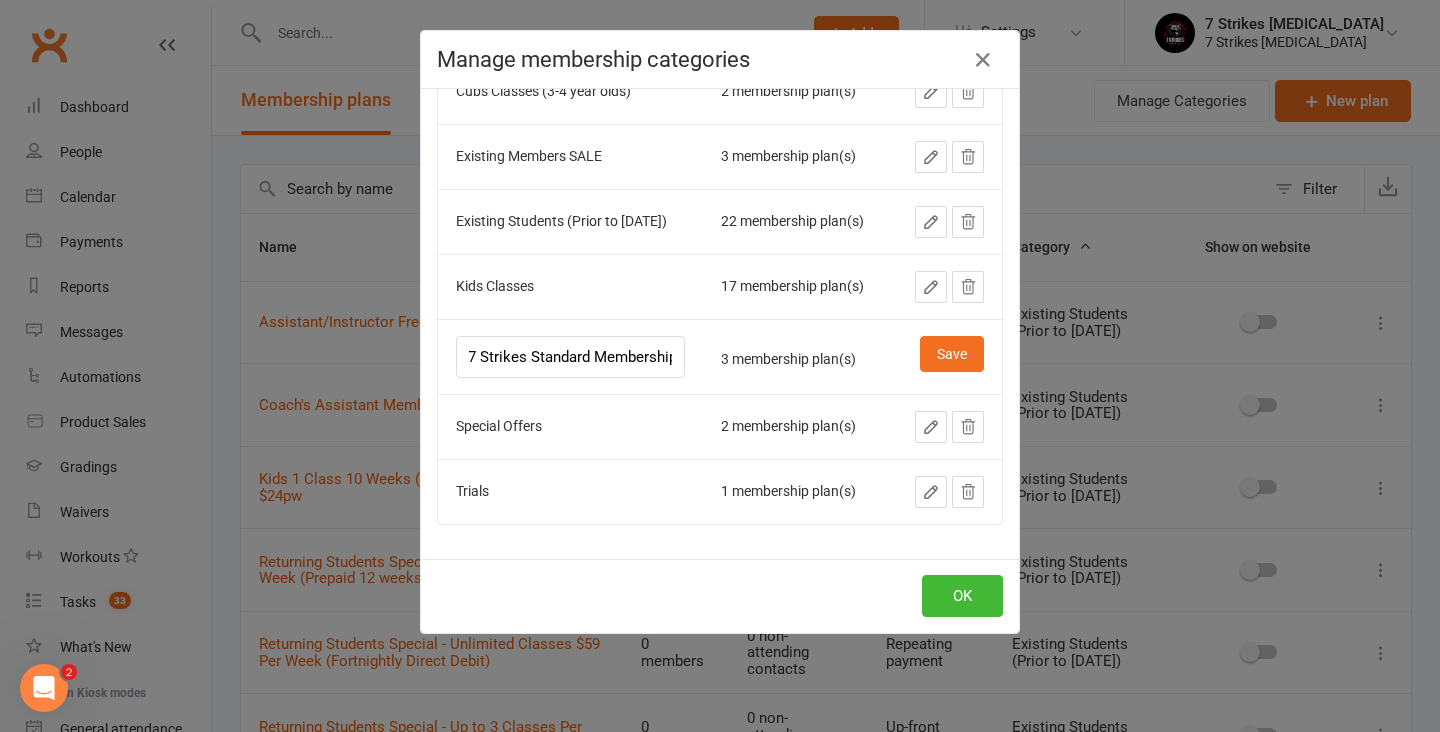 click on "7 Strikes Standard Membership" at bounding box center (570, 357) 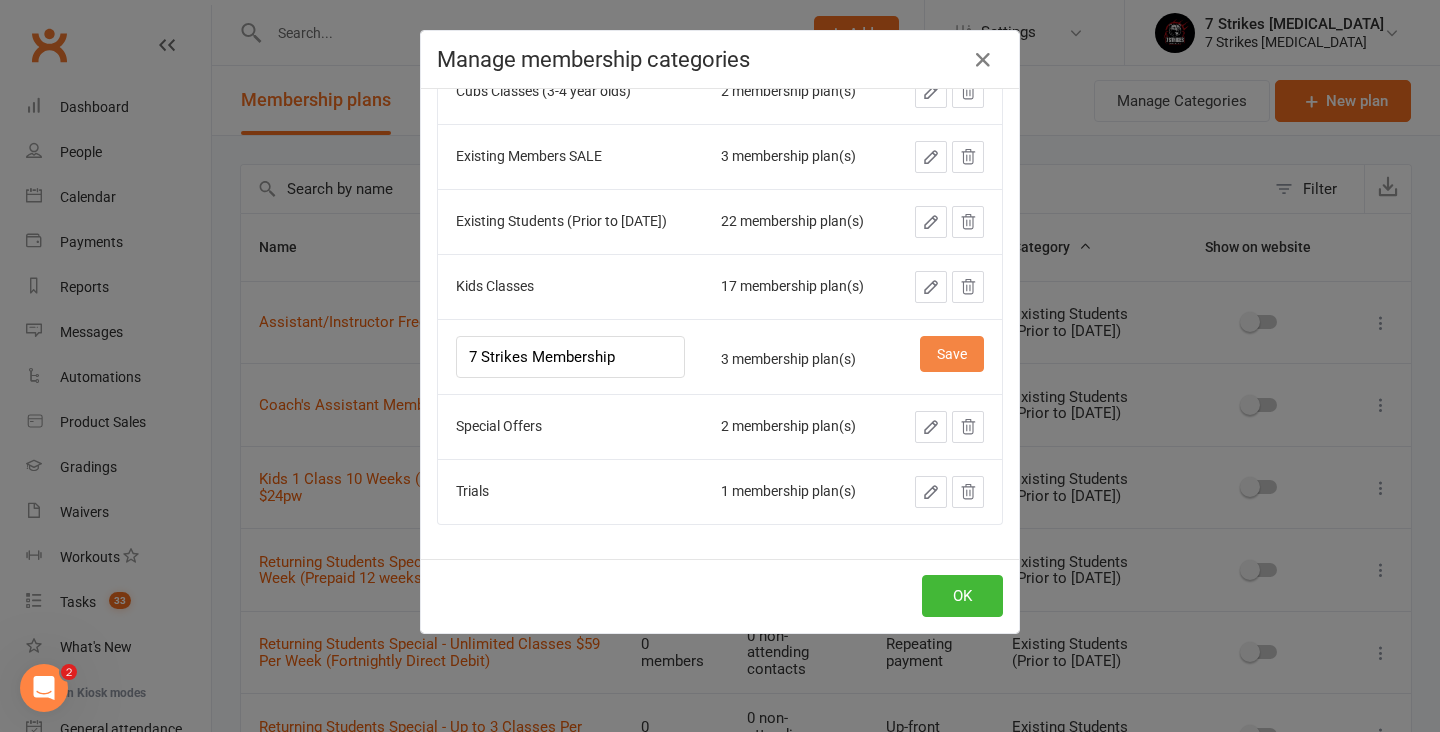 type on "7 Strikes Membership" 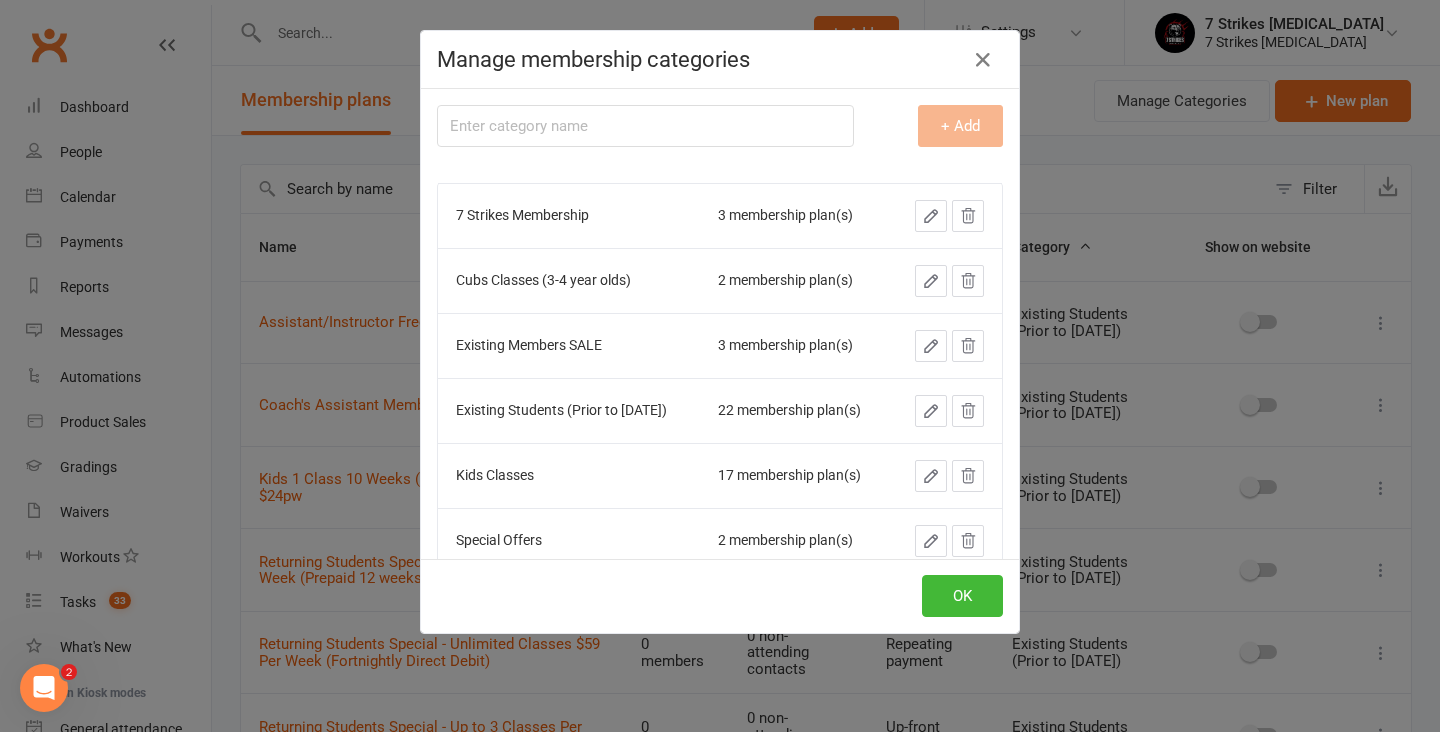 scroll, scrollTop: 0, scrollLeft: 0, axis: both 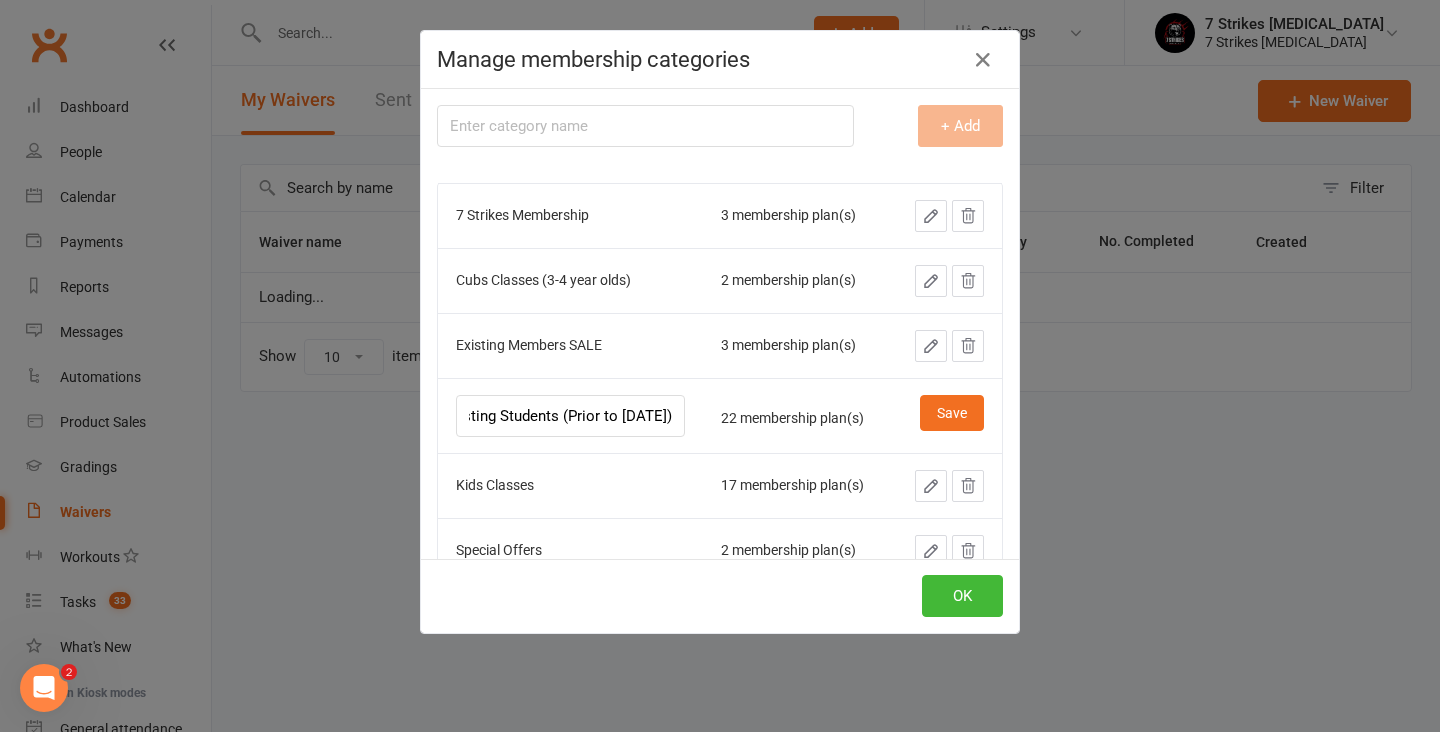 select on "50" 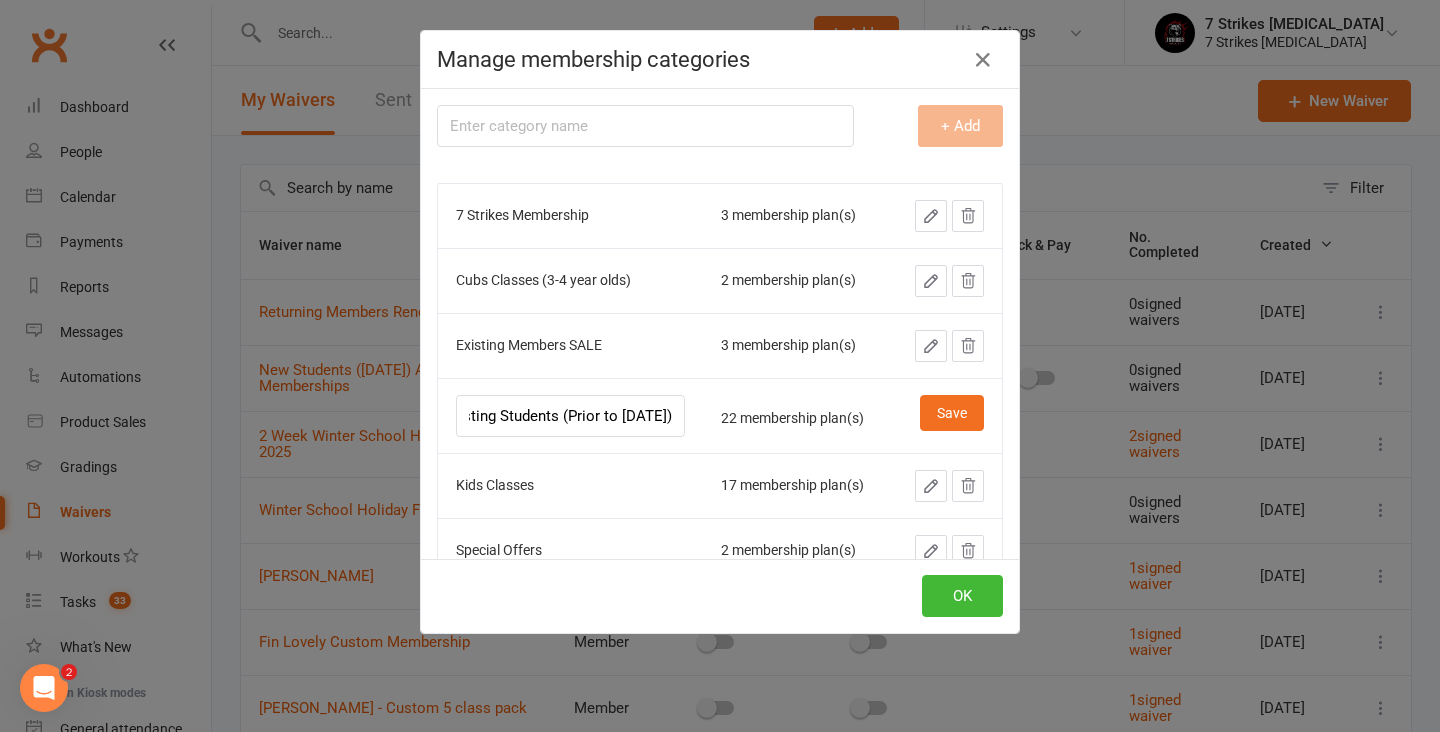 click on "Existing Students (Prior to July 2025)" at bounding box center (570, 416) 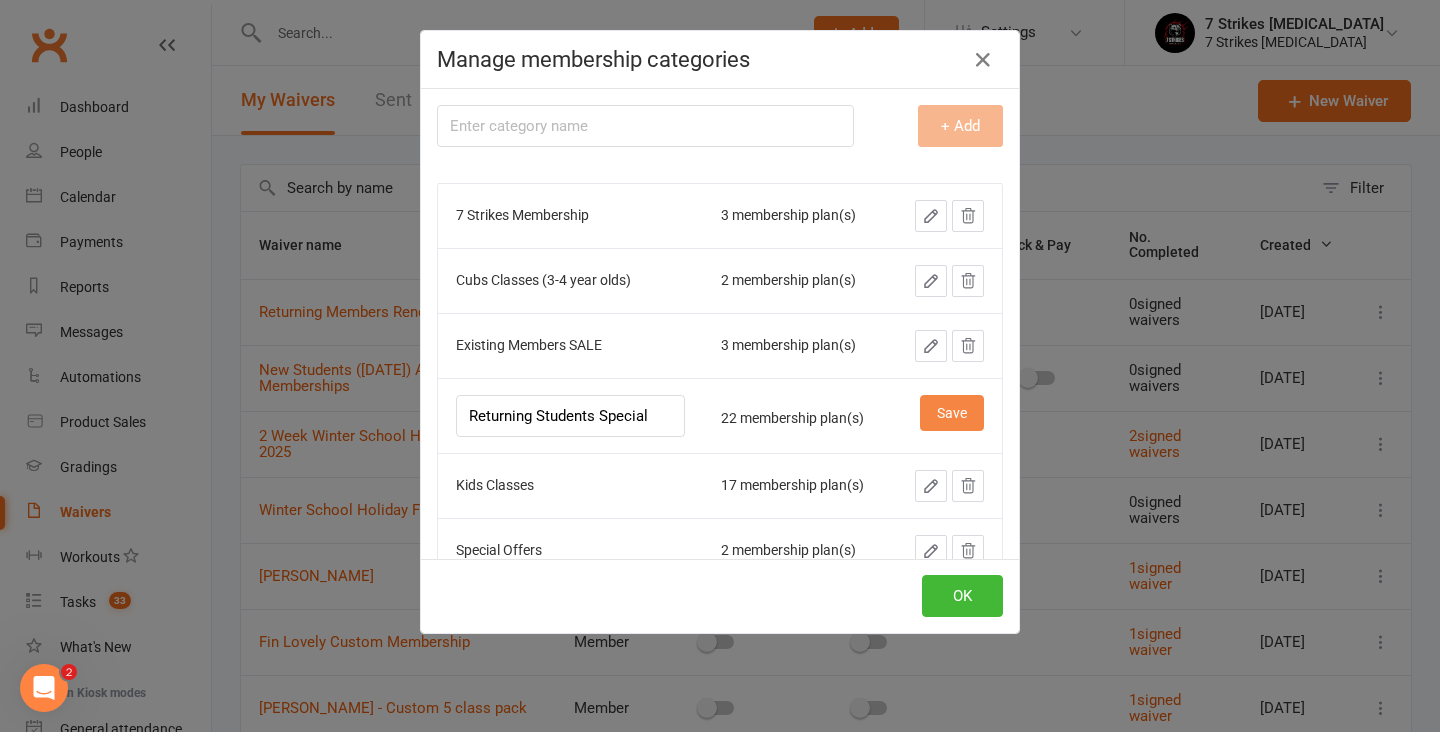 type on "Returning Students Special" 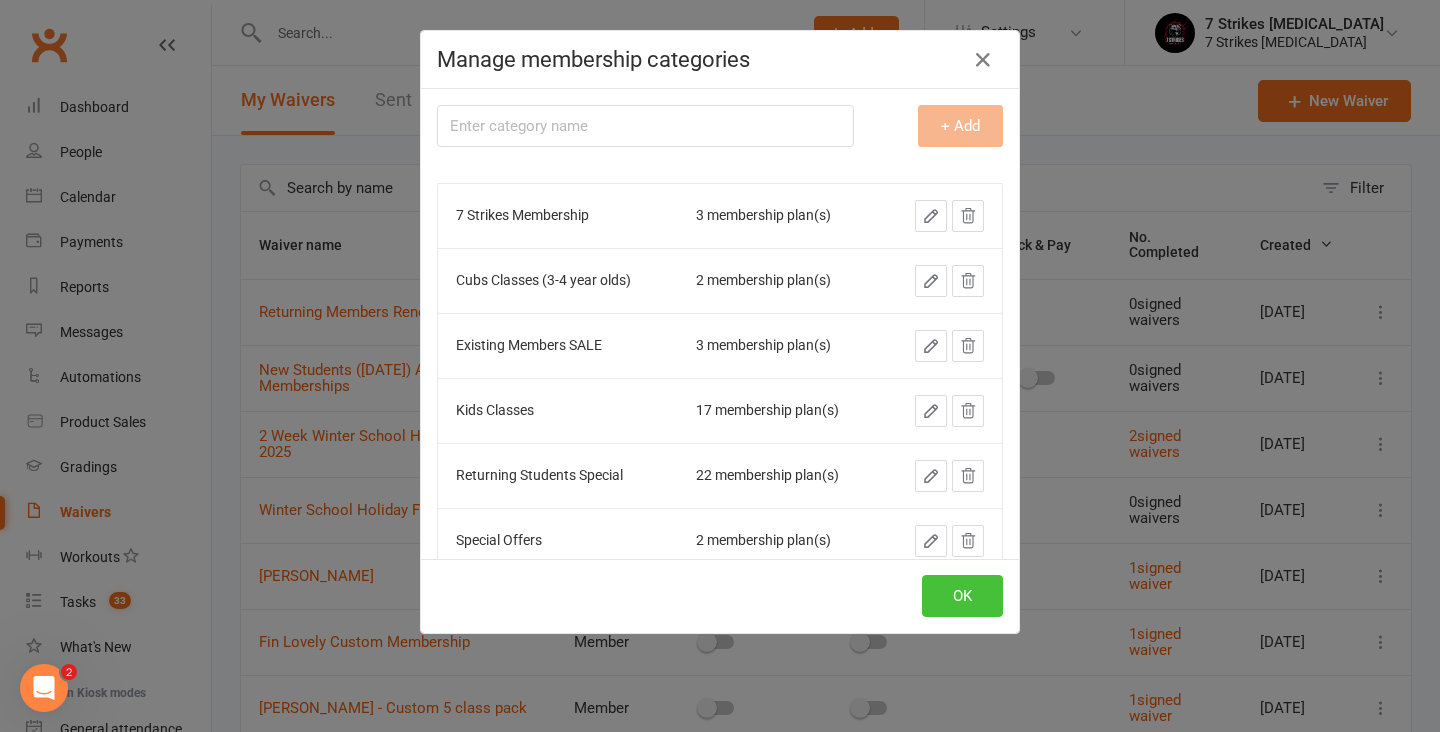 click on "OK" at bounding box center [962, 596] 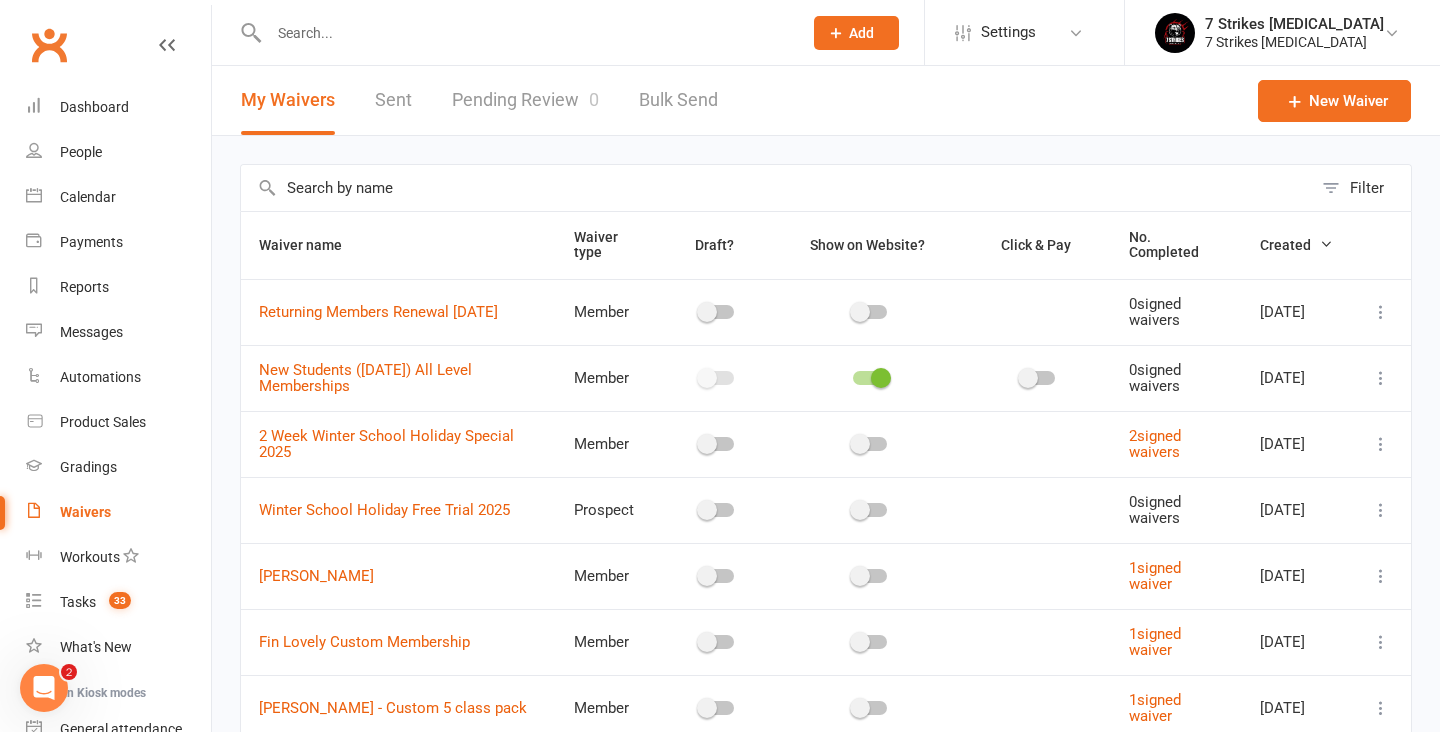 click at bounding box center [870, 312] 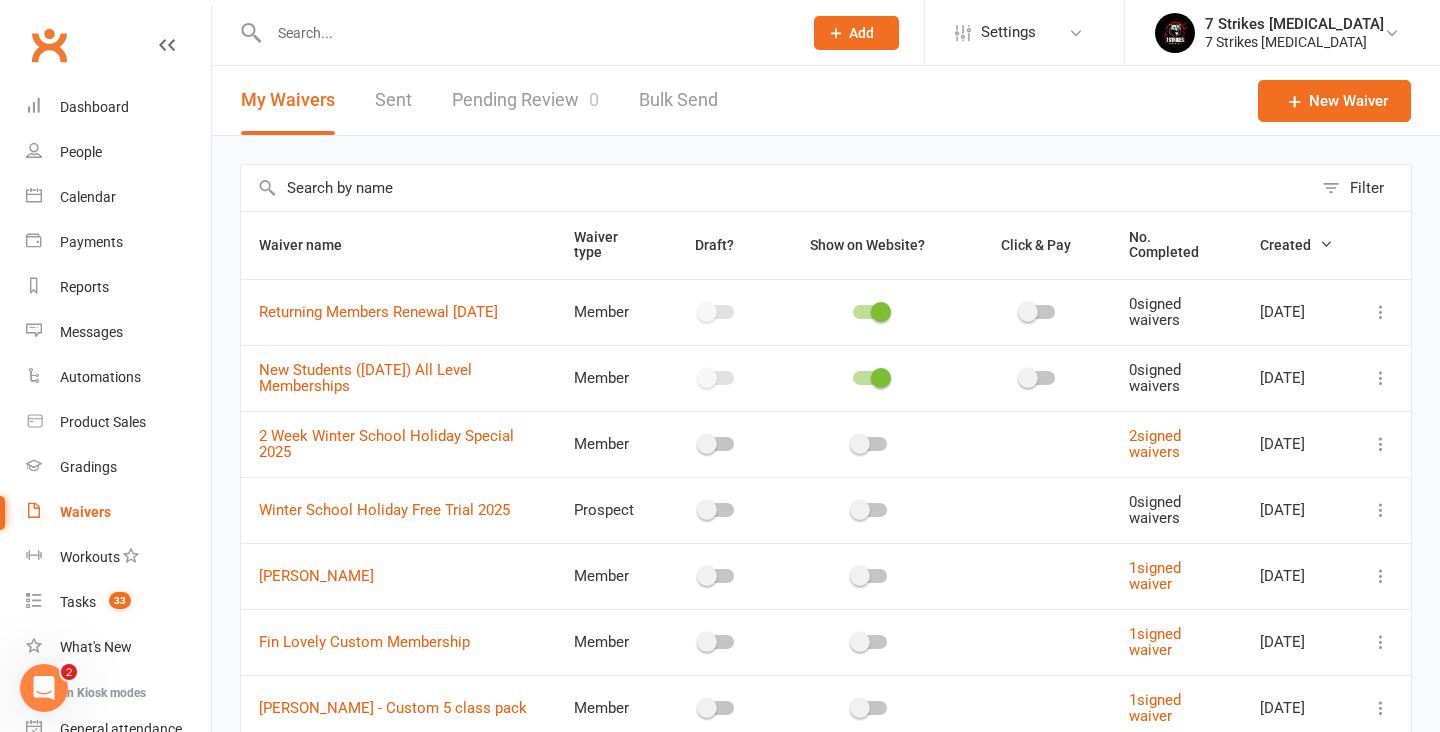 click at bounding box center (881, 378) 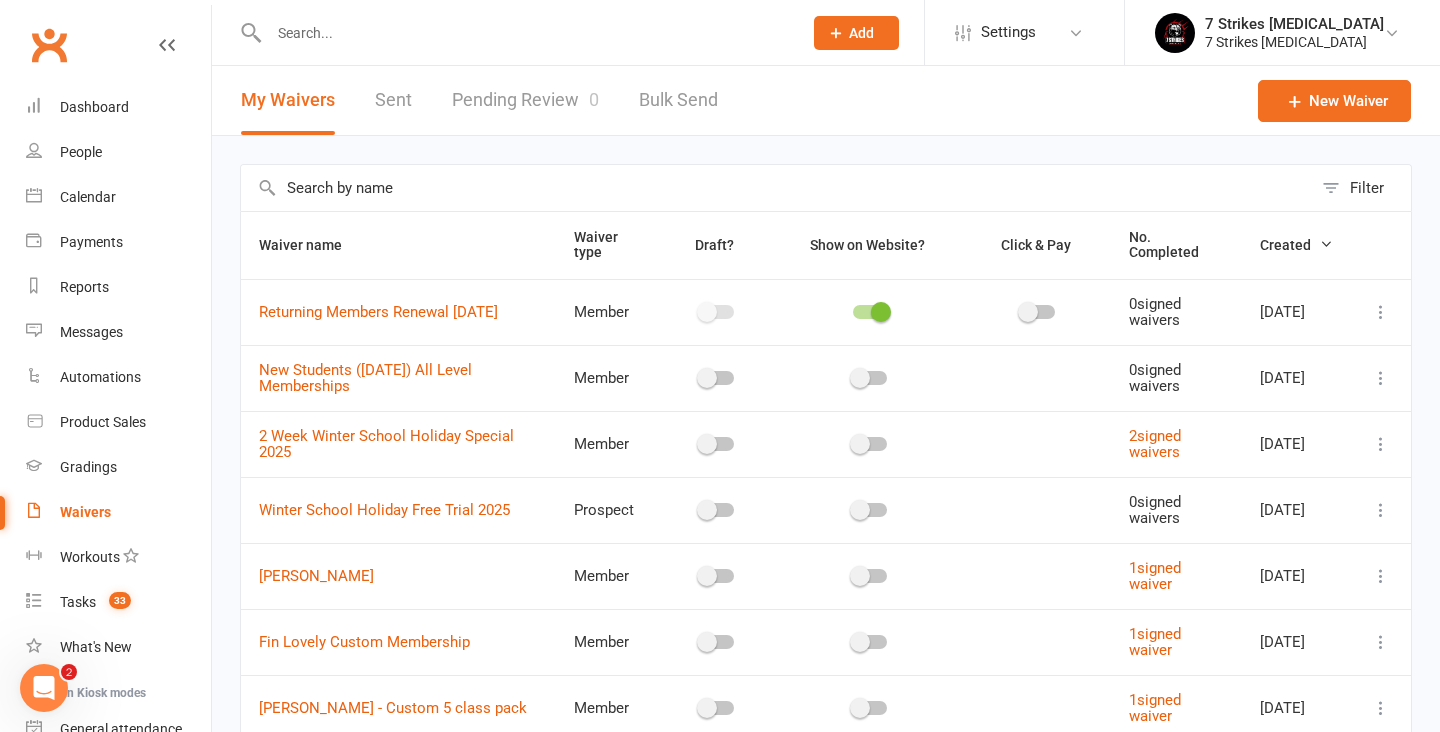 click at bounding box center [1381, 378] 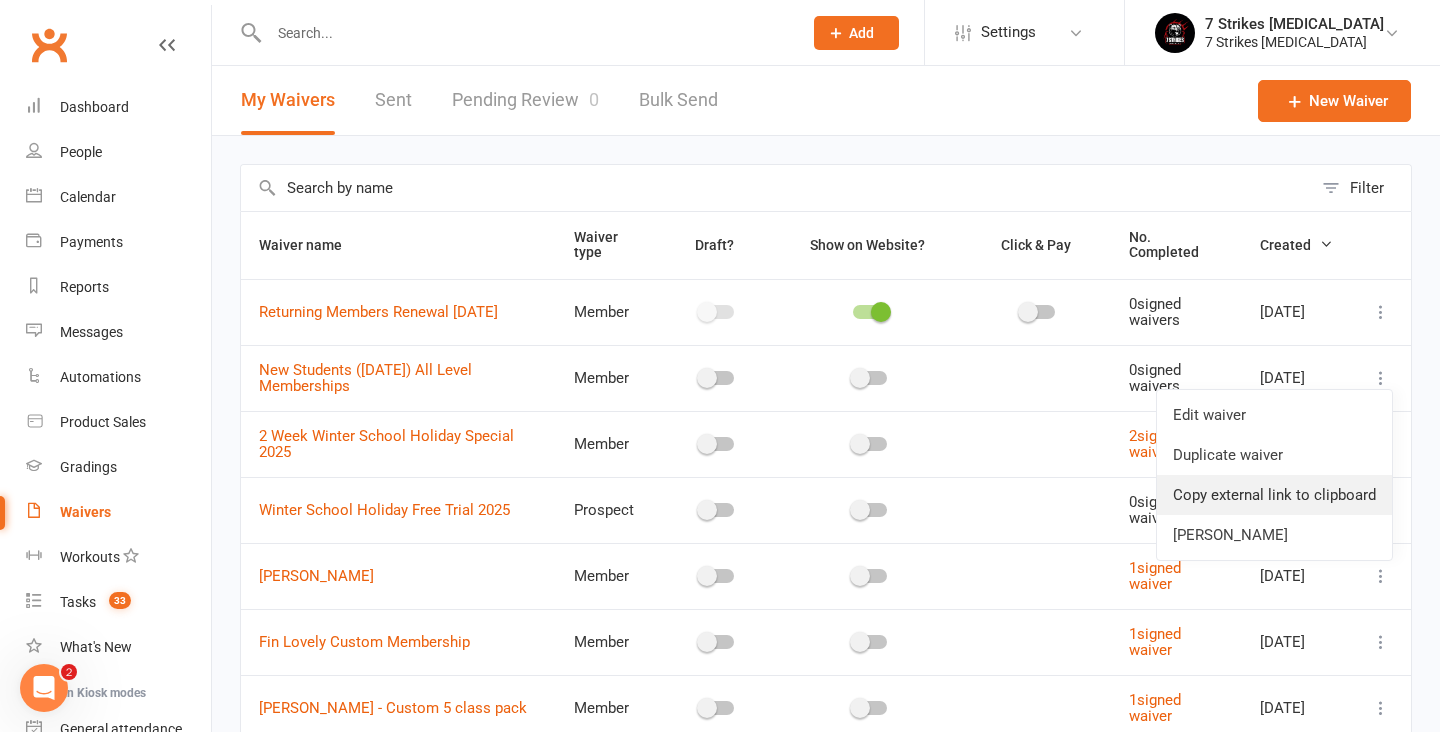 click on "Copy external link to clipboard" at bounding box center [1274, 495] 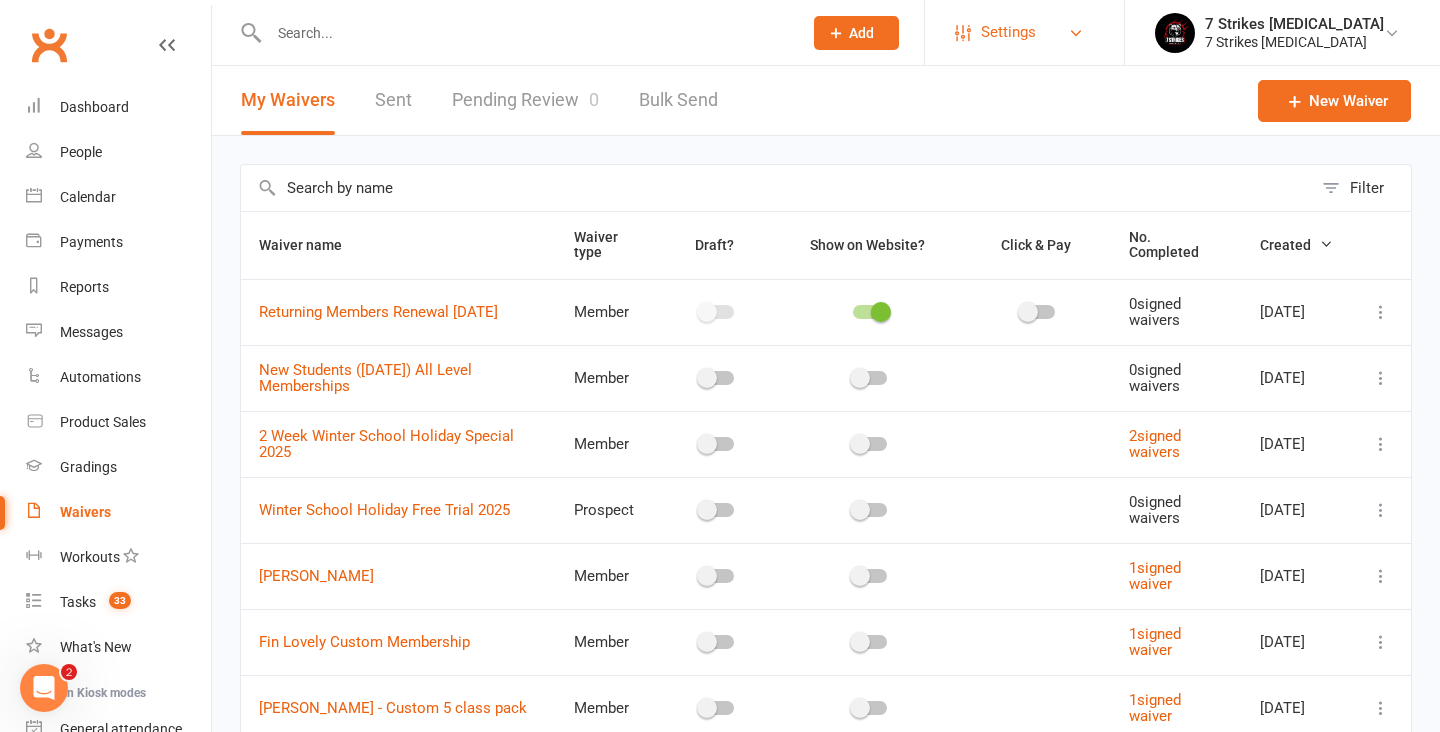 click on "Settings" at bounding box center [1008, 32] 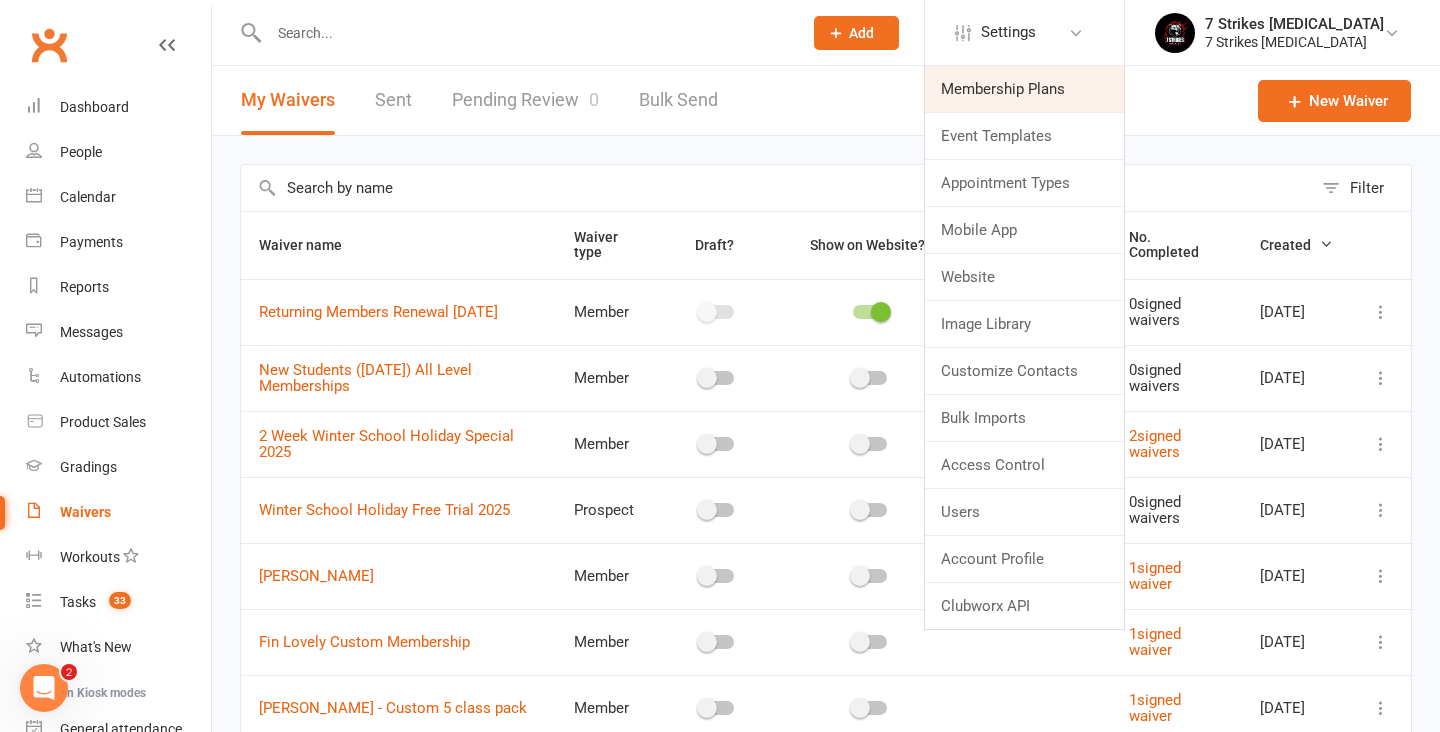 click on "Membership Plans" at bounding box center [1024, 89] 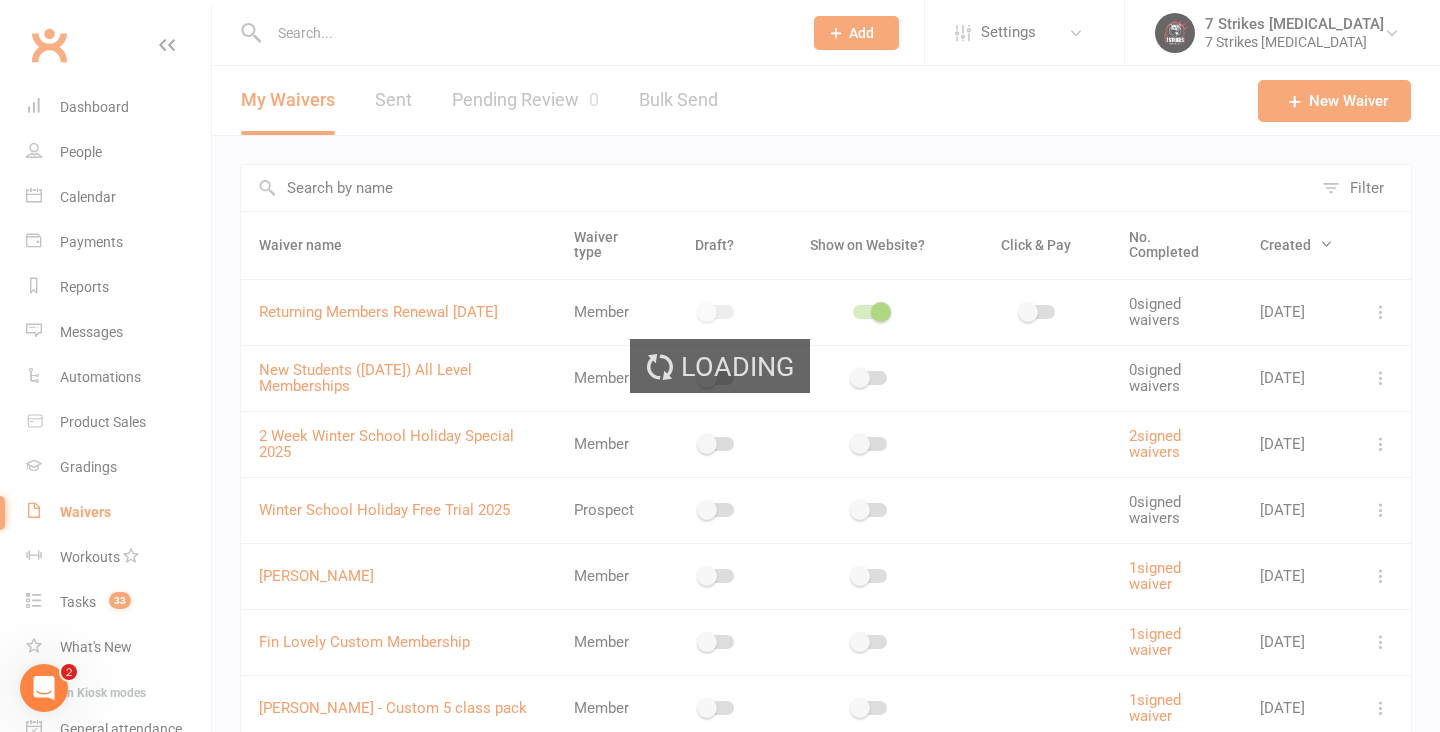 select on "100" 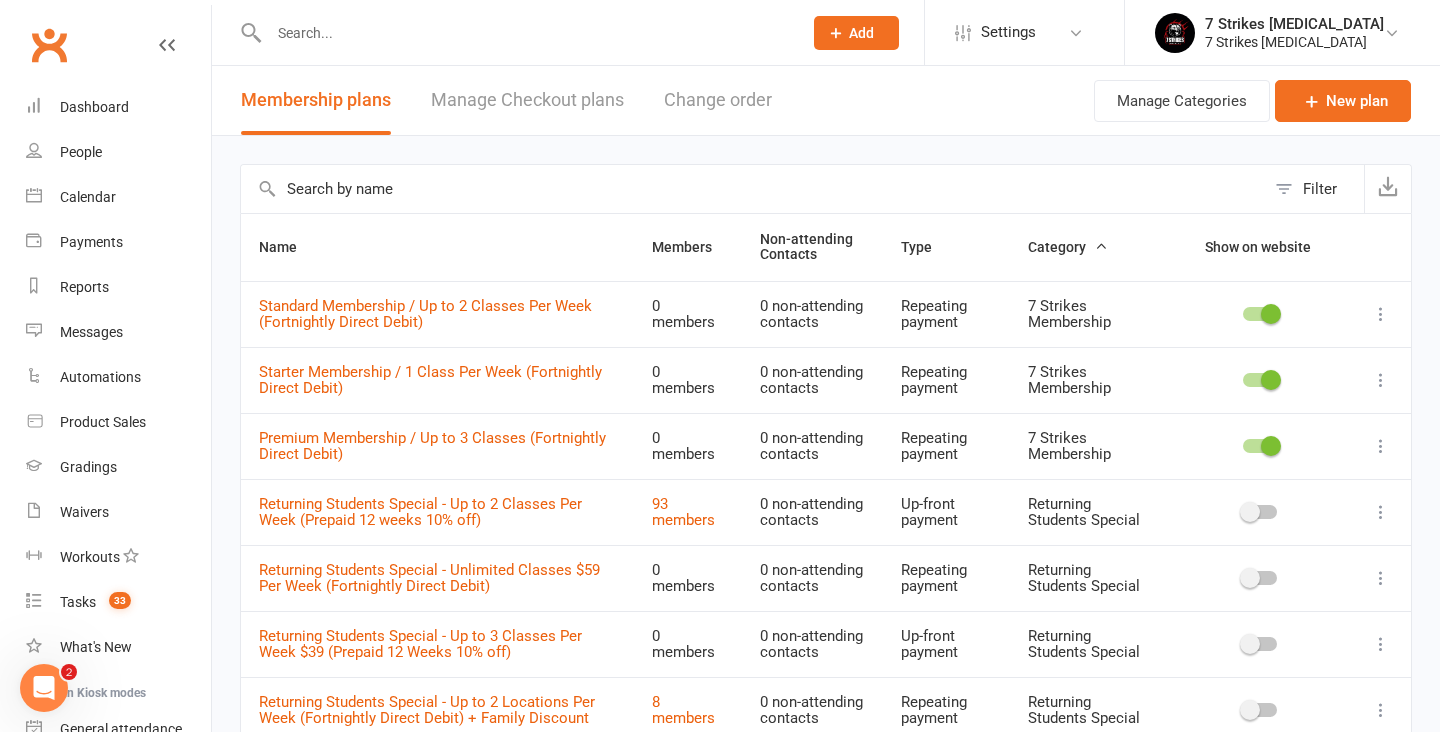 click at bounding box center [1260, 314] 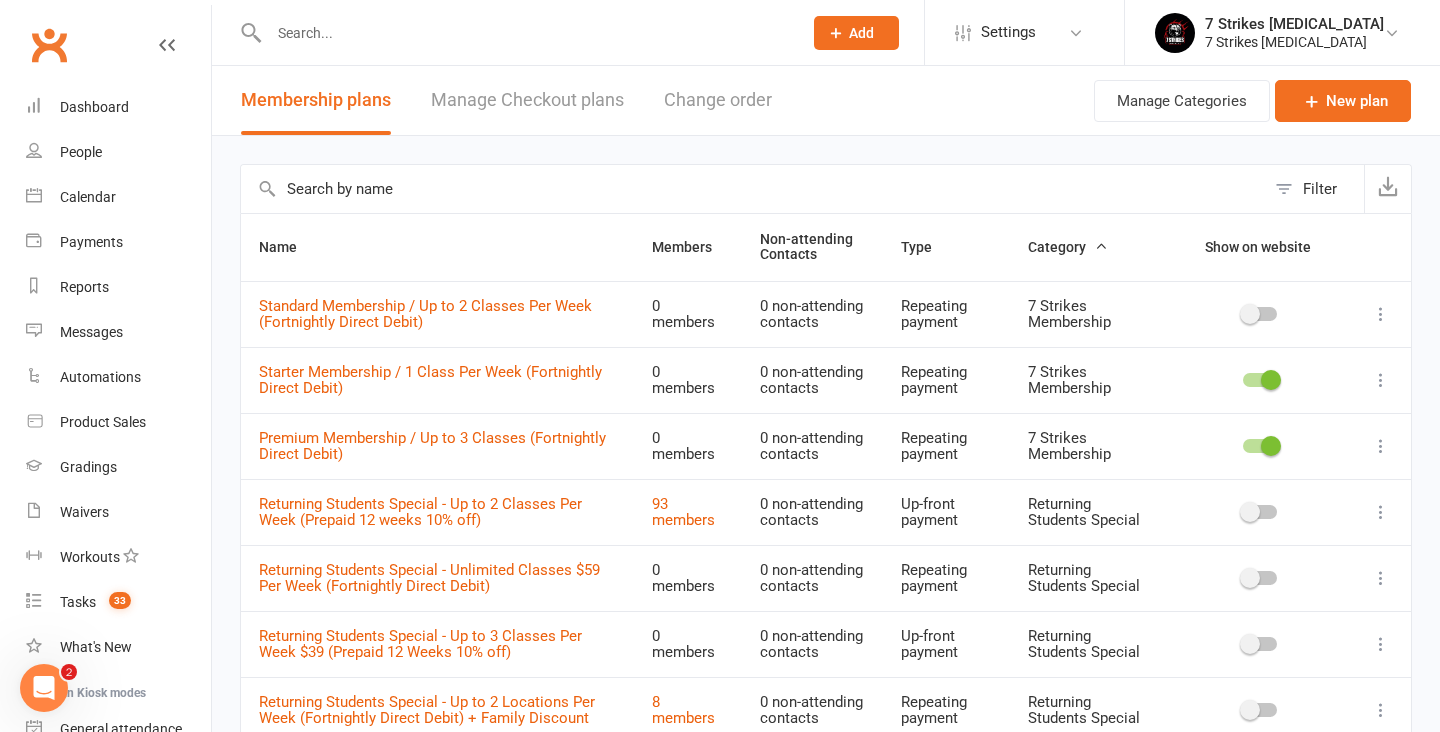 click at bounding box center [1260, 380] 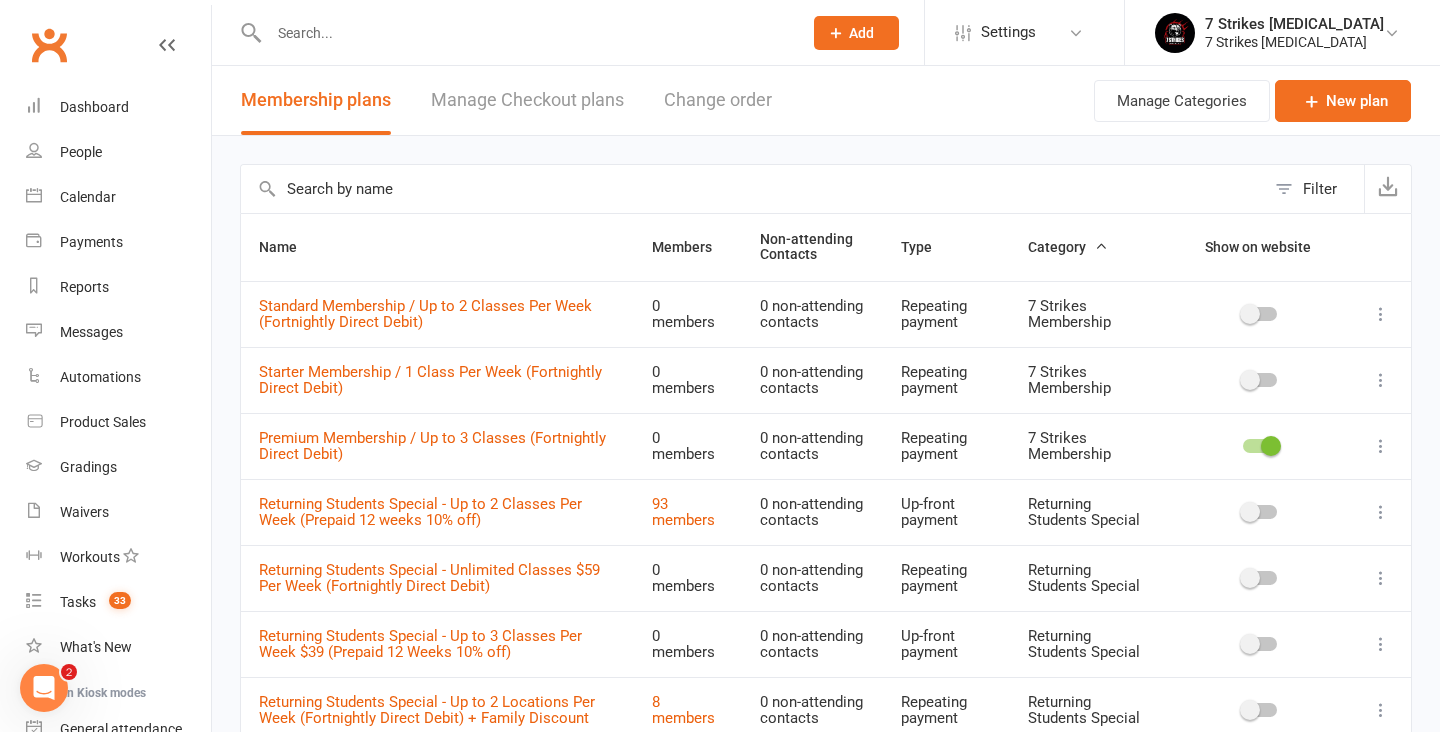 click at bounding box center [1271, 446] 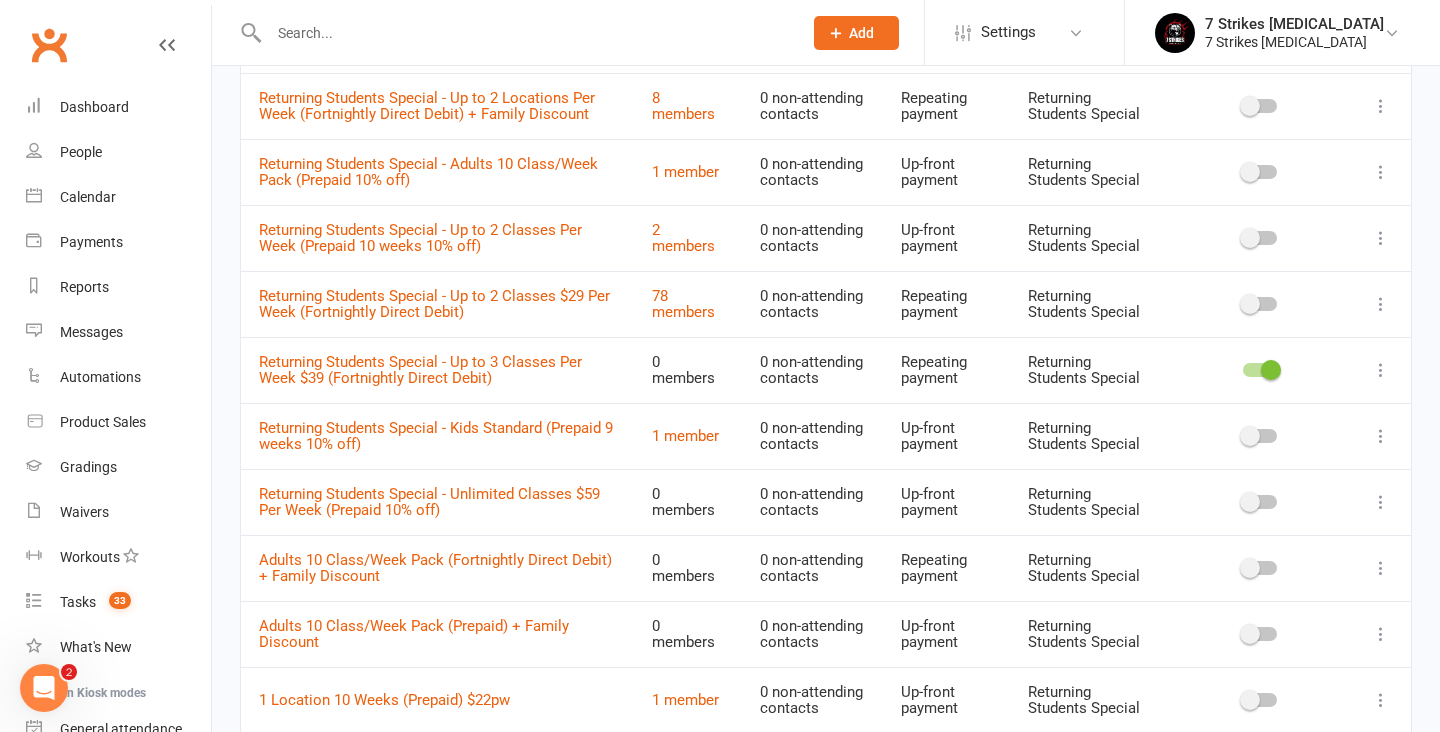 scroll, scrollTop: 605, scrollLeft: 0, axis: vertical 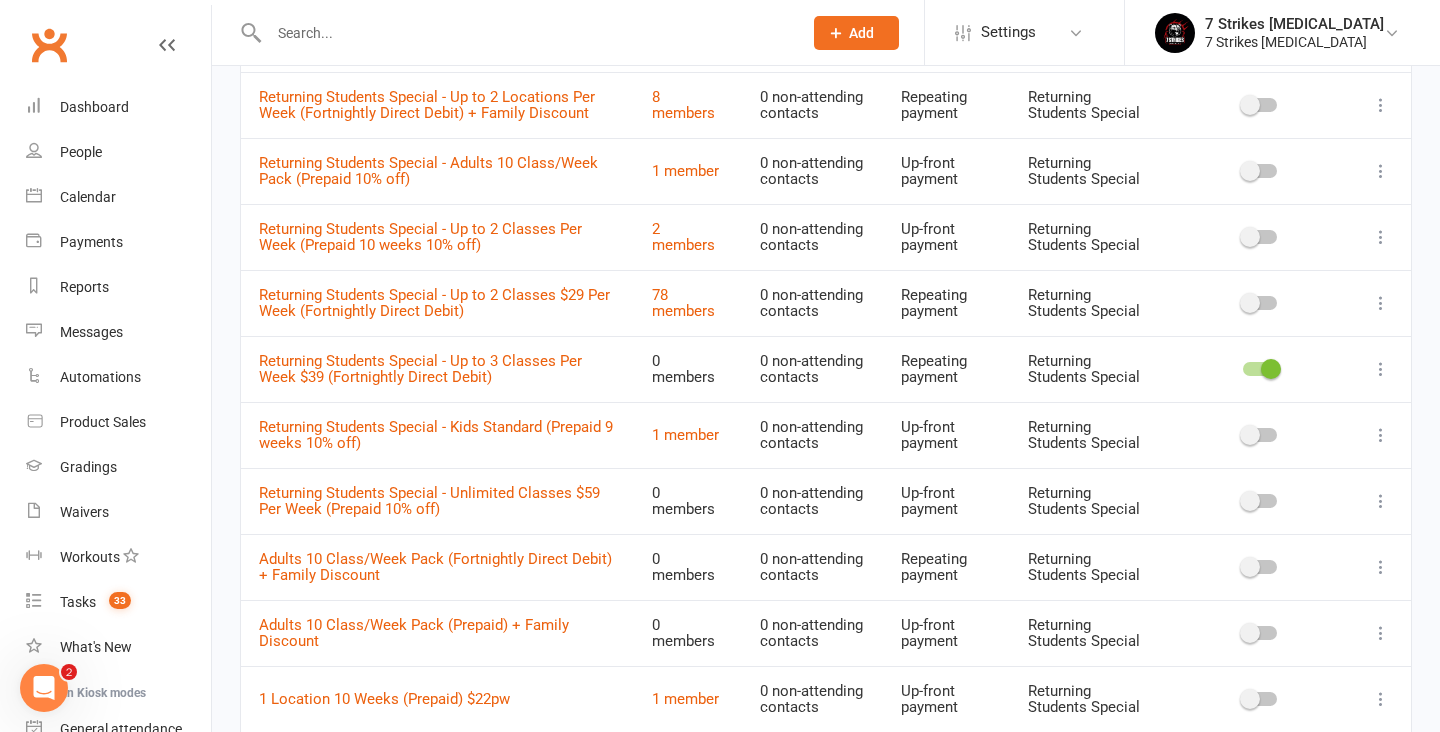 click at bounding box center (1271, 369) 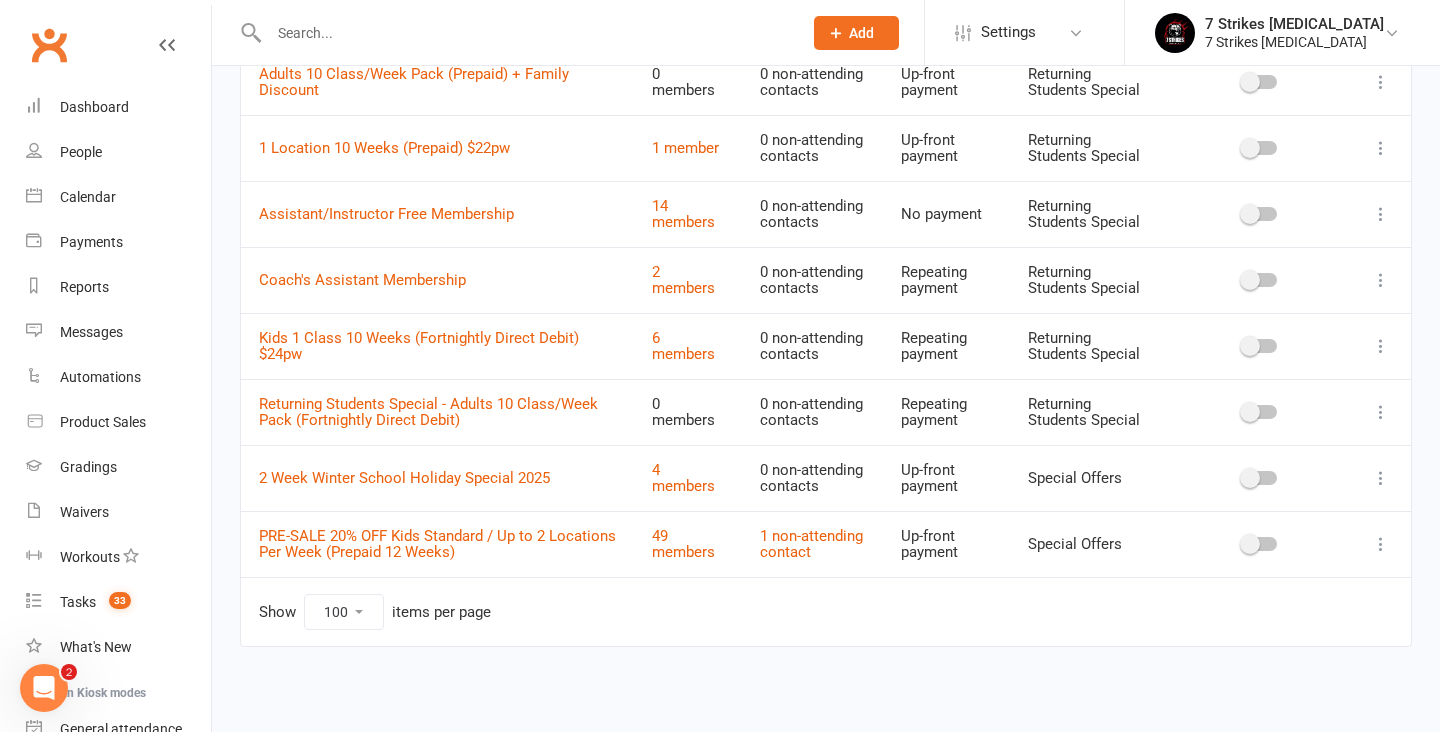 scroll, scrollTop: 1421, scrollLeft: 0, axis: vertical 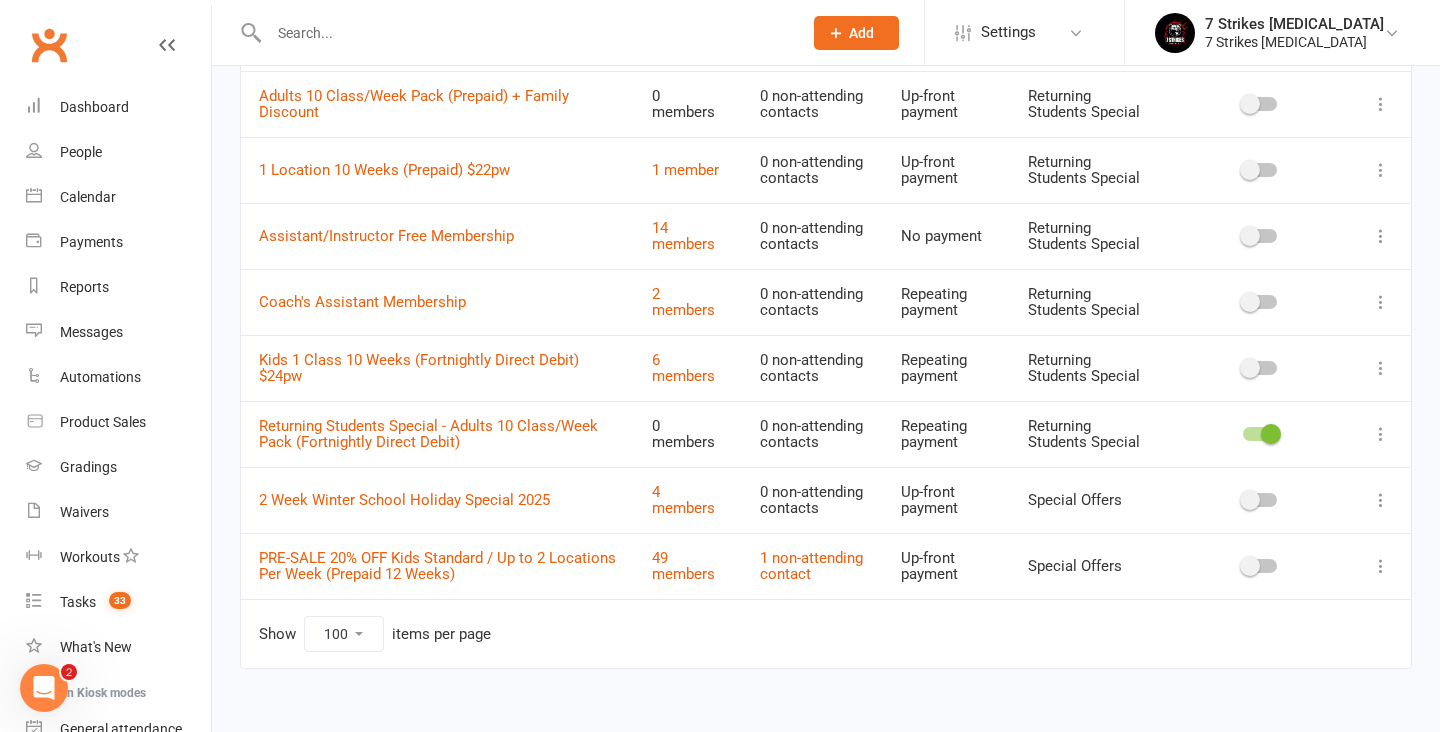 click at bounding box center [1250, -28] 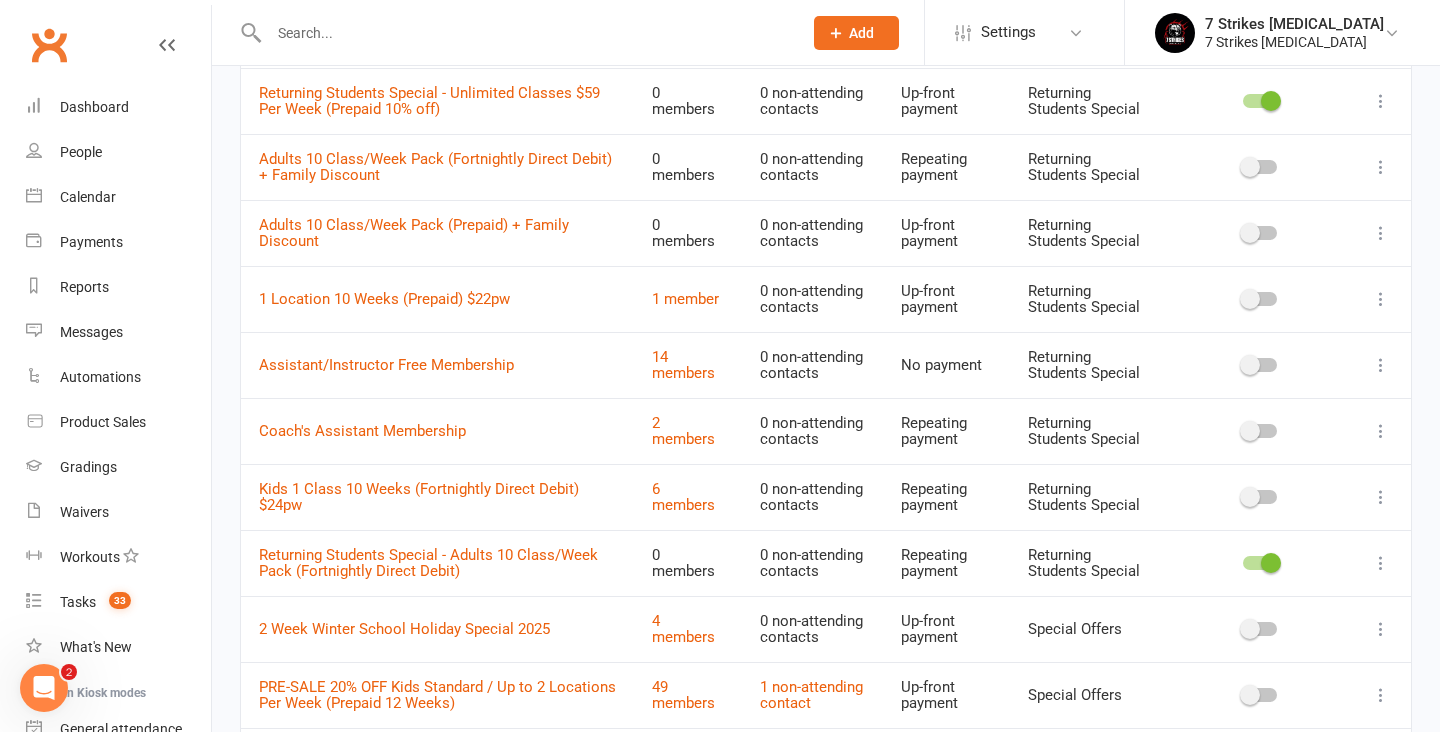 scroll, scrollTop: 1009, scrollLeft: 0, axis: vertical 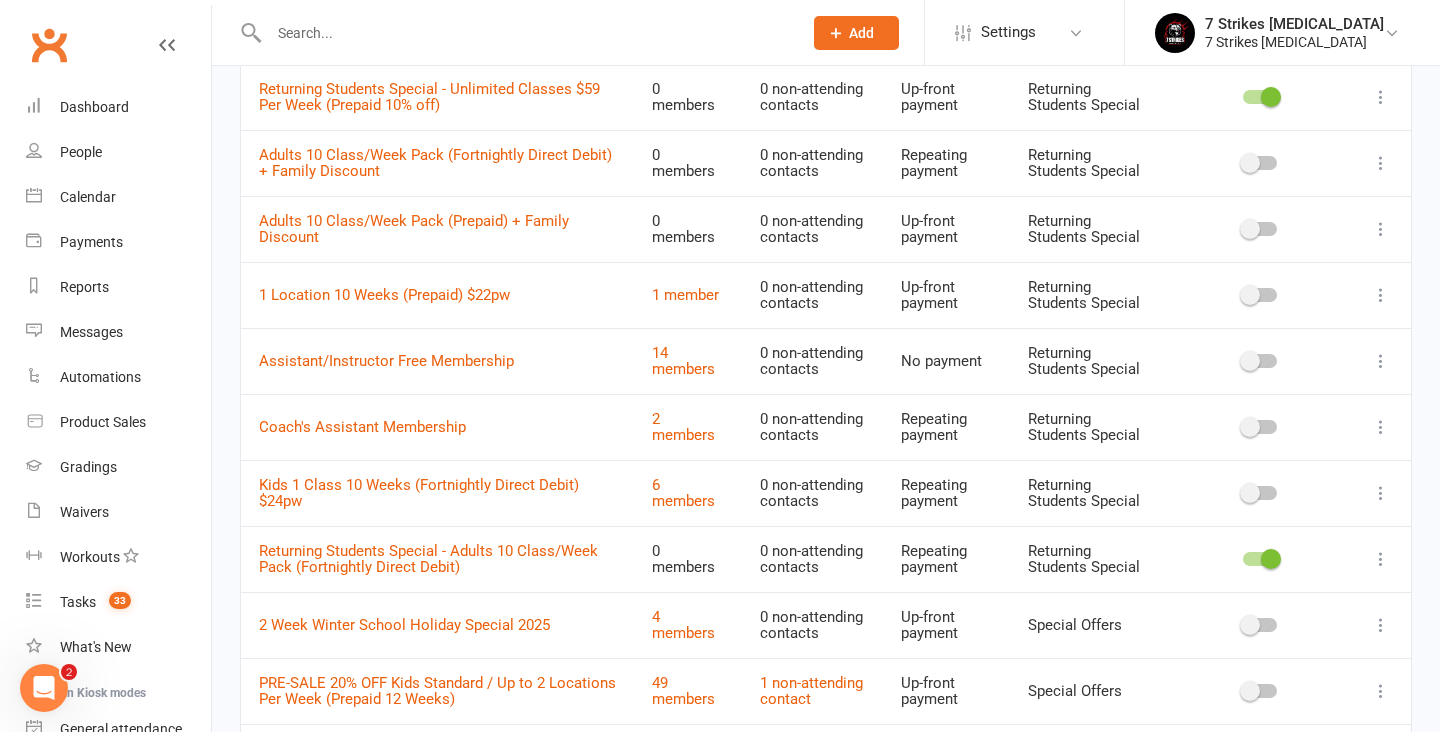 click at bounding box center [1250, -35] 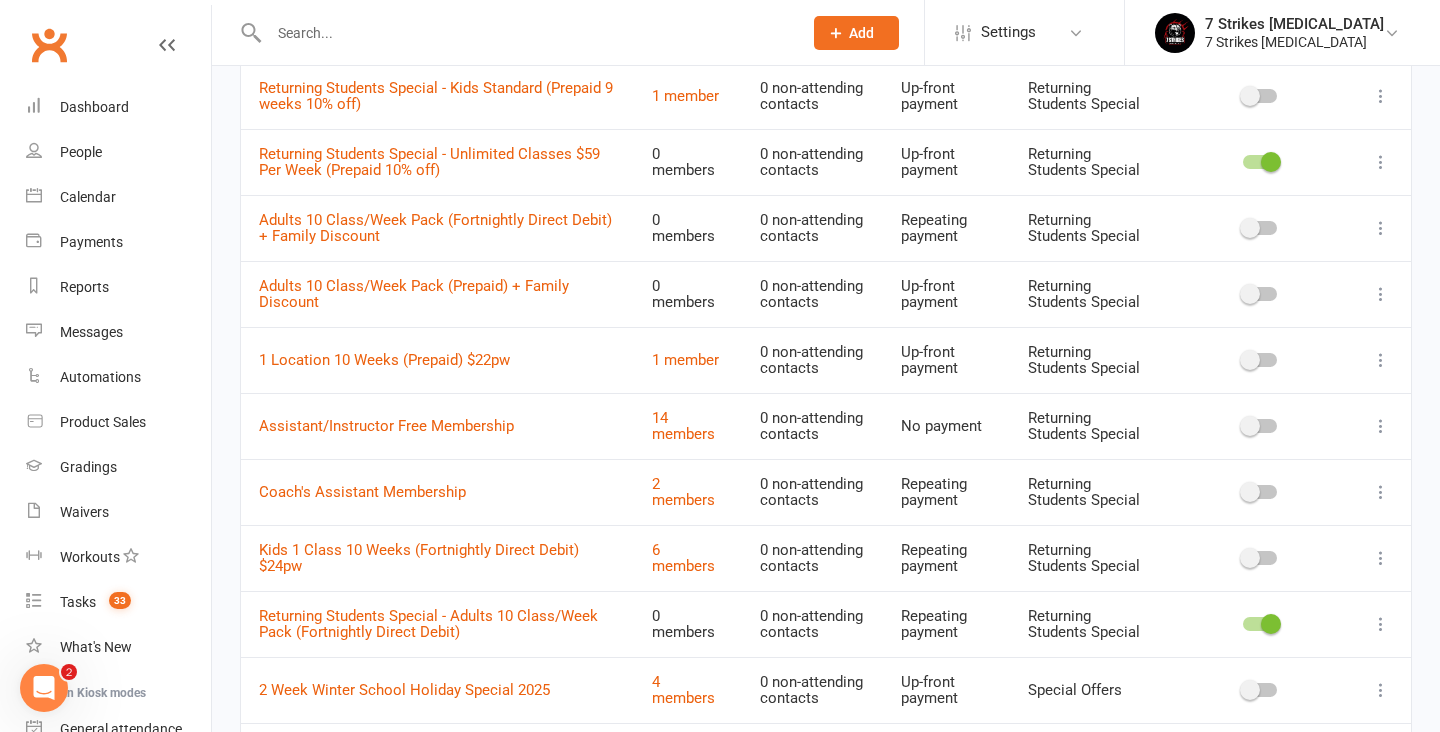 scroll, scrollTop: 941, scrollLeft: 0, axis: vertical 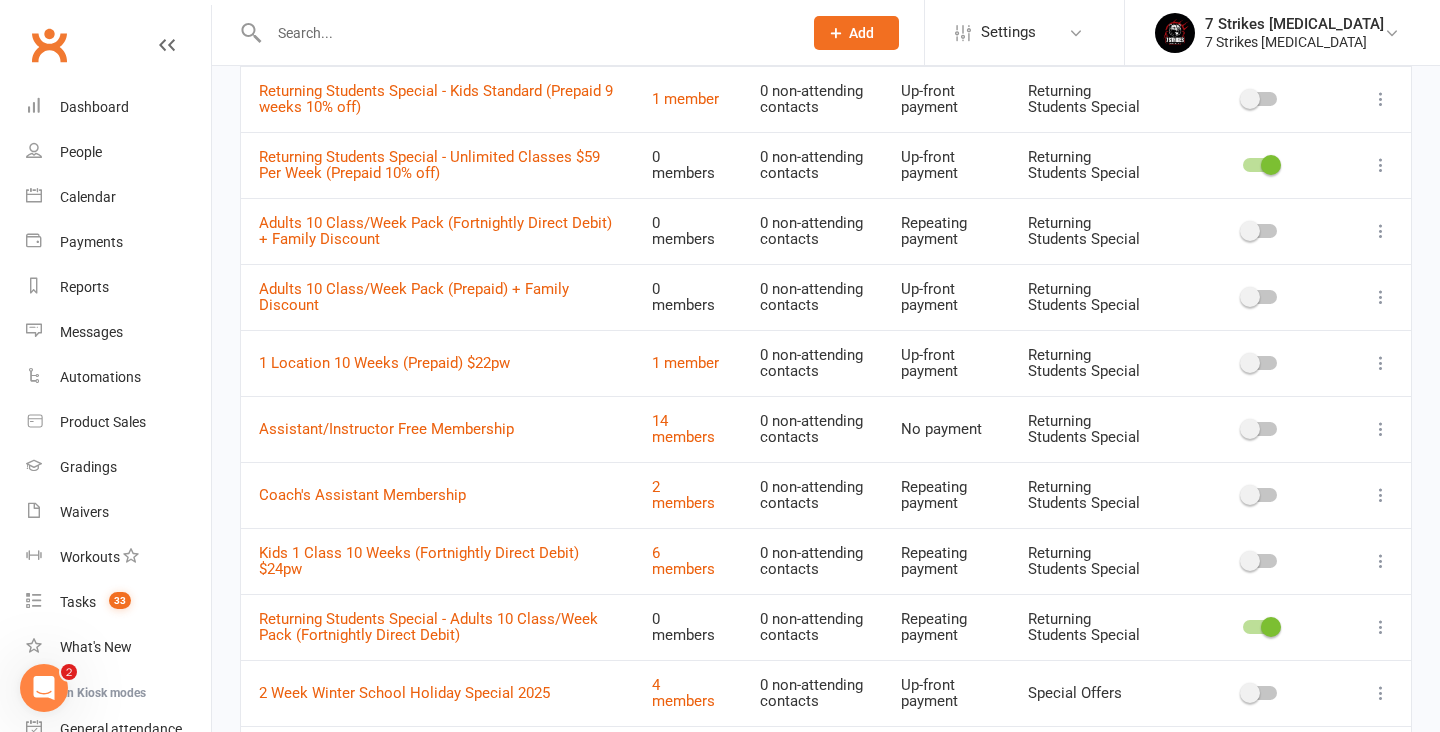 click at bounding box center [1250, -33] 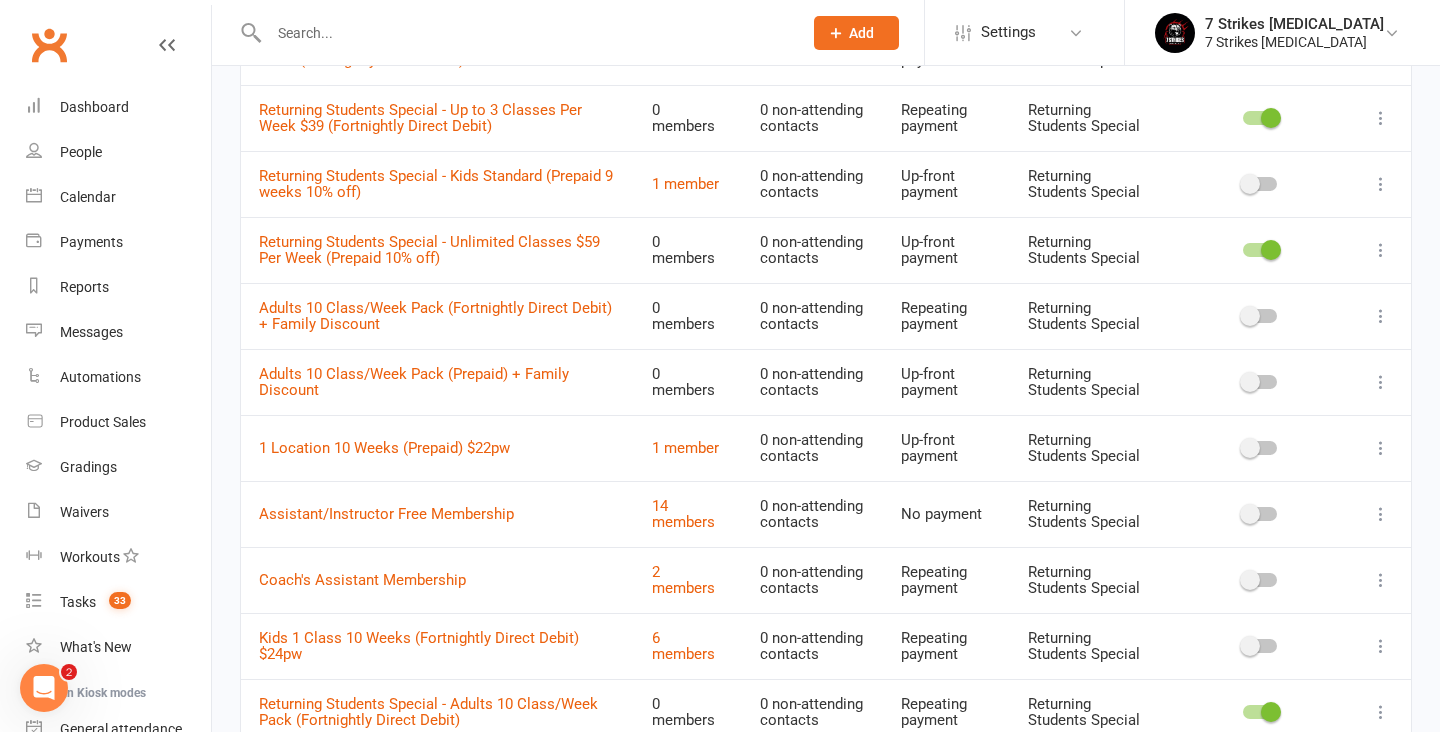 scroll, scrollTop: 858, scrollLeft: 0, axis: vertical 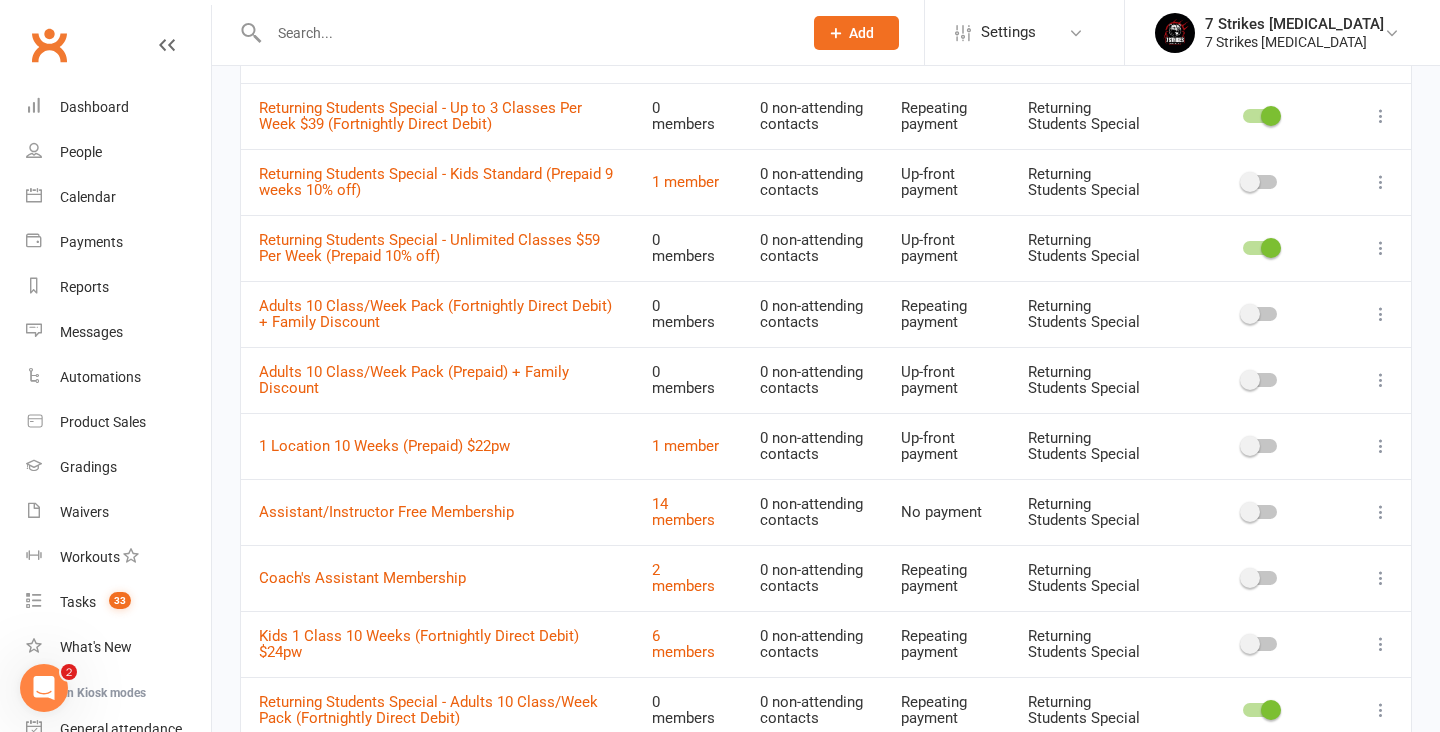 click at bounding box center (1250, -16) 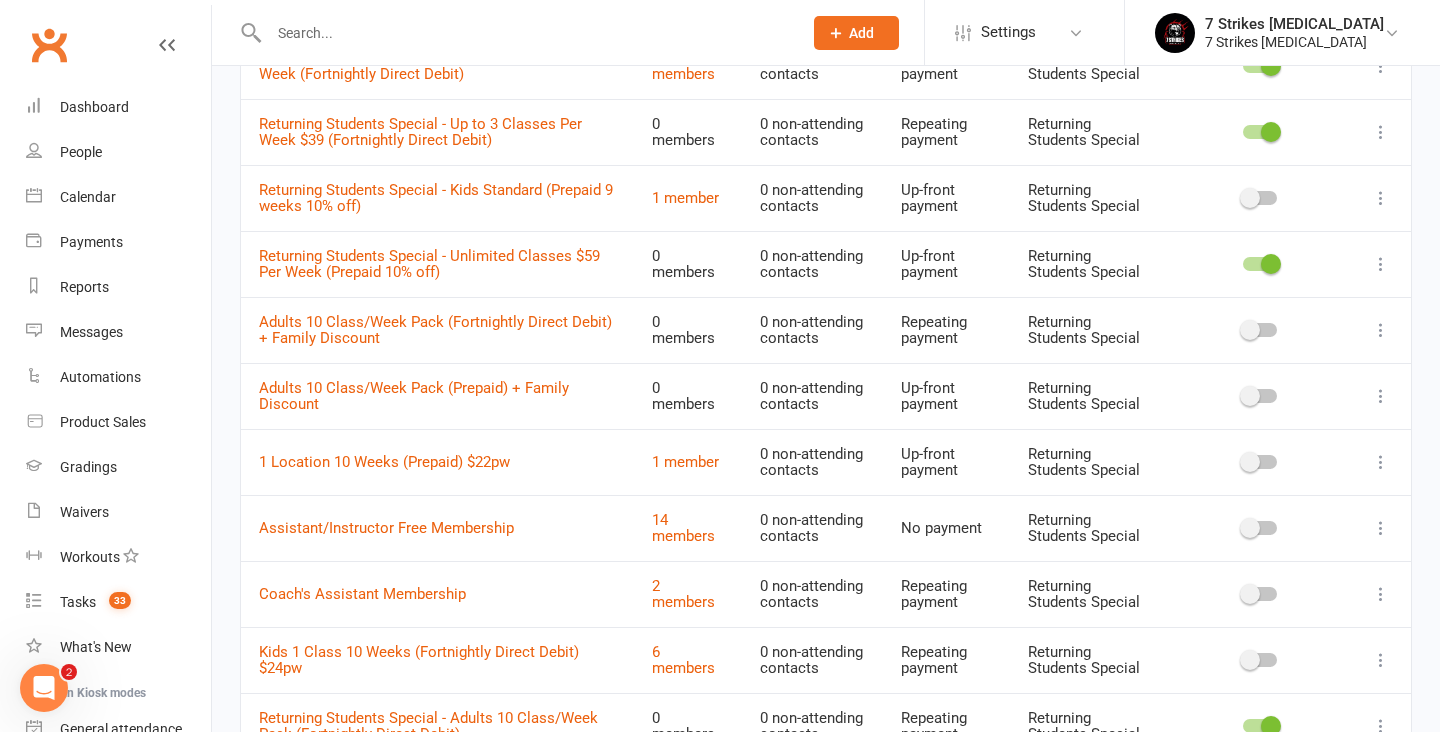 click at bounding box center [1260, 0] 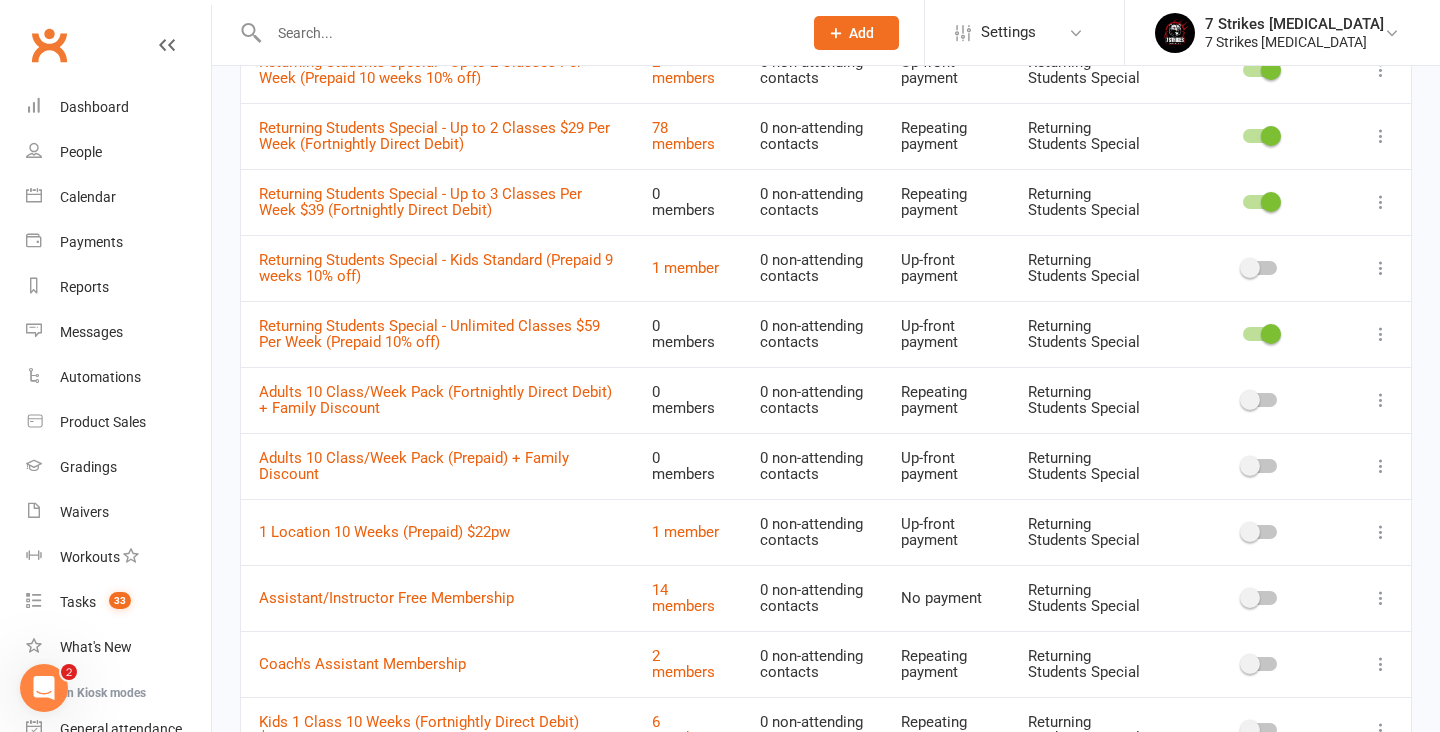 scroll, scrollTop: 771, scrollLeft: 0, axis: vertical 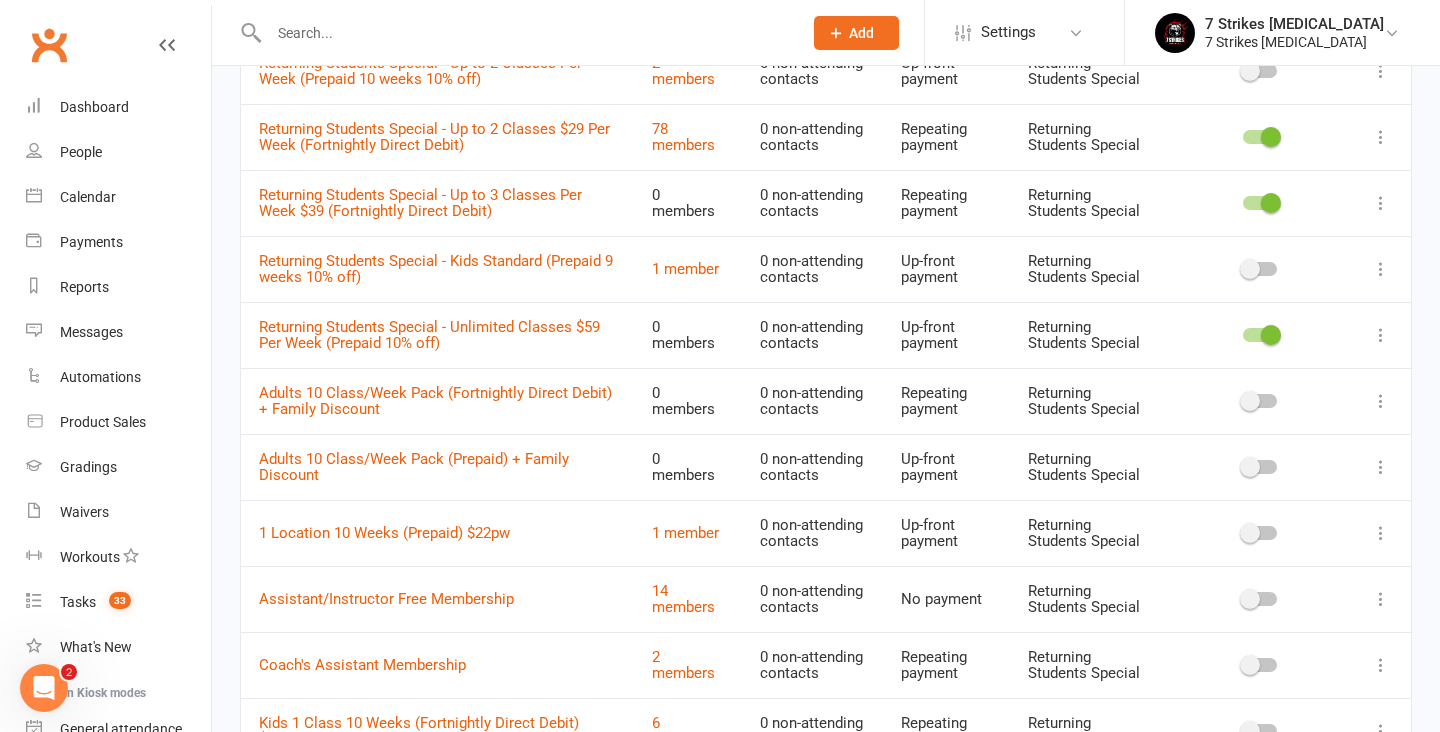 click at bounding box center [1260, 5] 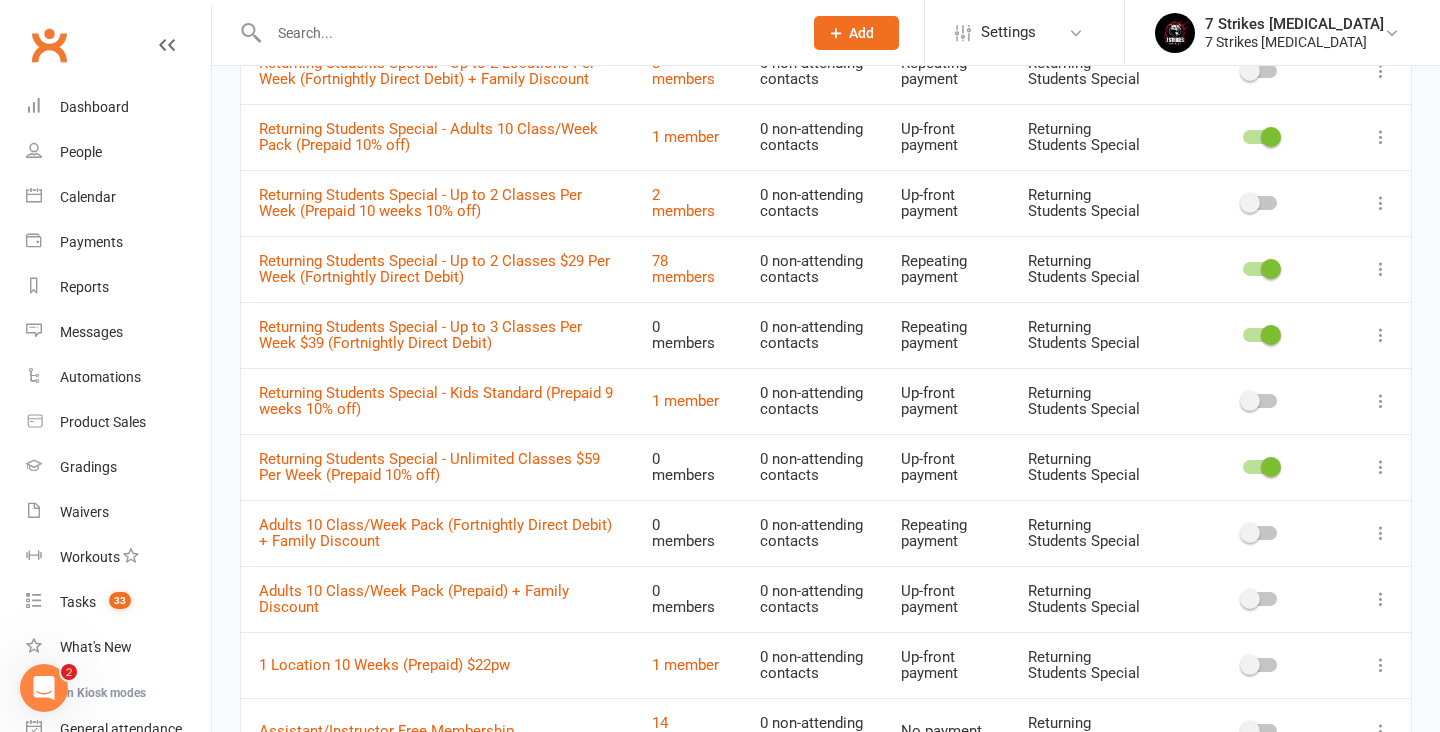 scroll, scrollTop: 632, scrollLeft: 0, axis: vertical 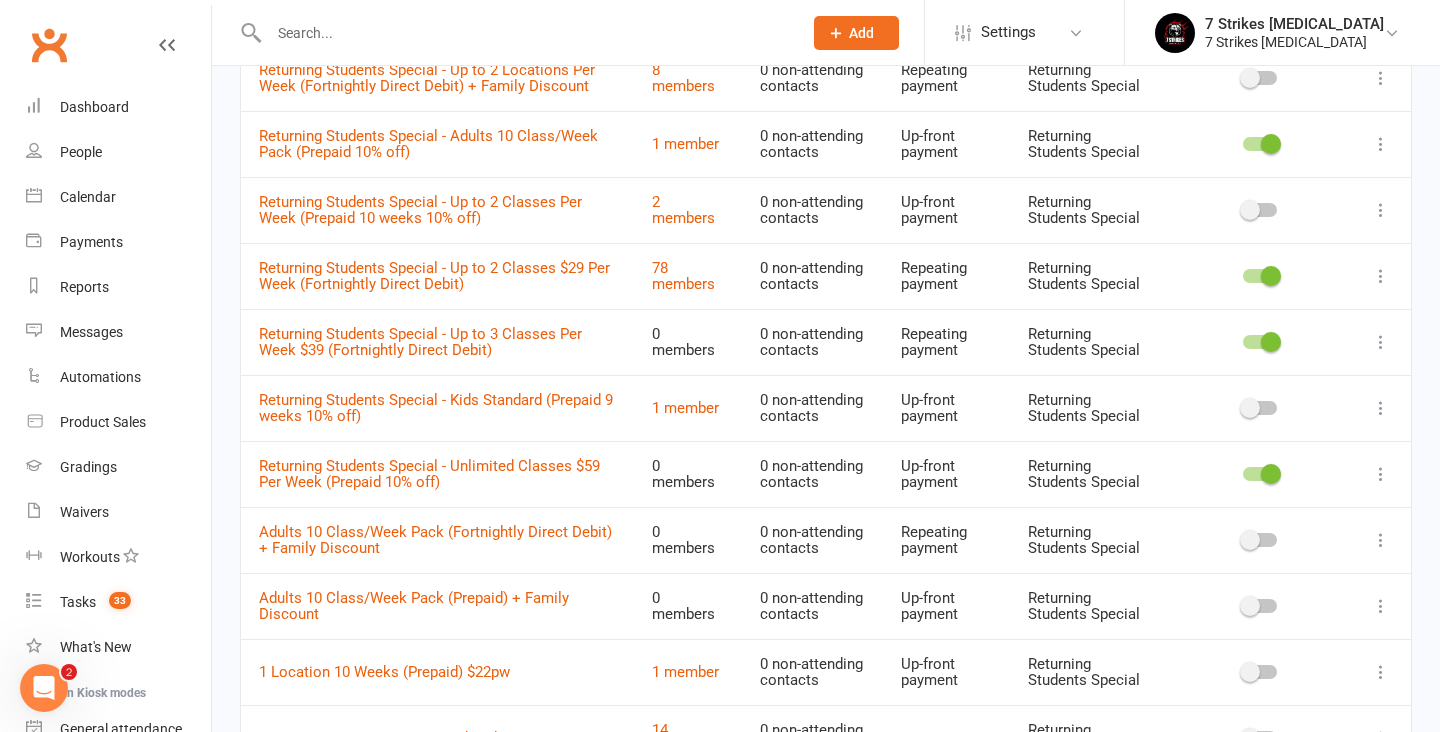 click at bounding box center [1250, 12] 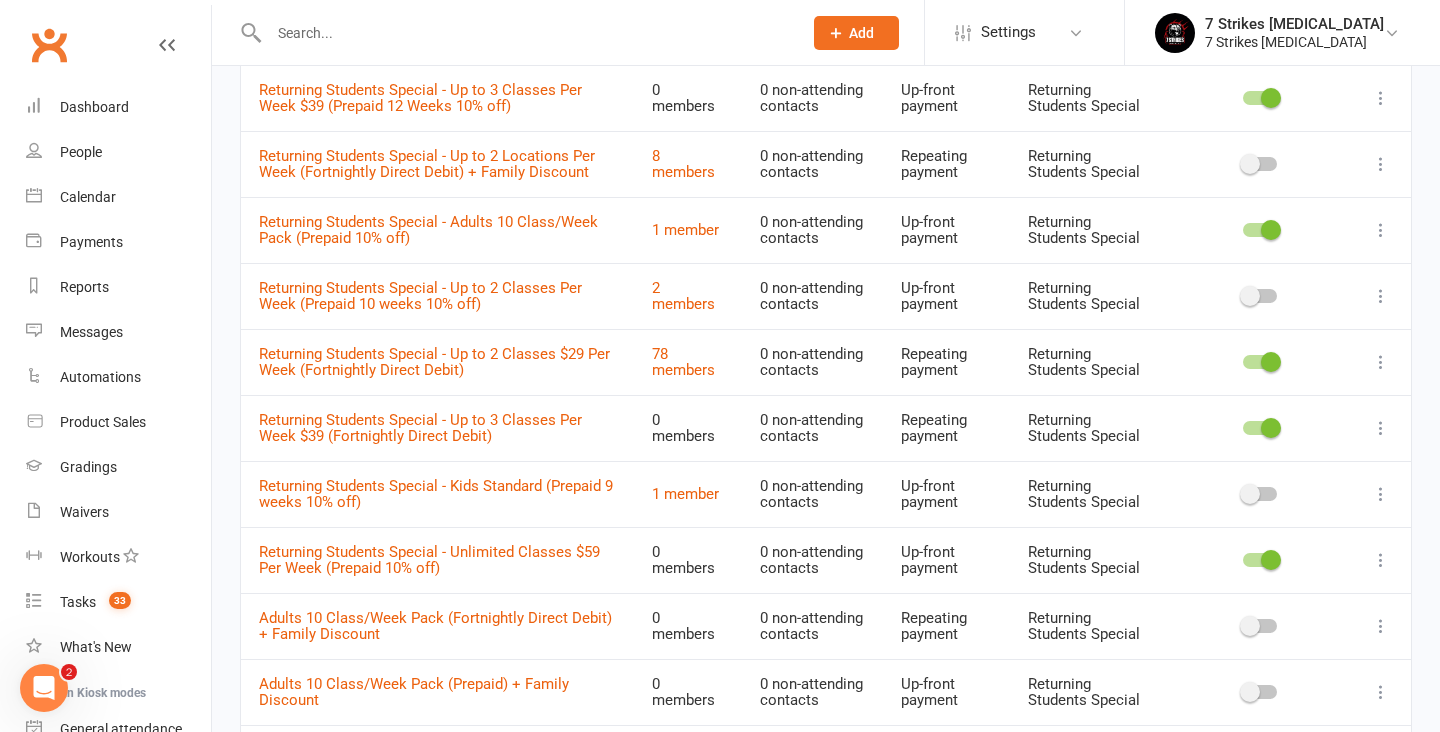 scroll, scrollTop: 542, scrollLeft: 0, axis: vertical 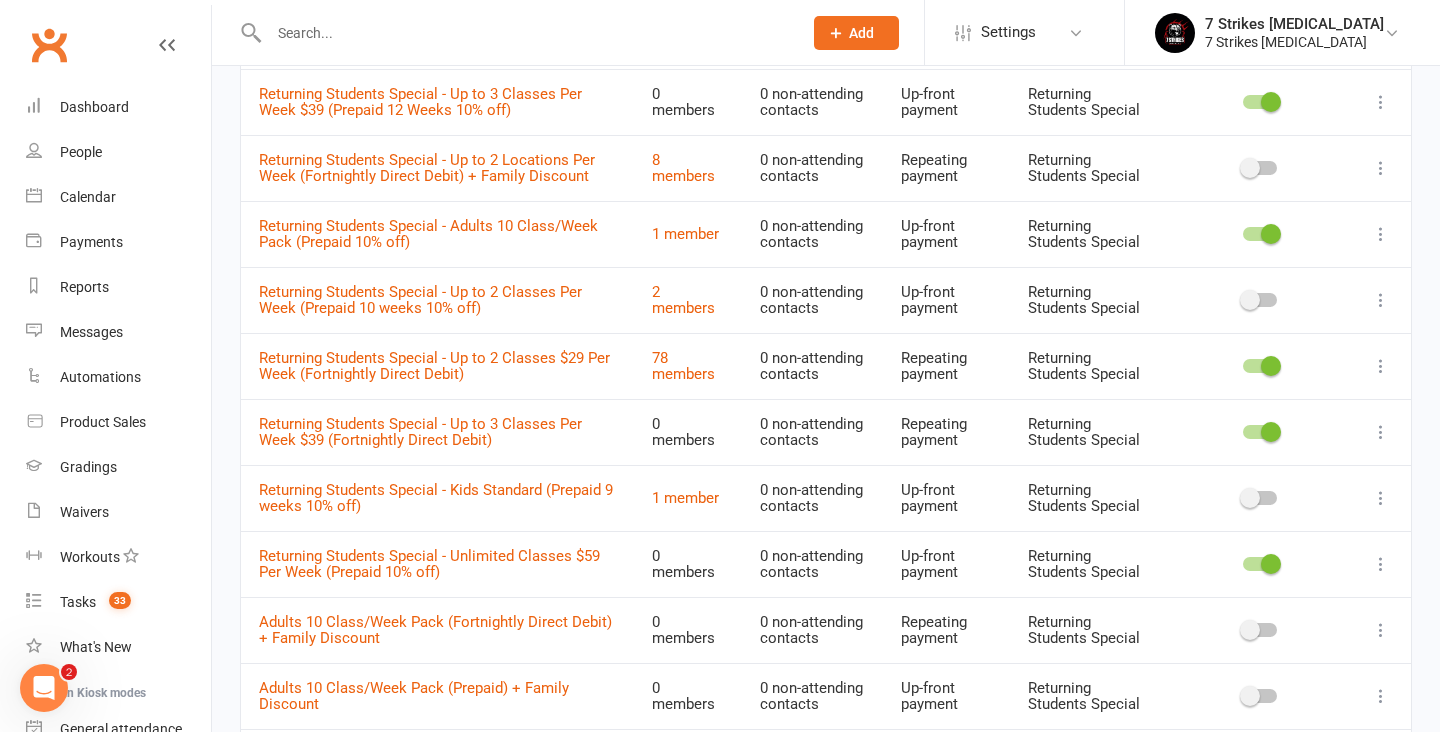 click at bounding box center [1250, 36] 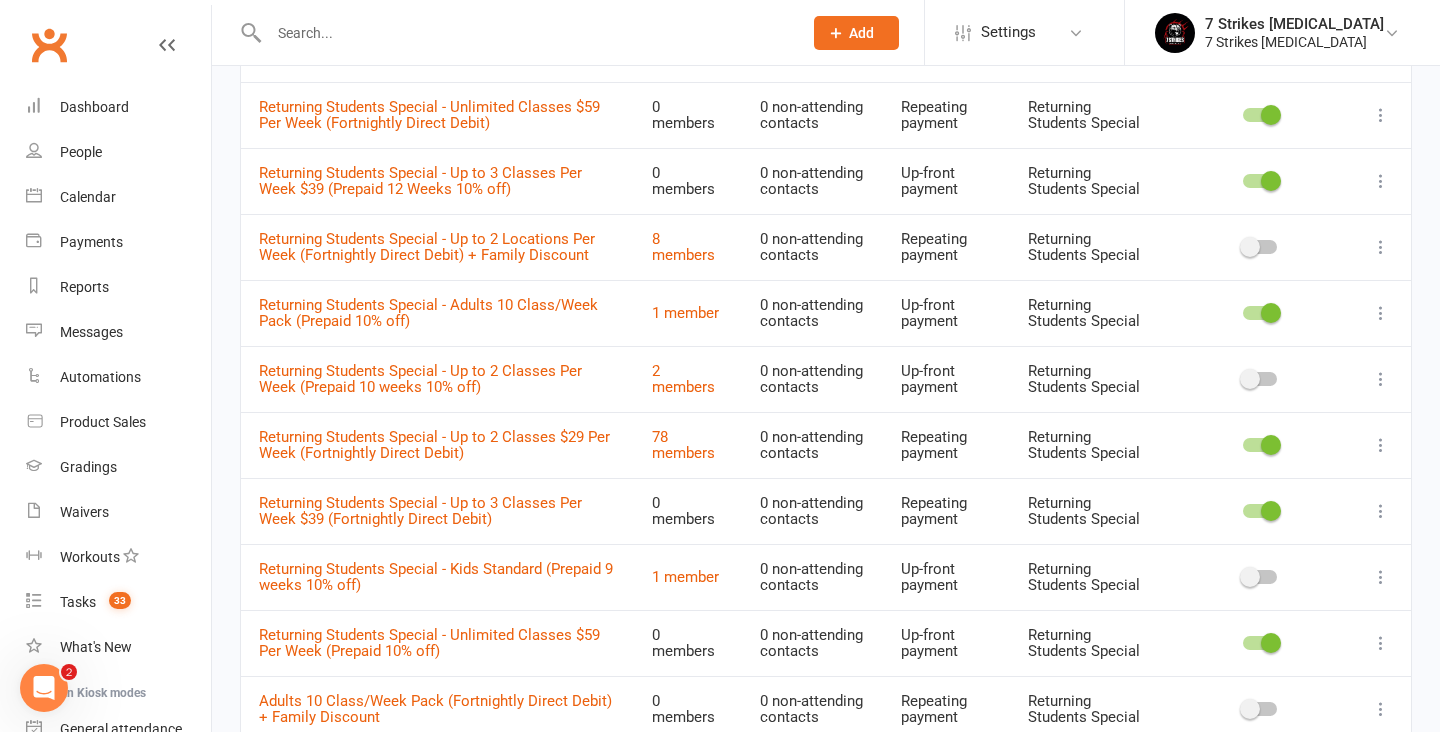 scroll, scrollTop: 455, scrollLeft: 0, axis: vertical 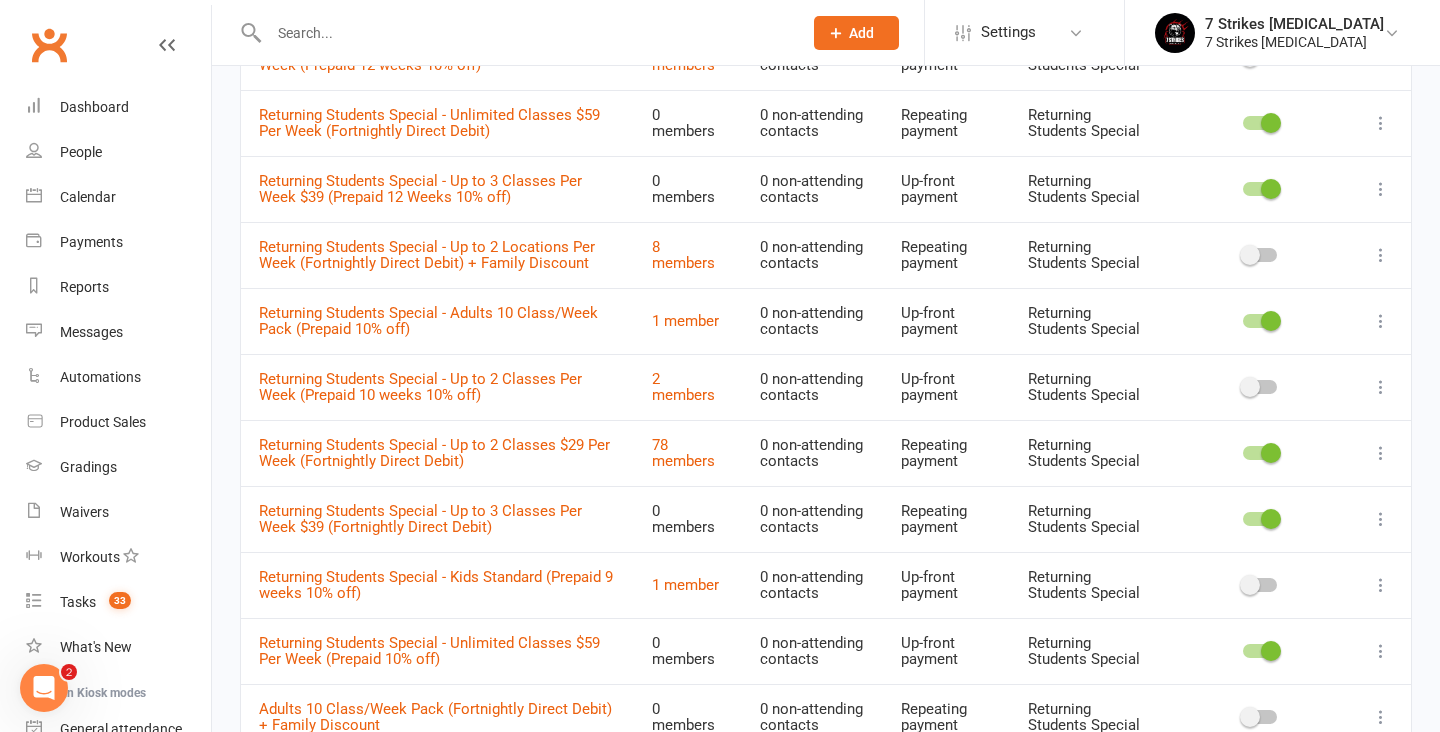 click at bounding box center [1260, 57] 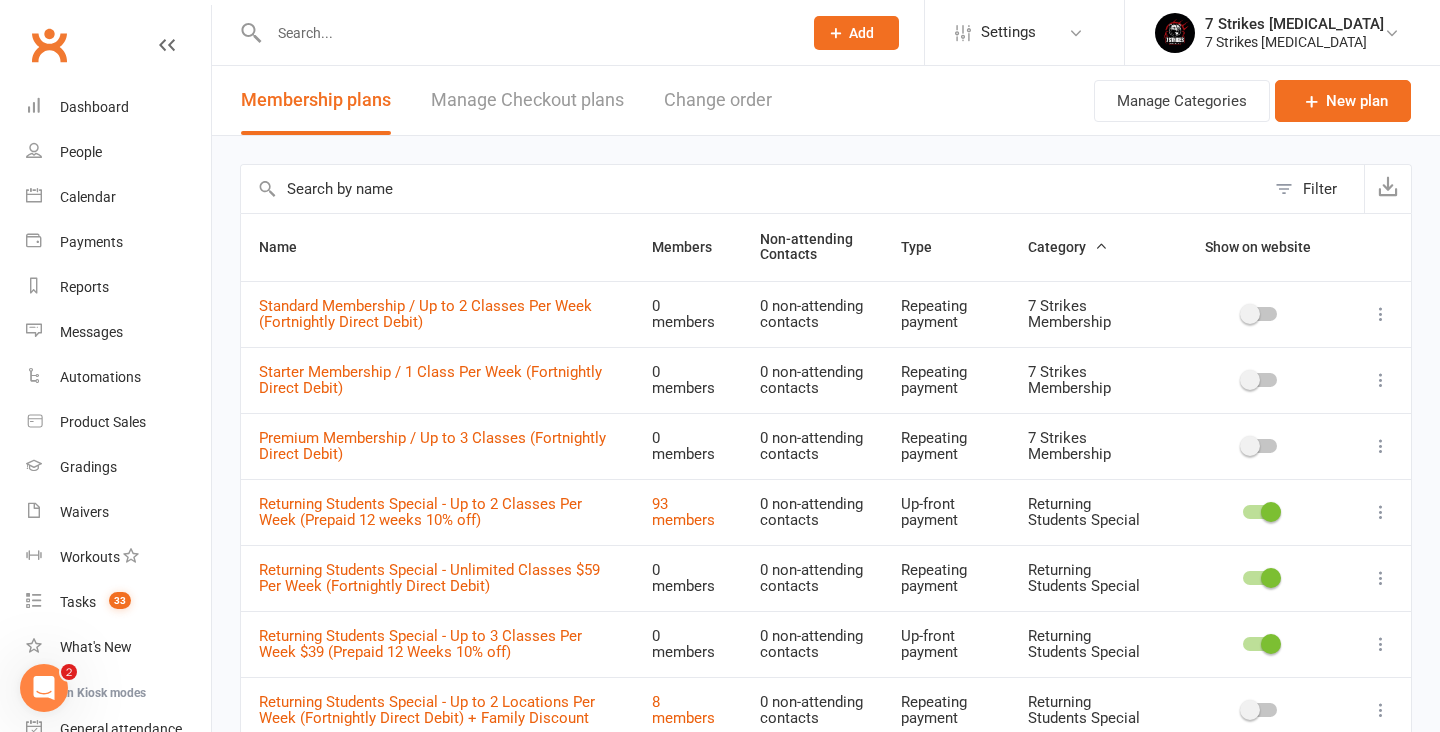 scroll, scrollTop: 0, scrollLeft: 0, axis: both 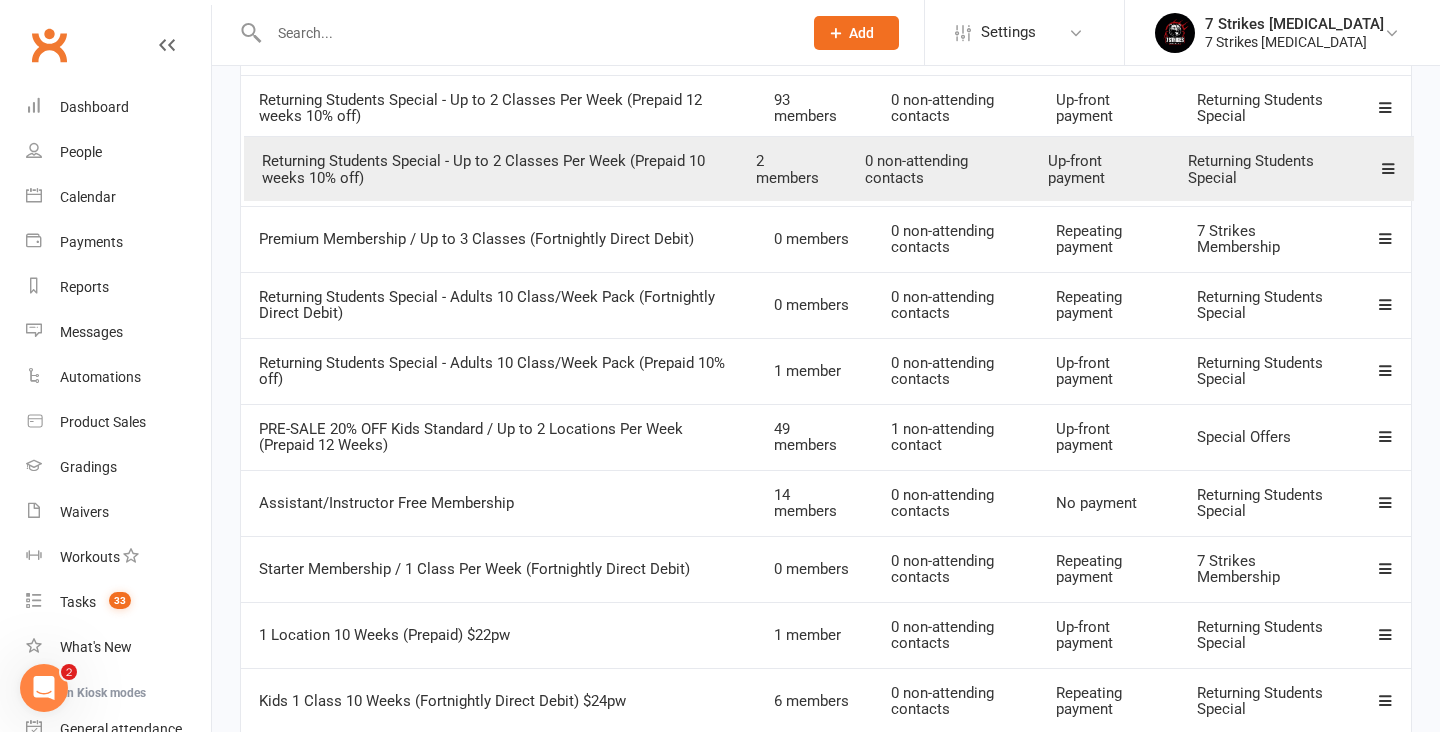 drag, startPoint x: 1378, startPoint y: 621, endPoint x: 1379, endPoint y: 89, distance: 532.0009 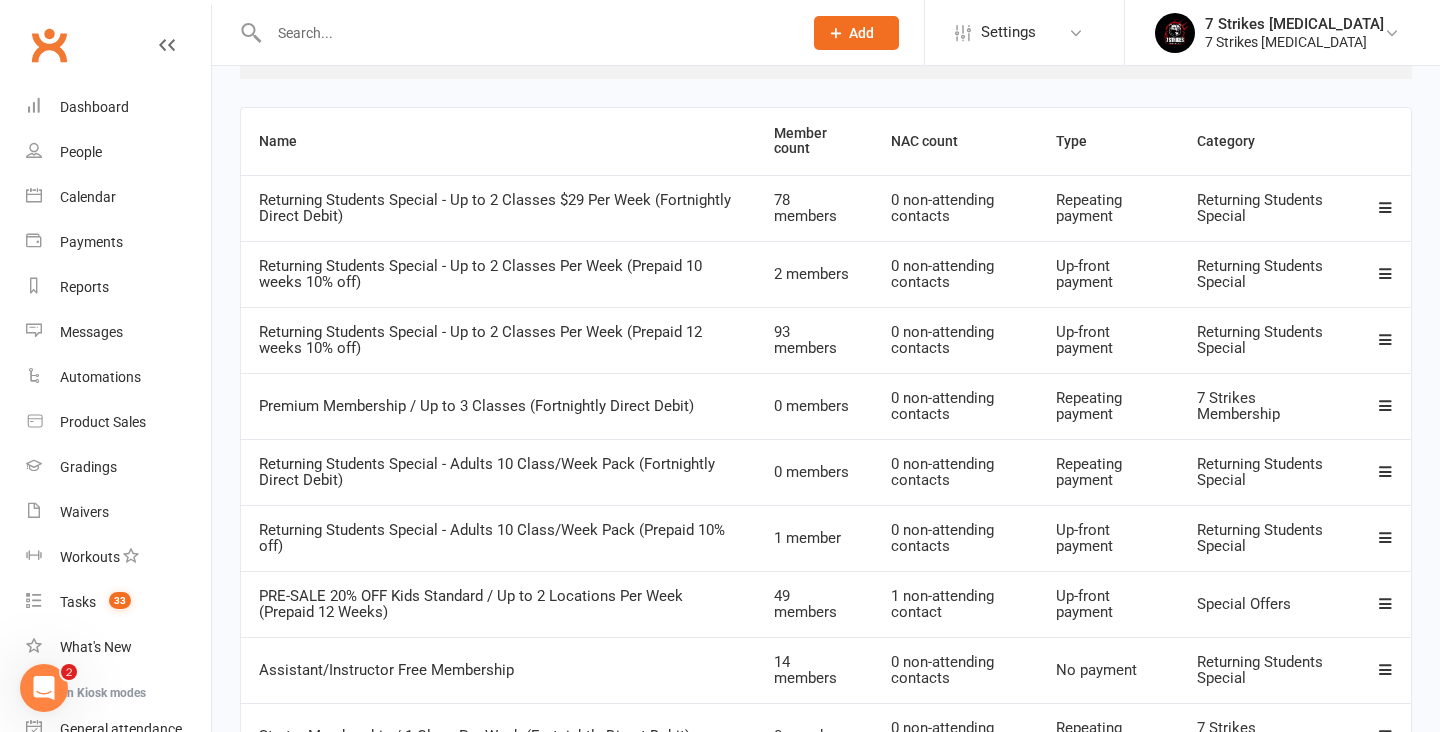 scroll, scrollTop: 285, scrollLeft: 0, axis: vertical 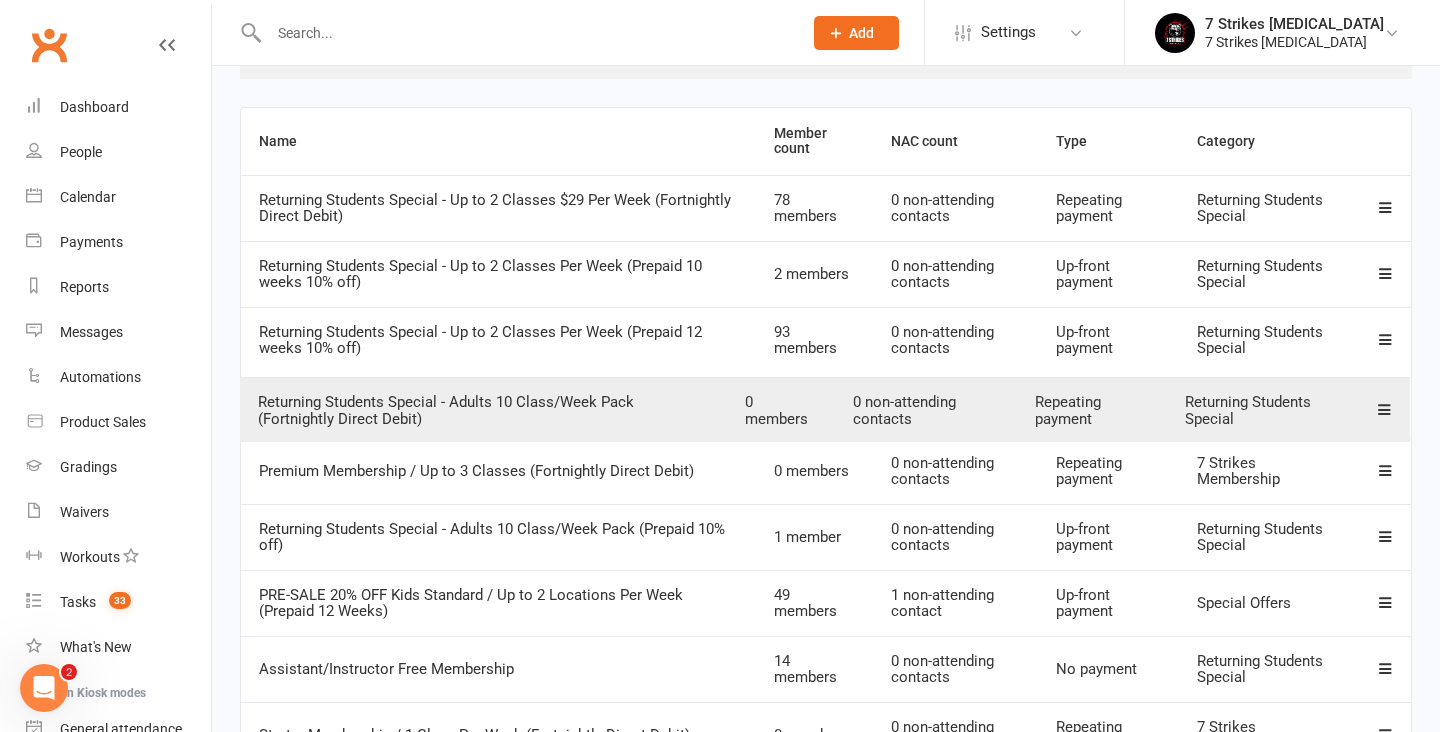drag, startPoint x: 1378, startPoint y: 468, endPoint x: 1377, endPoint y: 400, distance: 68.007355 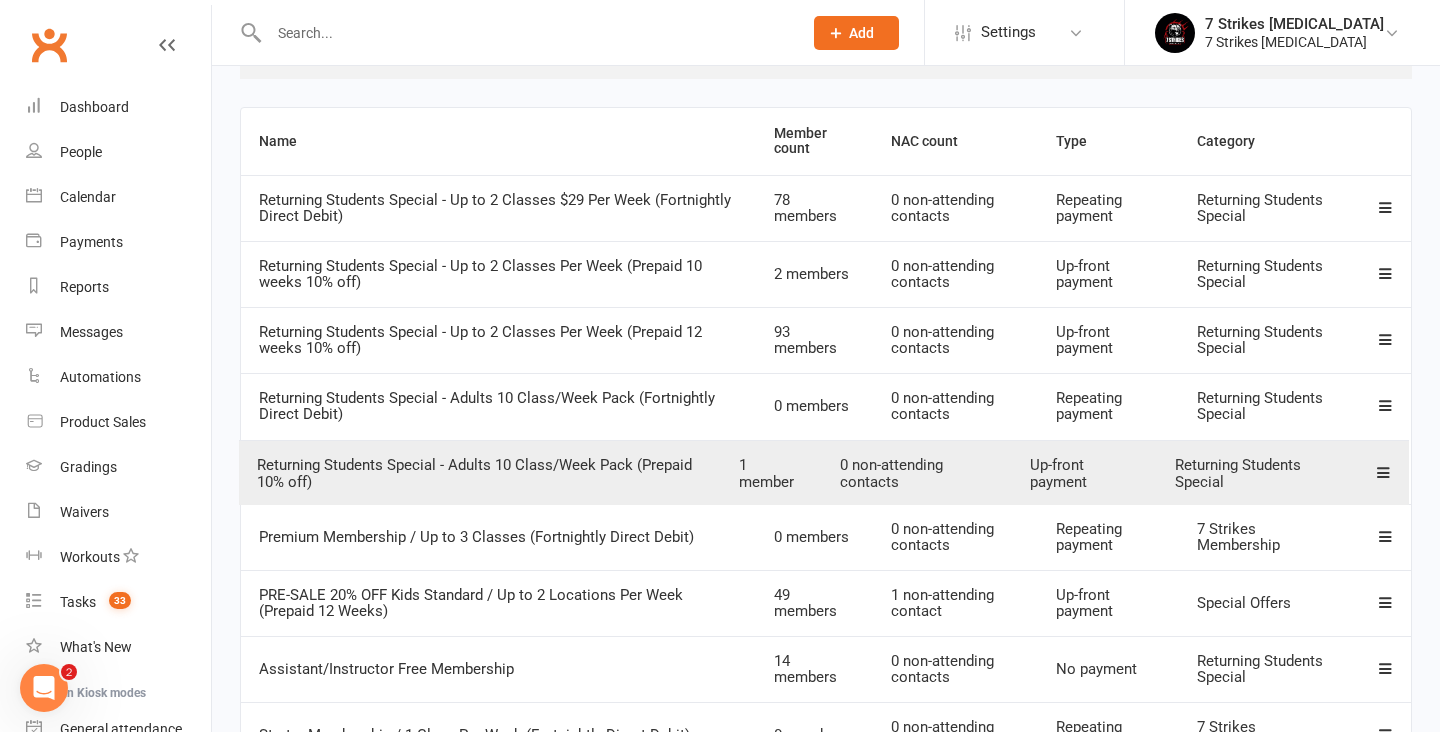 drag, startPoint x: 1379, startPoint y: 535, endPoint x: 1377, endPoint y: 462, distance: 73.02739 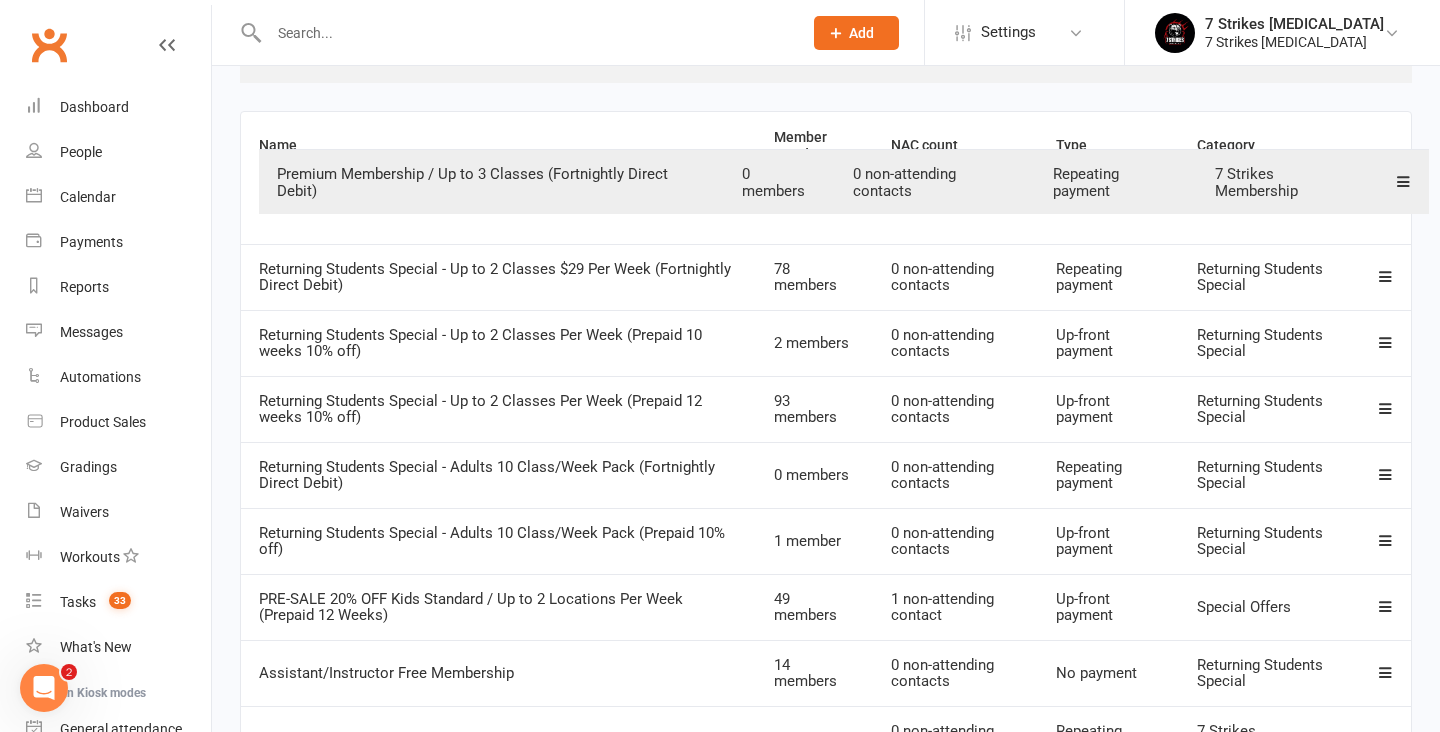 scroll, scrollTop: 274, scrollLeft: 0, axis: vertical 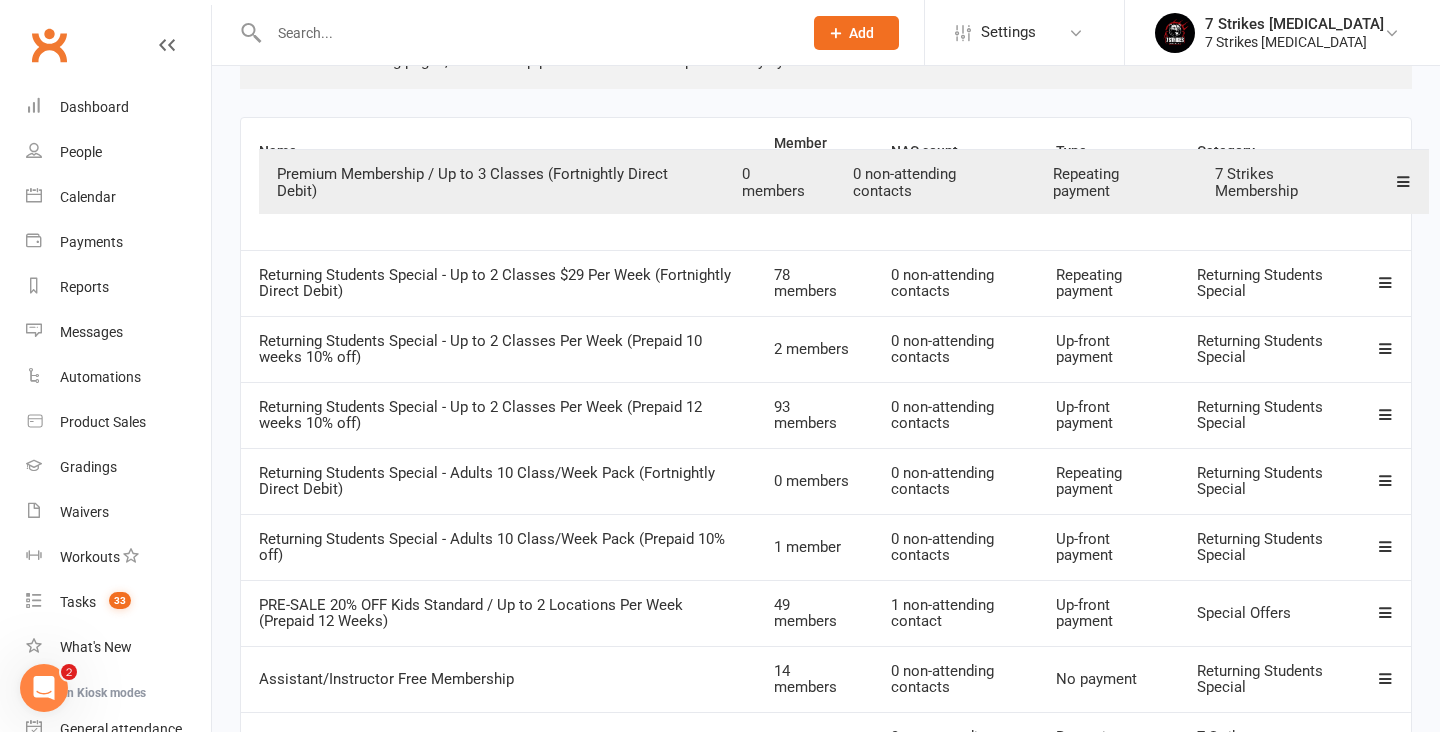drag, startPoint x: 1387, startPoint y: 538, endPoint x: 1403, endPoint y: 179, distance: 359.35638 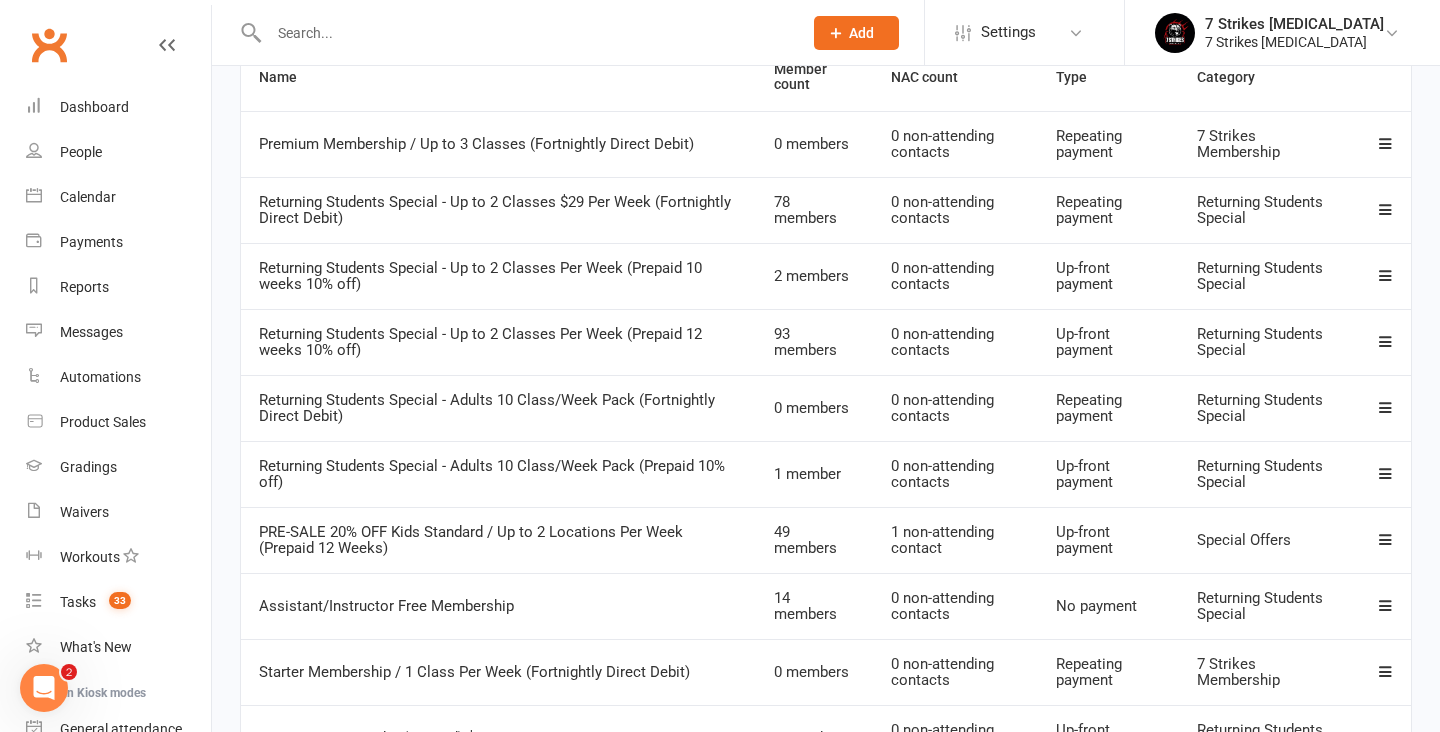 scroll, scrollTop: 351, scrollLeft: 0, axis: vertical 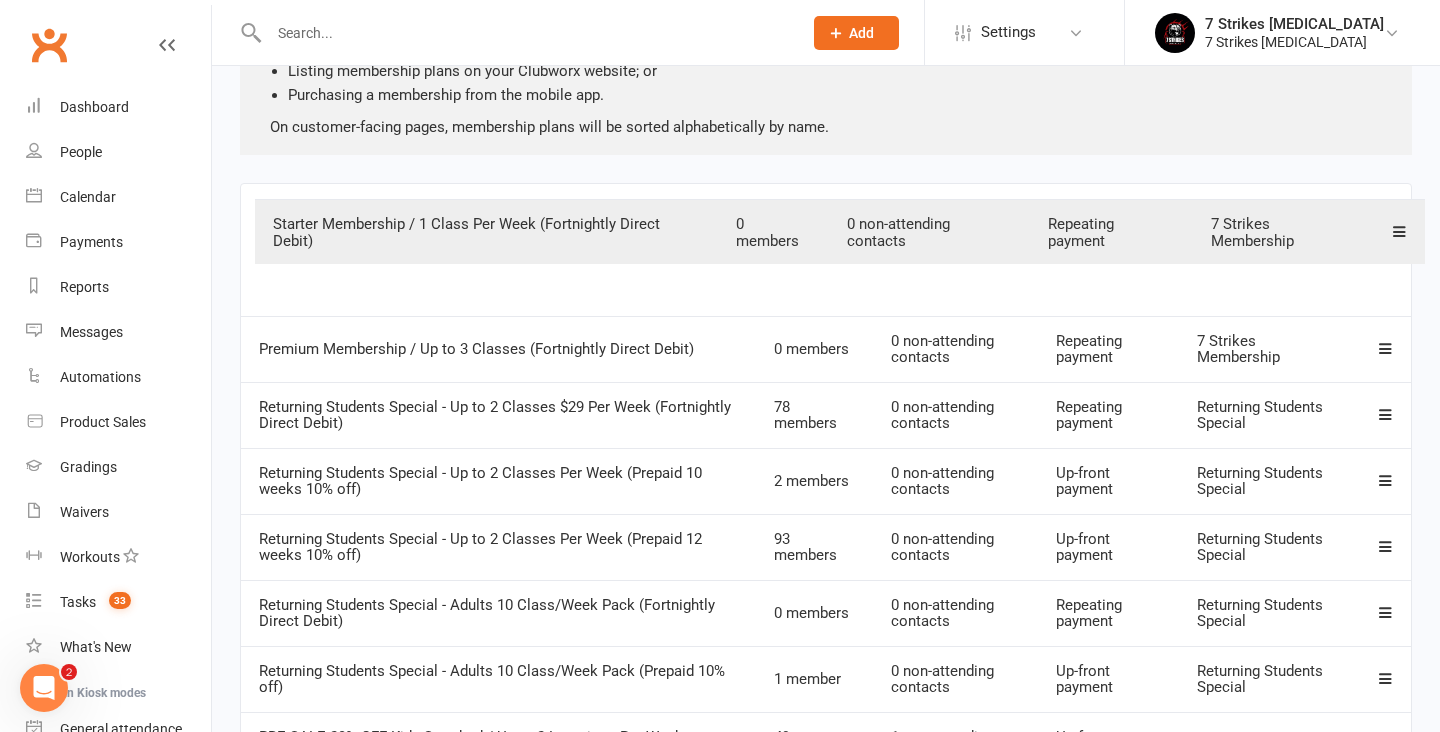 drag, startPoint x: 1377, startPoint y: 666, endPoint x: 1386, endPoint y: 235, distance: 431.09396 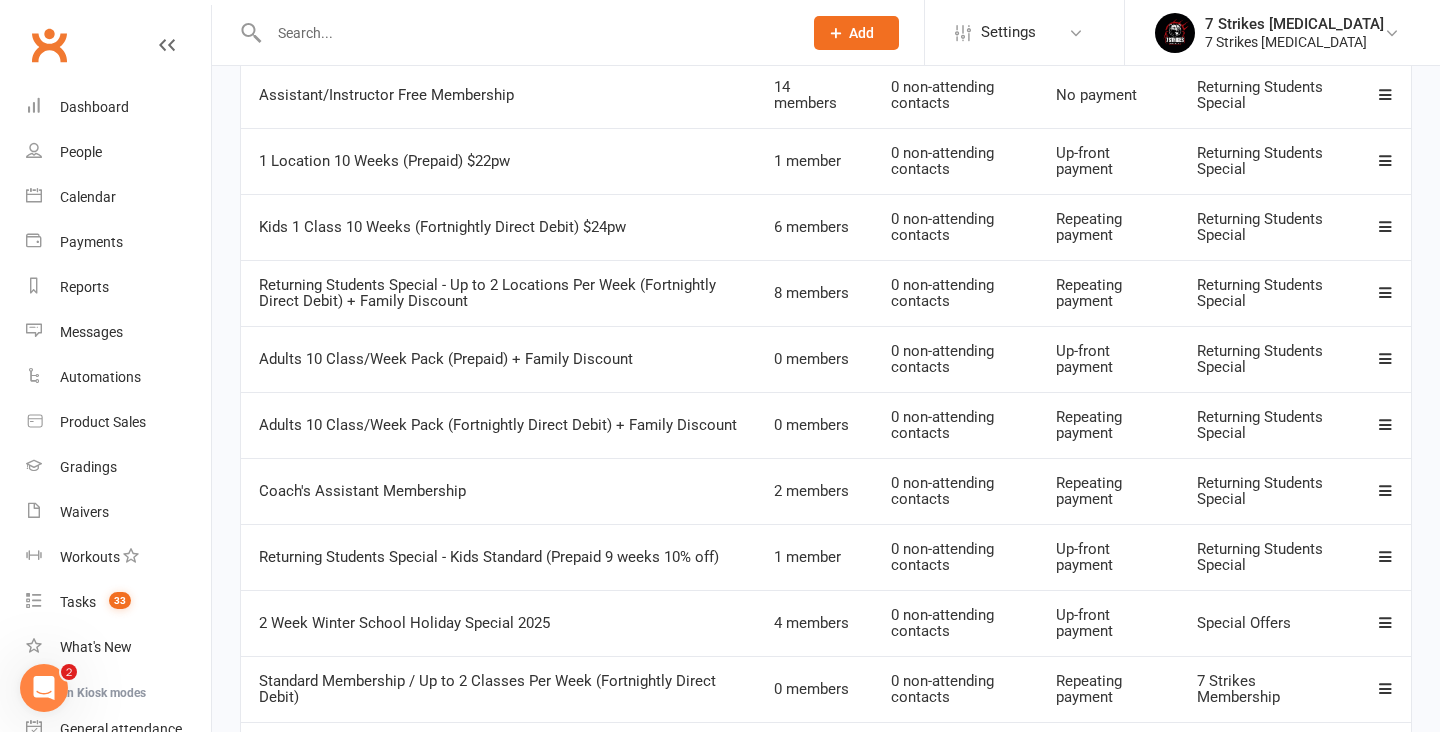 scroll, scrollTop: 936, scrollLeft: 0, axis: vertical 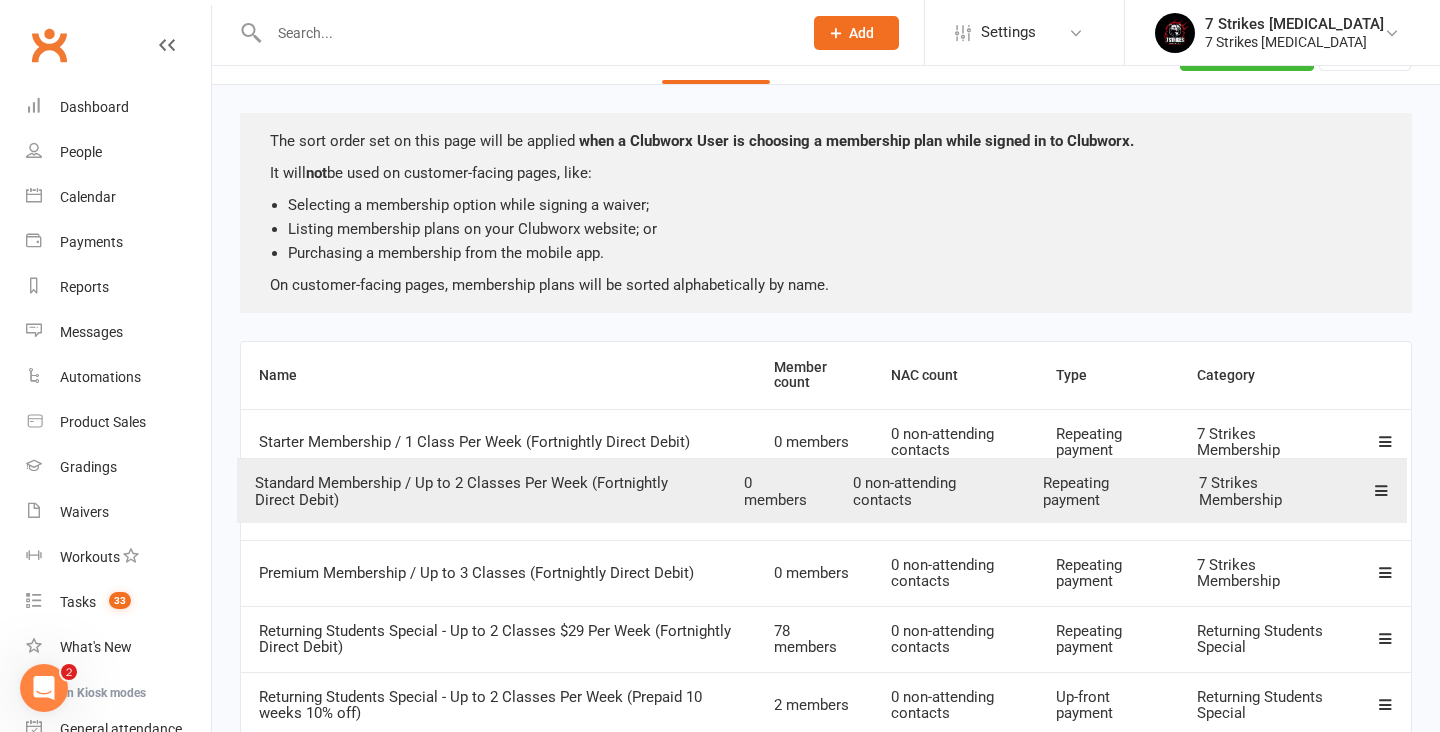 drag, startPoint x: 1388, startPoint y: 671, endPoint x: 1384, endPoint y: 496, distance: 175.04572 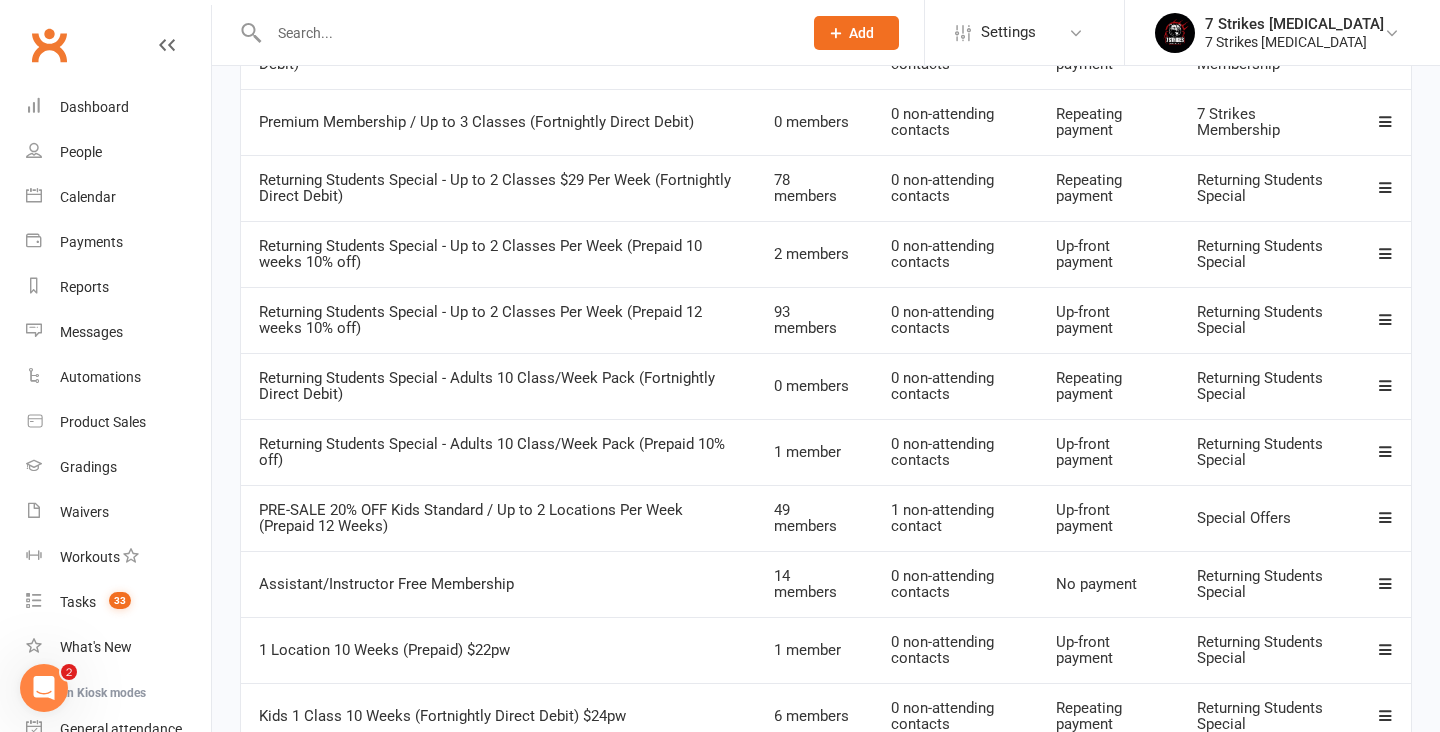 scroll, scrollTop: 513, scrollLeft: 0, axis: vertical 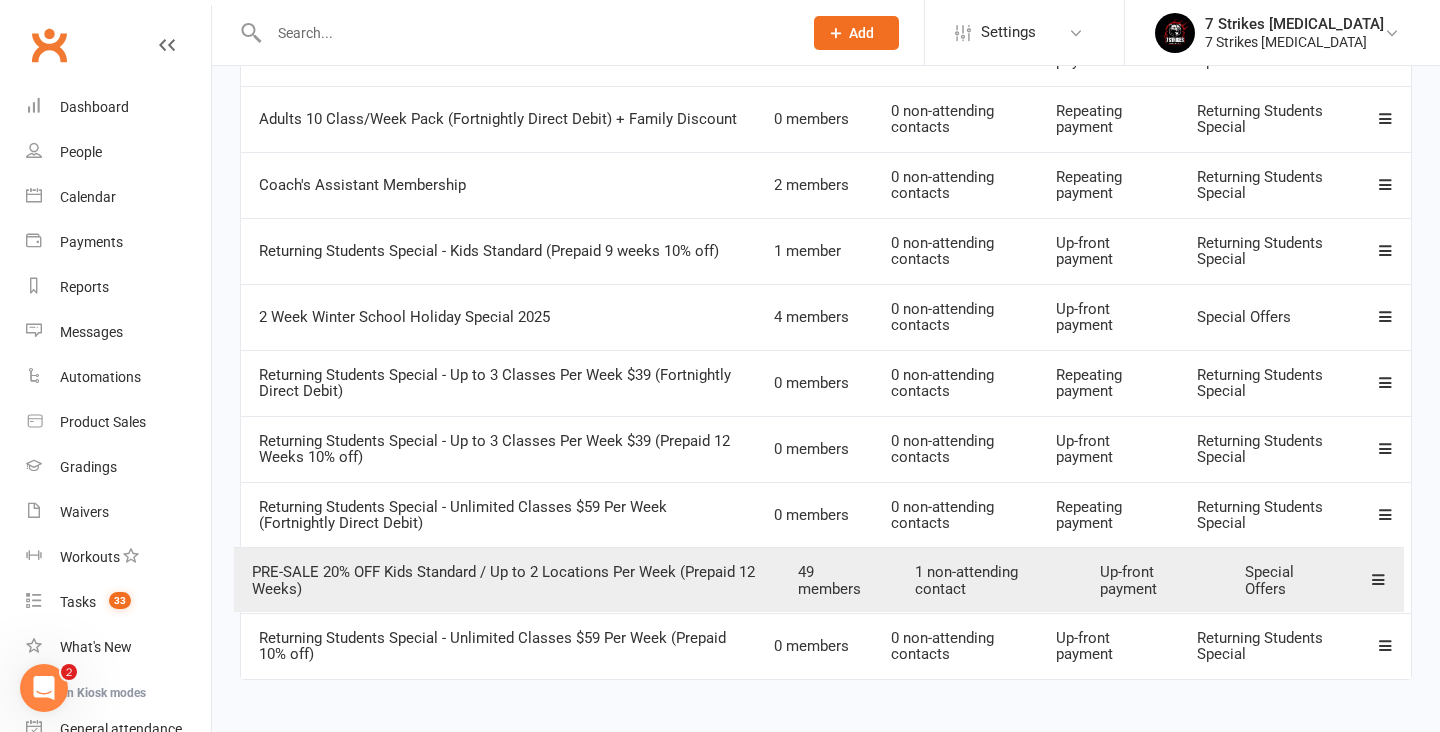 drag, startPoint x: 1383, startPoint y: 496, endPoint x: 1375, endPoint y: 581, distance: 85.37564 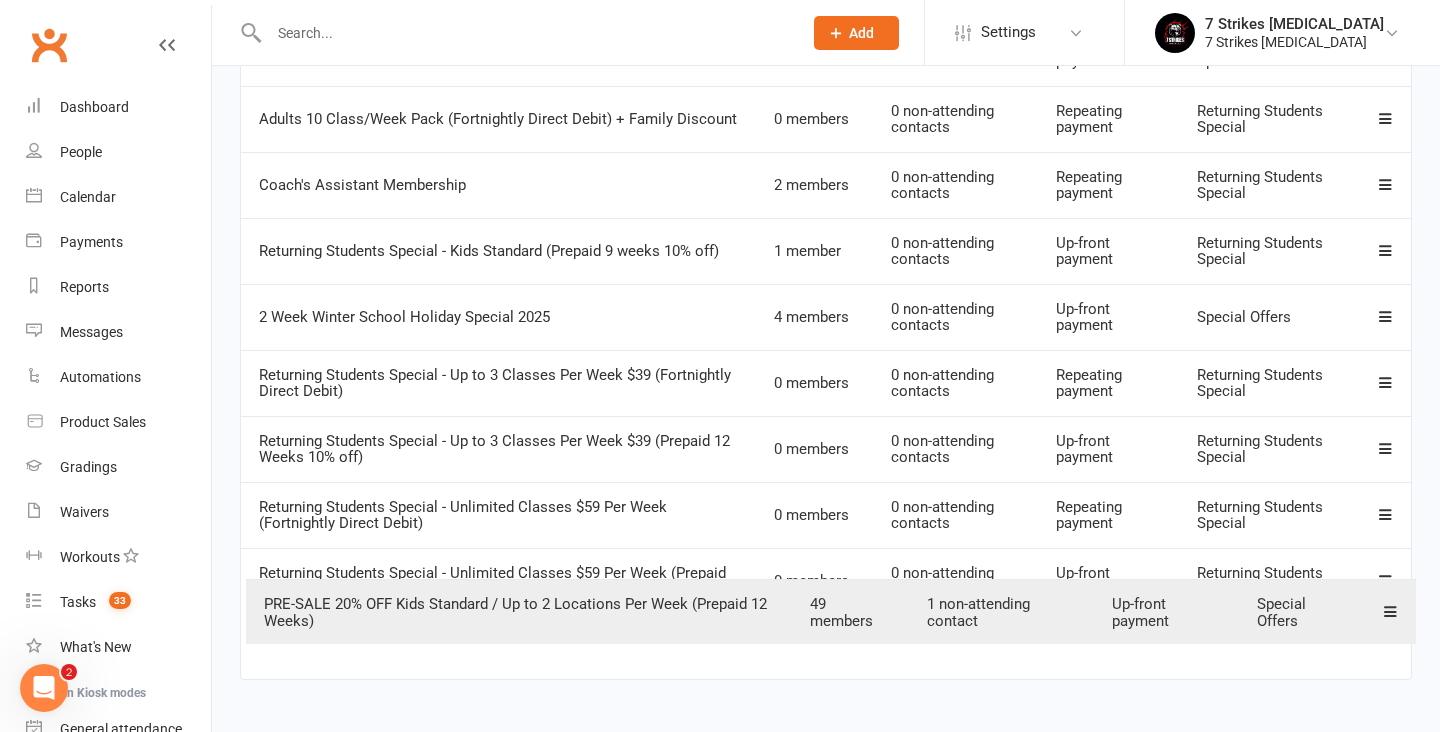 drag, startPoint x: 1385, startPoint y: 561, endPoint x: 1368, endPoint y: 625, distance: 66.21933 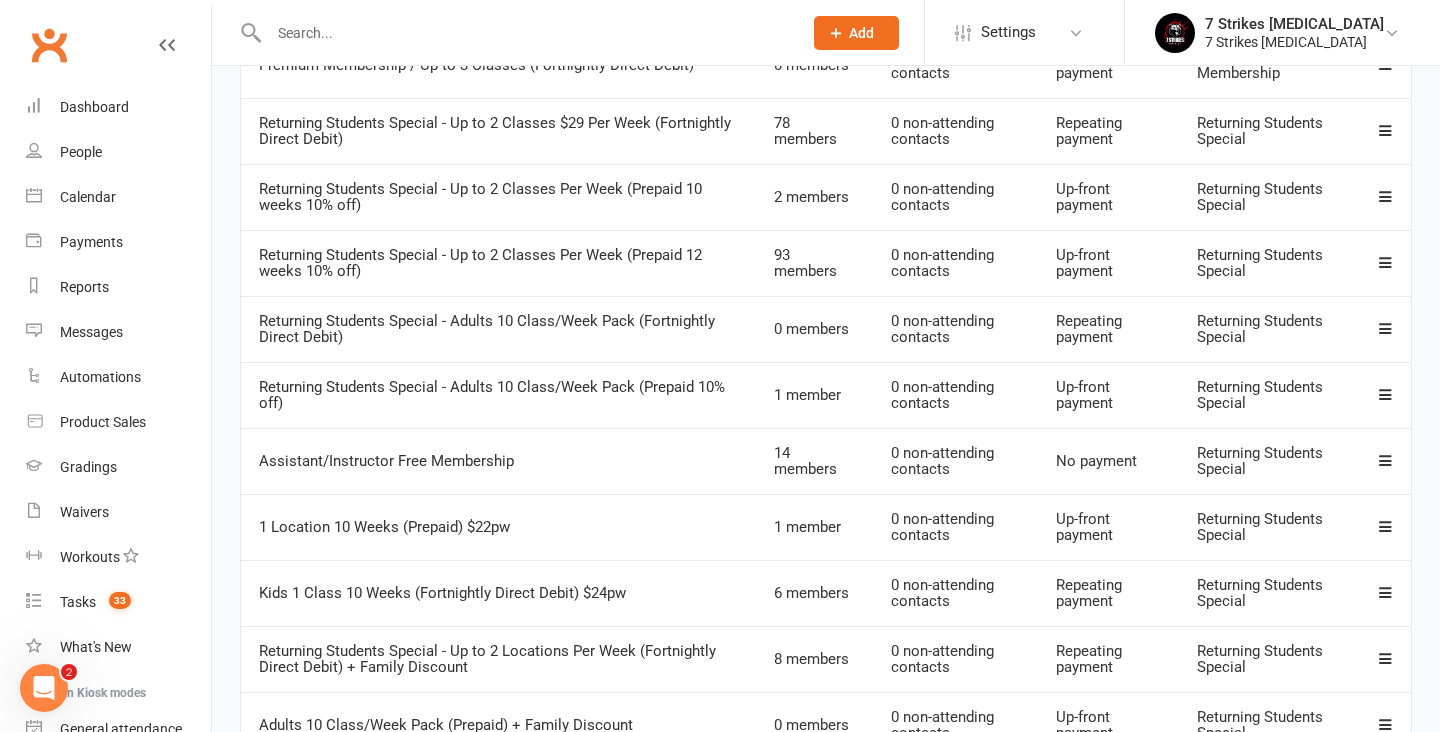 scroll, scrollTop: 566, scrollLeft: 0, axis: vertical 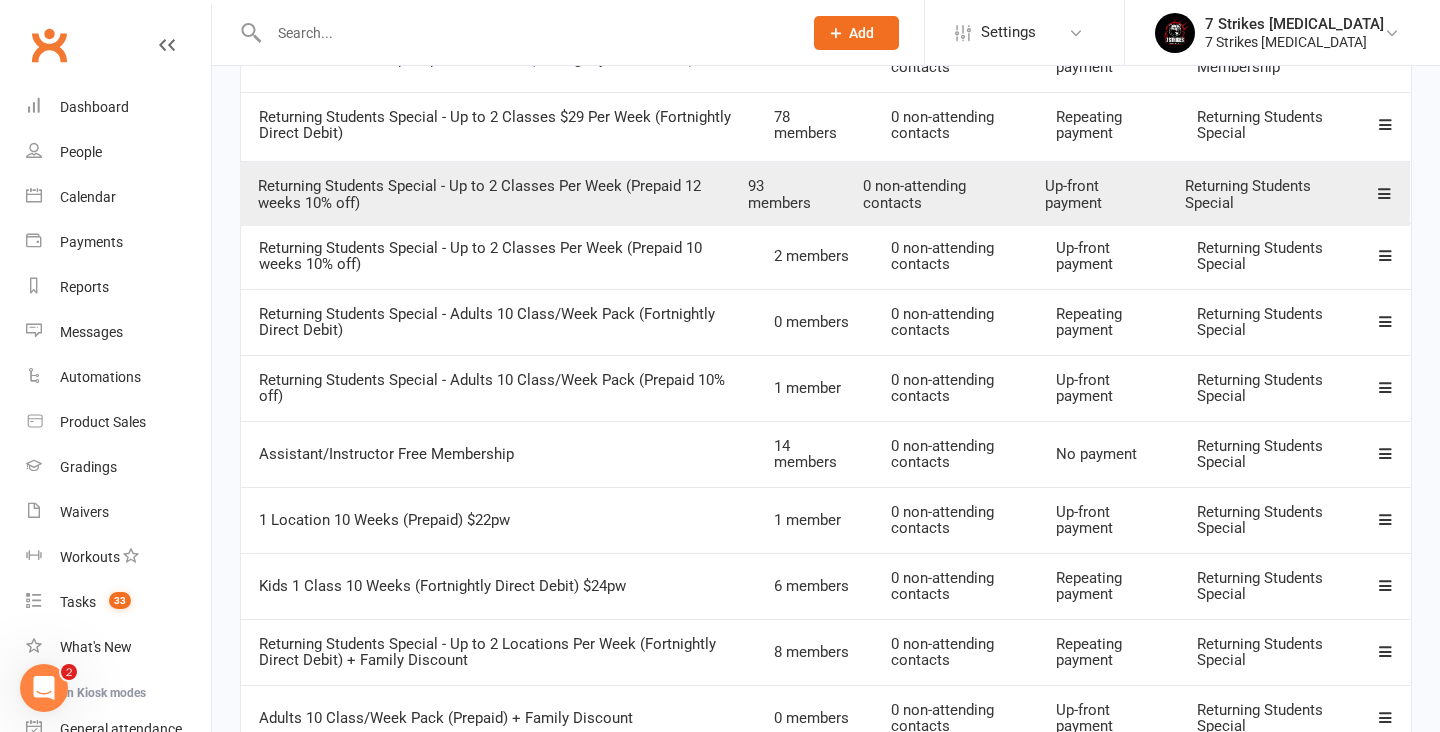 drag, startPoint x: 1385, startPoint y: 229, endPoint x: 1383, endPoint y: 167, distance: 62.03225 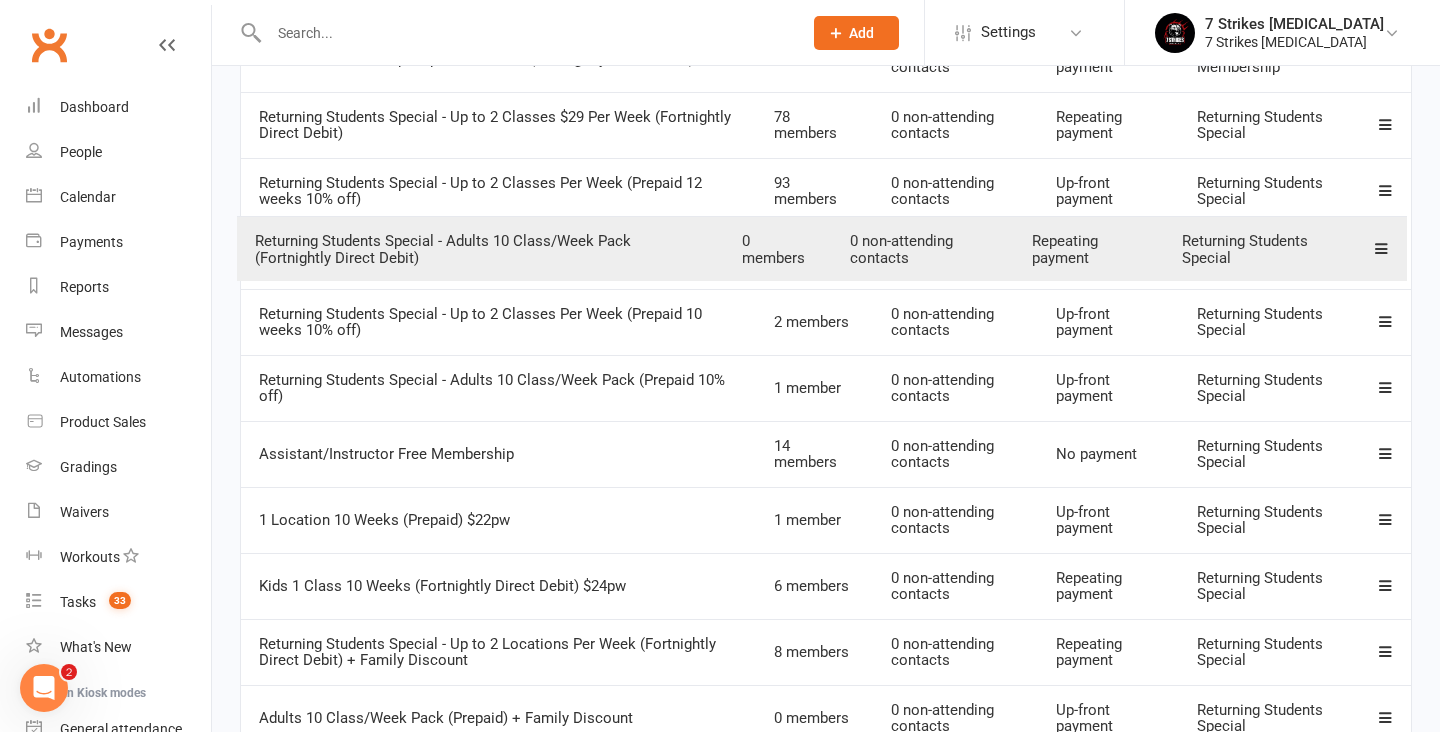 drag, startPoint x: 1381, startPoint y: 321, endPoint x: 1377, endPoint y: 249, distance: 72.11102 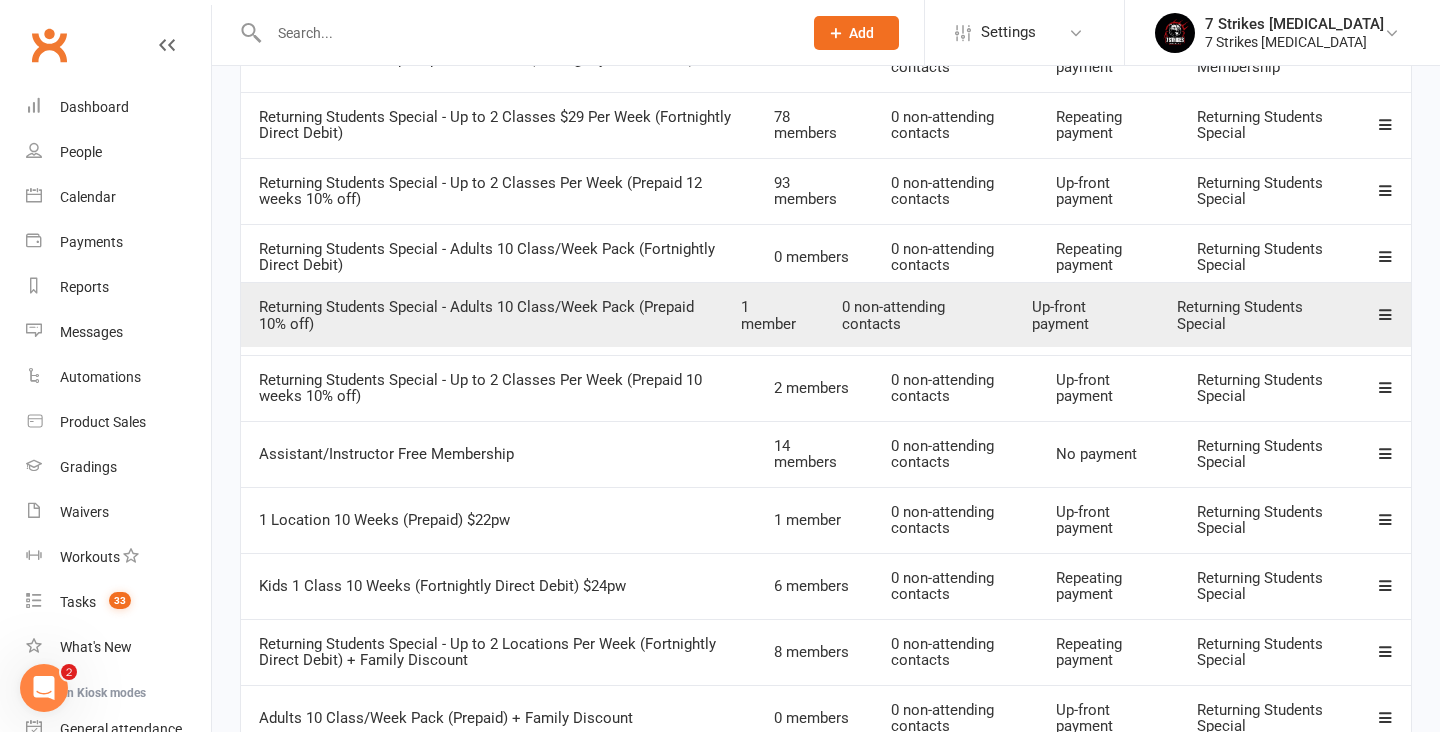 drag, startPoint x: 1383, startPoint y: 391, endPoint x: 1383, endPoint y: 319, distance: 72 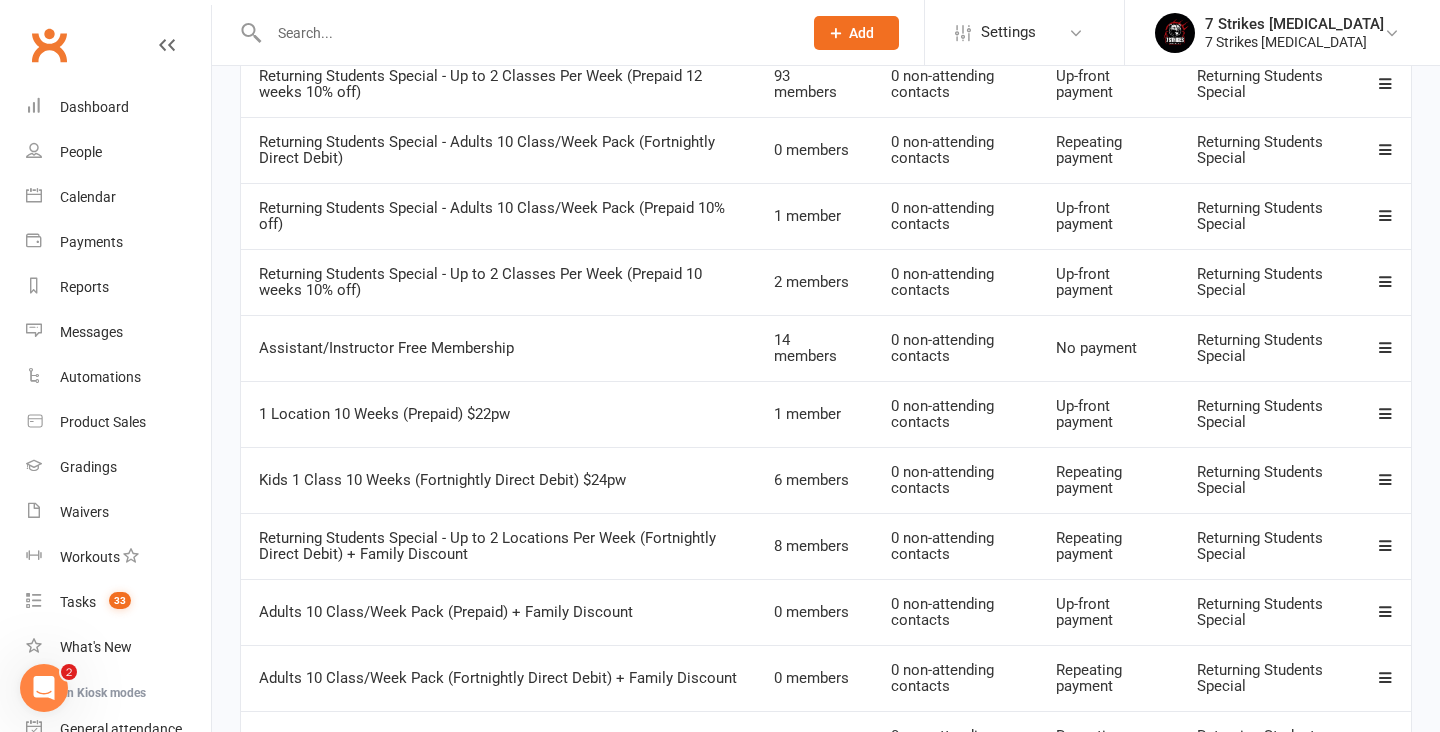 scroll, scrollTop: 675, scrollLeft: 0, axis: vertical 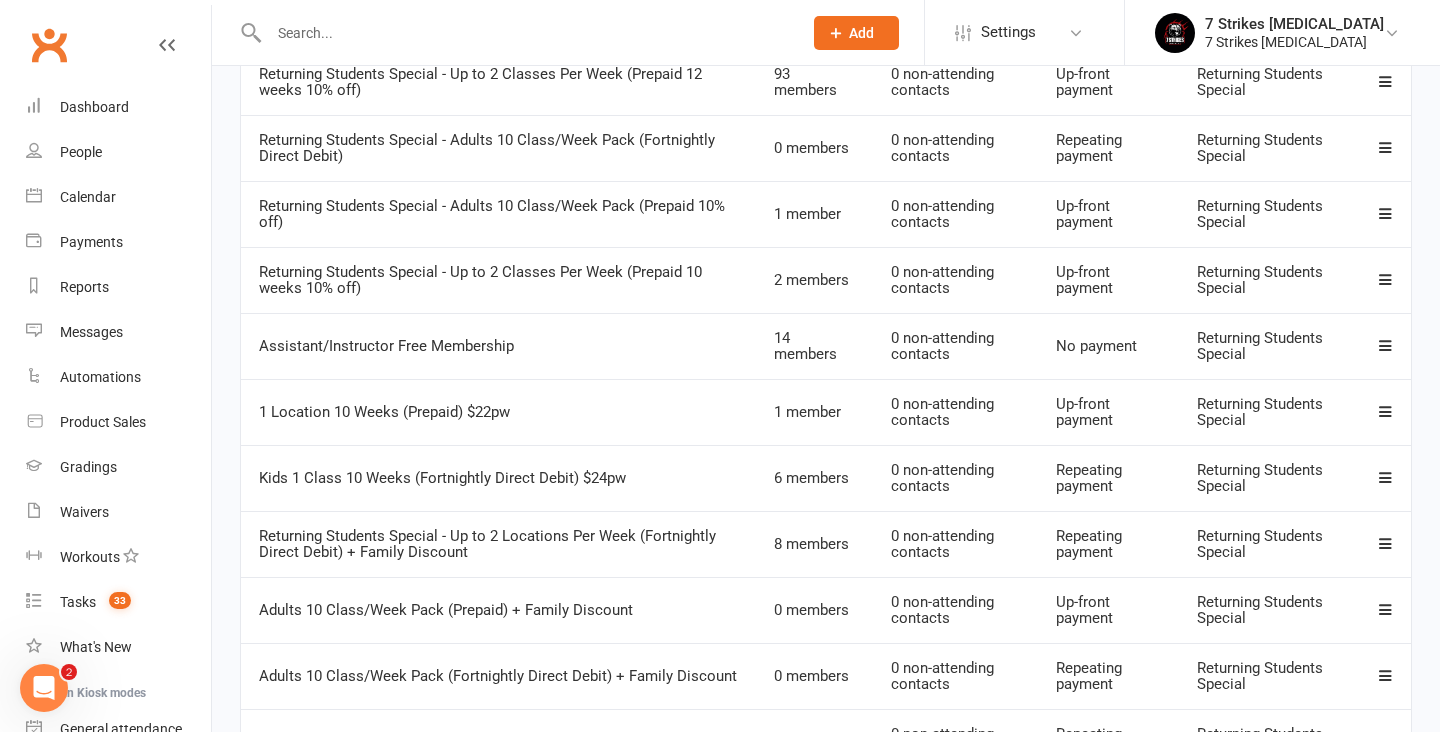 click at bounding box center [1385, 609] 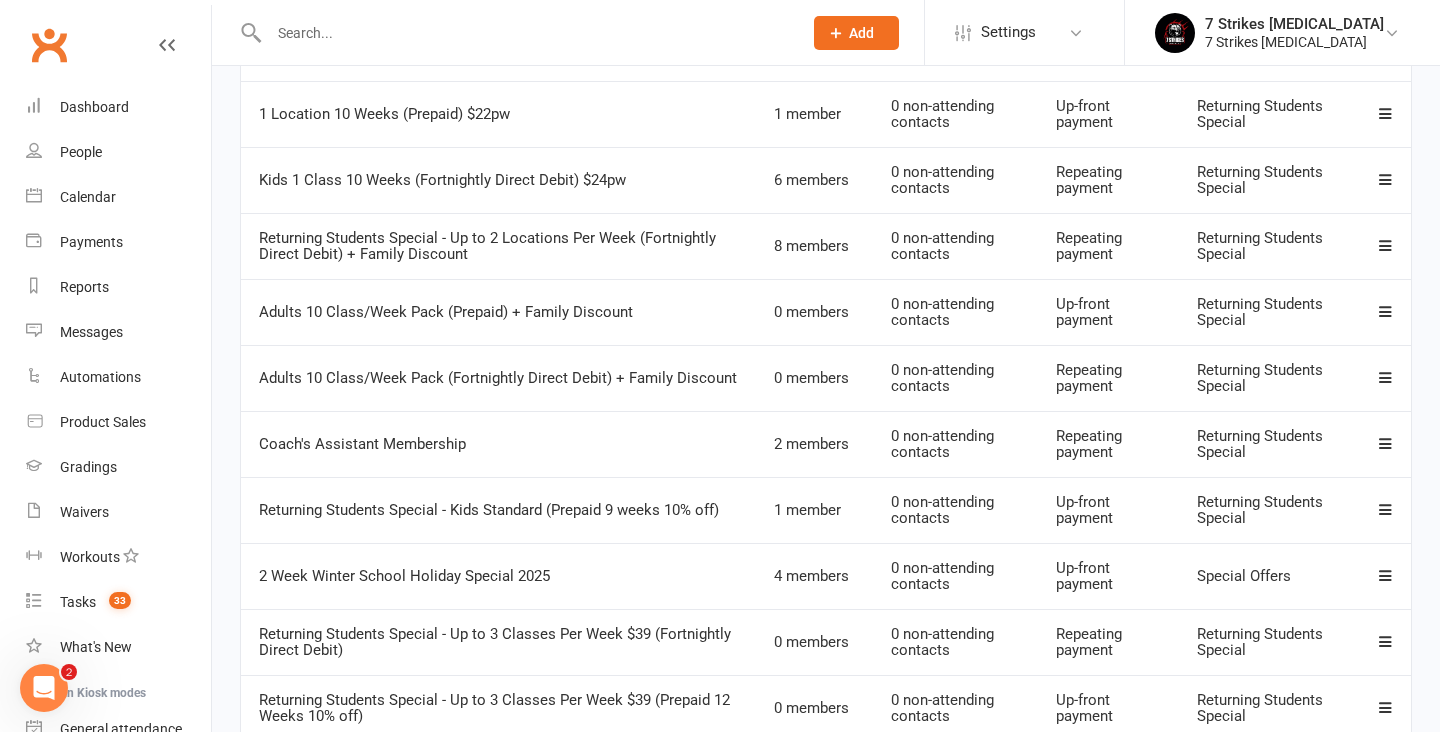scroll, scrollTop: 978, scrollLeft: 0, axis: vertical 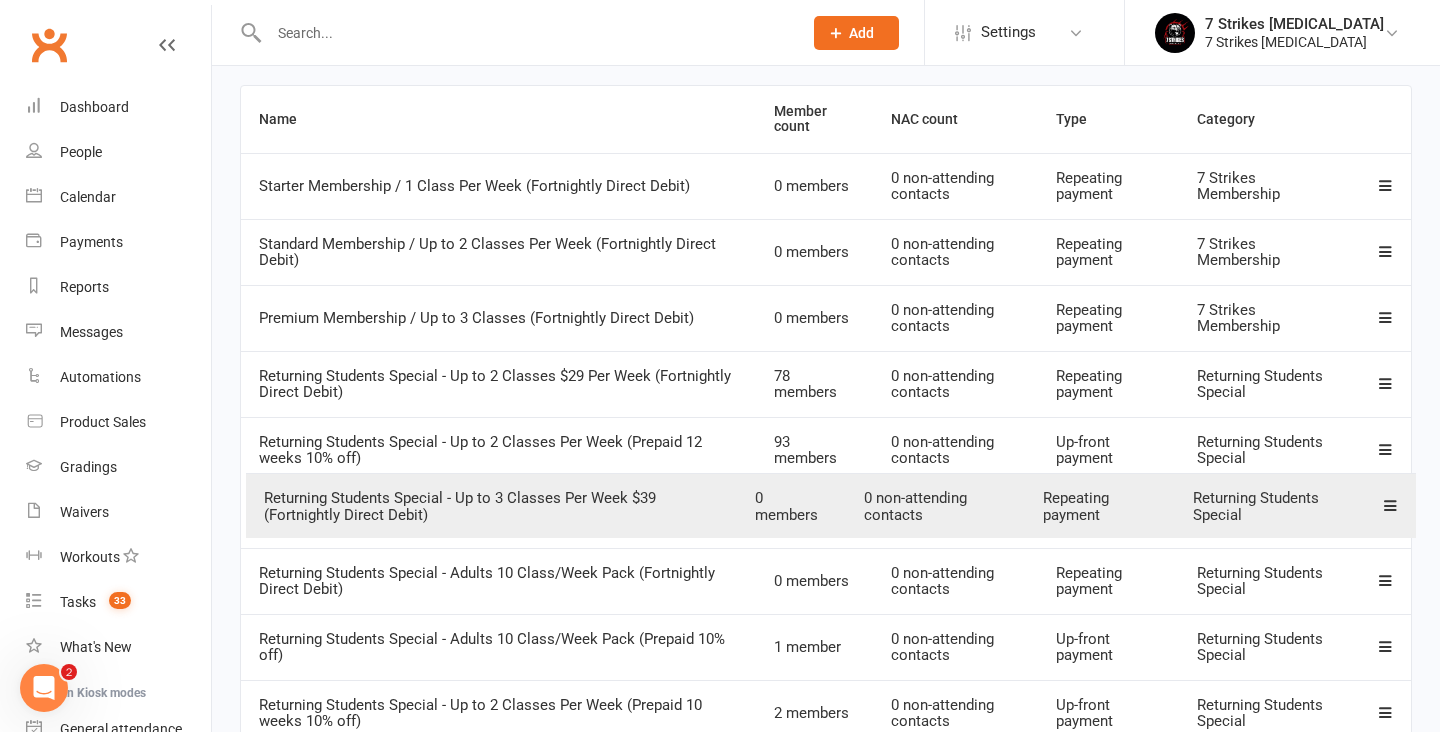 drag, startPoint x: 1377, startPoint y: 626, endPoint x: 1382, endPoint y: 500, distance: 126.09917 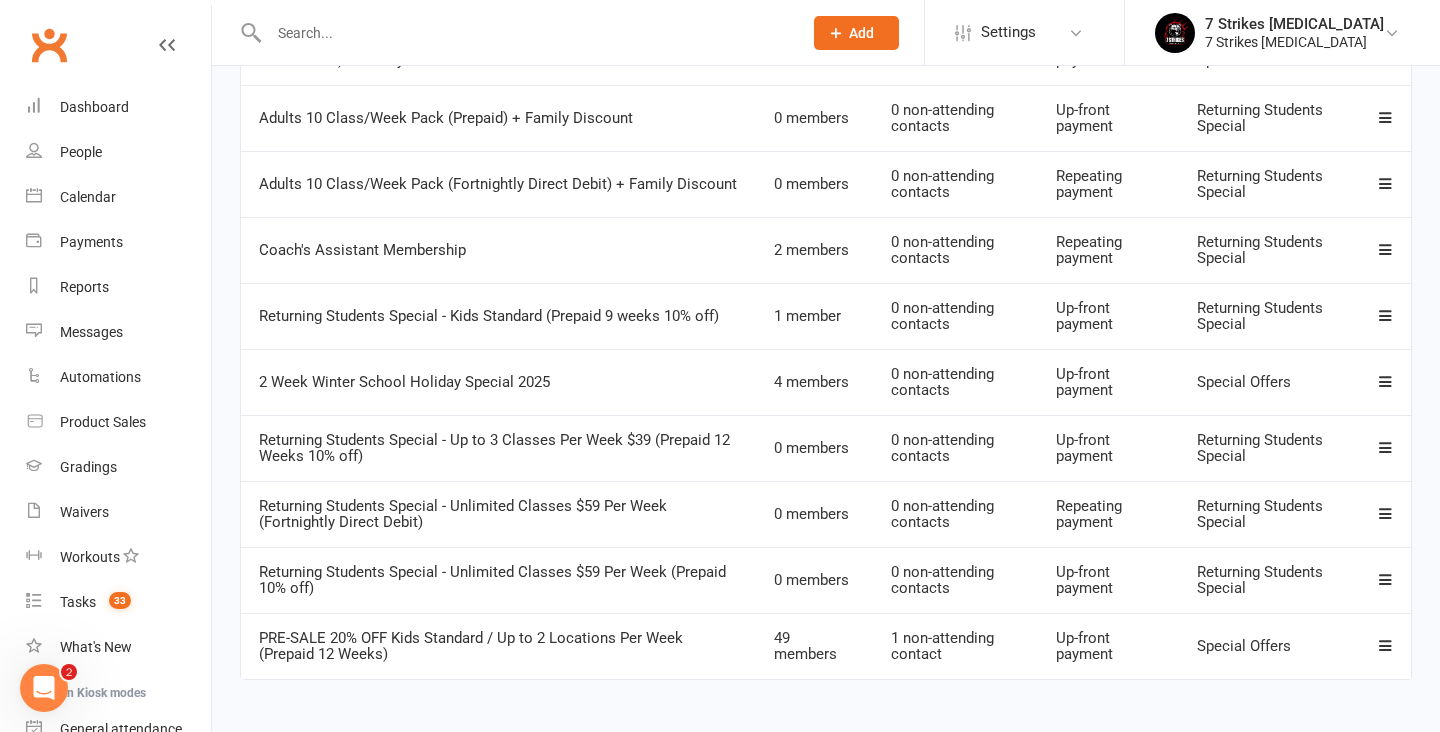 scroll, scrollTop: 1232, scrollLeft: 0, axis: vertical 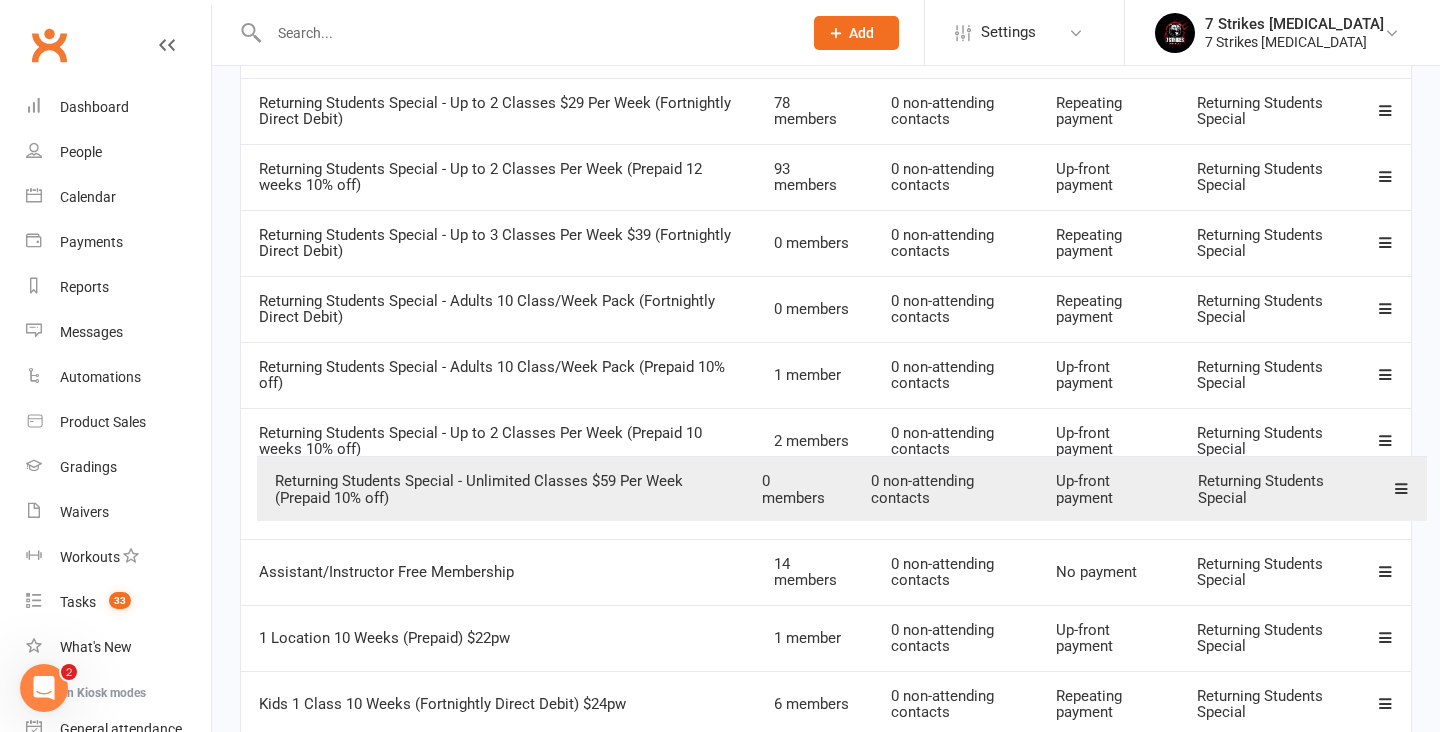 drag, startPoint x: 1387, startPoint y: 563, endPoint x: 1403, endPoint y: 483, distance: 81.58431 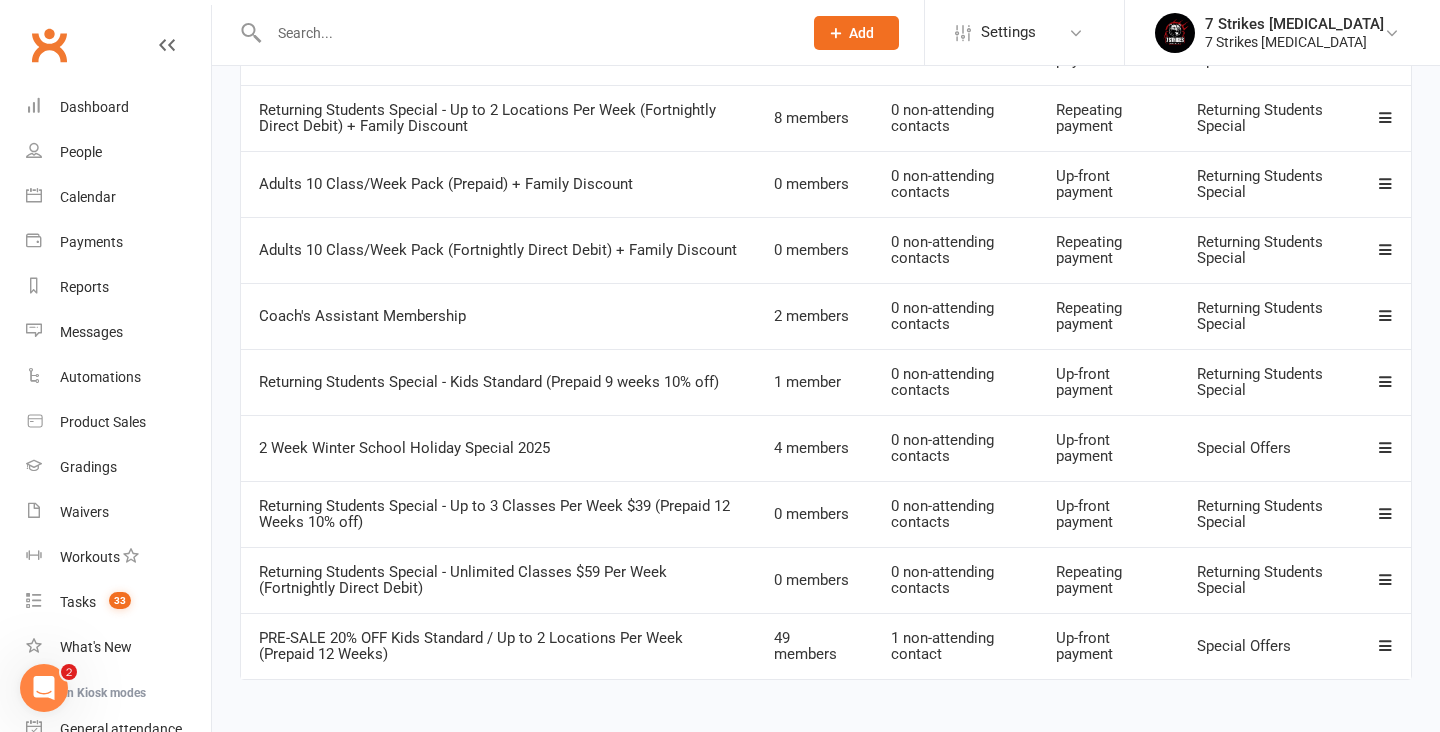scroll, scrollTop: 1232, scrollLeft: 0, axis: vertical 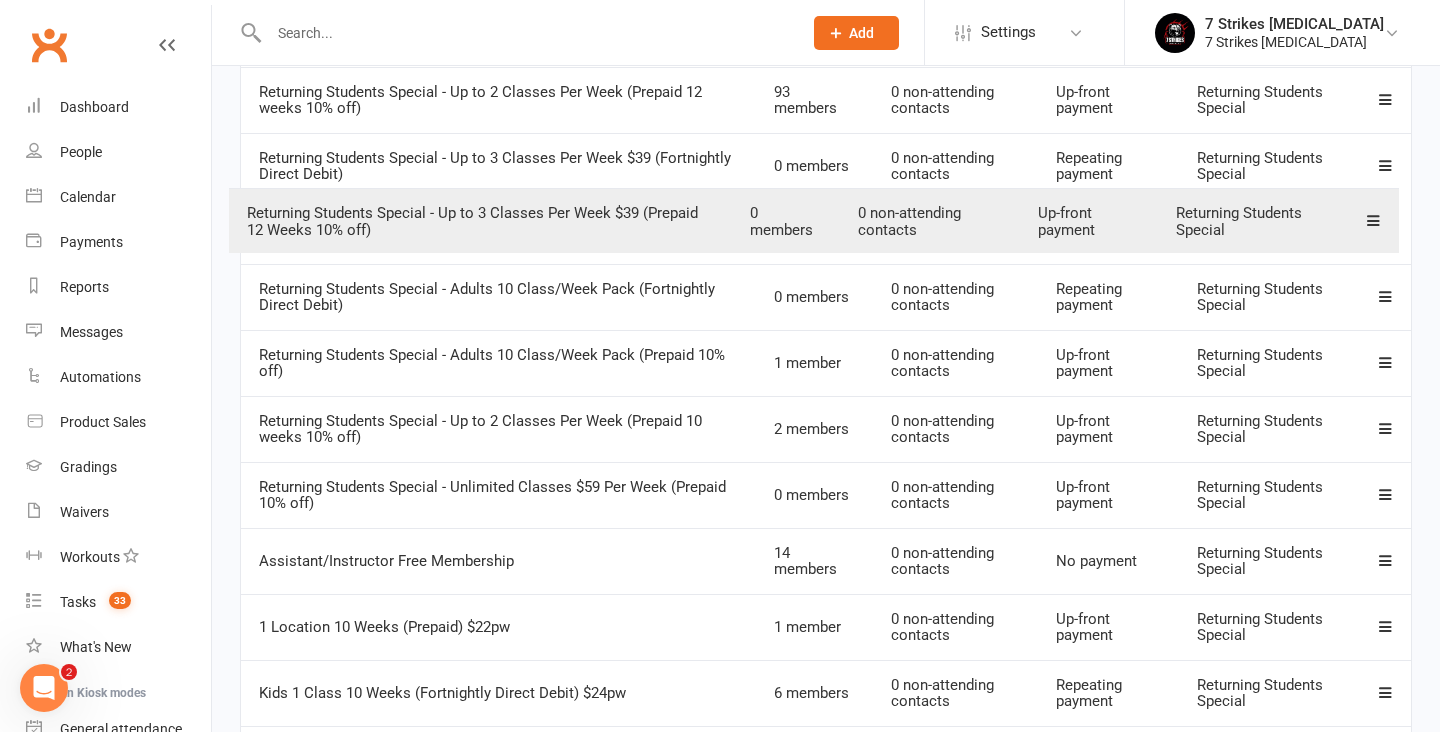 drag, startPoint x: 1390, startPoint y: 503, endPoint x: 1375, endPoint y: 213, distance: 290.38766 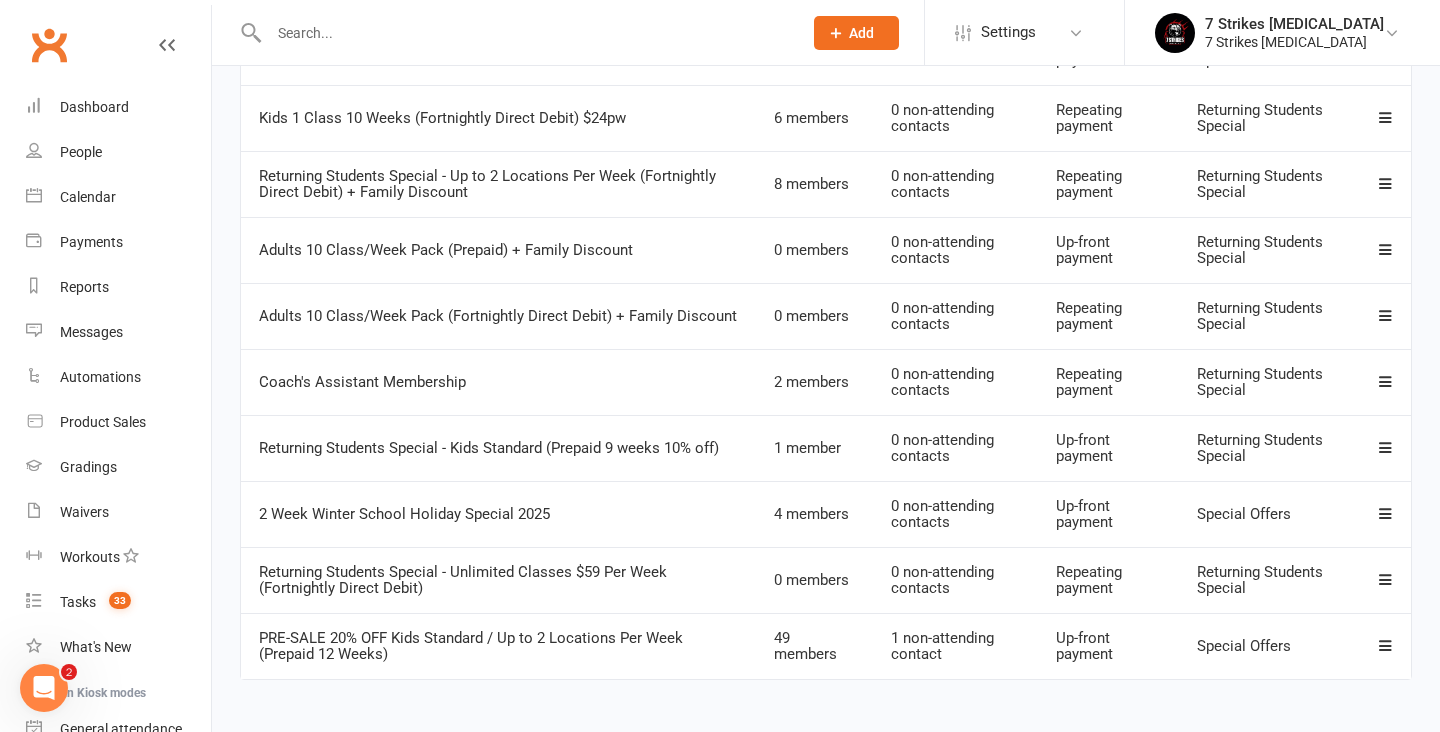 scroll, scrollTop: 1232, scrollLeft: 0, axis: vertical 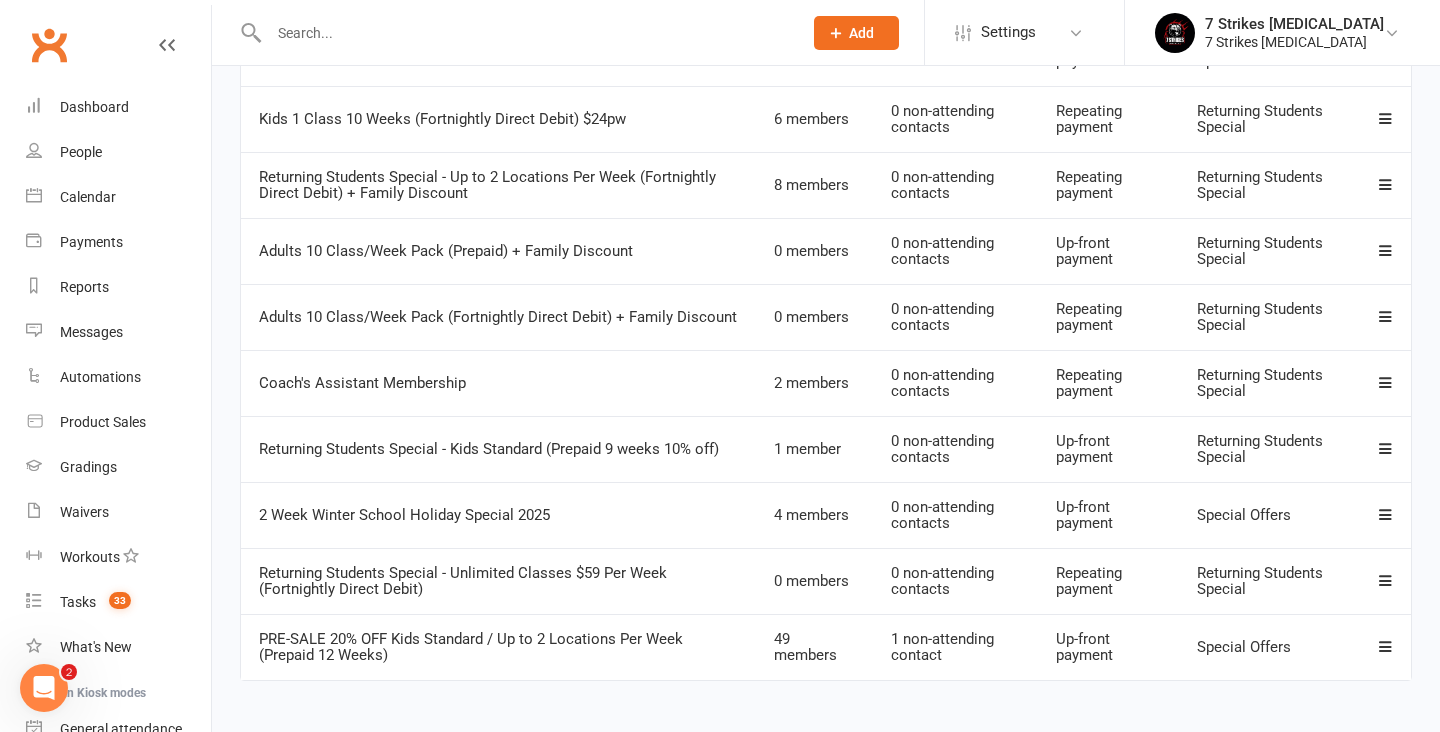click at bounding box center [1385, 646] 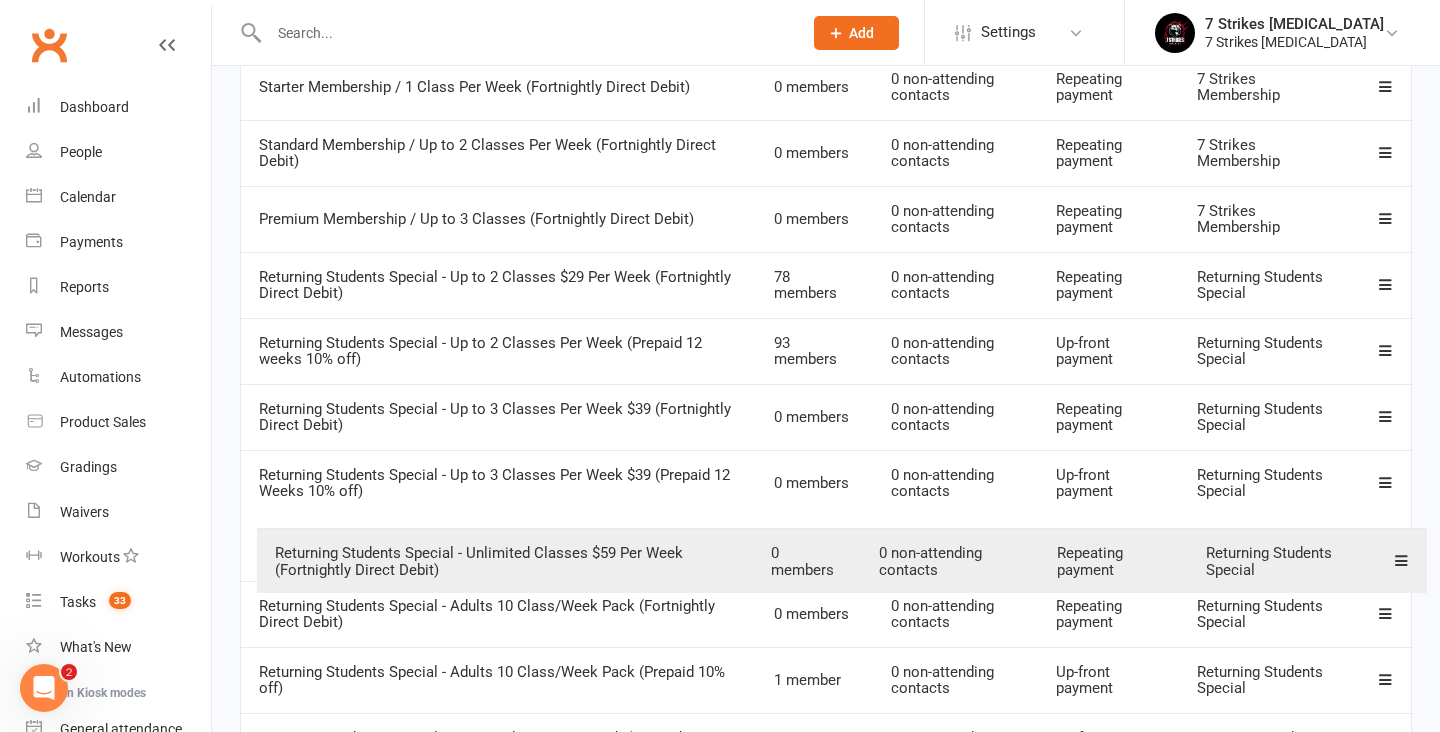 scroll, scrollTop: 413, scrollLeft: 0, axis: vertical 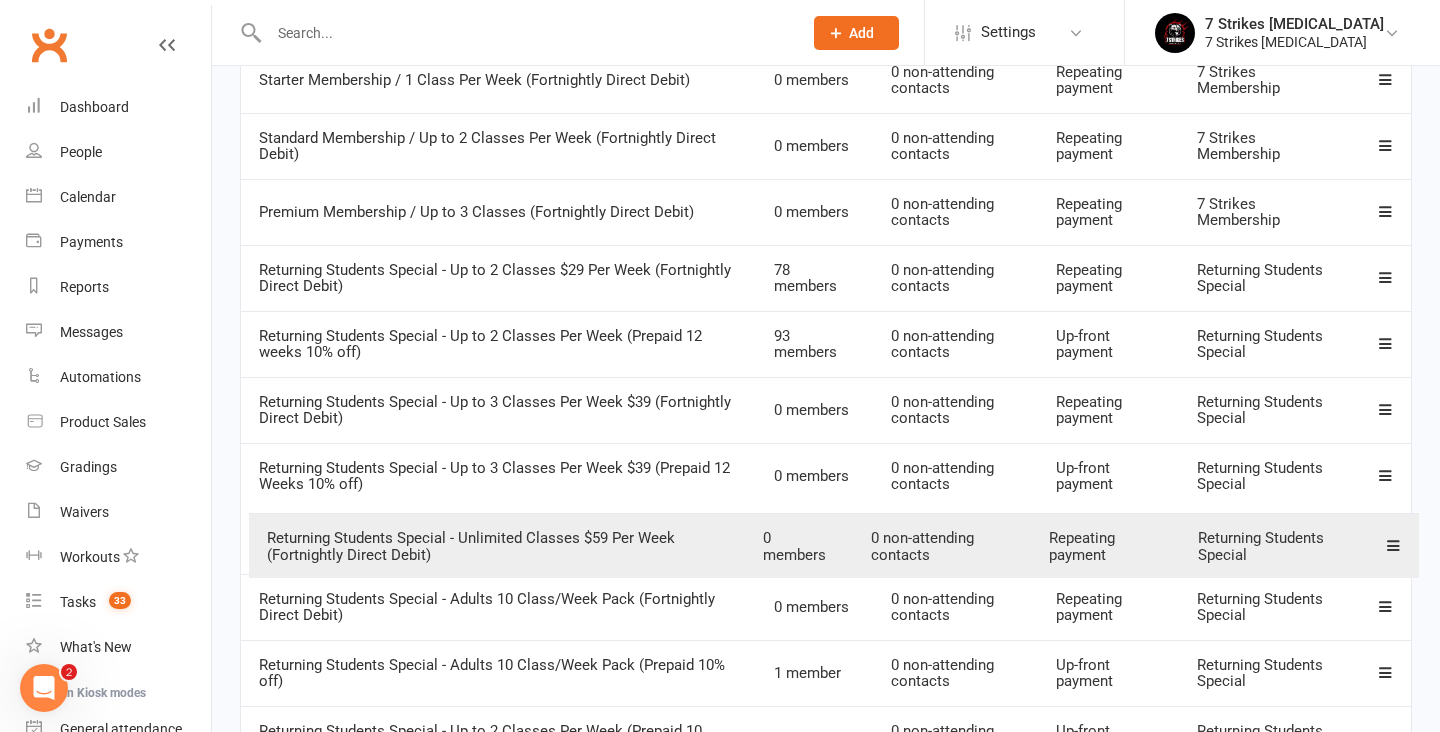 drag, startPoint x: 1385, startPoint y: 564, endPoint x: 1395, endPoint y: 524, distance: 41.231056 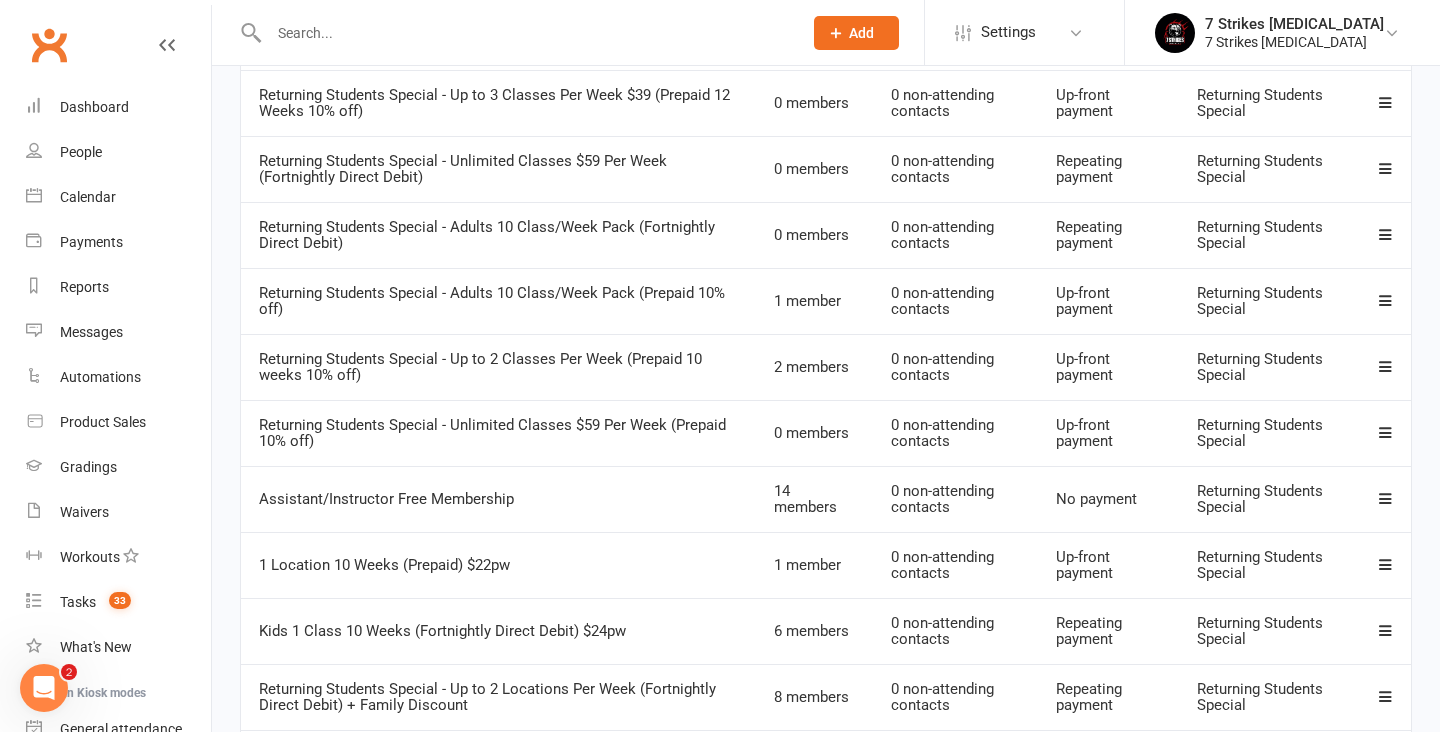 scroll, scrollTop: 784, scrollLeft: 0, axis: vertical 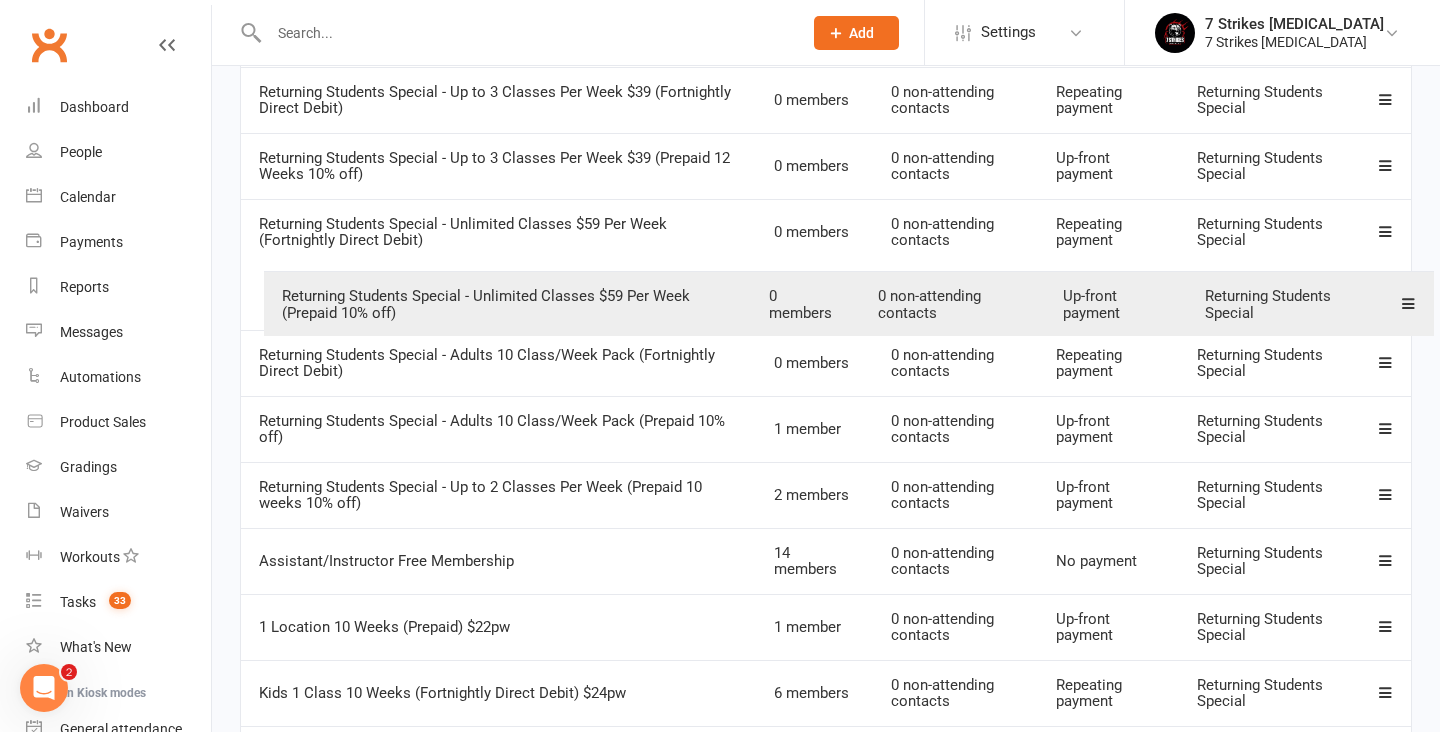 drag, startPoint x: 1384, startPoint y: 423, endPoint x: 1389, endPoint y: 289, distance: 134.09325 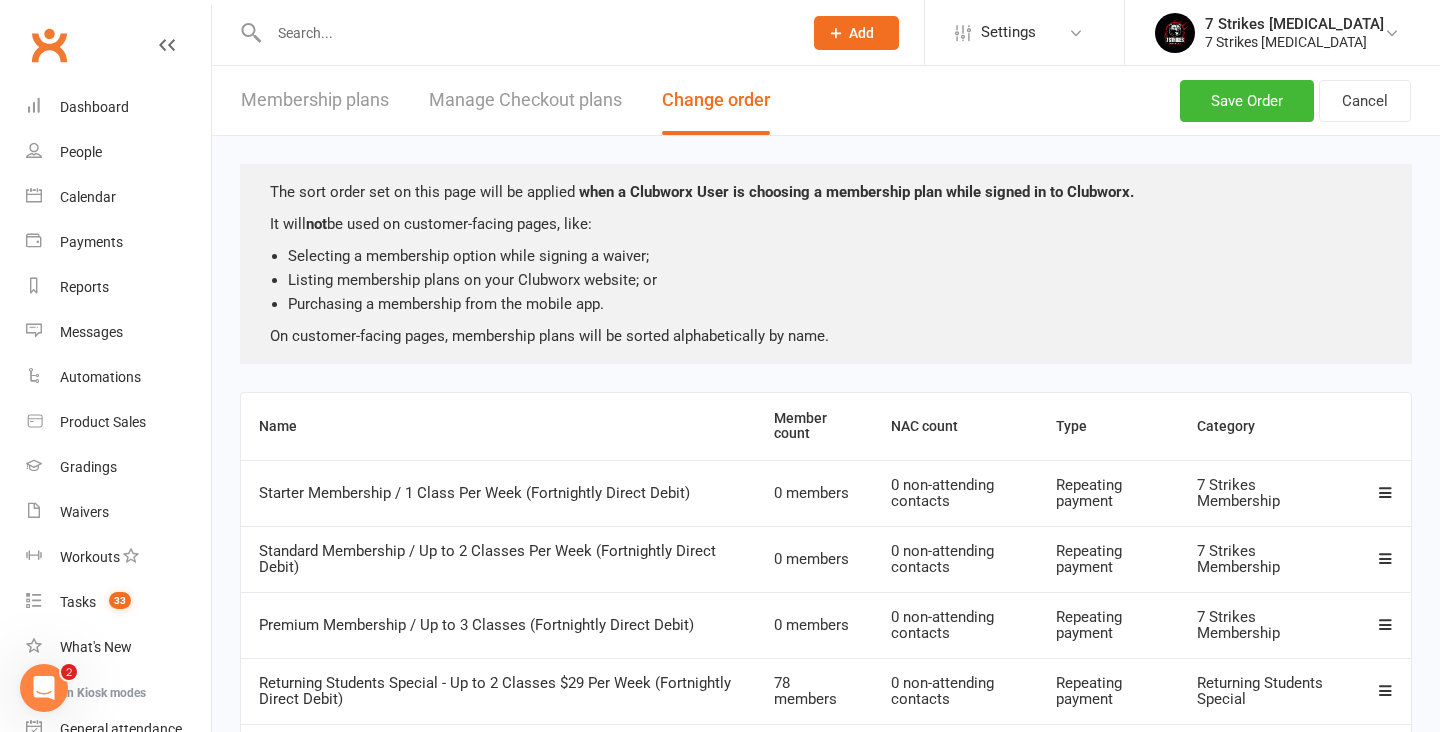 scroll, scrollTop: 0, scrollLeft: 0, axis: both 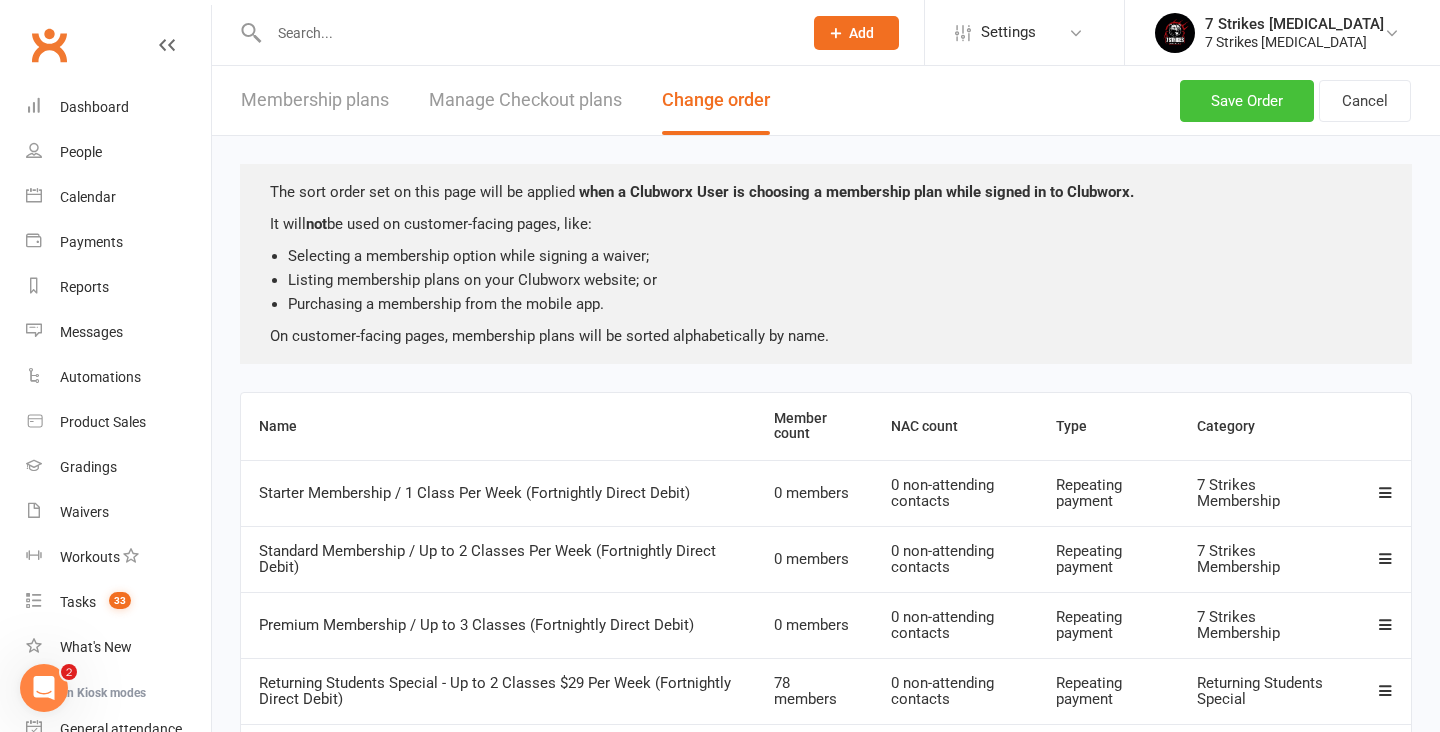 click on "Save Order" at bounding box center [1247, 101] 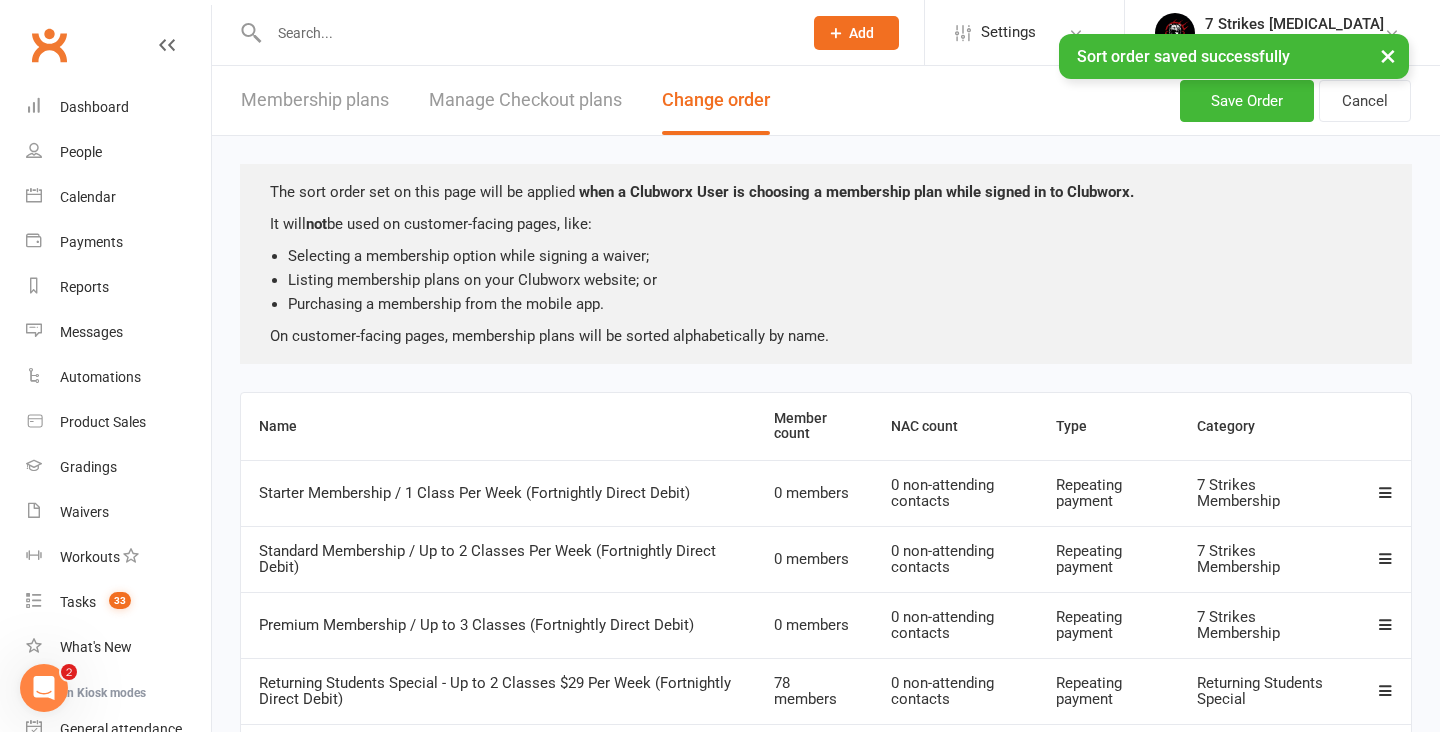 click on "× Sort order saved successfully" at bounding box center [707, 34] 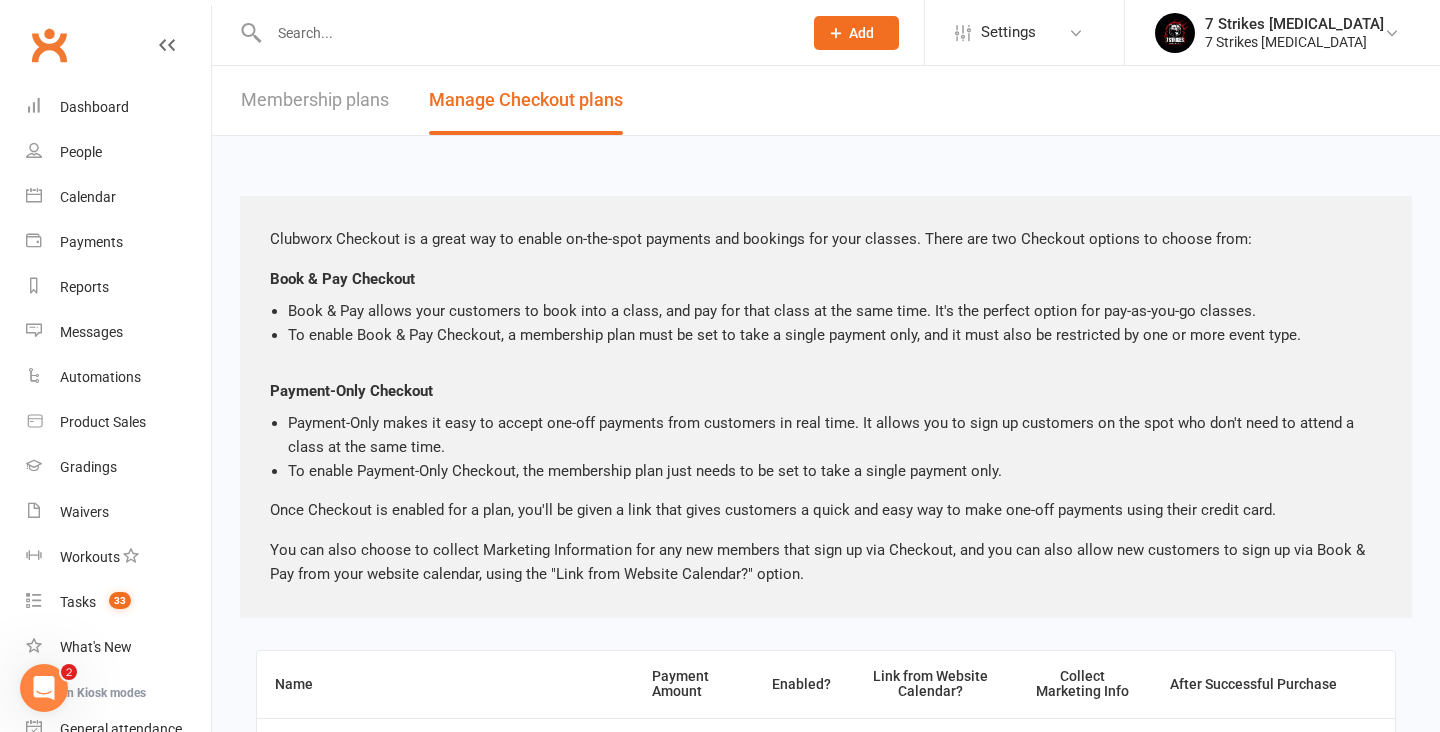 scroll, scrollTop: 0, scrollLeft: 0, axis: both 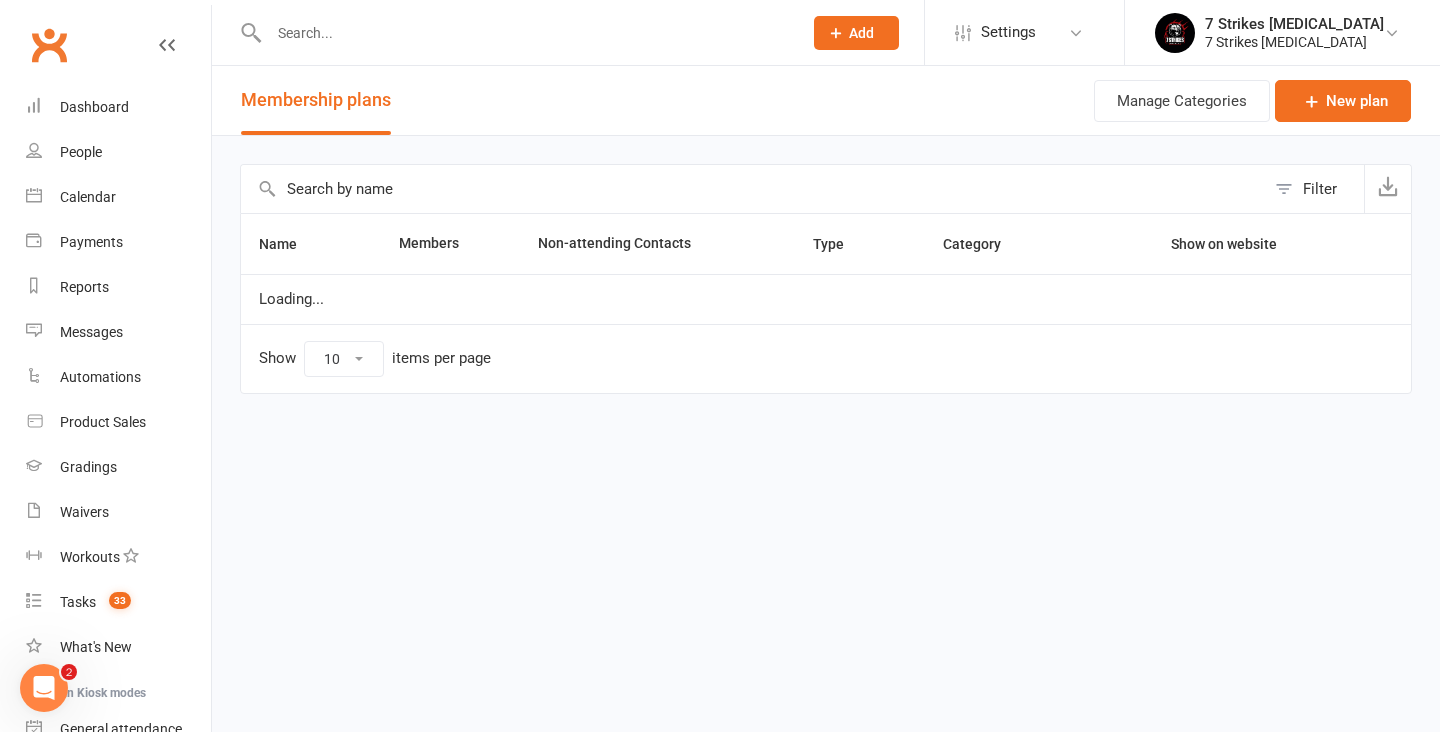 select on "100" 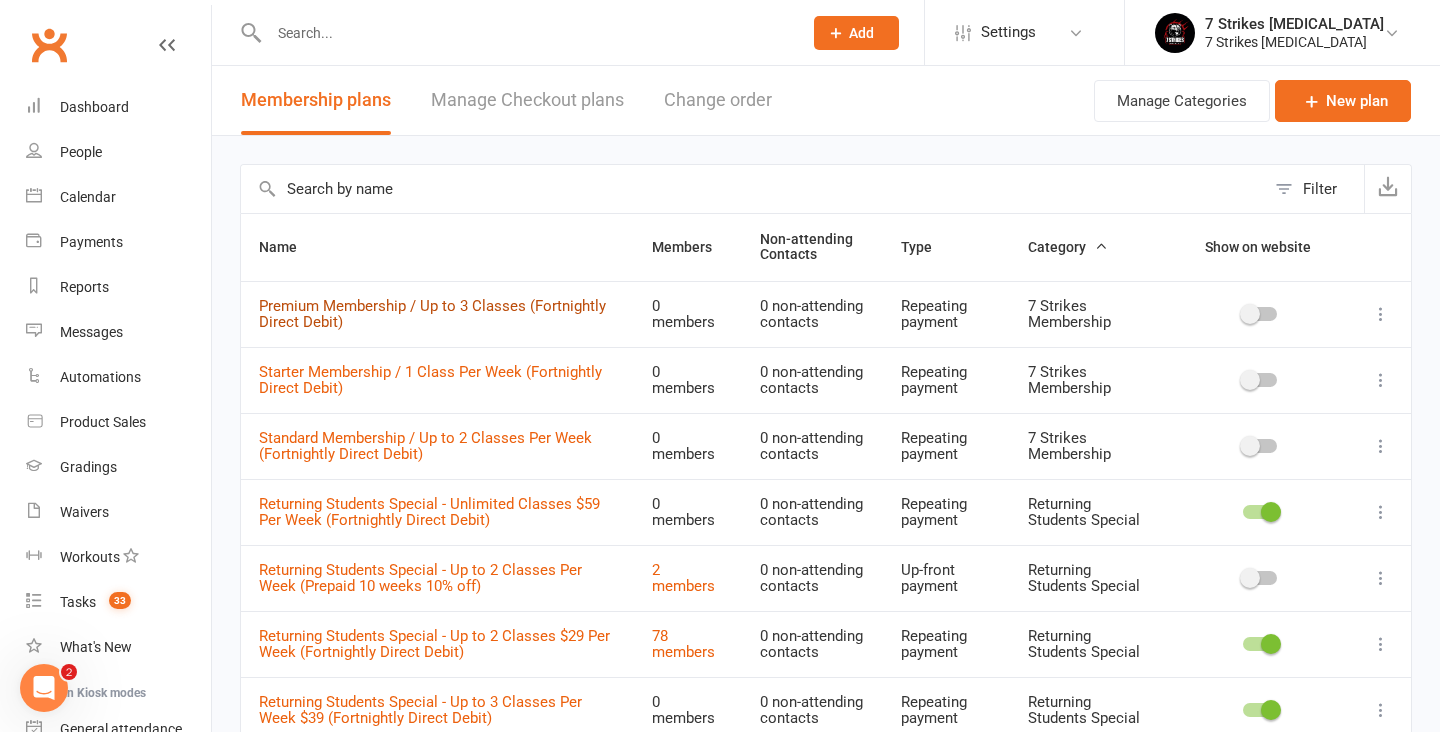 click on "Premium Membership / Up to 3 Classes (Fortnightly Direct Debit)" at bounding box center (432, 314) 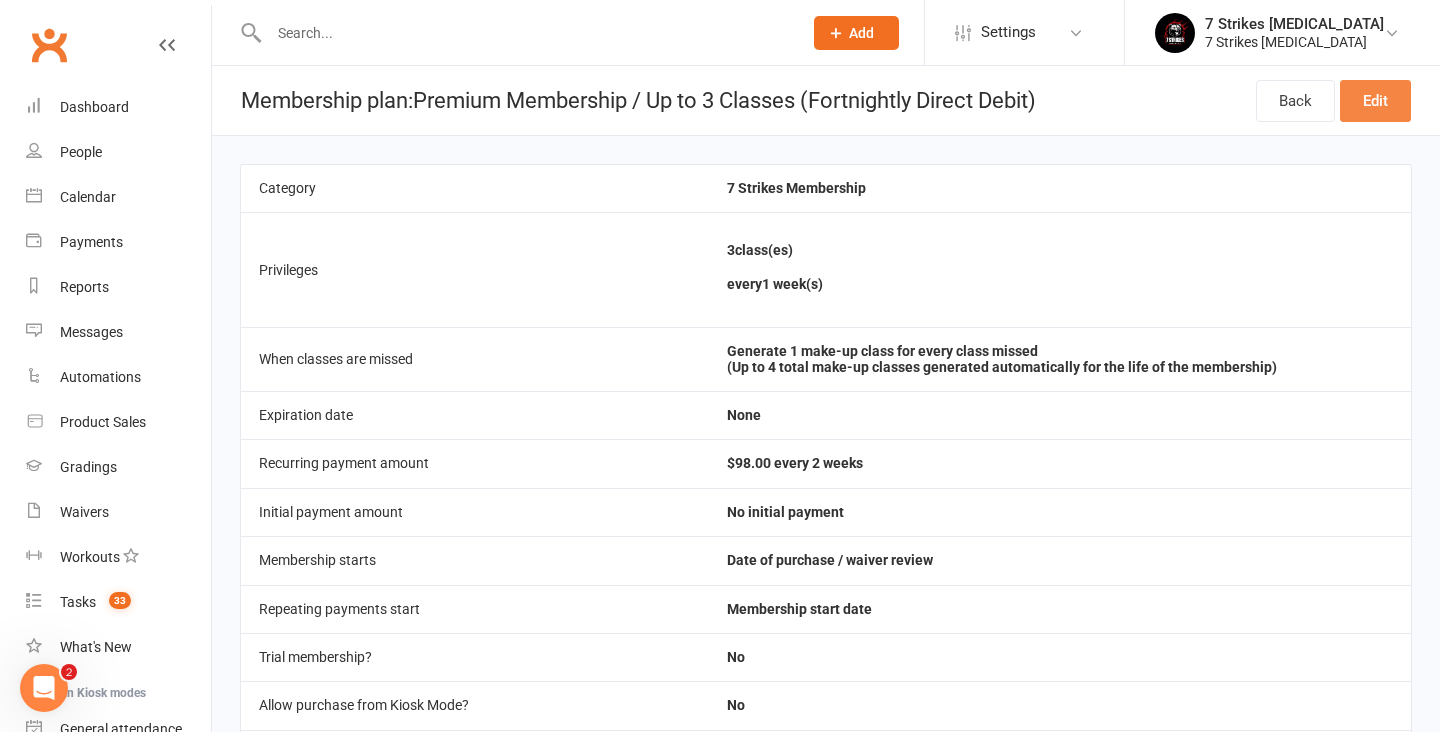 click on "Edit" at bounding box center (1375, 101) 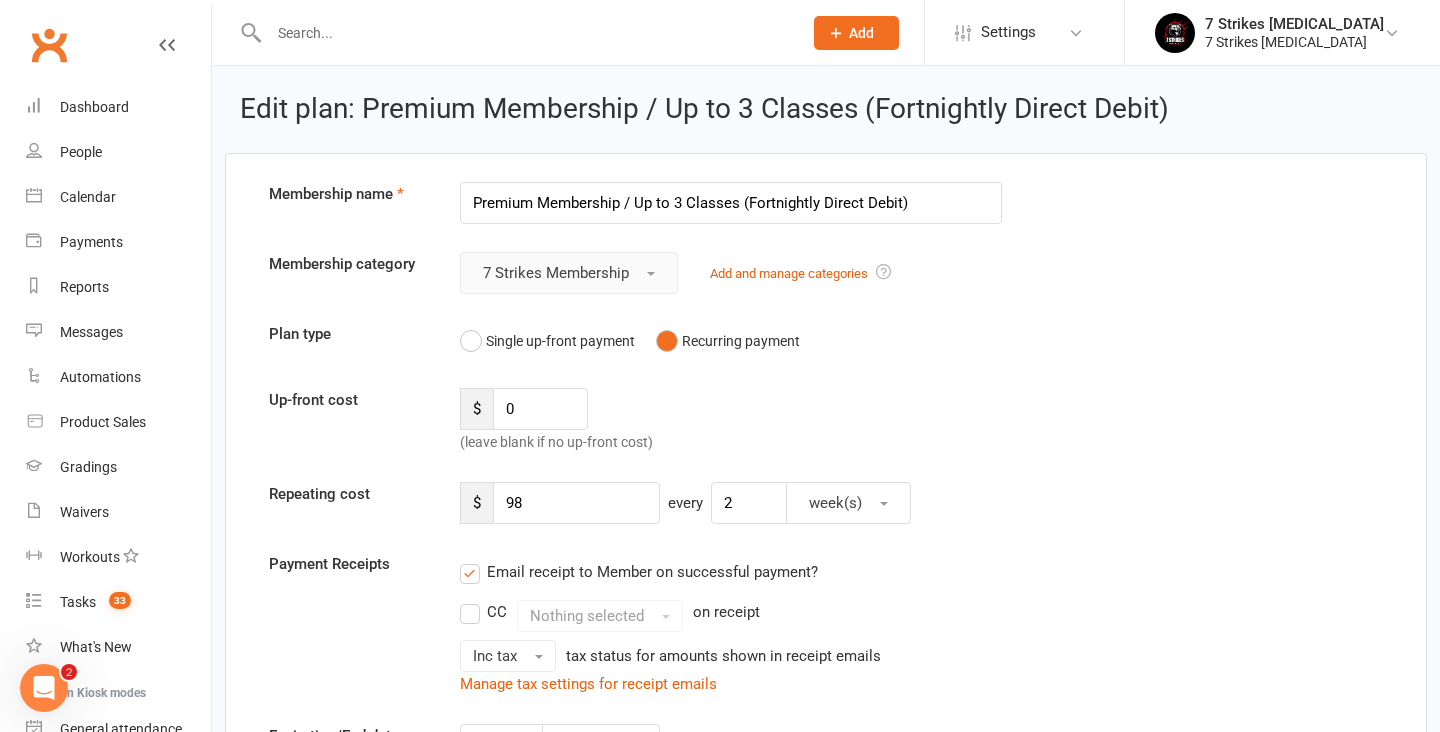 click on "7 Strikes Membership" at bounding box center [569, 273] 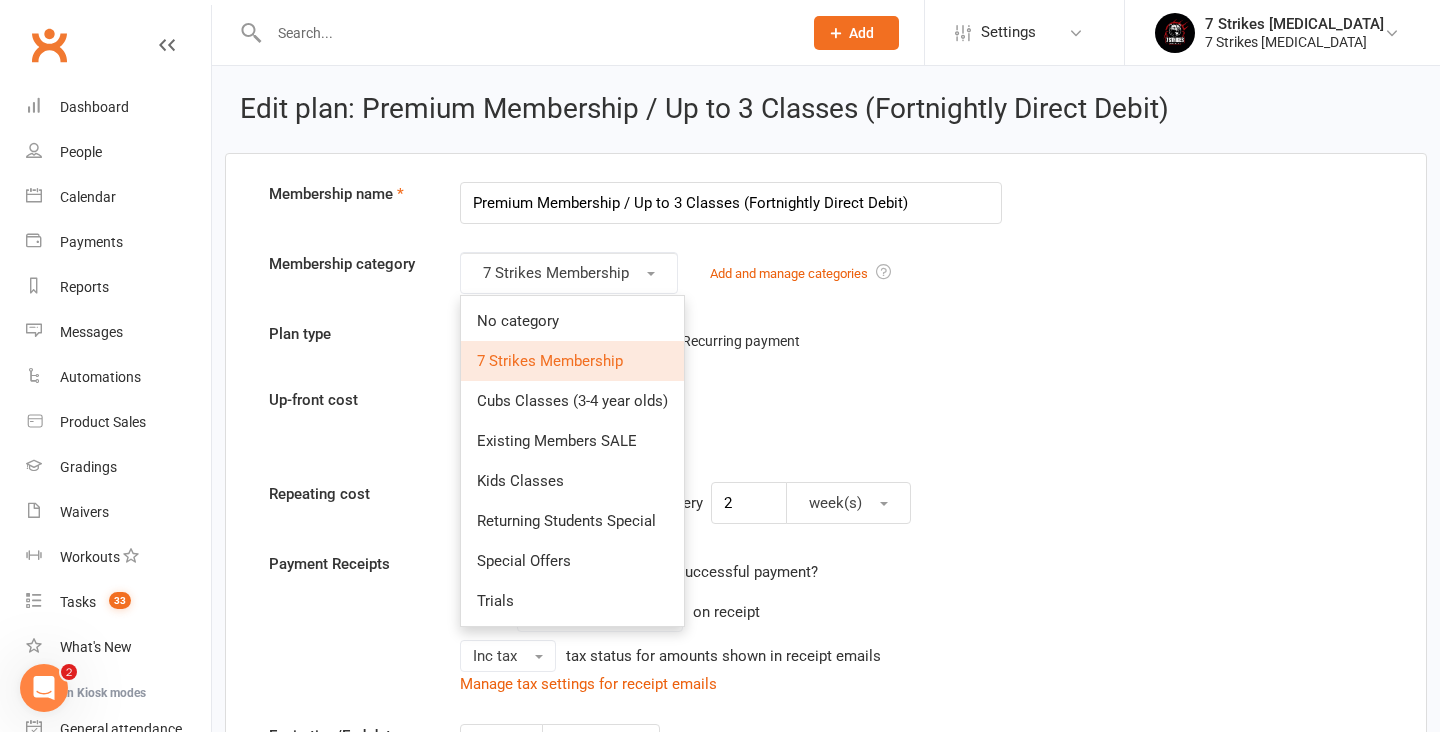 click on "Add and manage categories" at bounding box center [800, 273] 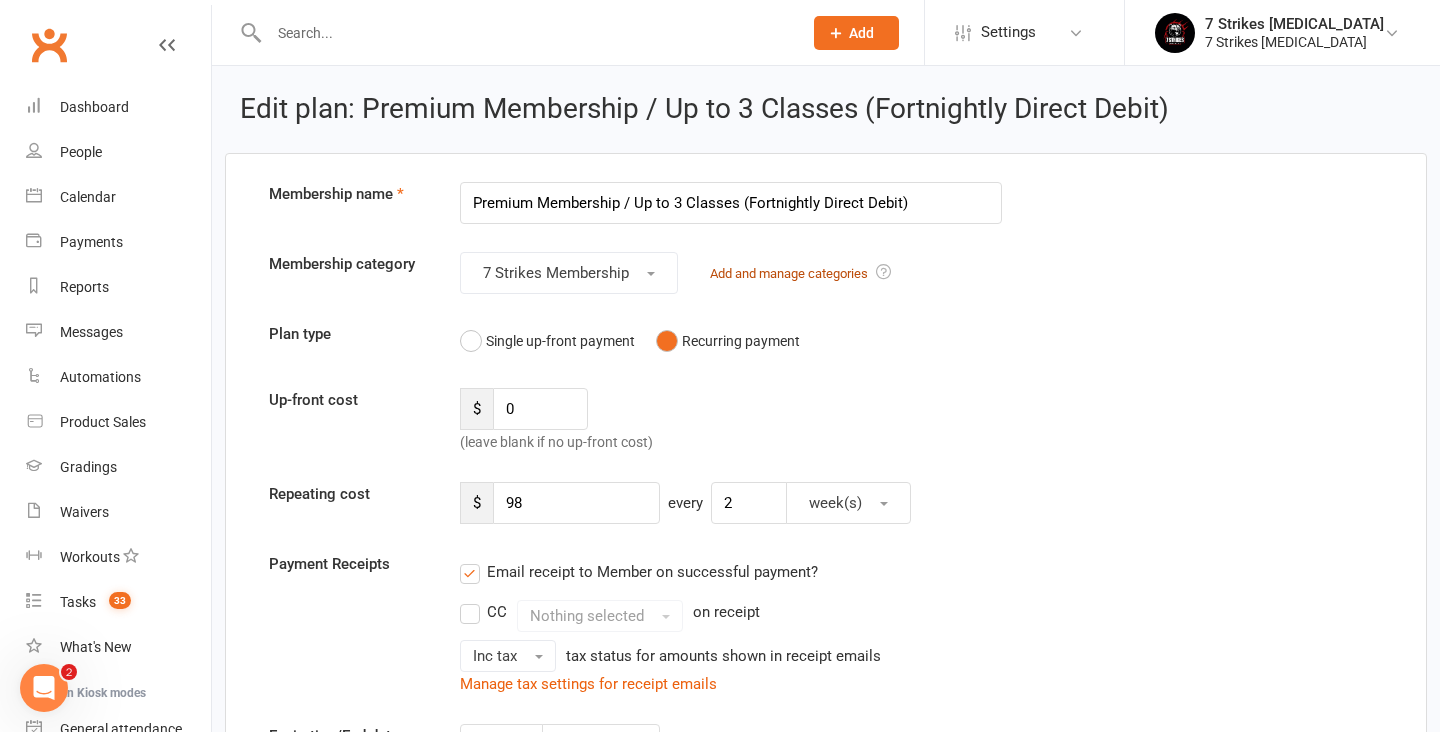 click on "Add and manage categories" at bounding box center [789, 273] 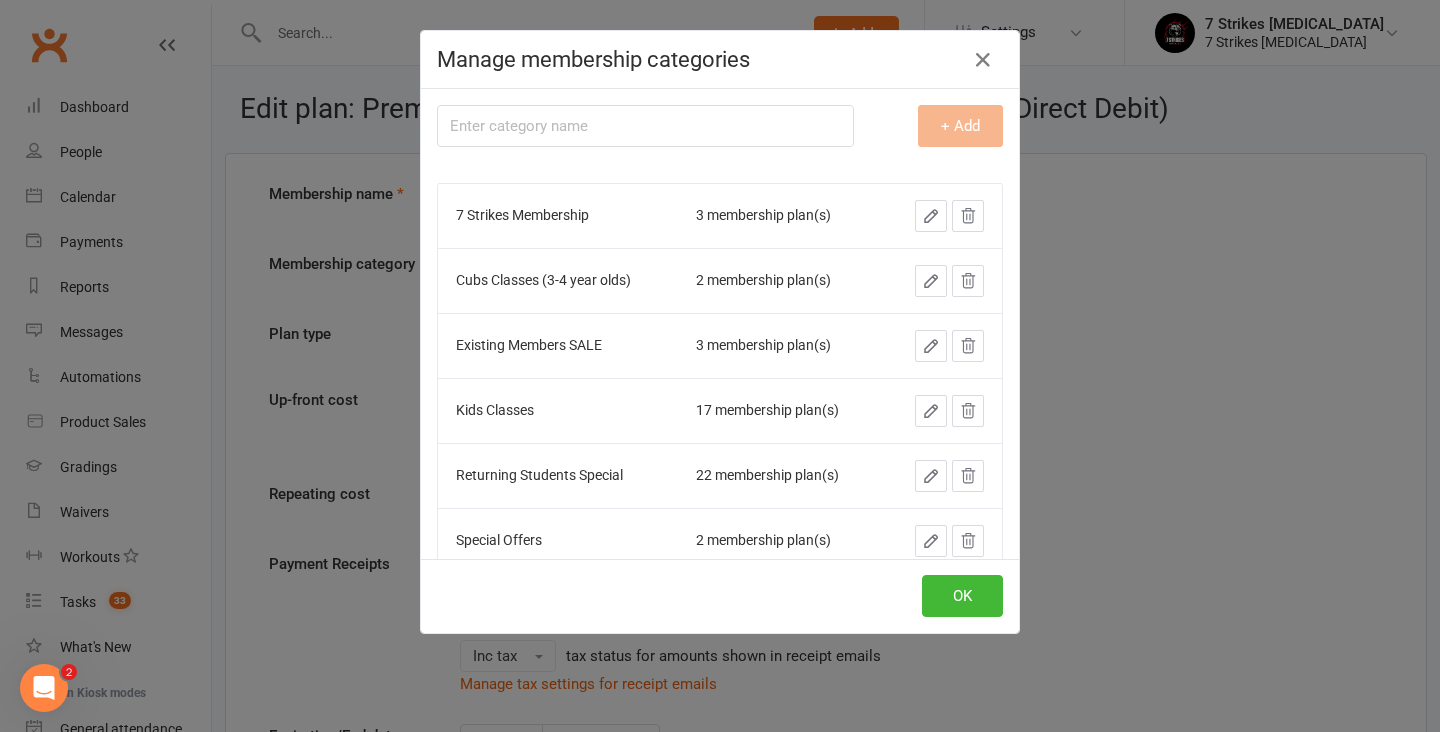 click 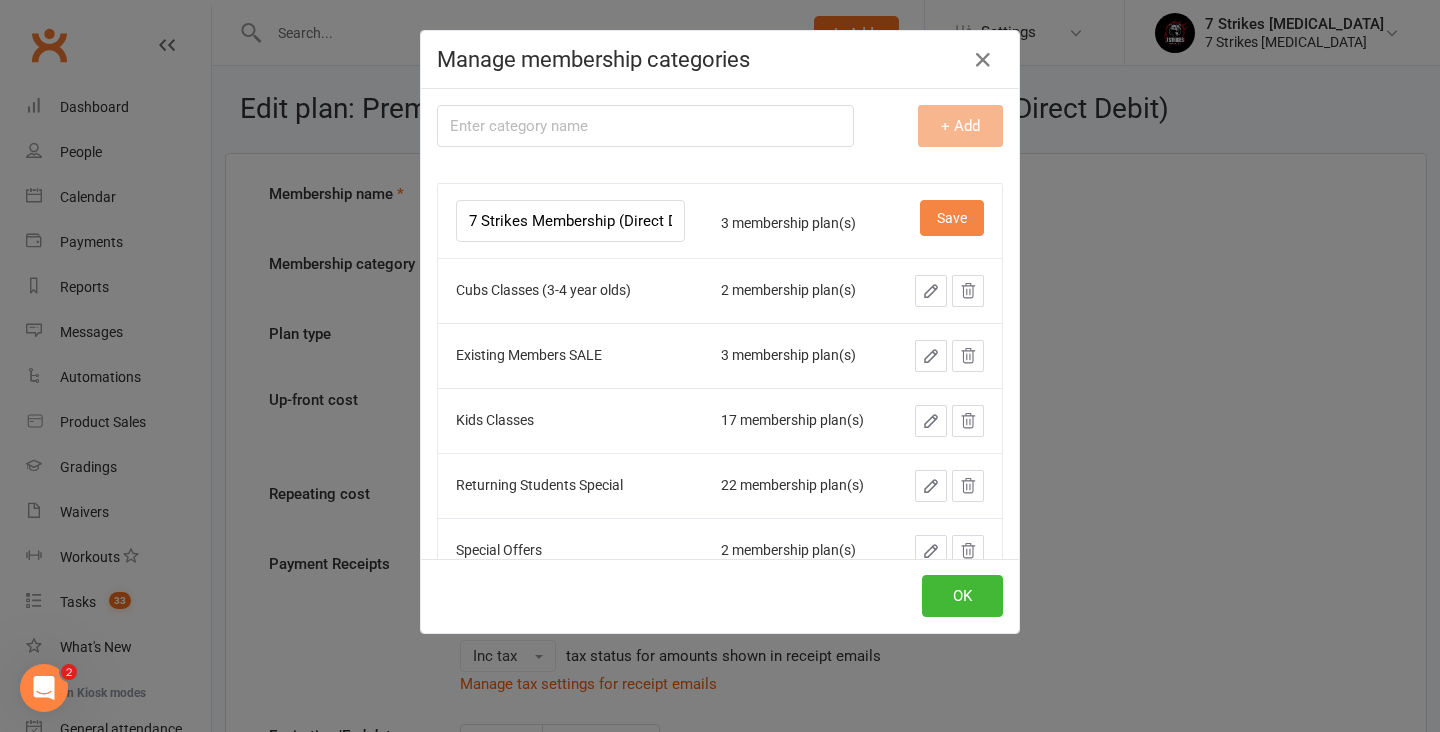 type on "7 Strikes Membership (Direct Debit)" 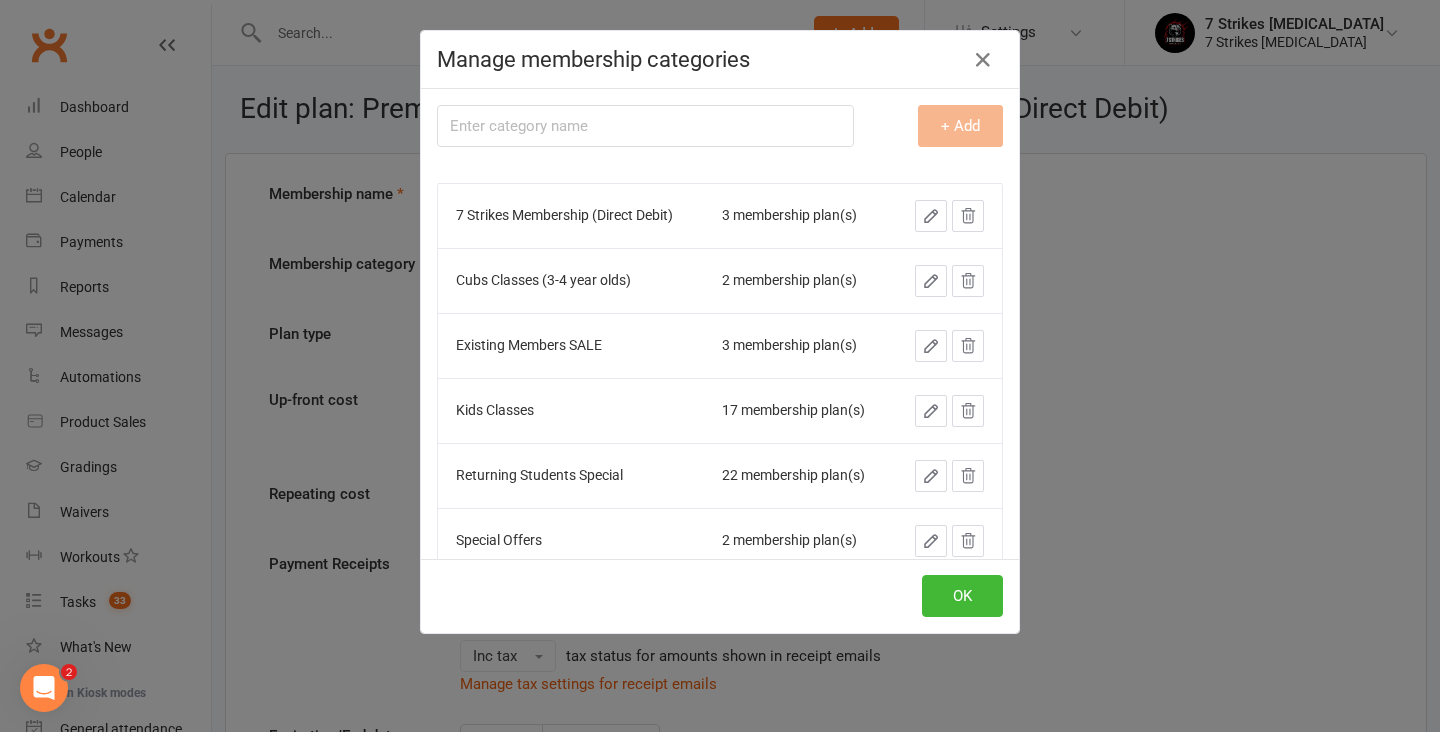 click 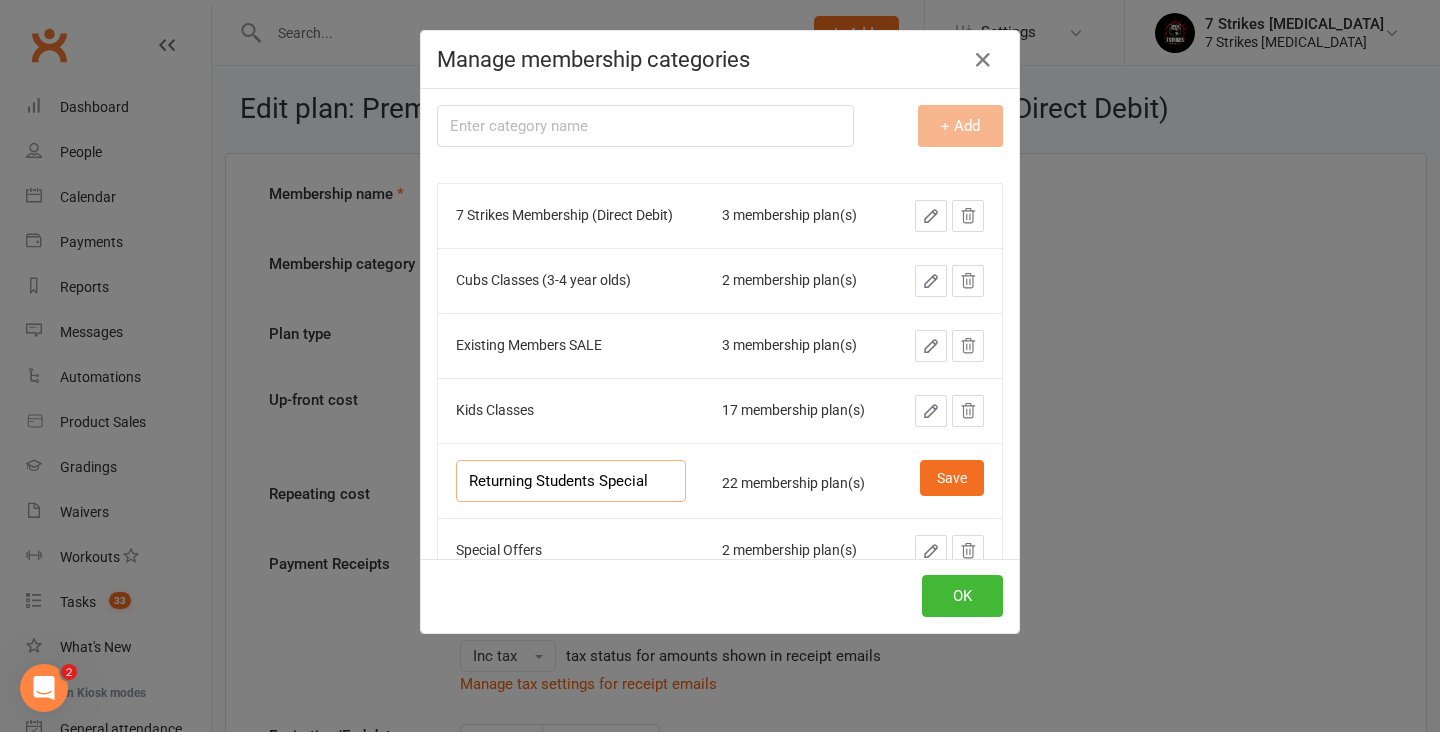 paste on "7 Strikes Membership (Direct Debit)" 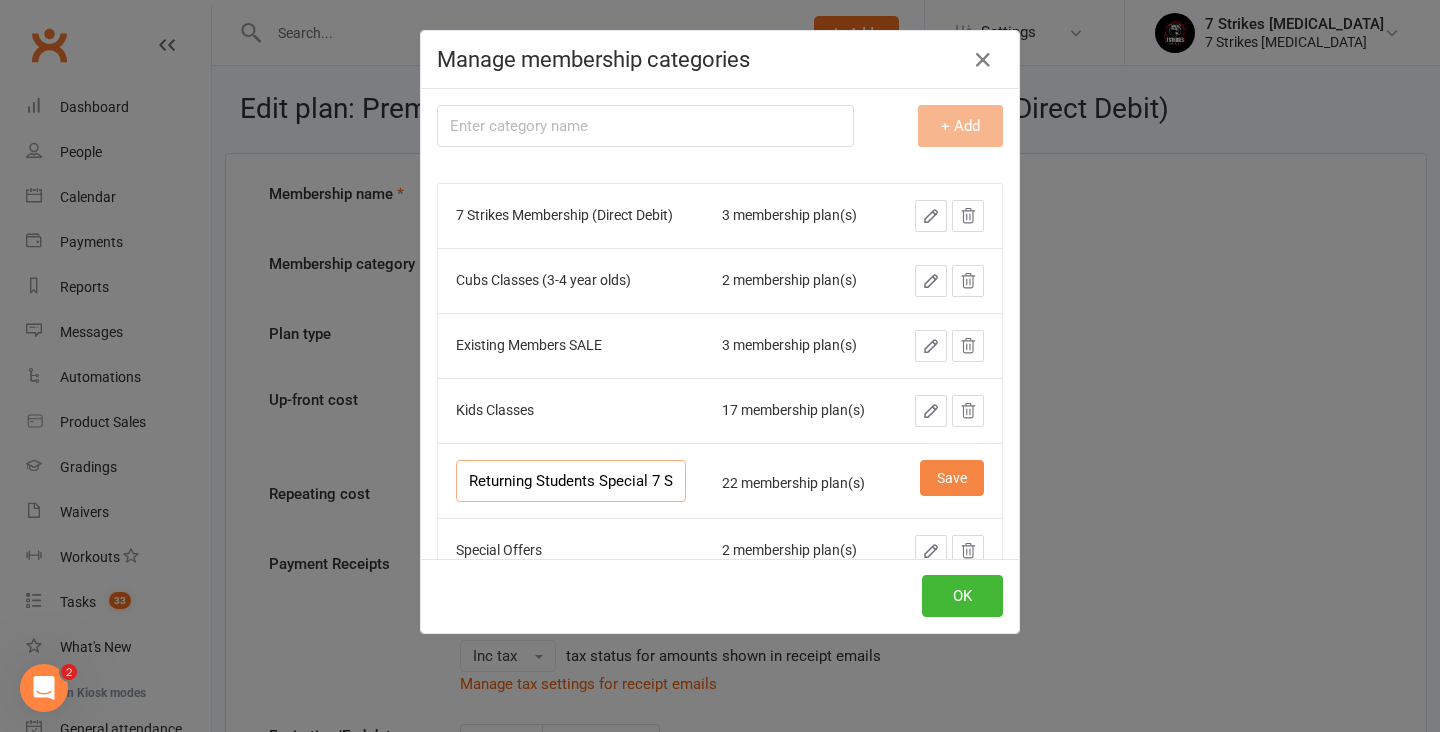 type on "Returning Students Special 7 Strikes Membership (Direct Debit)" 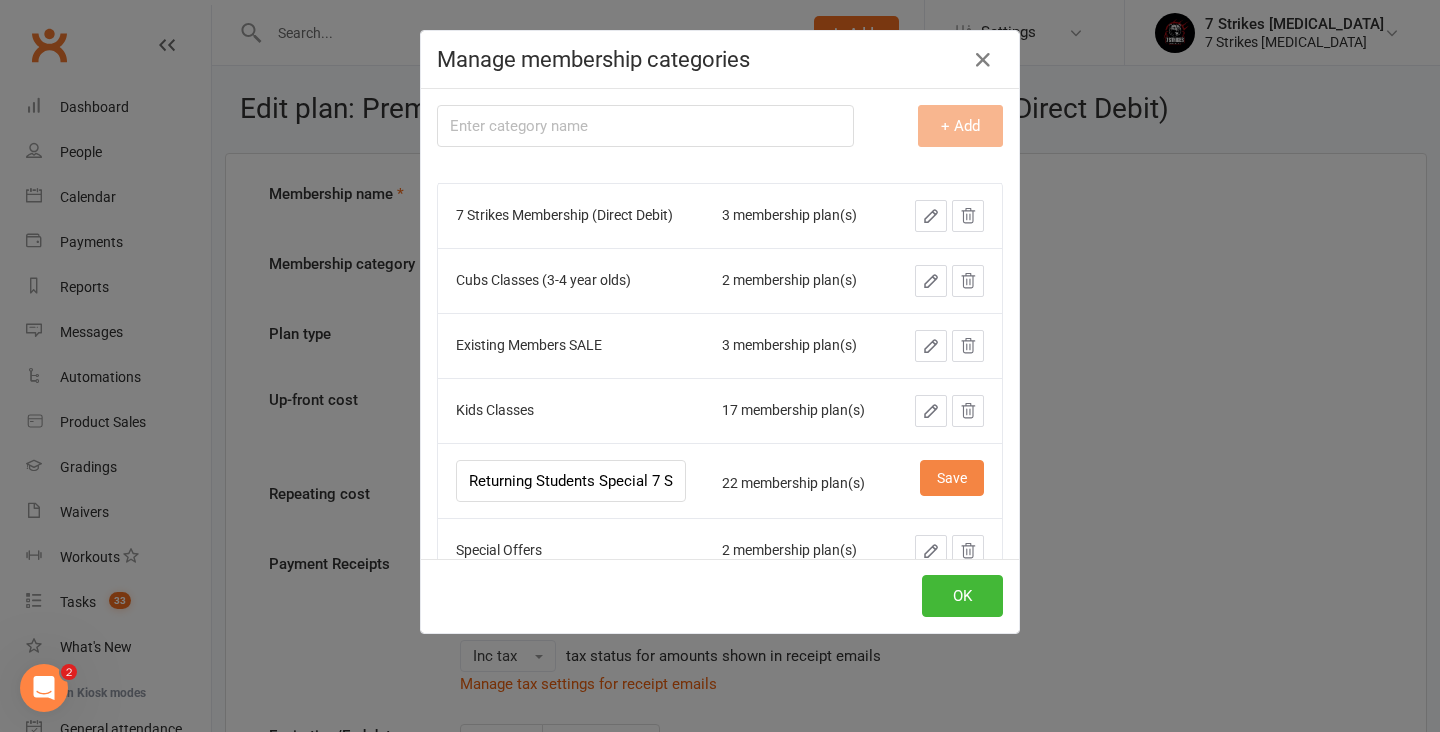 click on "Save" at bounding box center [952, 478] 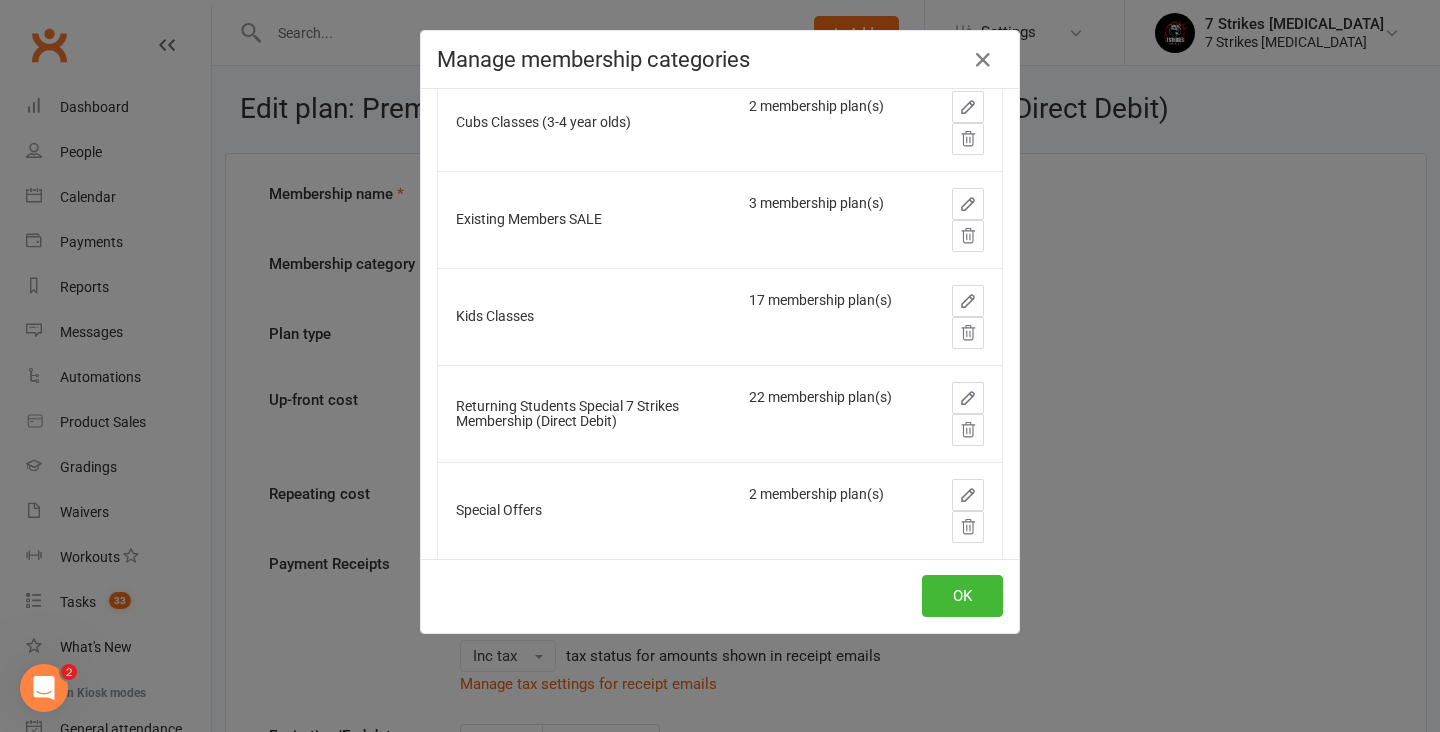 scroll, scrollTop: 217, scrollLeft: 0, axis: vertical 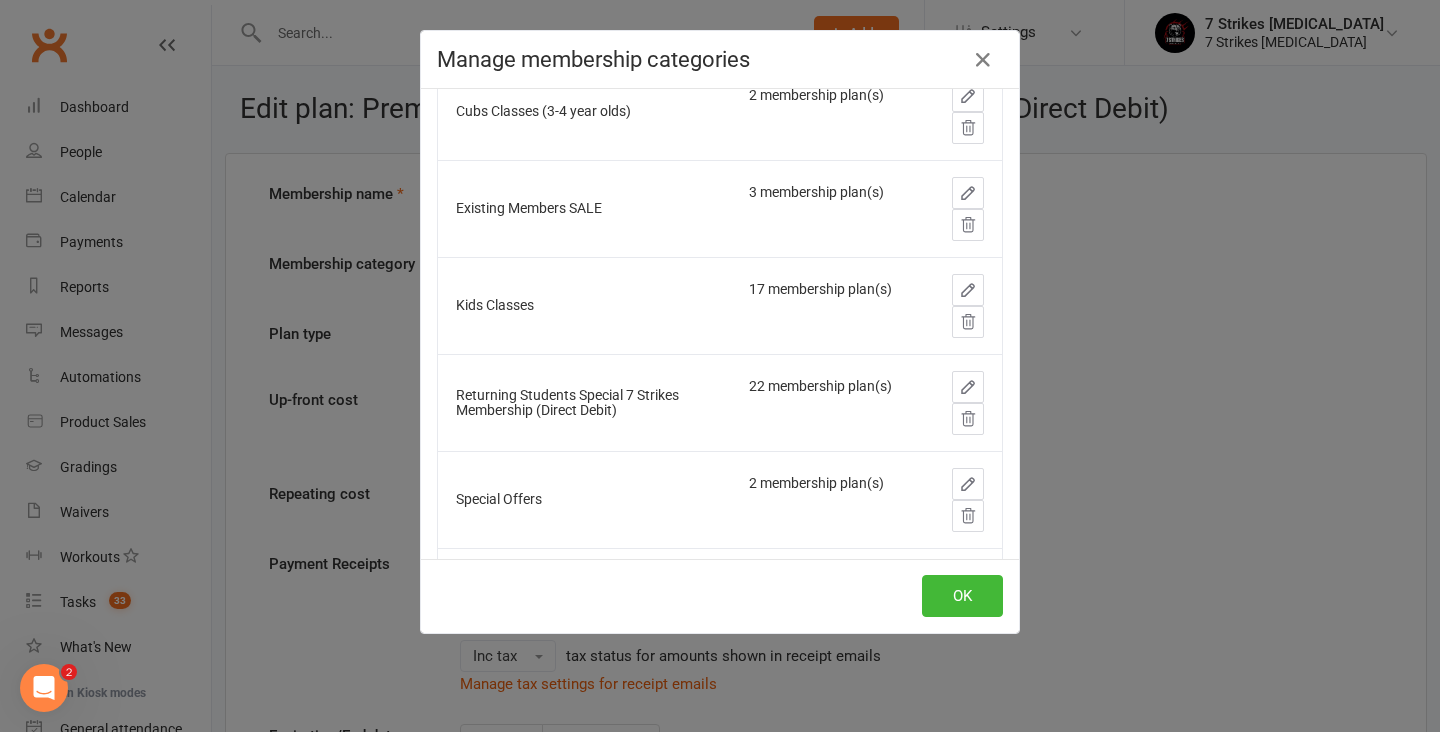 click on "Returning Students Special 7 Strikes Membership (Direct Debit)" at bounding box center [584, 403] 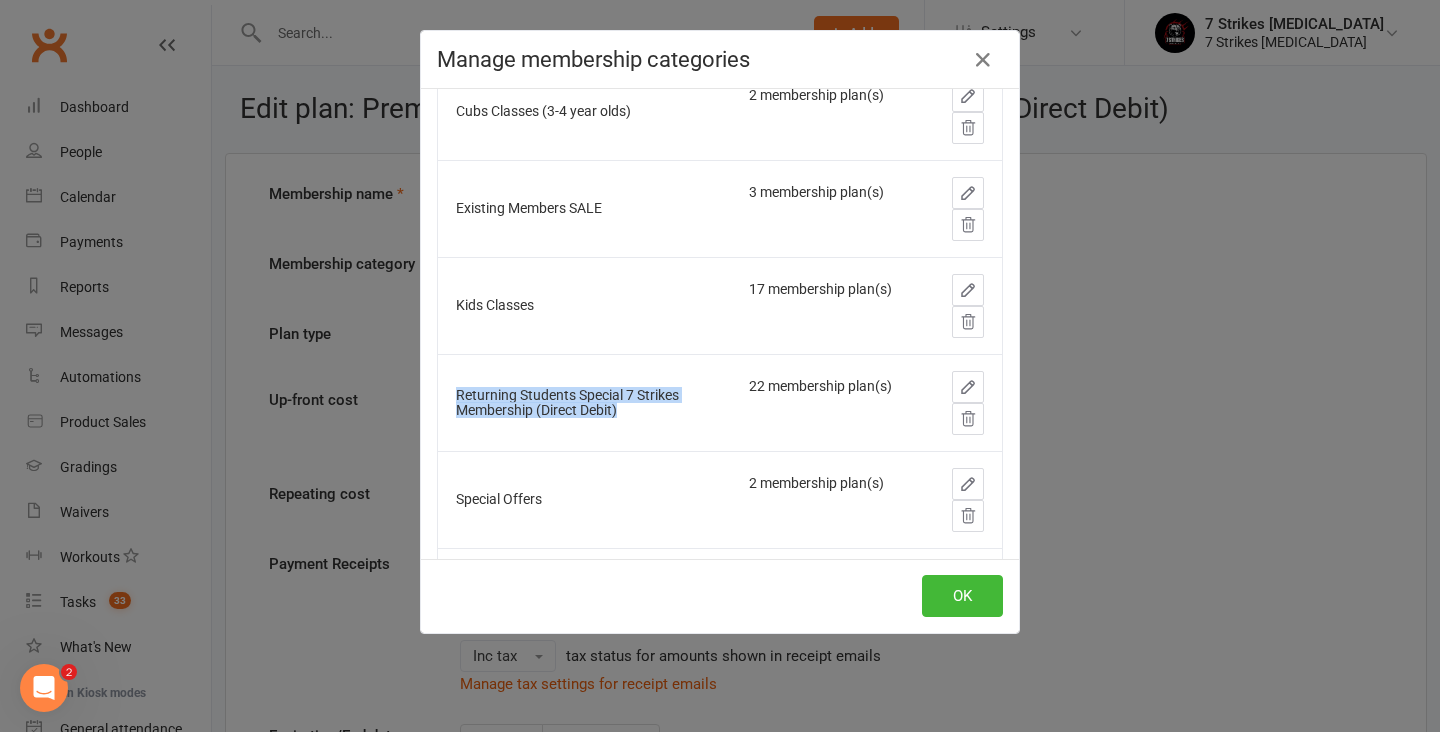 drag, startPoint x: 657, startPoint y: 408, endPoint x: 444, endPoint y: 401, distance: 213.11499 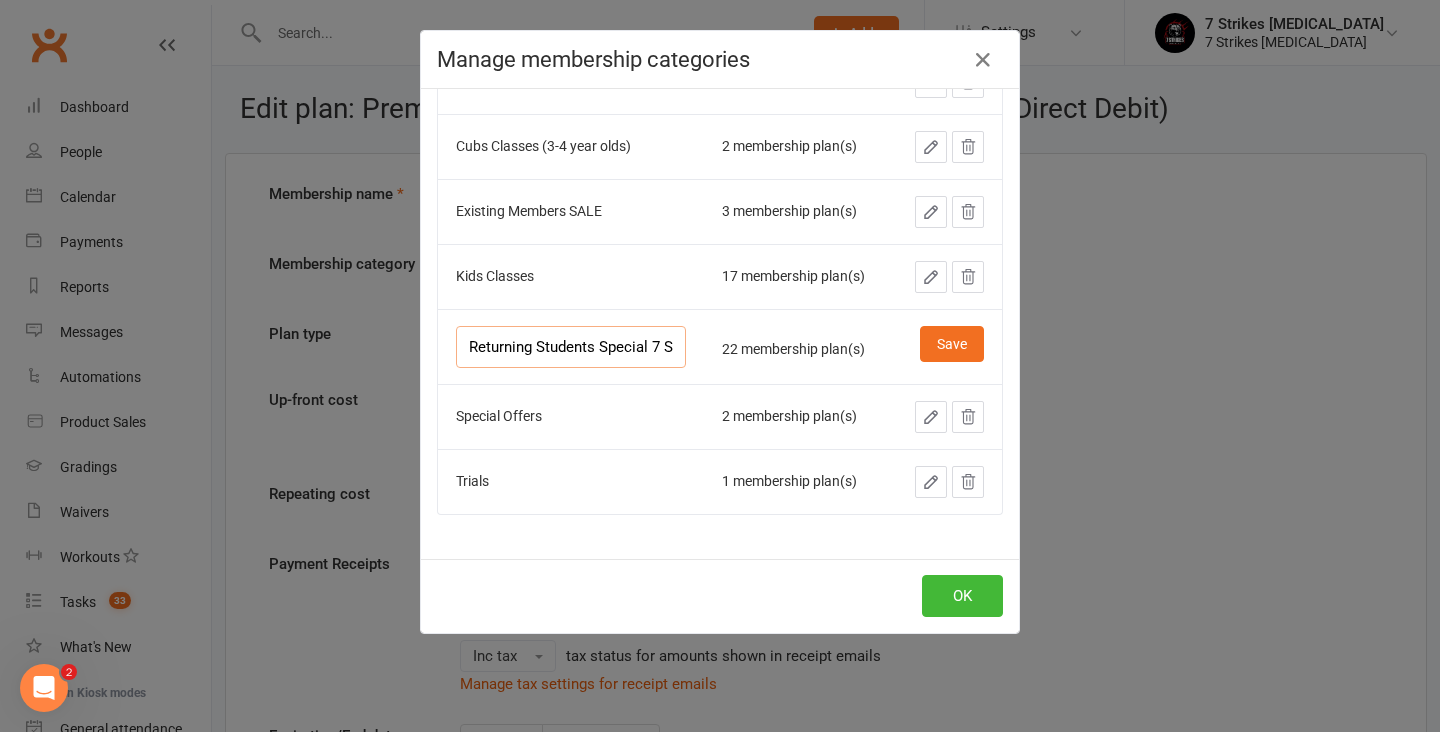 scroll, scrollTop: 134, scrollLeft: 0, axis: vertical 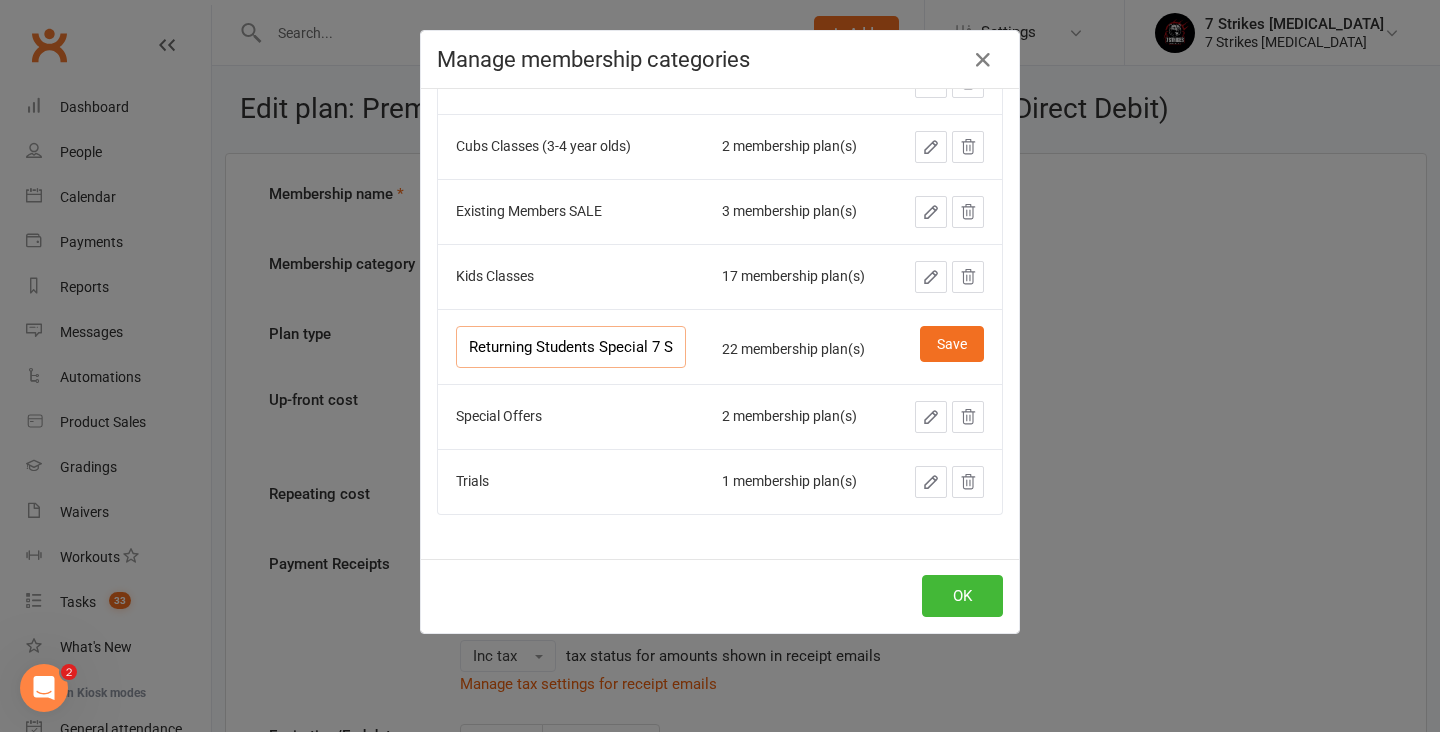 click on "Returning Students Special 7 Strikes Membership (Direct Debit)" at bounding box center [571, 347] 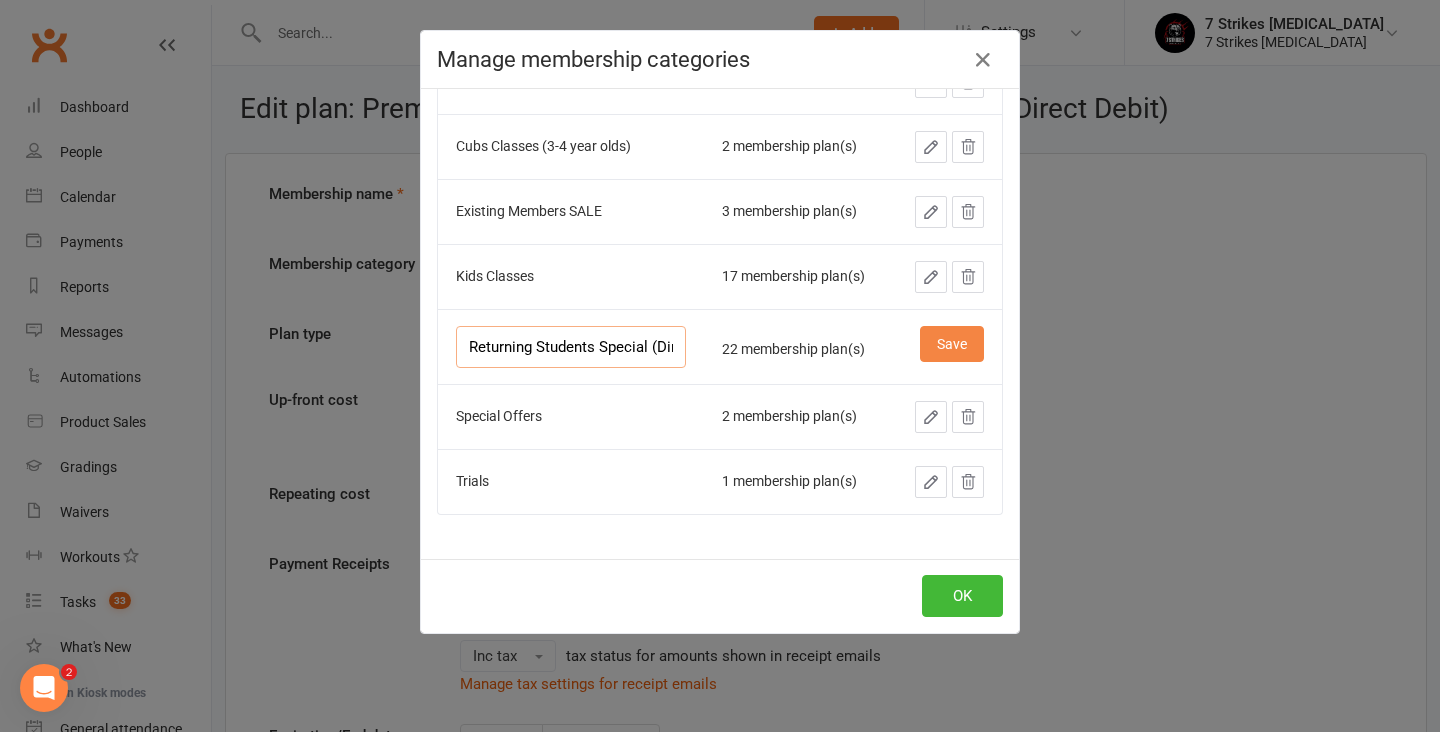type on "Returning Students Special (Direct Debit)" 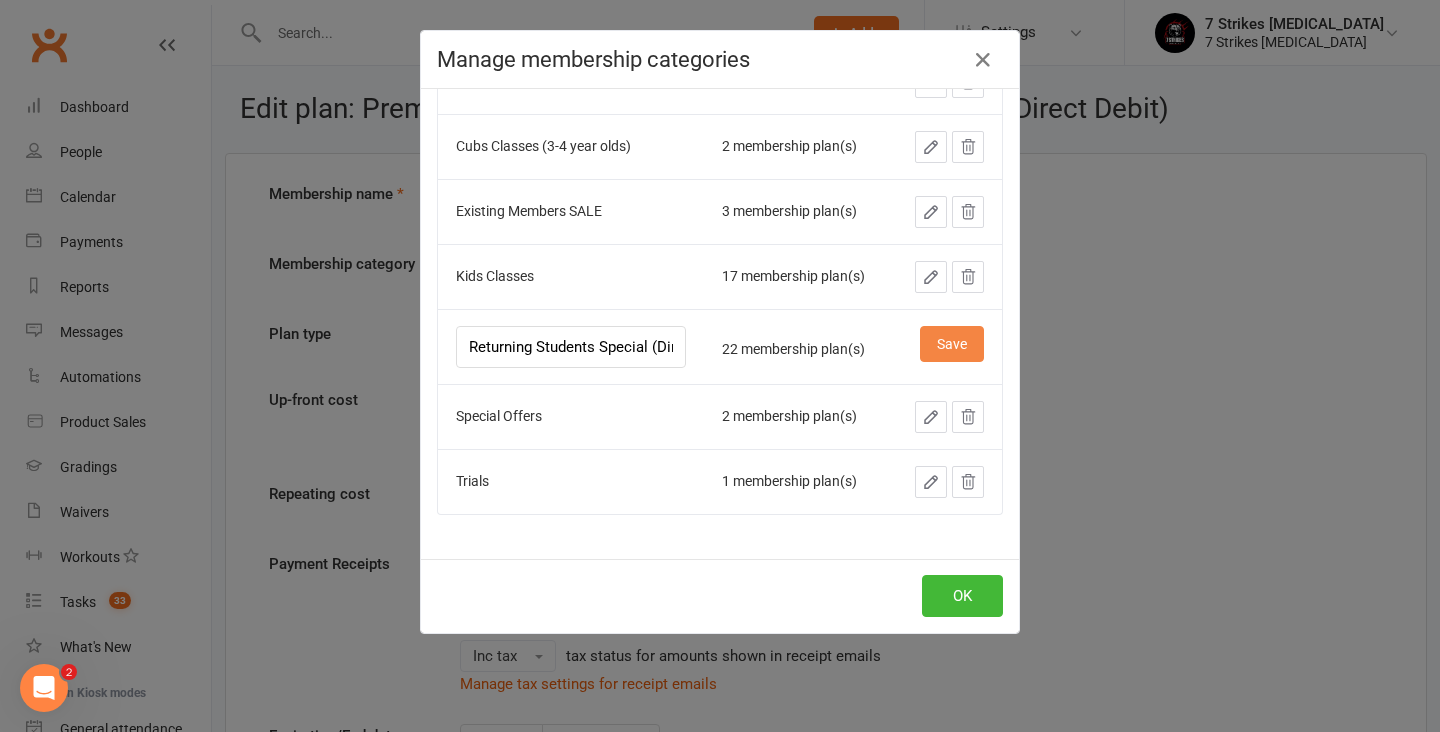 click on "Save" at bounding box center (952, 344) 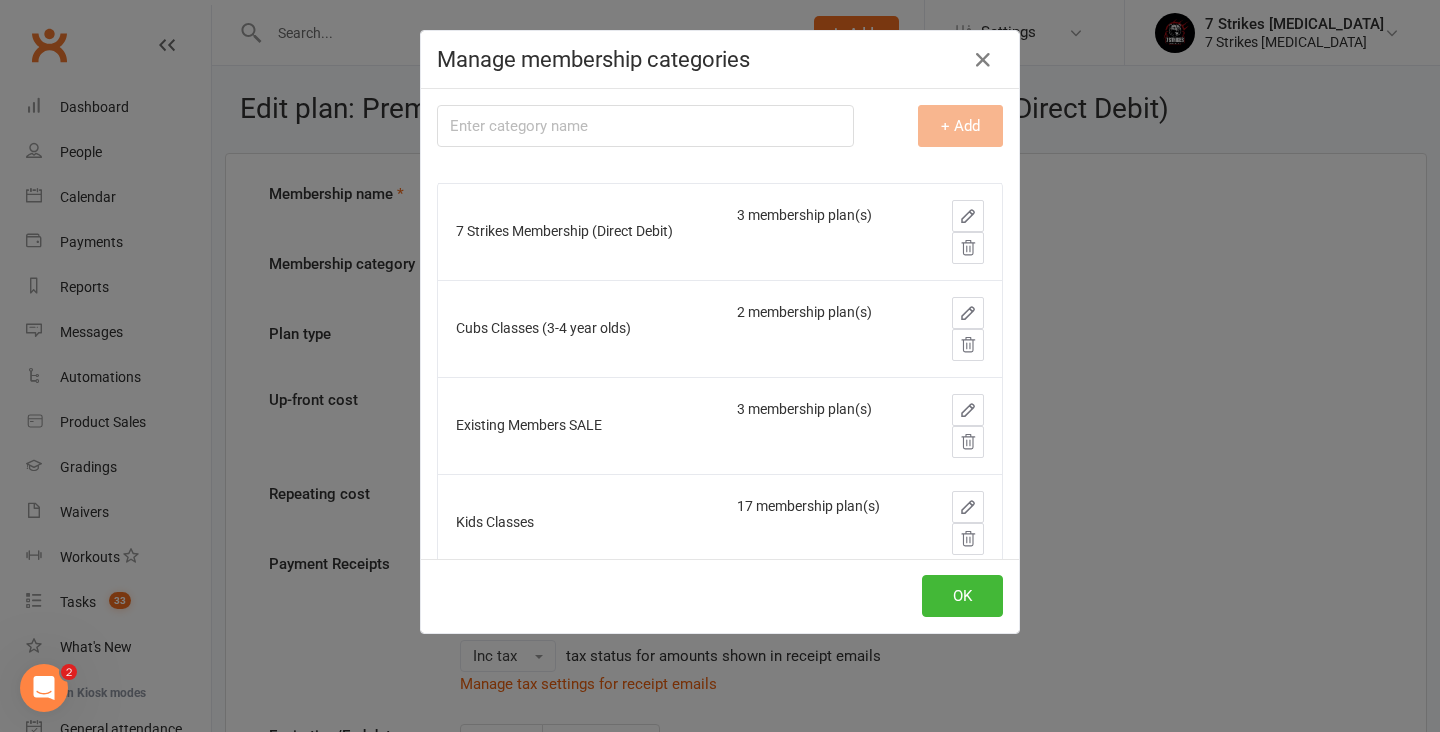 scroll, scrollTop: 0, scrollLeft: 0, axis: both 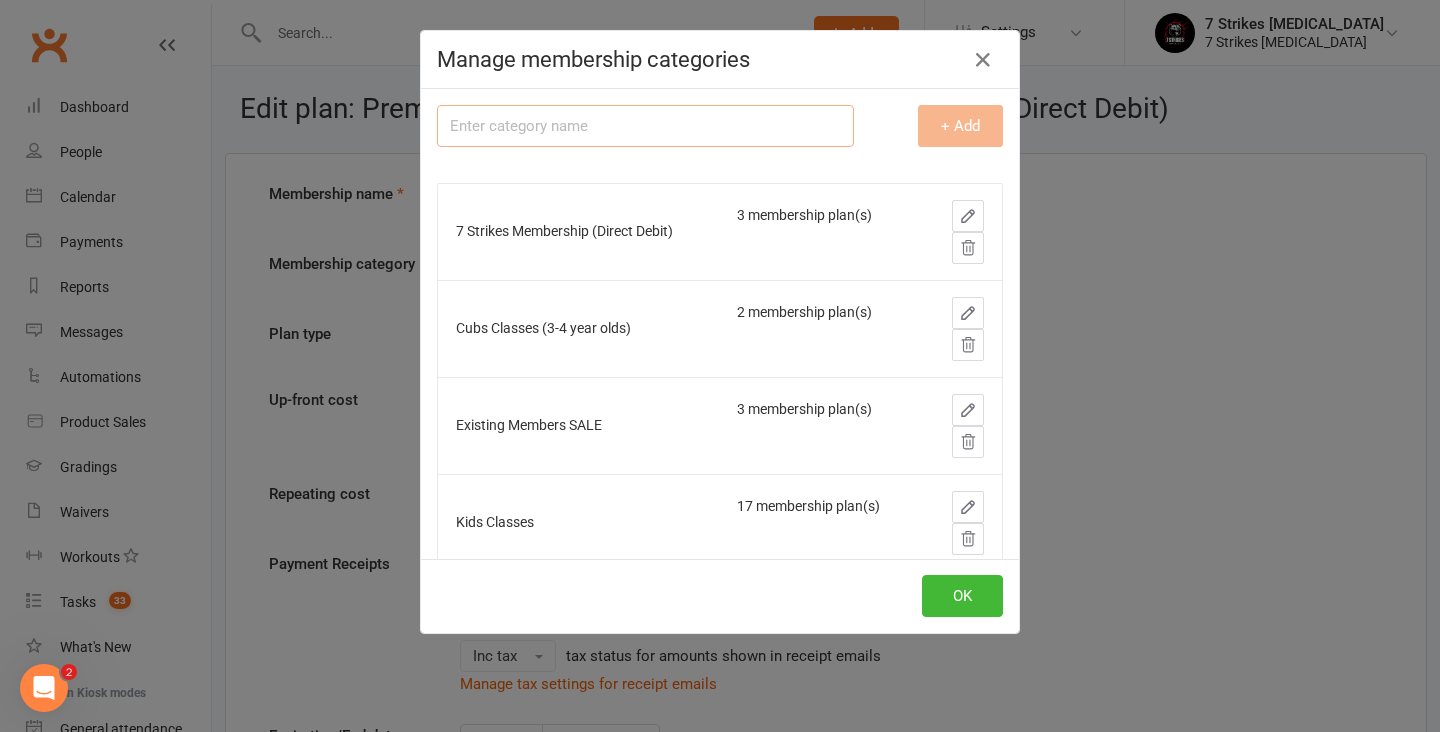 click at bounding box center (645, 126) 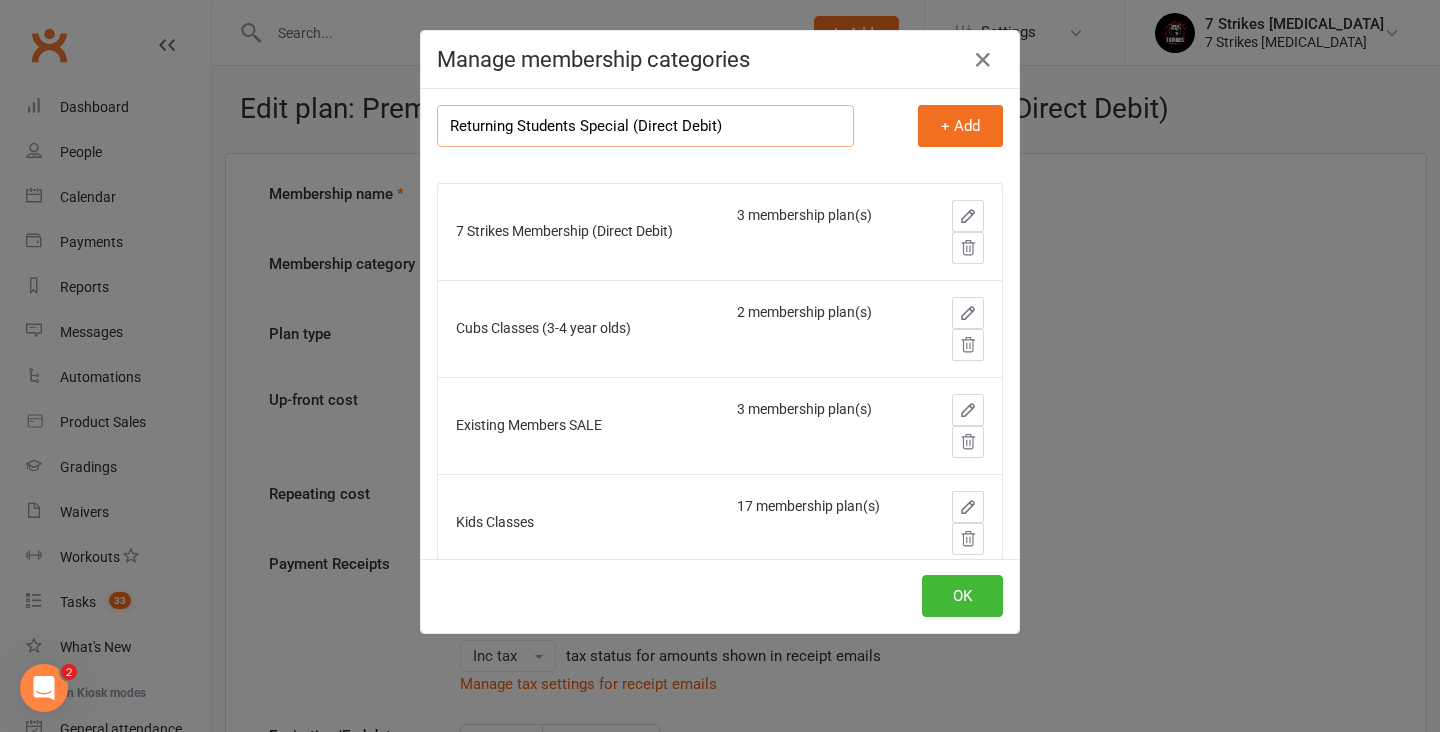 drag, startPoint x: 715, startPoint y: 126, endPoint x: 640, endPoint y: 126, distance: 75 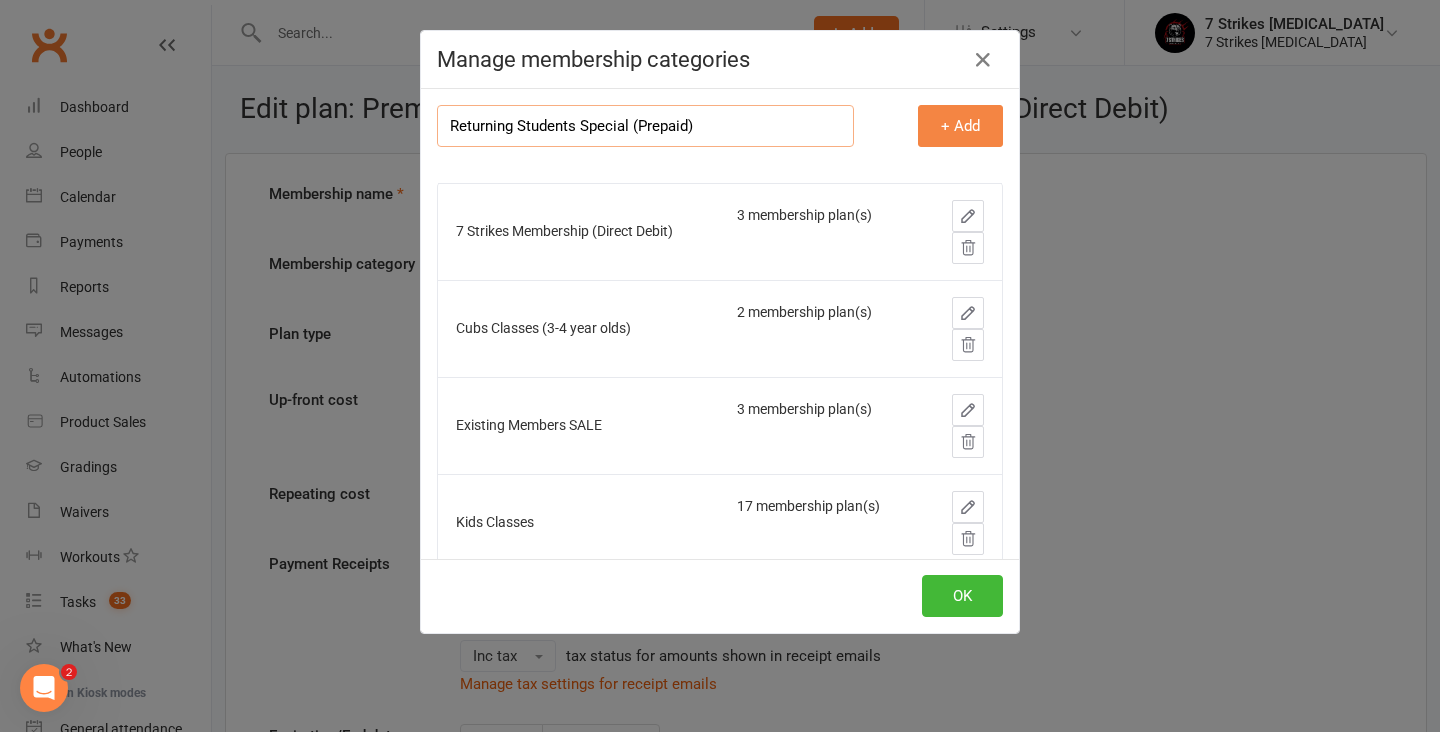 type on "Returning Students Special (Prepaid)" 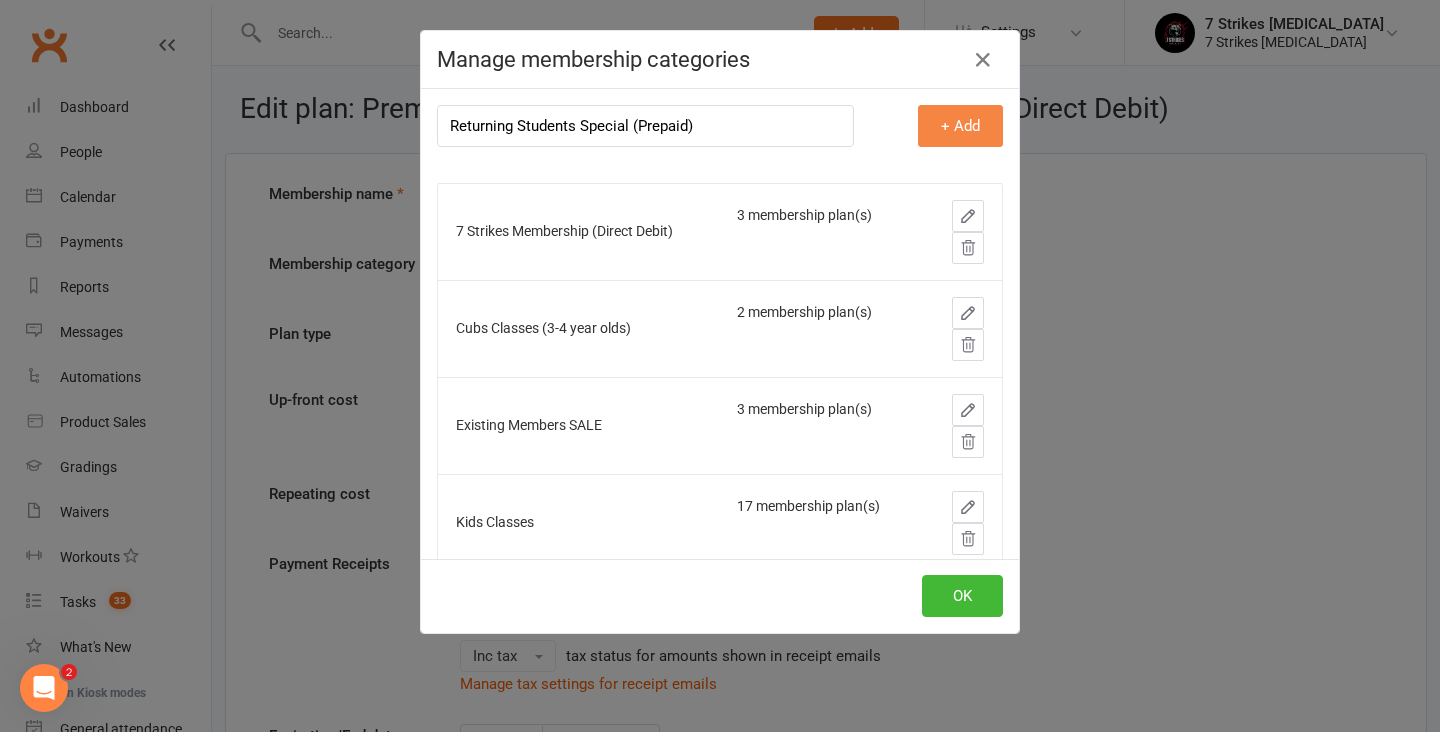 click on "+ Add" at bounding box center (960, 126) 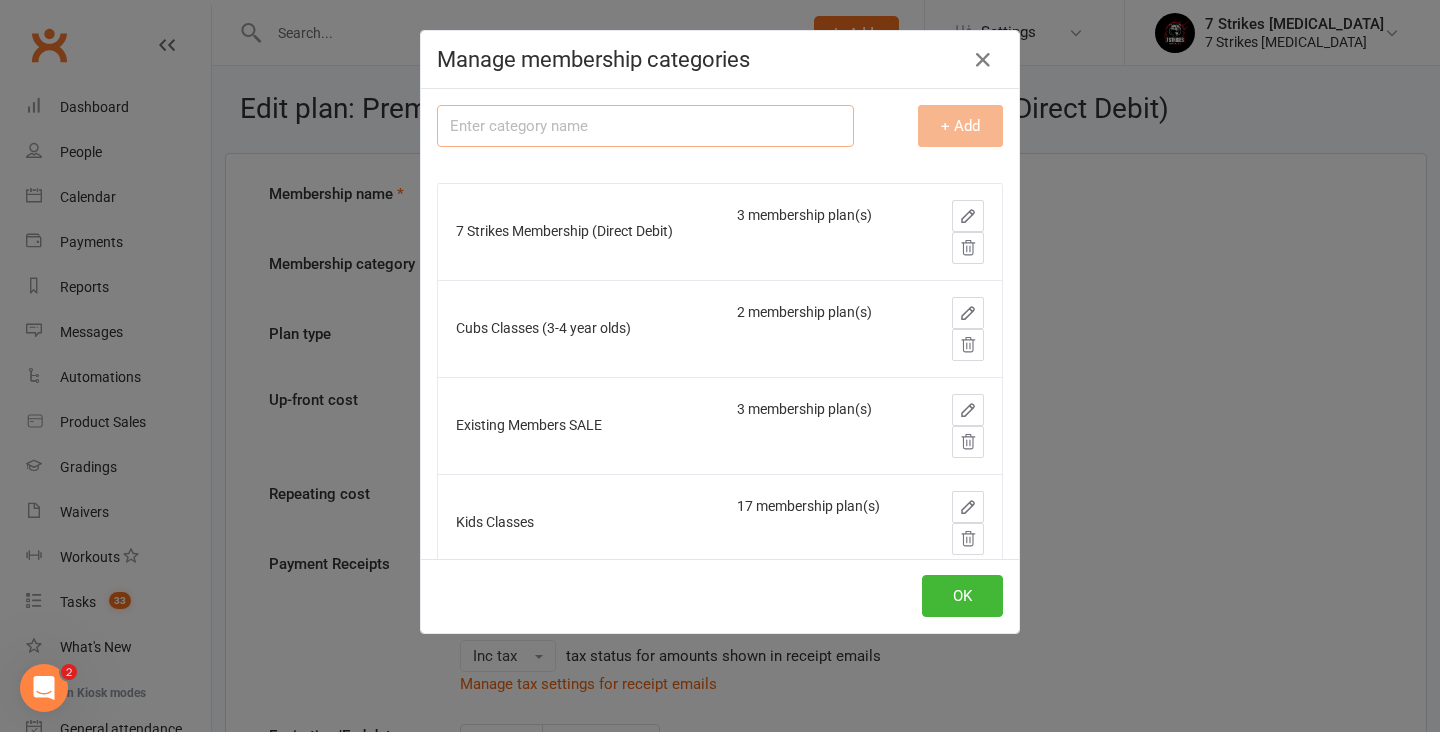 click at bounding box center (645, 126) 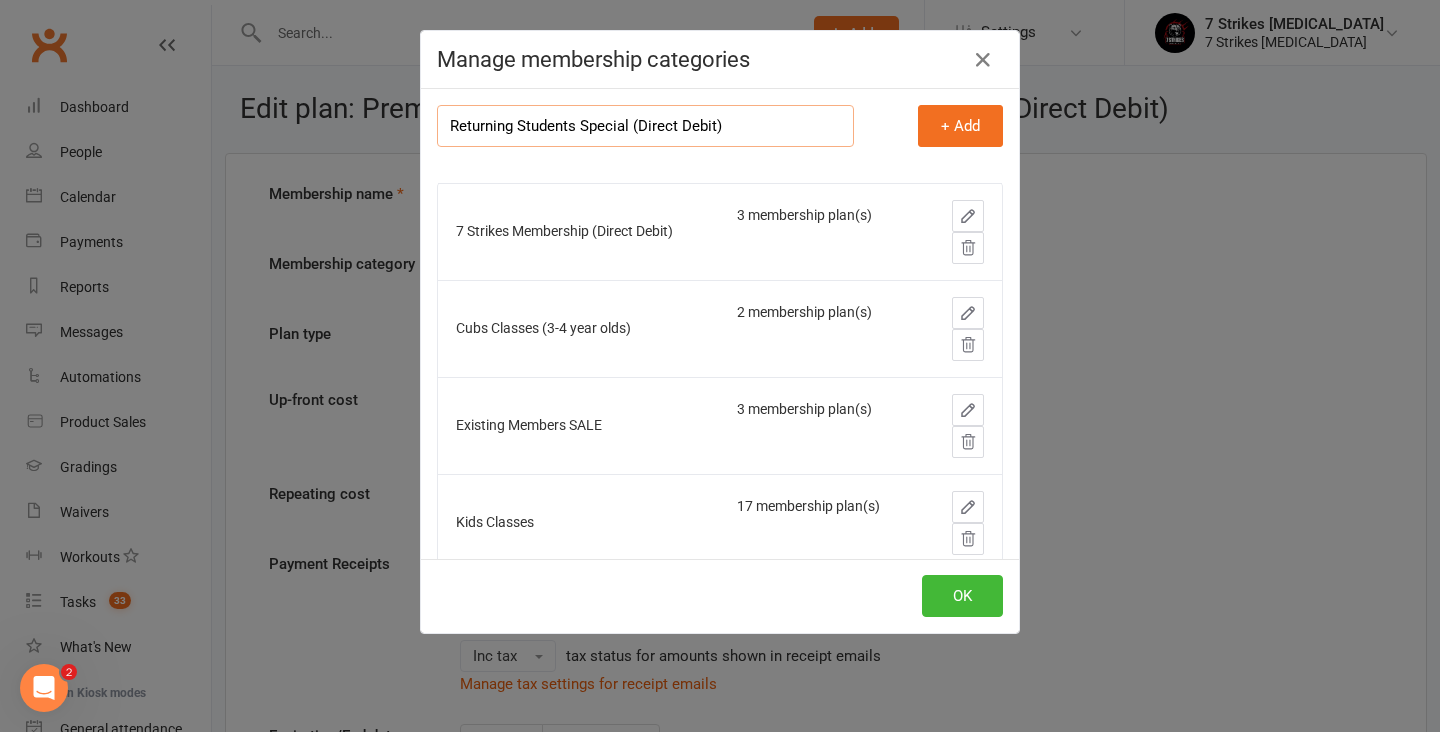 drag, startPoint x: 750, startPoint y: 127, endPoint x: 583, endPoint y: 118, distance: 167.24234 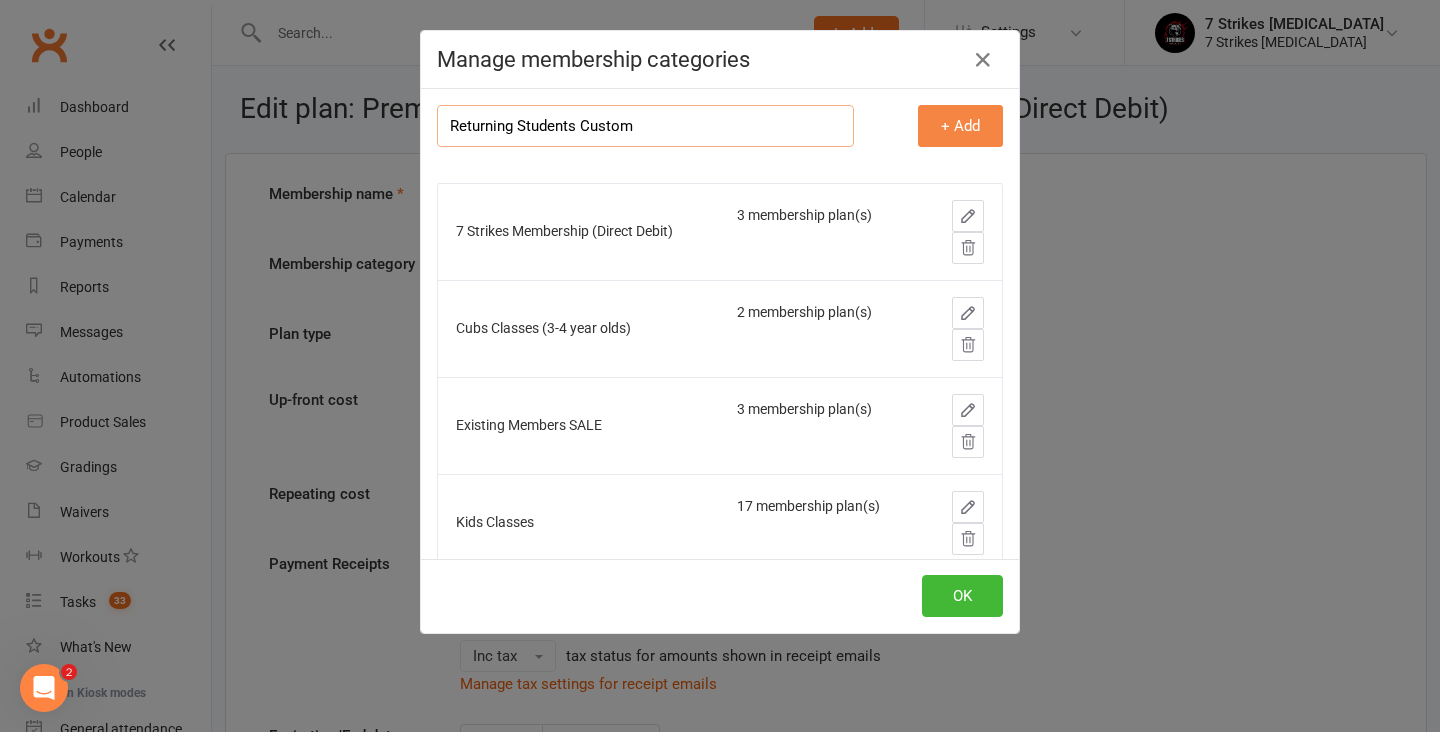 type on "Returning Students Custom" 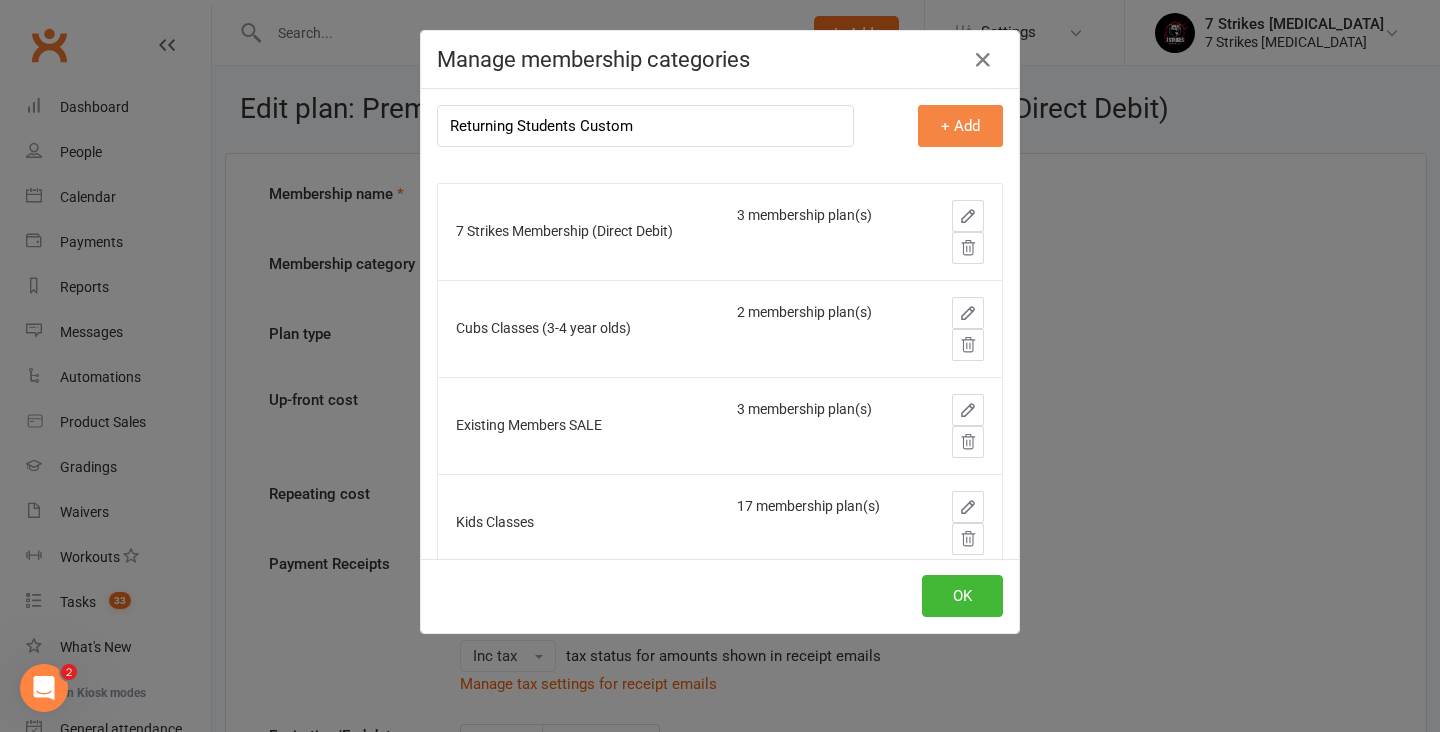 click on "+ Add" at bounding box center (960, 126) 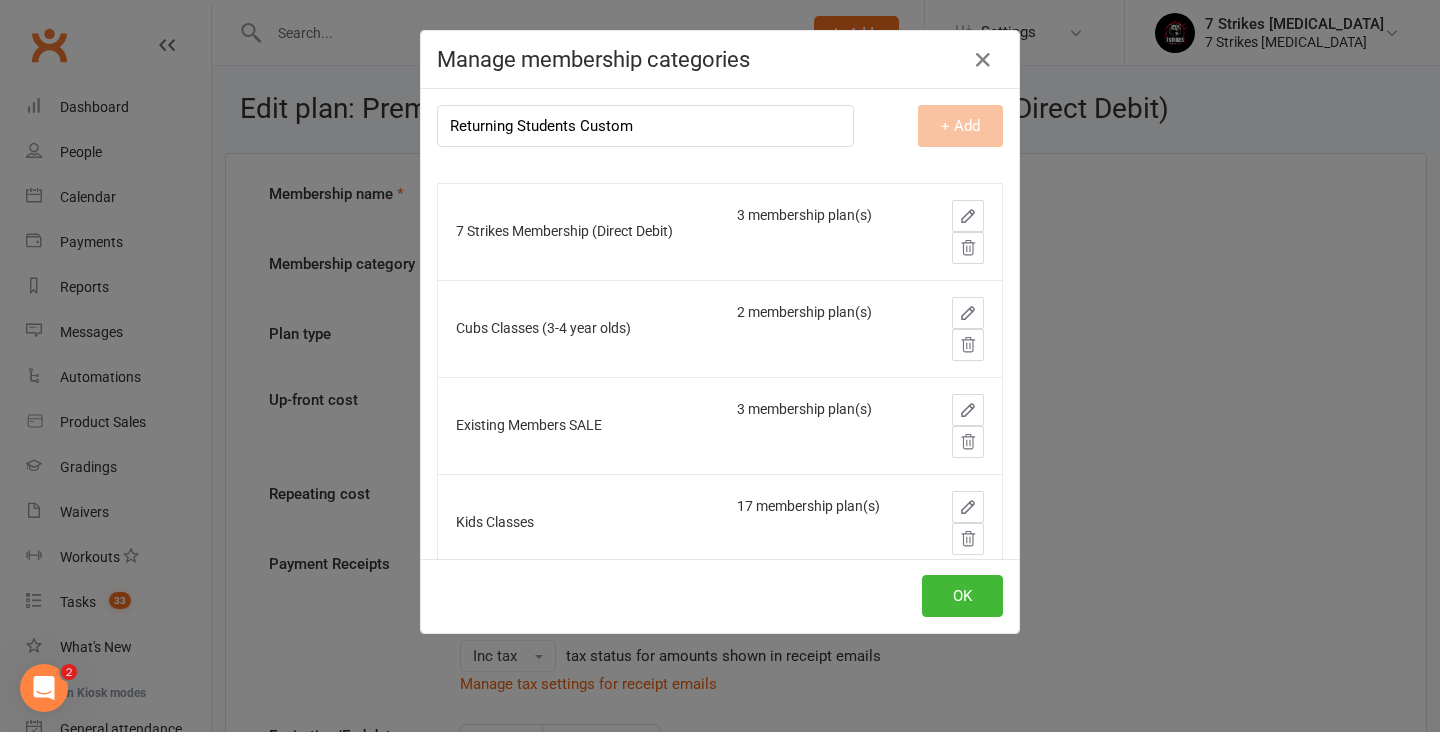 type 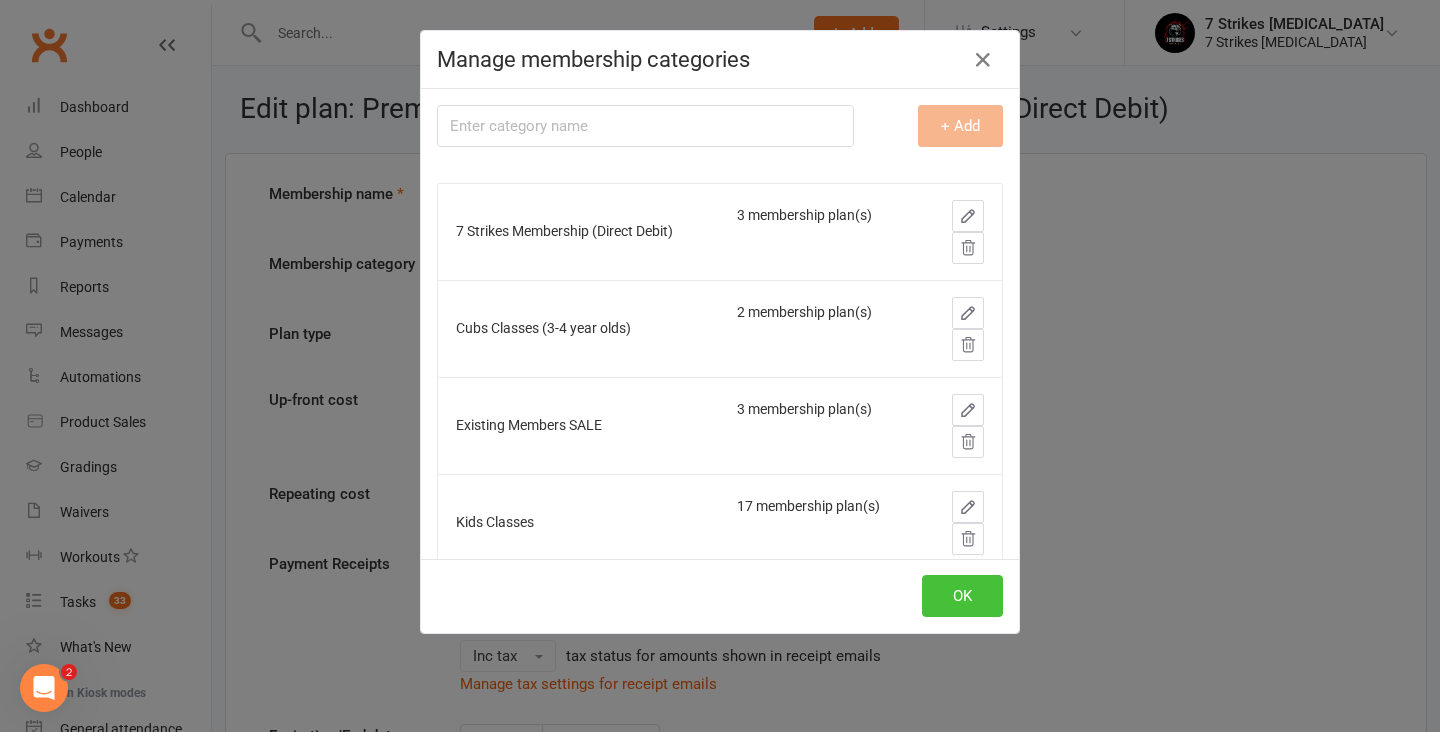 click on "OK" at bounding box center (962, 596) 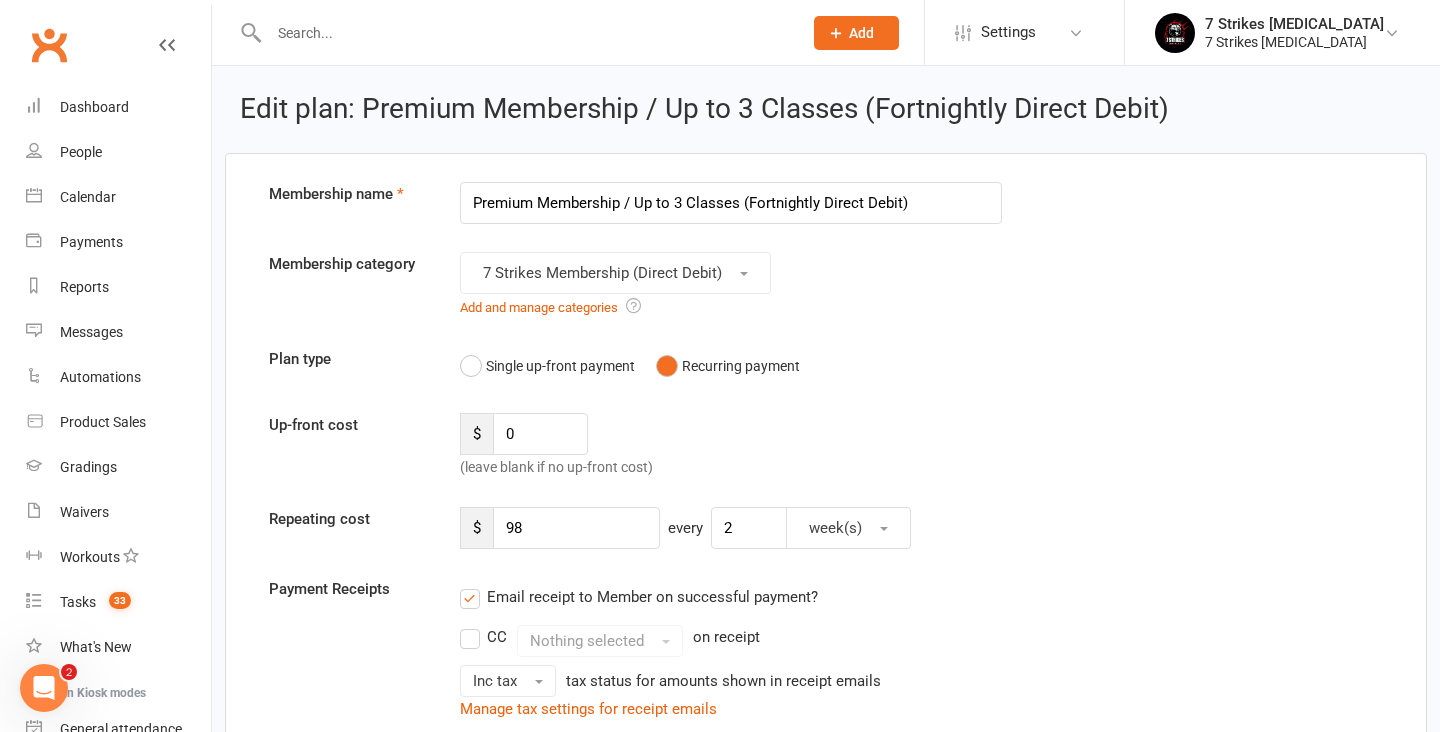 click on "Membership name Premium Membership / Up to 3 Classes (Fortnightly Direct Debit) Membership category
7 Strikes Membership (Direct Debit)
Add and manage categories   Plan type Single up-front payment Recurring payment Up-front cost $ 0 (leave blank if no up-front cost) Repeating cost $ 98 every 2
week(s)
Payment Receipts Email receipt to Member on successful payment? CC
Nothing selected
on receipt
Inc tax
tax status for amounts shown in receipt emails Manage tax settings for receipt emails Expiration/End date 0
year(s)
from date of signup (leave blank if no expiration is desired) Class Access Unlimited classes  OR  3  class(es) to use anytime  OR to use every   1
week(s)
6" at bounding box center (826, 1642) 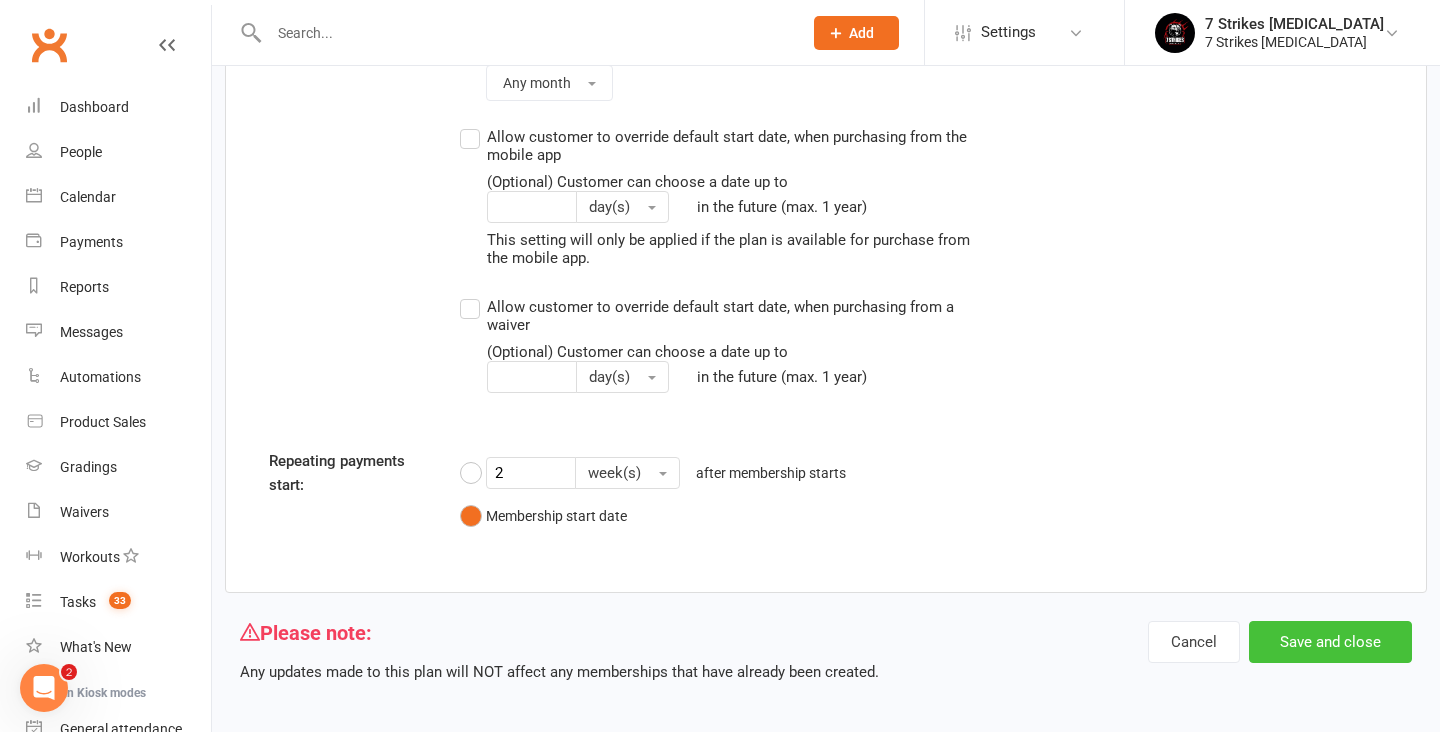 scroll, scrollTop: 2565, scrollLeft: 0, axis: vertical 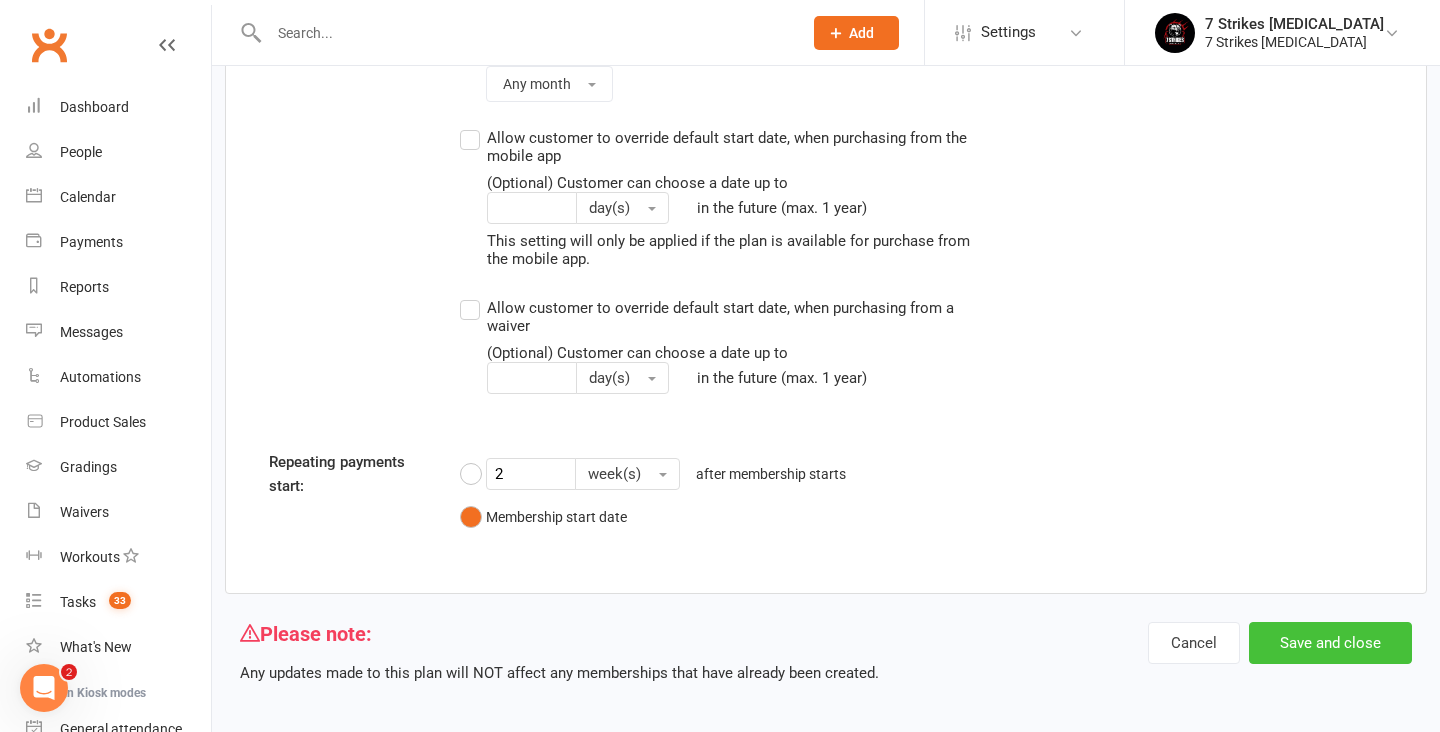 click on "Save and close" at bounding box center [1330, 643] 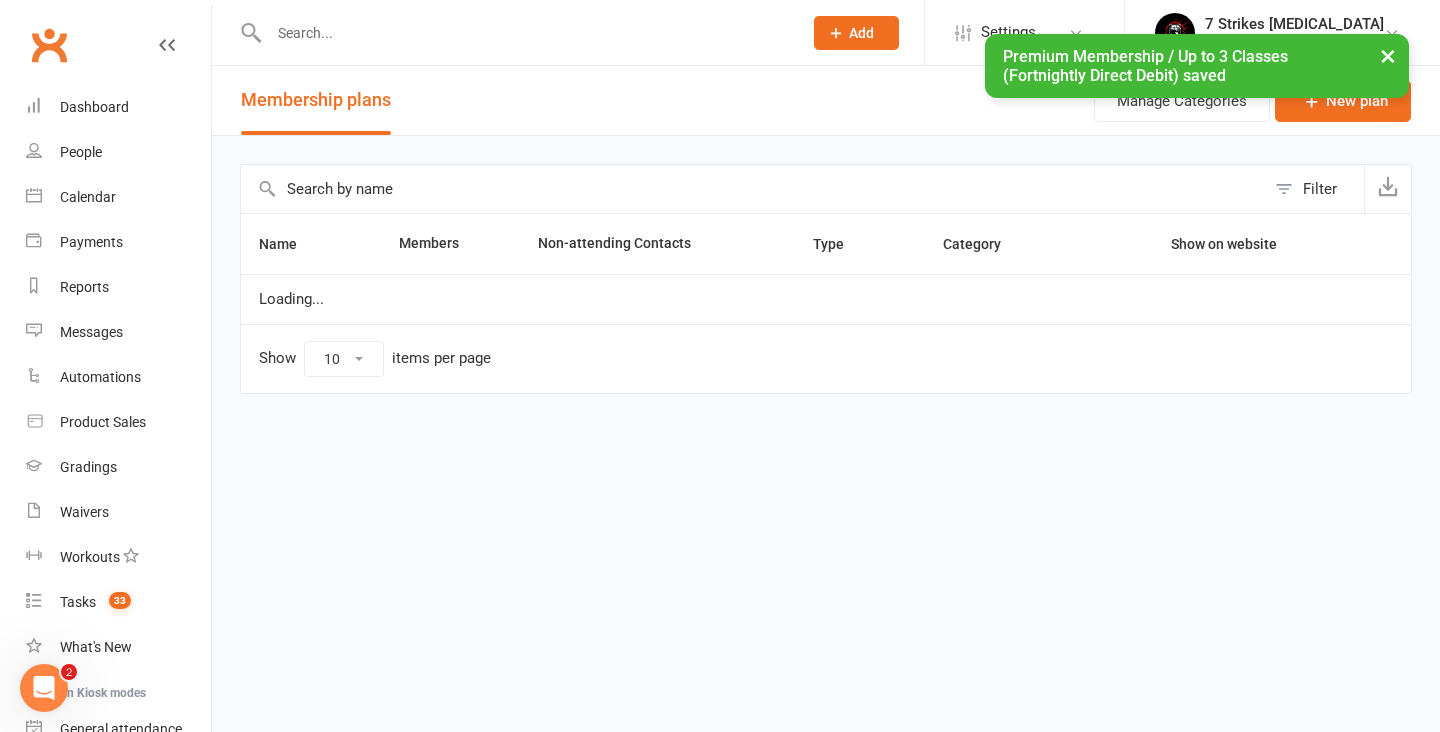 select on "100" 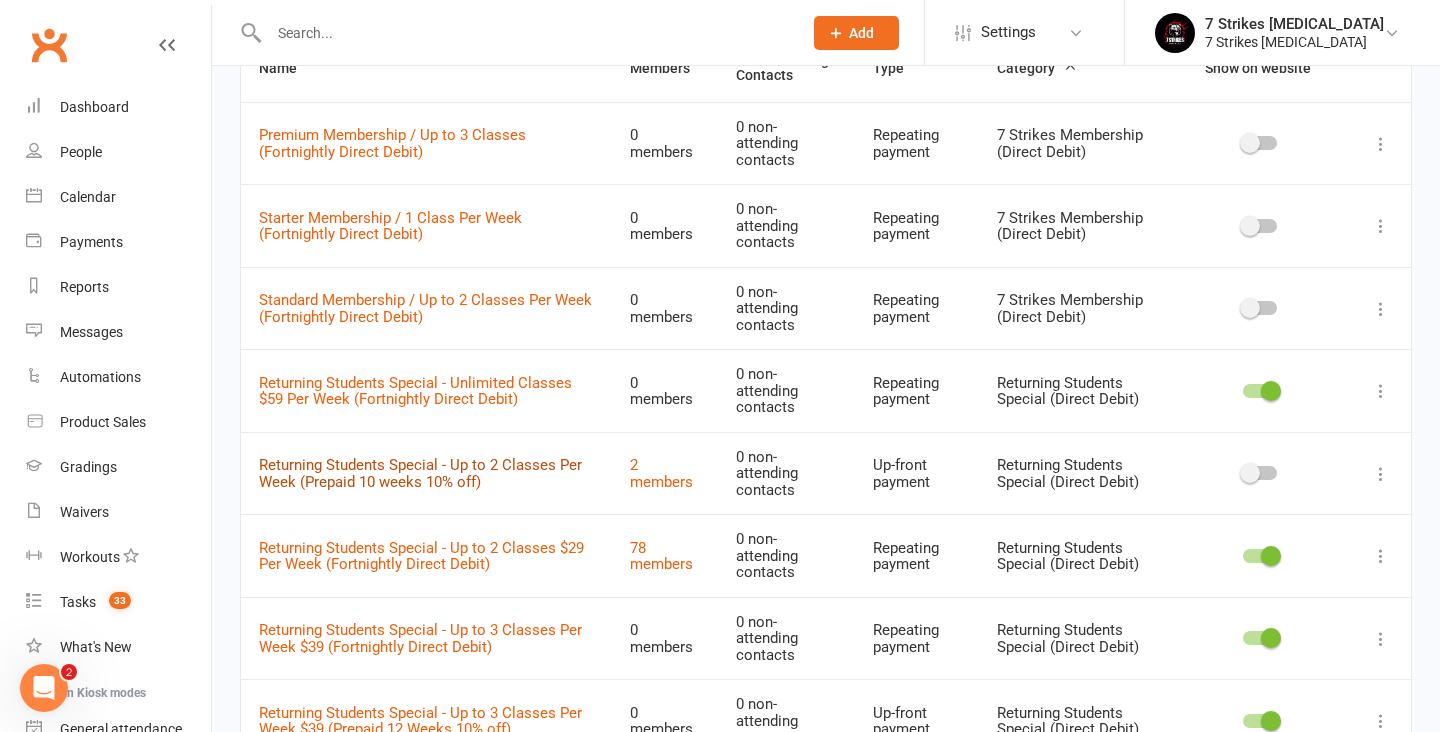 scroll, scrollTop: 181, scrollLeft: 0, axis: vertical 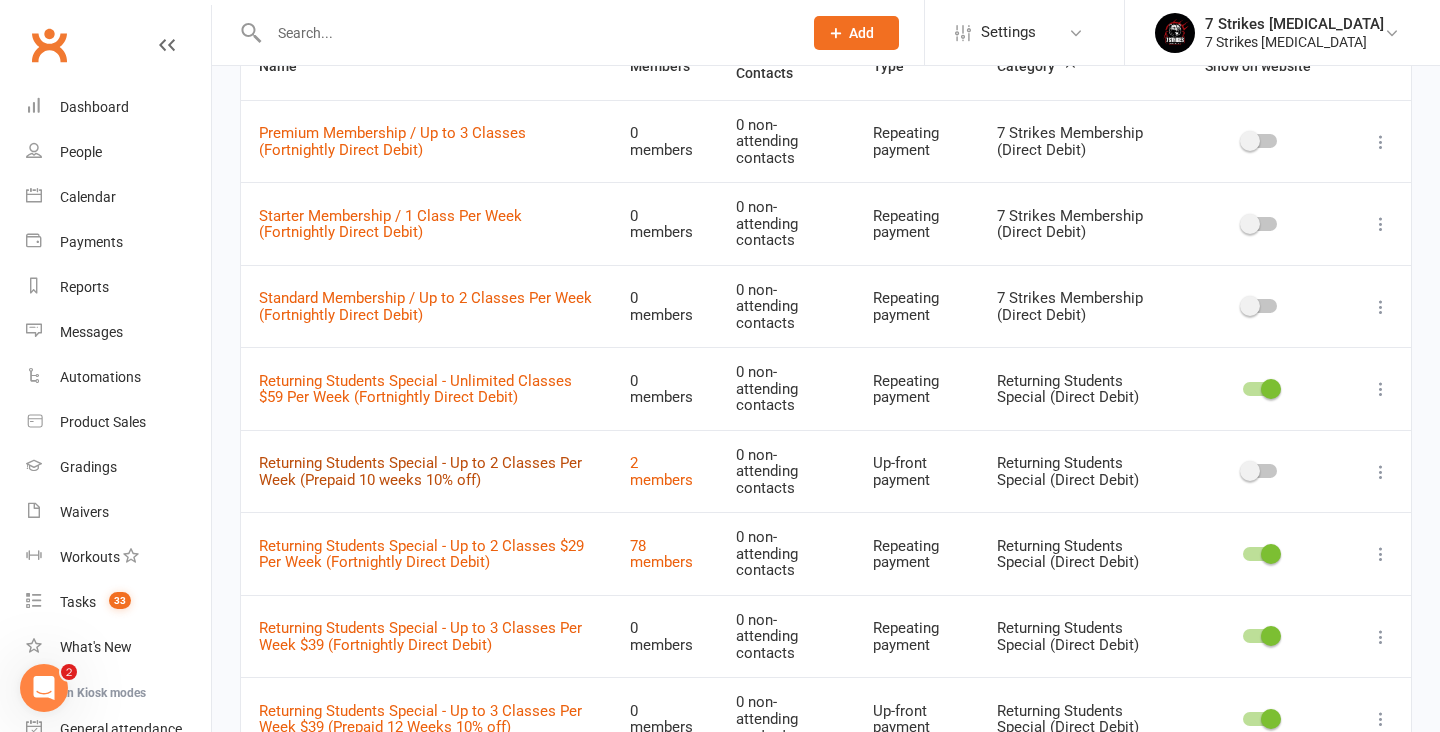 click on "Returning Students Special - Up to 2 Classes Per Week (Prepaid 10 weeks 10% off)" at bounding box center [420, 471] 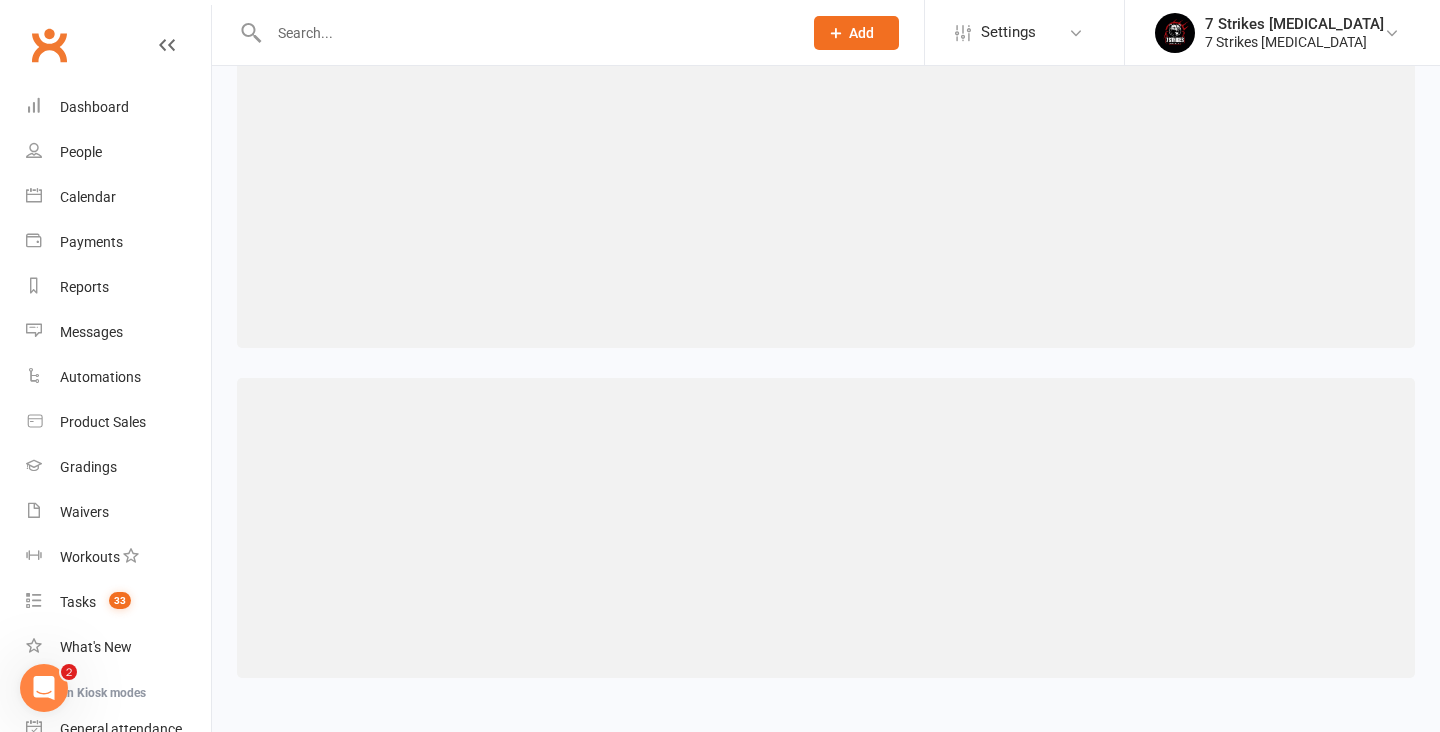 scroll, scrollTop: 0, scrollLeft: 0, axis: both 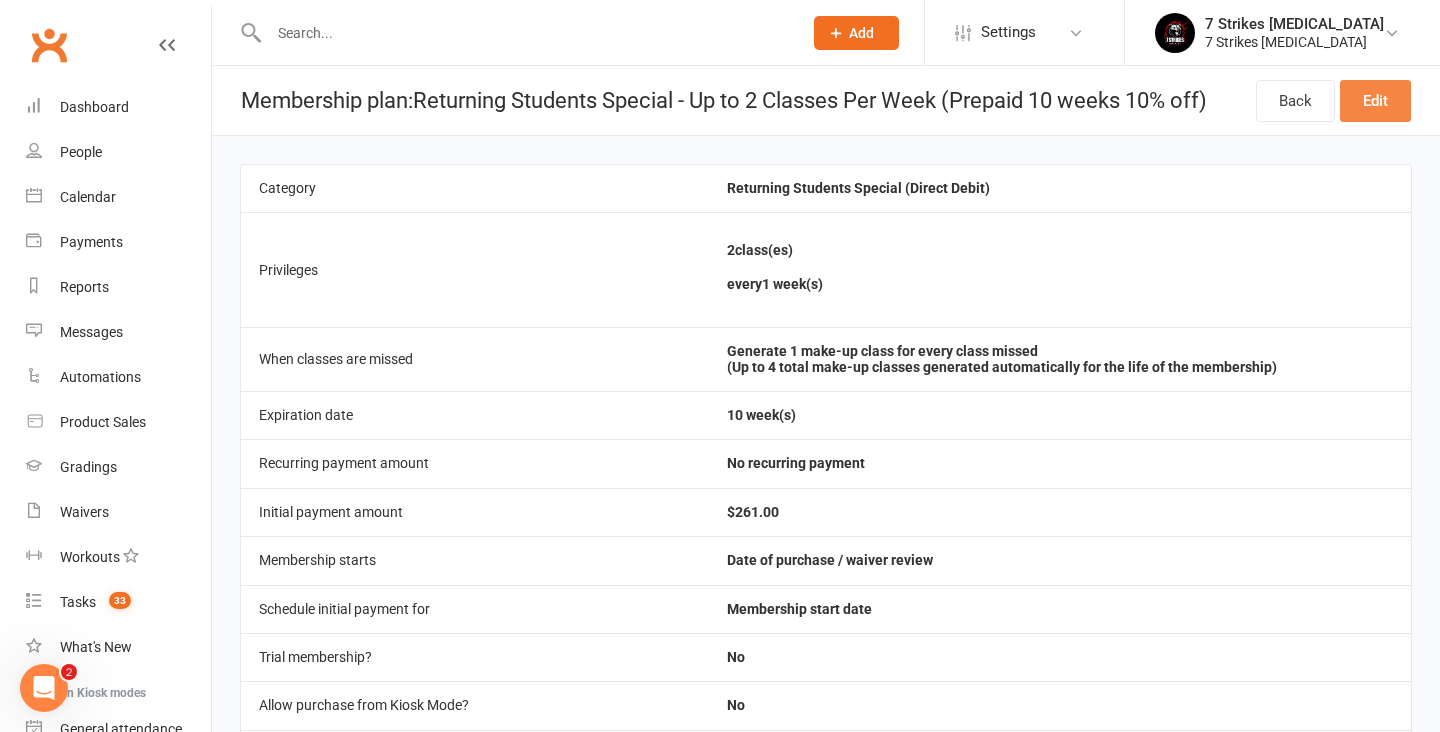 click on "Edit" at bounding box center [1375, 101] 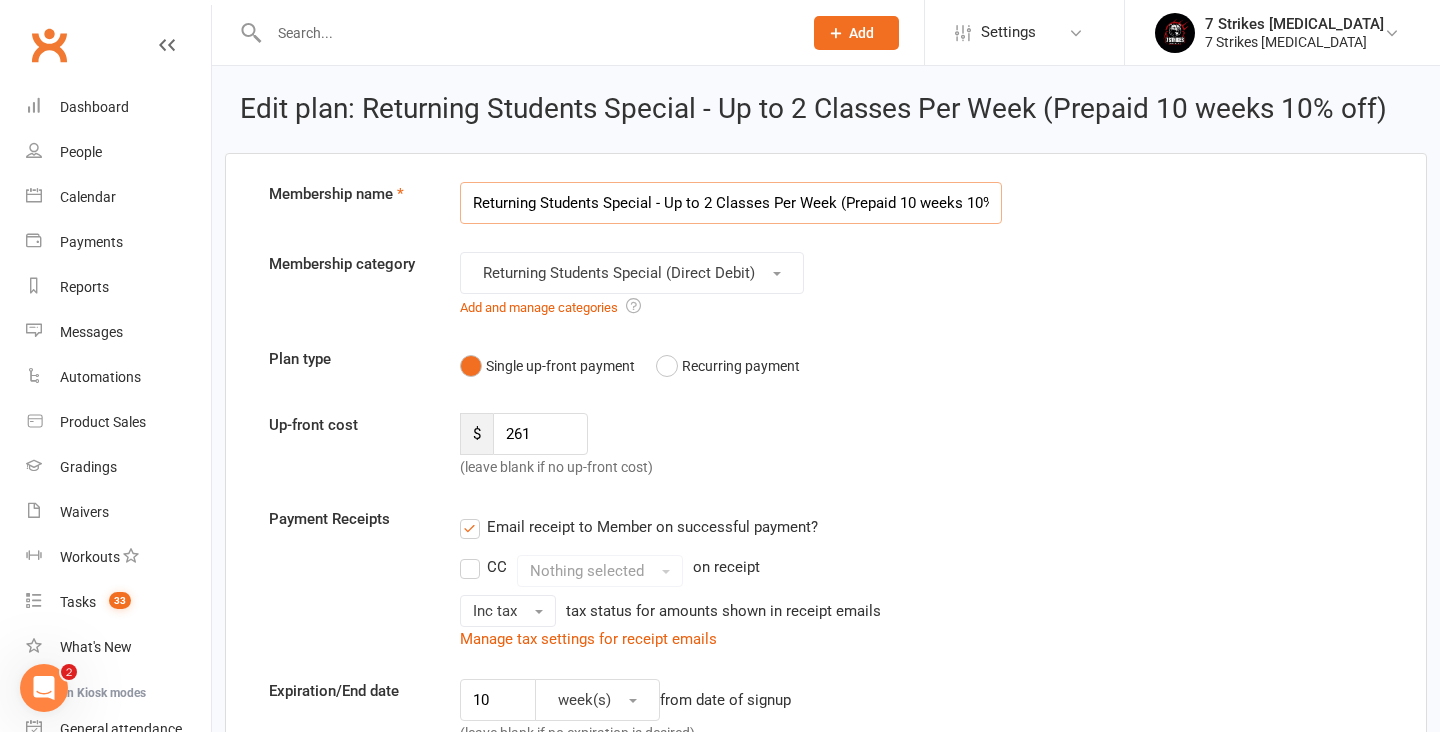 scroll, scrollTop: 0, scrollLeft: 34, axis: horizontal 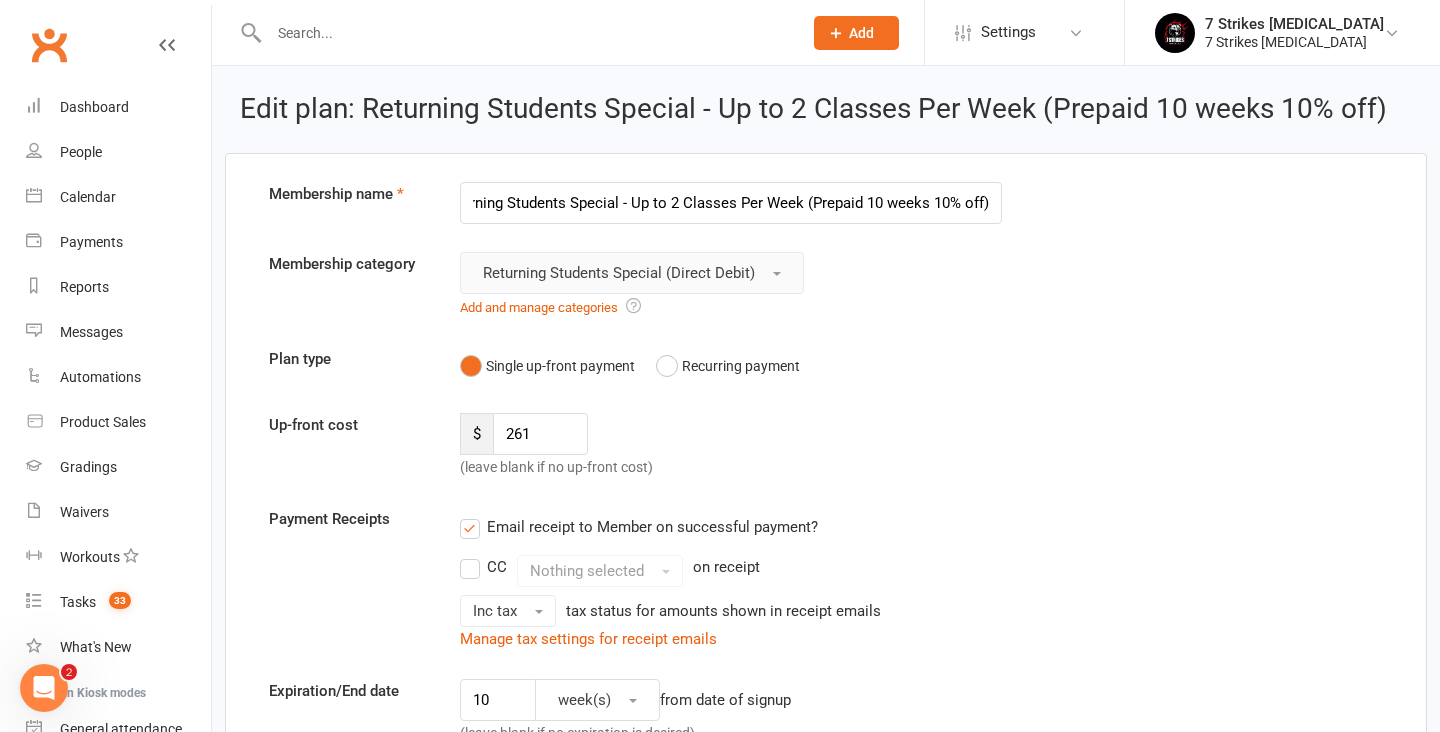 click on "Returning Students Special (Direct Debit)" at bounding box center [619, 273] 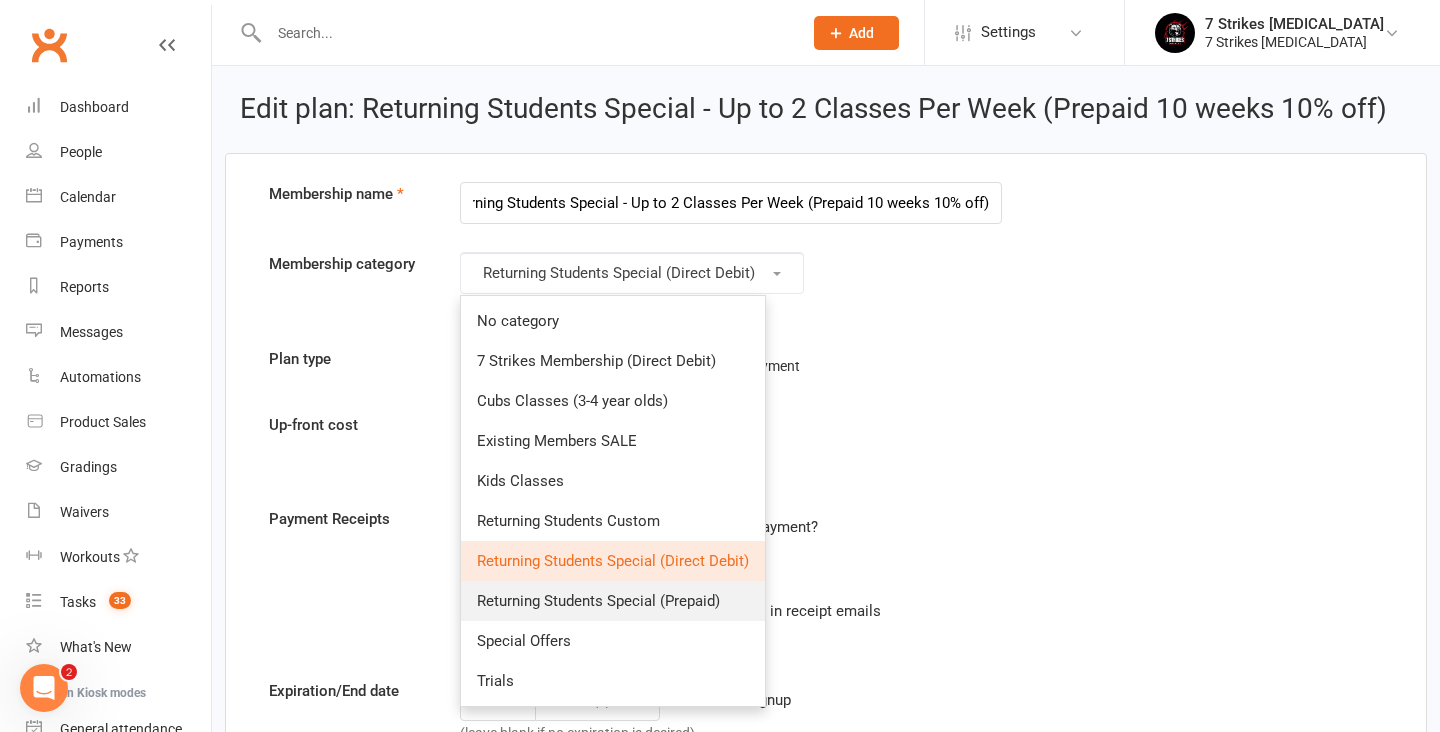 click on "Returning Students Special (Prepaid)" at bounding box center [598, 601] 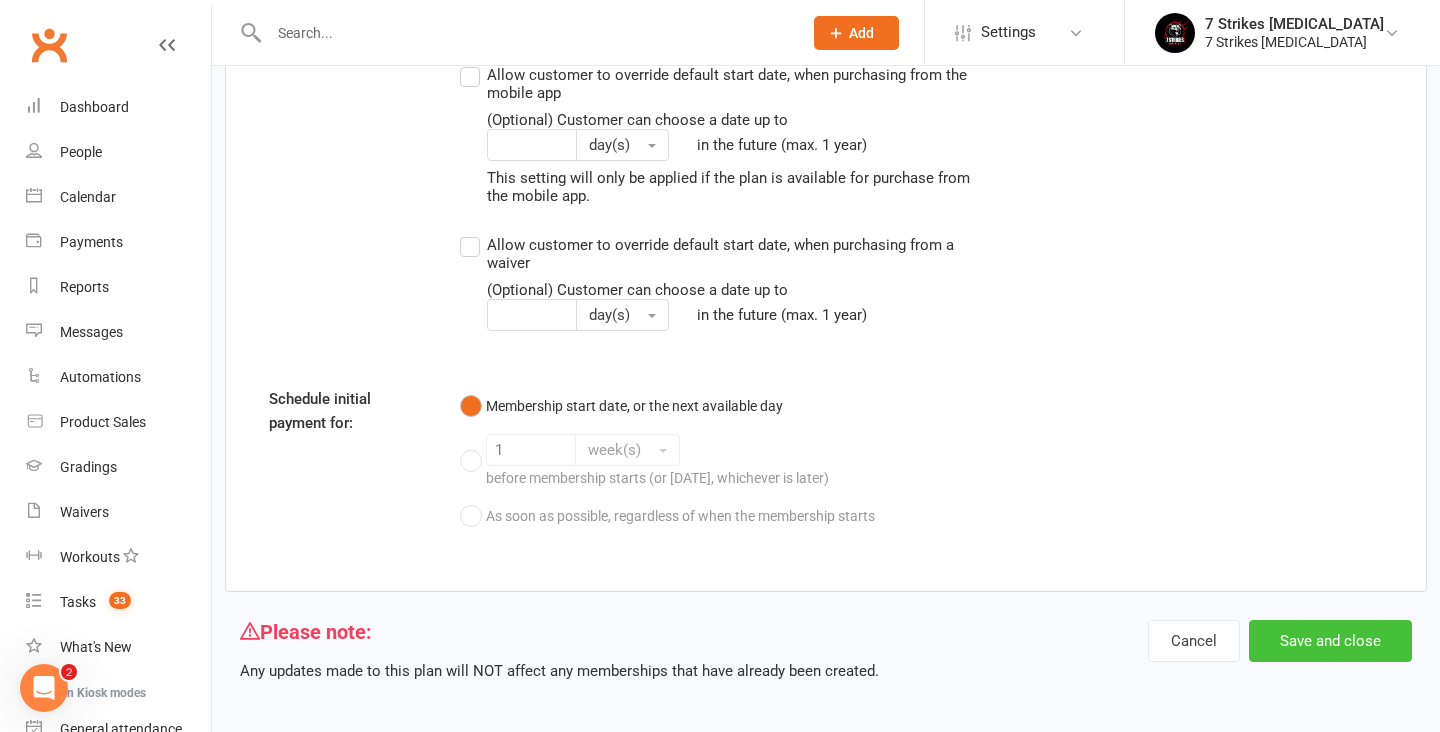scroll, scrollTop: 2533, scrollLeft: 0, axis: vertical 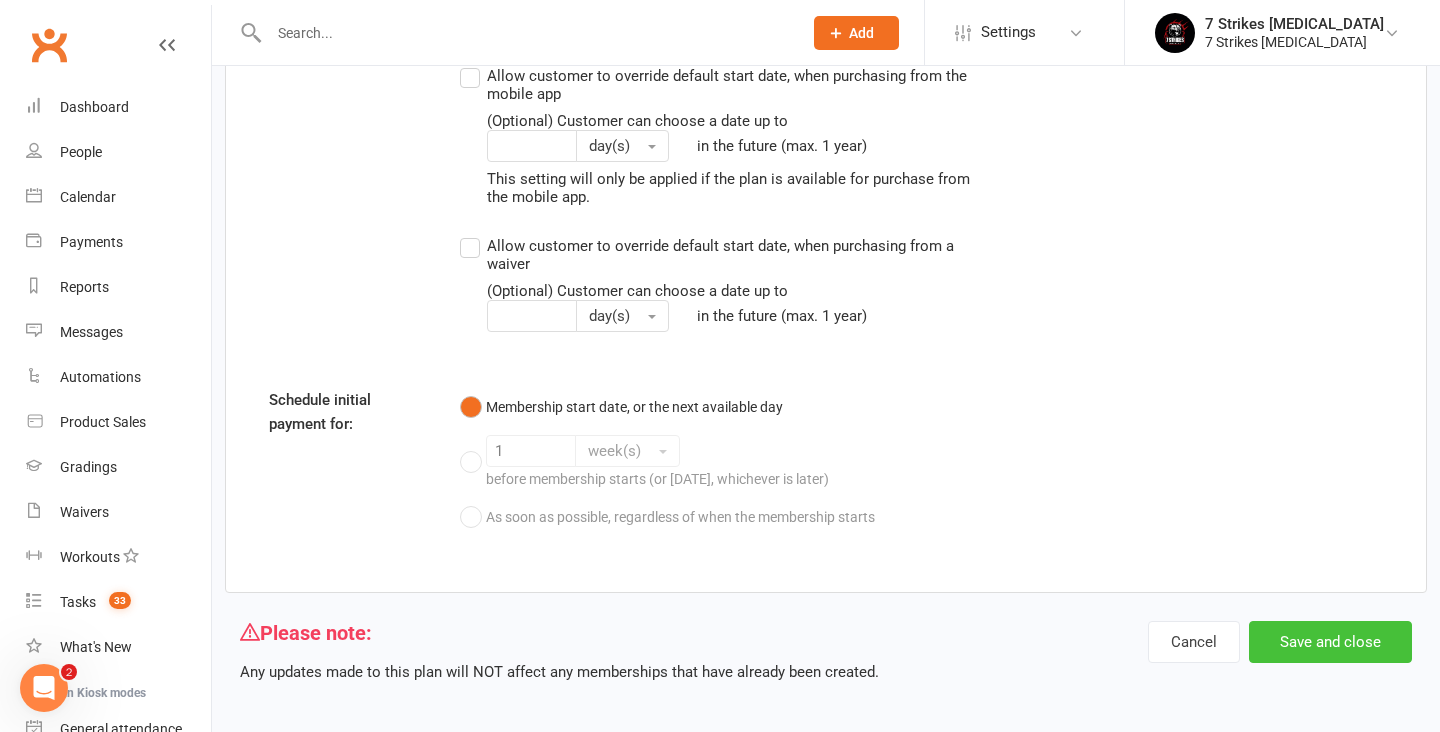 click on "Save and close" at bounding box center (1330, 642) 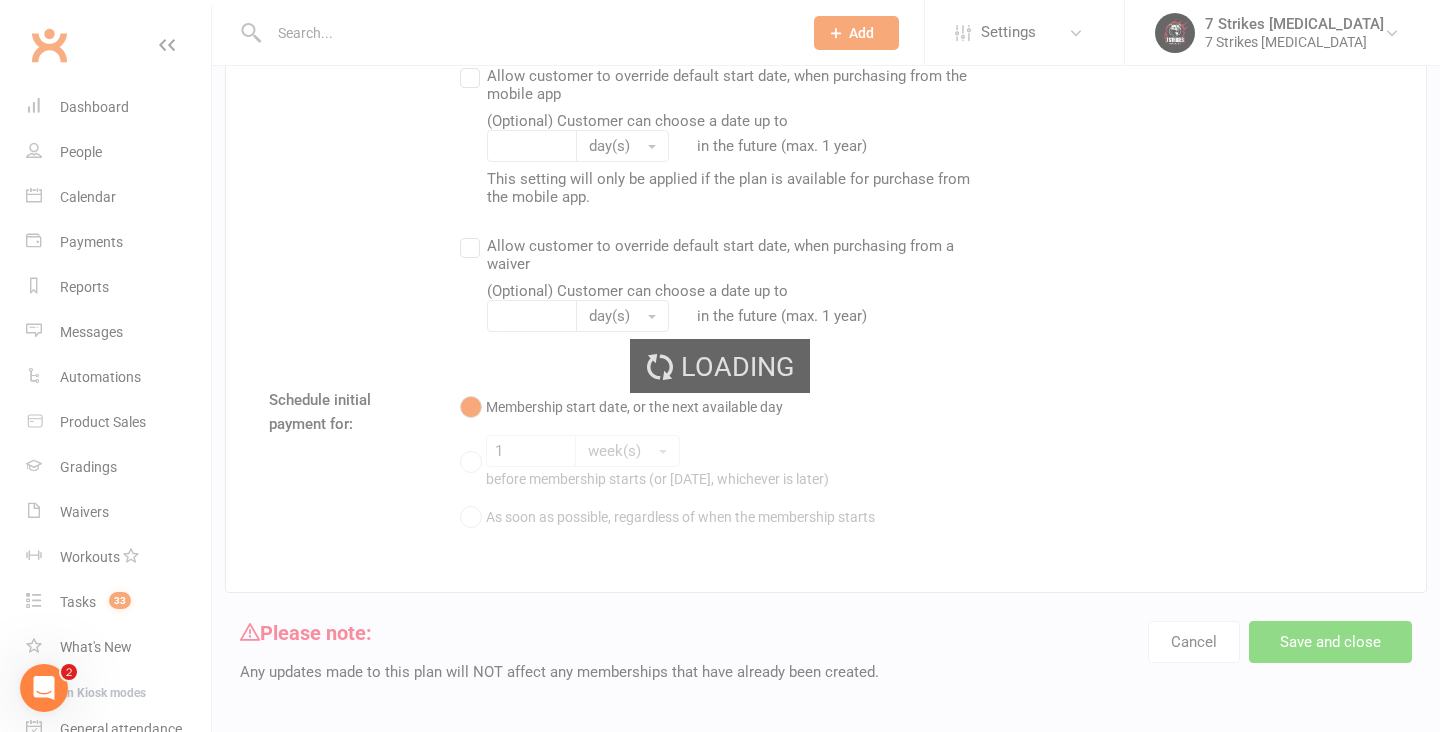select on "100" 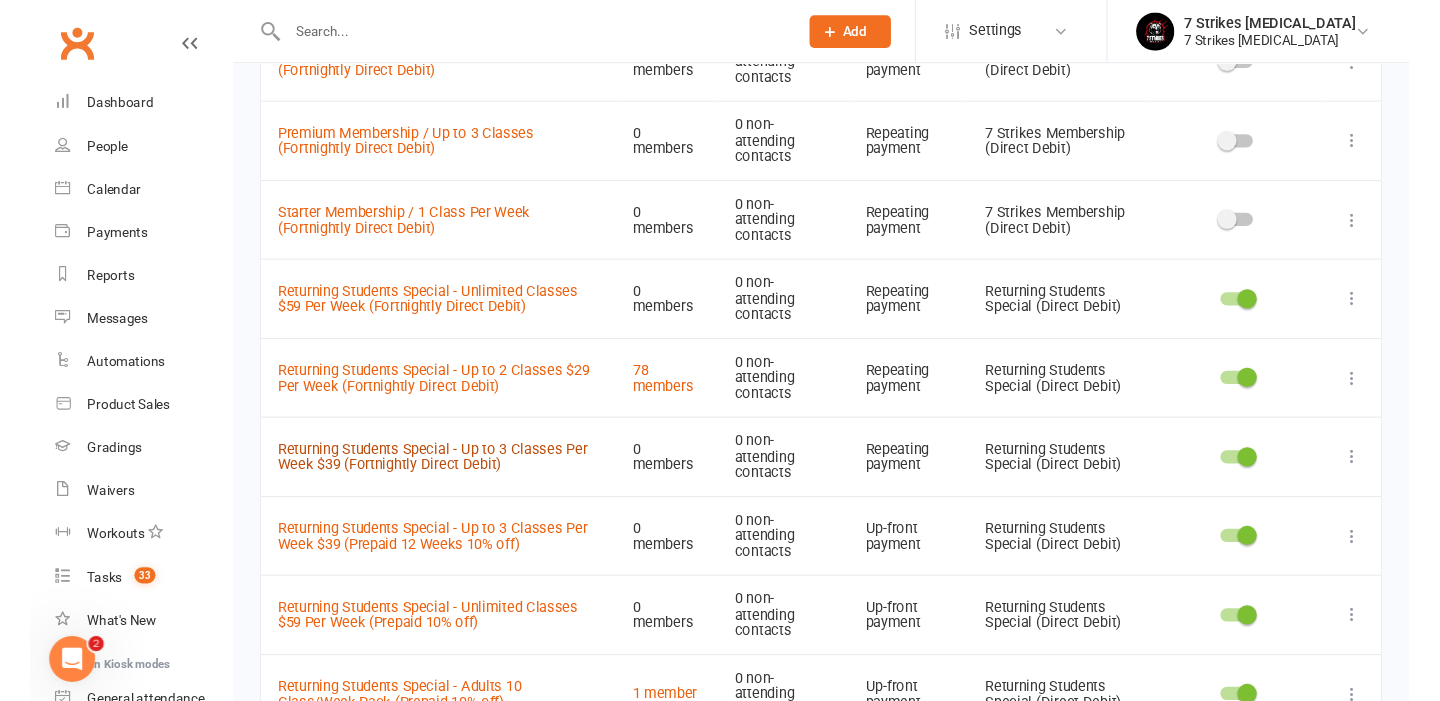 scroll, scrollTop: 263, scrollLeft: 0, axis: vertical 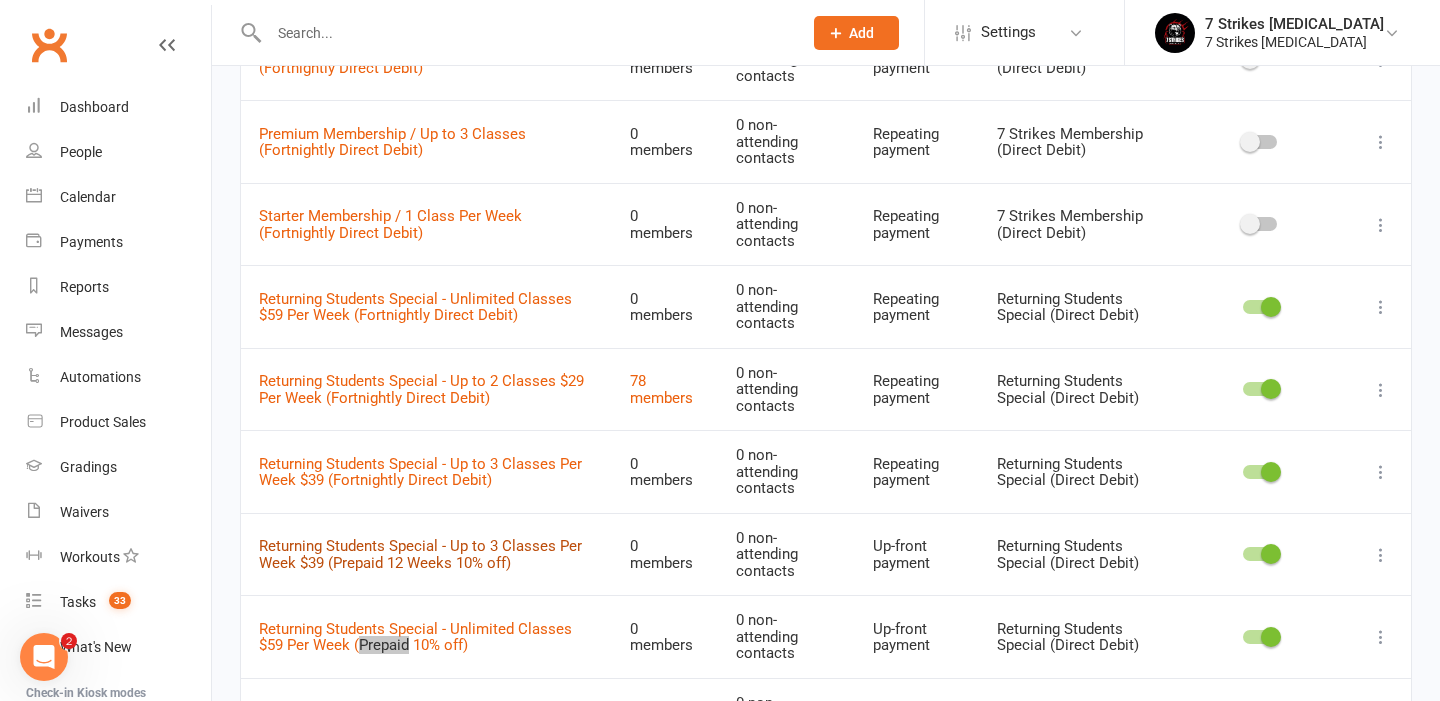 click on "Returning Students Special - Up to 3 Classes Per Week $39 (Prepaid 12 Weeks 10% off)" at bounding box center [420, 554] 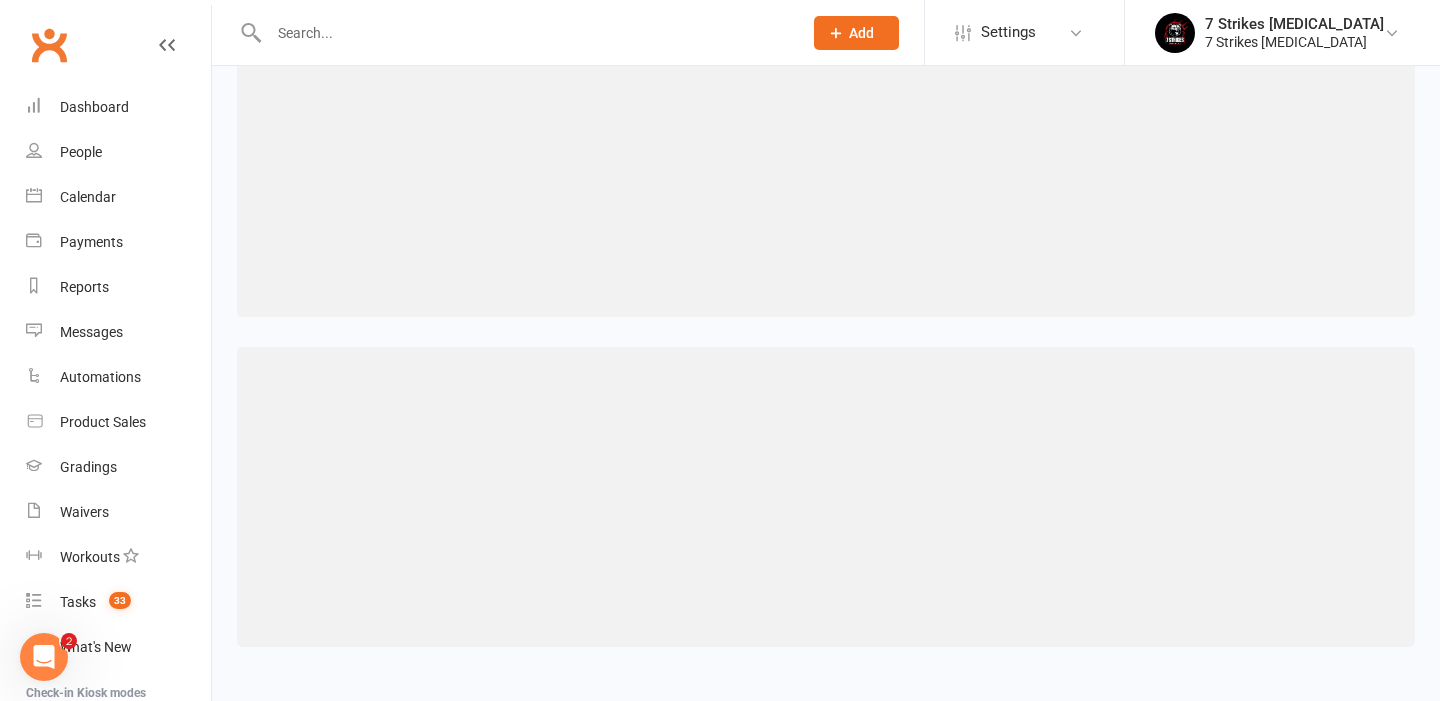 scroll, scrollTop: 0, scrollLeft: 0, axis: both 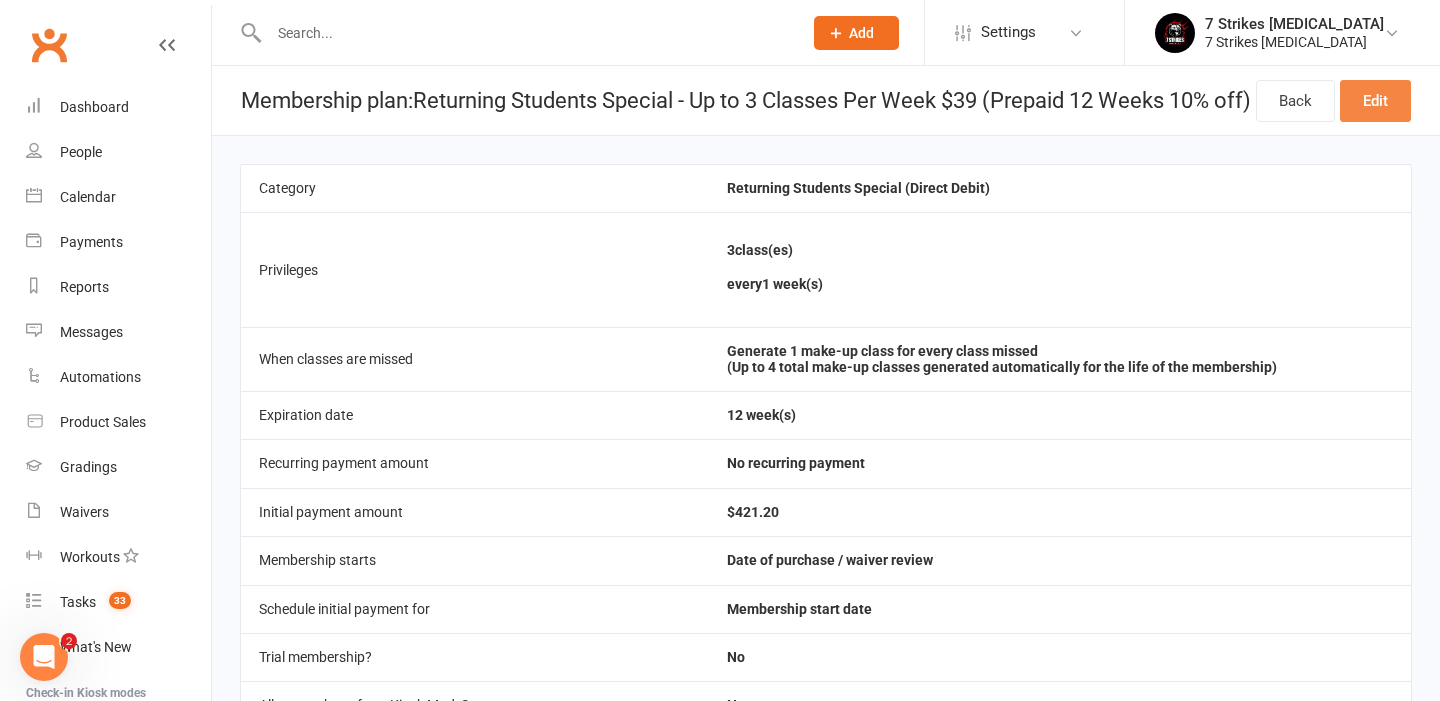 click on "Edit" at bounding box center (1375, 101) 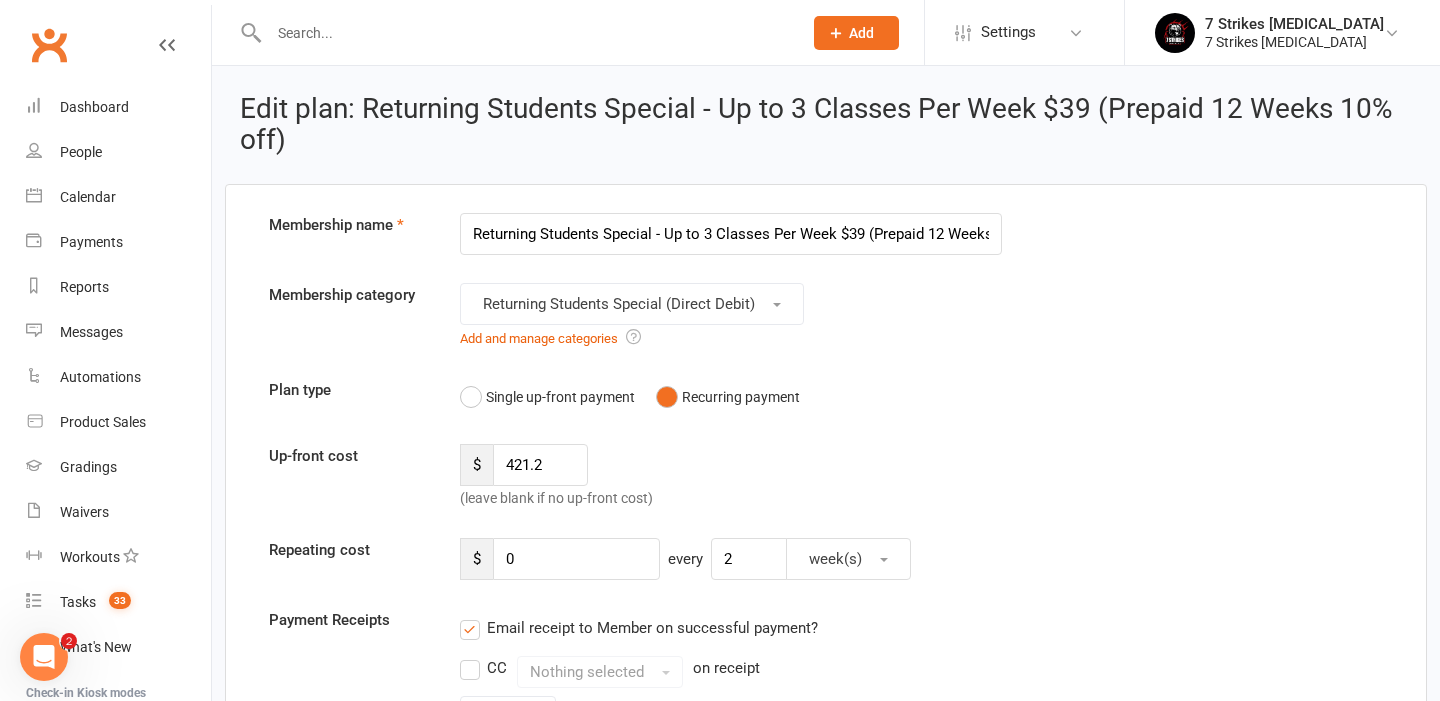 scroll, scrollTop: 0, scrollLeft: 65, axis: horizontal 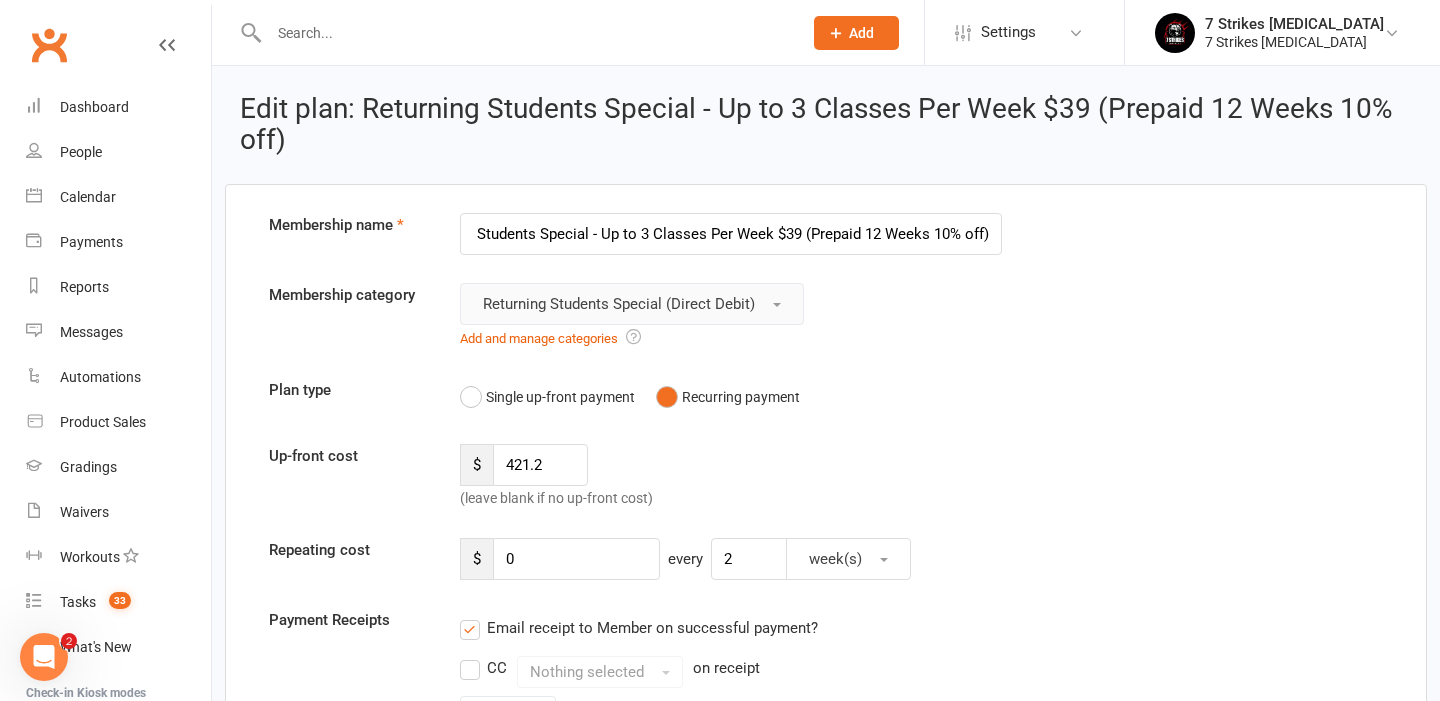 click on "Returning Students Special (Direct Debit)" at bounding box center [632, 304] 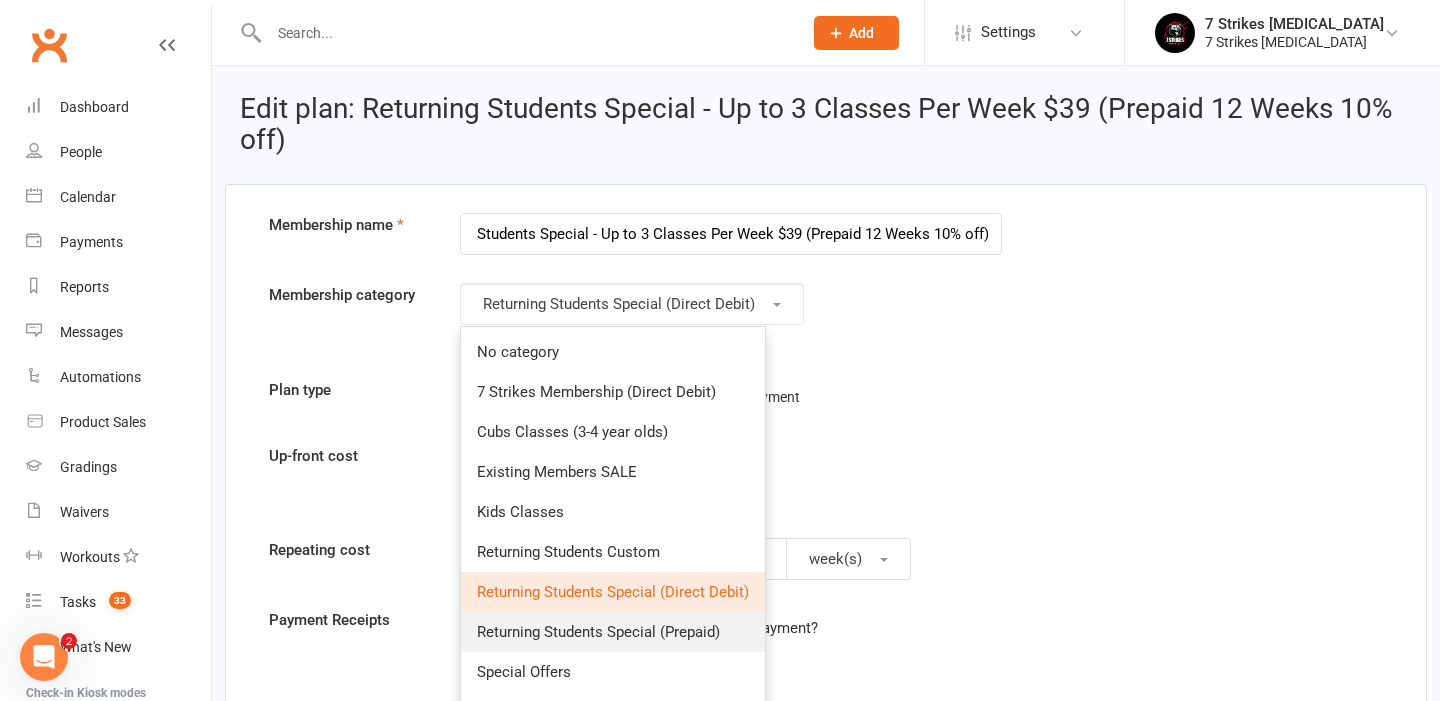 click on "Returning Students Special (Prepaid)" at bounding box center (598, 632) 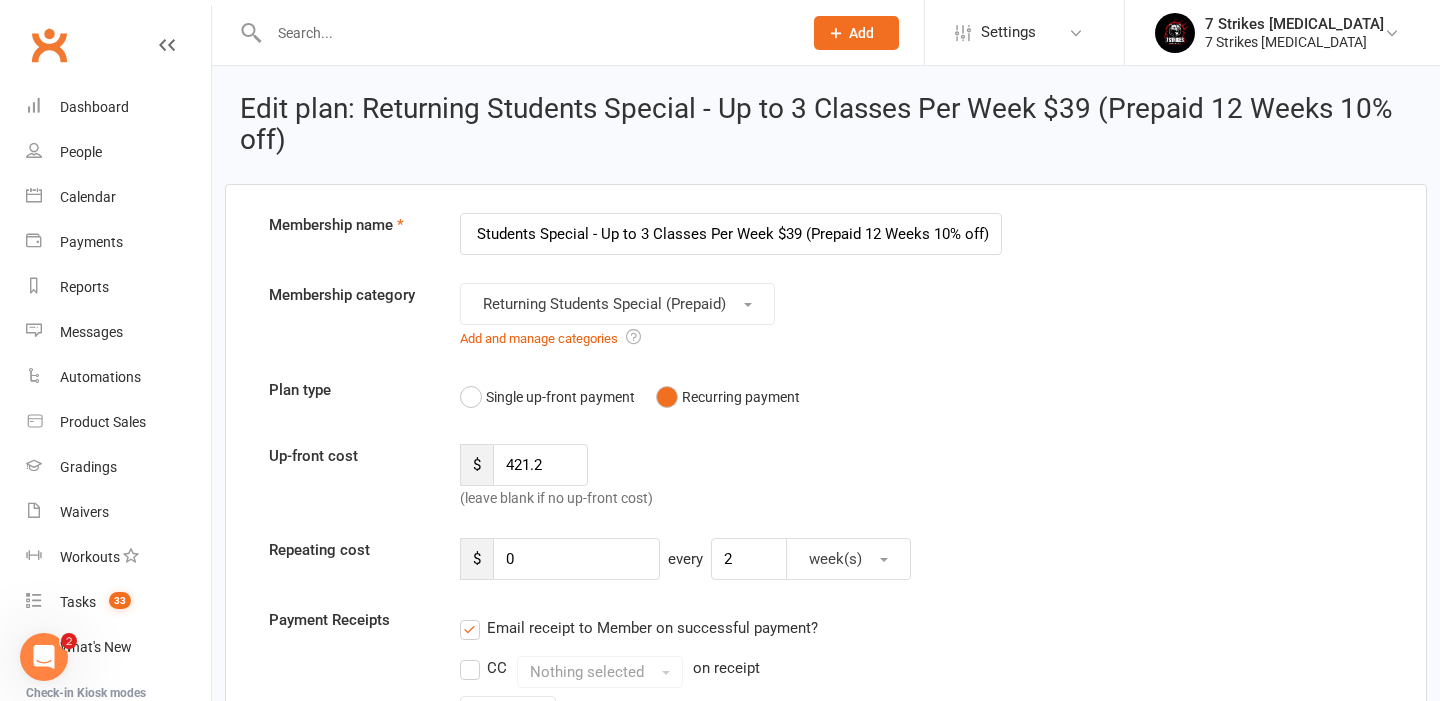 click on "Single up-front payment Recurring payment" at bounding box center [731, 397] 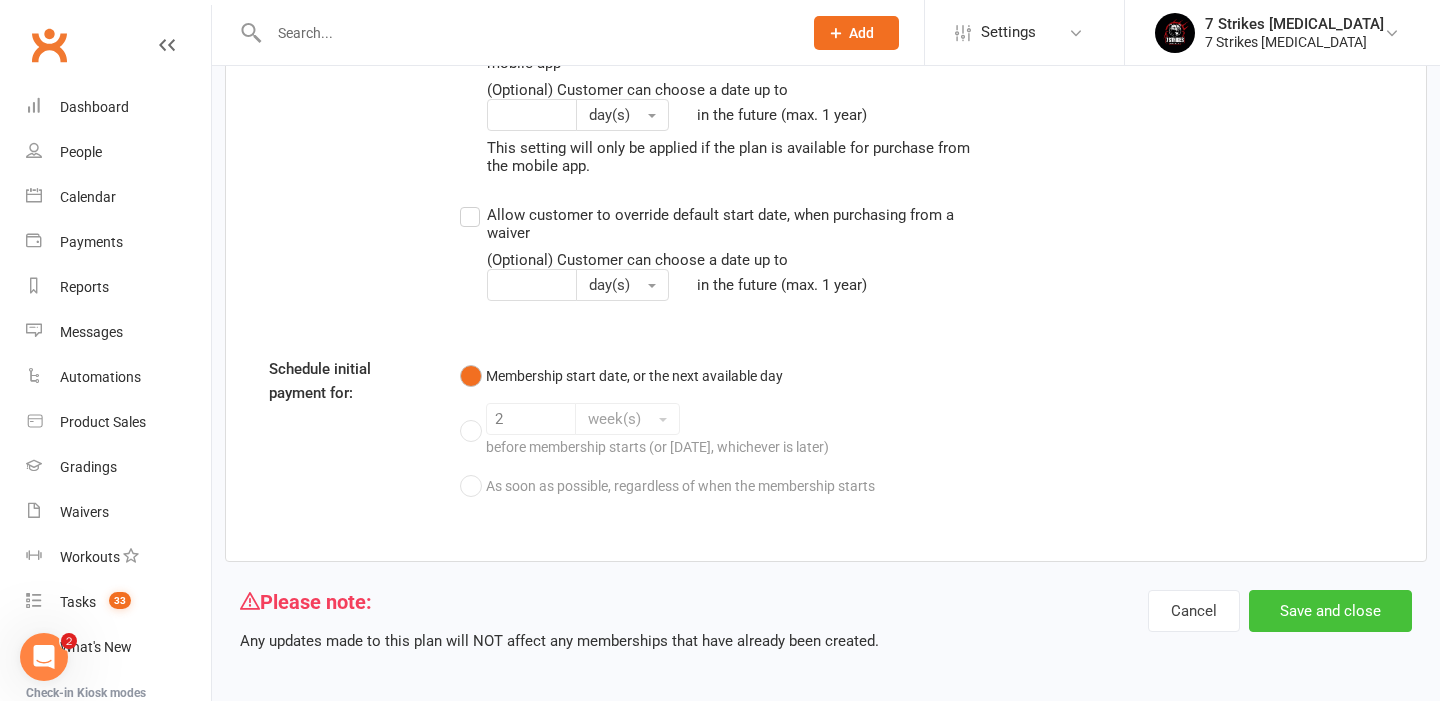 scroll, scrollTop: 2534, scrollLeft: 0, axis: vertical 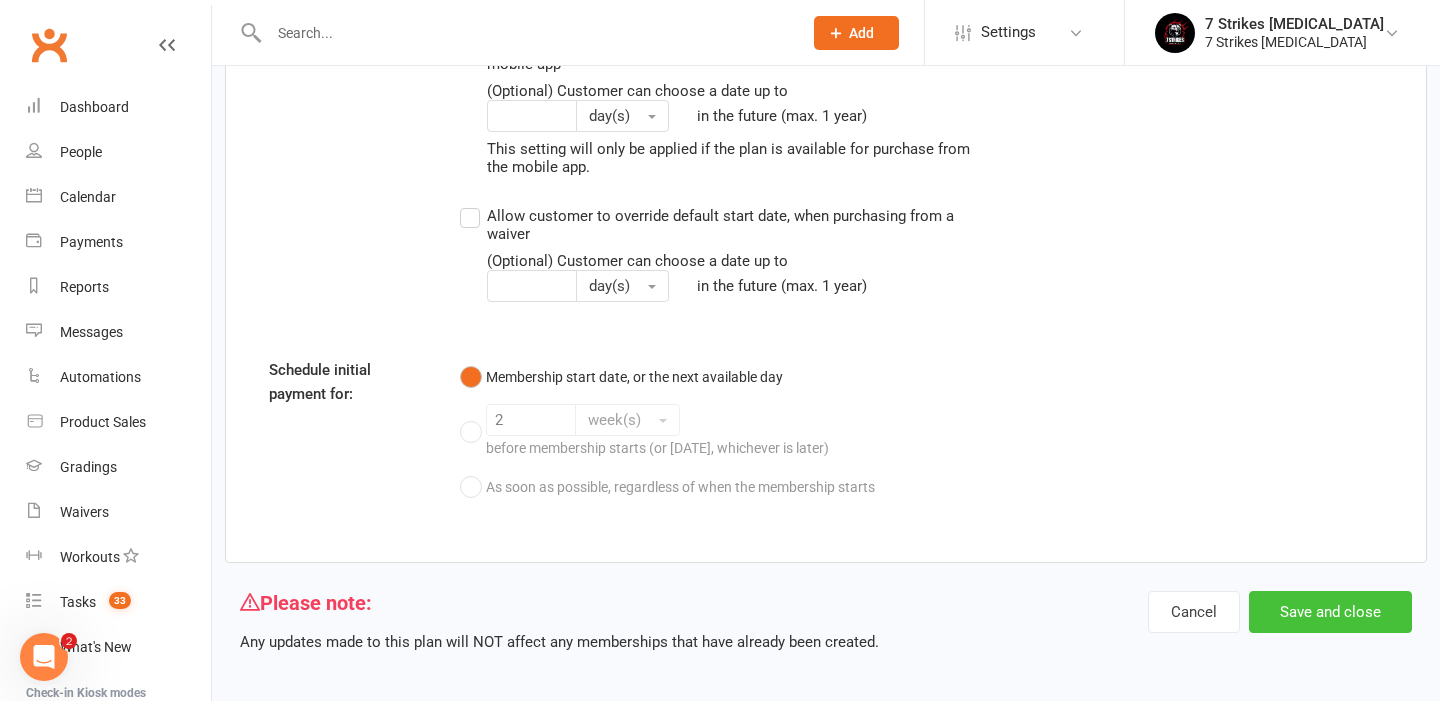 click on "Save and close" at bounding box center (1330, 612) 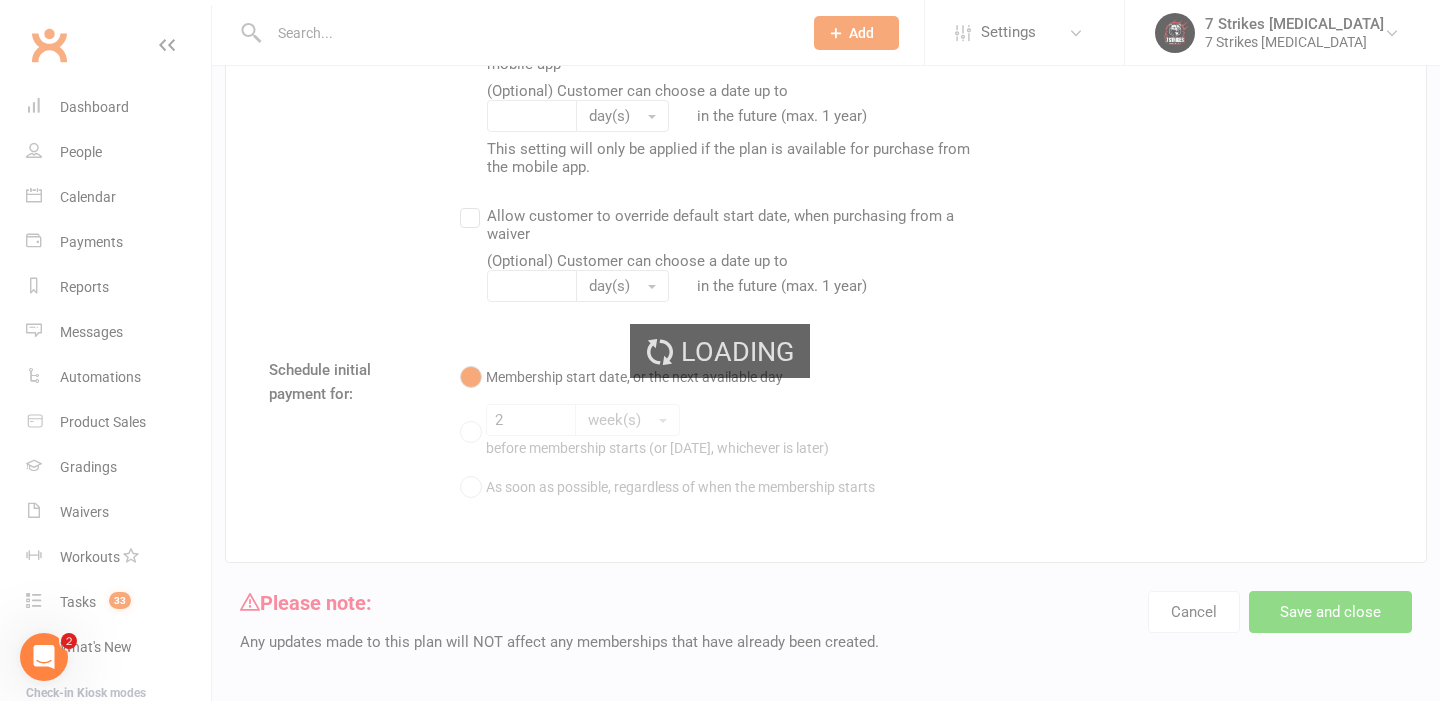 scroll, scrollTop: 0, scrollLeft: 0, axis: both 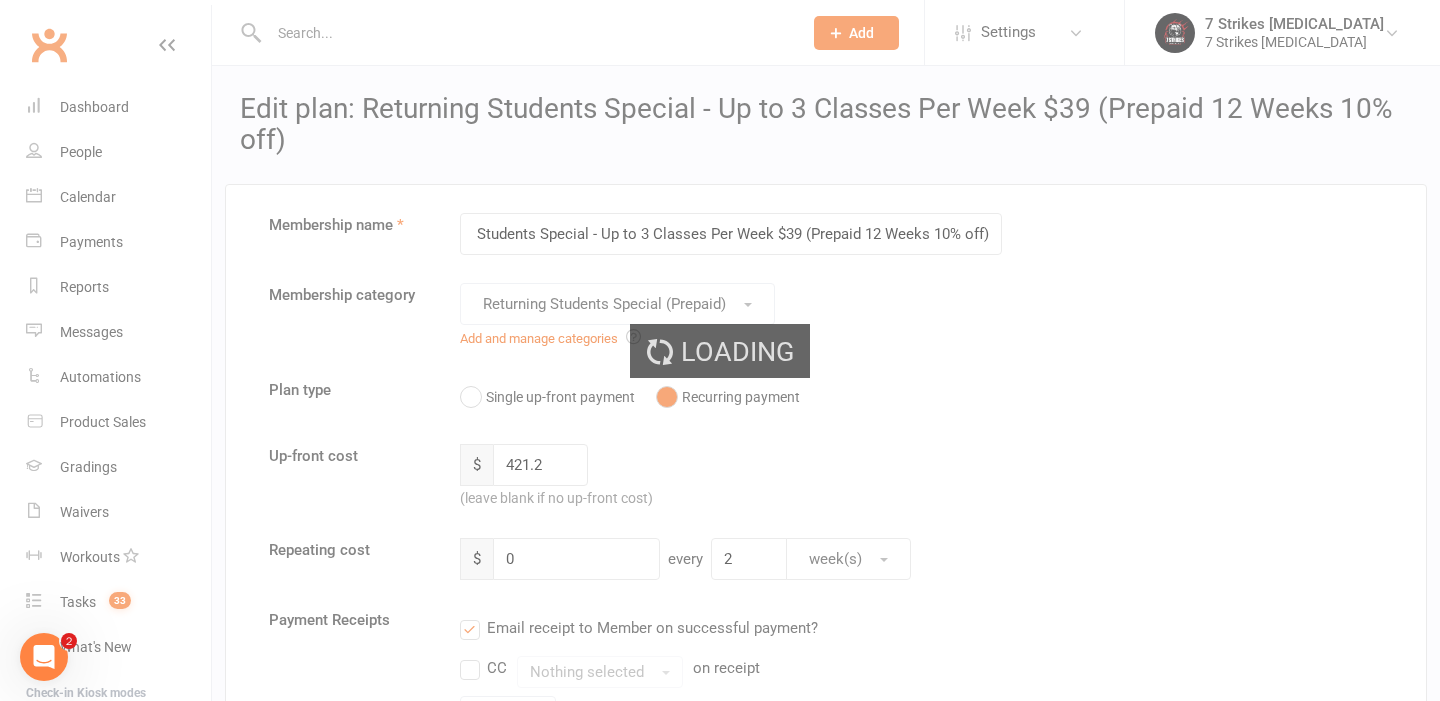 select on "100" 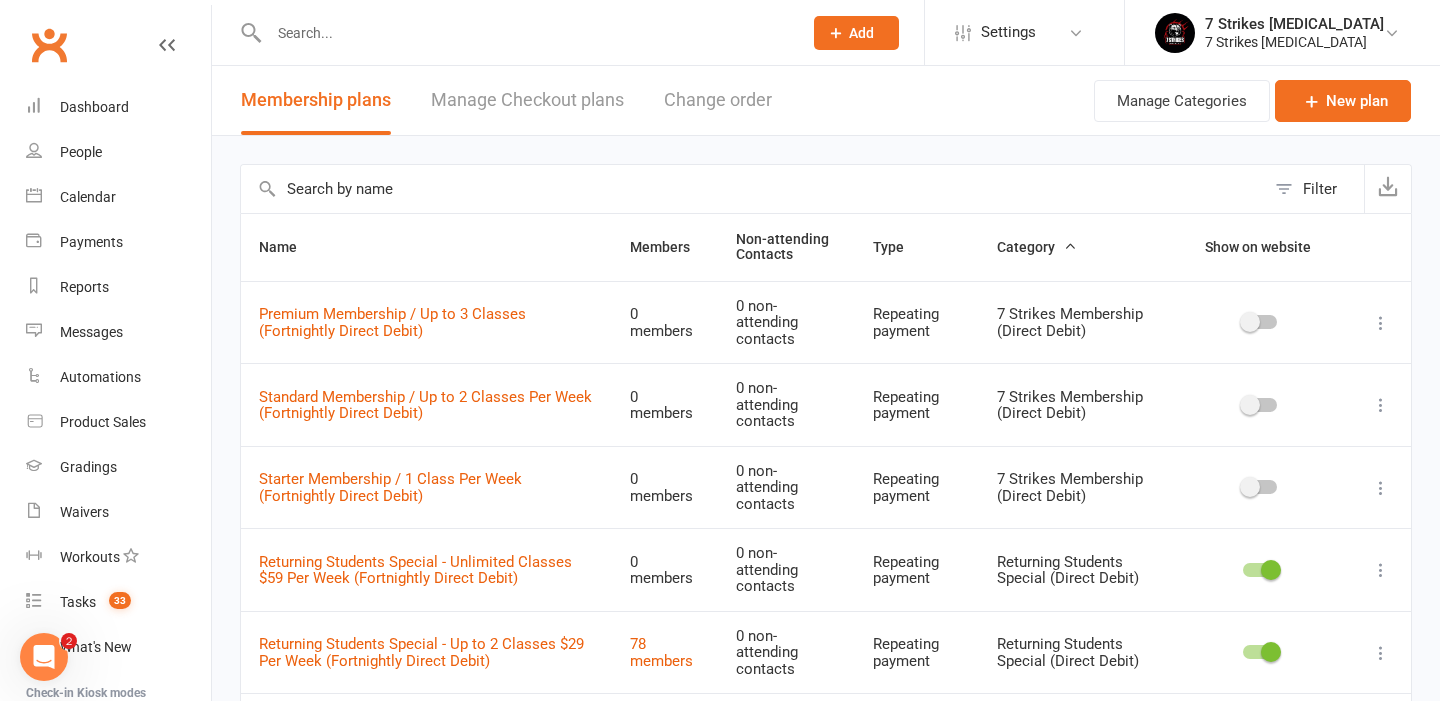 scroll, scrollTop: 481, scrollLeft: 0, axis: vertical 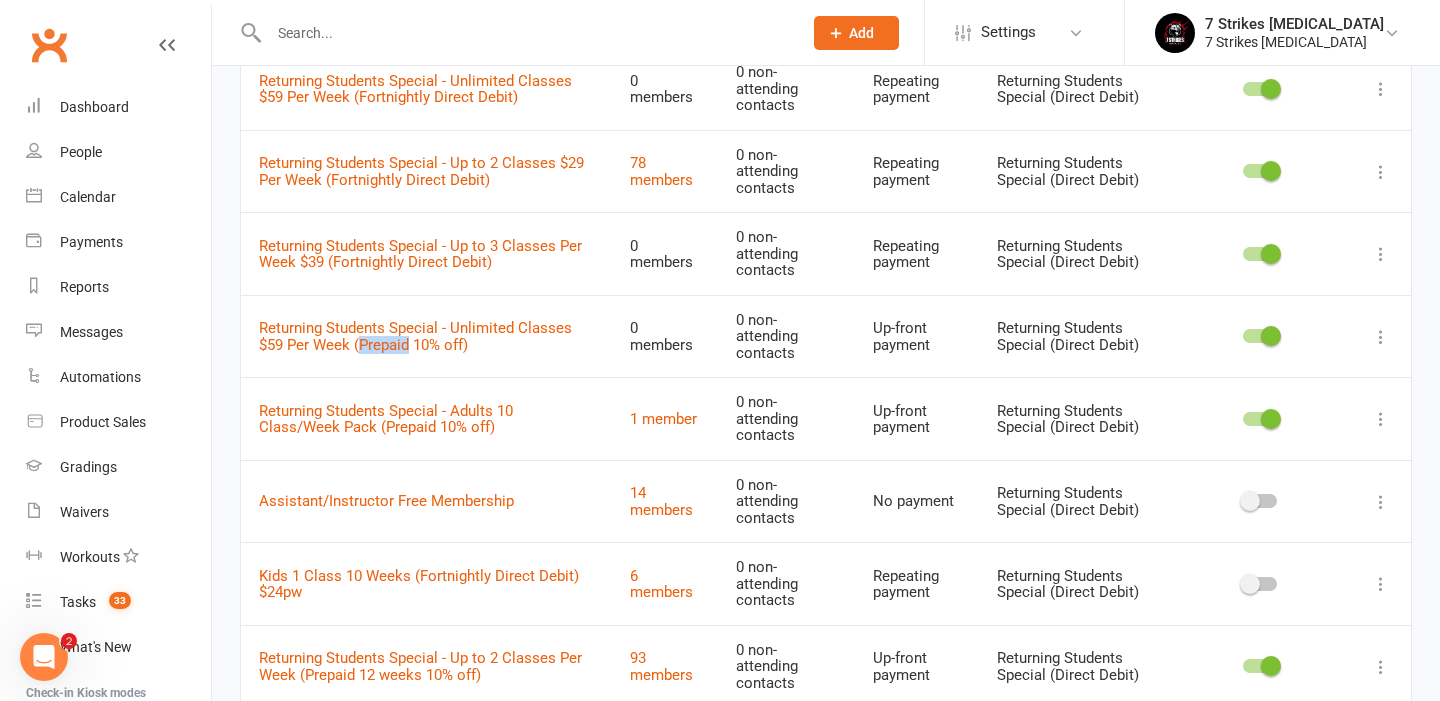 click on "Filter Name Members Non-attending Contacts Type Category Show on website Premium Membership / Up to 3 Classes (Fortnightly Direct Debit) 0 members 0 non-attending contacts Repeating payment 7 Strikes Membership (Direct Debit) Standard Membership / Up to 2 Classes Per Week (Fortnightly Direct Debit) 0 members 0 non-attending contacts Repeating payment 7 Strikes Membership (Direct Debit) Starter Membership / 1 Class Per Week (Fortnightly Direct Debit) 0 members 0 non-attending contacts Repeating payment 7 Strikes Membership (Direct Debit) Returning Students Special - Unlimited Classes $59 Per Week (Fortnightly Direct Debit) 0 members 0 non-attending contacts Repeating payment Returning Students Special (Direct Debit) Returning Students Special - Up to 2 Classes $29 Per Week (Fortnightly Direct Debit) 78 members 0 non-attending contacts Repeating payment Returning Students Special (Direct Debit) Returning Students Special - Up to 3 Classes Per Week $39 (Fortnightly Direct Debit) 0 members Repeating payment Show" at bounding box center (826, 698) 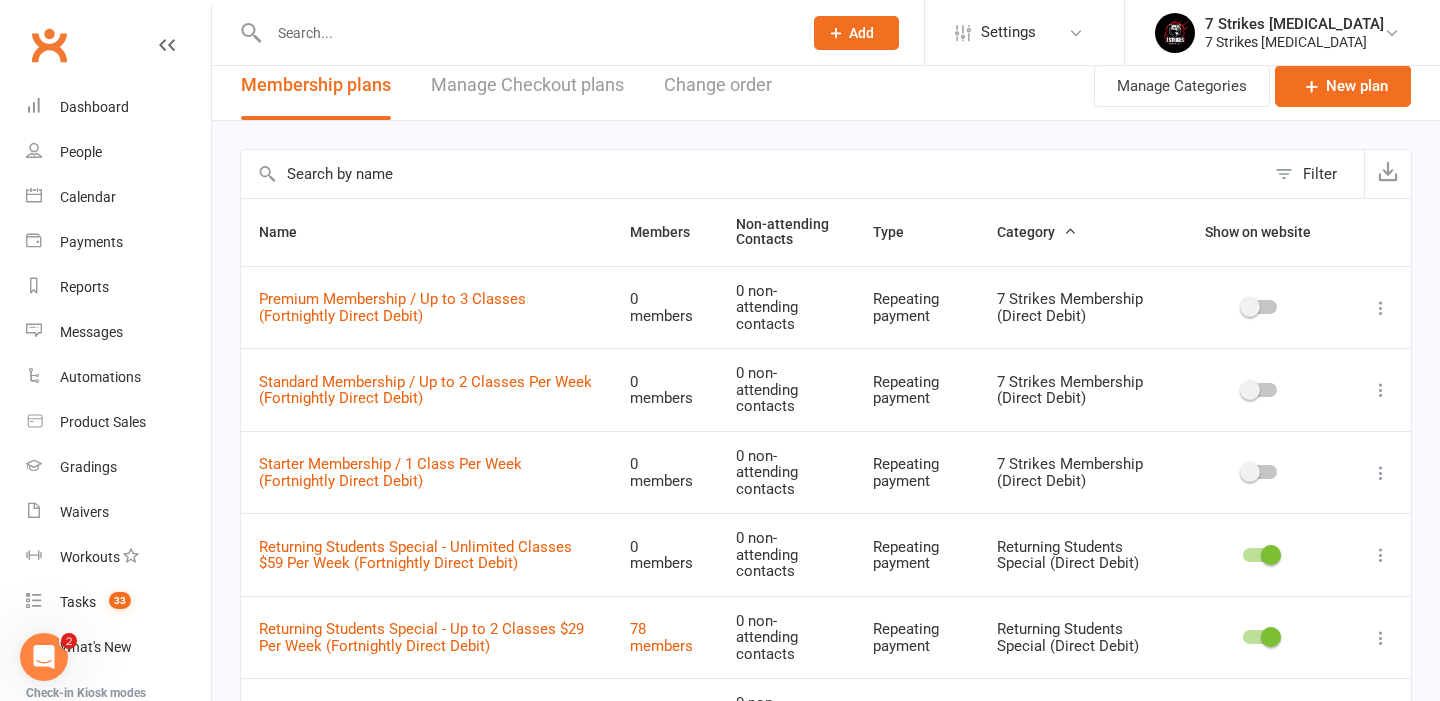 scroll, scrollTop: 481, scrollLeft: 0, axis: vertical 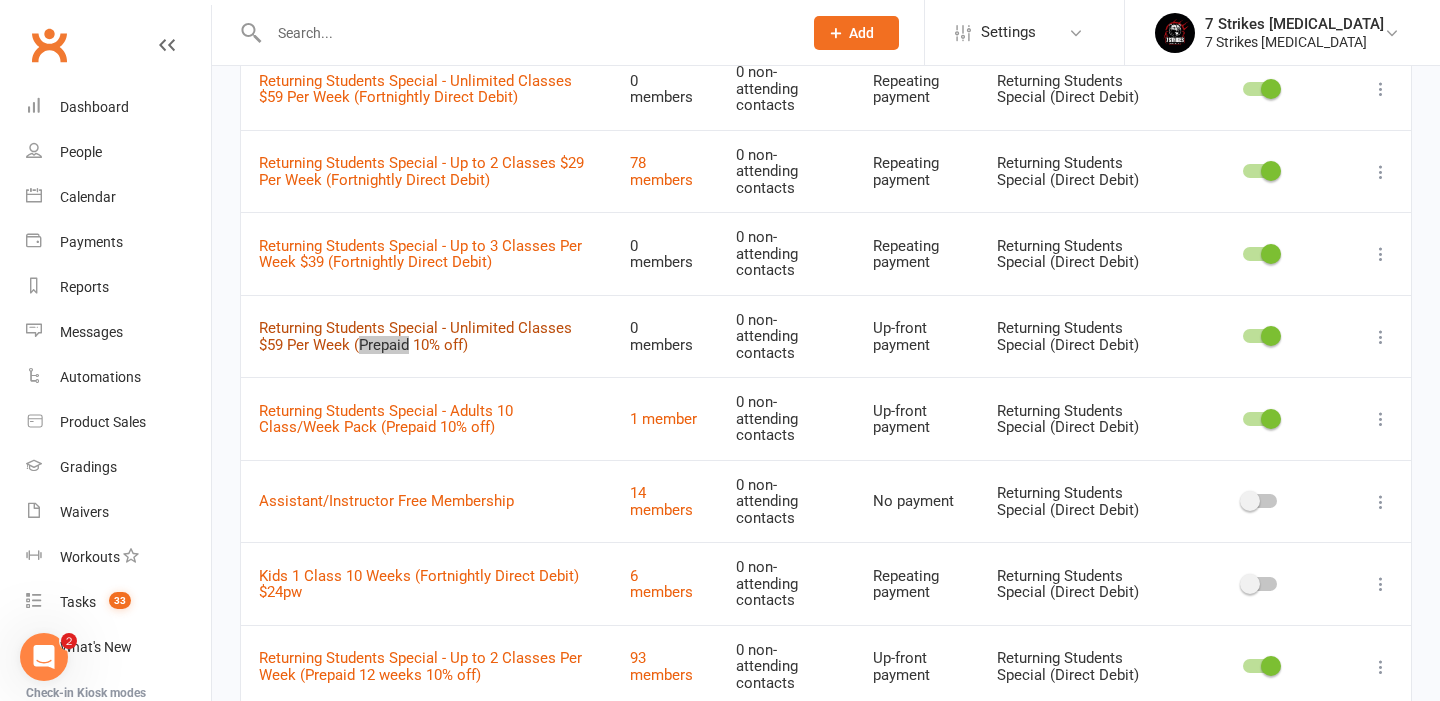 click on "Returning Students Special - Unlimited Classes $59 Per Week (Prepaid 10% off)" at bounding box center [415, 336] 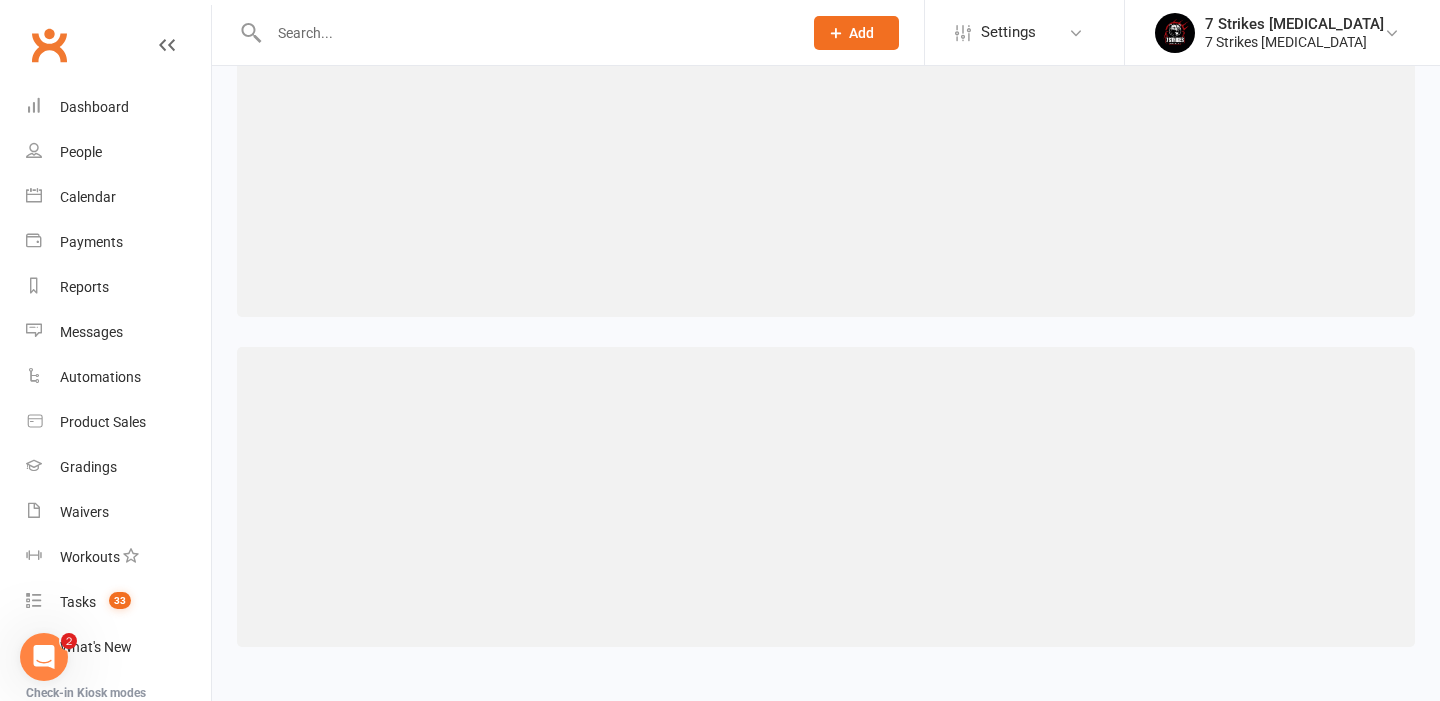 scroll, scrollTop: 0, scrollLeft: 0, axis: both 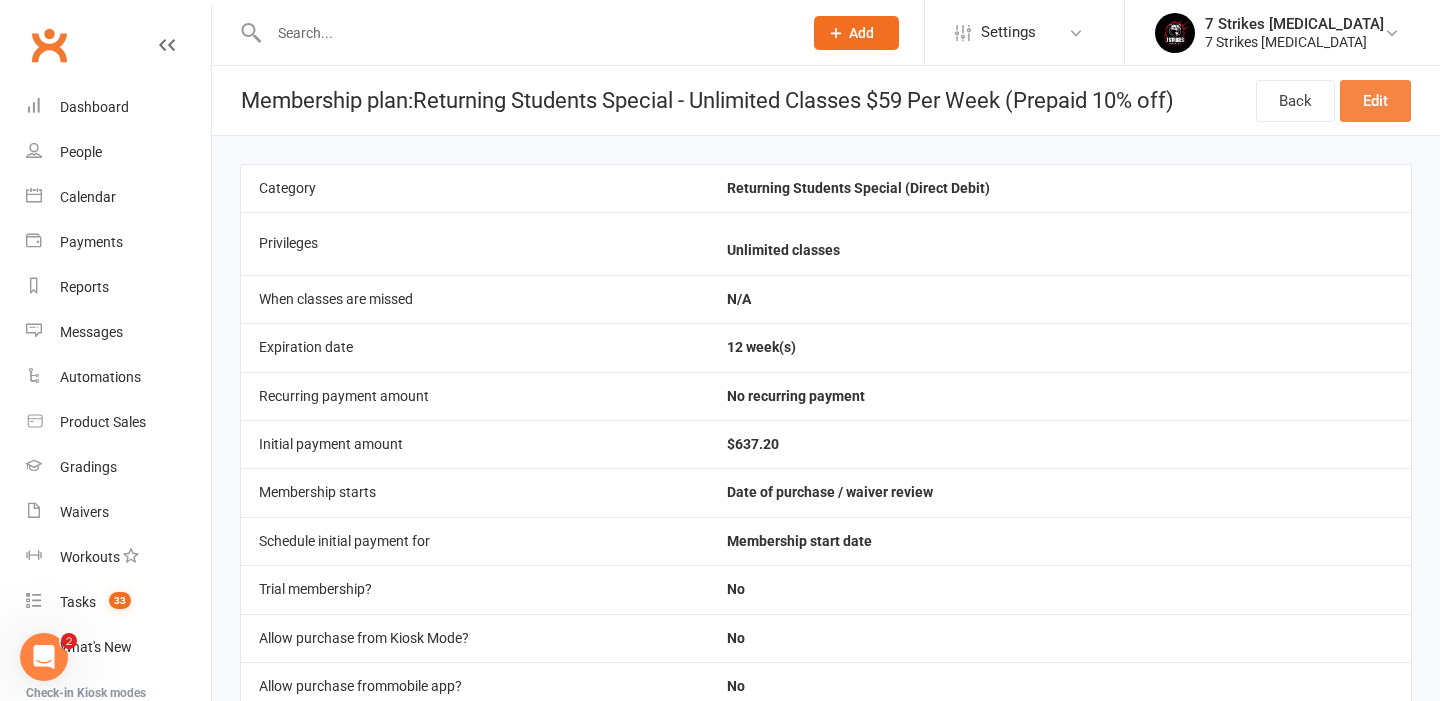 click on "Edit" at bounding box center [1375, 101] 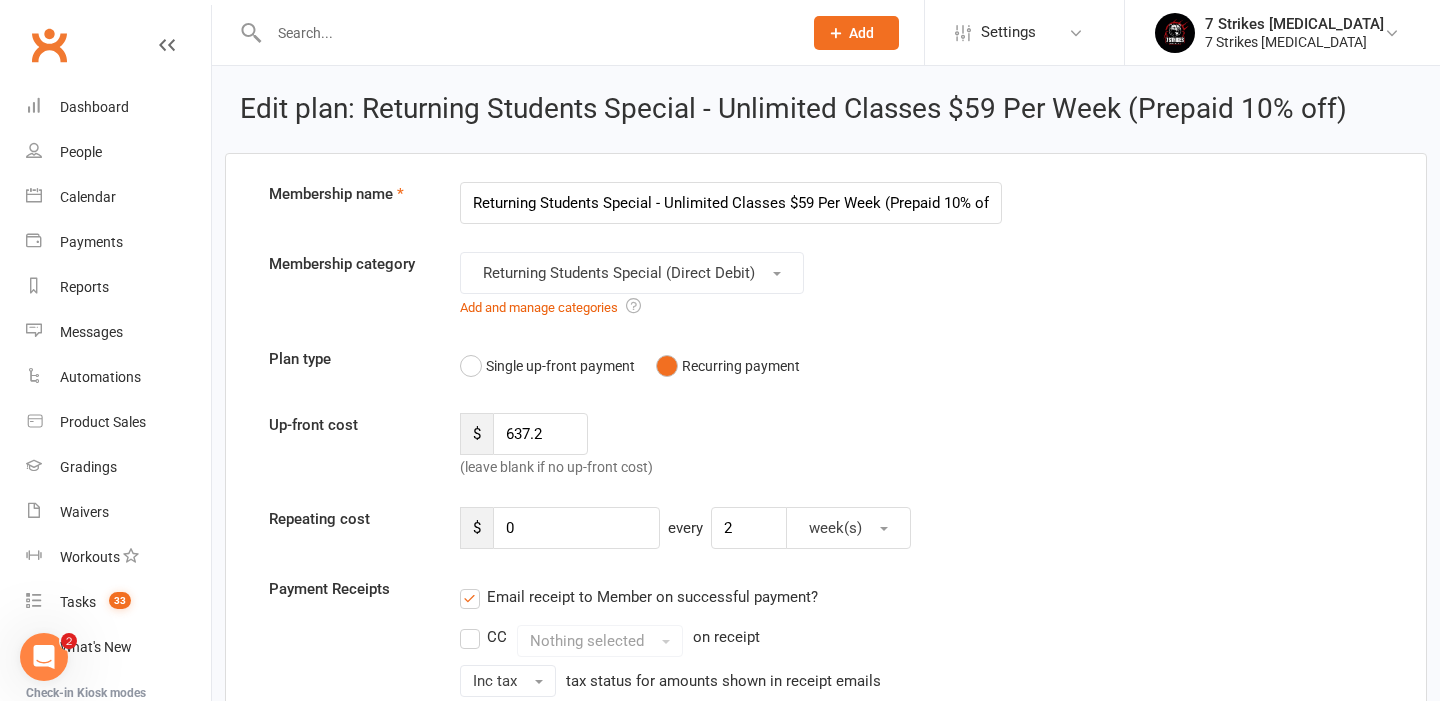 scroll, scrollTop: 0, scrollLeft: 12, axis: horizontal 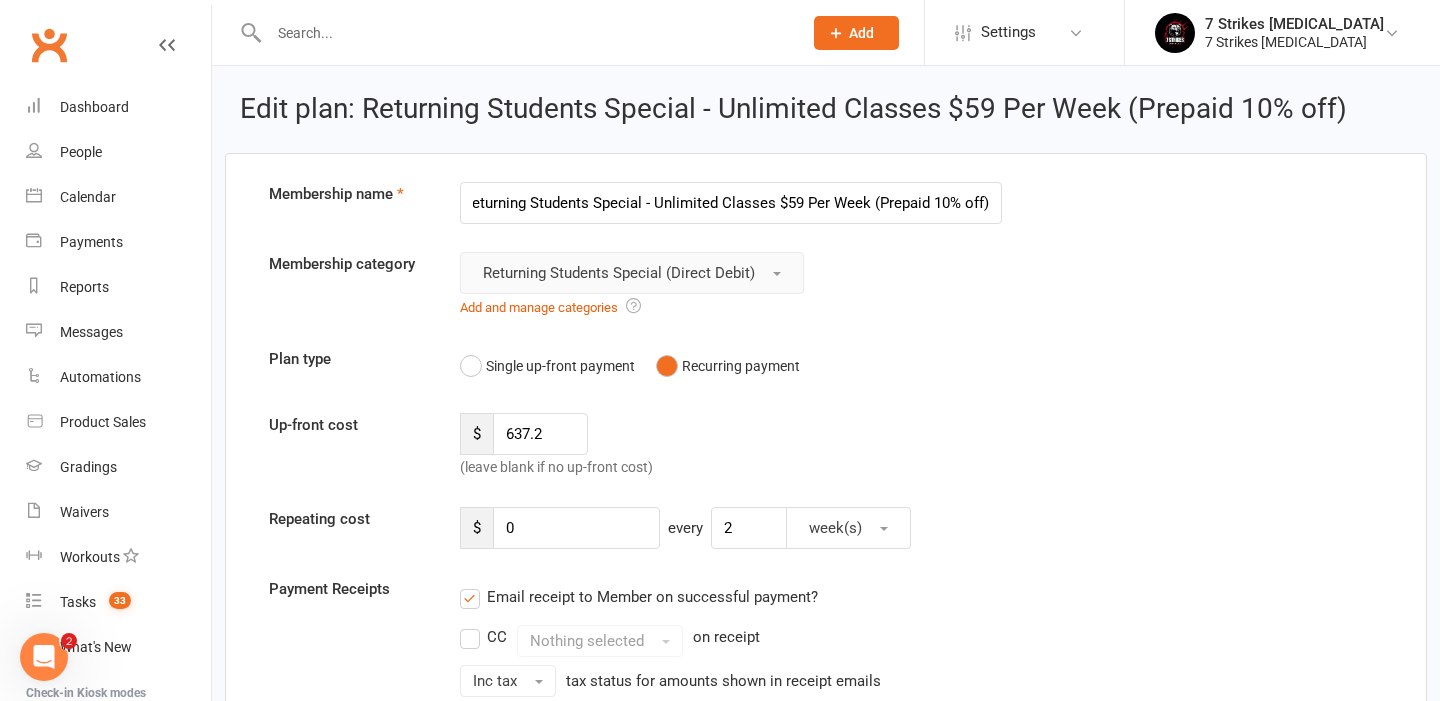 click on "Returning Students Special (Direct Debit)" at bounding box center (632, 273) 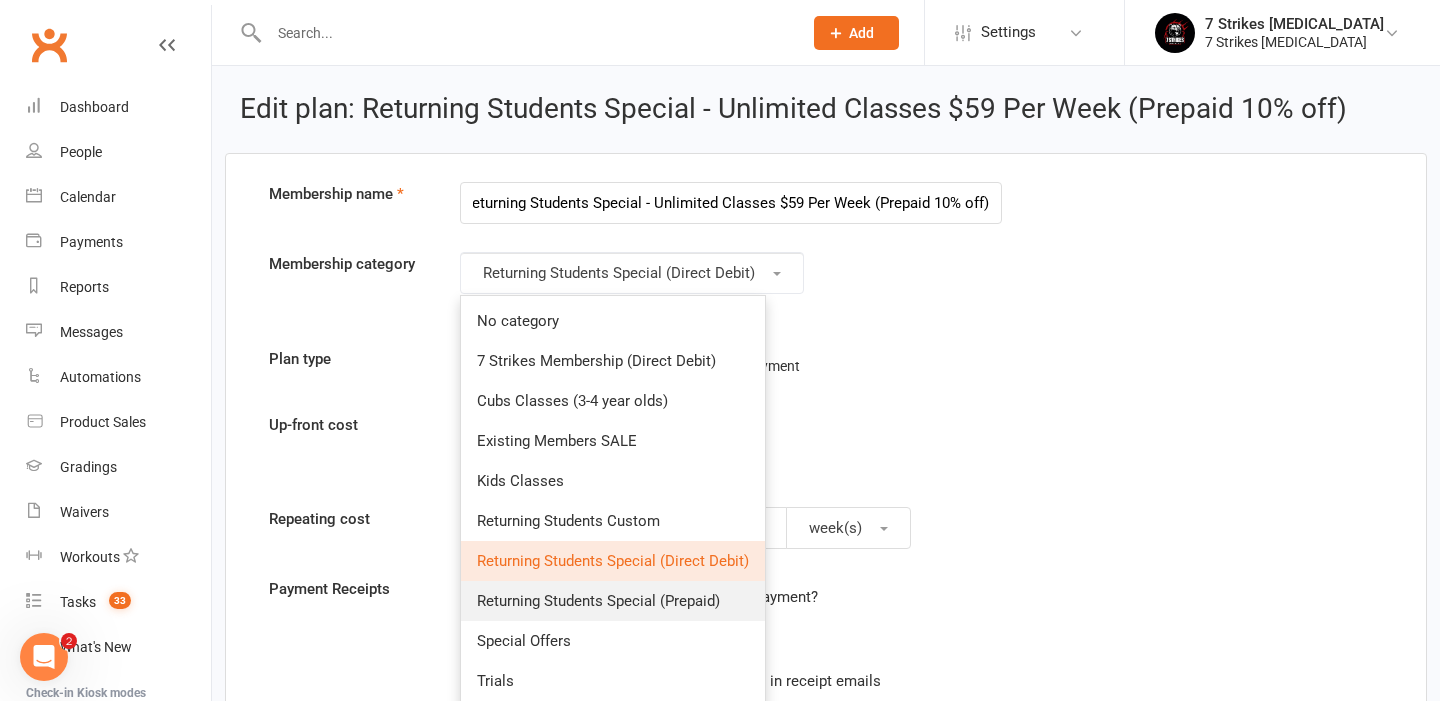 click on "Returning Students Special (Prepaid)" at bounding box center [598, 601] 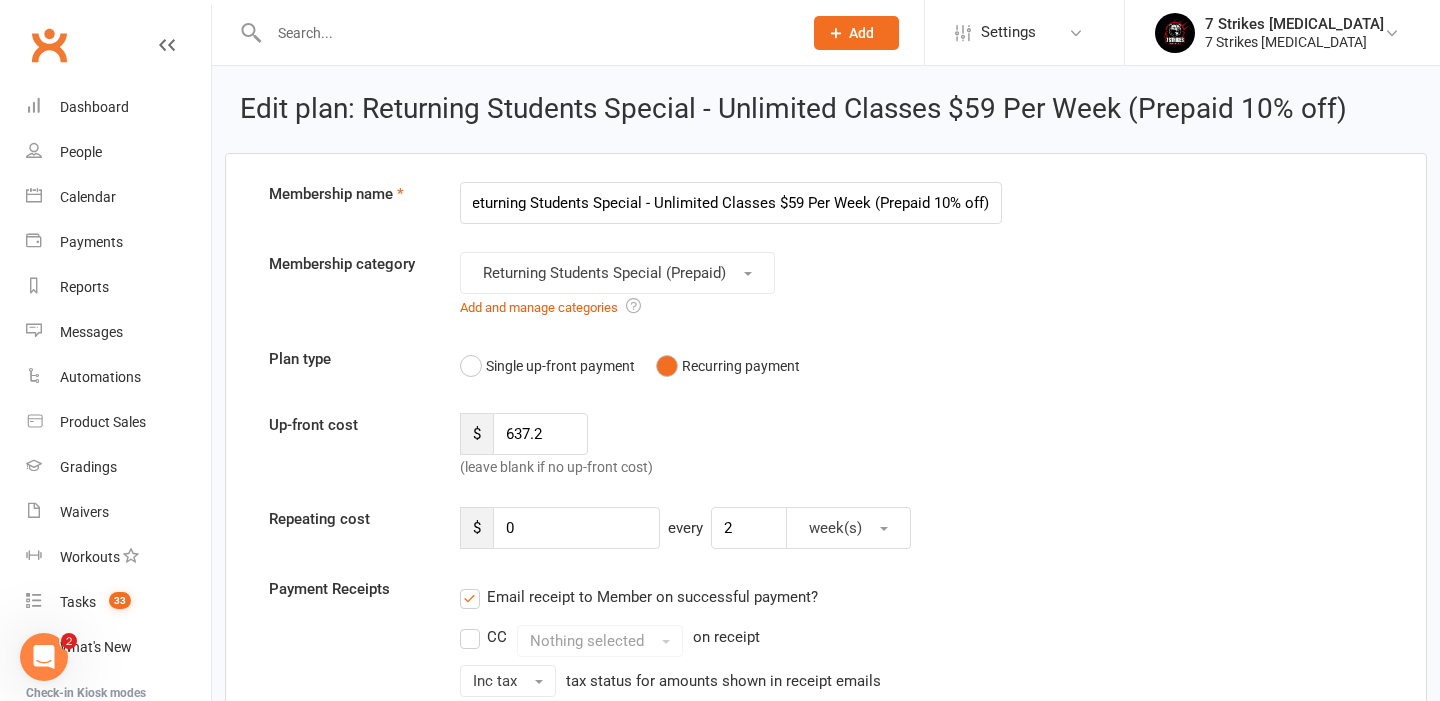 click on "Up-front cost $ 637.2 (leave blank if no up-front cost)" at bounding box center (826, 446) 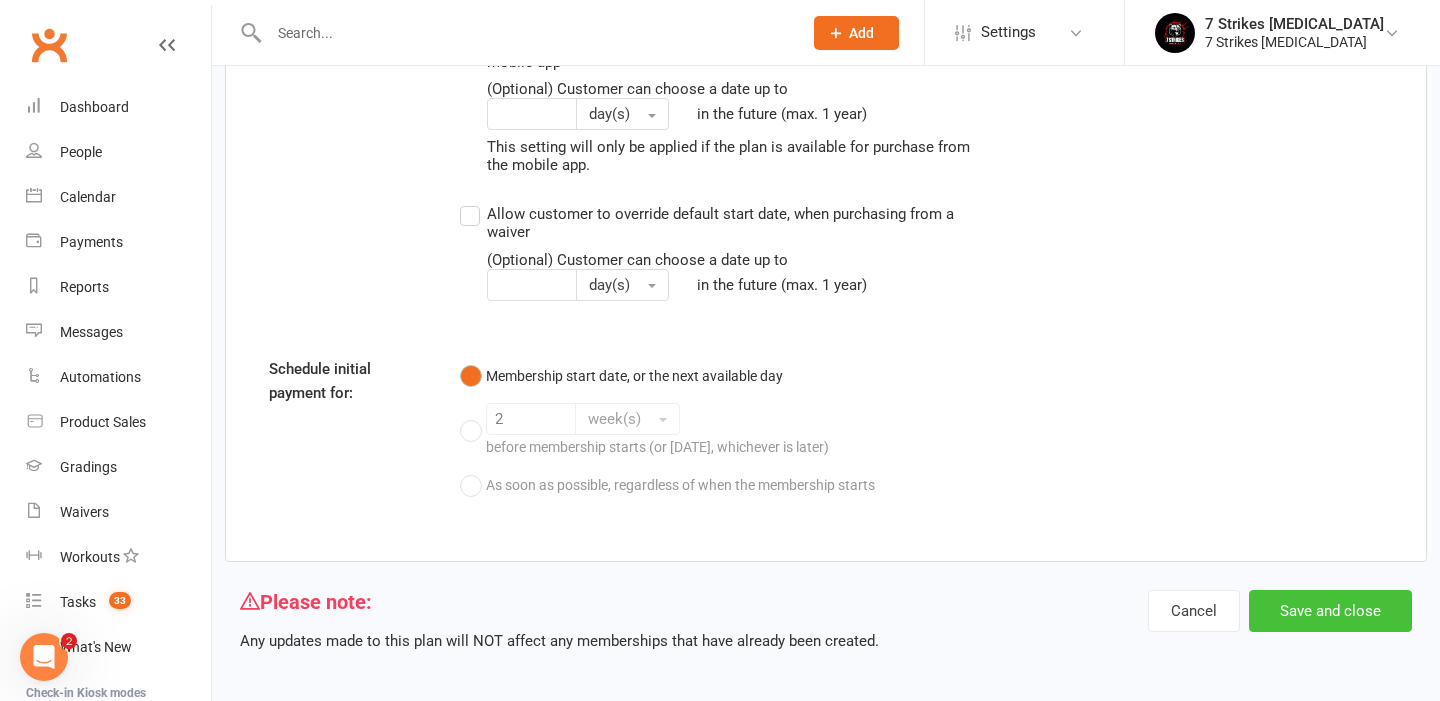 scroll, scrollTop: 2148, scrollLeft: 0, axis: vertical 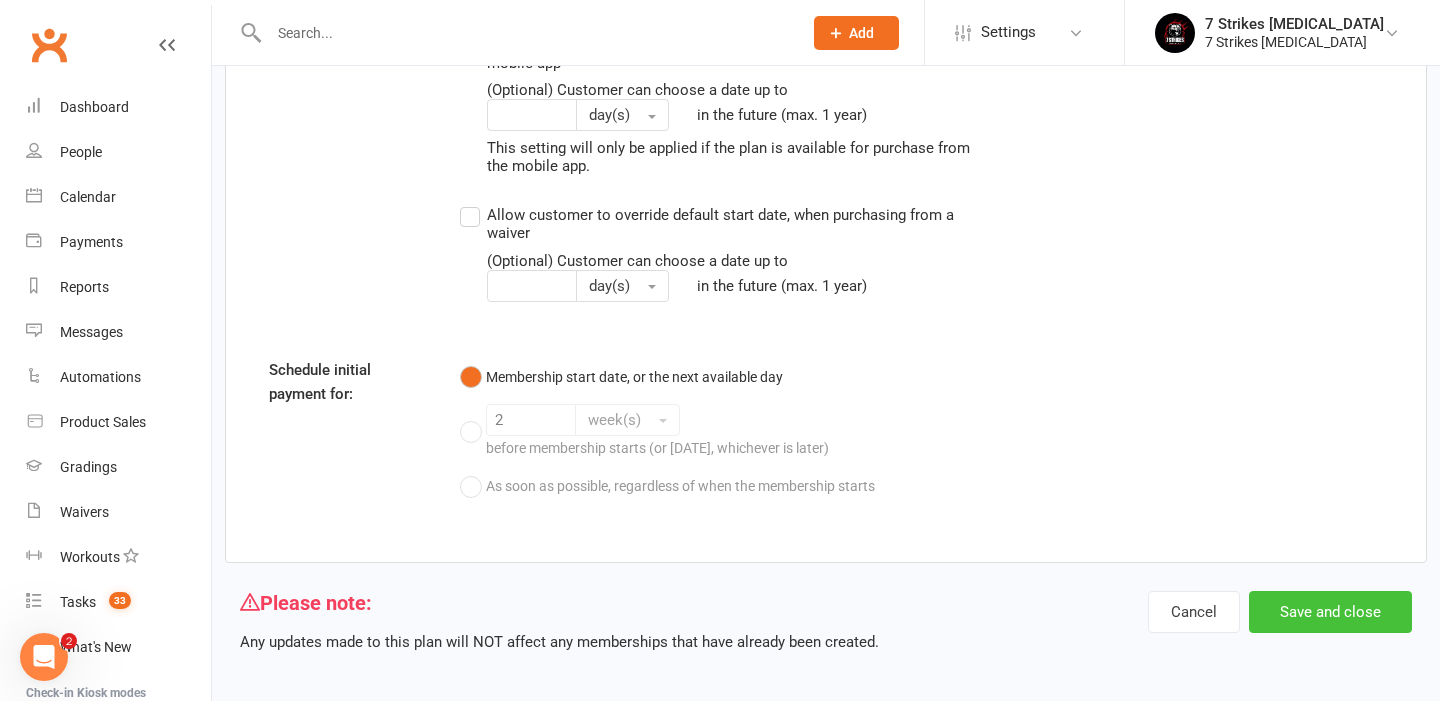 click on "Save and close" at bounding box center [1330, 612] 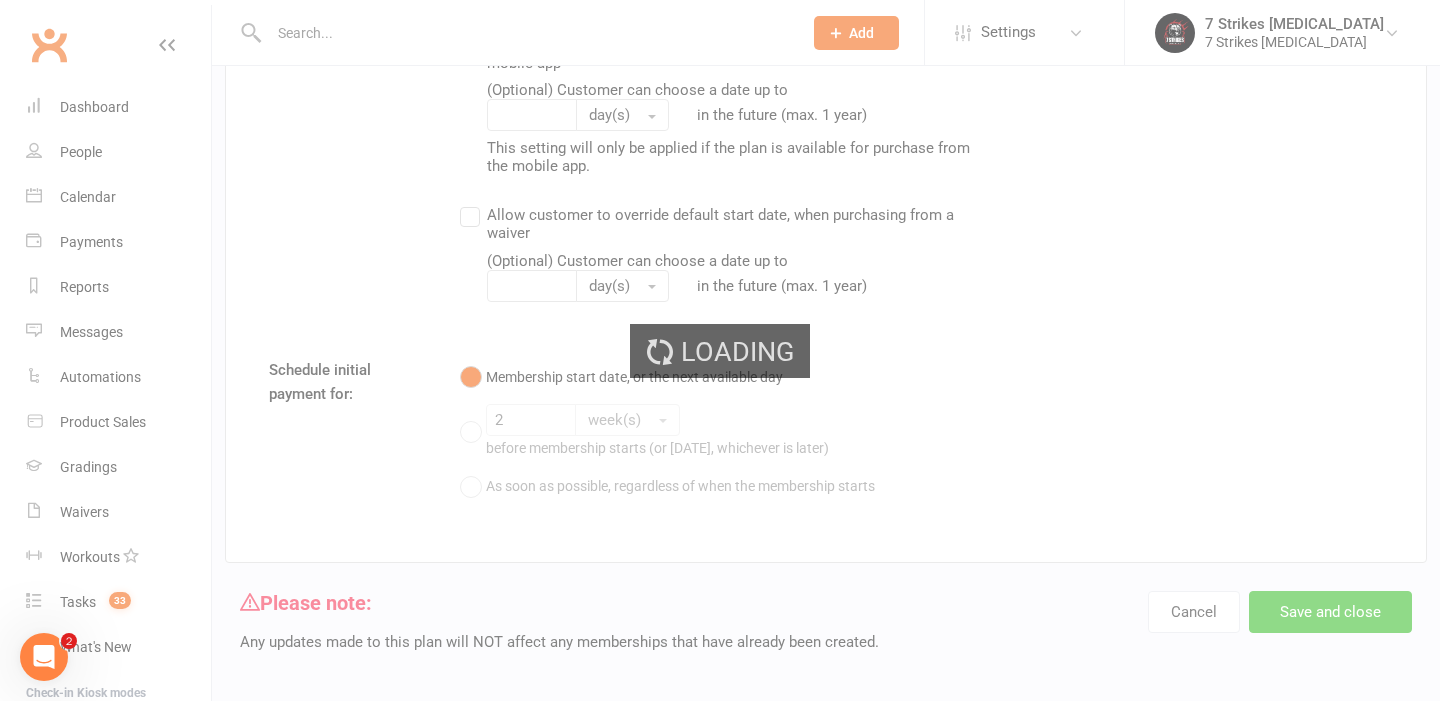 scroll, scrollTop: 0, scrollLeft: 0, axis: both 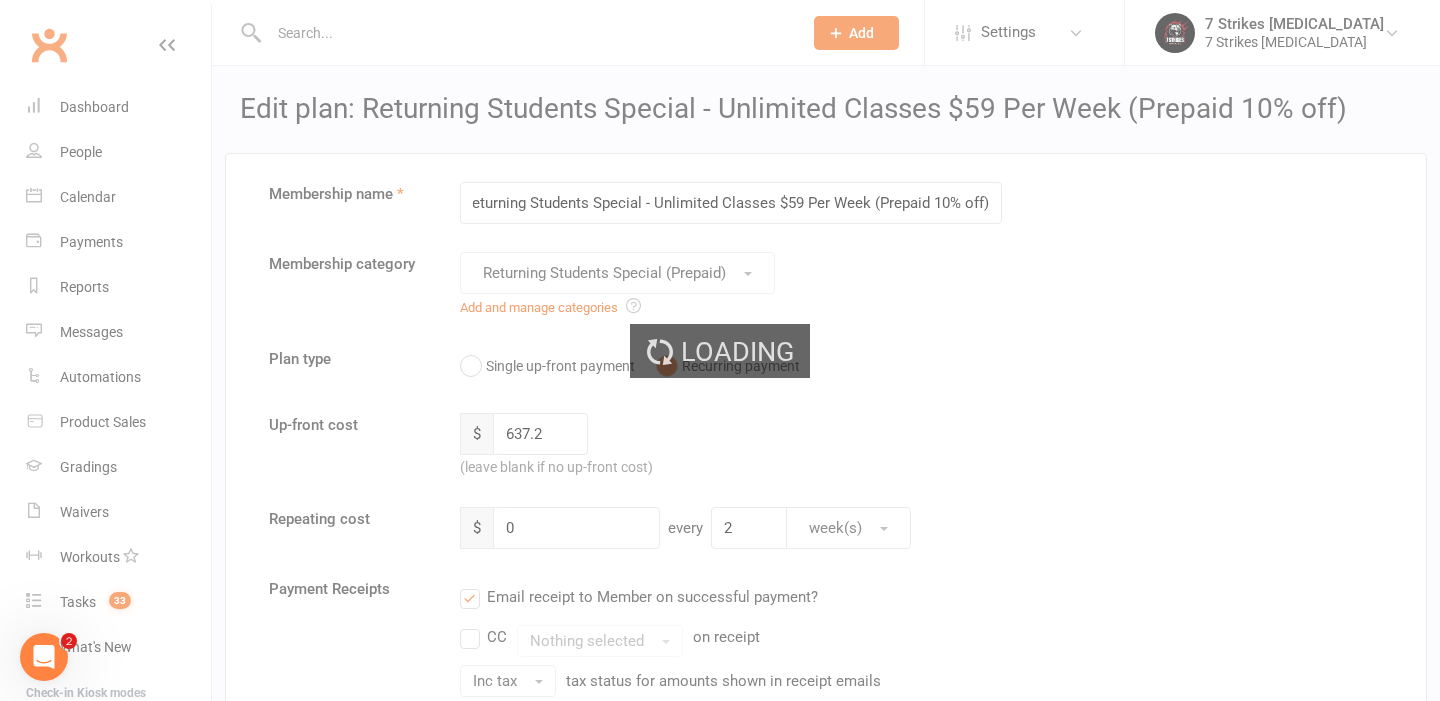 select on "100" 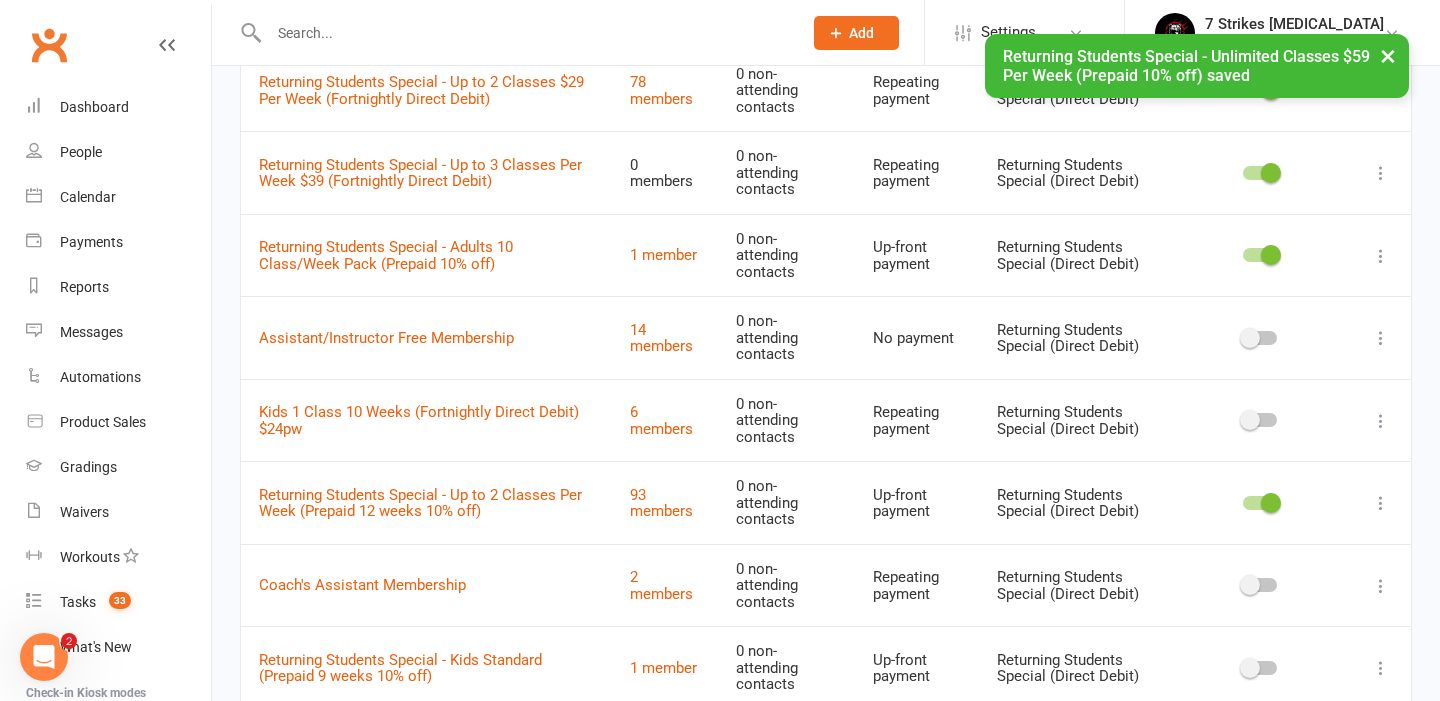 scroll, scrollTop: 564, scrollLeft: 0, axis: vertical 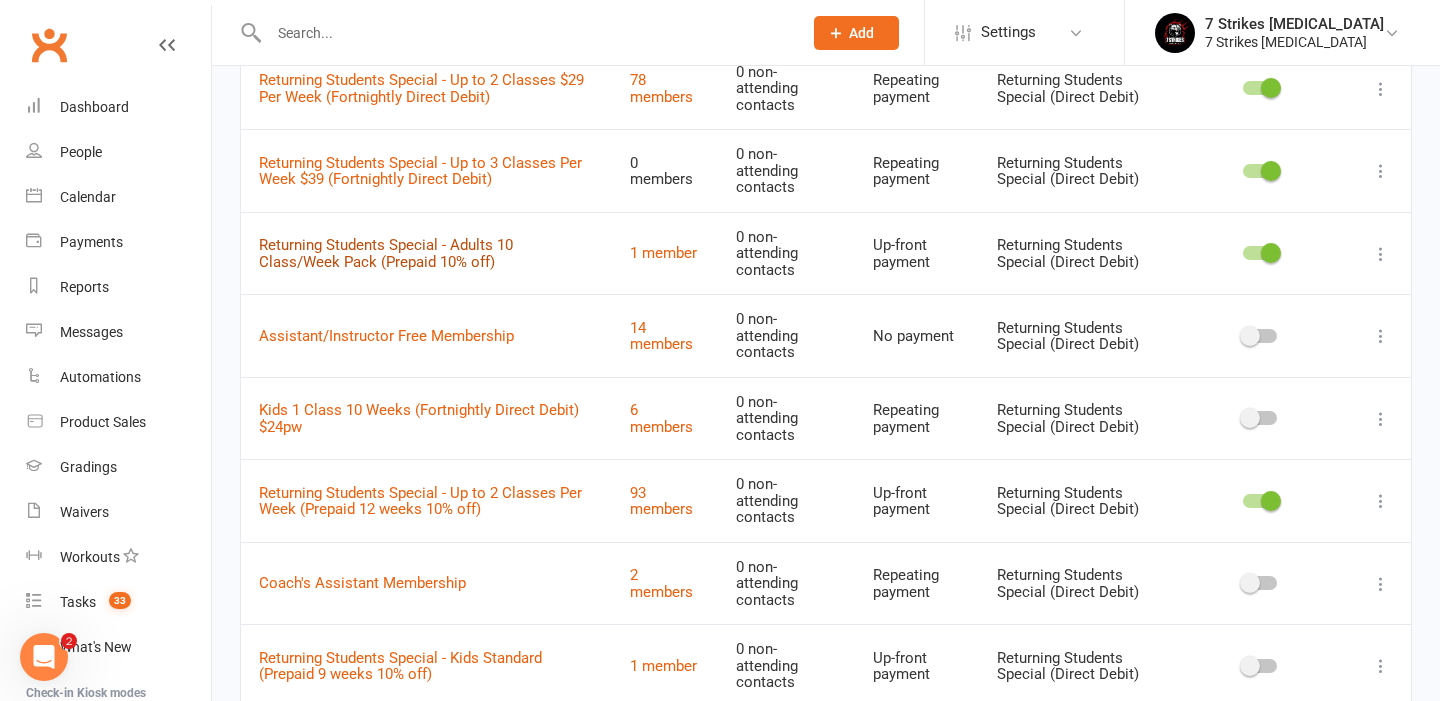 click on "Returning Students Special - Adults 10 Class/Week Pack (Prepaid 10% off)" at bounding box center (386, 253) 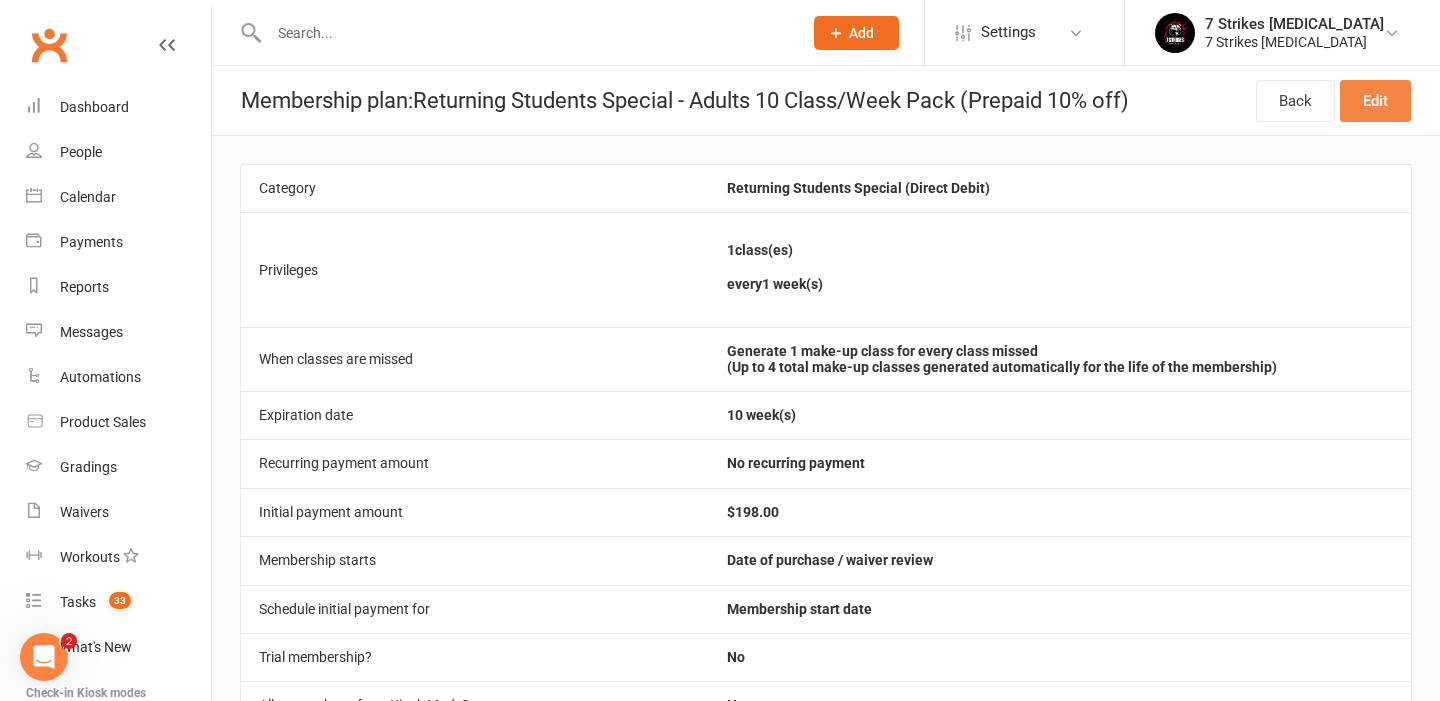 click on "Edit" at bounding box center [1375, 101] 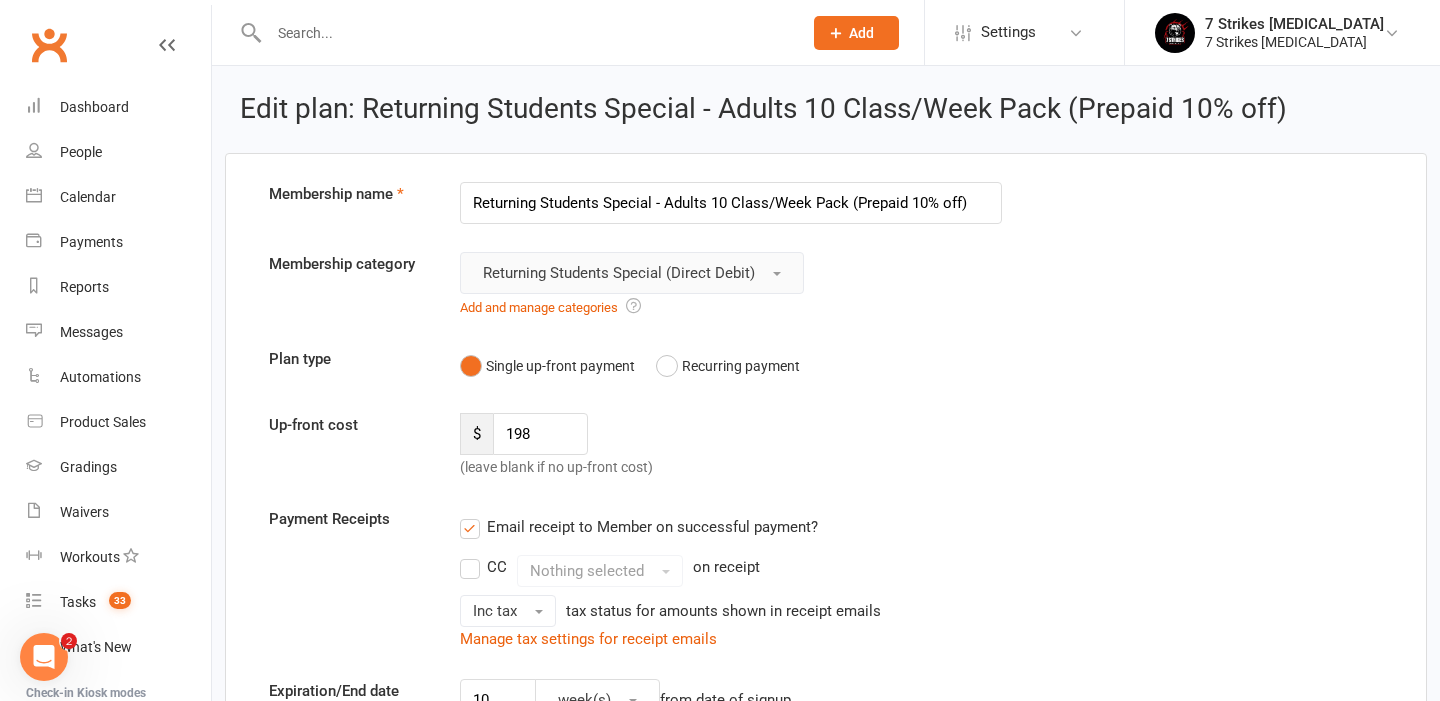 click on "Returning Students Special (Direct Debit)" at bounding box center (619, 273) 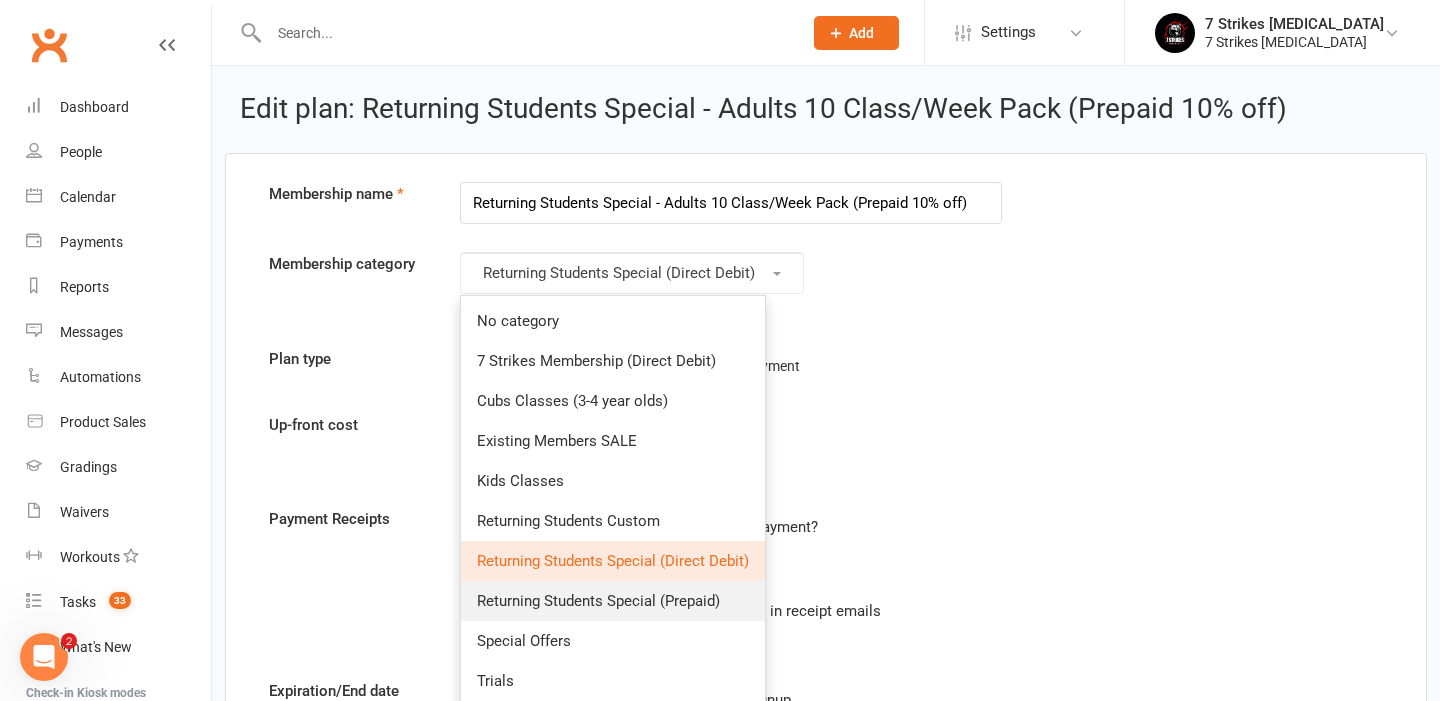click on "Returning Students Special (Prepaid)" at bounding box center [598, 601] 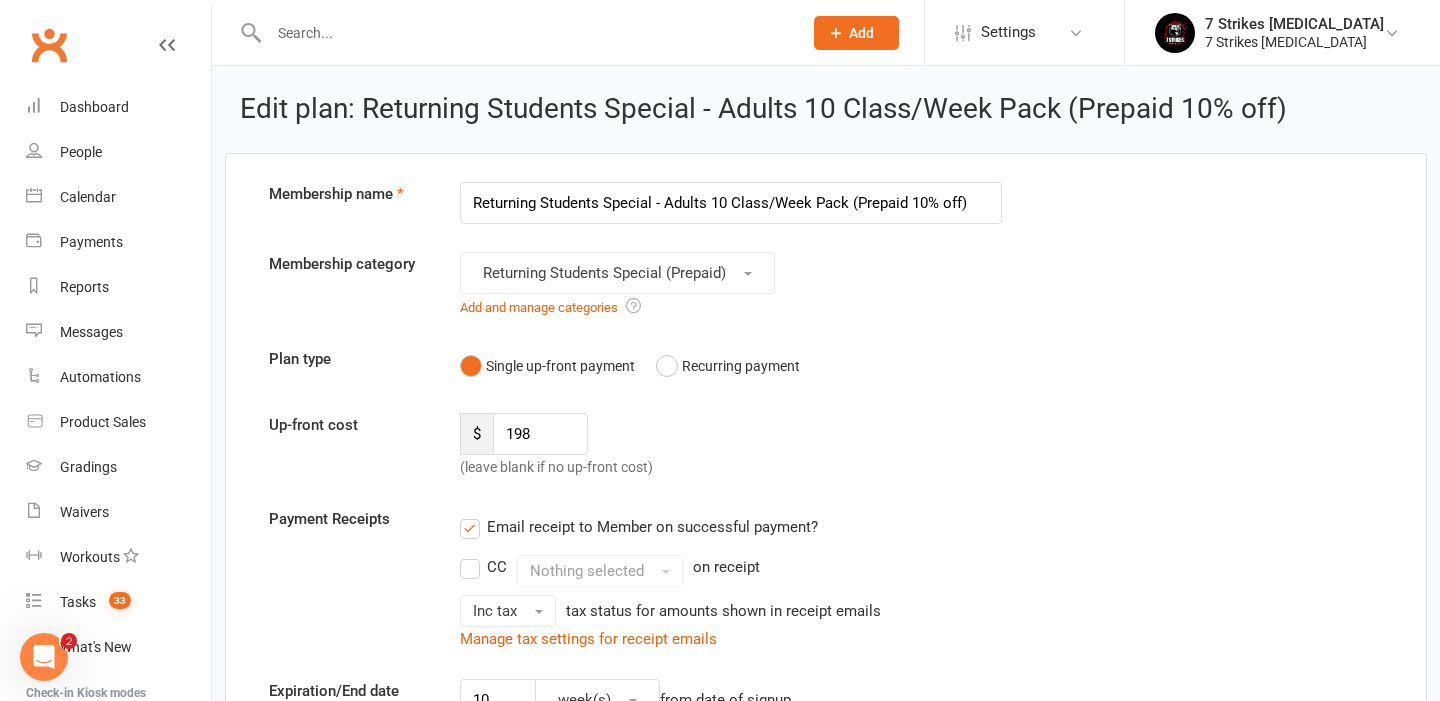 click on "Membership name Returning Students Special - Adults 10 Class/Week Pack (Prepaid 10% off) Membership category
Returning Students Special (Prepaid)
Add and manage categories   Plan type Single up-front payment Recurring payment Up-front cost $ 198 (leave blank if no up-front cost) Payment Receipts Email receipt to Member on successful payment? CC
Nothing selected
on receipt
Inc tax
tax status for amounts shown in receipt emails Manage tax settings for receipt emails Expiration/End date 10
week(s)
from date of signup (leave blank if no expiration is desired) Class Access Unlimited classes  OR  1  class(es) to use anytime  OR to use every   1
week(s)
Limit the Type/s of Classes/Appointments Members can attend 2" at bounding box center [826, 1626] 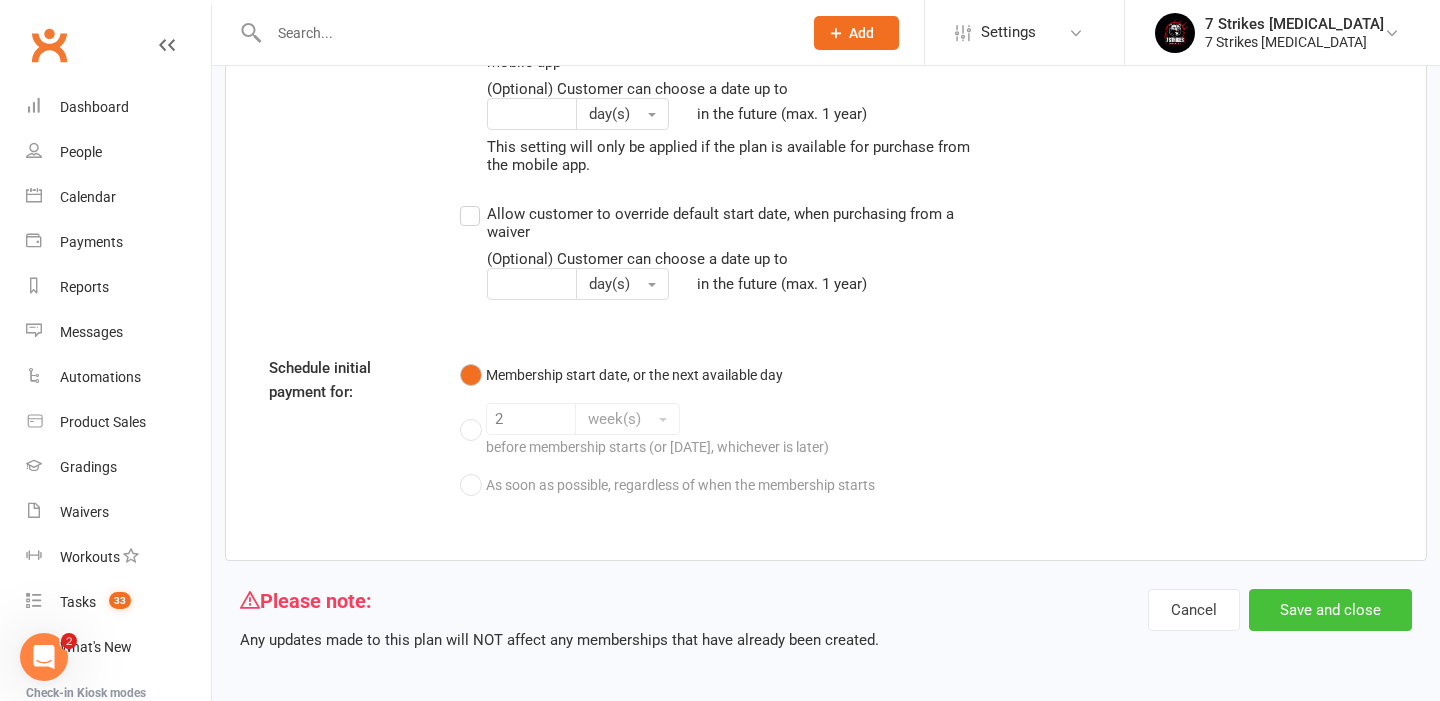 scroll, scrollTop: 2564, scrollLeft: 0, axis: vertical 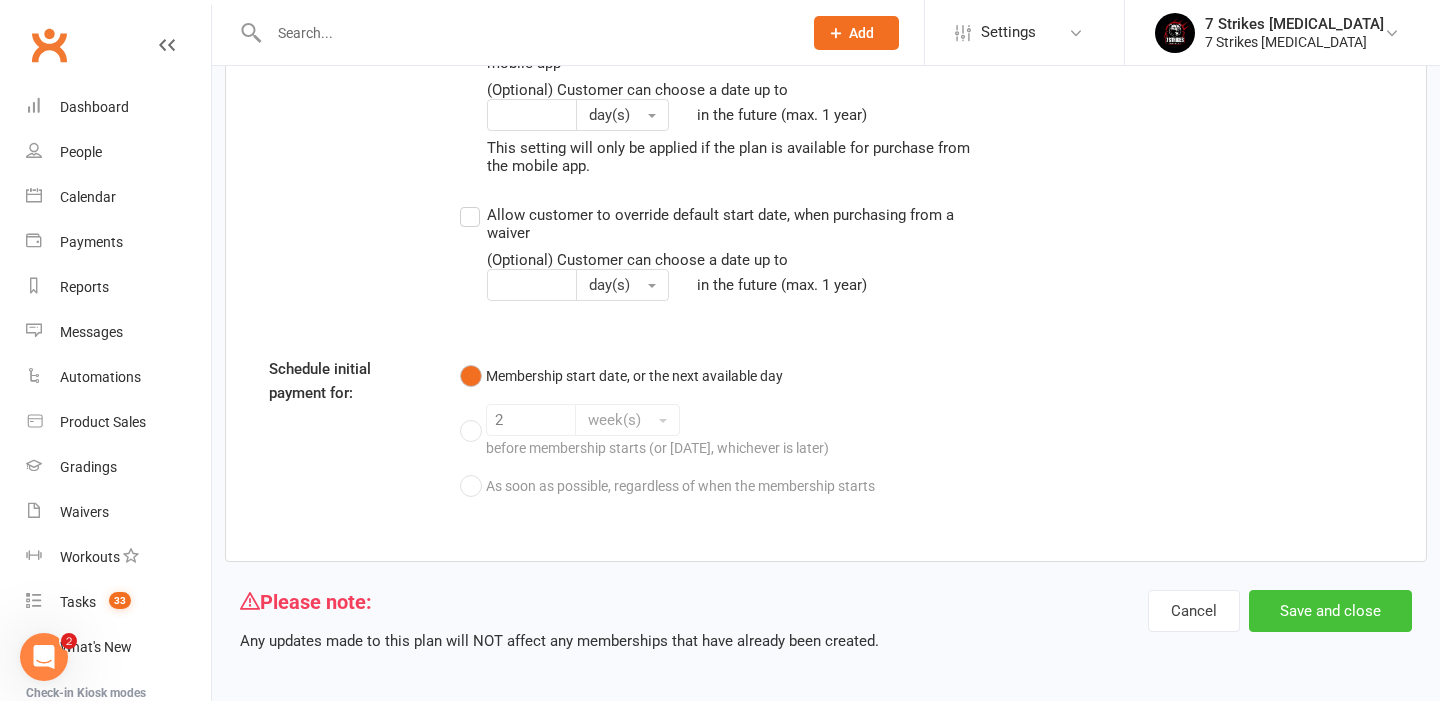 click on "Save and close" at bounding box center (1330, 611) 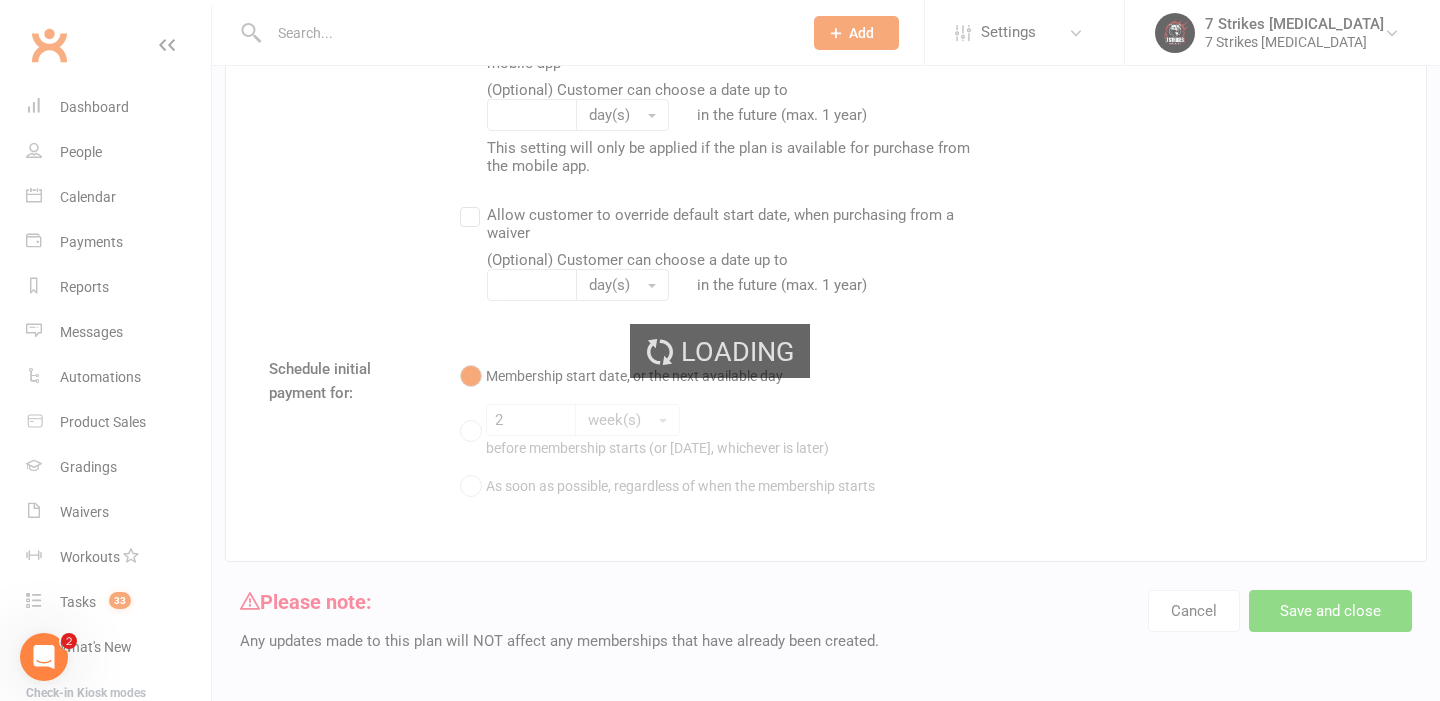 scroll, scrollTop: 0, scrollLeft: 0, axis: both 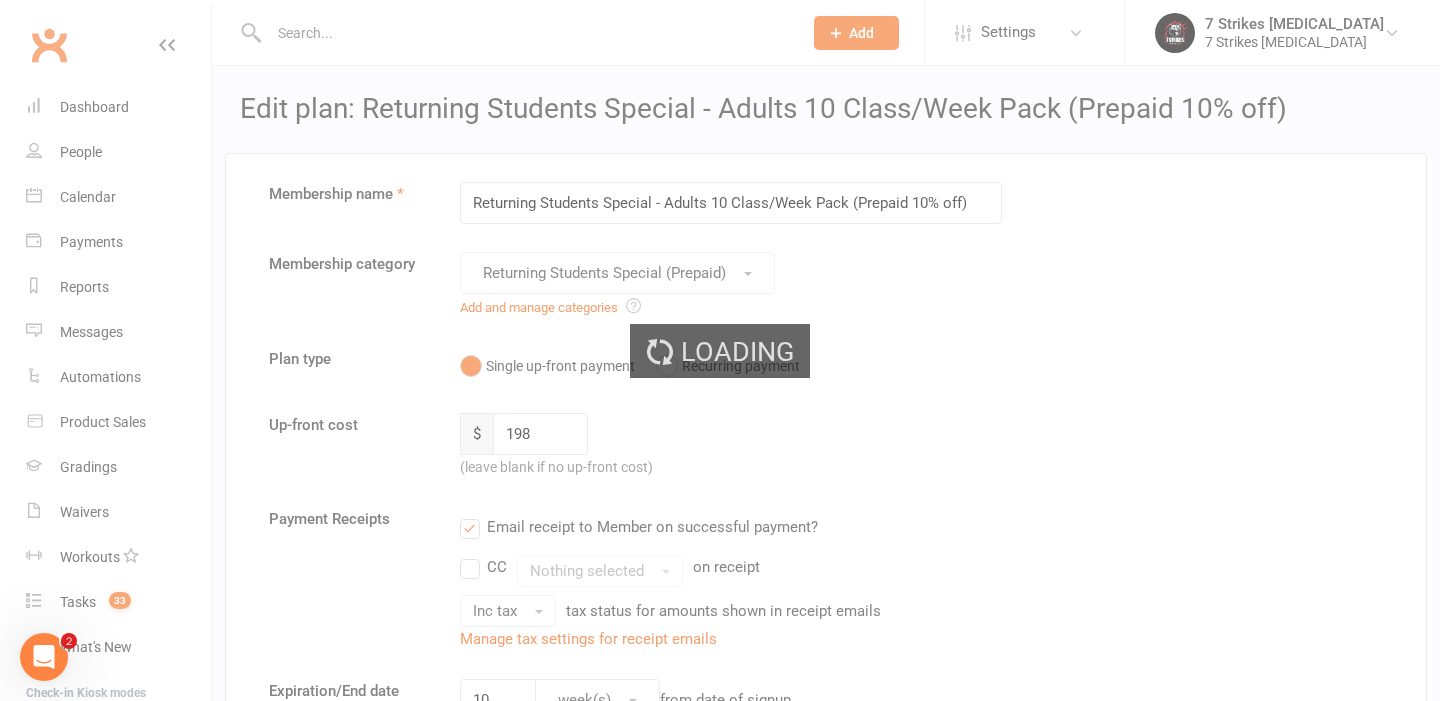 select on "100" 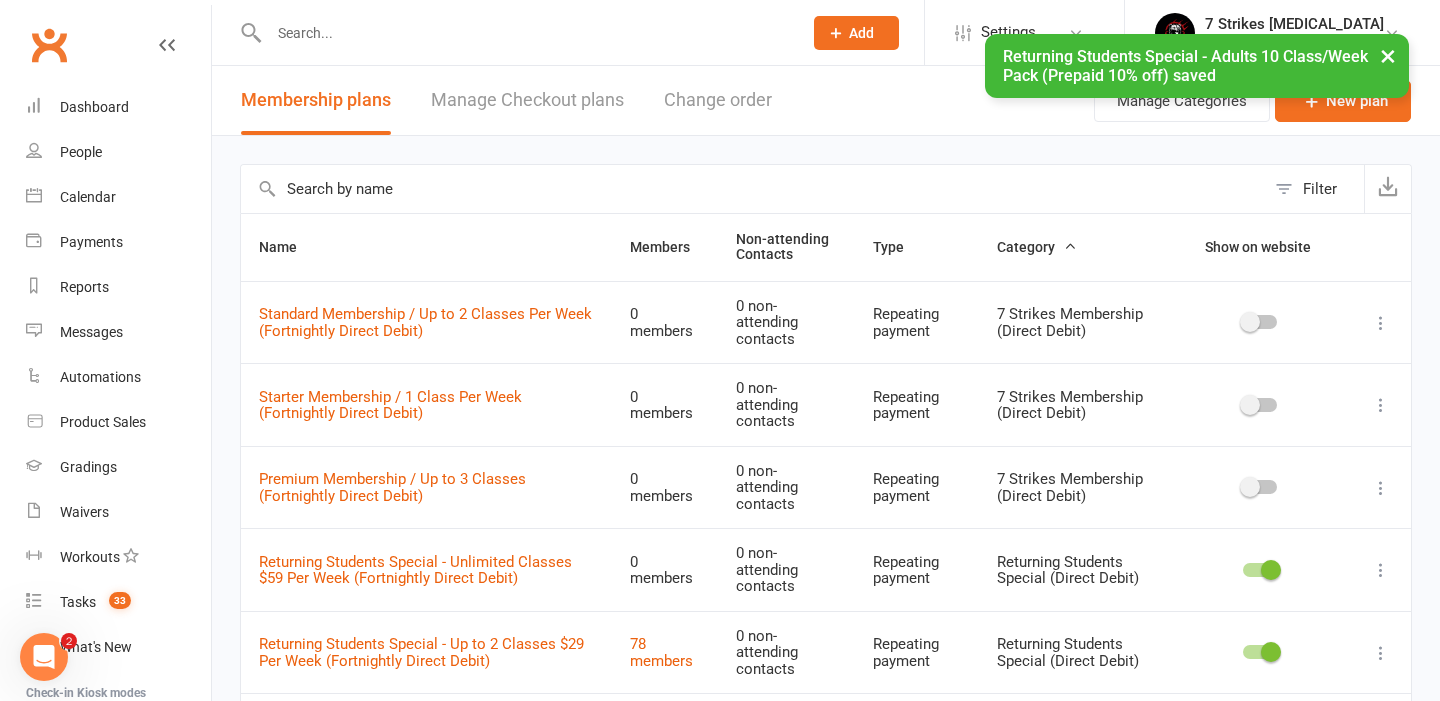 scroll, scrollTop: 643, scrollLeft: 0, axis: vertical 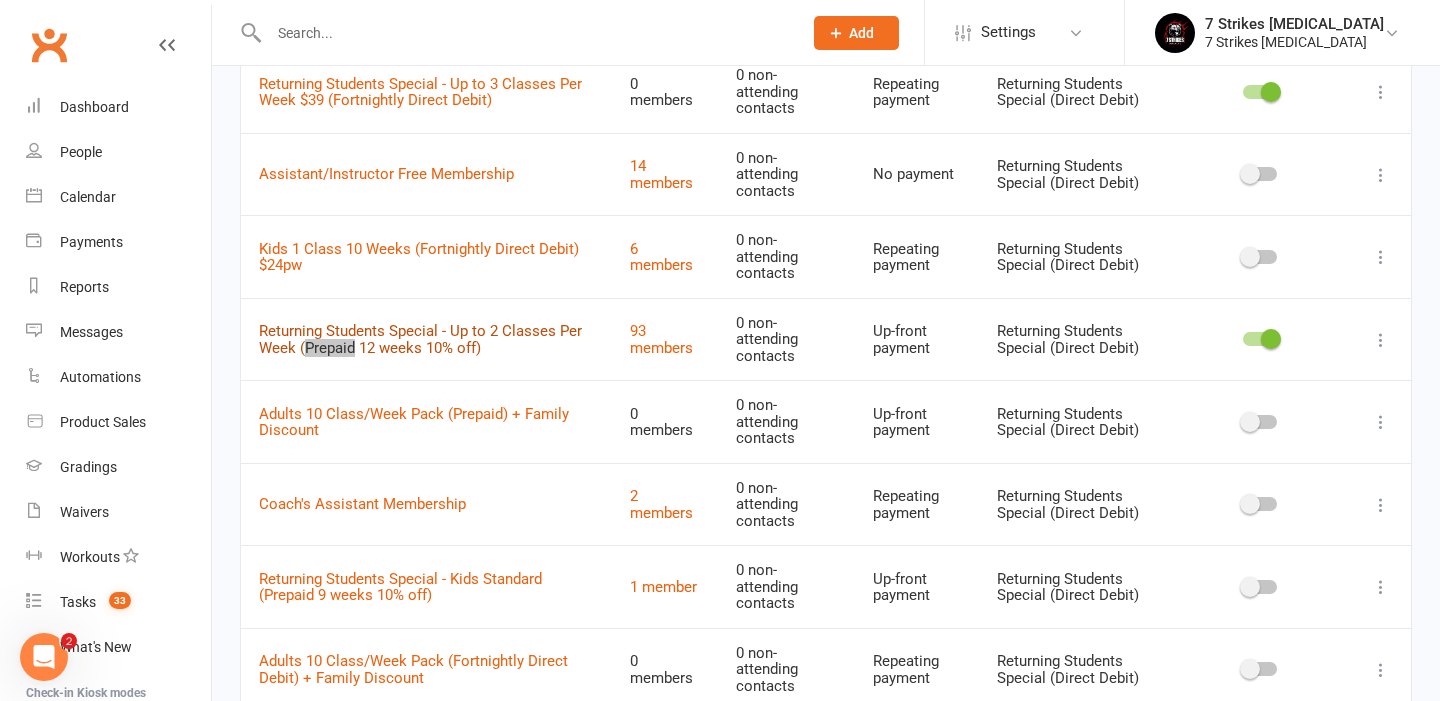 click on "Returning Students Special - Up to 2 Classes Per Week (Prepaid 12 weeks 10% off)" at bounding box center (420, 339) 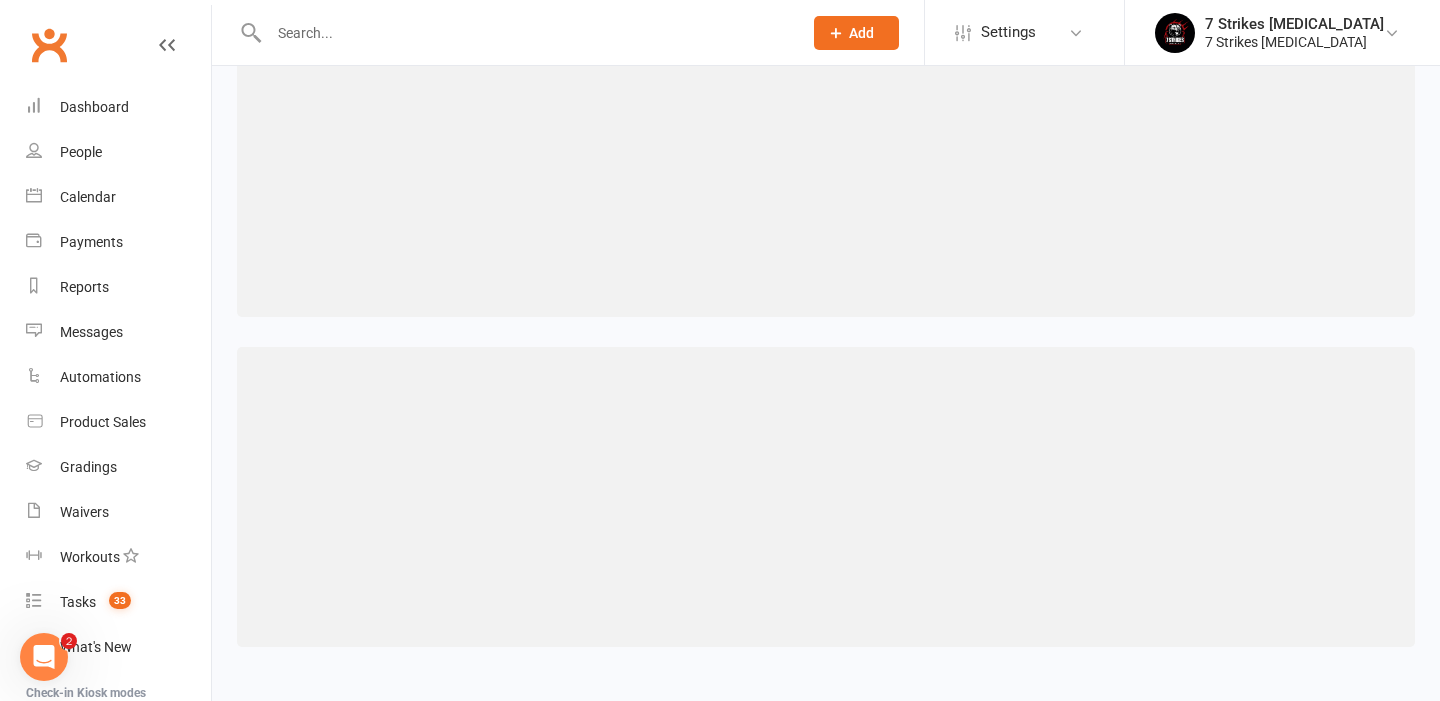 scroll, scrollTop: 0, scrollLeft: 0, axis: both 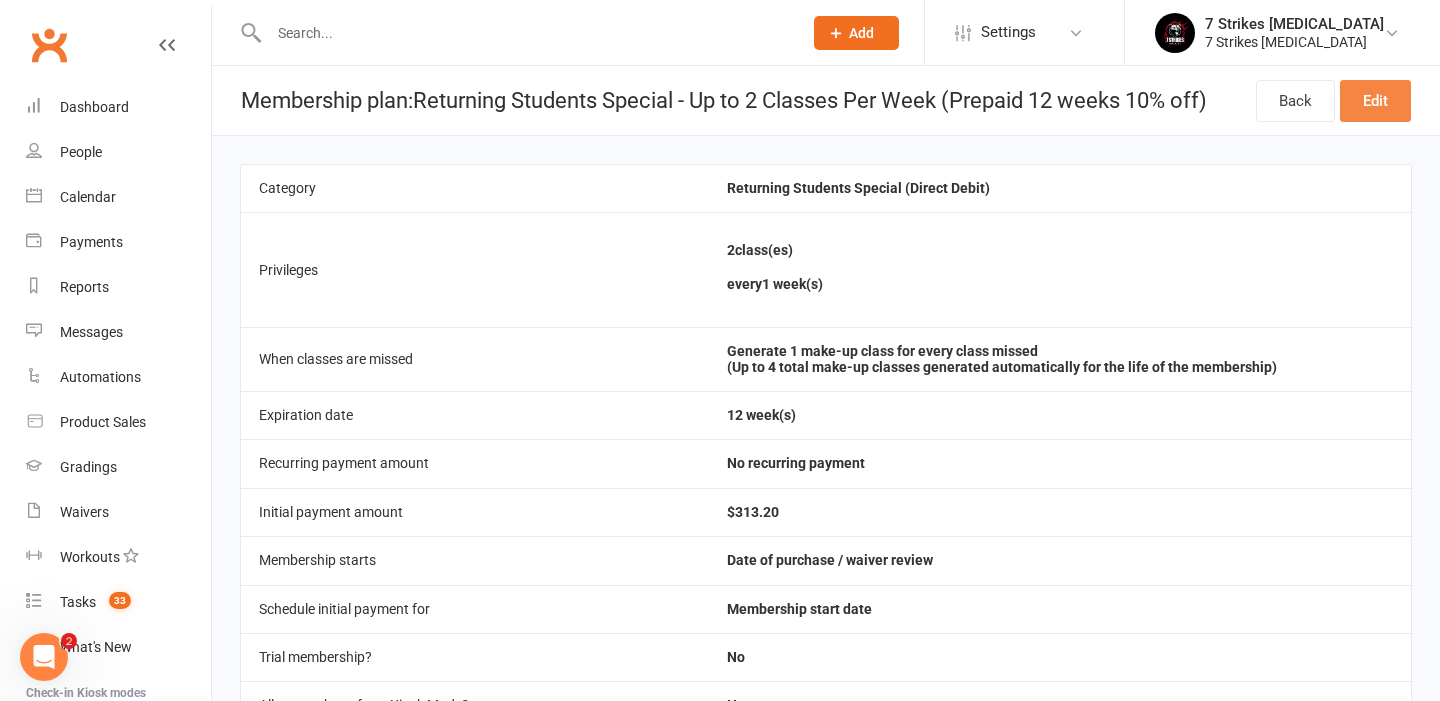 click on "Edit" at bounding box center [1375, 101] 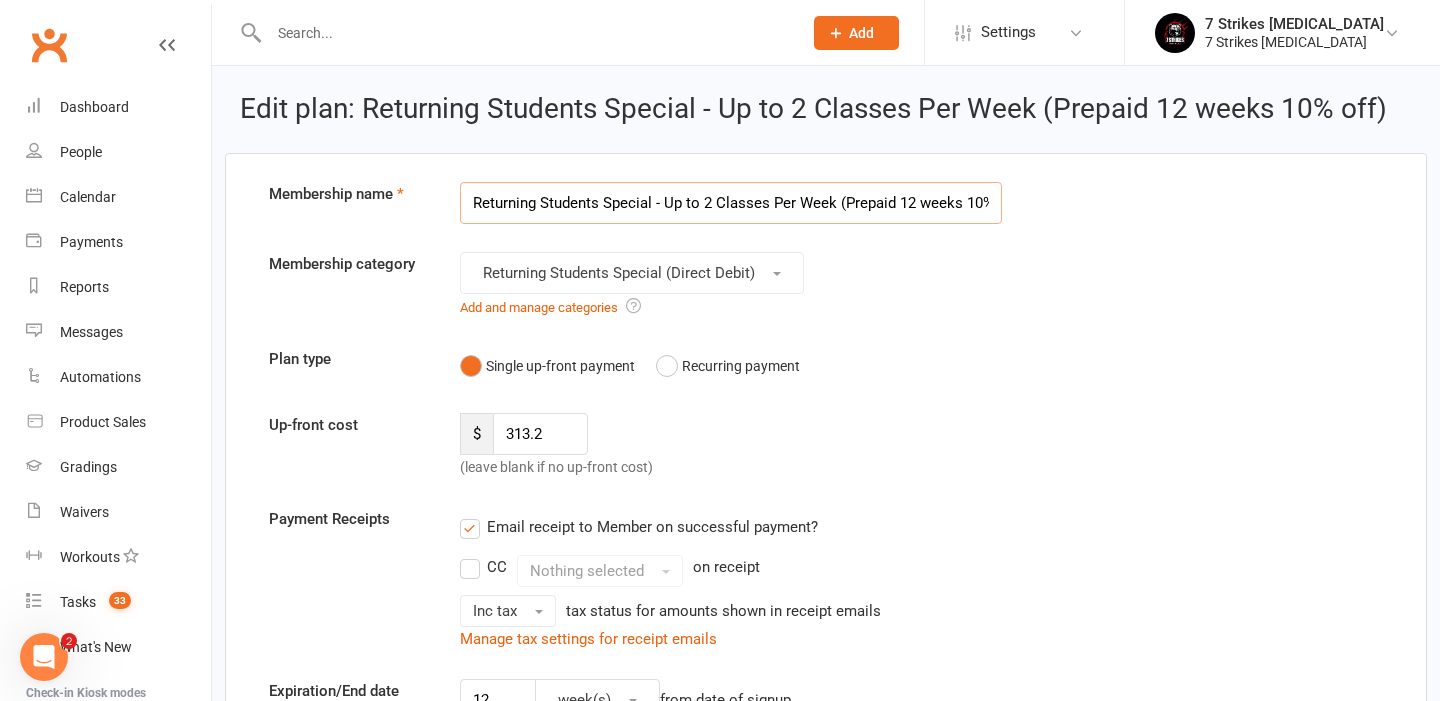 scroll, scrollTop: 0, scrollLeft: 34, axis: horizontal 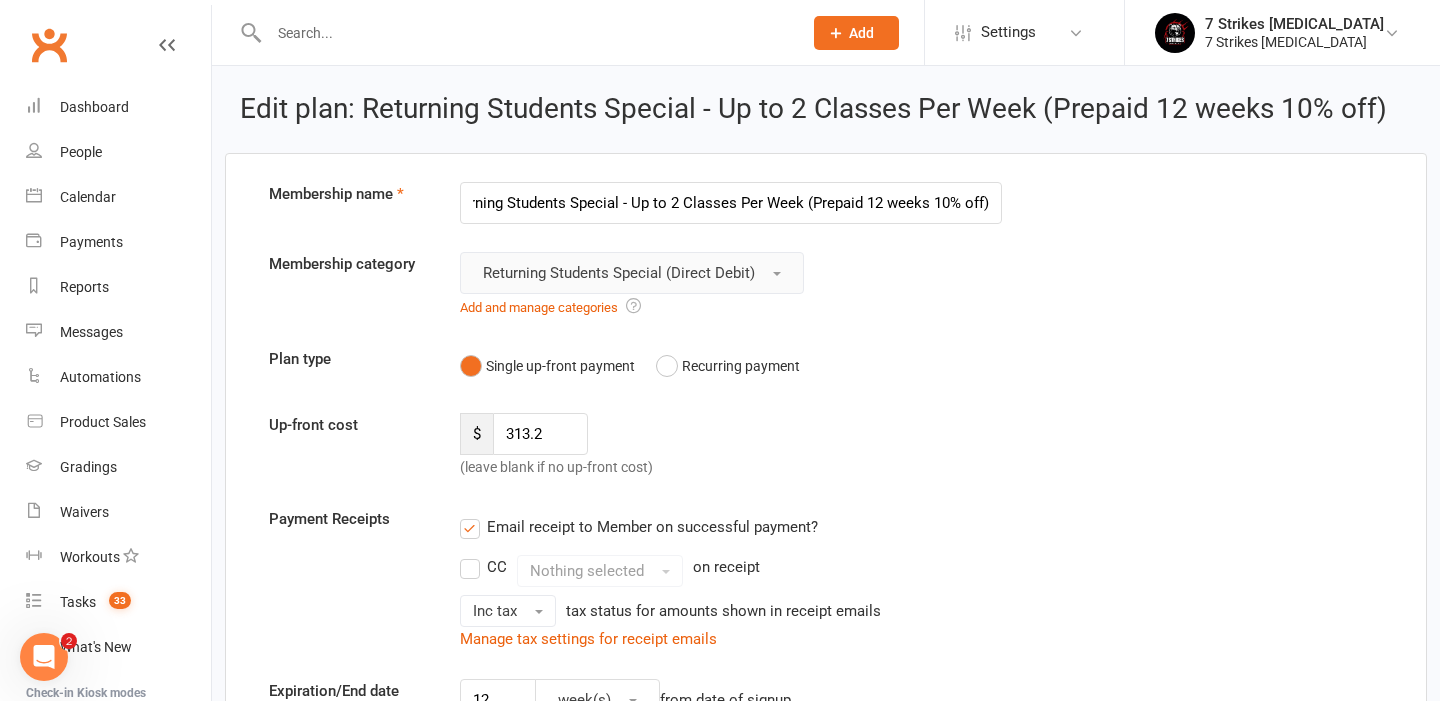 click on "Returning Students Special (Direct Debit)" at bounding box center (619, 273) 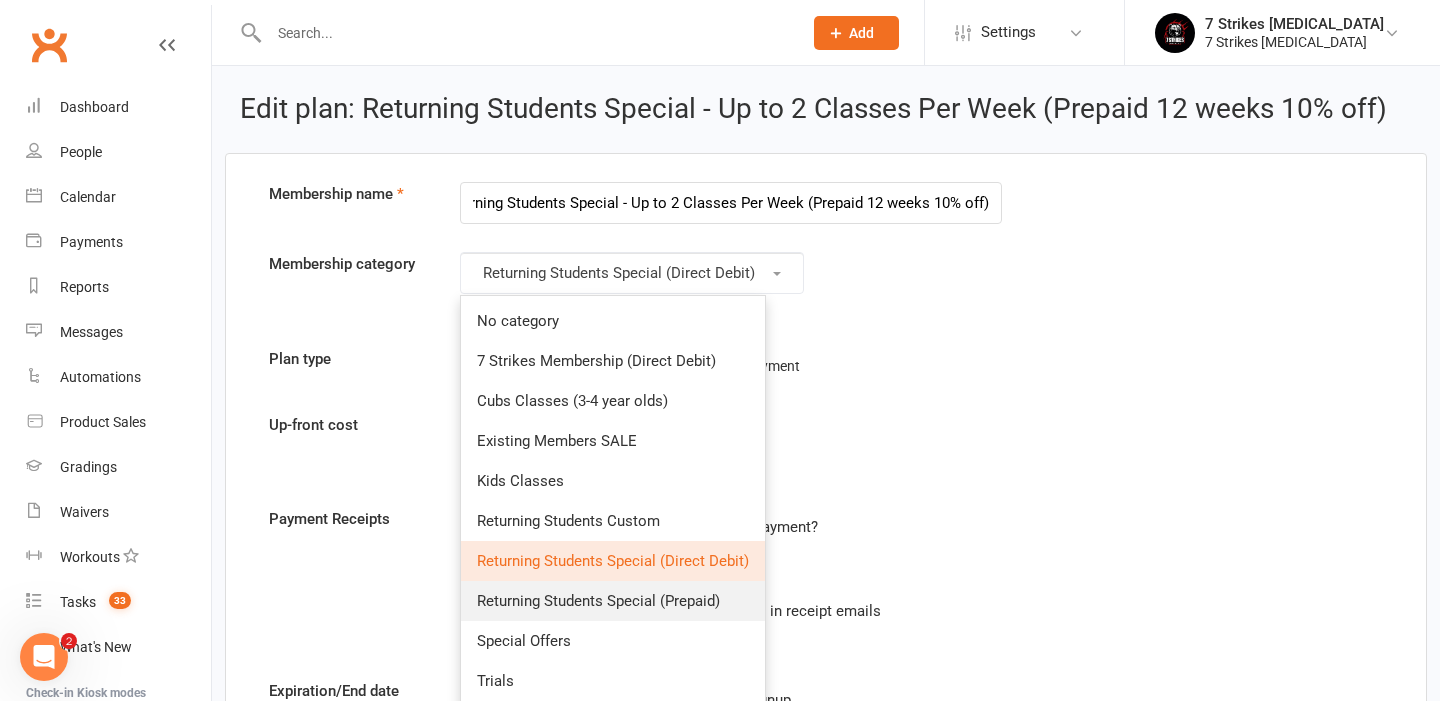 click on "Returning Students Special (Prepaid)" at bounding box center (613, 601) 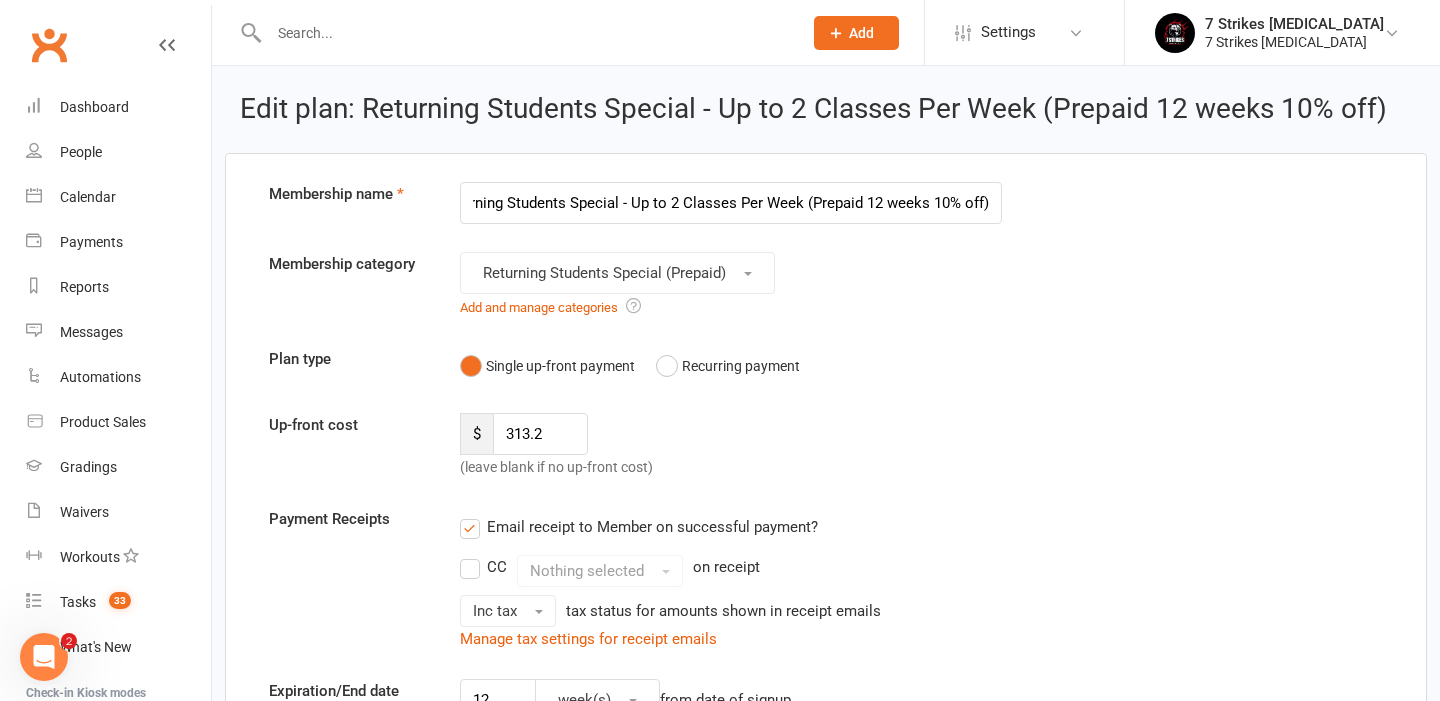 click on "Up-front cost $ 313.2 (leave blank if no up-front cost)" at bounding box center (826, 446) 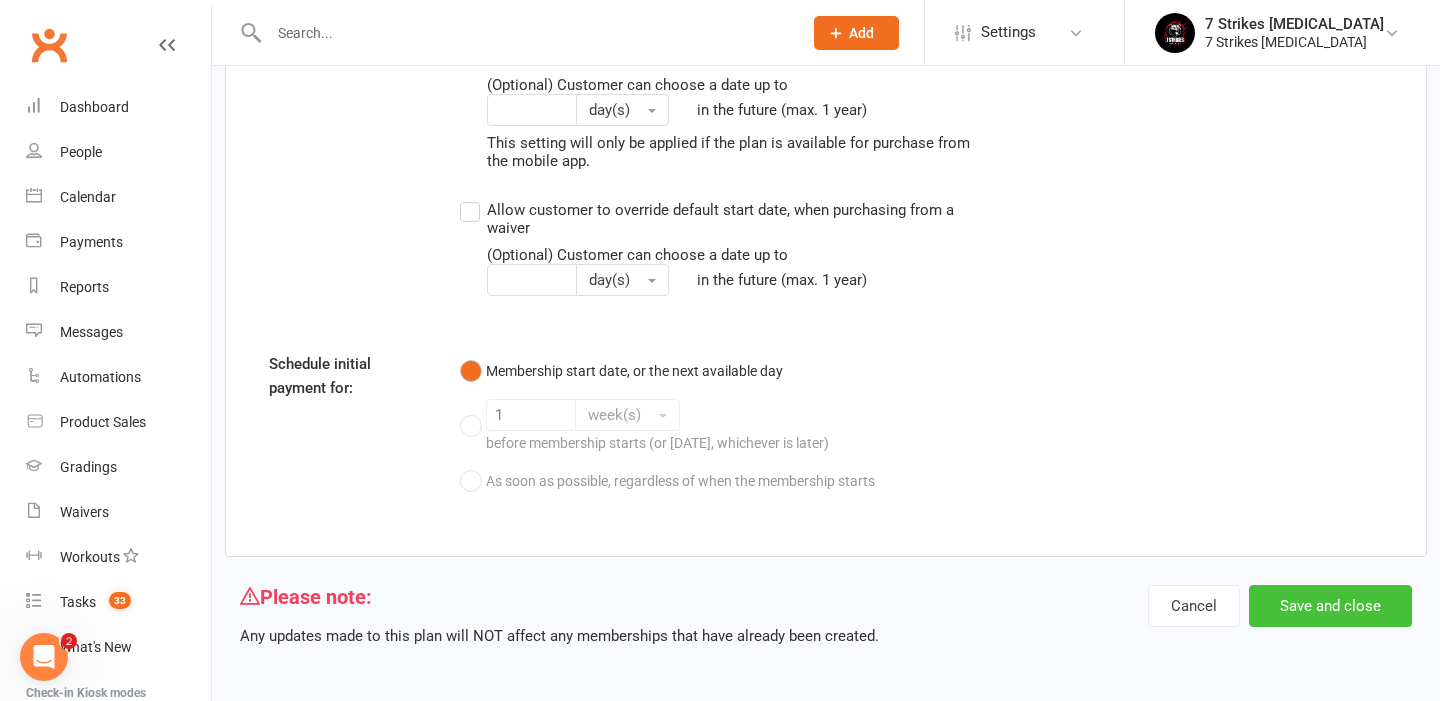 scroll, scrollTop: 2564, scrollLeft: 0, axis: vertical 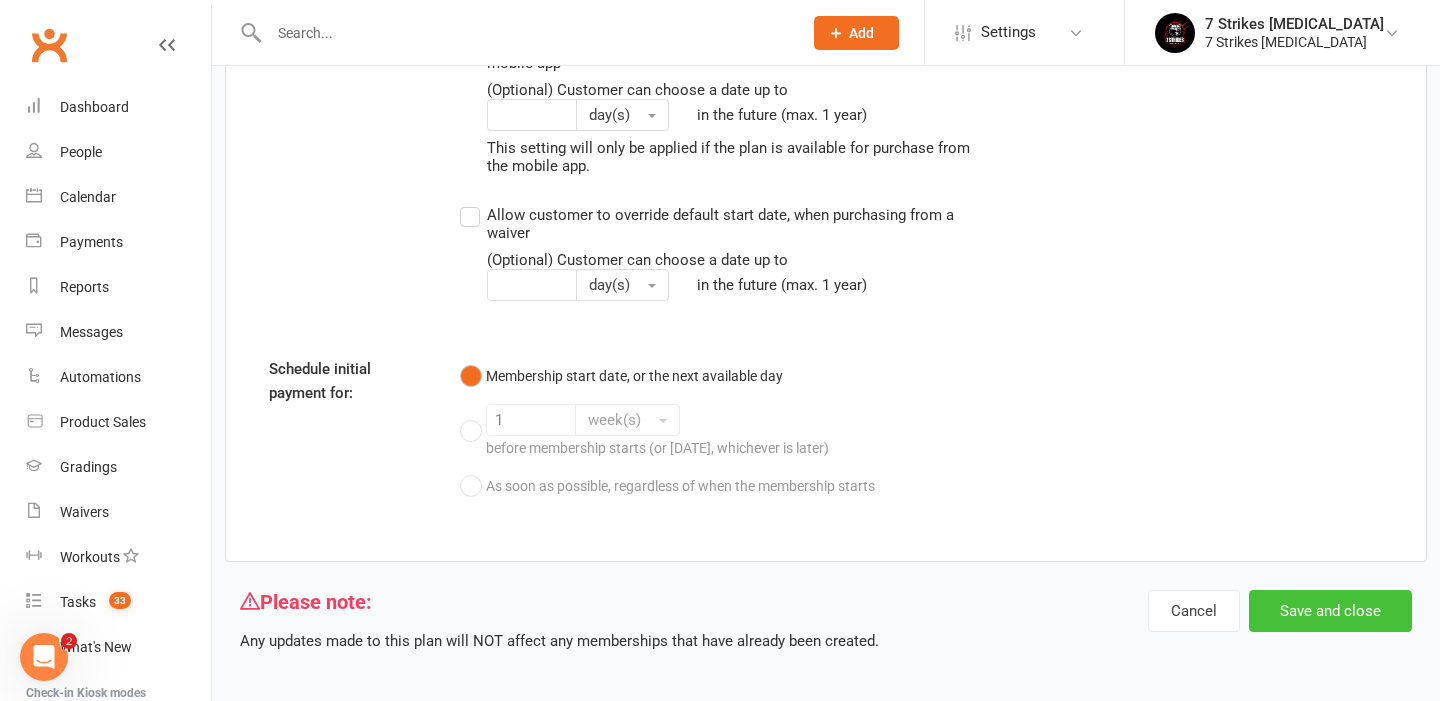 click on "Save and close" at bounding box center (1330, 611) 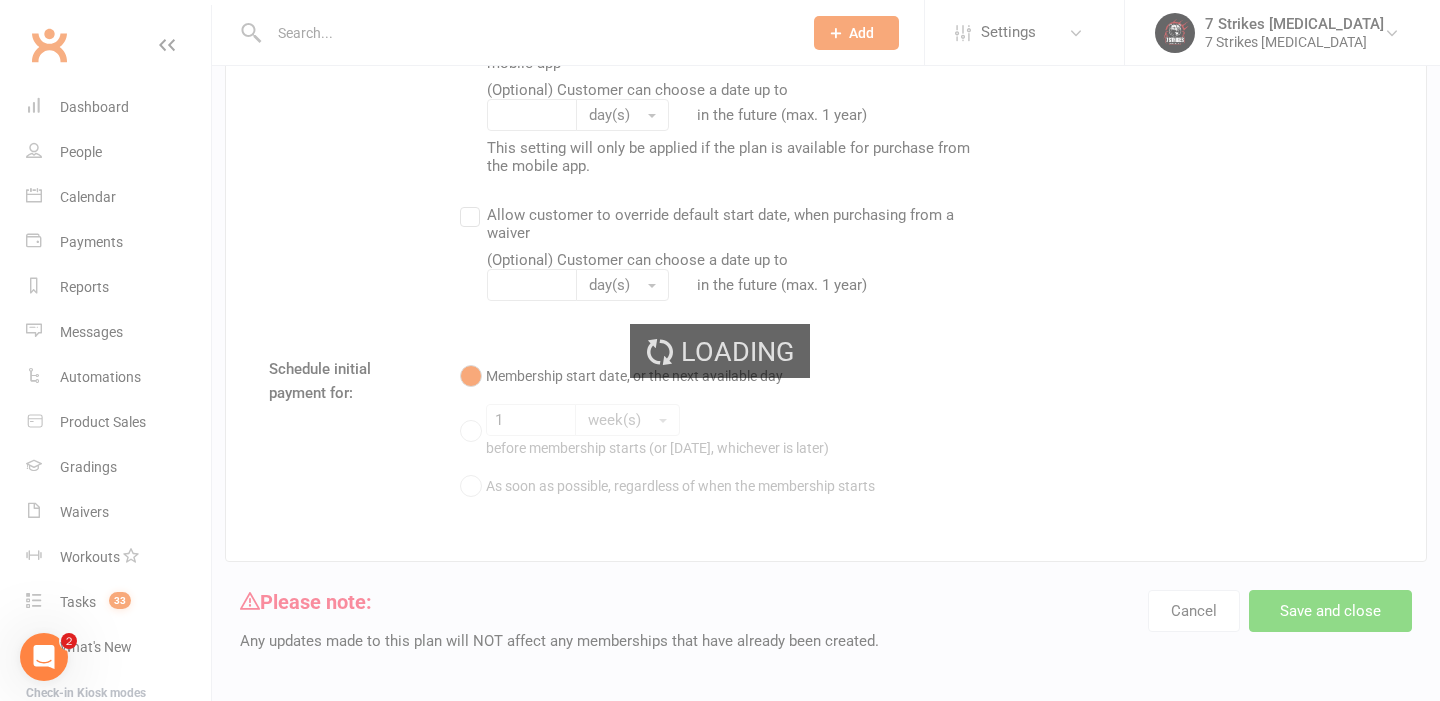 select on "100" 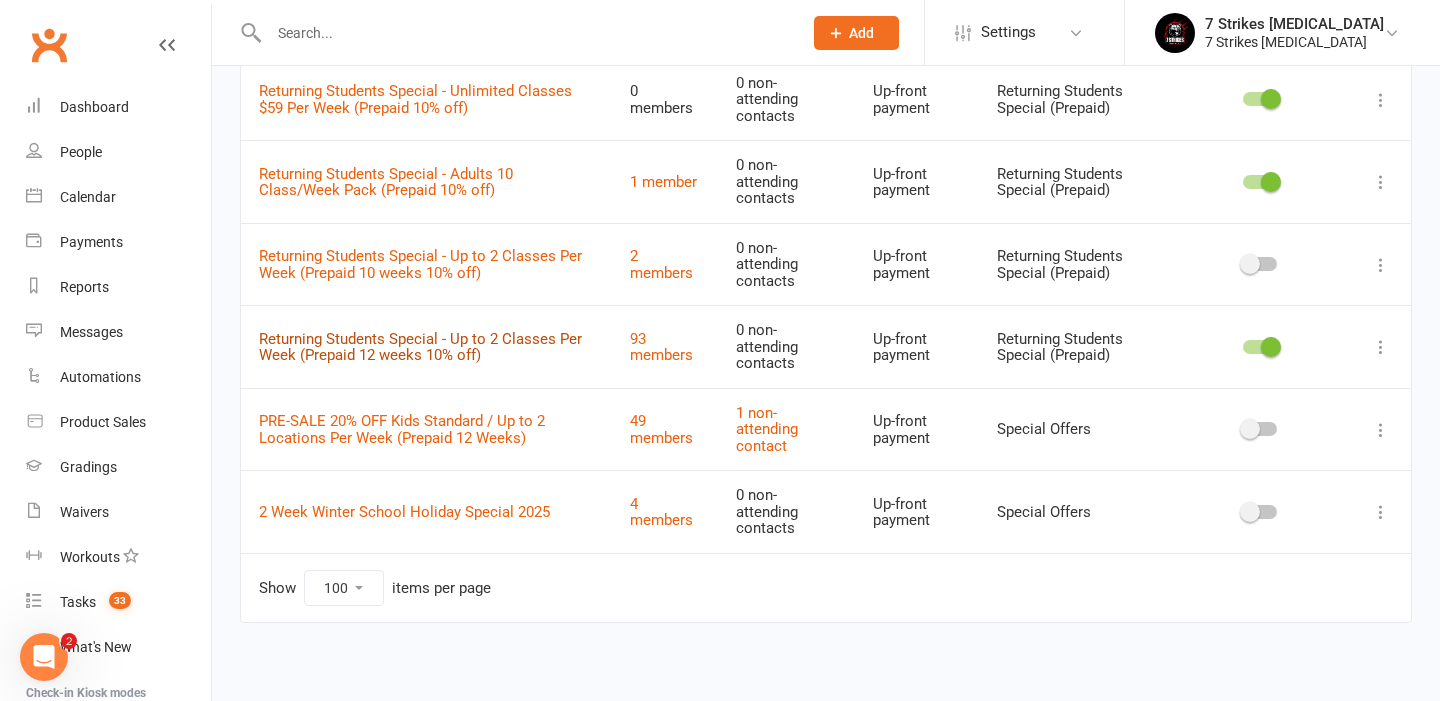 scroll, scrollTop: 1544, scrollLeft: 0, axis: vertical 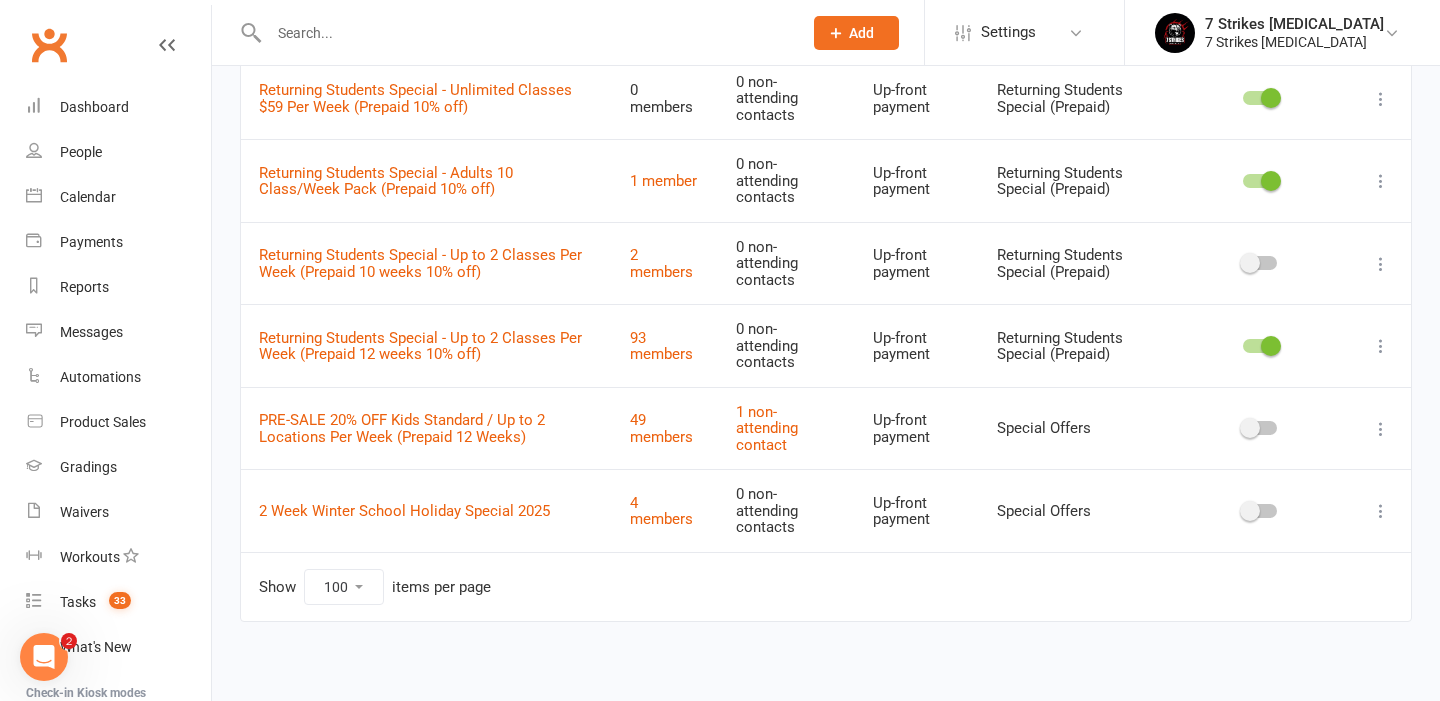 click on "Name Members Non-attending Contacts Type Category Show on website Premium Membership / Up to 3 Classes (Fortnightly Direct Debit) 0 members 0 non-attending contacts Repeating payment 7 Strikes Membership (Direct Debit) Starter Membership / 1 Class Per Week (Fortnightly Direct Debit) 0 members 0 non-attending contacts Repeating payment 7 Strikes Membership (Direct Debit) Standard Membership / Up to 2 Classes Per Week (Fortnightly Direct Debit) 0 members 0 non-attending contacts Repeating payment 7 Strikes Membership (Direct Debit) Returning Students Special - Up to 2 Classes $29 Per Week (Fortnightly Direct Debit) 78 members 0 non-attending contacts Repeating payment Returning Students Special (Direct Debit) Returning Students Special - Up to 3 Classes Per Week $39 (Fortnightly Direct Debit) 0 members 0 non-attending contacts Repeating payment Returning Students Special (Direct Debit) Assistant/Instructor Free Membership 14 members 0 non-attending contacts No payment Returning Students Special (Direct Debit)" at bounding box center (826, -341) 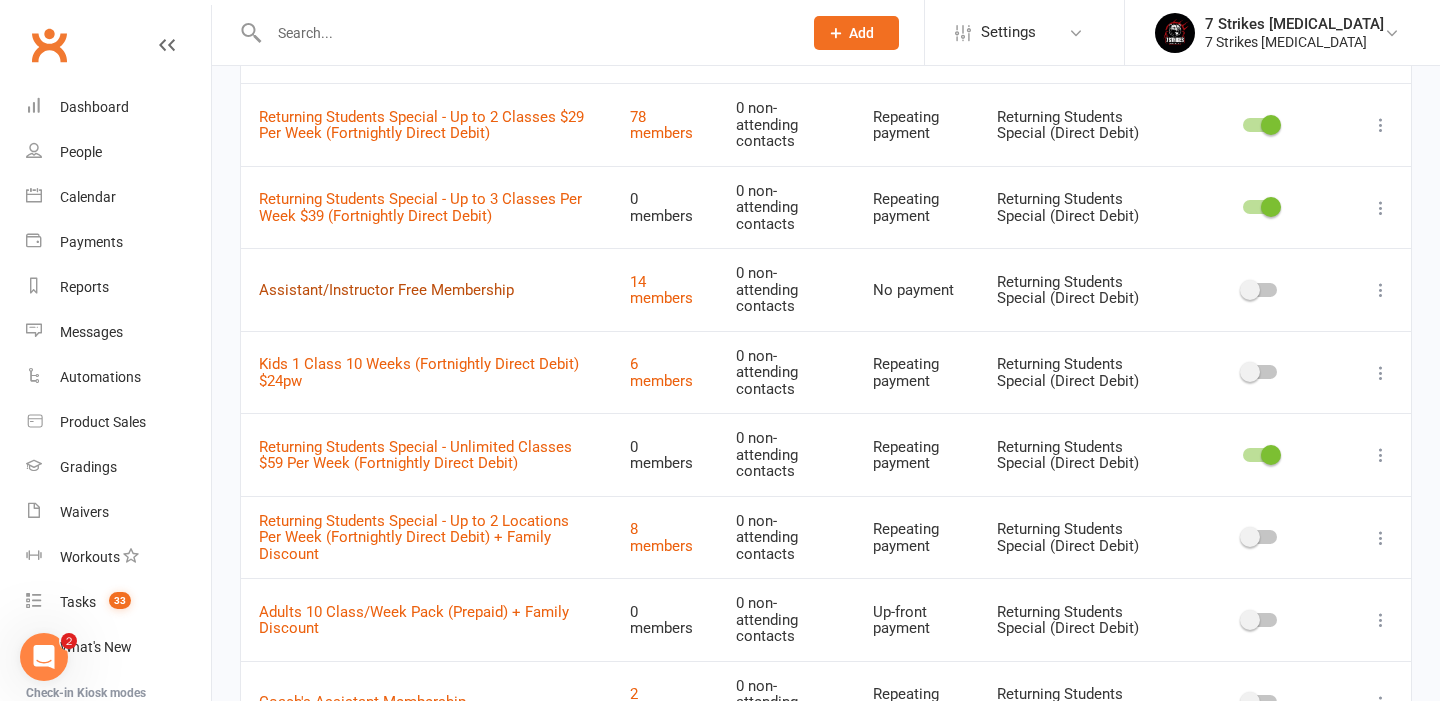 scroll, scrollTop: 446, scrollLeft: 0, axis: vertical 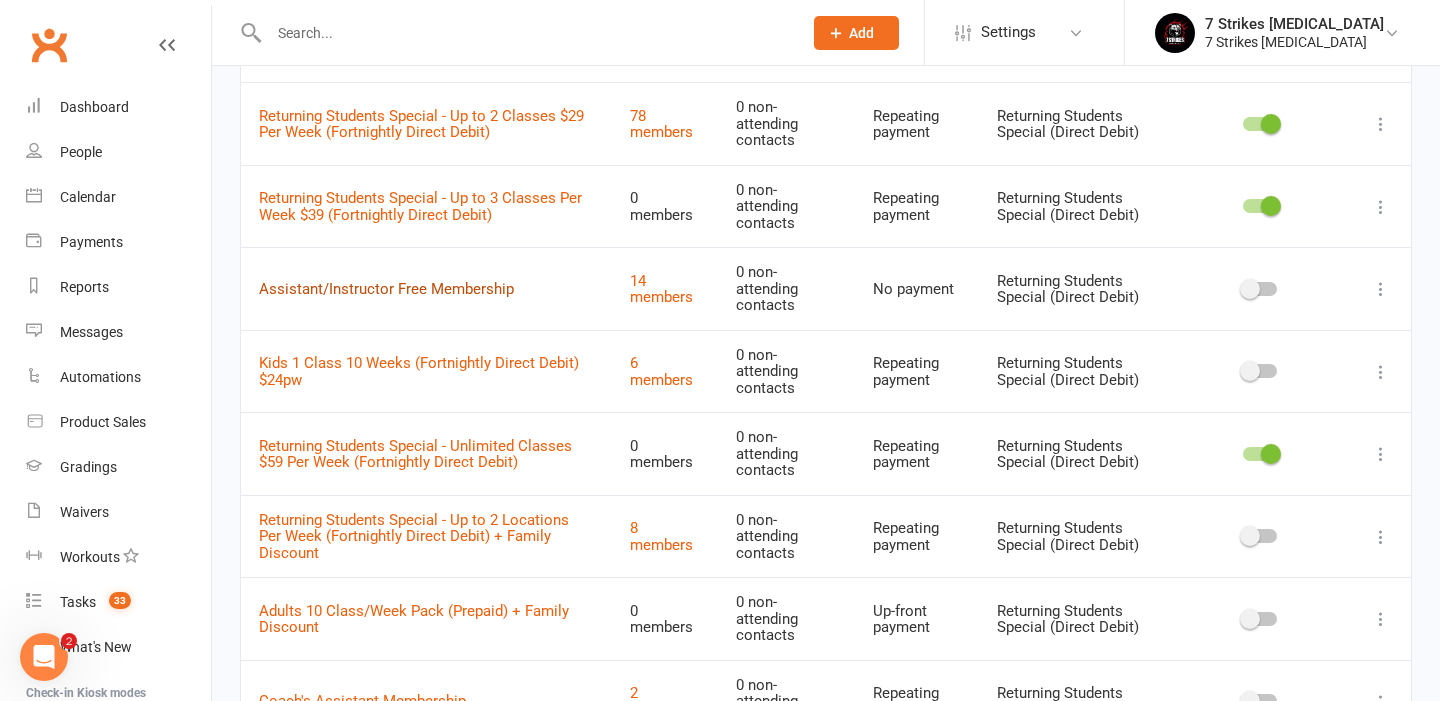 click on "Assistant/Instructor Free Membership" at bounding box center (386, 289) 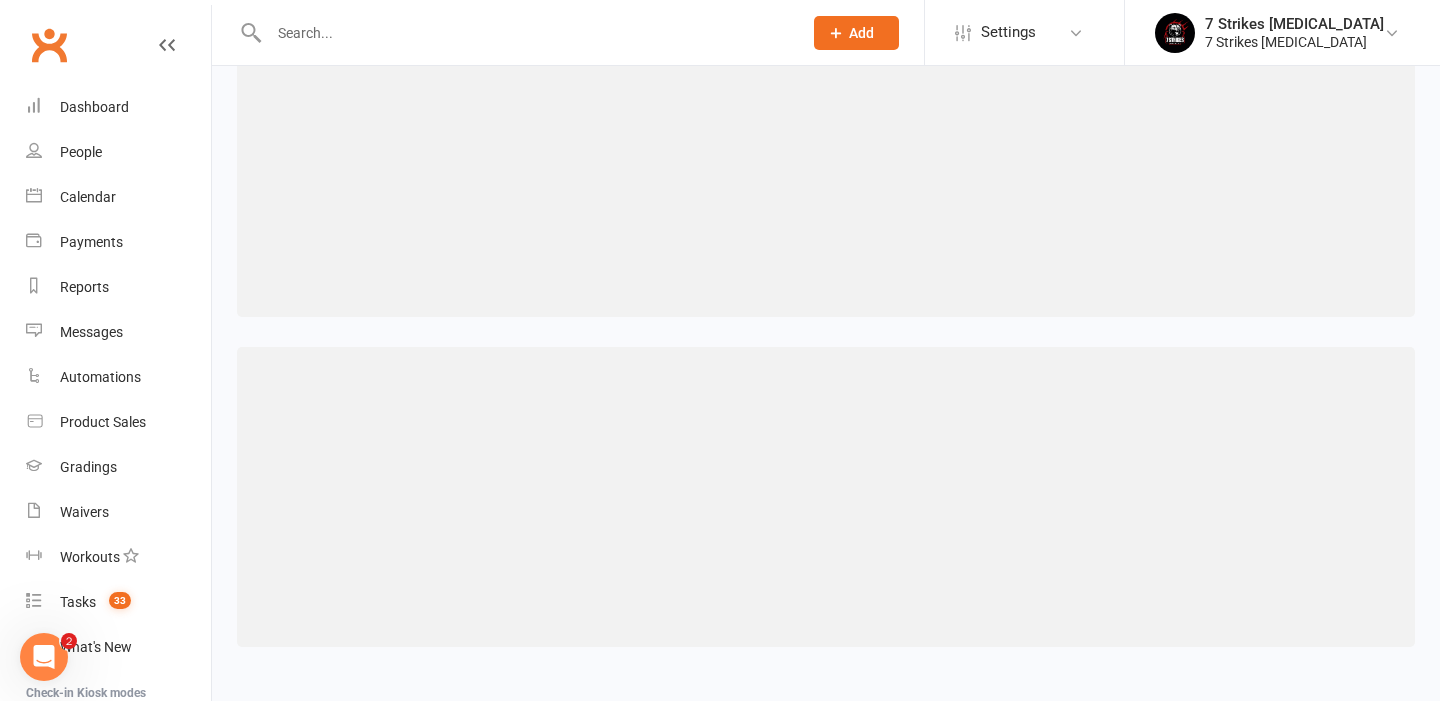 scroll, scrollTop: 0, scrollLeft: 0, axis: both 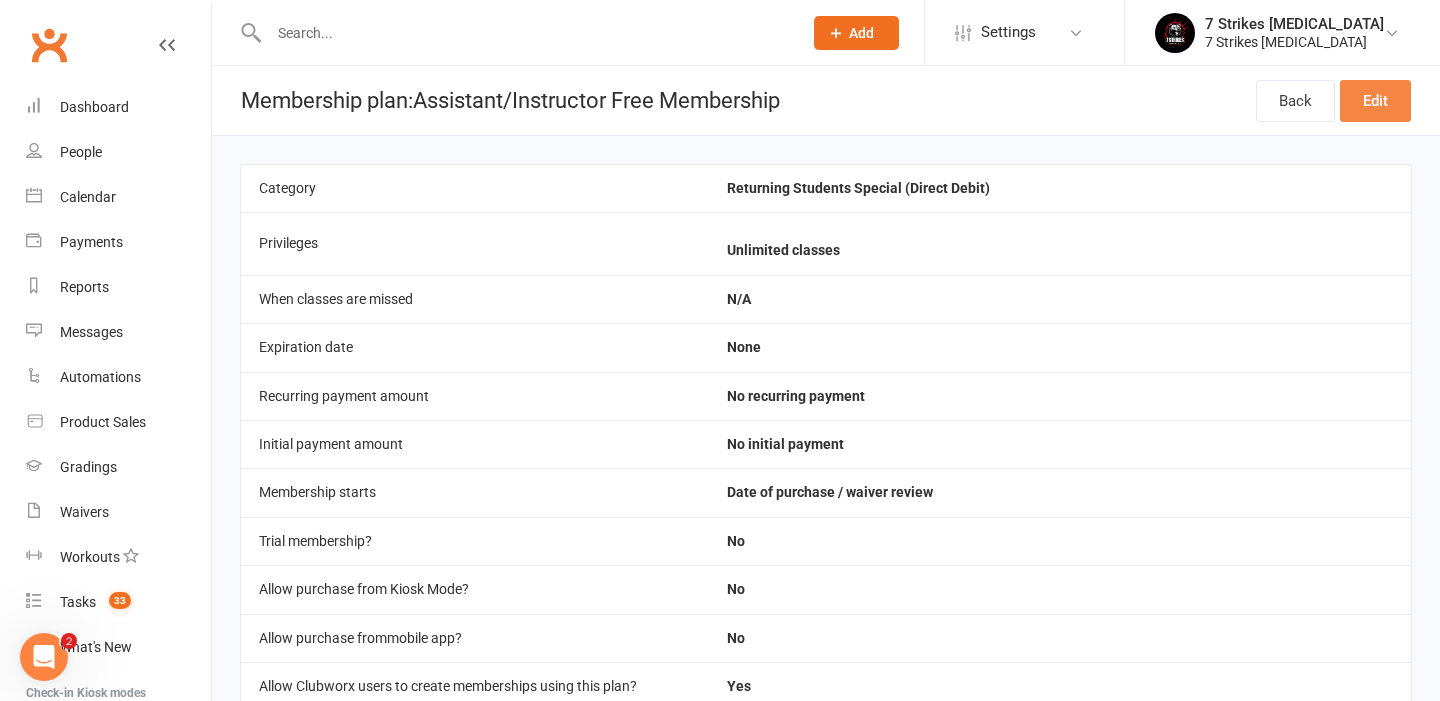 click on "Edit" at bounding box center [1375, 101] 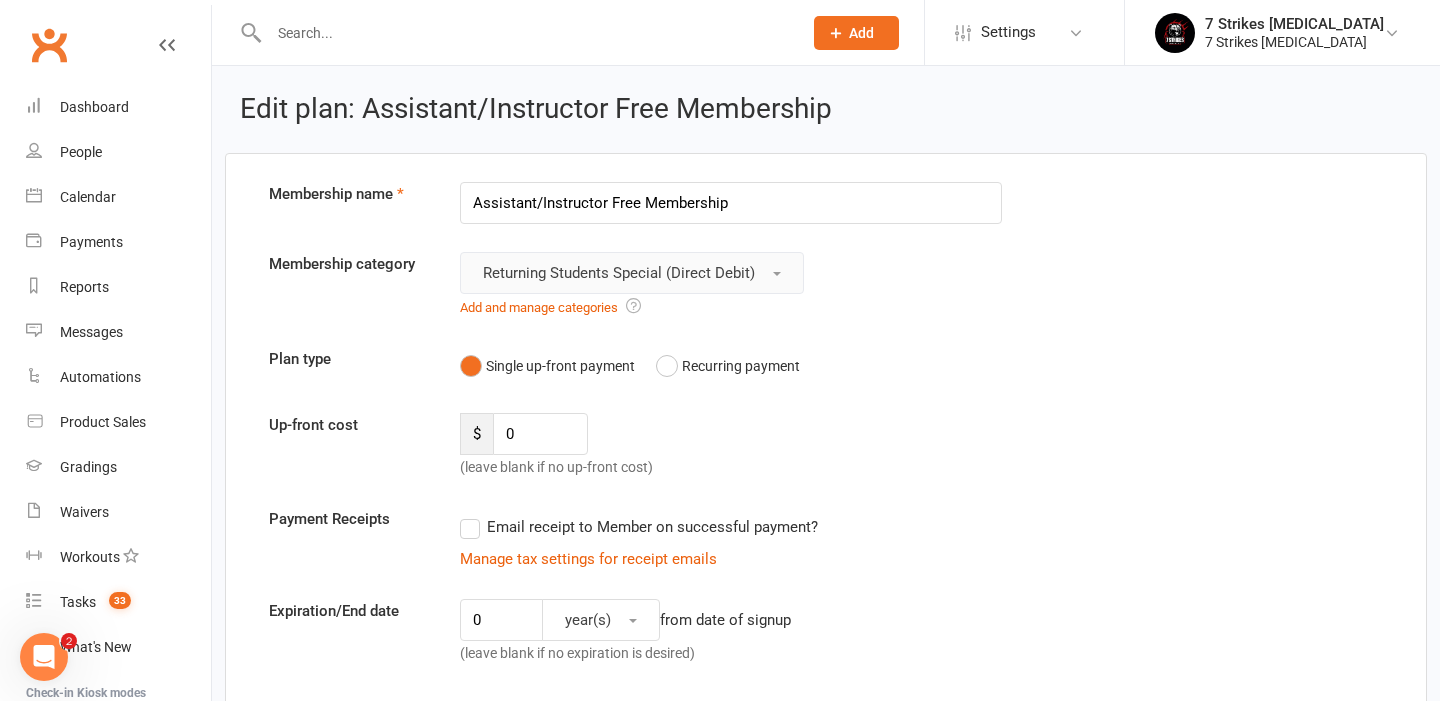 click on "Returning Students Special (Direct Debit)" at bounding box center (619, 273) 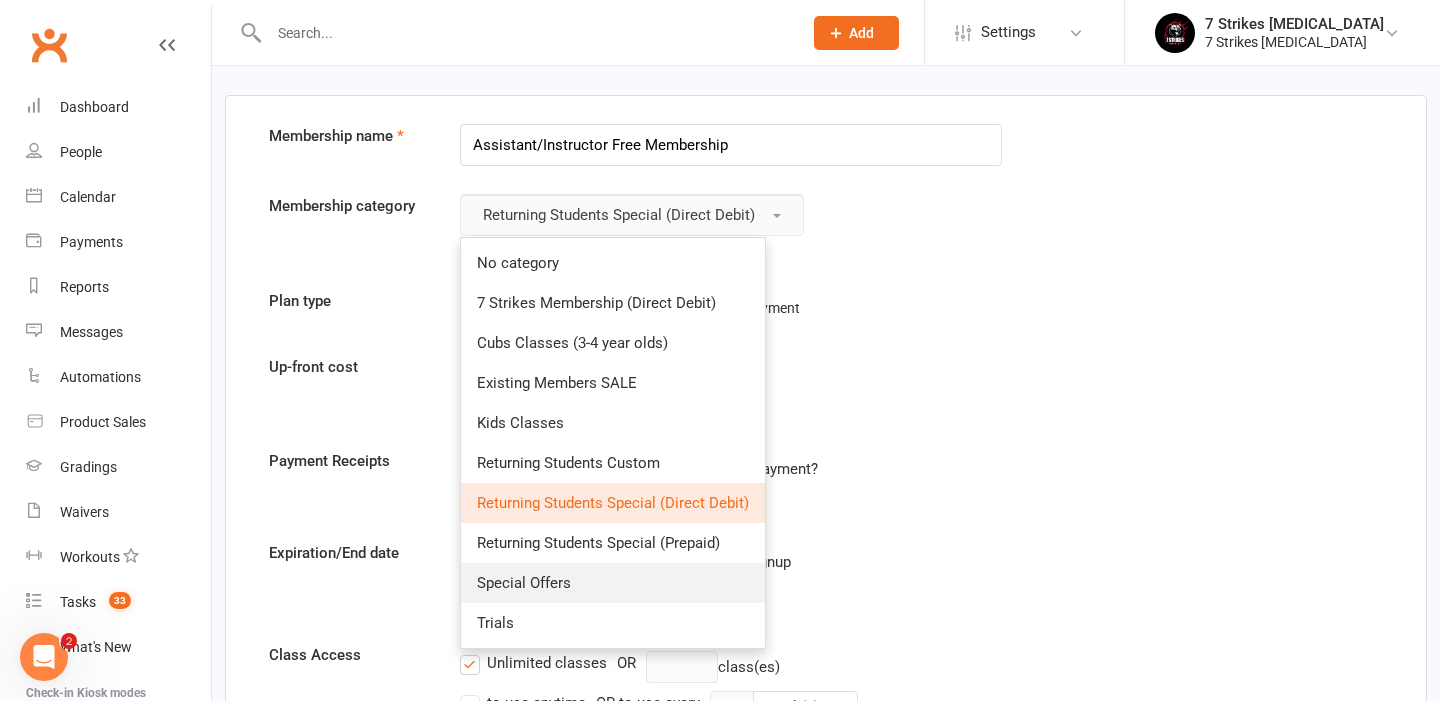 scroll, scrollTop: 61, scrollLeft: 0, axis: vertical 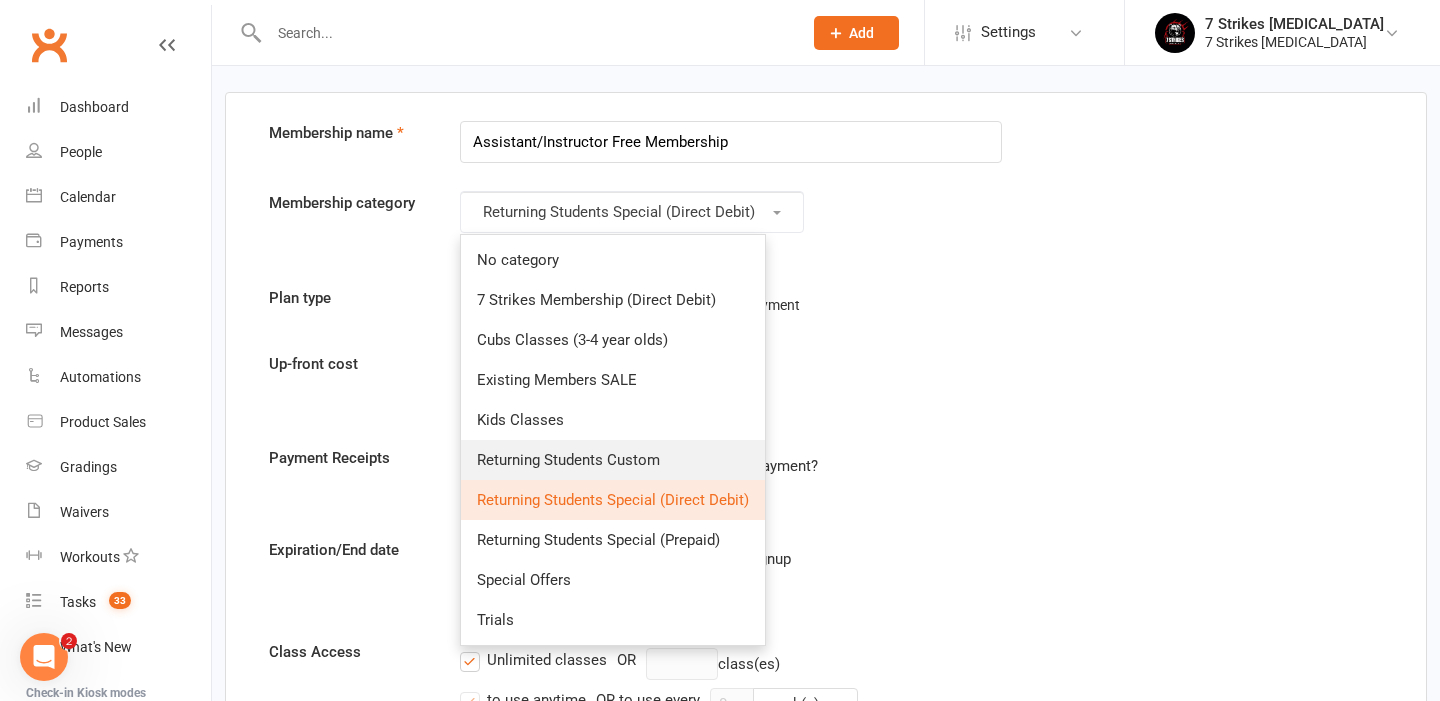 click on "Returning Students Custom" at bounding box center (568, 460) 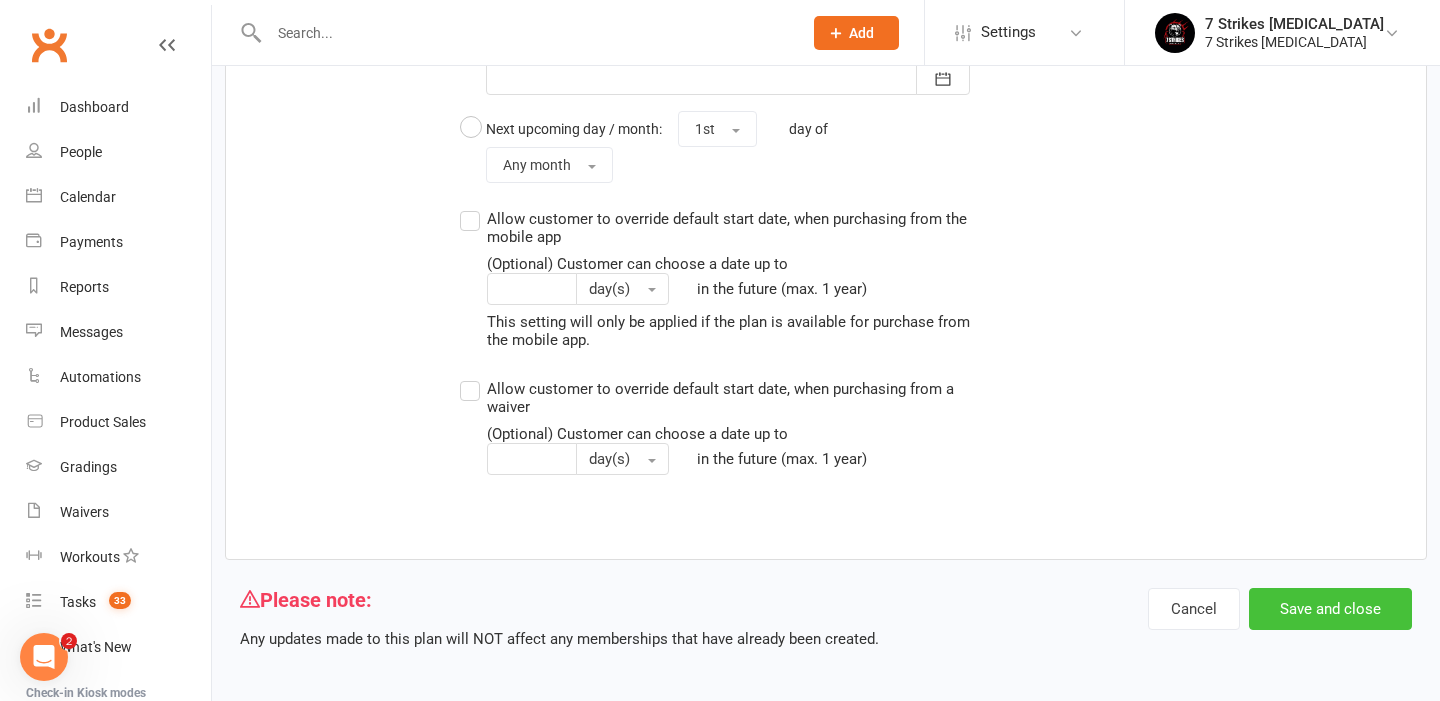 scroll, scrollTop: 1718, scrollLeft: 0, axis: vertical 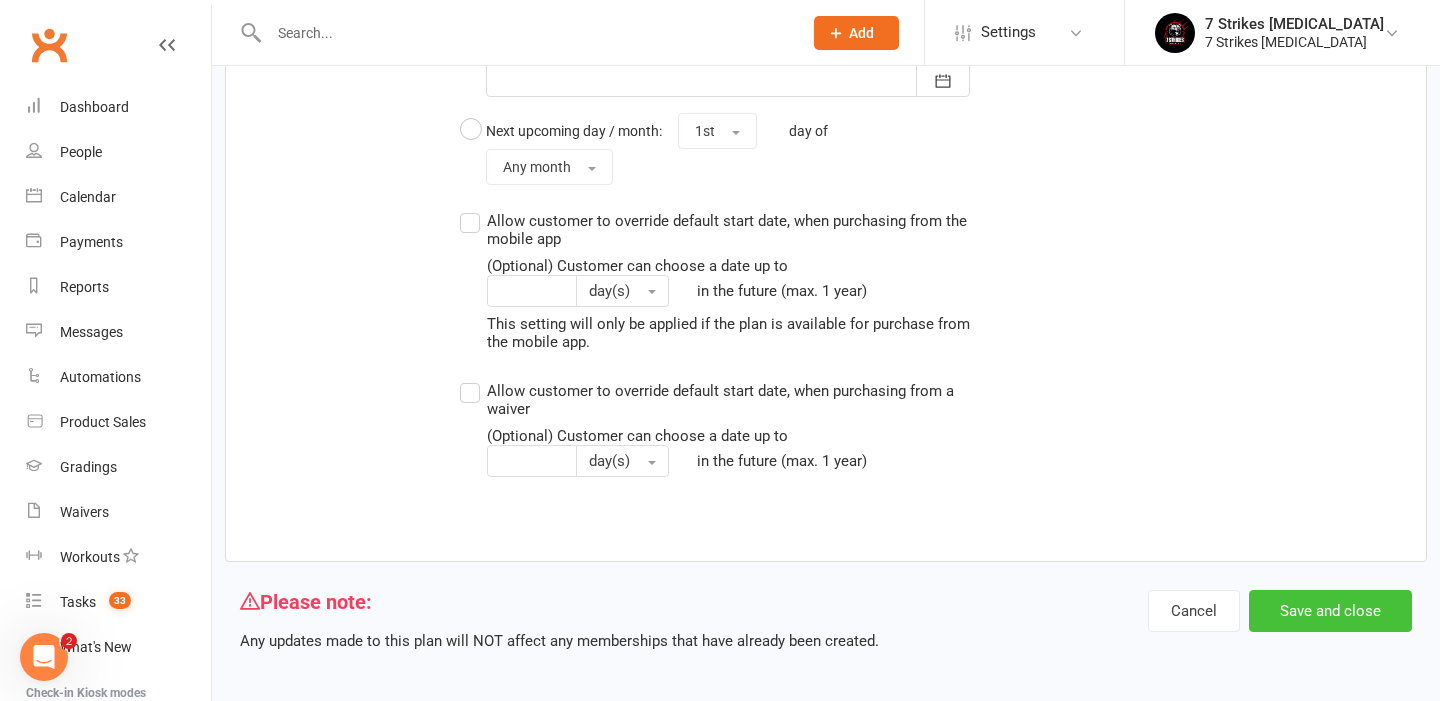 click on "Save and close" at bounding box center [1330, 611] 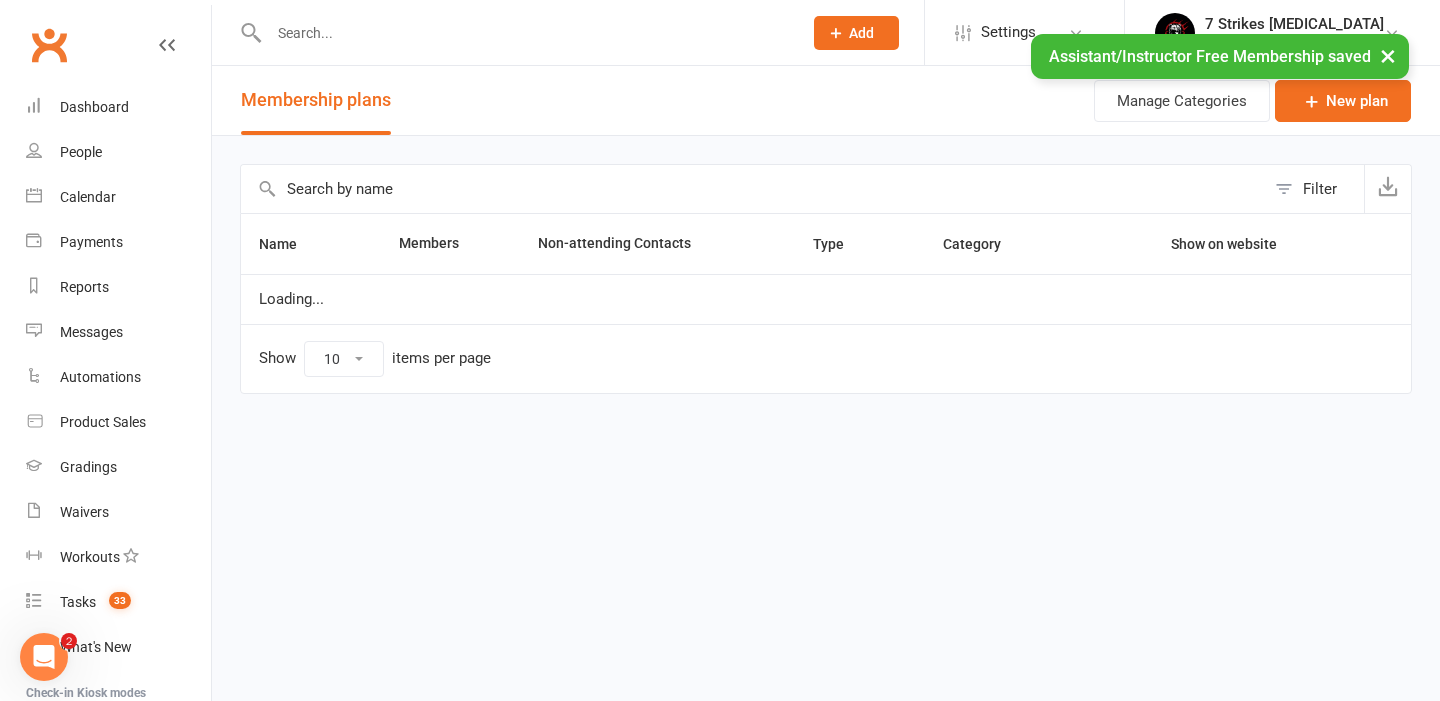 select on "100" 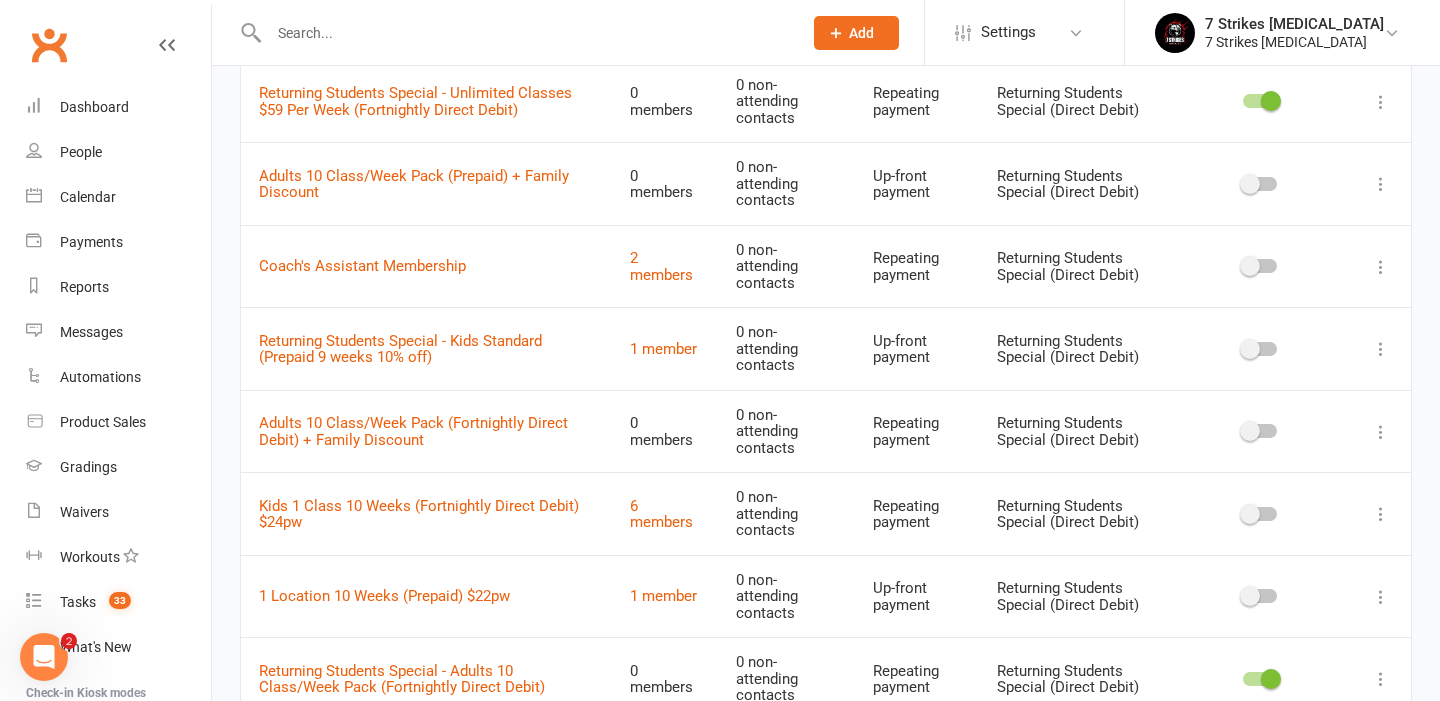 scroll, scrollTop: 535, scrollLeft: 0, axis: vertical 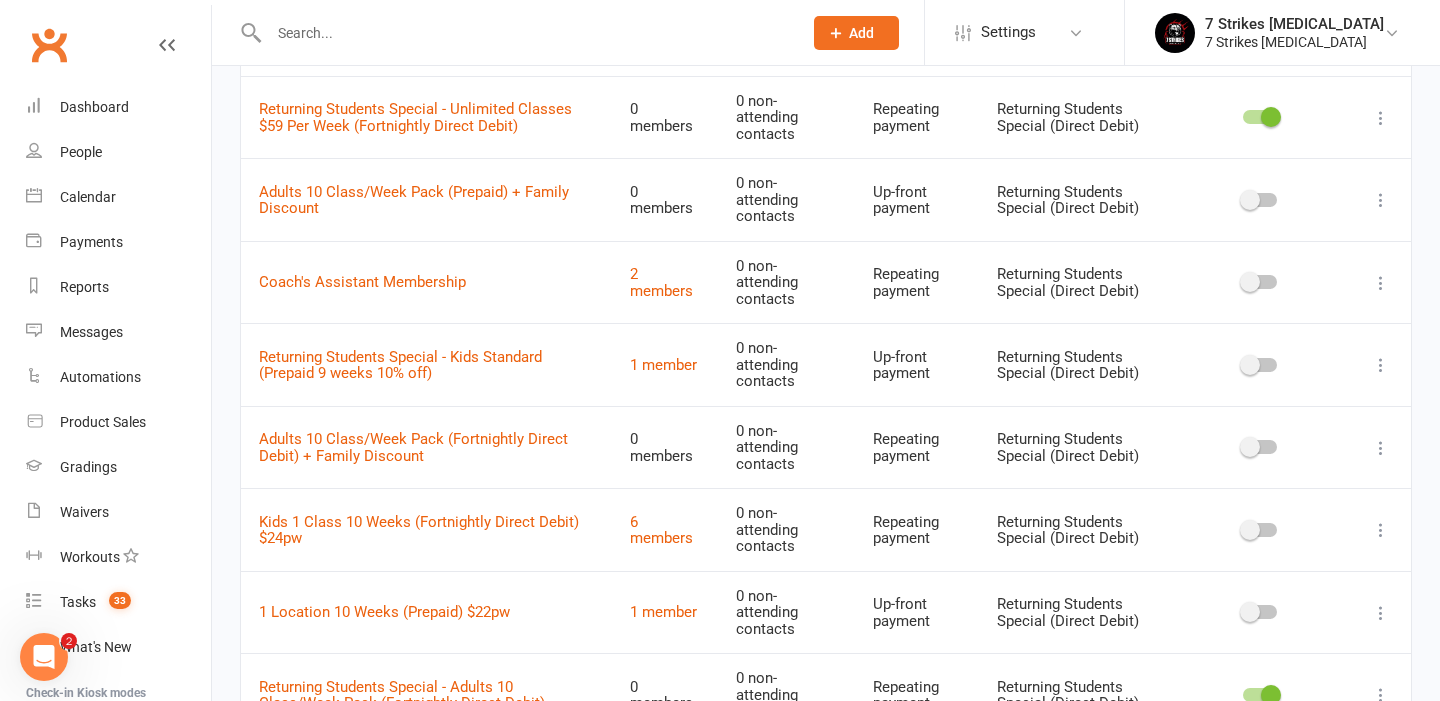 click on "Adults 10 Class/Week Pack (Prepaid) + Family Discount" at bounding box center [426, 199] 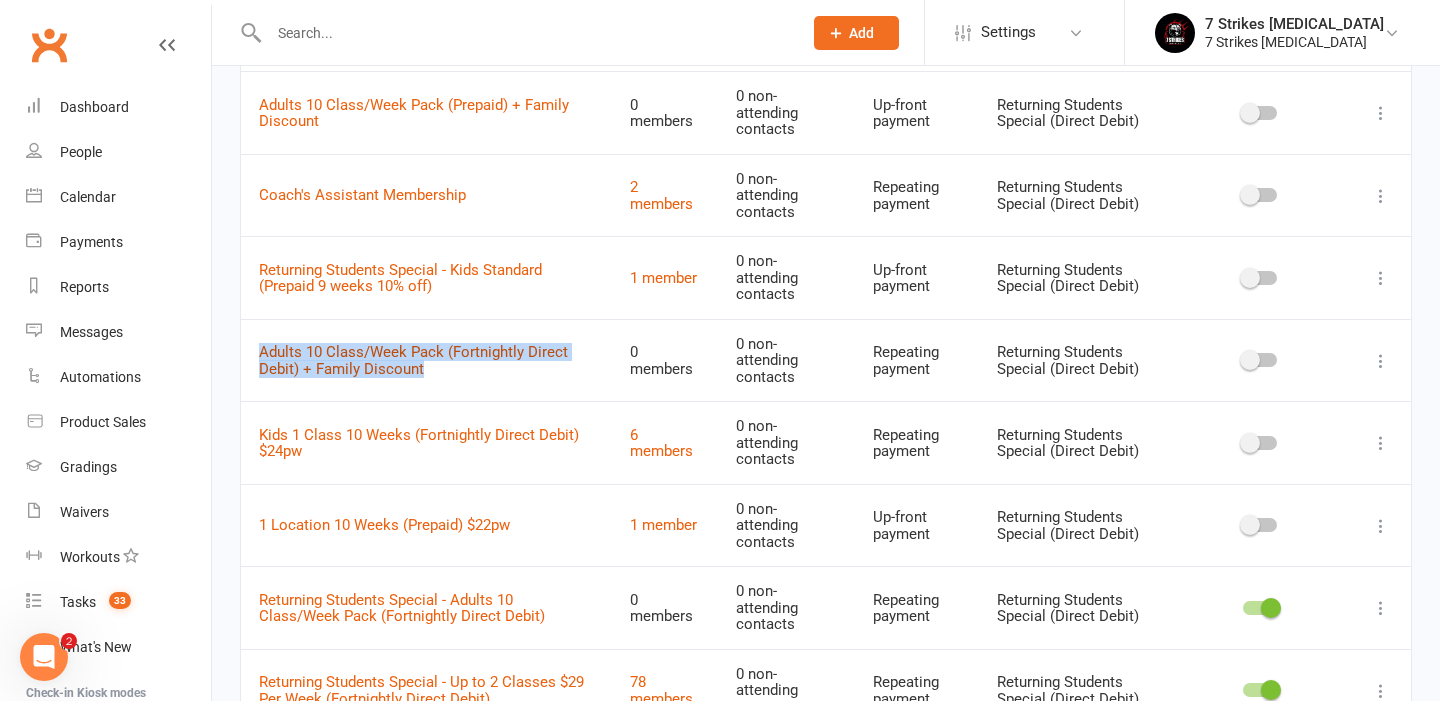 scroll, scrollTop: 624, scrollLeft: 0, axis: vertical 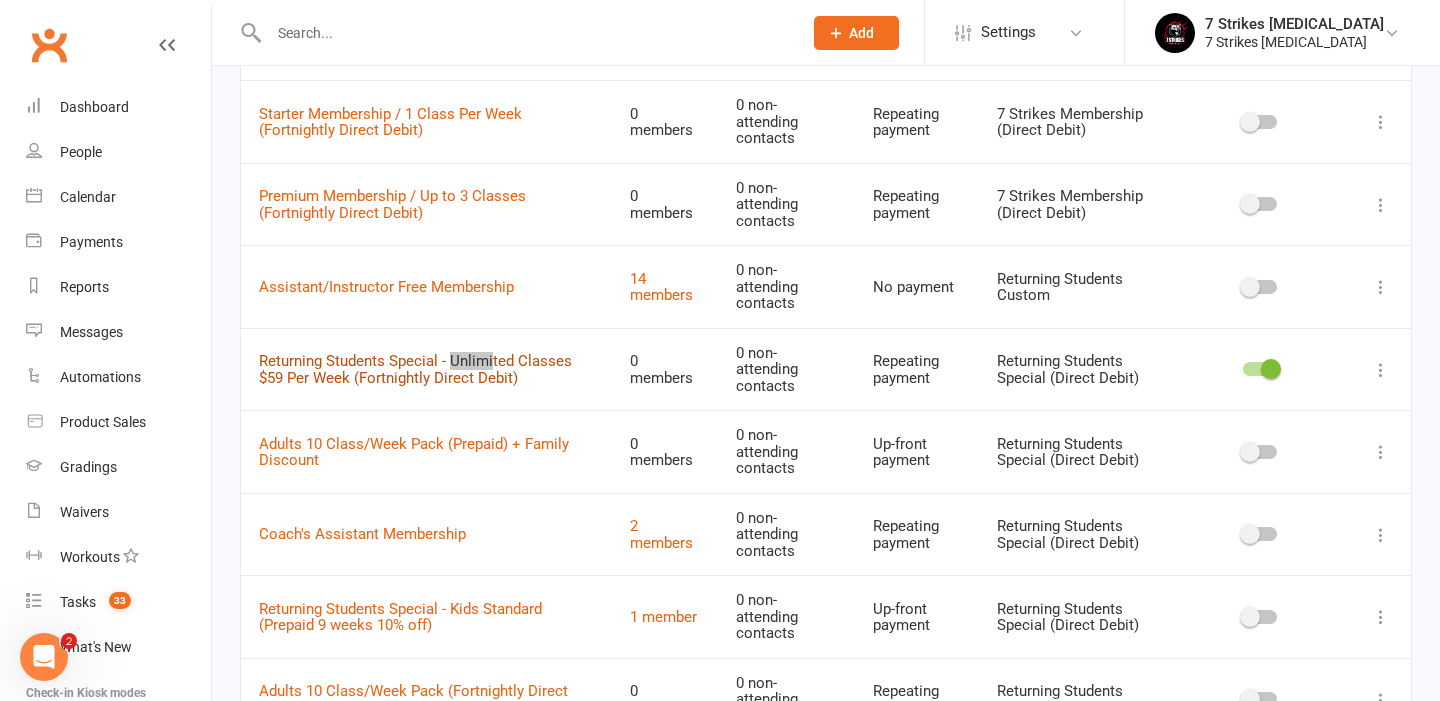 click on "Returning Students Special - Unlimited Classes $59 Per Week (Fortnightly Direct Debit)" at bounding box center [415, 369] 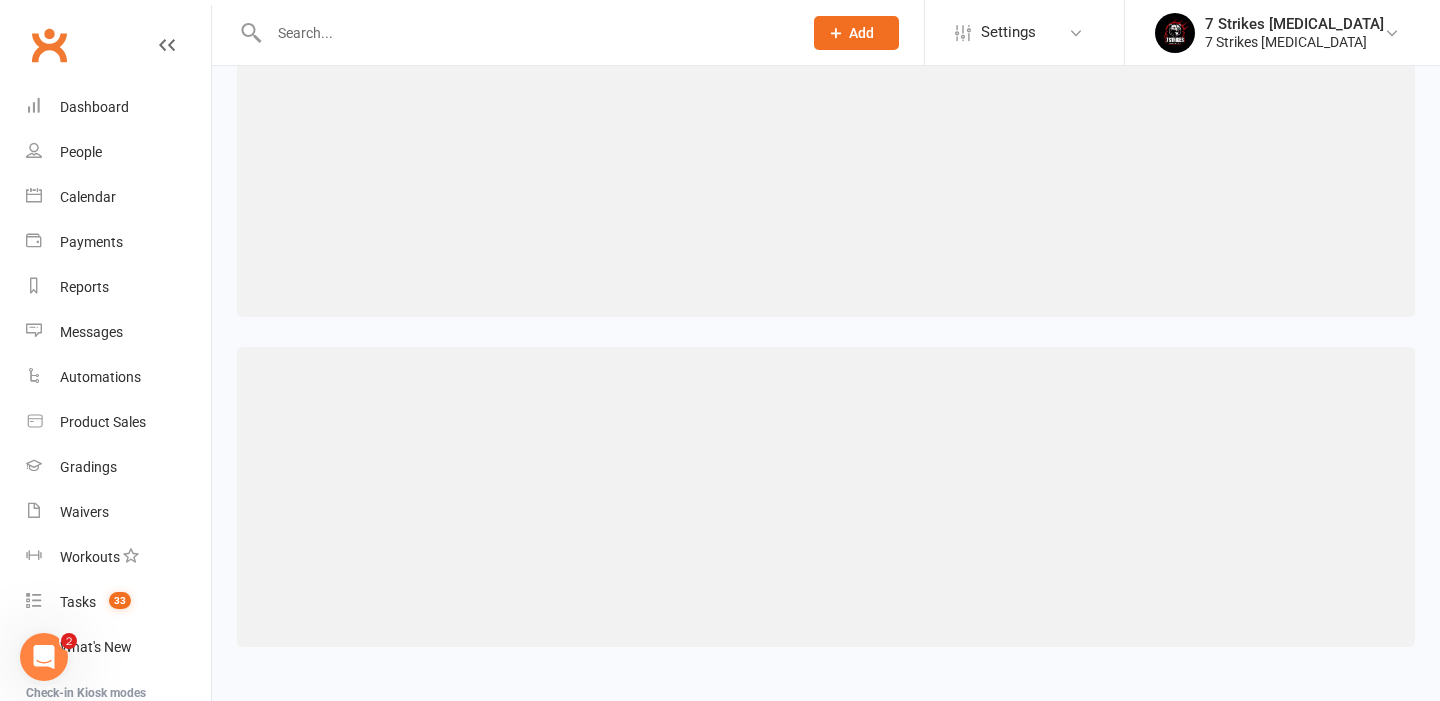 scroll, scrollTop: 0, scrollLeft: 0, axis: both 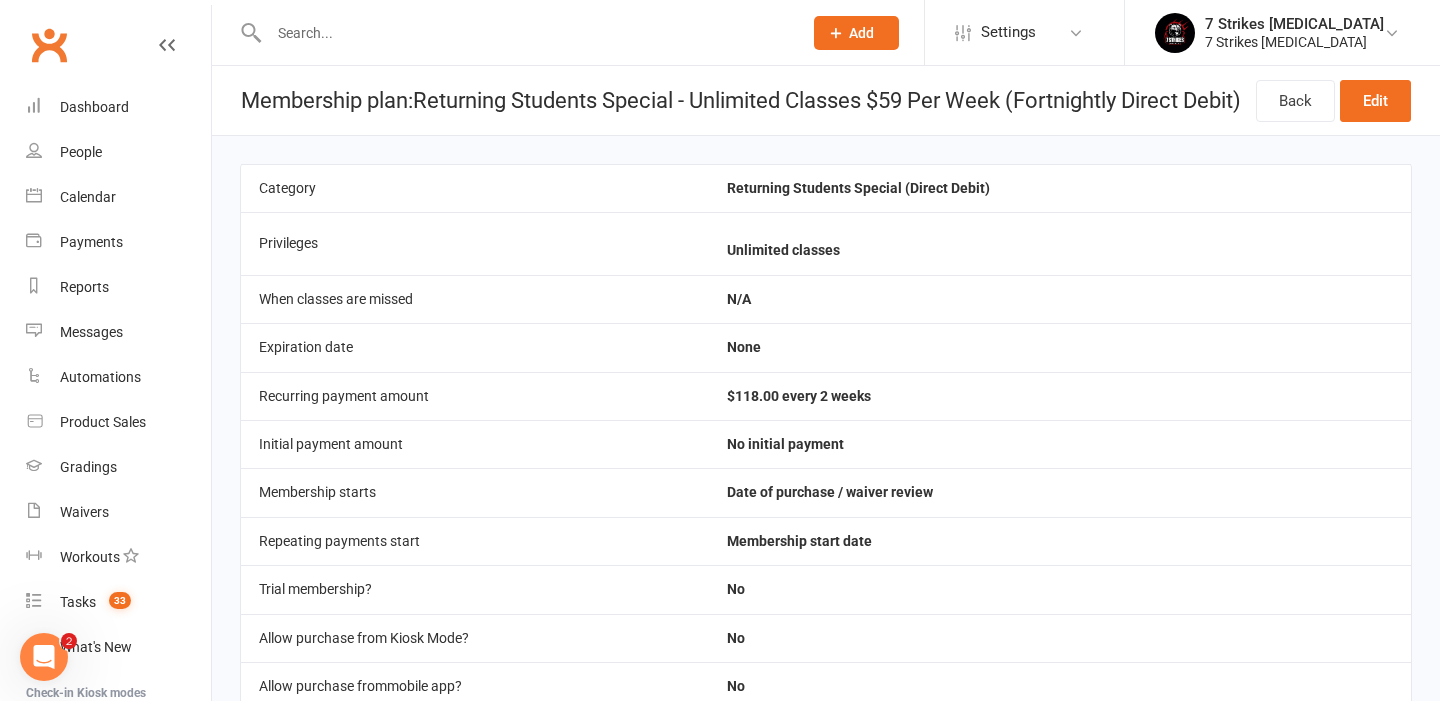 select on "100" 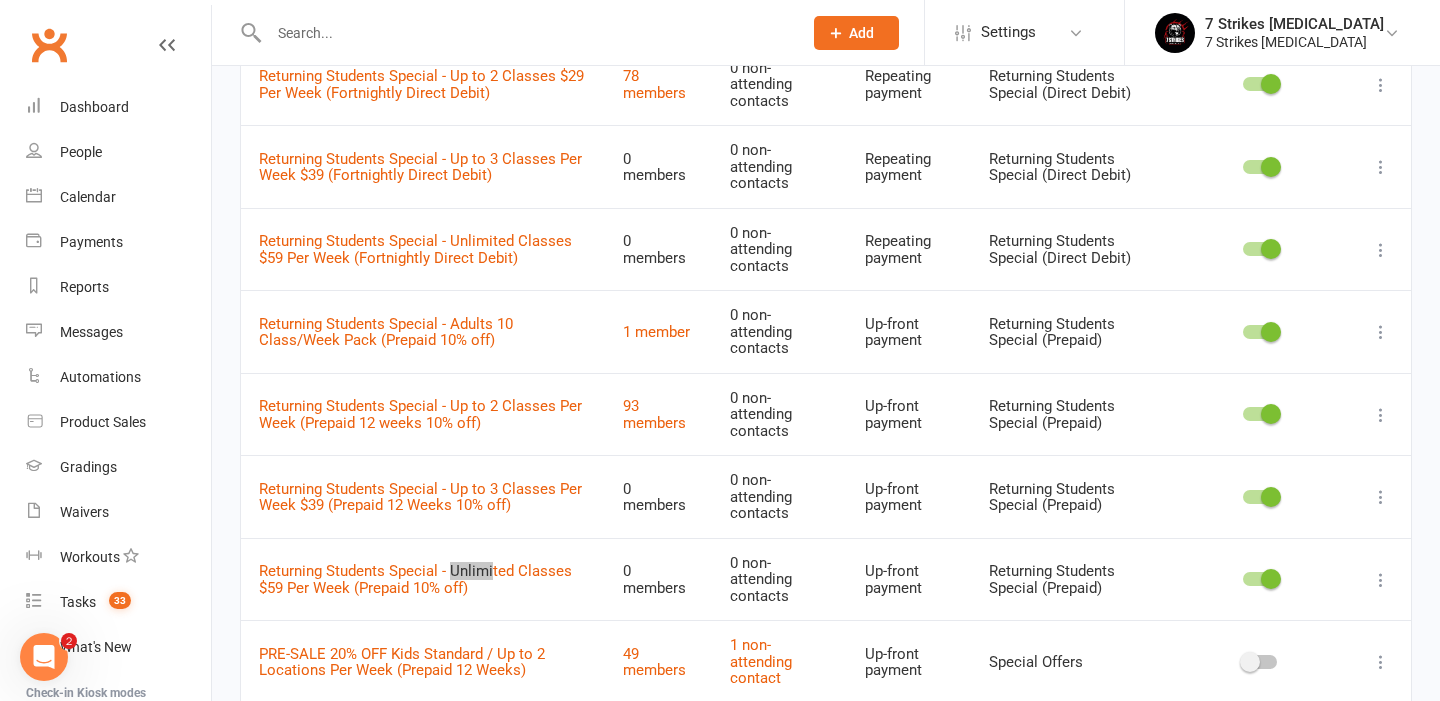 scroll, scrollTop: 1235, scrollLeft: 0, axis: vertical 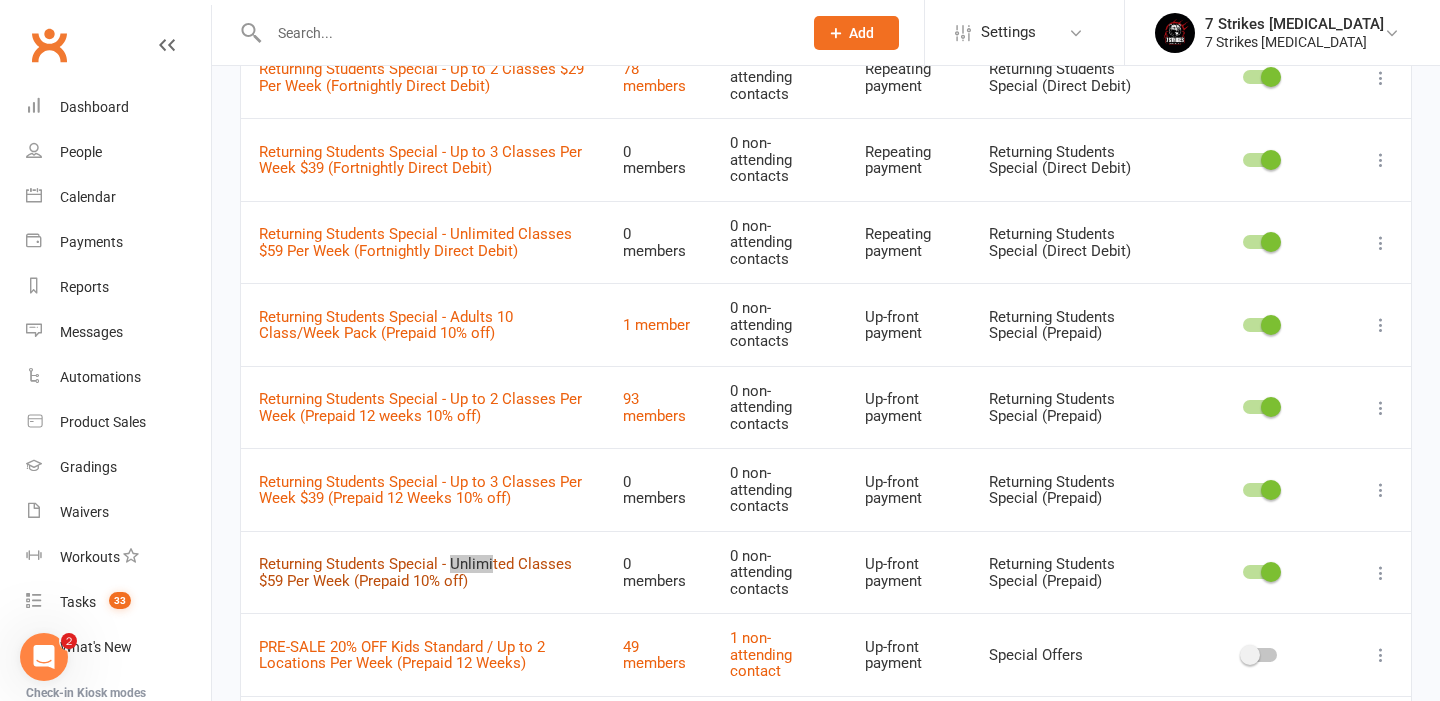 click on "Returning Students Special - Unlimited Classes $59 Per Week (Prepaid 10% off)" at bounding box center [415, 572] 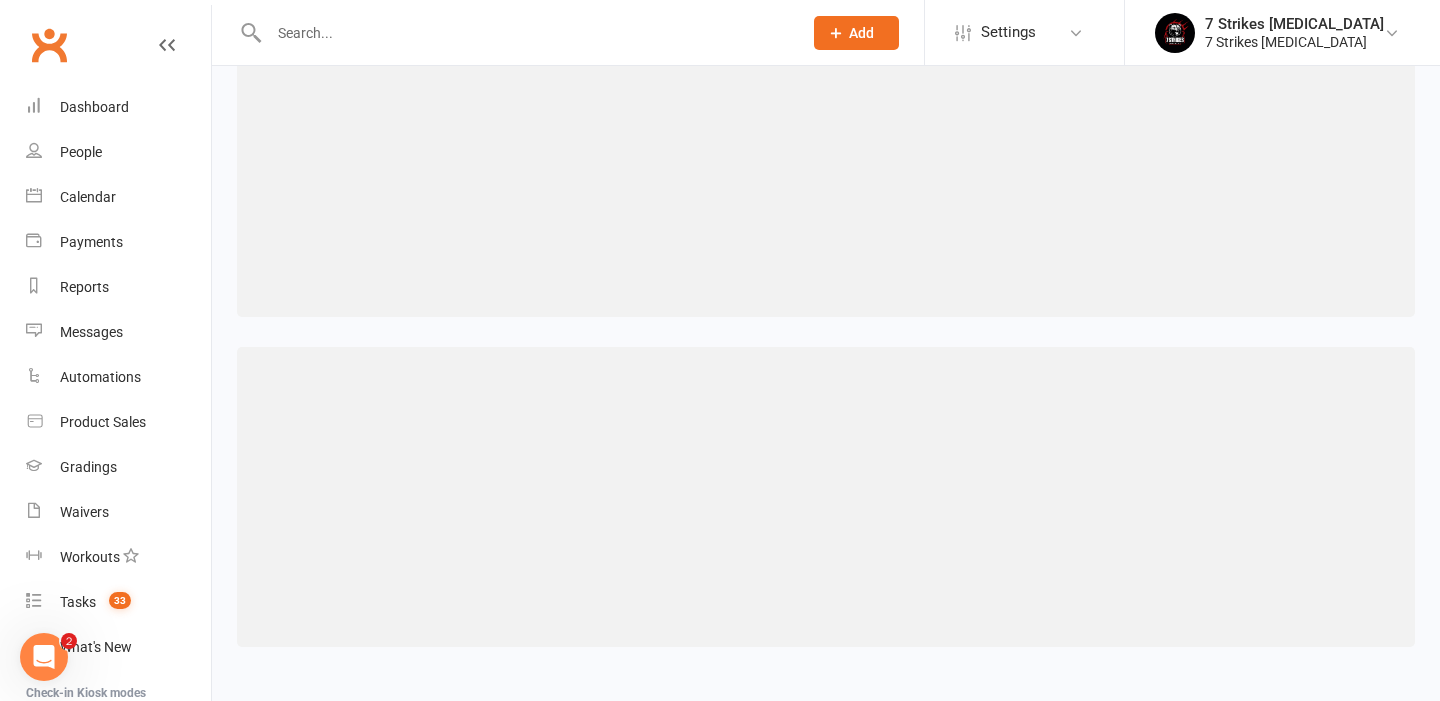 scroll, scrollTop: 0, scrollLeft: 0, axis: both 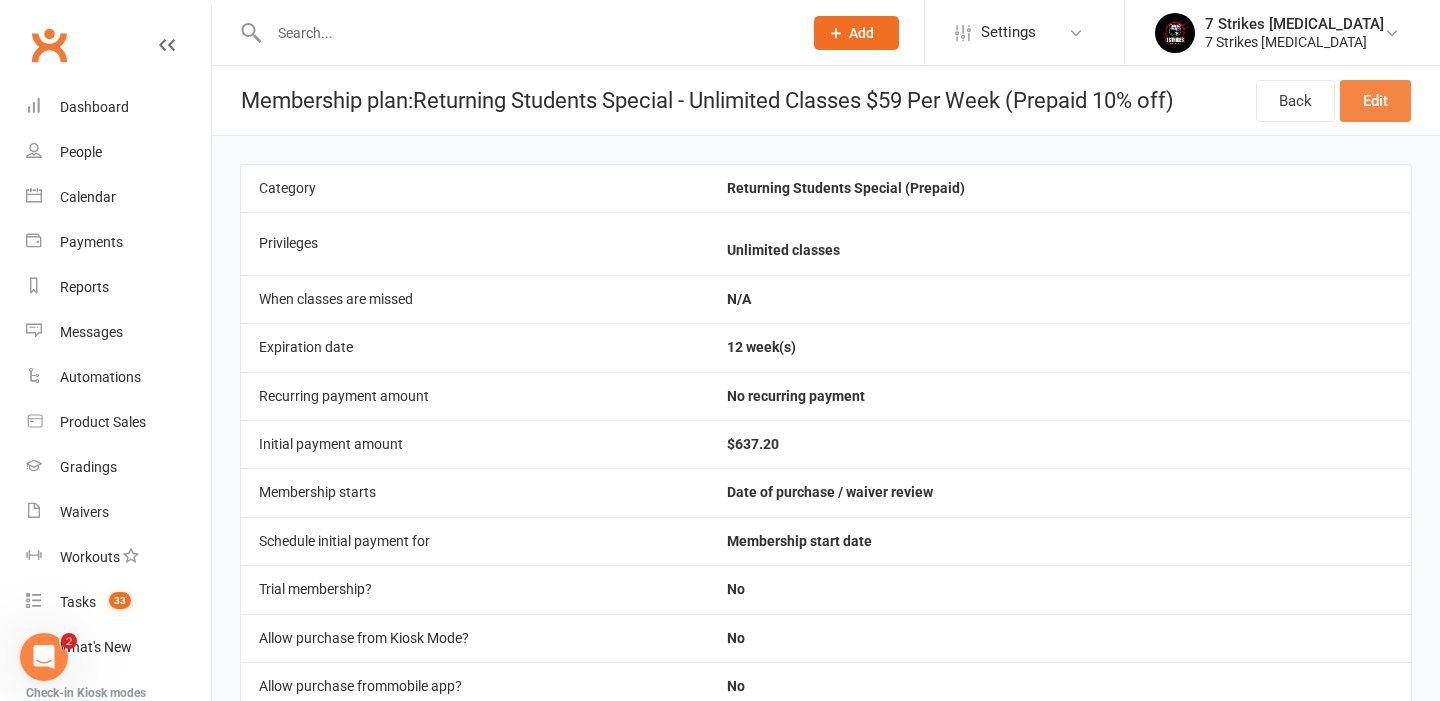 click on "Edit" at bounding box center [1375, 101] 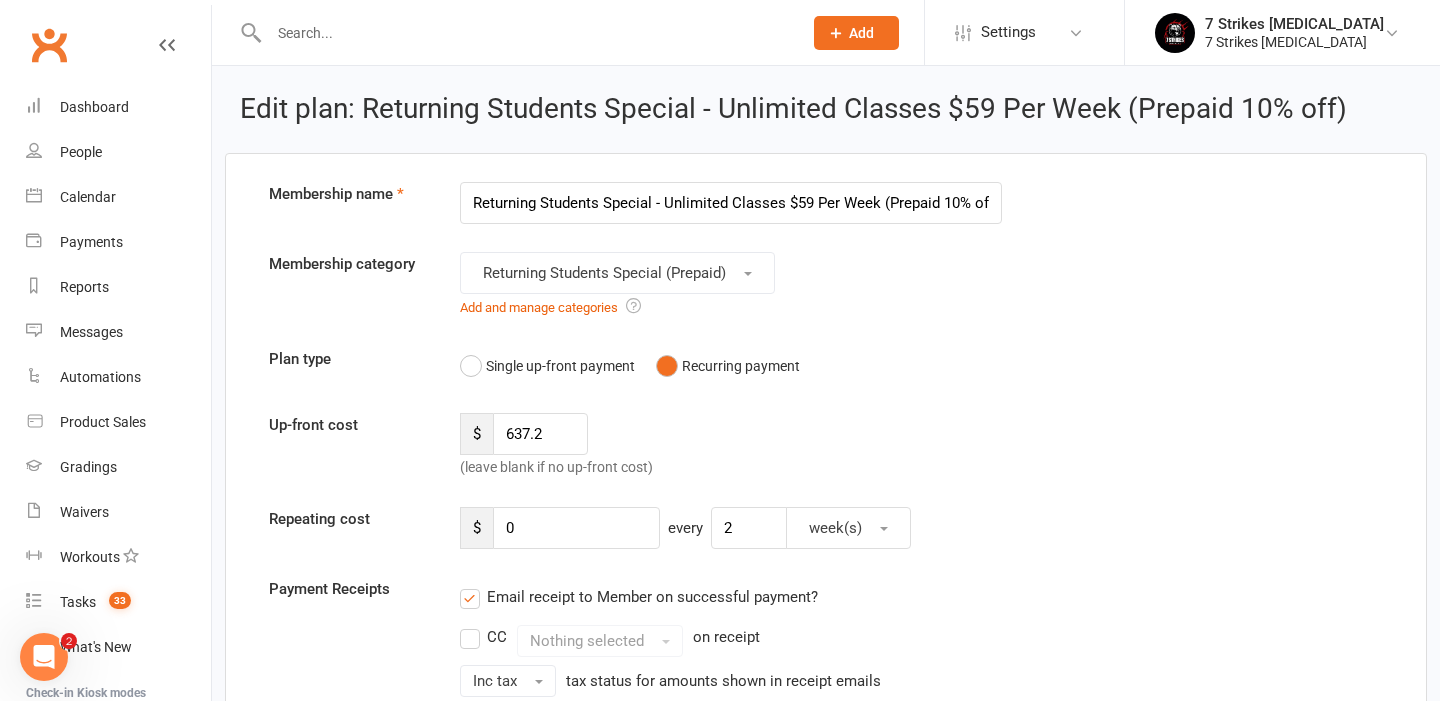 scroll, scrollTop: 0, scrollLeft: 12, axis: horizontal 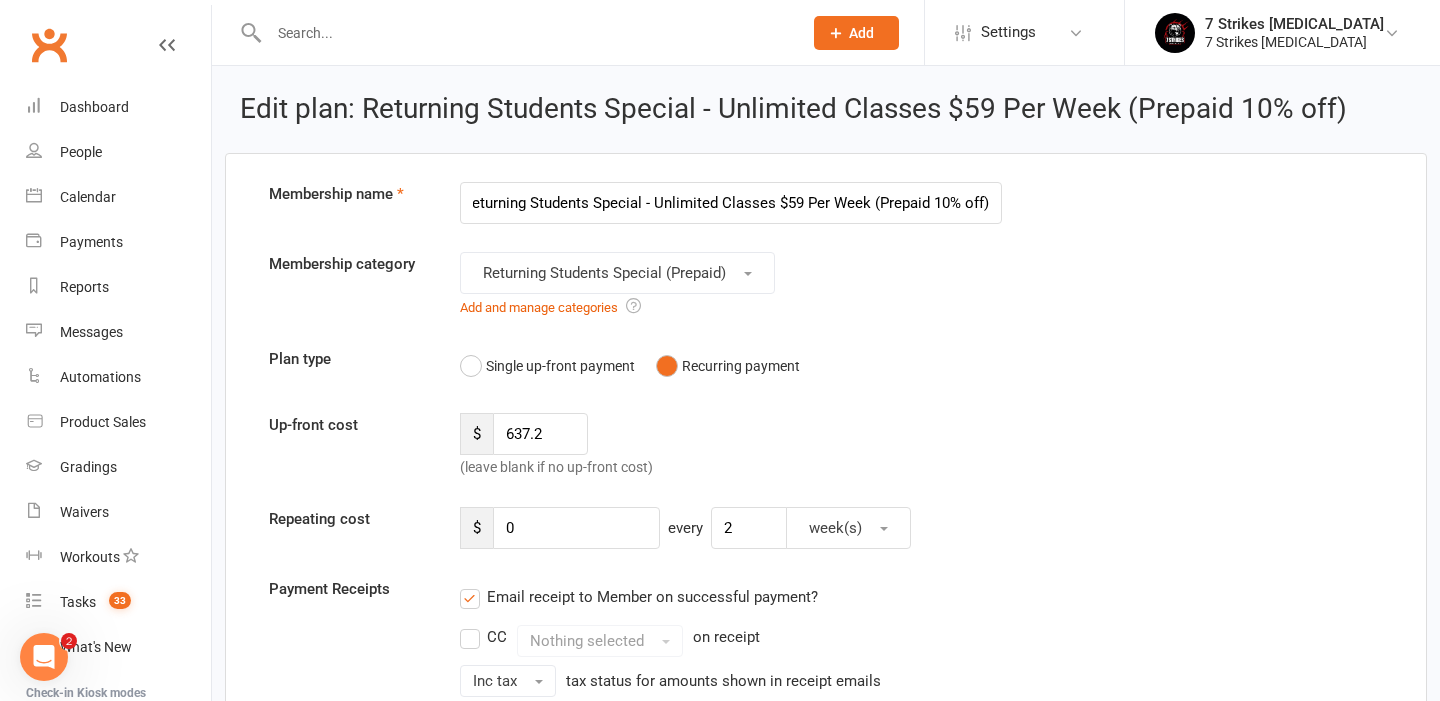 click on "Returning Students Special - Unlimited Classes $59 Per Week (Prepaid 10% off)" at bounding box center (731, 203) 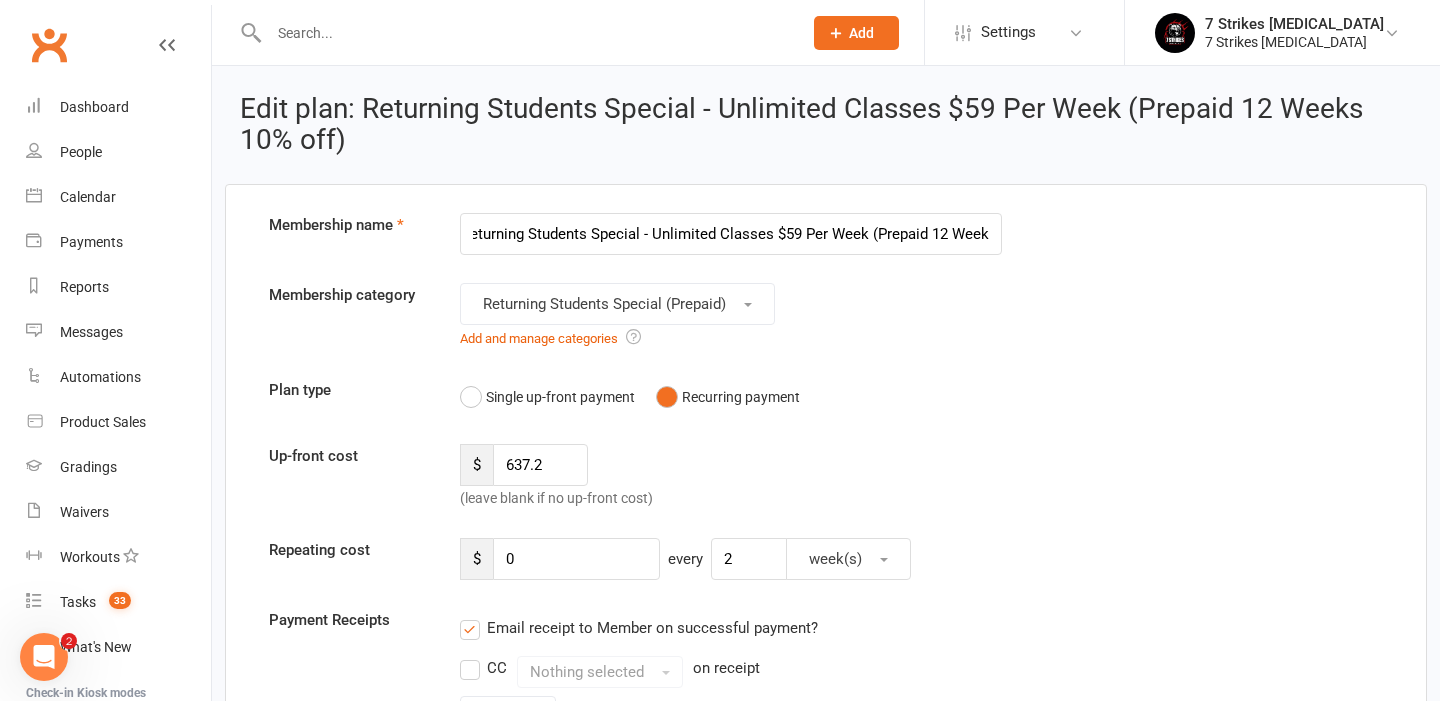 type on "Returning Students Special - Unlimited Classes $59 Per Week (Prepaid 12 Weeks 10% off)" 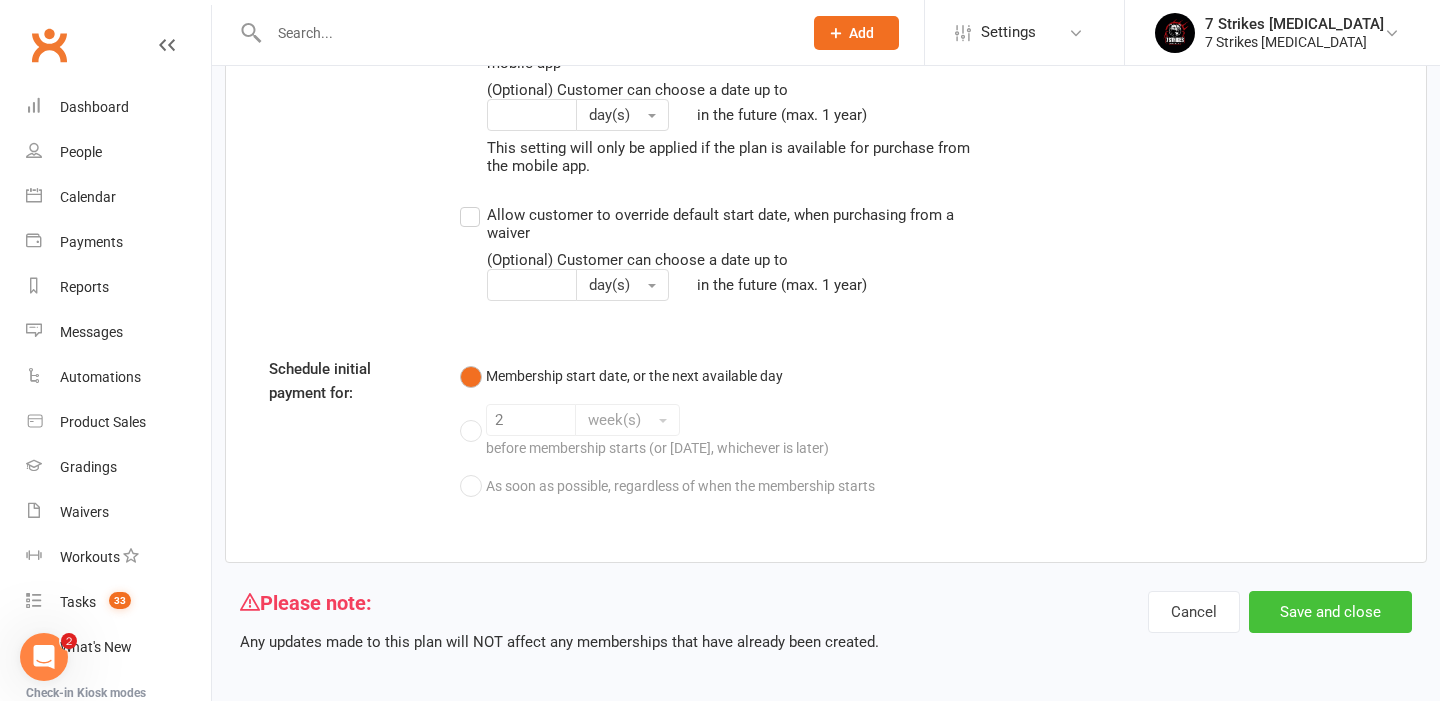scroll, scrollTop: 2178, scrollLeft: 0, axis: vertical 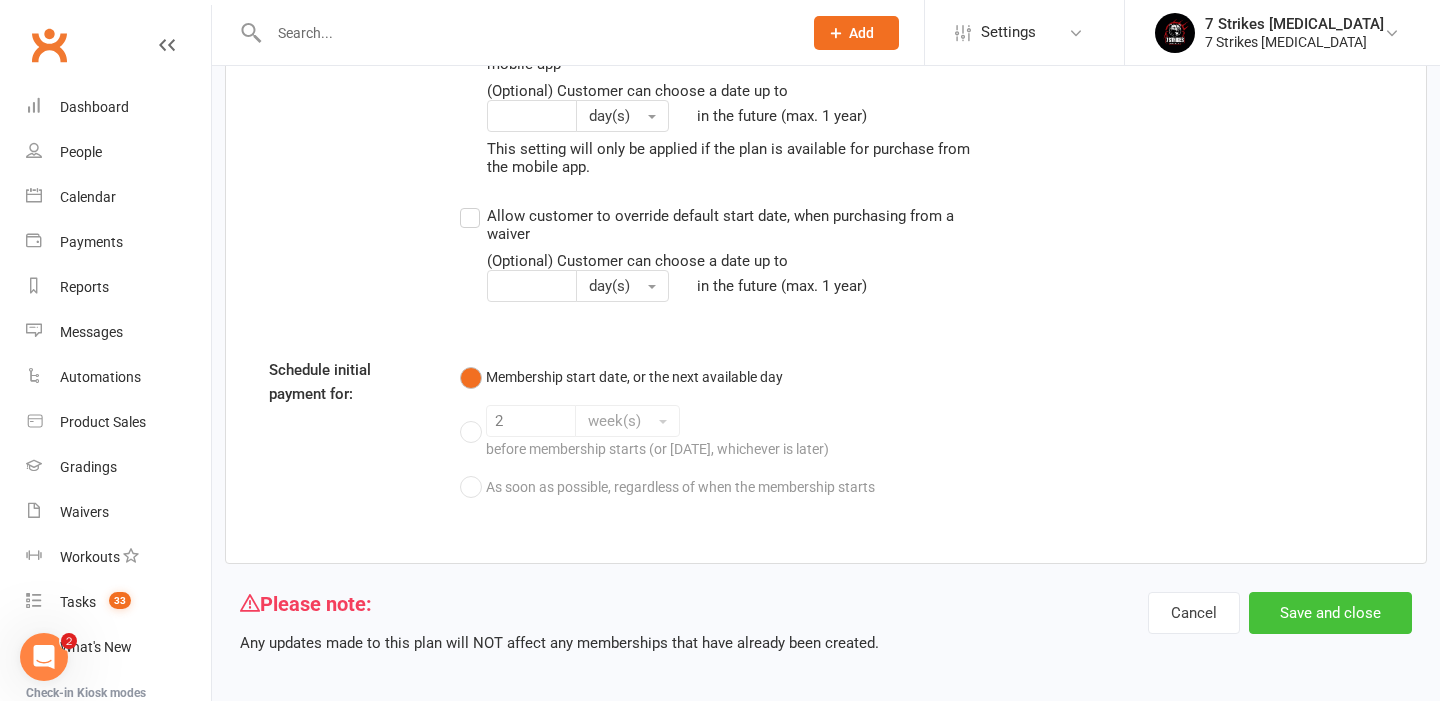 click on "Save and close" at bounding box center [1330, 613] 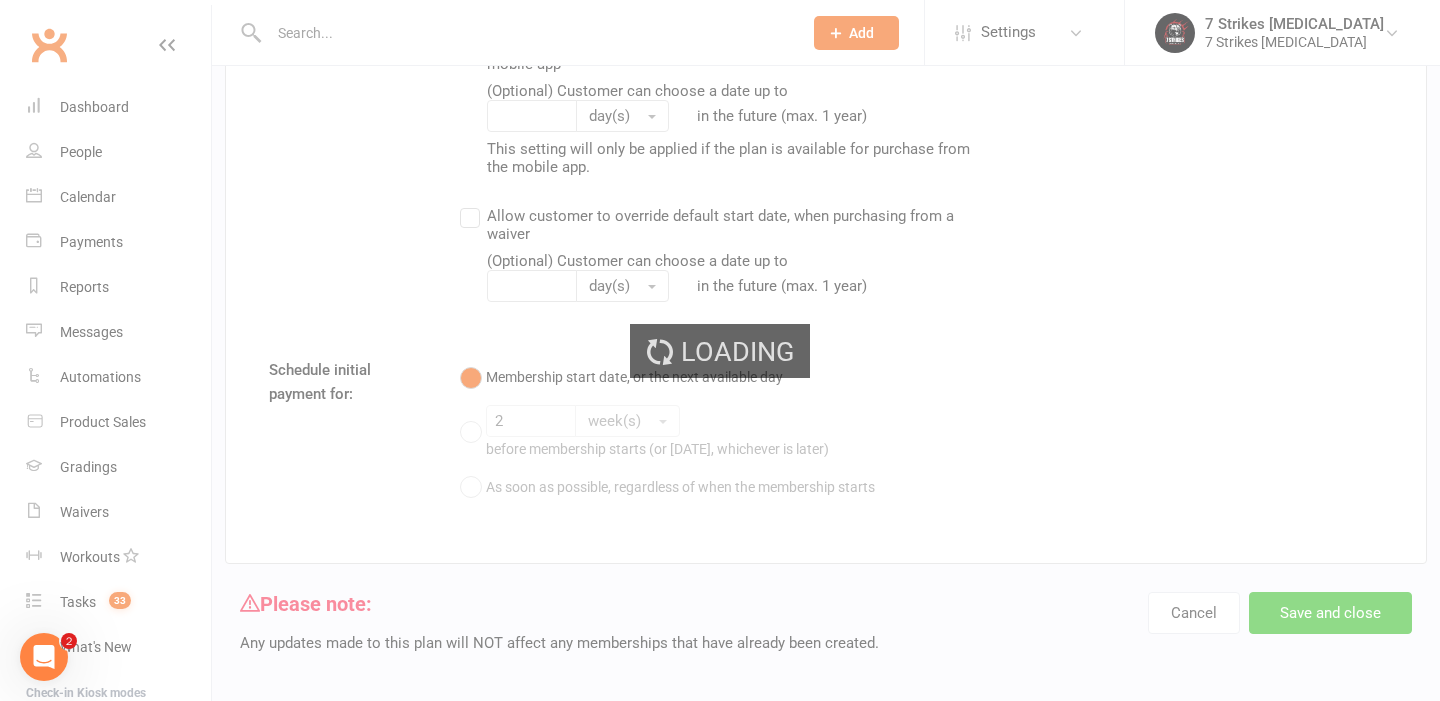 select on "100" 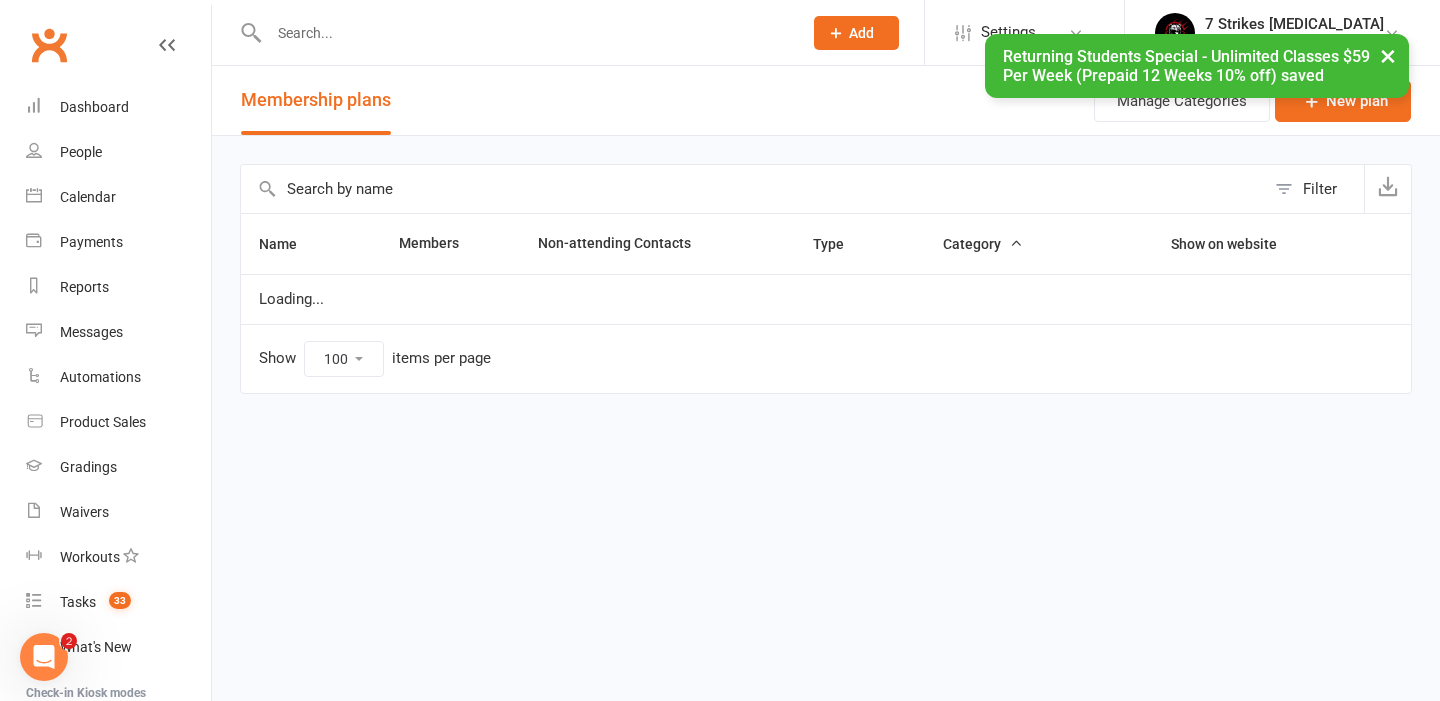 scroll, scrollTop: 0, scrollLeft: 0, axis: both 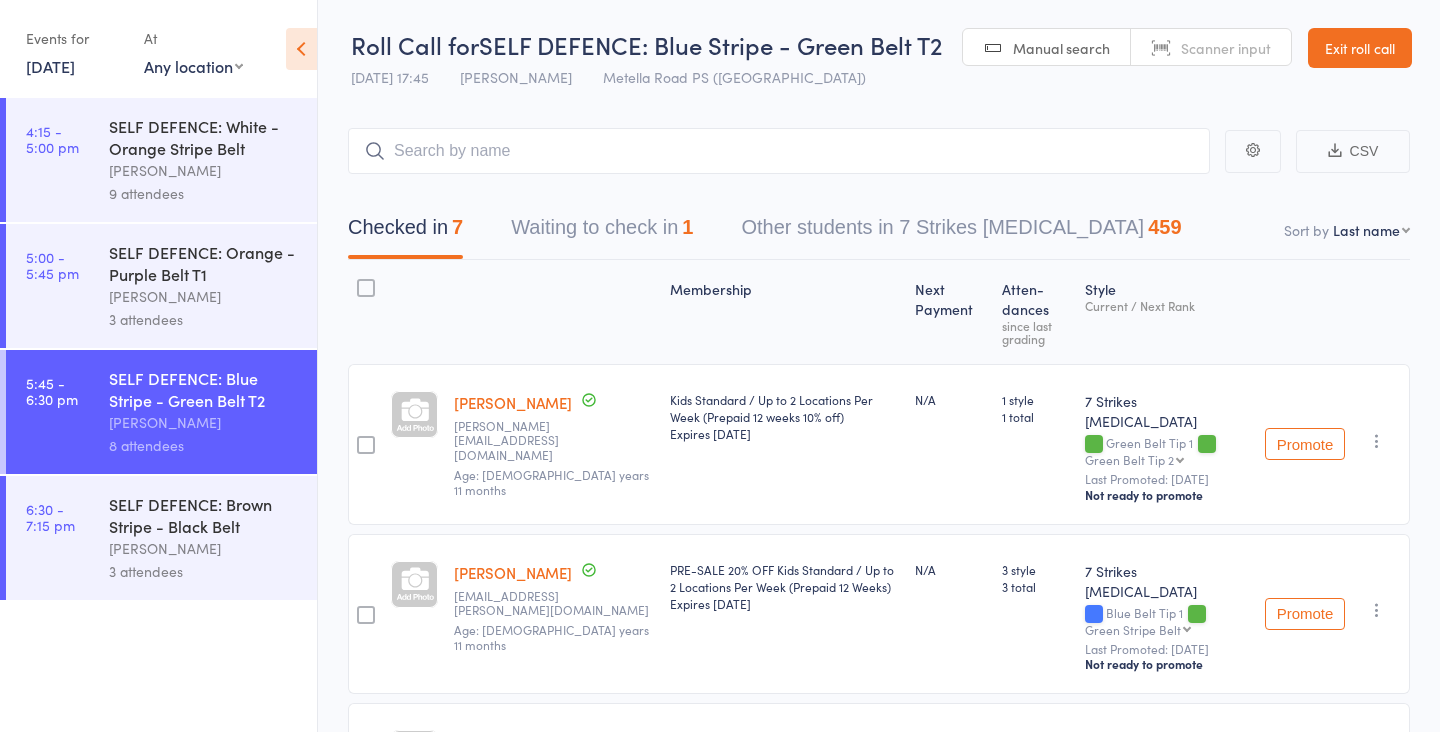 click on "[PERSON_NAME]" at bounding box center (204, 548) 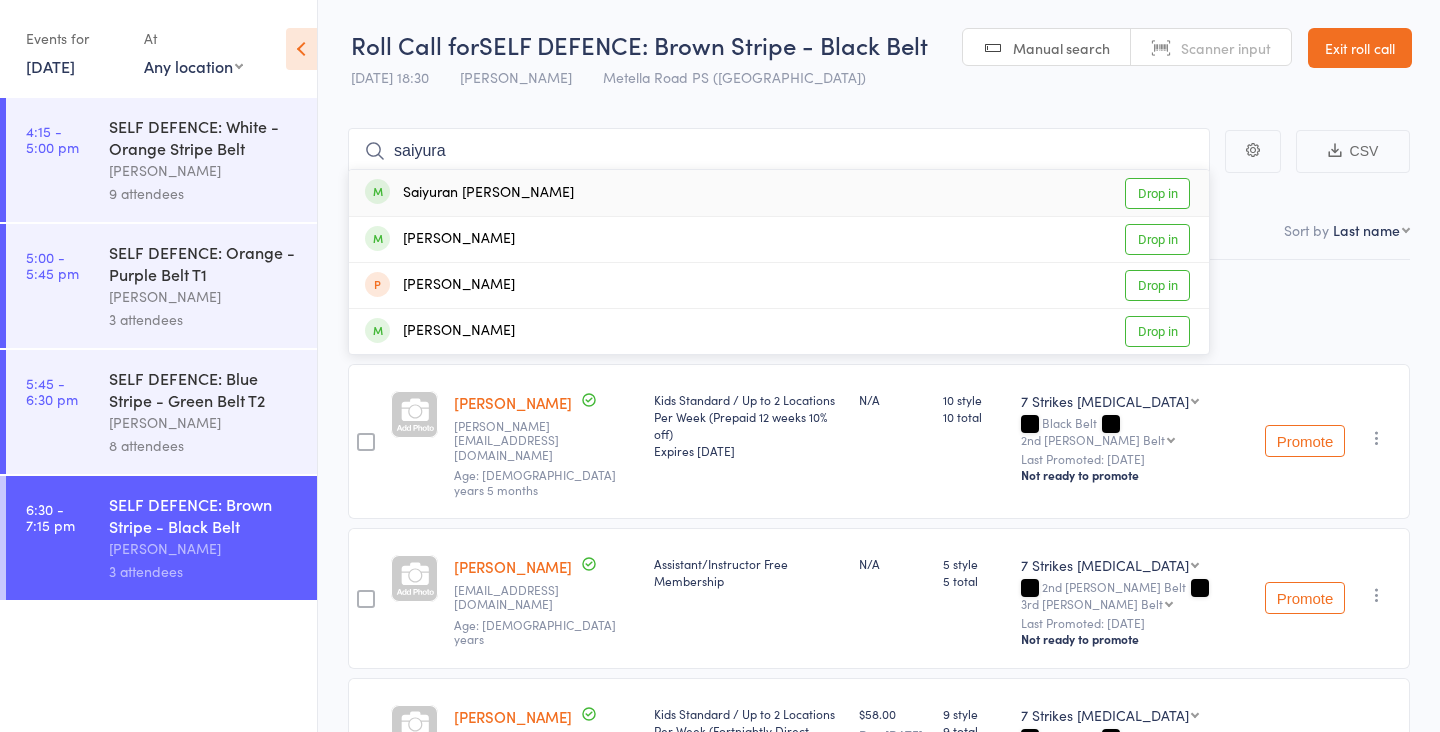 type on "saiyura" 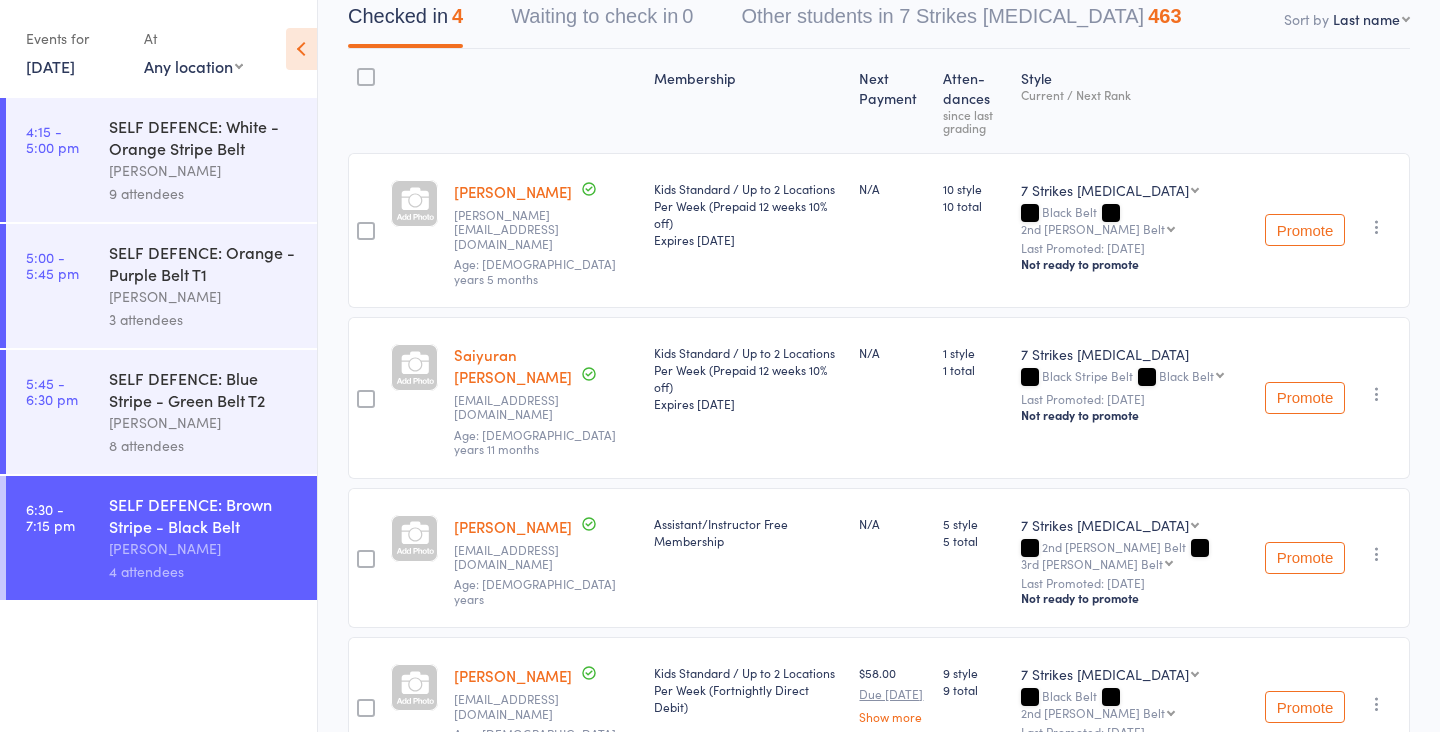 scroll, scrollTop: 196, scrollLeft: 0, axis: vertical 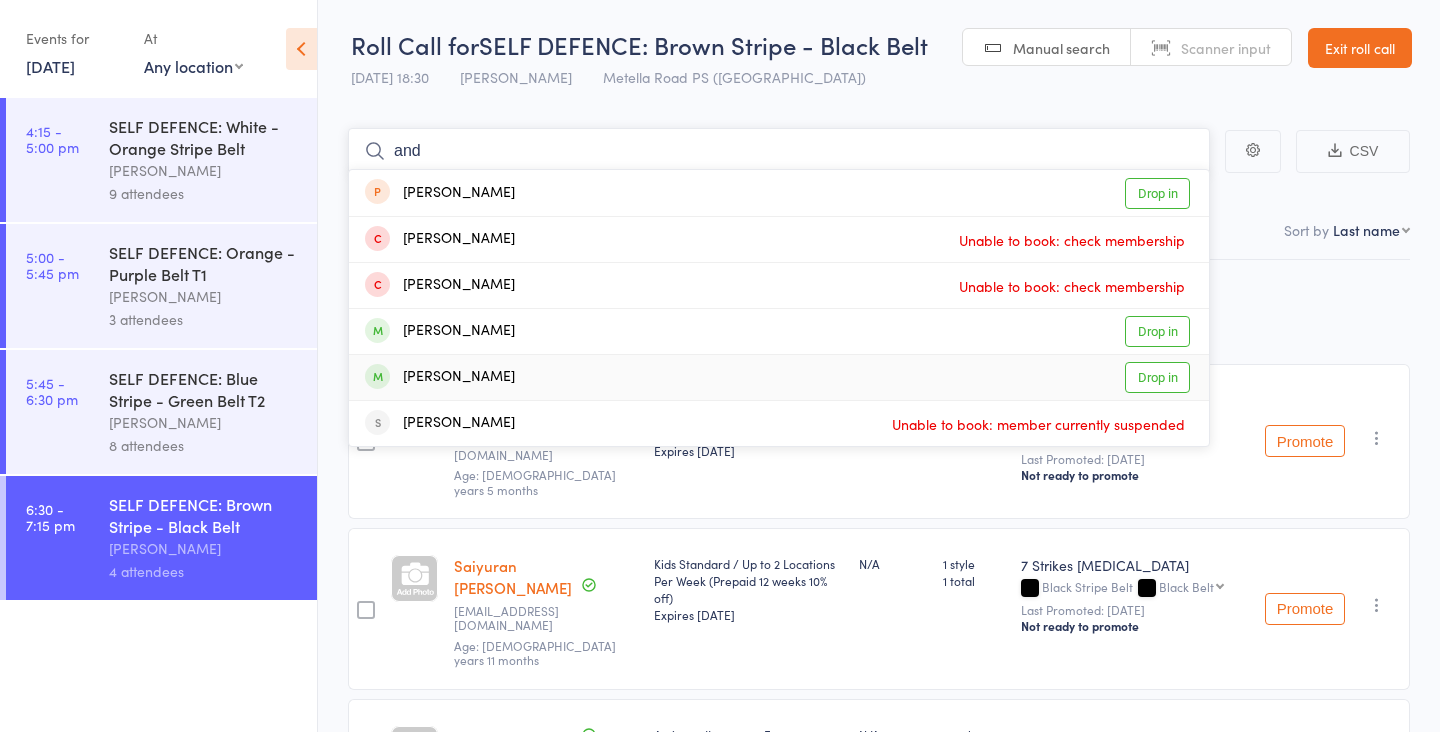 type on "and" 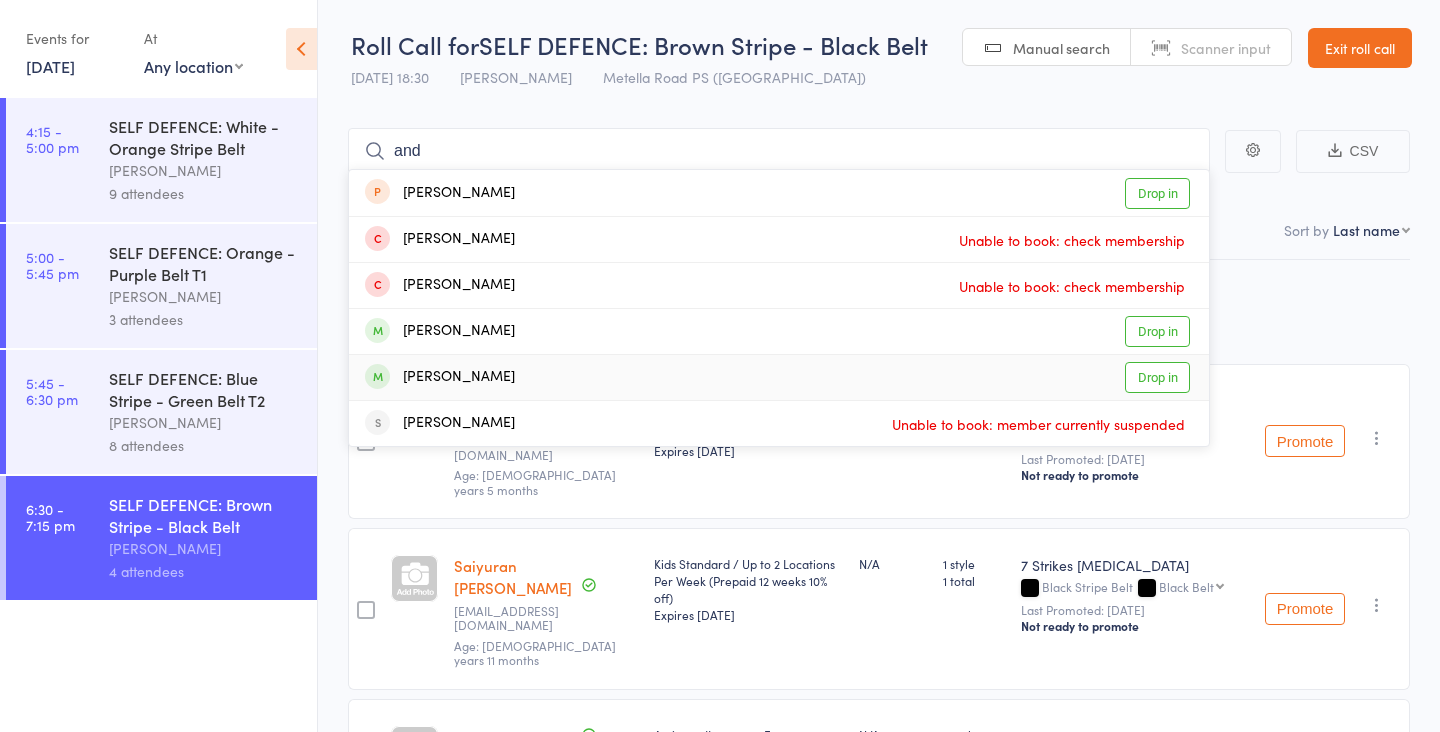 click on "Drop in" at bounding box center (1157, 377) 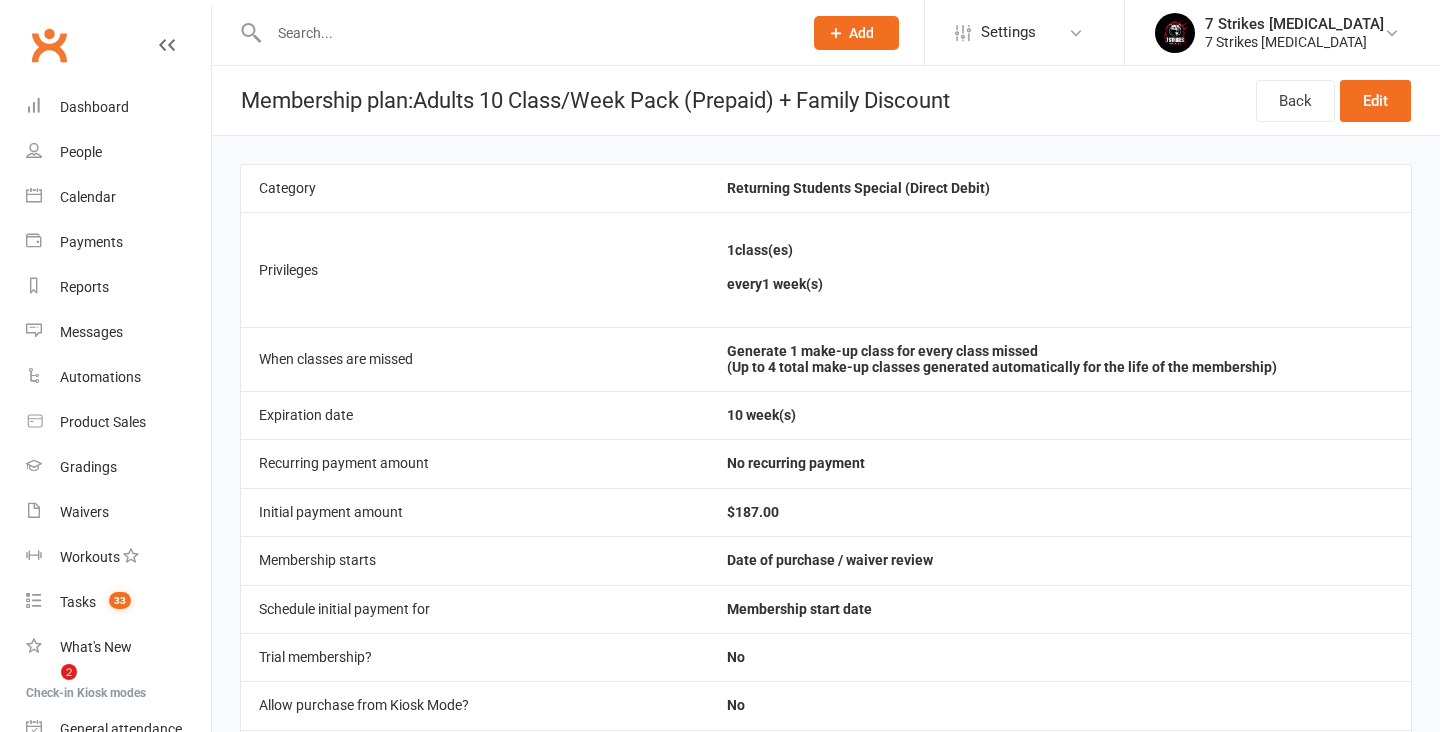 scroll, scrollTop: 0, scrollLeft: 0, axis: both 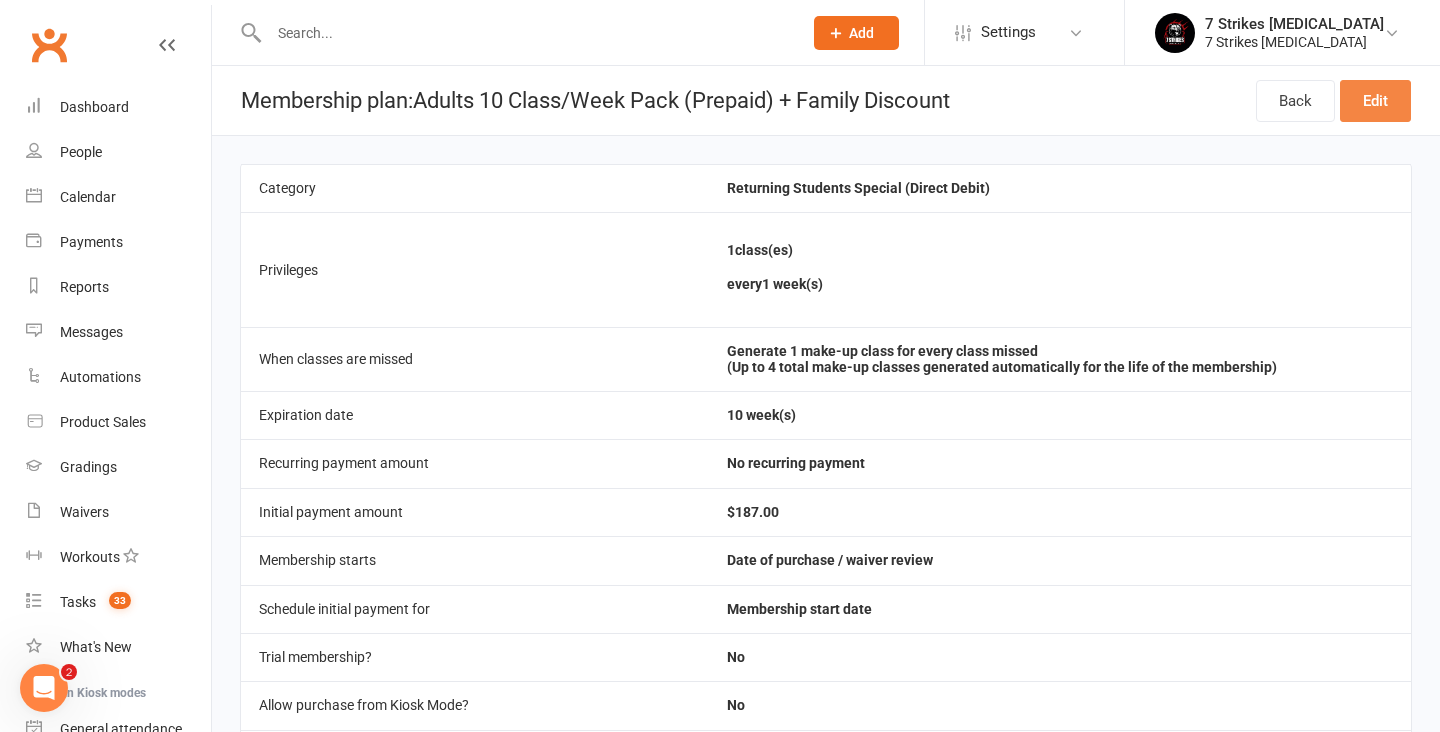 click on "Edit" at bounding box center (1375, 101) 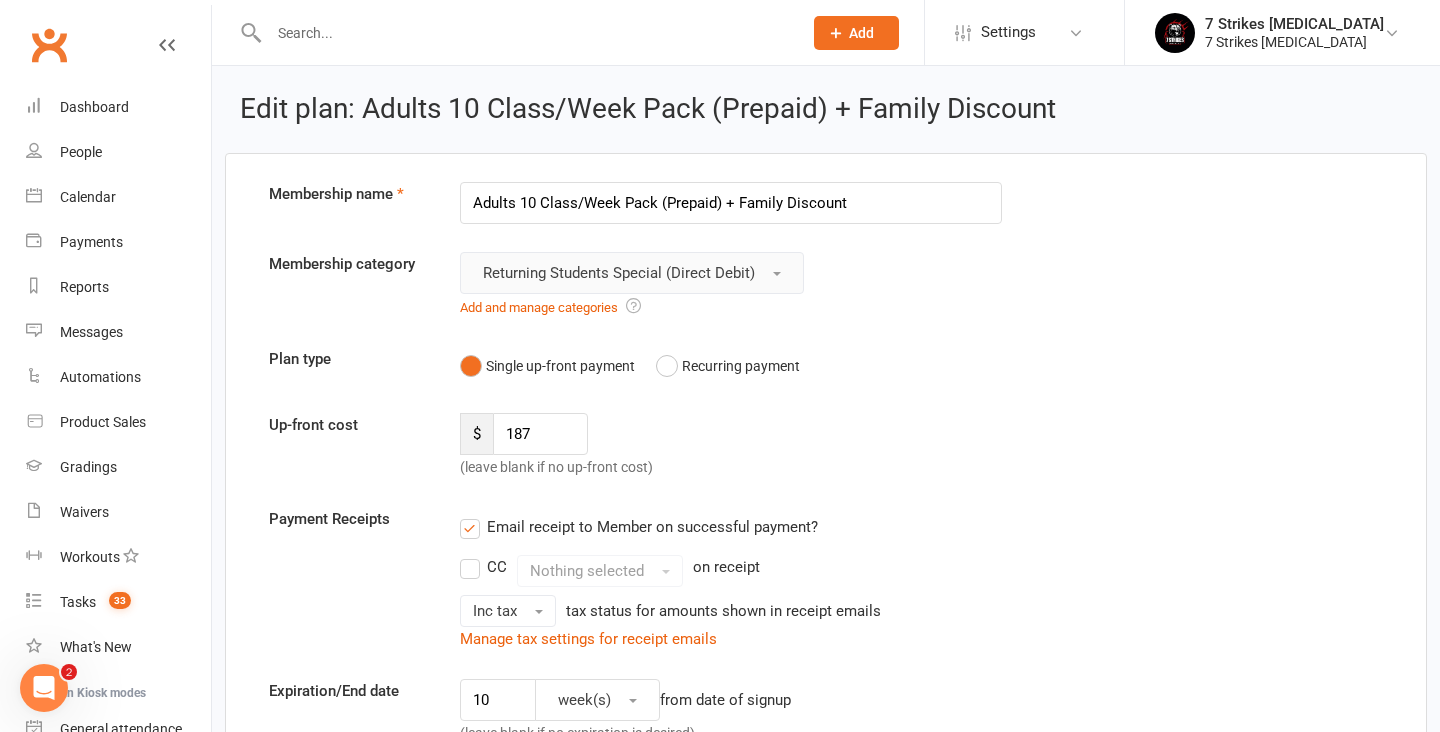 click on "Returning Students Special (Direct Debit)" at bounding box center (619, 273) 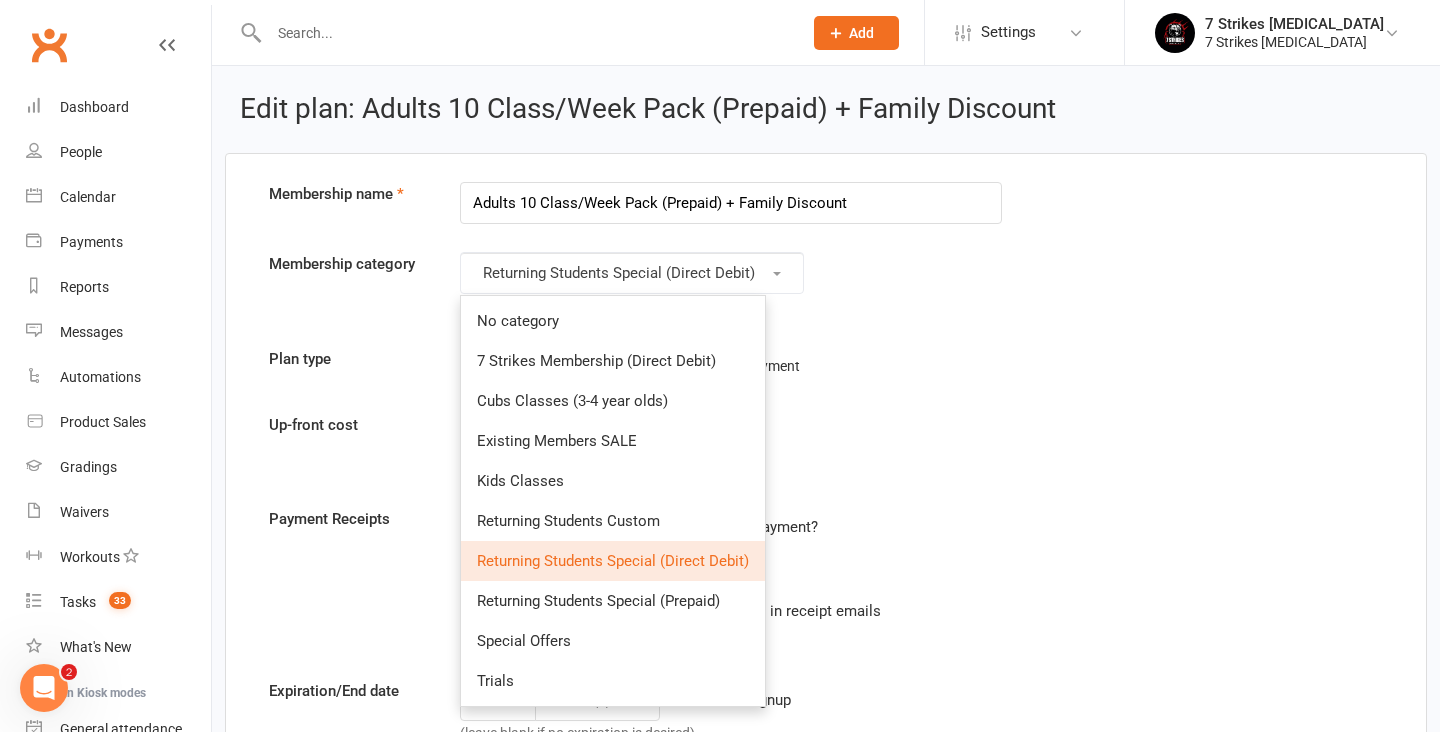 click on "Returning Students Special (Direct Debit)
No category
7 Strikes Membership (Direct Debit)
Cubs Classes (3-4 year olds)
Existing Members SALE
Kids Classes
Returning Students Custom
Returning Students Special (Direct Debit)
Returning Students Special (Prepaid)
Special Offers
Trials
Add and manage categories" at bounding box center (731, 285) 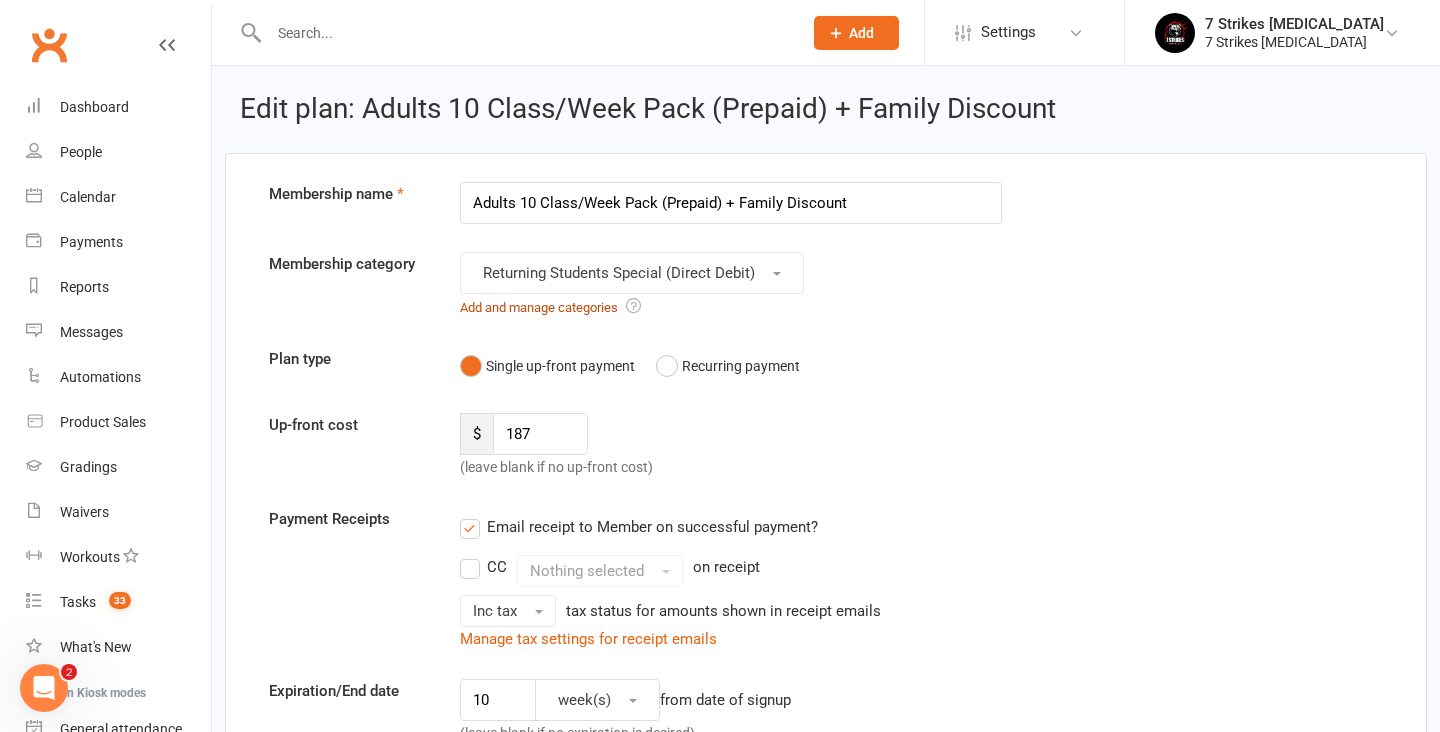 click on "Add and manage categories" at bounding box center [539, 307] 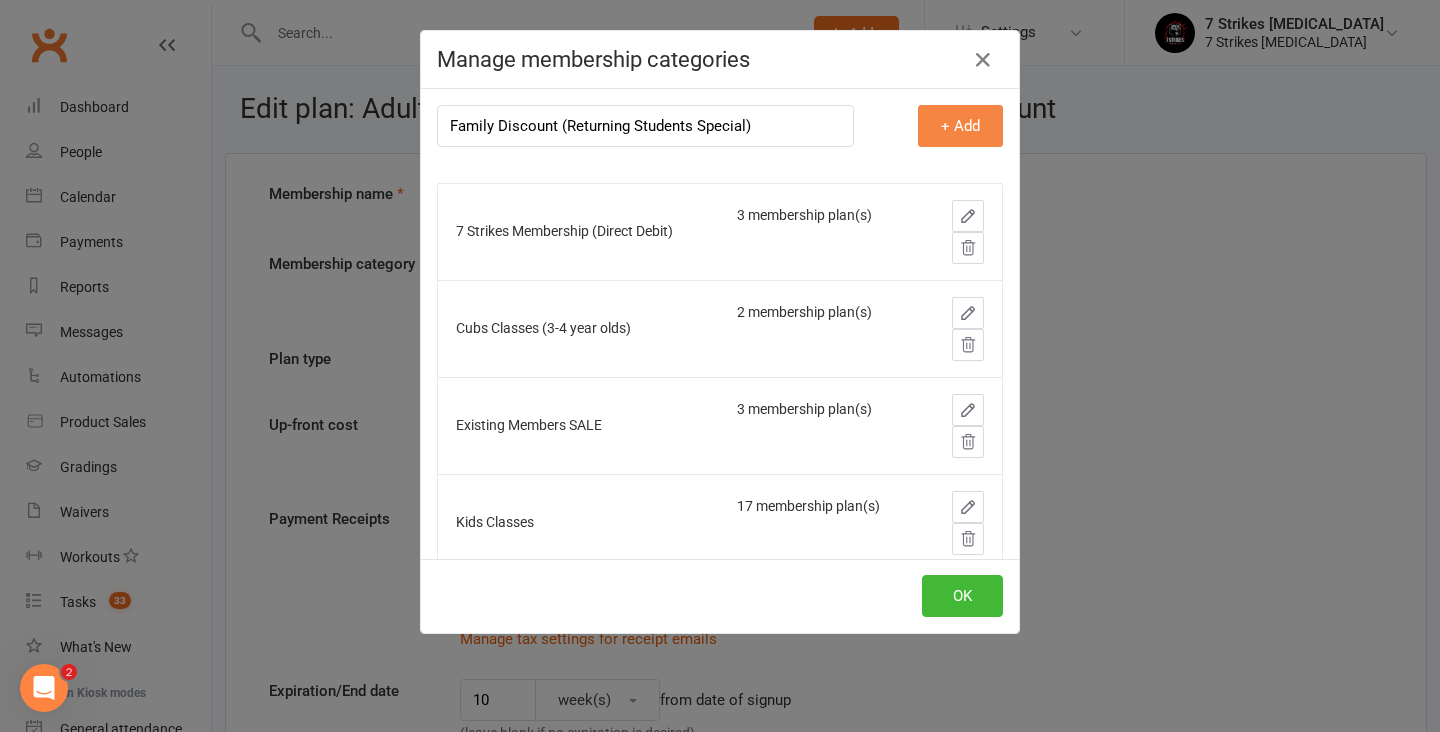 type on "Family Discount (Returning Students Special)" 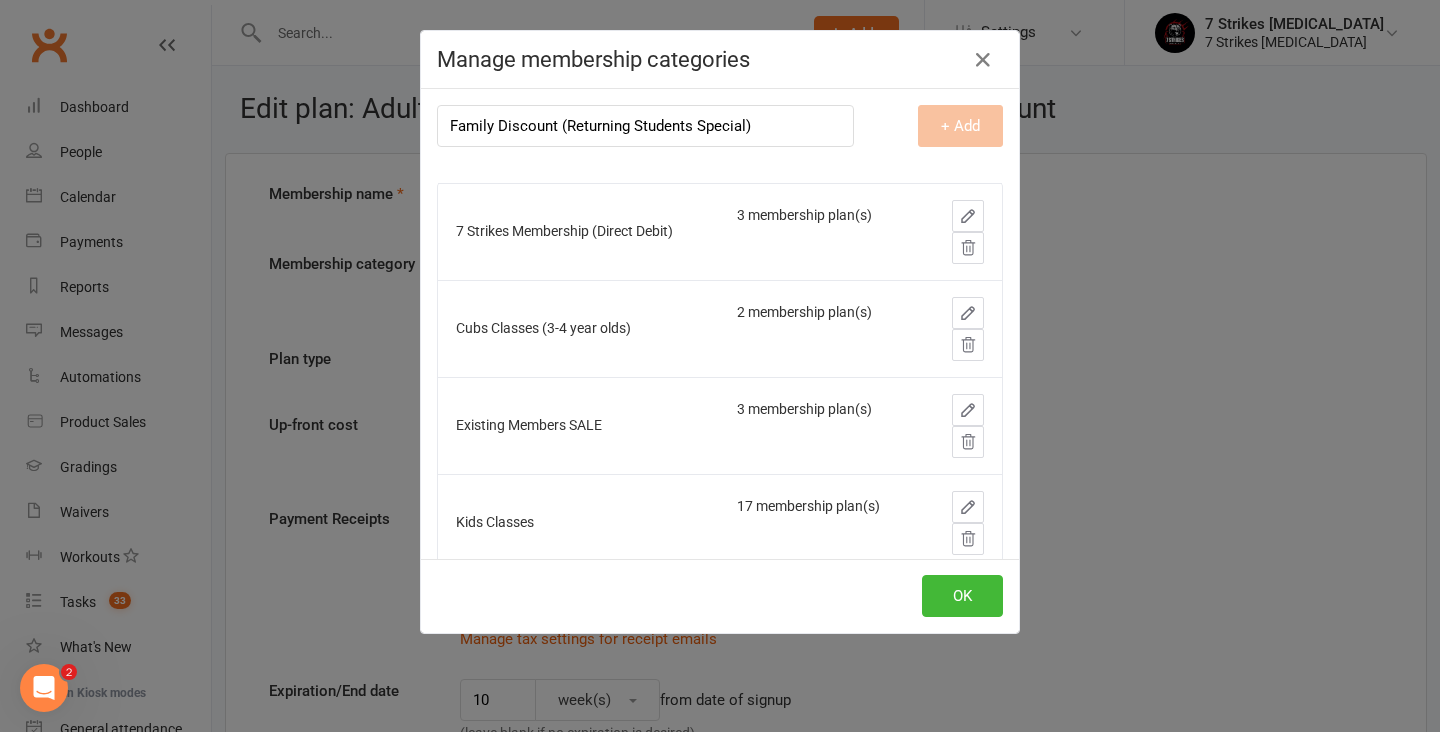 type 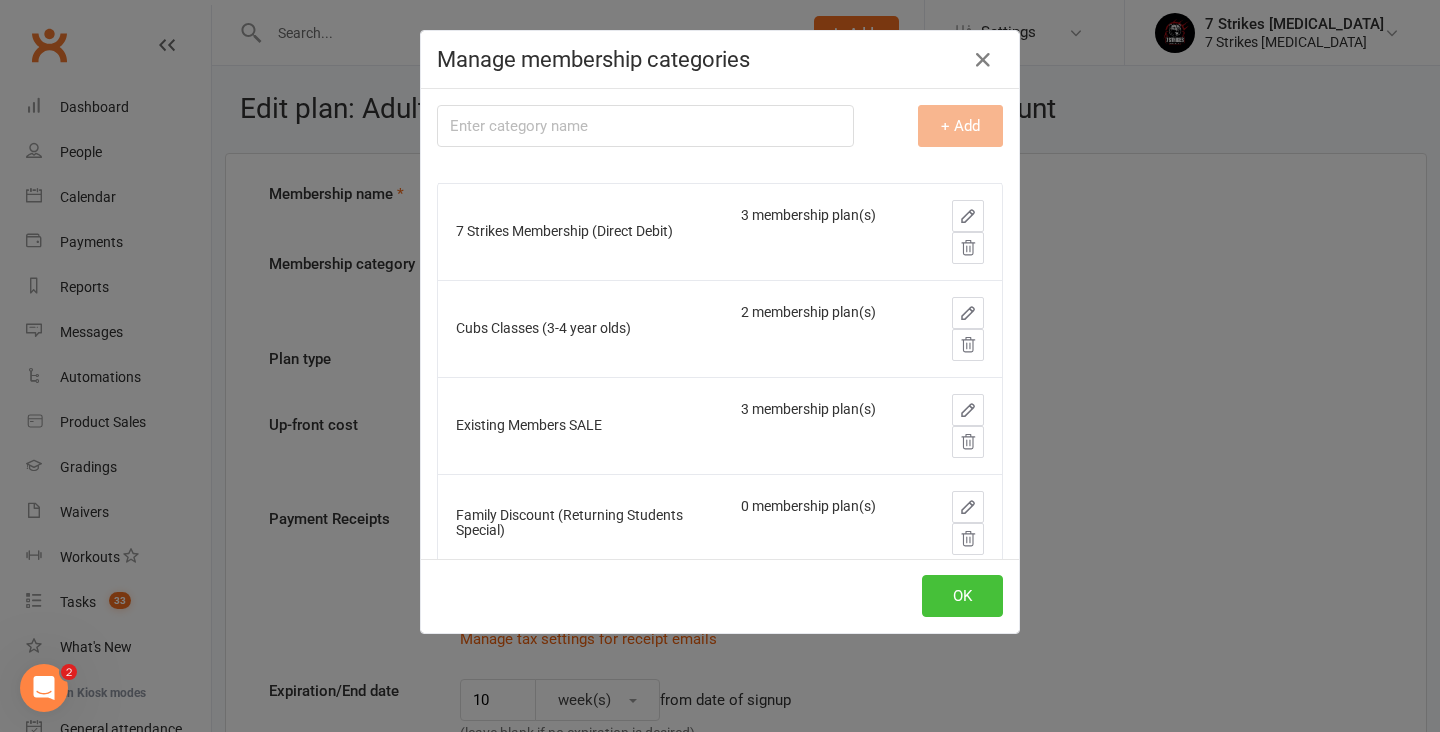 click on "OK" at bounding box center (962, 596) 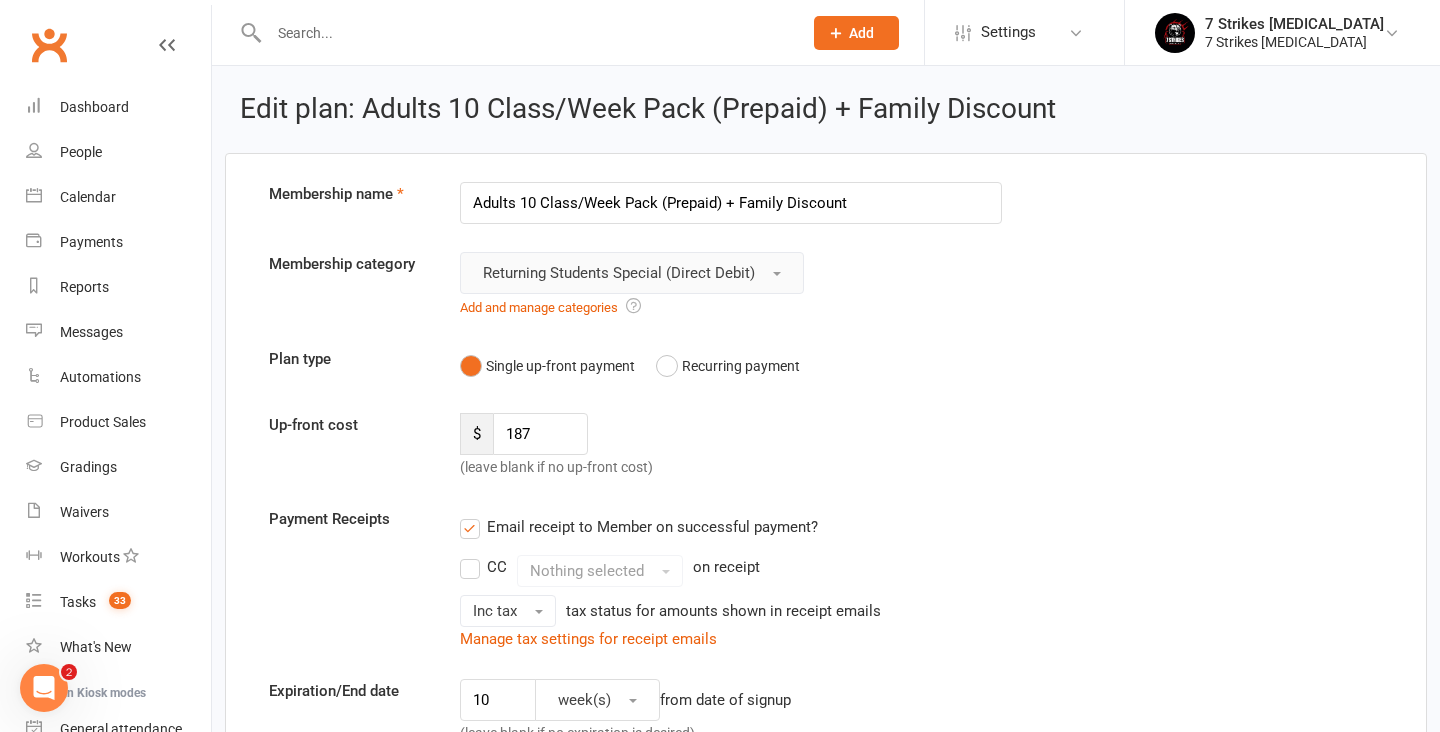 click on "Returning Students Special (Direct Debit)" at bounding box center (632, 273) 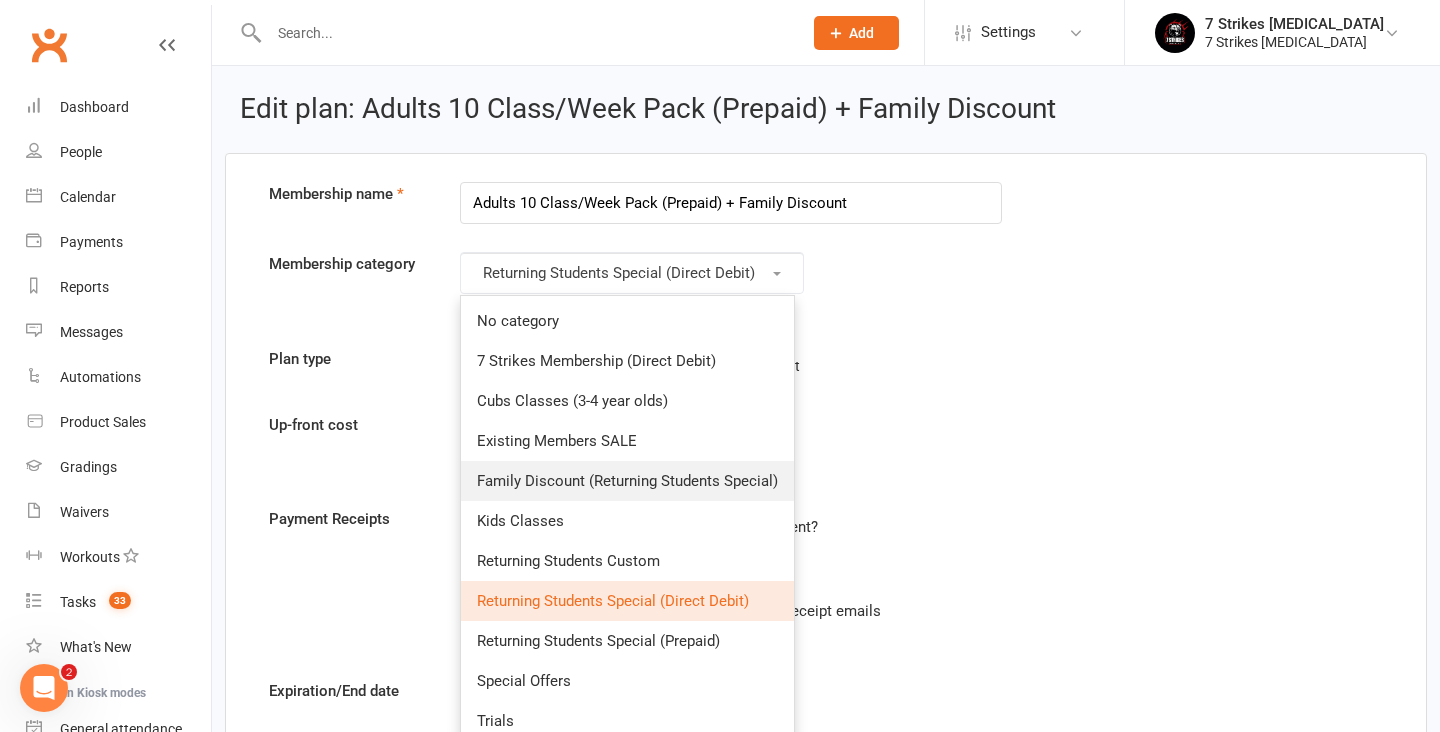 click on "Family Discount (Returning Students Special)" at bounding box center [627, 481] 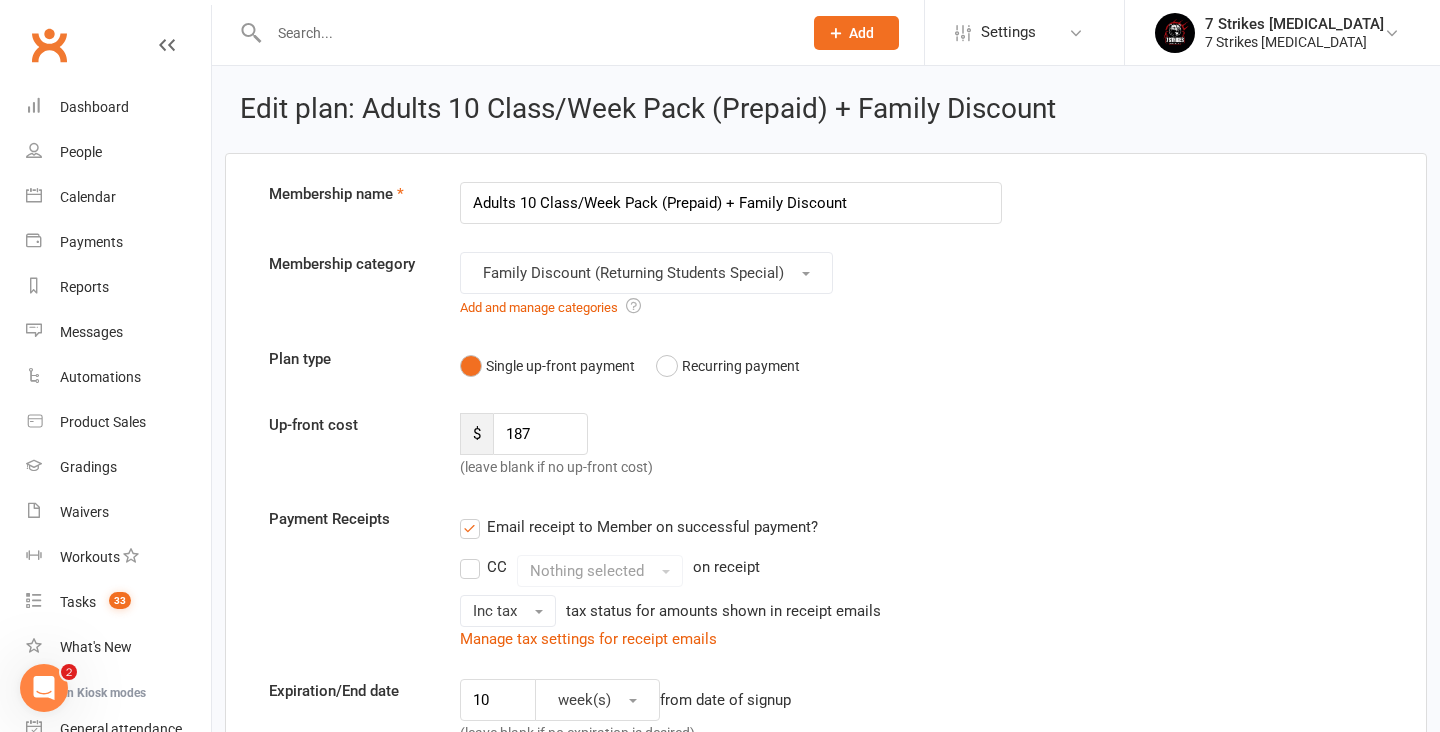 click on "Up-front cost $ 187 (leave blank if no up-front cost)" at bounding box center (826, 446) 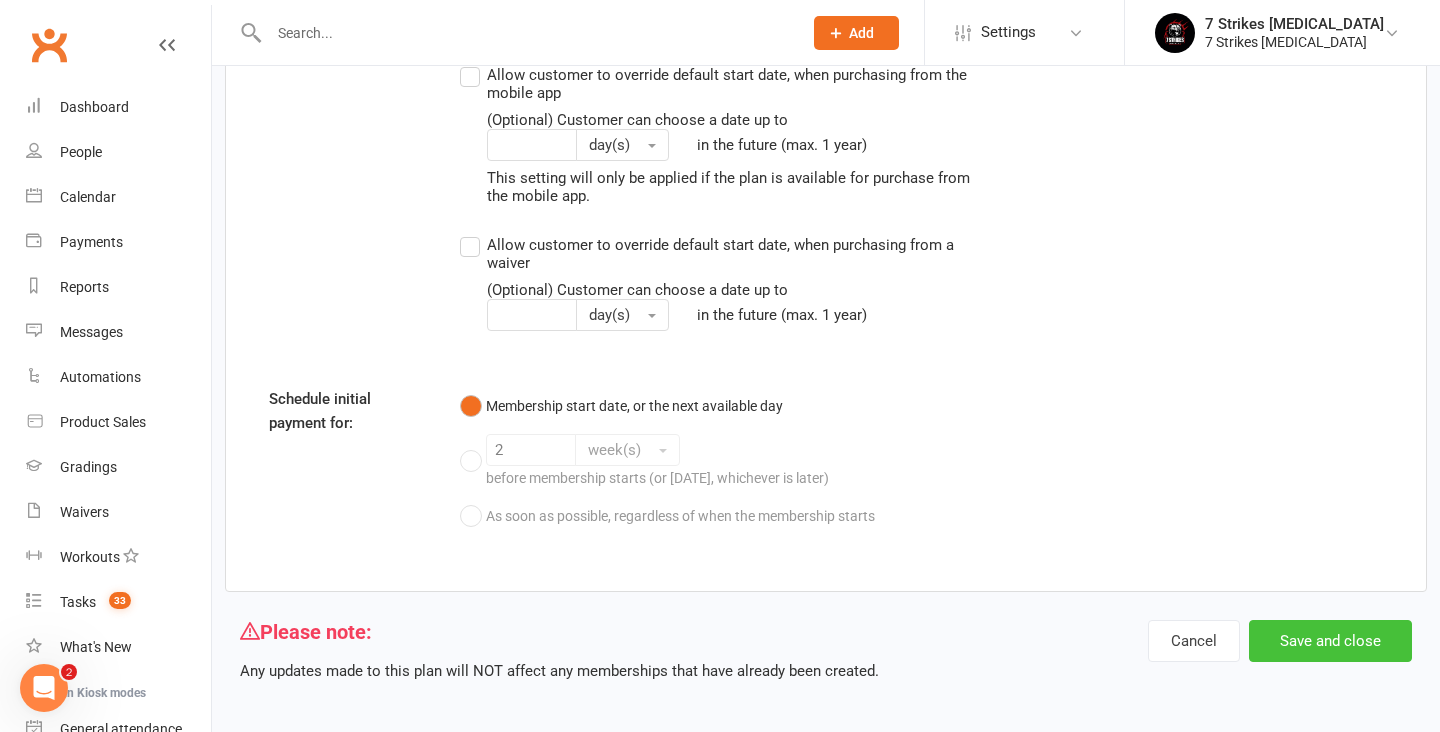 scroll, scrollTop: 2533, scrollLeft: 0, axis: vertical 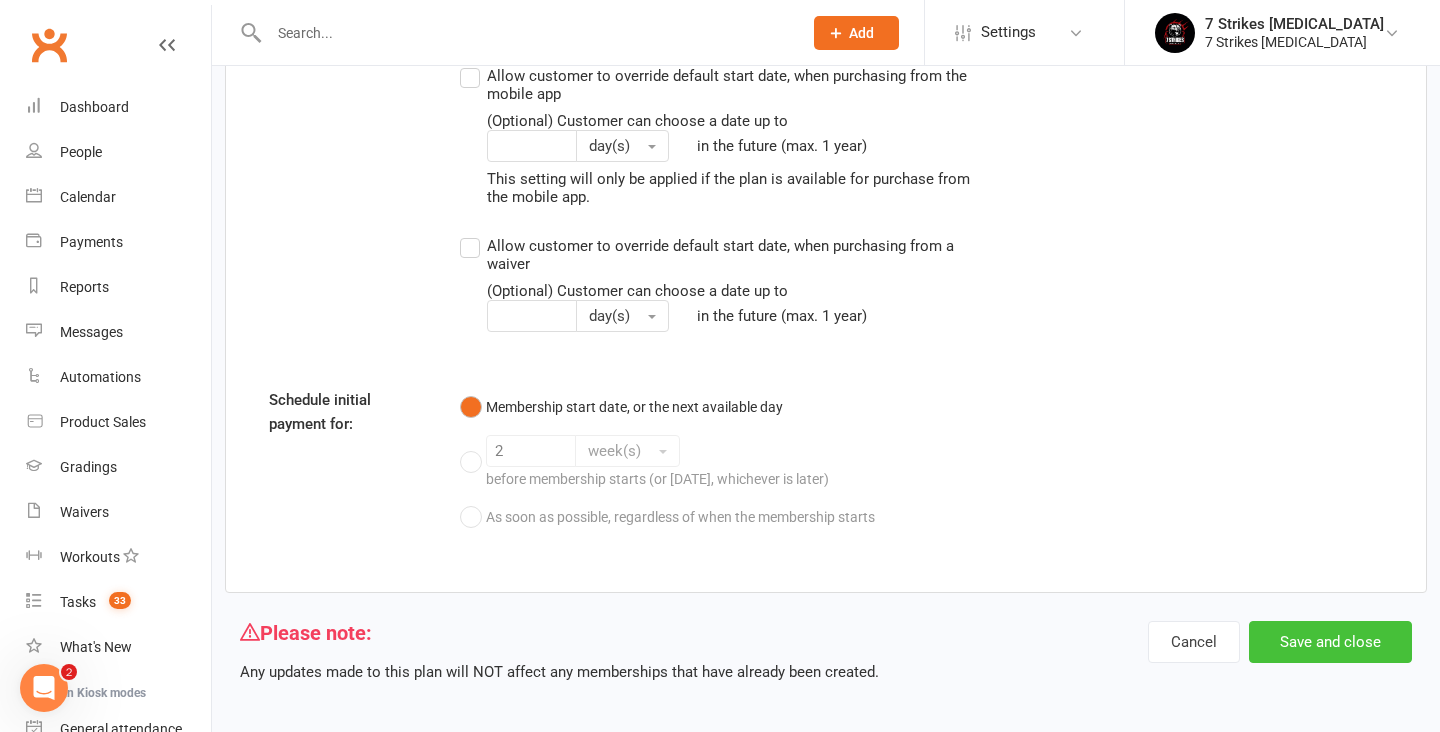 click on "Save and close" at bounding box center [1330, 642] 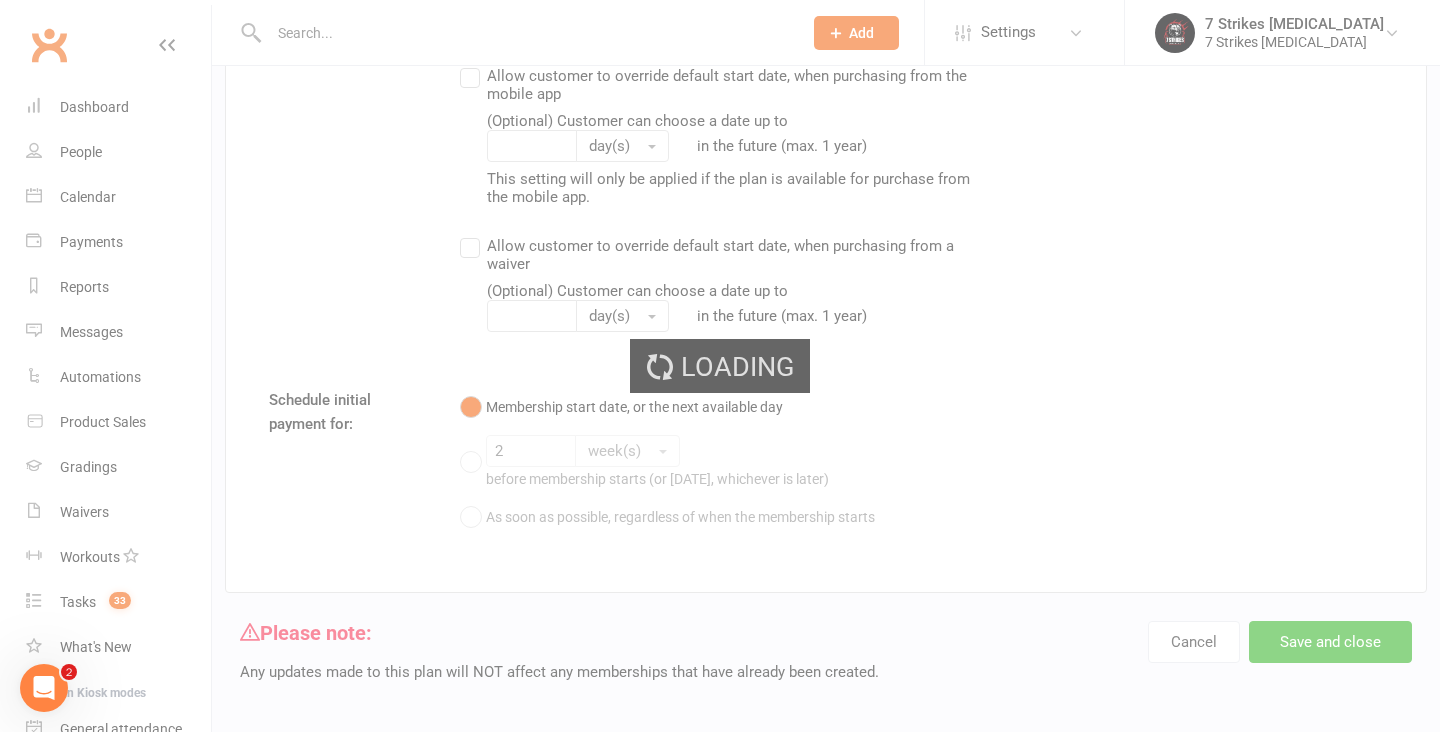 scroll, scrollTop: 0, scrollLeft: 0, axis: both 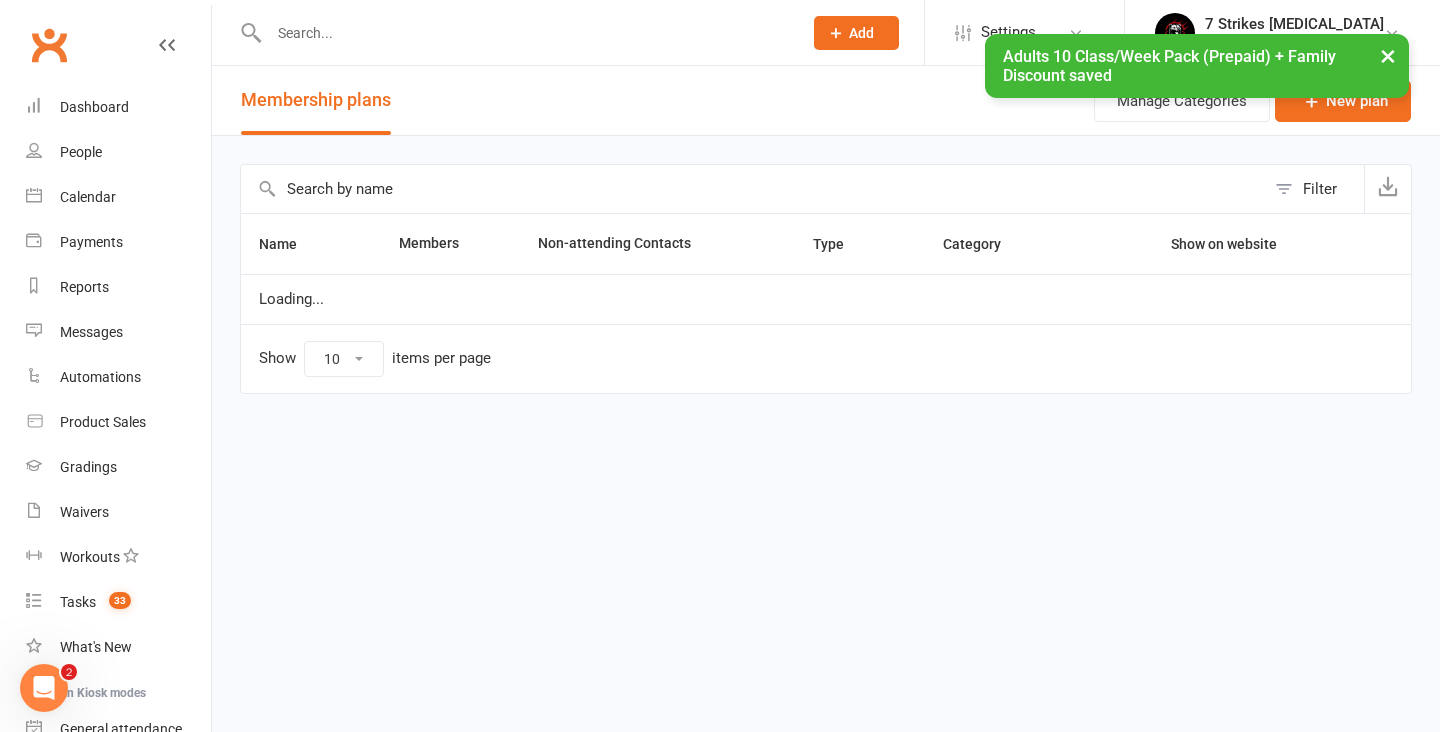 select on "100" 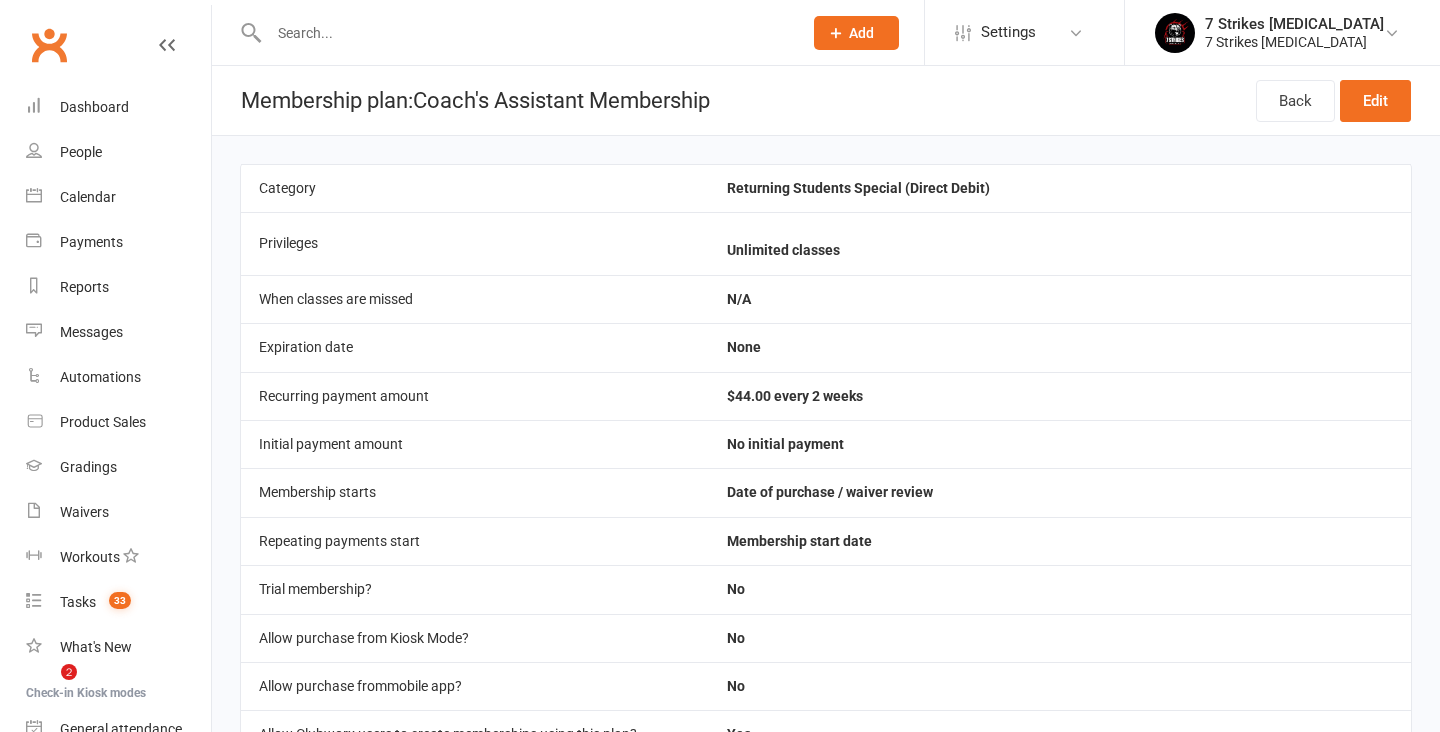 scroll, scrollTop: 0, scrollLeft: 0, axis: both 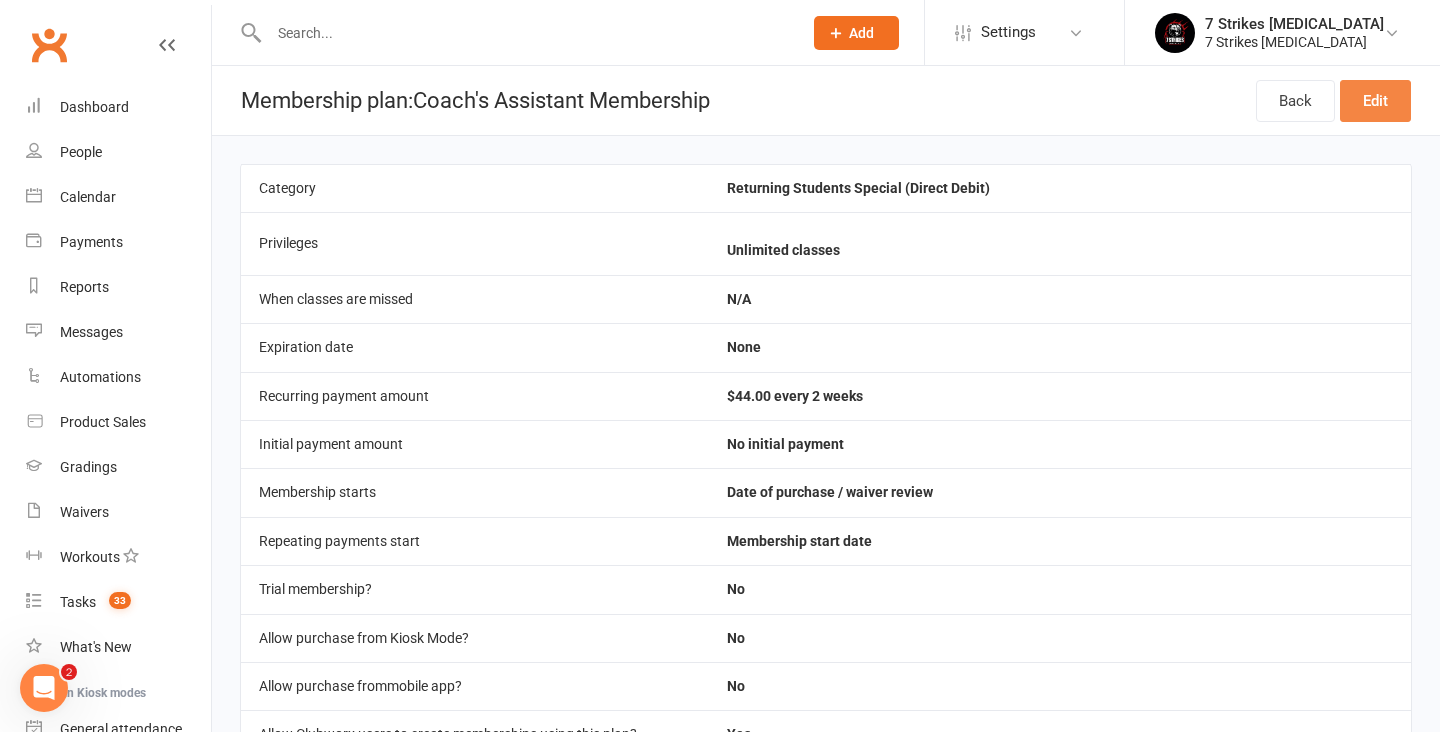 click on "Edit" at bounding box center (1375, 101) 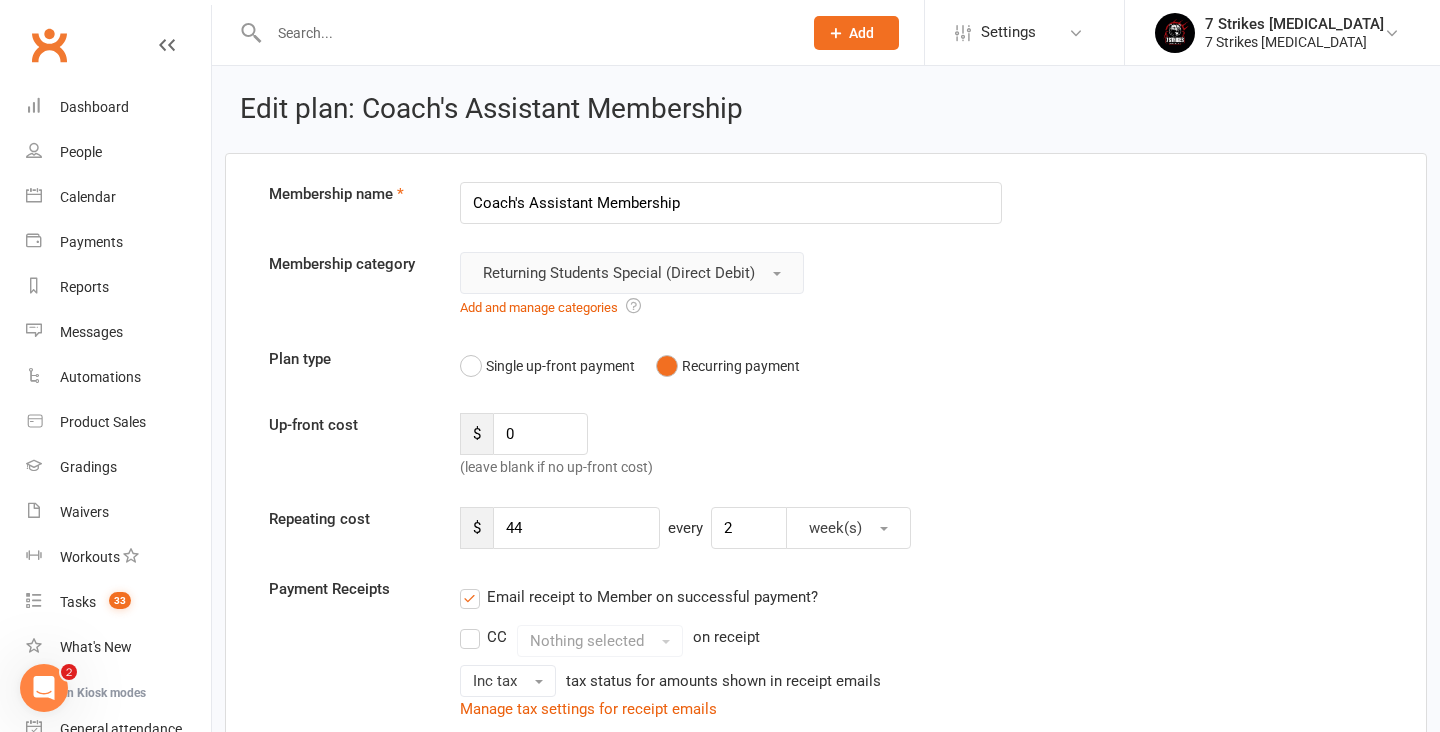 click on "Returning Students Special (Direct Debit)" at bounding box center (619, 273) 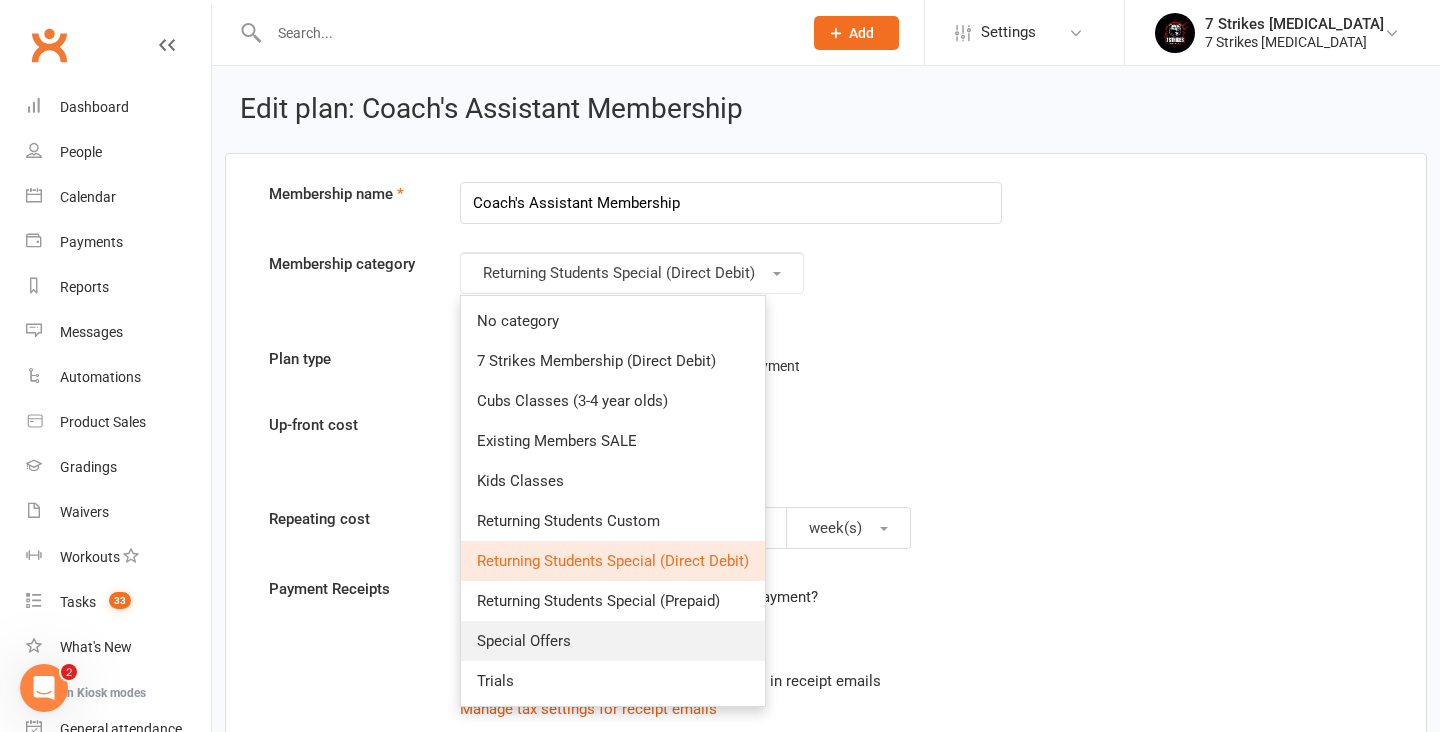 click on "Special Offers" at bounding box center [613, 641] 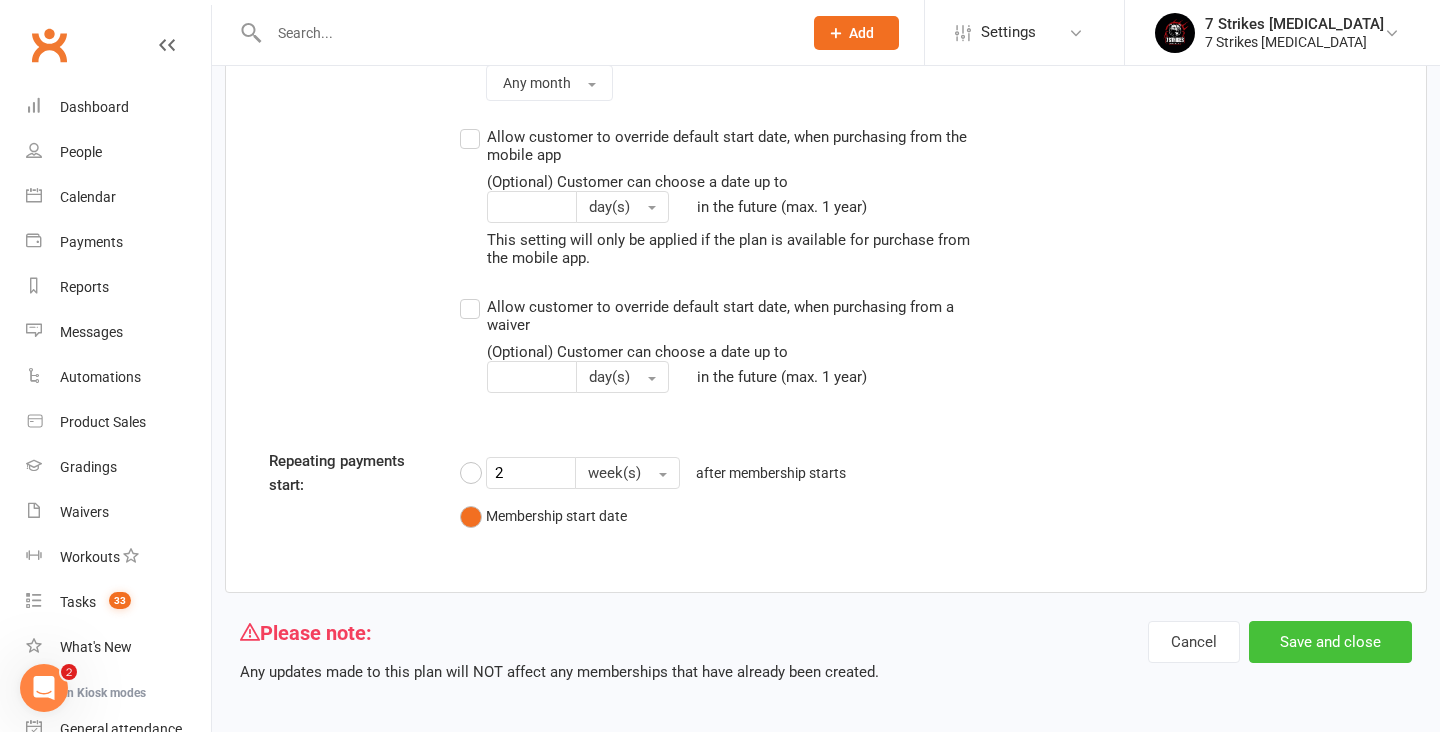 scroll, scrollTop: 2418, scrollLeft: 0, axis: vertical 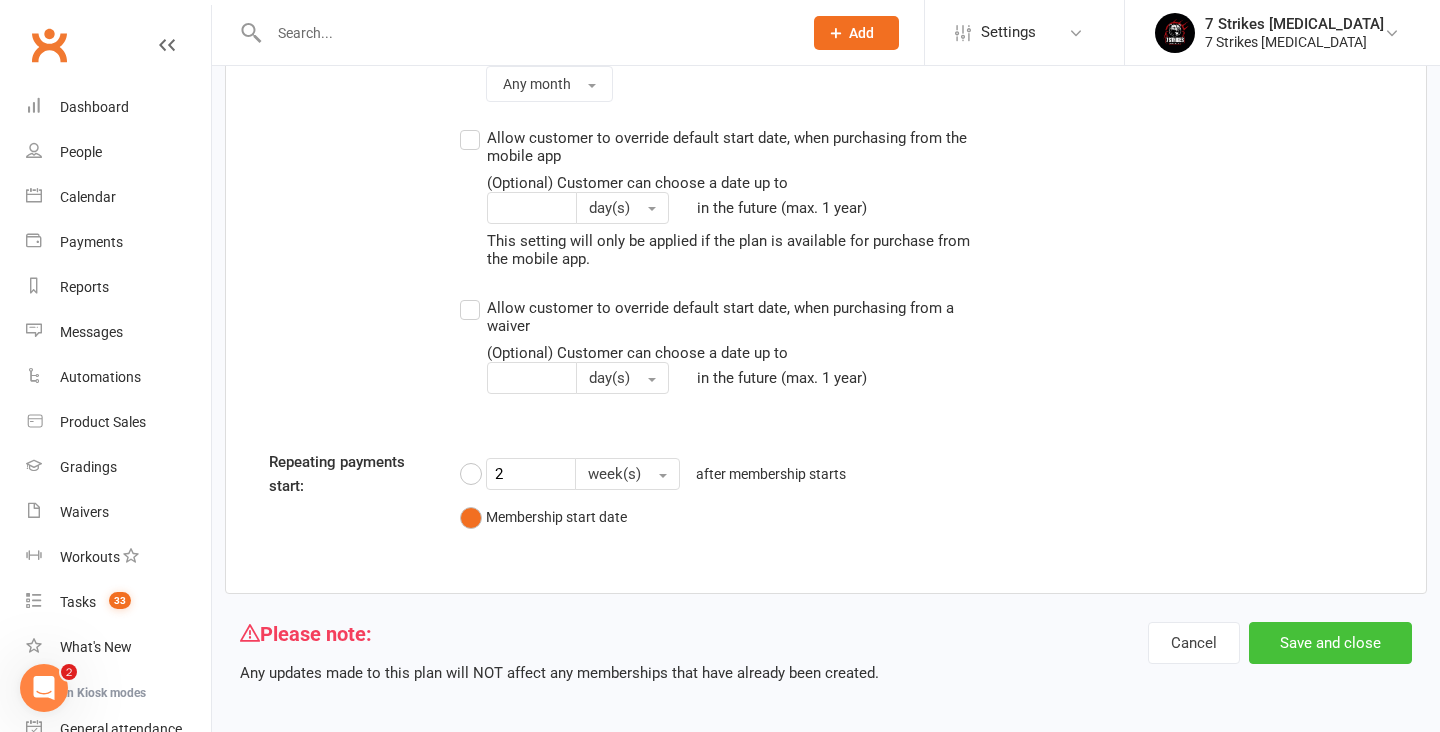 click on "Save and close" at bounding box center (1330, 643) 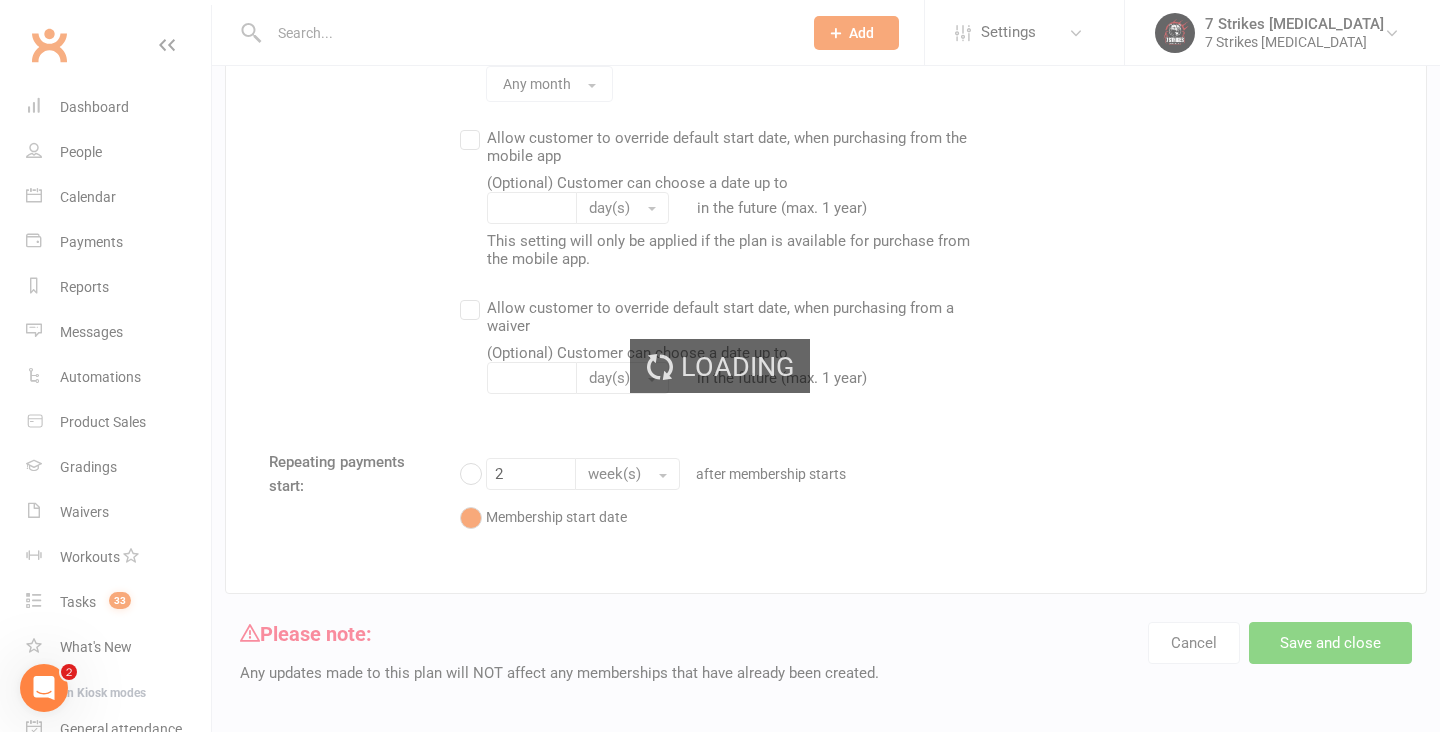 scroll, scrollTop: 0, scrollLeft: 0, axis: both 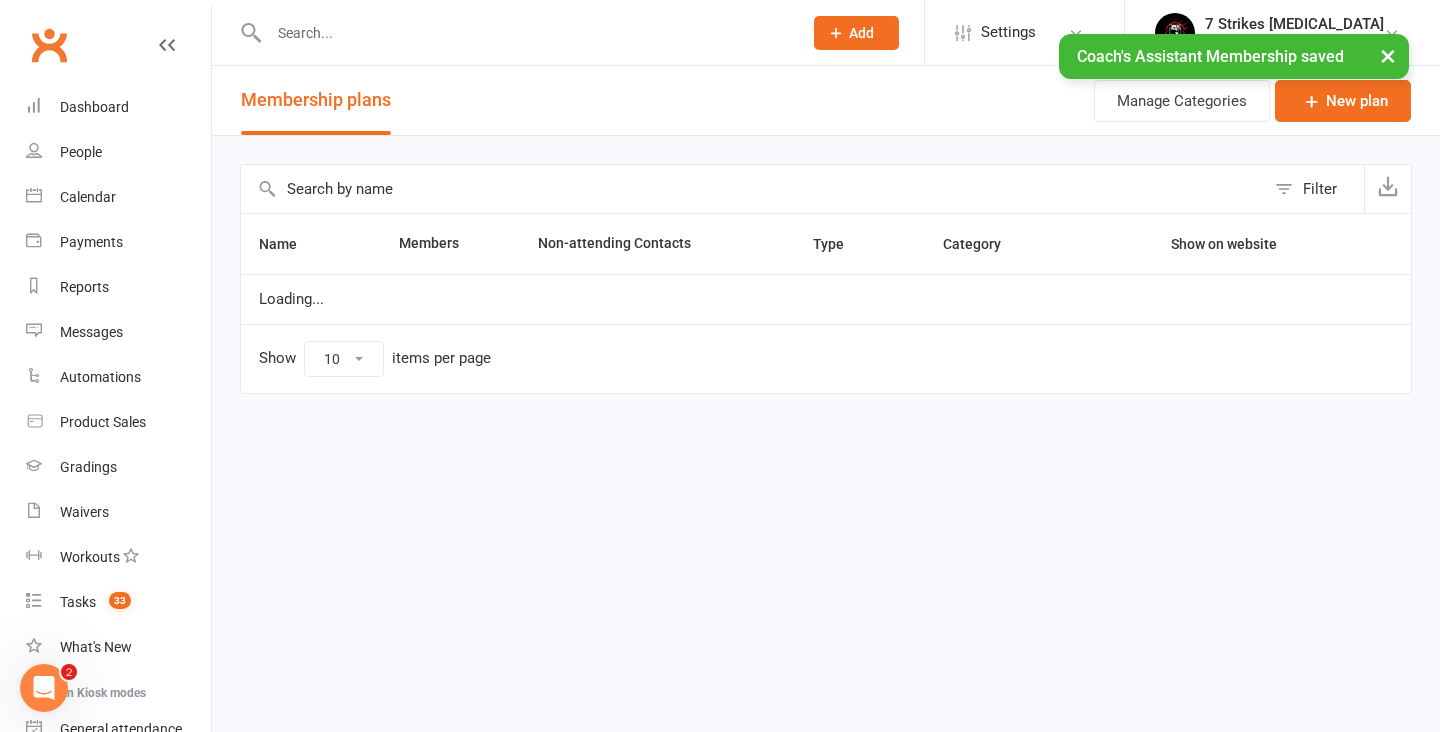 select on "100" 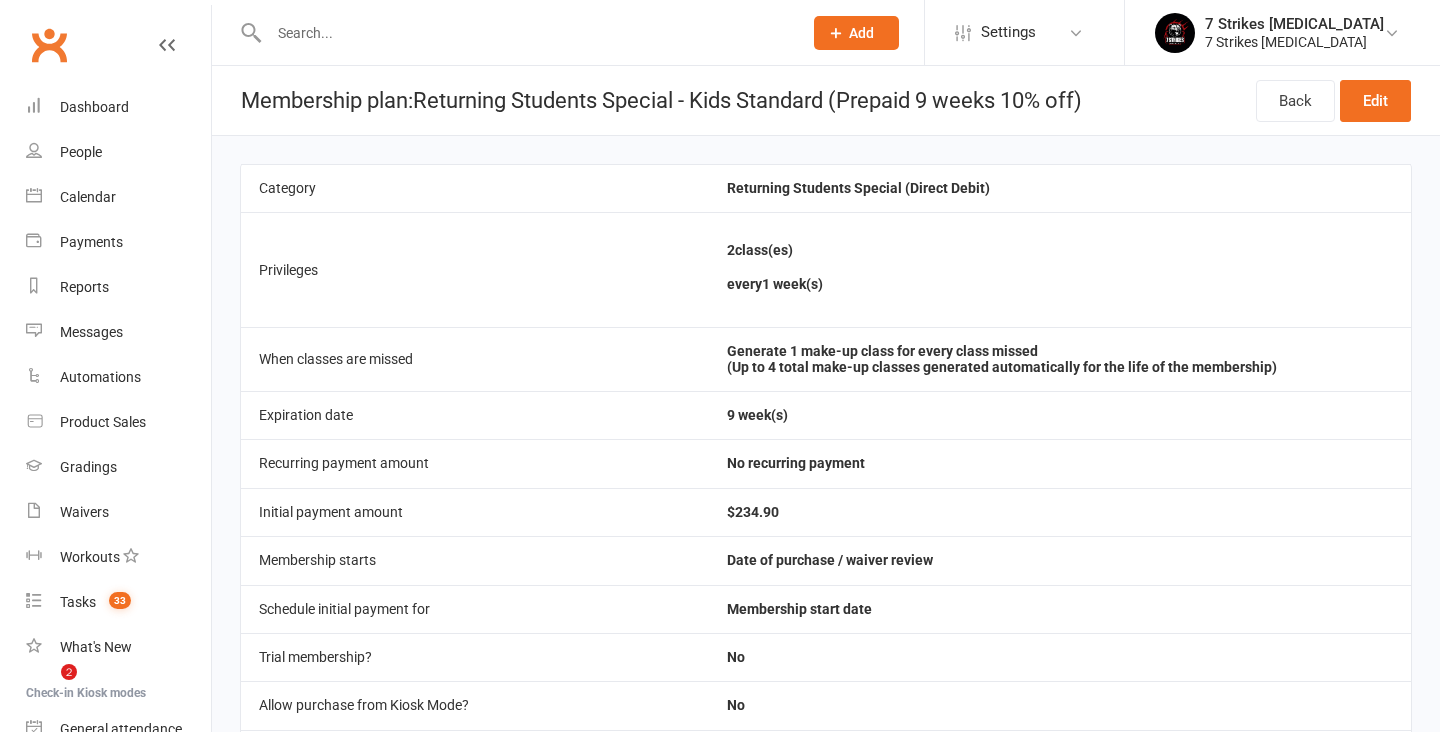 scroll, scrollTop: 0, scrollLeft: 0, axis: both 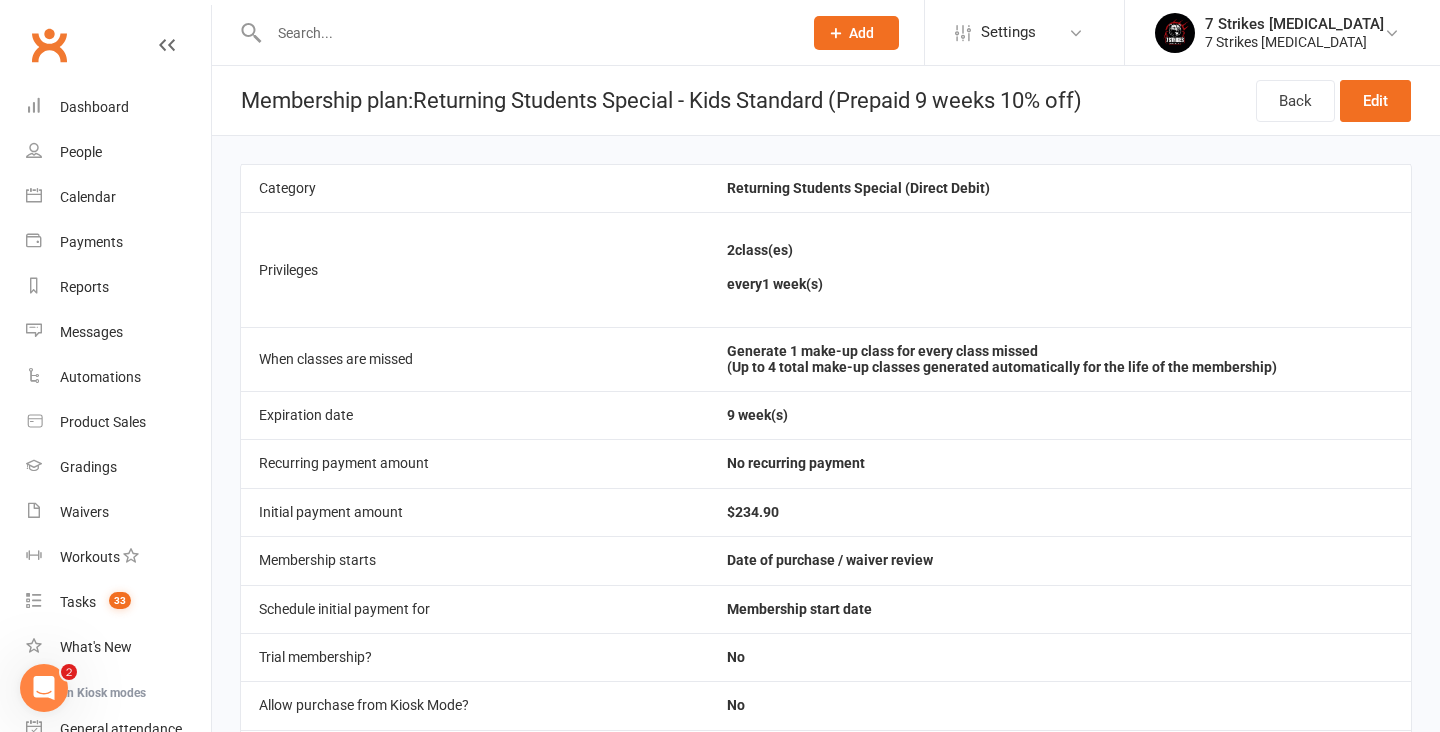 drag, startPoint x: 1383, startPoint y: 89, endPoint x: 1286, endPoint y: 153, distance: 116.21101 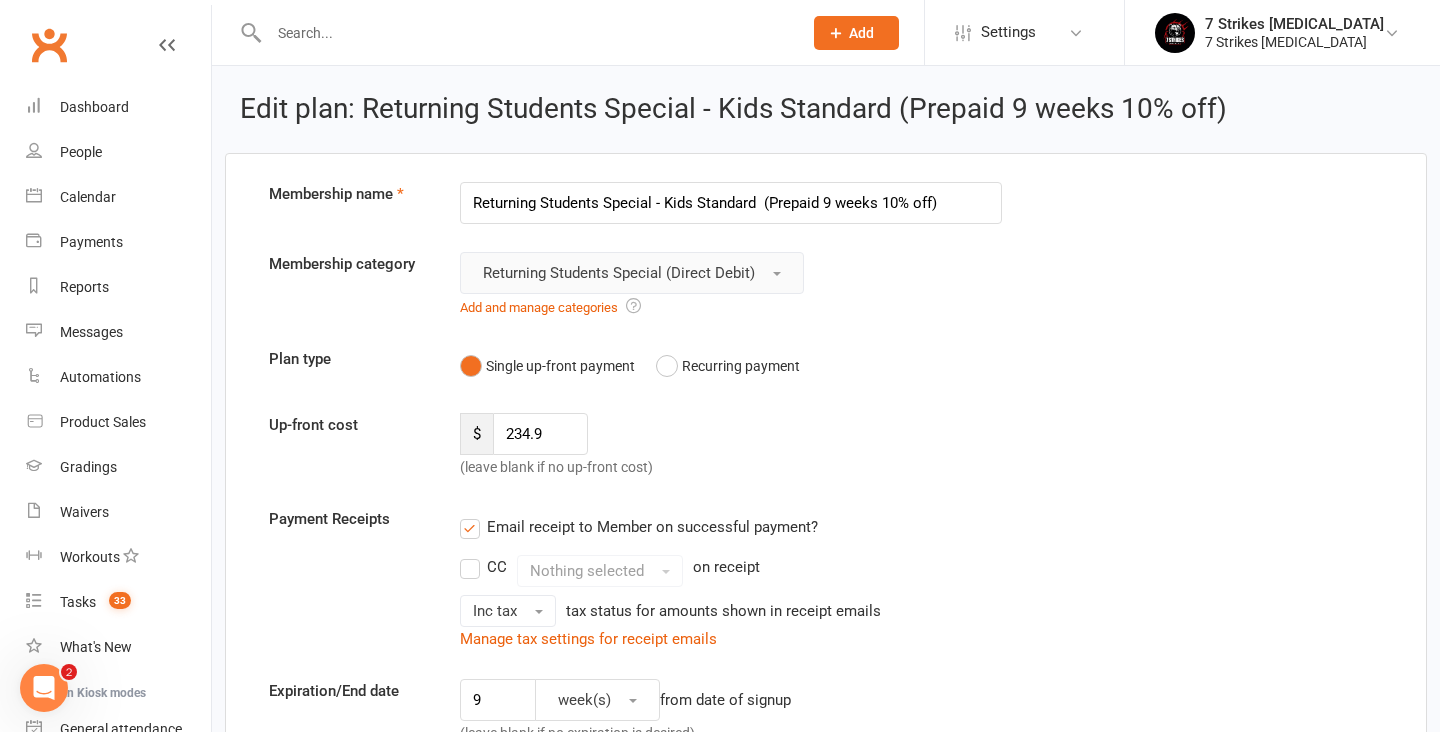 click on "Returning Students Special (Direct Debit)" at bounding box center (619, 273) 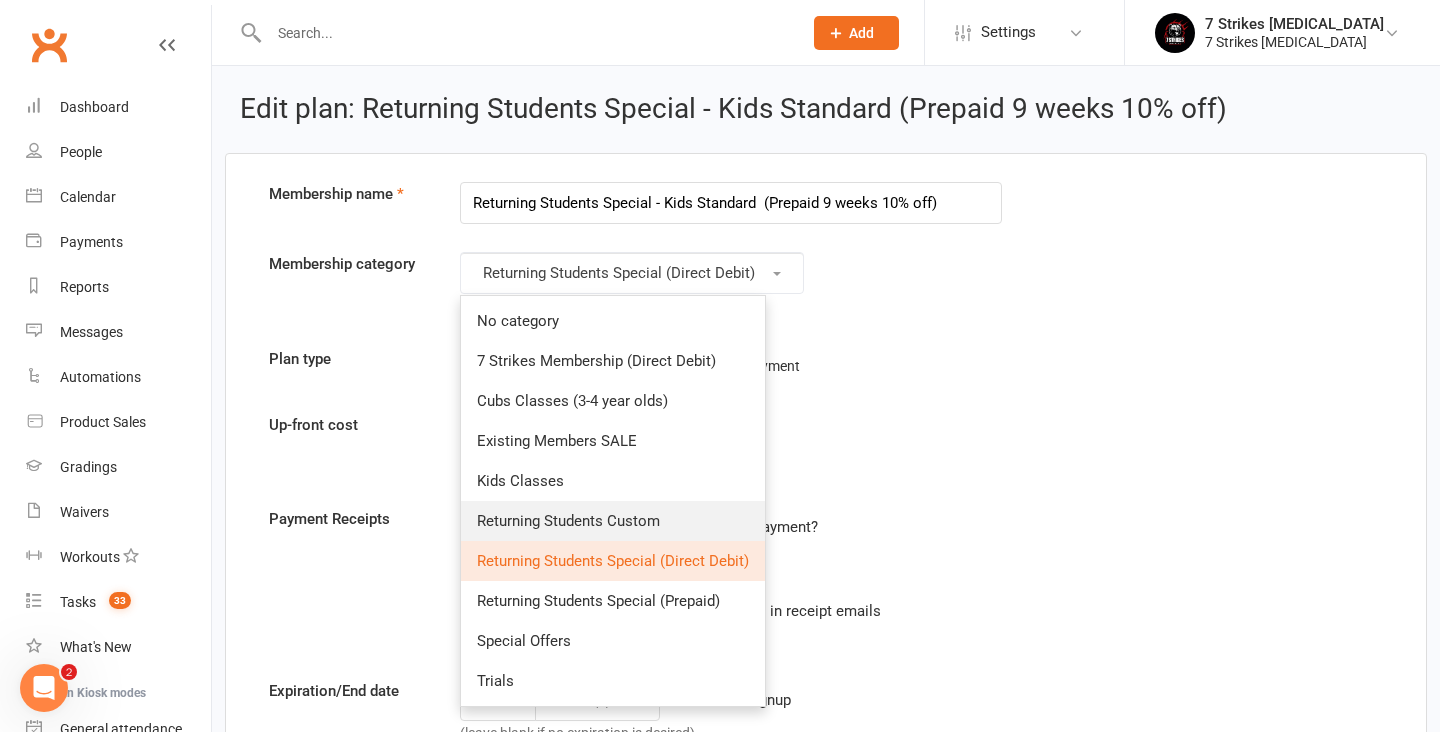 click on "Returning Students Custom" at bounding box center [568, 521] 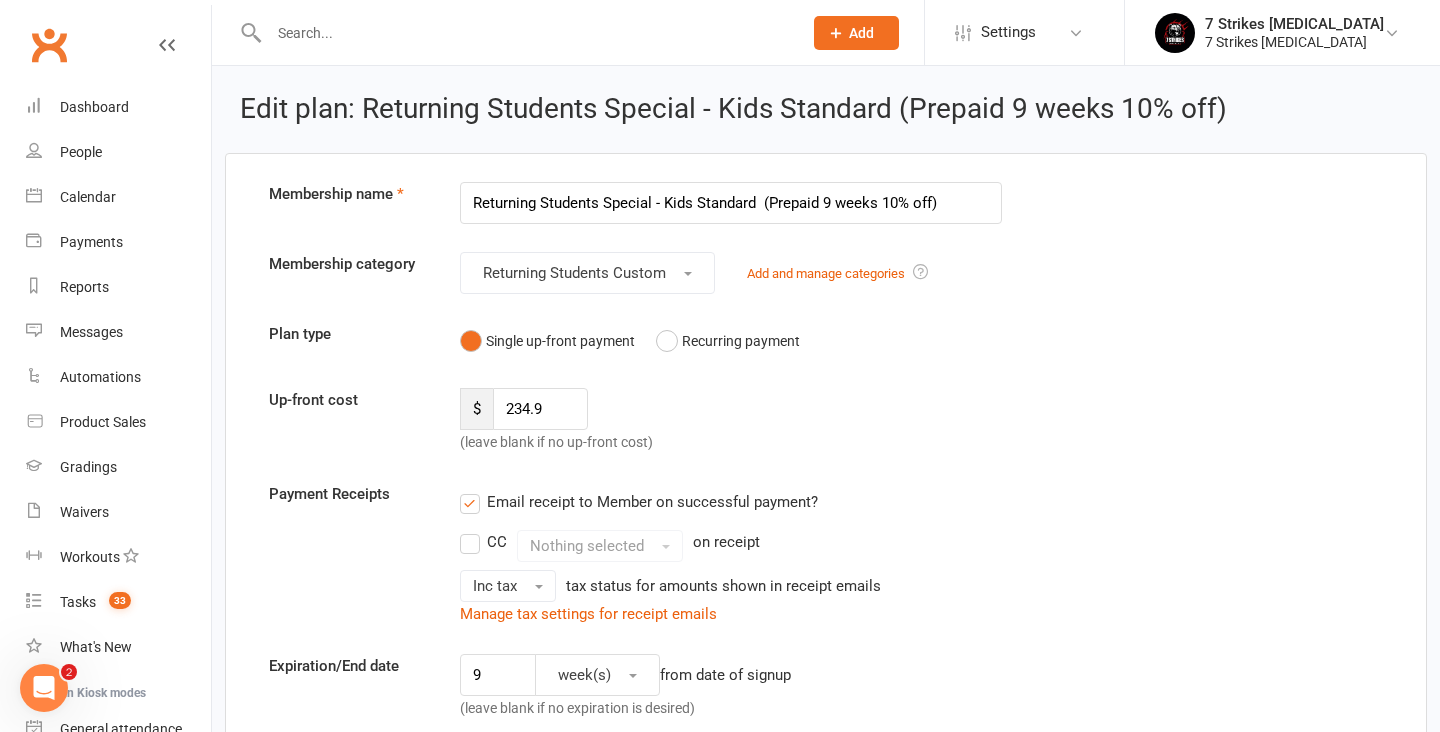 click on "Plan type Single up-front payment Recurring payment" at bounding box center [826, 341] 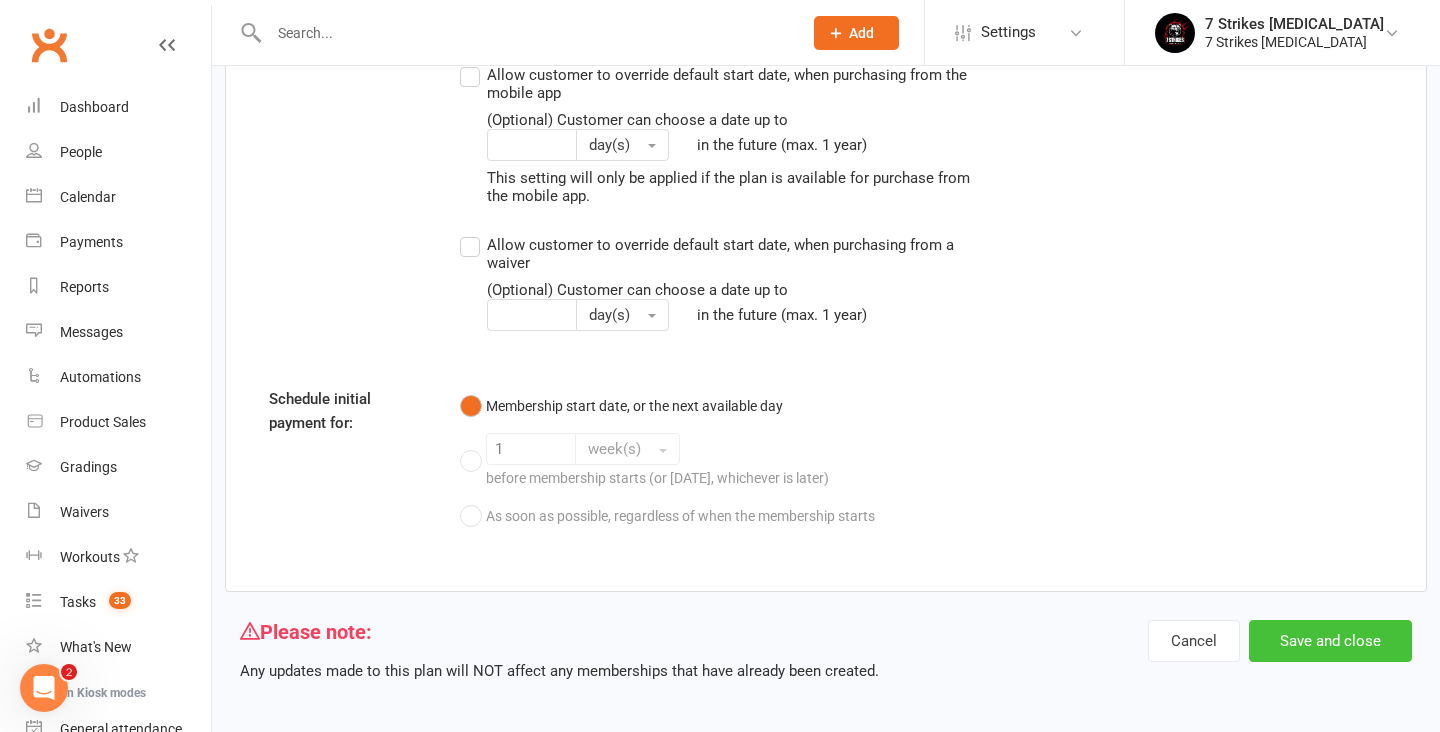 scroll, scrollTop: 2508, scrollLeft: 0, axis: vertical 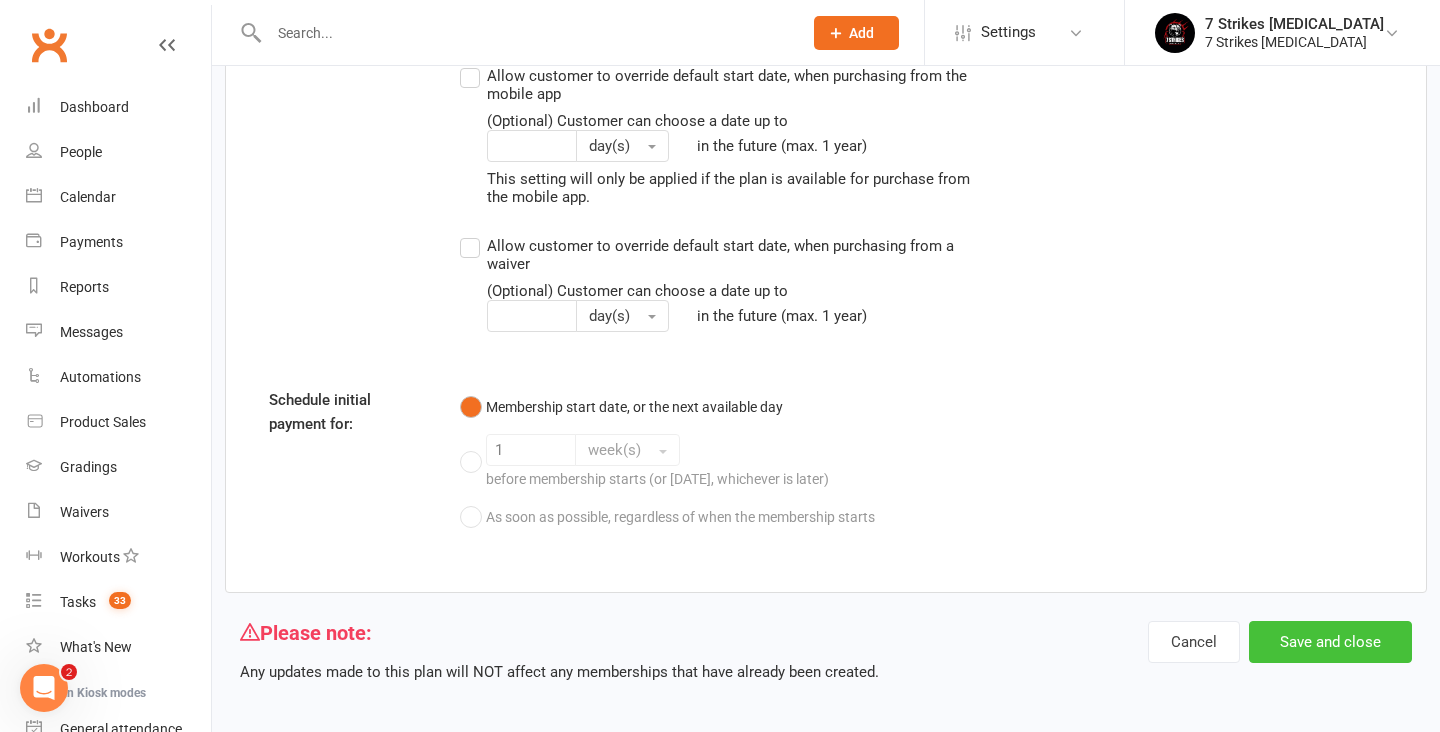 click on "Save and close" at bounding box center (1330, 642) 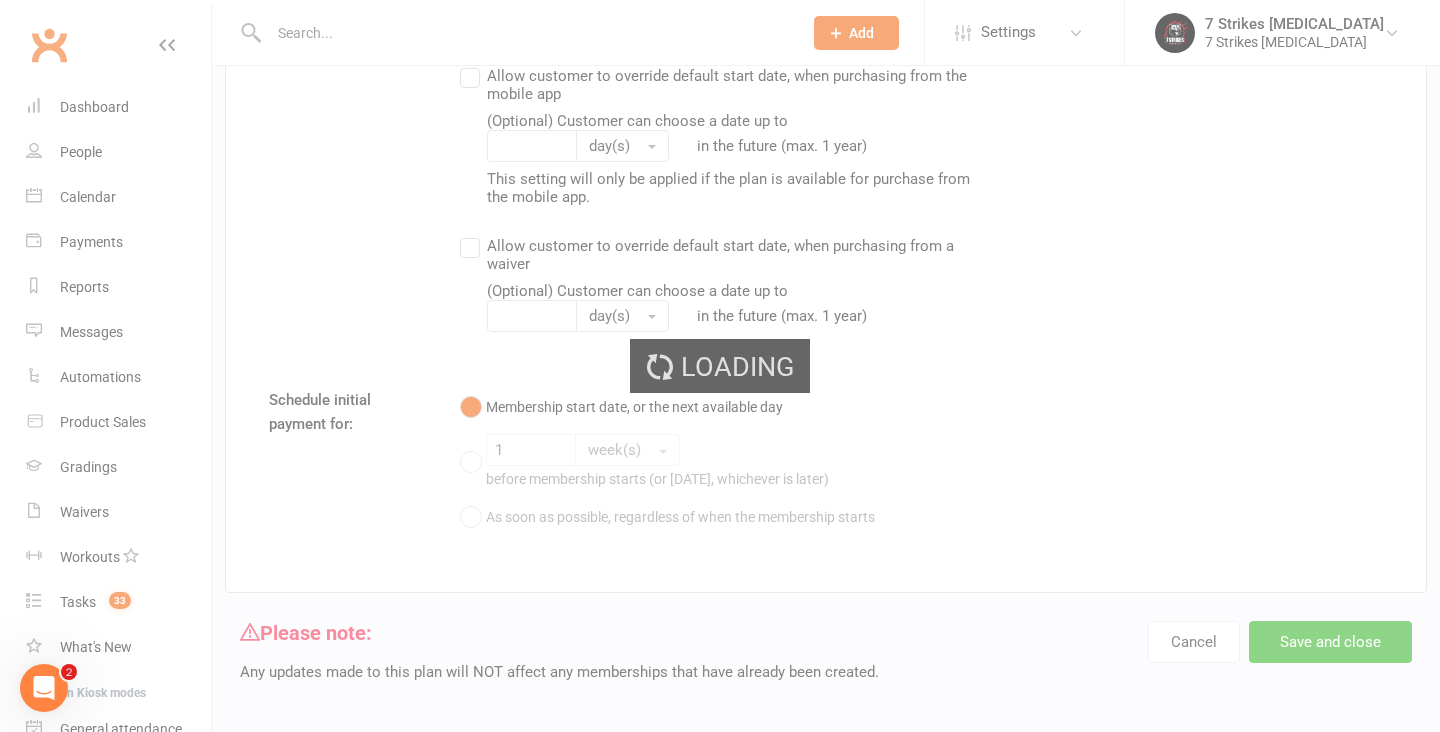 scroll, scrollTop: 0, scrollLeft: 0, axis: both 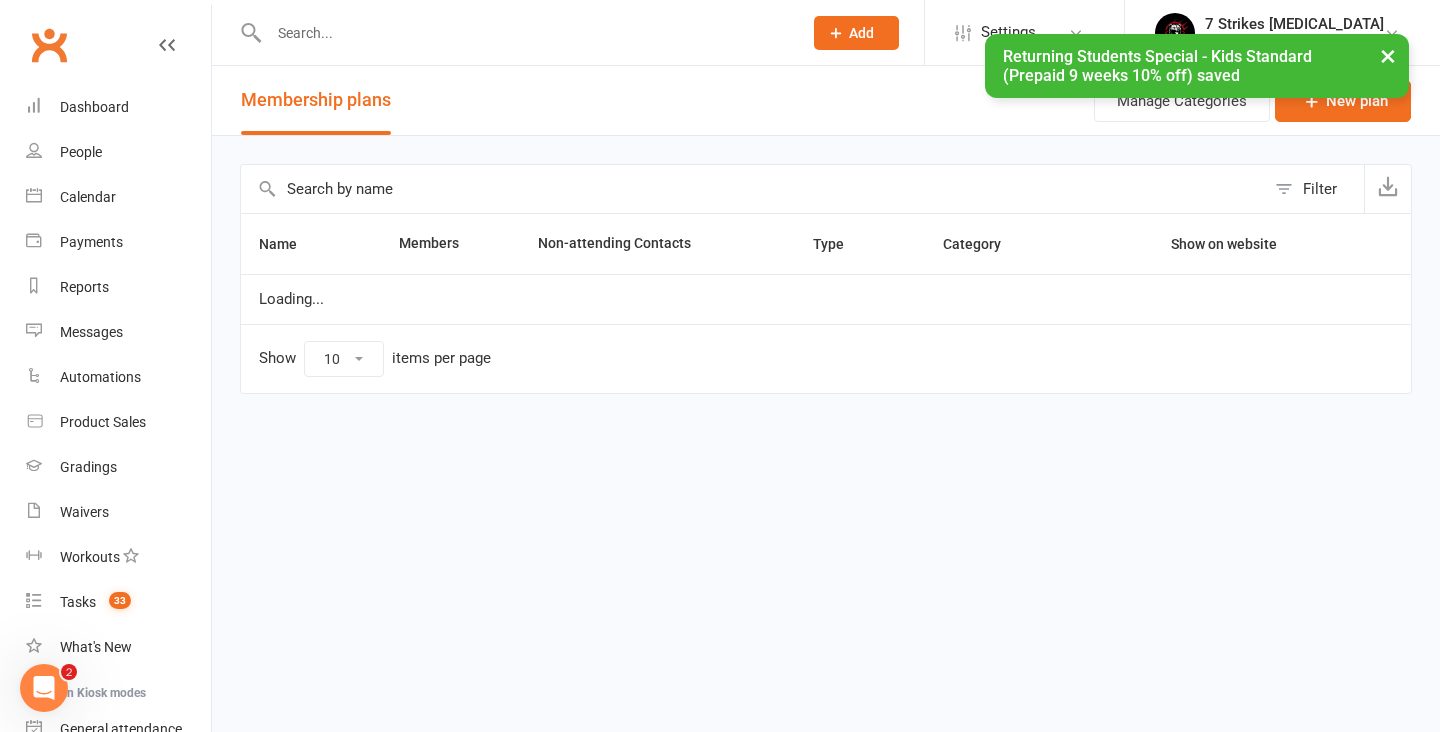 select on "100" 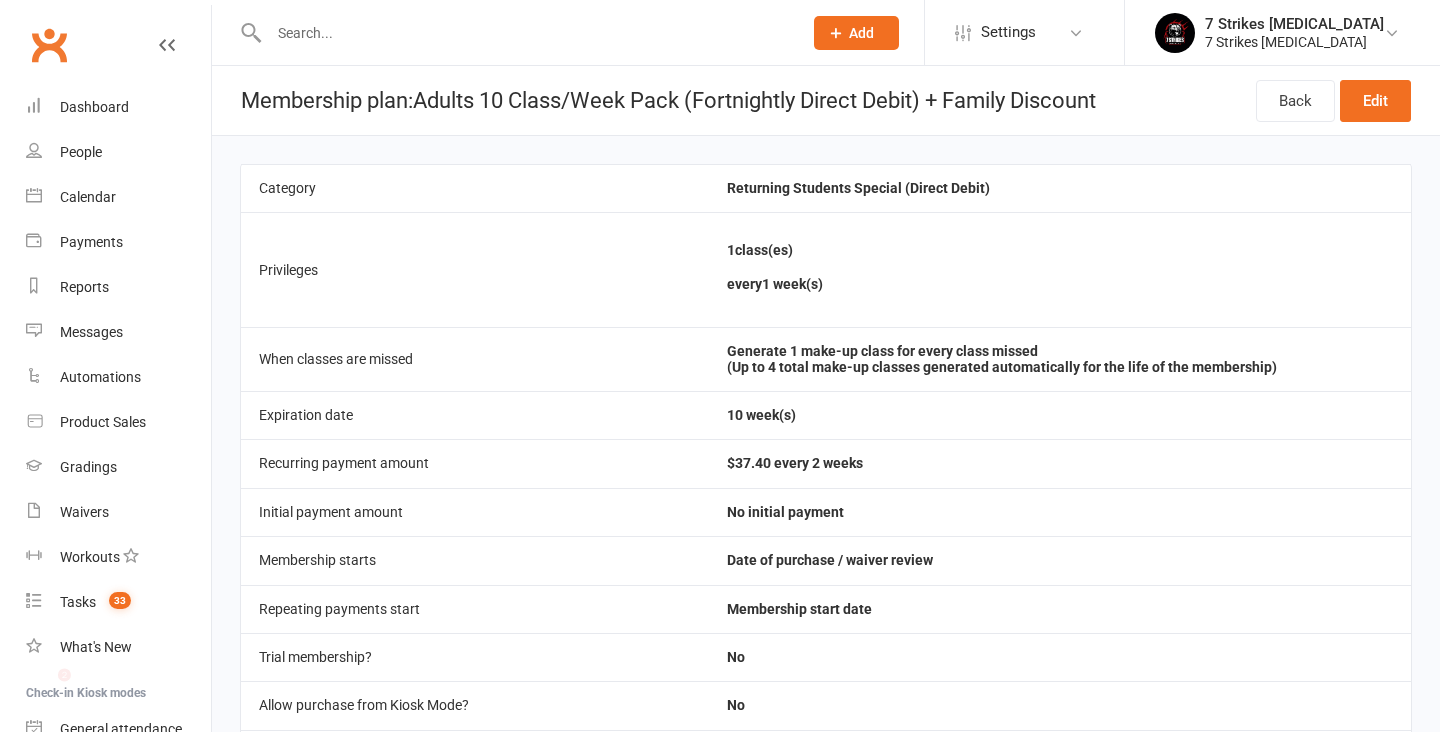 scroll, scrollTop: 0, scrollLeft: 0, axis: both 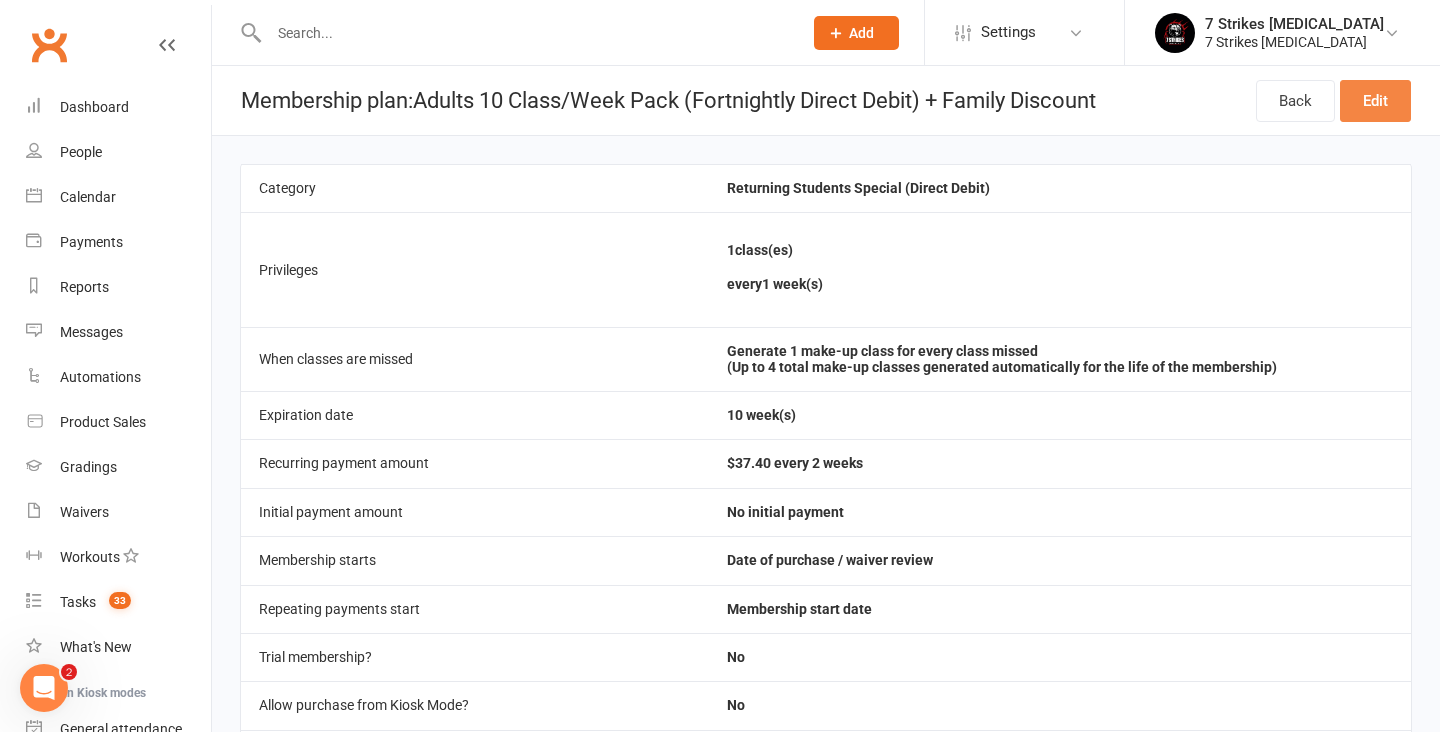 click on "Edit" at bounding box center (1375, 101) 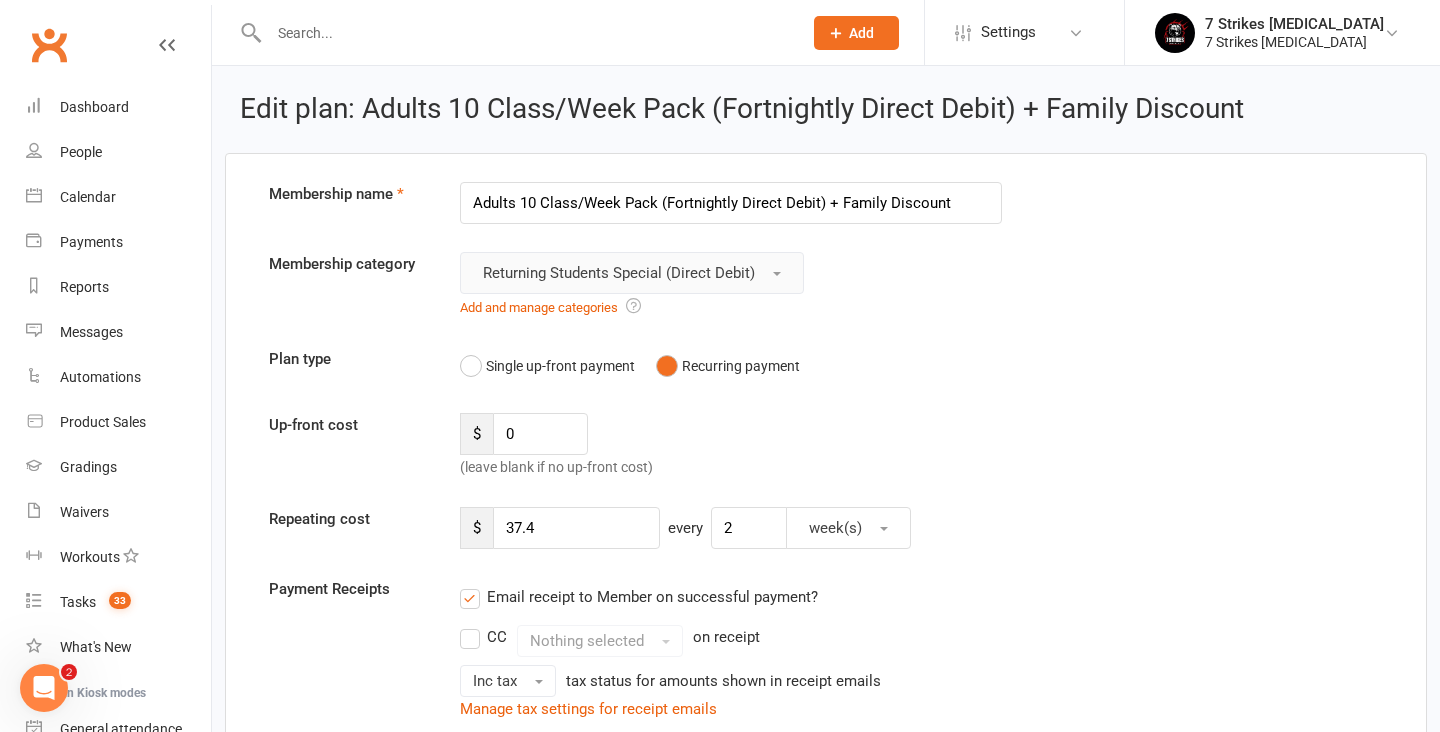 click on "Returning Students Special (Direct Debit)" at bounding box center [619, 273] 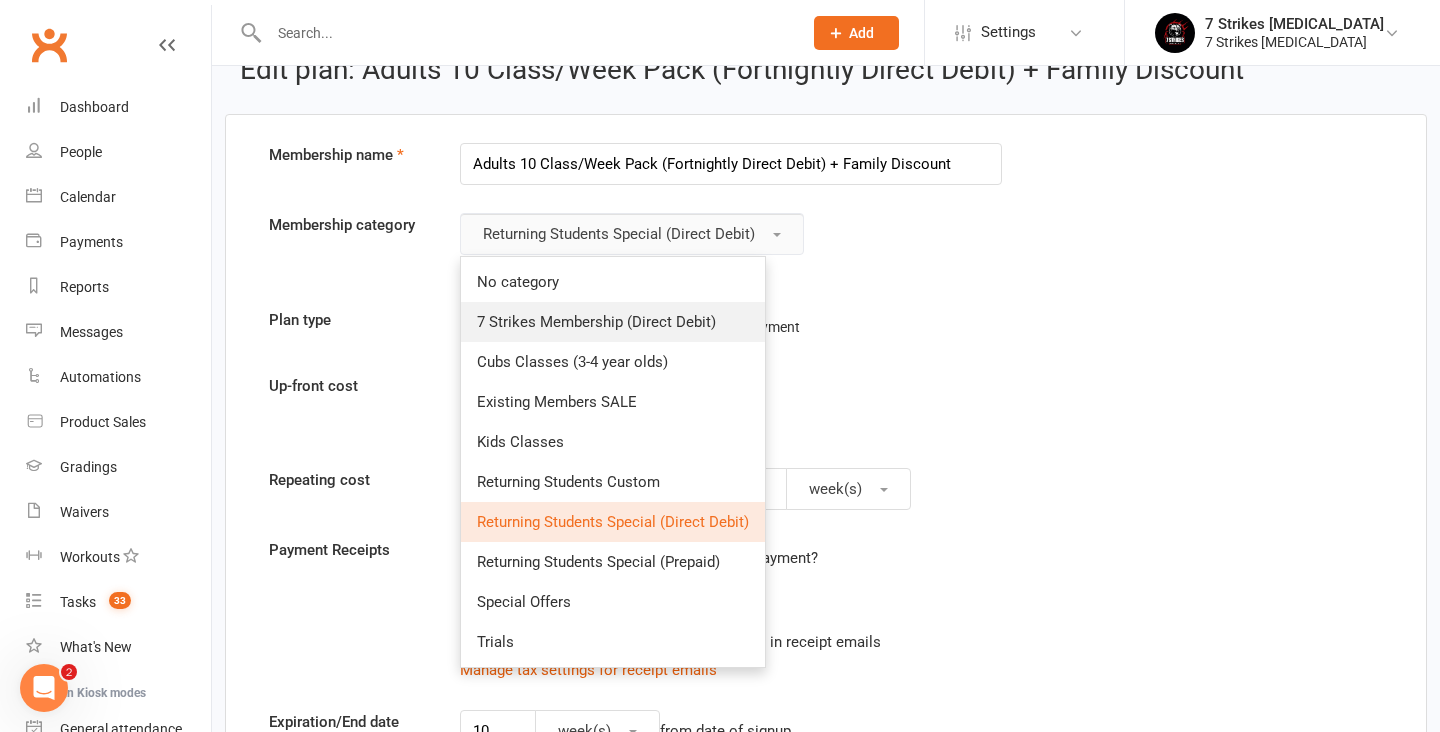 scroll, scrollTop: 43, scrollLeft: 0, axis: vertical 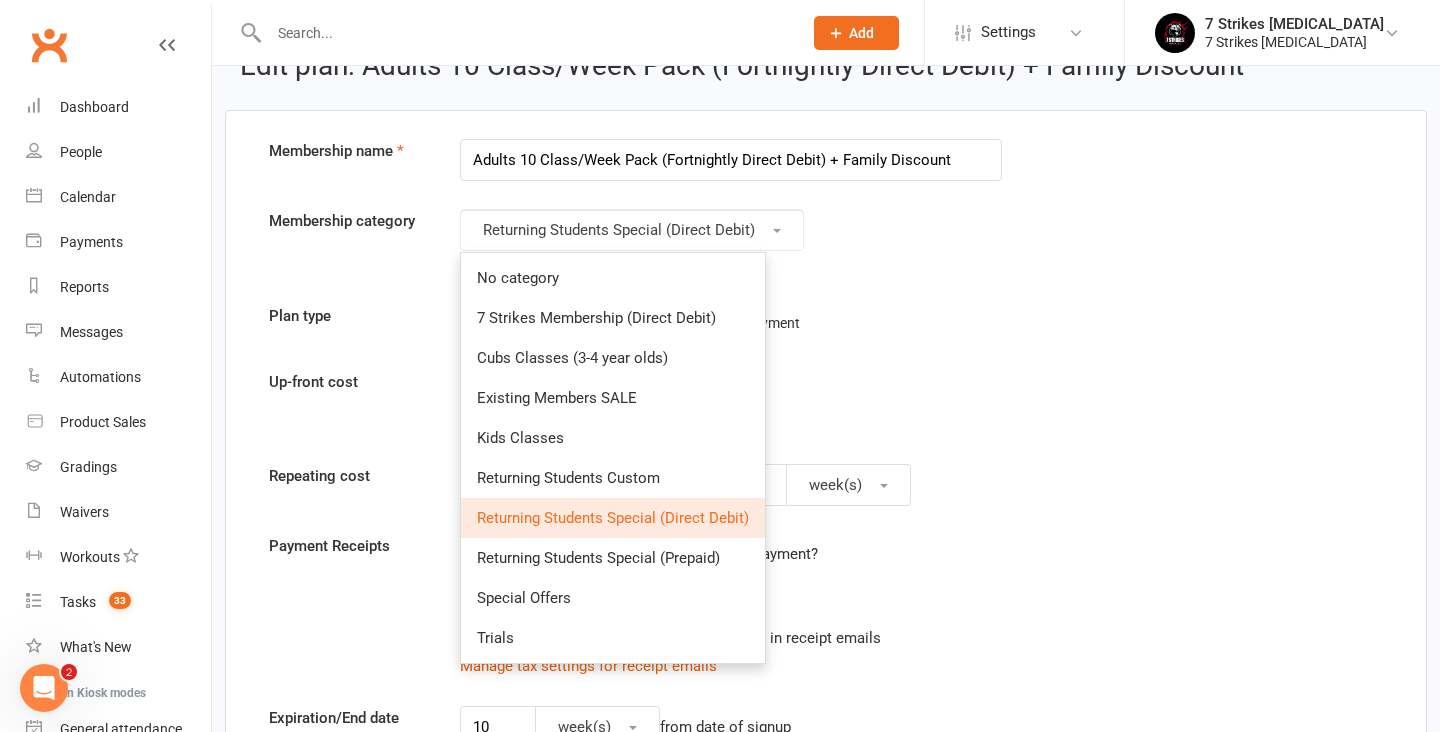 click on "Membership name Adults 10 Class/Week Pack (Fortnightly Direct Debit) + Family Discount Membership category
Returning Students Special (Direct Debit)
No category
7 Strikes Membership (Direct Debit)
Cubs Classes (3-4 year olds)
Existing Members SALE
Kids Classes
Returning Students Custom
Returning Students Special (Direct Debit)
Returning Students Special (Prepaid)
Special Offers" at bounding box center (826, 1599) 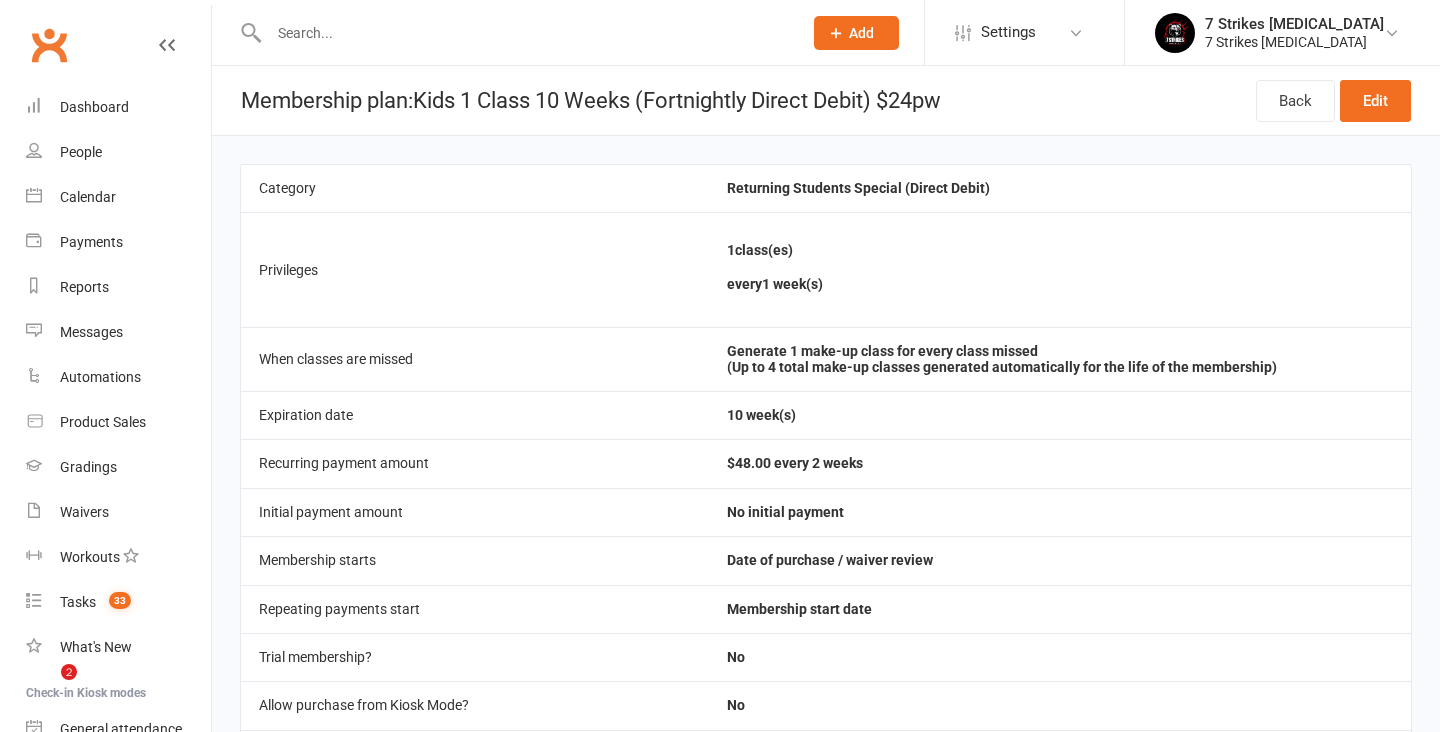 scroll, scrollTop: 0, scrollLeft: 0, axis: both 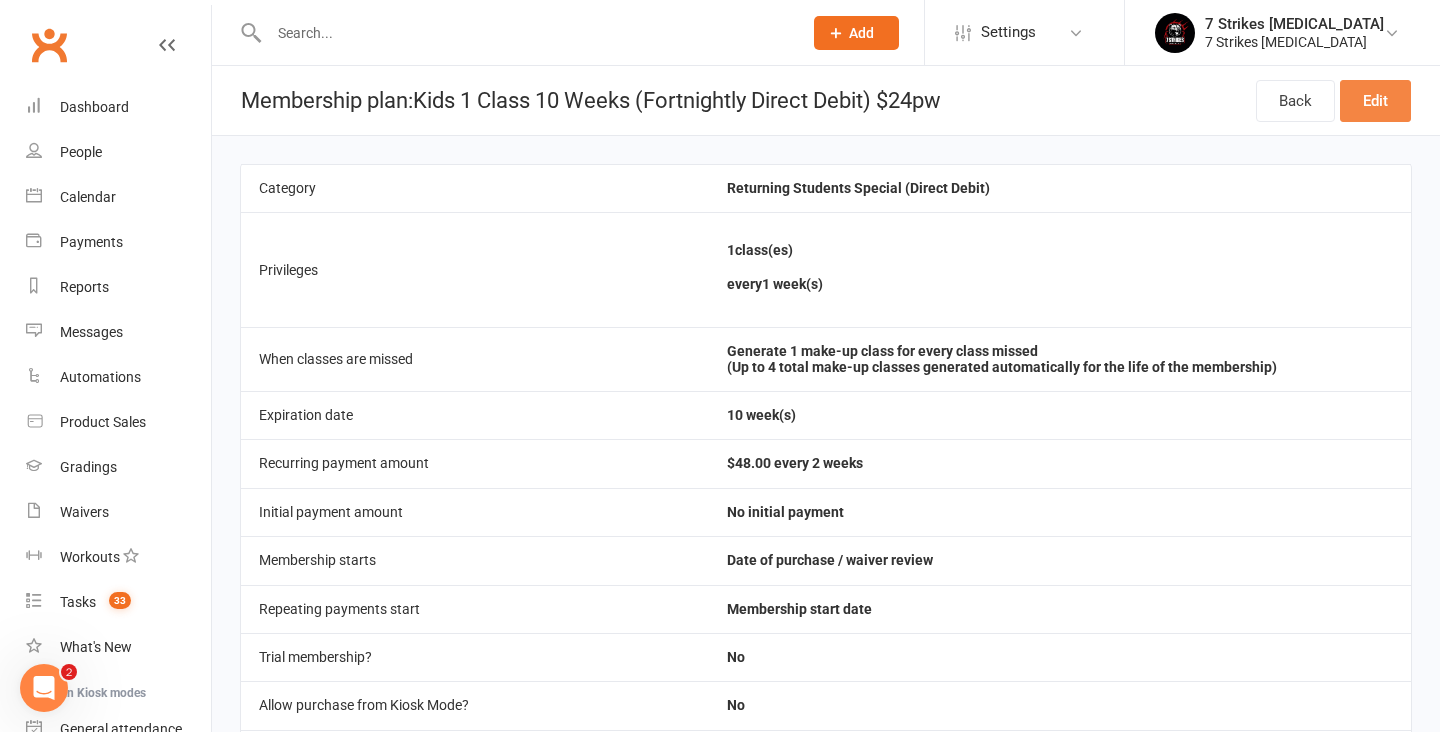click on "Edit" at bounding box center [1375, 101] 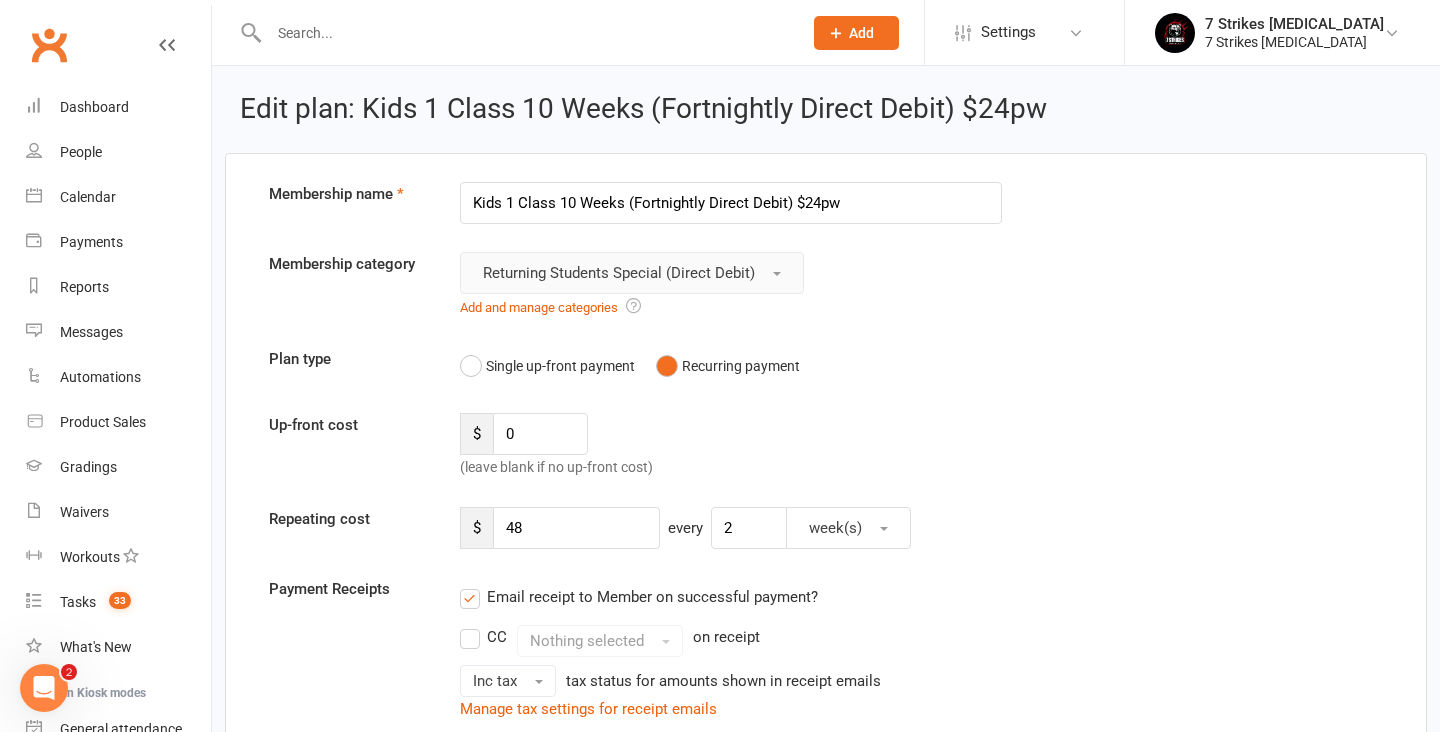 click on "Returning Students Special (Direct Debit)" at bounding box center [619, 273] 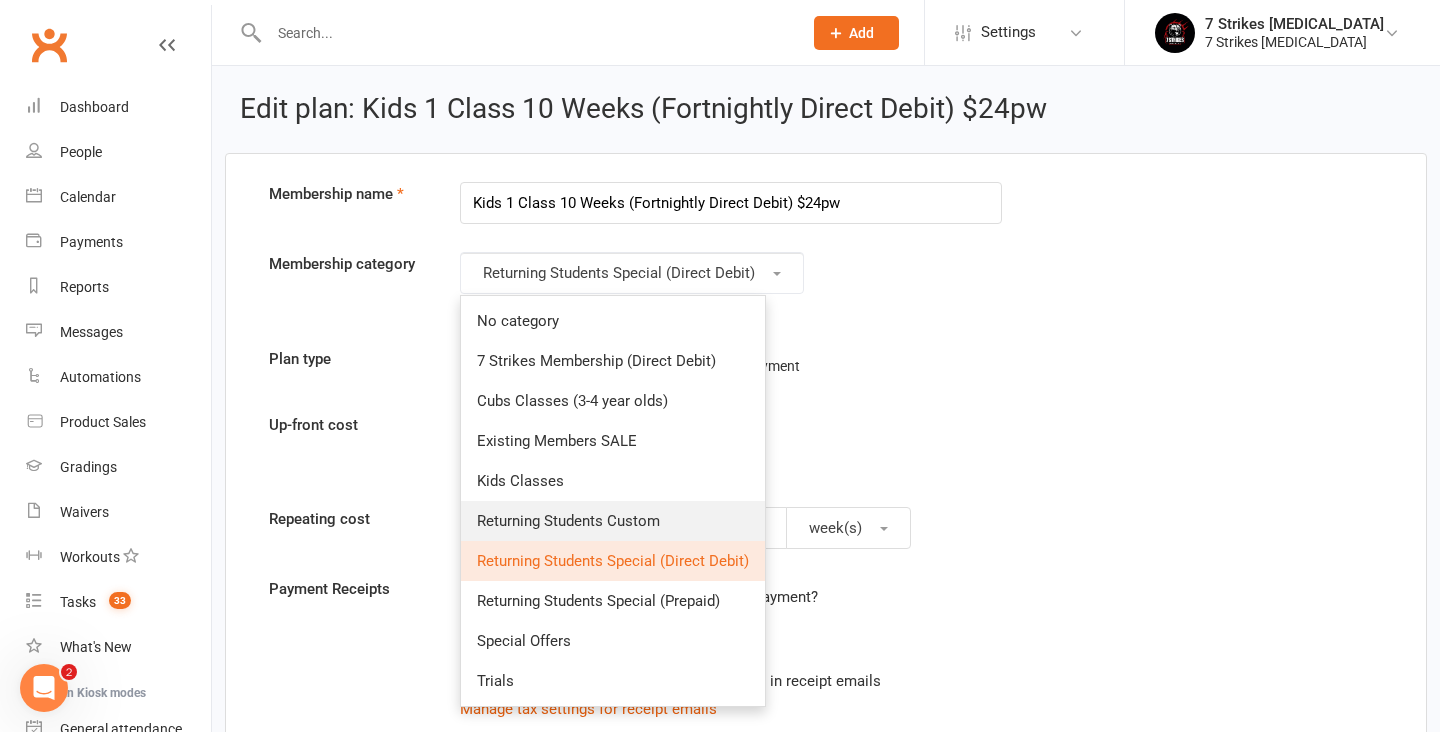click on "Returning Students Custom" at bounding box center [568, 521] 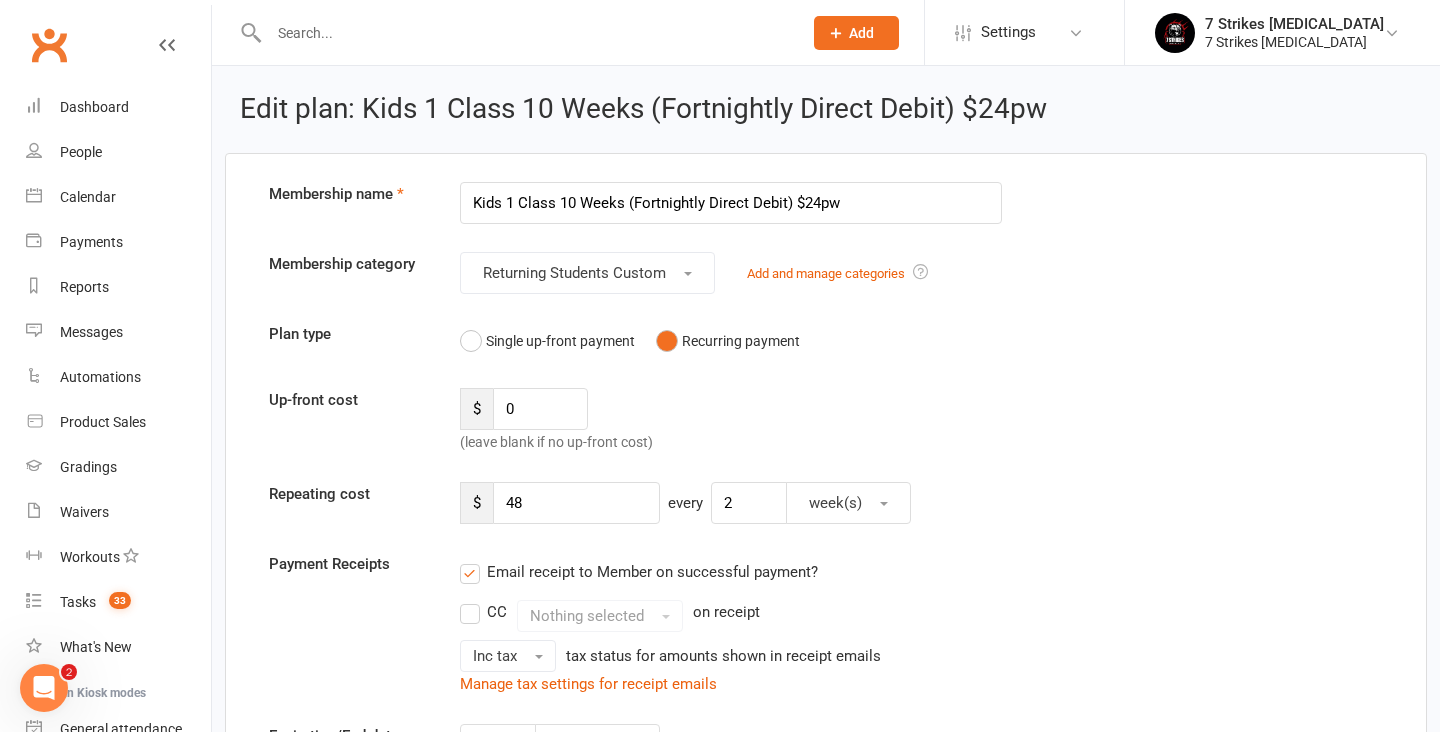 click on "Plan type Single up-front payment Recurring payment" at bounding box center [826, 341] 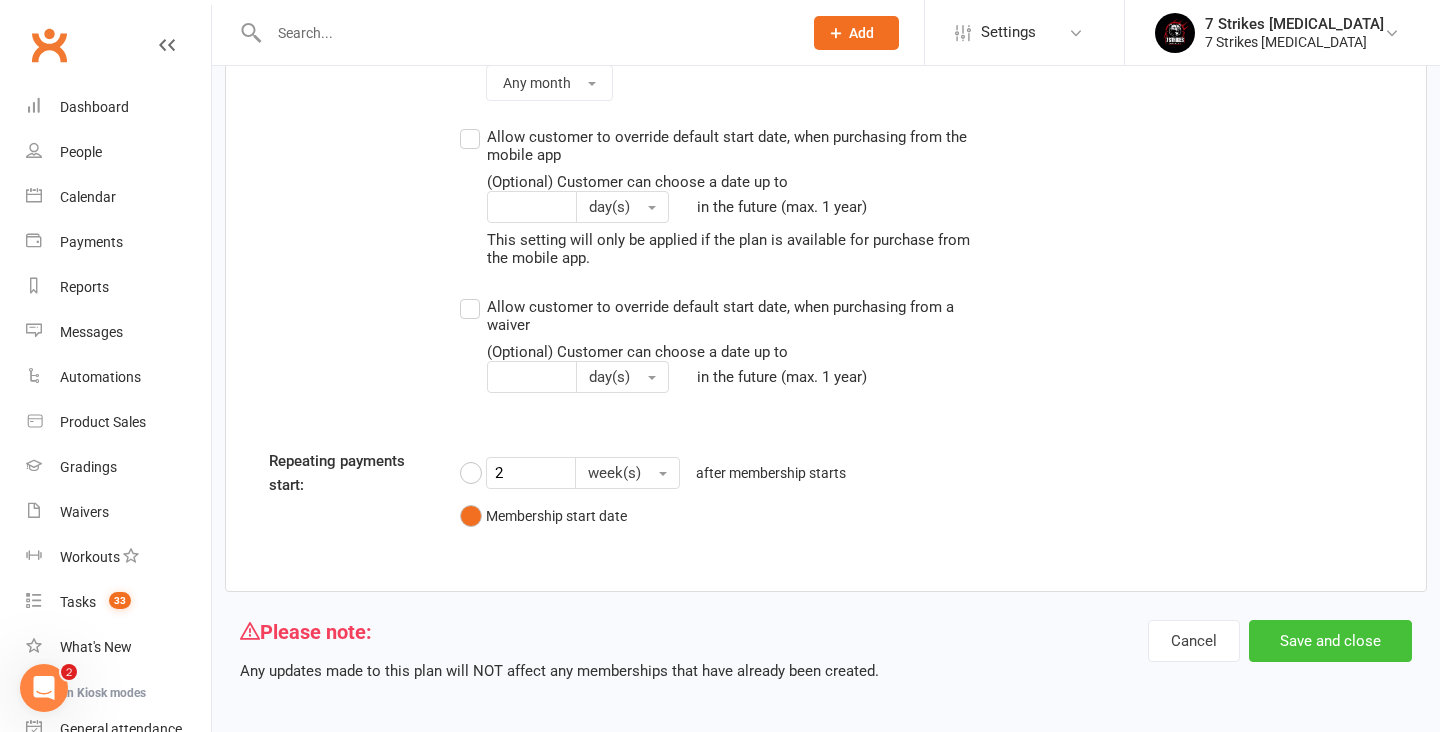 scroll, scrollTop: 2540, scrollLeft: 0, axis: vertical 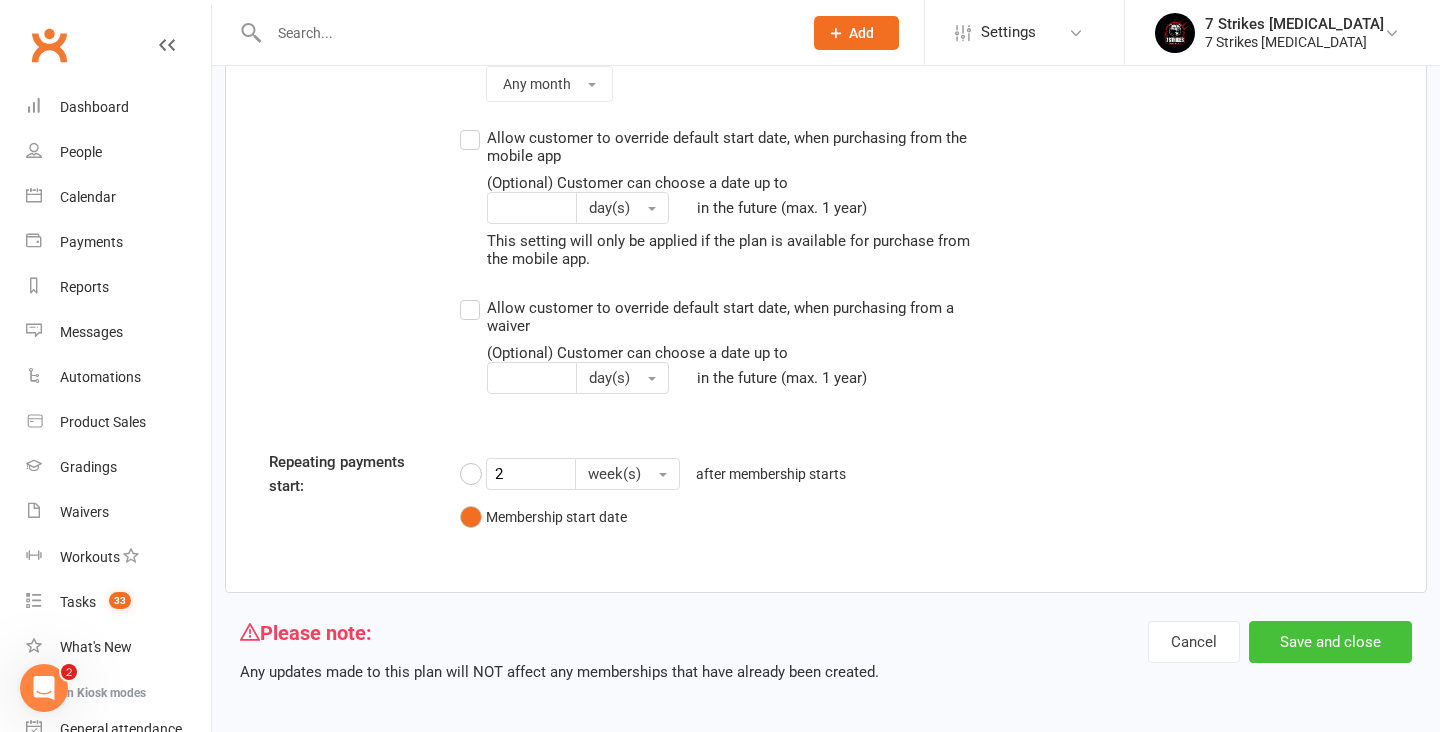 click on "Save and close" at bounding box center (1330, 642) 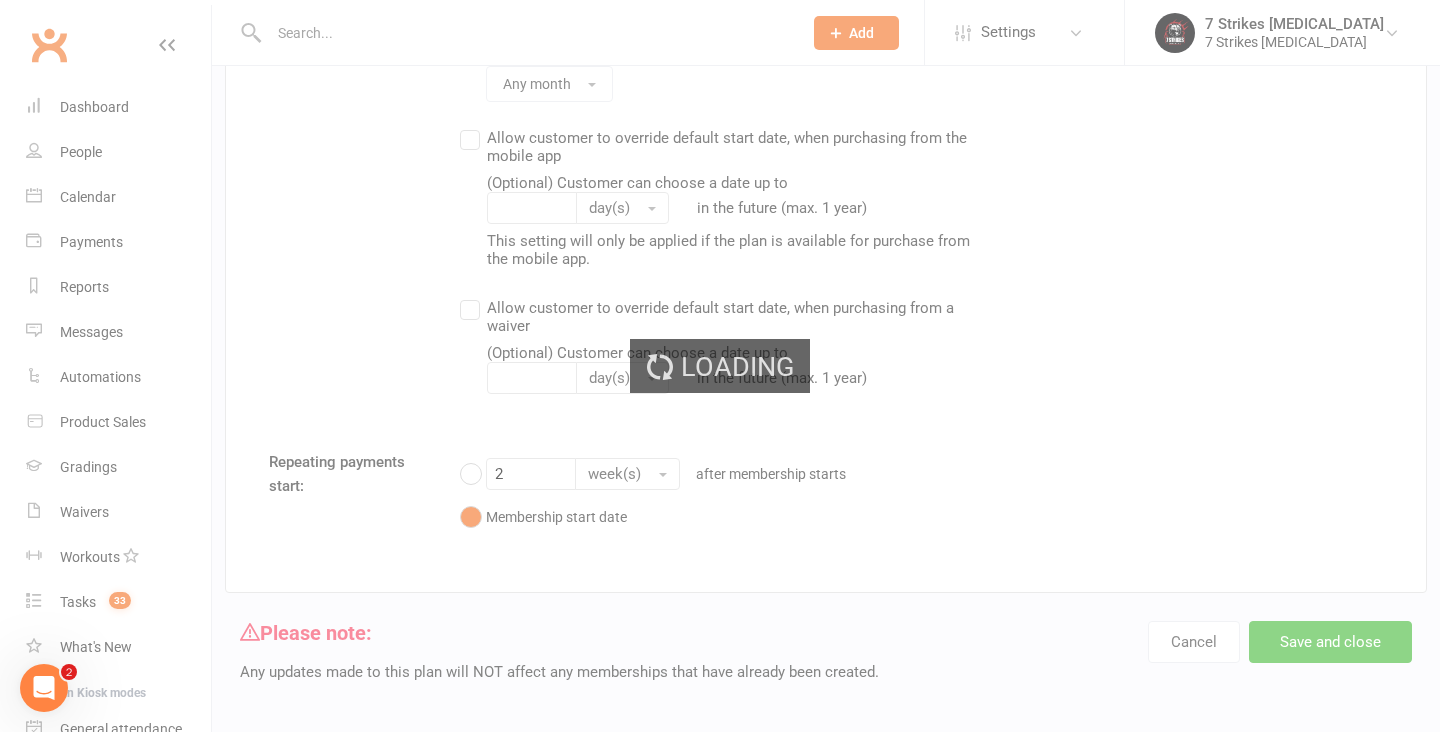 scroll, scrollTop: 0, scrollLeft: 0, axis: both 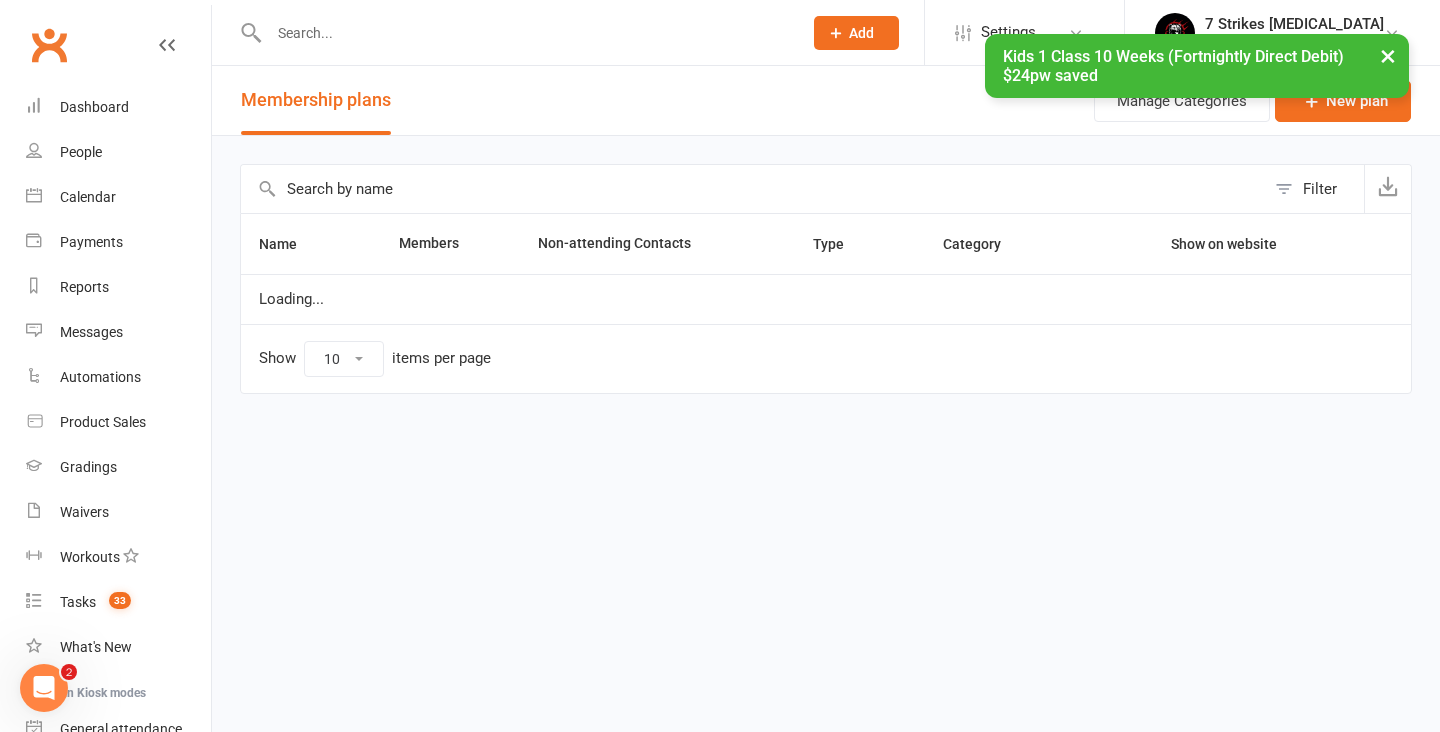select on "100" 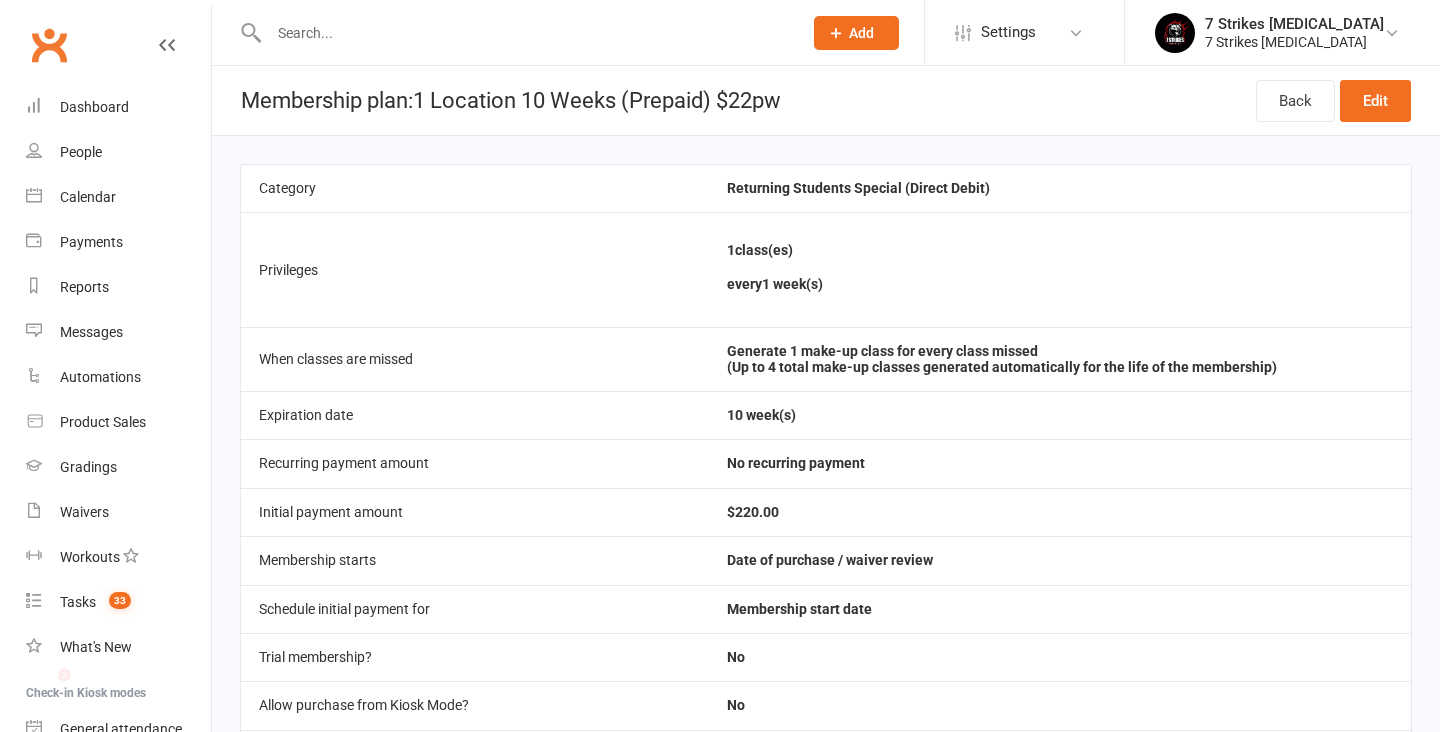 scroll, scrollTop: 0, scrollLeft: 0, axis: both 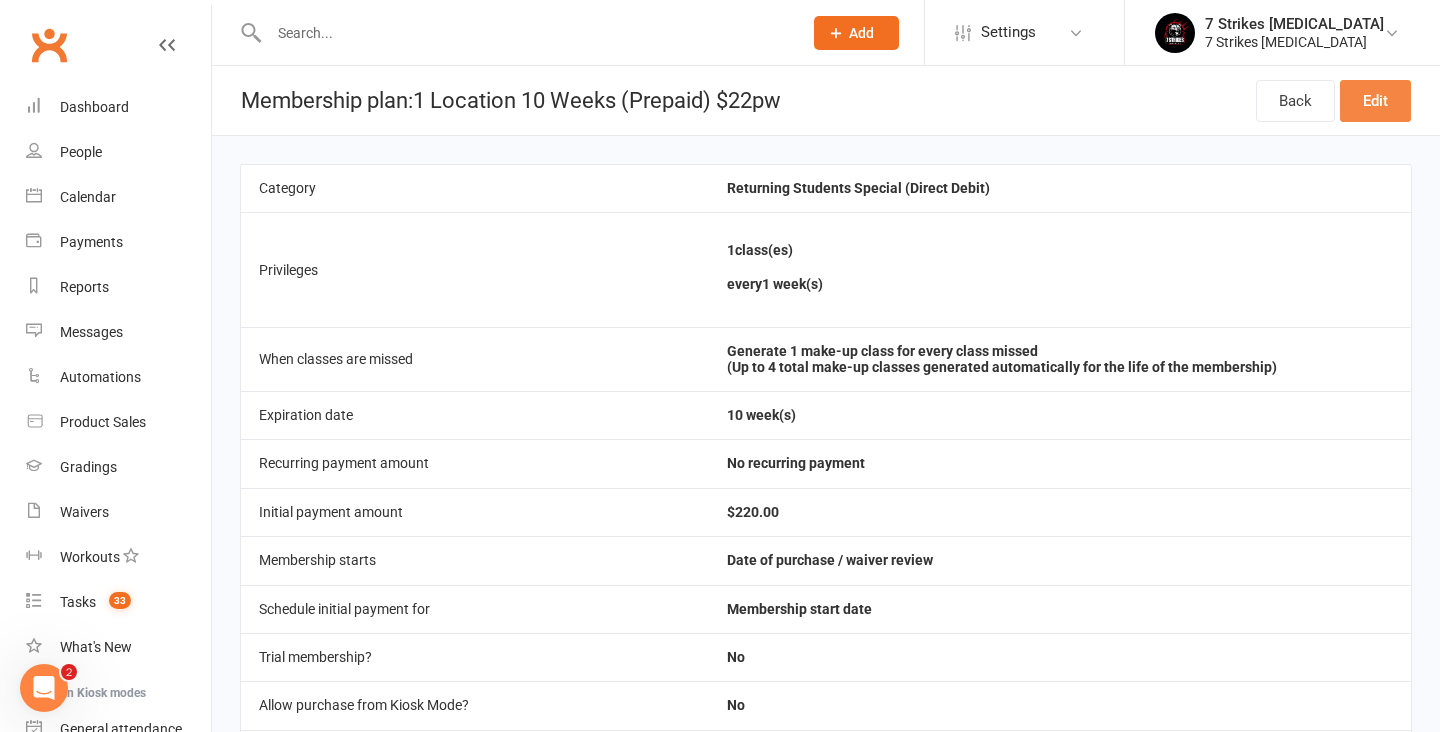 click on "Edit" at bounding box center (1375, 101) 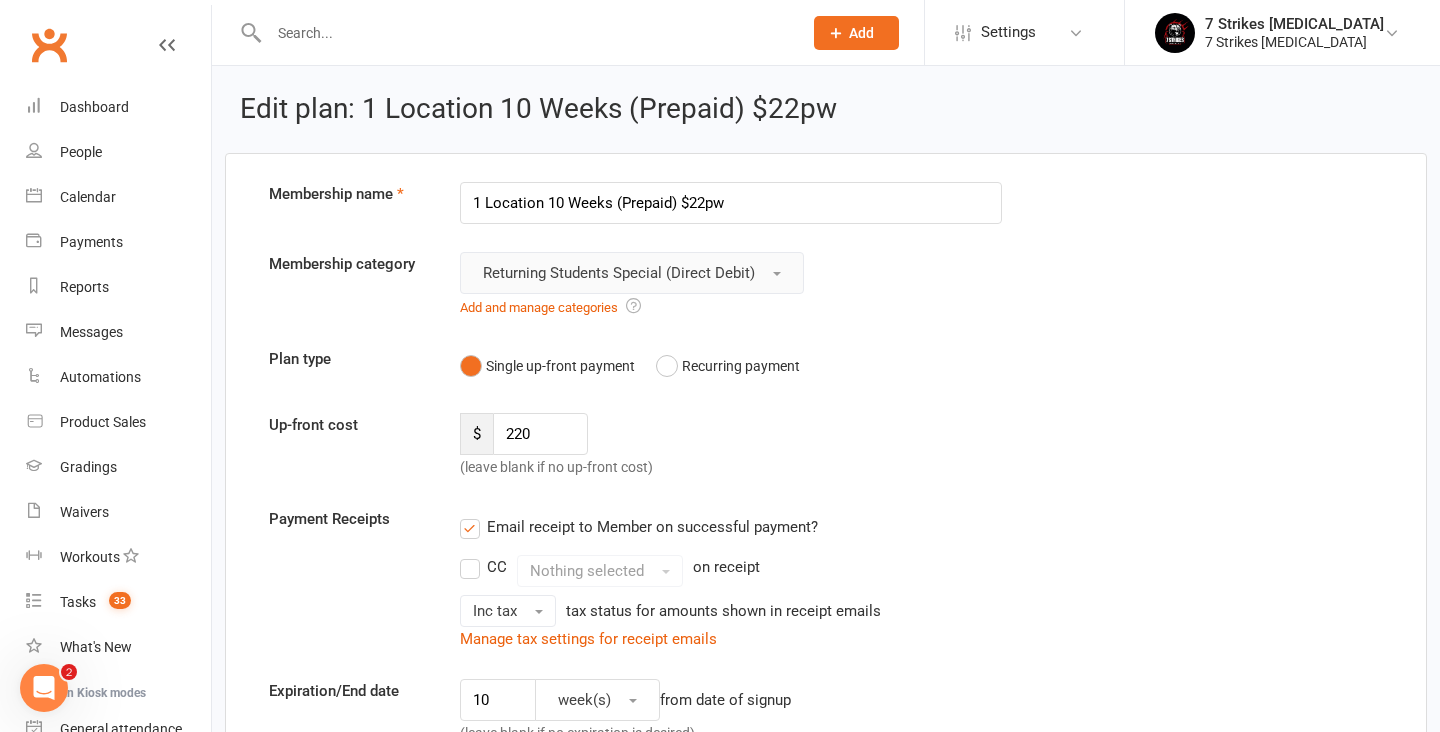 click on "Returning Students Special (Direct Debit)" at bounding box center (619, 273) 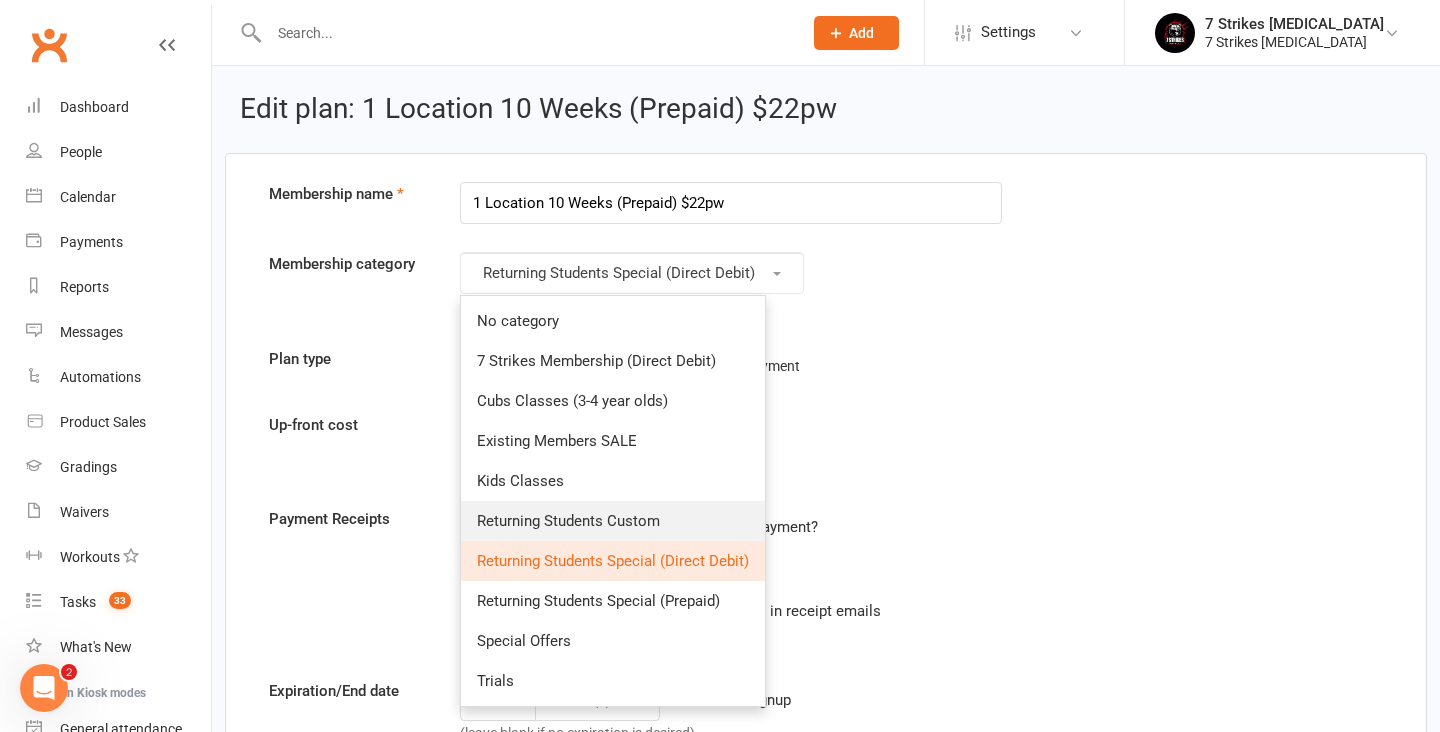 click on "Returning Students Custom" at bounding box center (568, 521) 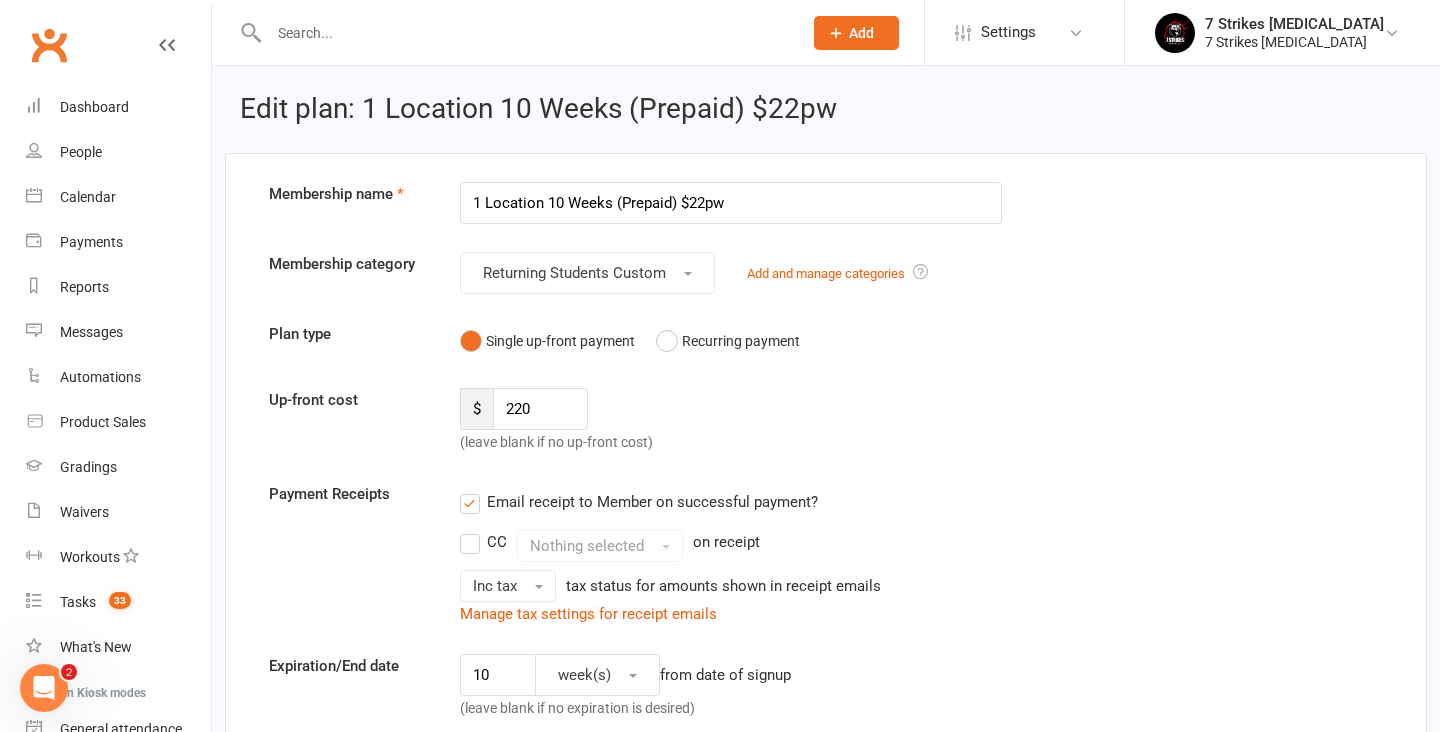 click on "Membership name 1 Location 10 Weeks (Prepaid) $22pw Membership category
Returning Students Custom
Add and manage categories   Plan type Single up-front payment Recurring payment Up-front cost $ 220 (leave blank if no up-front cost) Payment Receipts Email receipt to Member on successful payment? CC
Nothing selected
on receipt
Inc tax
tax status for amounts shown in receipt emails Manage tax settings for receipt emails Expiration/End date 10
week(s)
from date of signup (leave blank if no expiration is desired) Class Access Unlimited classes  OR  1  class(es) to use anytime  OR to use every   1
week(s)
Limit the Type/s of Classes/Appointments Members can attend Select Types Adults Class Kids Class Up to
2" at bounding box center [826, 1613] 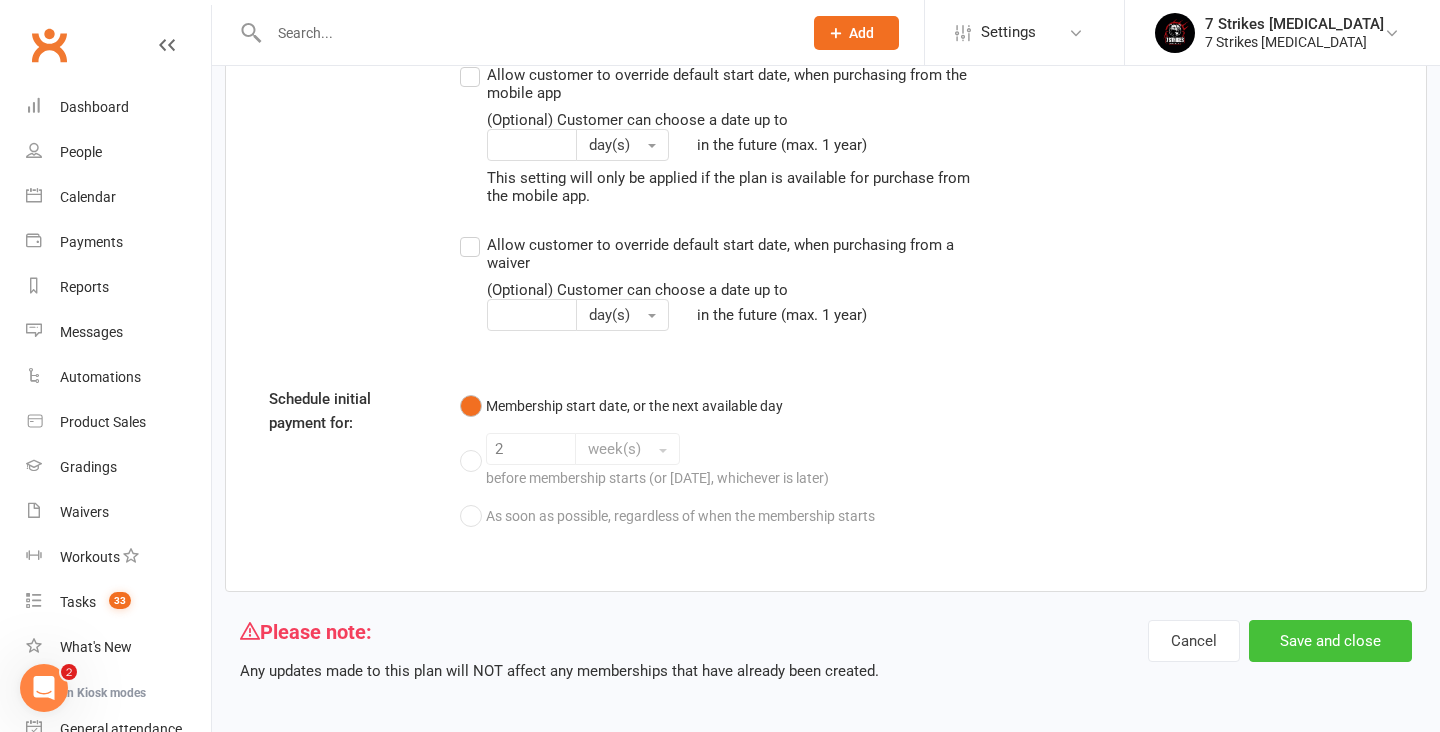 scroll, scrollTop: 2508, scrollLeft: 0, axis: vertical 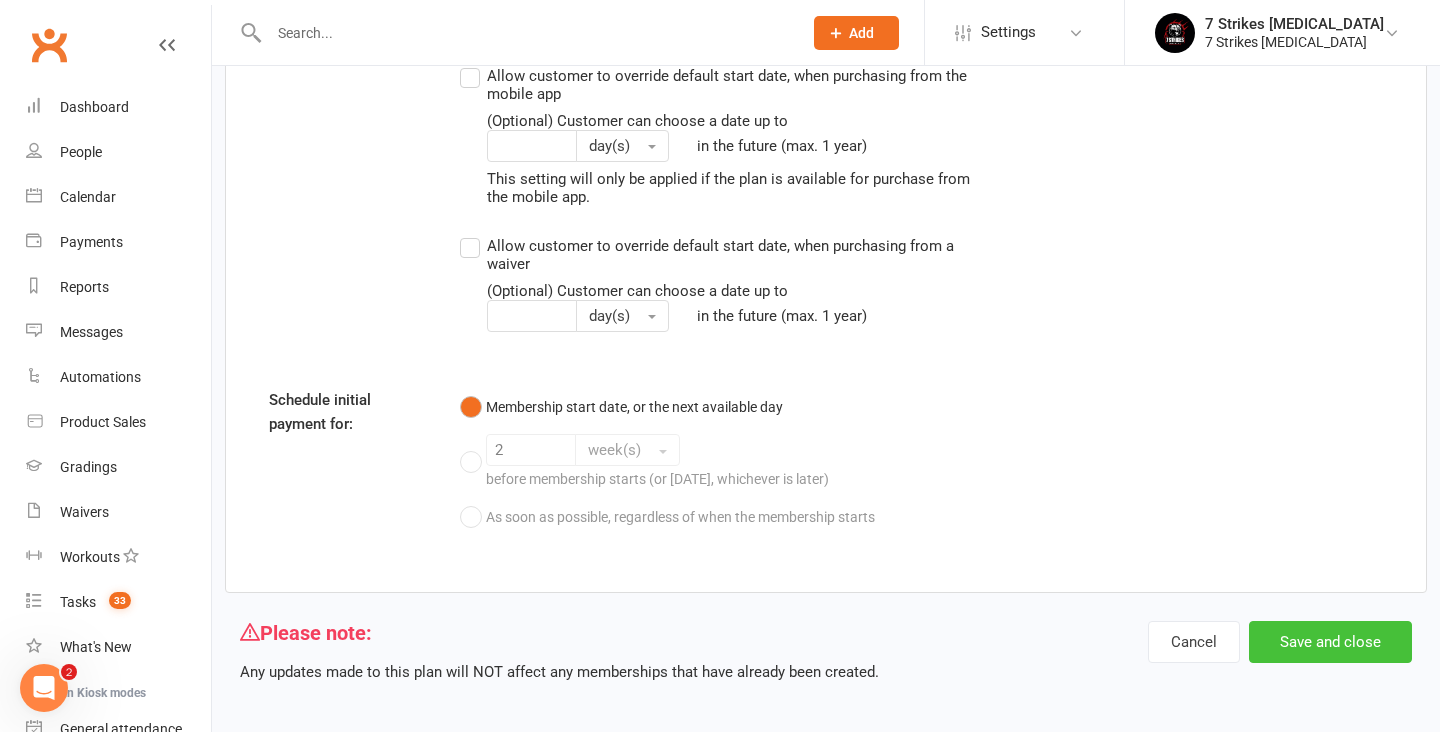click on "Save and close" at bounding box center [1330, 642] 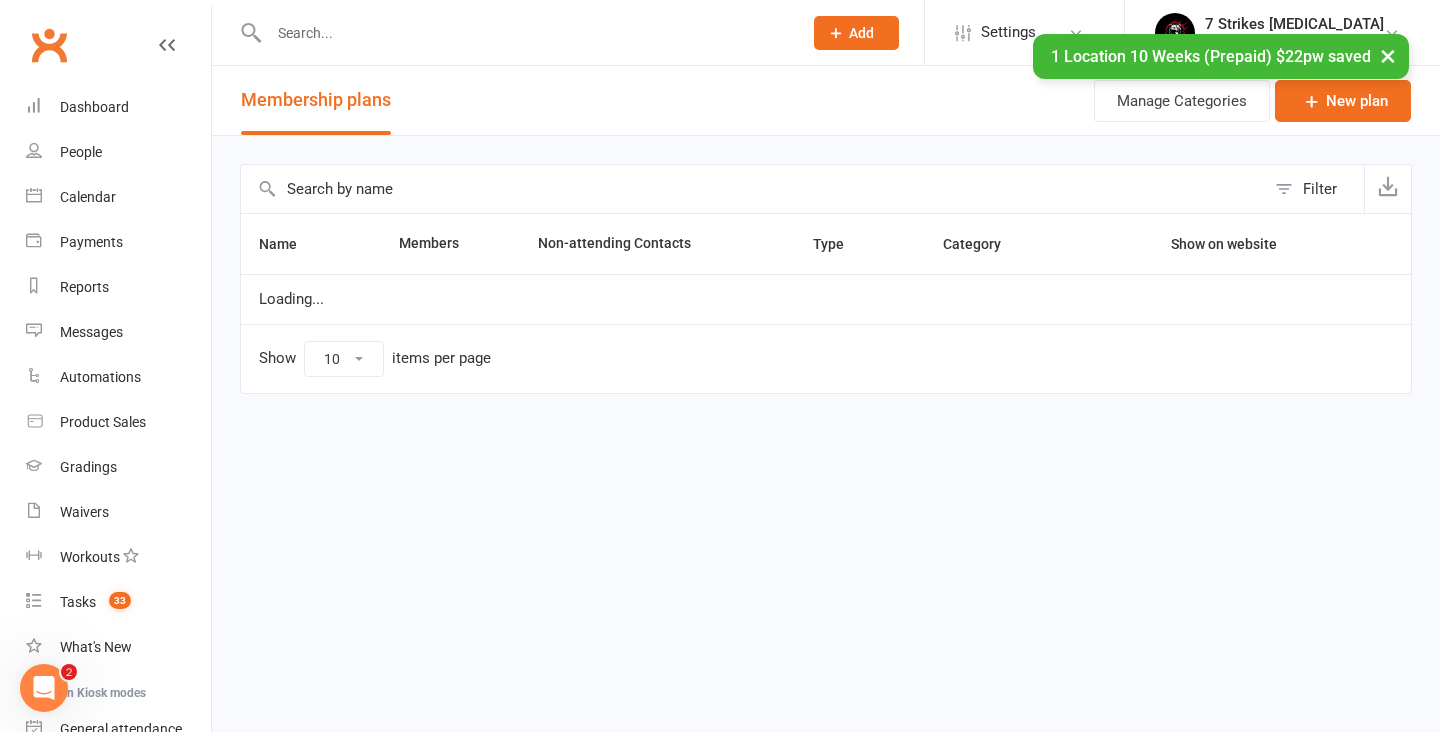 scroll, scrollTop: 0, scrollLeft: 0, axis: both 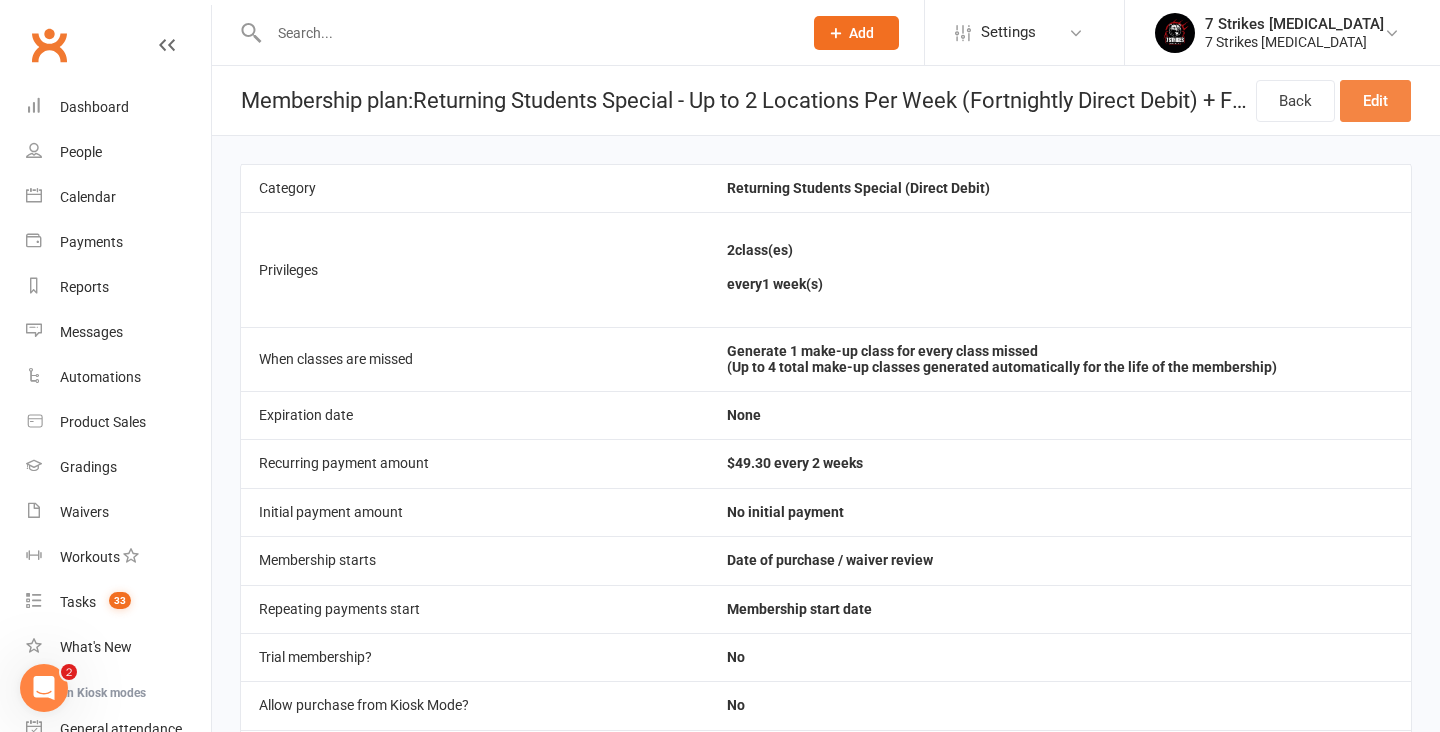 click on "Edit" at bounding box center (1375, 101) 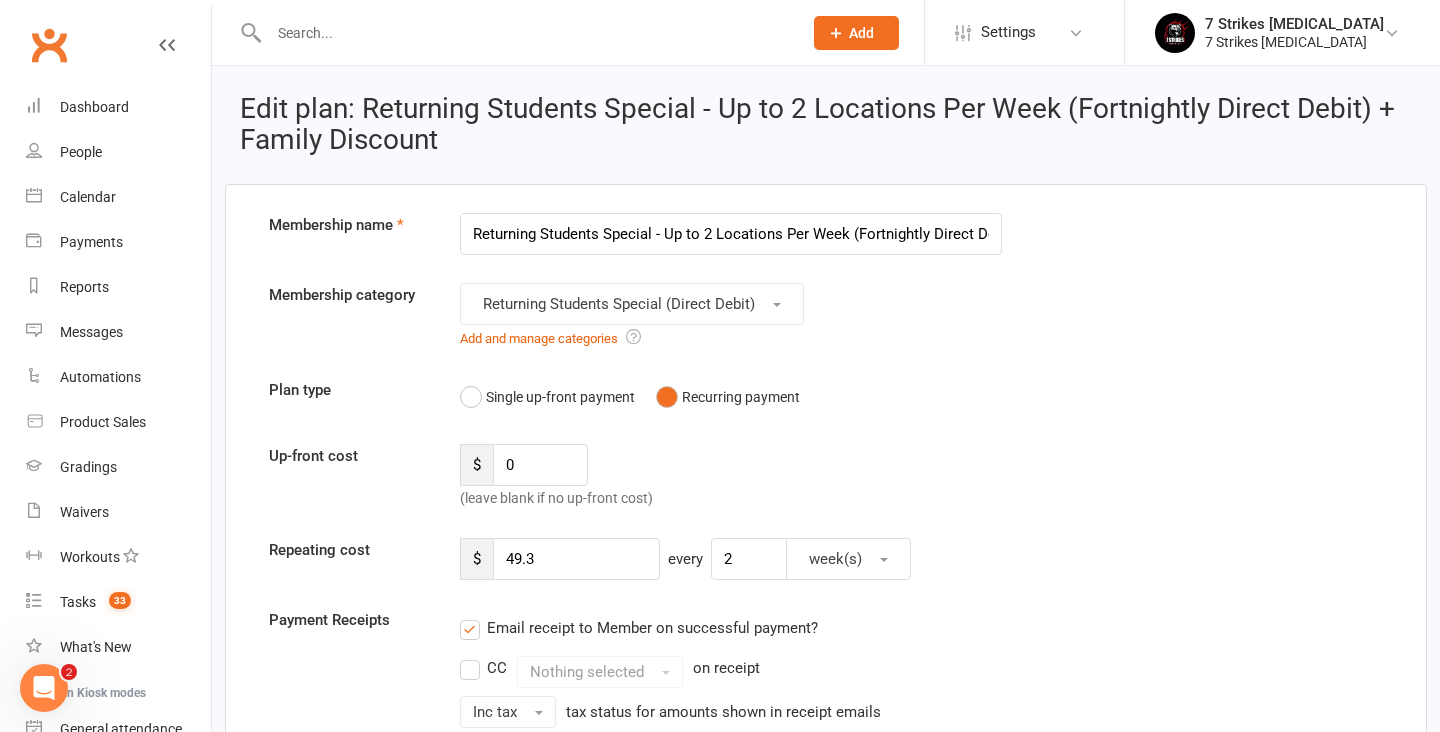 scroll, scrollTop: 0, scrollLeft: 150, axis: horizontal 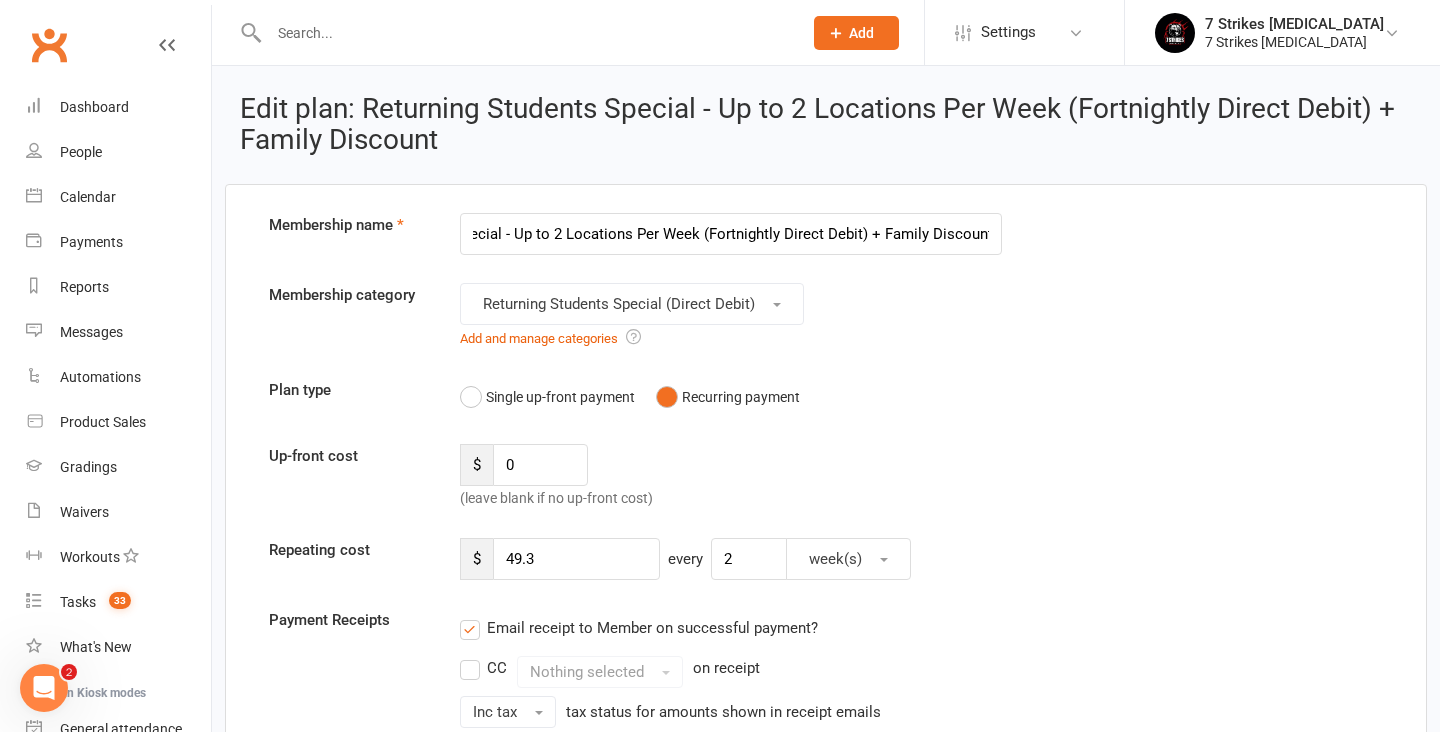 click on "Returning Students Special - Up to 2 Locations Per Week (Fortnightly Direct Debit) + Family Discount" at bounding box center [731, 234] 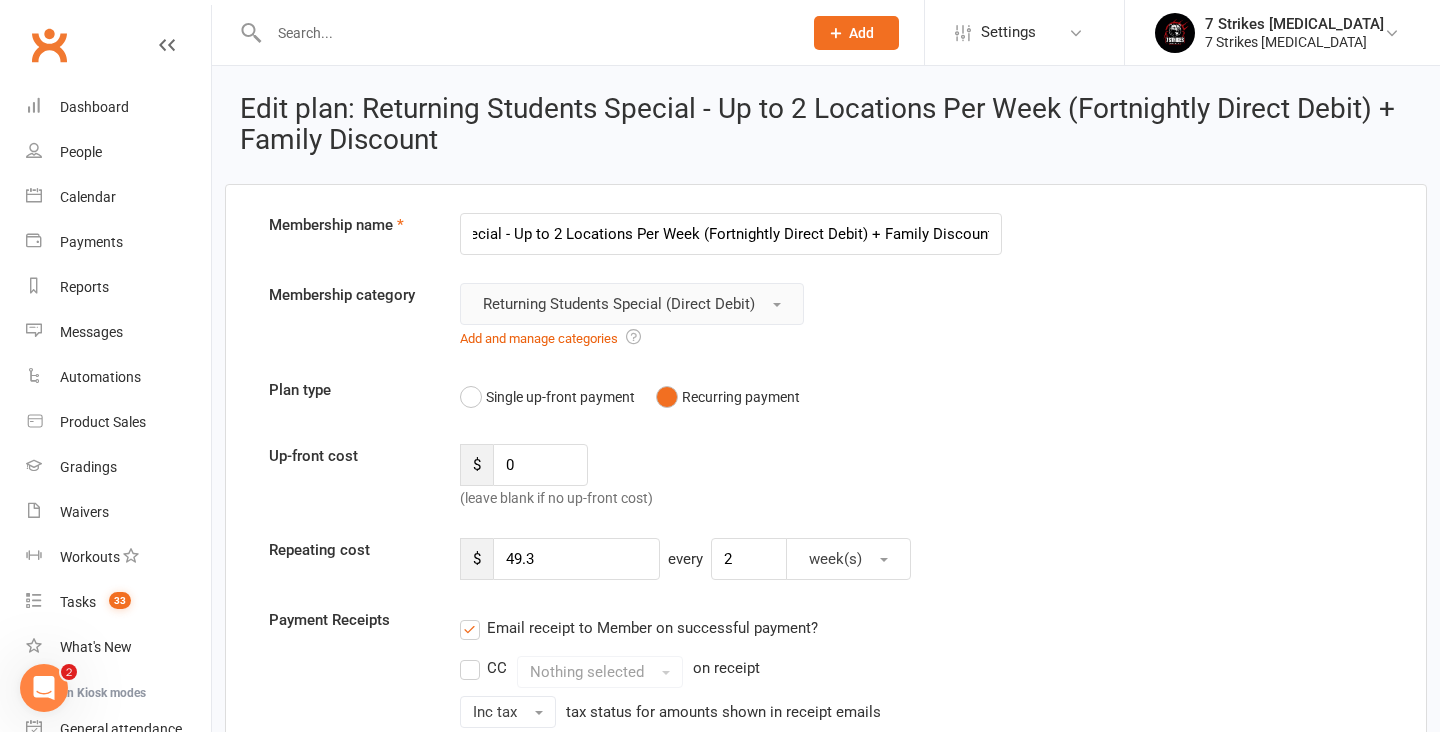 click on "Returning Students Special (Direct Debit)" at bounding box center [619, 304] 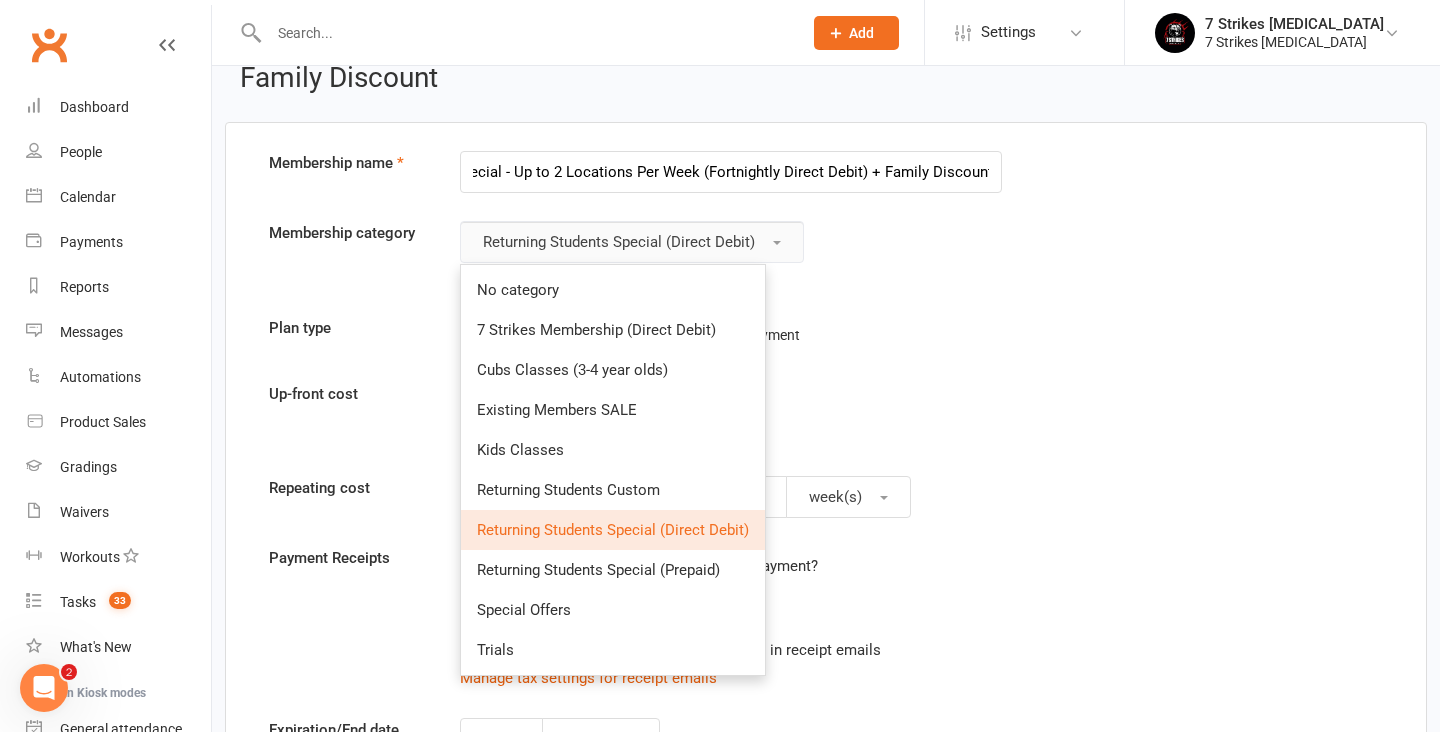 scroll, scrollTop: 63, scrollLeft: 0, axis: vertical 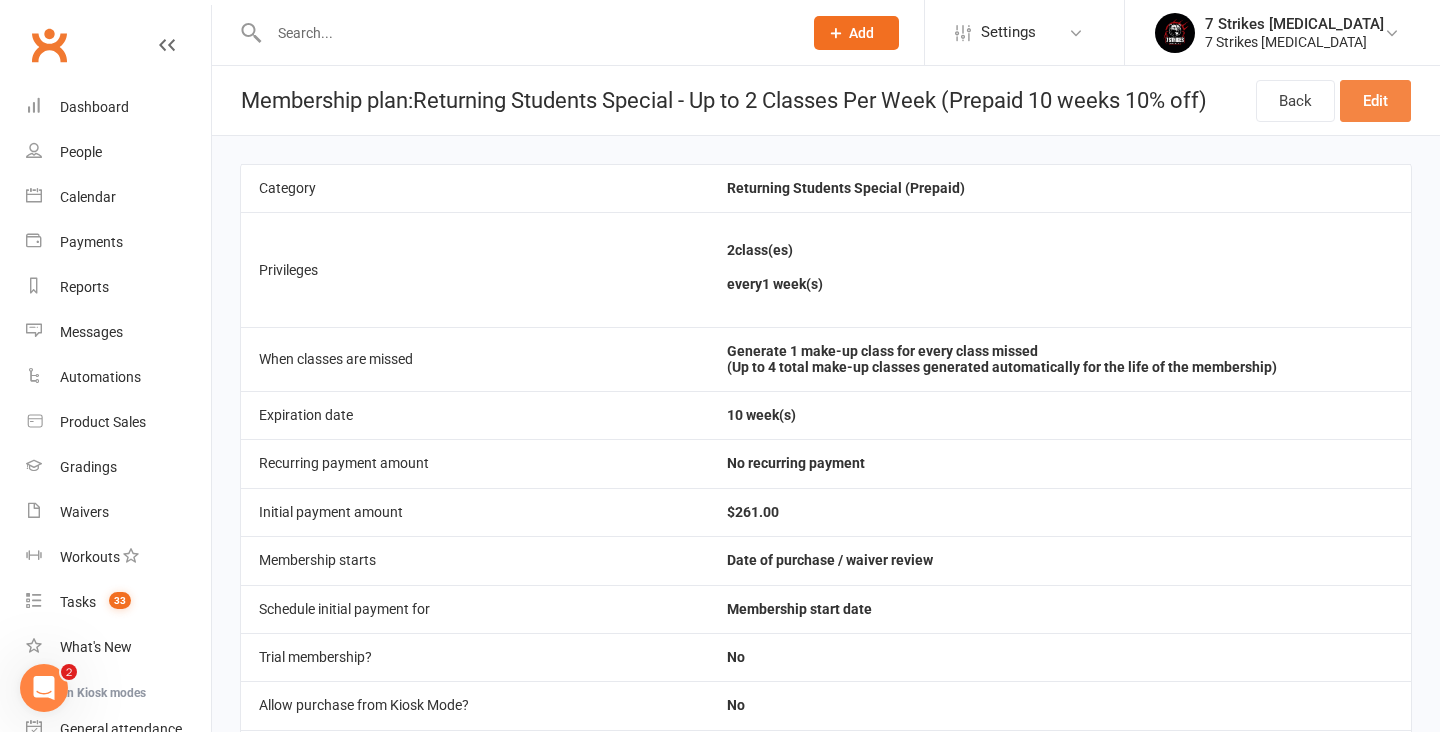 click on "Edit" at bounding box center [1375, 101] 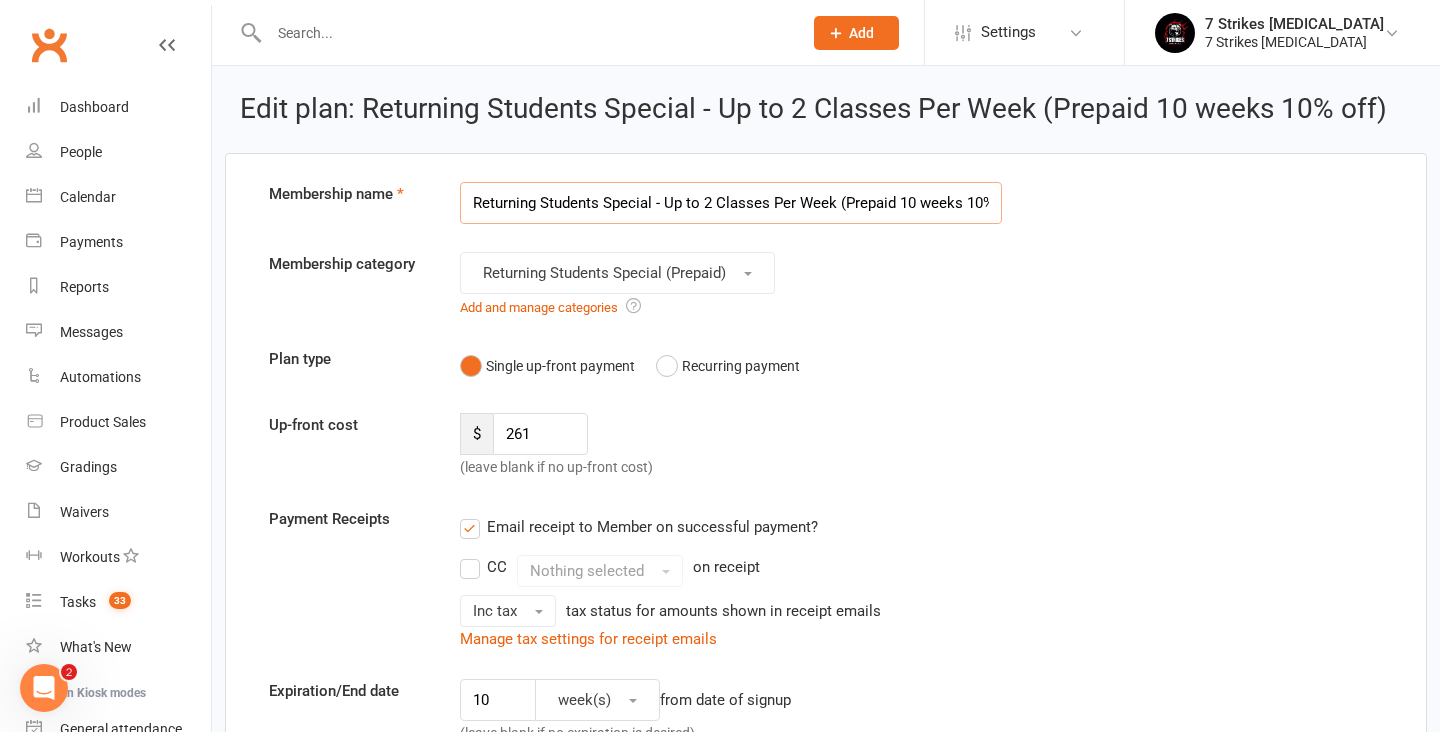 scroll, scrollTop: 0, scrollLeft: 34, axis: horizontal 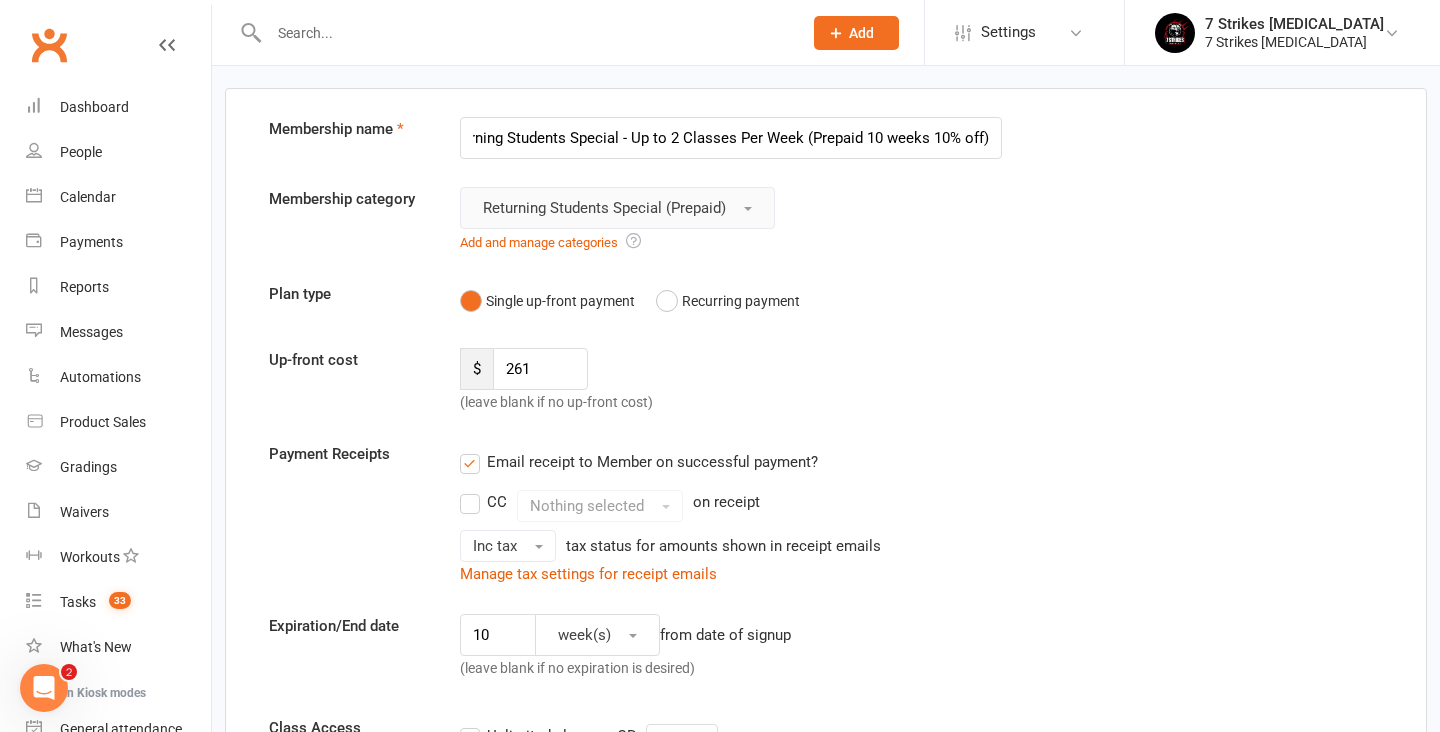 click on "Returning Students Special (Prepaid)" at bounding box center (604, 208) 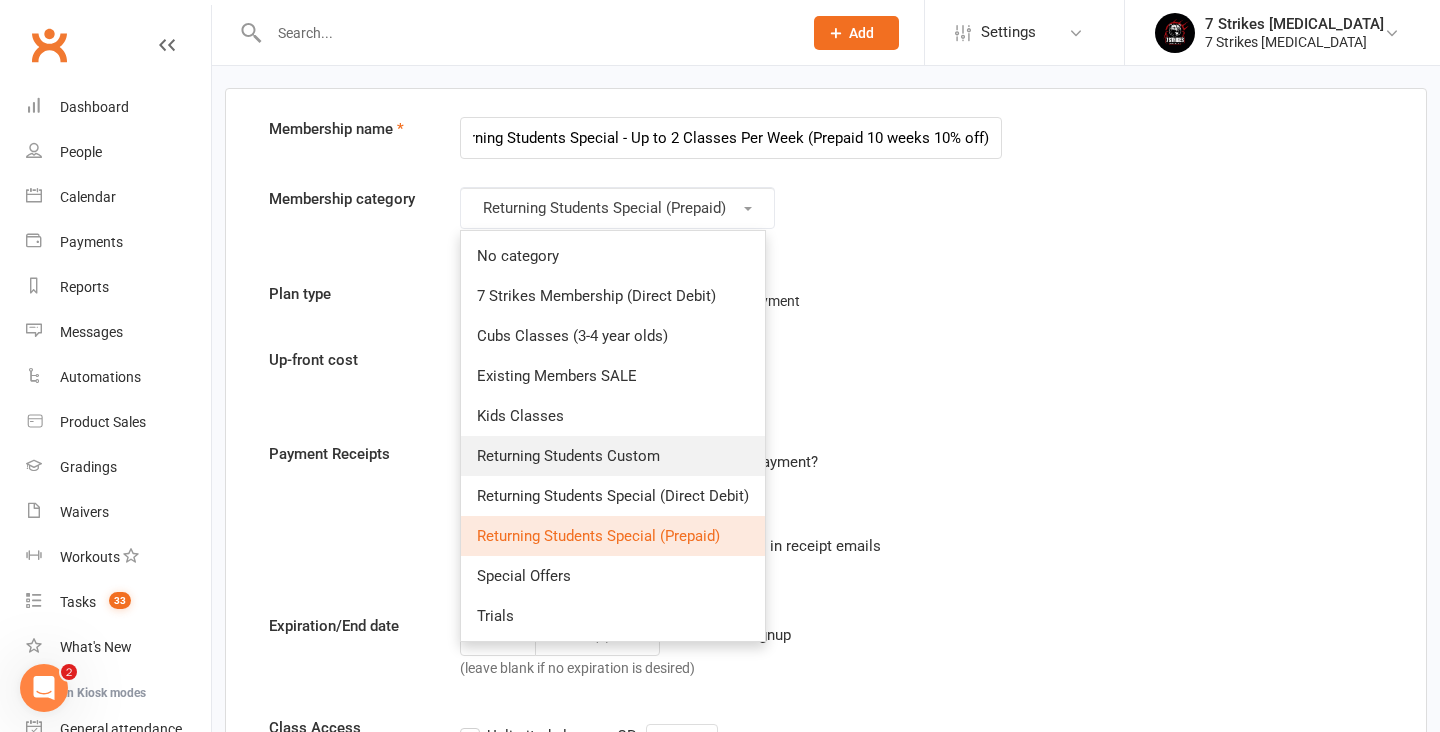 click on "Returning Students Custom" at bounding box center (613, 456) 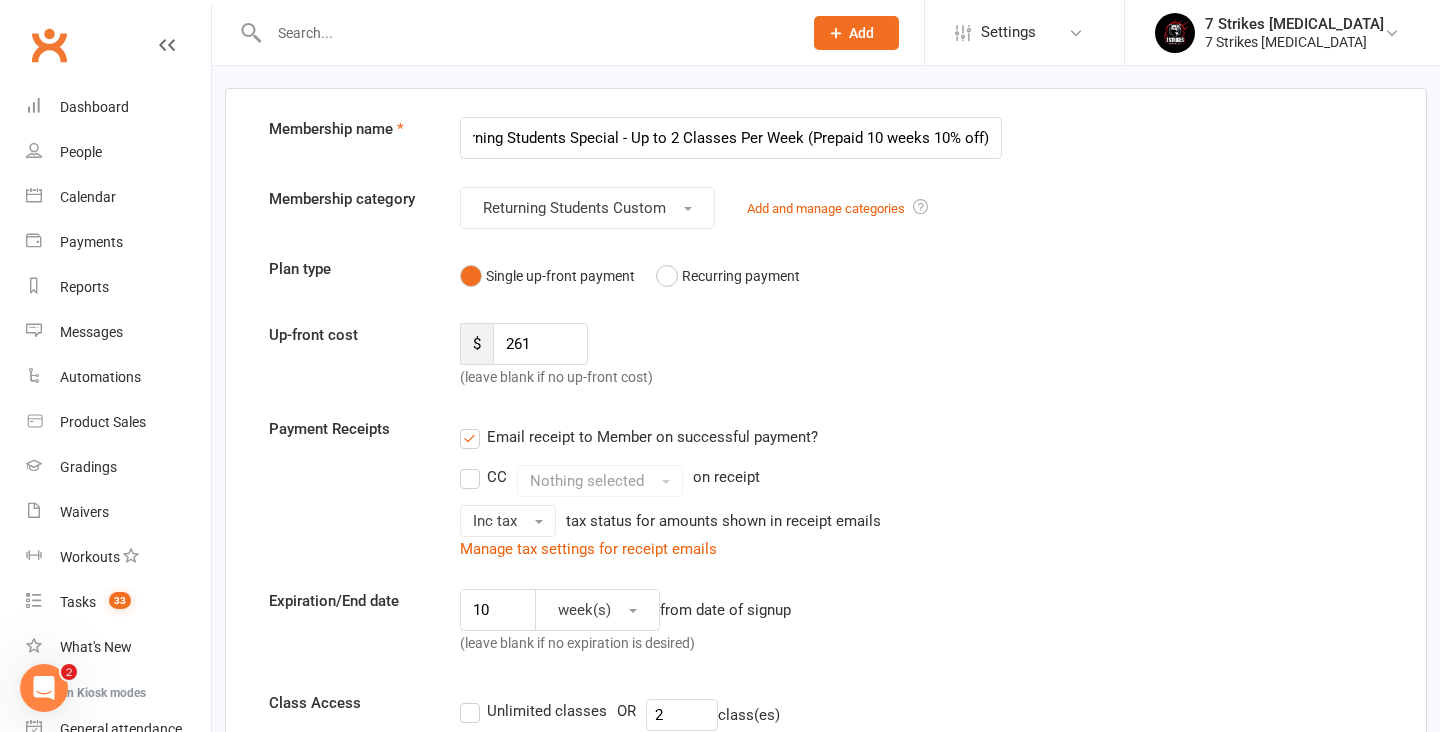 click on "Payment Receipts Email receipt to Member on successful payment? CC
Nothing selected
on receipt
Inc tax
tax status for amounts shown in receipt emails Manage tax settings for receipt emails" at bounding box center (826, 489) 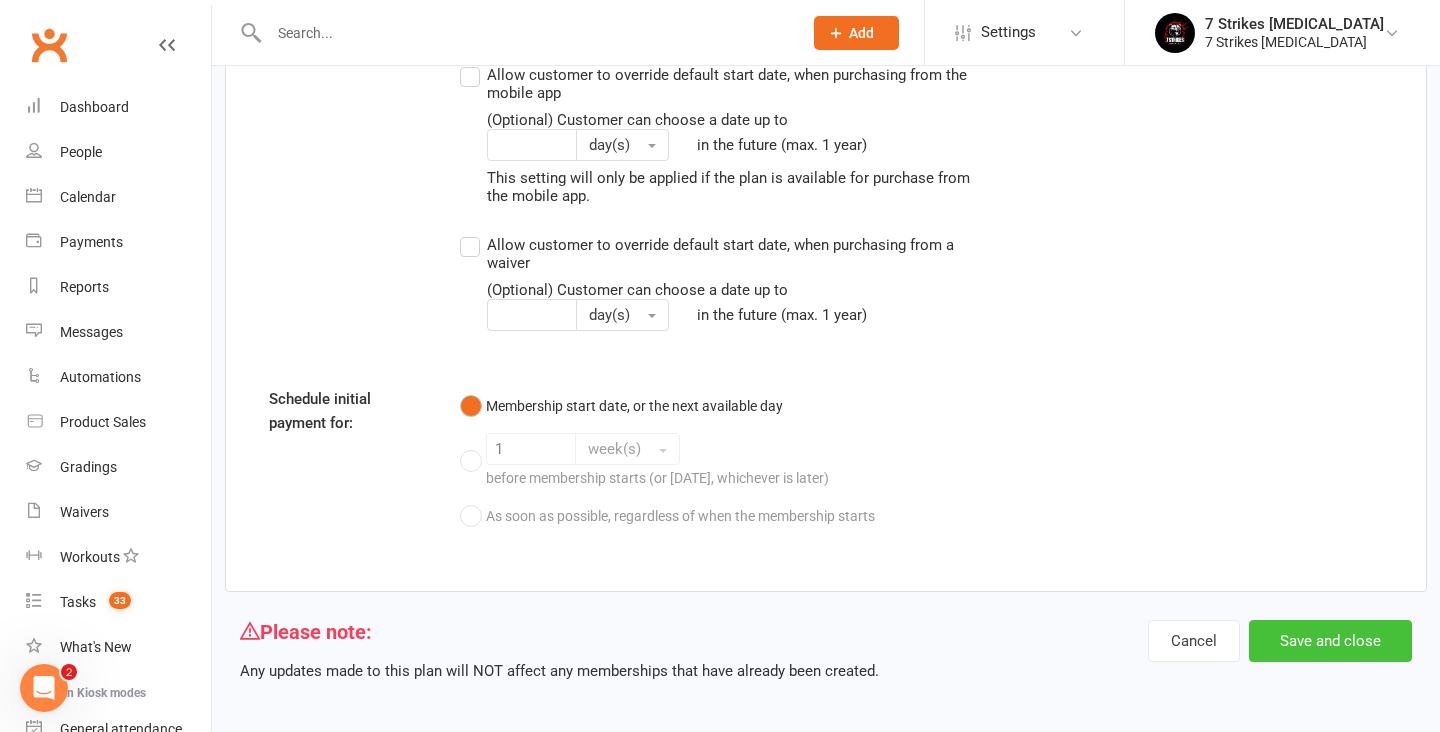 scroll, scrollTop: 2508, scrollLeft: 0, axis: vertical 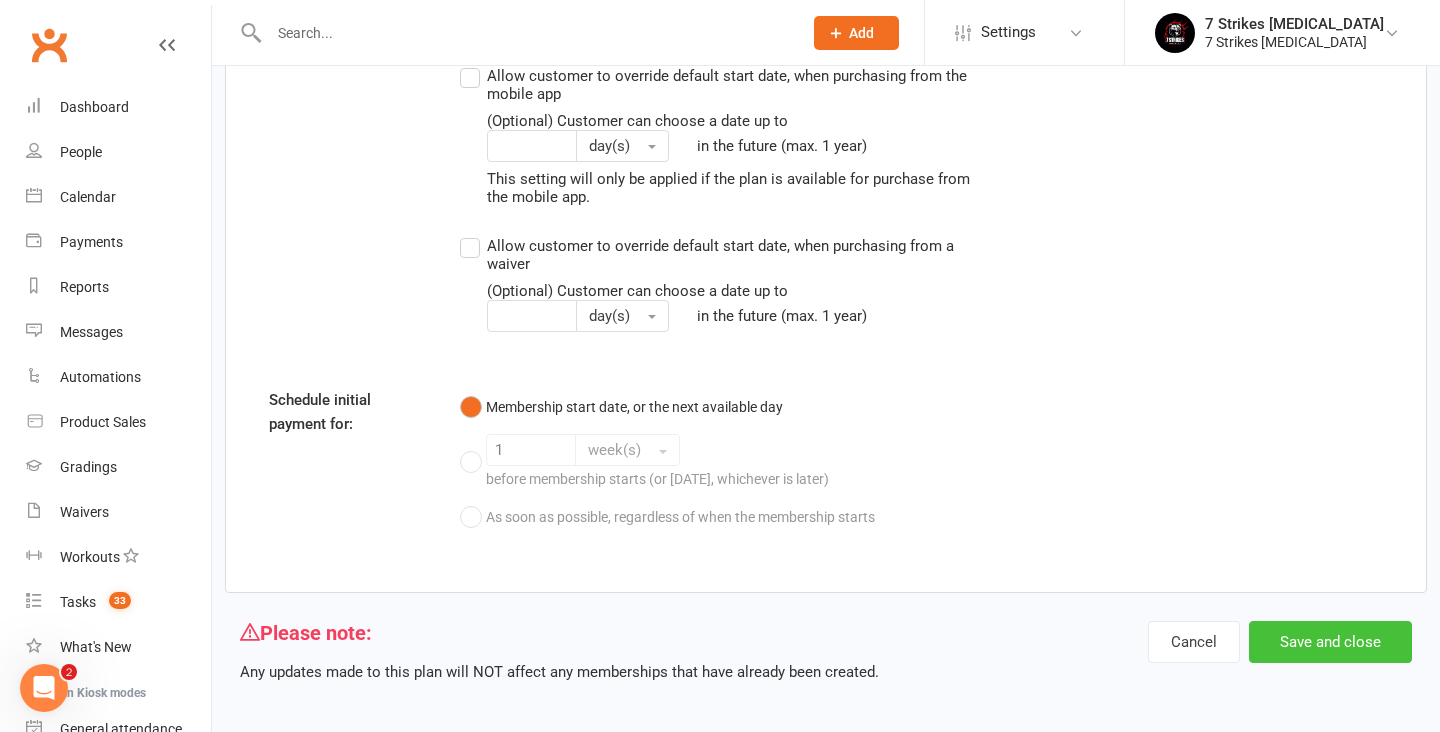 click on "Save and close" at bounding box center [1330, 642] 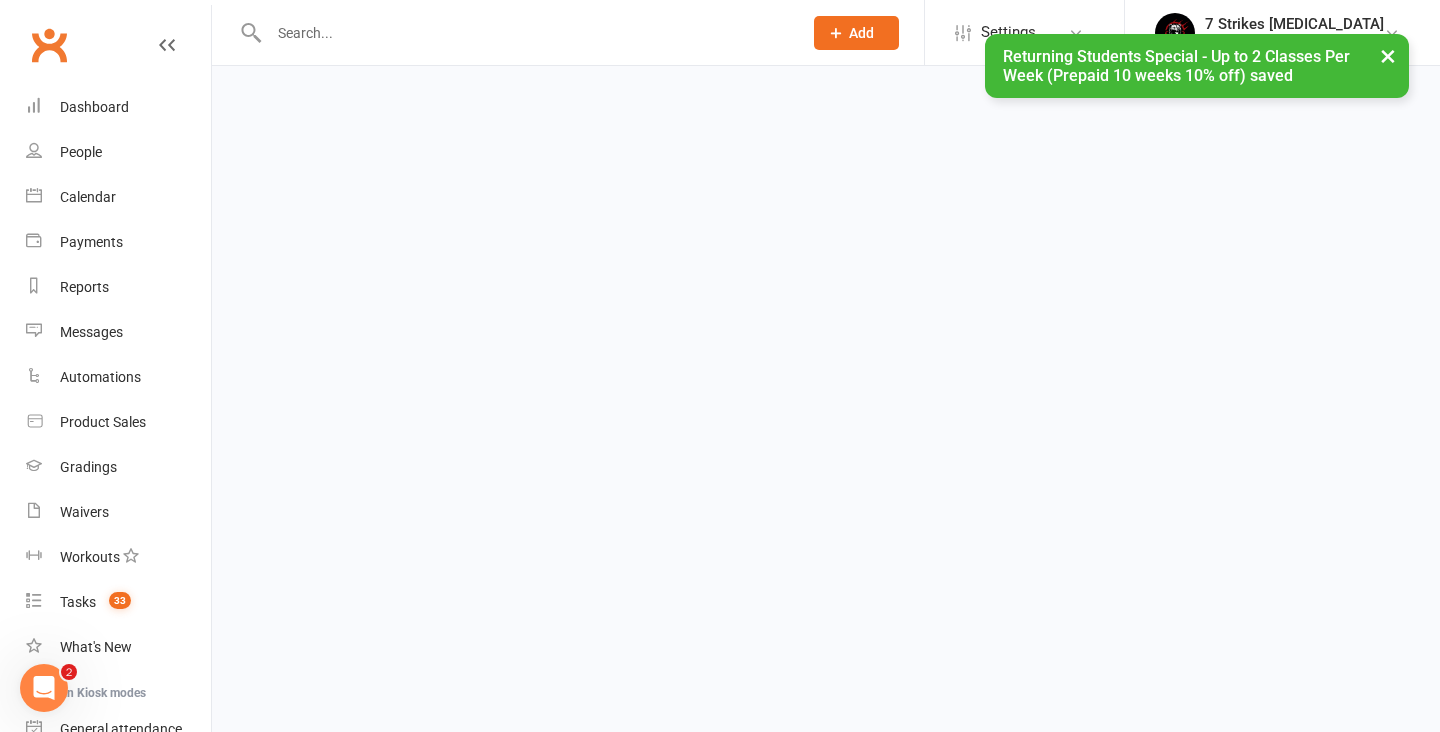scroll, scrollTop: 0, scrollLeft: 0, axis: both 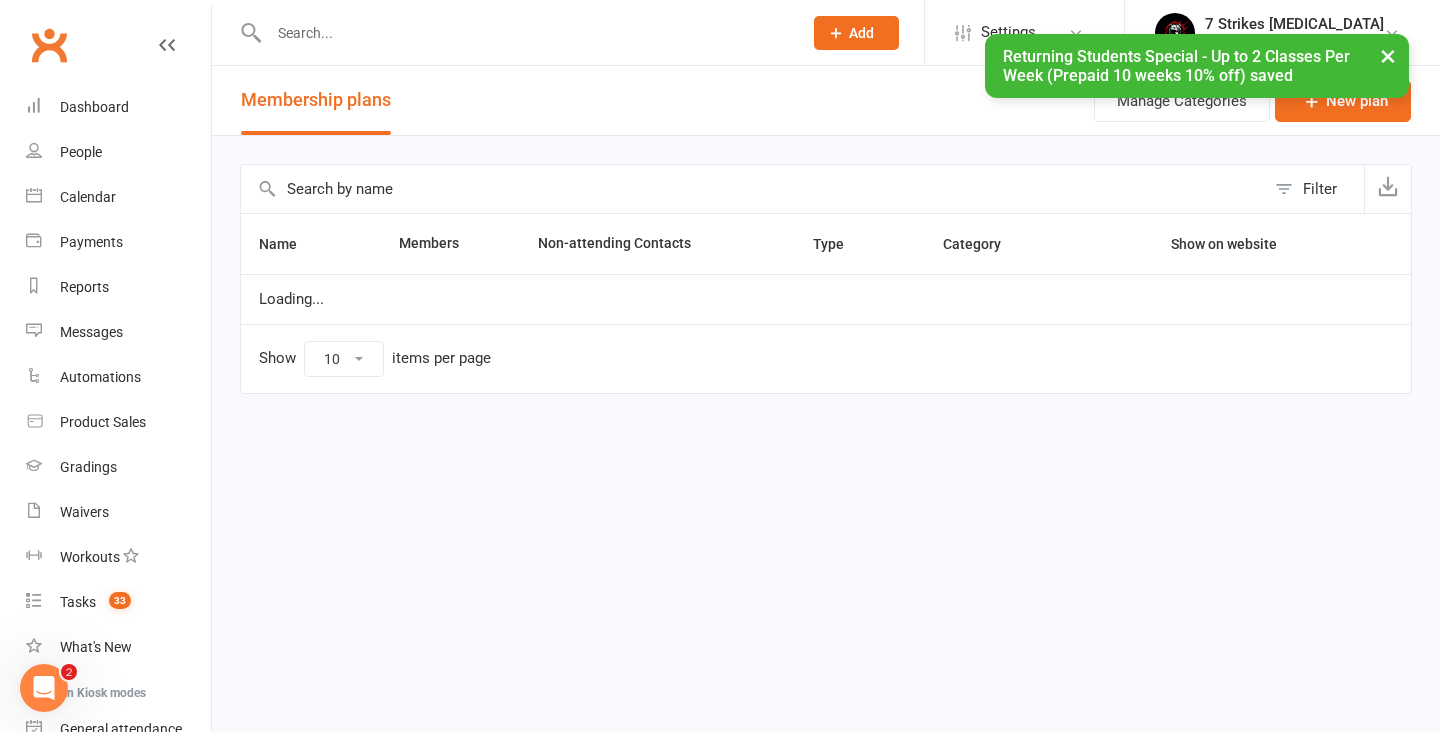 select on "100" 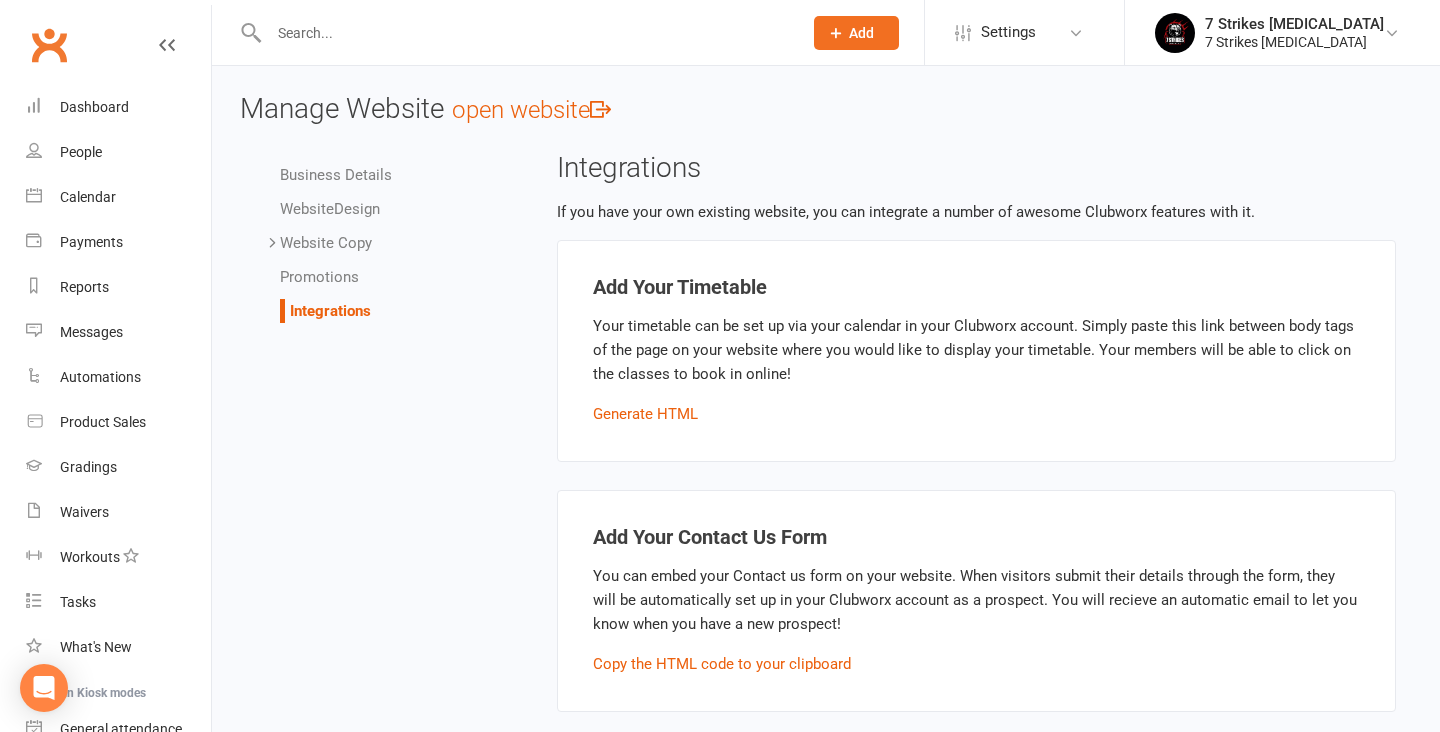 scroll, scrollTop: 0, scrollLeft: 0, axis: both 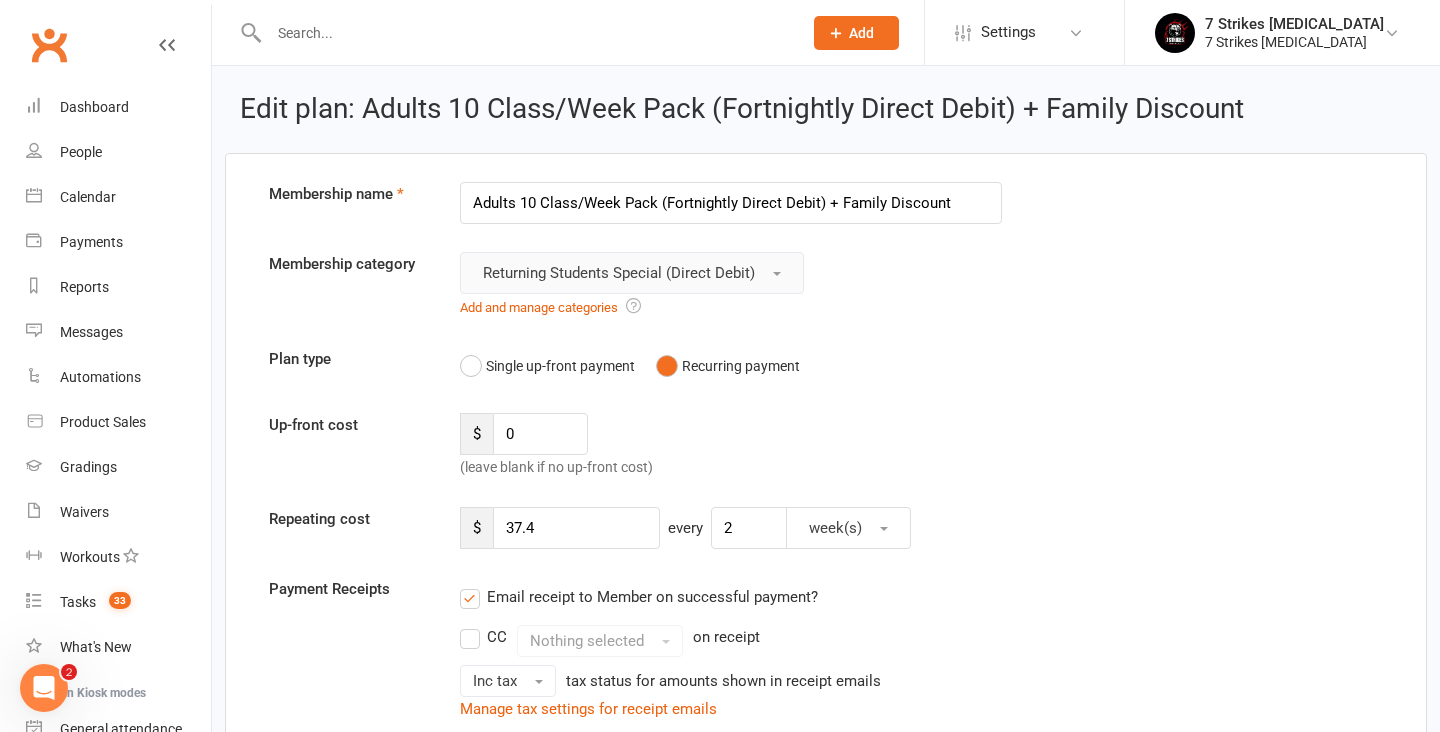 click on "Returning Students Special (Direct Debit)" at bounding box center [619, 273] 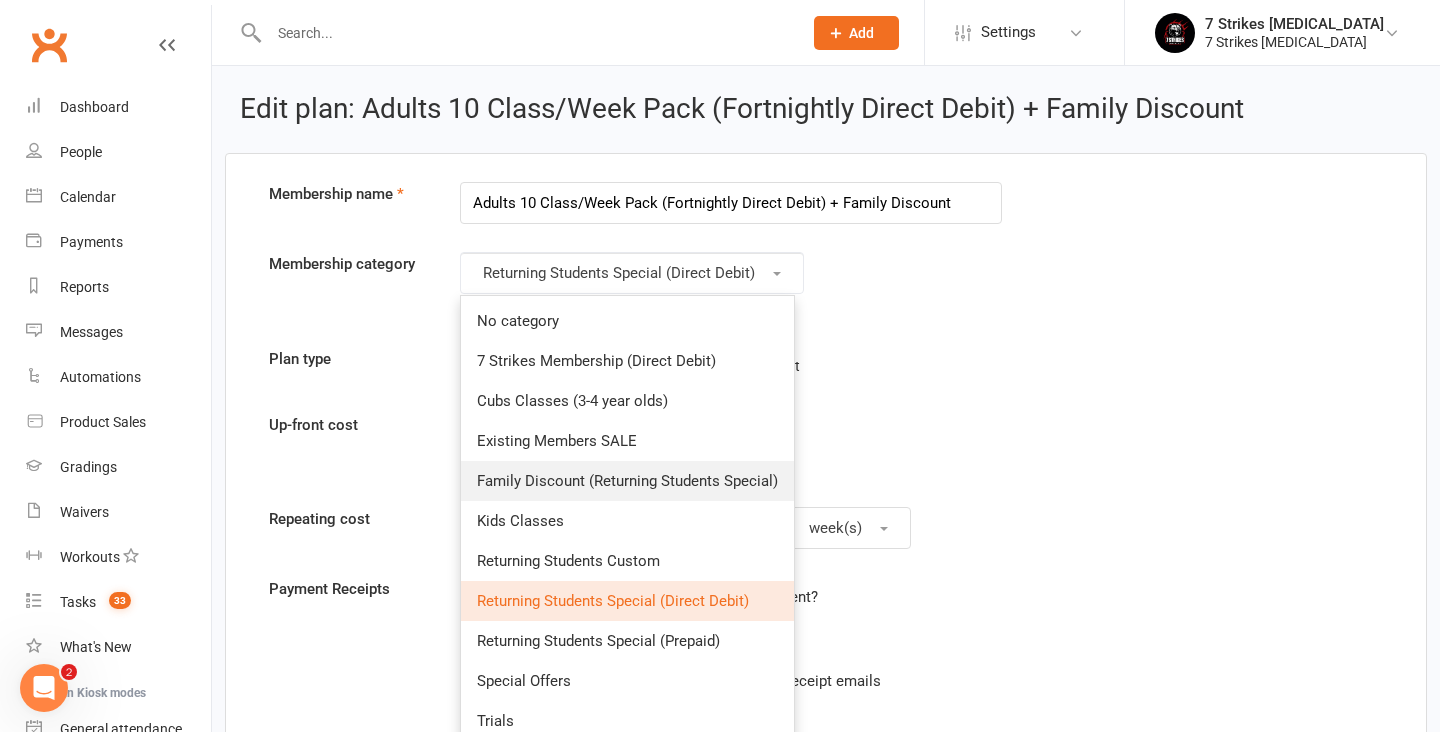 click on "Family Discount (Returning Students Special)" at bounding box center (627, 481) 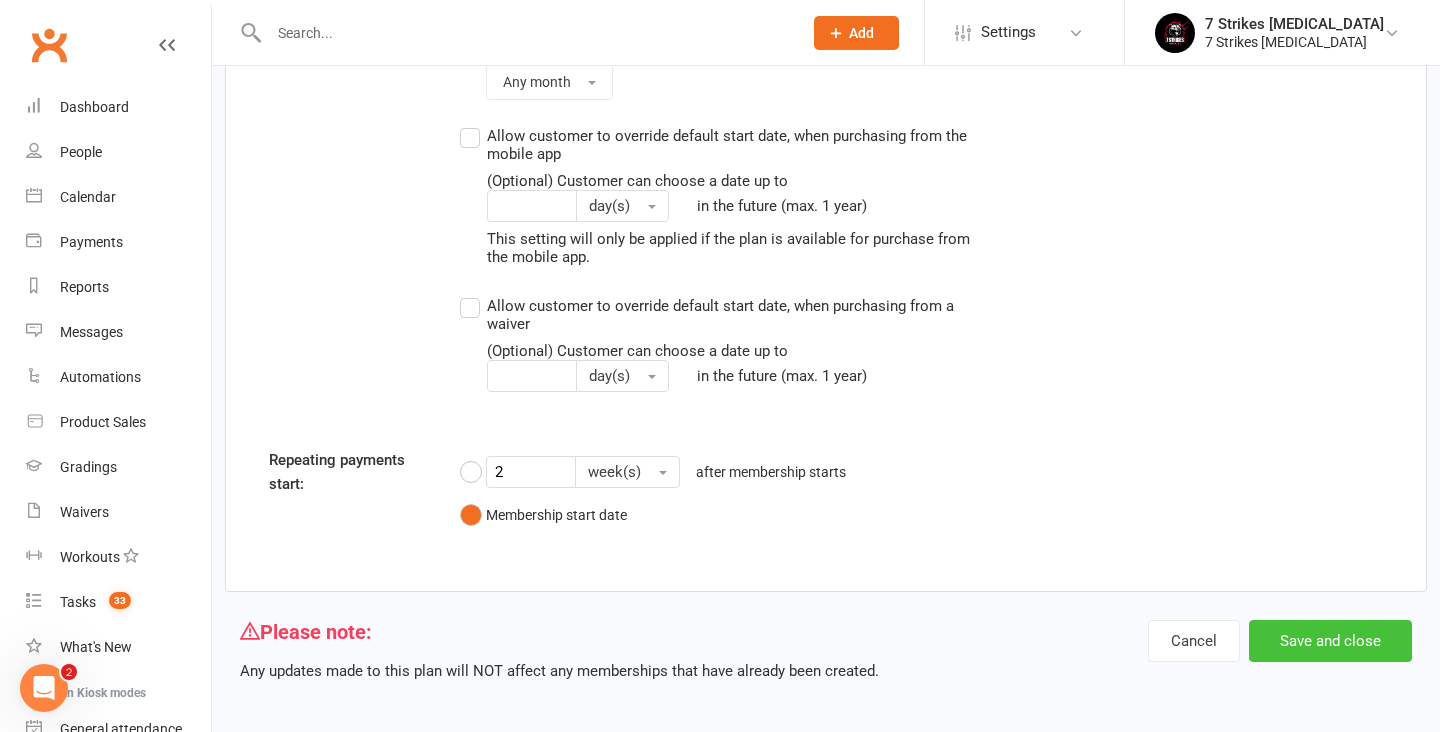 scroll, scrollTop: 2565, scrollLeft: 0, axis: vertical 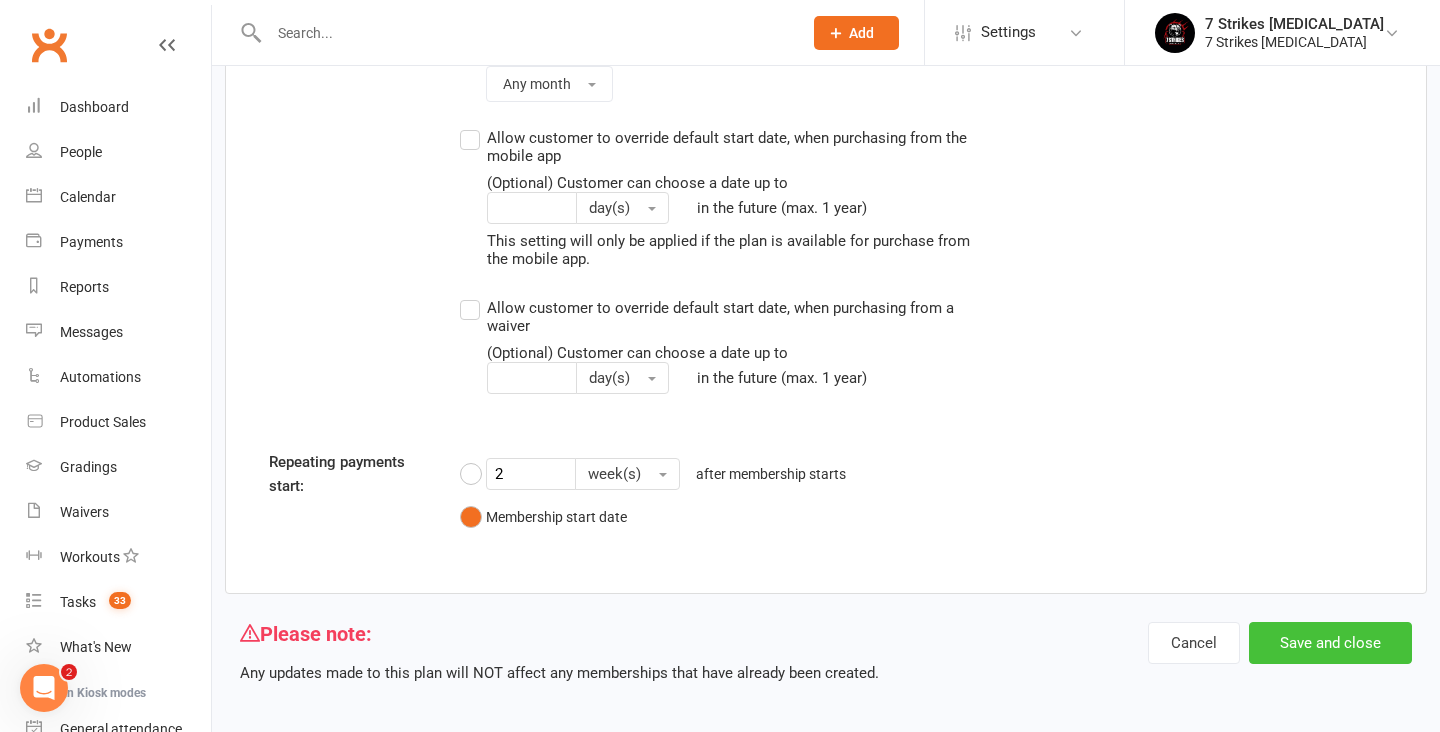 click on "Save and close" at bounding box center (1330, 643) 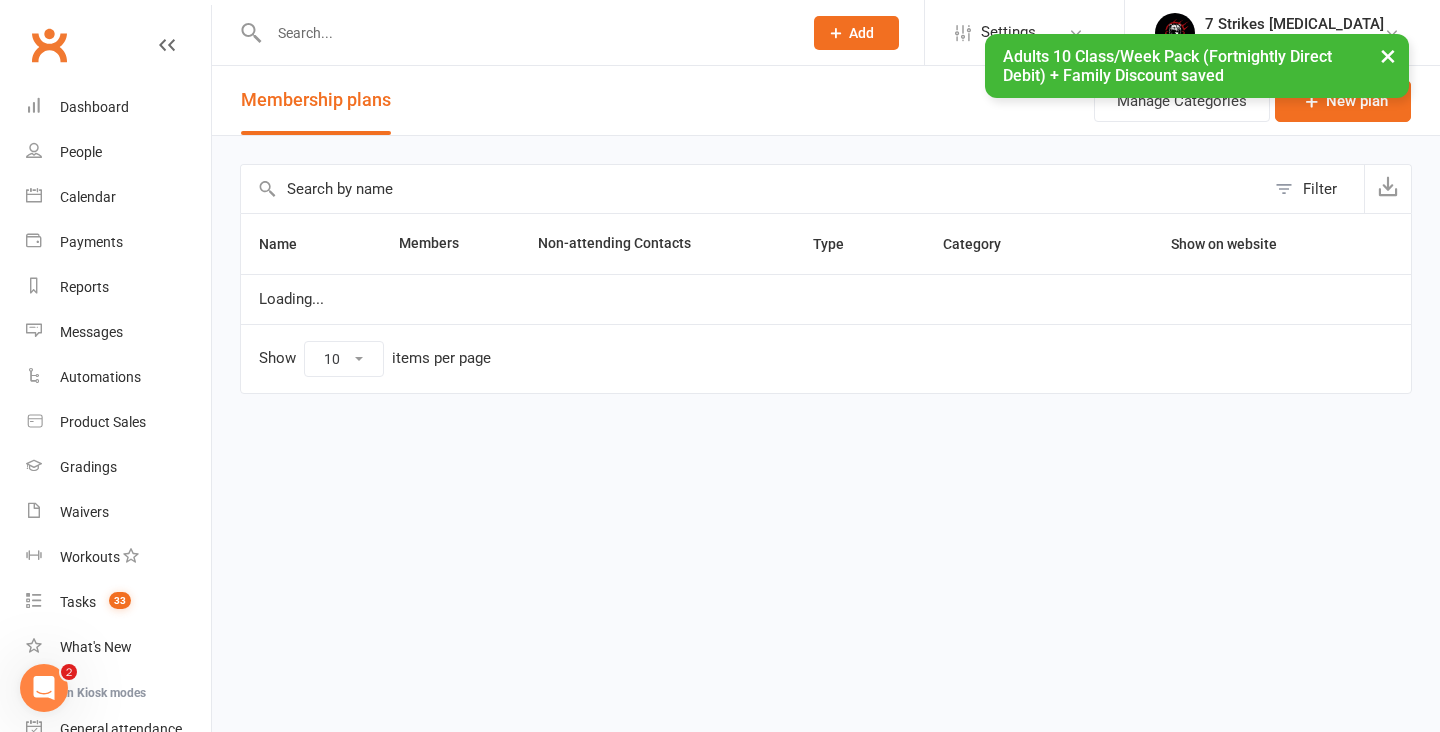 scroll, scrollTop: 0, scrollLeft: 0, axis: both 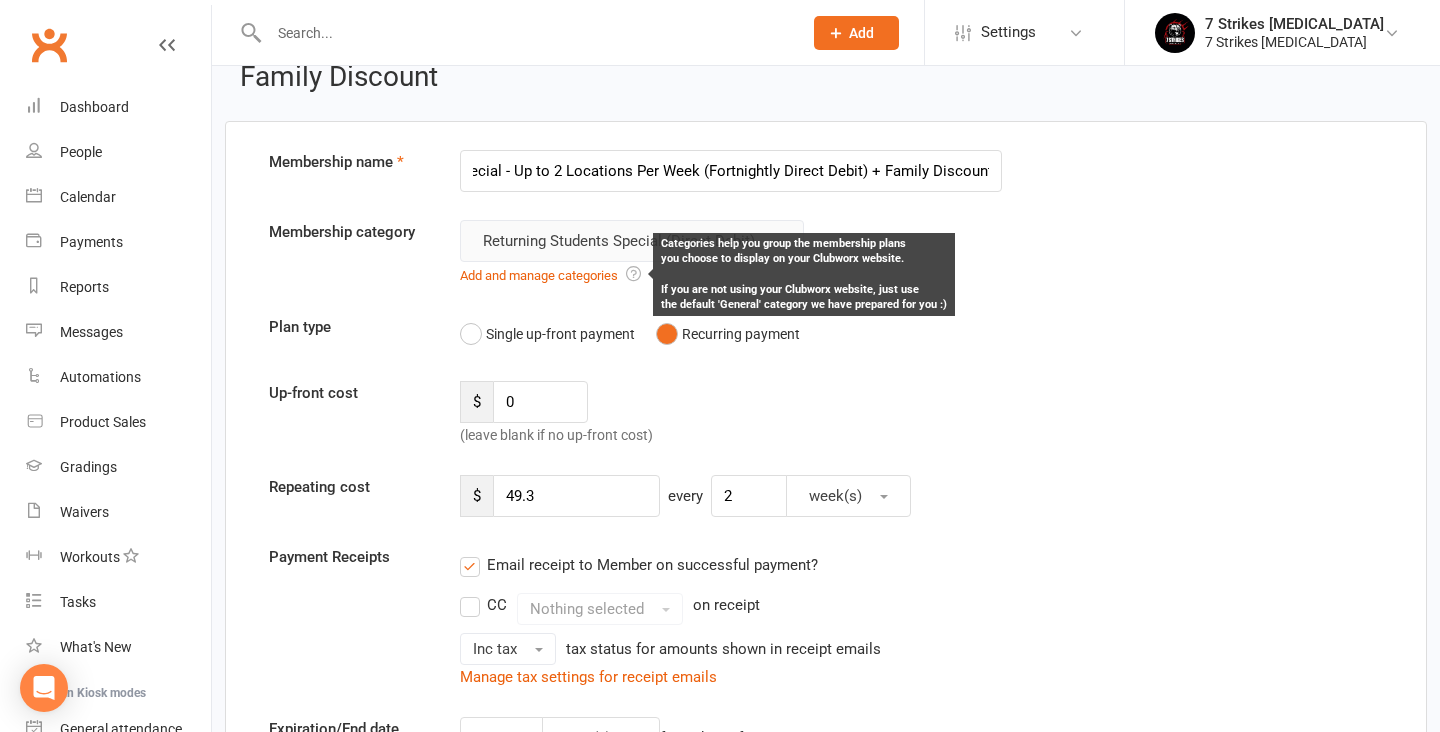 click on "Returning Students Special (Direct Debit)" at bounding box center [632, 241] 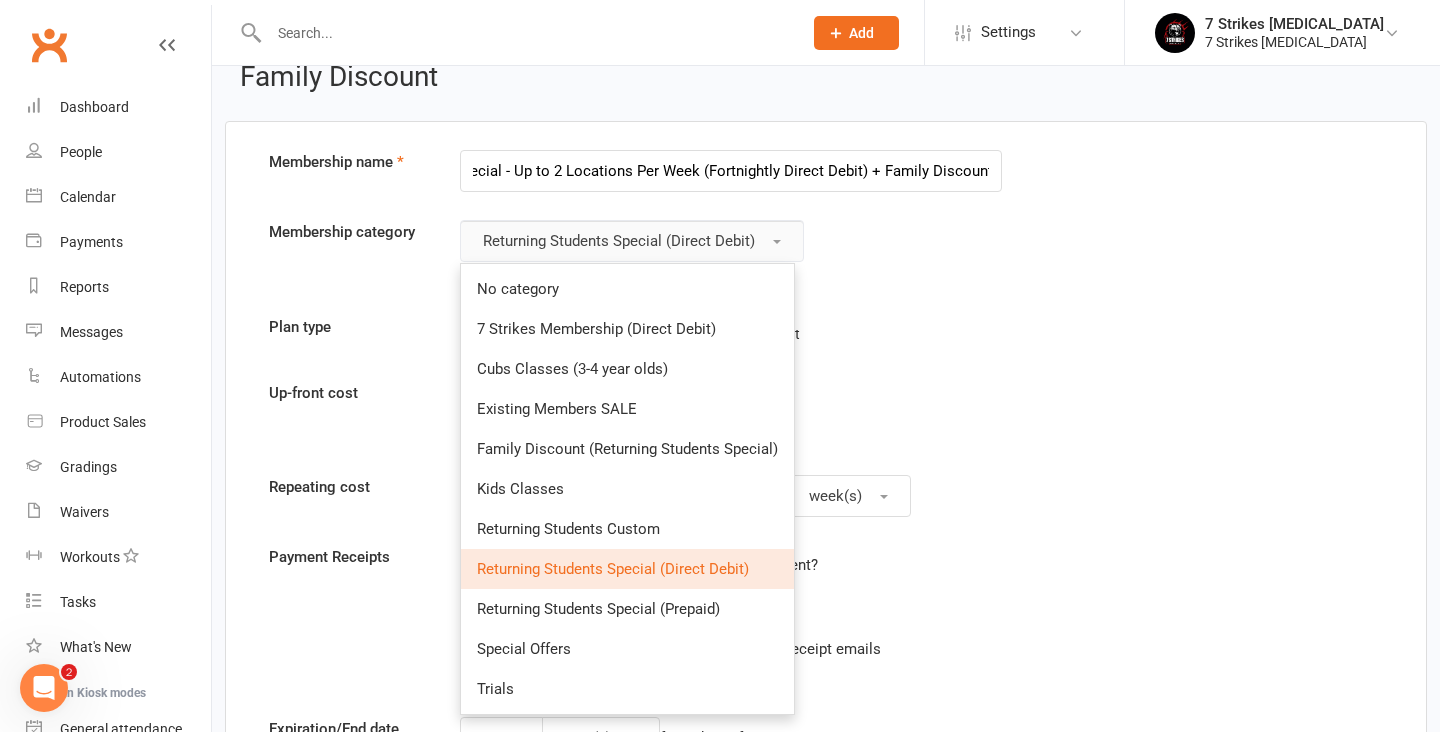 scroll, scrollTop: 0, scrollLeft: 0, axis: both 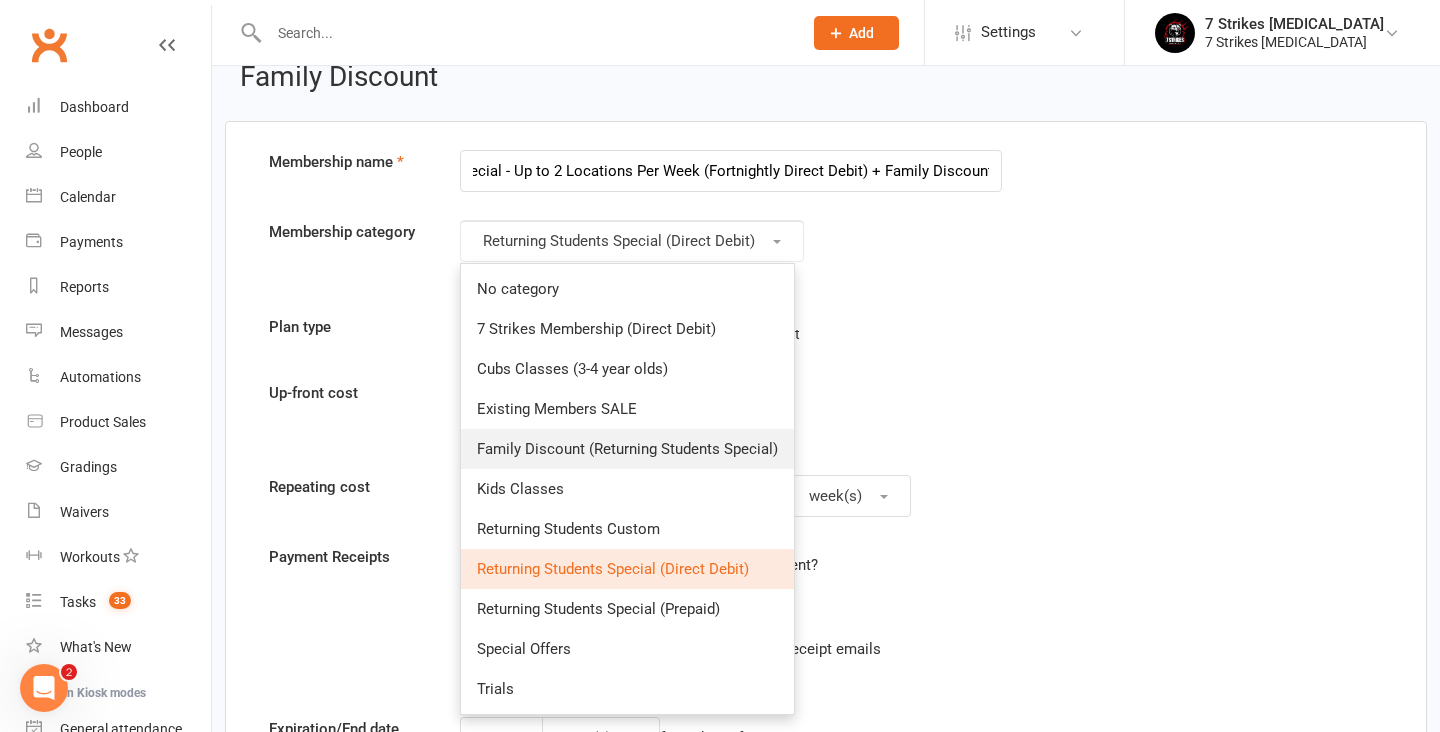 click on "Family Discount (Returning Students Special)" at bounding box center (627, 449) 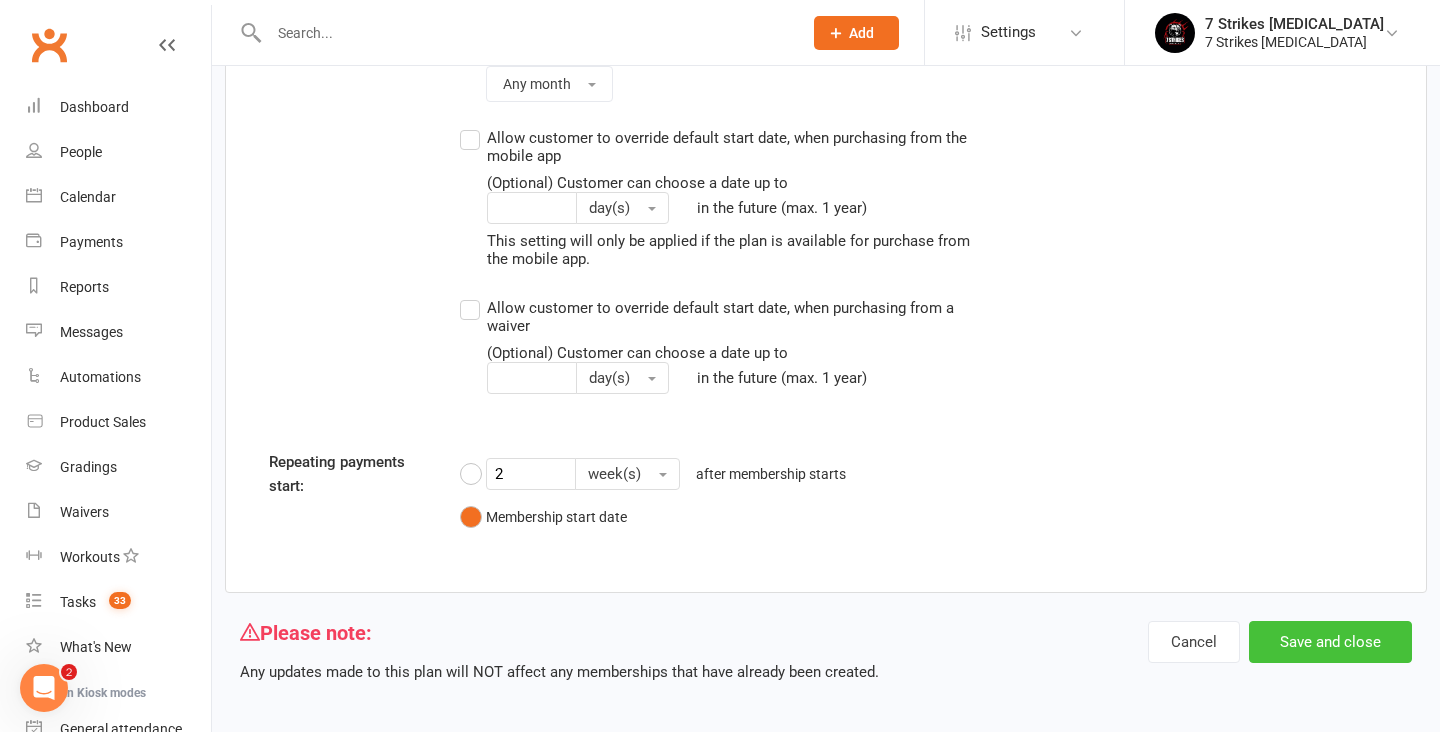 scroll, scrollTop: 2595, scrollLeft: 0, axis: vertical 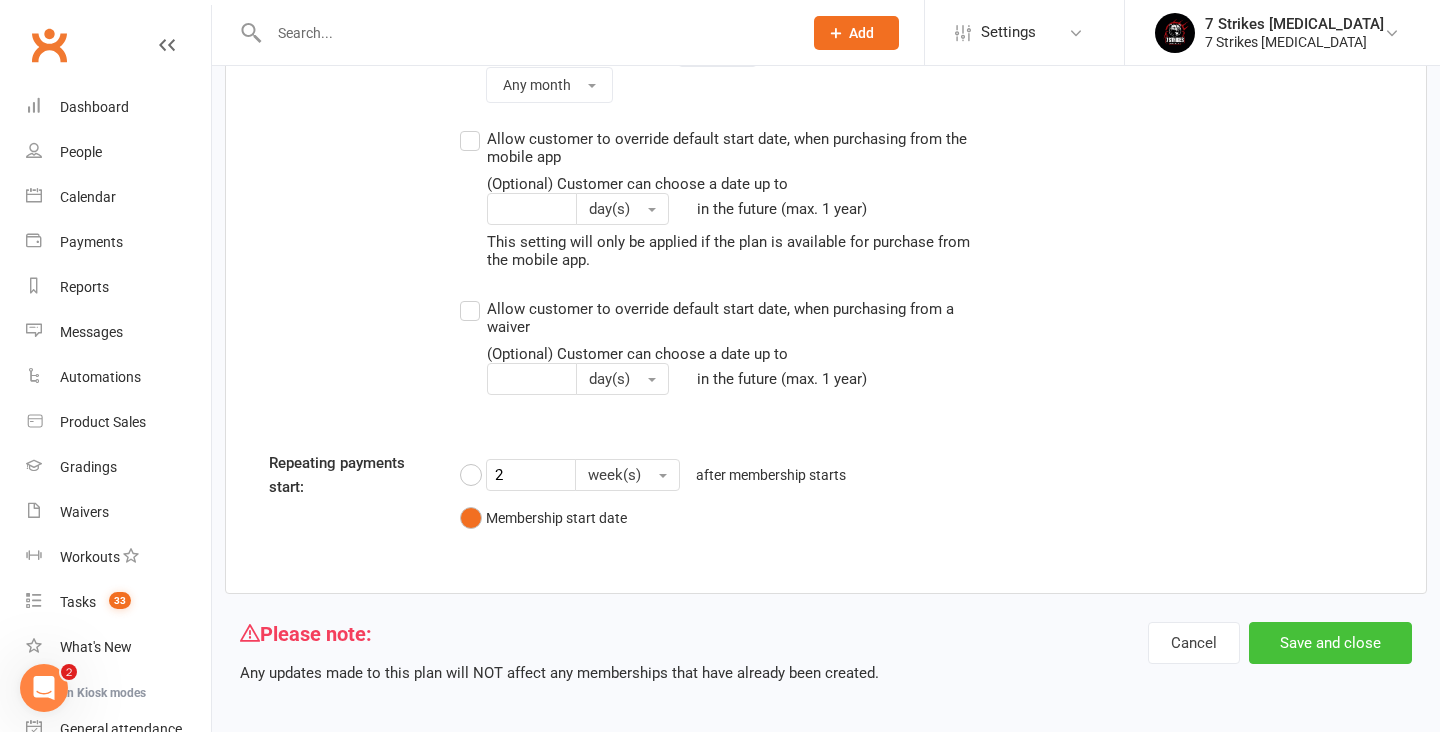 click on "Save and close" at bounding box center (1330, 643) 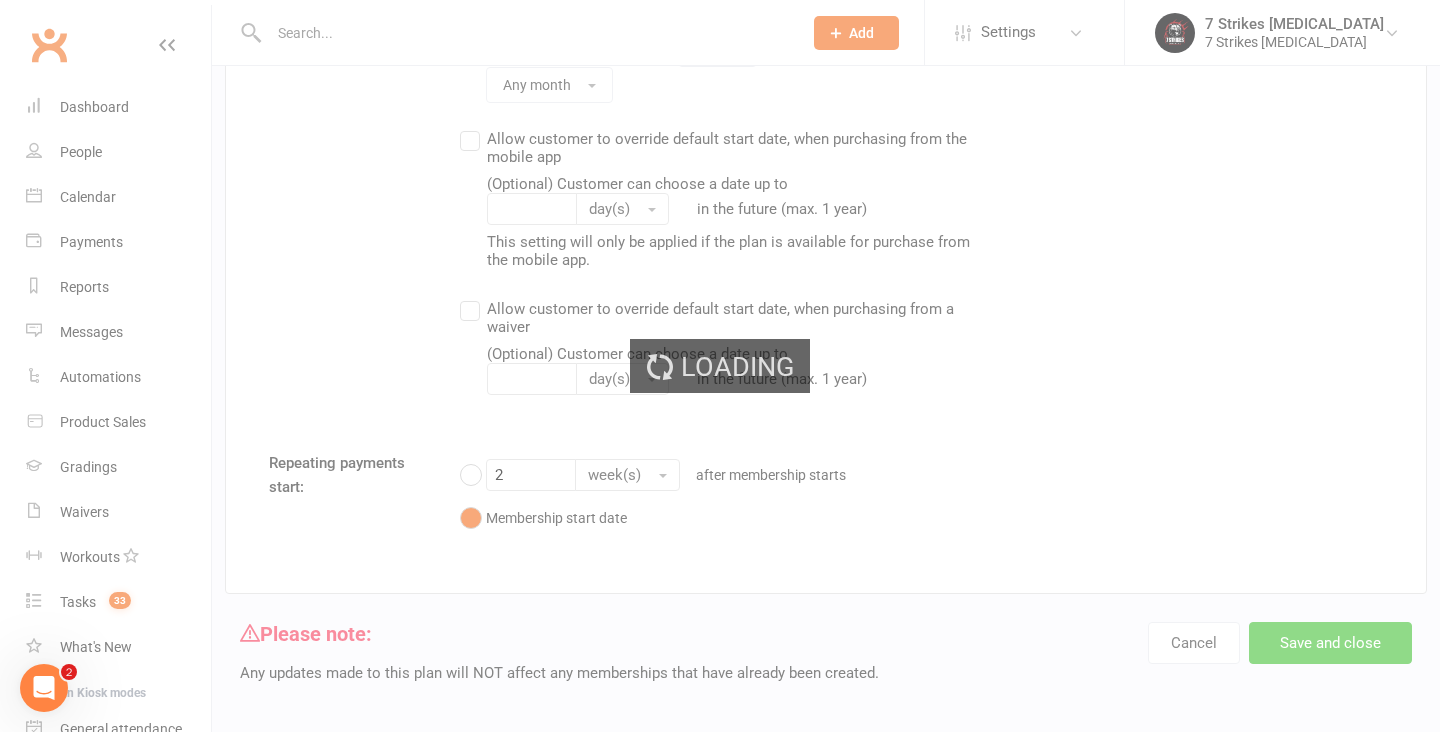 scroll, scrollTop: 0, scrollLeft: 0, axis: both 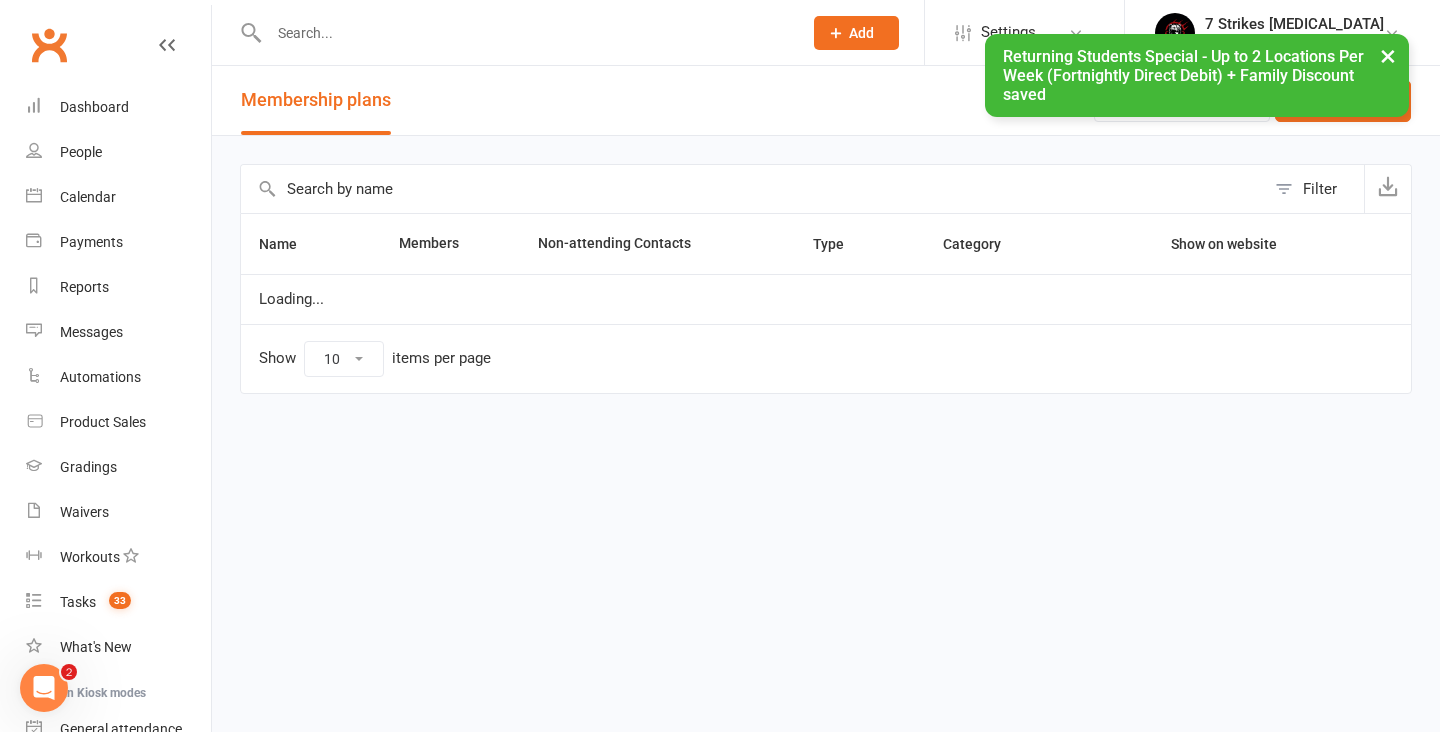 select on "100" 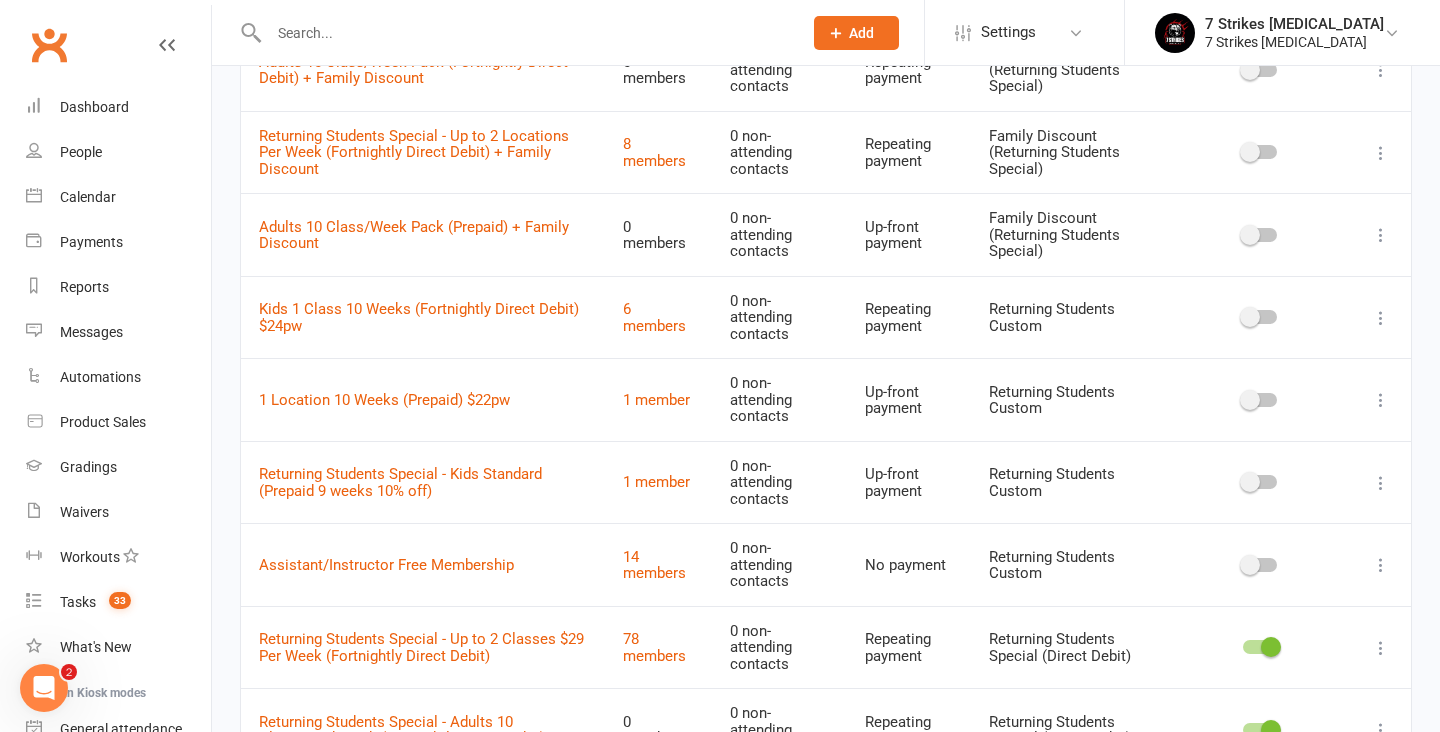 scroll, scrollTop: 501, scrollLeft: 0, axis: vertical 